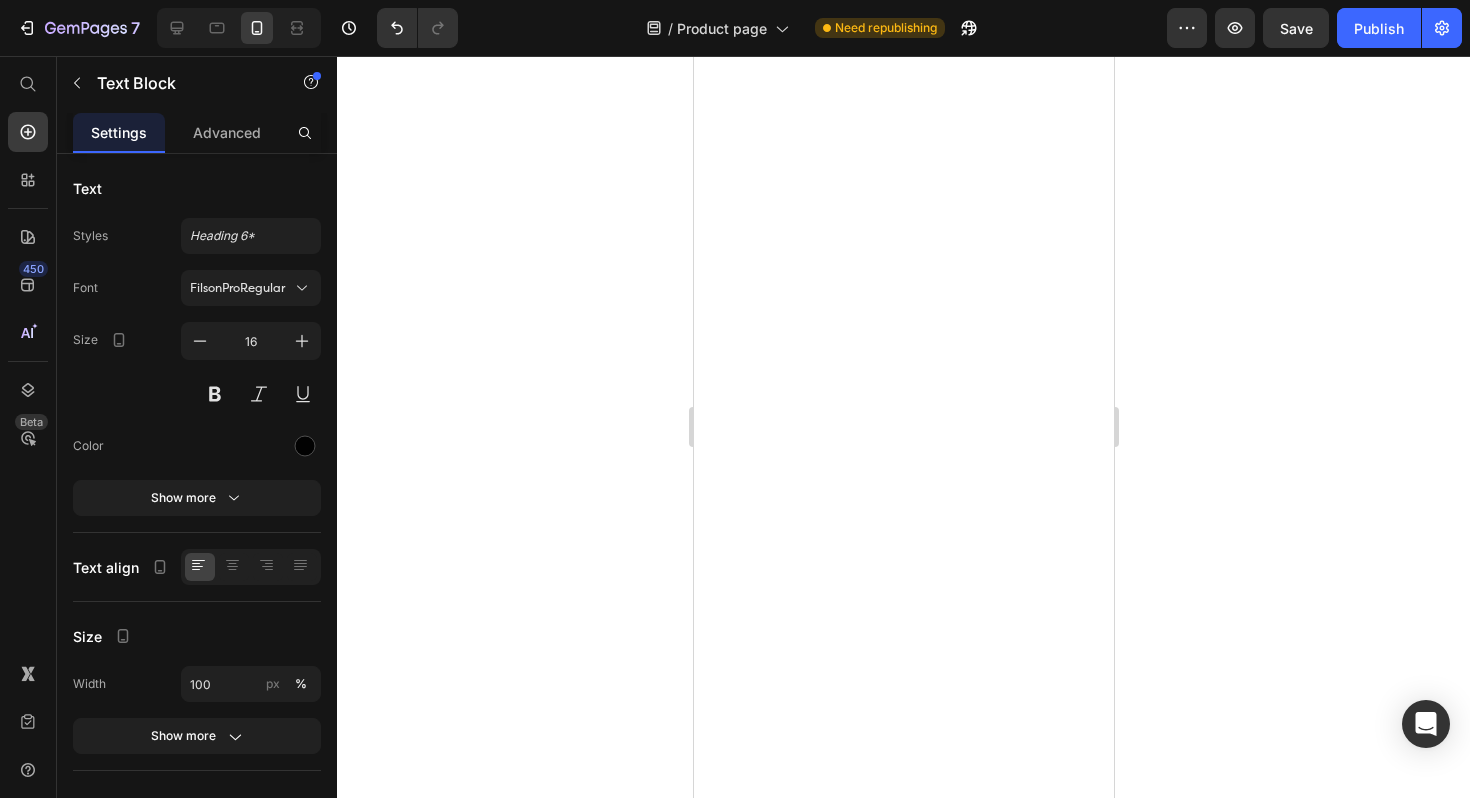 scroll, scrollTop: 0, scrollLeft: 0, axis: both 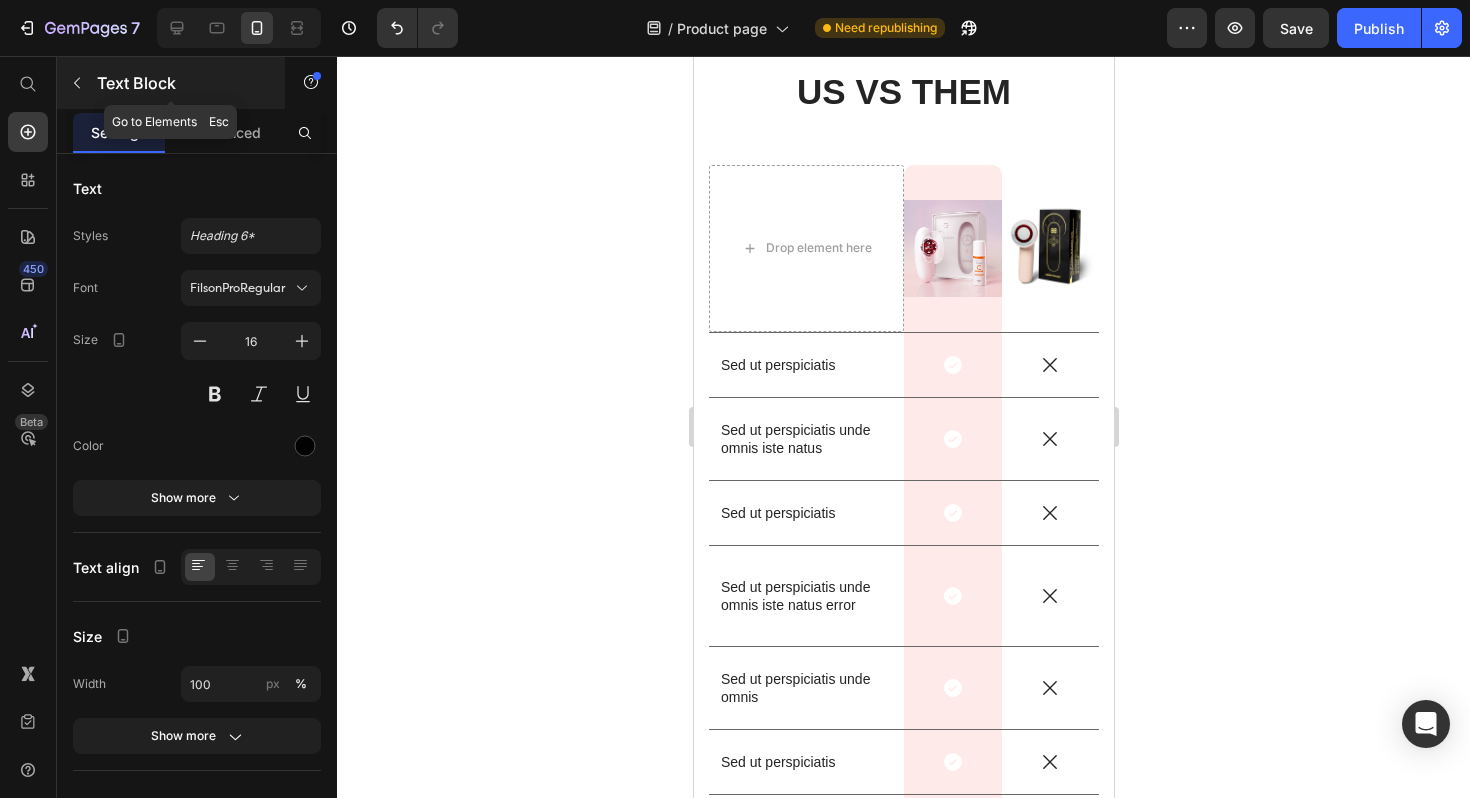 click at bounding box center (77, 83) 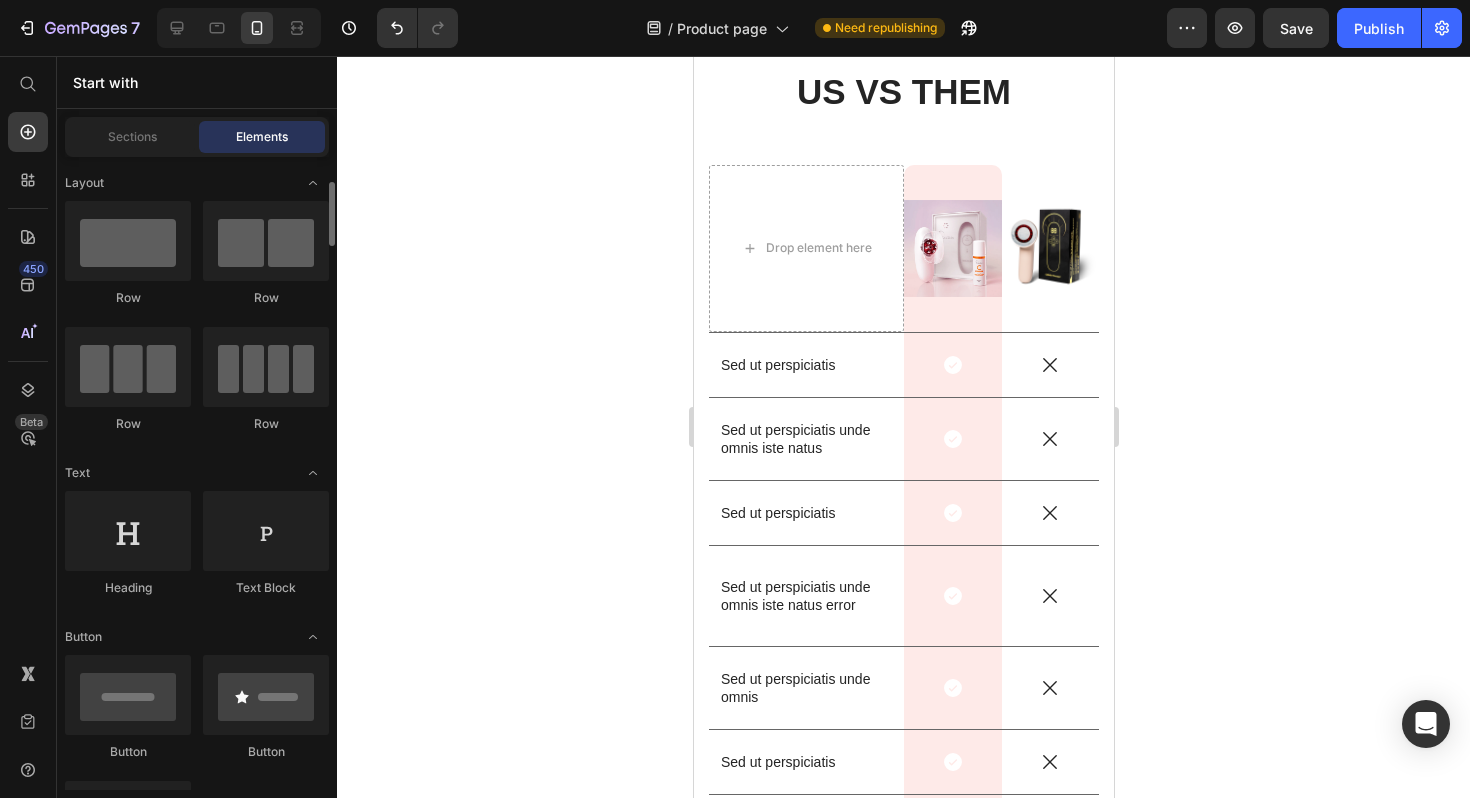 scroll, scrollTop: 23, scrollLeft: 0, axis: vertical 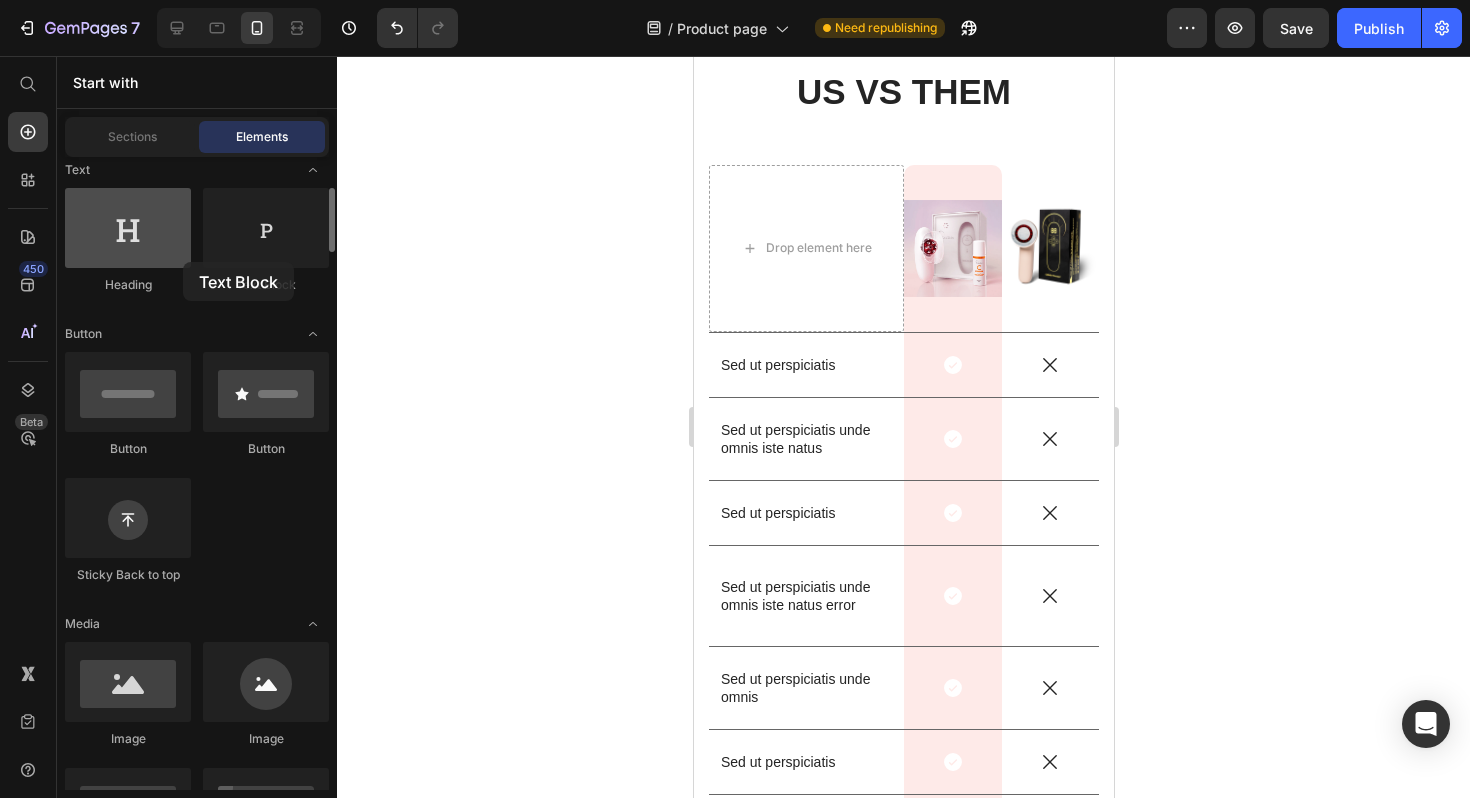 drag, startPoint x: 394, startPoint y: 256, endPoint x: 1, endPoint y: 187, distance: 399.0113 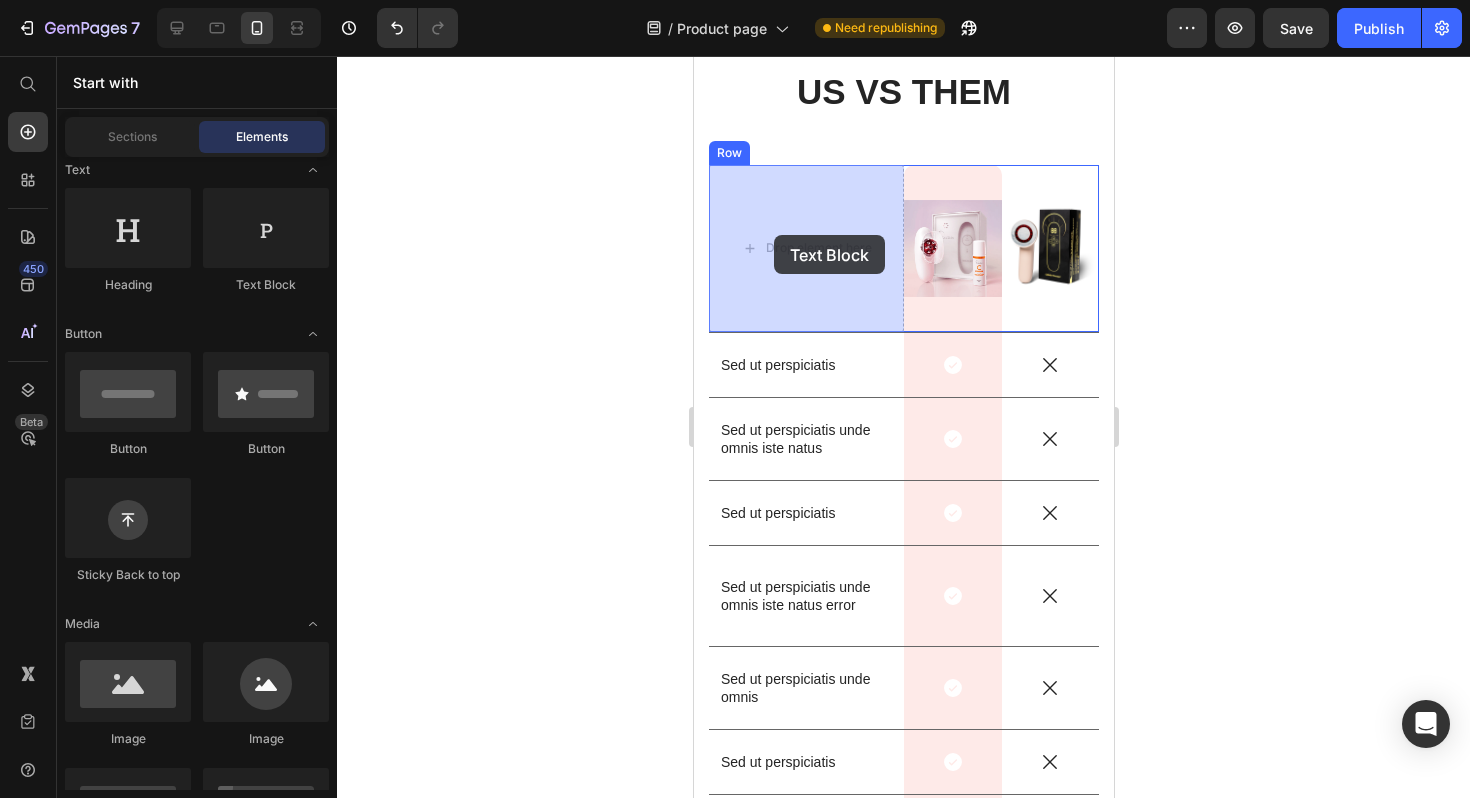 drag, startPoint x: 905, startPoint y: 301, endPoint x: 771, endPoint y: 236, distance: 148.93288 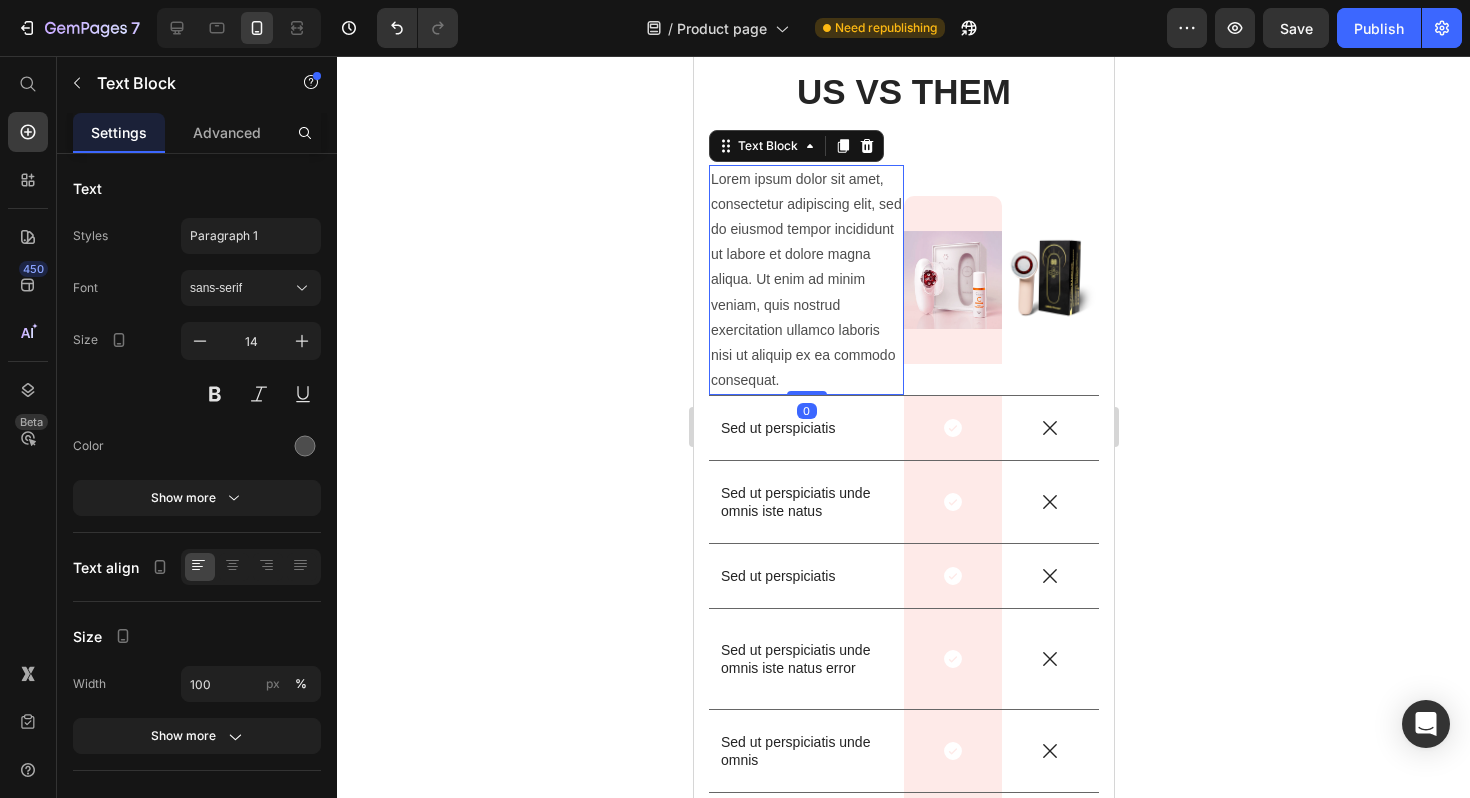 click on "Lorem ipsum dolor sit amet, consectetur adipiscing elit, sed do eiusmod tempor incididunt ut labore et dolore magna aliqua. Ut enim ad minim veniam, quis nostrud exercitation ullamco laboris nisi ut aliquip ex ea commodo consequat." at bounding box center [805, 280] 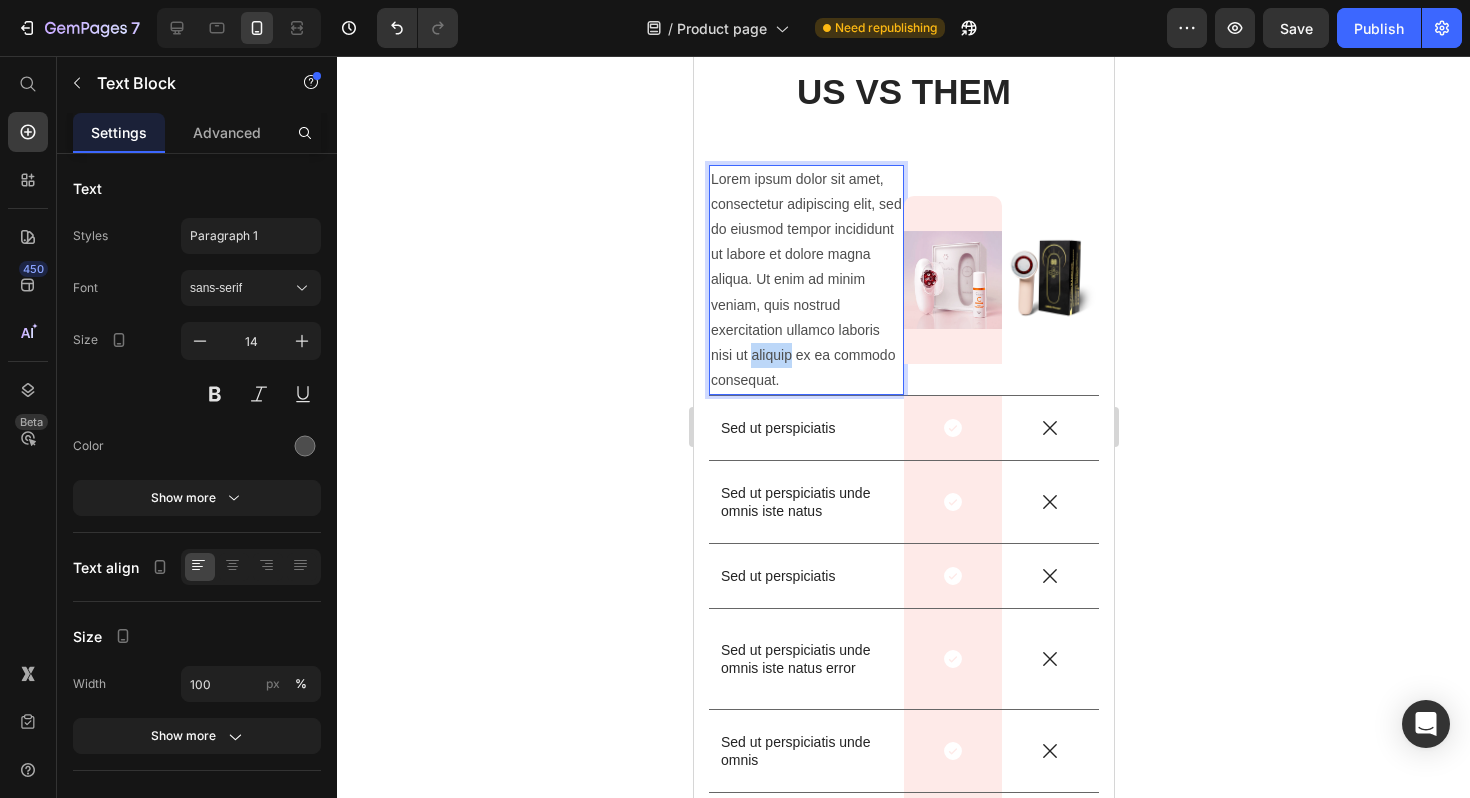 click on "Lorem ipsum dolor sit amet, consectetur adipiscing elit, sed do eiusmod tempor incididunt ut labore et dolore magna aliqua. Ut enim ad minim veniam, quis nostrud exercitation ullamco laboris nisi ut aliquip ex ea commodo consequat." at bounding box center [805, 280] 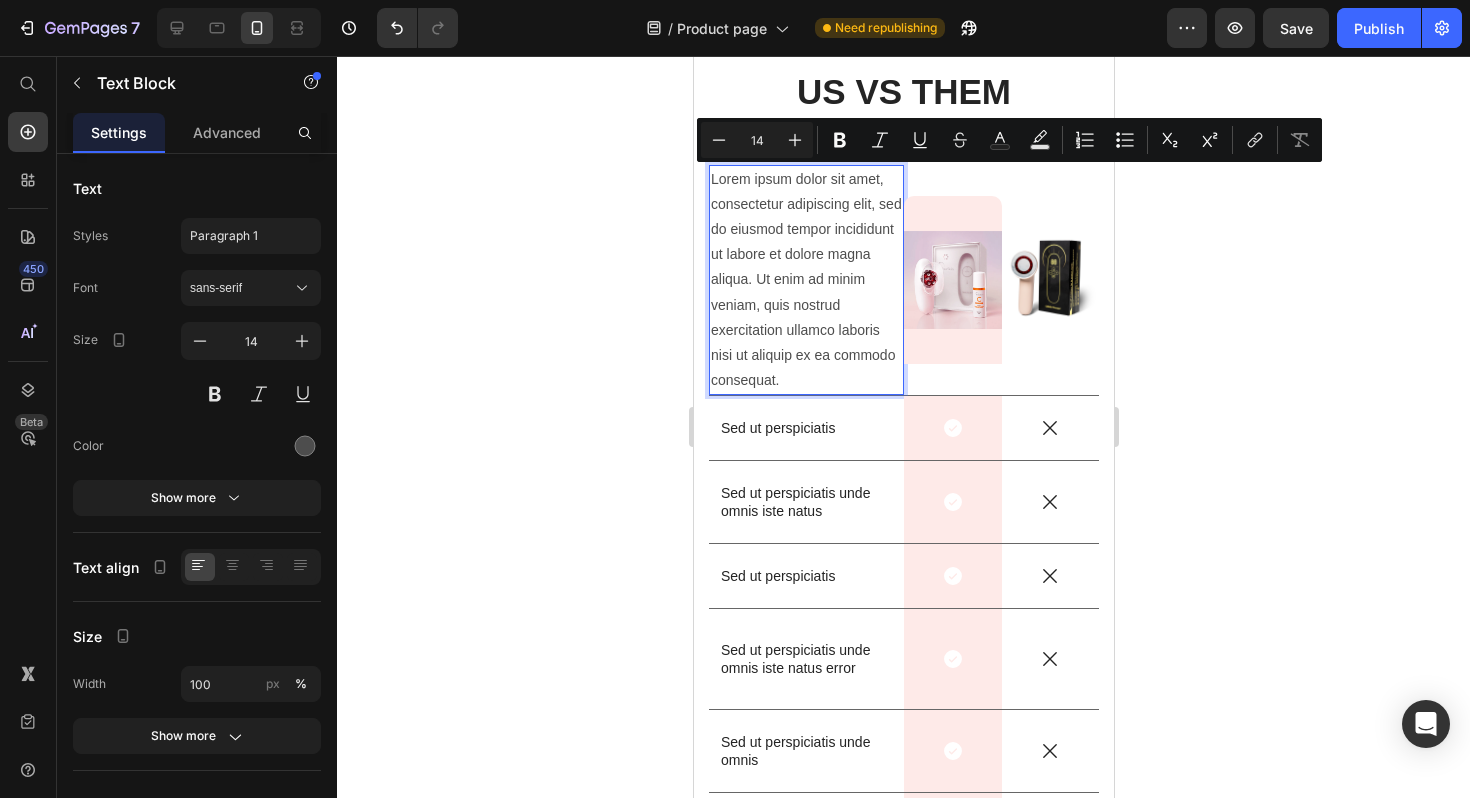 scroll, scrollTop: 5568, scrollLeft: 0, axis: vertical 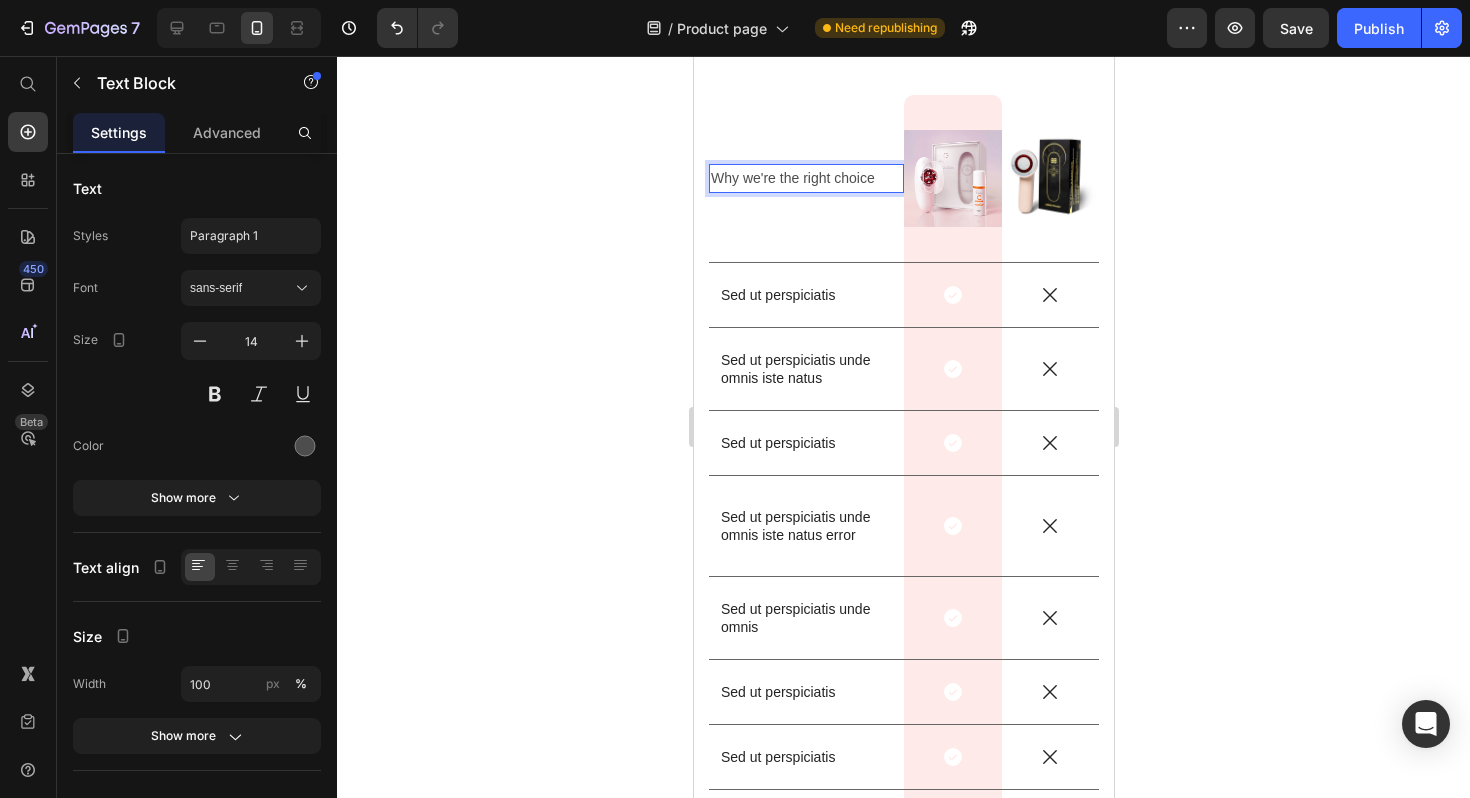 click on "Why we're the right choice" at bounding box center [805, 178] 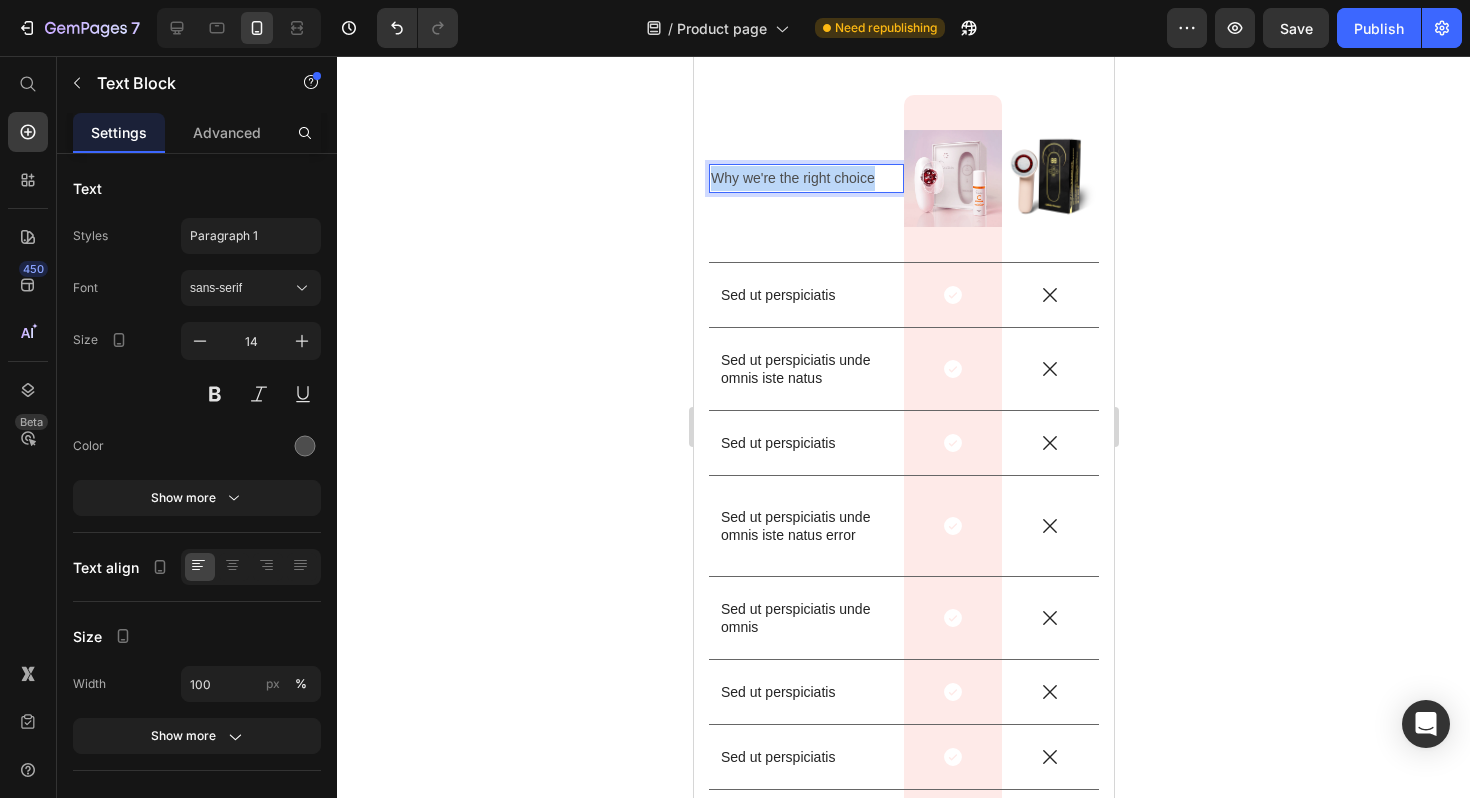 click on "Why we're the right choice" at bounding box center [805, 178] 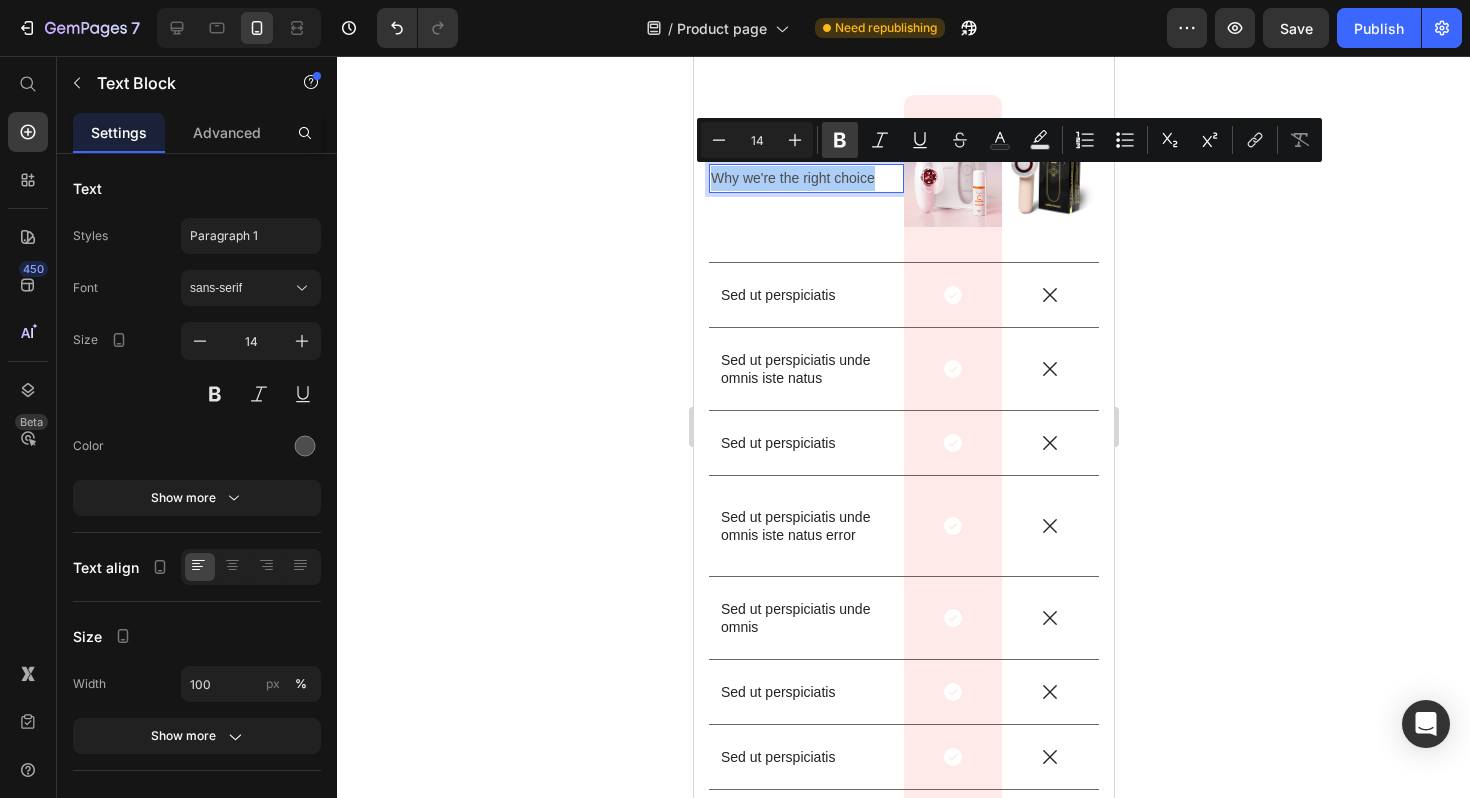 click 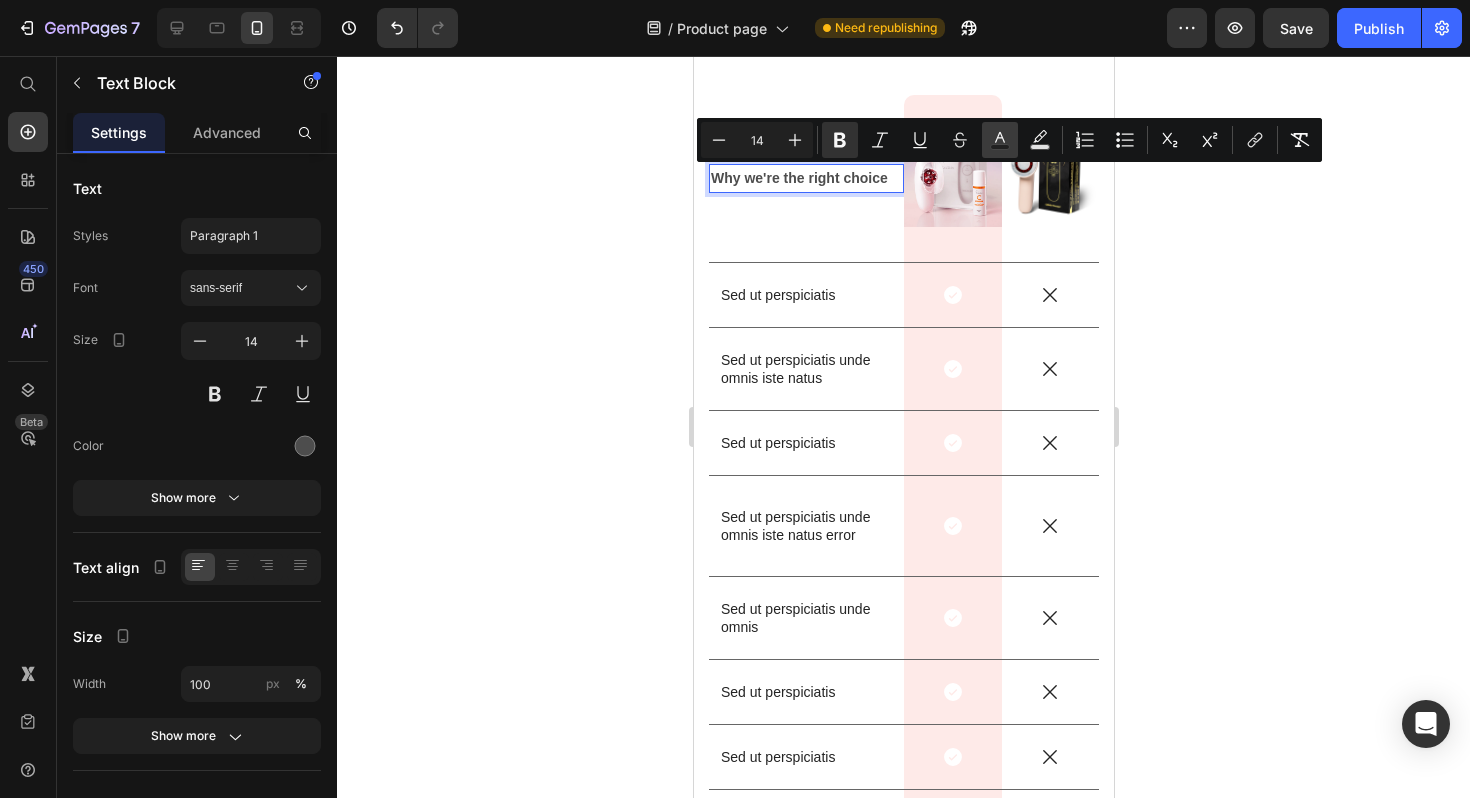 click on "Text Color" at bounding box center (1000, 140) 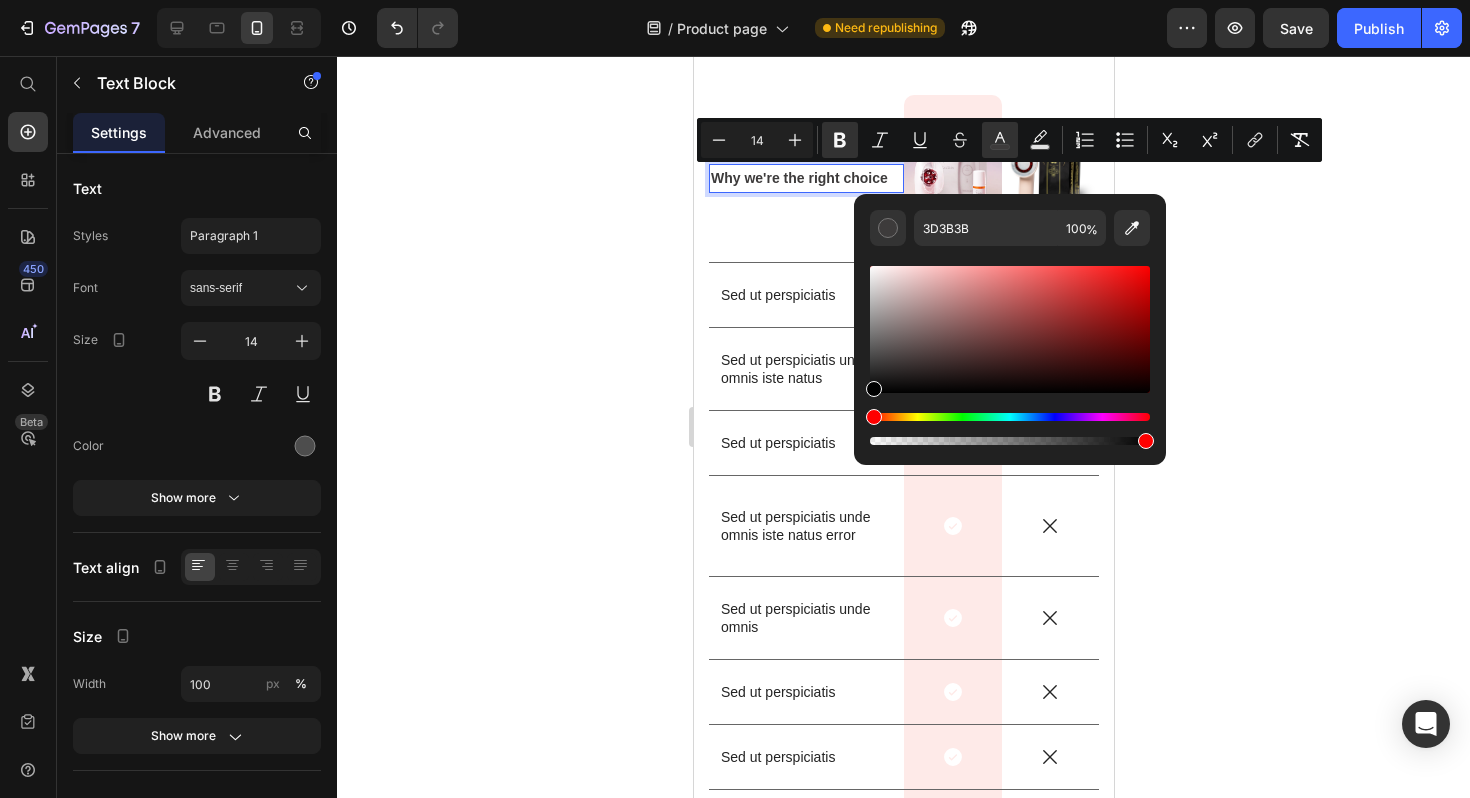 drag, startPoint x: 879, startPoint y: 362, endPoint x: 870, endPoint y: 401, distance: 40.024994 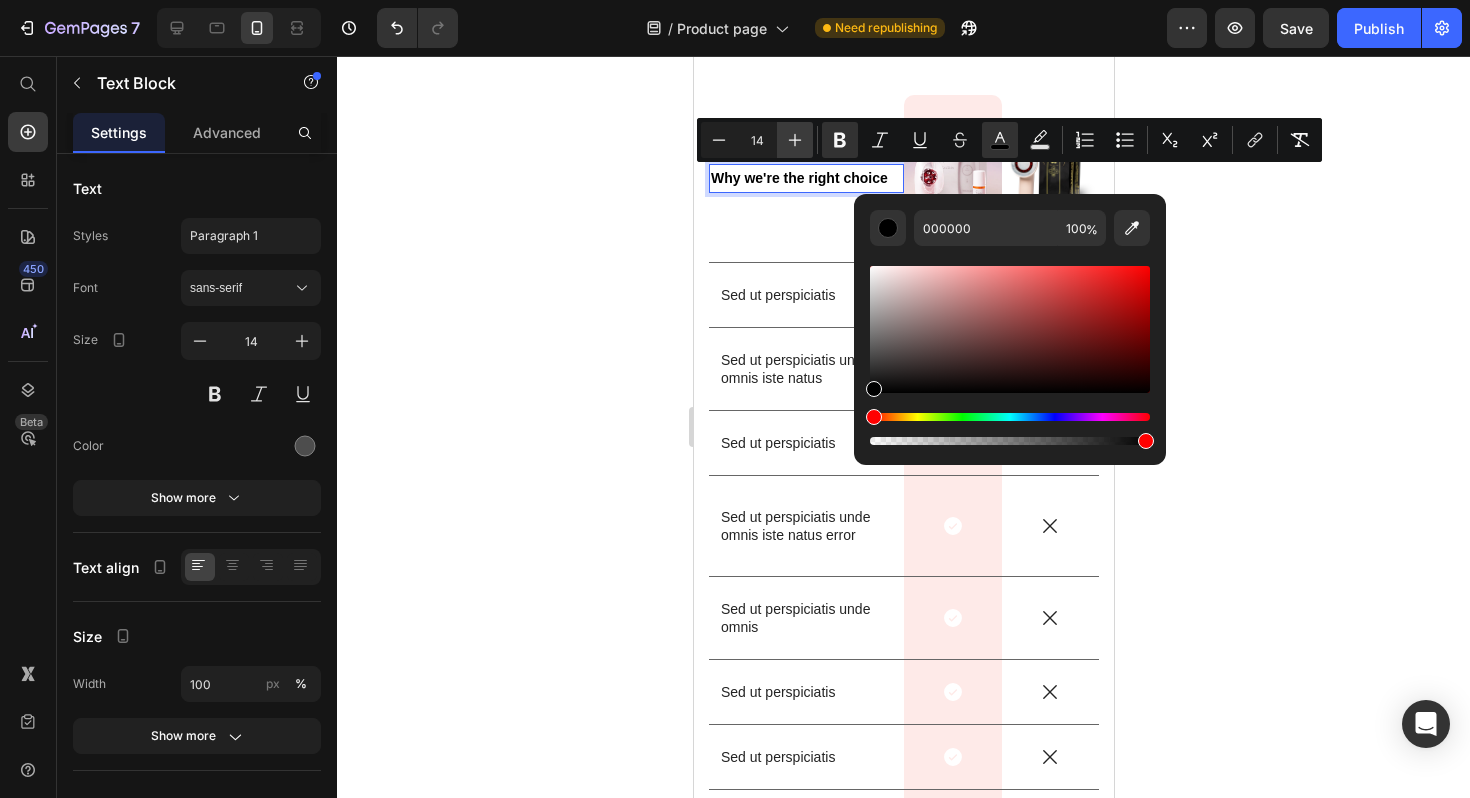 click 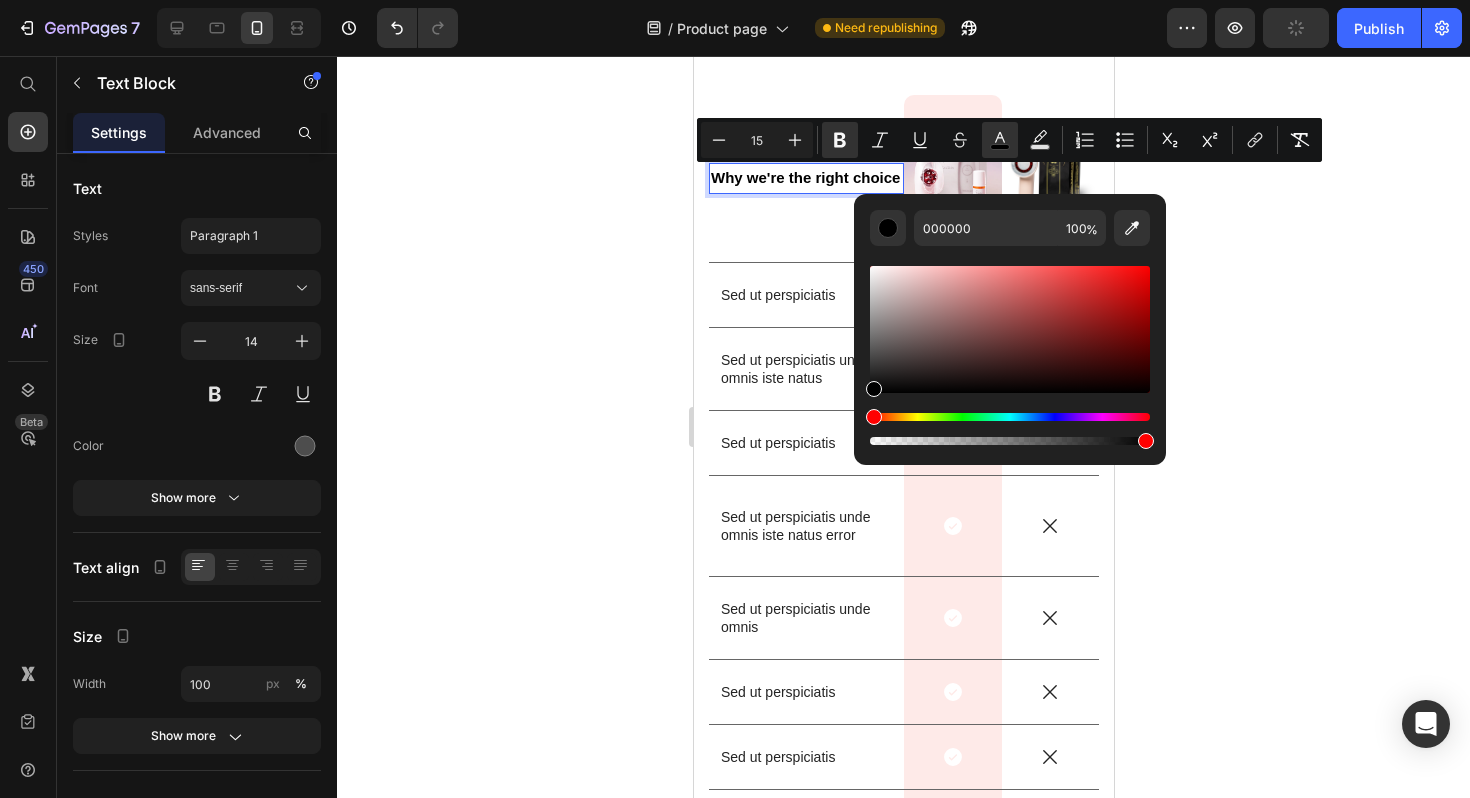click 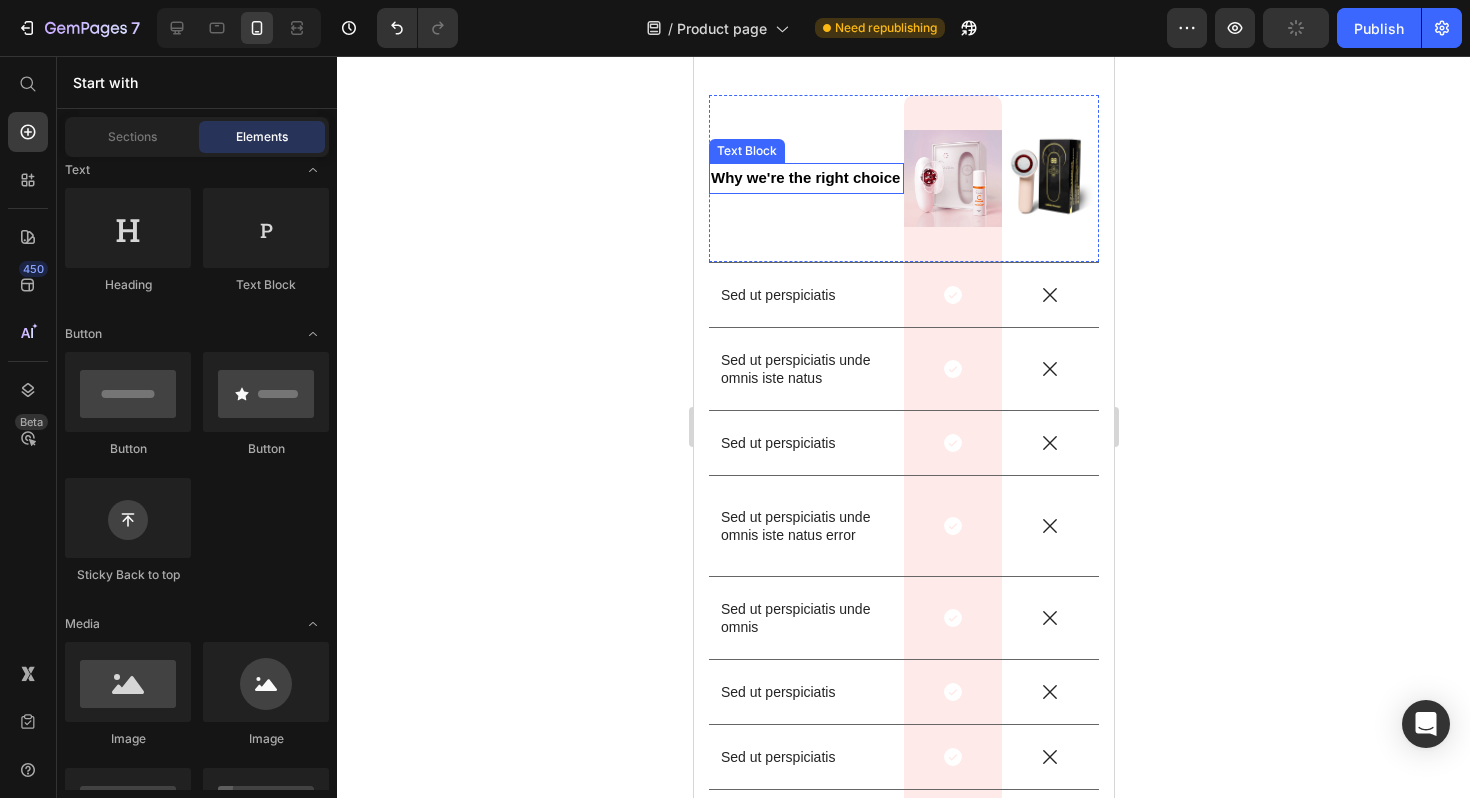 click on "Why we're the right choice" at bounding box center (804, 177) 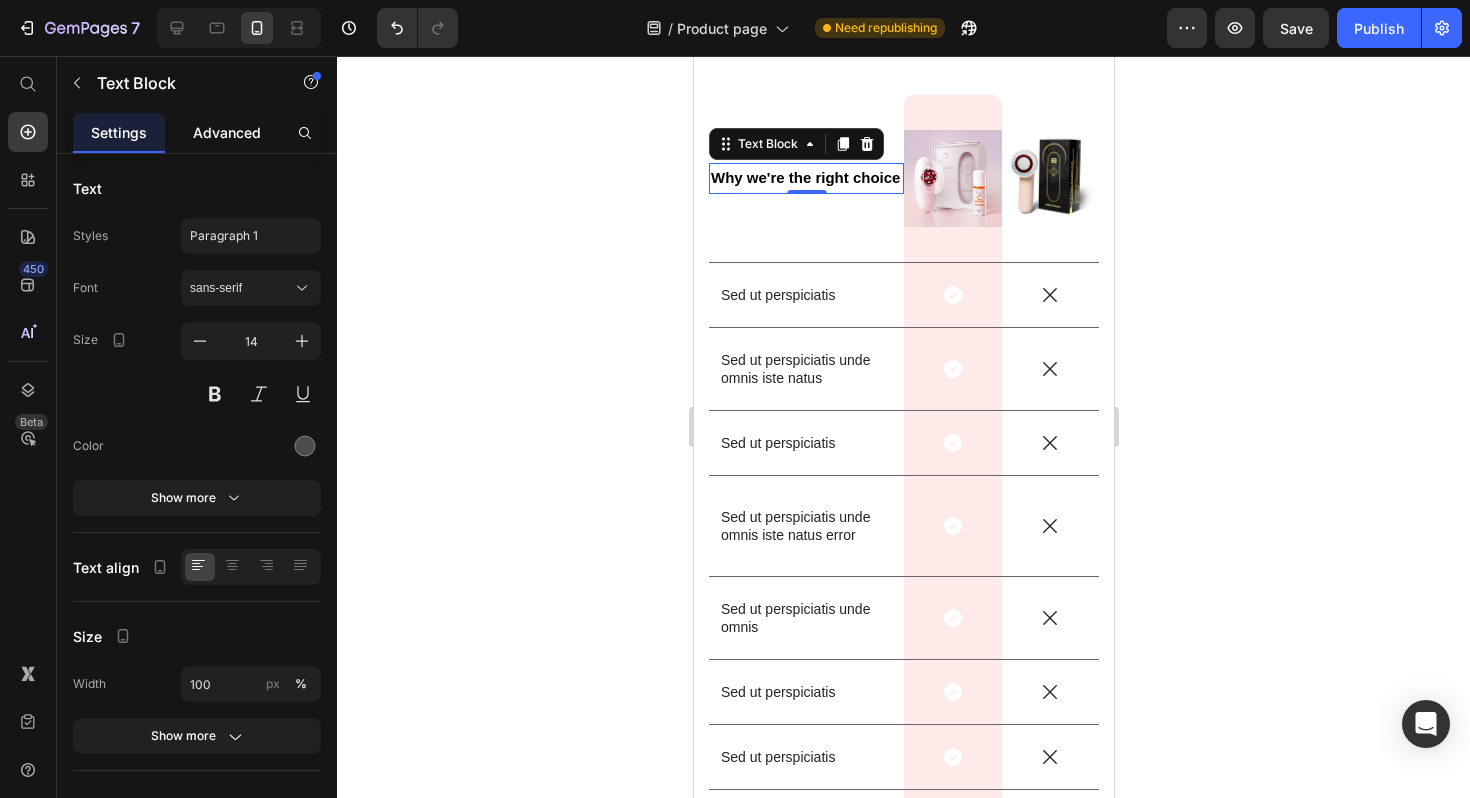 click on "Advanced" at bounding box center (227, 132) 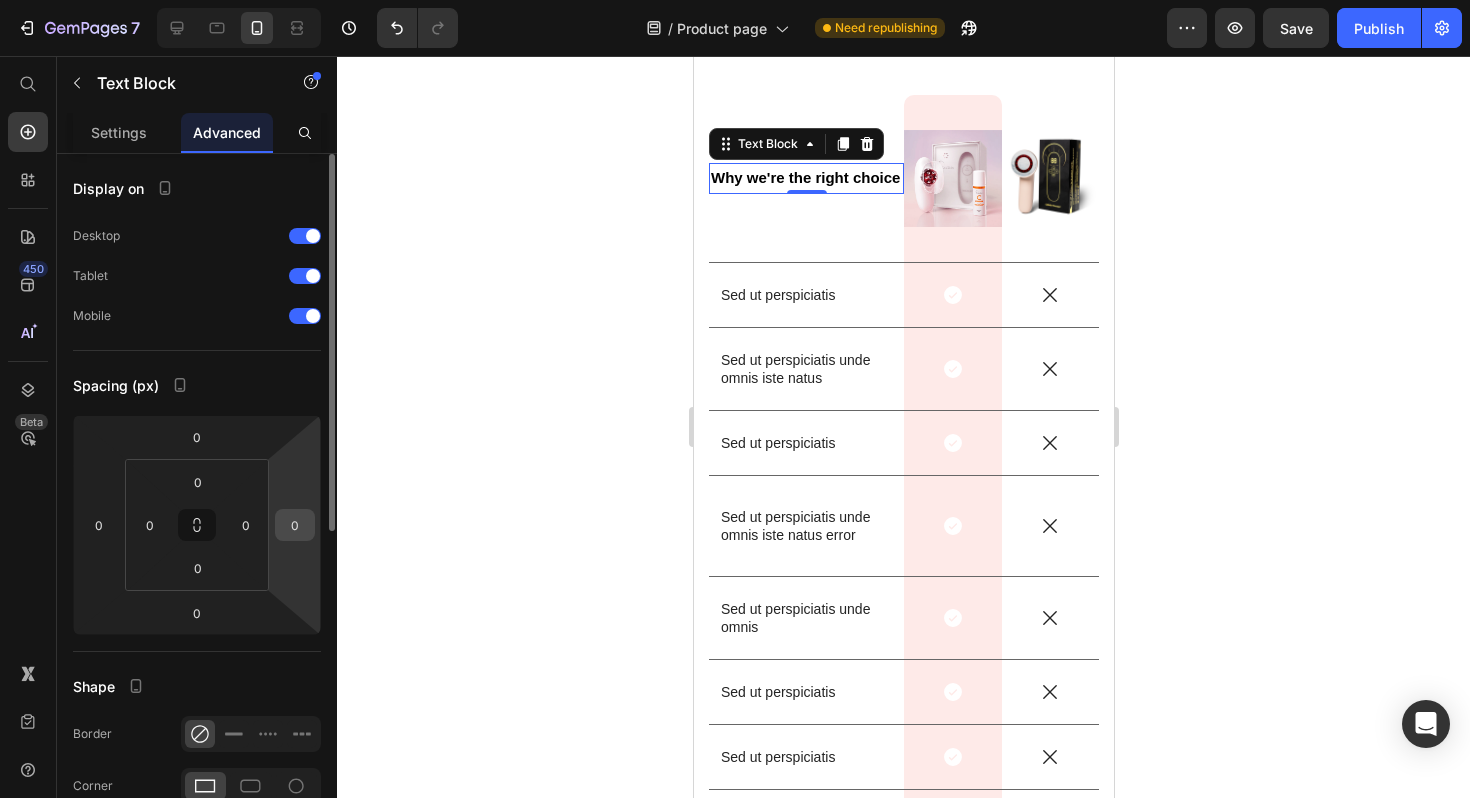 click on "0" at bounding box center (295, 525) 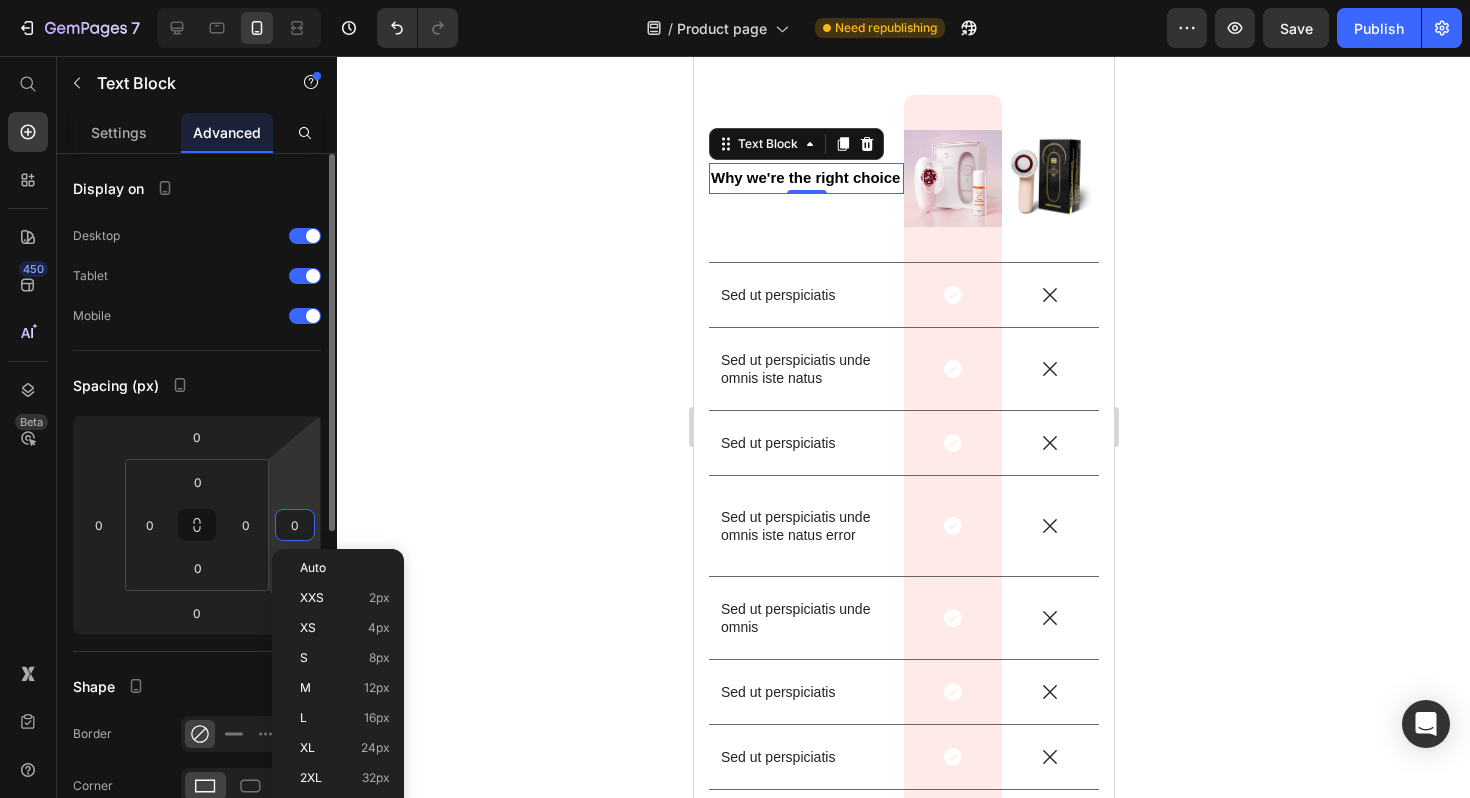 type on "3" 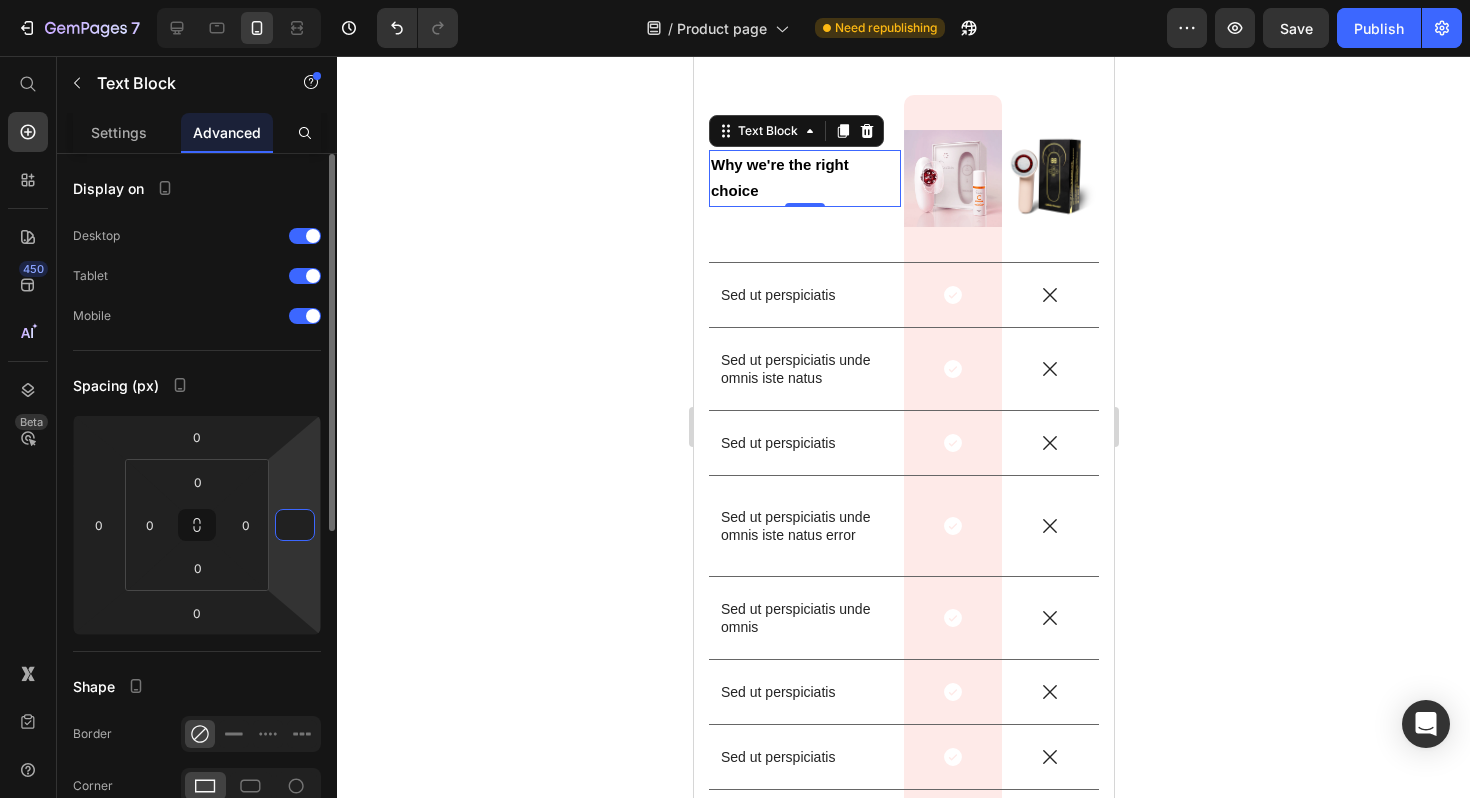 type on "0" 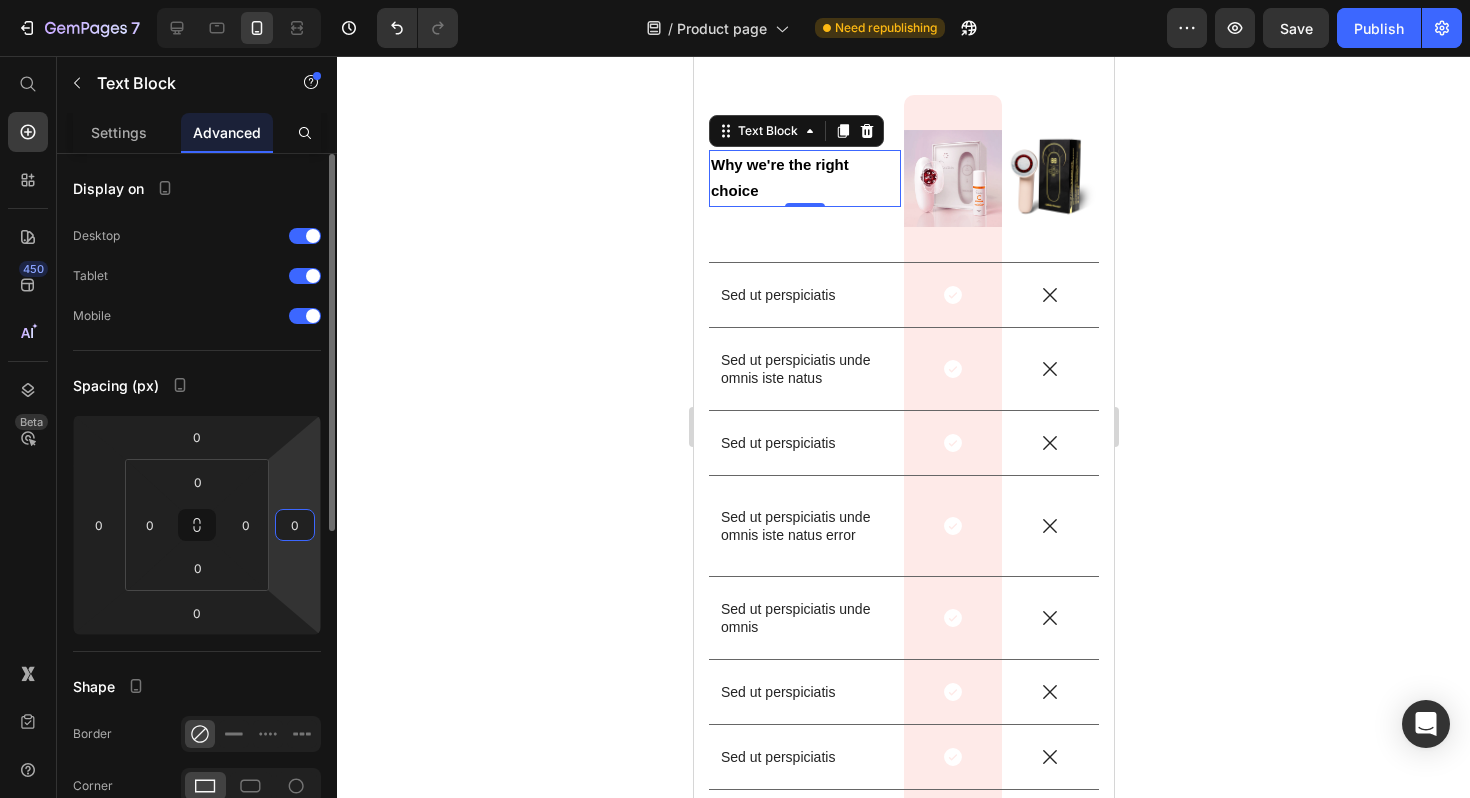 click on "Spacing (px)" at bounding box center (197, 385) 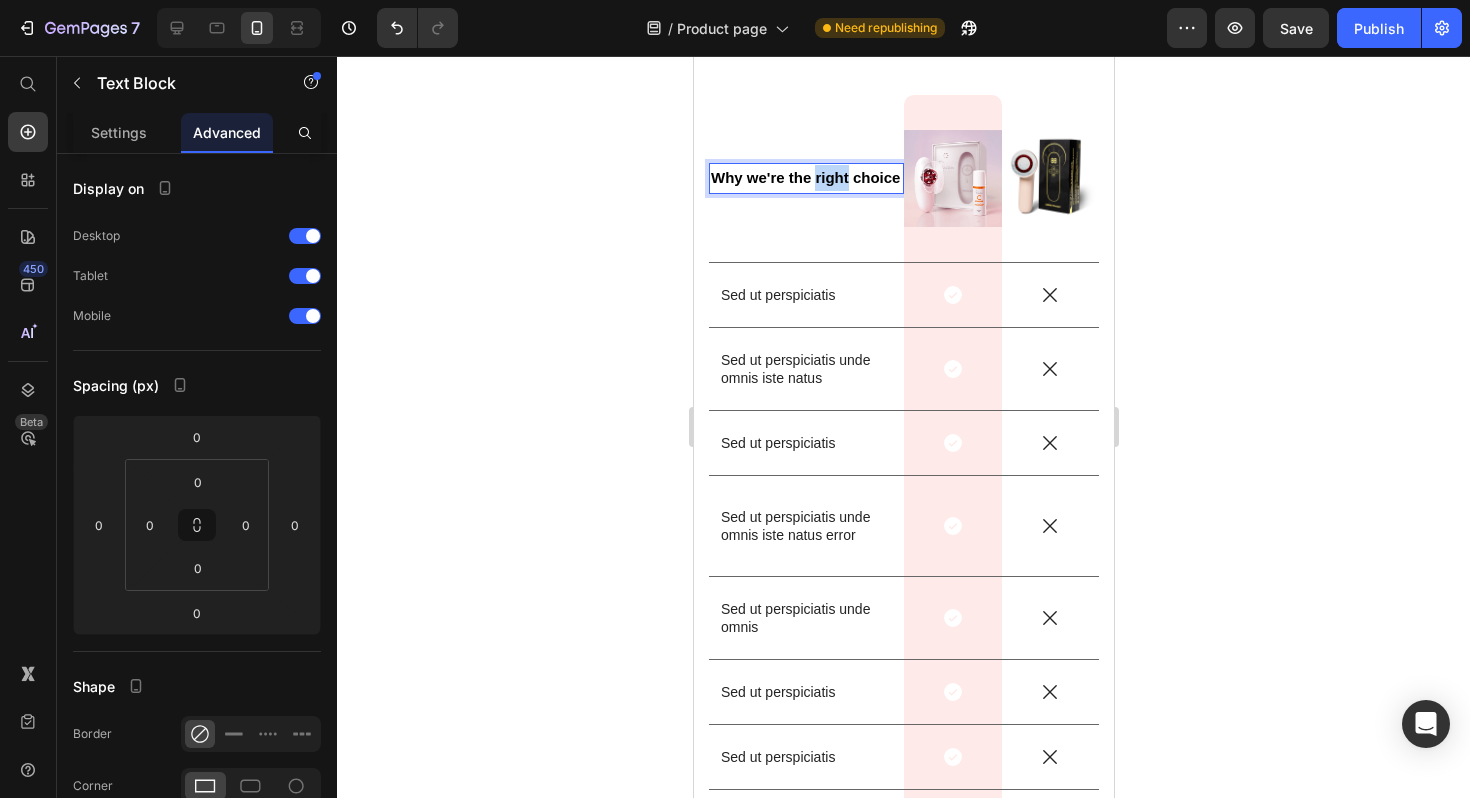 click on "Why we're the right choice" at bounding box center (804, 177) 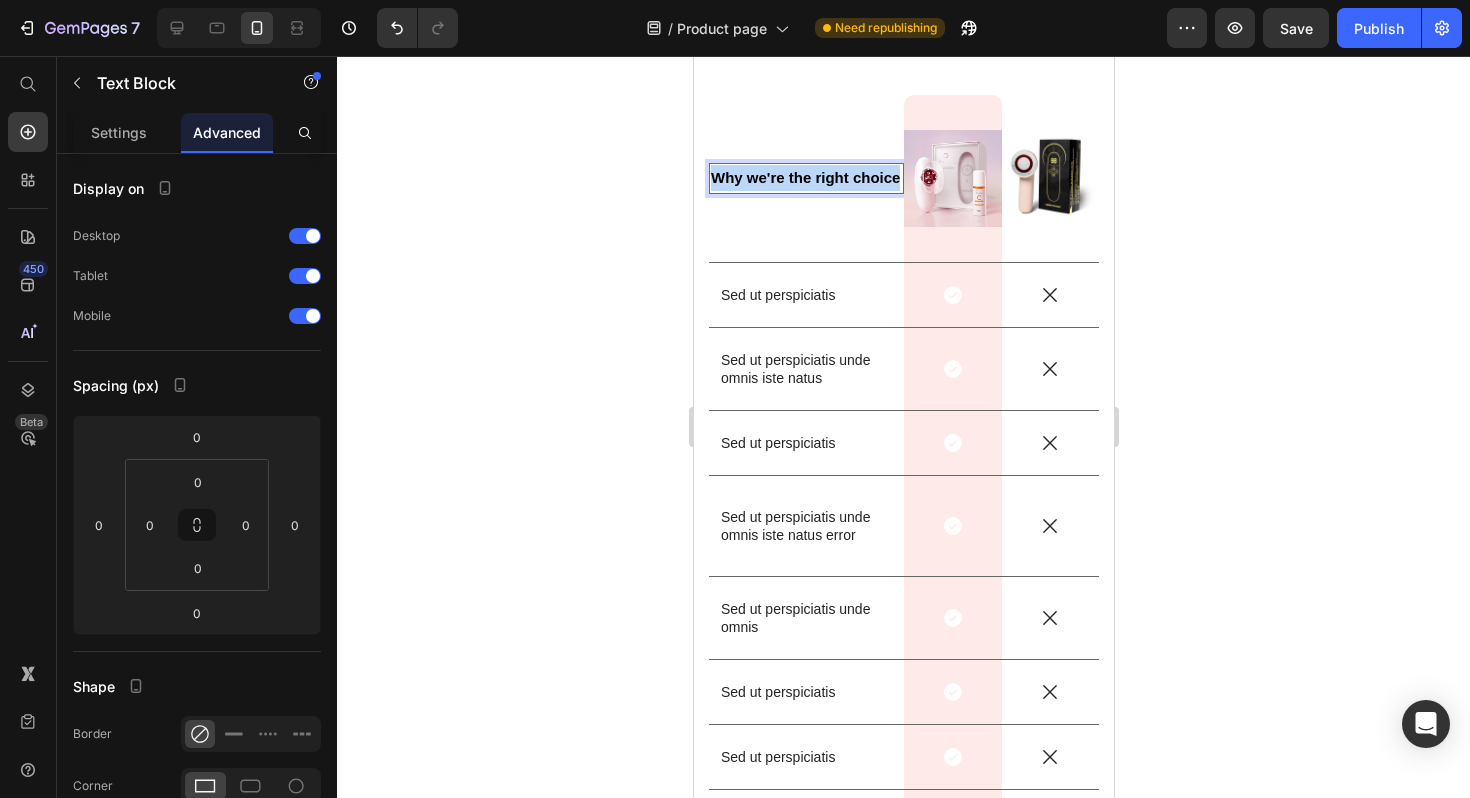 click on "Why we're the right choice" at bounding box center (804, 177) 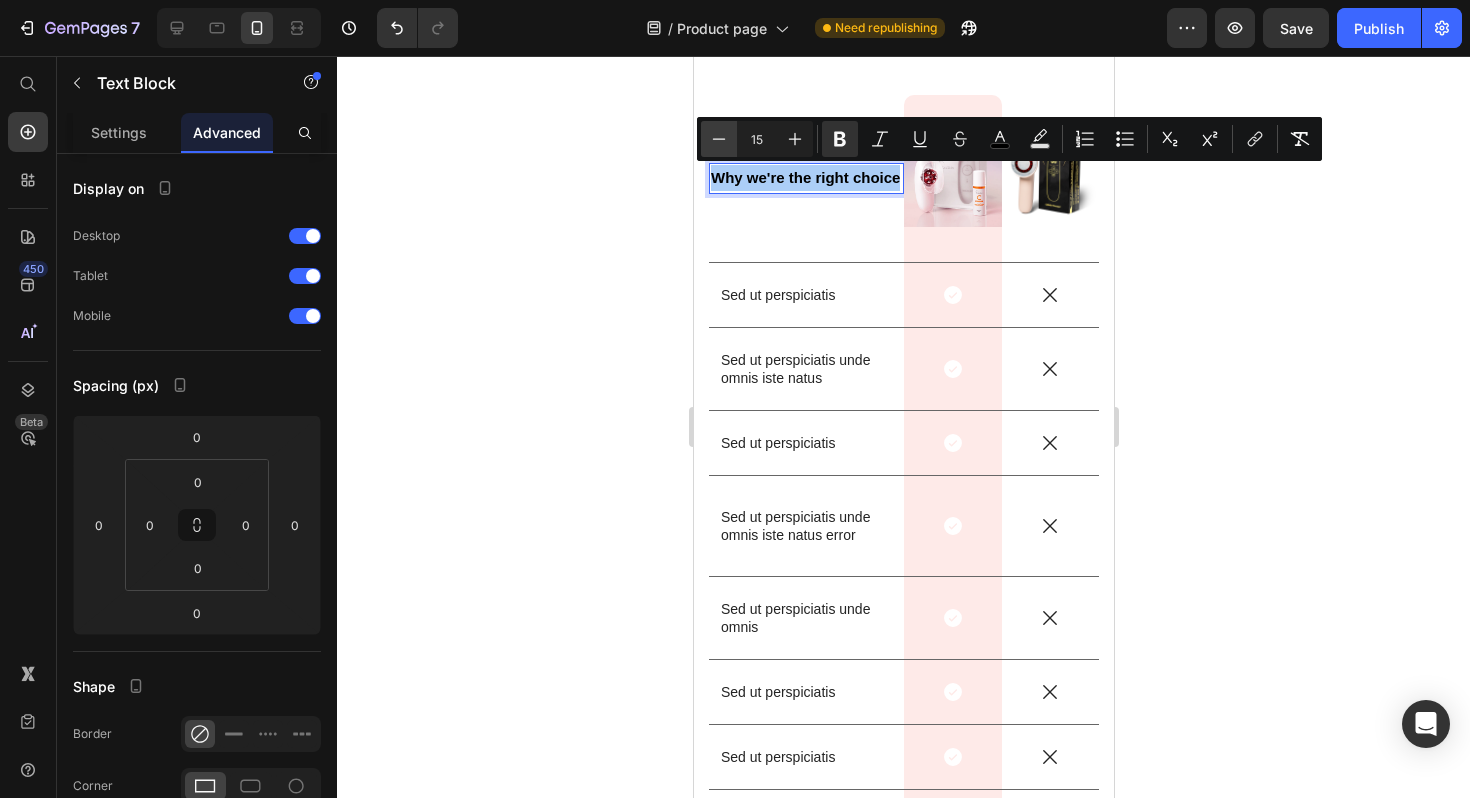 click 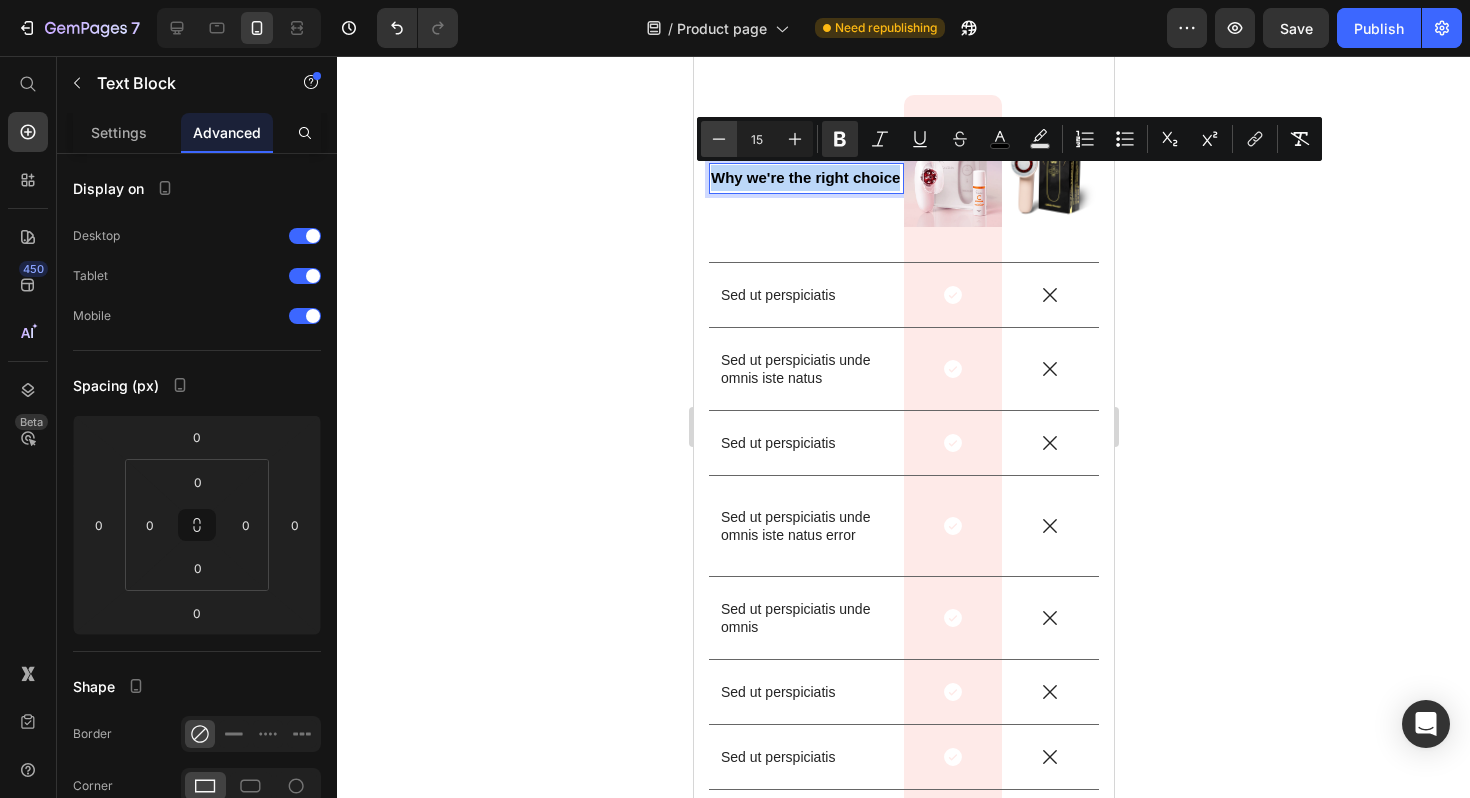 type on "14" 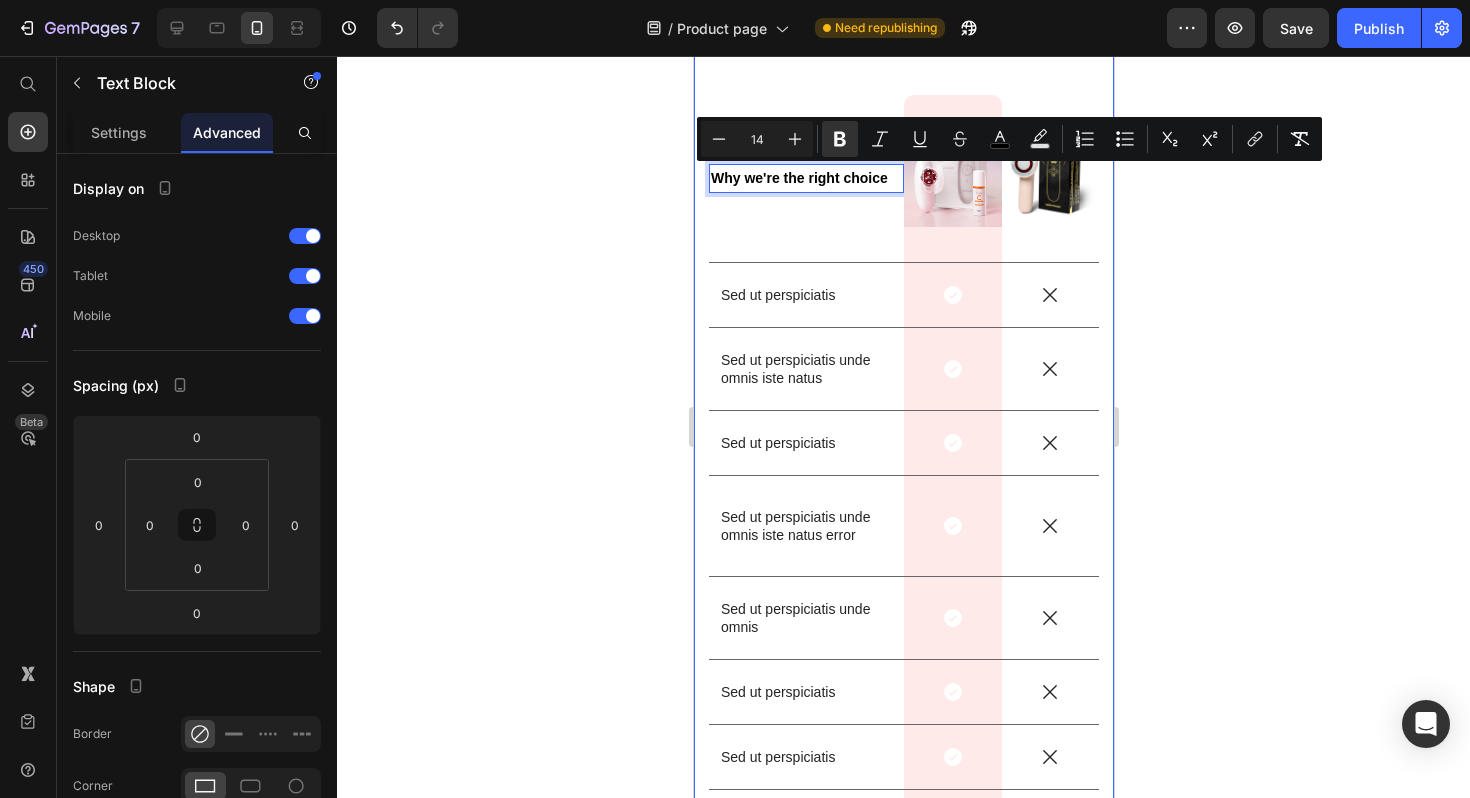 click 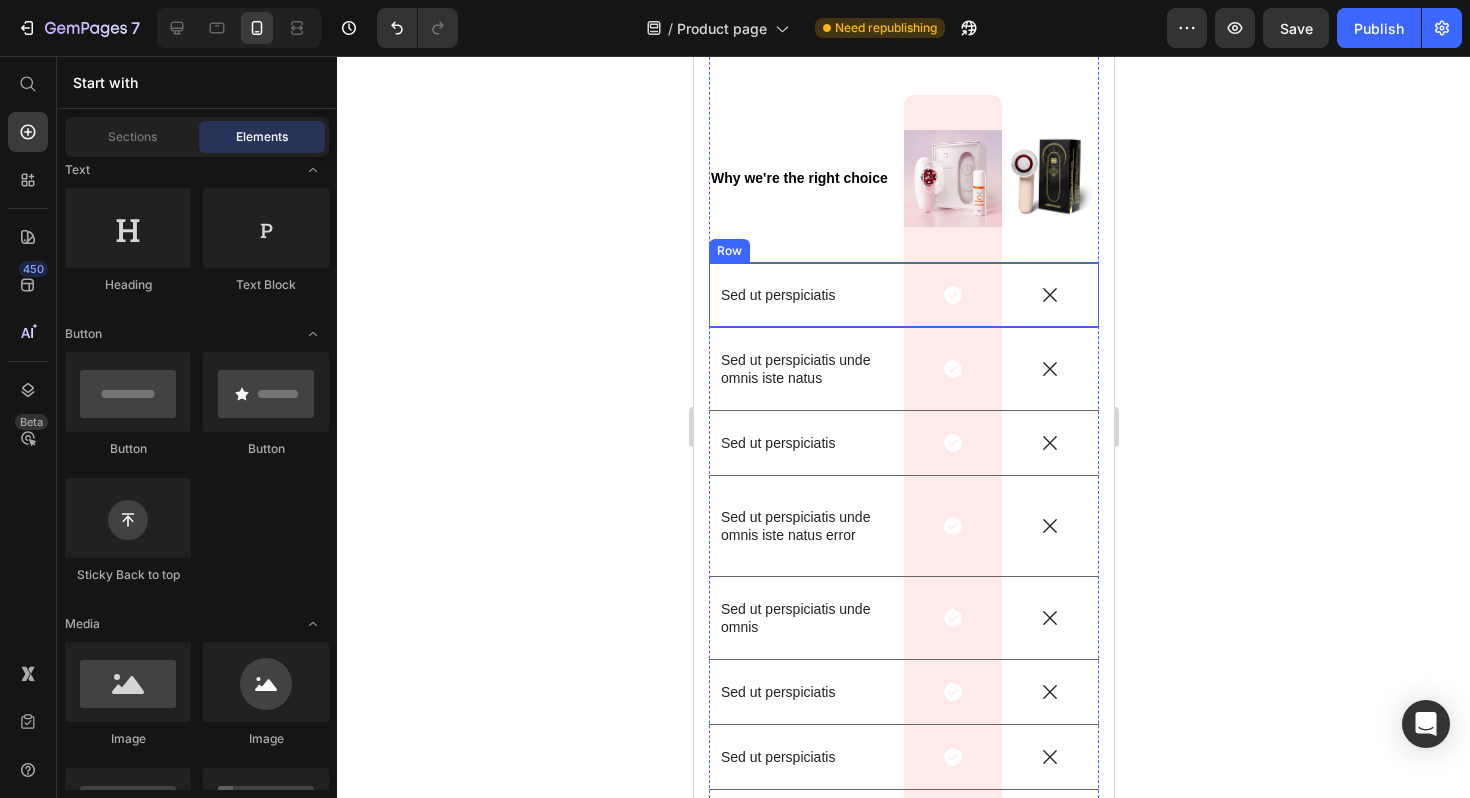 click on "Sed ut perspiciatis" at bounding box center (805, 295) 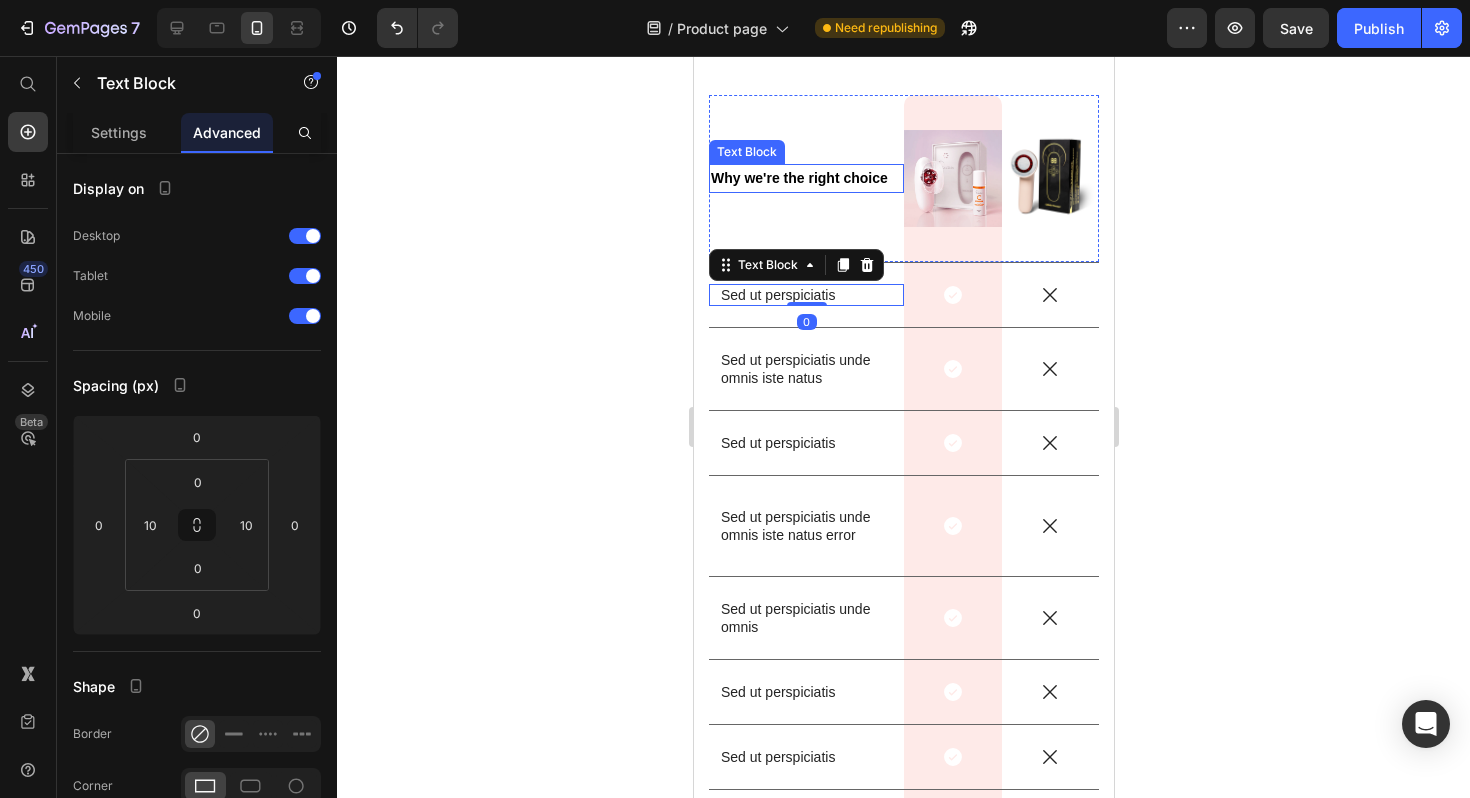click on "Why we're the right choice" at bounding box center (798, 178) 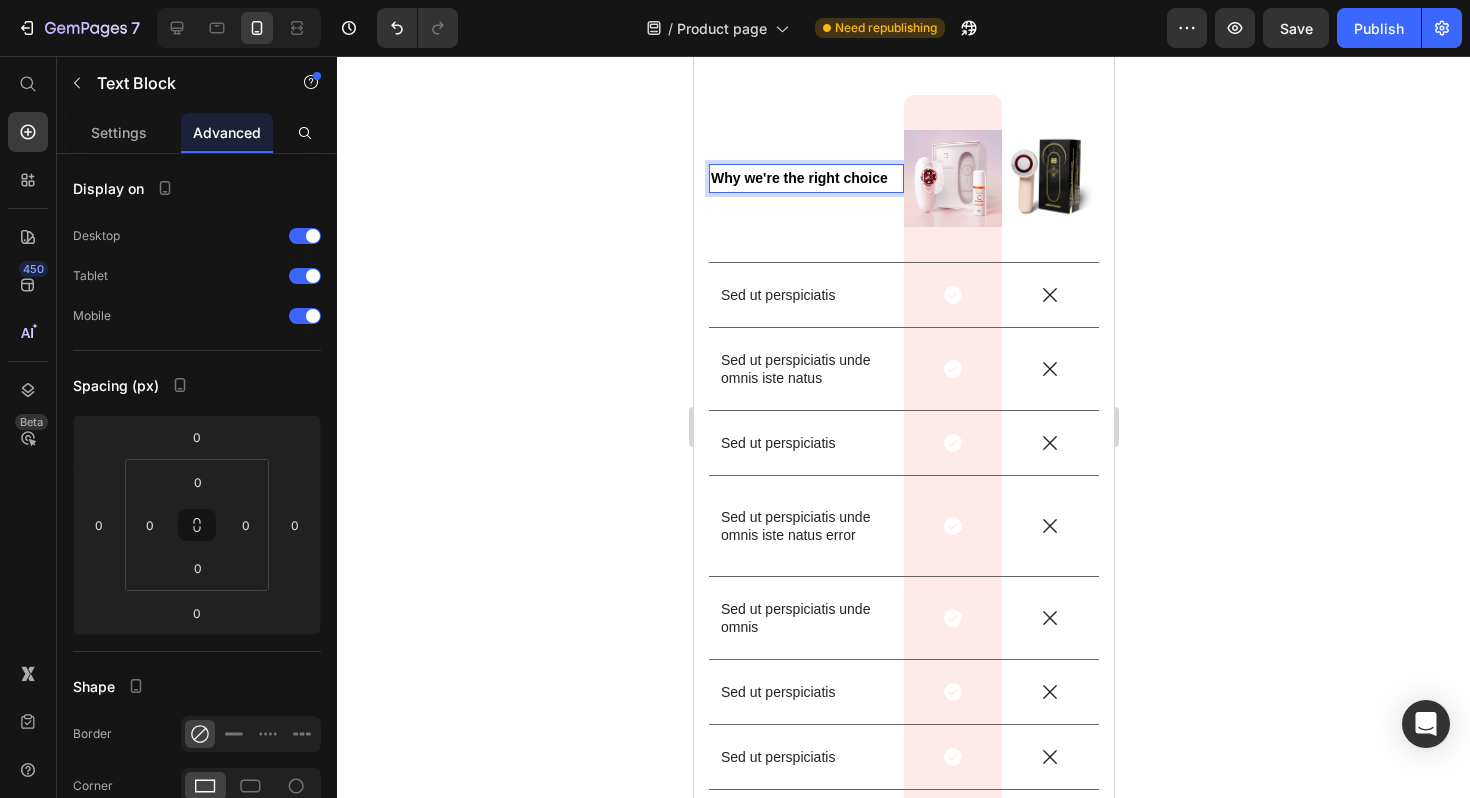 click 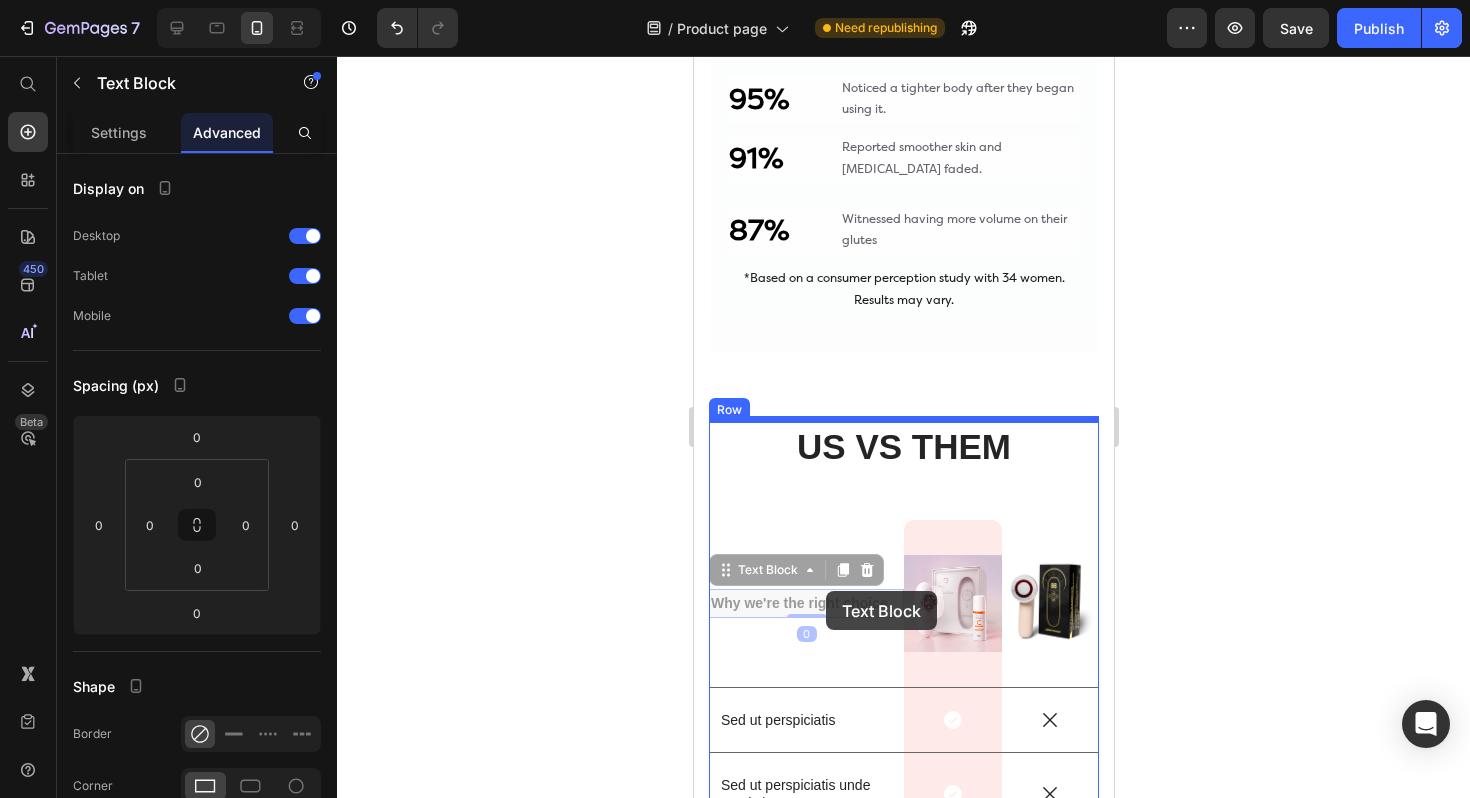 scroll, scrollTop: 4228, scrollLeft: 0, axis: vertical 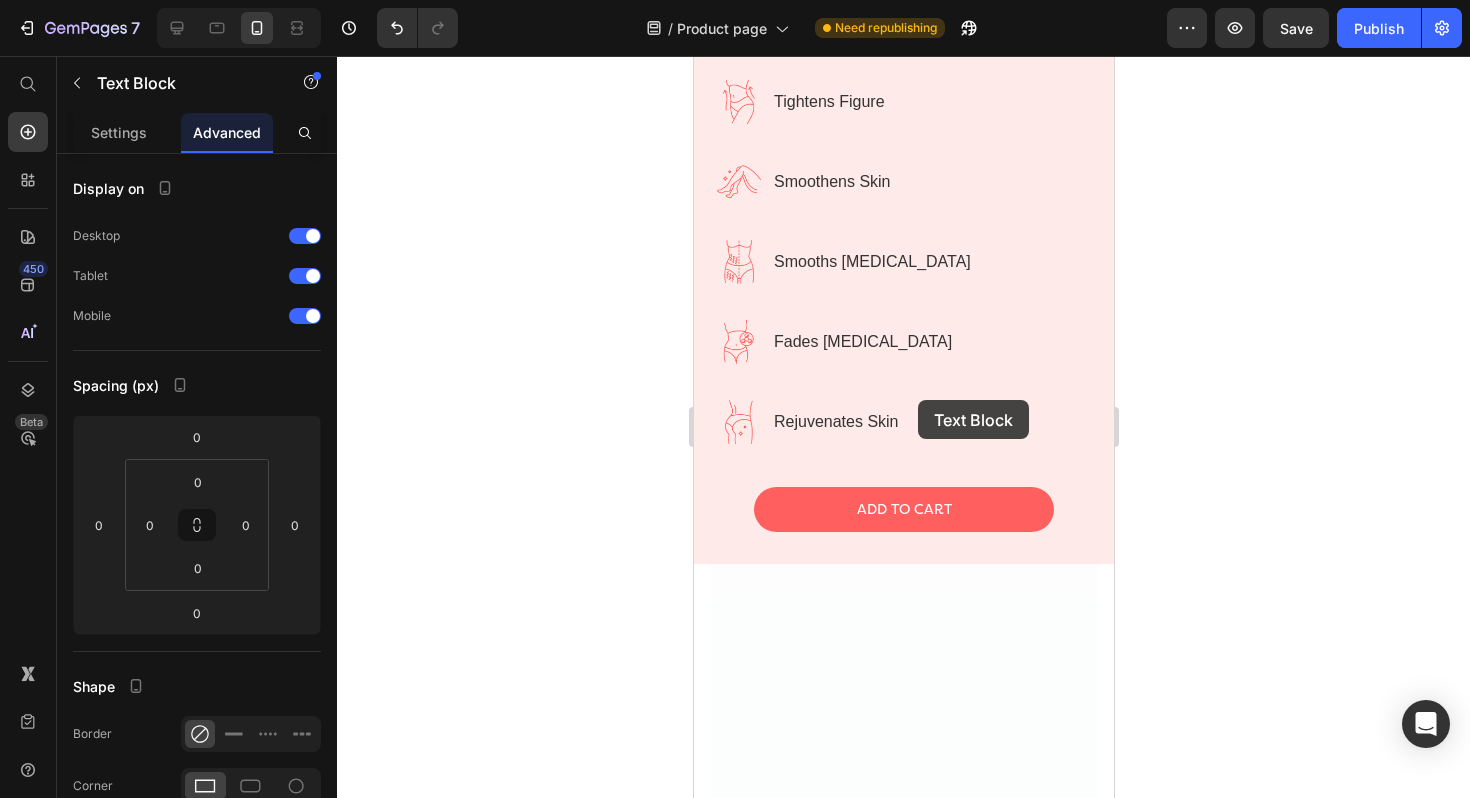 drag, startPoint x: 768, startPoint y: 174, endPoint x: -1, endPoint y: 299, distance: 779.0931 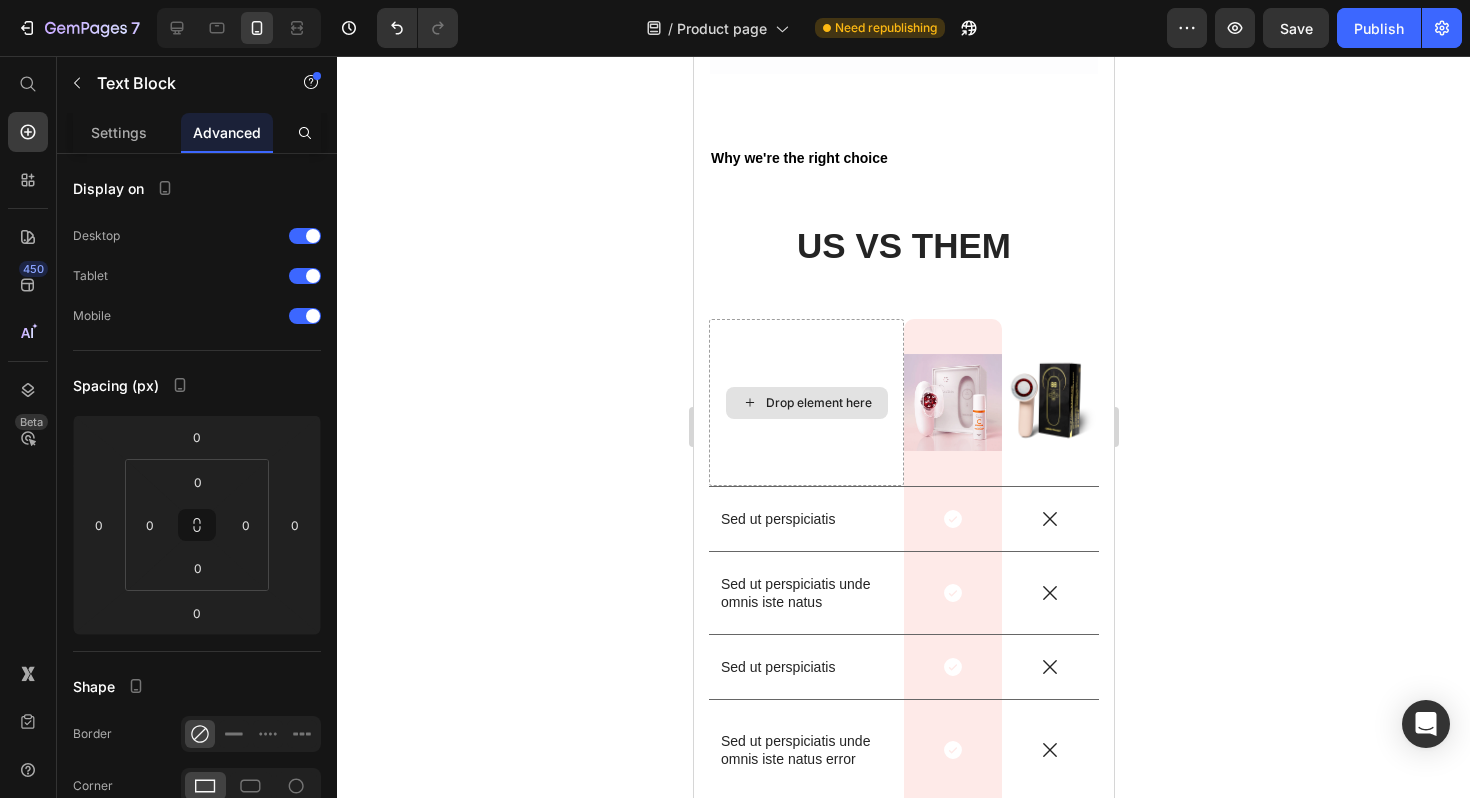 scroll, scrollTop: 5393, scrollLeft: 0, axis: vertical 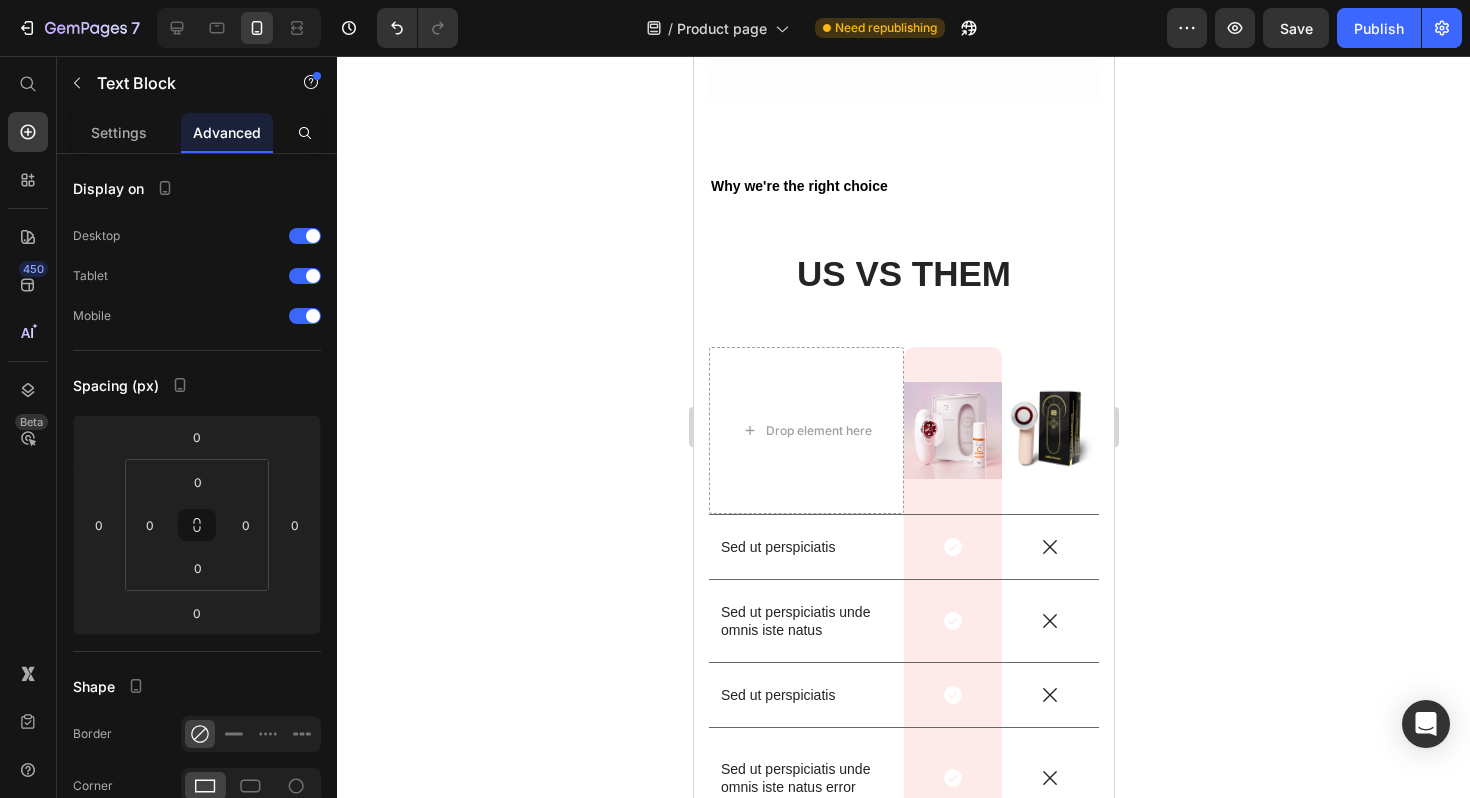 click on "Why we're the right choice" at bounding box center [798, 186] 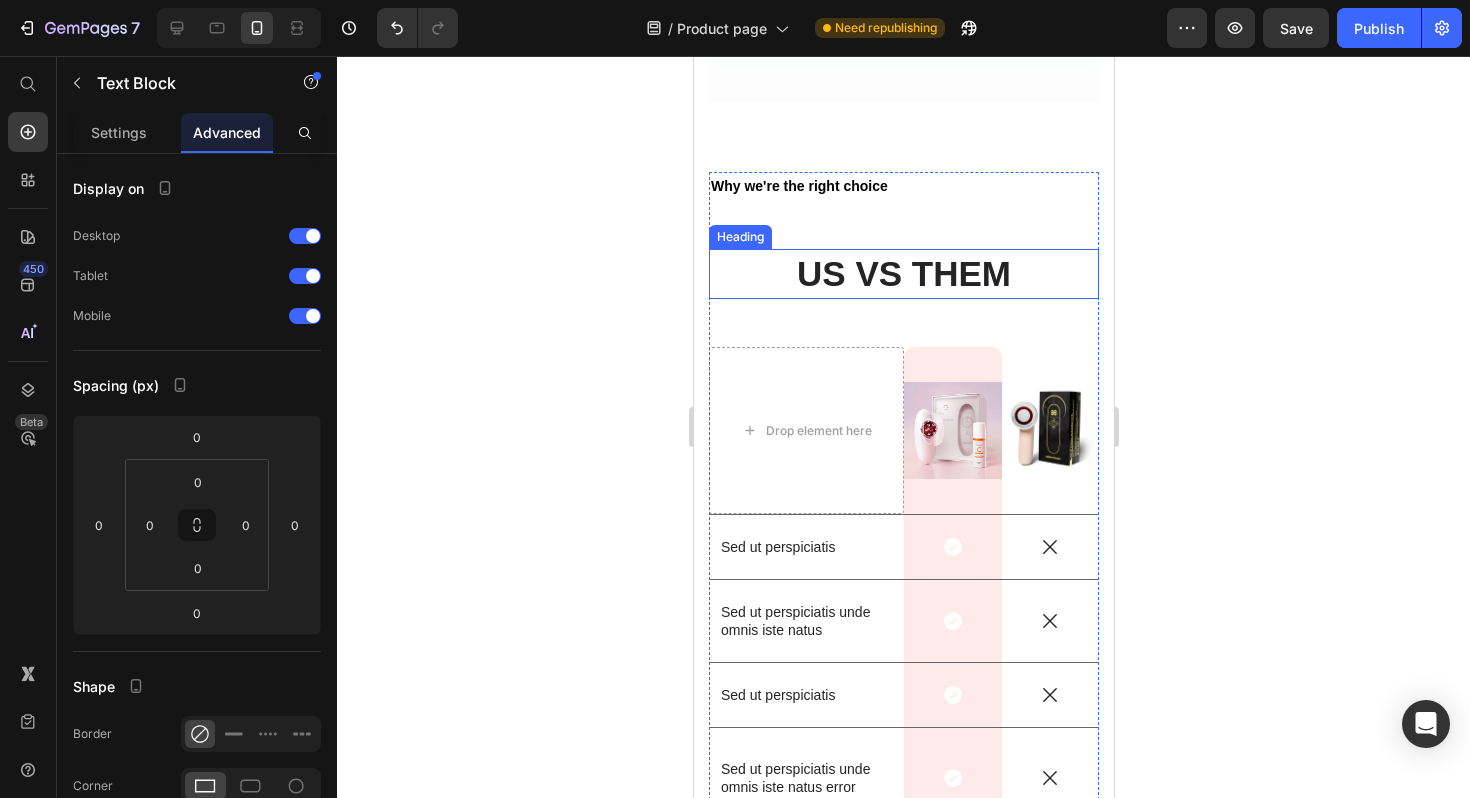 click on "US VS THEM" at bounding box center [903, 274] 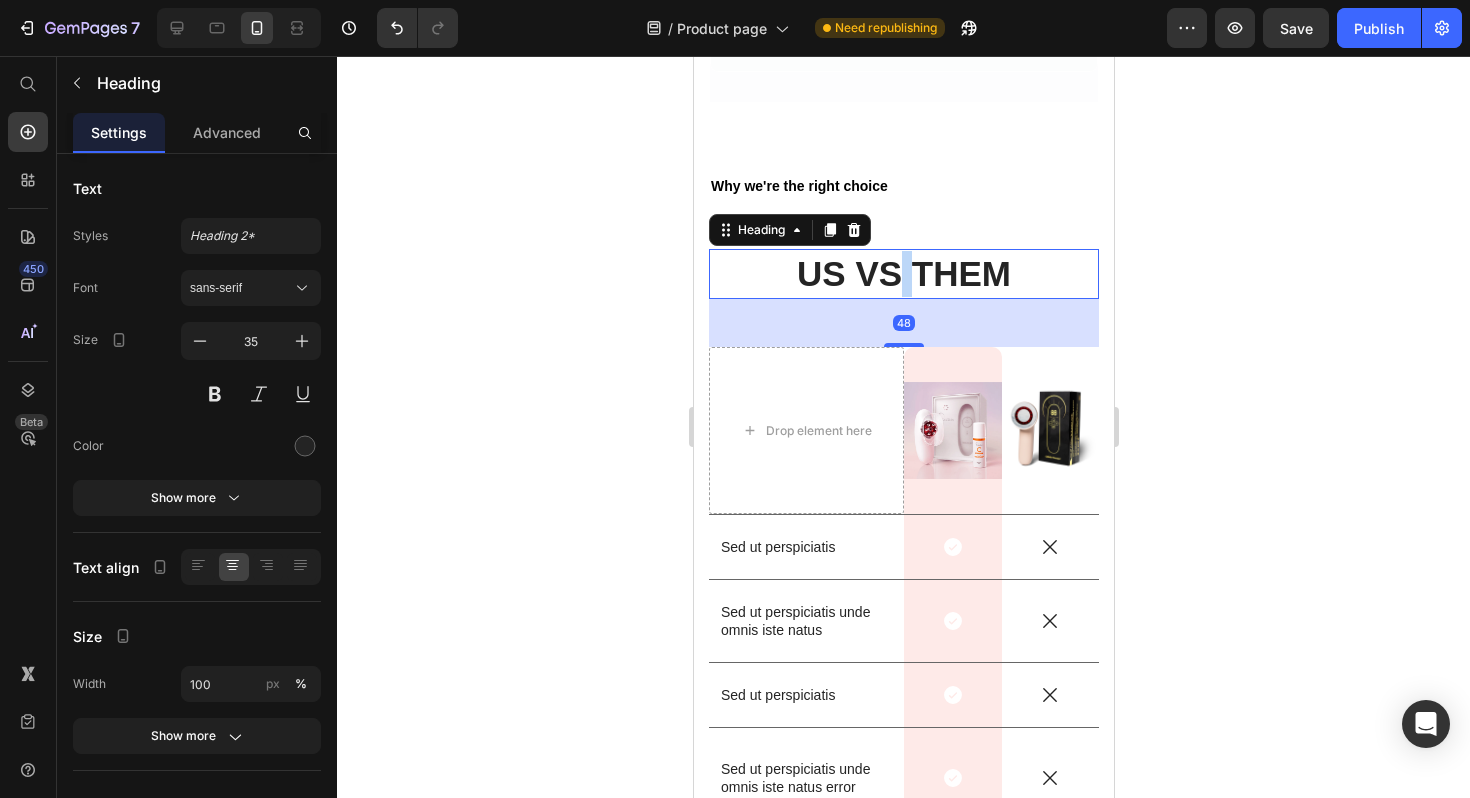 click on "US VS THEM" at bounding box center [903, 274] 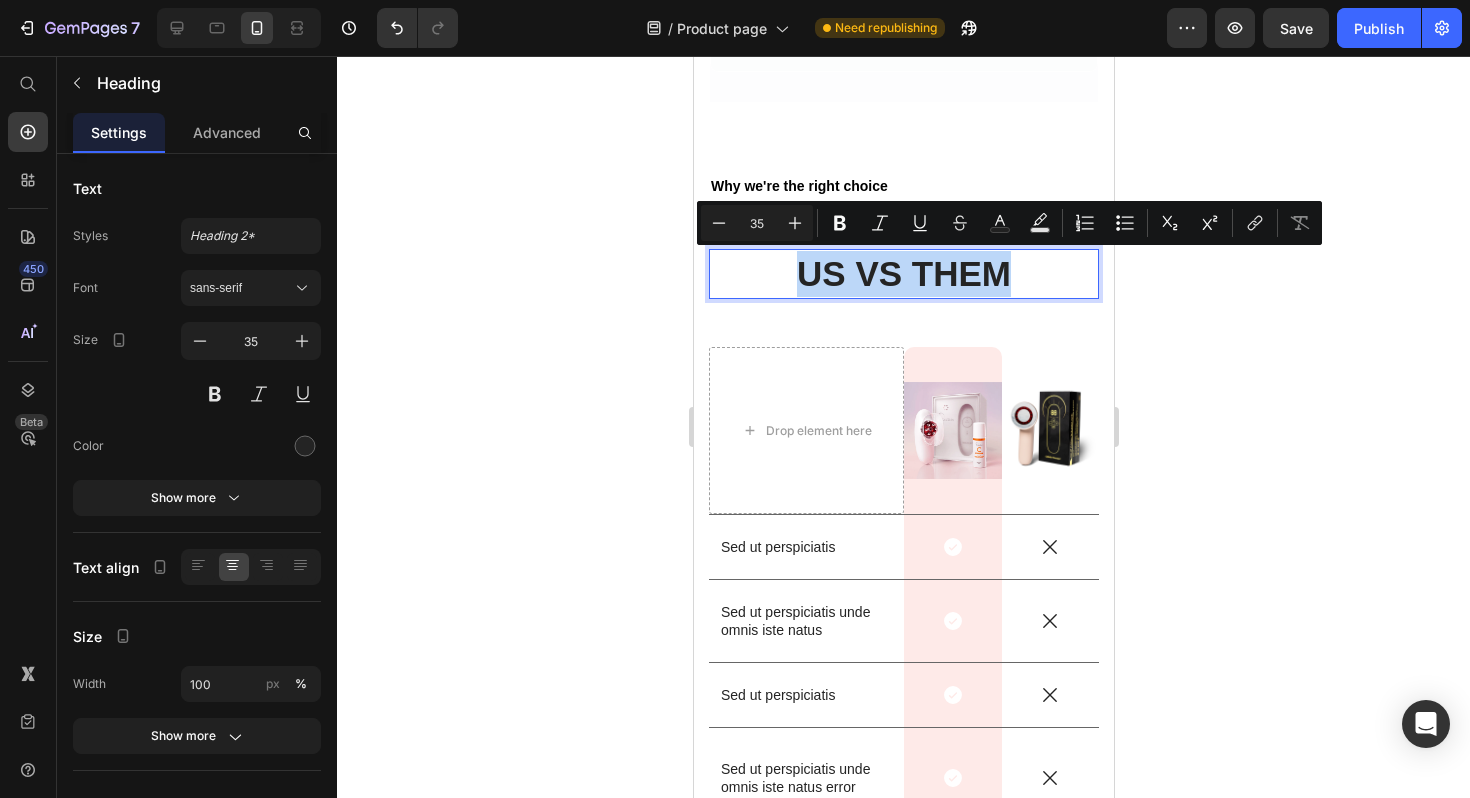 click on "US VS THEM" at bounding box center (903, 274) 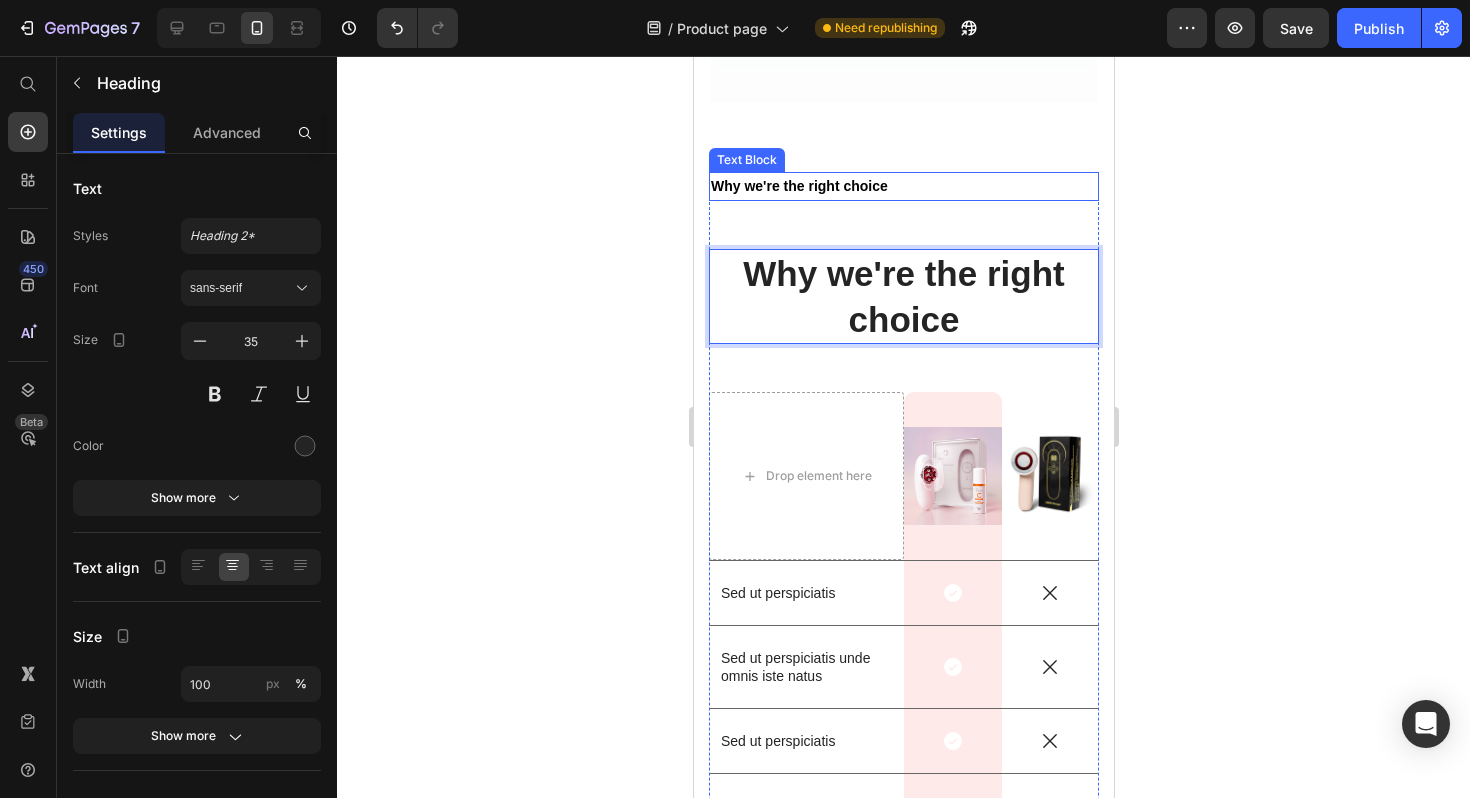 click on "Why we're the right choice" at bounding box center (798, 186) 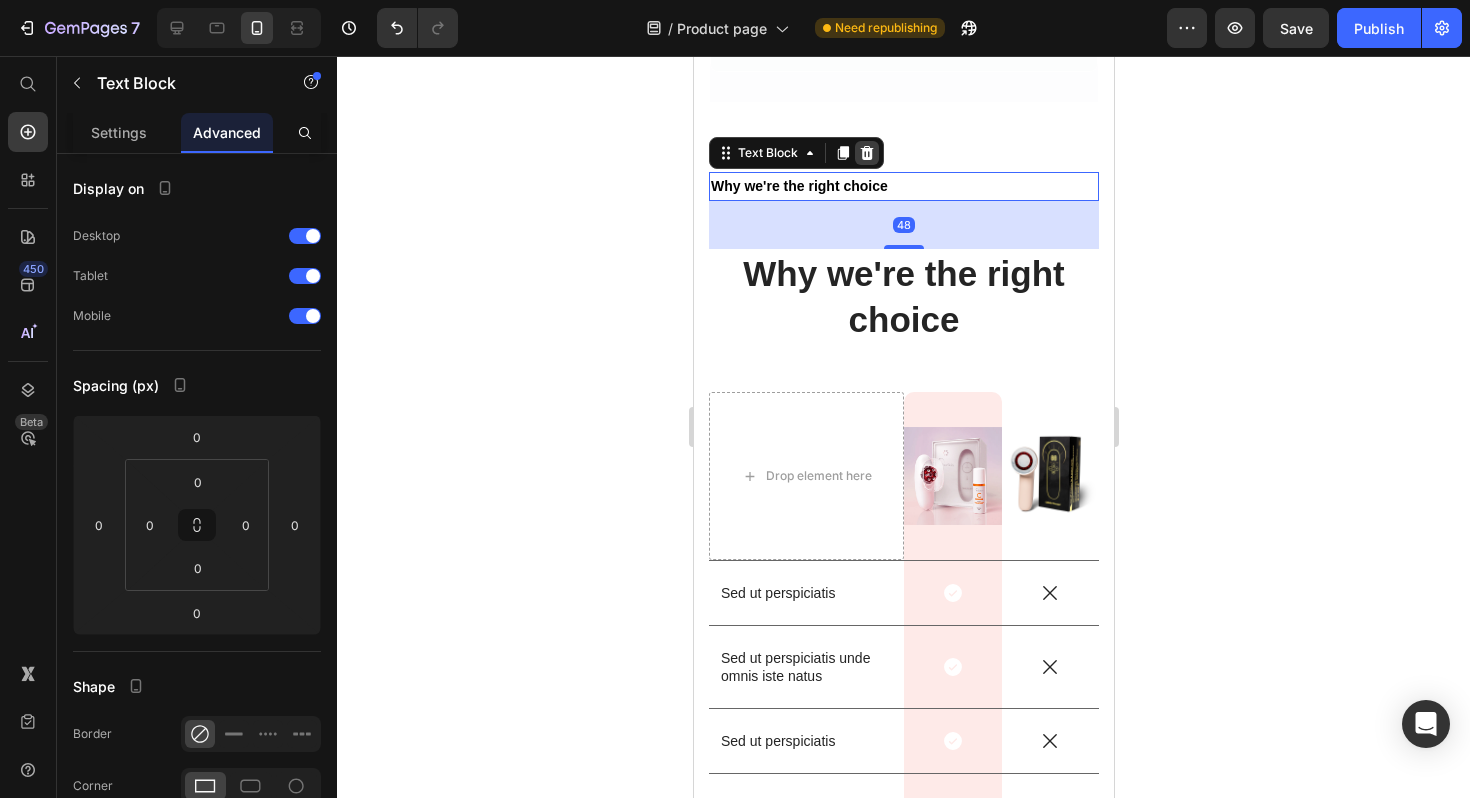 click 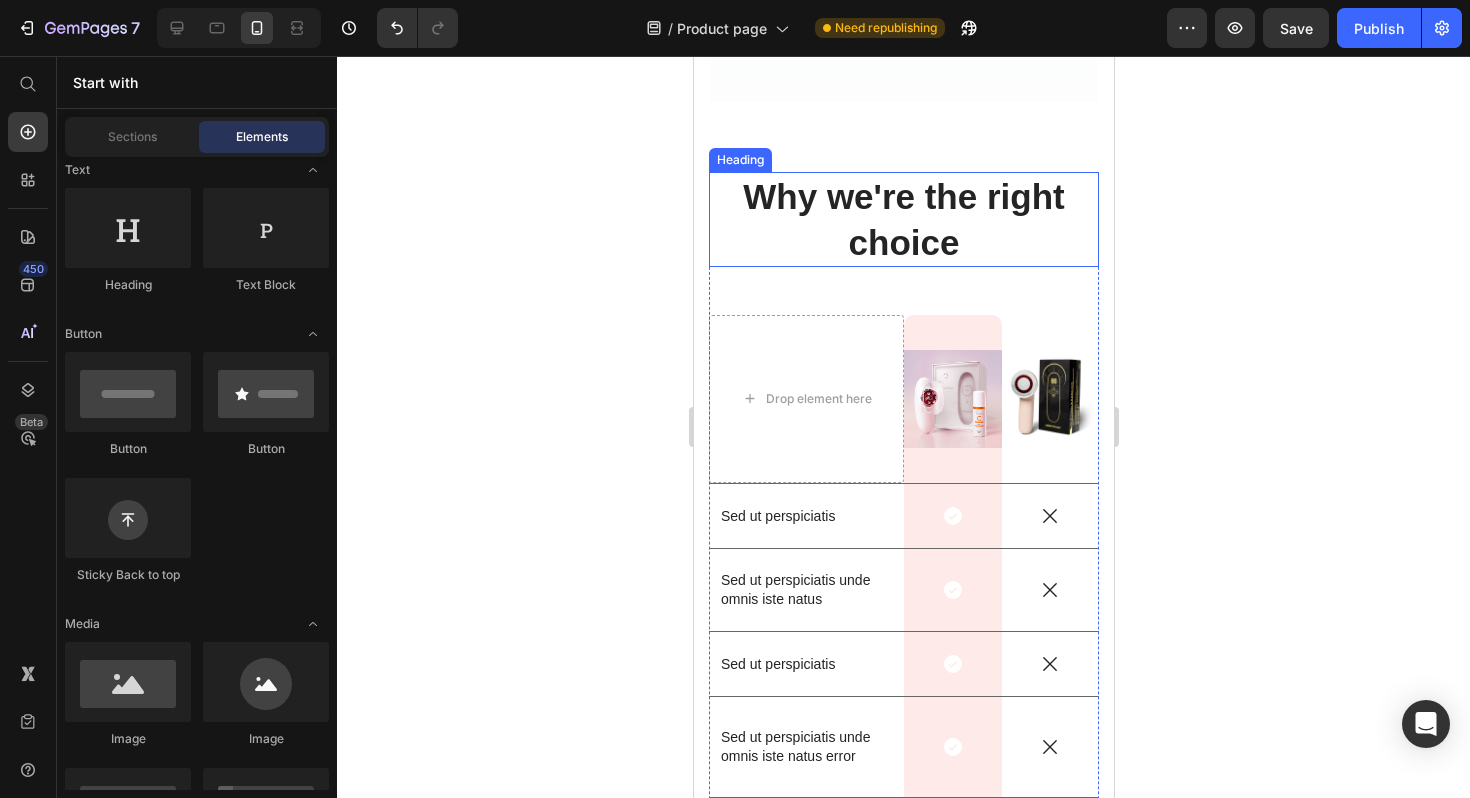 click on "Why we're the right choice" at bounding box center [903, 219] 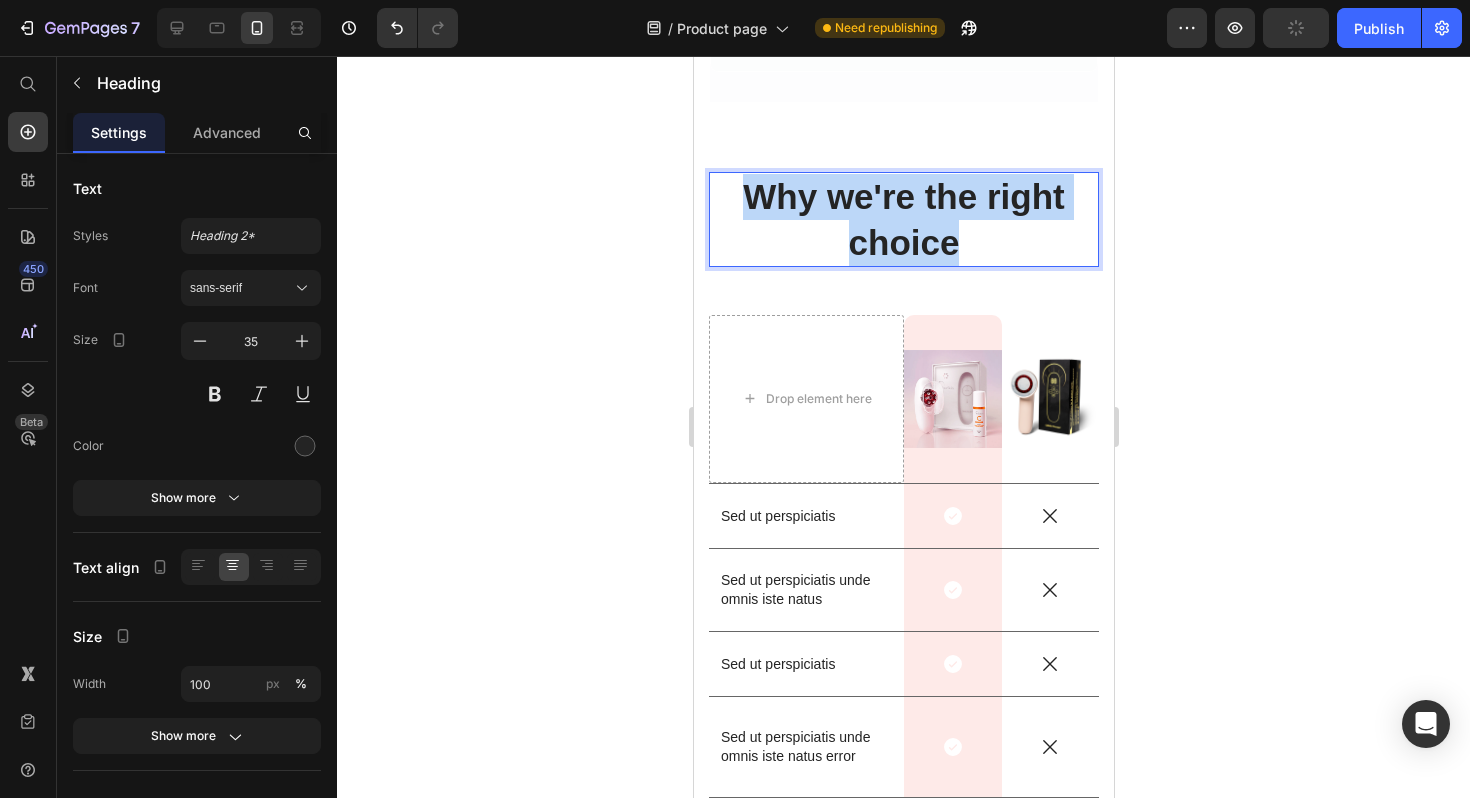 click on "Why we're the right choice" at bounding box center (903, 219) 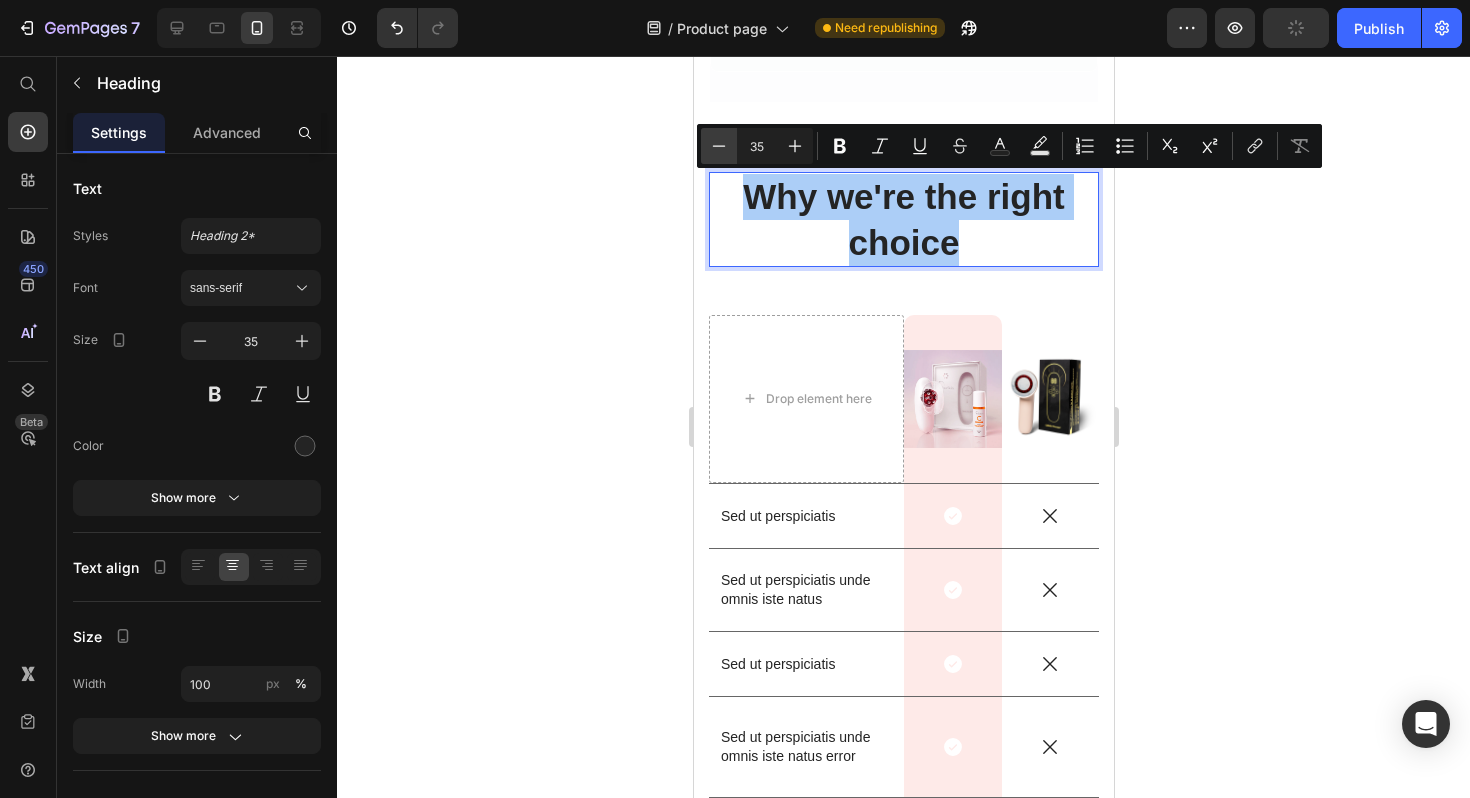 click 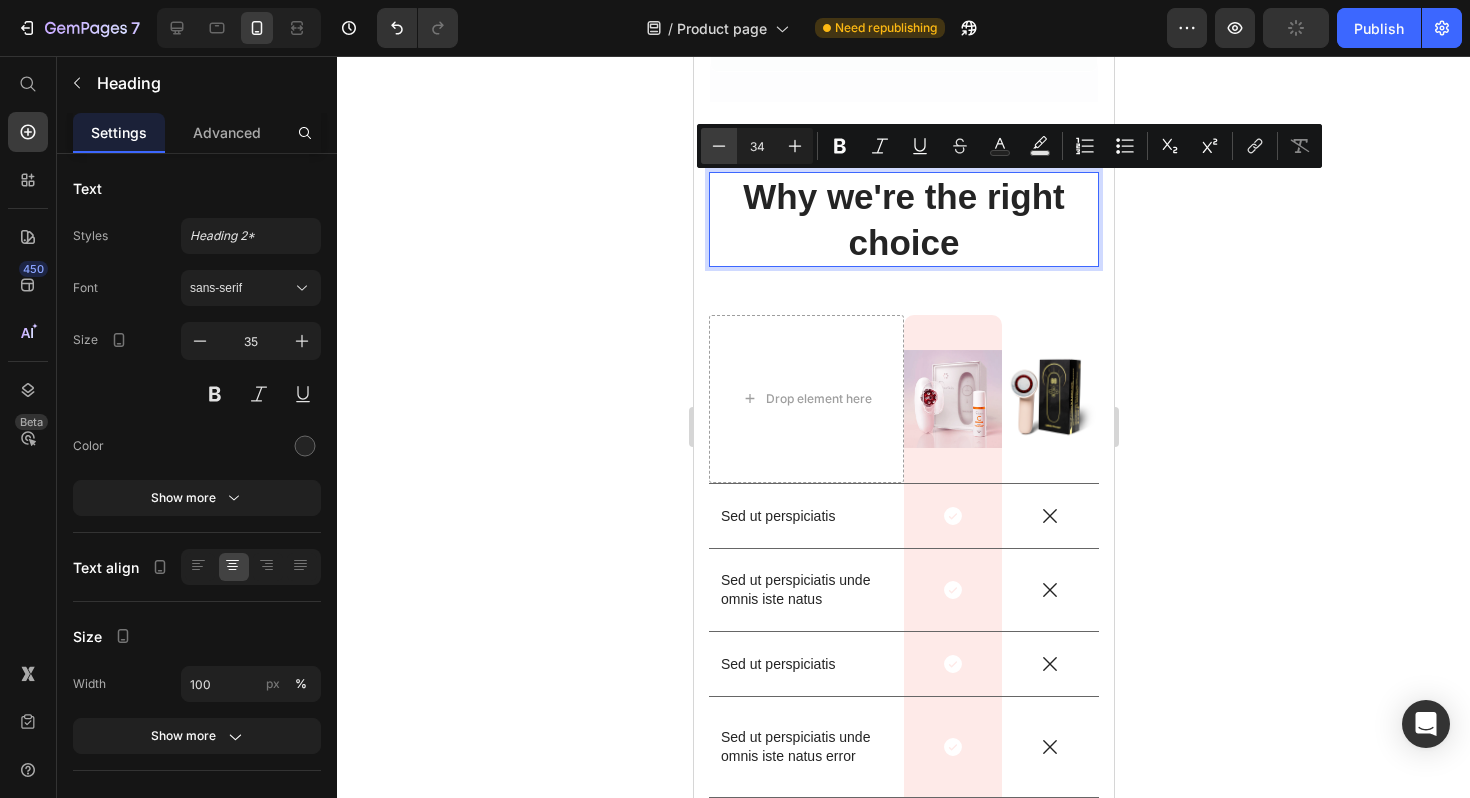 click 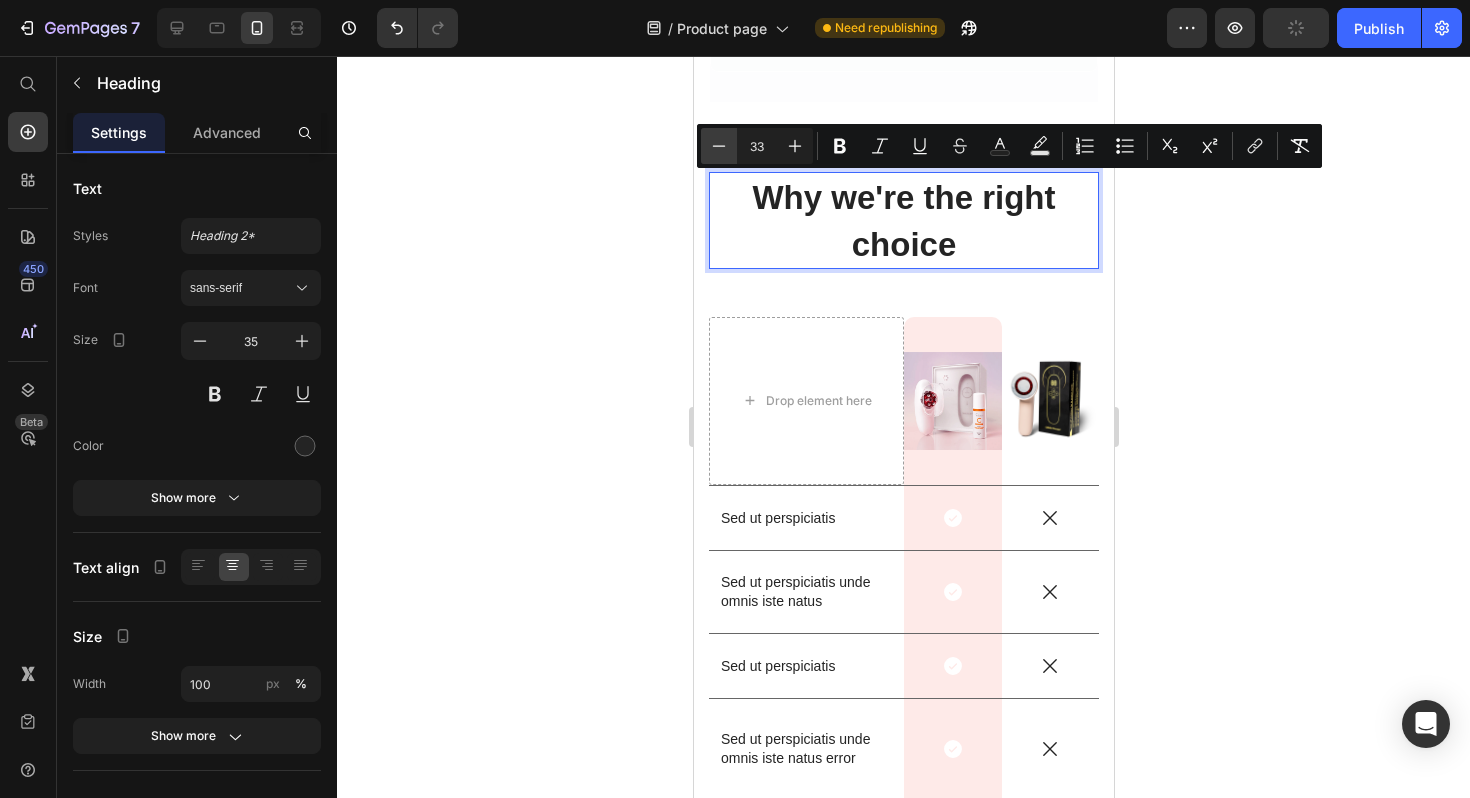 click 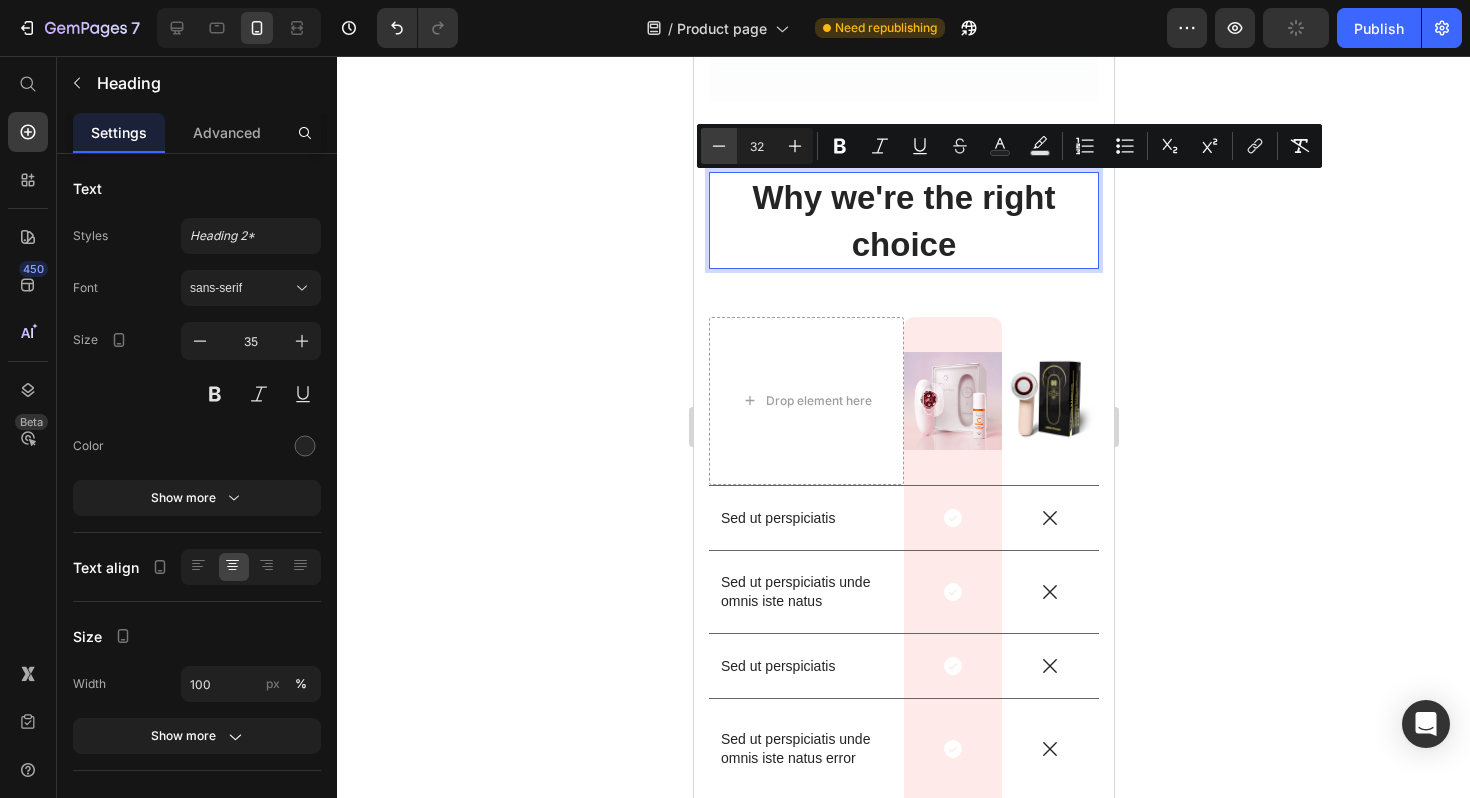 click 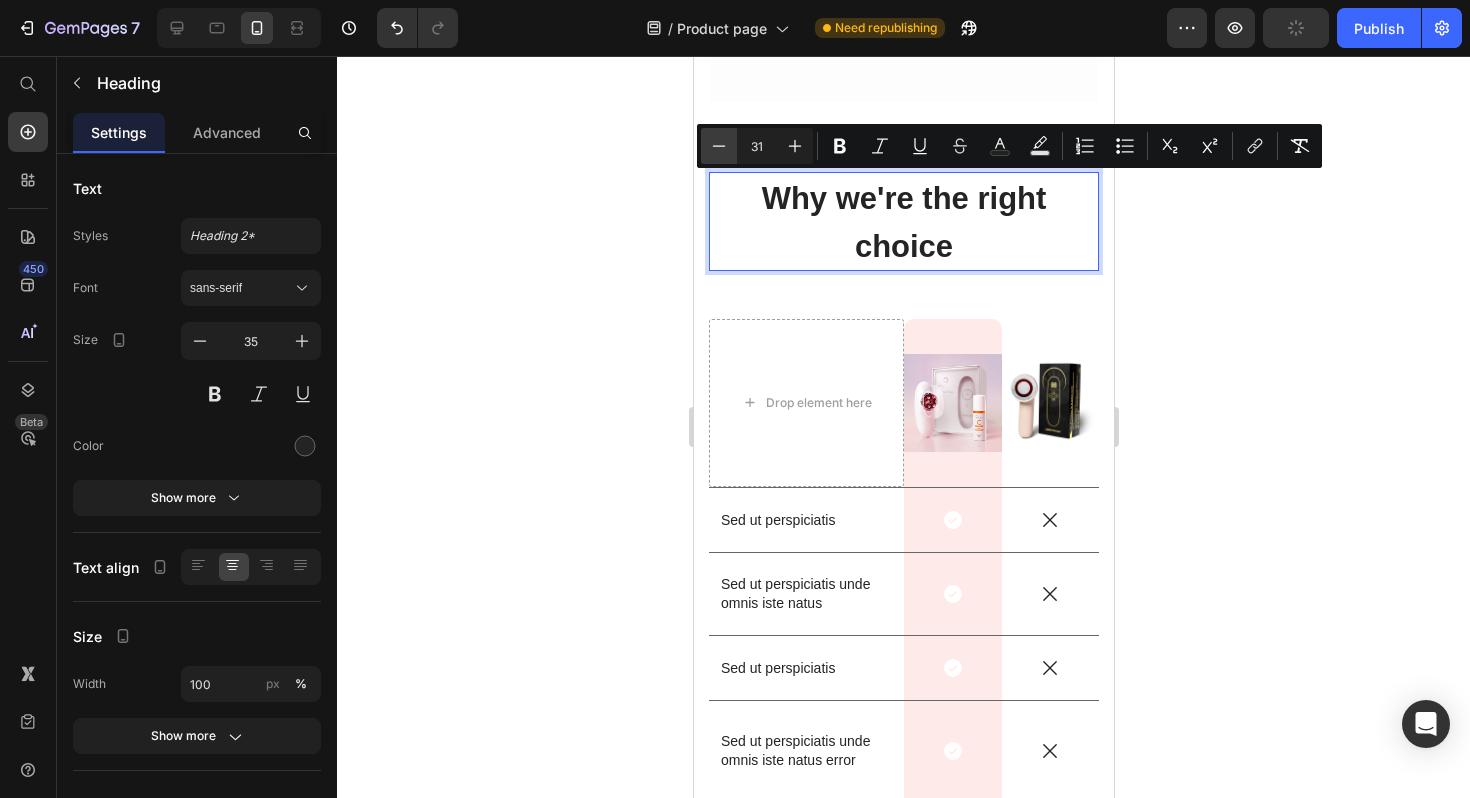 click 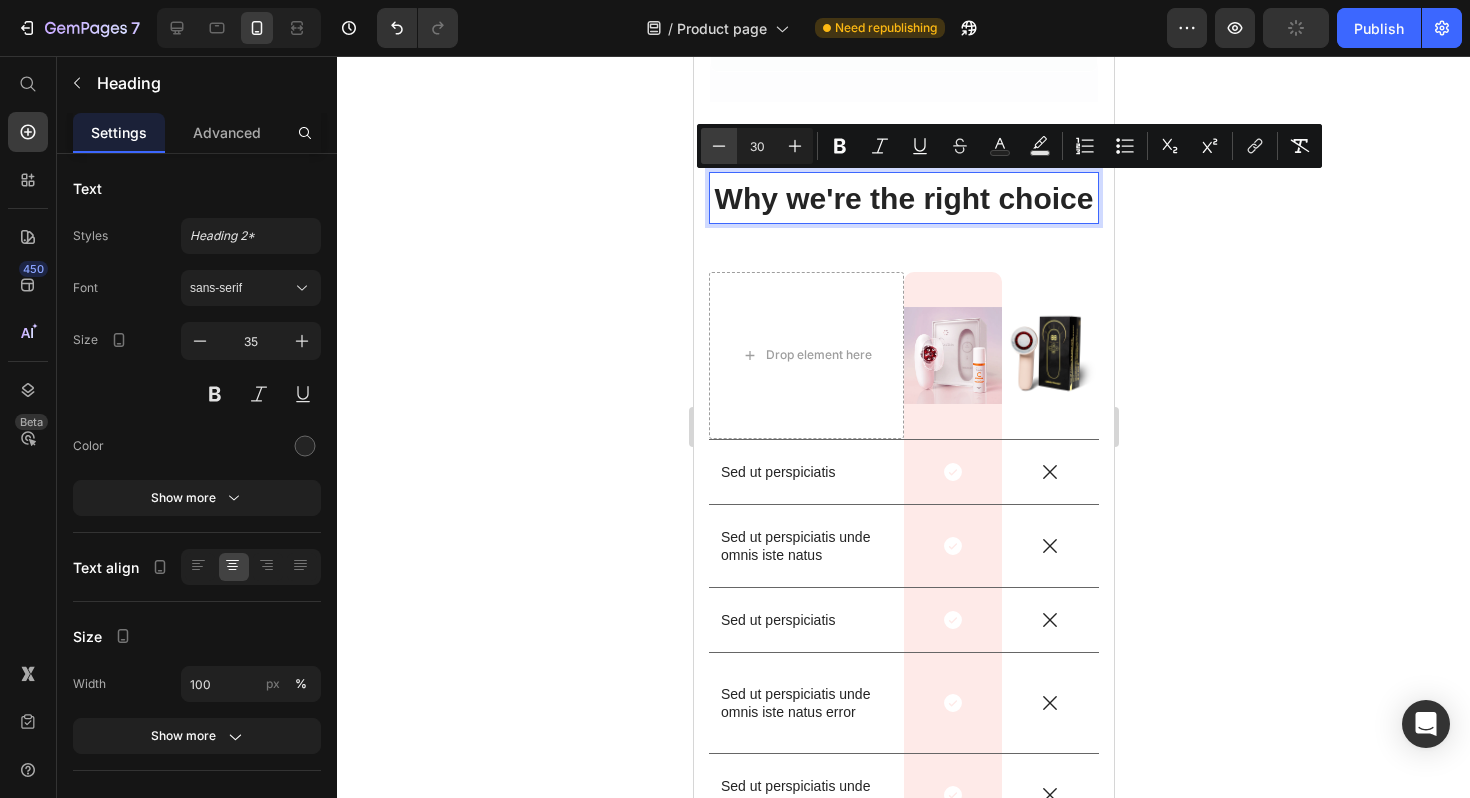 click 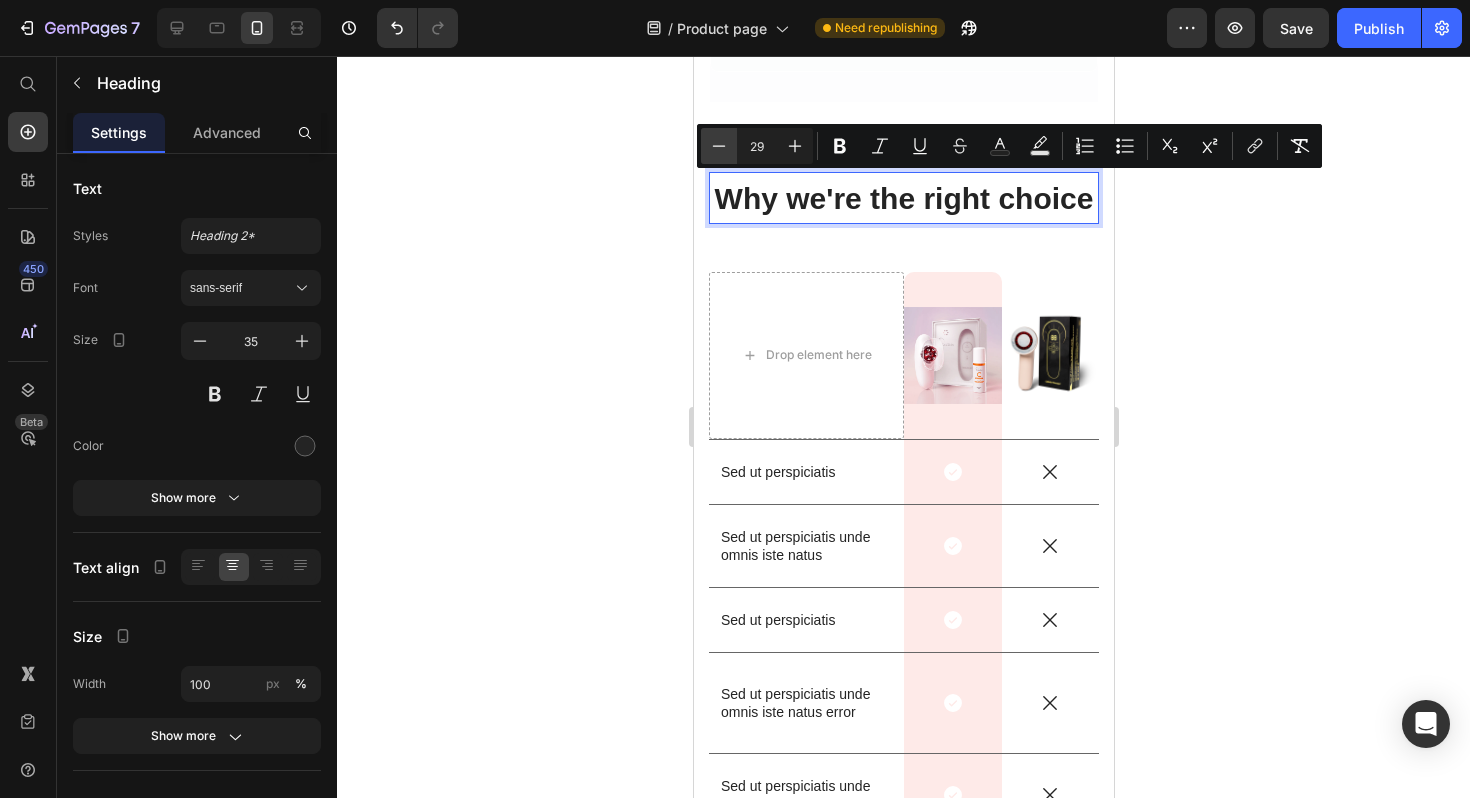 click 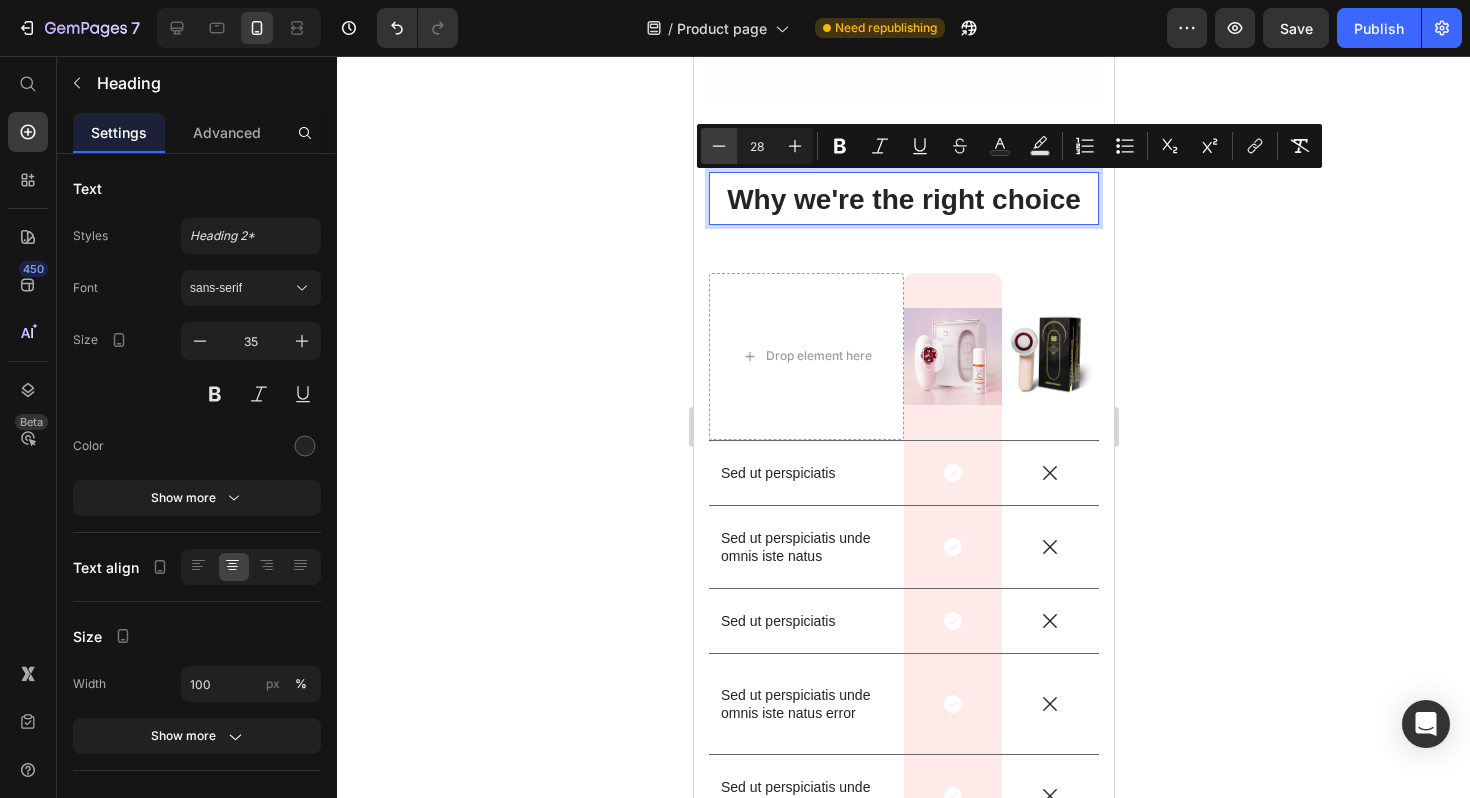 click 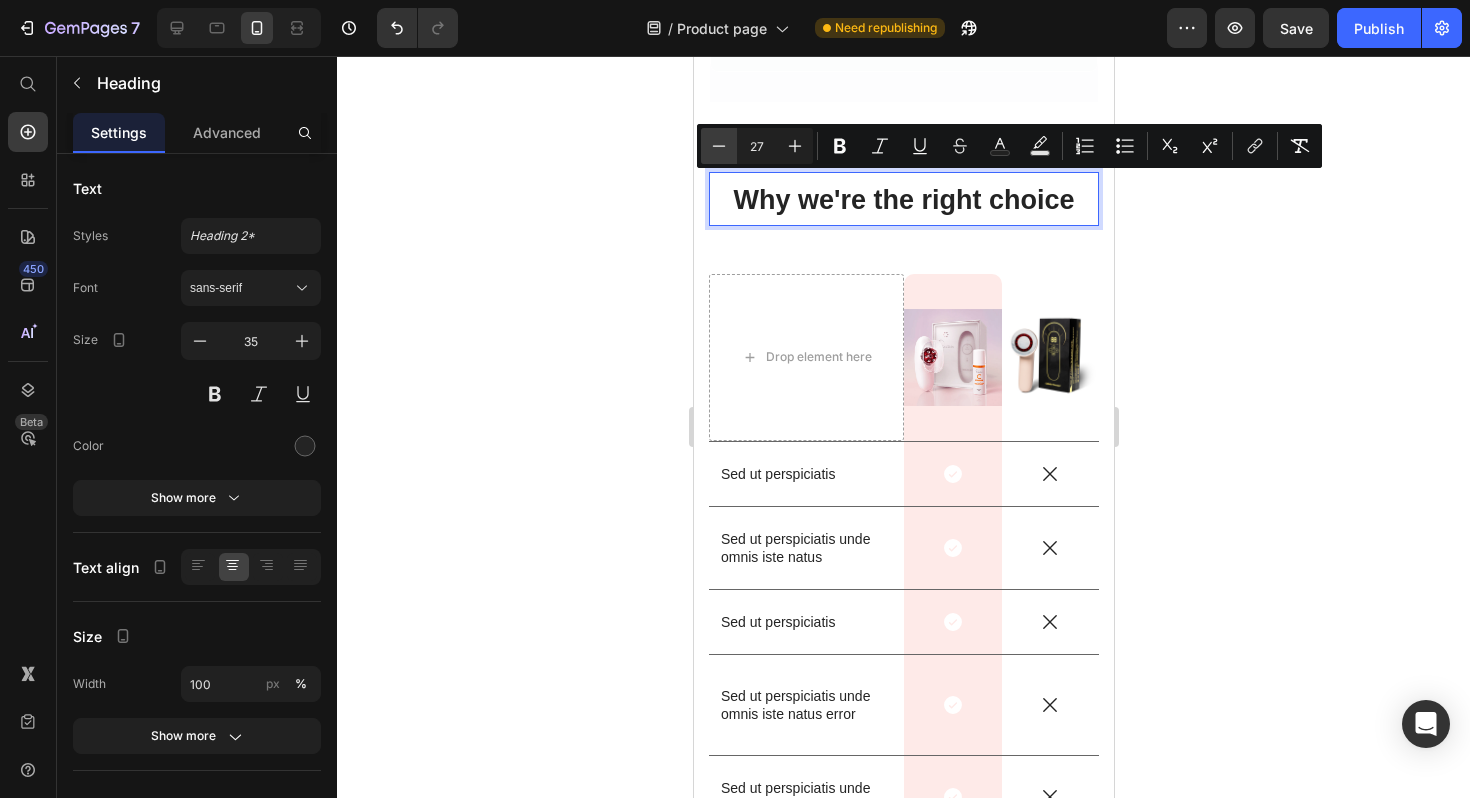 click 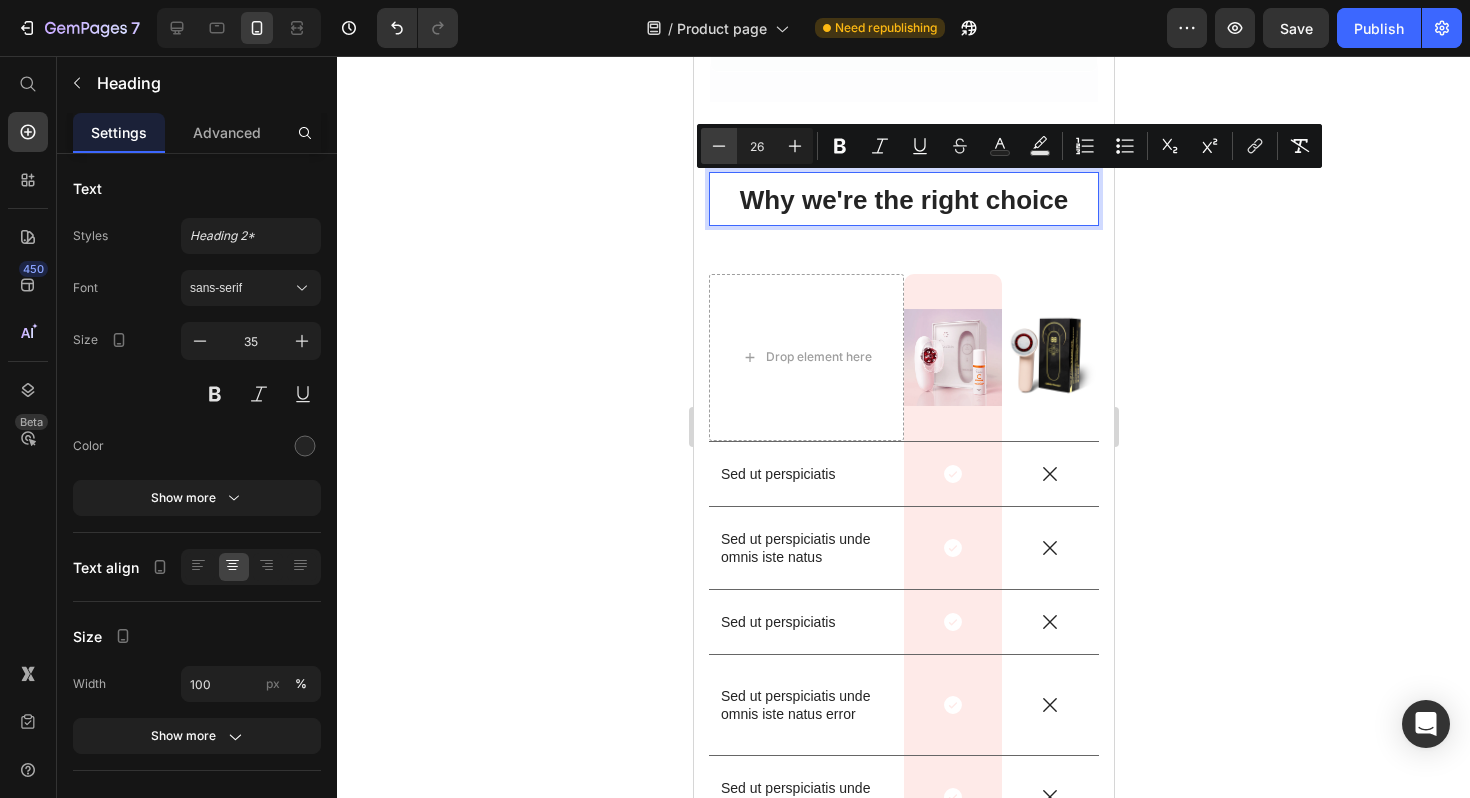 click 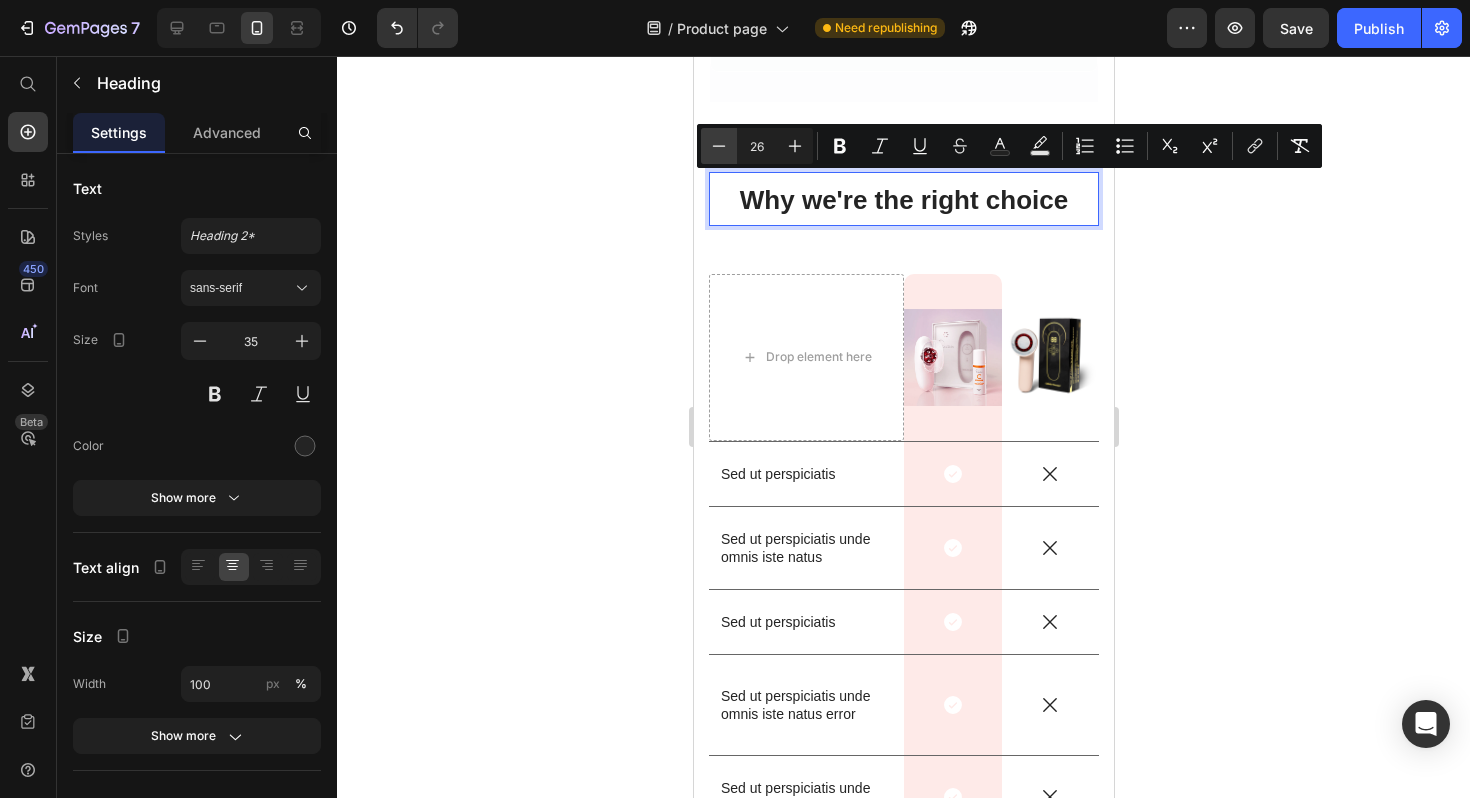 type on "25" 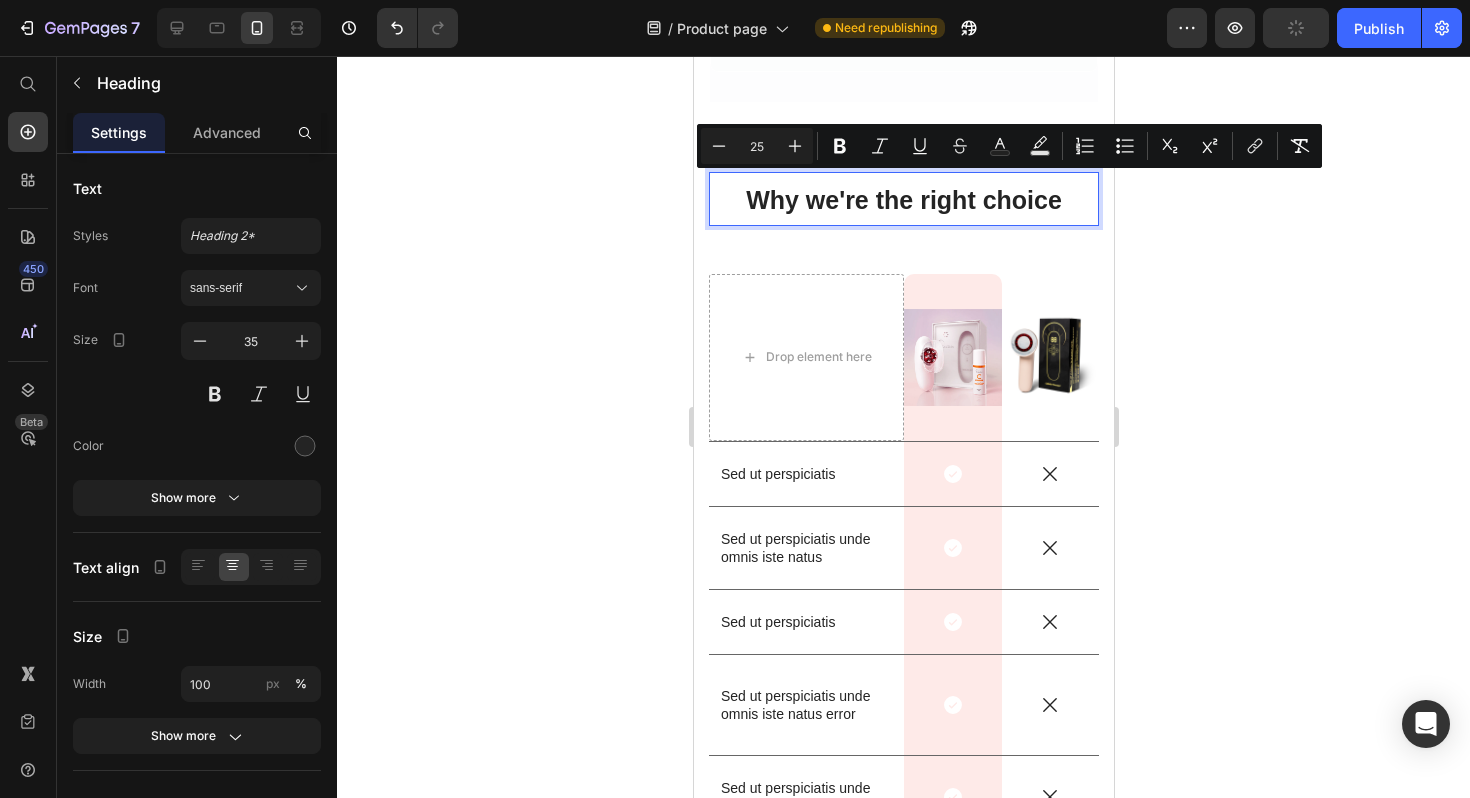 click 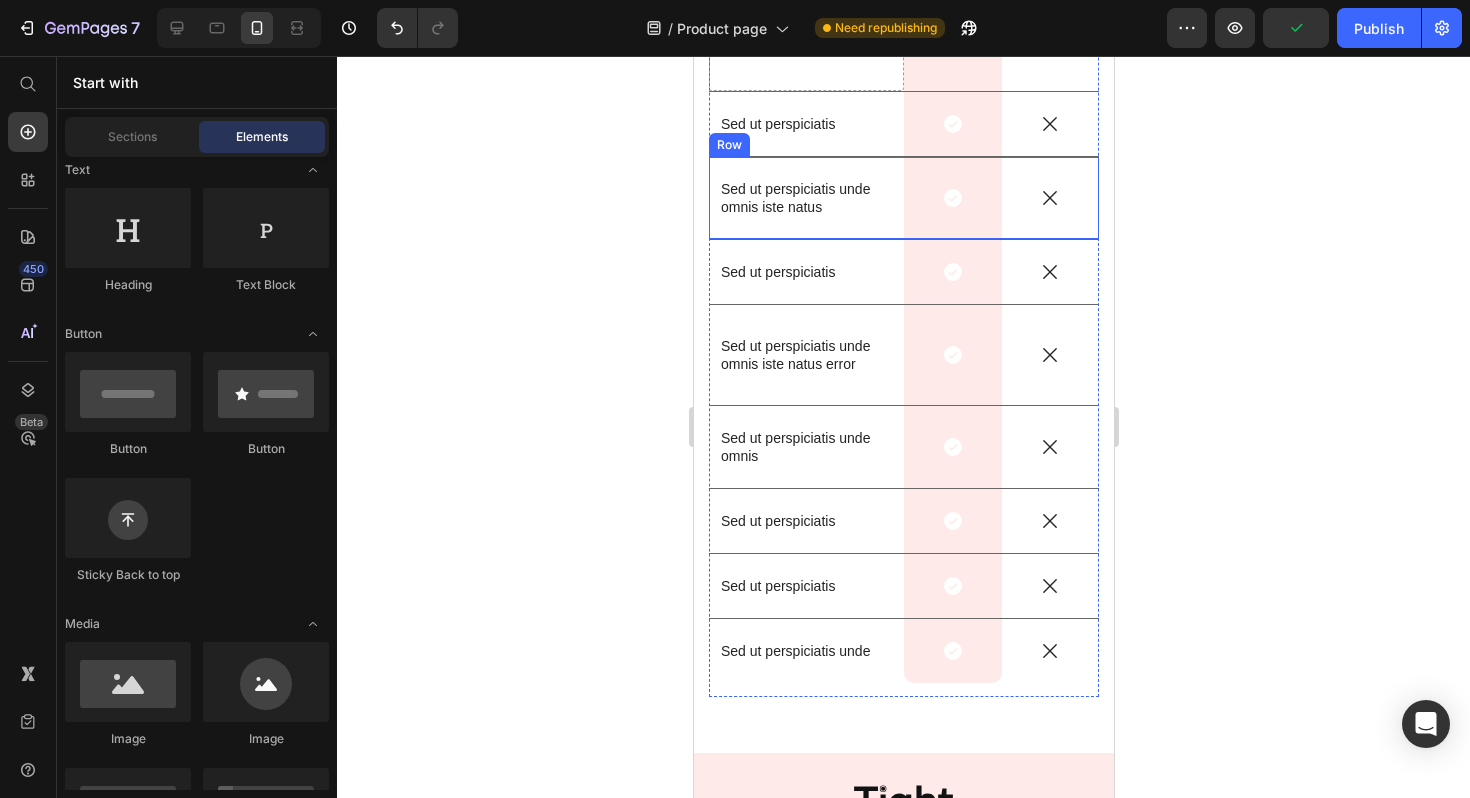 scroll, scrollTop: 5913, scrollLeft: 0, axis: vertical 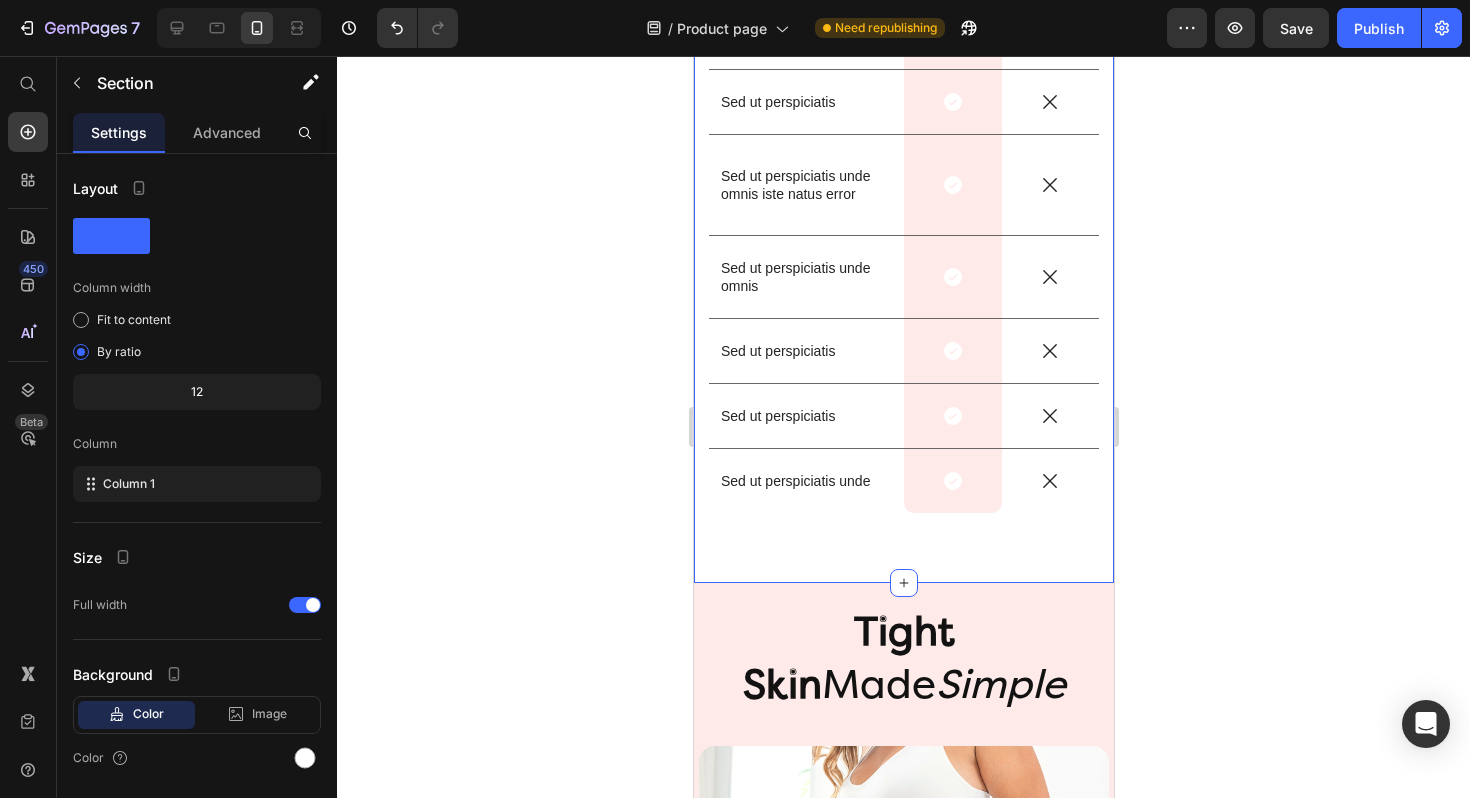 click on "⁠⁠⁠⁠⁠⁠⁠ Why we're the right choice Heading
Drop element here Image Row Image Row Sed ut perspiciatis Text Block
Icon Row
Icon Row Sed ut perspiciatis unde omnis iste natus  Text Block
Icon Row
Icon Row Sed ut perspiciatis Text Block
Icon Row
Icon Row Sed ut perspiciatis unde omnis iste natus error  Text Block
Icon Row
Icon Row Sed ut perspiciatis unde omnis Text Block
Icon Row
Icon Row Sed ut perspiciatis Text Block
Icon Row
Icon Row Sed ut perspiciatis Text Block
Icon Row
Icon Row Sed ut perspiciatis unde Text Block
Icon Row
Icon Row Row" at bounding box center (903, 96) 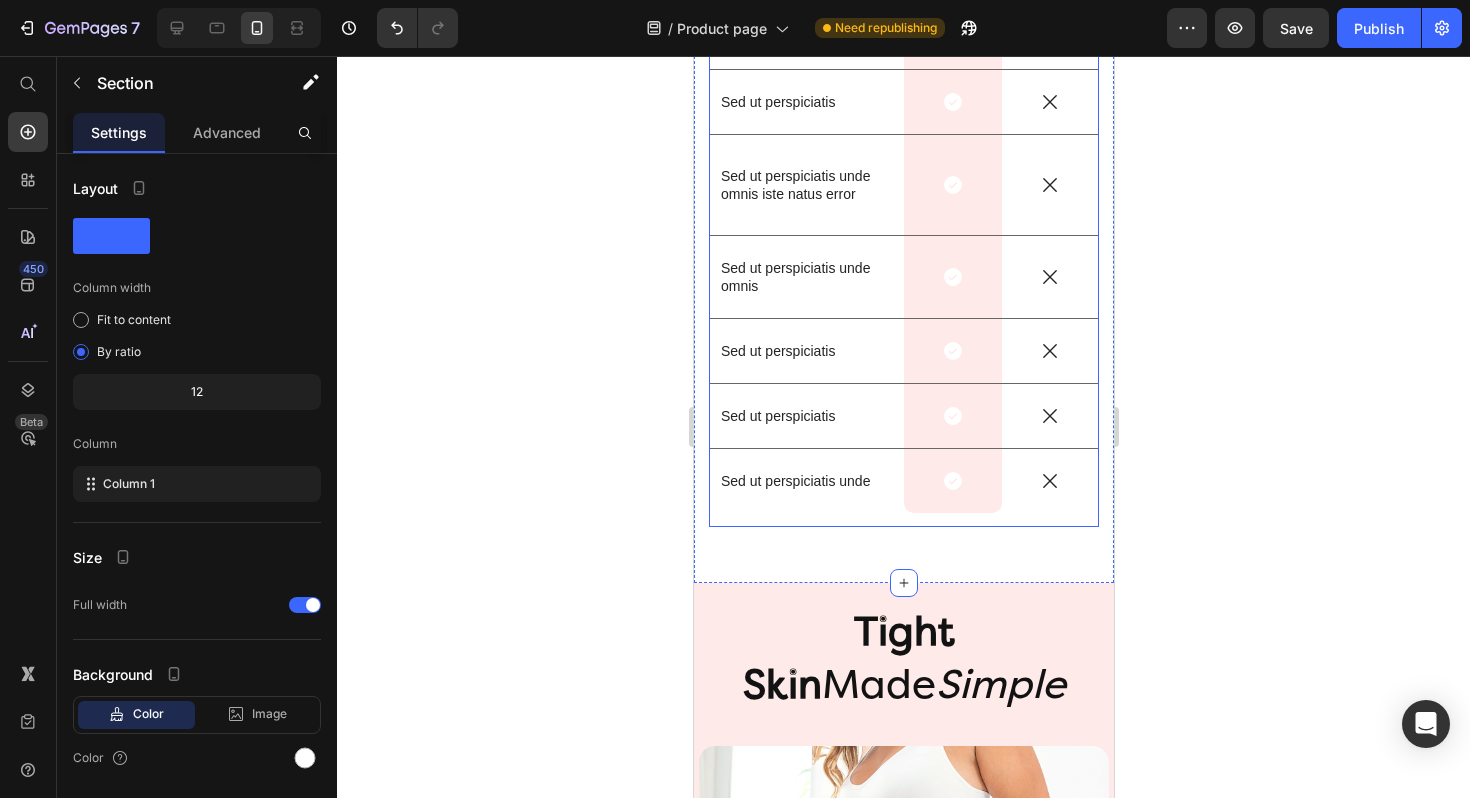 click on "⁠⁠⁠⁠⁠⁠⁠ Why we're the right choice Heading
Drop element here Image Row Image Row Sed ut perspiciatis Text Block
Icon Row
Icon Row Sed ut perspiciatis unde omnis iste natus  Text Block
Icon Row
Icon Row Sed ut perspiciatis Text Block
Icon Row
Icon Row Sed ut perspiciatis unde omnis iste natus error  Text Block
Icon Row
Icon Row Sed ut perspiciatis unde omnis Text Block
Icon Row
Icon Row Sed ut perspiciatis Text Block
Icon Row
Icon Row Sed ut perspiciatis Text Block
Icon Row
Icon Row Sed ut perspiciatis unde Text Block
Icon Row
Icon Row" at bounding box center [903, 89] 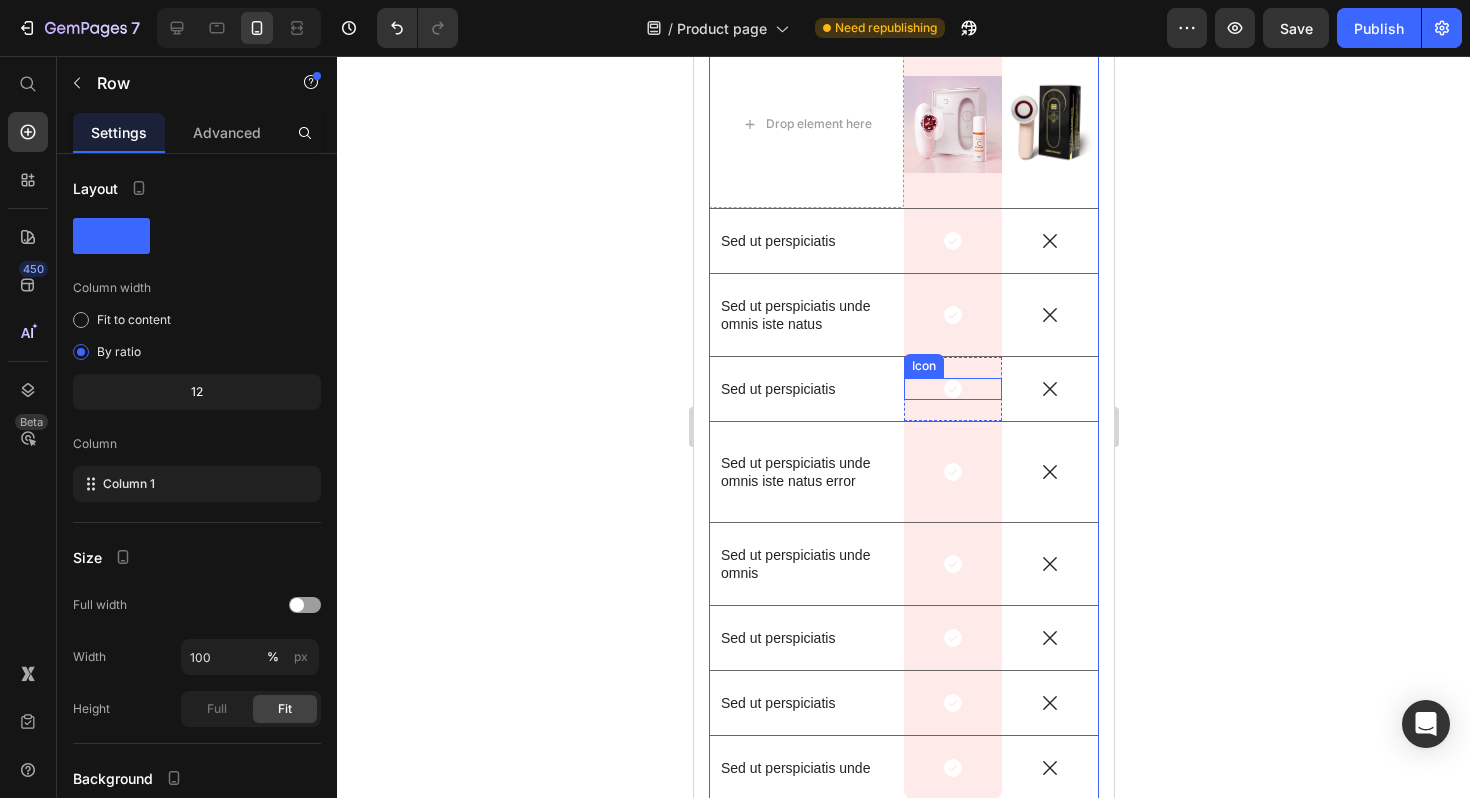 scroll, scrollTop: 5655, scrollLeft: 0, axis: vertical 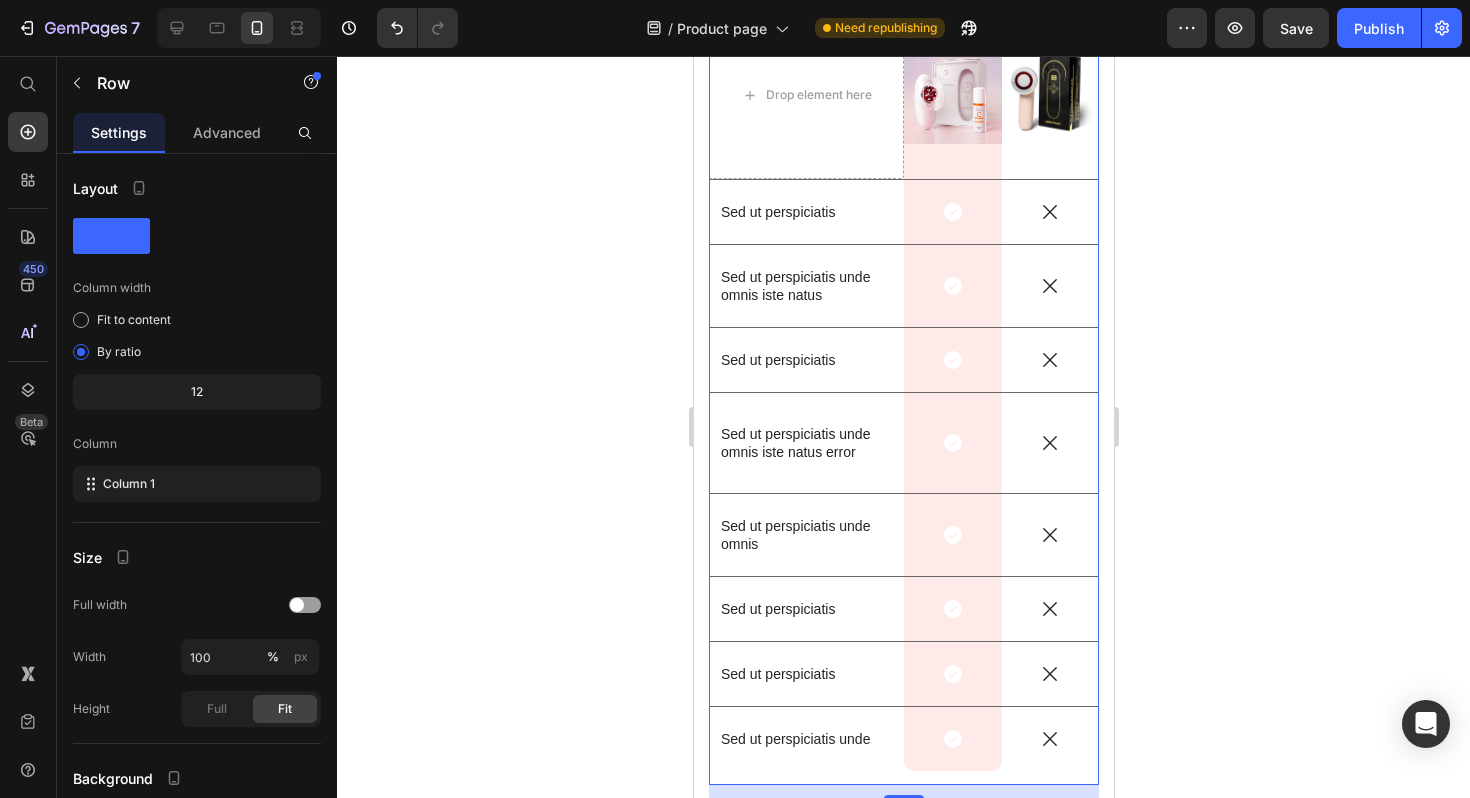 click 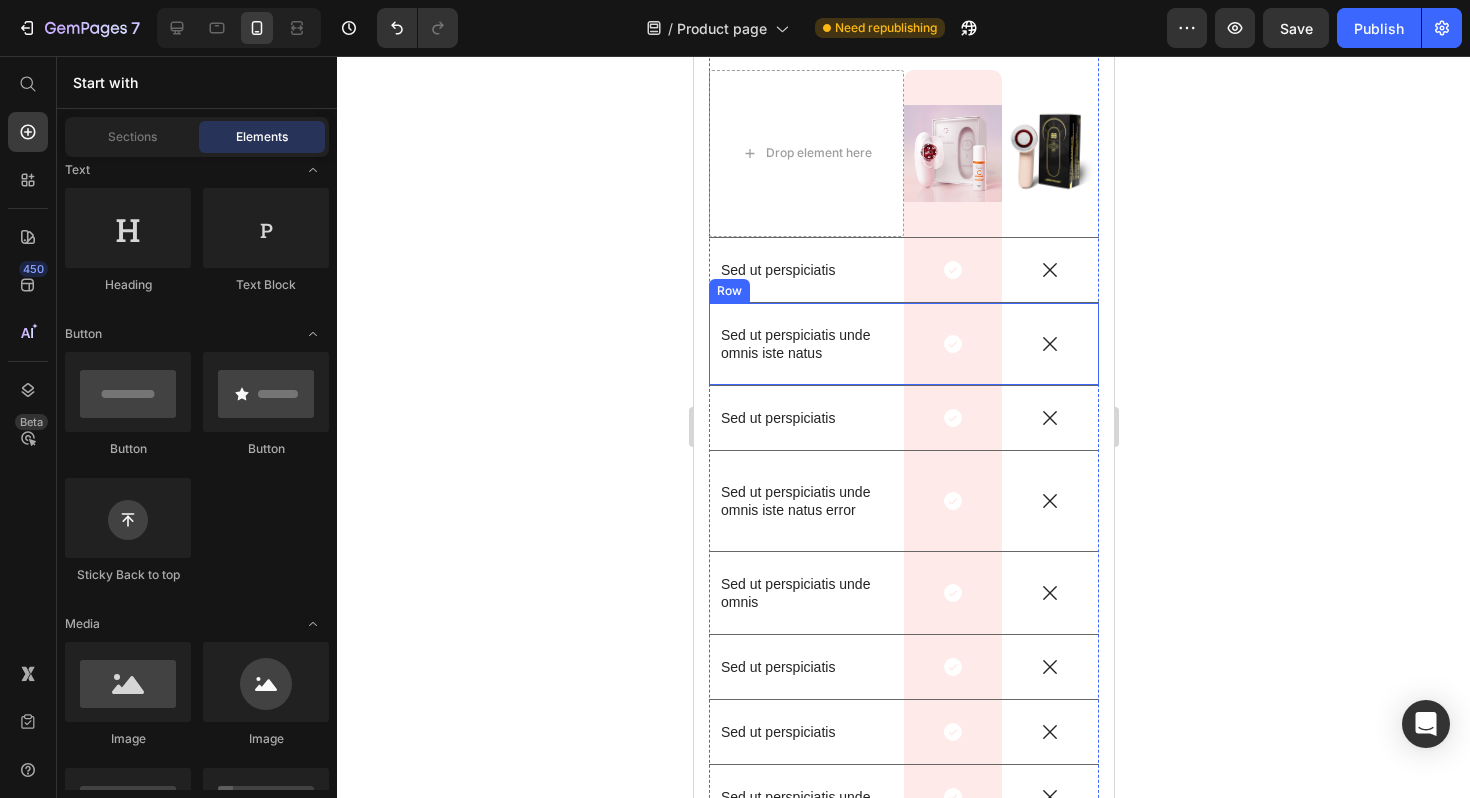 scroll, scrollTop: 5464, scrollLeft: 0, axis: vertical 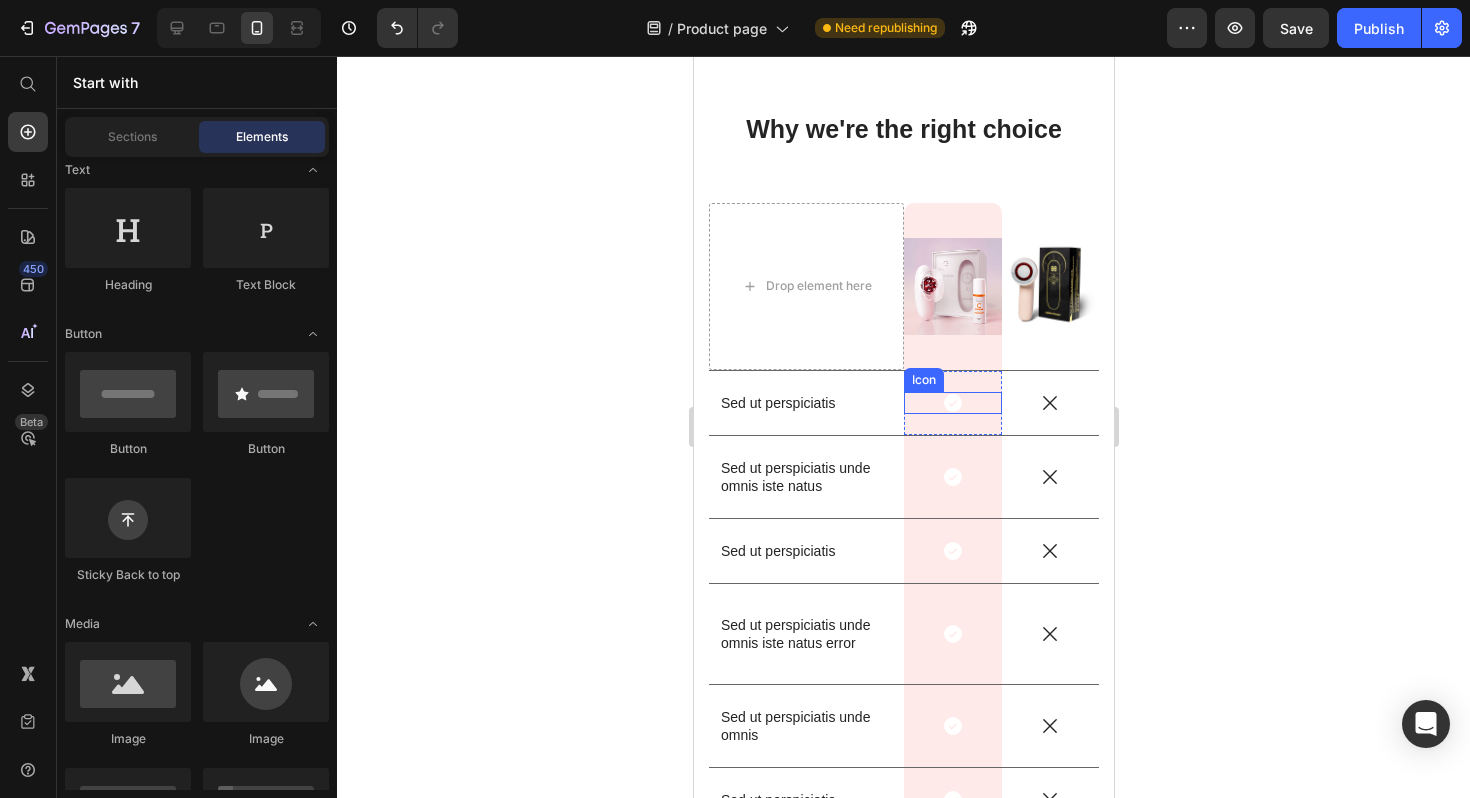 click 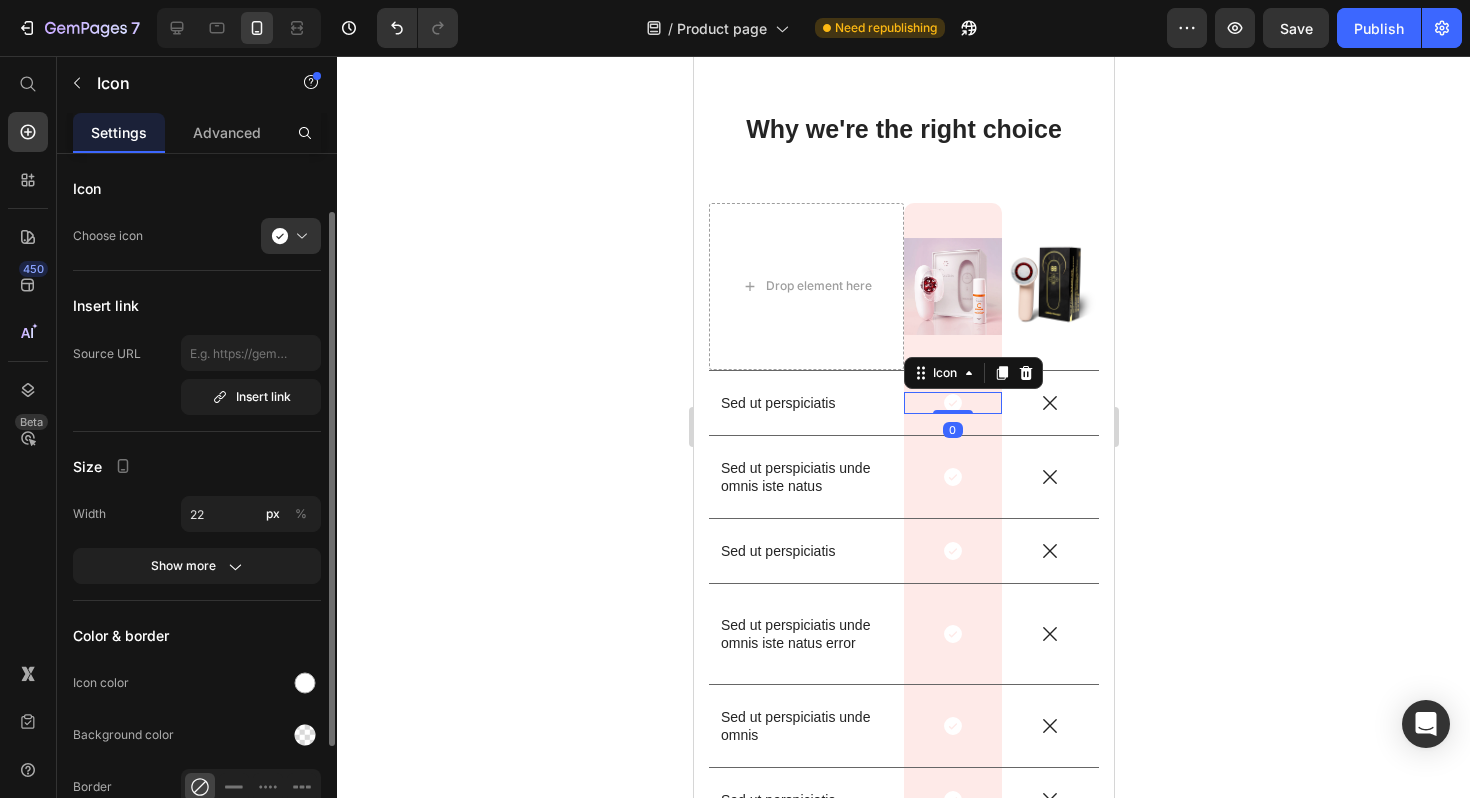 scroll, scrollTop: 210, scrollLeft: 0, axis: vertical 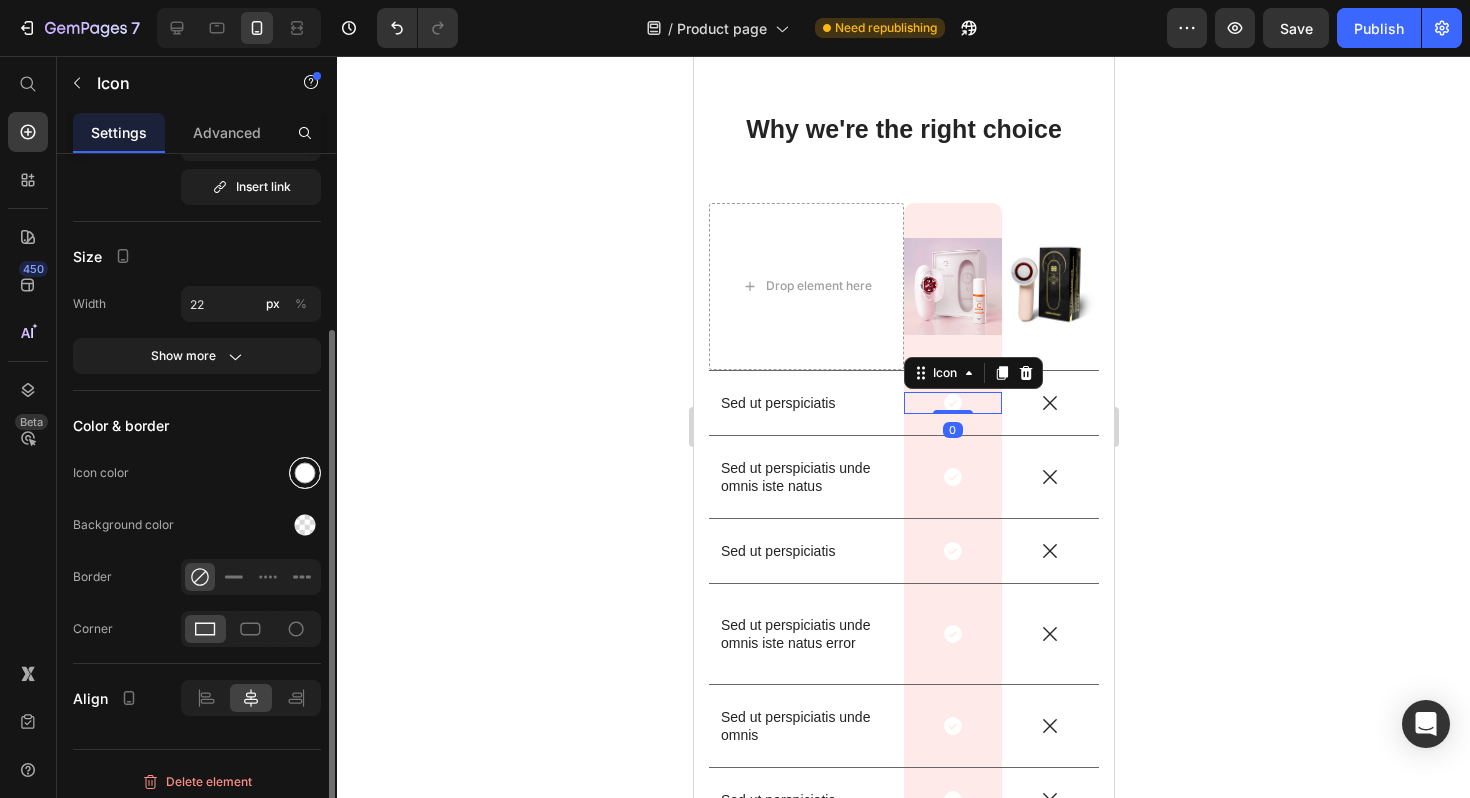 click at bounding box center [305, 473] 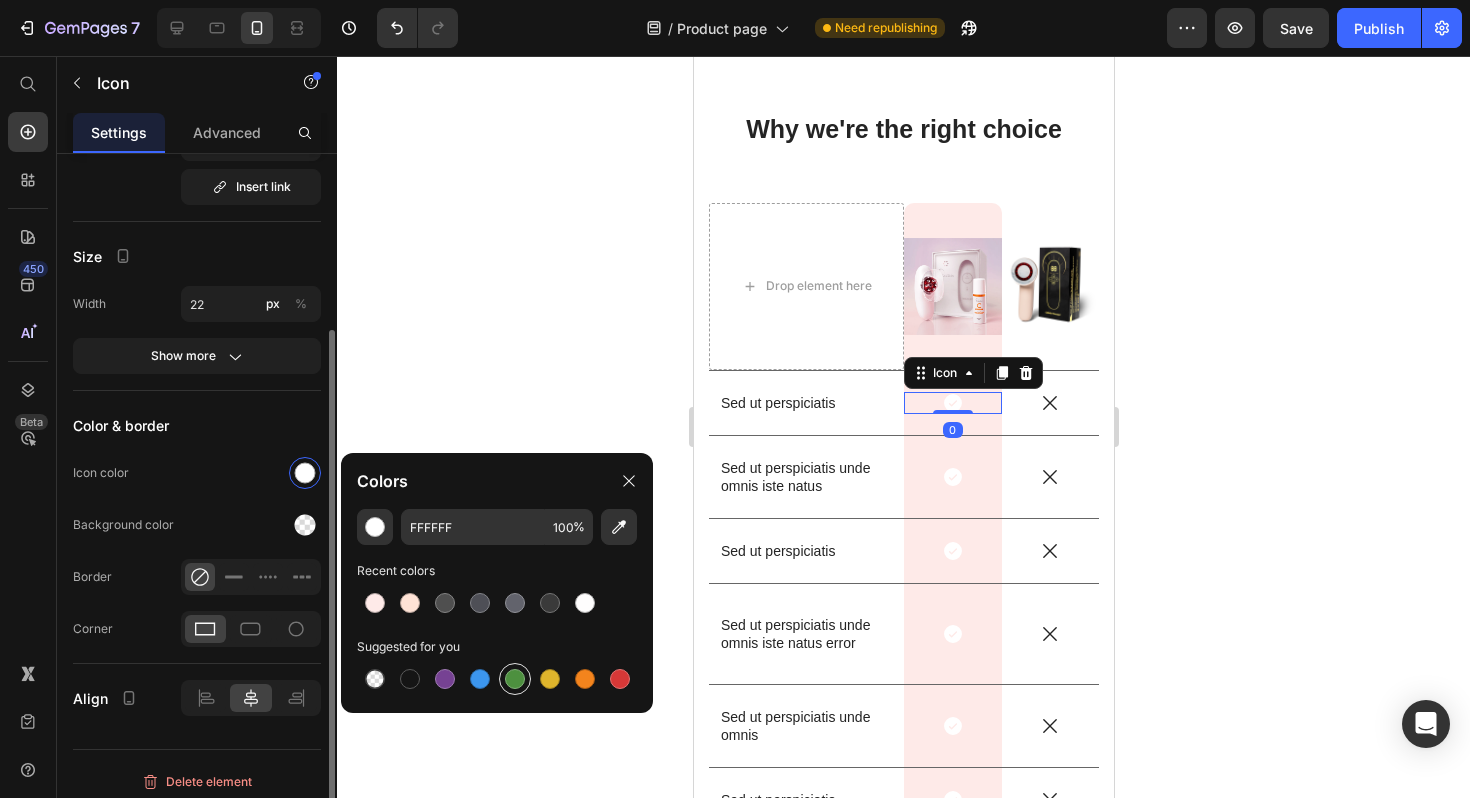 scroll, scrollTop: 219, scrollLeft: 0, axis: vertical 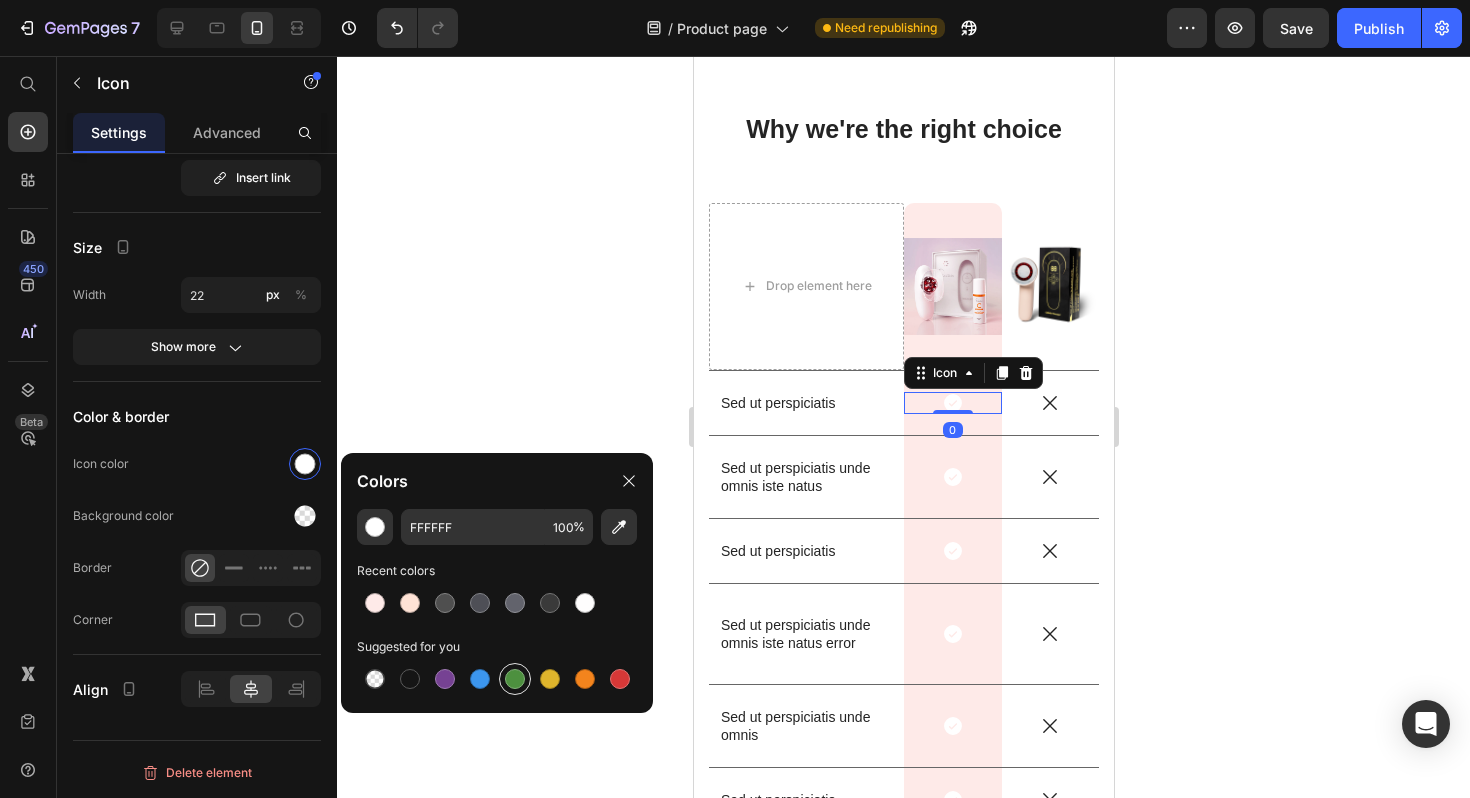 click at bounding box center [515, 679] 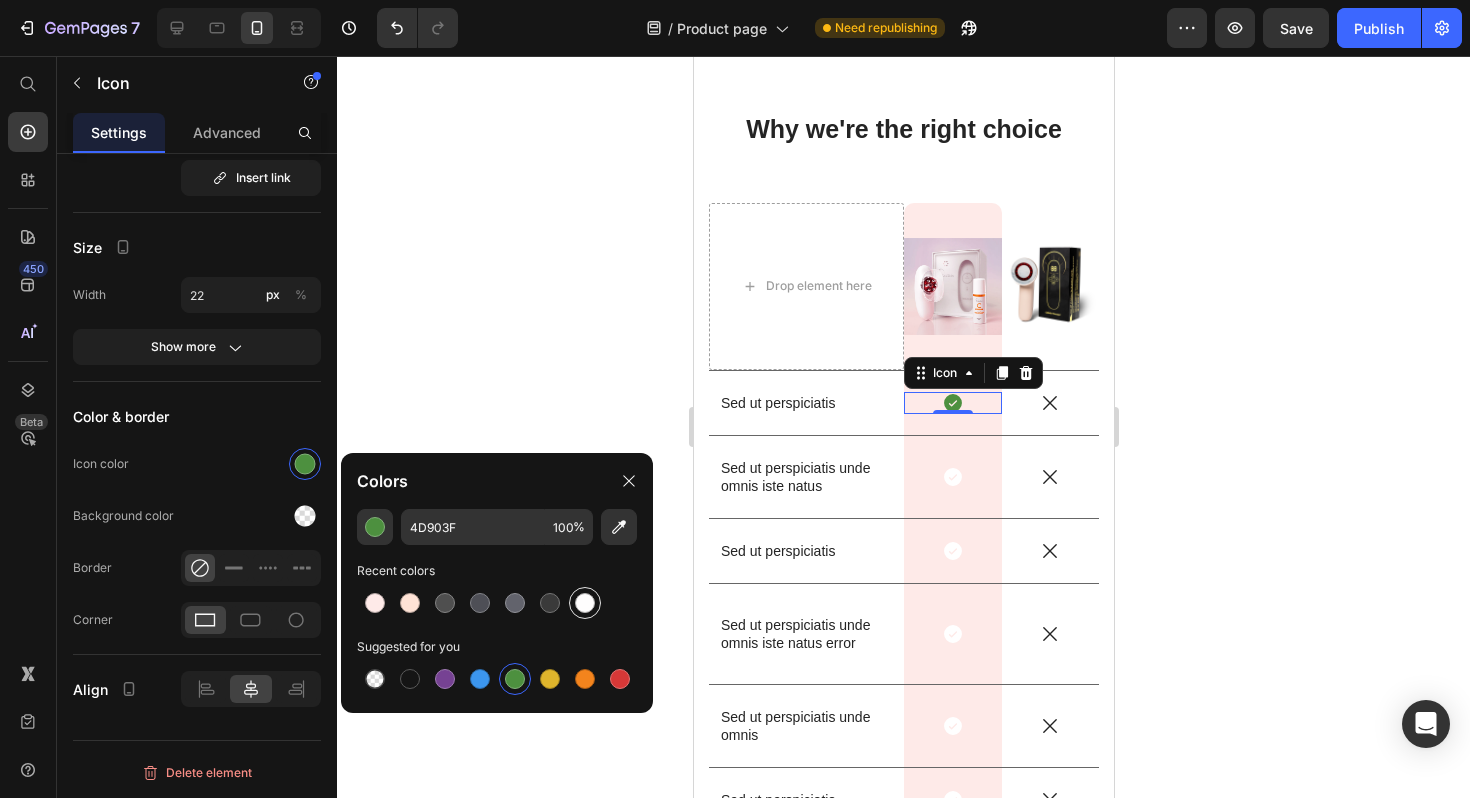 click at bounding box center (585, 603) 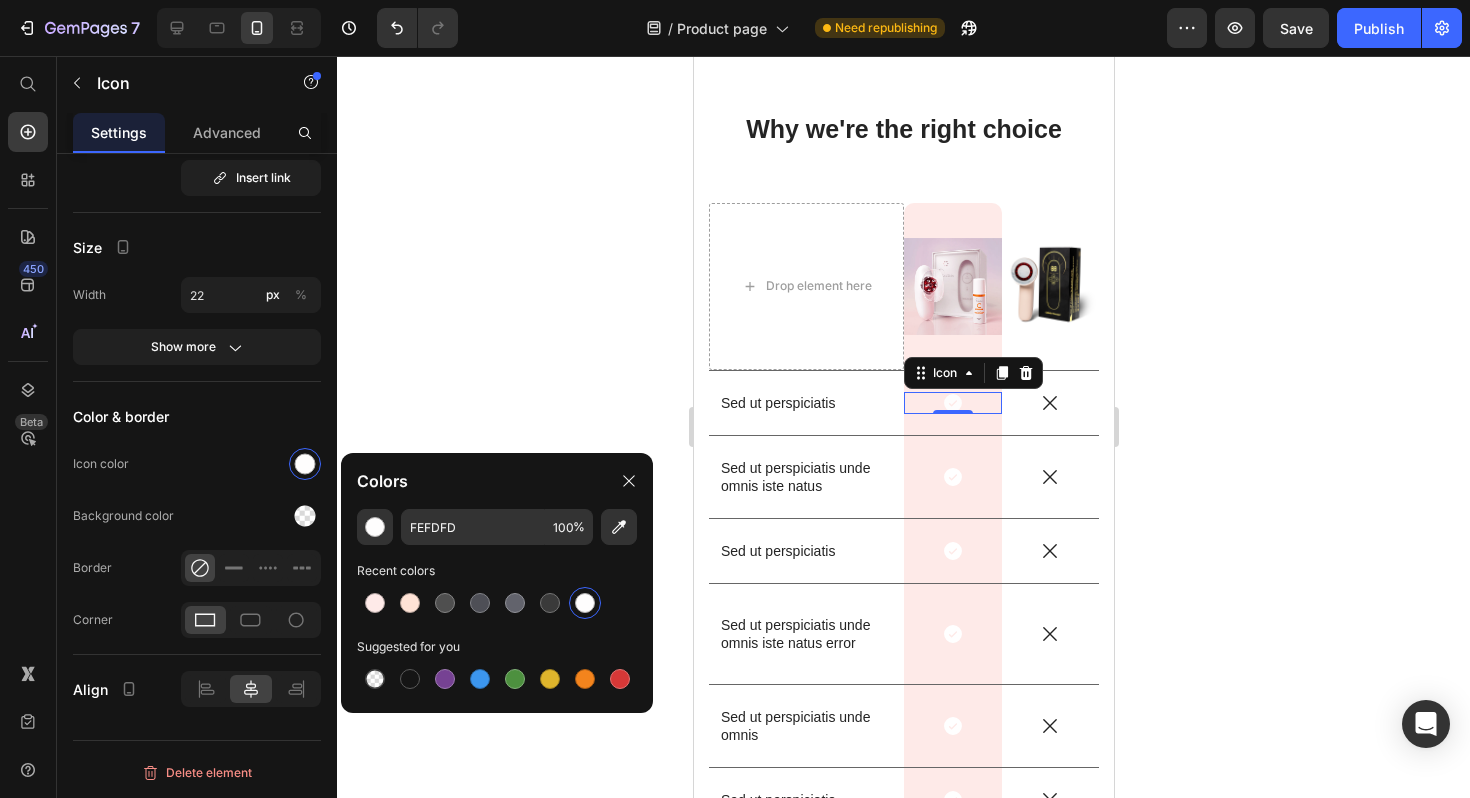 click 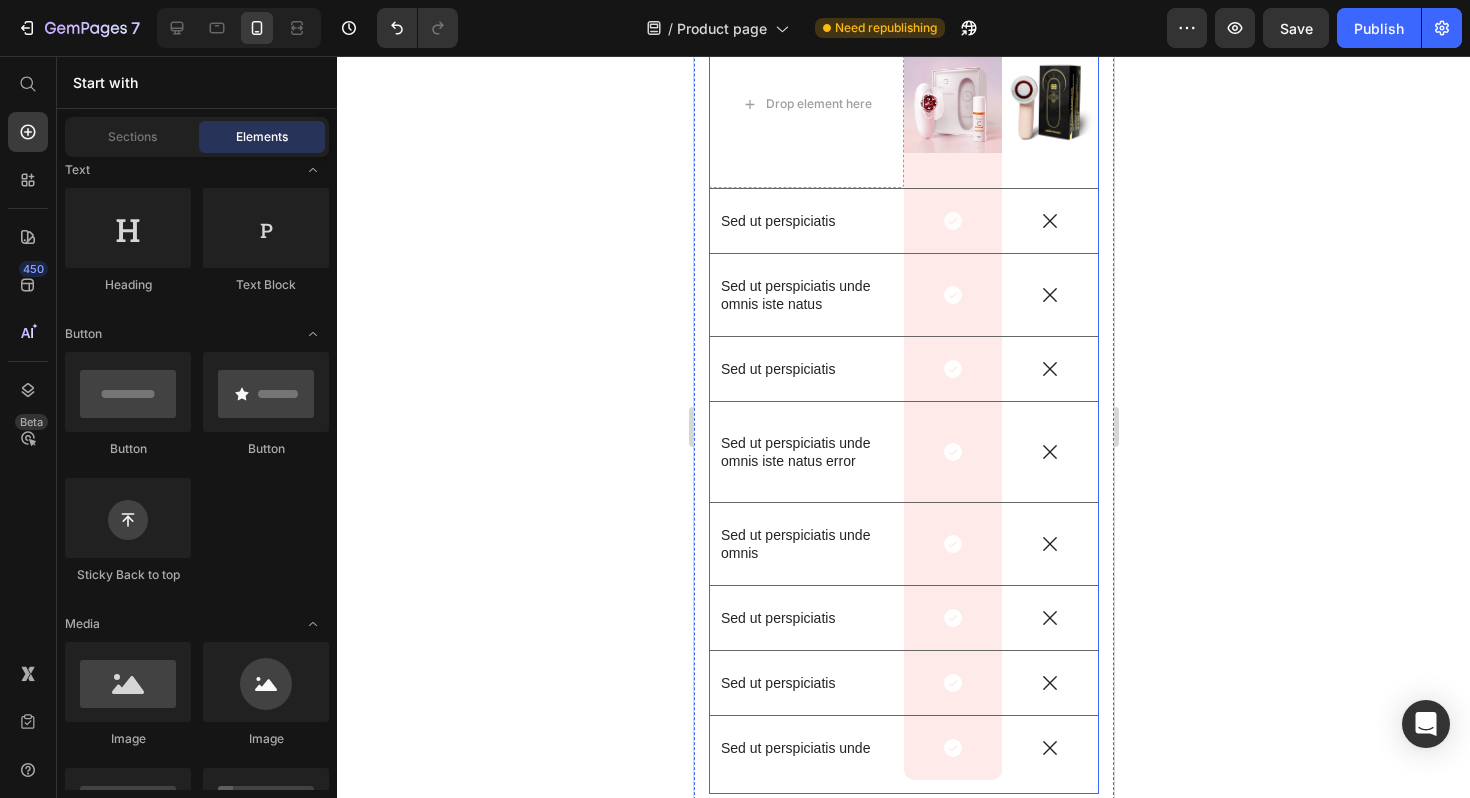 scroll, scrollTop: 5796, scrollLeft: 0, axis: vertical 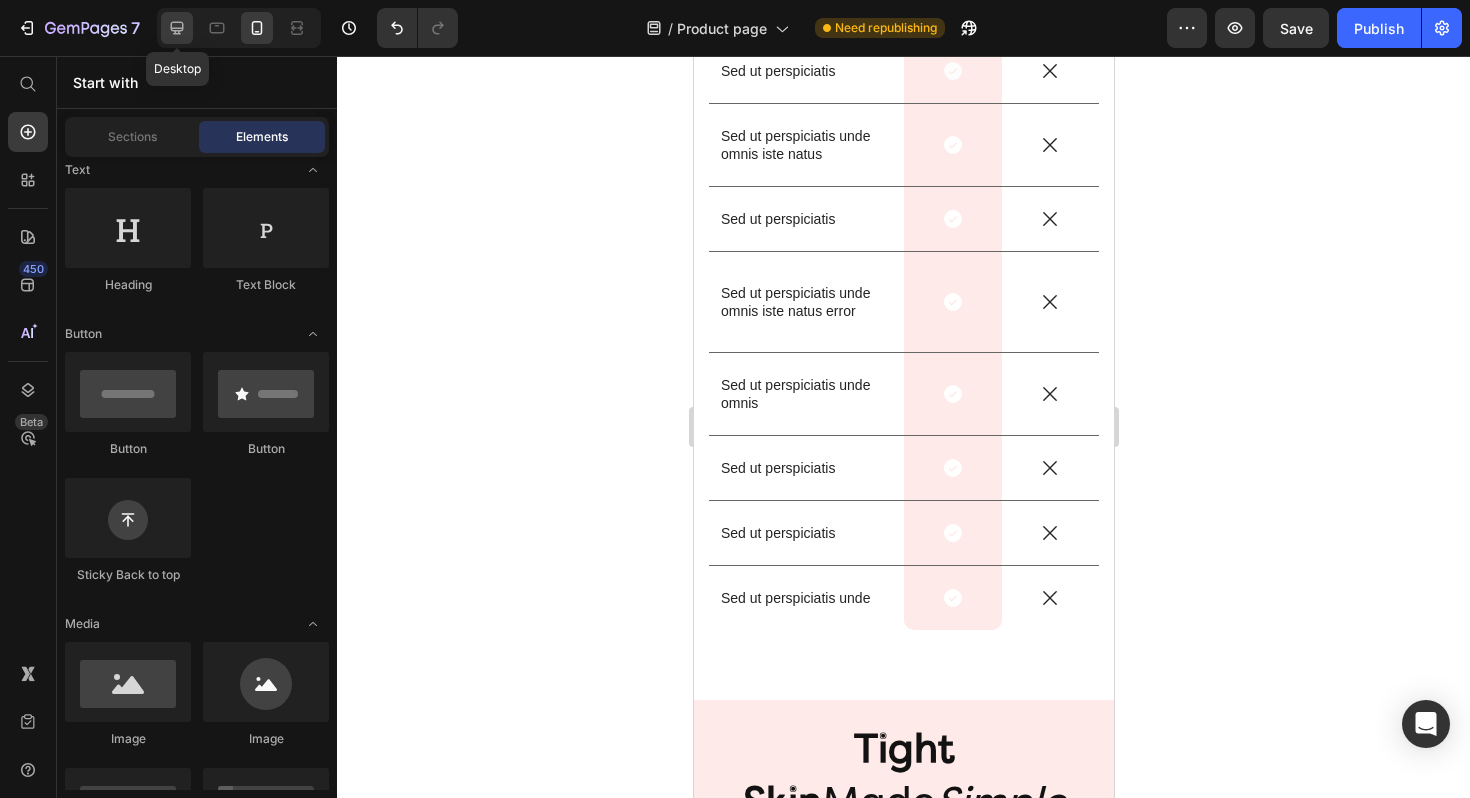 click 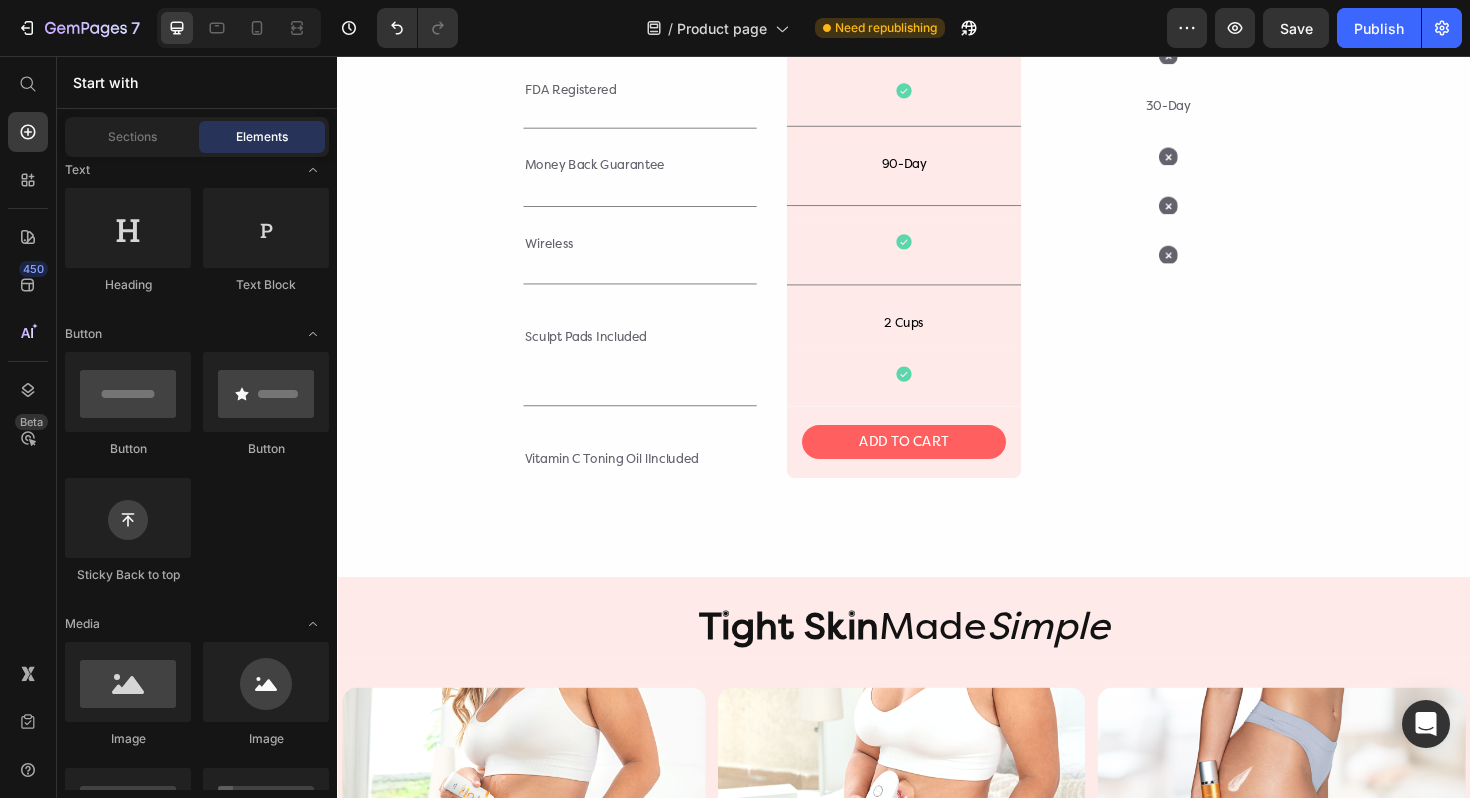 scroll, scrollTop: 4587, scrollLeft: 0, axis: vertical 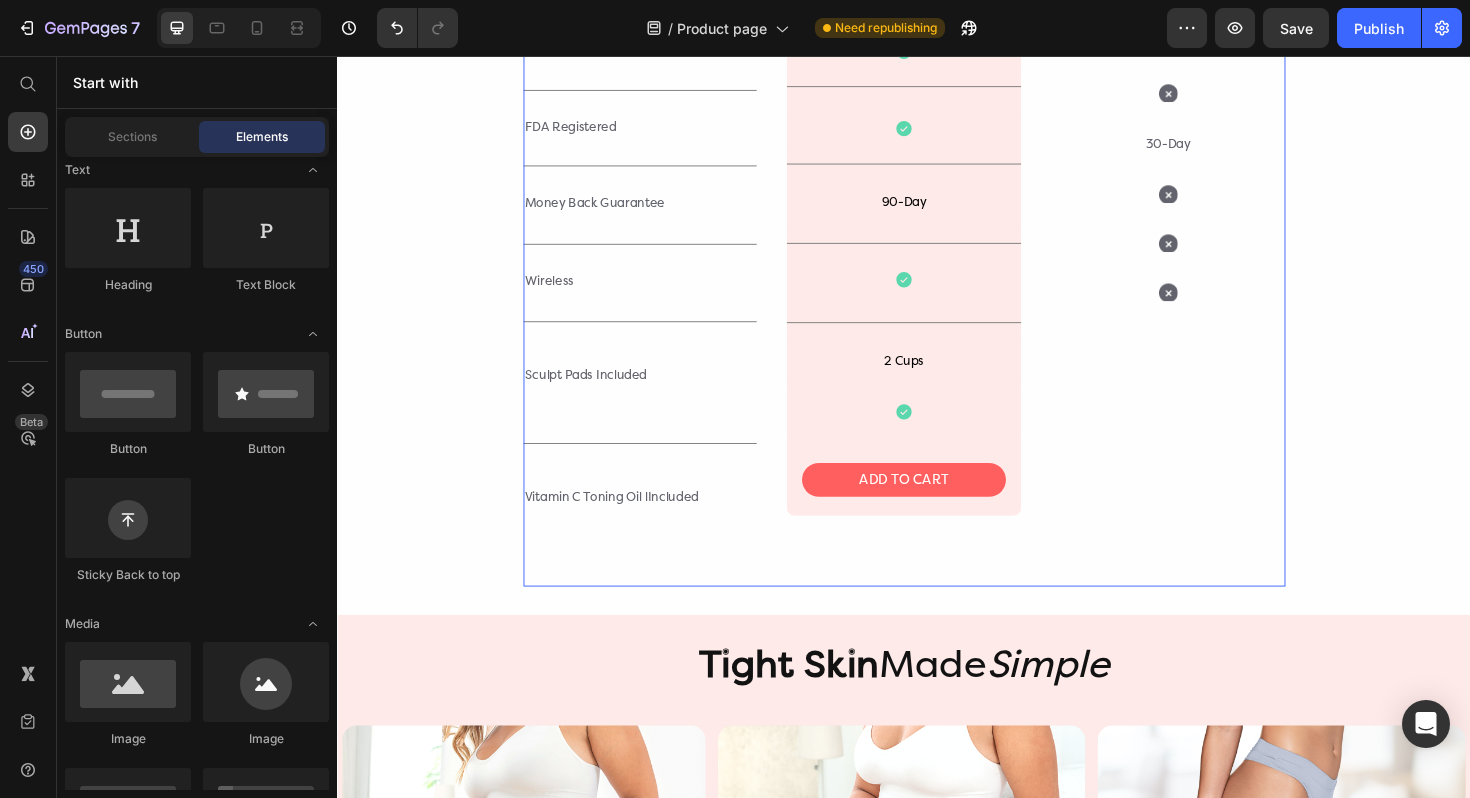 click on "Image Image                Title Line     Icon     Icon 30-Day Text Block     Icon     Icon     Icon Row" at bounding box center [1217, 159] 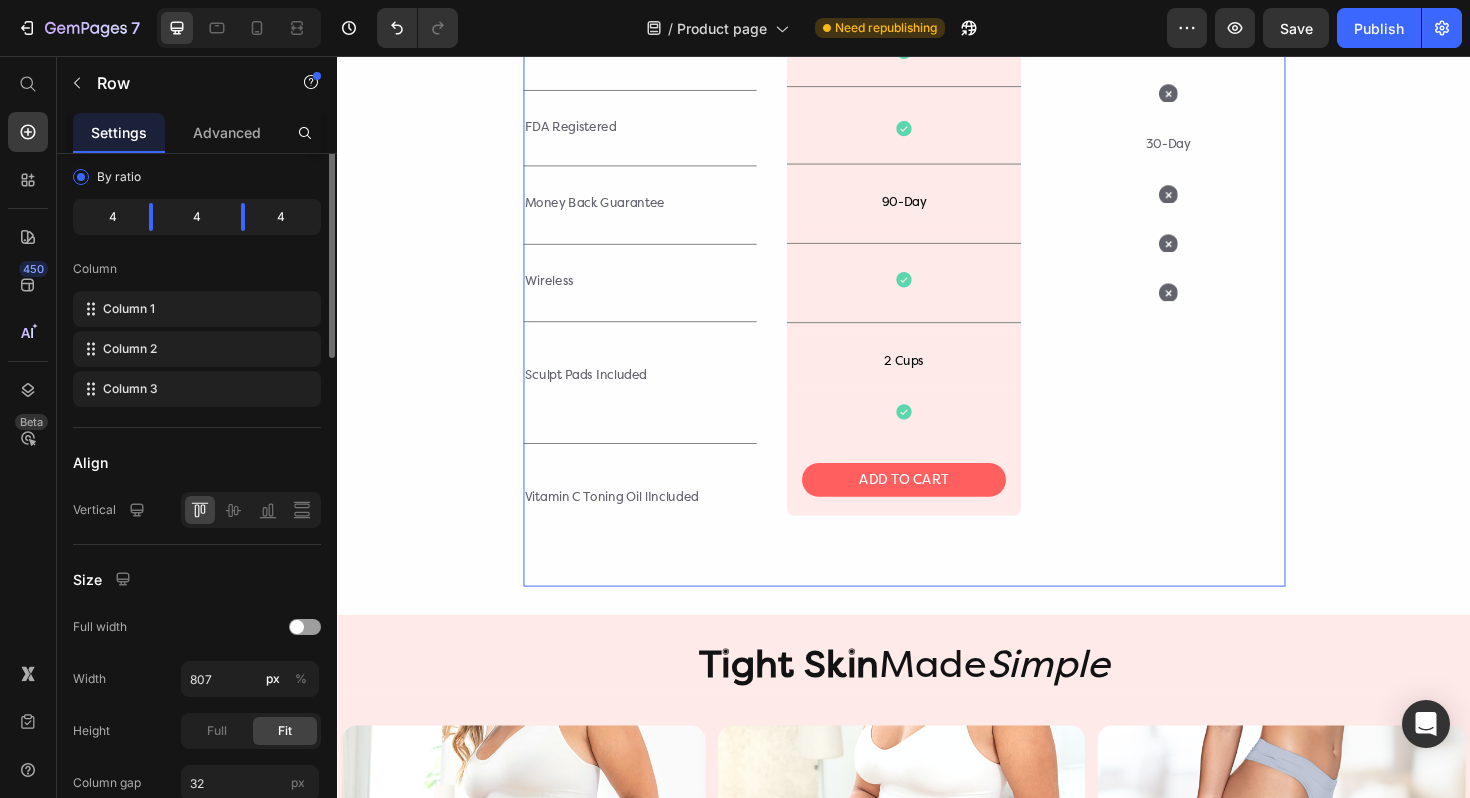 scroll, scrollTop: 0, scrollLeft: 0, axis: both 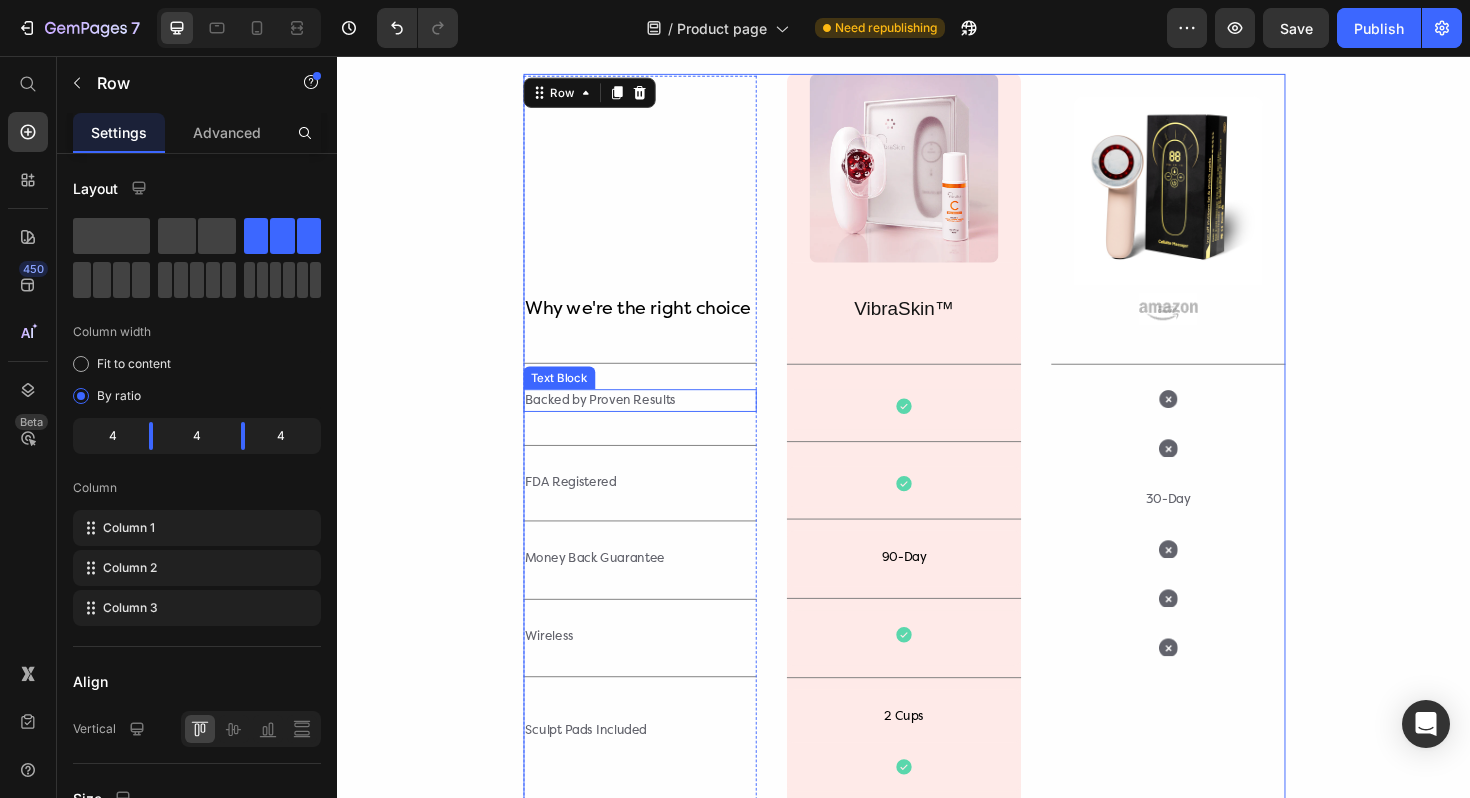 click on "Backed by Proven Results" at bounding box center (658, 421) 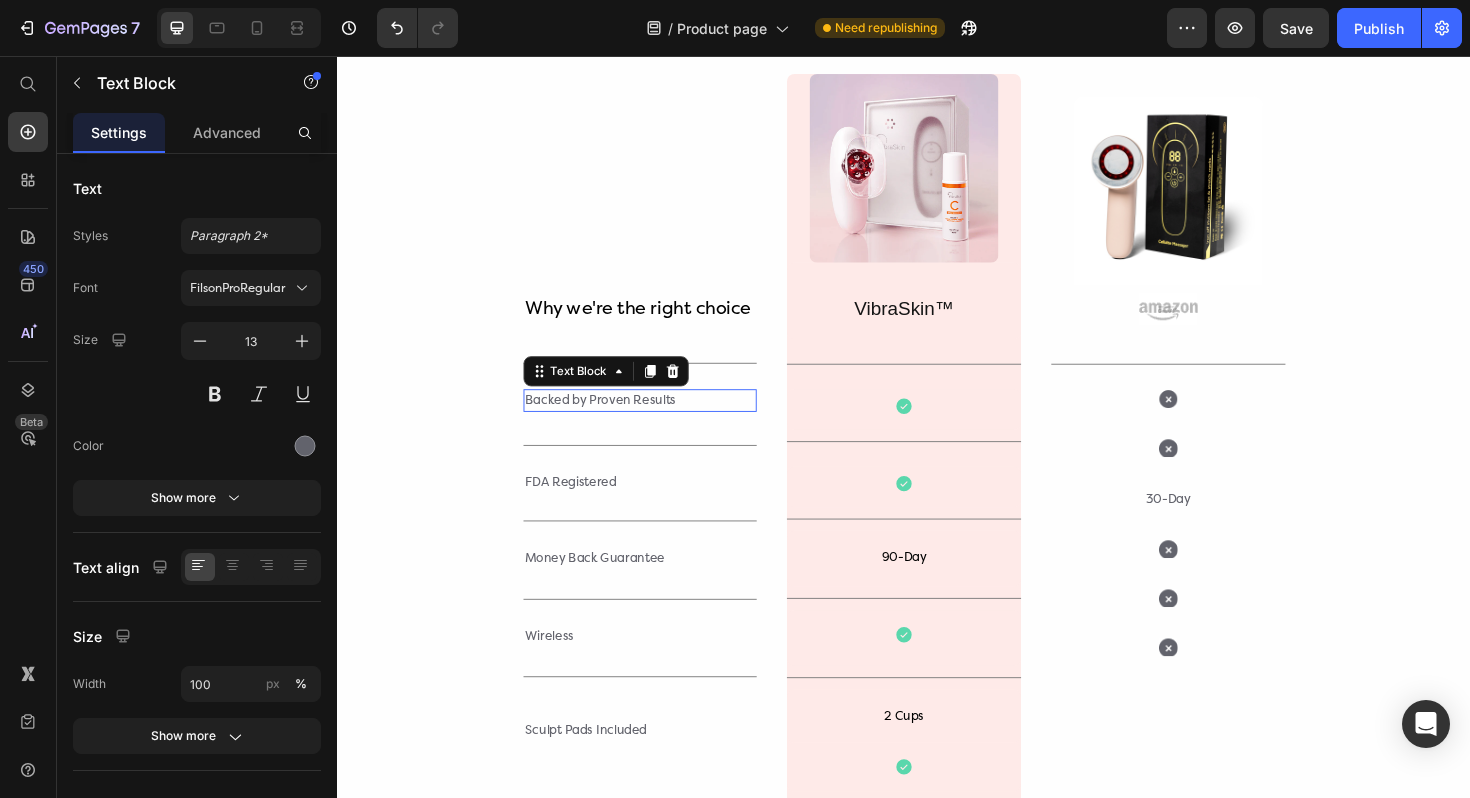 click on "Backed by Proven Results" at bounding box center (658, 421) 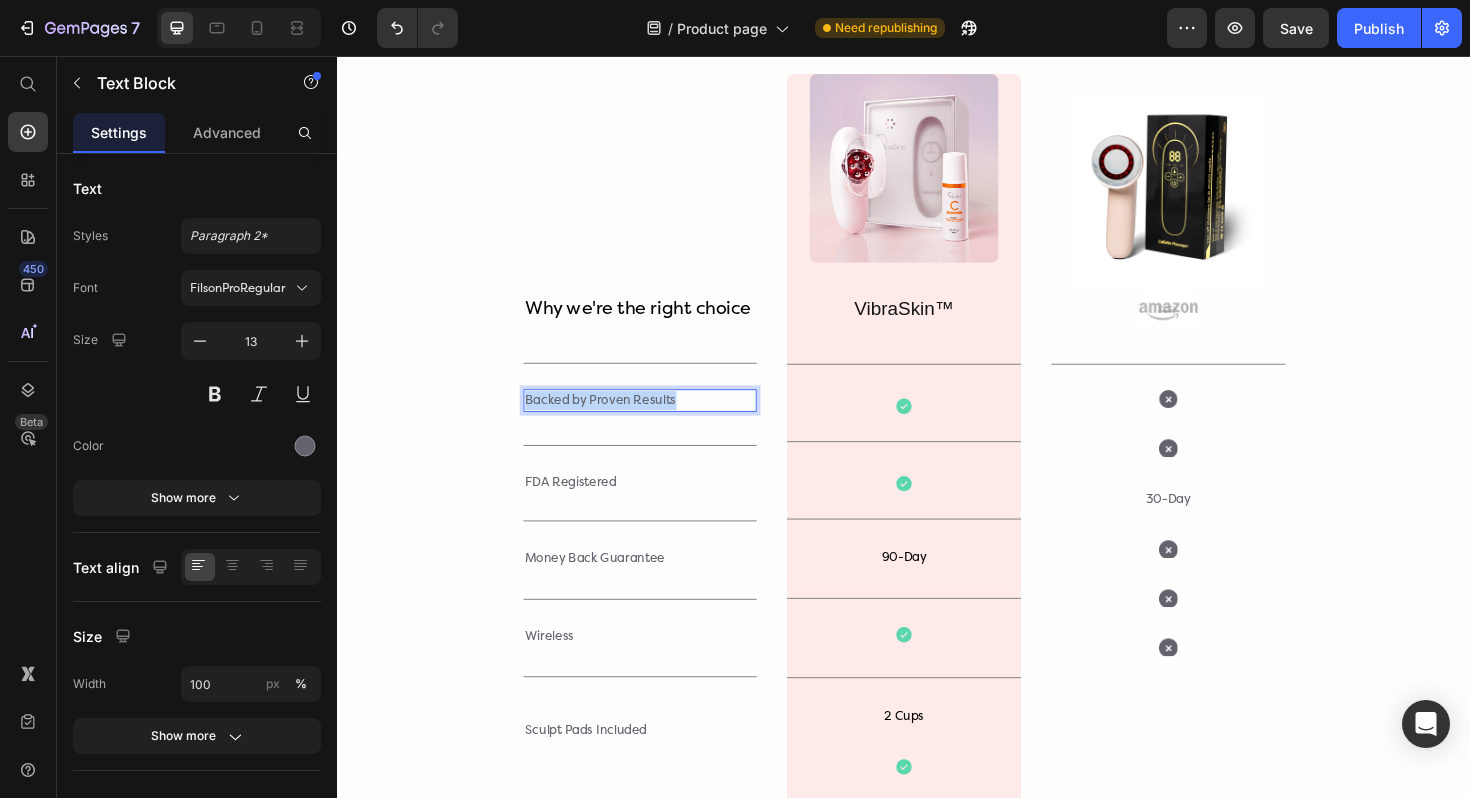 click on "Backed by Proven Results" at bounding box center [658, 421] 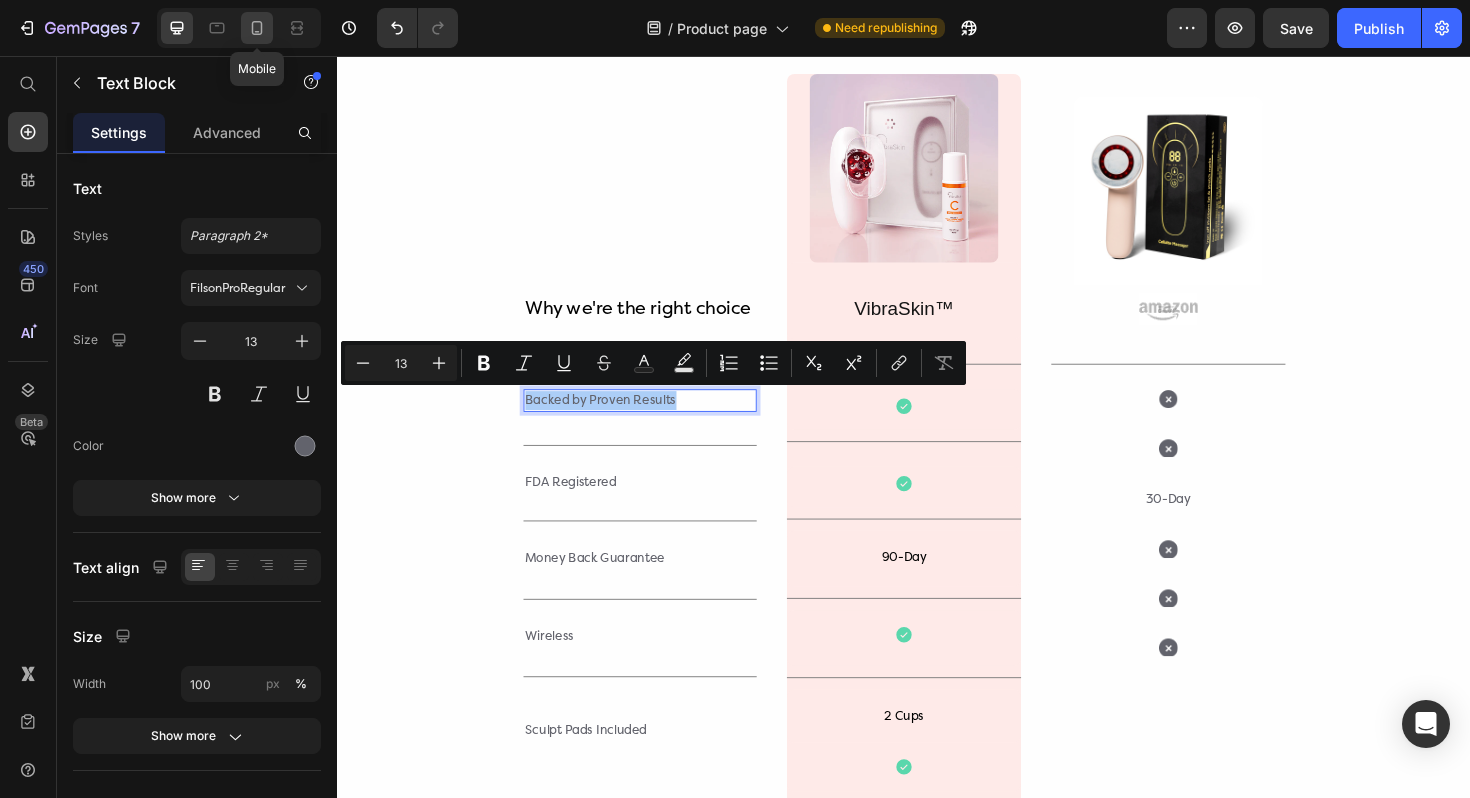 click 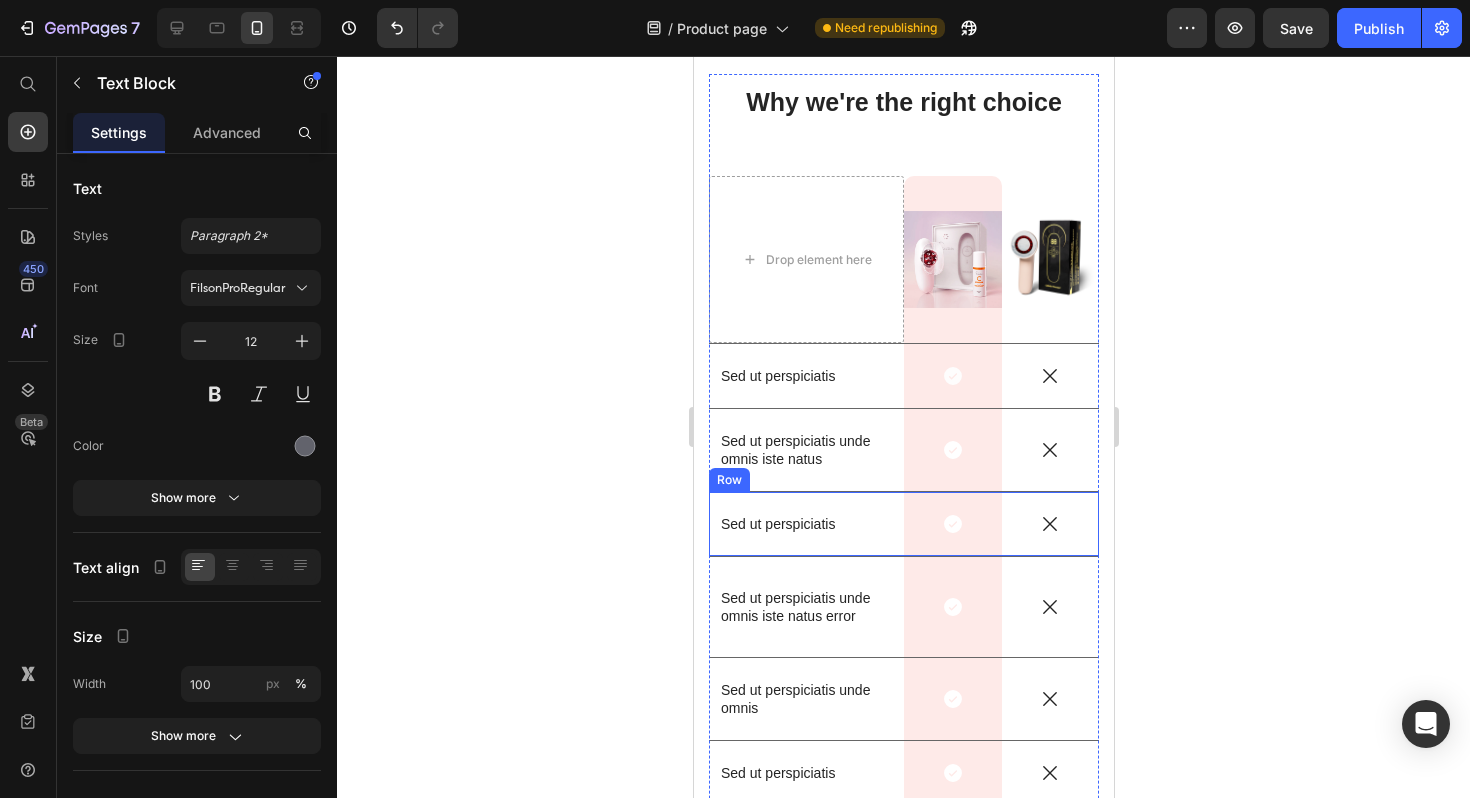 scroll, scrollTop: 5492, scrollLeft: 0, axis: vertical 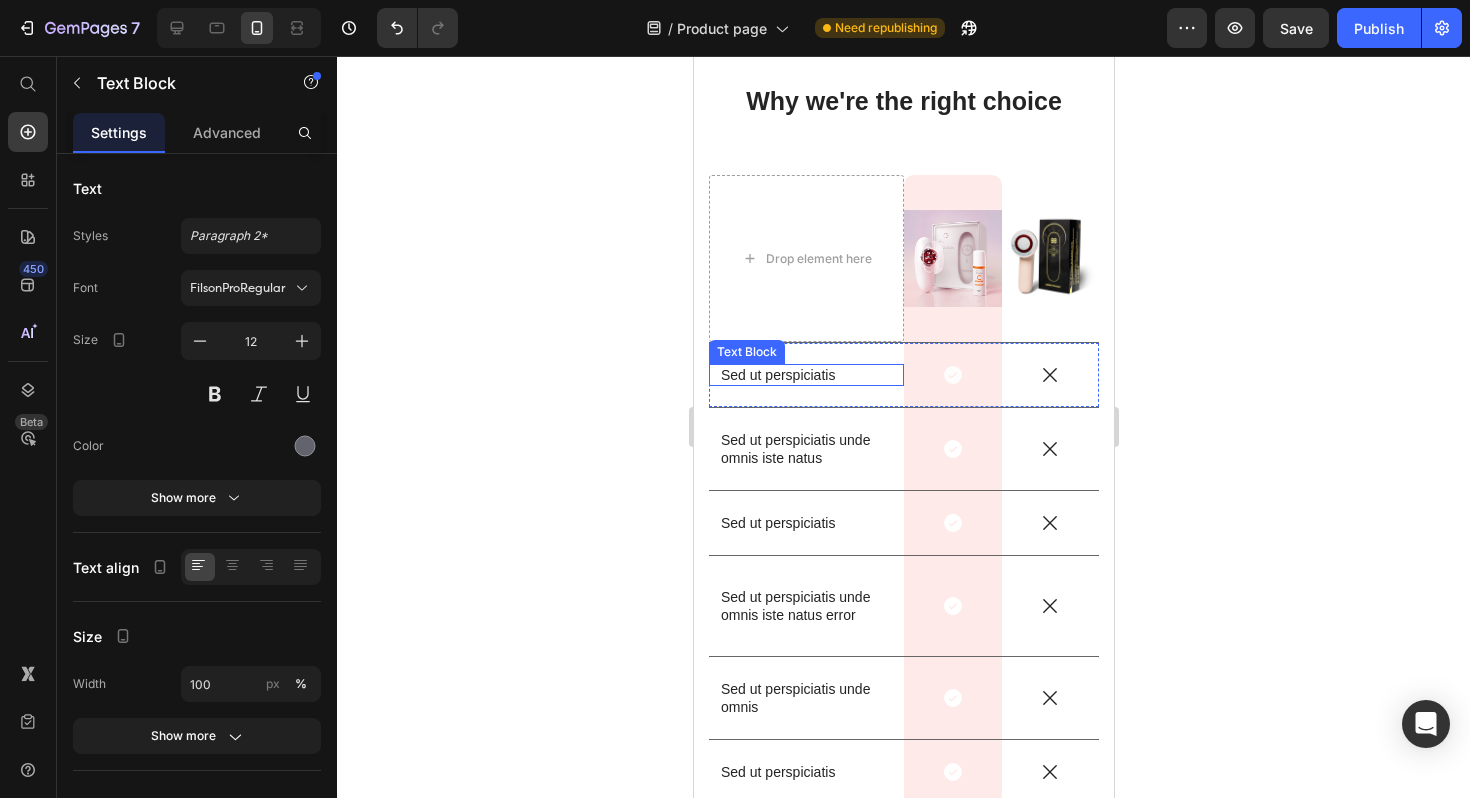 click on "Sed ut perspiciatis" at bounding box center [805, 375] 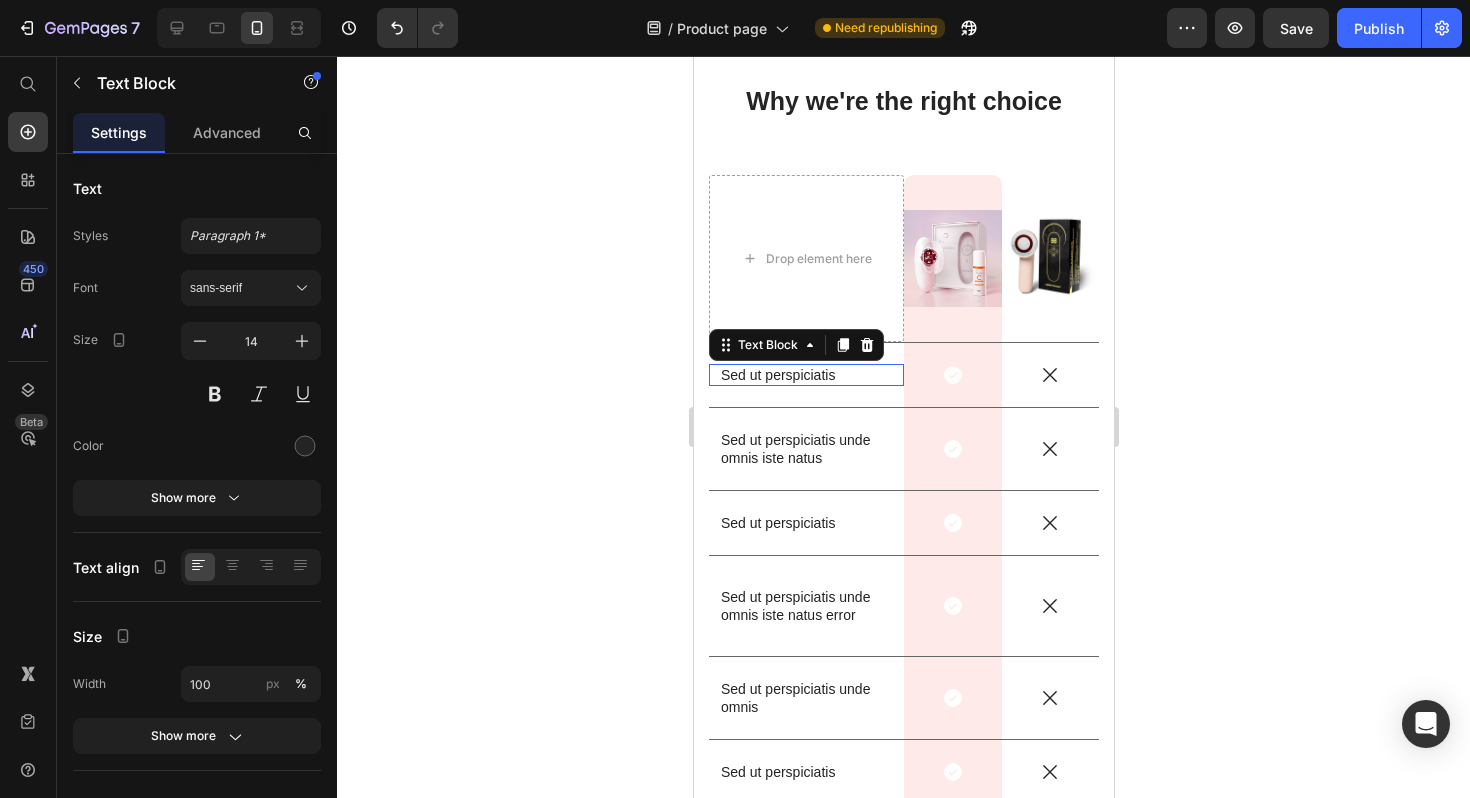 click on "Sed ut perspiciatis" at bounding box center (805, 375) 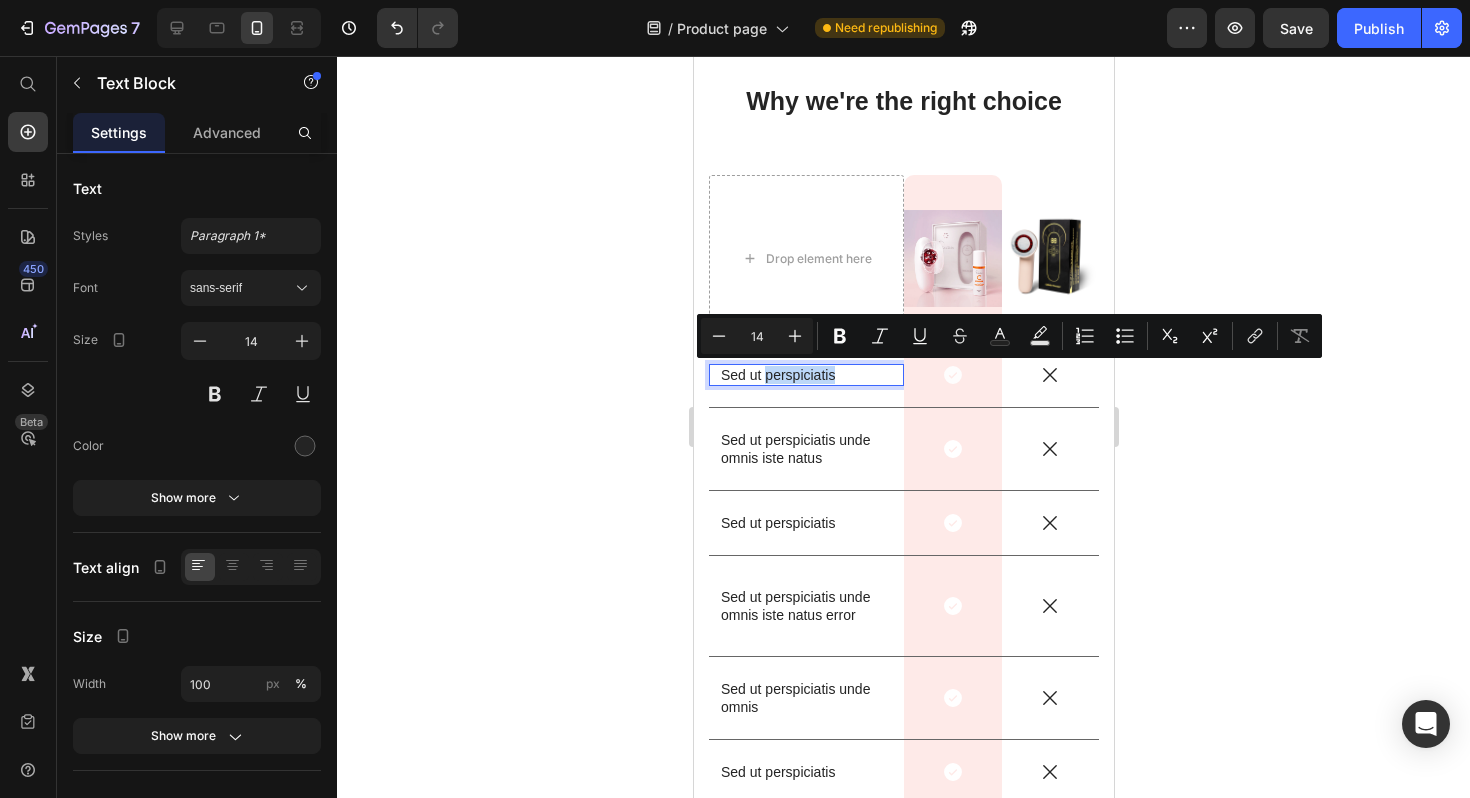 click on "Sed ut perspiciatis" at bounding box center [805, 375] 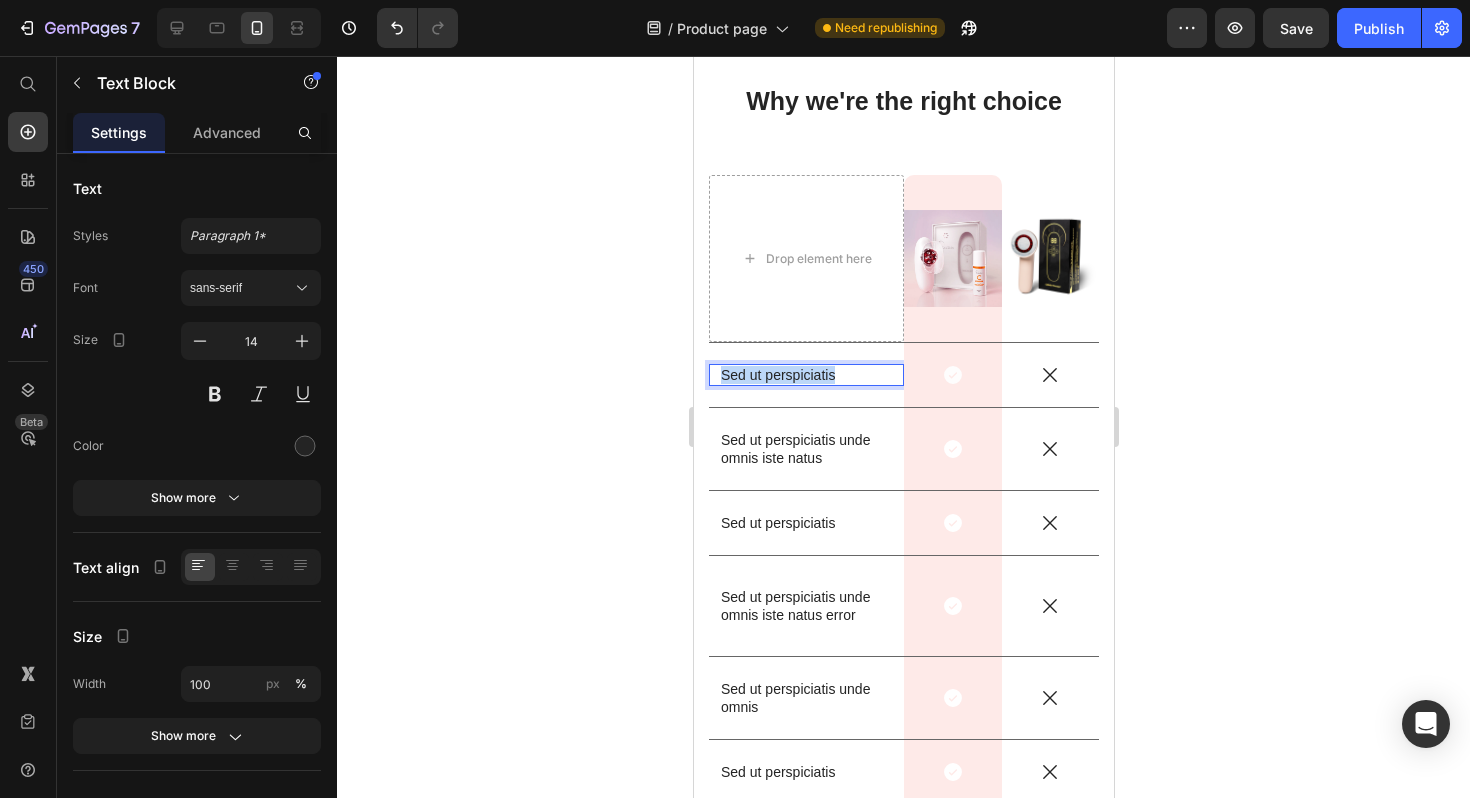click on "Sed ut perspiciatis" at bounding box center [805, 375] 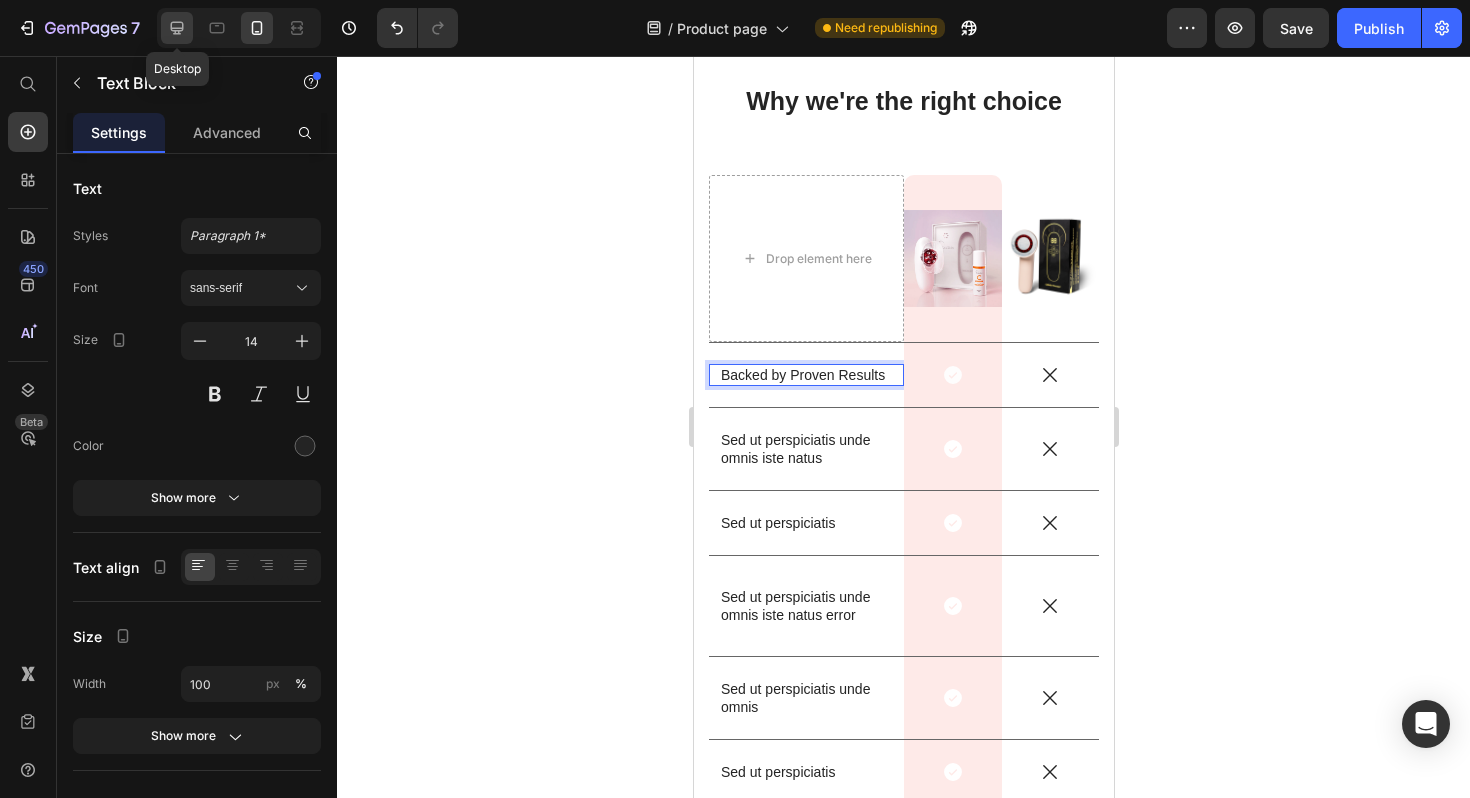 click 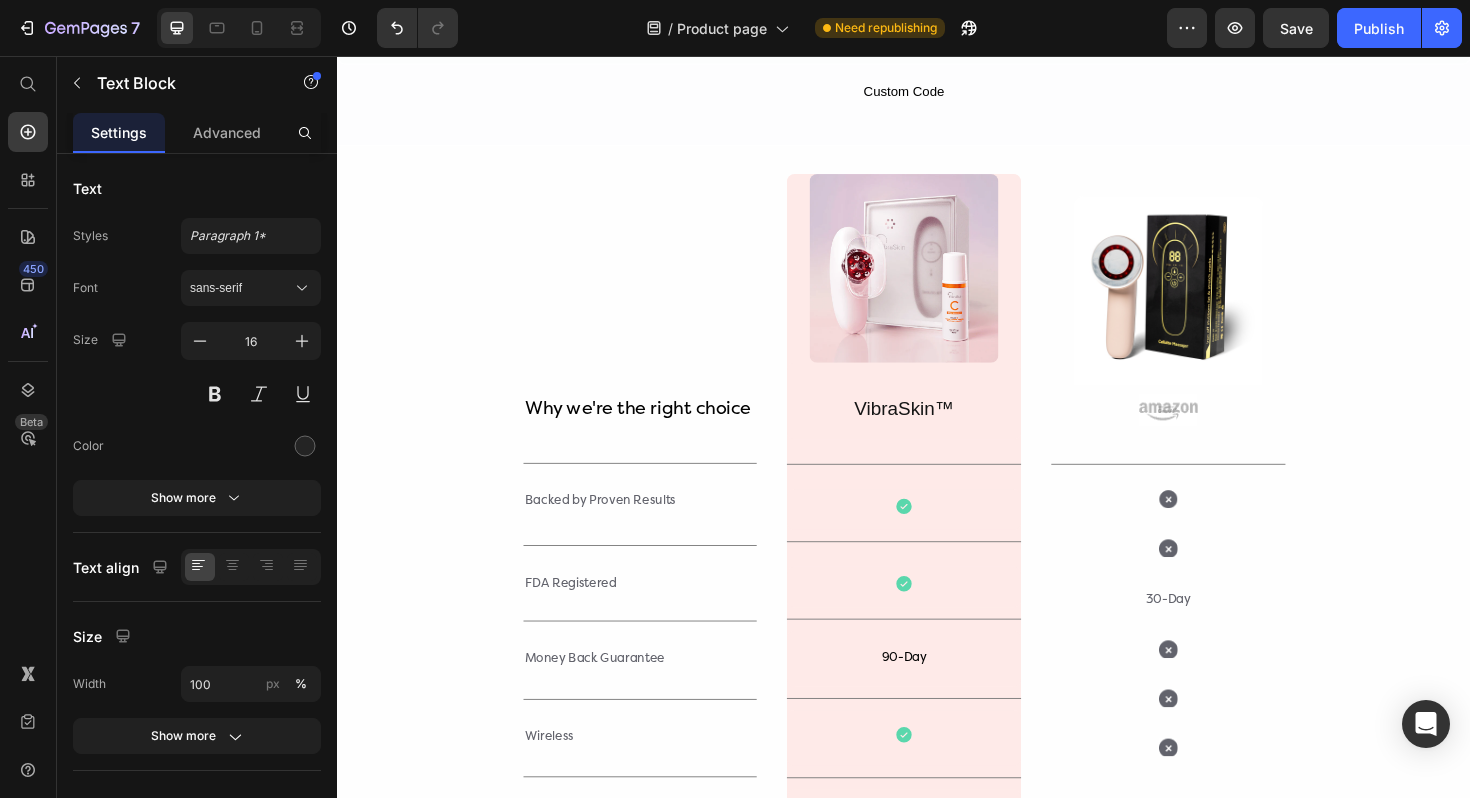 scroll, scrollTop: 4503, scrollLeft: 0, axis: vertical 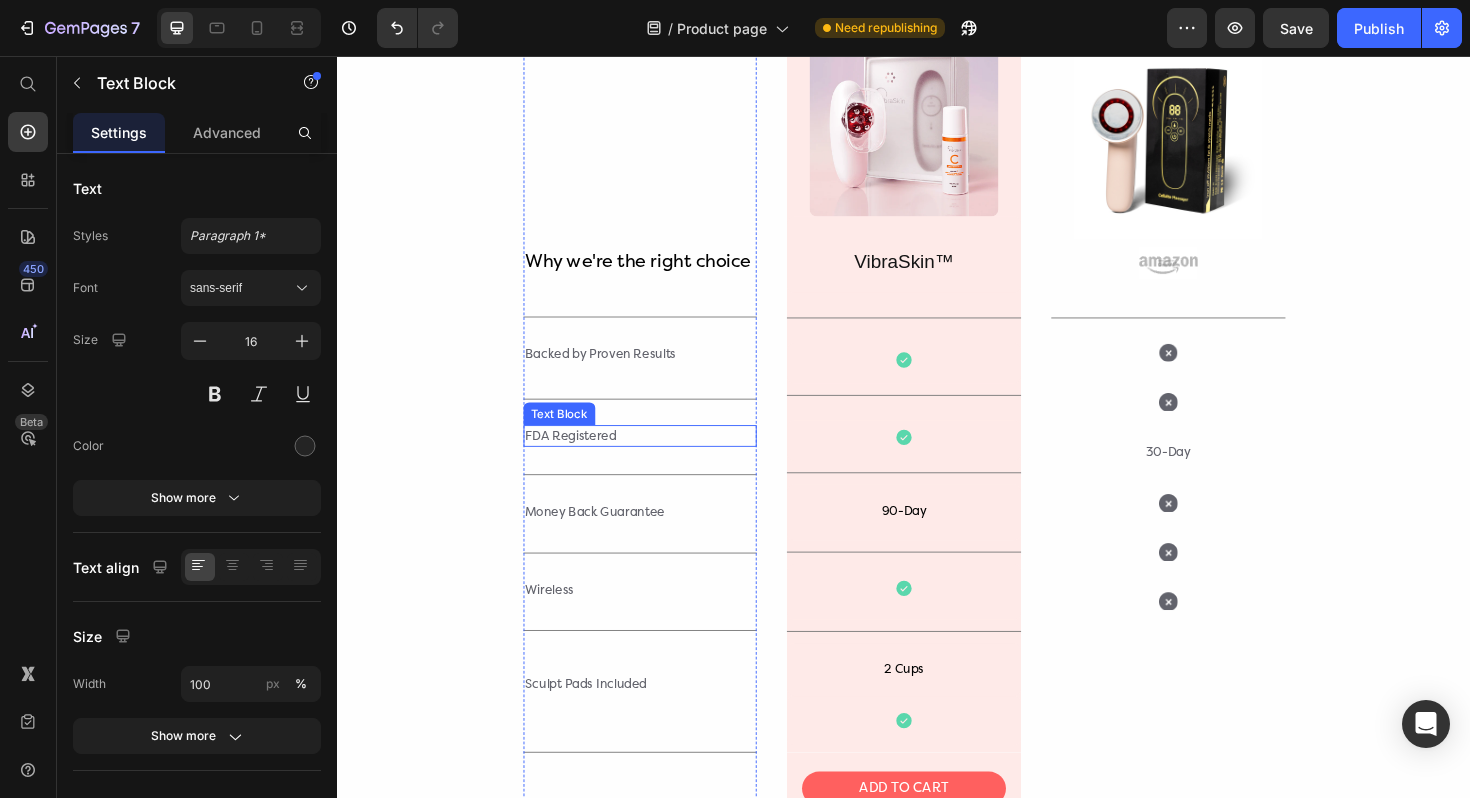 click on "FDA Registered" at bounding box center [658, 459] 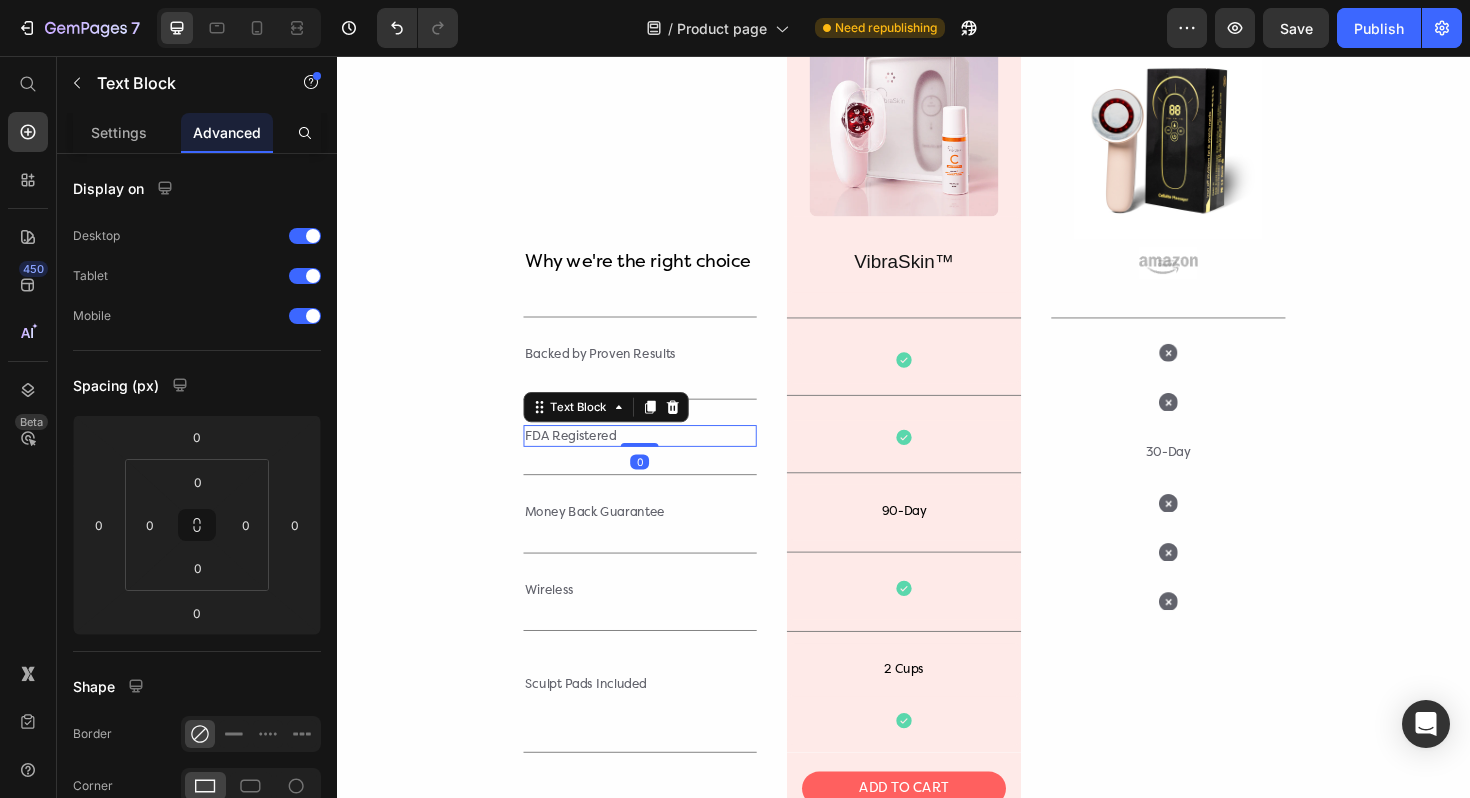 click on "FDA Registered" at bounding box center [658, 459] 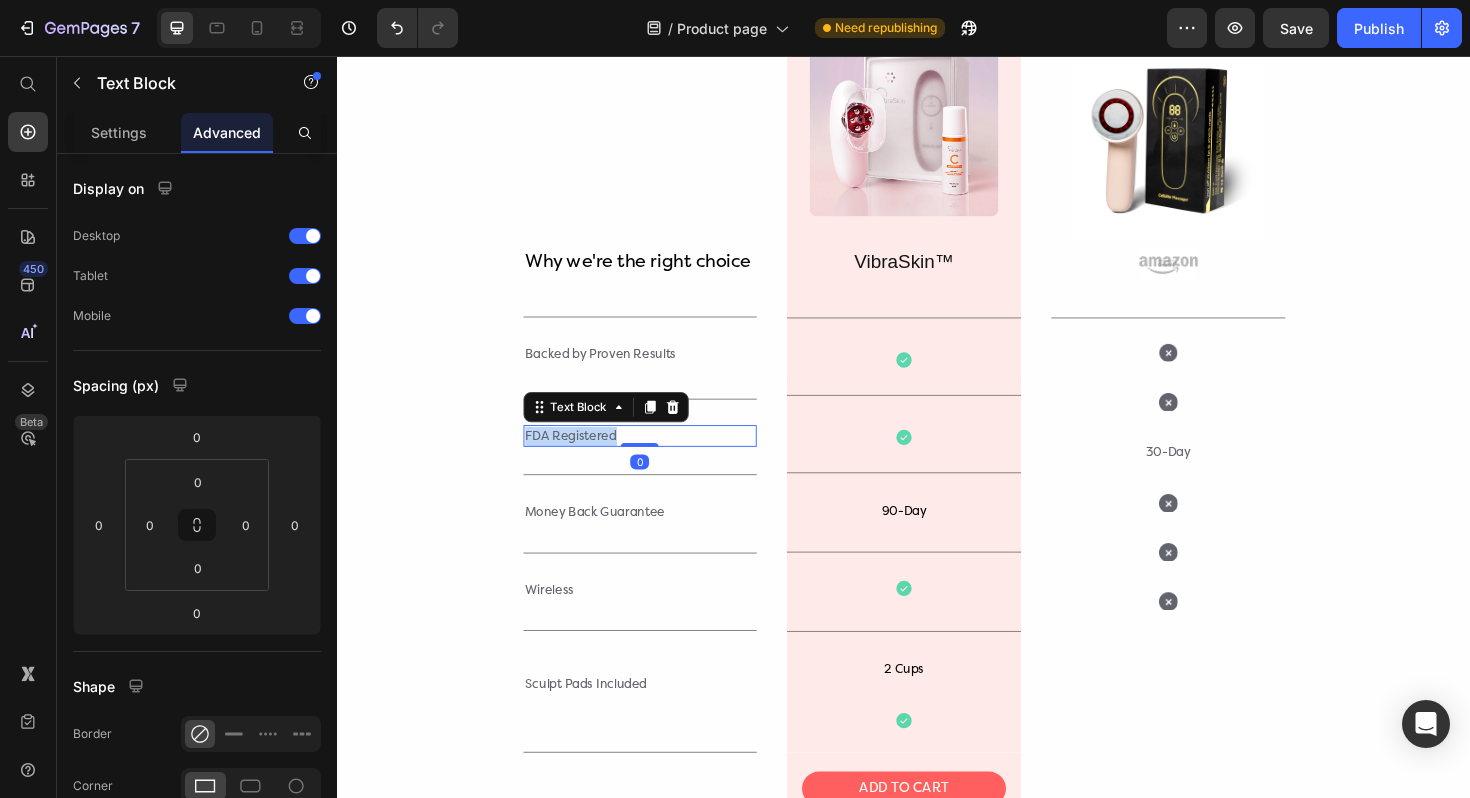 click on "FDA Registered" at bounding box center [658, 459] 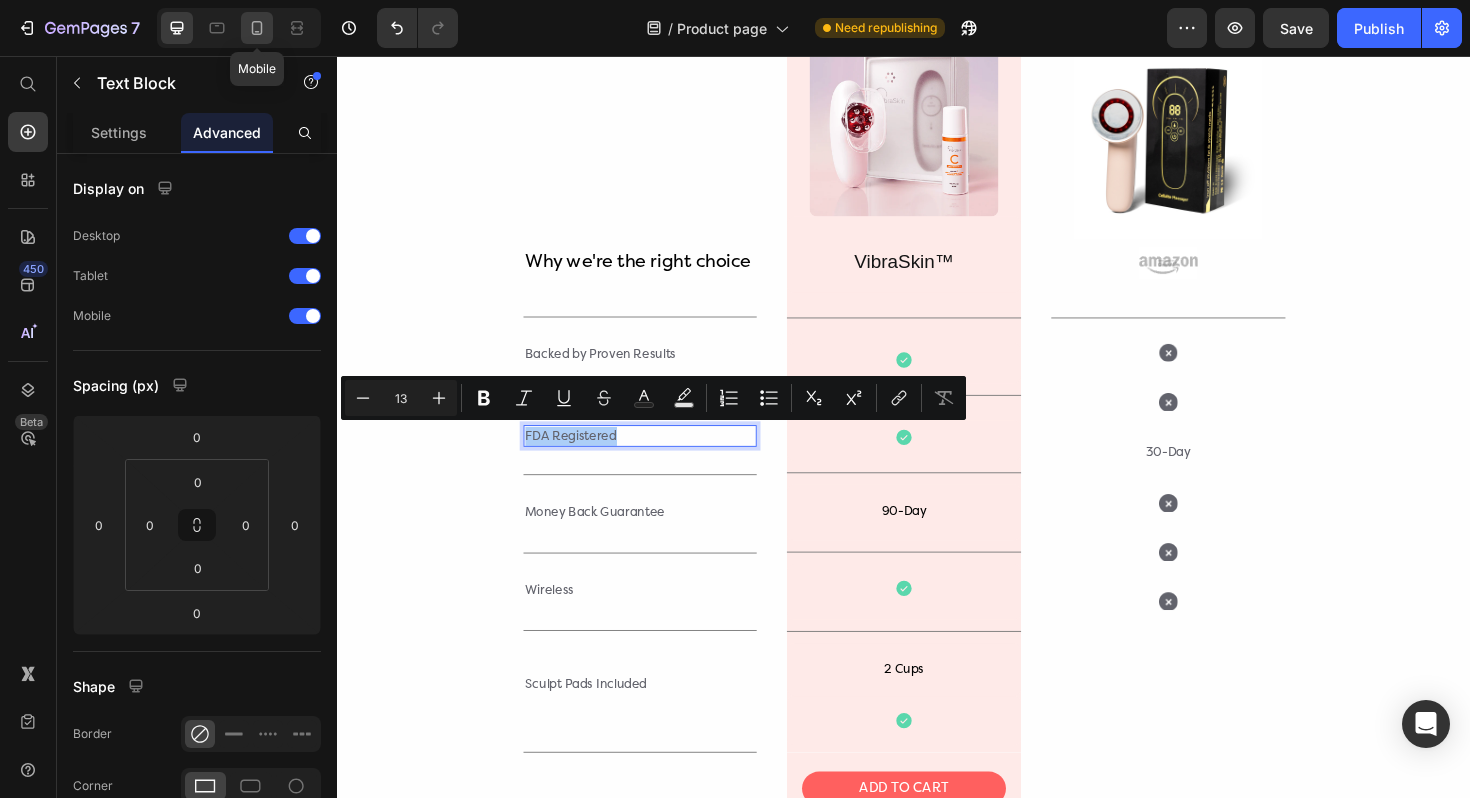 click 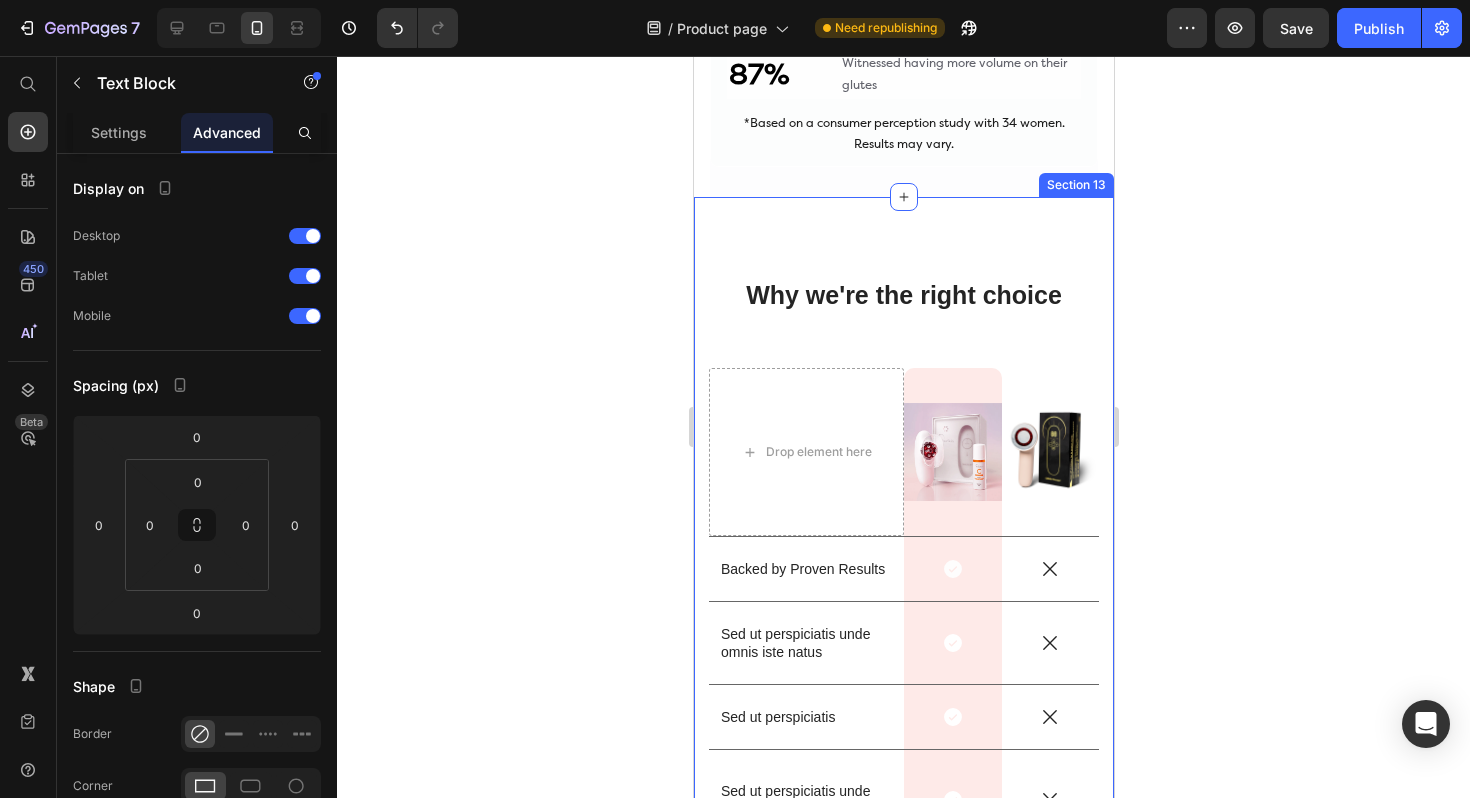 scroll, scrollTop: 5363, scrollLeft: 0, axis: vertical 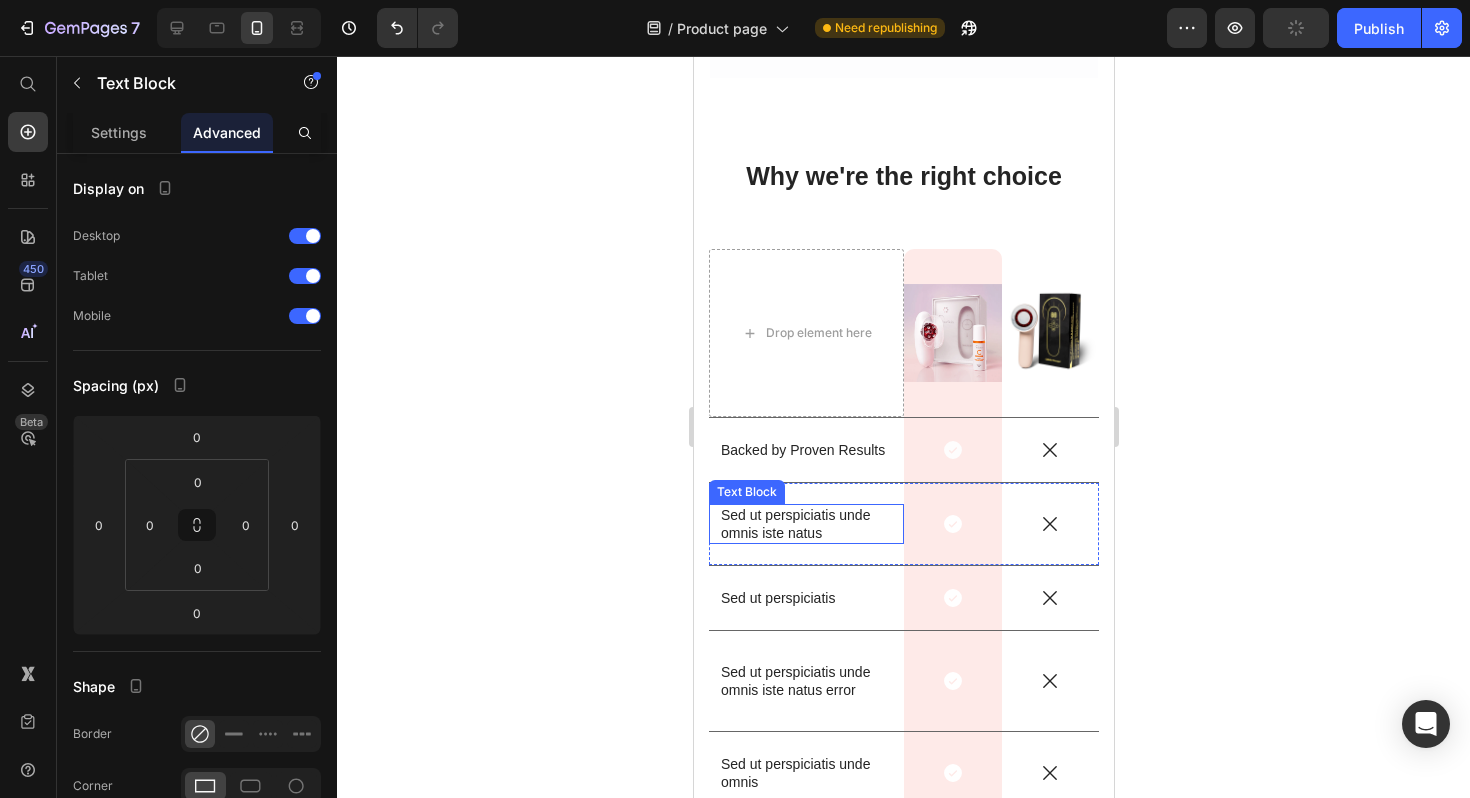 click on "Sed ut perspiciatis unde omnis iste natus" at bounding box center (805, 524) 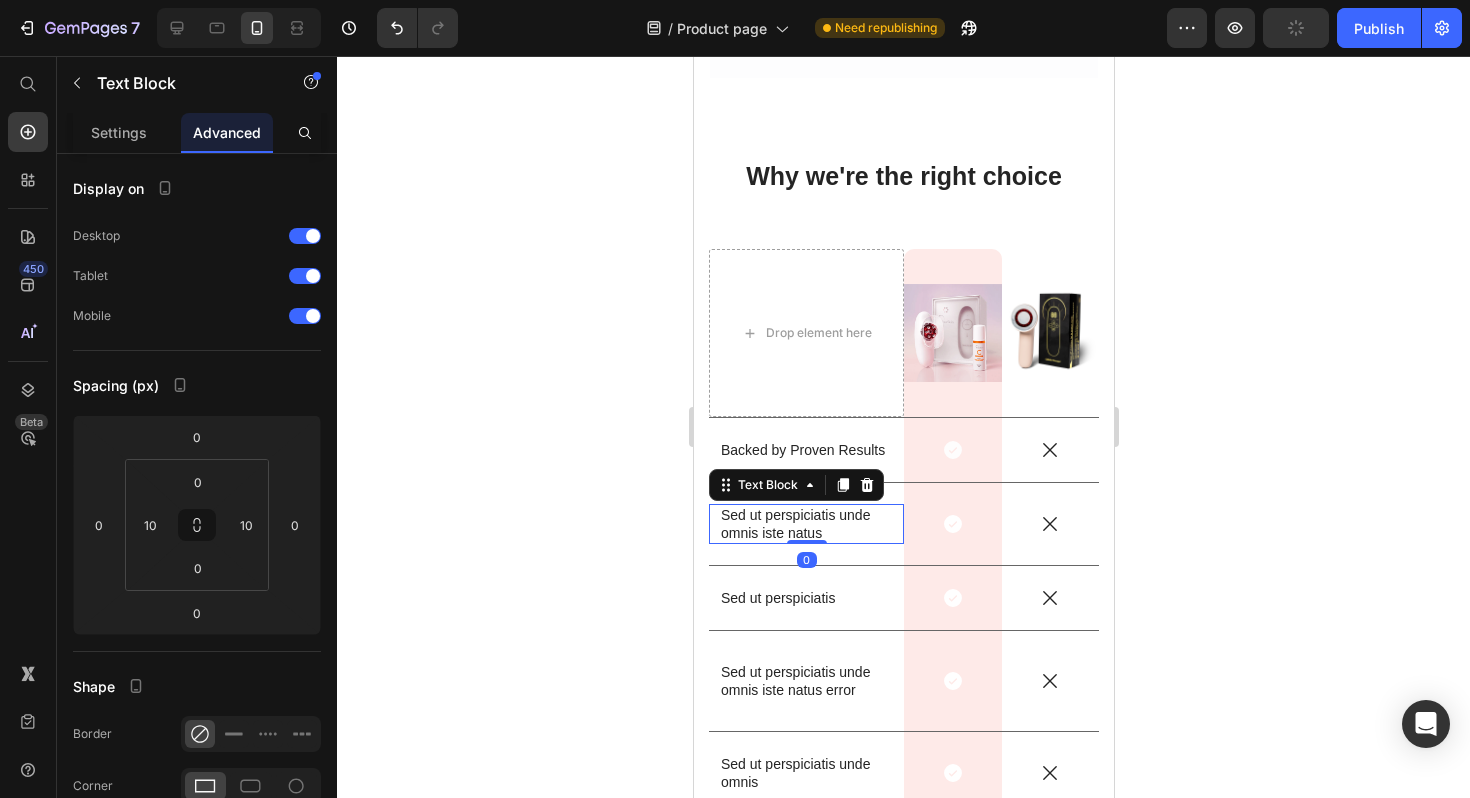 click on "Sed ut perspiciatis unde omnis iste natus" at bounding box center [805, 524] 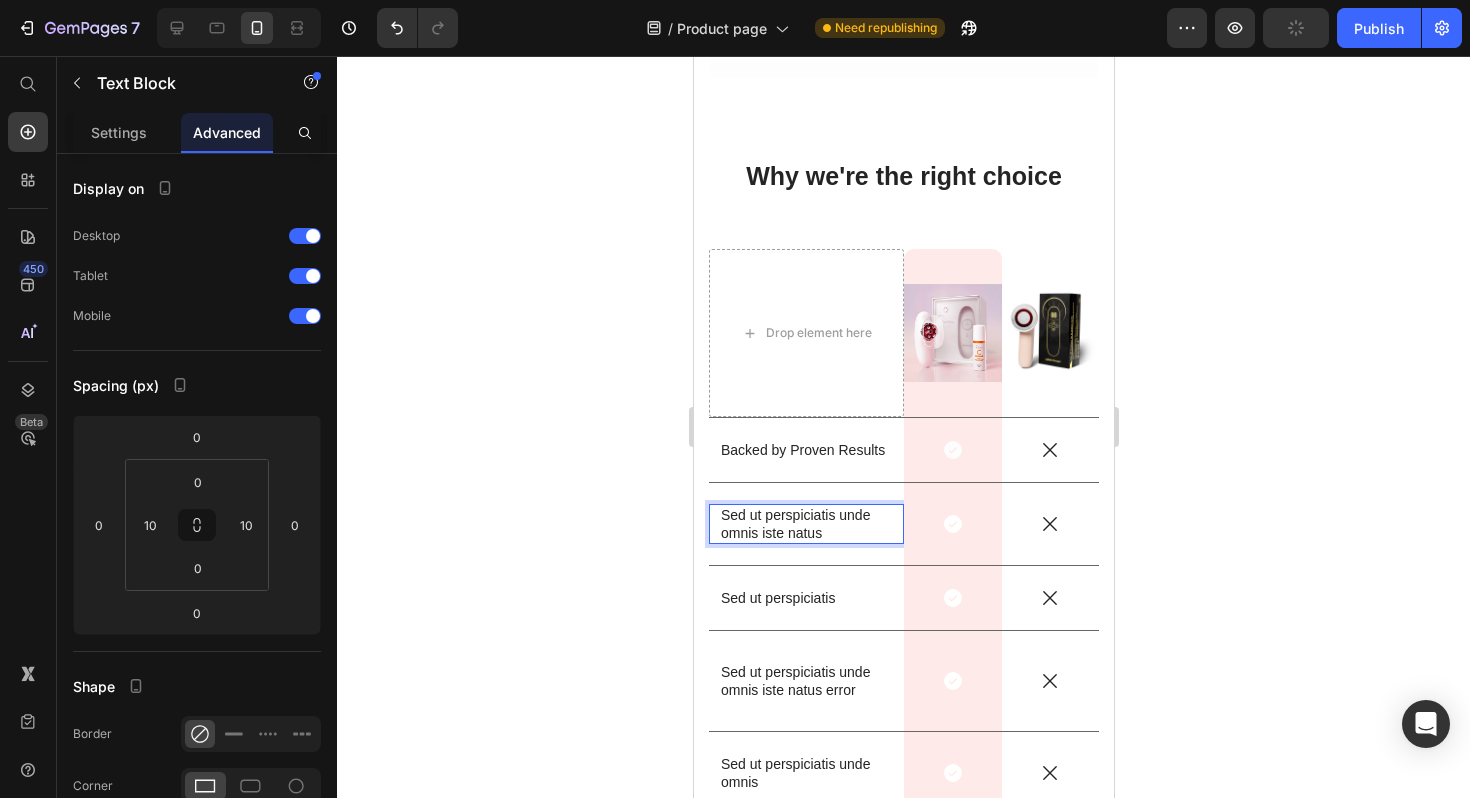 click on "Sed ut perspiciatis unde omnis iste natus" at bounding box center (805, 524) 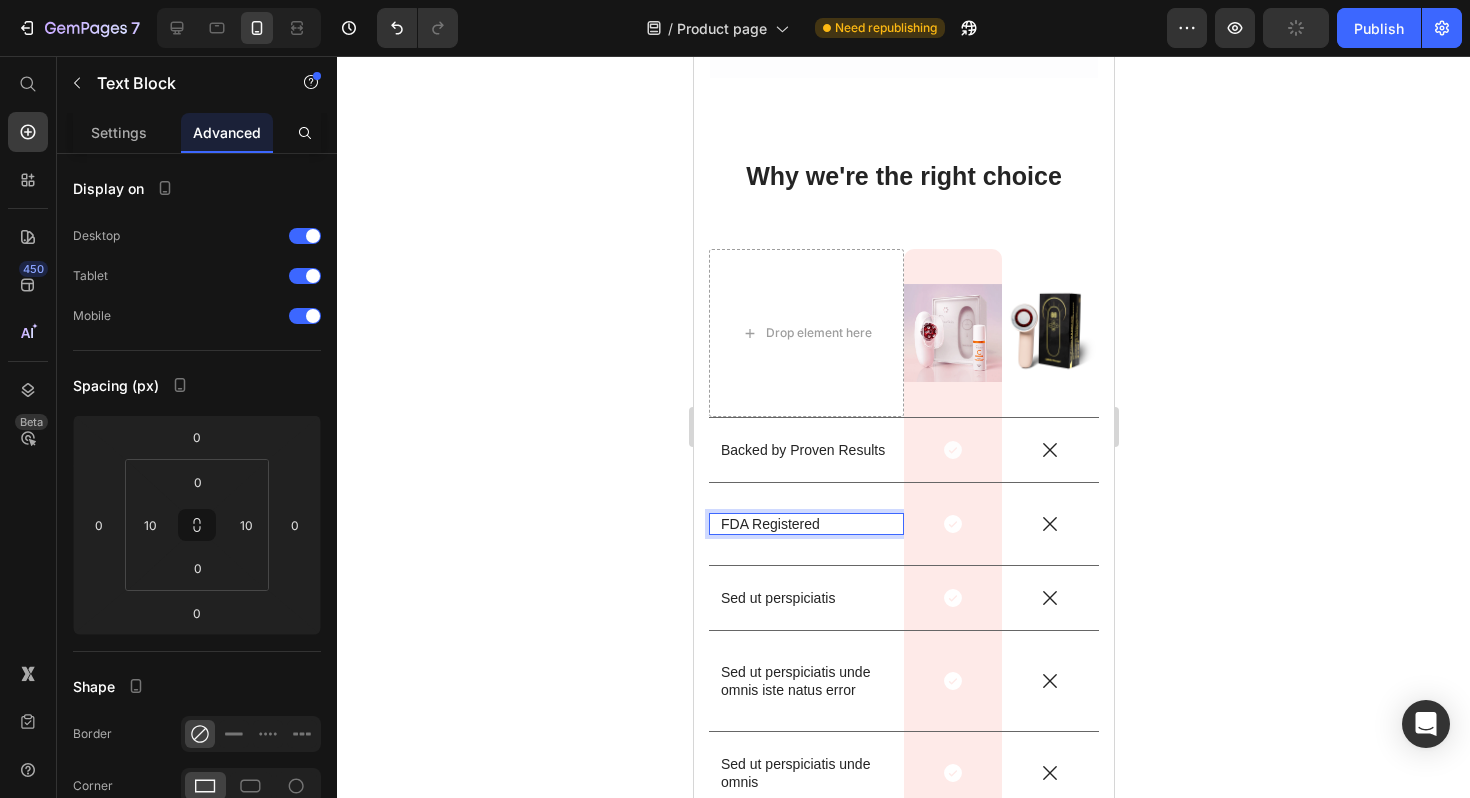 scroll, scrollTop: 5372, scrollLeft: 0, axis: vertical 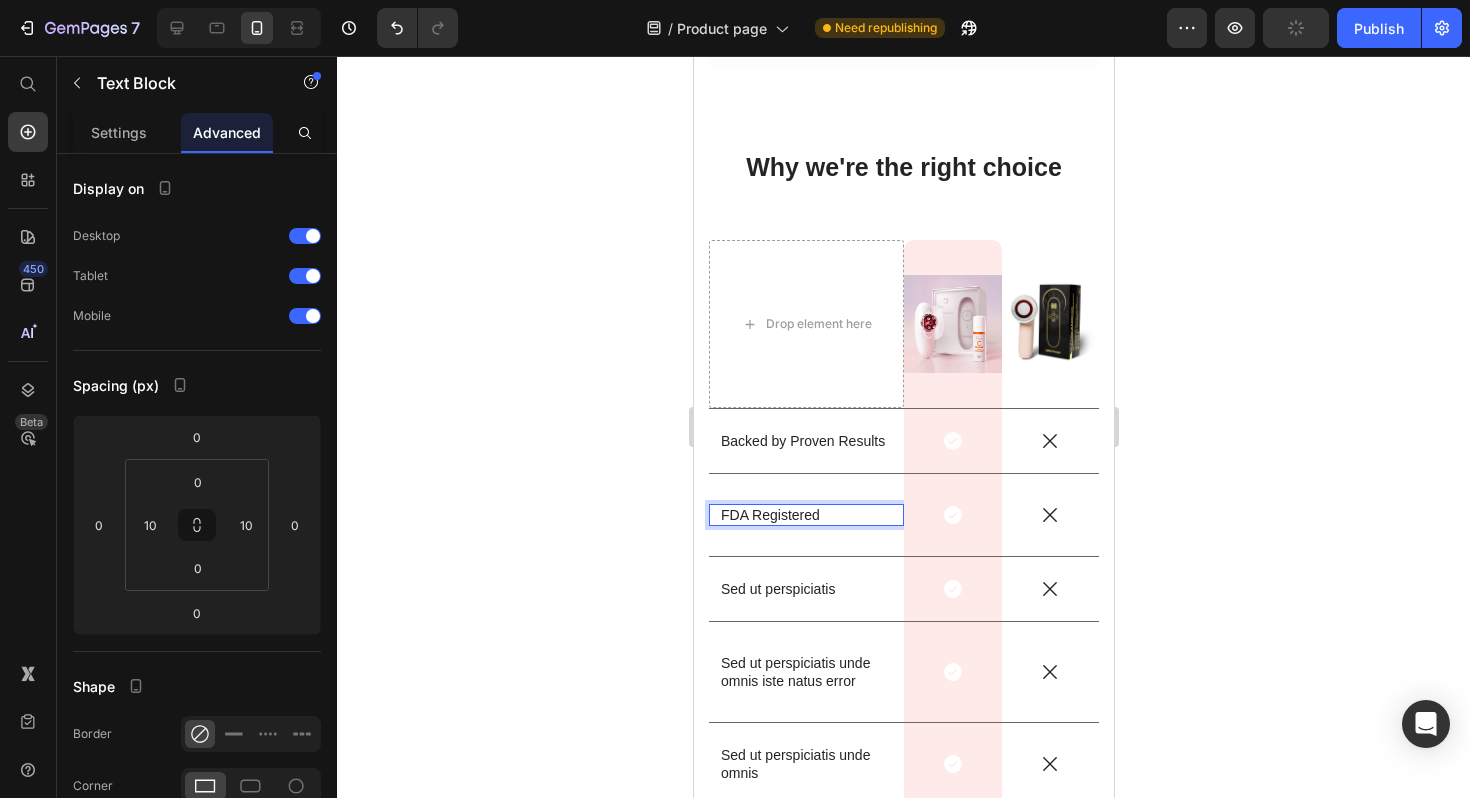 click 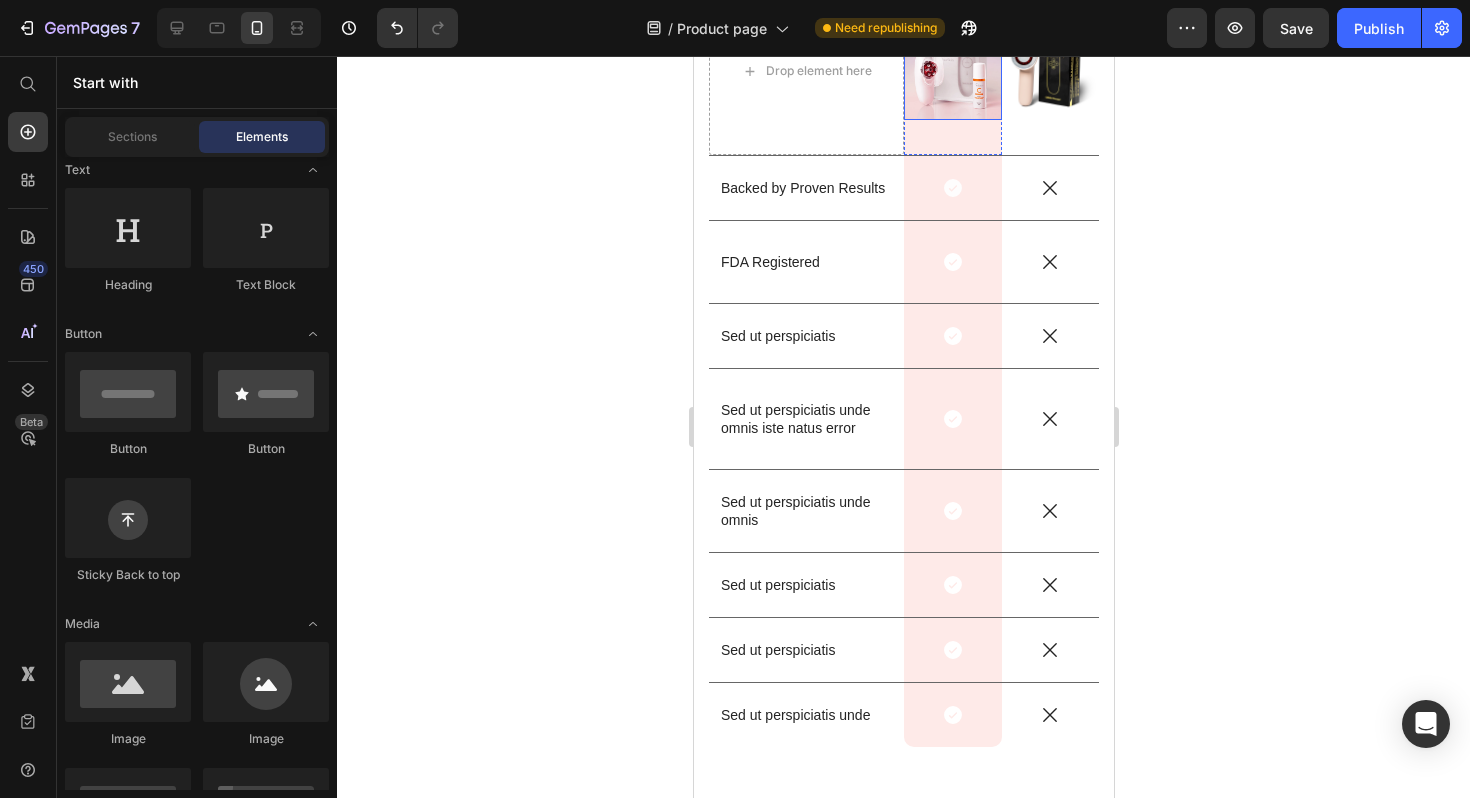 scroll, scrollTop: 5562, scrollLeft: 0, axis: vertical 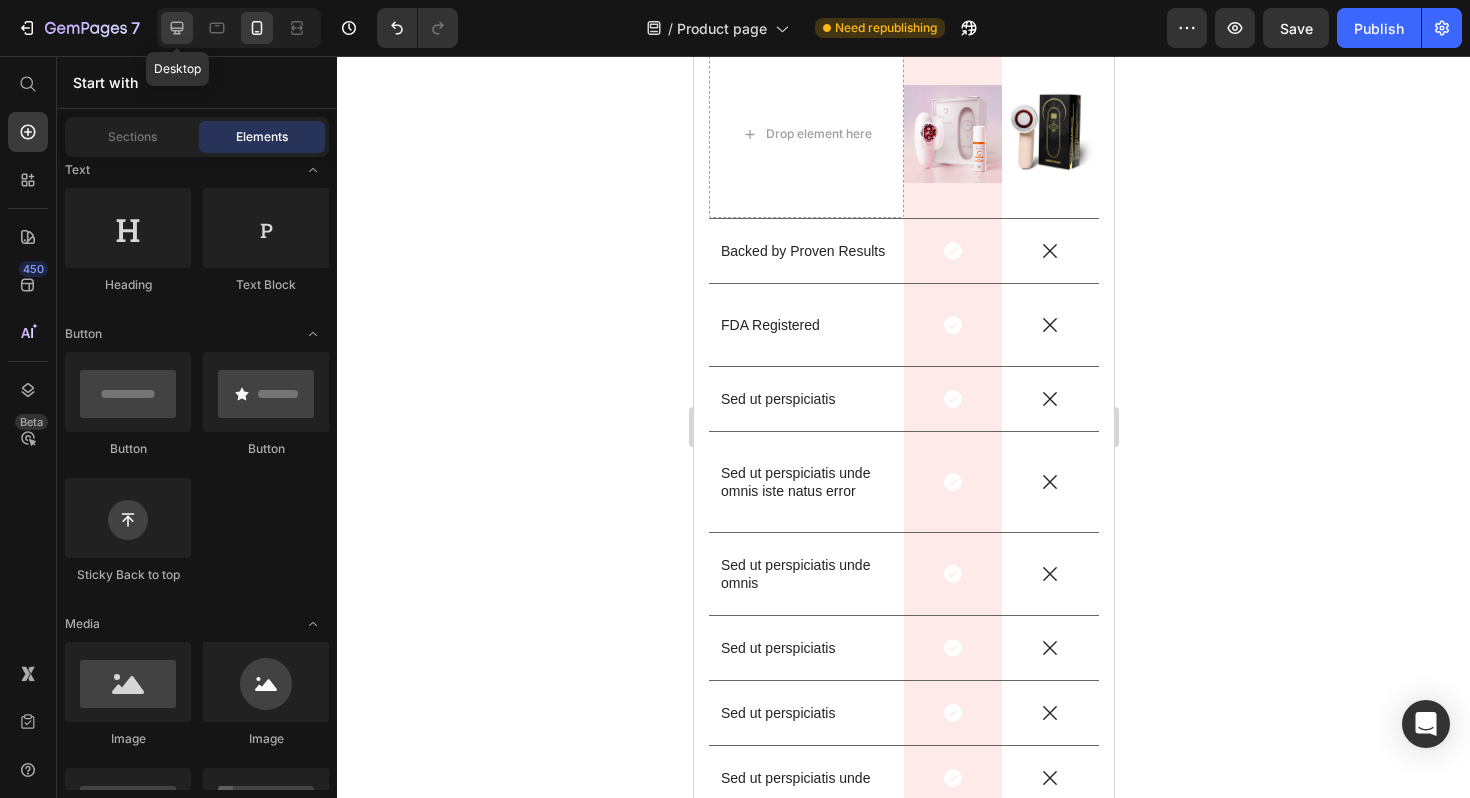 click 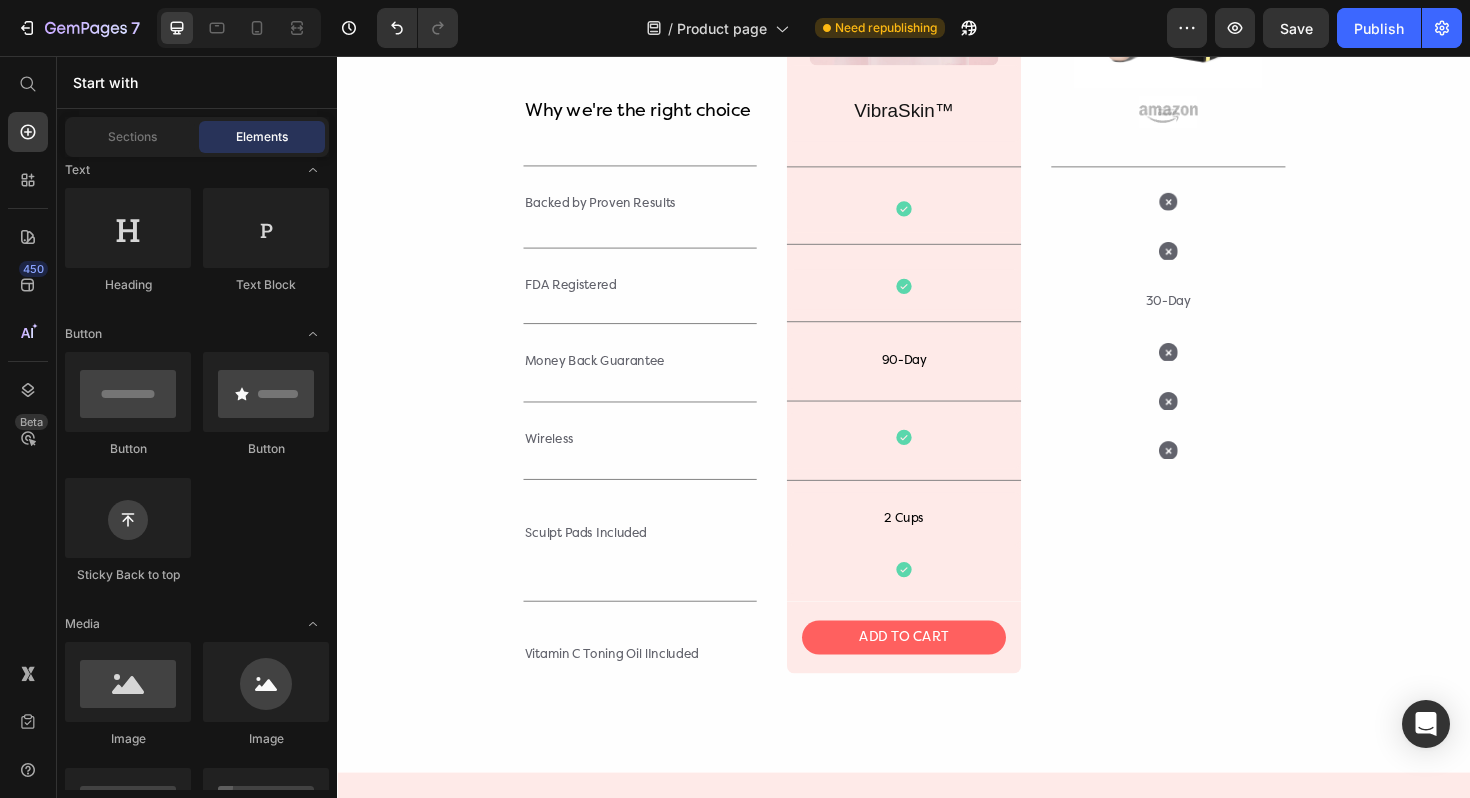 scroll, scrollTop: 4428, scrollLeft: 0, axis: vertical 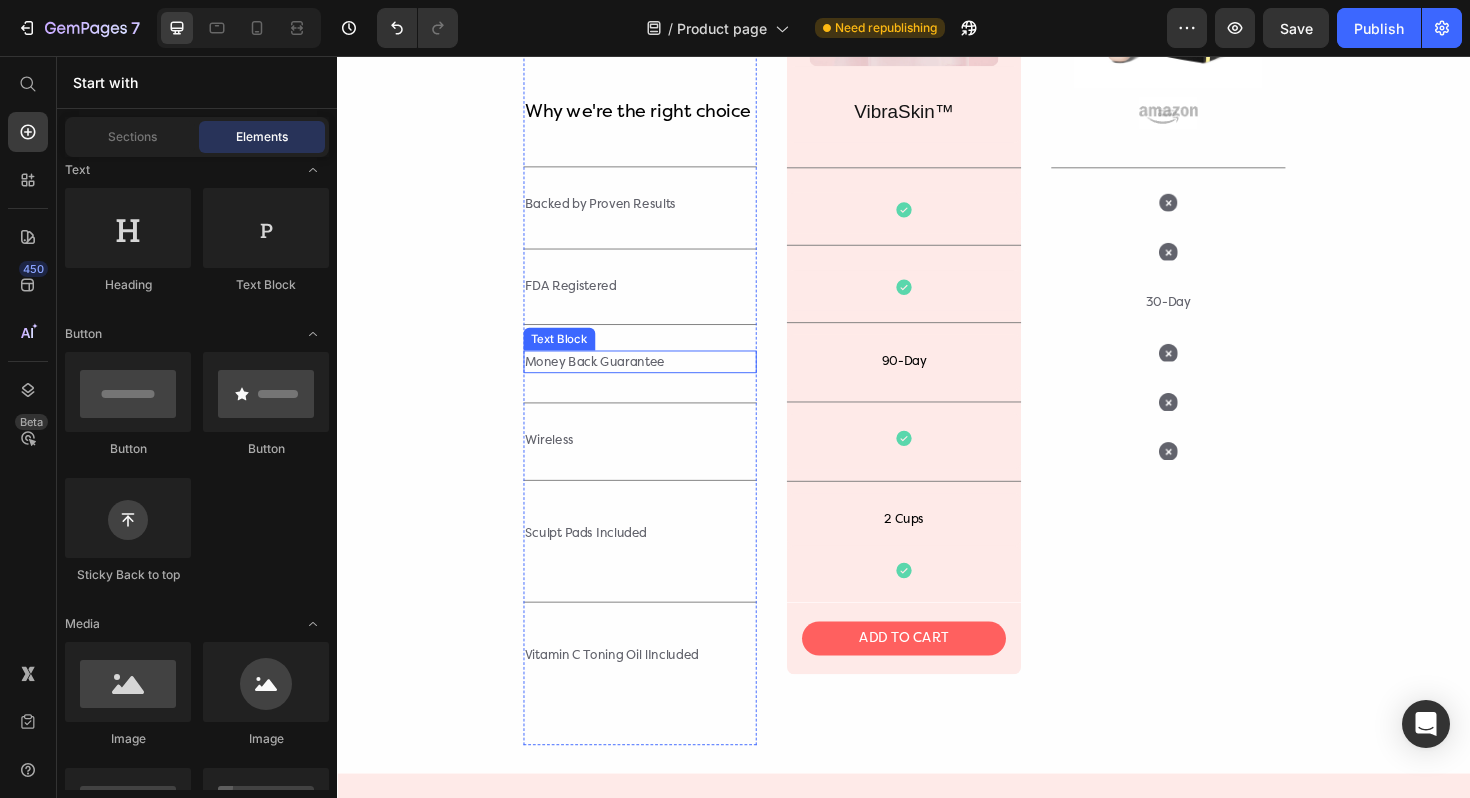 click on "Money Back Guarantee" at bounding box center (658, 380) 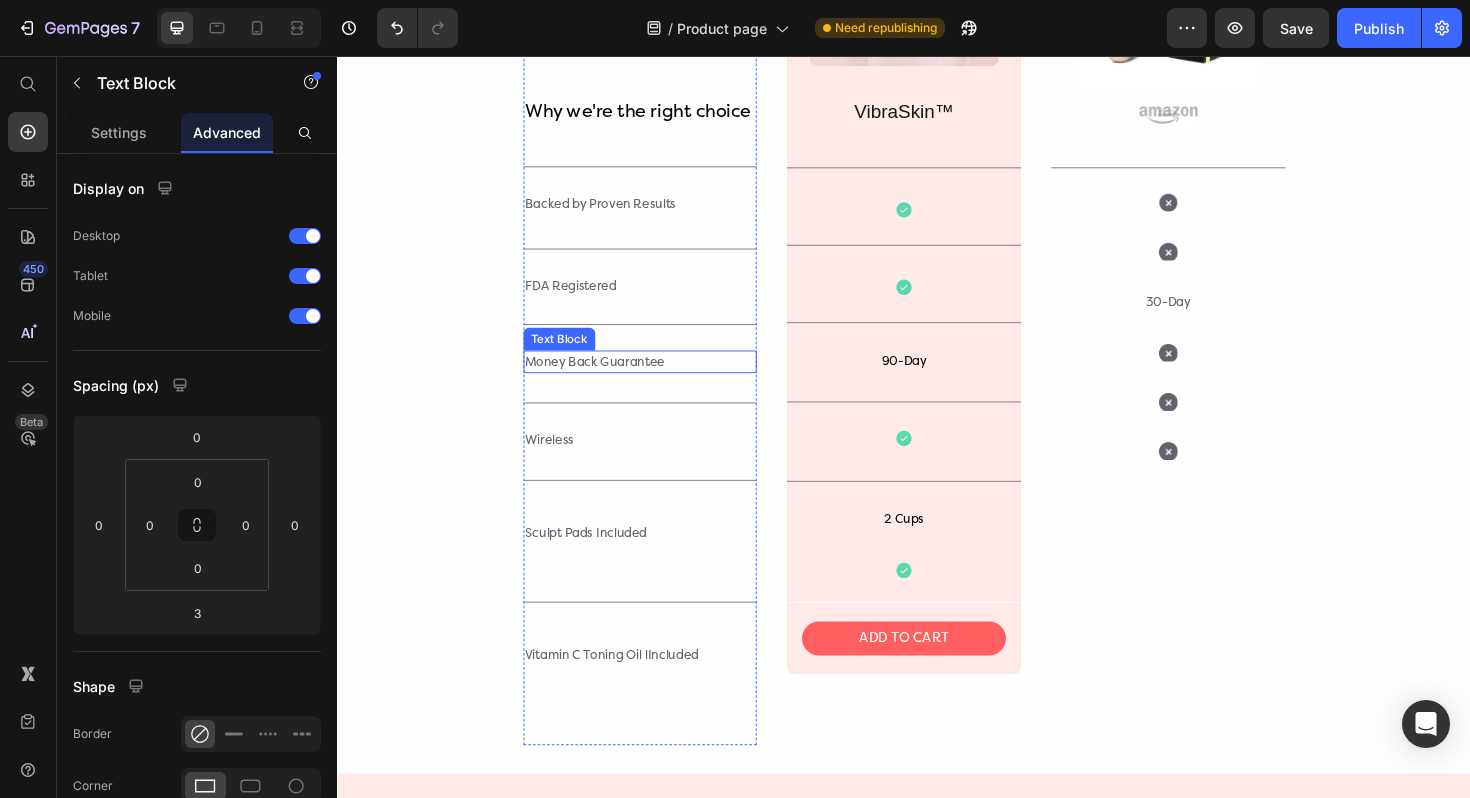 click on "Money Back Guarantee" at bounding box center (658, 380) 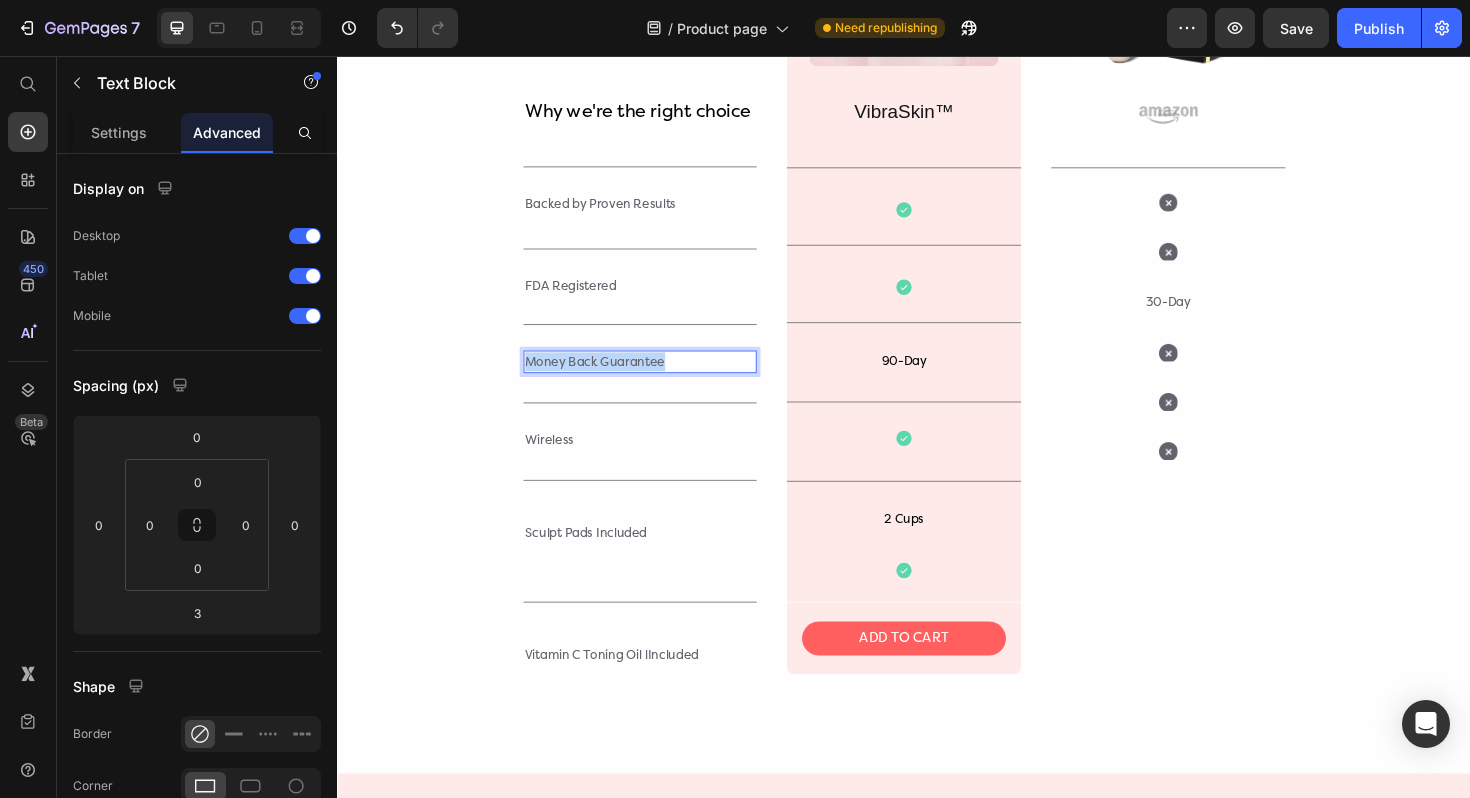 click on "Money Back Guarantee" at bounding box center [658, 380] 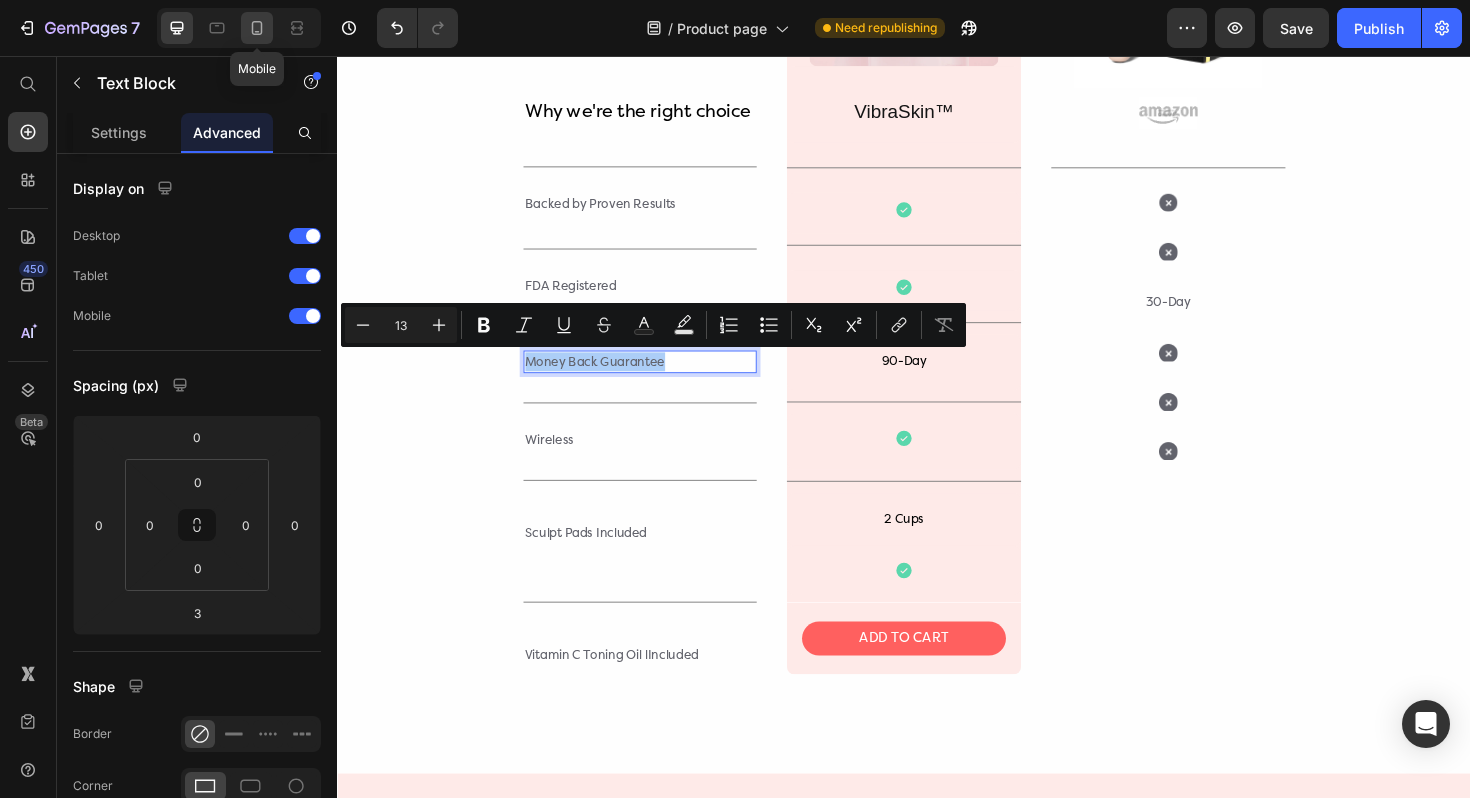 click 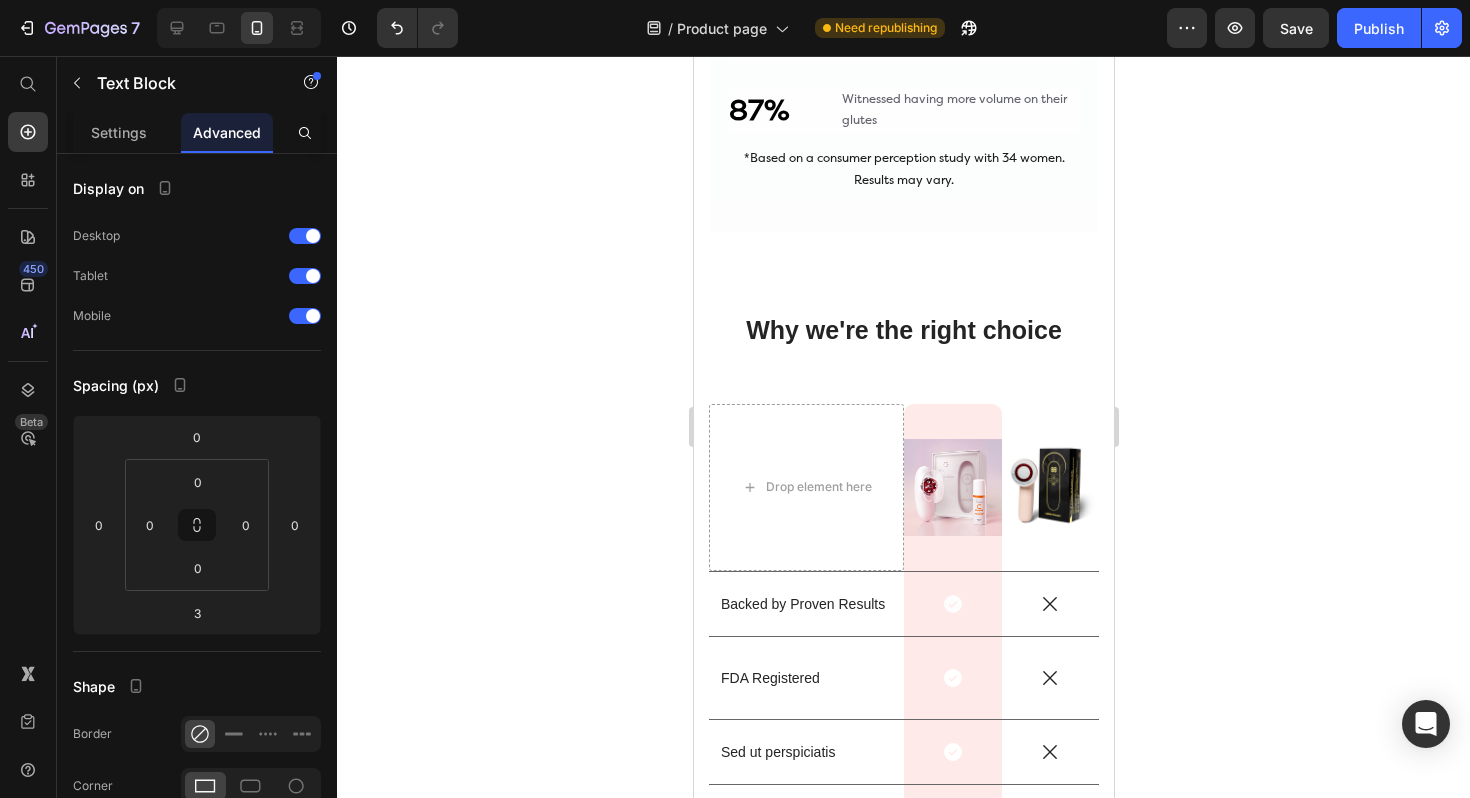 scroll, scrollTop: 5421, scrollLeft: 0, axis: vertical 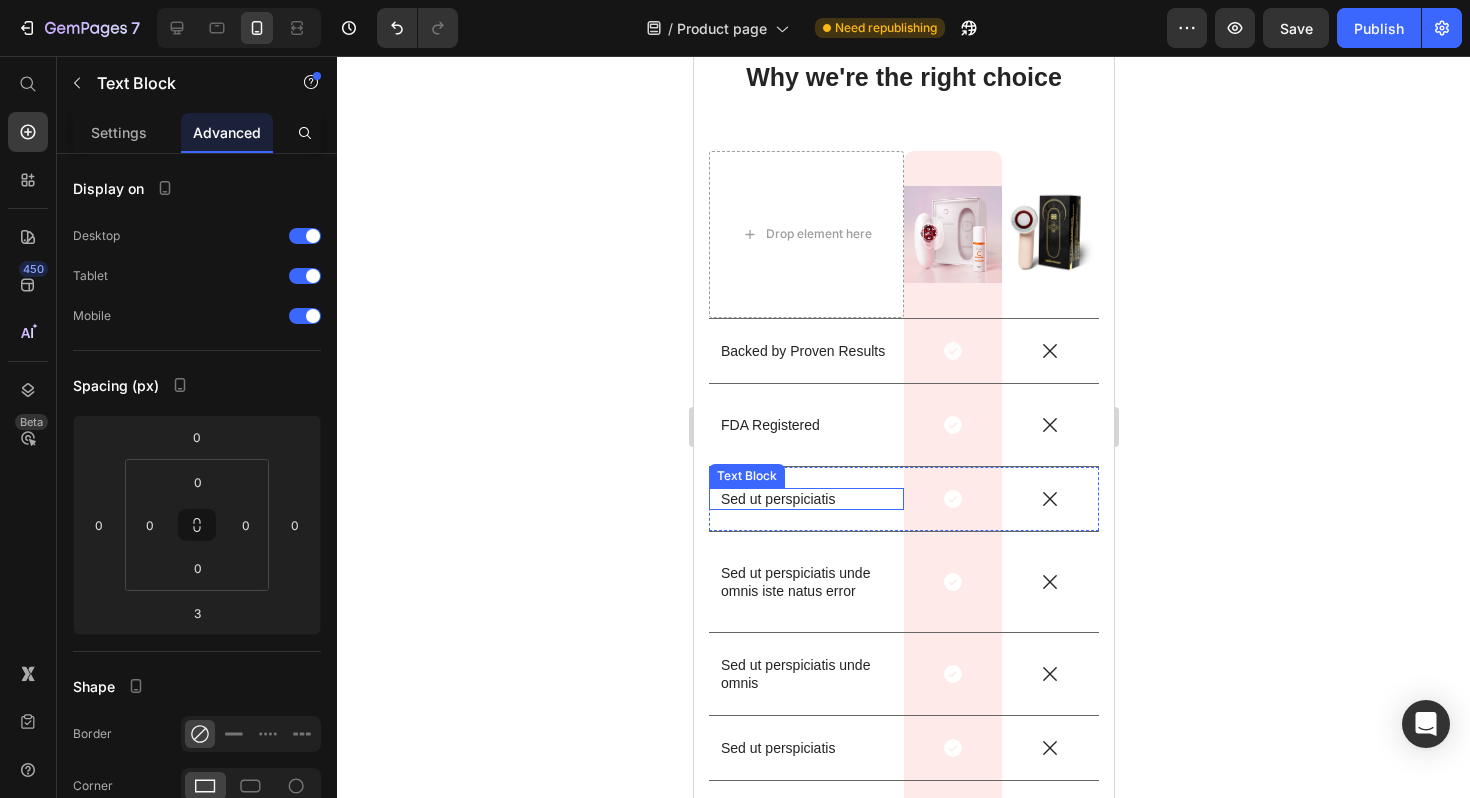 click on "Sed ut perspiciatis" at bounding box center (805, 499) 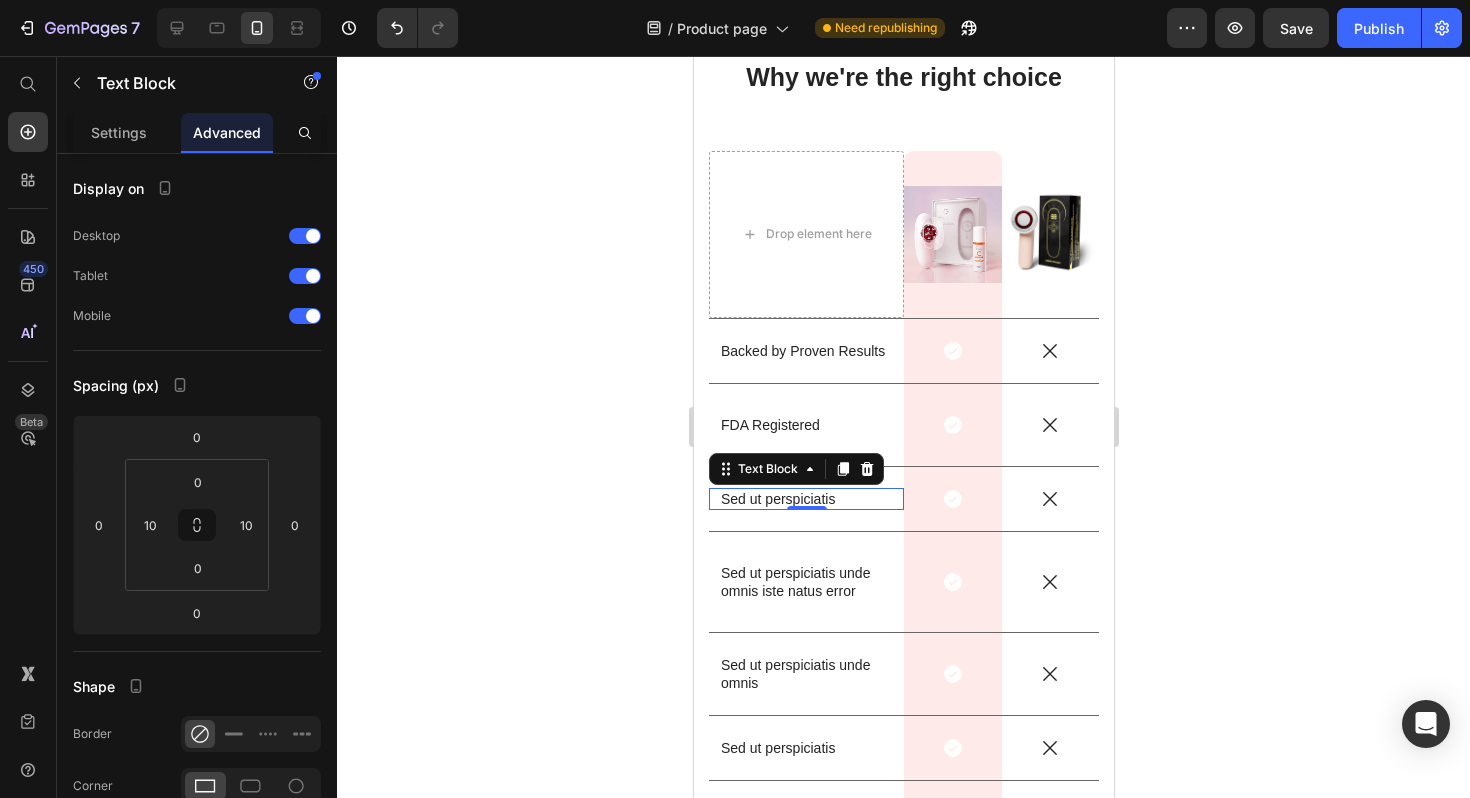 click on "Sed ut perspiciatis" at bounding box center (805, 499) 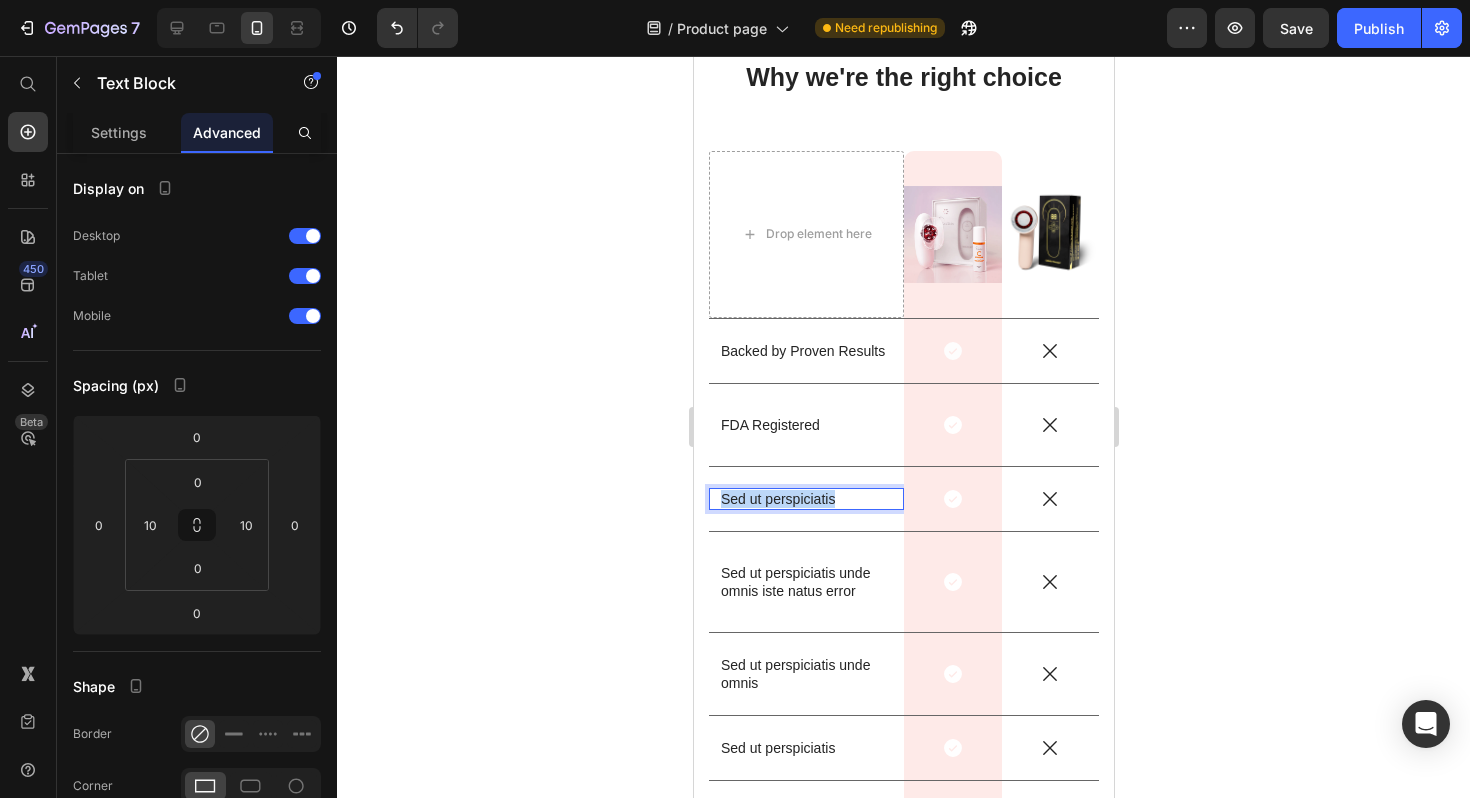 click on "Sed ut perspiciatis" at bounding box center (805, 499) 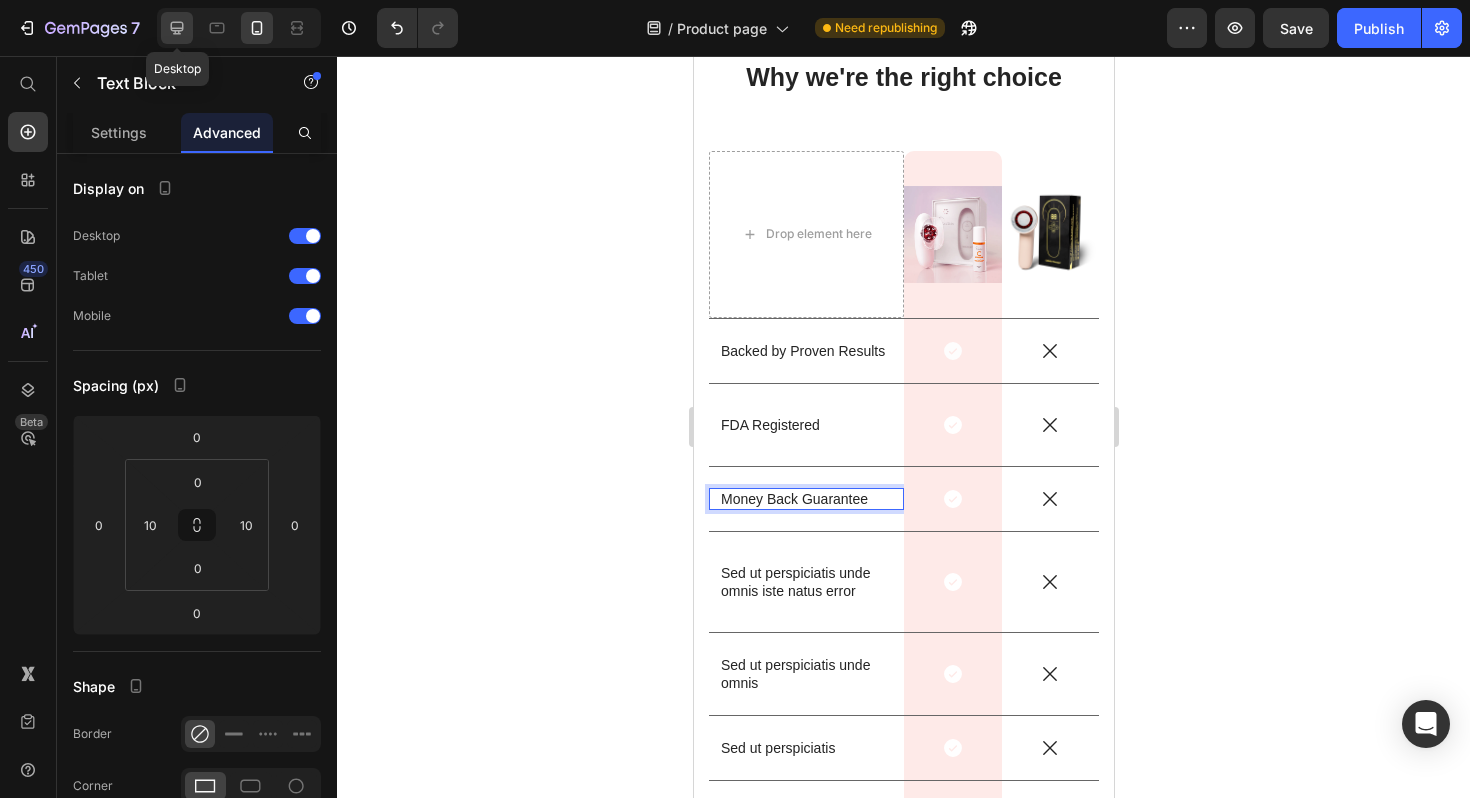 click 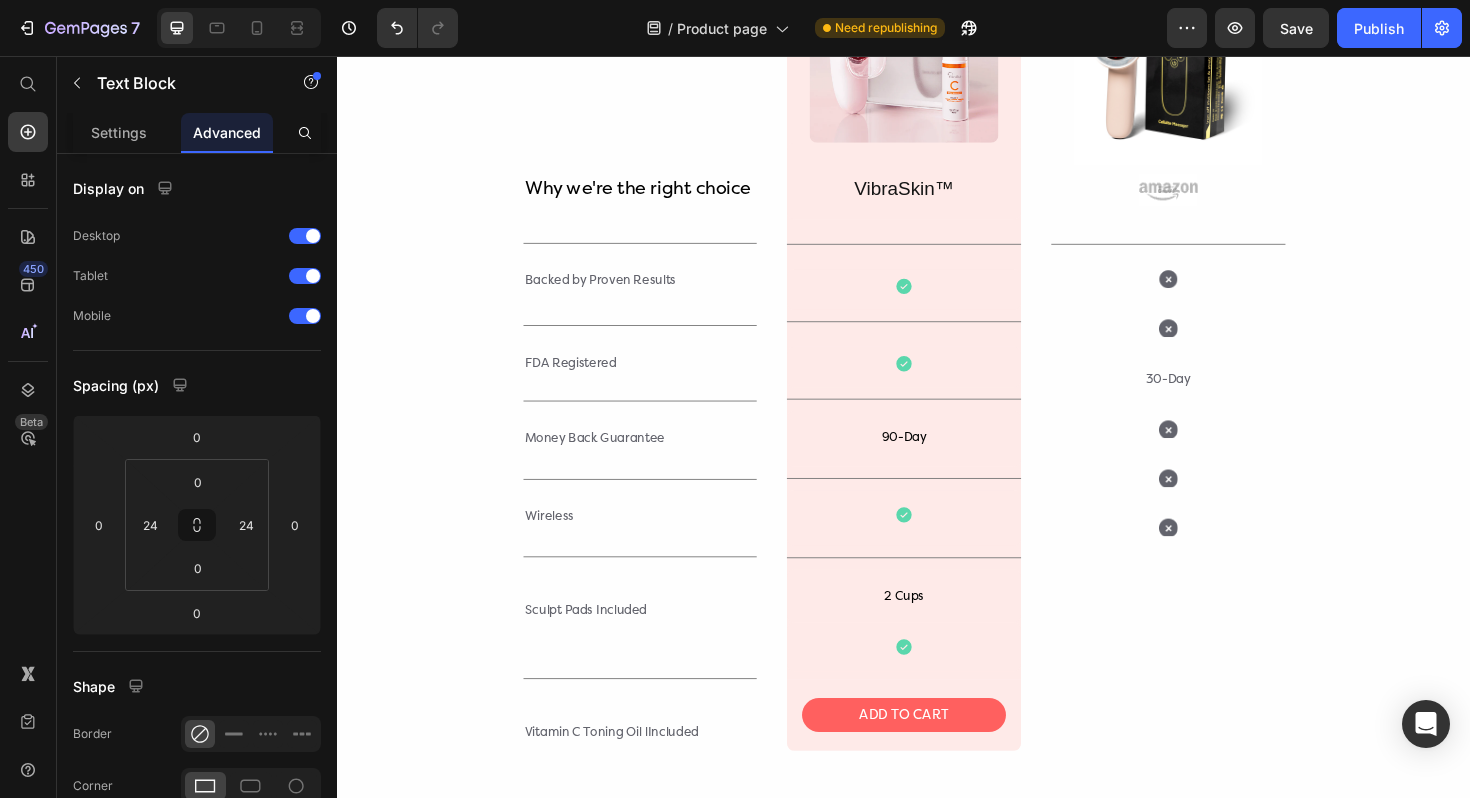 scroll, scrollTop: 4340, scrollLeft: 0, axis: vertical 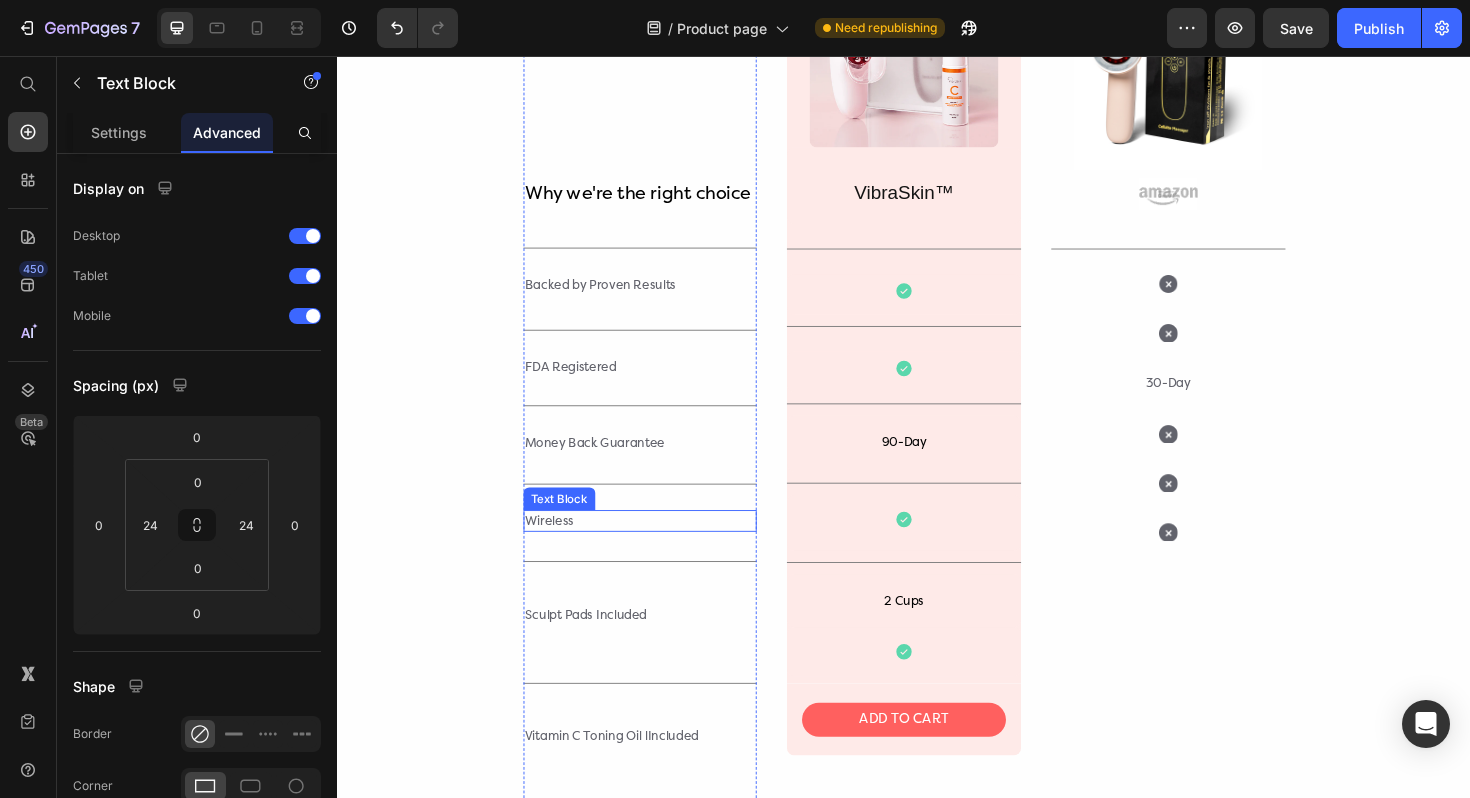 click on "Wireless" at bounding box center [658, 549] 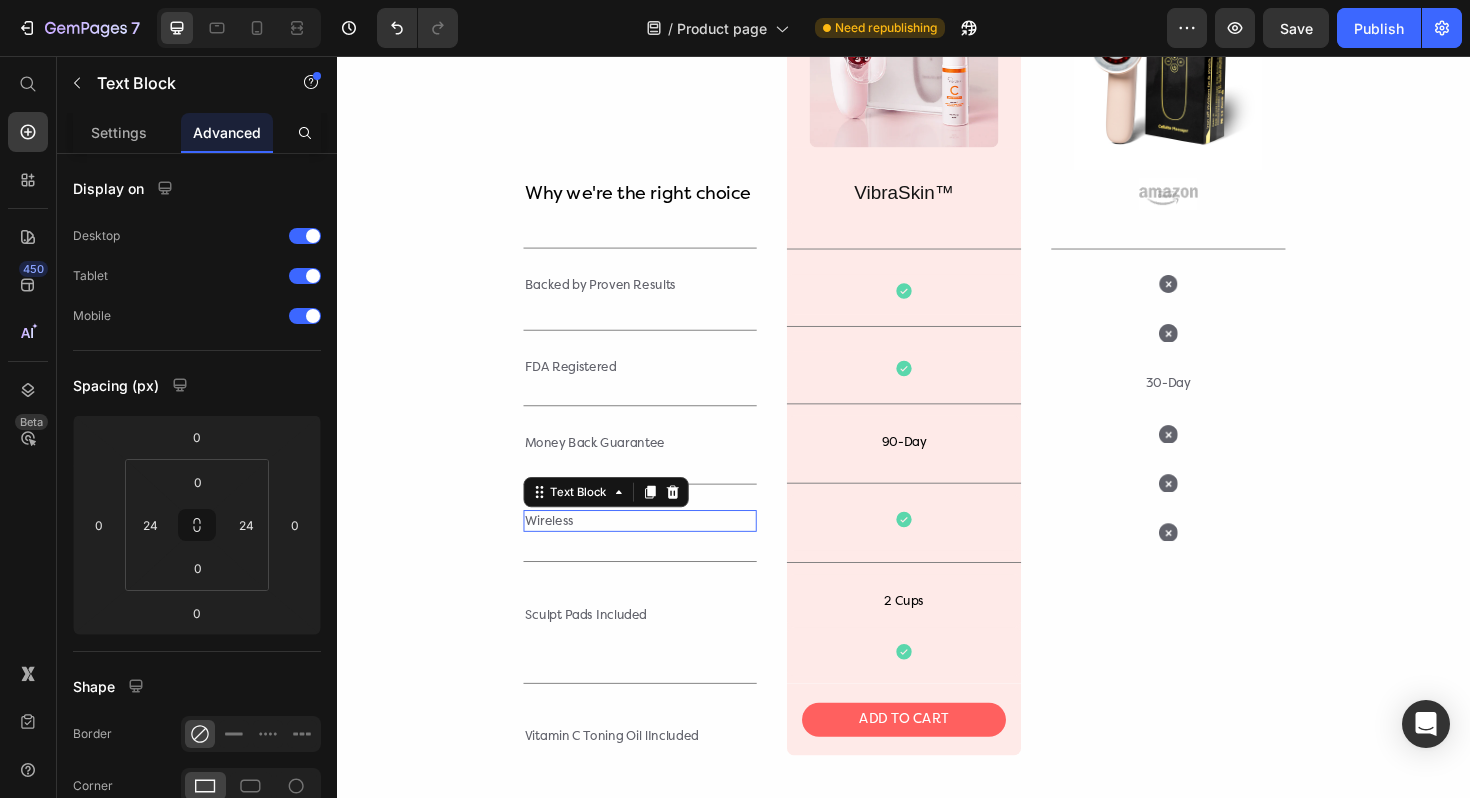 click on "Wireless" at bounding box center [658, 549] 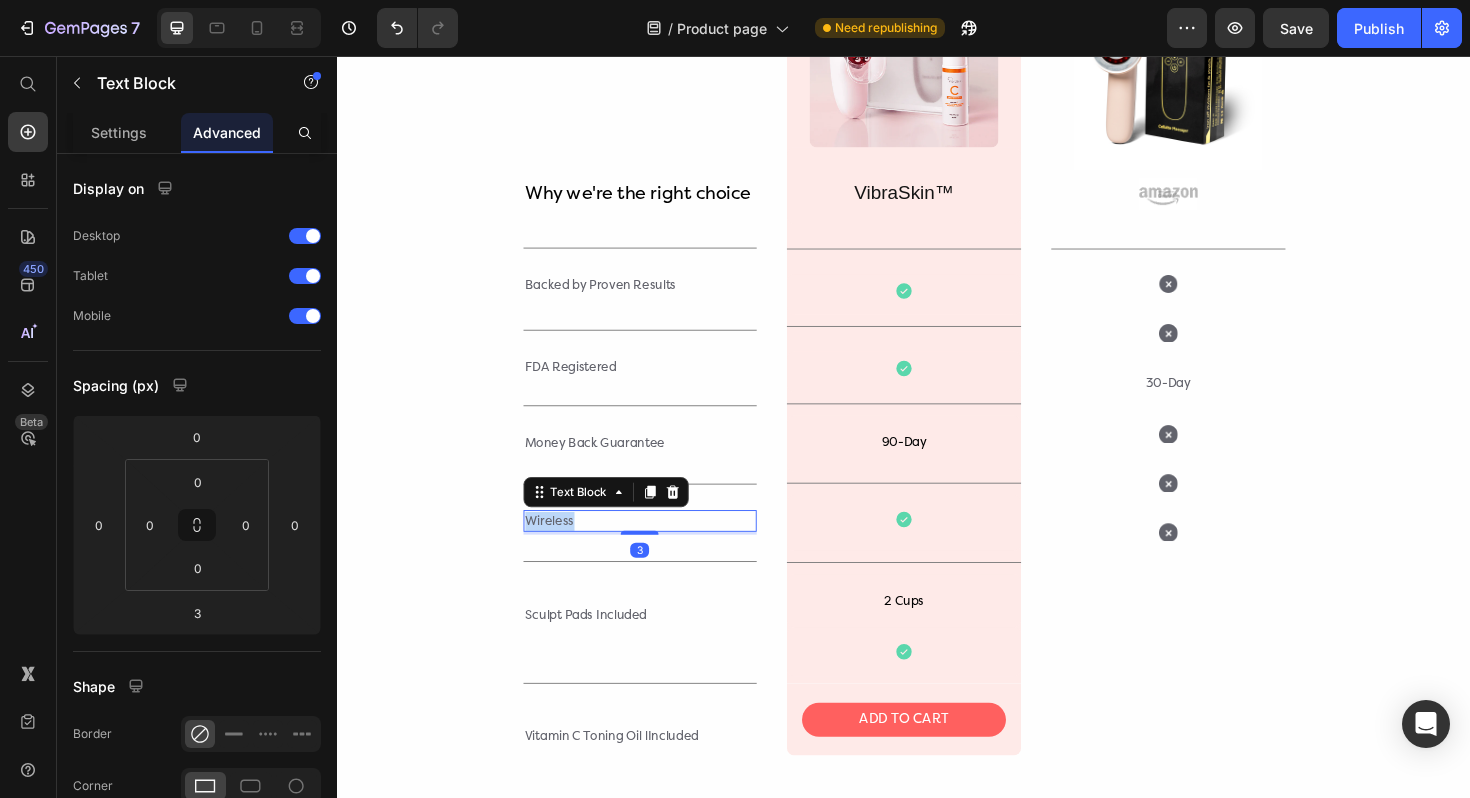 click on "Wireless" at bounding box center (658, 549) 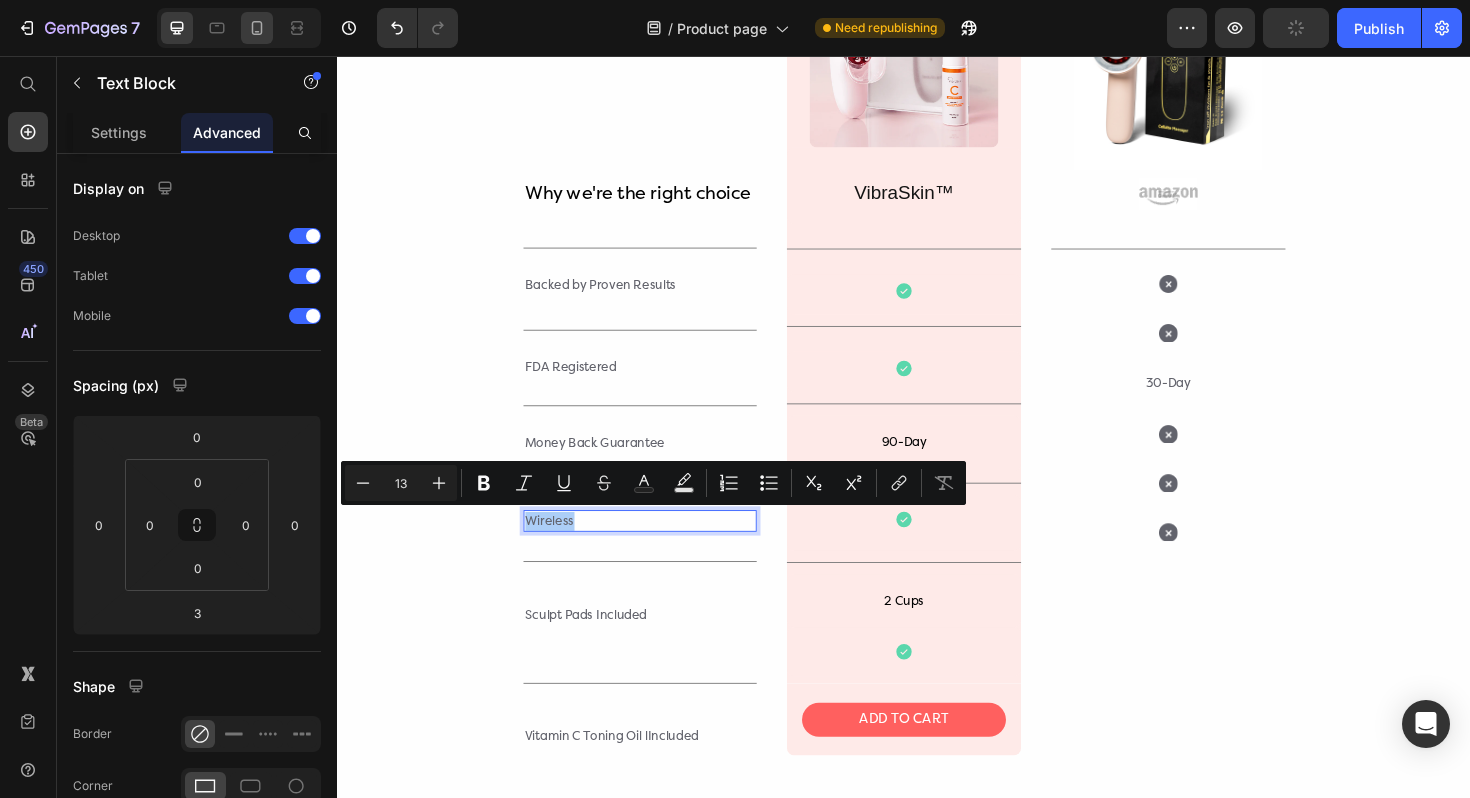 click 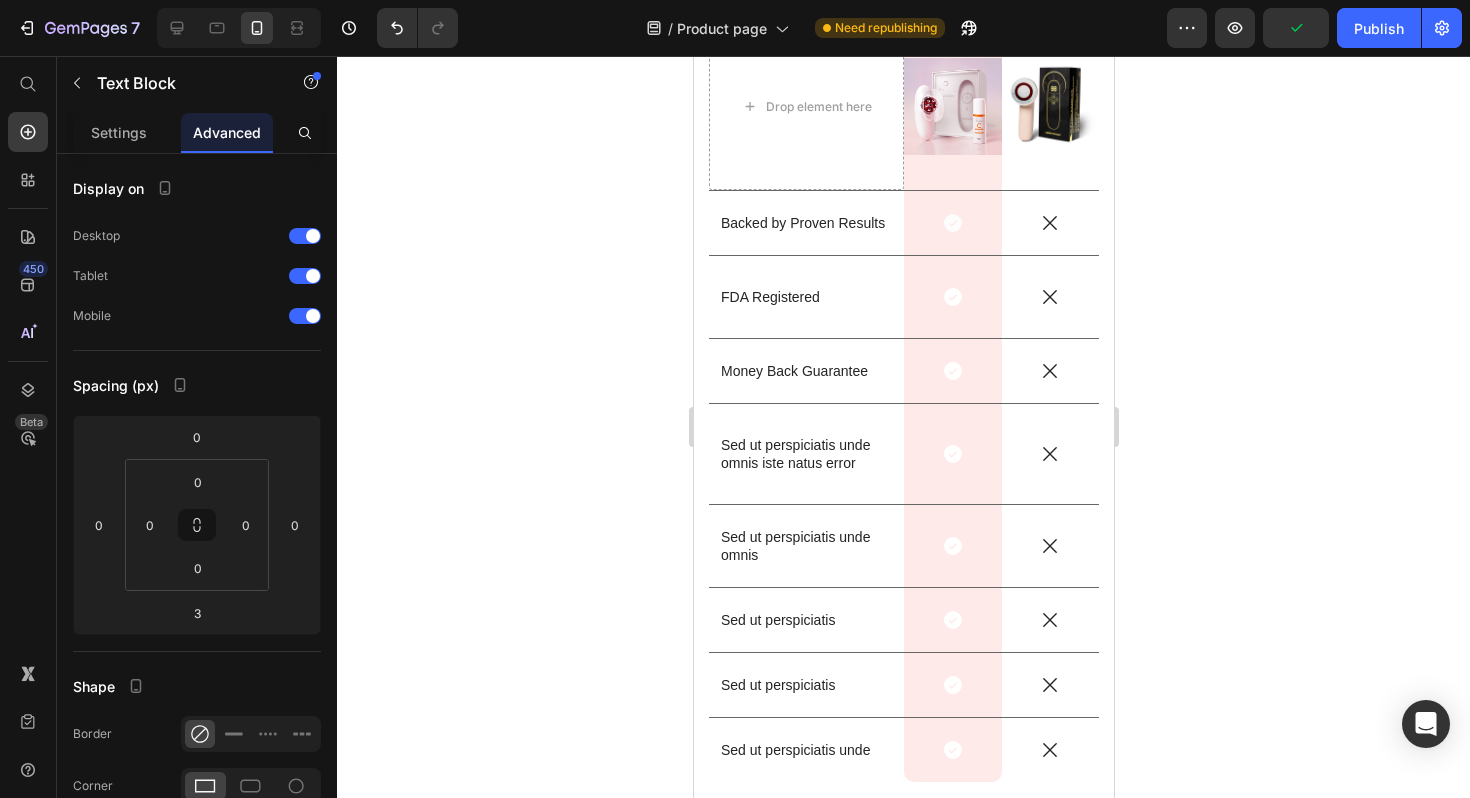 scroll, scrollTop: 5600, scrollLeft: 0, axis: vertical 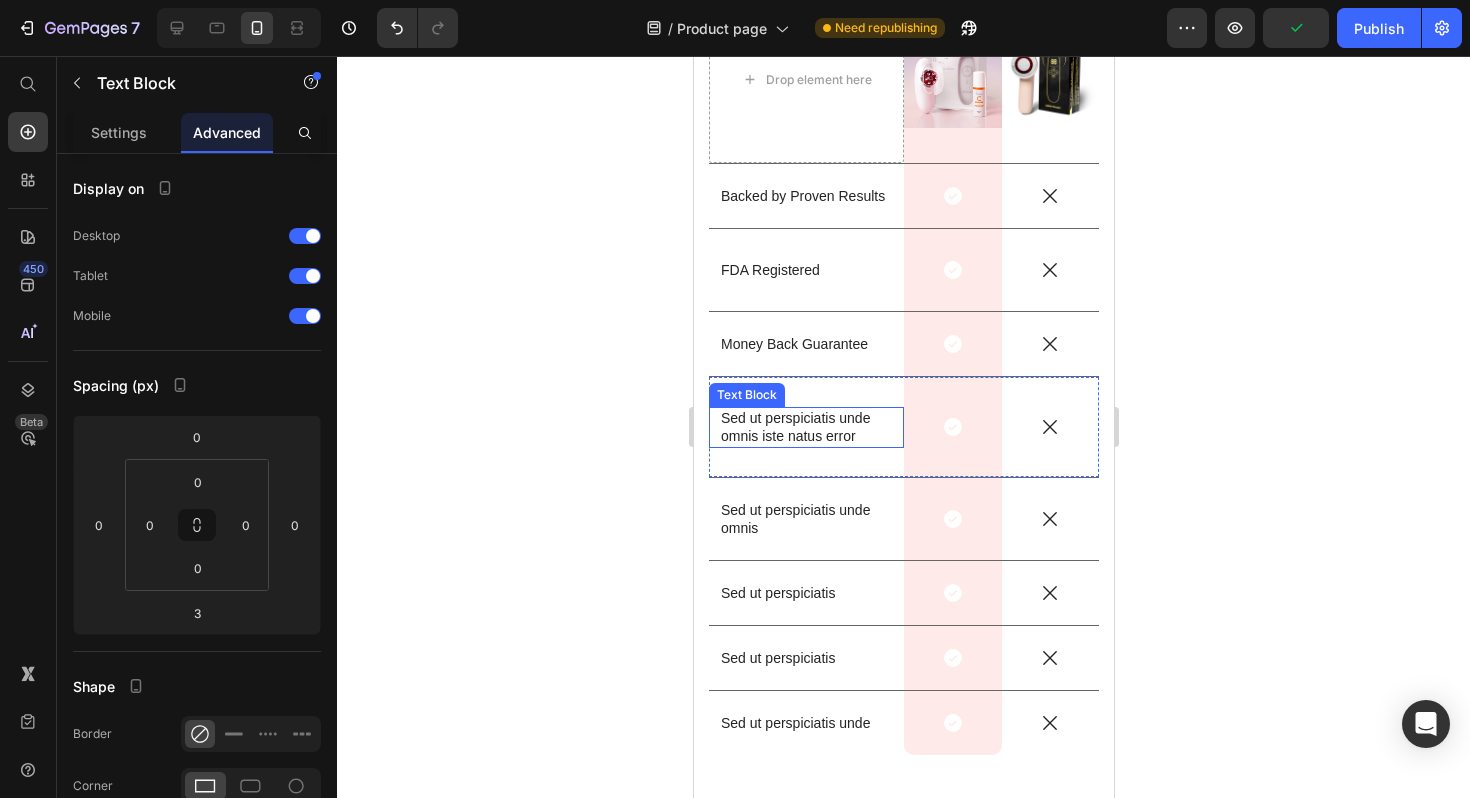 click on "Sed ut perspiciatis unde omnis iste natus error" at bounding box center (805, 427) 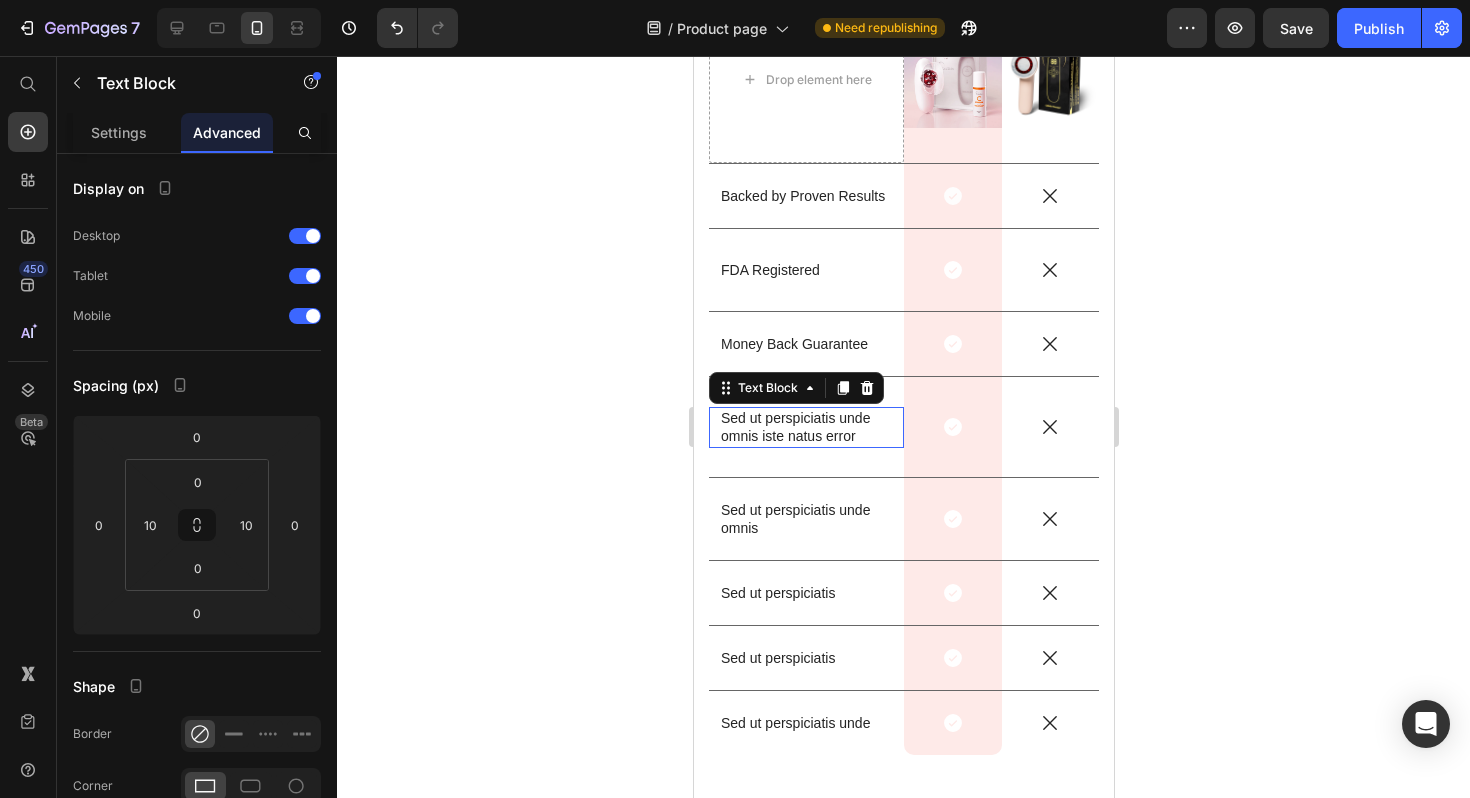 click on "Sed ut perspiciatis unde omnis iste natus error" at bounding box center [805, 427] 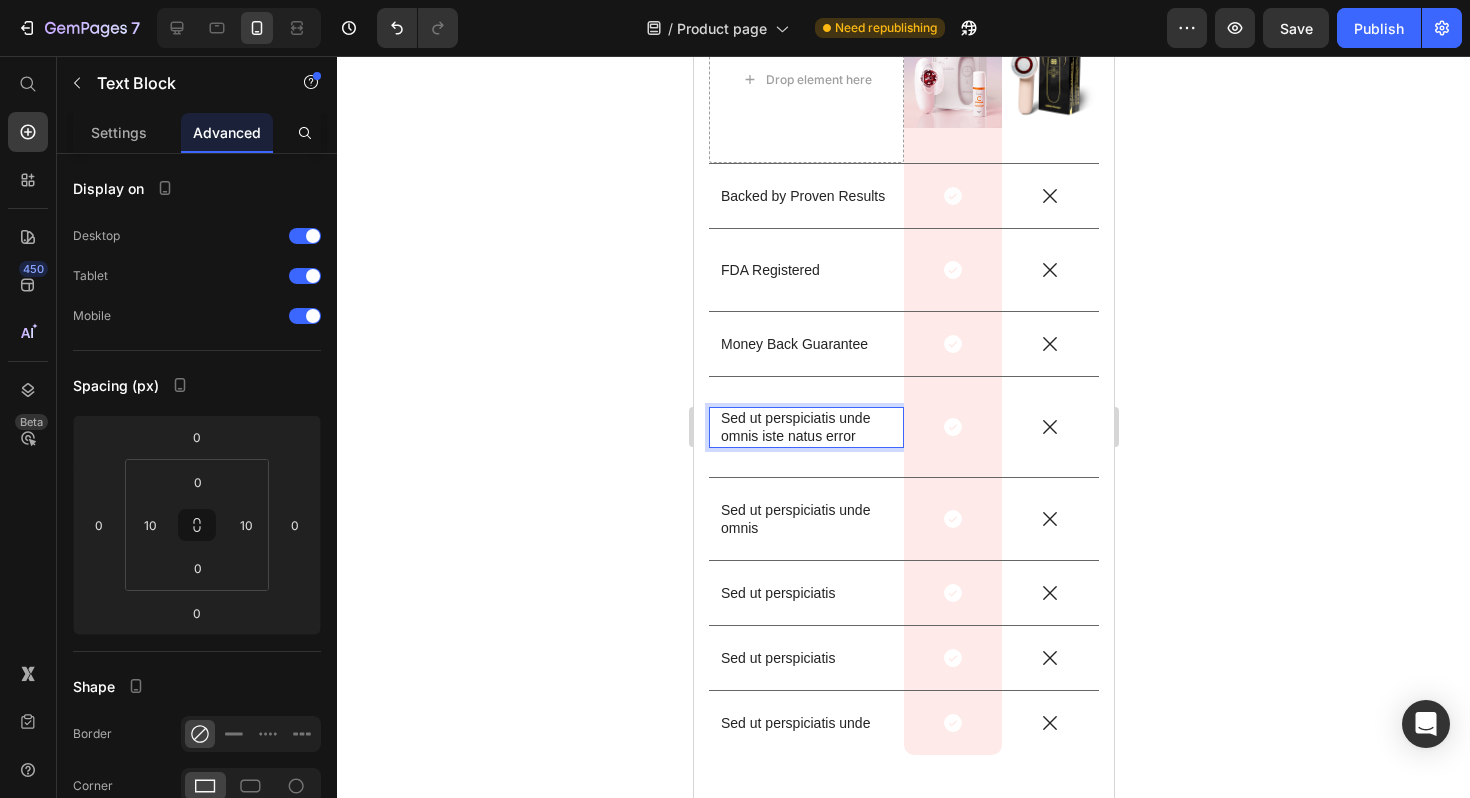 click on "Sed ut perspiciatis unde omnis iste natus error" at bounding box center (805, 427) 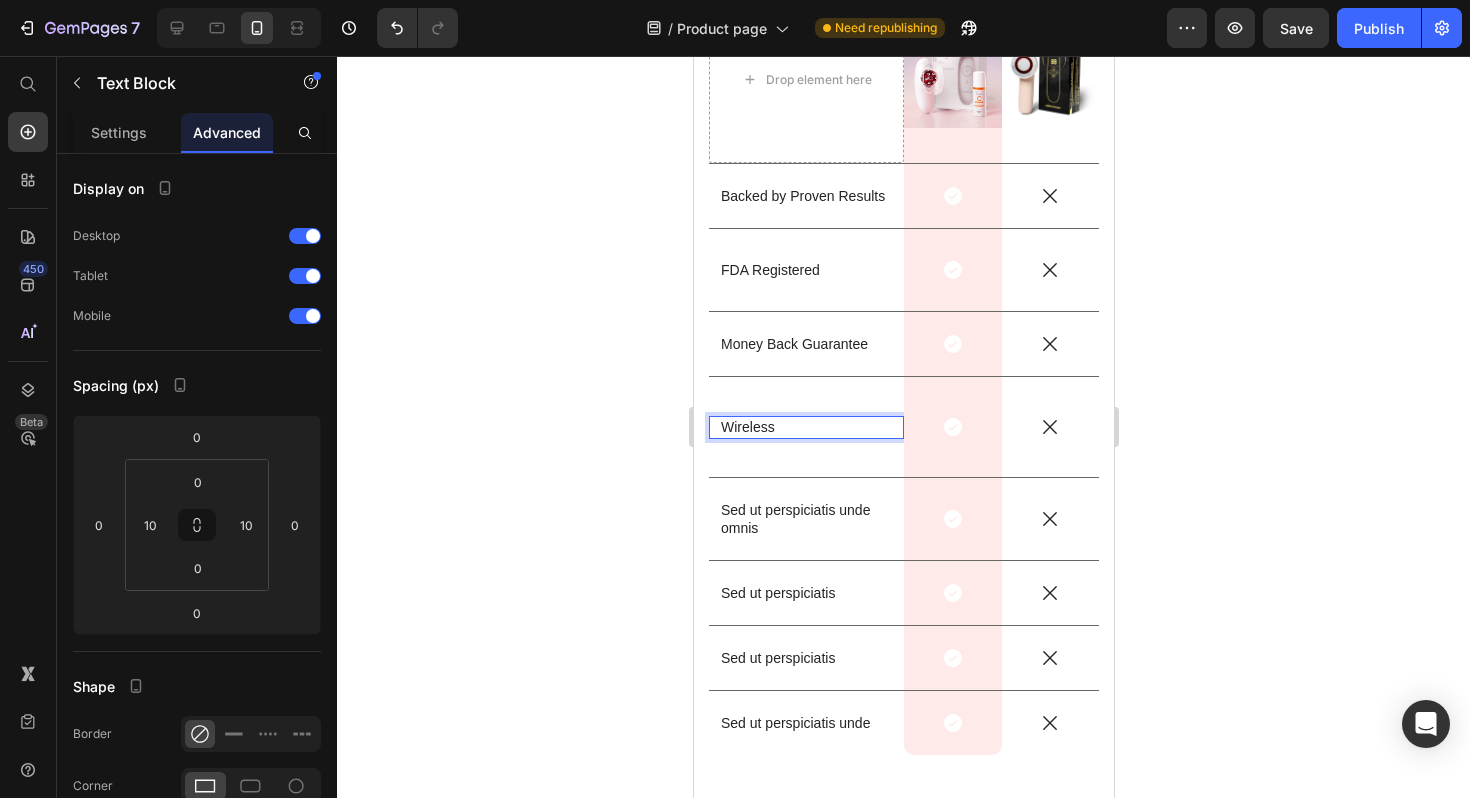 scroll, scrollTop: 5610, scrollLeft: 0, axis: vertical 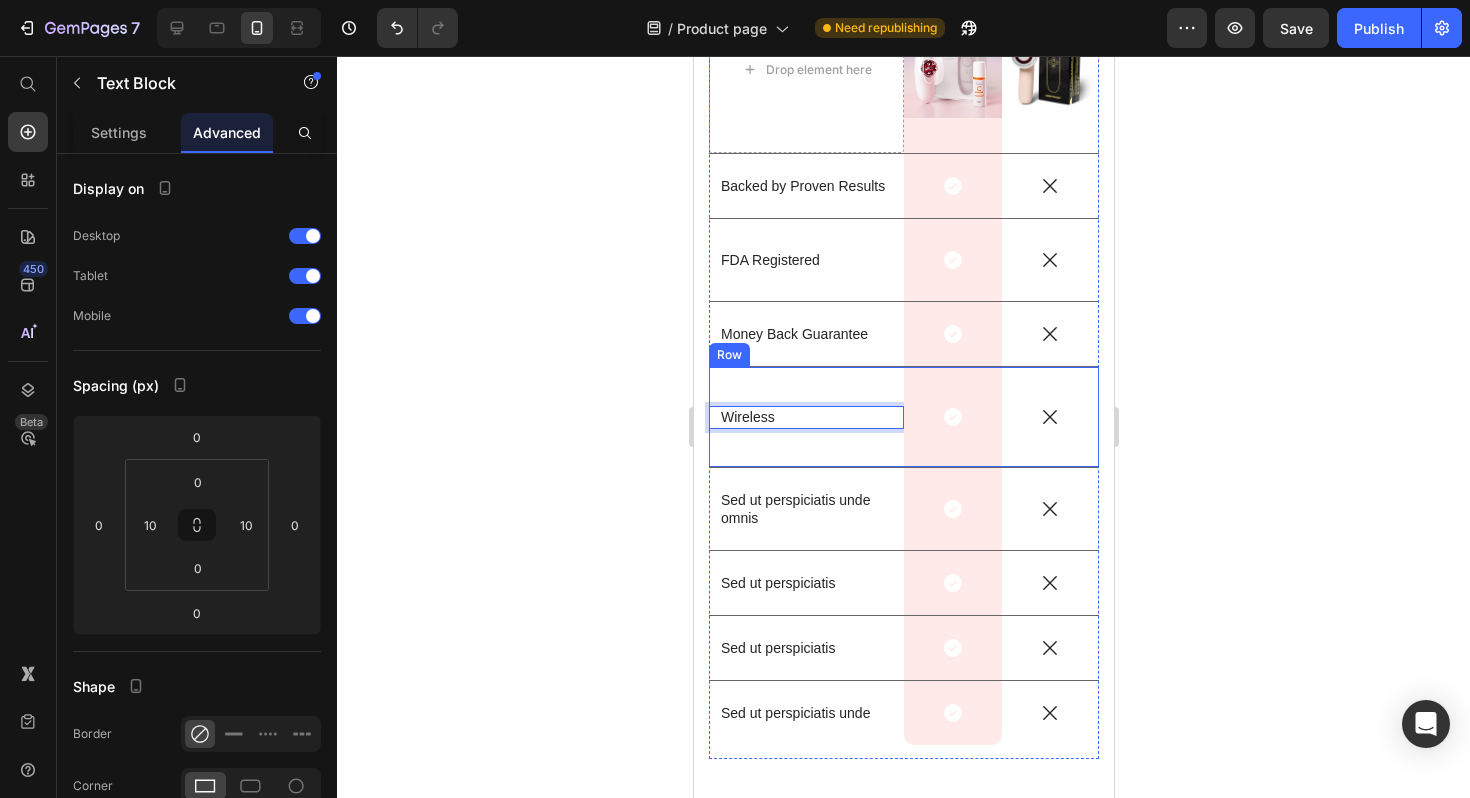 click 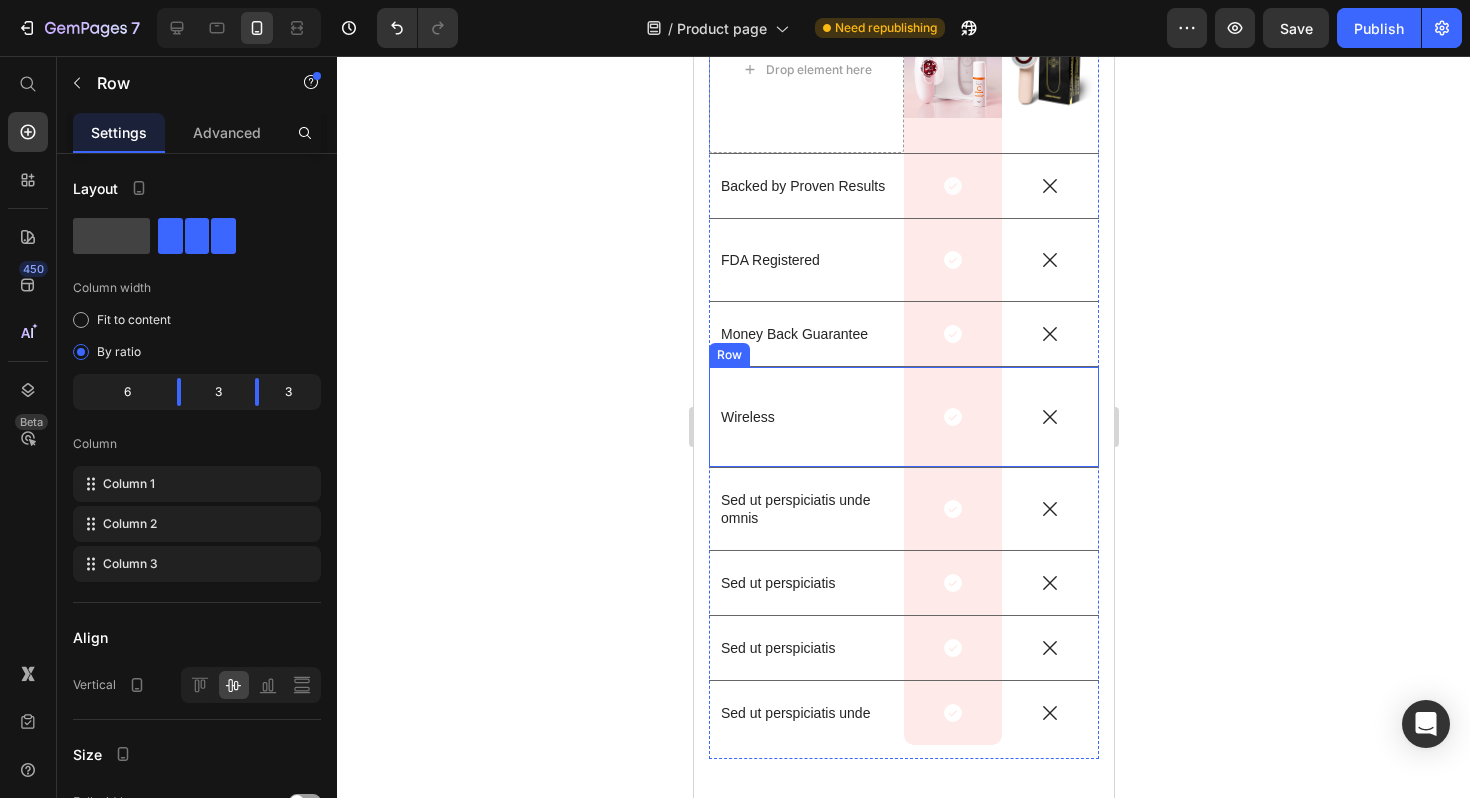 click on "Wireless Text Block" at bounding box center [805, 417] 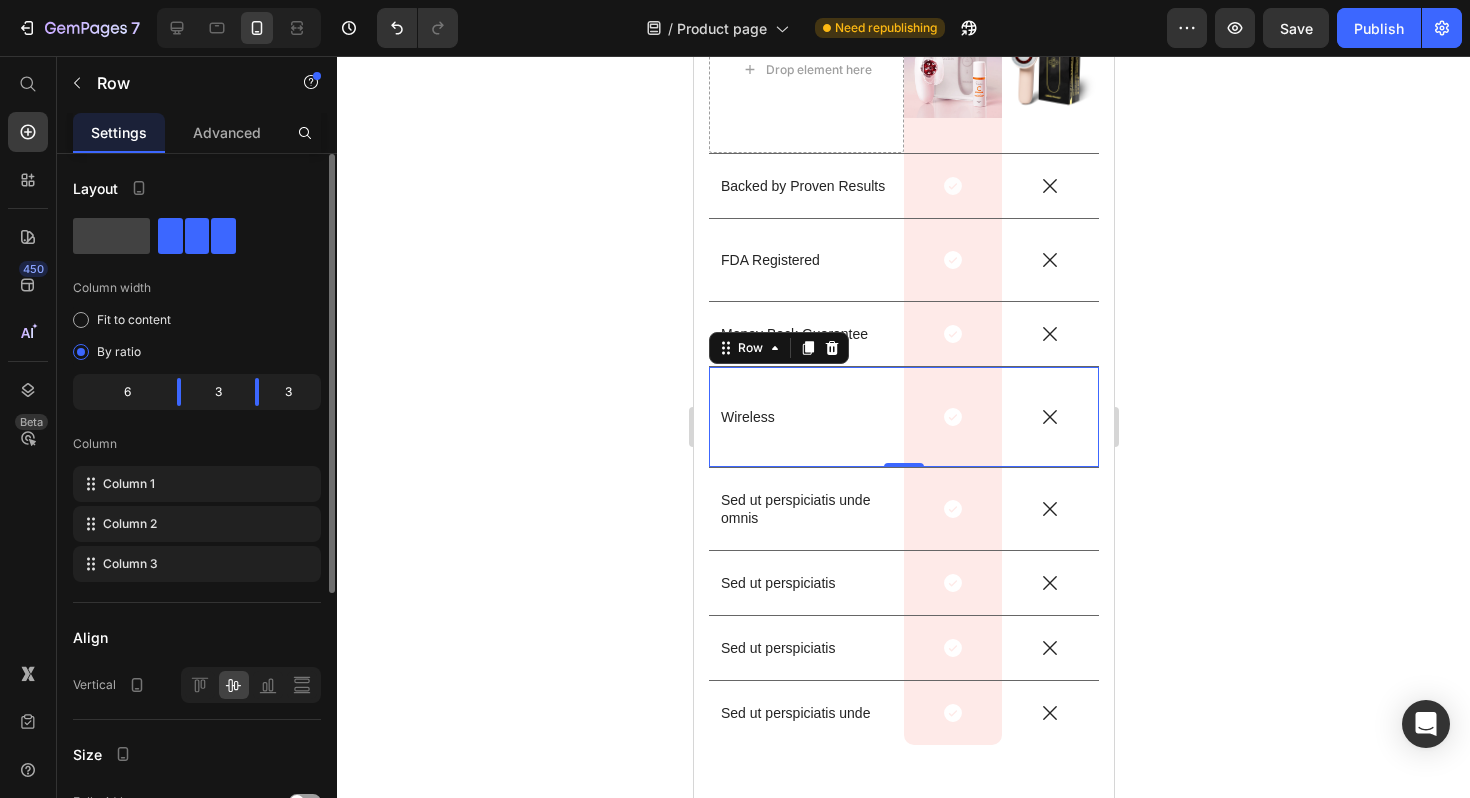 click on "6" 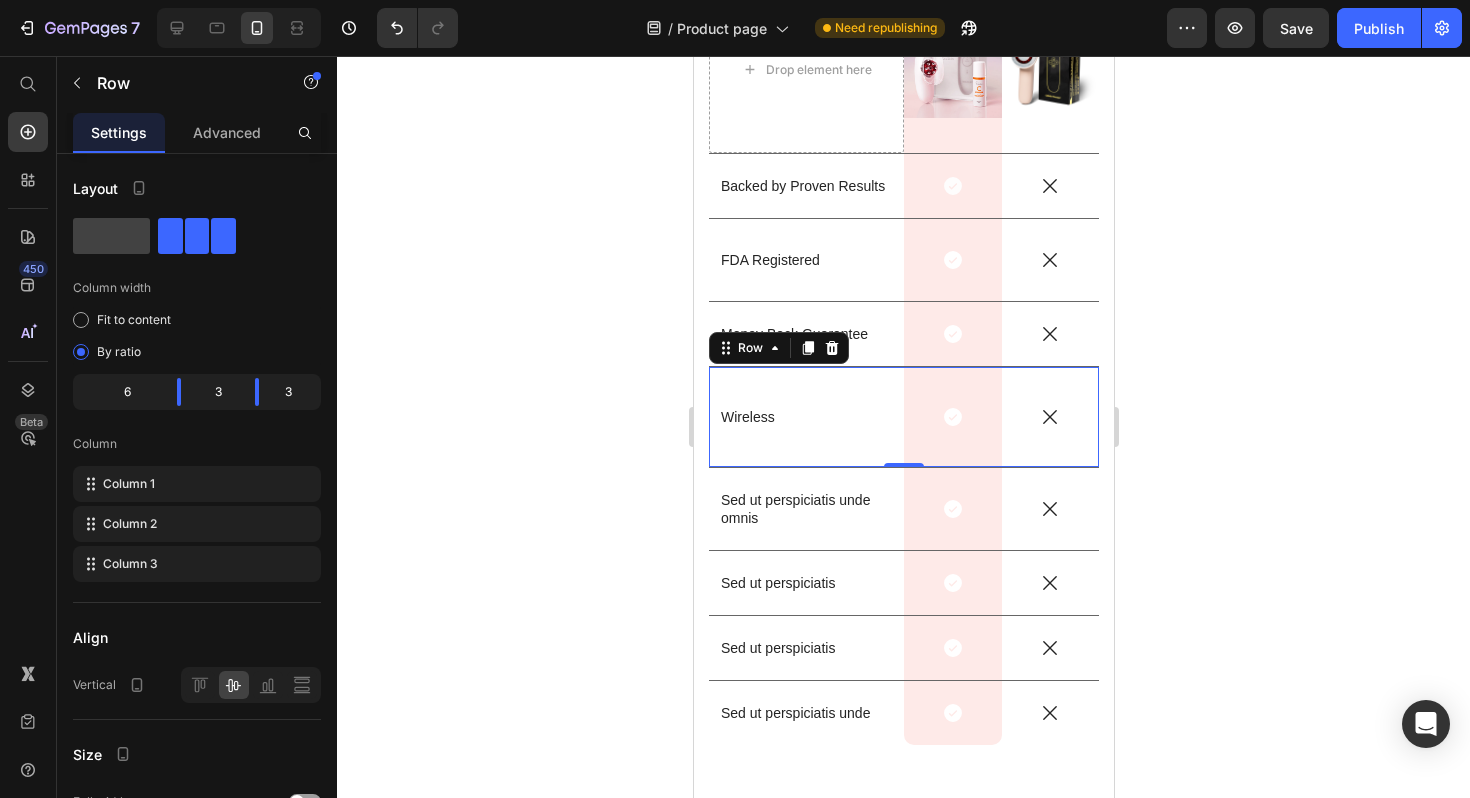 click 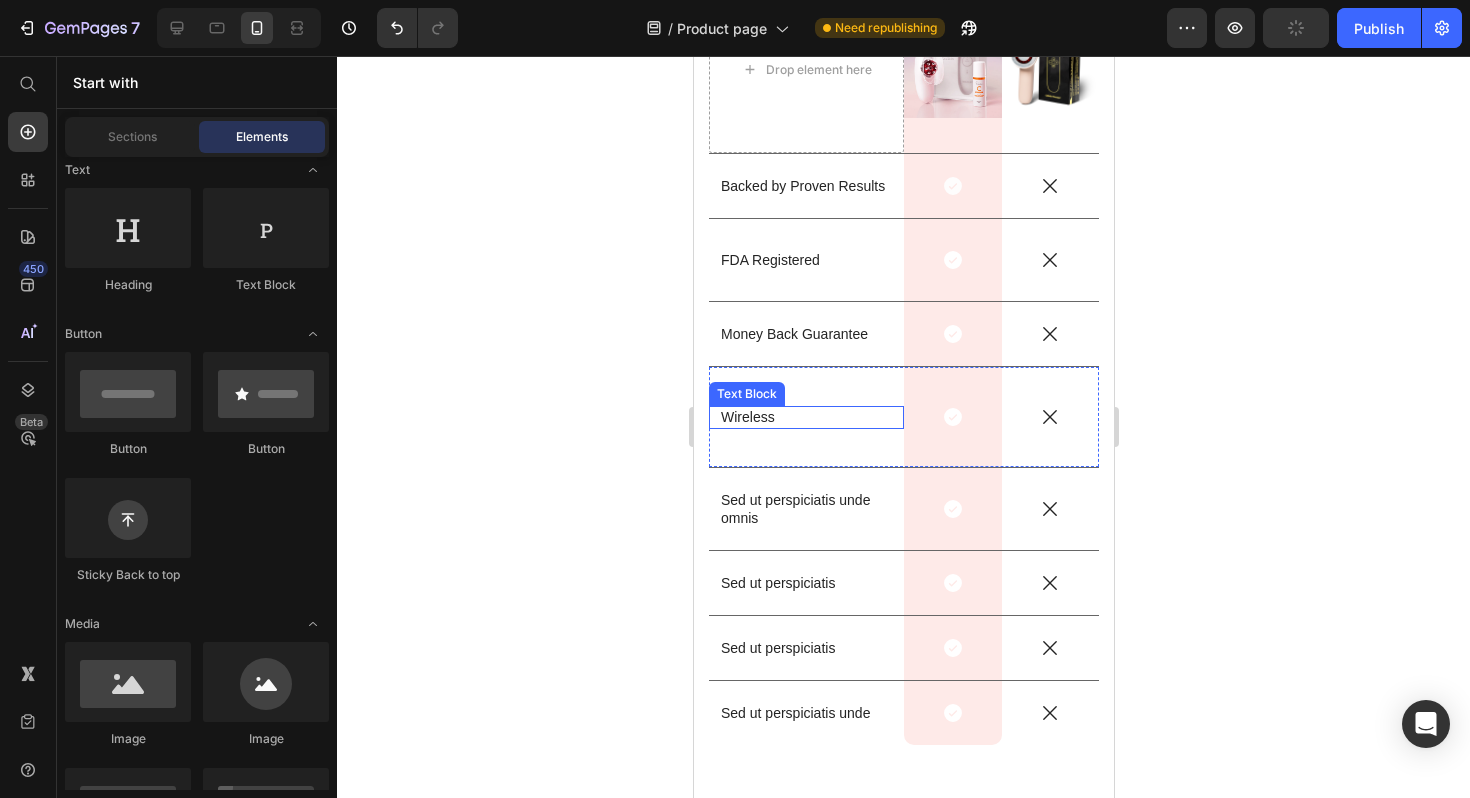 click on "Wireless" at bounding box center (805, 417) 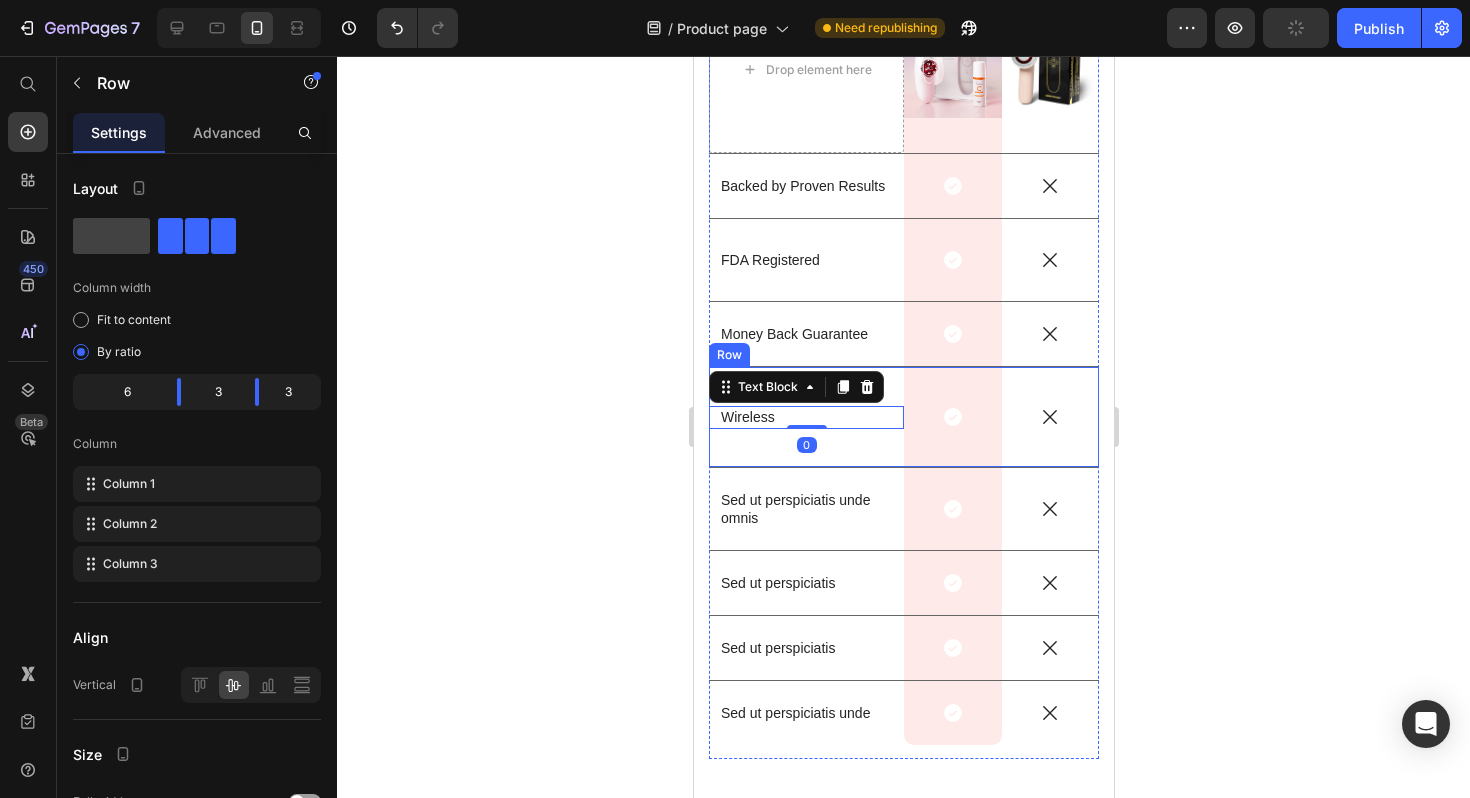 click on "Wireless Text Block   0" at bounding box center (805, 417) 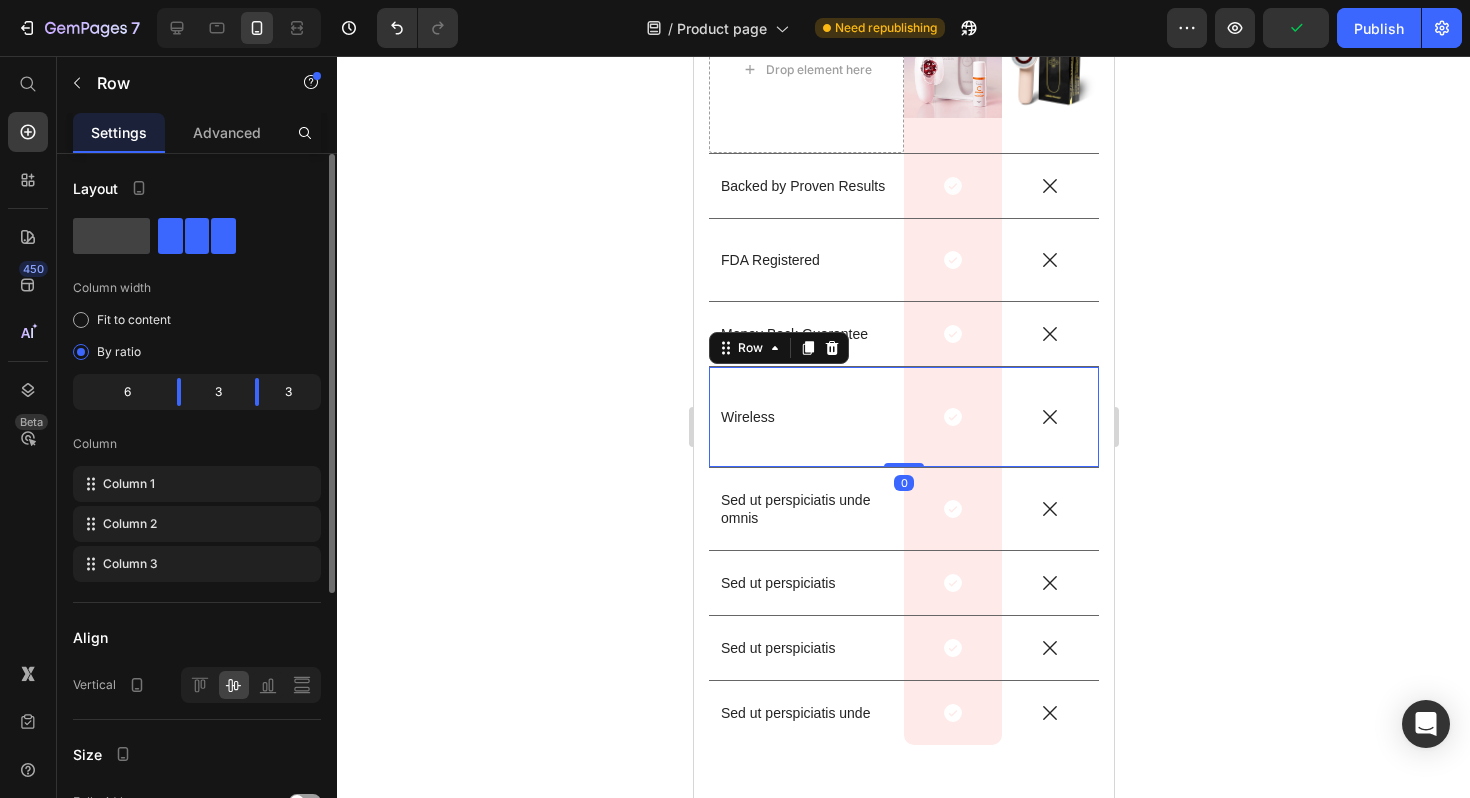click on "3" 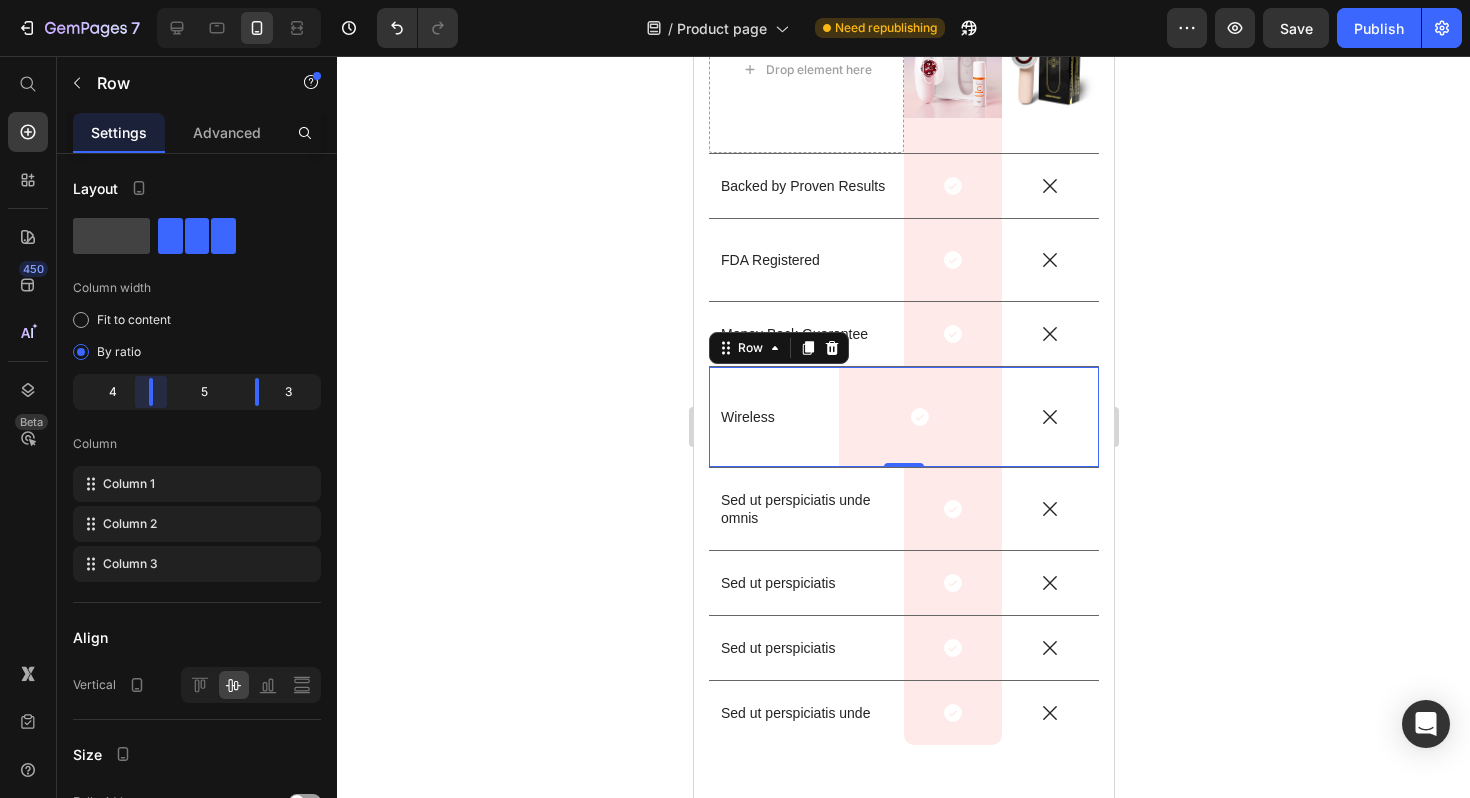 drag, startPoint x: 181, startPoint y: 398, endPoint x: 162, endPoint y: 395, distance: 19.235384 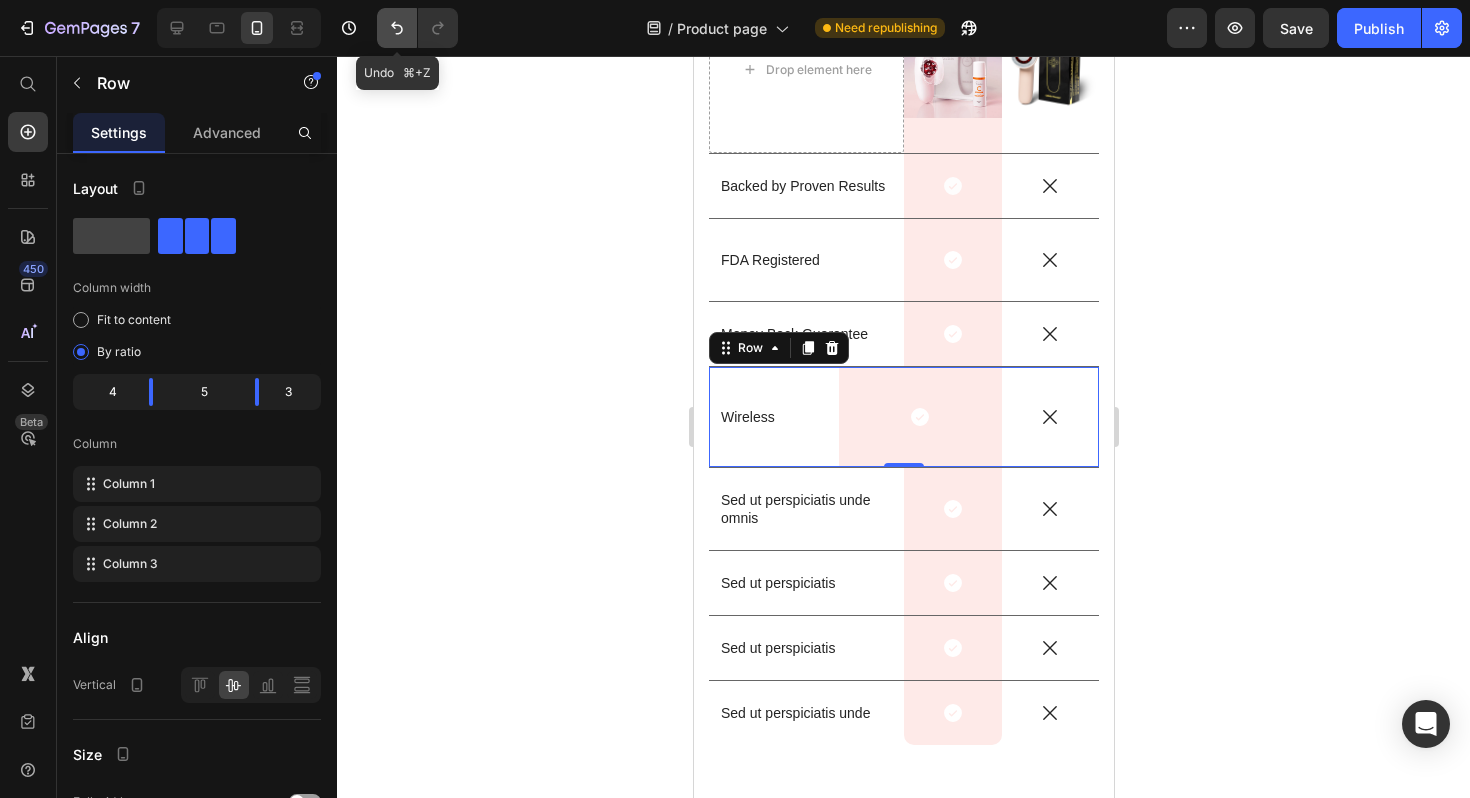 click 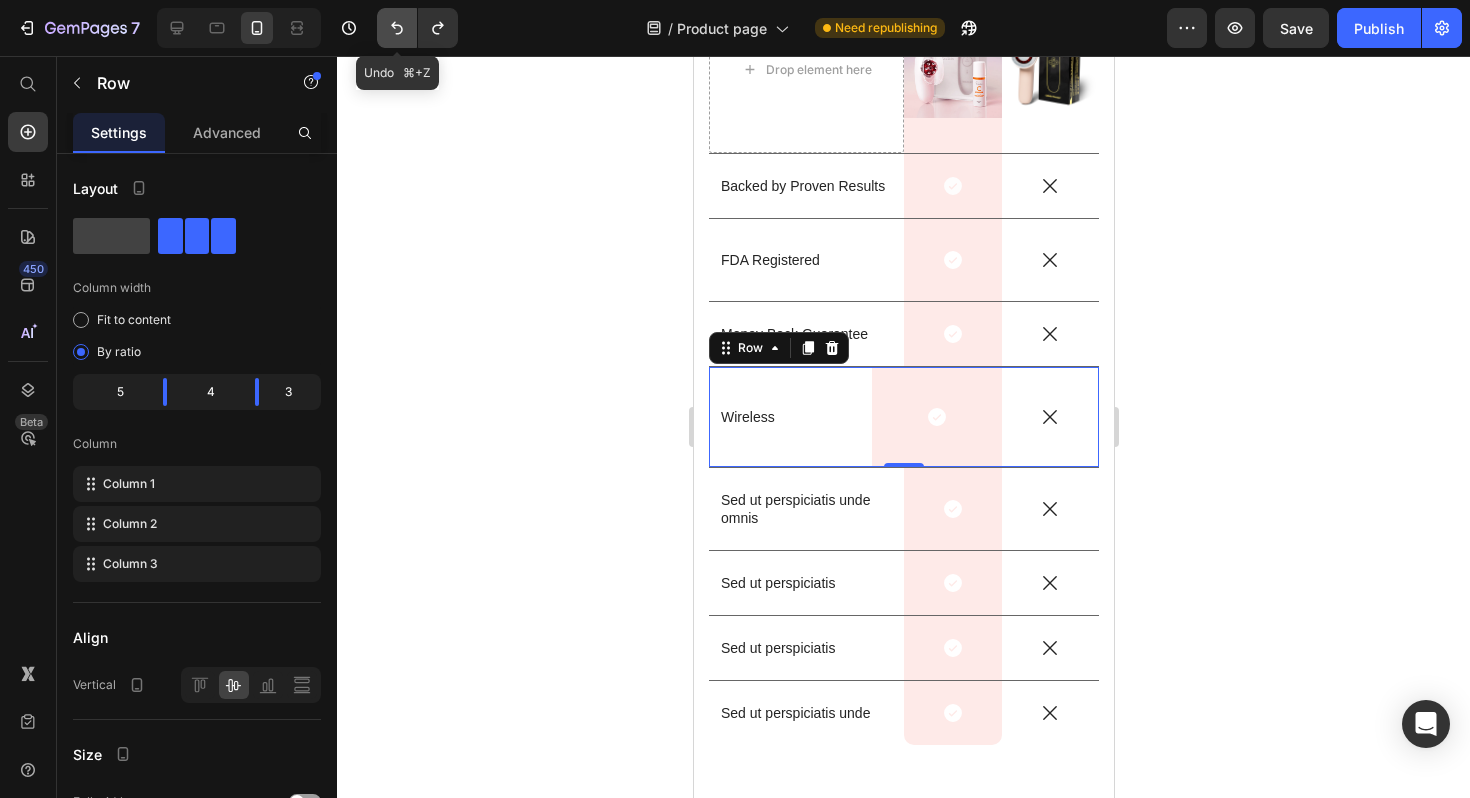 click 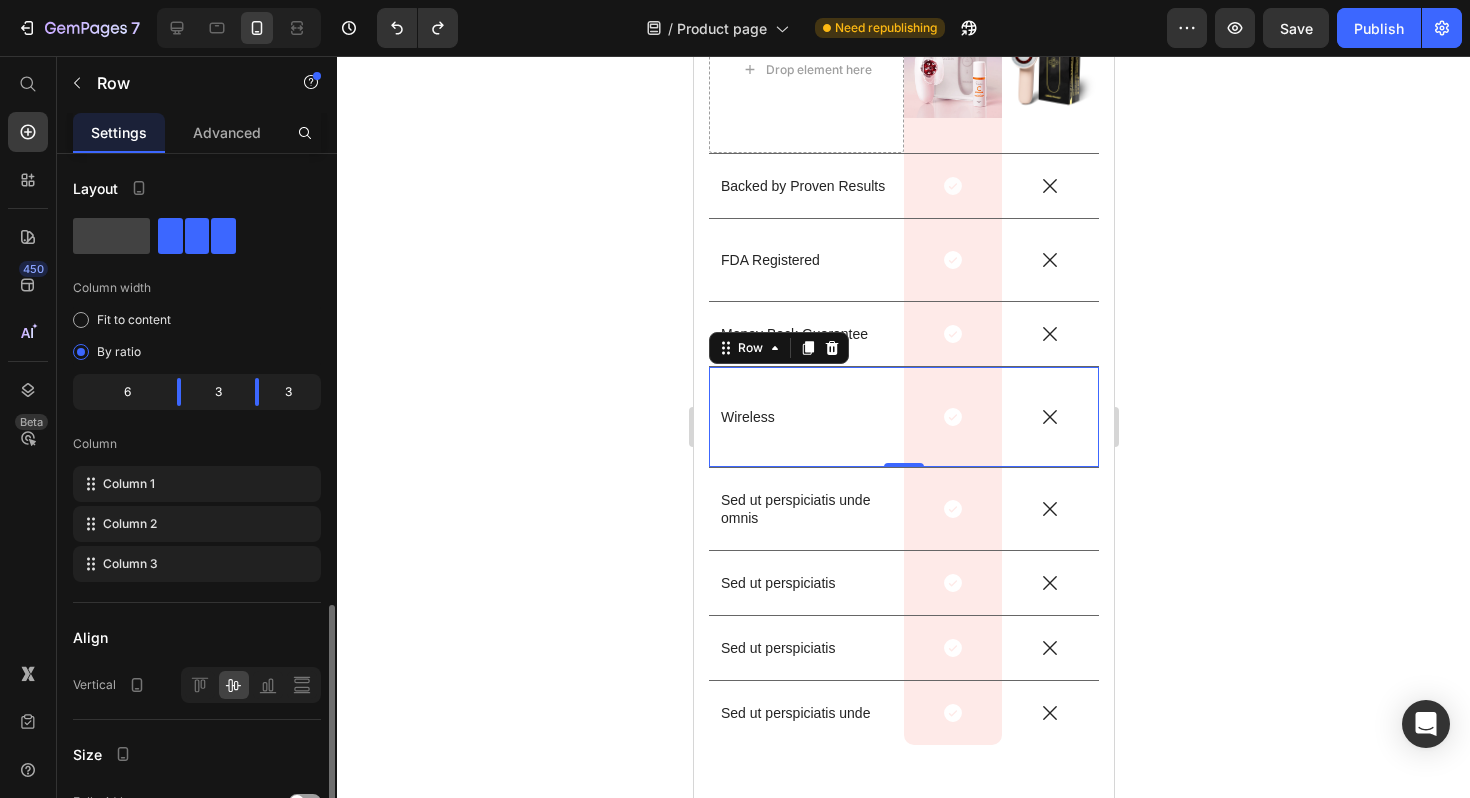 scroll, scrollTop: 416, scrollLeft: 0, axis: vertical 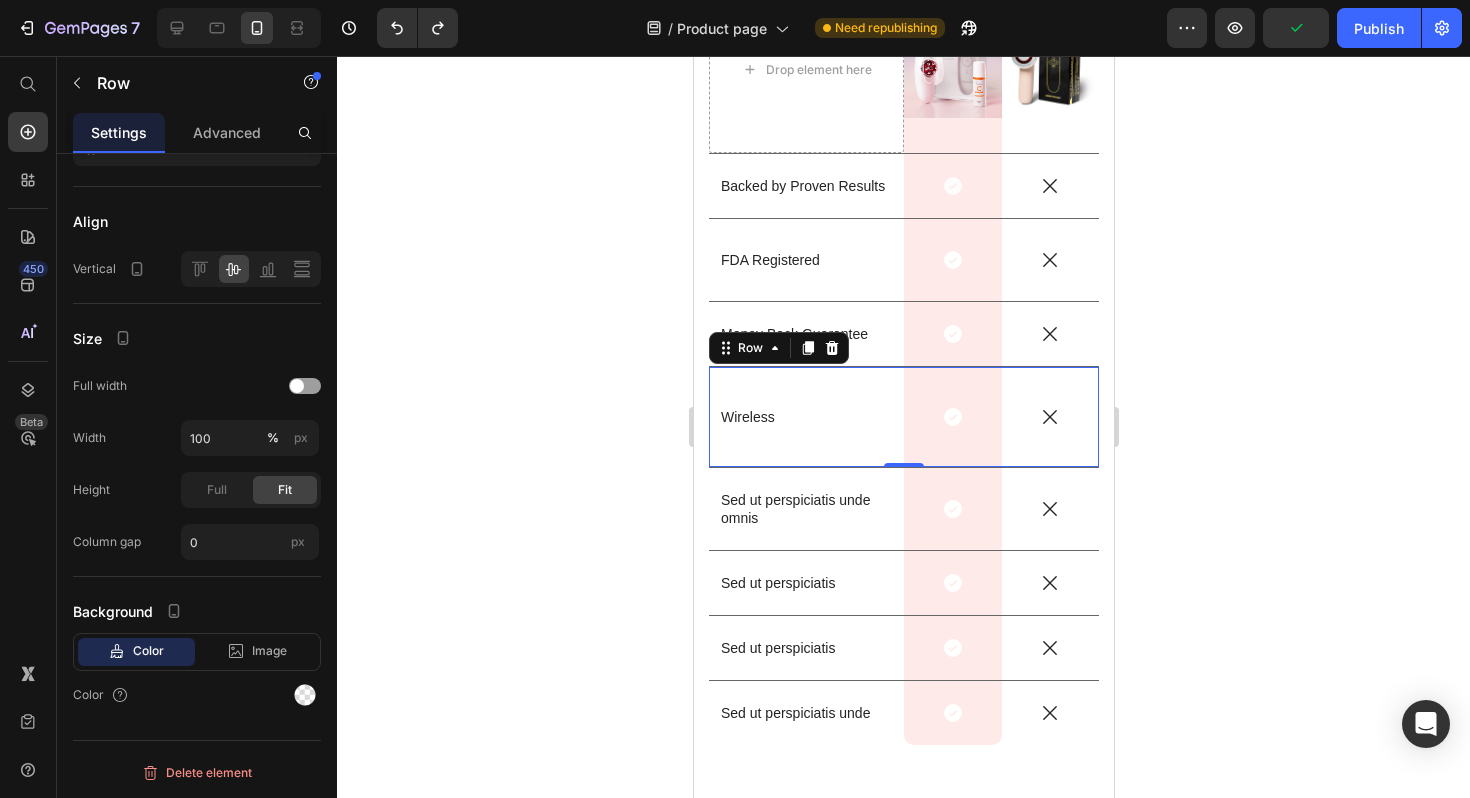 click 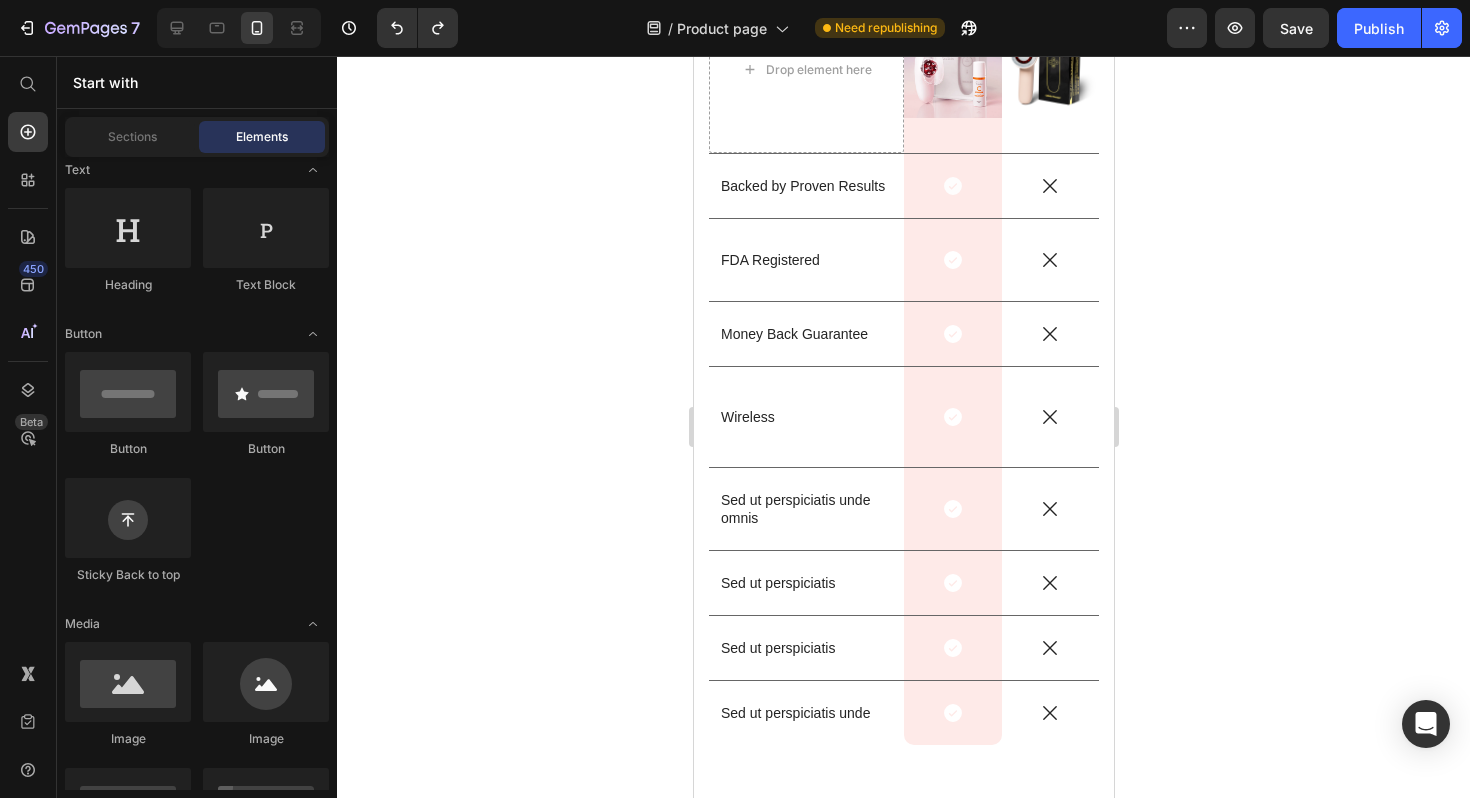 click at bounding box center (235, 28) 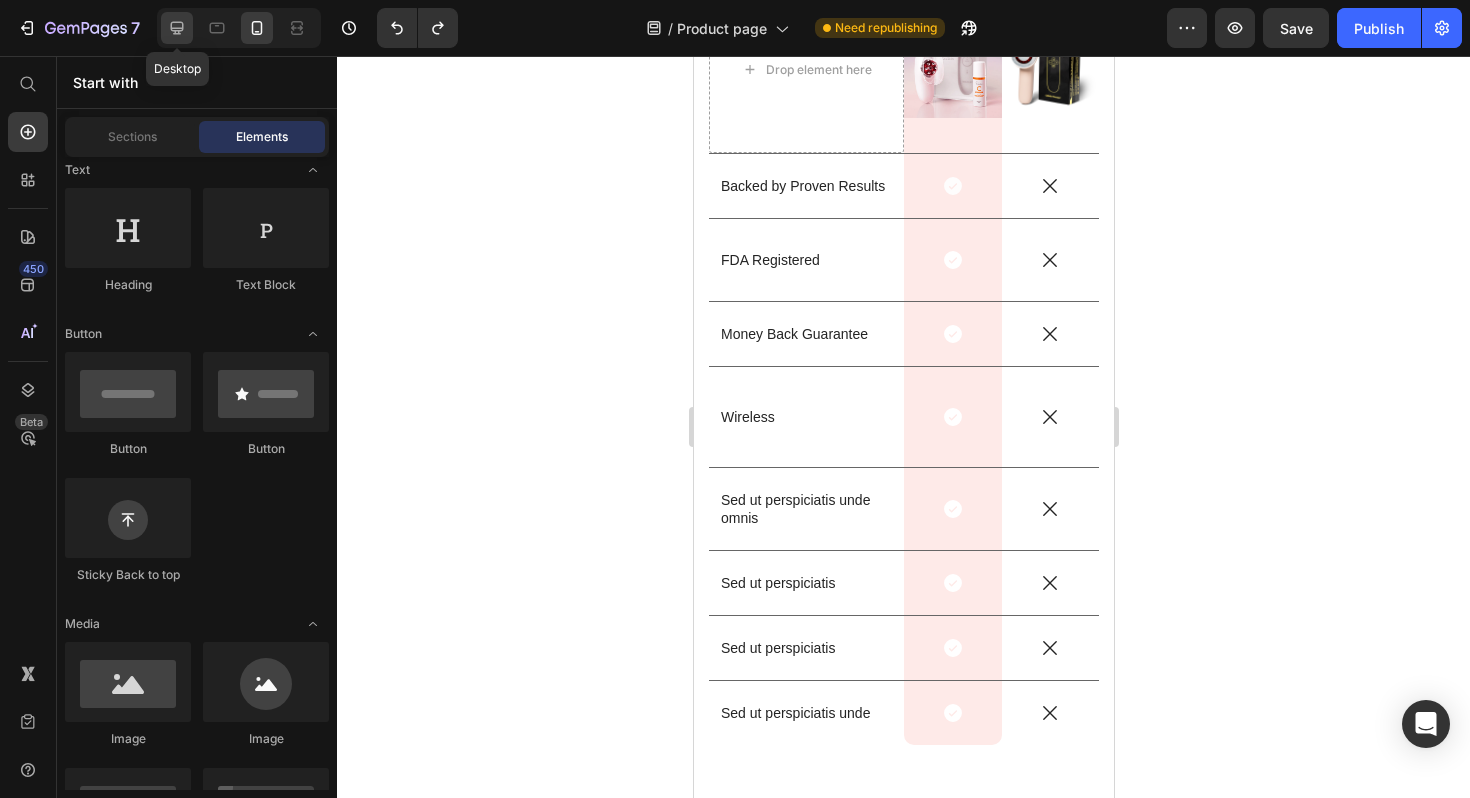 click 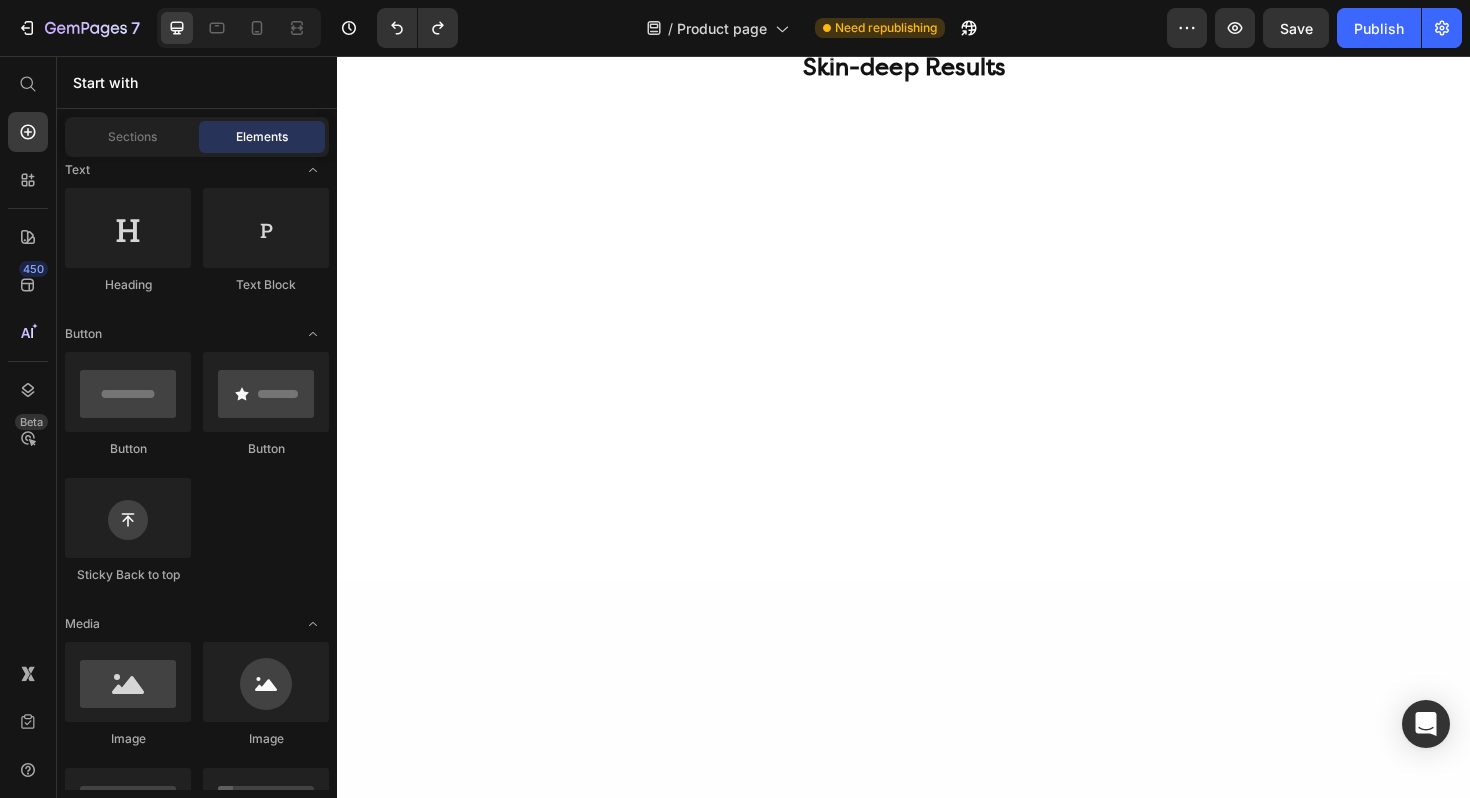 scroll, scrollTop: 4422, scrollLeft: 0, axis: vertical 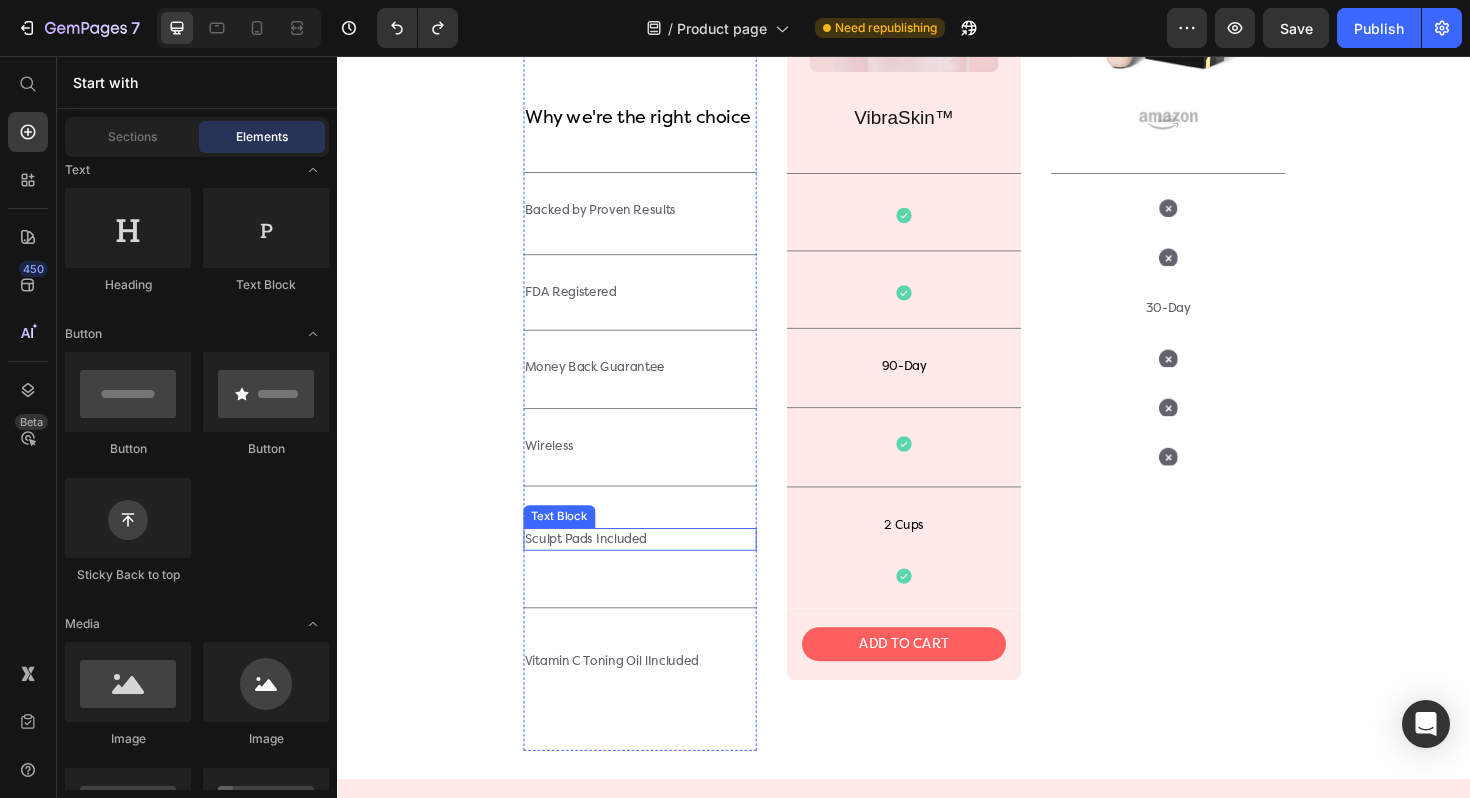click on "Sculpt Pads Included" at bounding box center [658, 568] 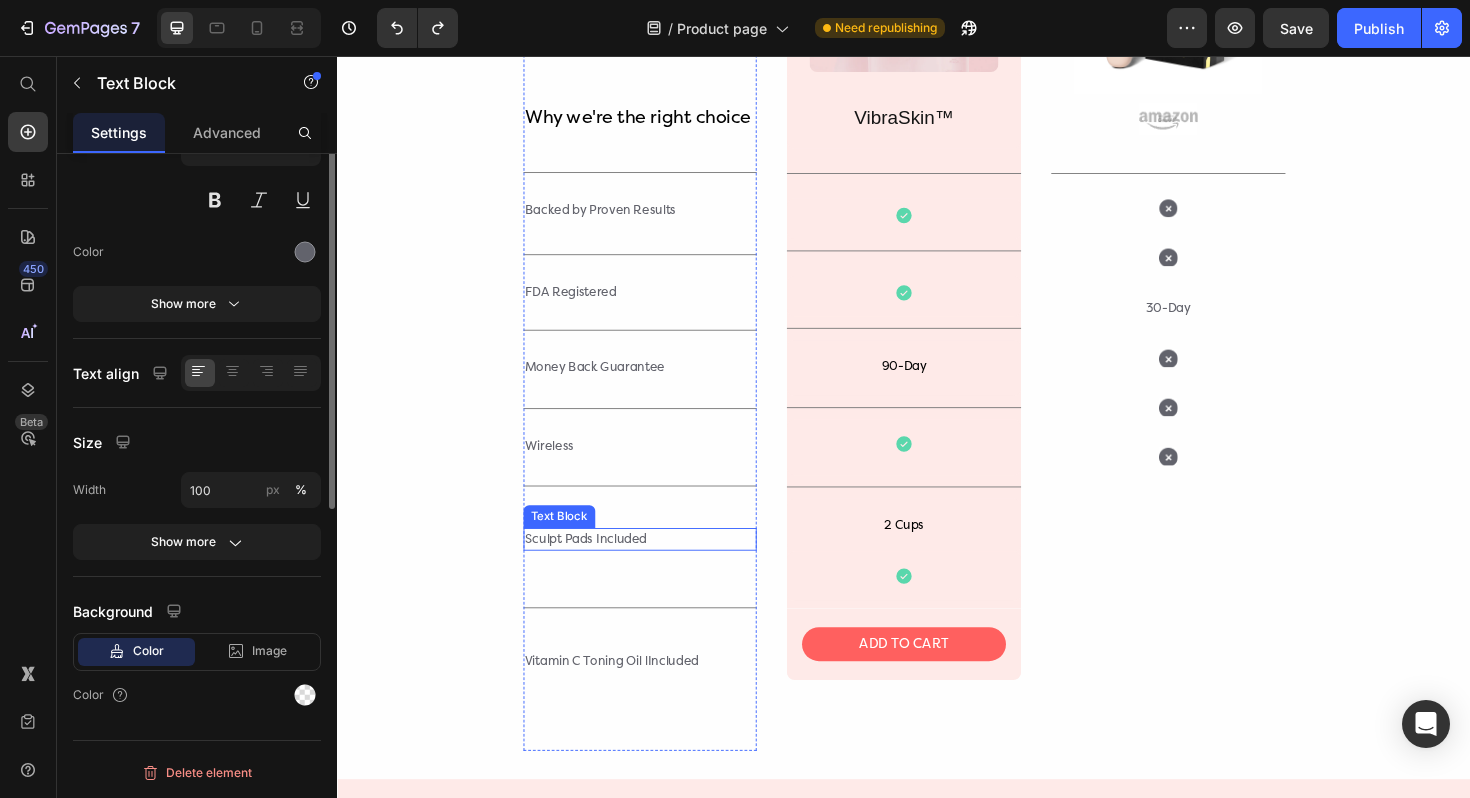 click on "Sculpt Pads Included" at bounding box center (658, 568) 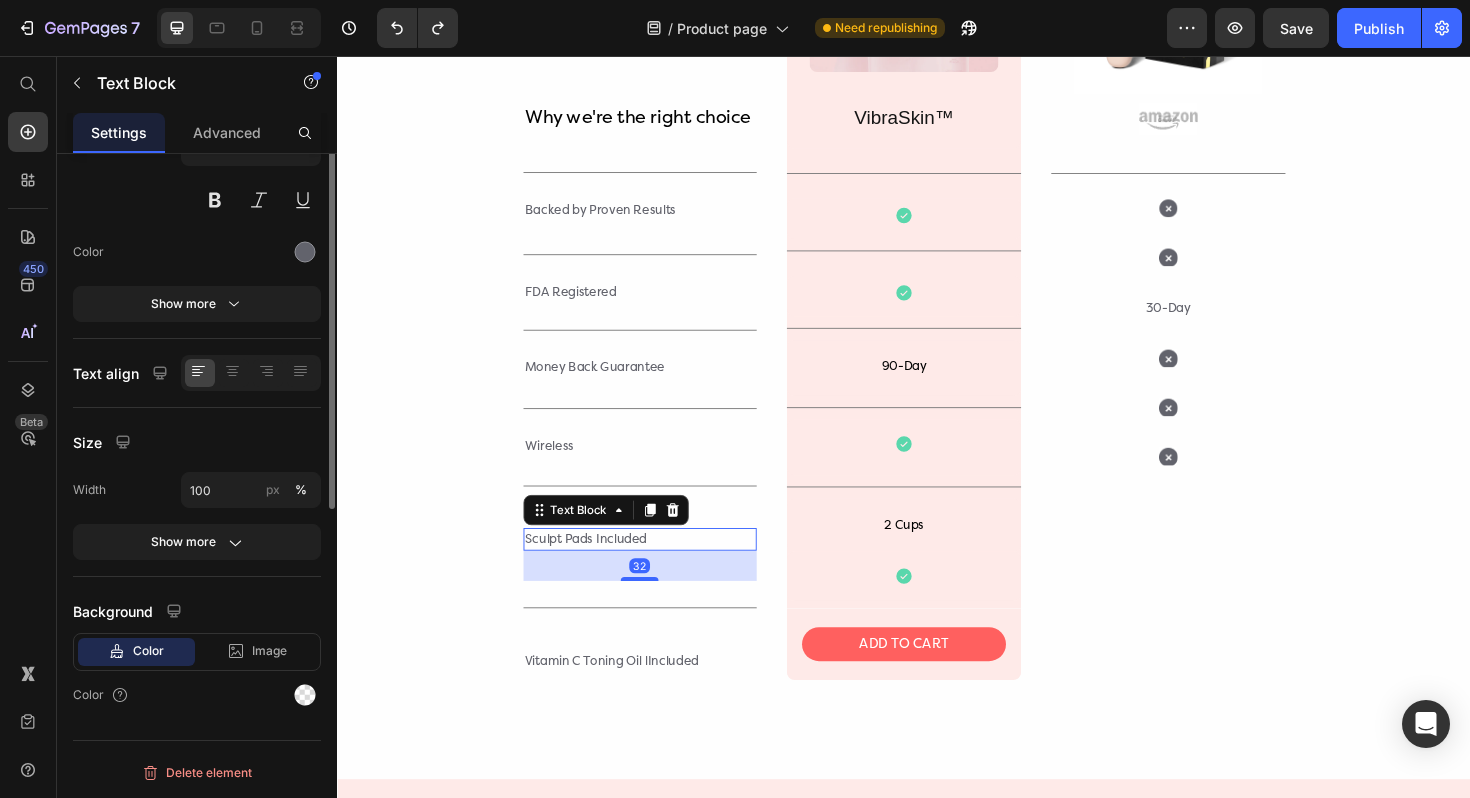 click on "Sculpt Pads Included" at bounding box center (658, 568) 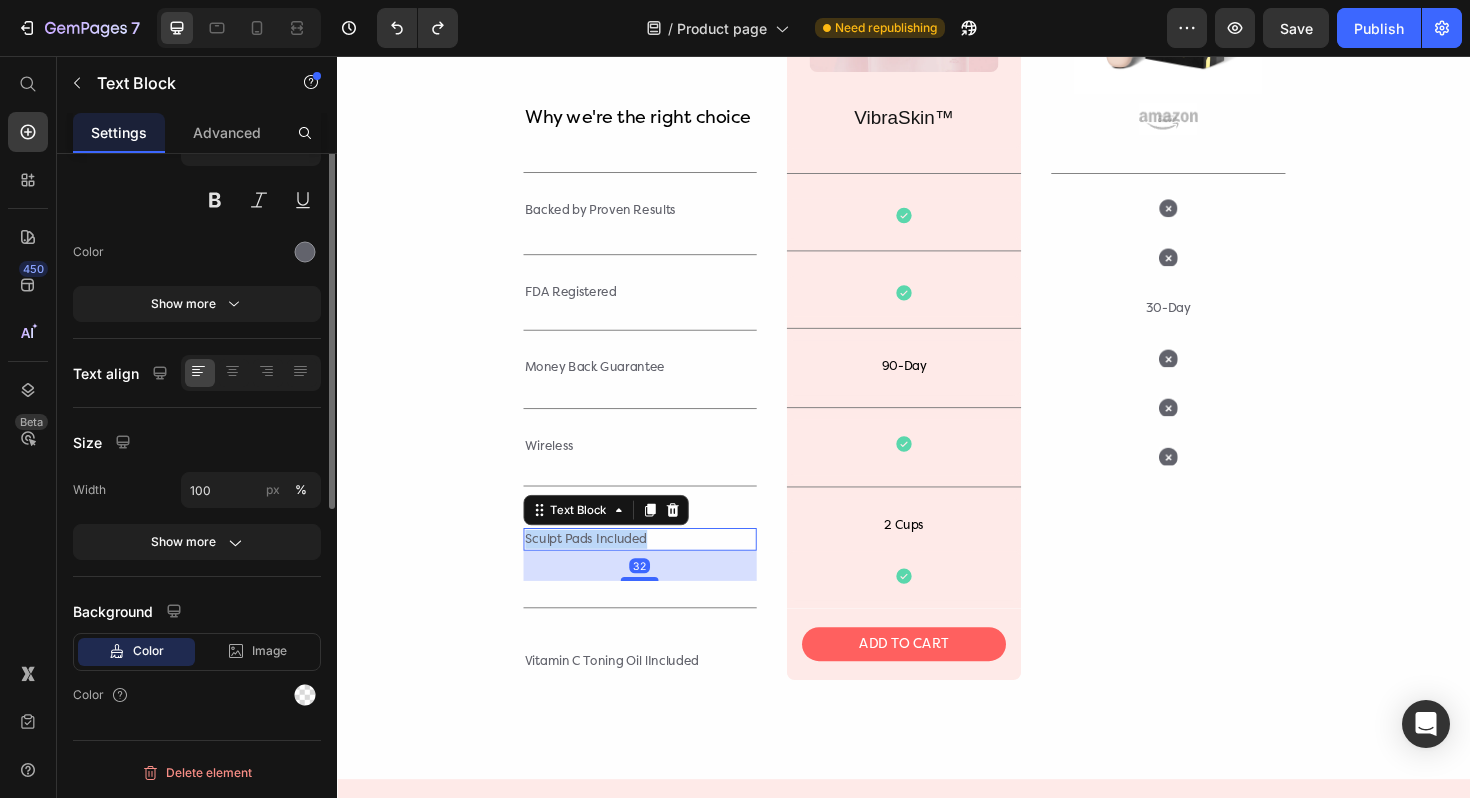 scroll, scrollTop: 0, scrollLeft: 0, axis: both 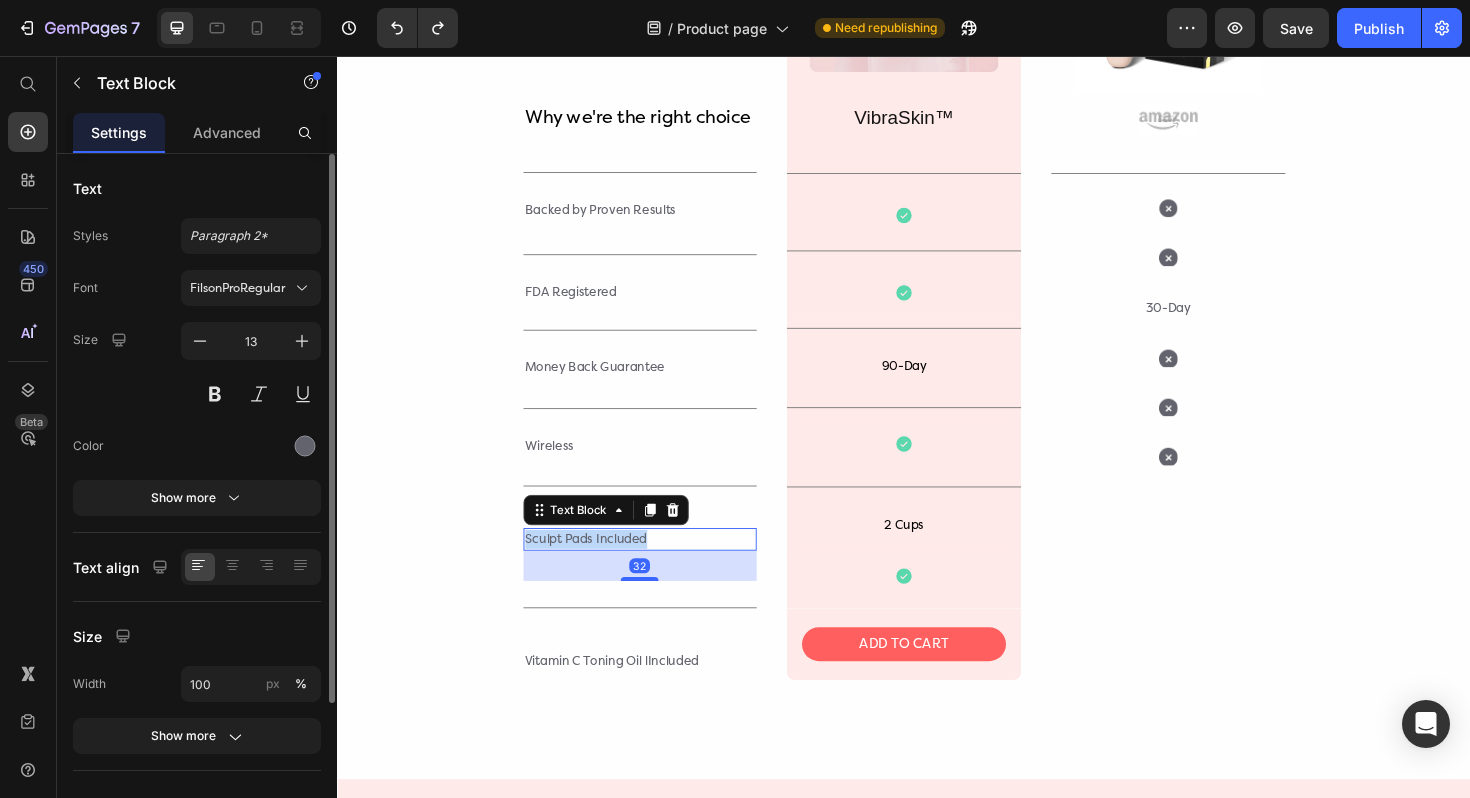 click on "Sculpt Pads Included" at bounding box center (658, 568) 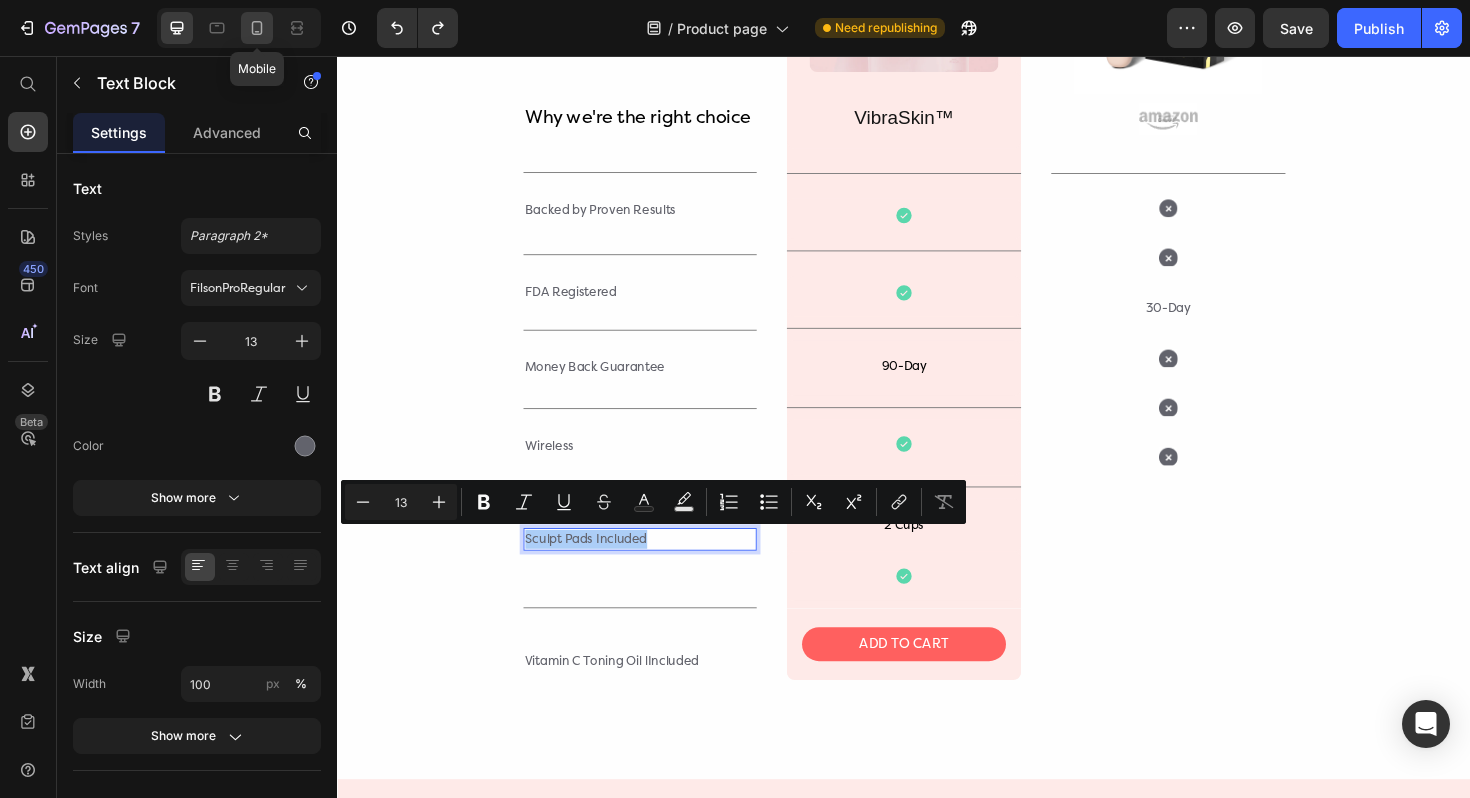 click 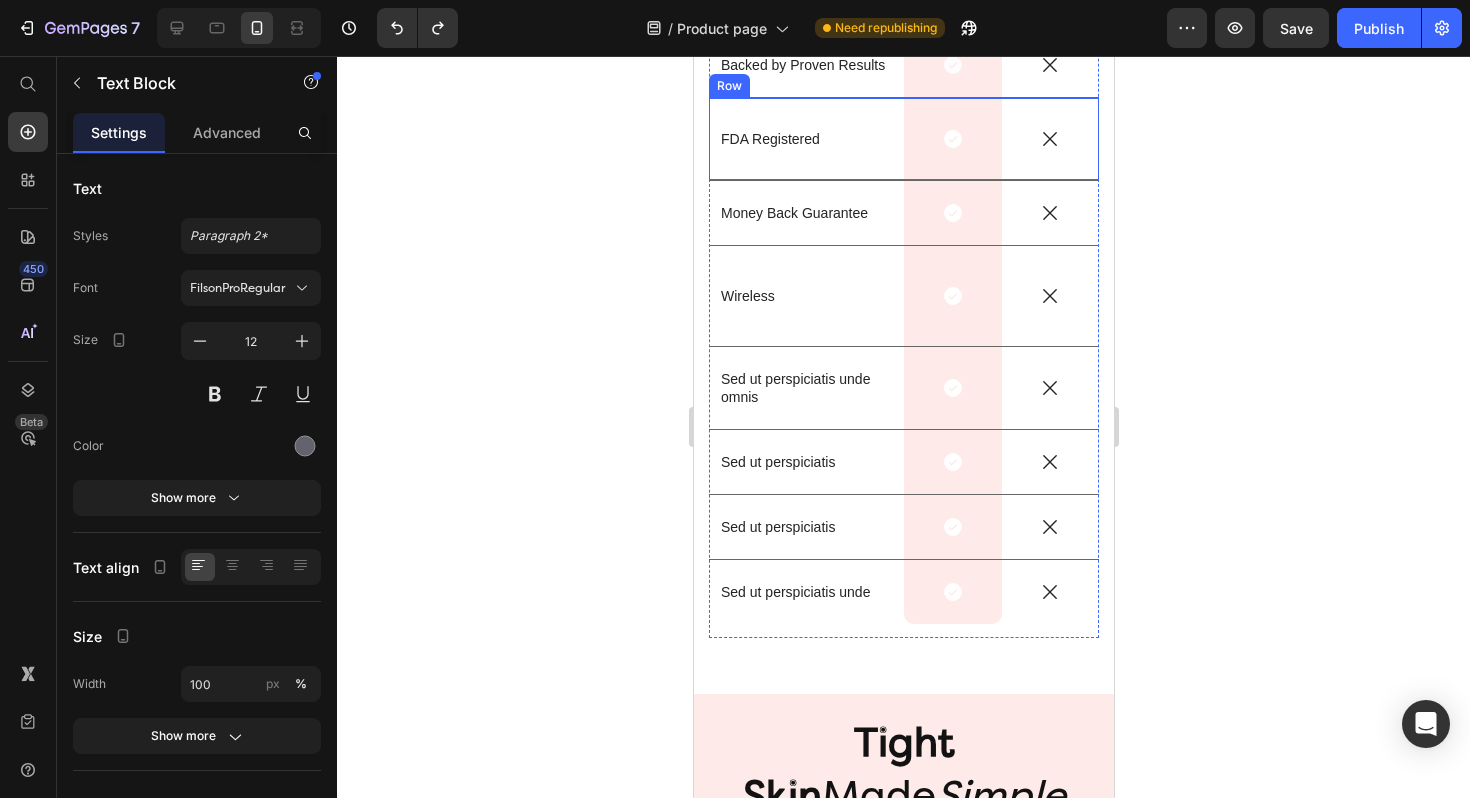 scroll, scrollTop: 5847, scrollLeft: 0, axis: vertical 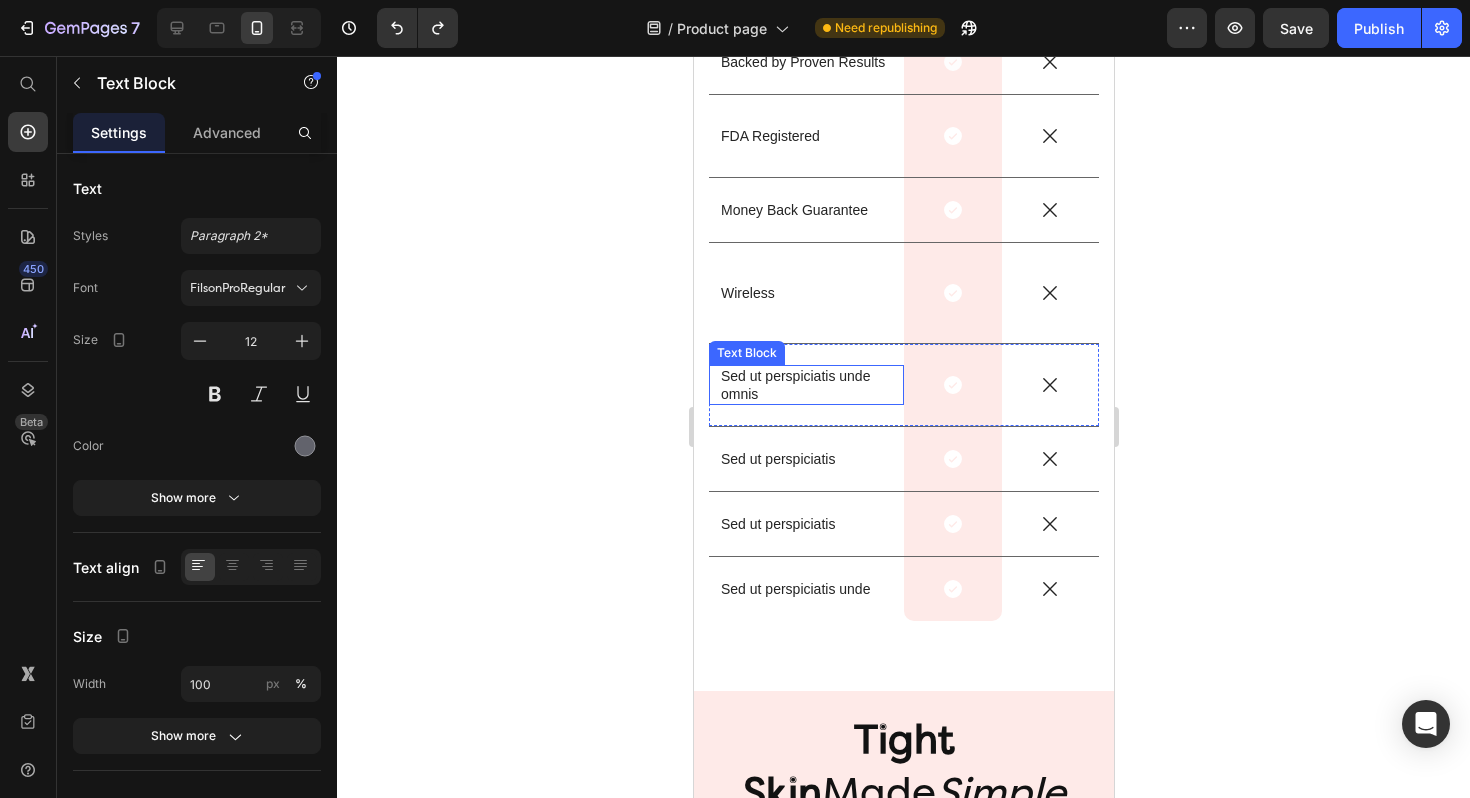 click on "Sed ut perspiciatis unde omnis" at bounding box center [805, 385] 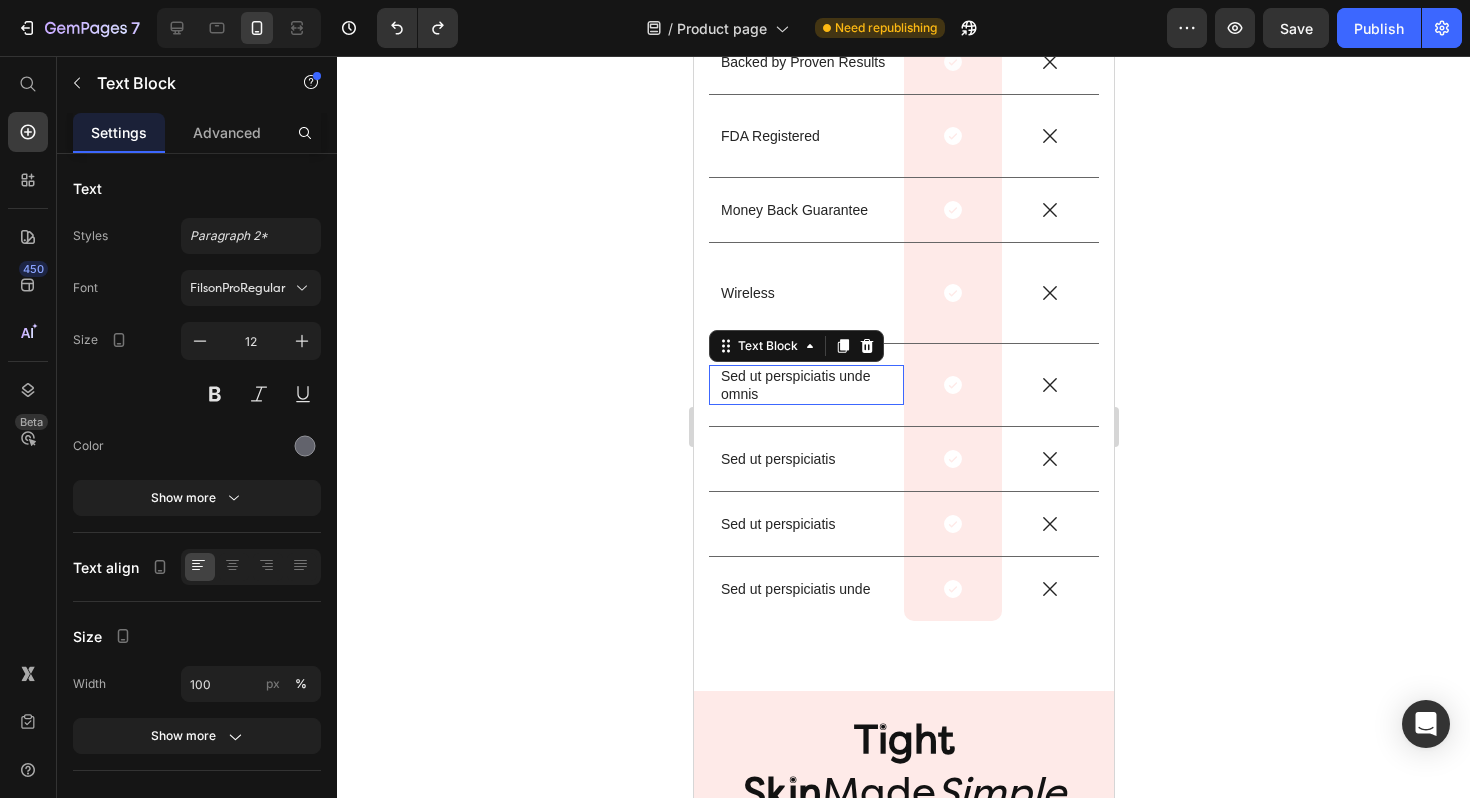 click on "Sed ut perspiciatis unde omnis" at bounding box center [805, 385] 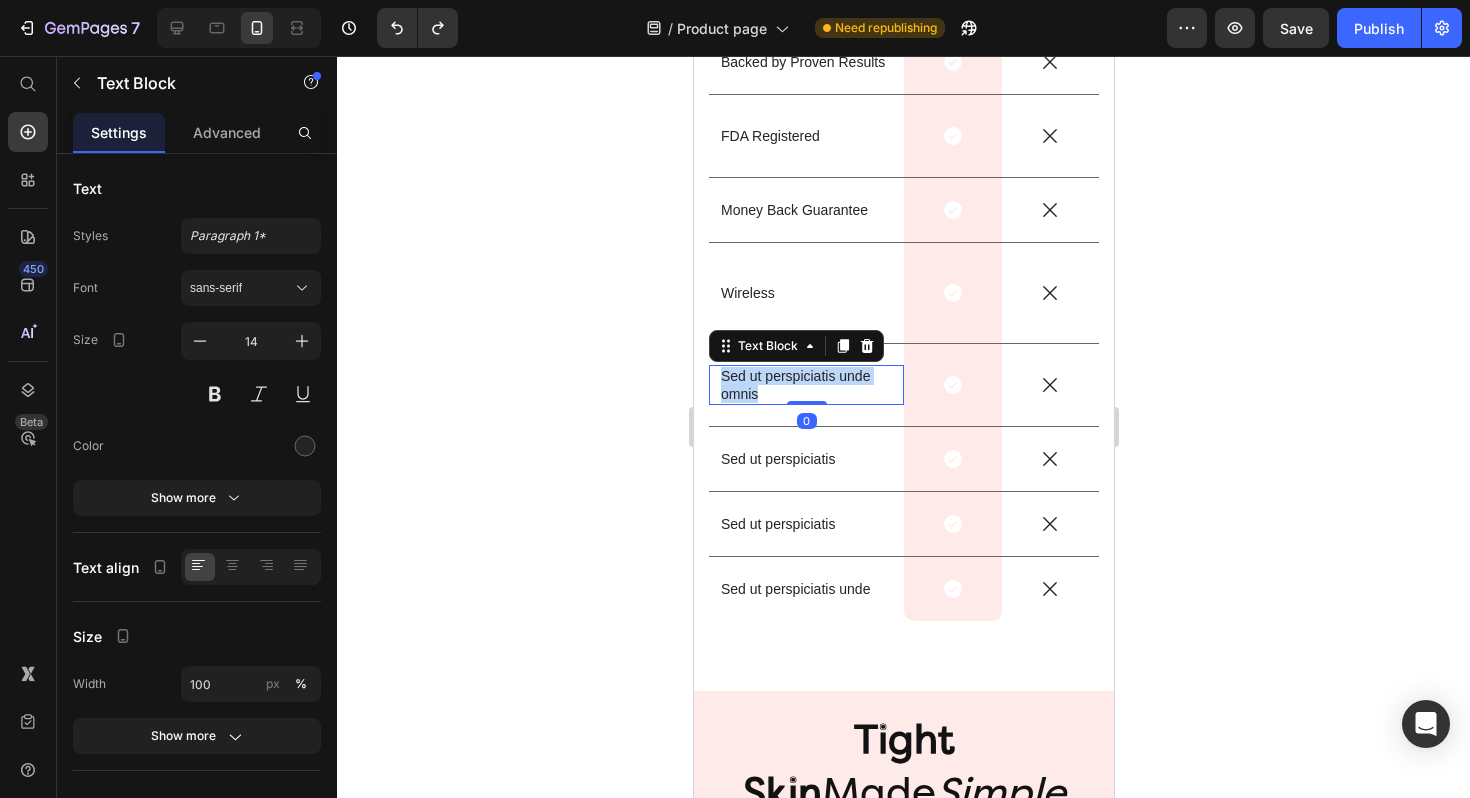 click on "Sed ut perspiciatis unde omnis" at bounding box center [805, 385] 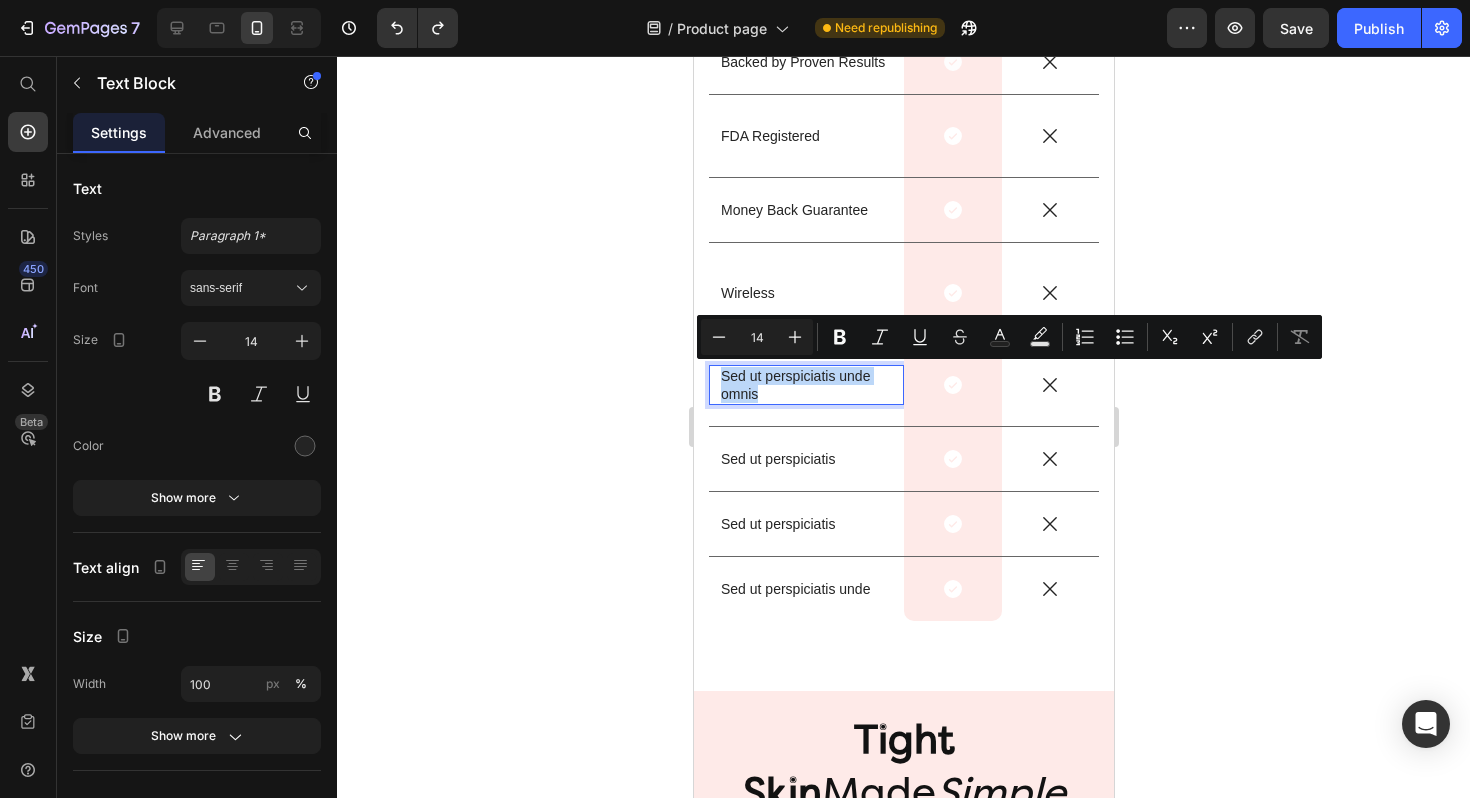 scroll, scrollTop: 5856, scrollLeft: 0, axis: vertical 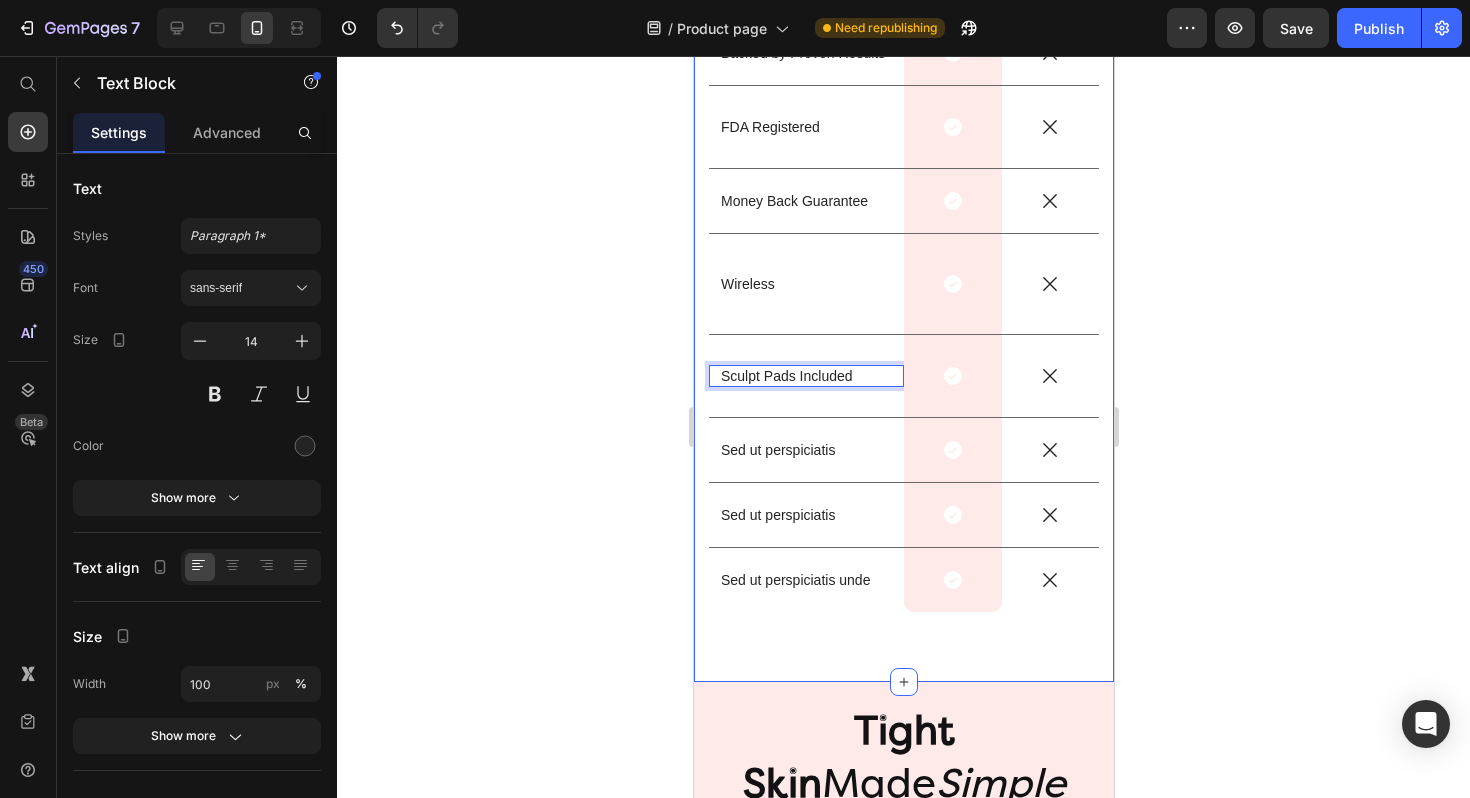 click 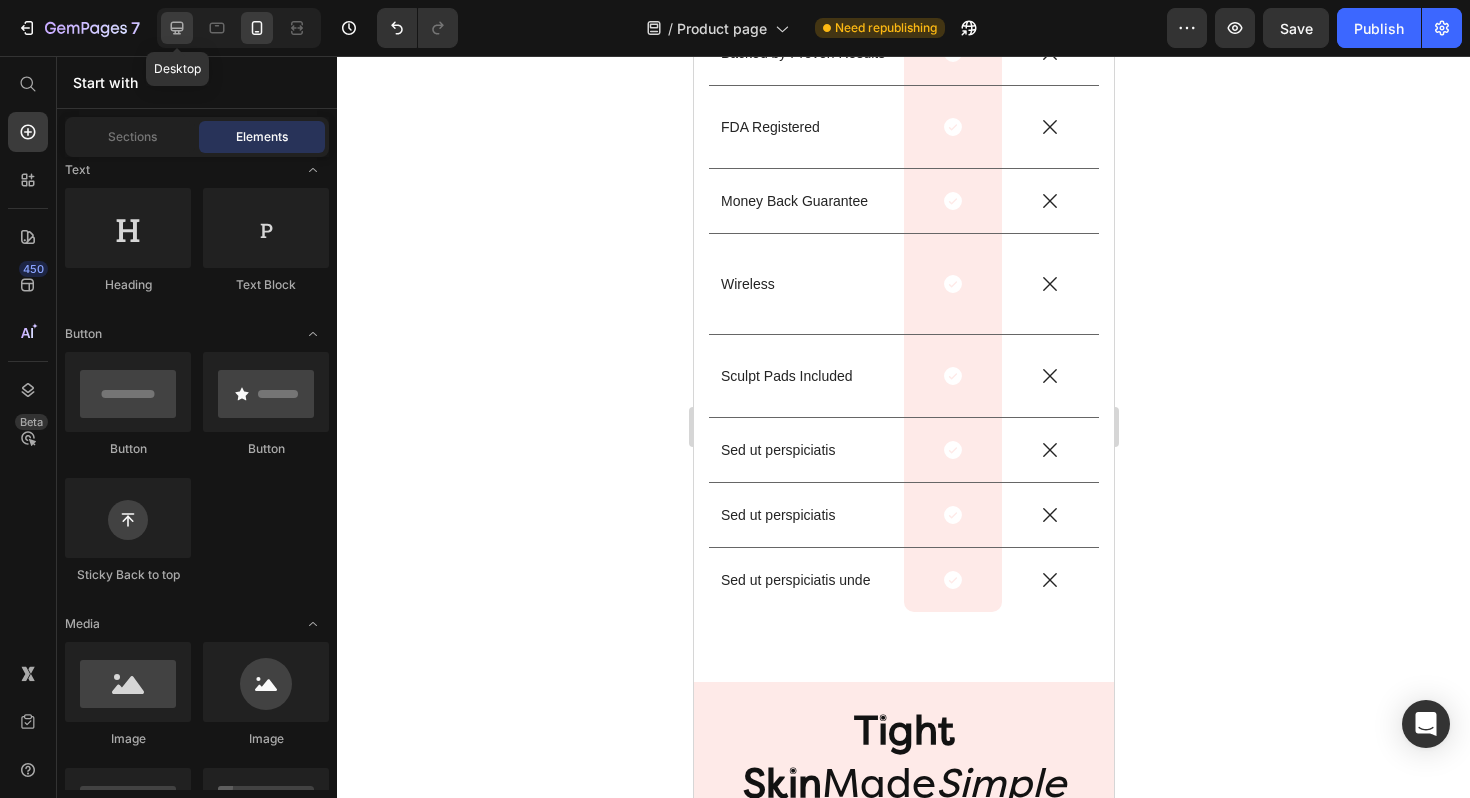 click 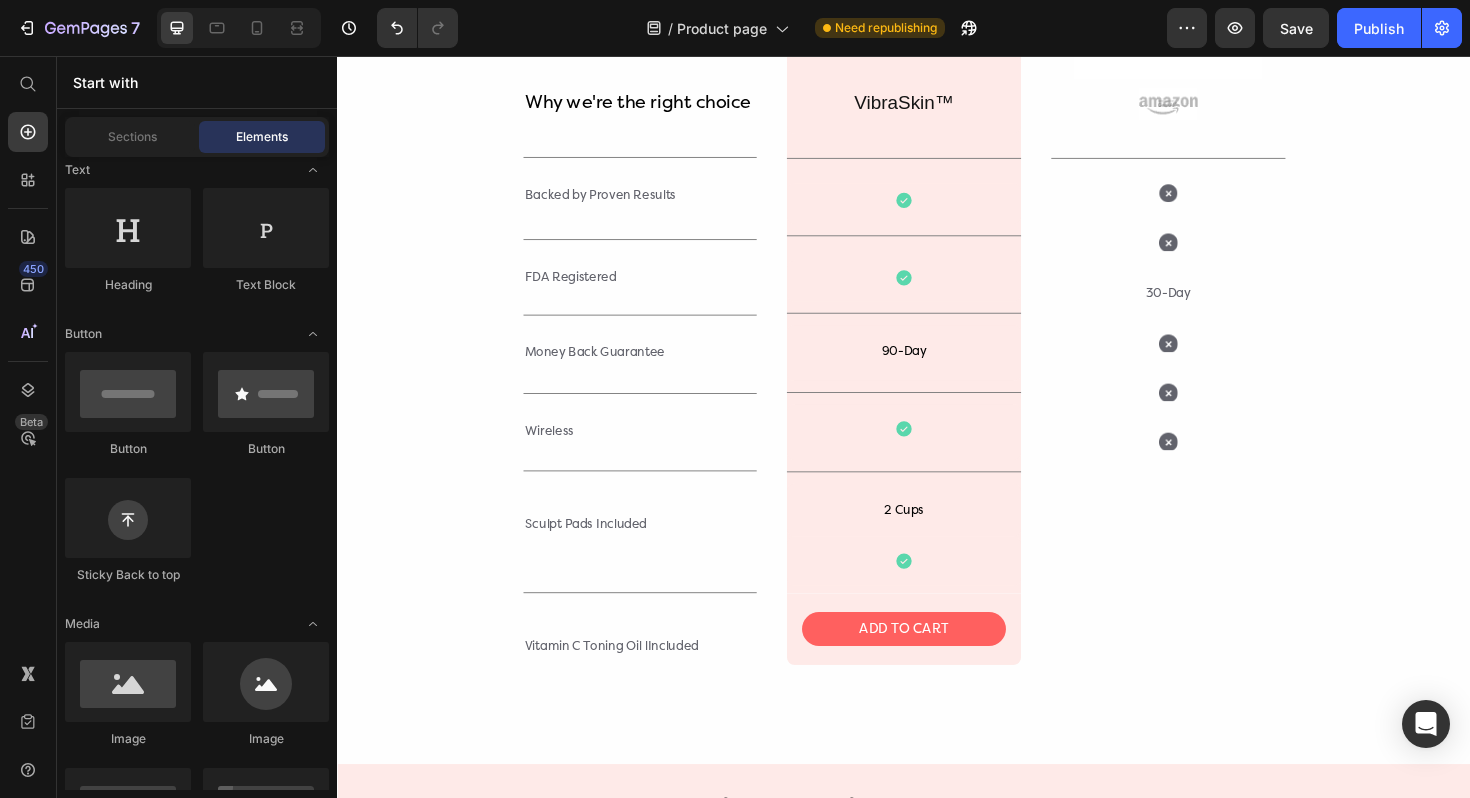 scroll, scrollTop: 4441, scrollLeft: 0, axis: vertical 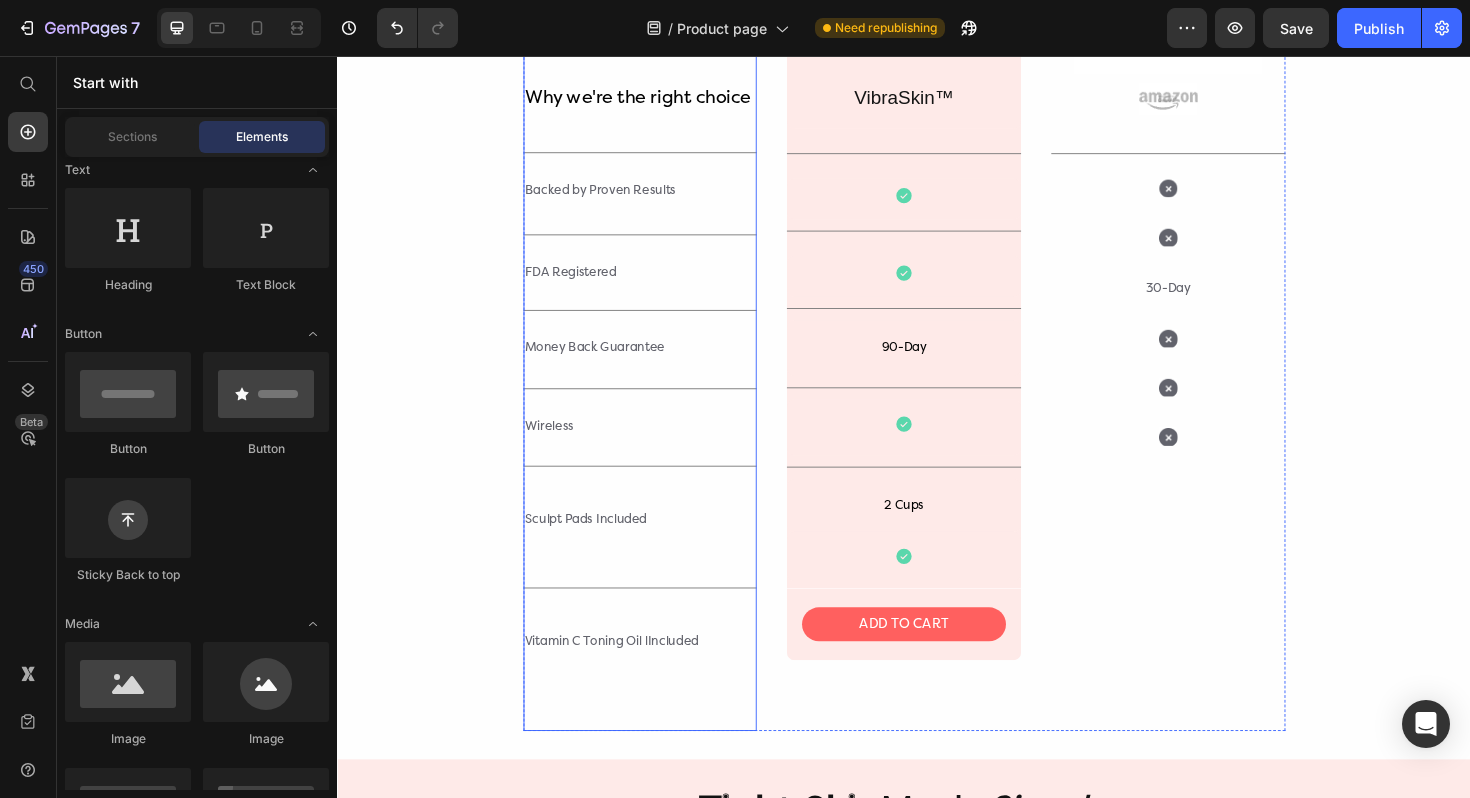 click on "Vitamin C Toning Oil lIncluded" at bounding box center [658, 676] 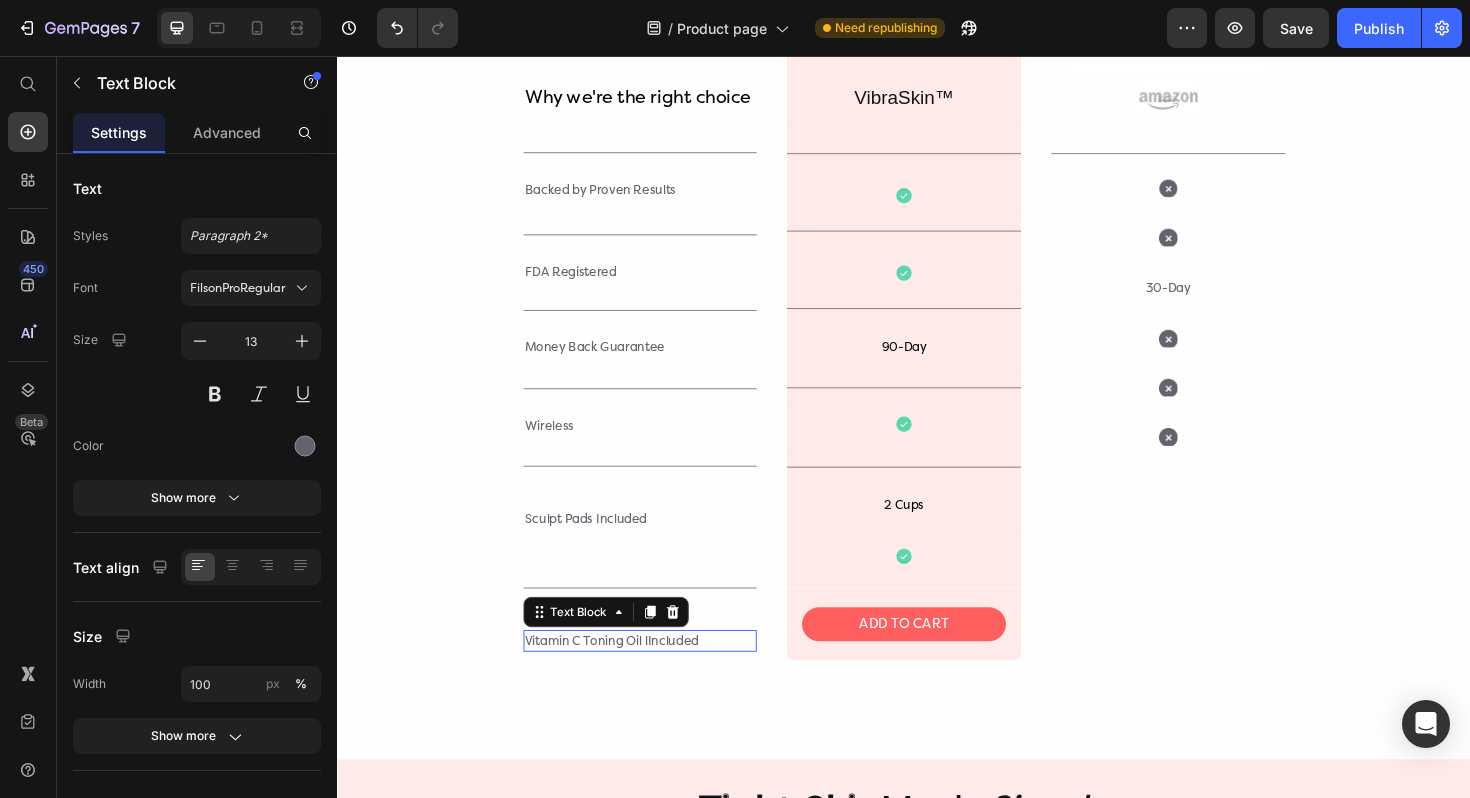 click on "Vitamin C Toning Oil lIncluded" at bounding box center (658, 676) 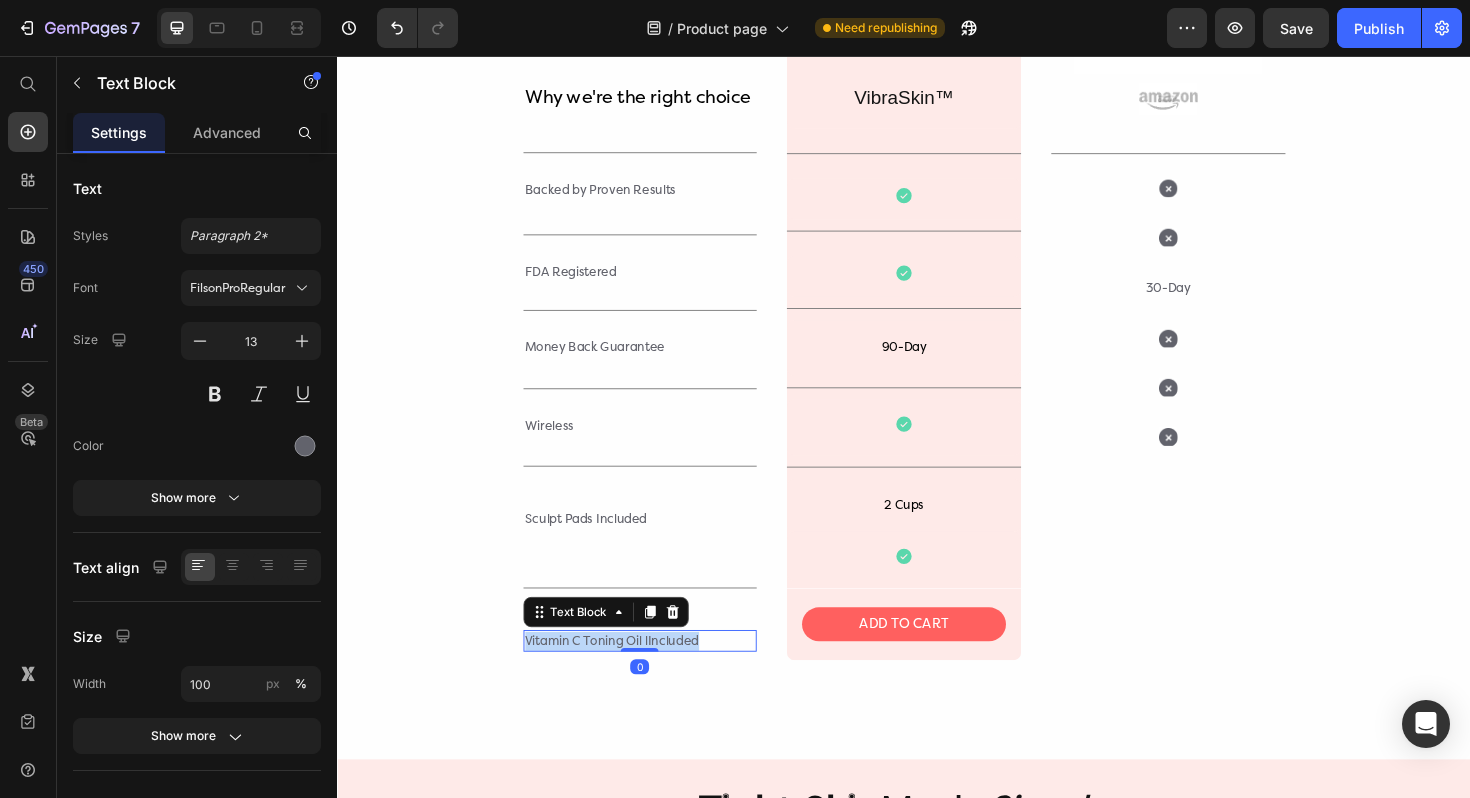 click on "Vitamin C Toning Oil lIncluded" at bounding box center (658, 676) 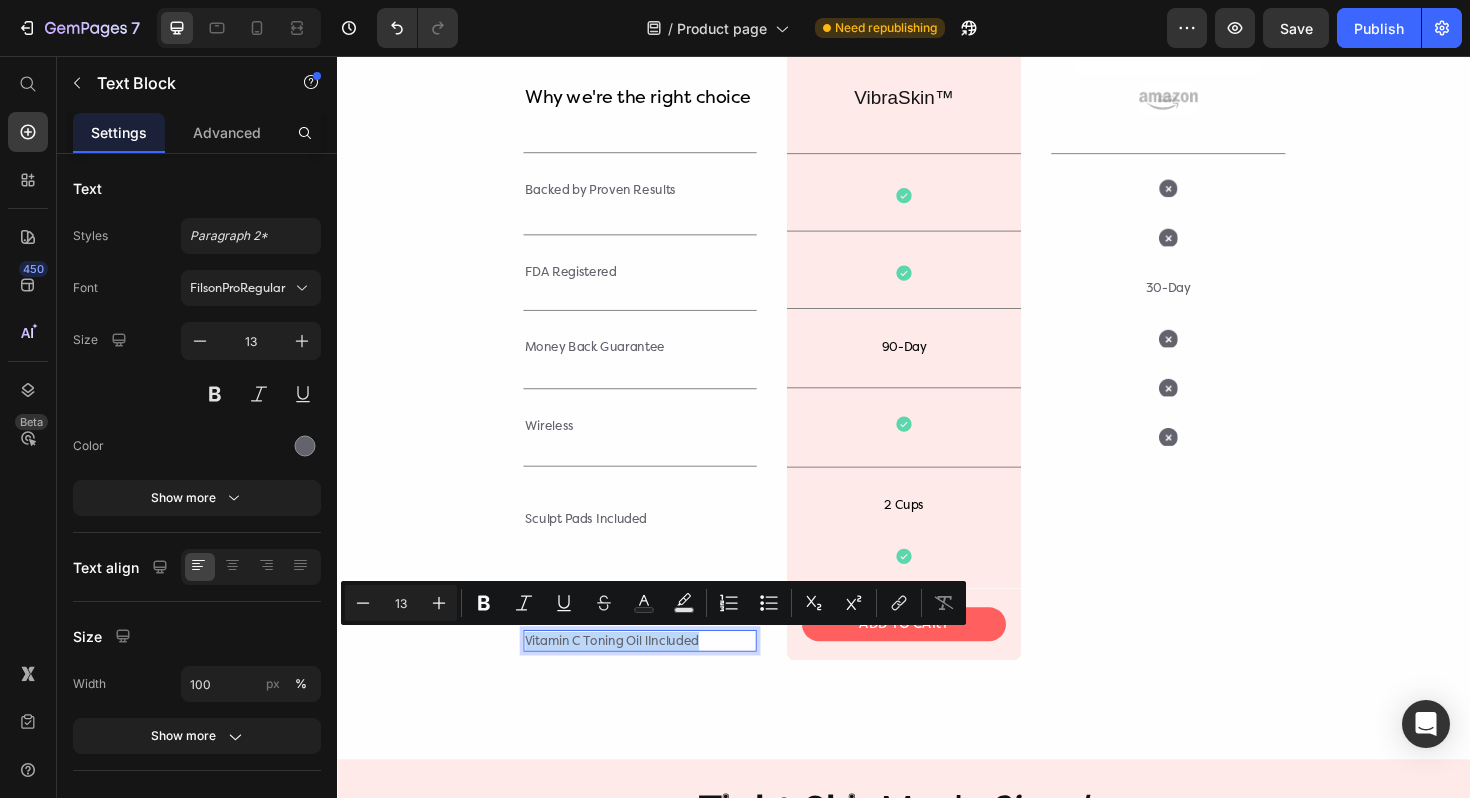 click on "Vitamin C Toning Oil lIncluded" at bounding box center [658, 676] 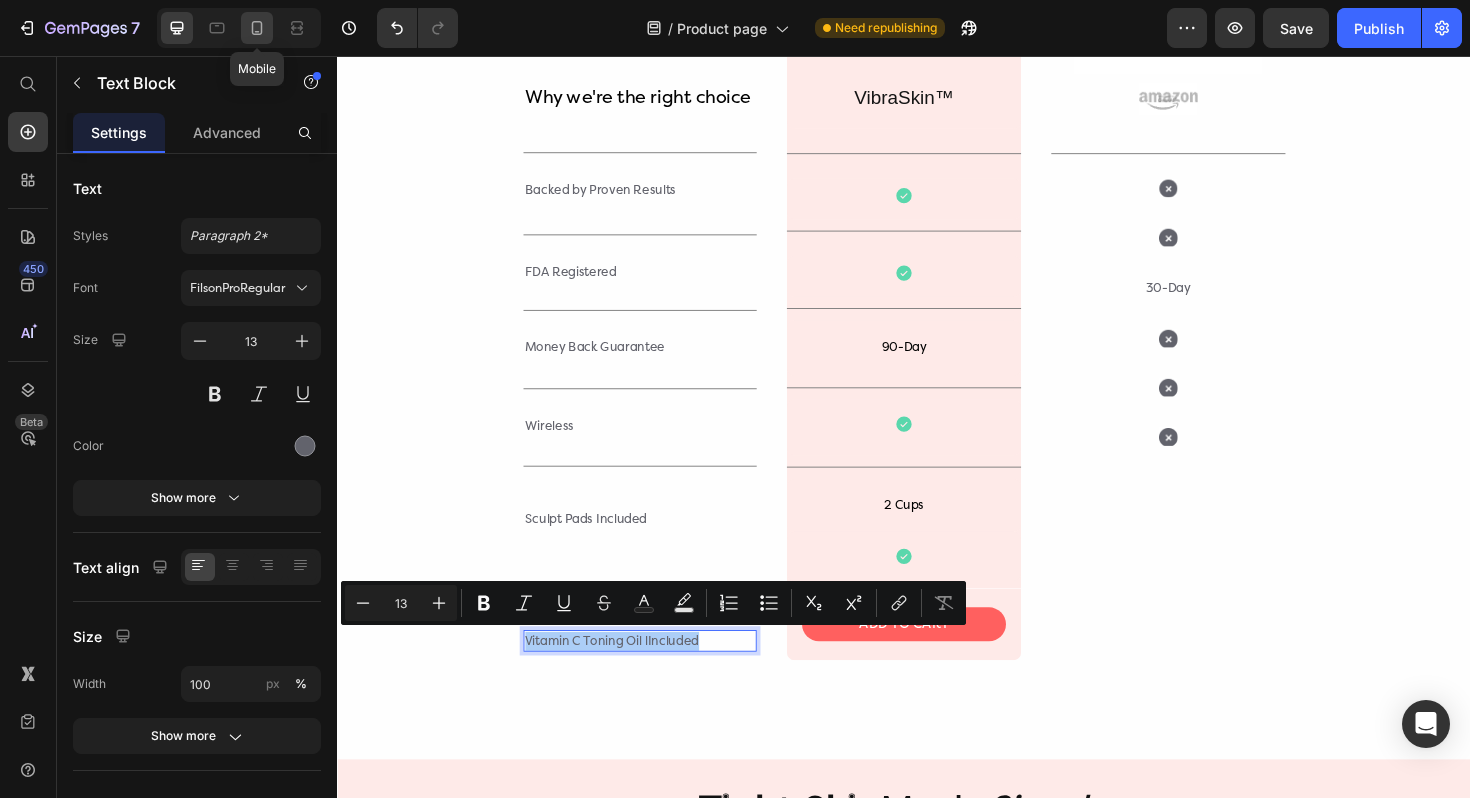 click 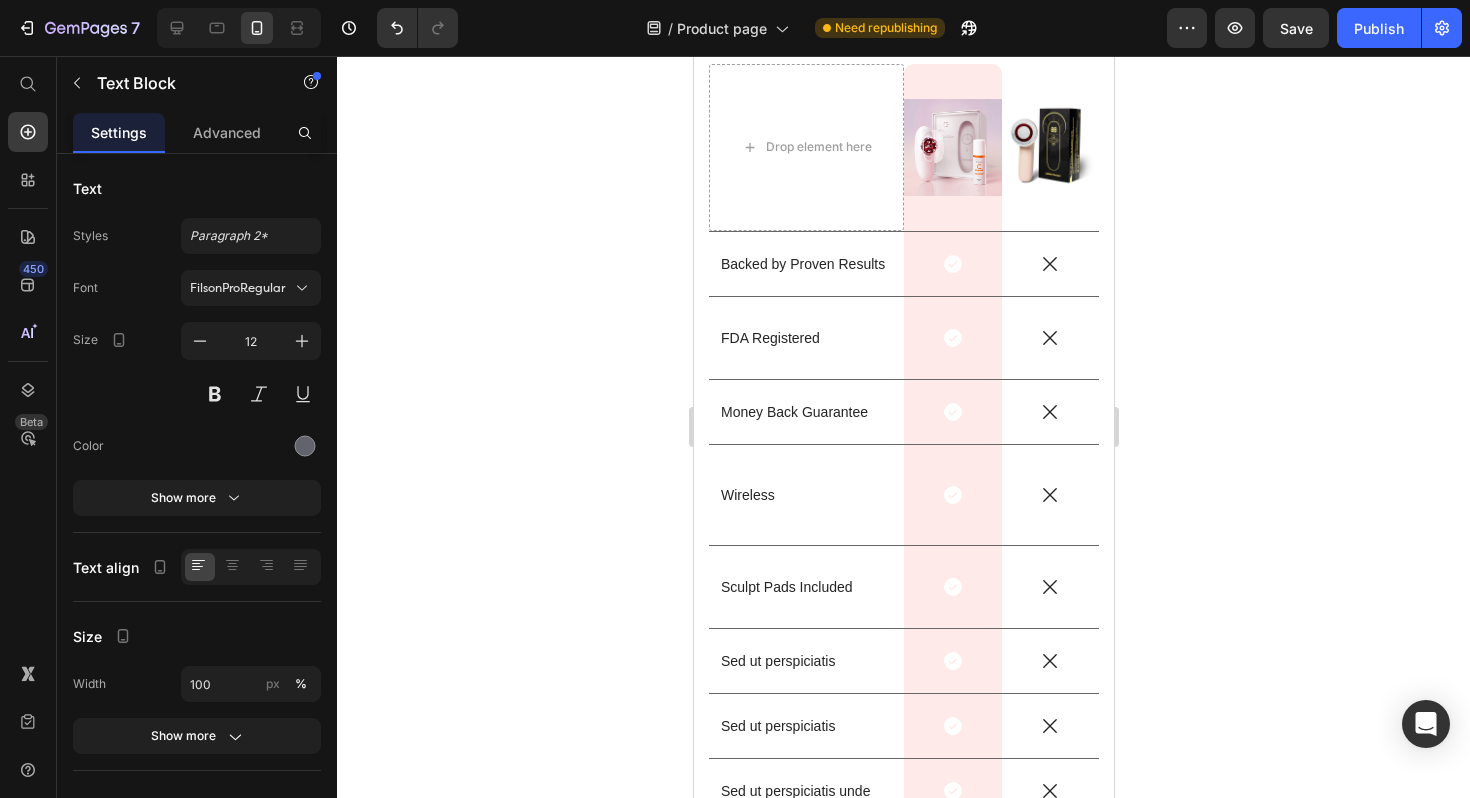 scroll, scrollTop: 5575, scrollLeft: 0, axis: vertical 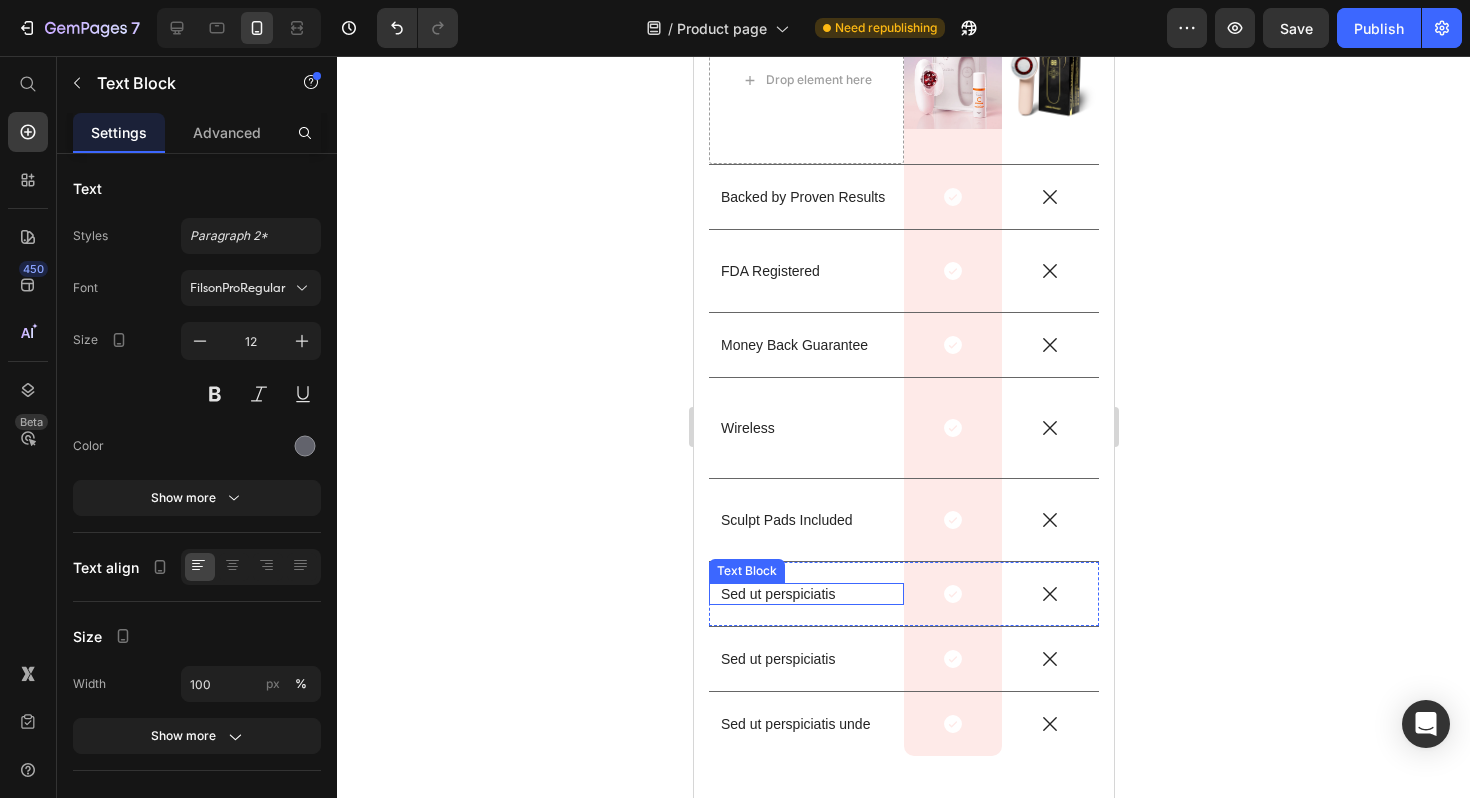 click on "Sed ut perspiciatis" at bounding box center [805, 594] 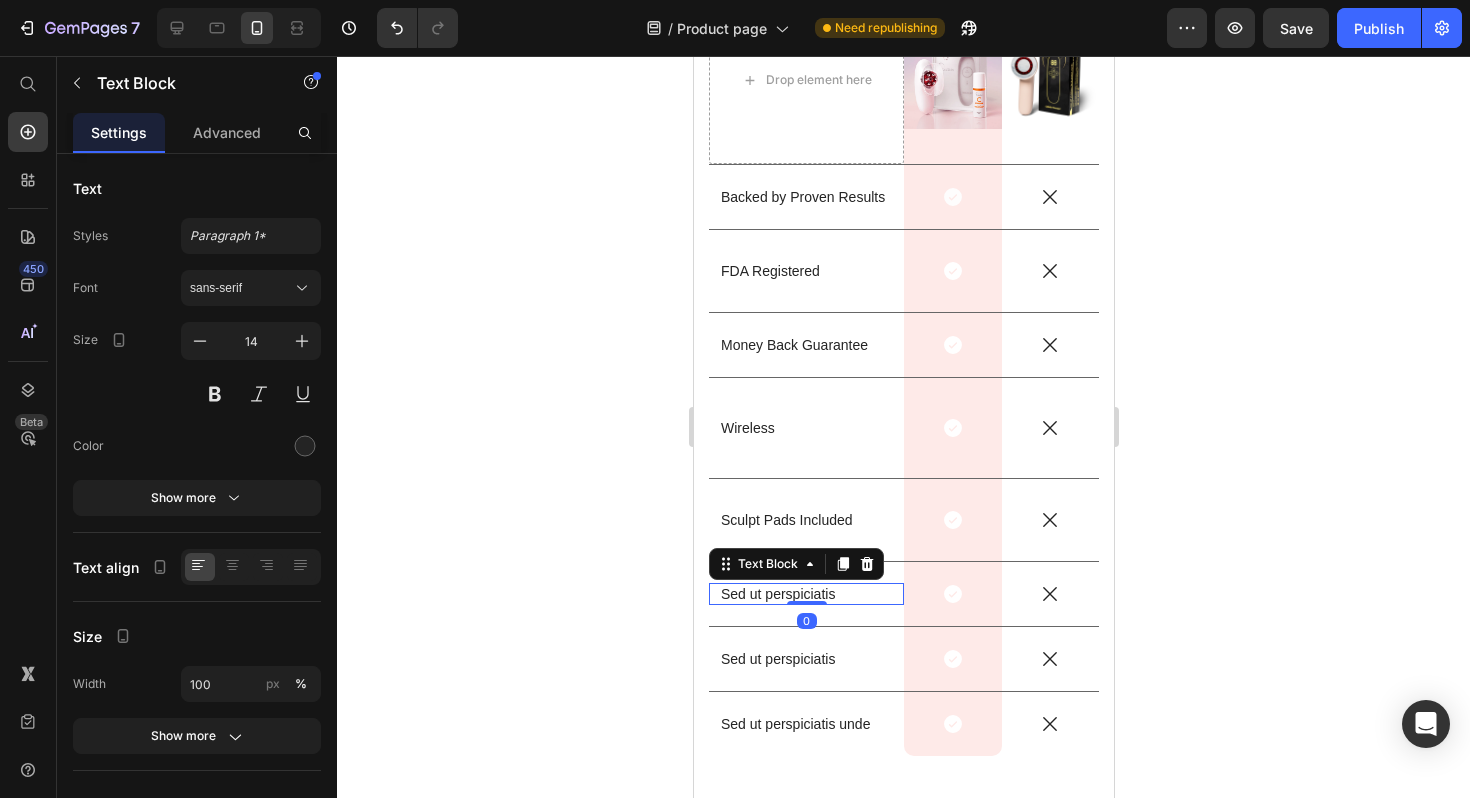 click on "Sed ut perspiciatis" at bounding box center (805, 594) 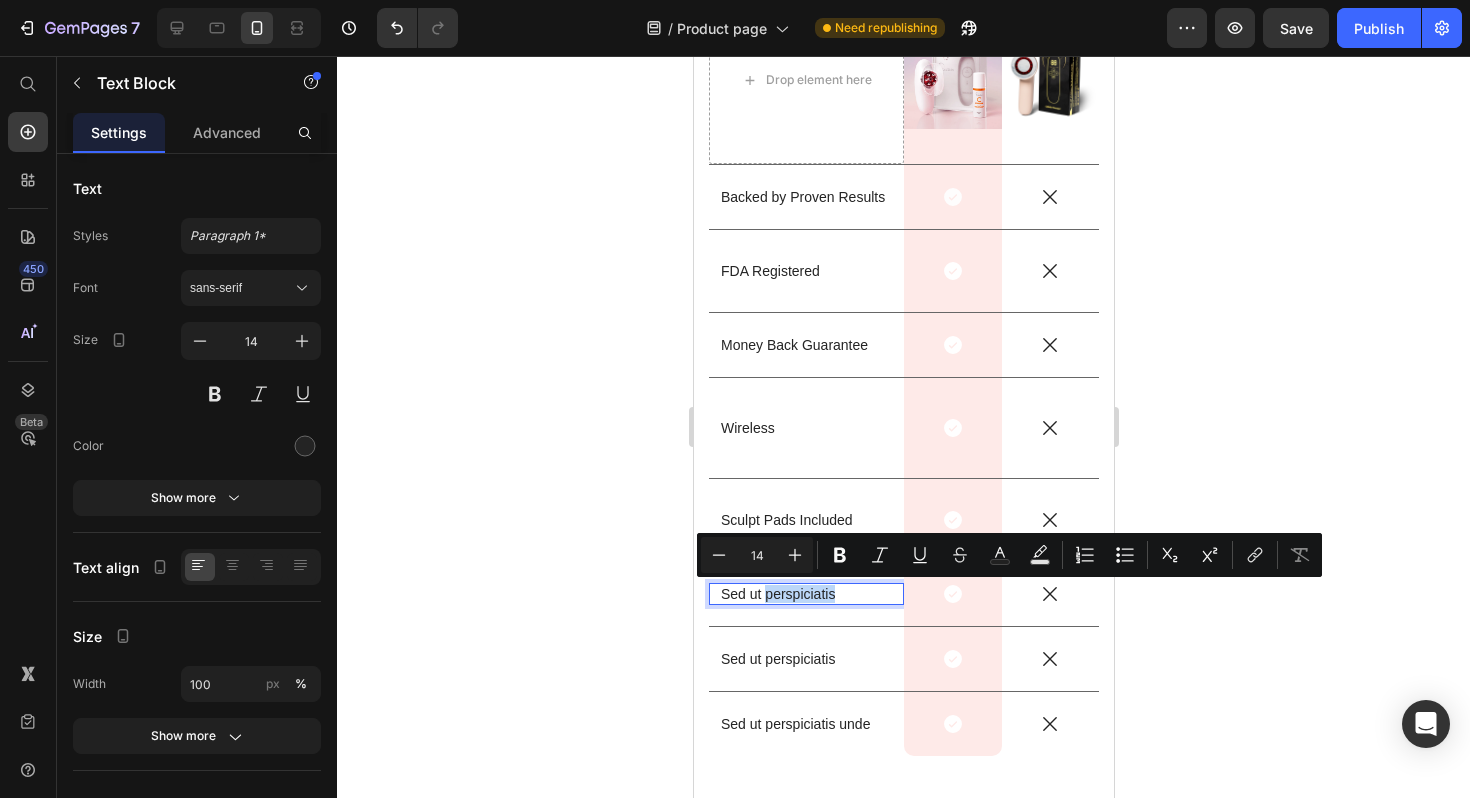 click on "Sed ut perspiciatis" at bounding box center (805, 594) 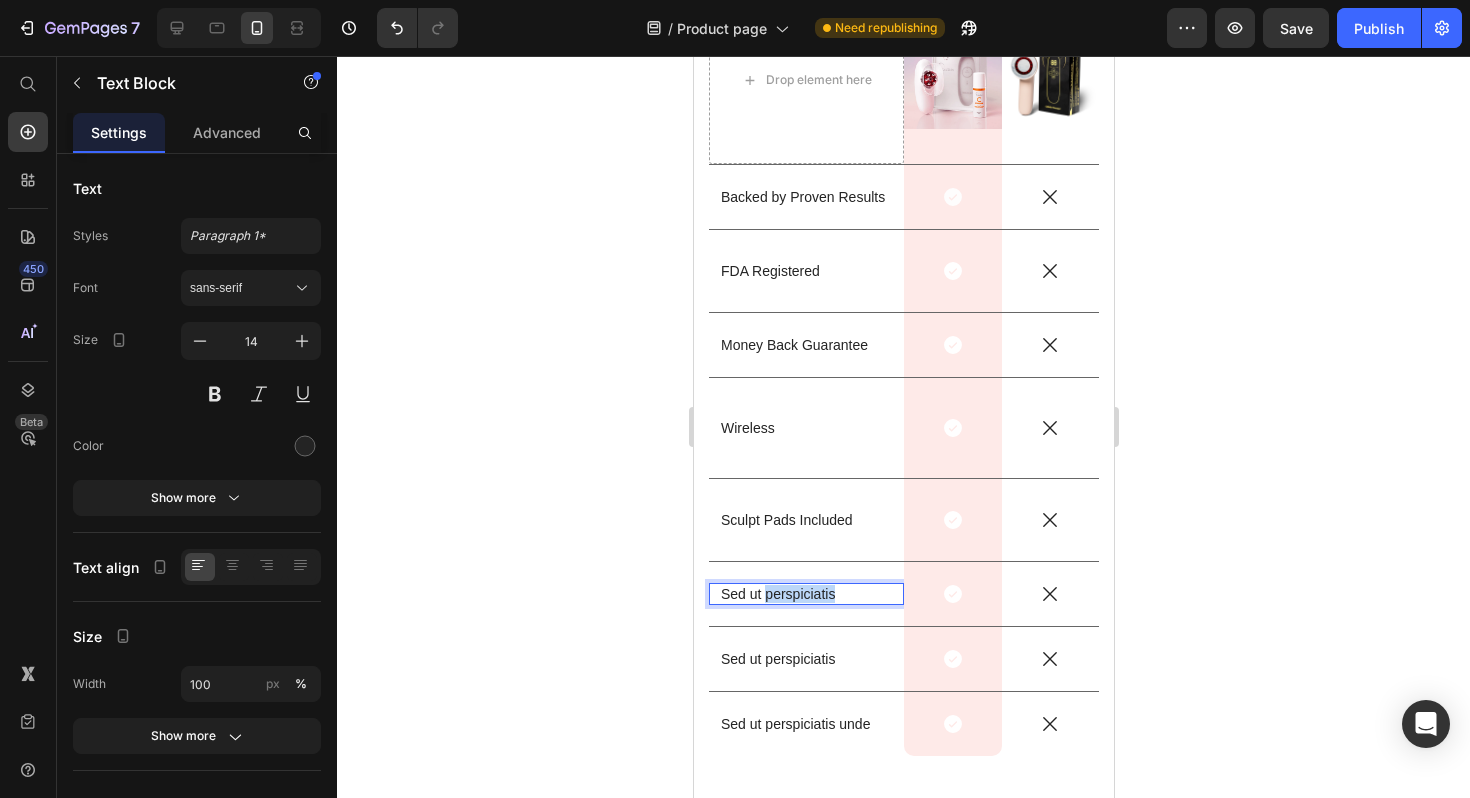 click on "Sed ut perspiciatis" at bounding box center [805, 594] 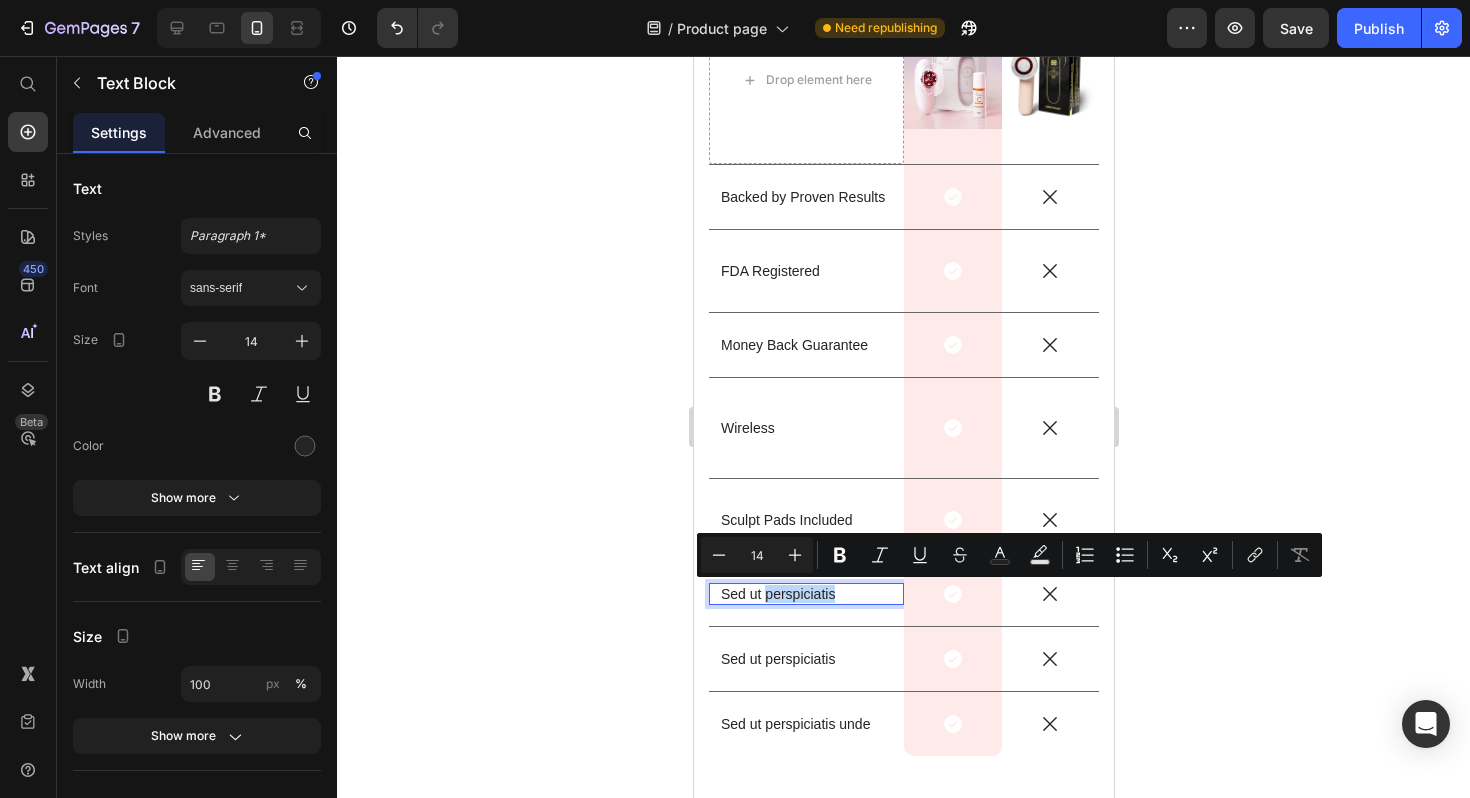 click on "Sed ut perspiciatis" at bounding box center [805, 594] 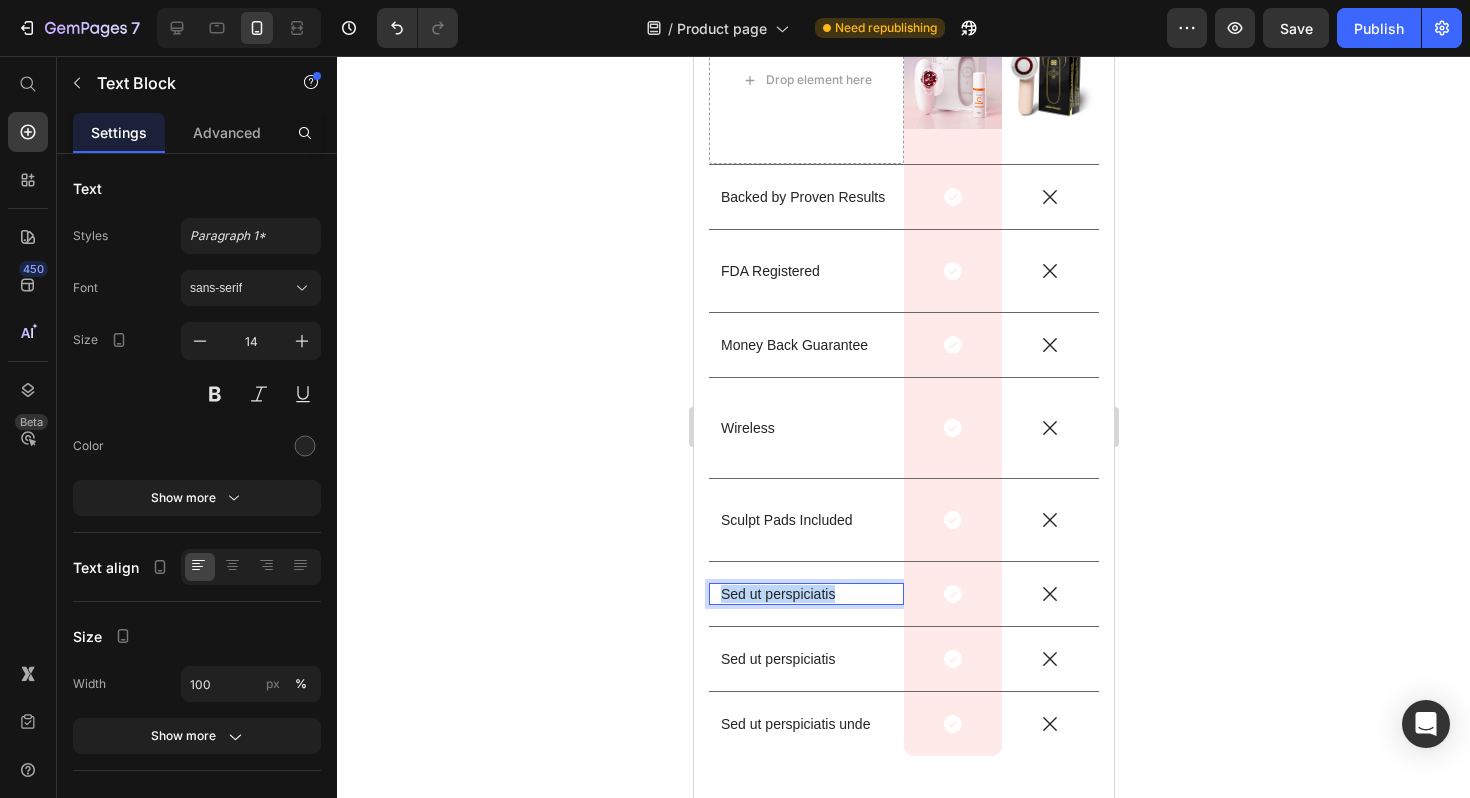 click on "Sed ut perspiciatis" at bounding box center (805, 594) 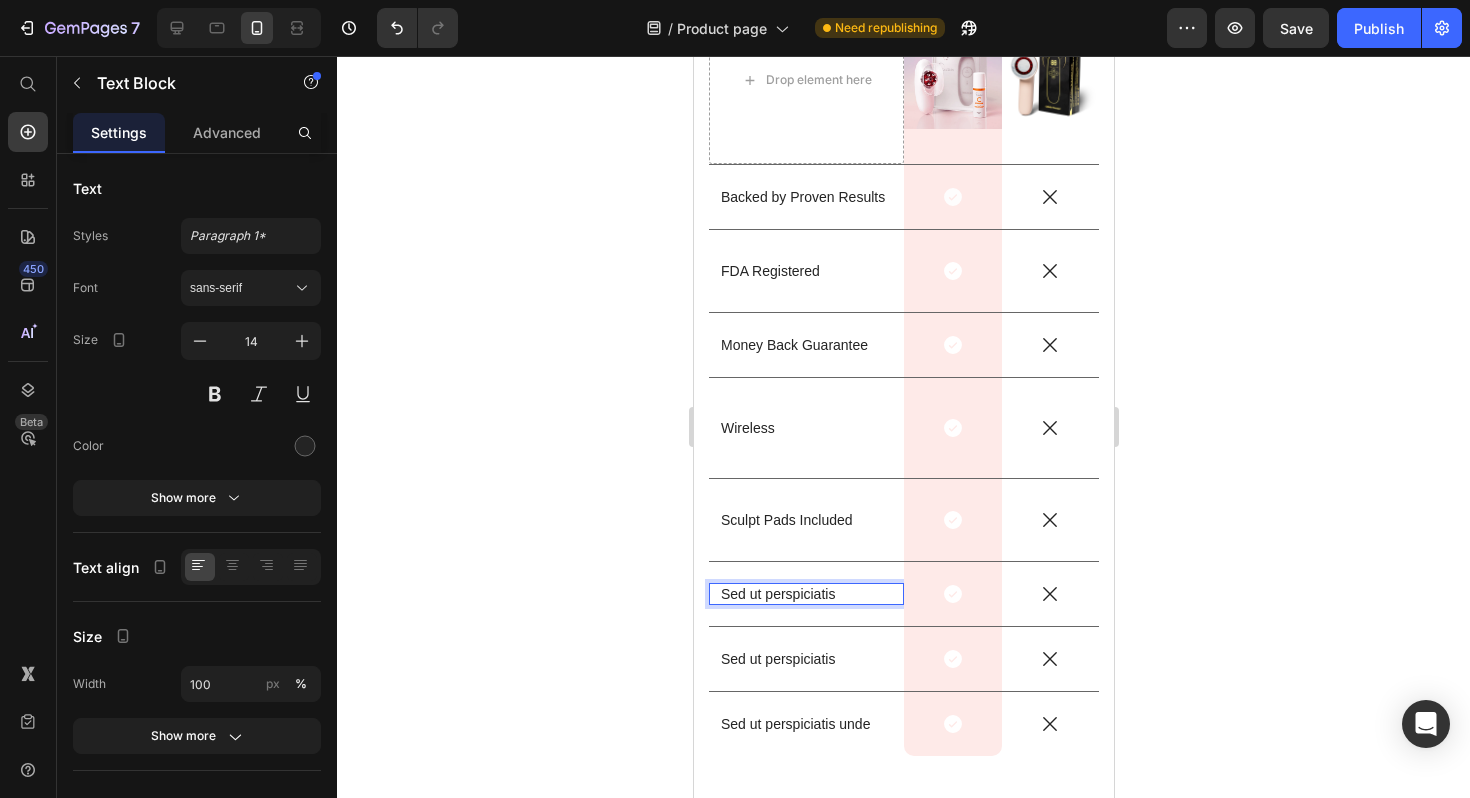 scroll, scrollTop: 5566, scrollLeft: 0, axis: vertical 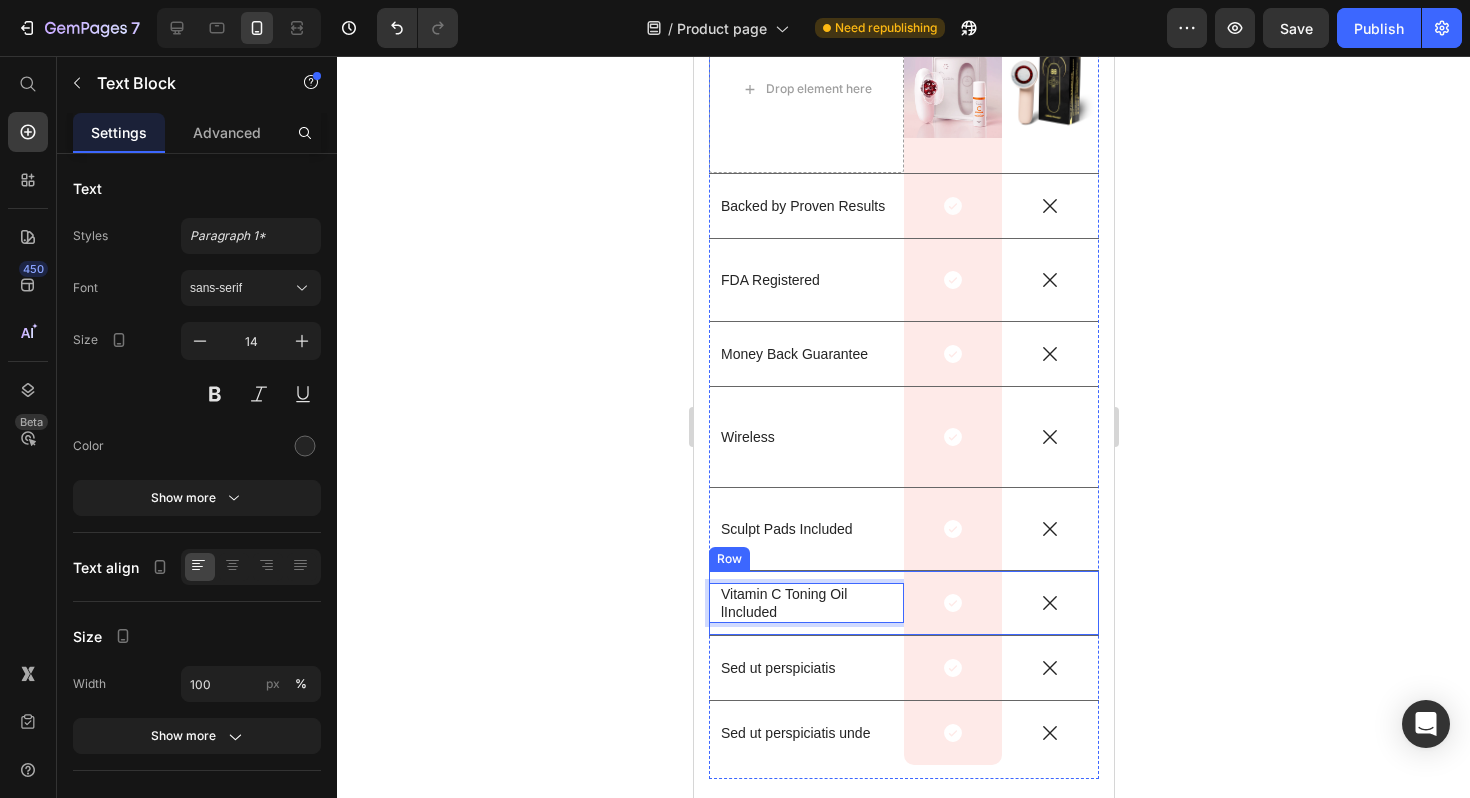 click 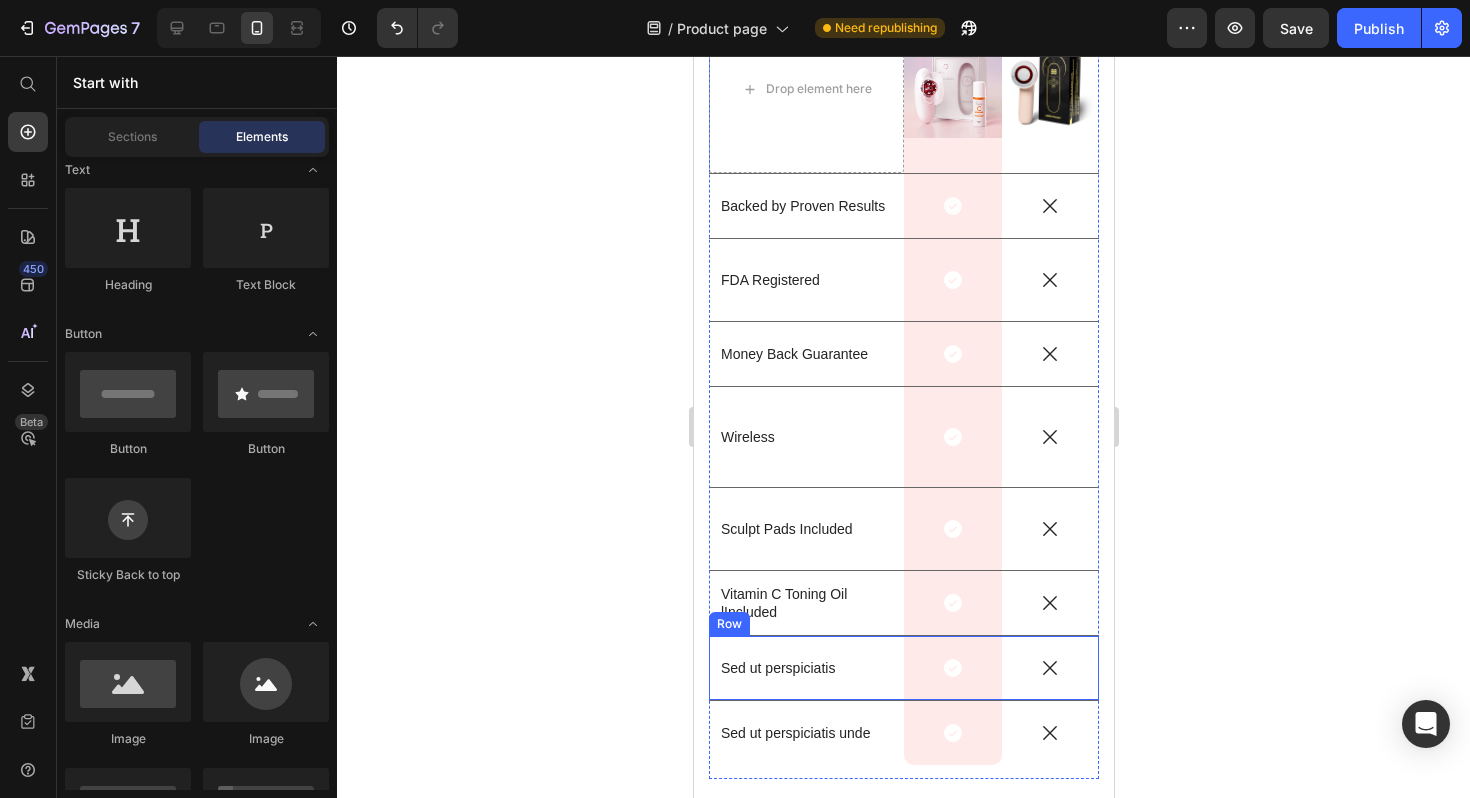 click on "Sed ut perspiciatis Text Block" at bounding box center [805, 668] 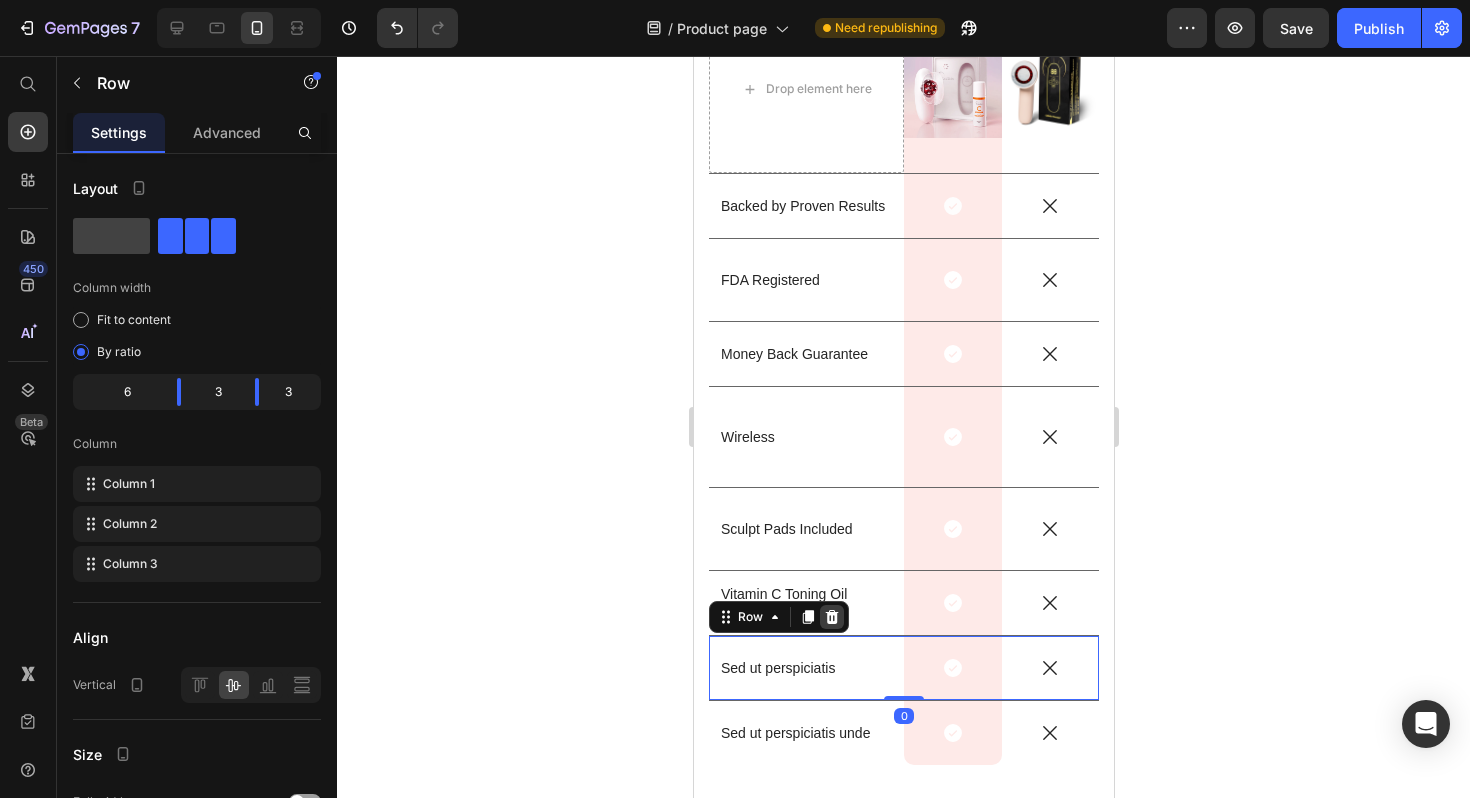 click 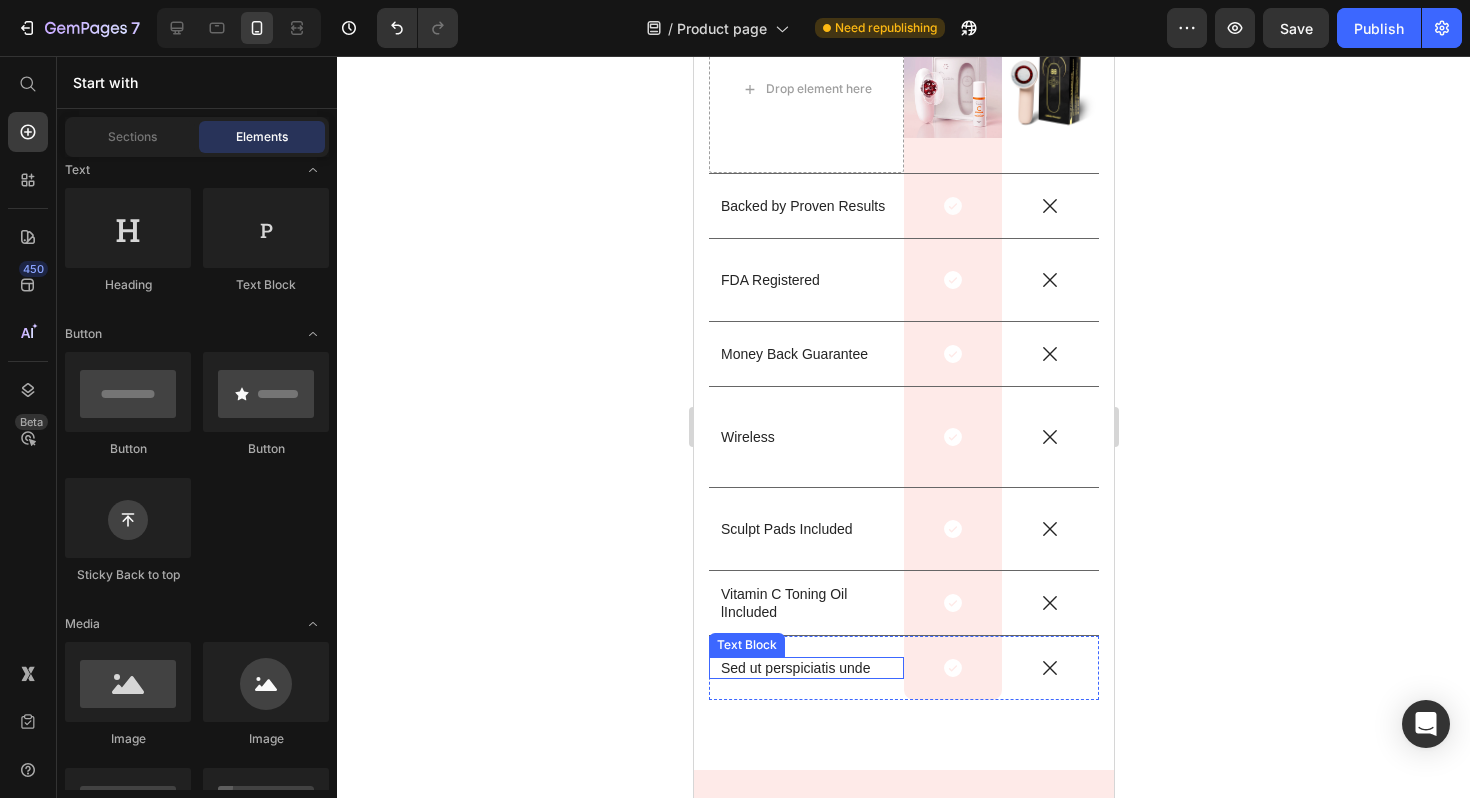 click on "Sed ut perspiciatis unde" at bounding box center [805, 668] 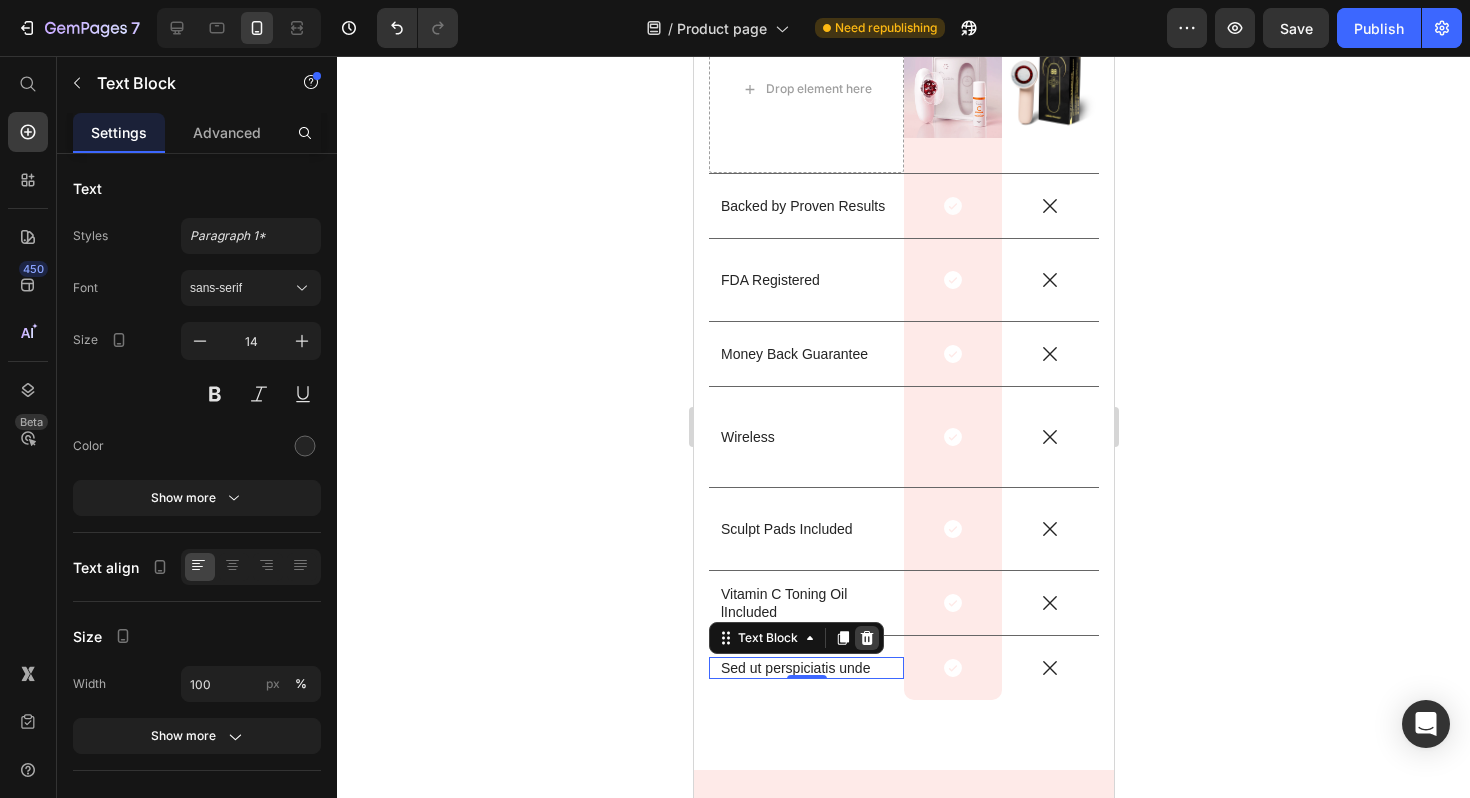 click at bounding box center [866, 638] 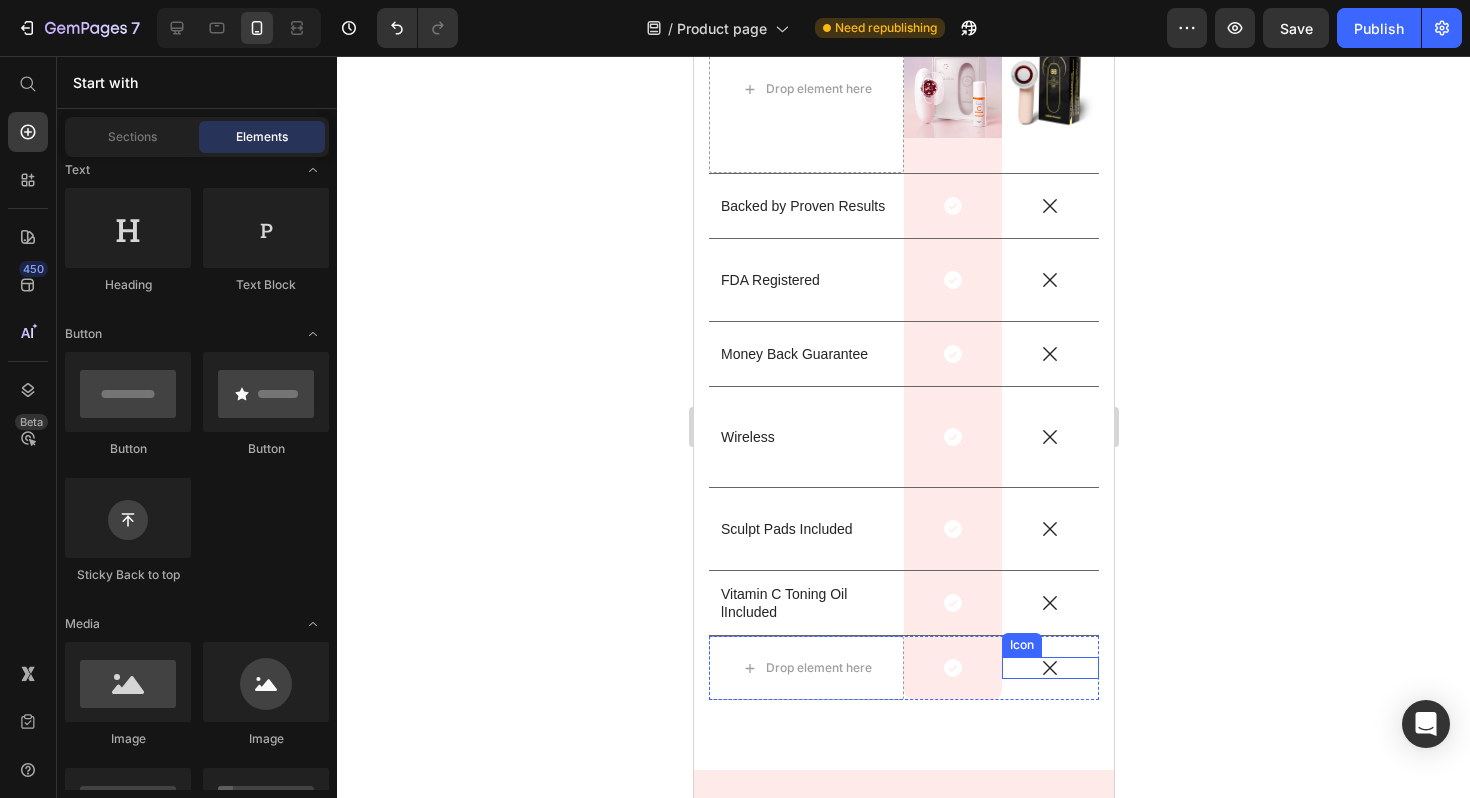 click 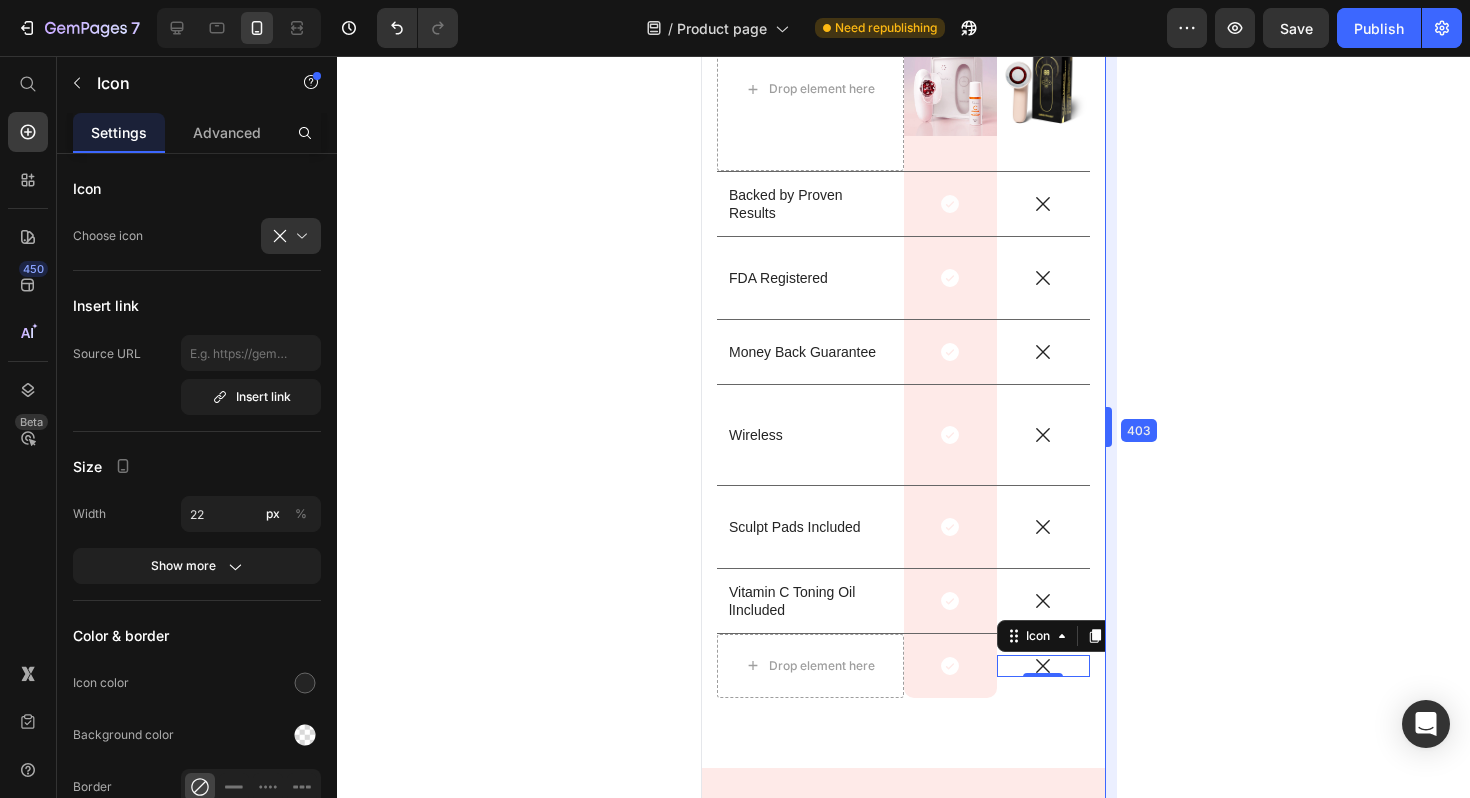 drag, startPoint x: 1116, startPoint y: 598, endPoint x: 1098, endPoint y: 609, distance: 21.095022 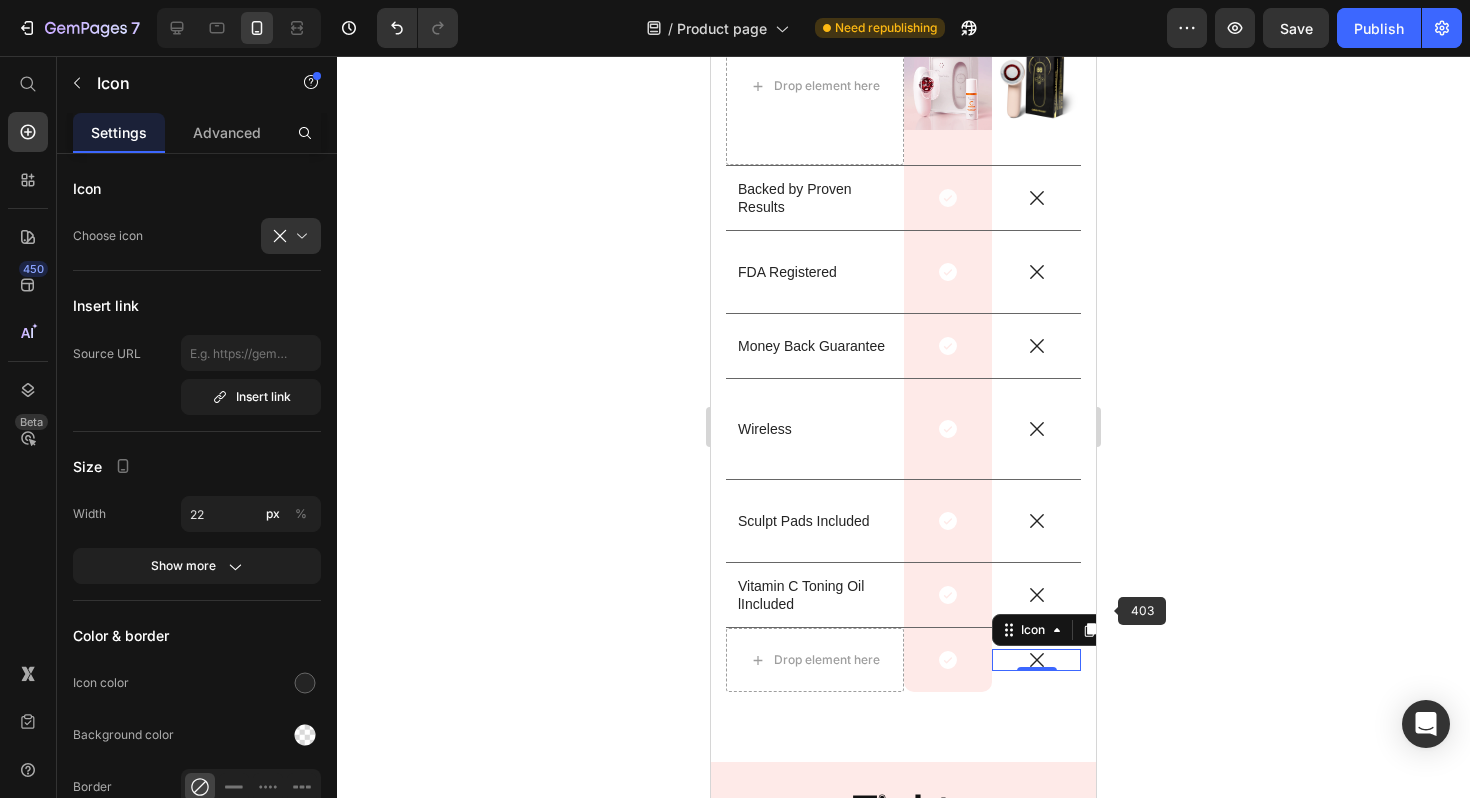 scroll, scrollTop: 5527, scrollLeft: 0, axis: vertical 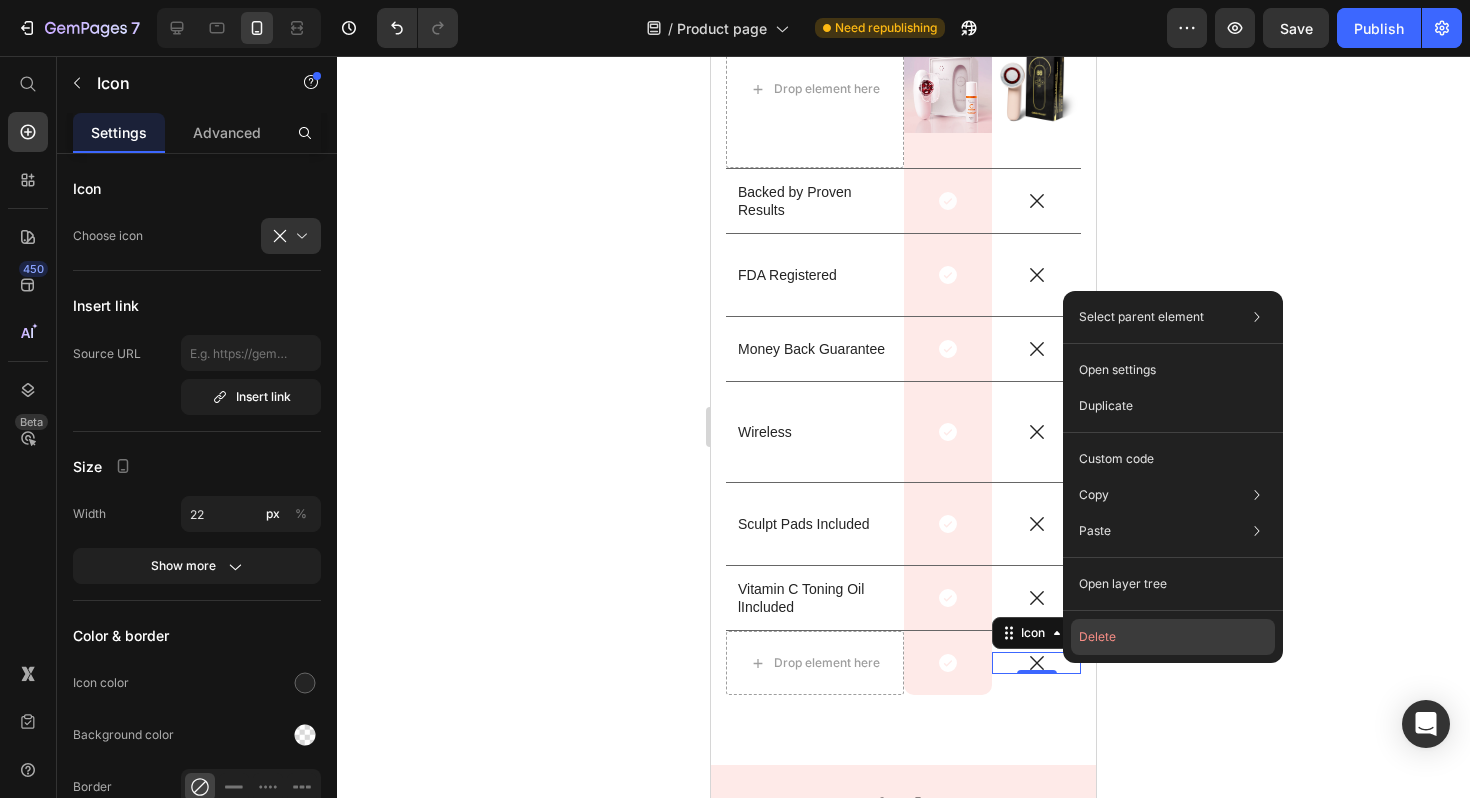 click on "Delete" 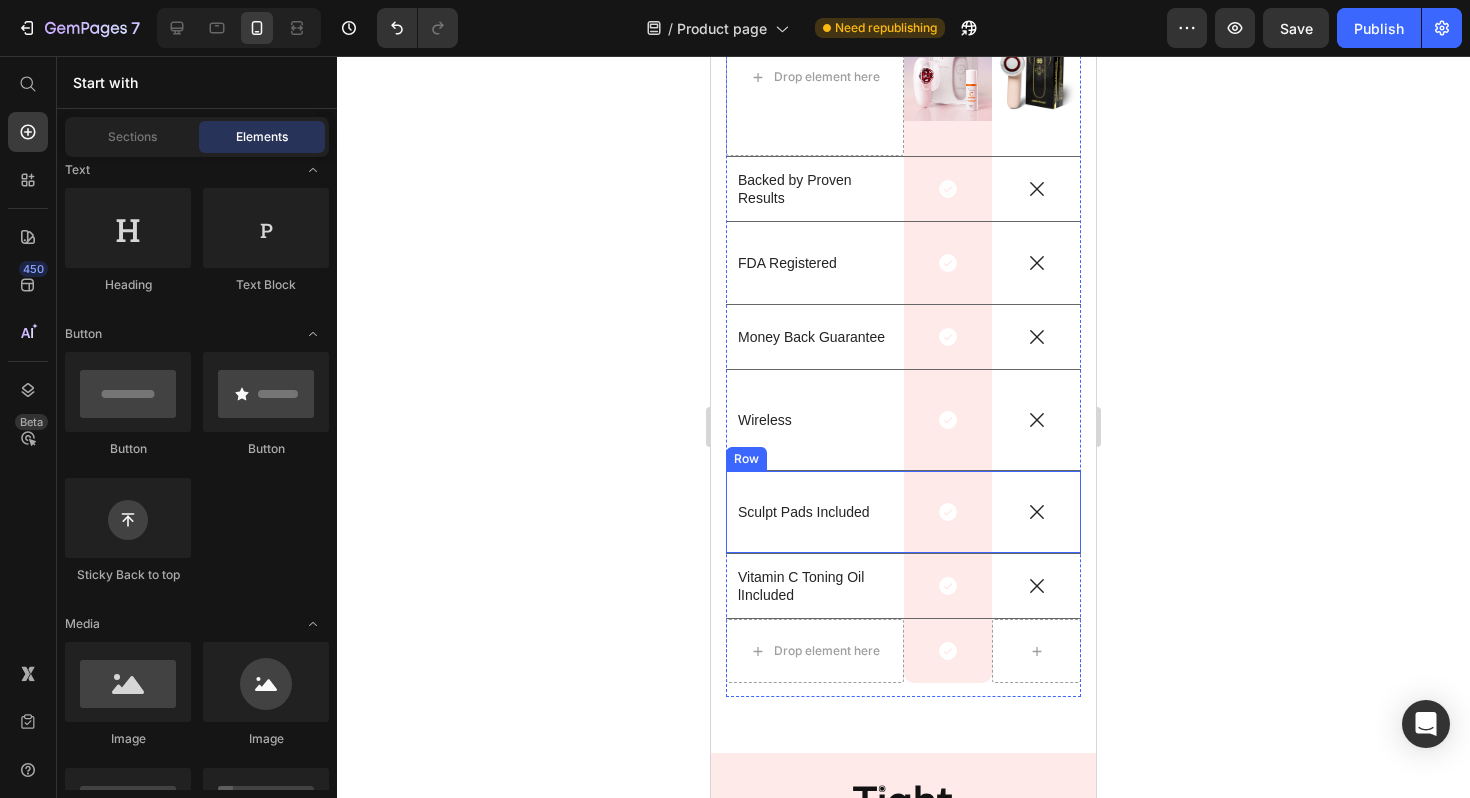 scroll, scrollTop: 5557, scrollLeft: 0, axis: vertical 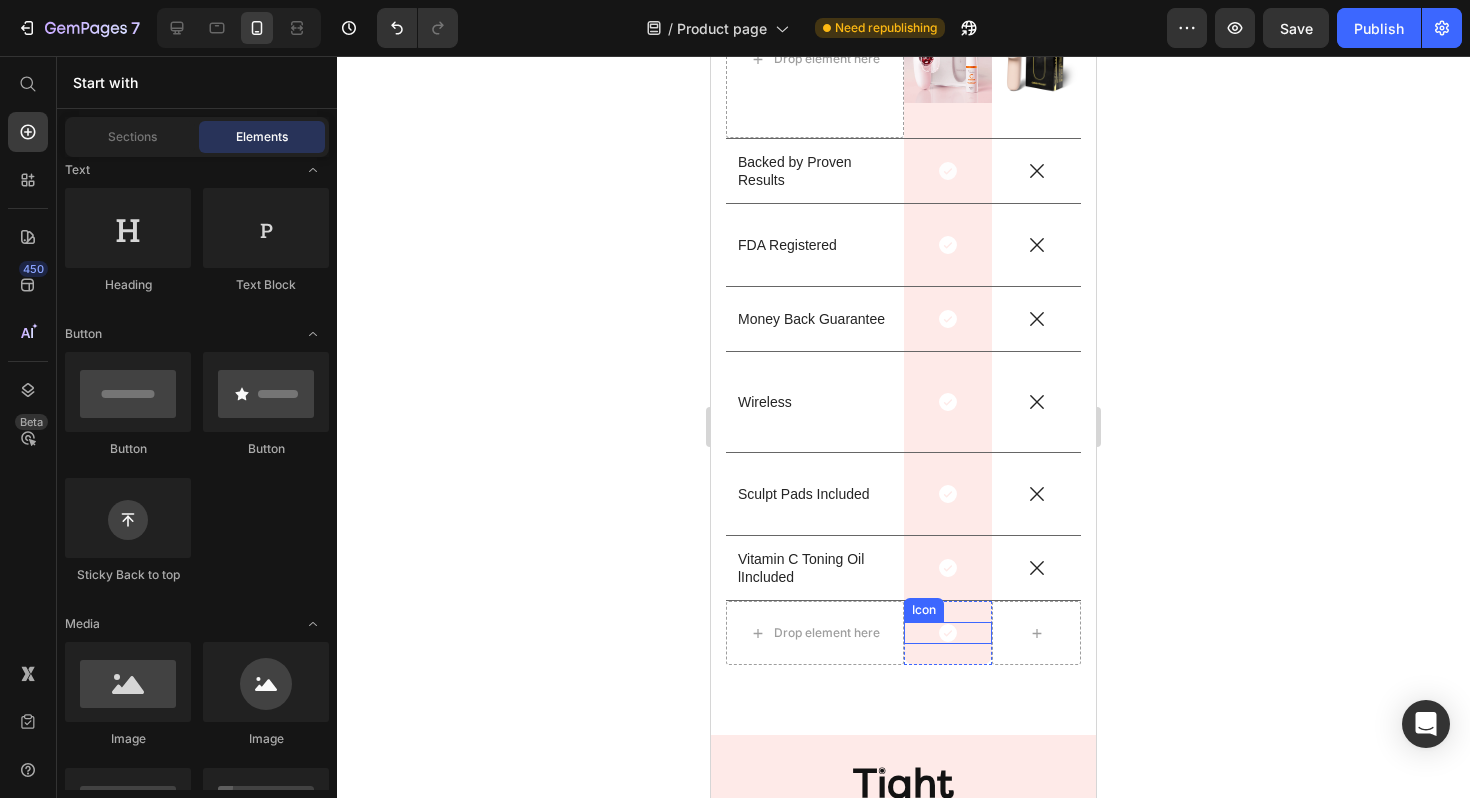click on "Icon" at bounding box center (948, 633) 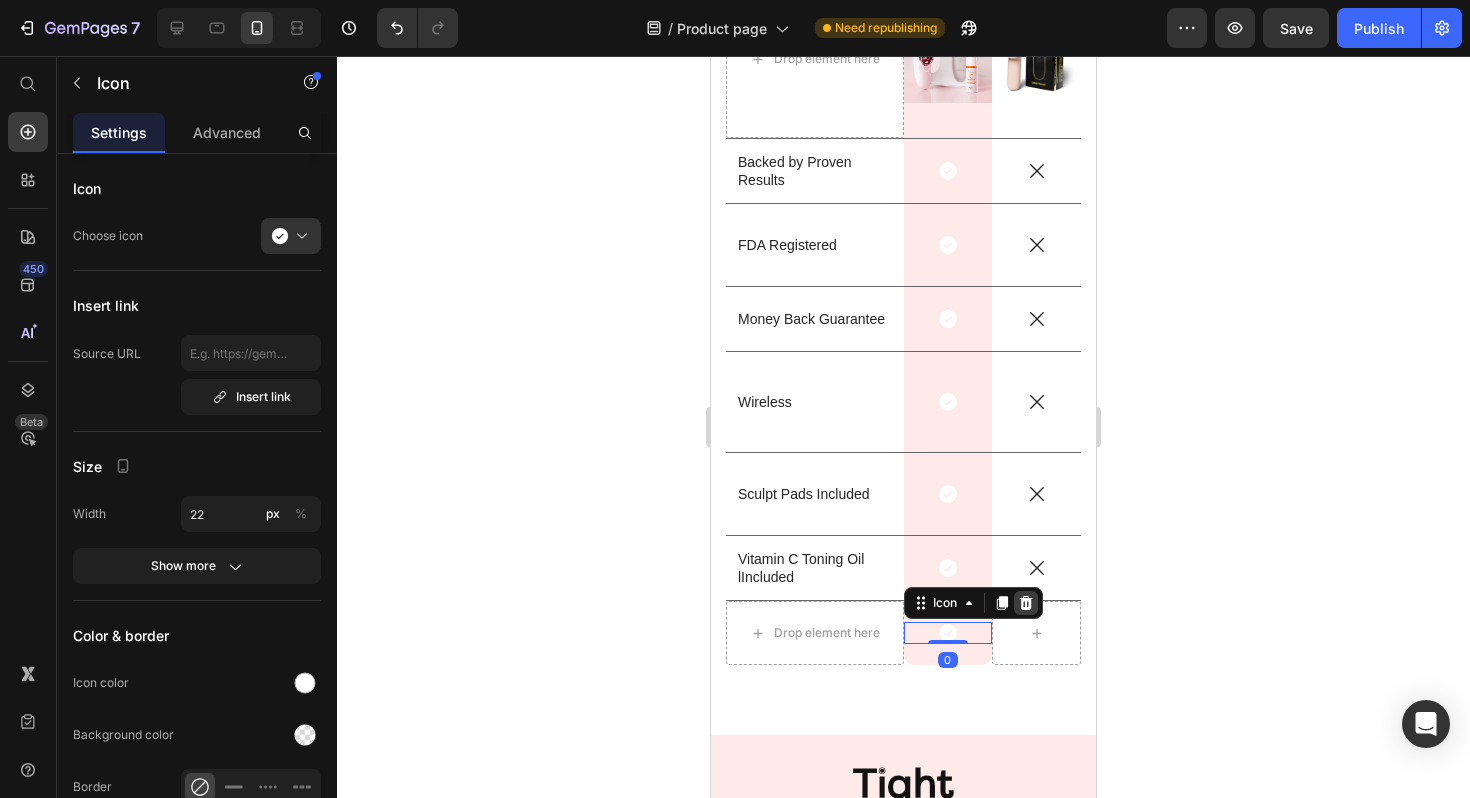 click 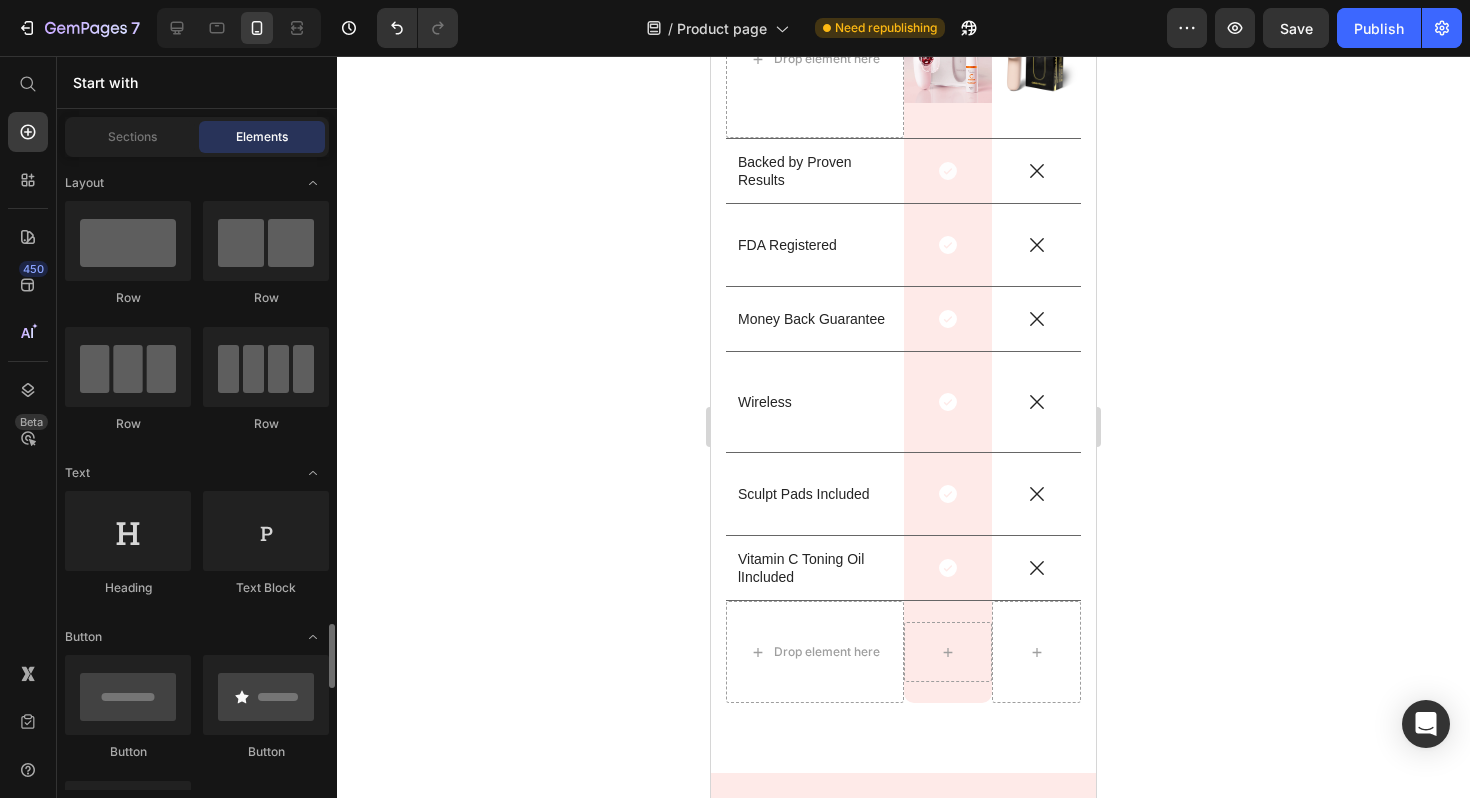scroll, scrollTop: 424, scrollLeft: 0, axis: vertical 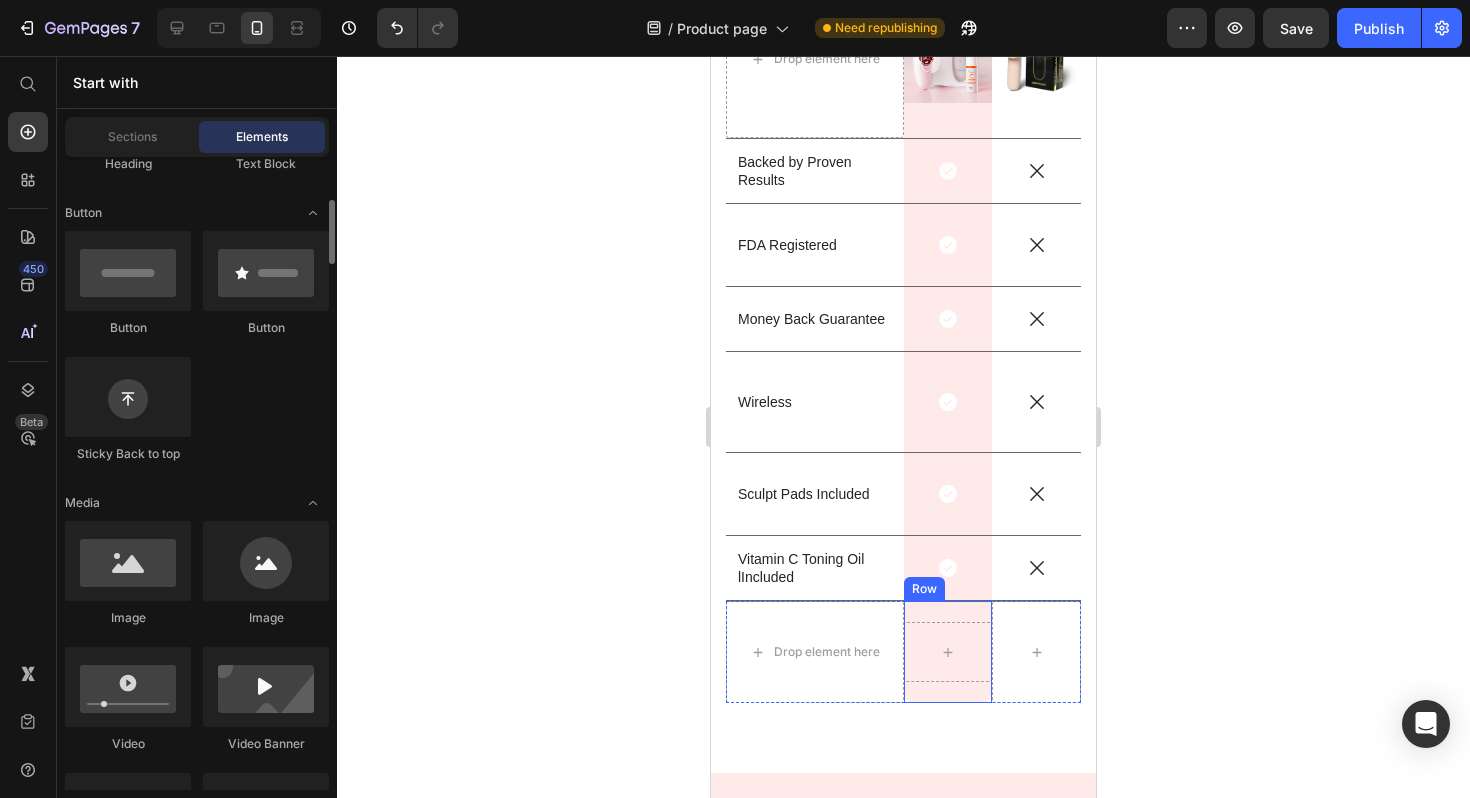 drag, startPoint x: 822, startPoint y: 351, endPoint x: 925, endPoint y: 646, distance: 312.4644 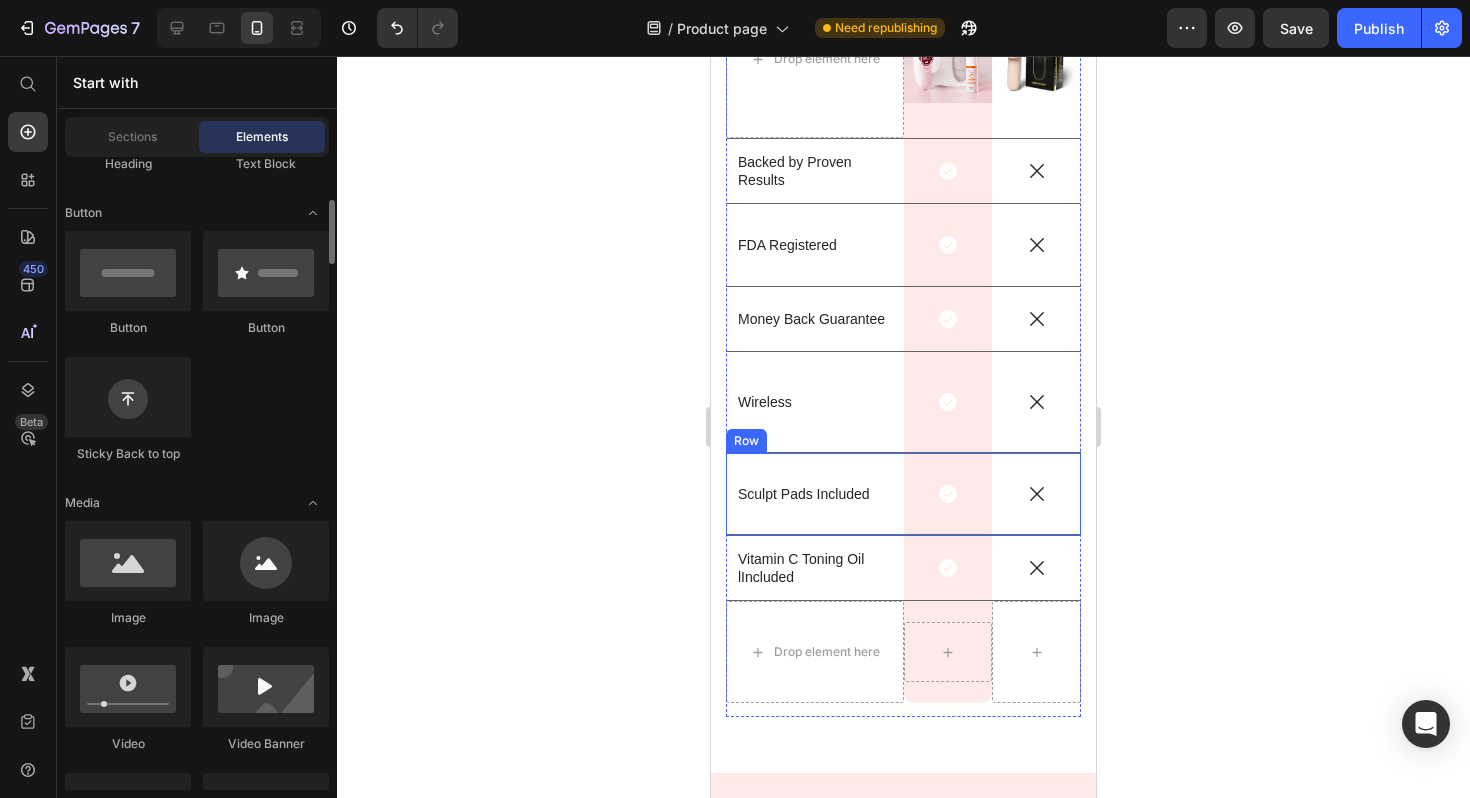drag, startPoint x: 789, startPoint y: 309, endPoint x: 901, endPoint y: 594, distance: 306.21725 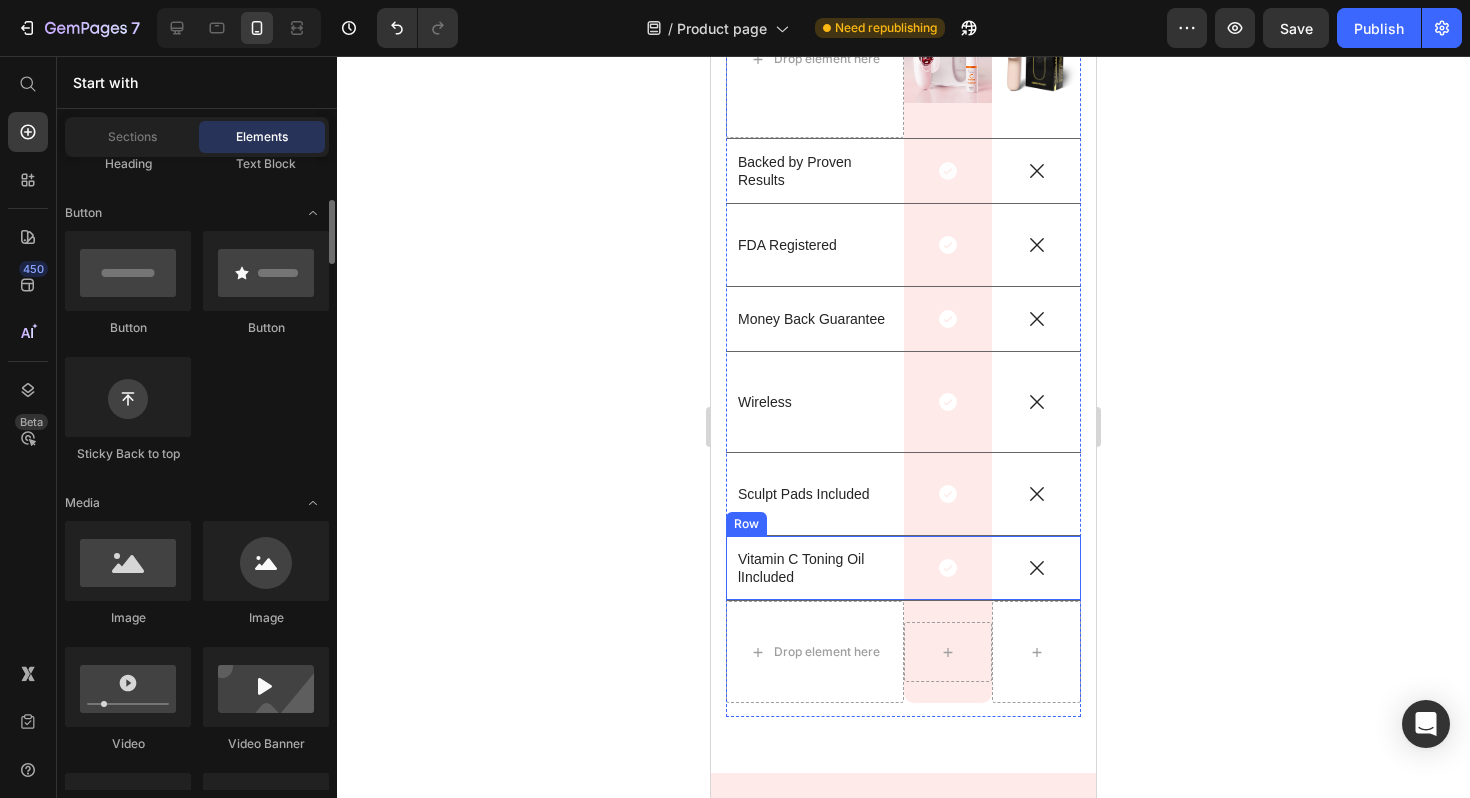 drag, startPoint x: 171, startPoint y: 262, endPoint x: 625, endPoint y: 514, distance: 519.24945 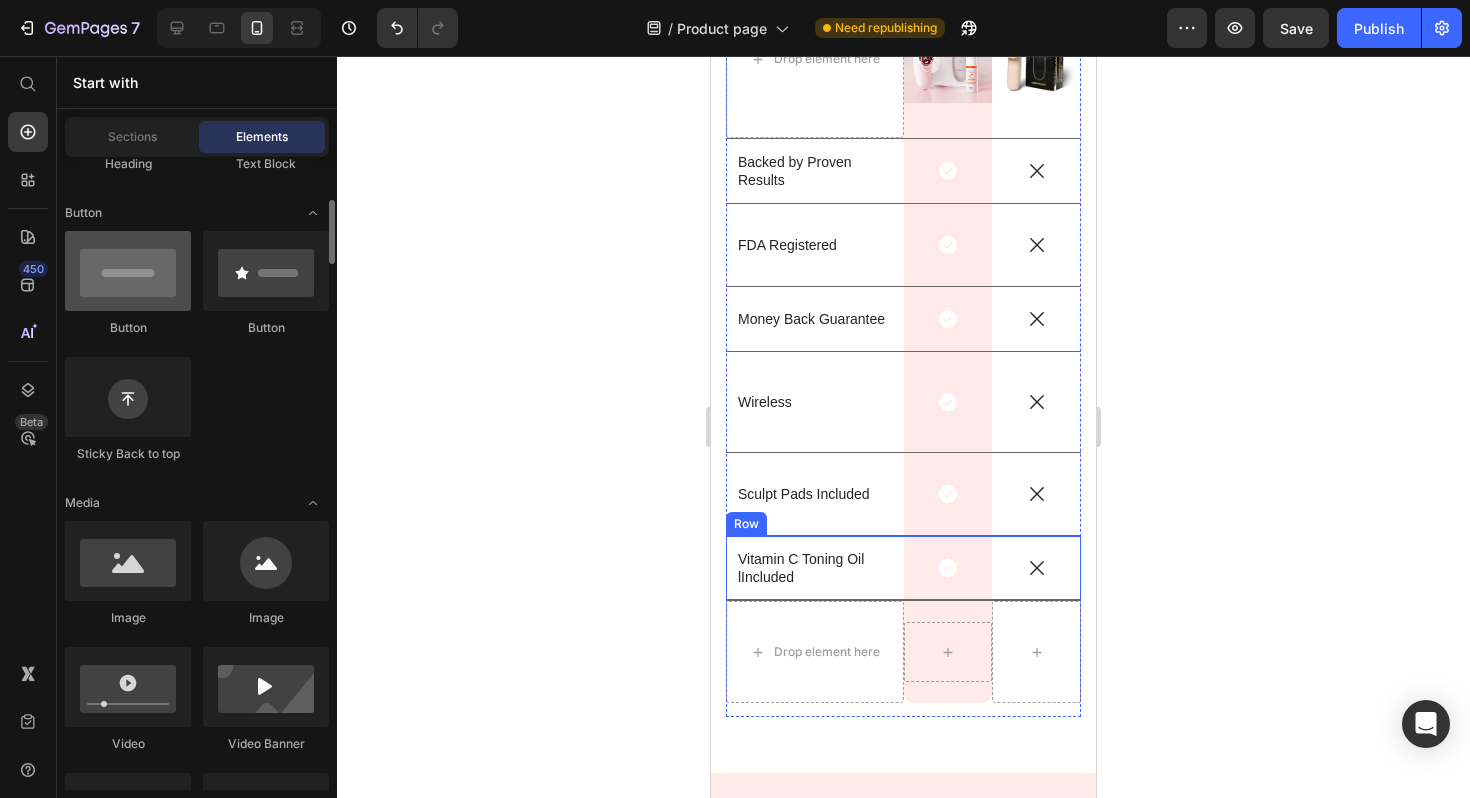 click at bounding box center [128, 271] 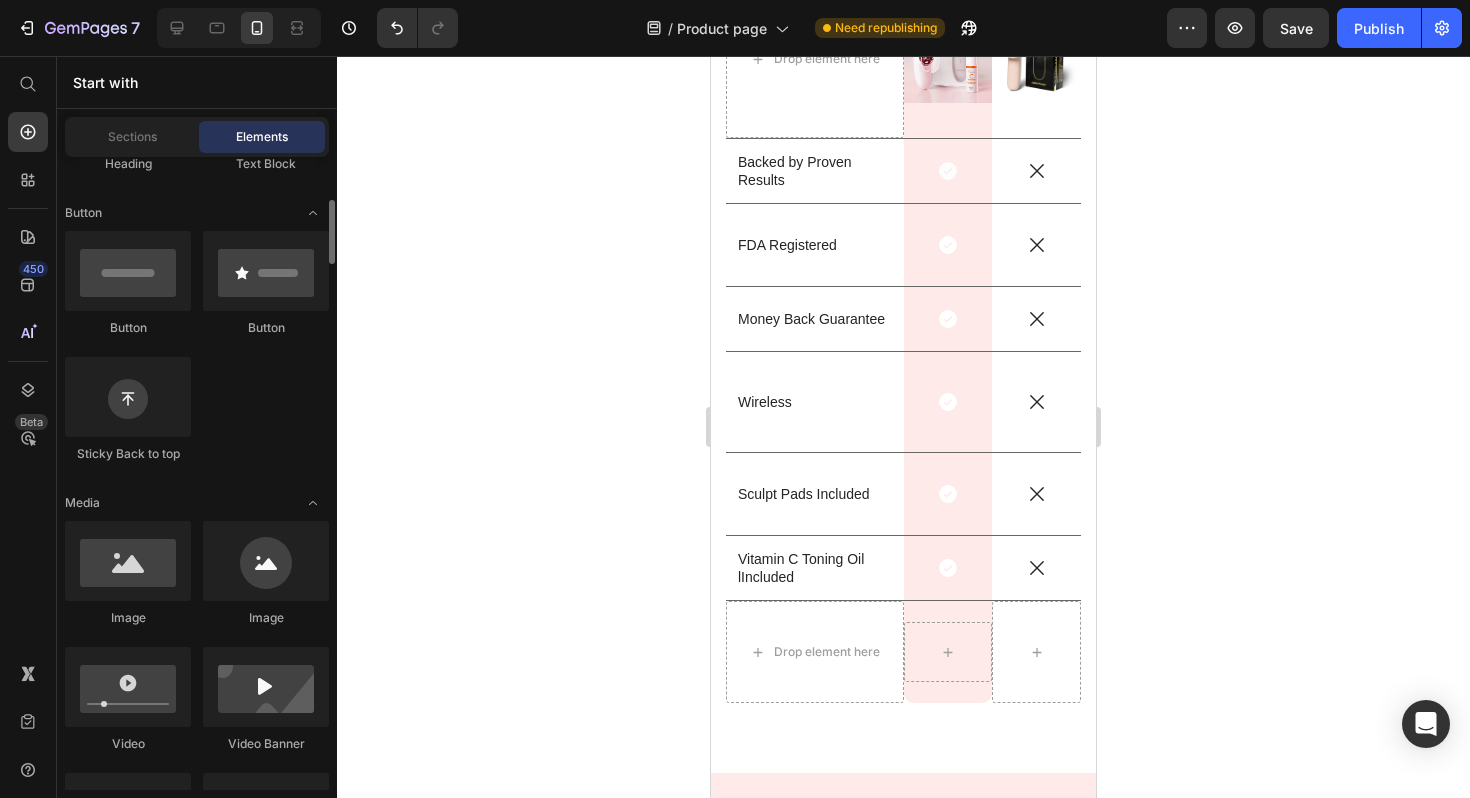 drag, startPoint x: 135, startPoint y: 254, endPoint x: 403, endPoint y: 219, distance: 270.2758 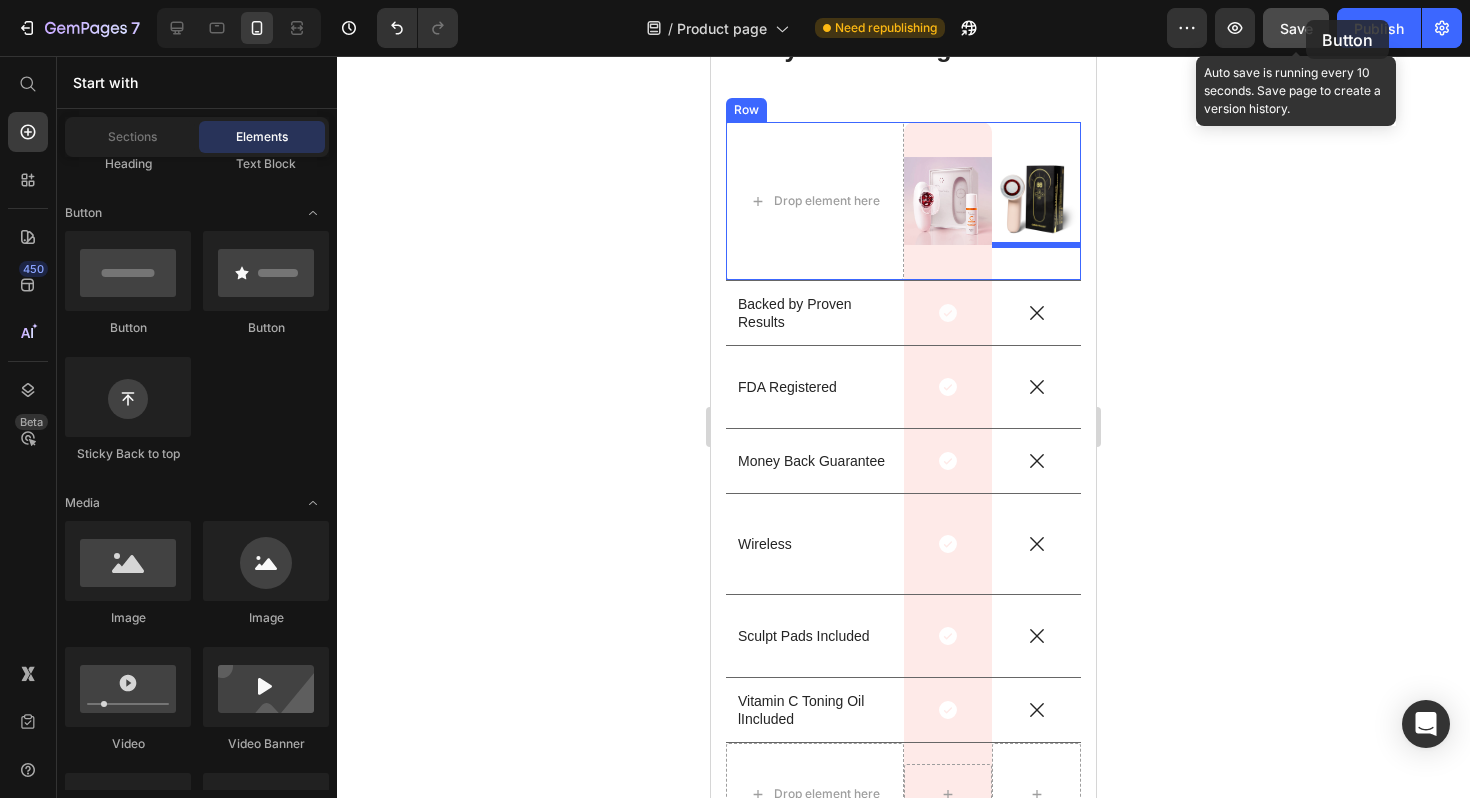 click on "Save" at bounding box center (1296, 28) 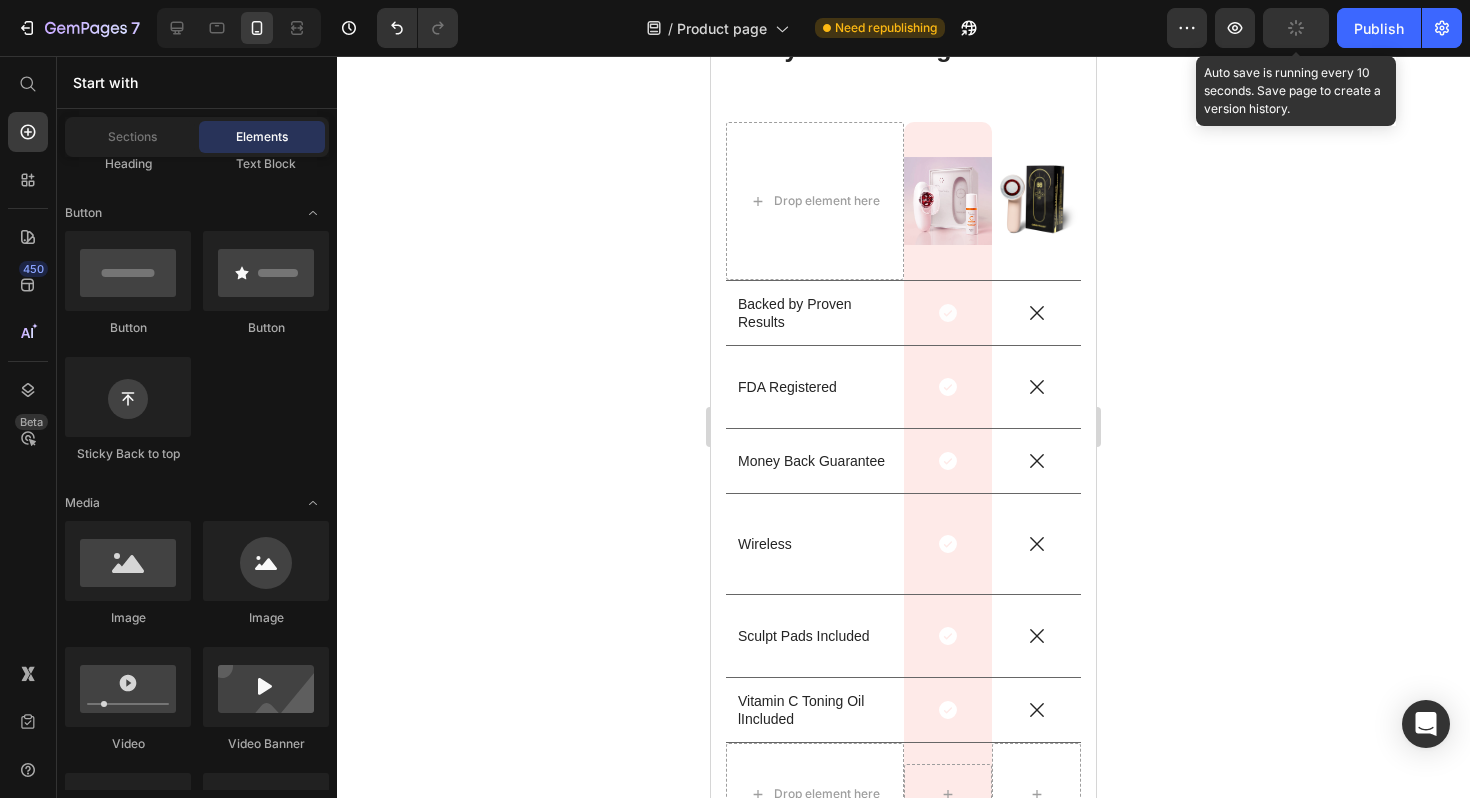 scroll, scrollTop: 5370, scrollLeft: 0, axis: vertical 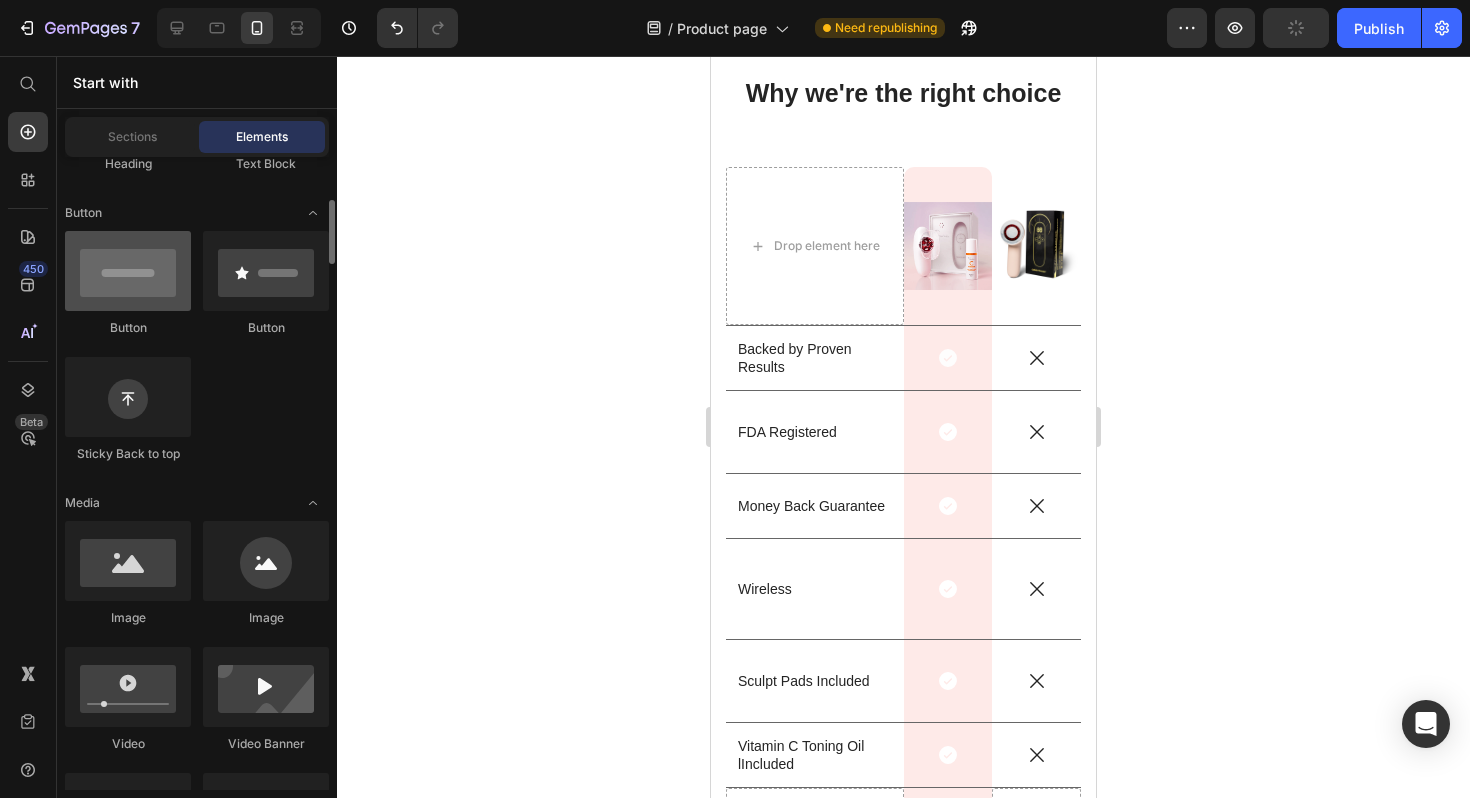 click at bounding box center [128, 271] 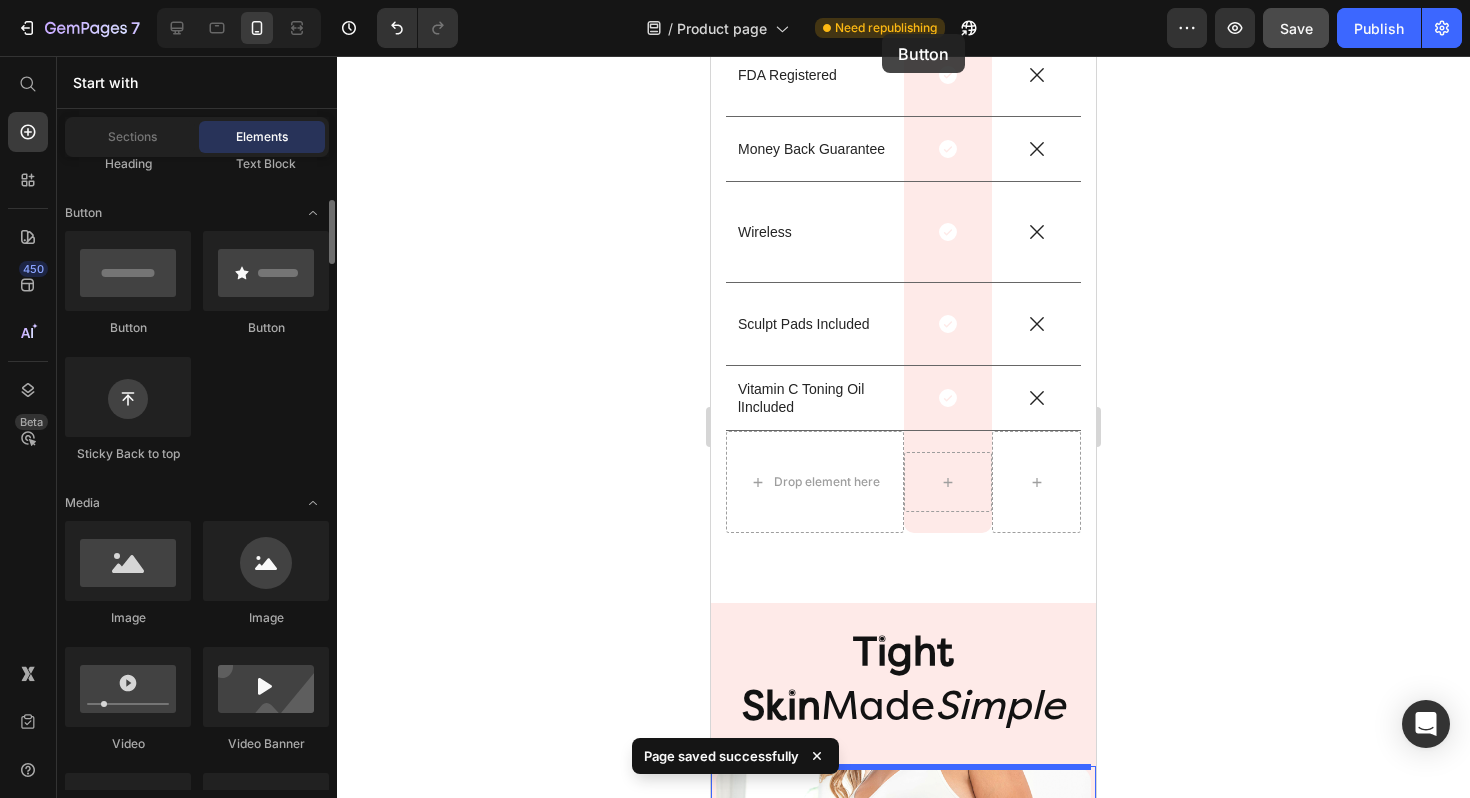 scroll, scrollTop: 6934, scrollLeft: 0, axis: vertical 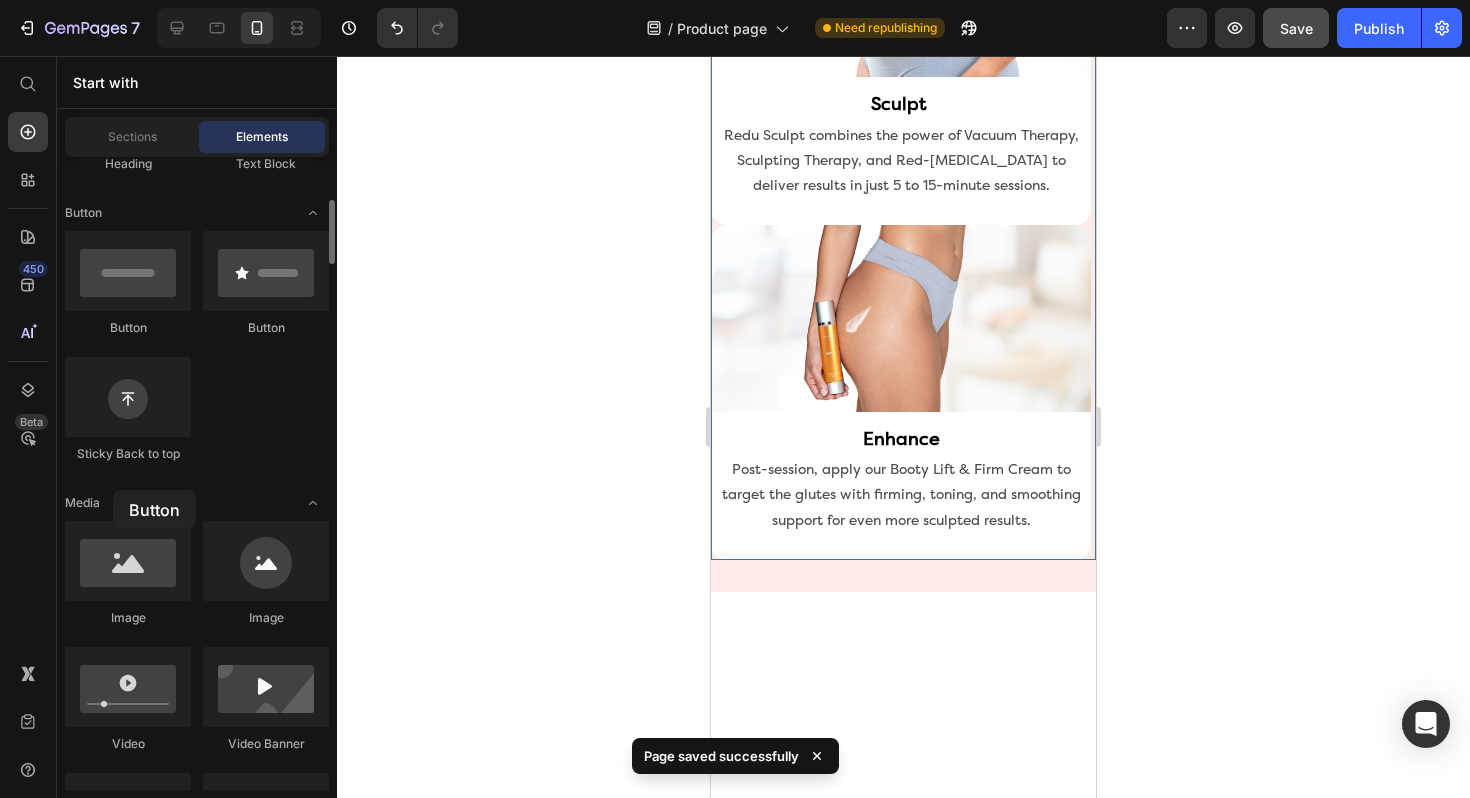 drag, startPoint x: 172, startPoint y: 274, endPoint x: 144, endPoint y: 475, distance: 202.94087 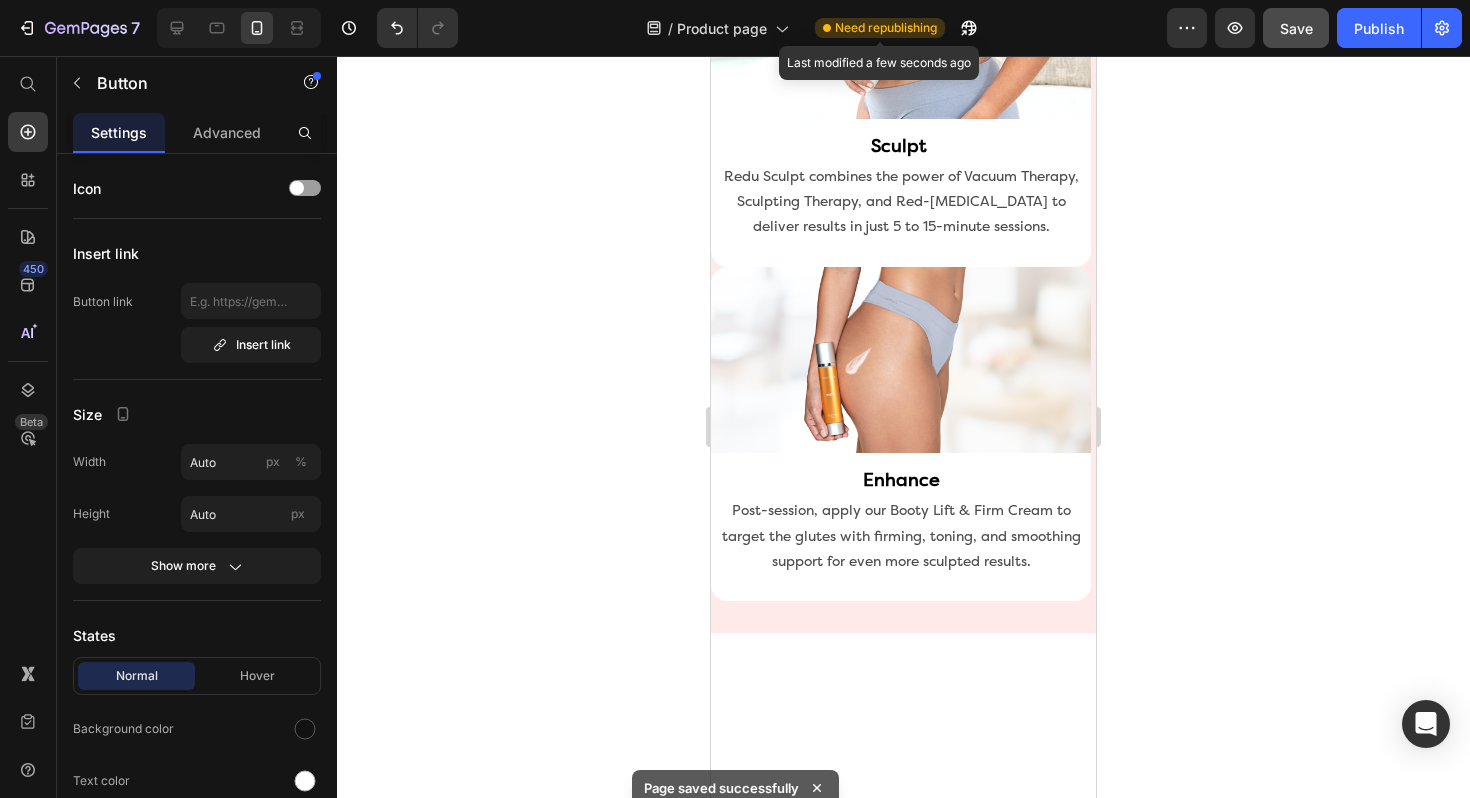 scroll, scrollTop: 5870, scrollLeft: 0, axis: vertical 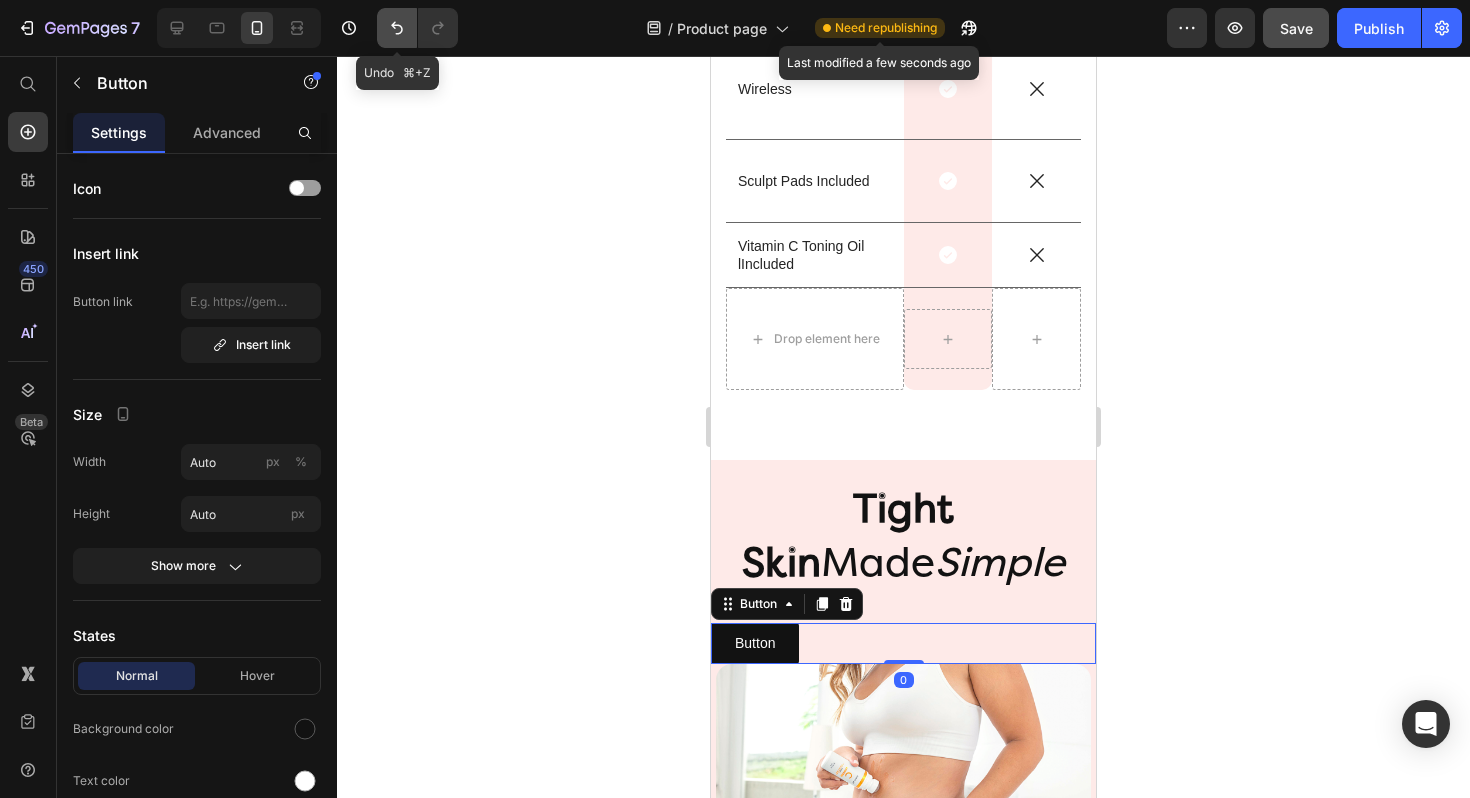 click 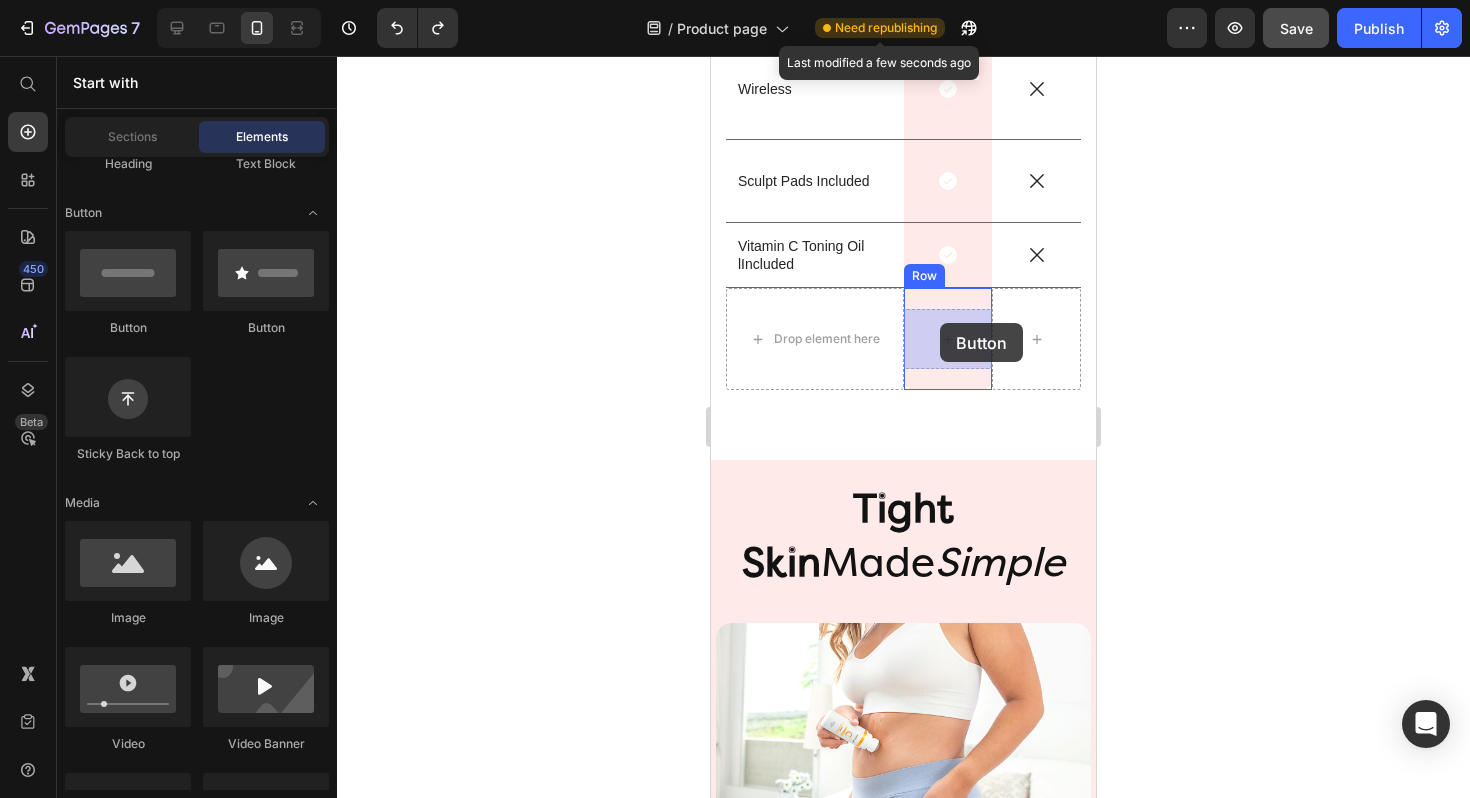 drag, startPoint x: 834, startPoint y: 360, endPoint x: 940, endPoint y: 323, distance: 112.27199 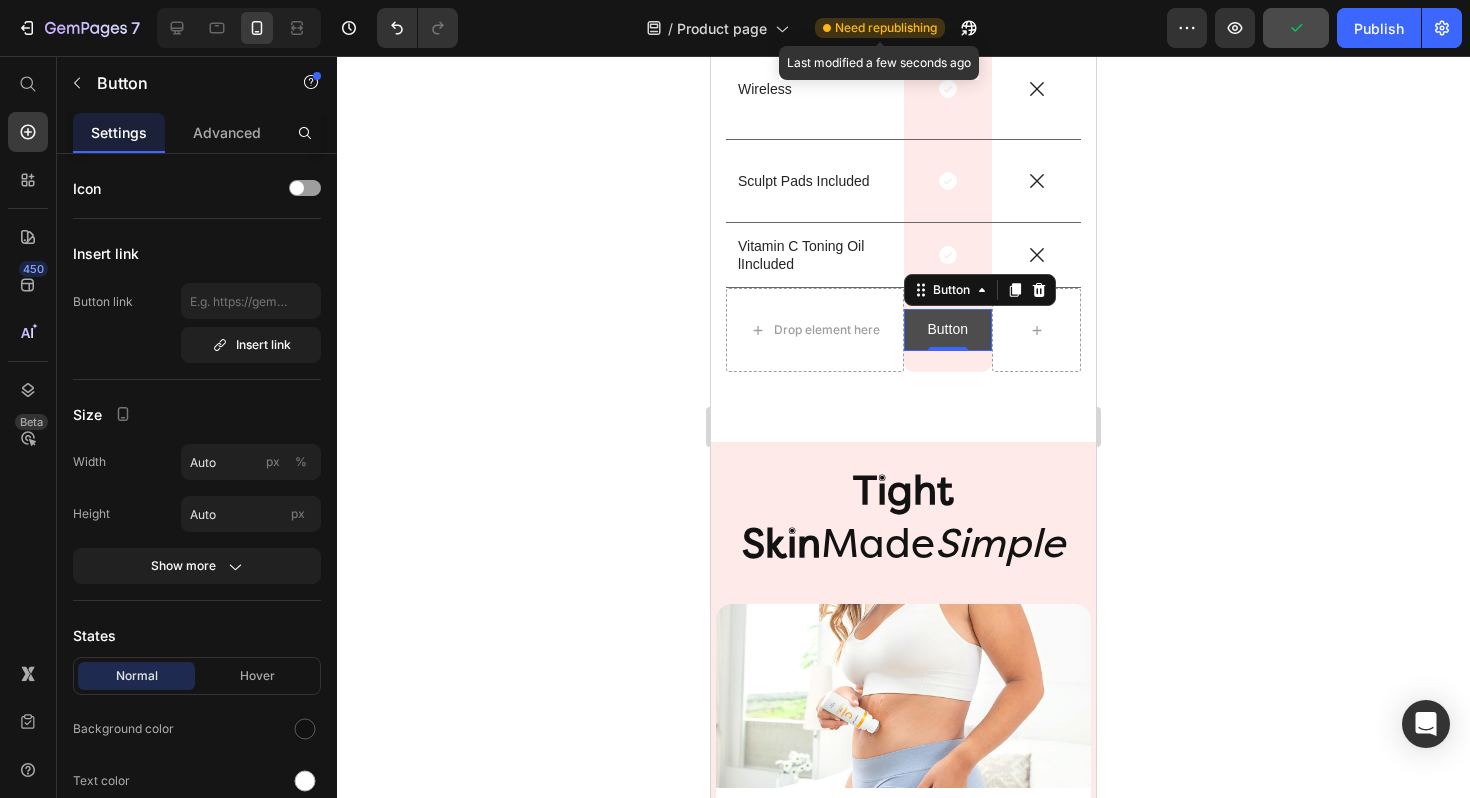 click on "Button" at bounding box center [948, 329] 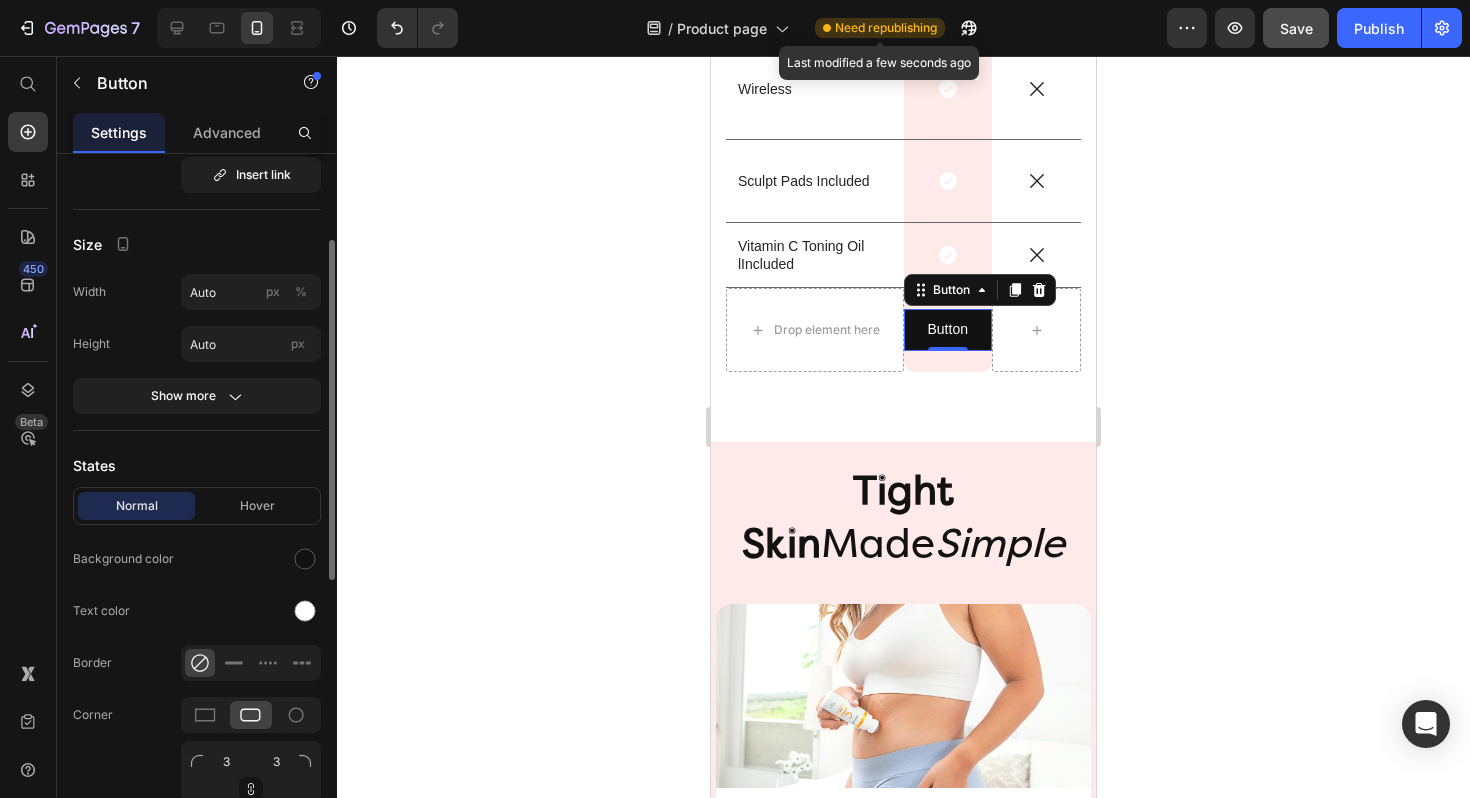 scroll, scrollTop: 246, scrollLeft: 0, axis: vertical 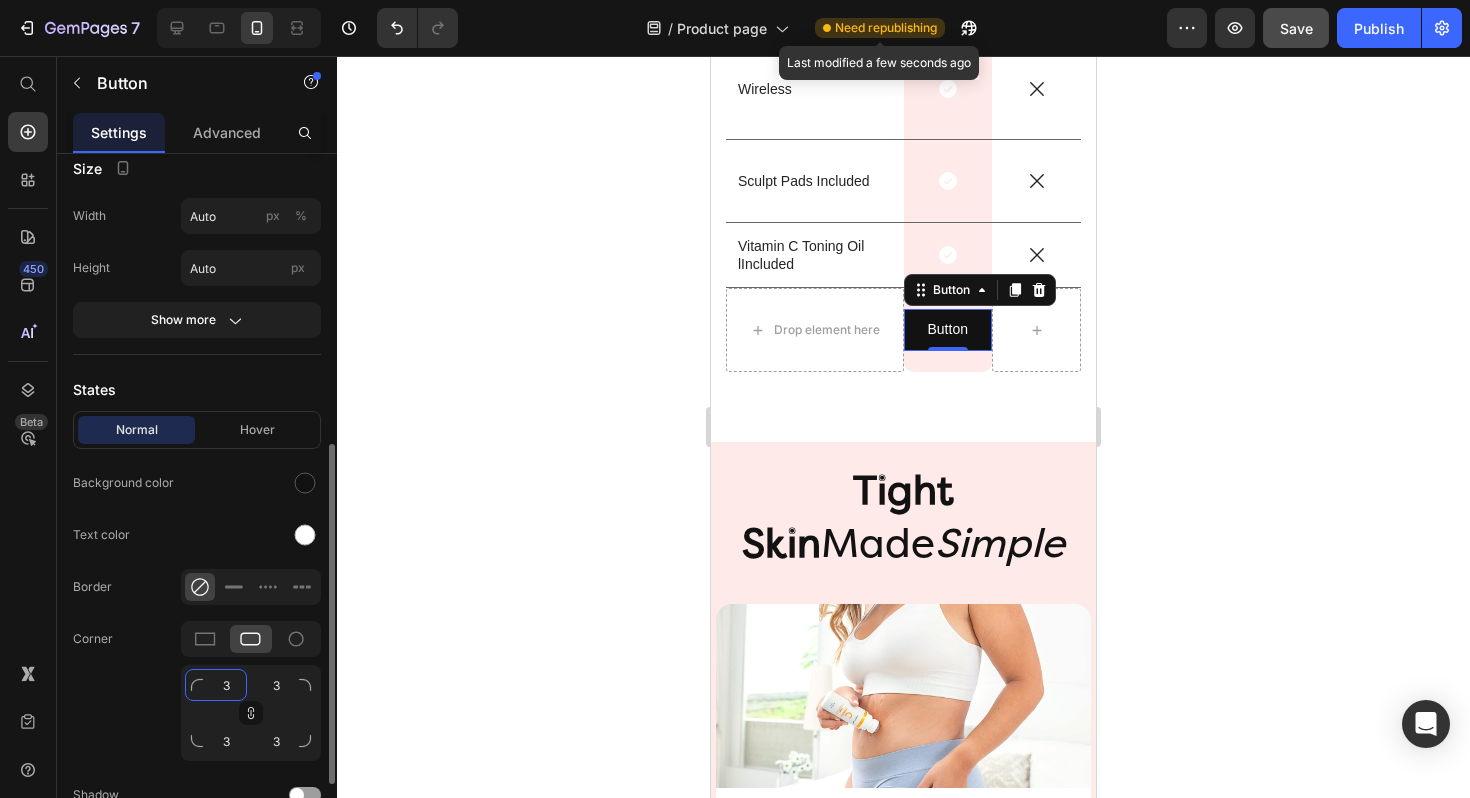 click on "3" 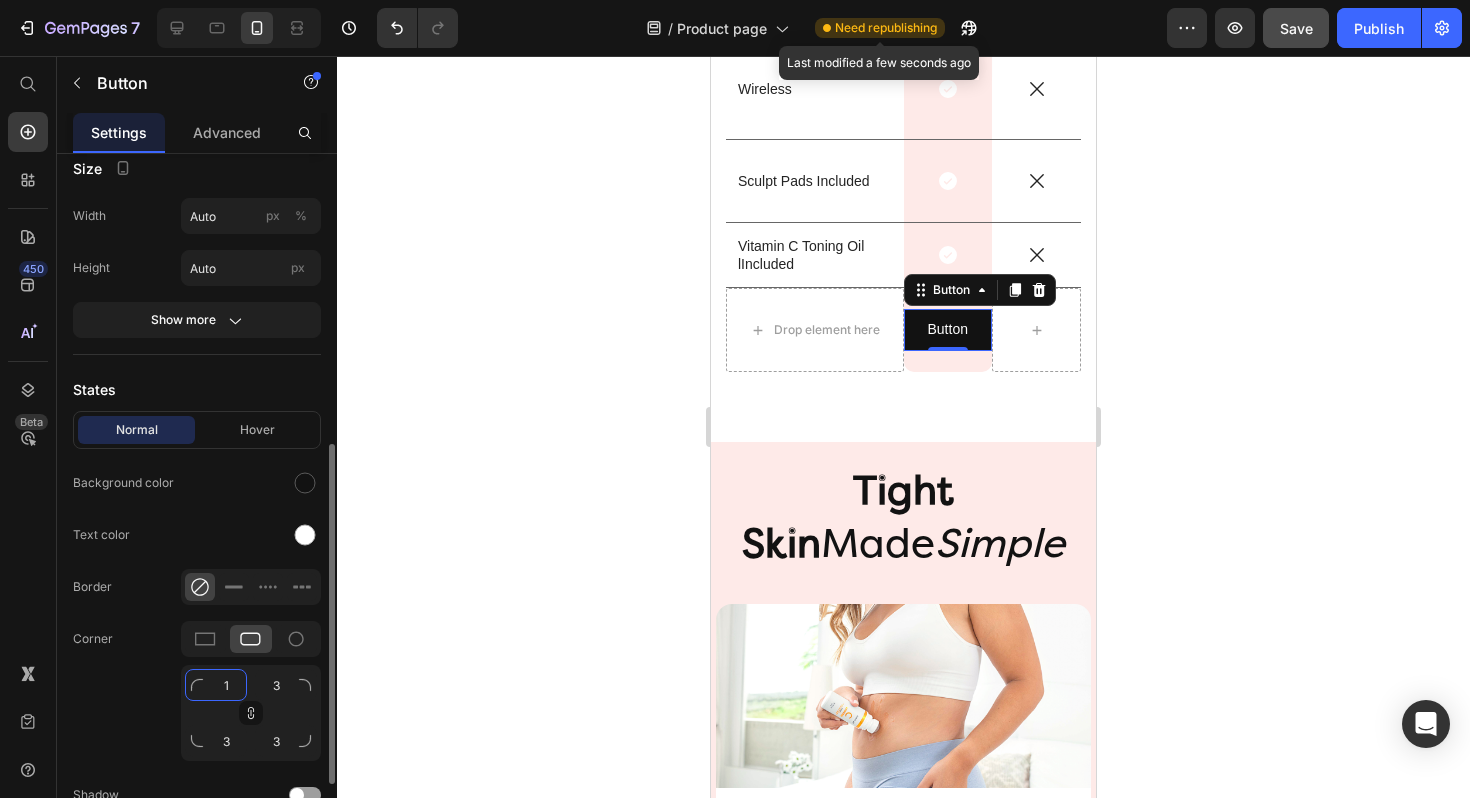 type on "16" 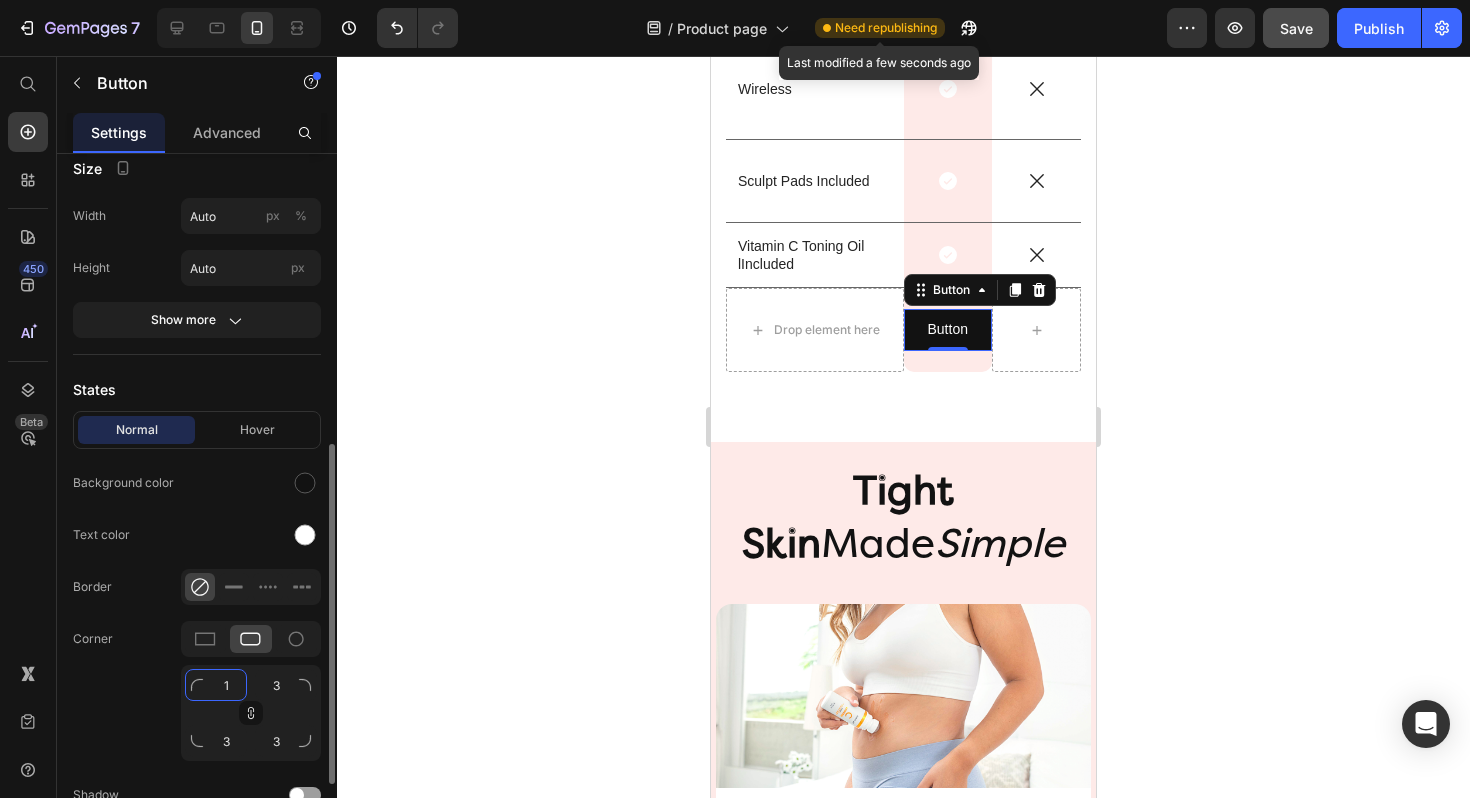 type on "16" 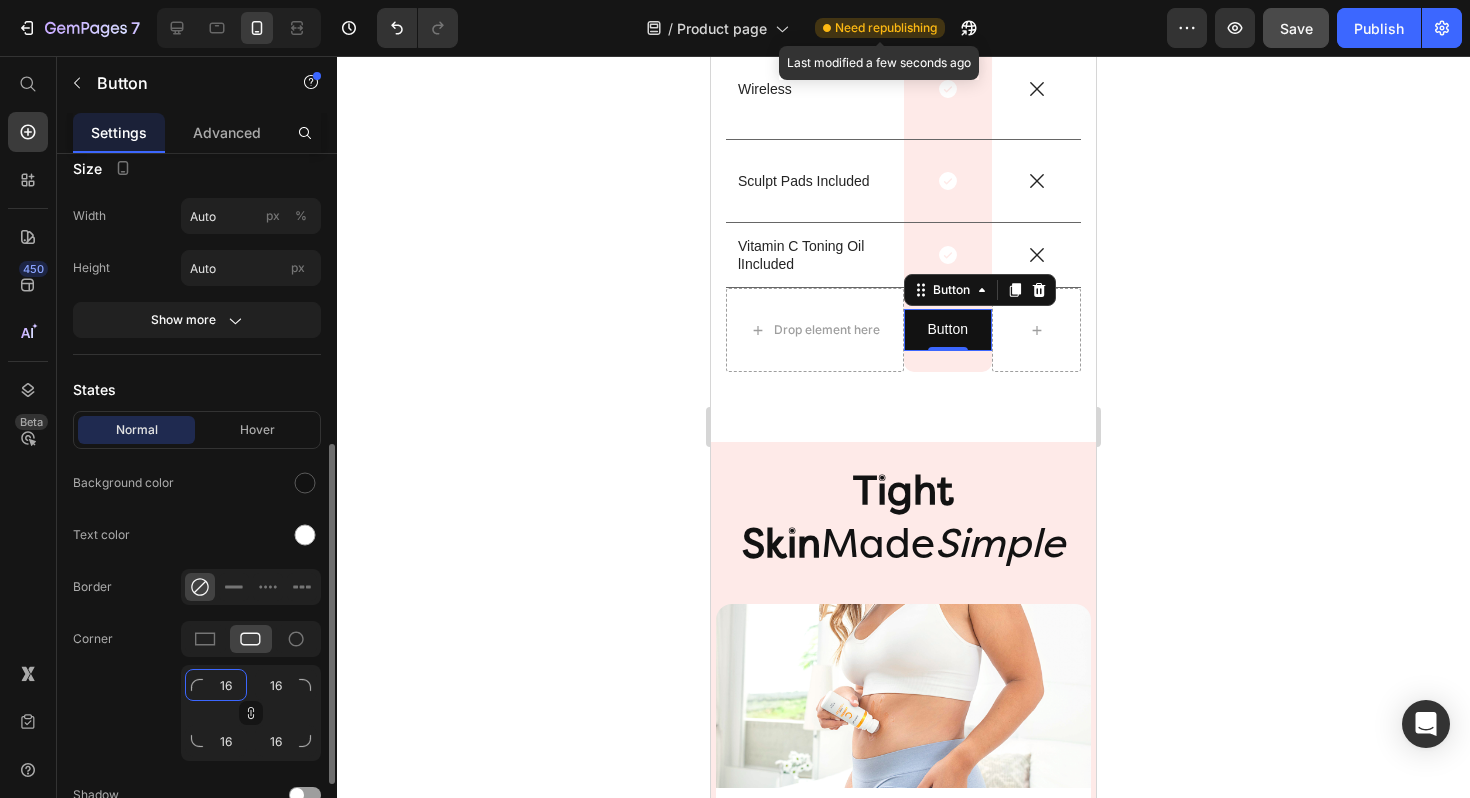 scroll, scrollTop: 361, scrollLeft: 0, axis: vertical 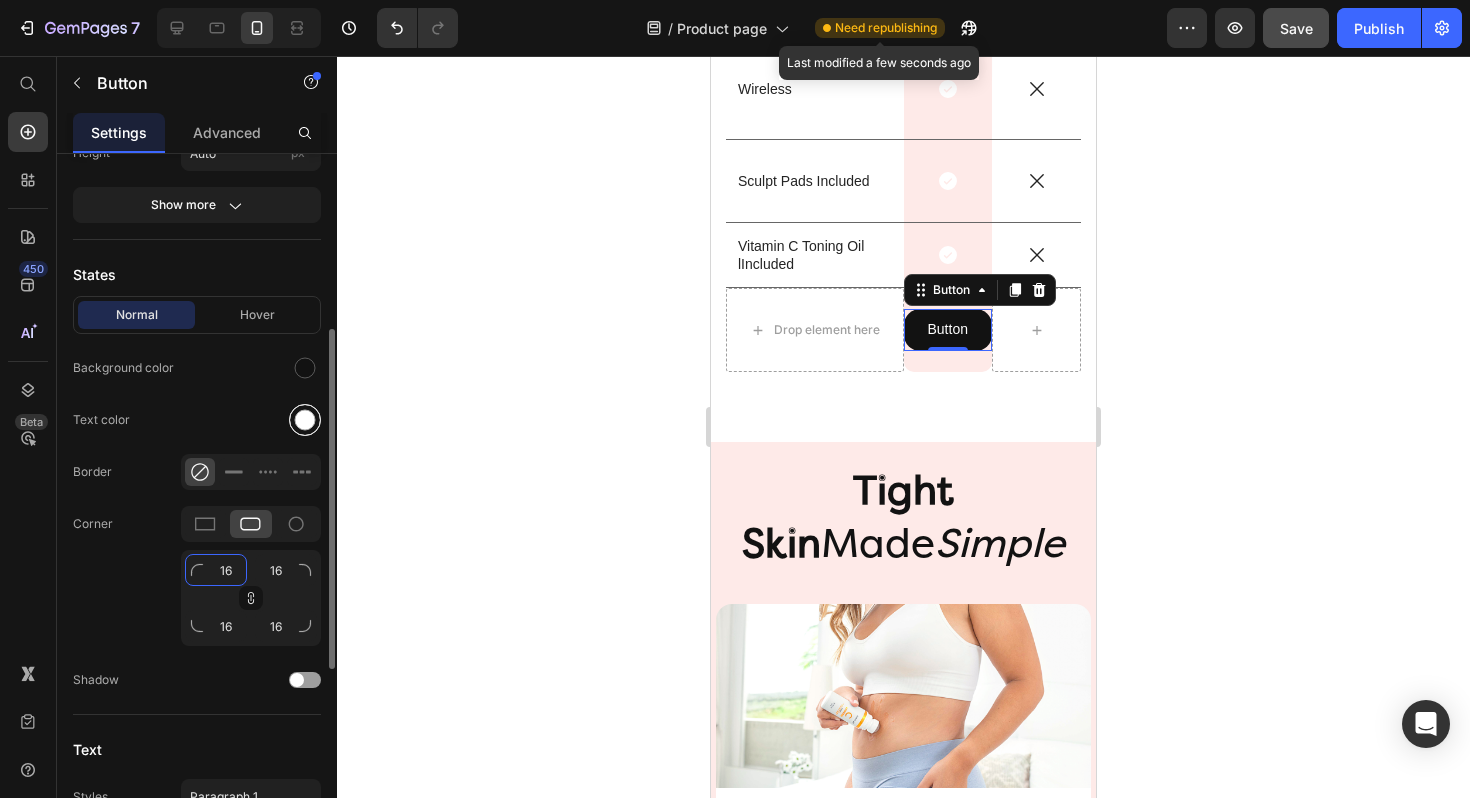 type on "16" 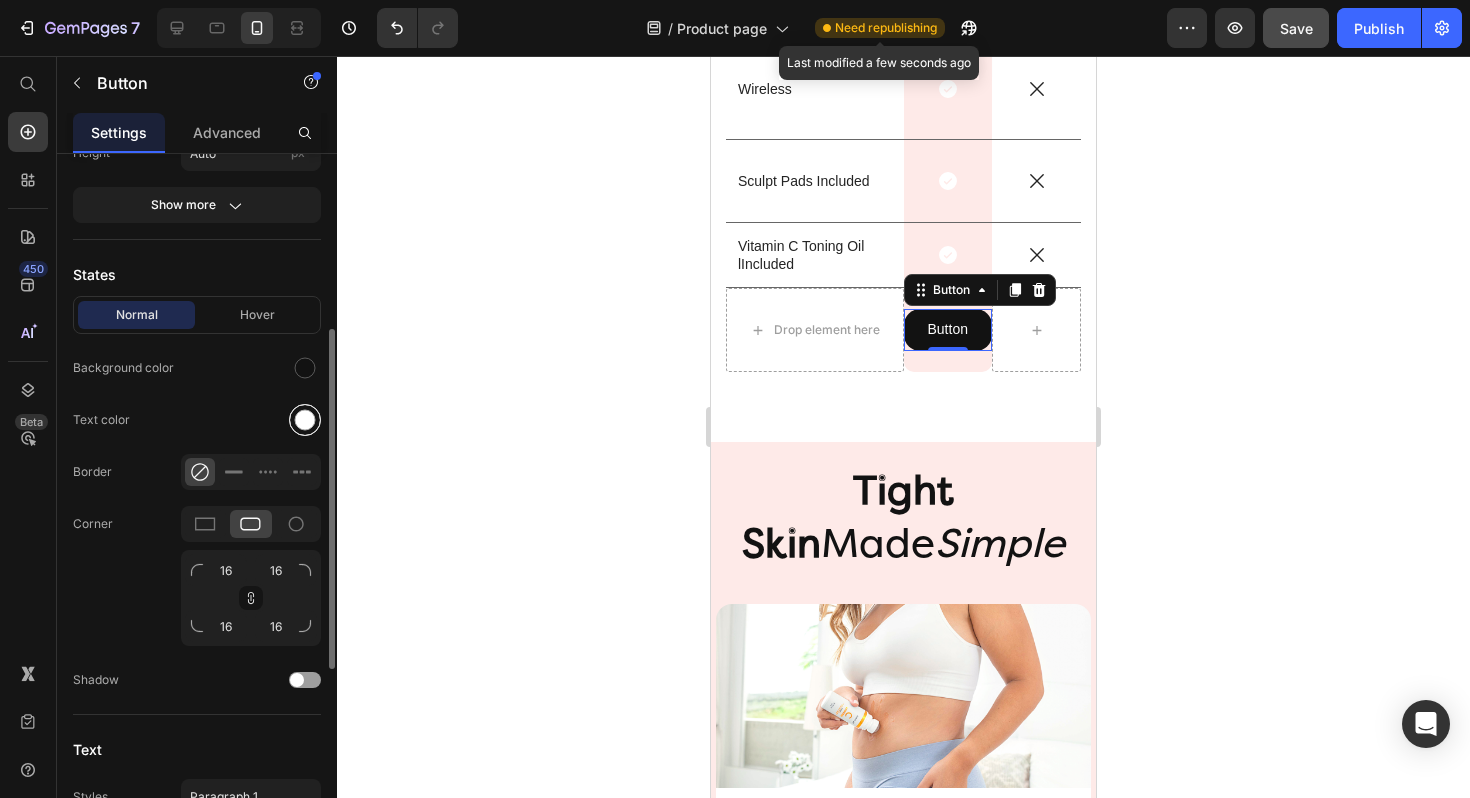 click at bounding box center (305, 420) 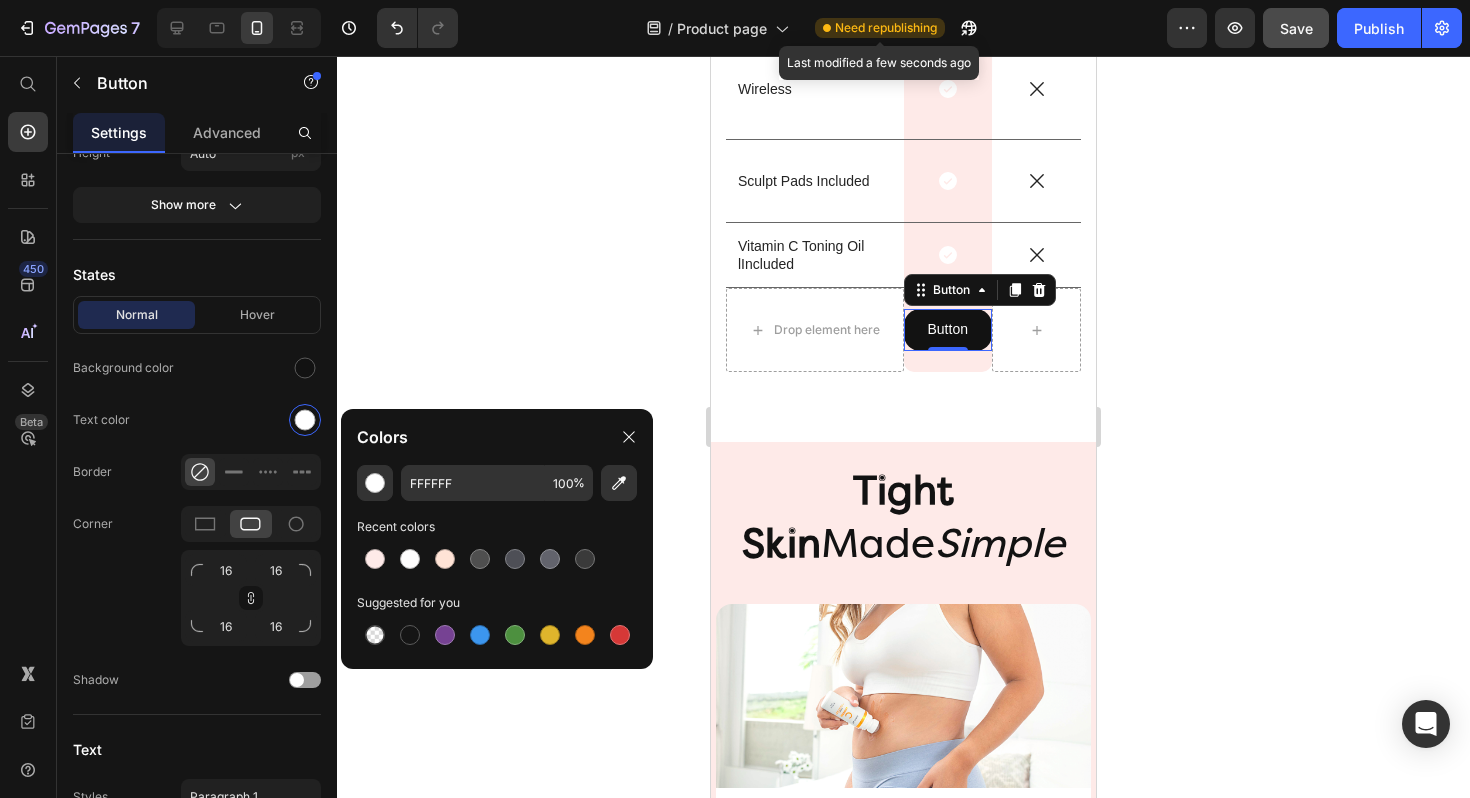 click 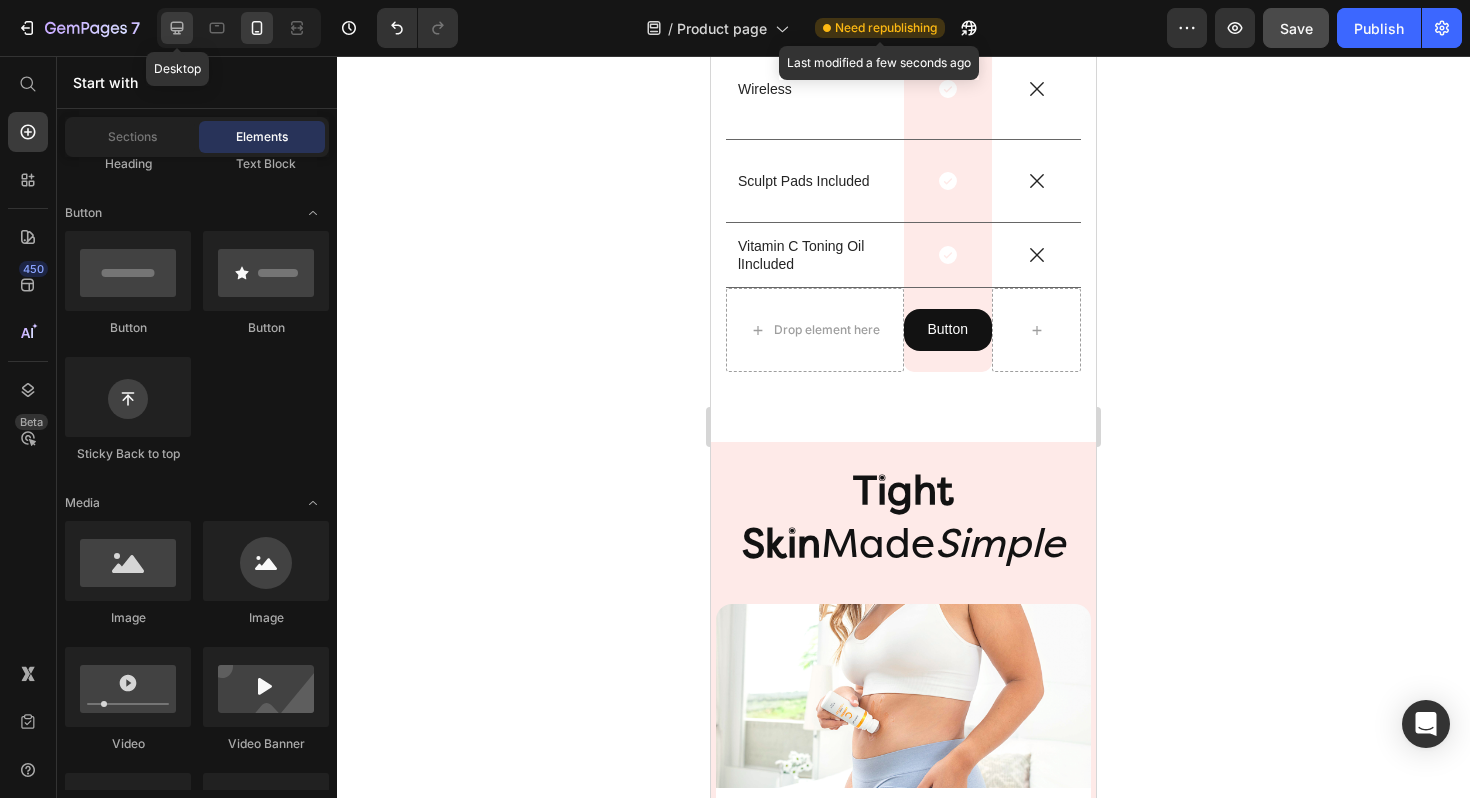 click 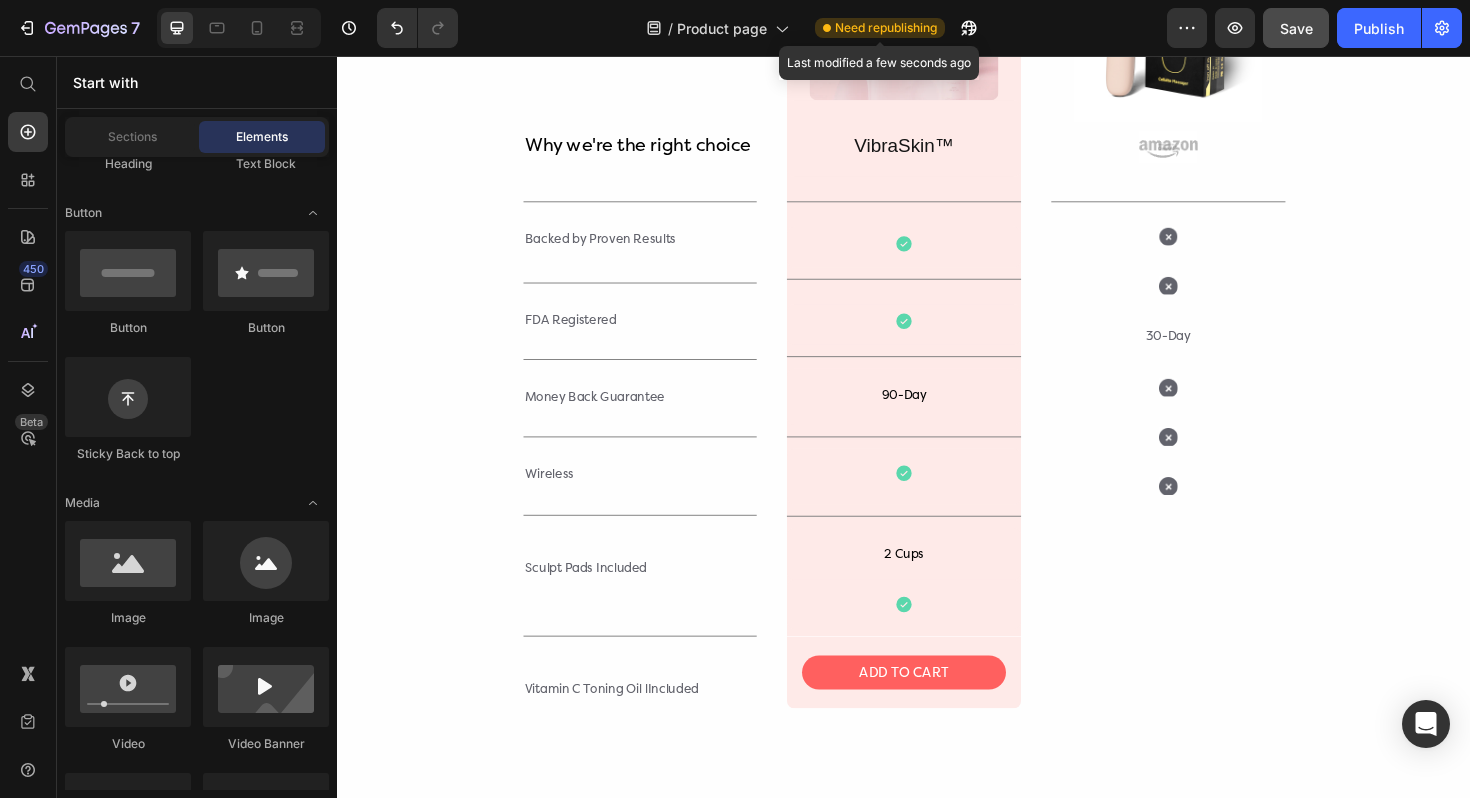 scroll, scrollTop: 4560, scrollLeft: 0, axis: vertical 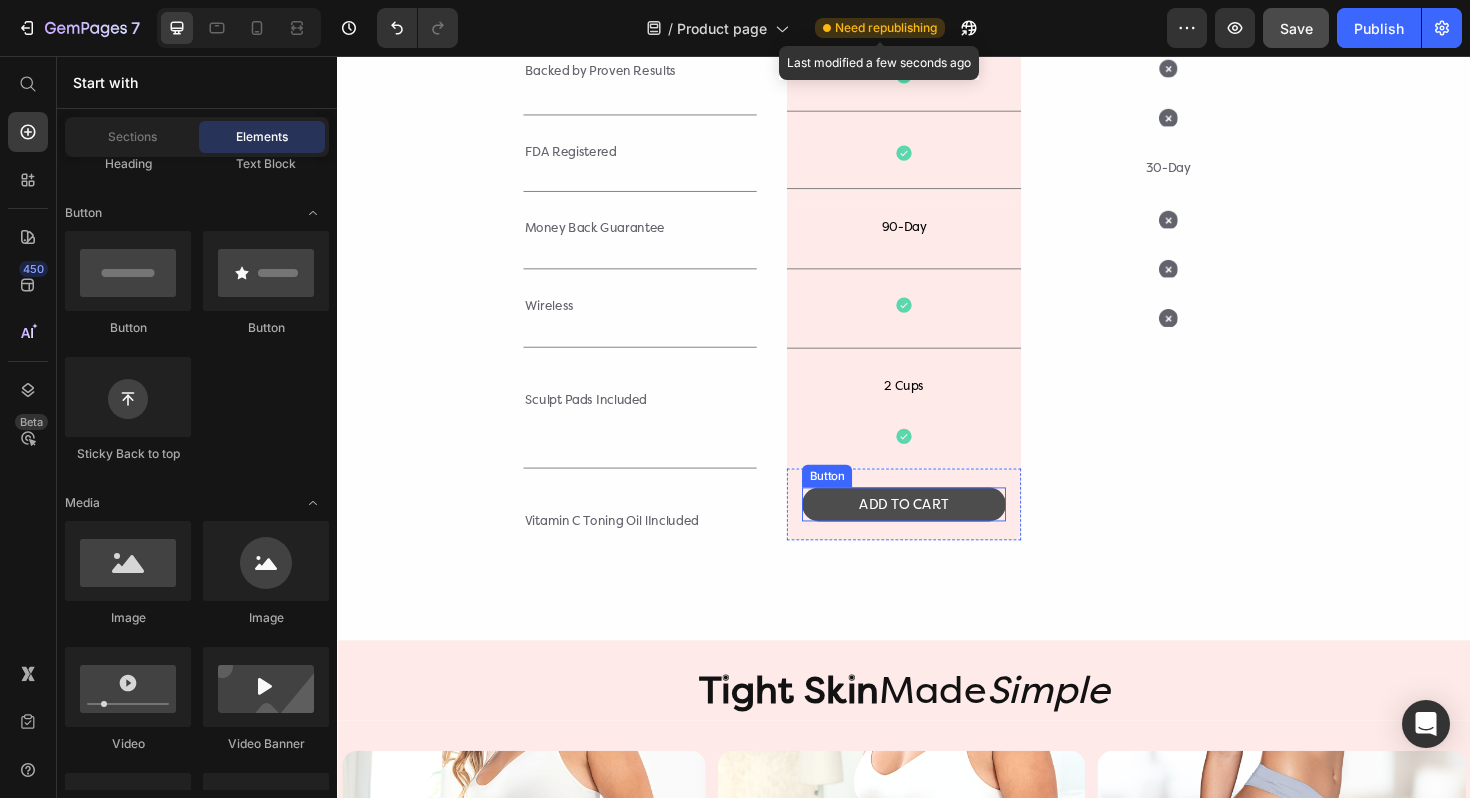click on "ADD TO CART" at bounding box center (937, 531) 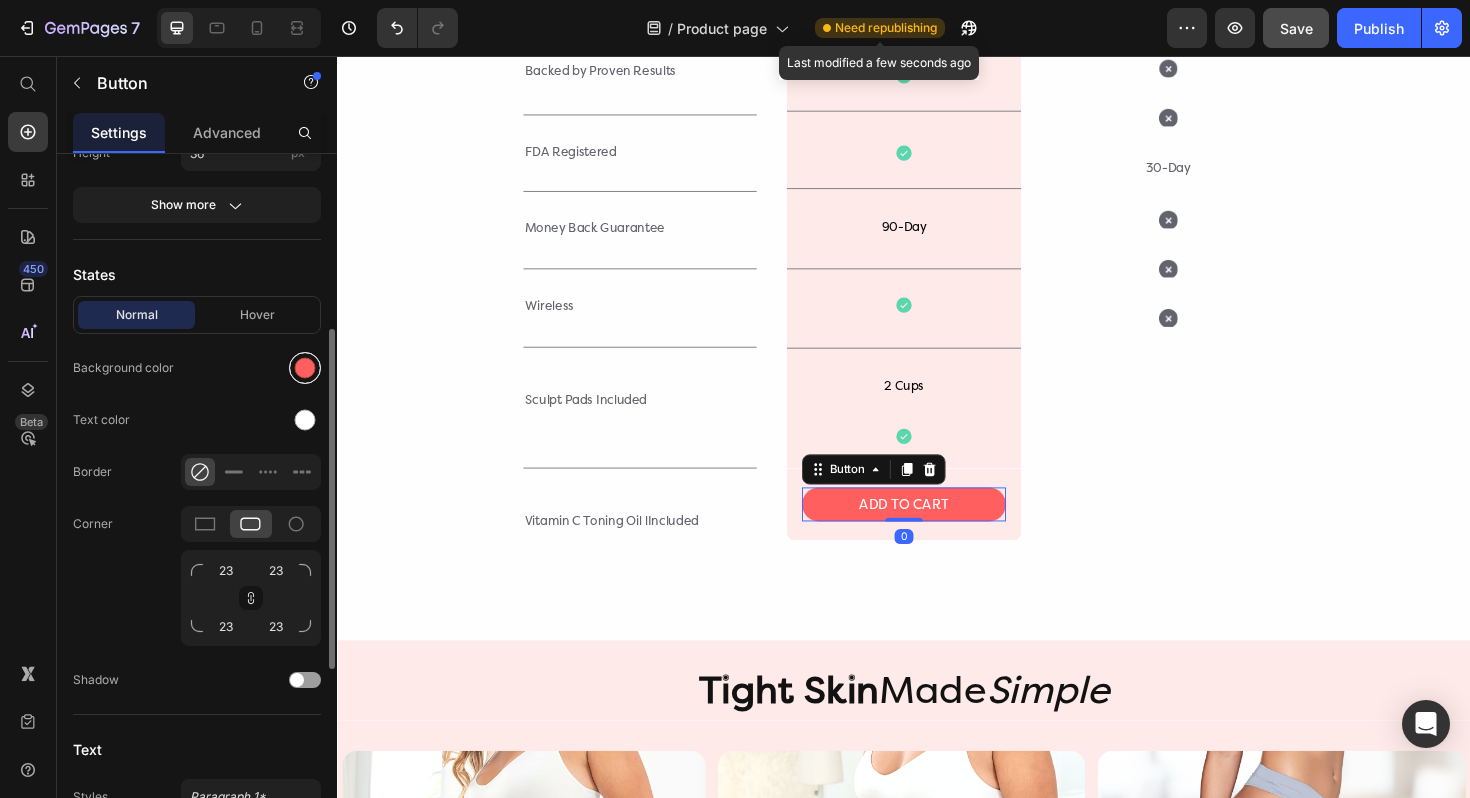 click at bounding box center [305, 368] 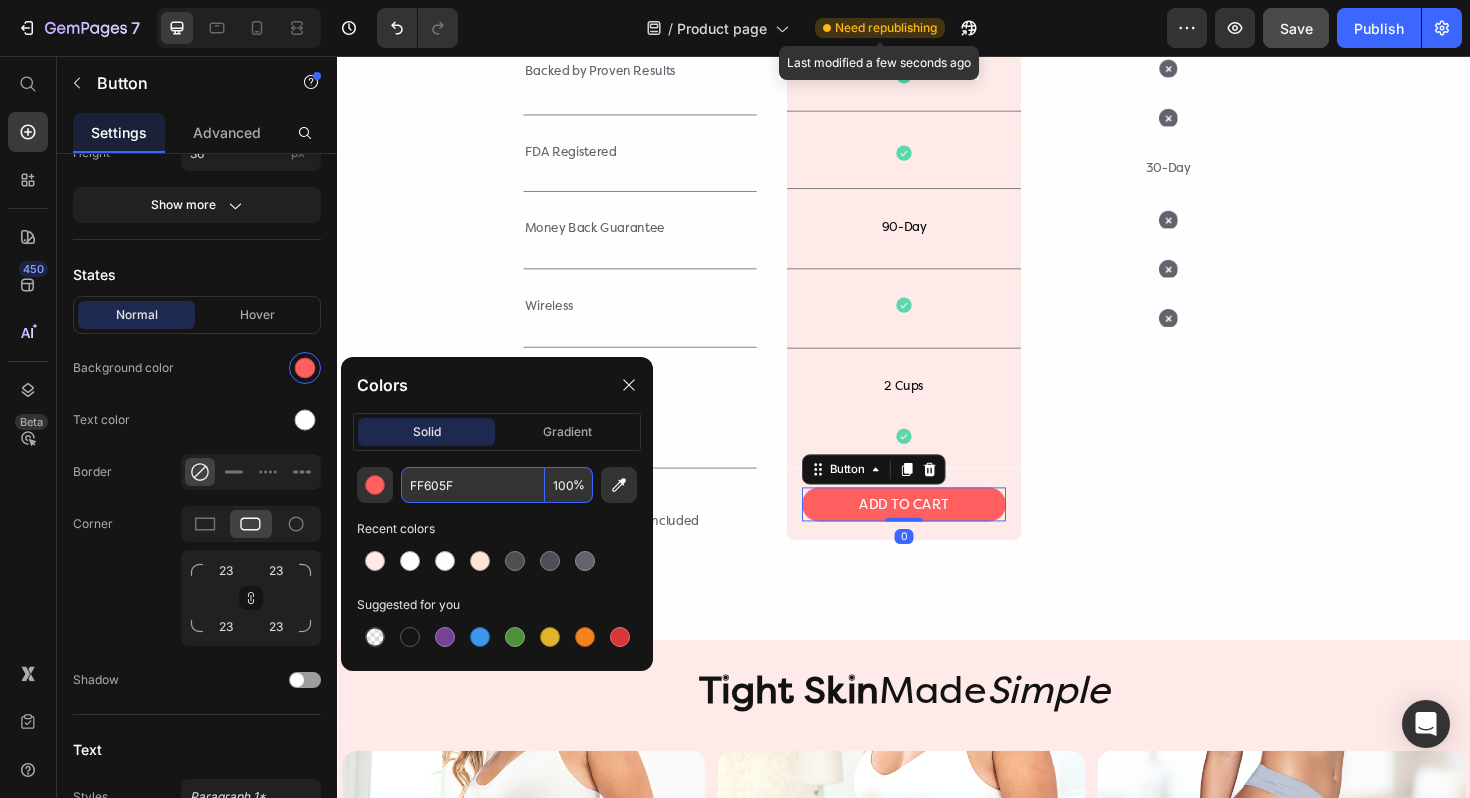 click on "FF605F" at bounding box center (473, 485) 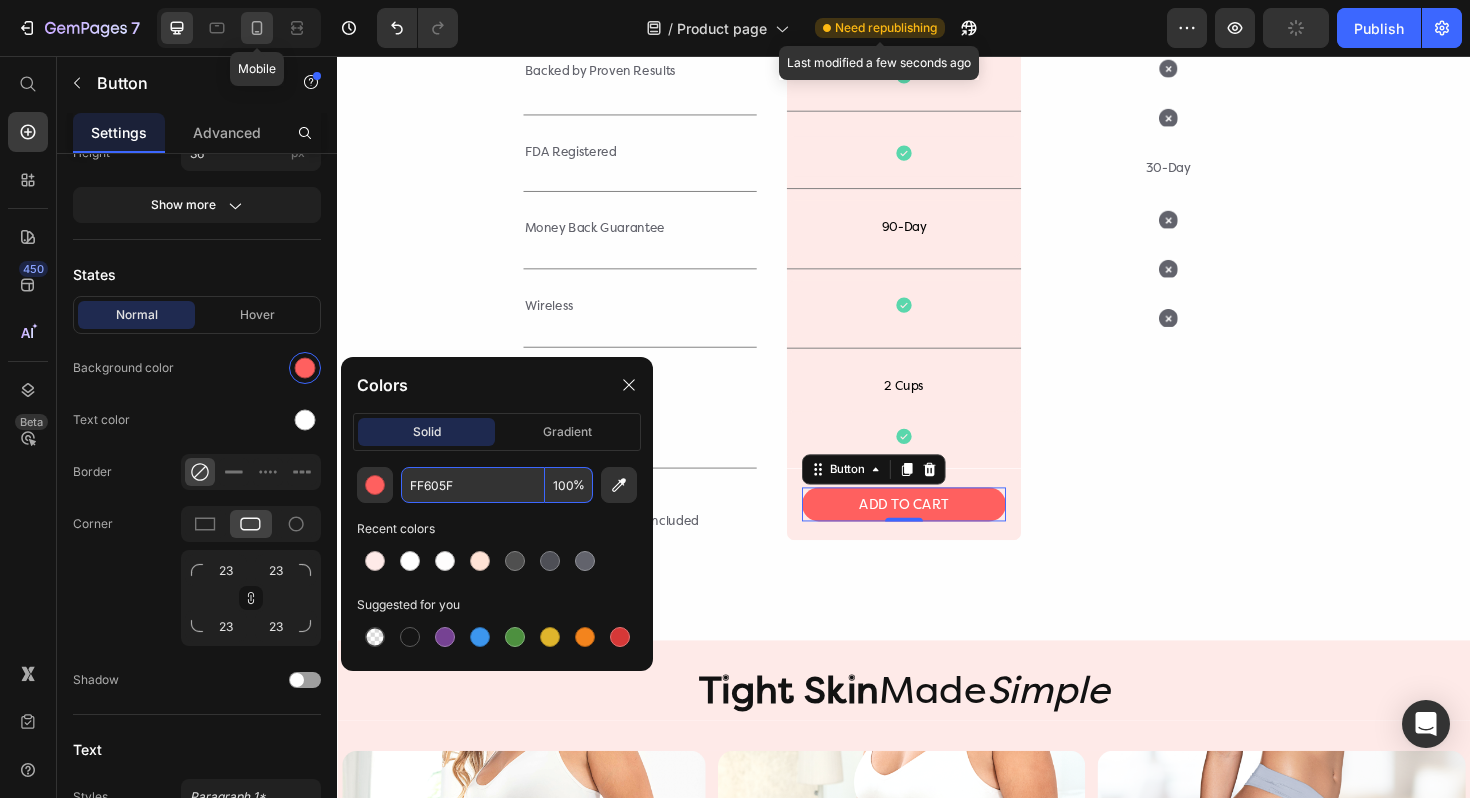 click 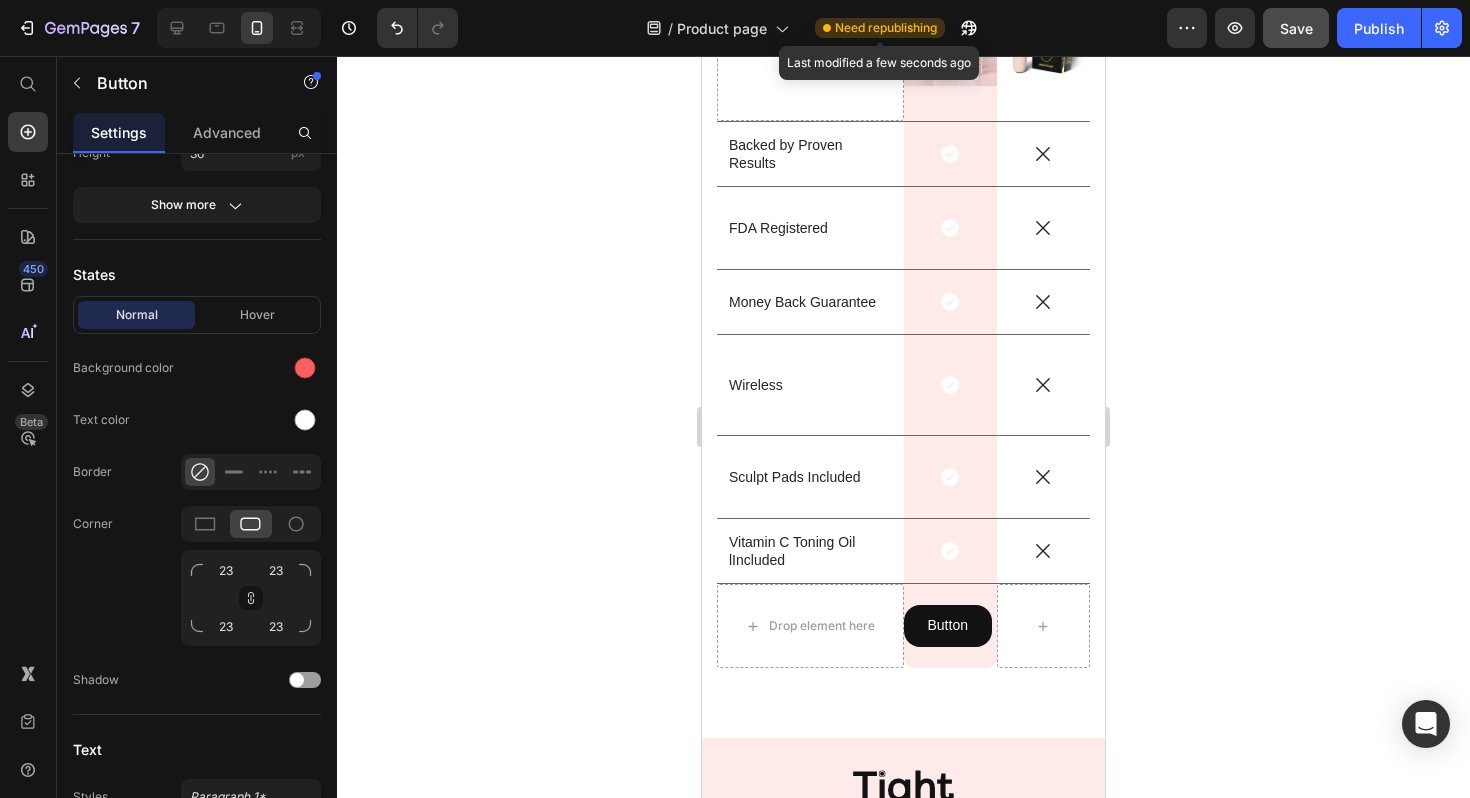 scroll, scrollTop: 5782, scrollLeft: 0, axis: vertical 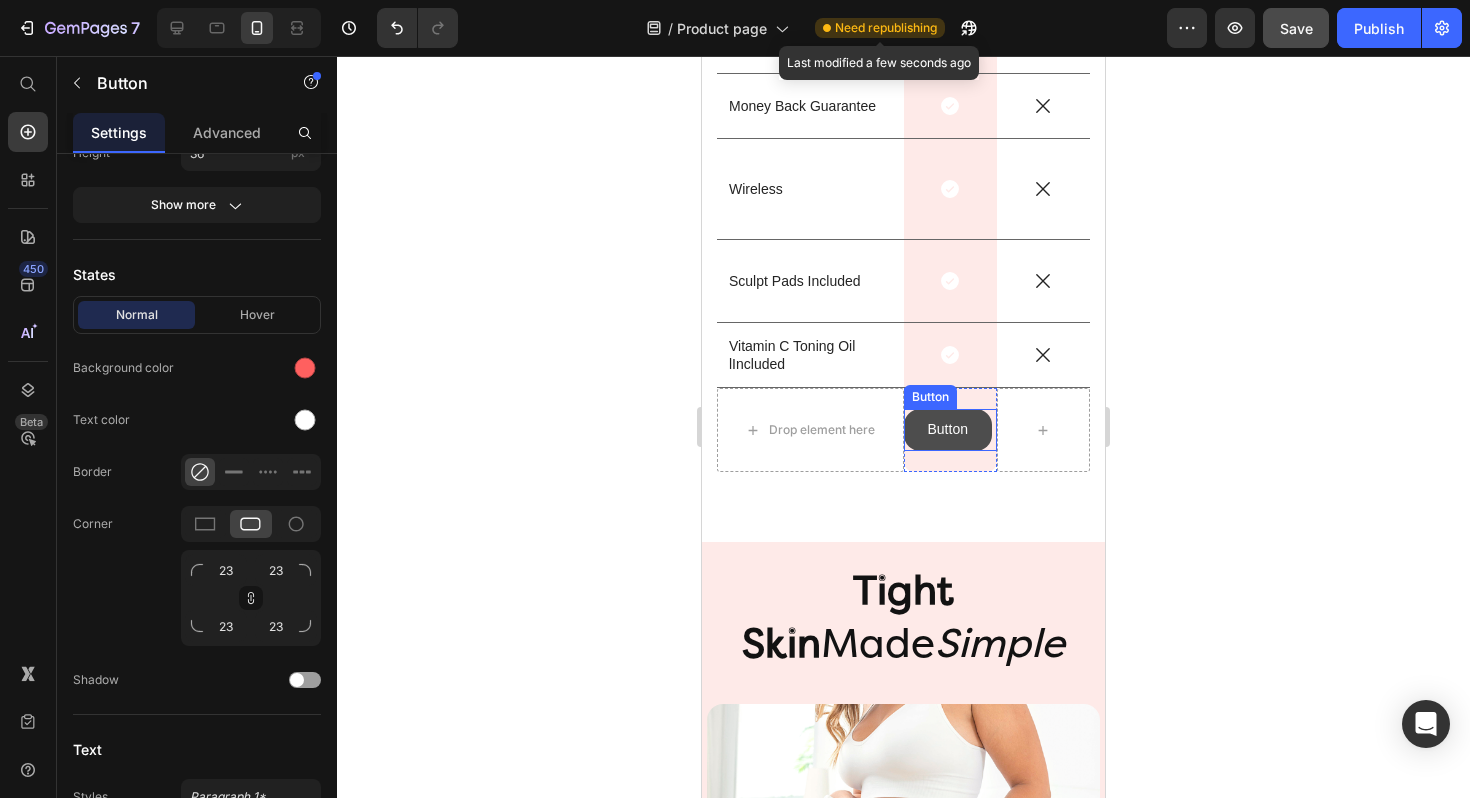 click on "Button" at bounding box center [948, 429] 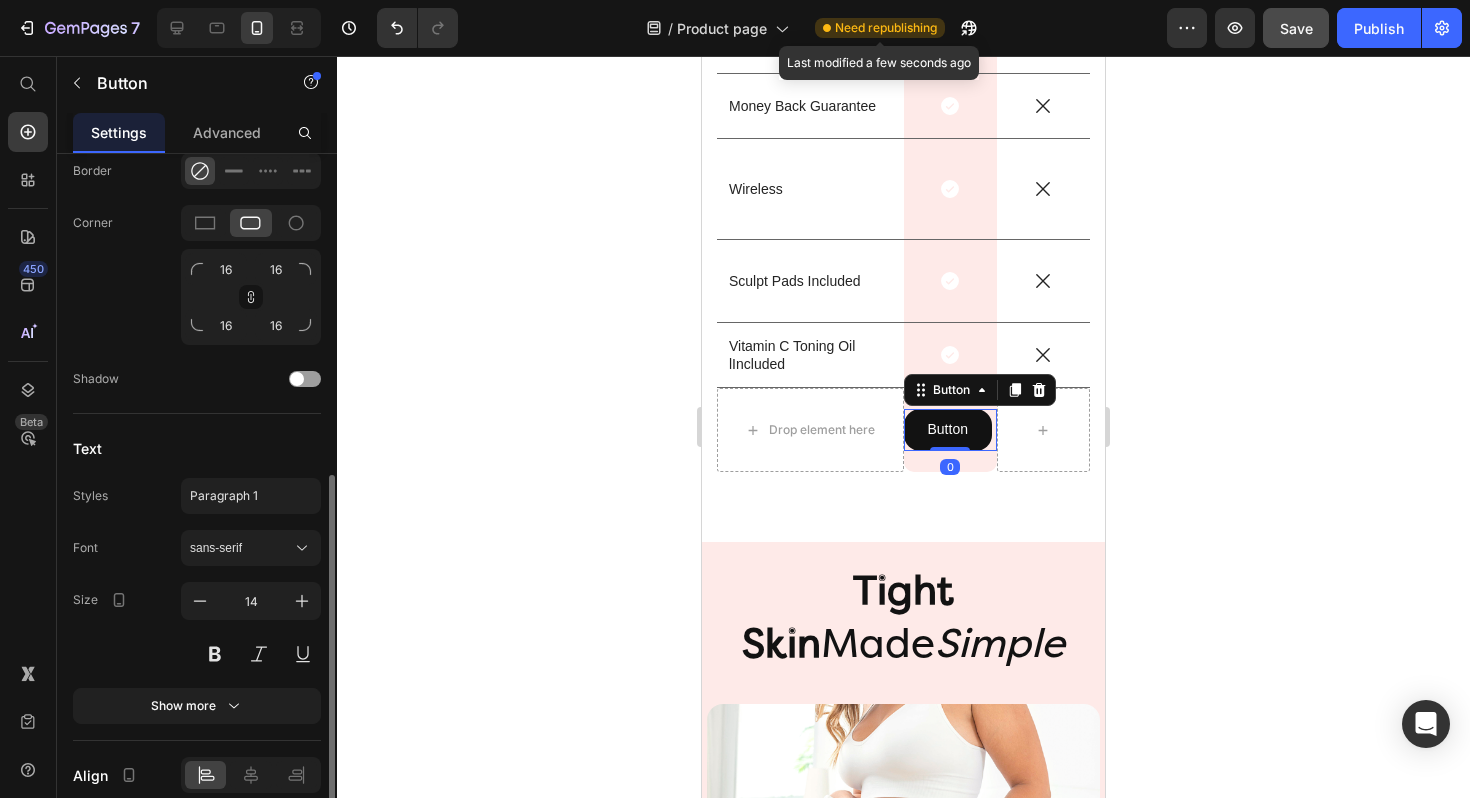 scroll, scrollTop: 664, scrollLeft: 0, axis: vertical 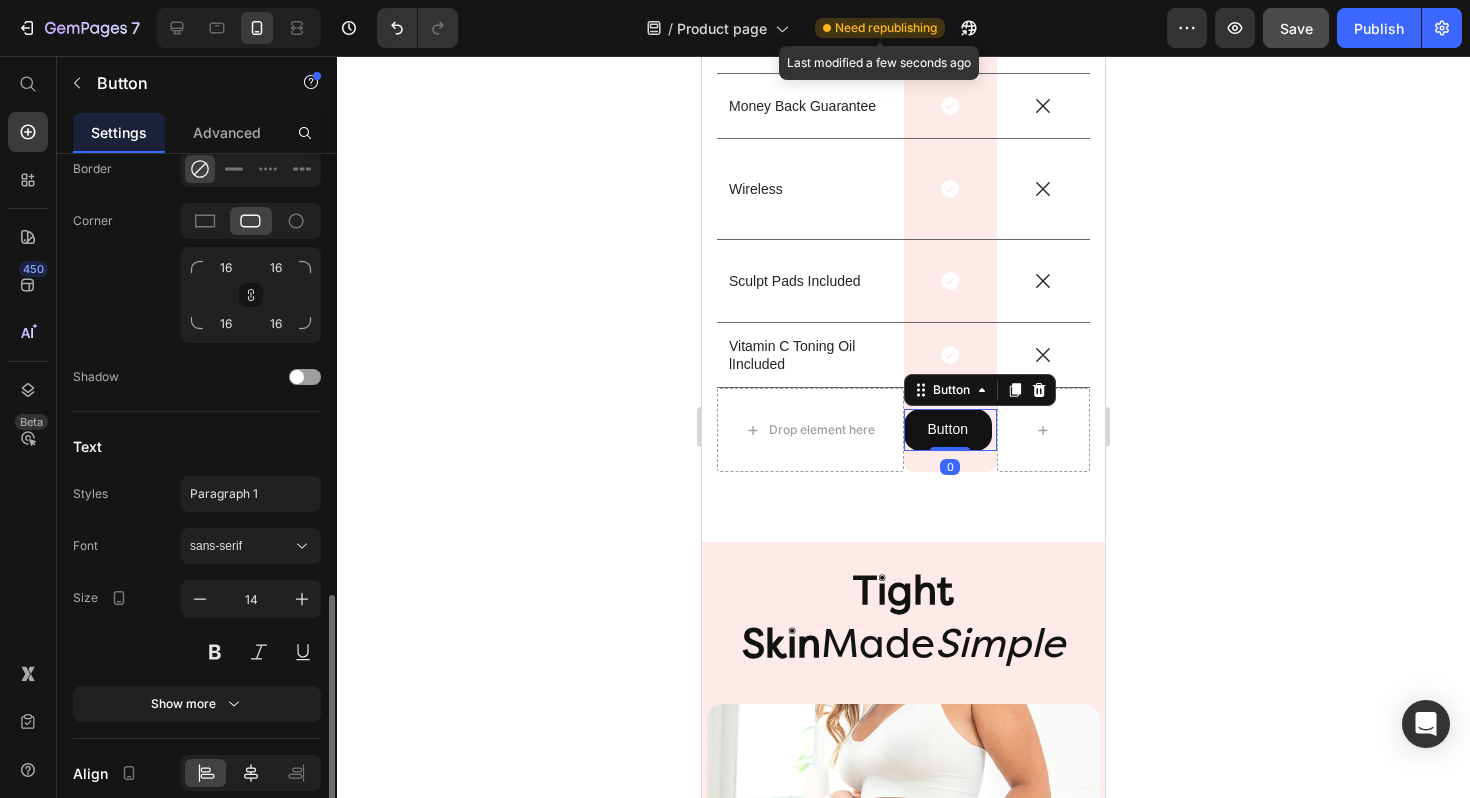 click 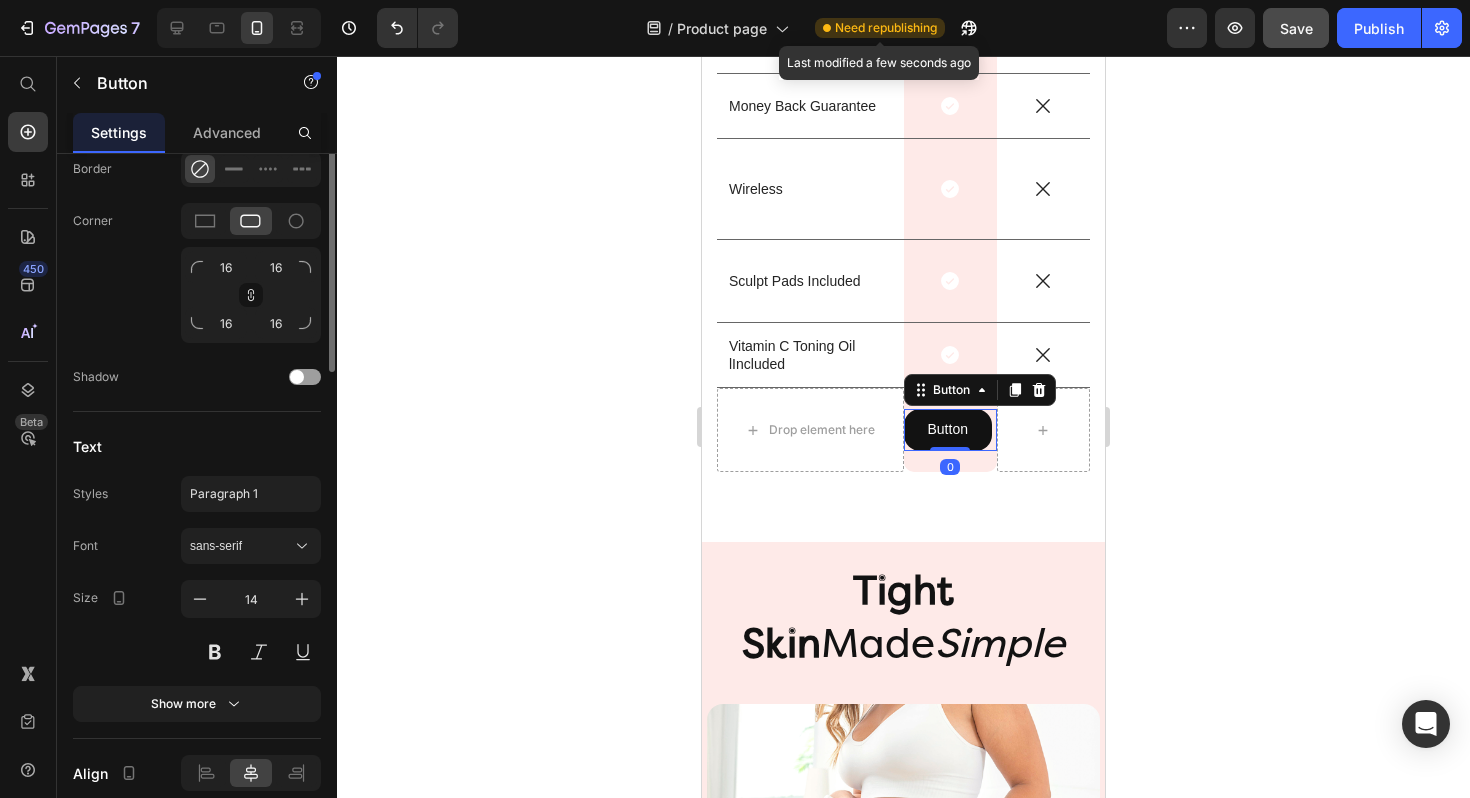 click at bounding box center [305, 65] 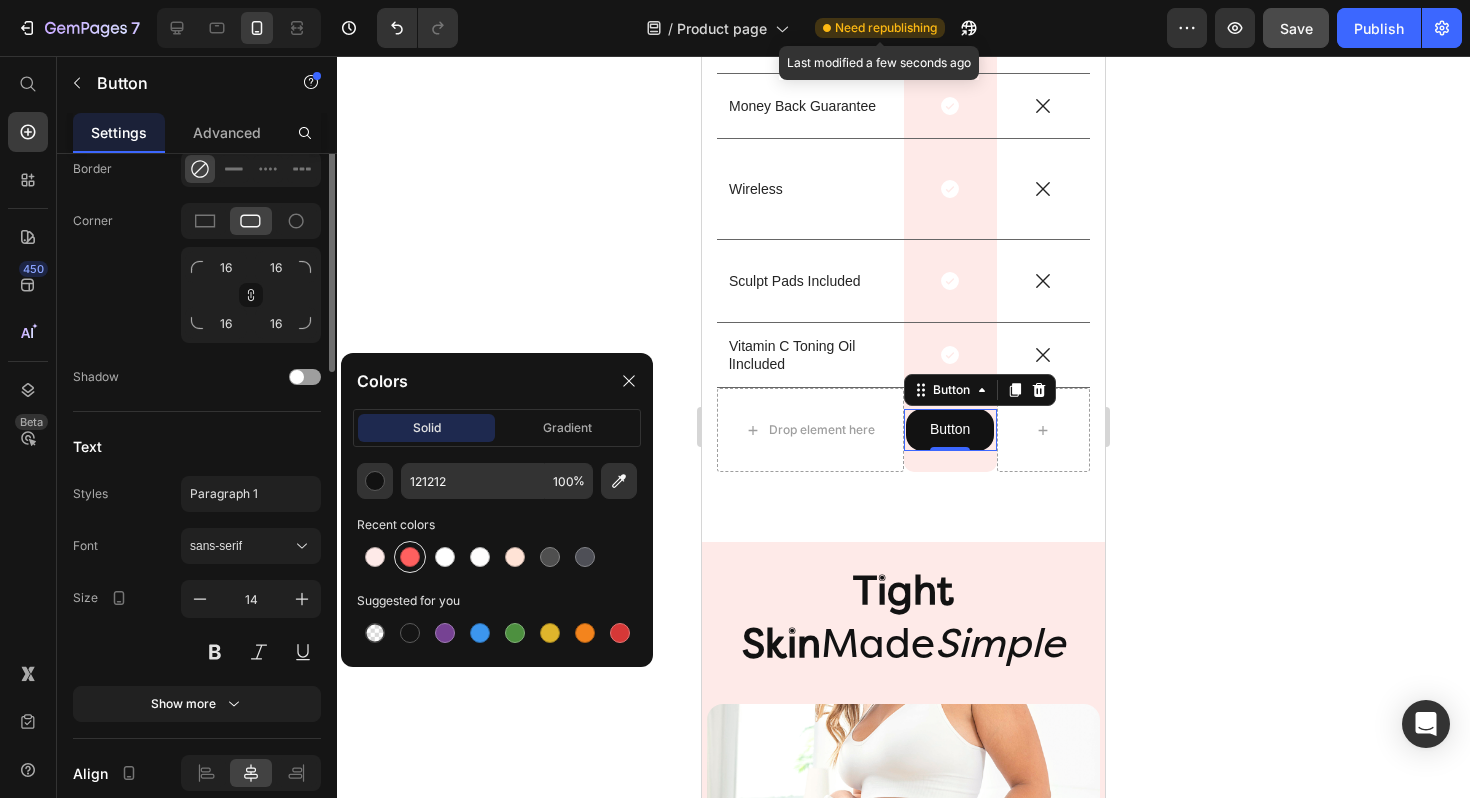 click at bounding box center (410, 557) 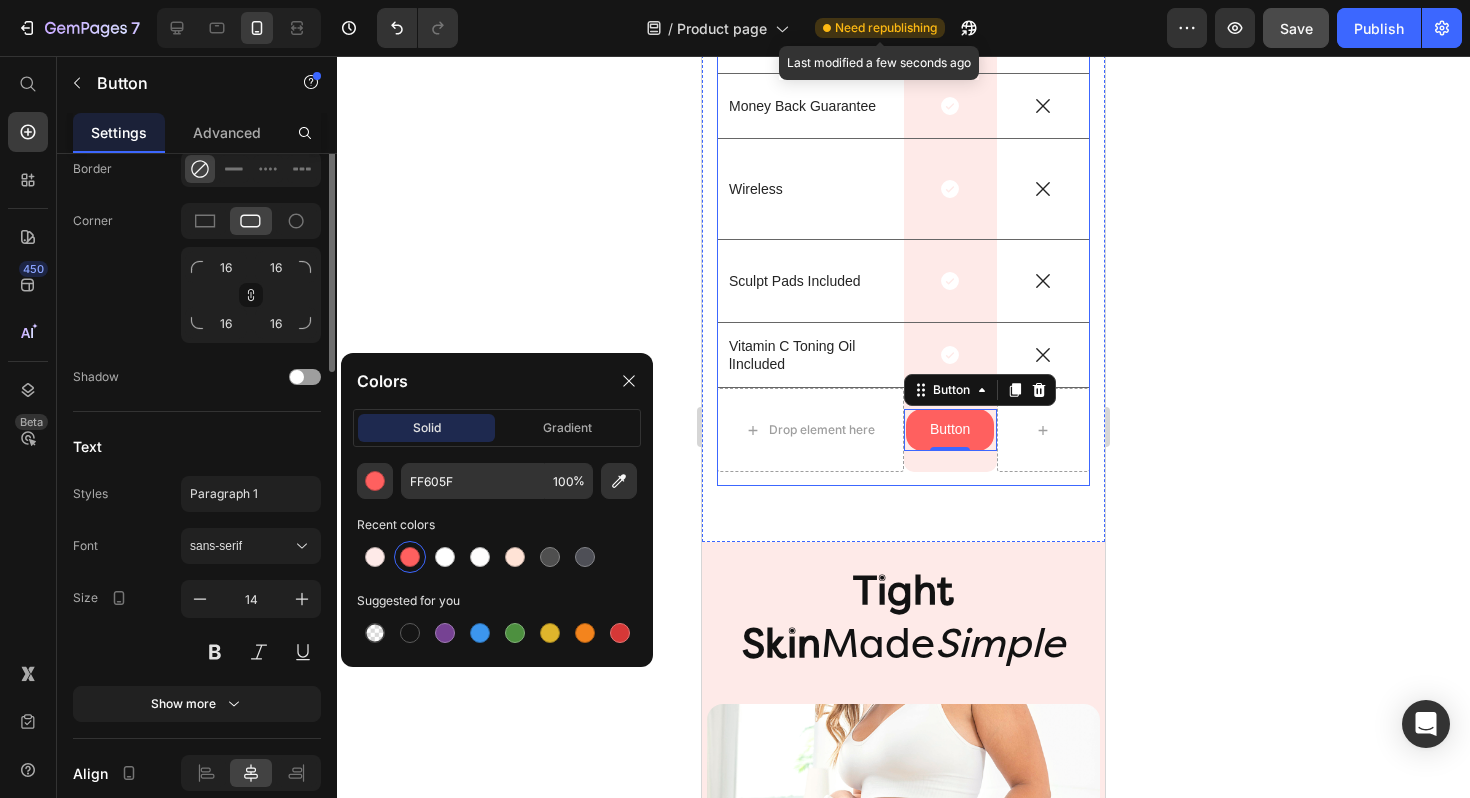 click 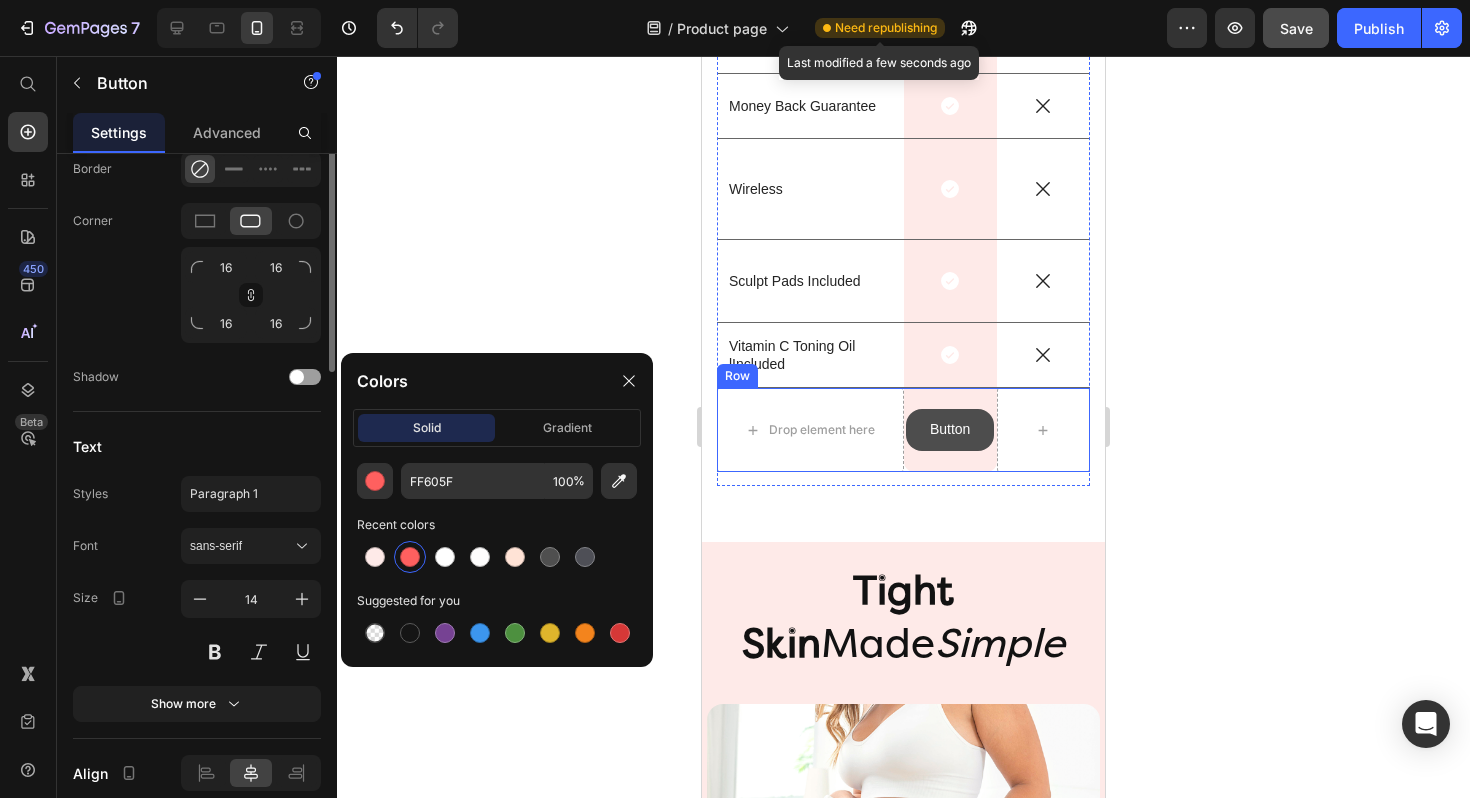 scroll, scrollTop: 0, scrollLeft: 0, axis: both 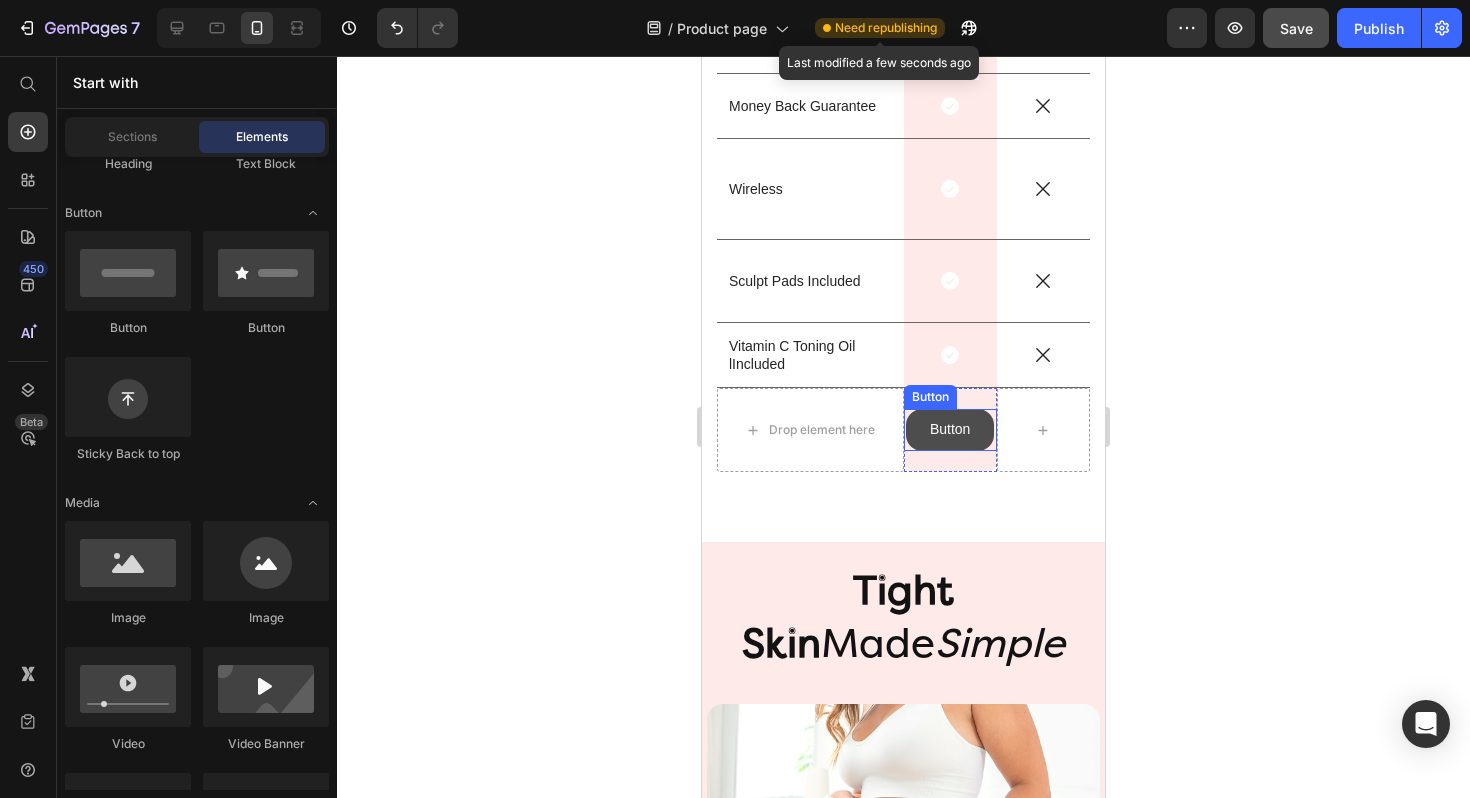 click on "Button" at bounding box center [950, 429] 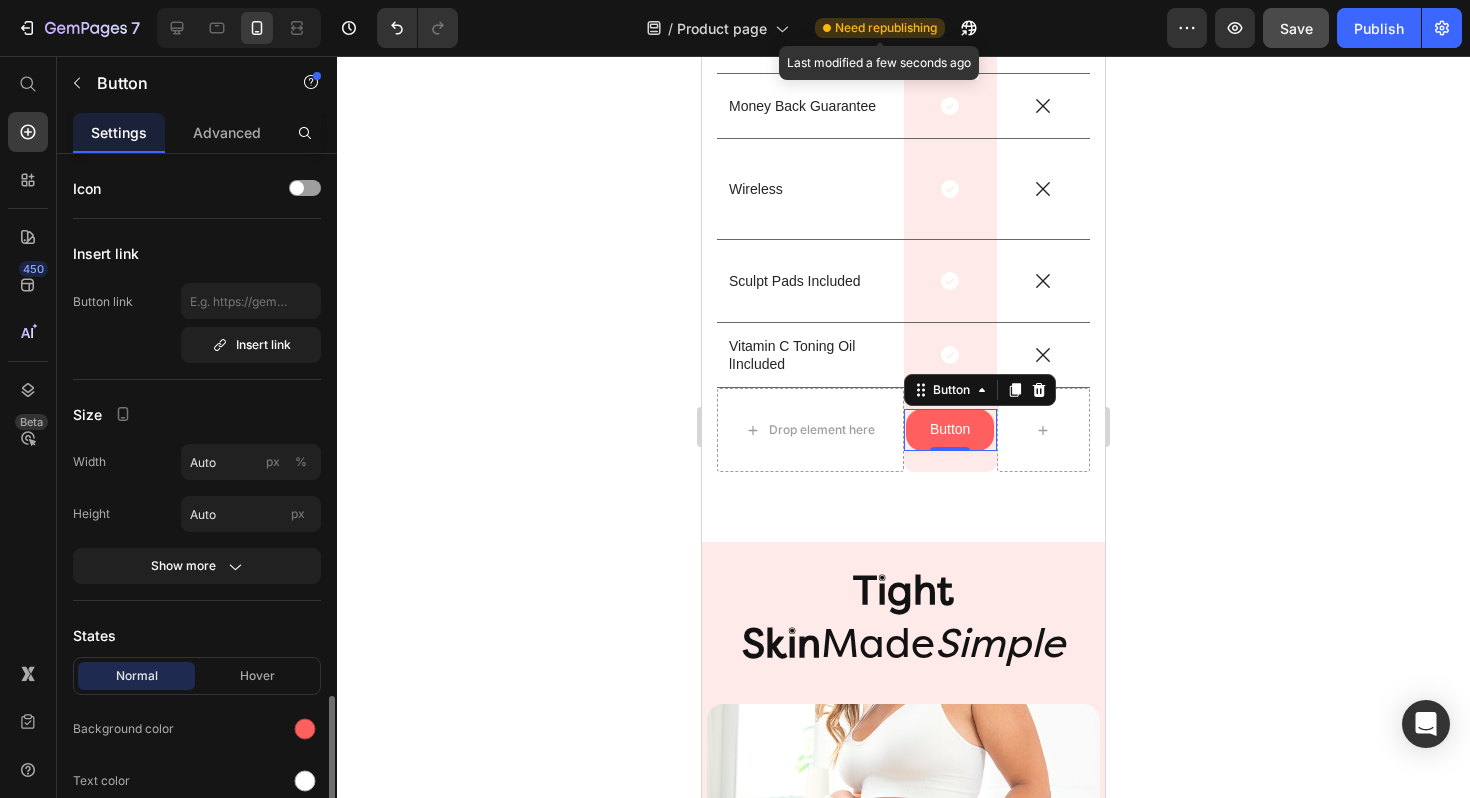 click on "16" 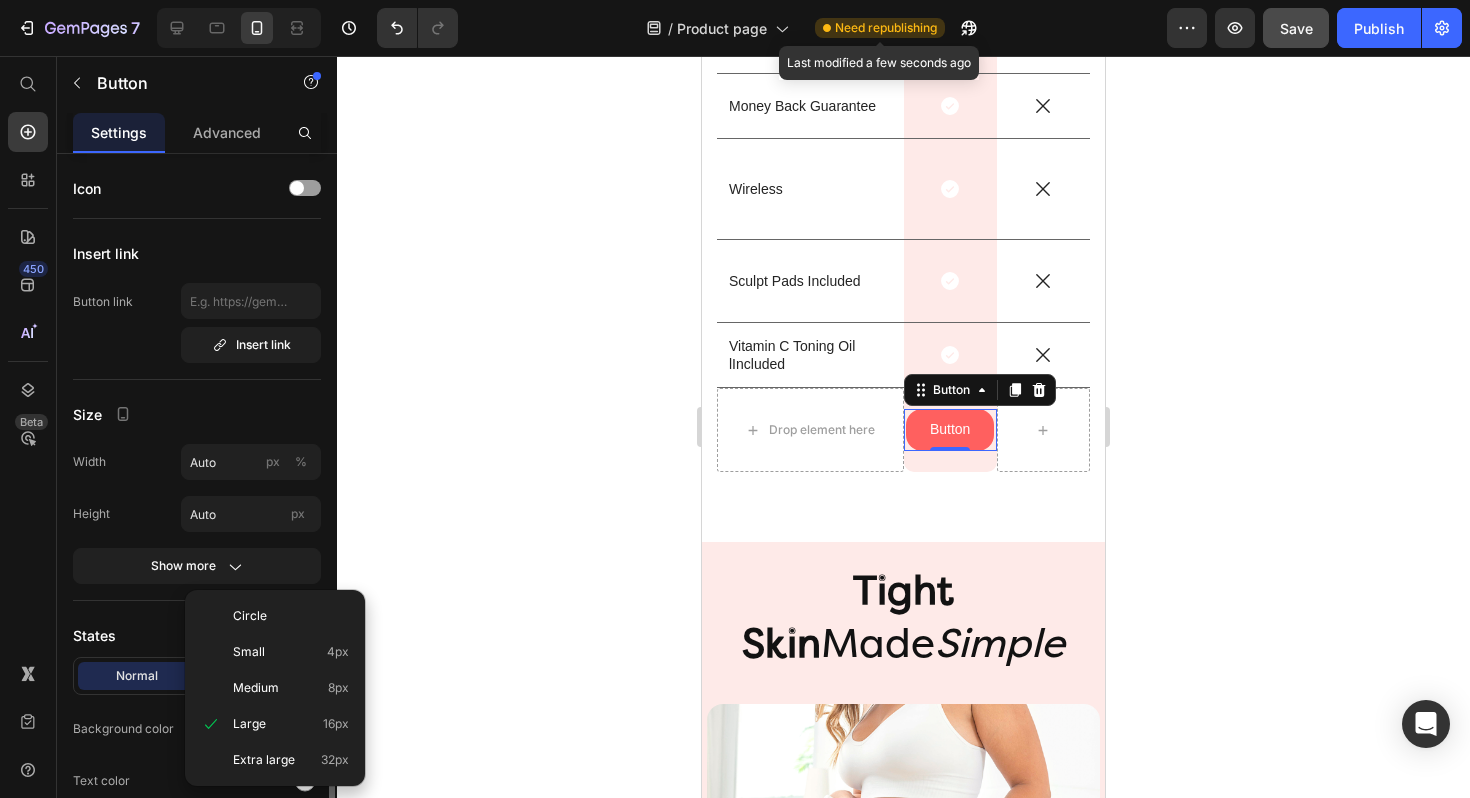 click on "16" 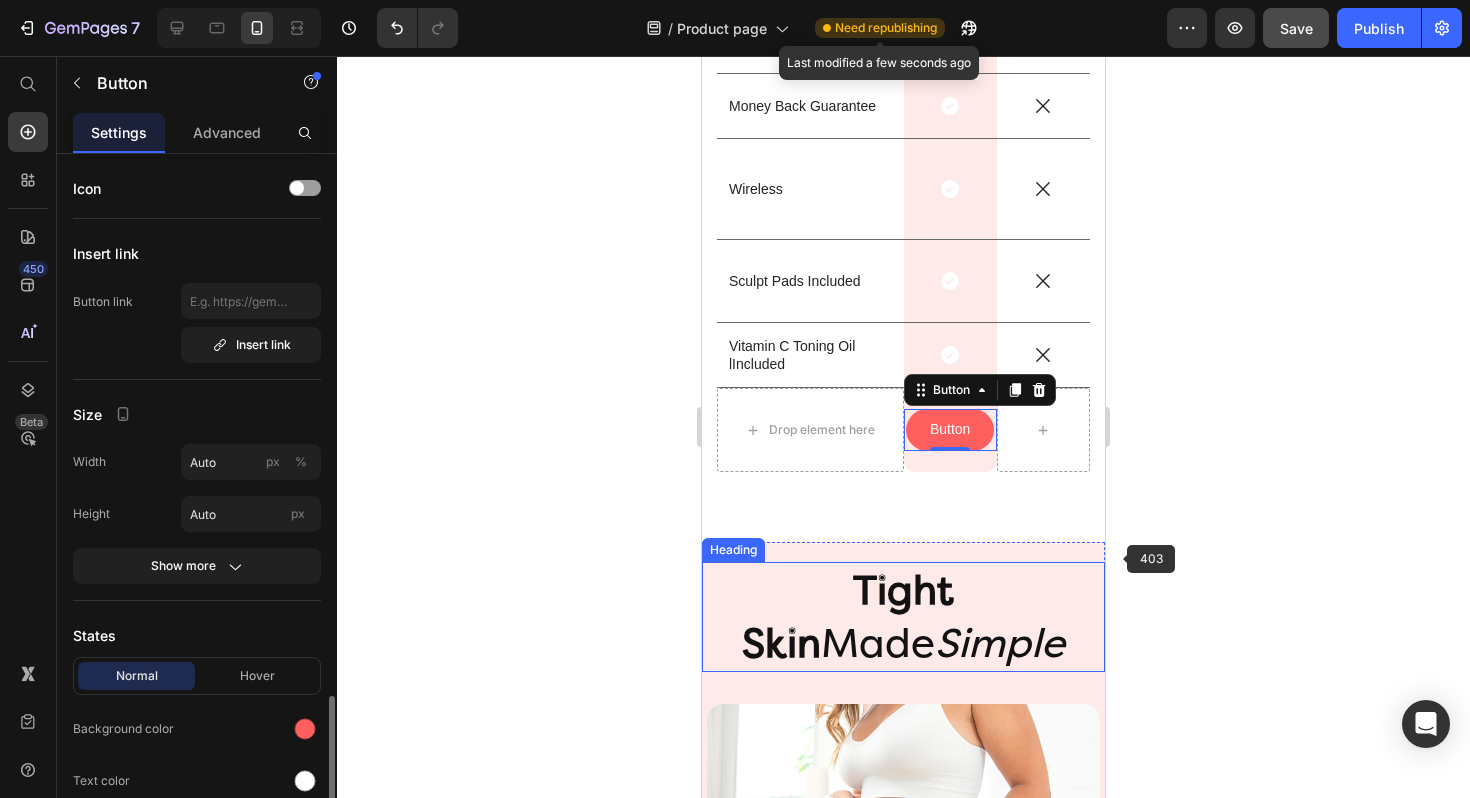 click 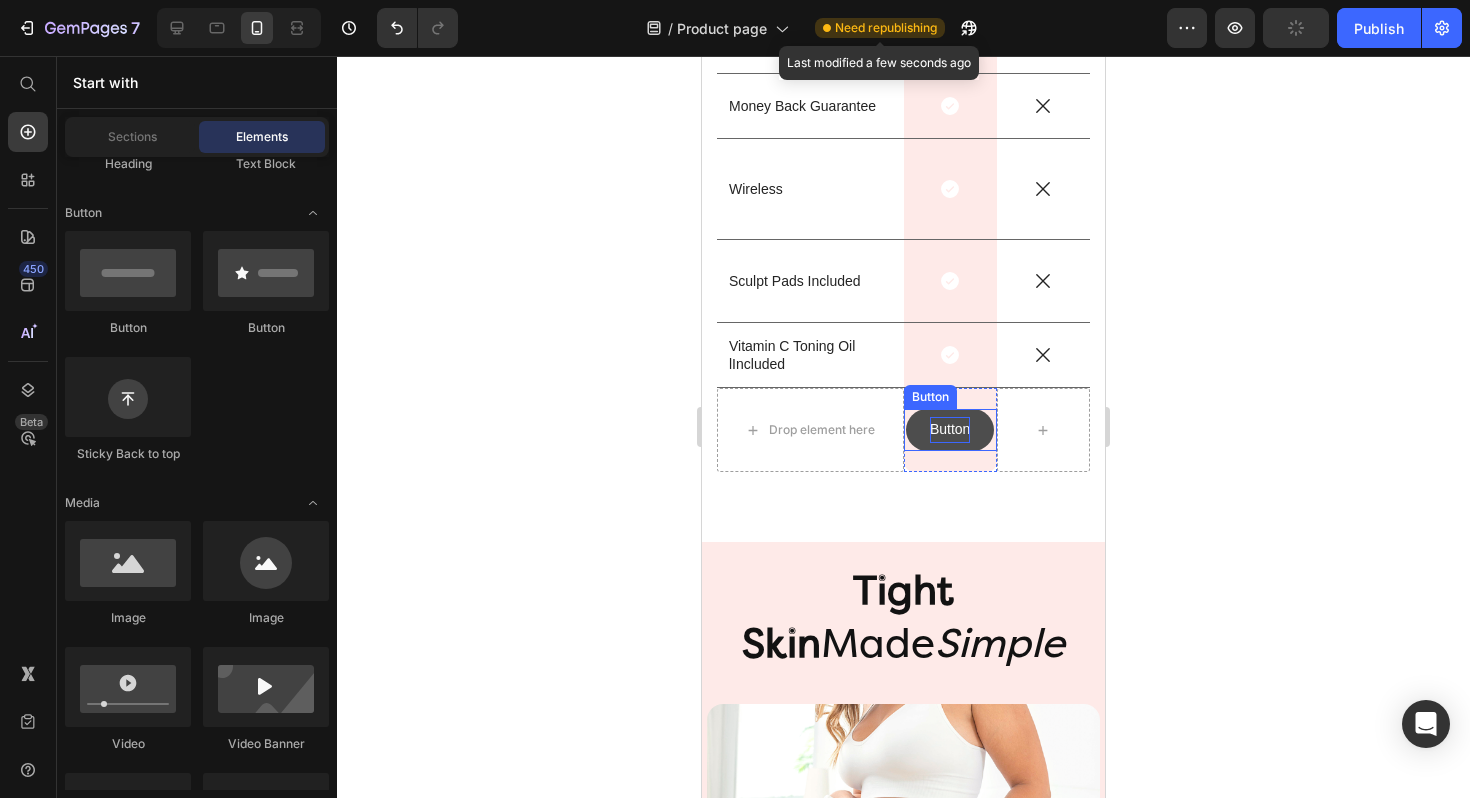 click on "Button" at bounding box center [950, 429] 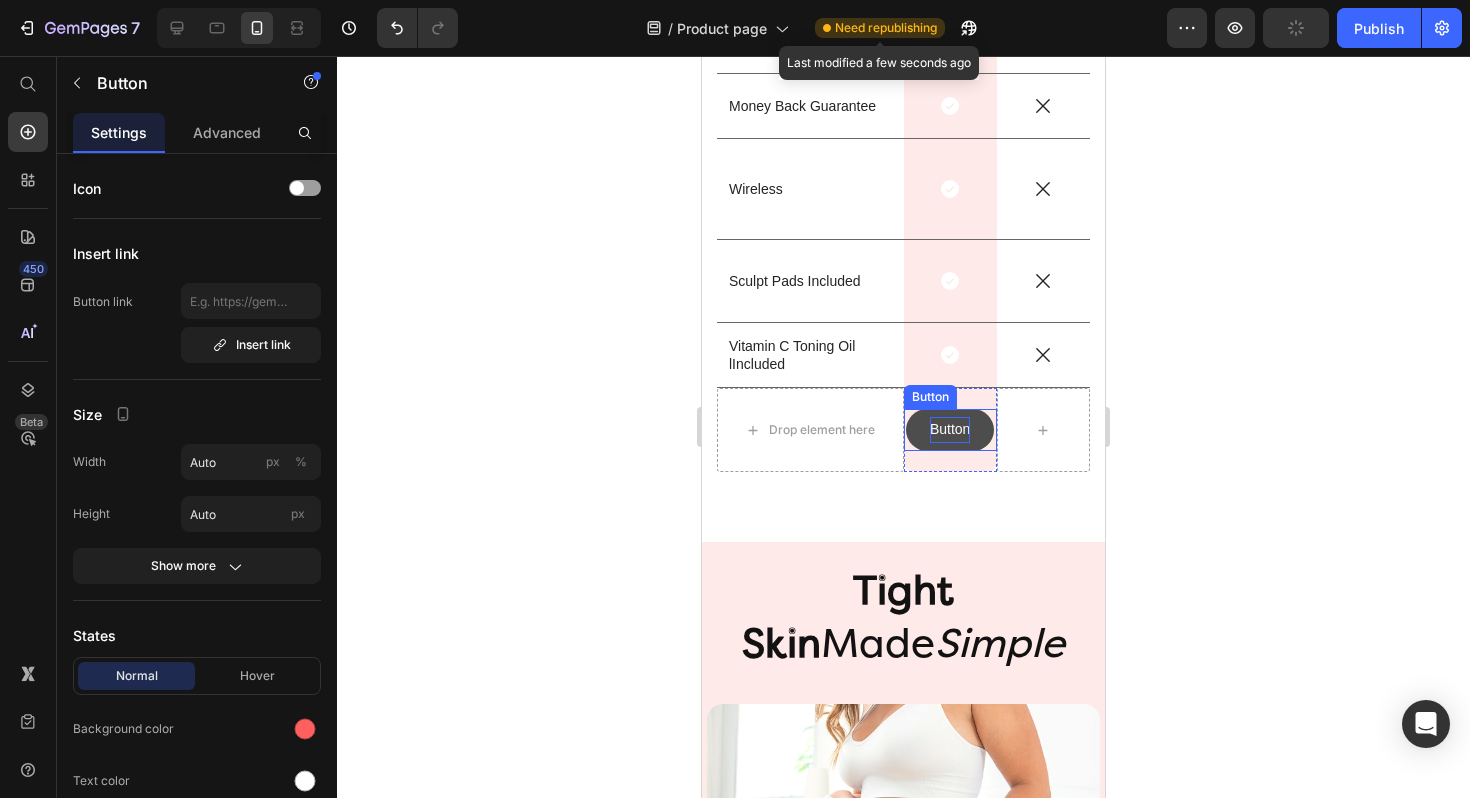 click on "Button" at bounding box center (950, 429) 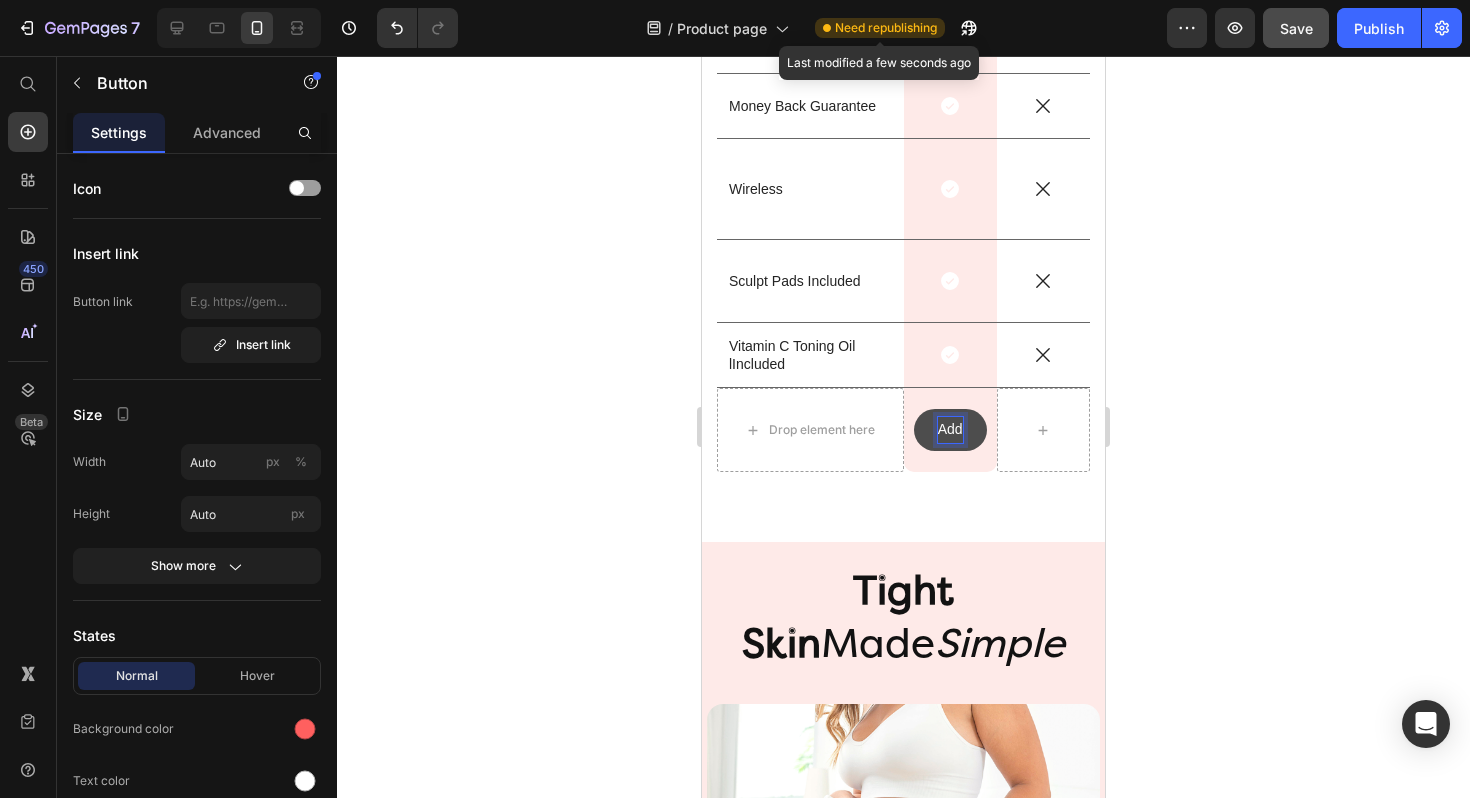 click on "Add" at bounding box center (950, 429) 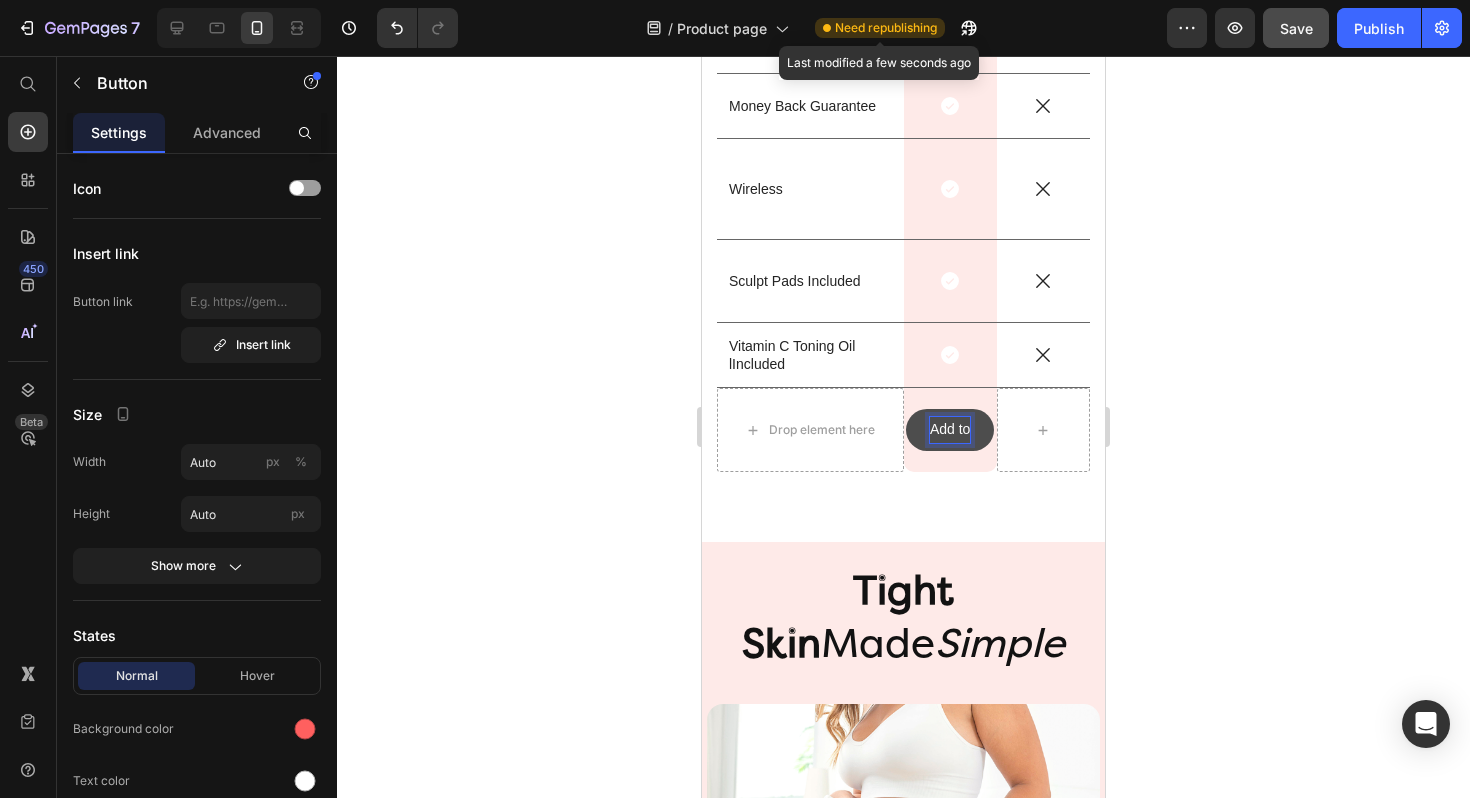 click on "Add to" at bounding box center [950, 429] 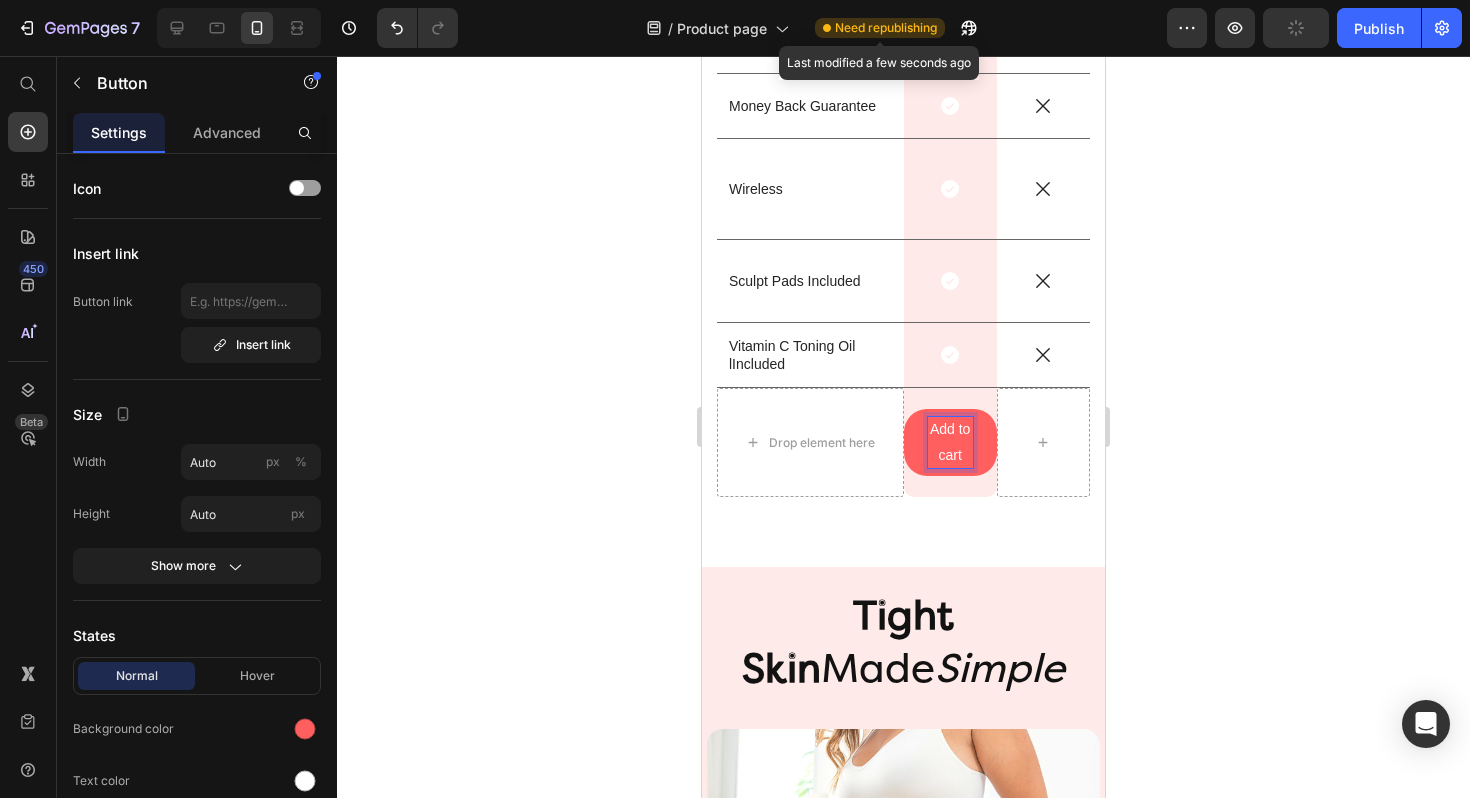 click 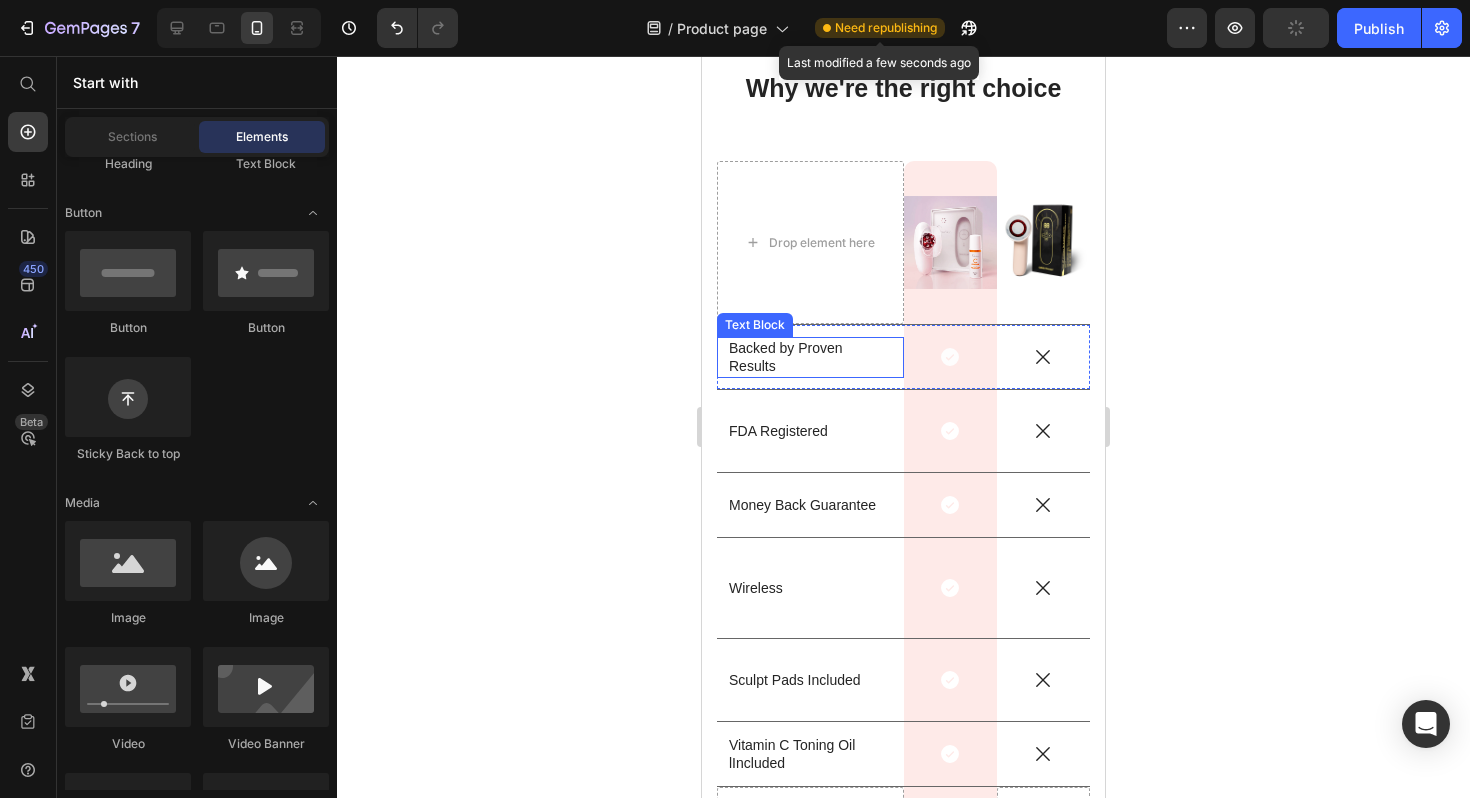 scroll, scrollTop: 5356, scrollLeft: 0, axis: vertical 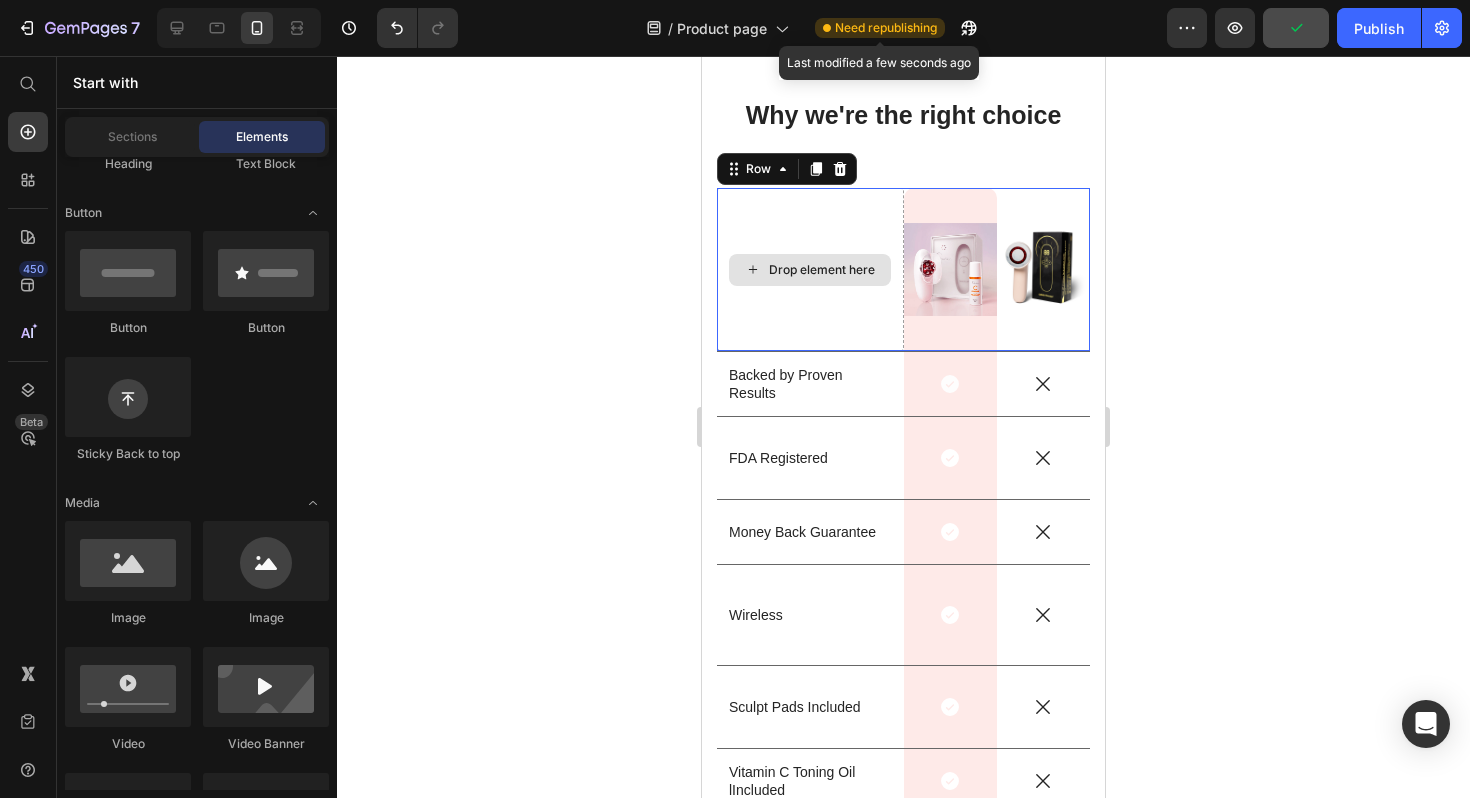 click on "Drop element here" at bounding box center [810, 269] 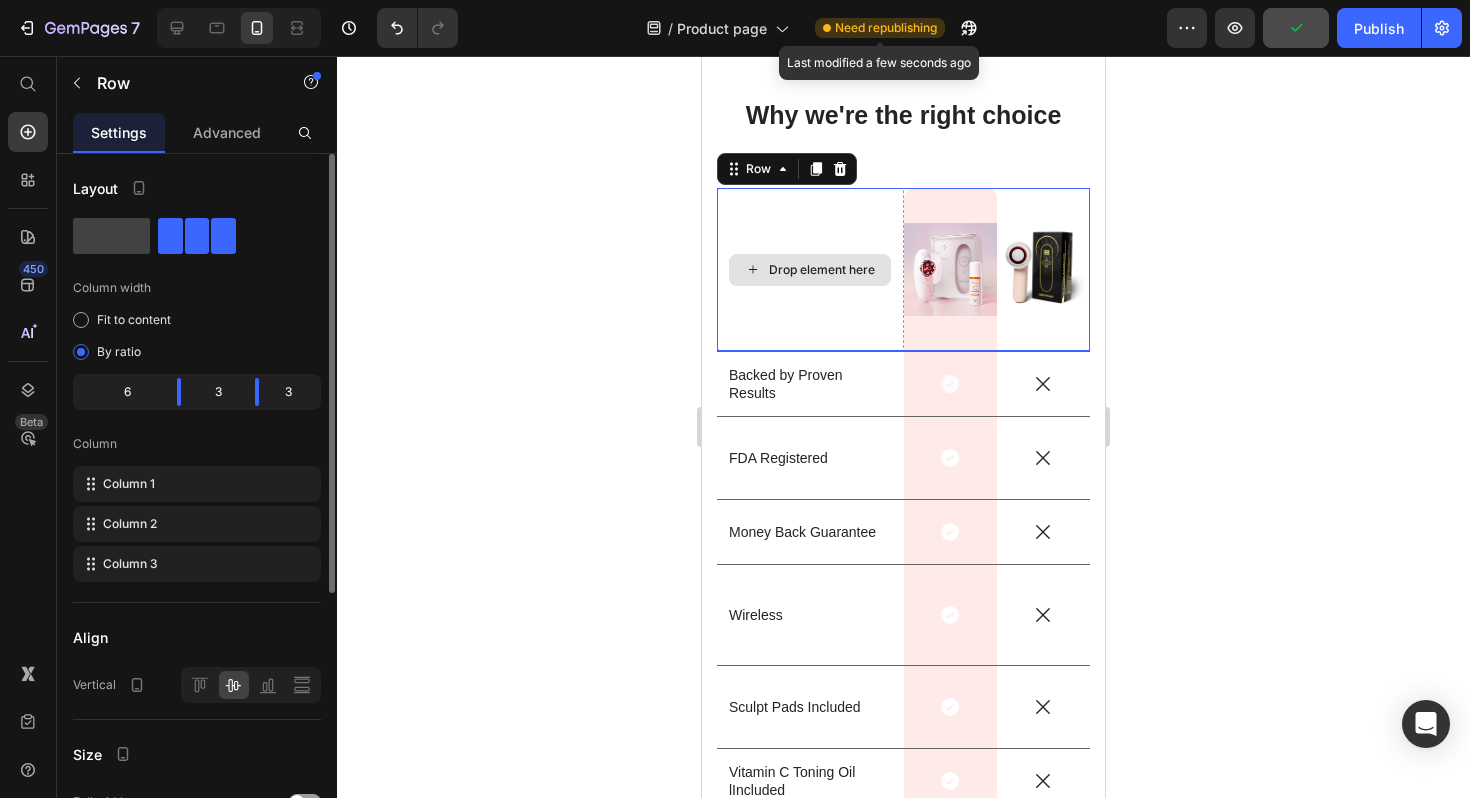 scroll, scrollTop: 0, scrollLeft: 0, axis: both 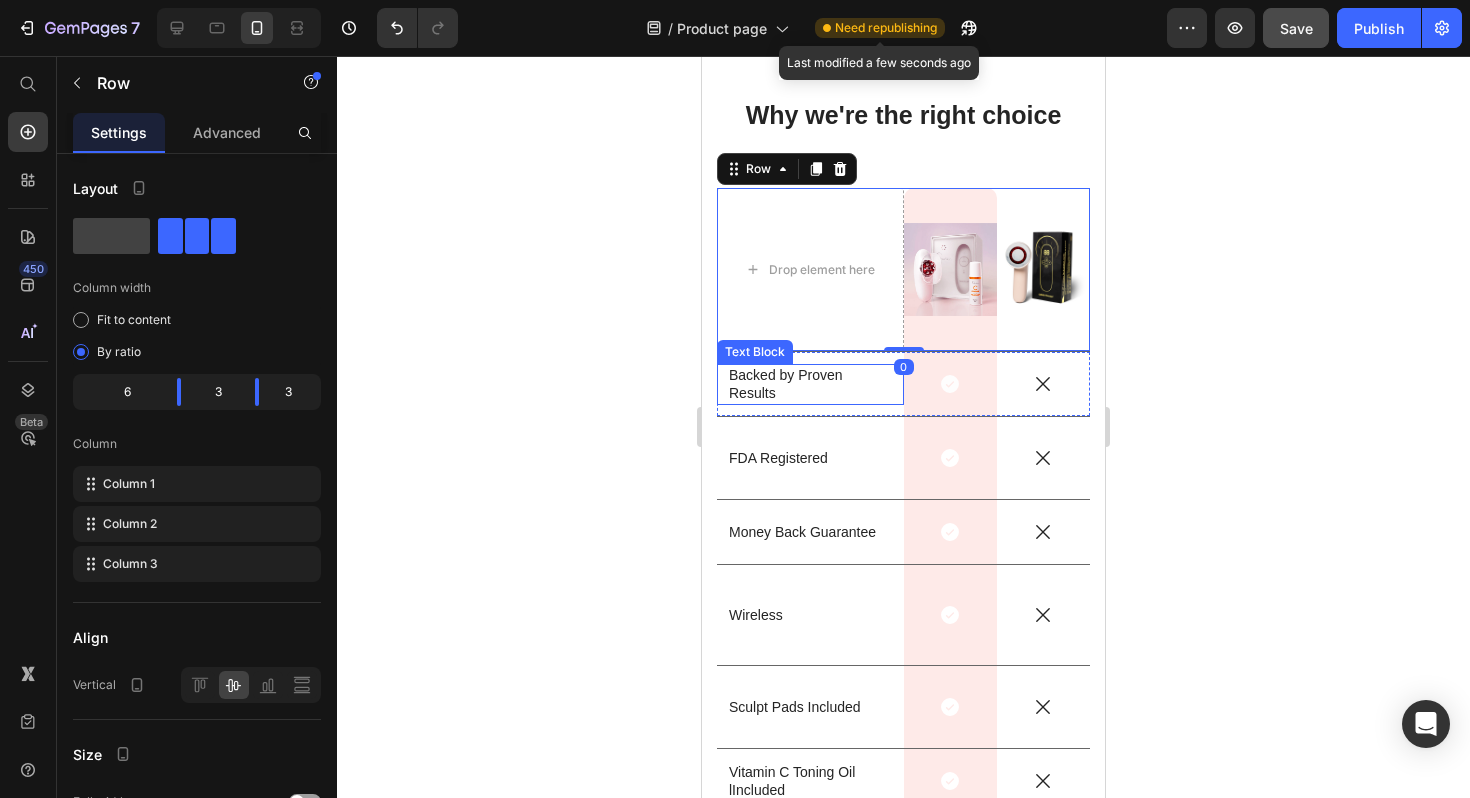 click on "Backed by Proven Results Text Block" at bounding box center [810, 384] 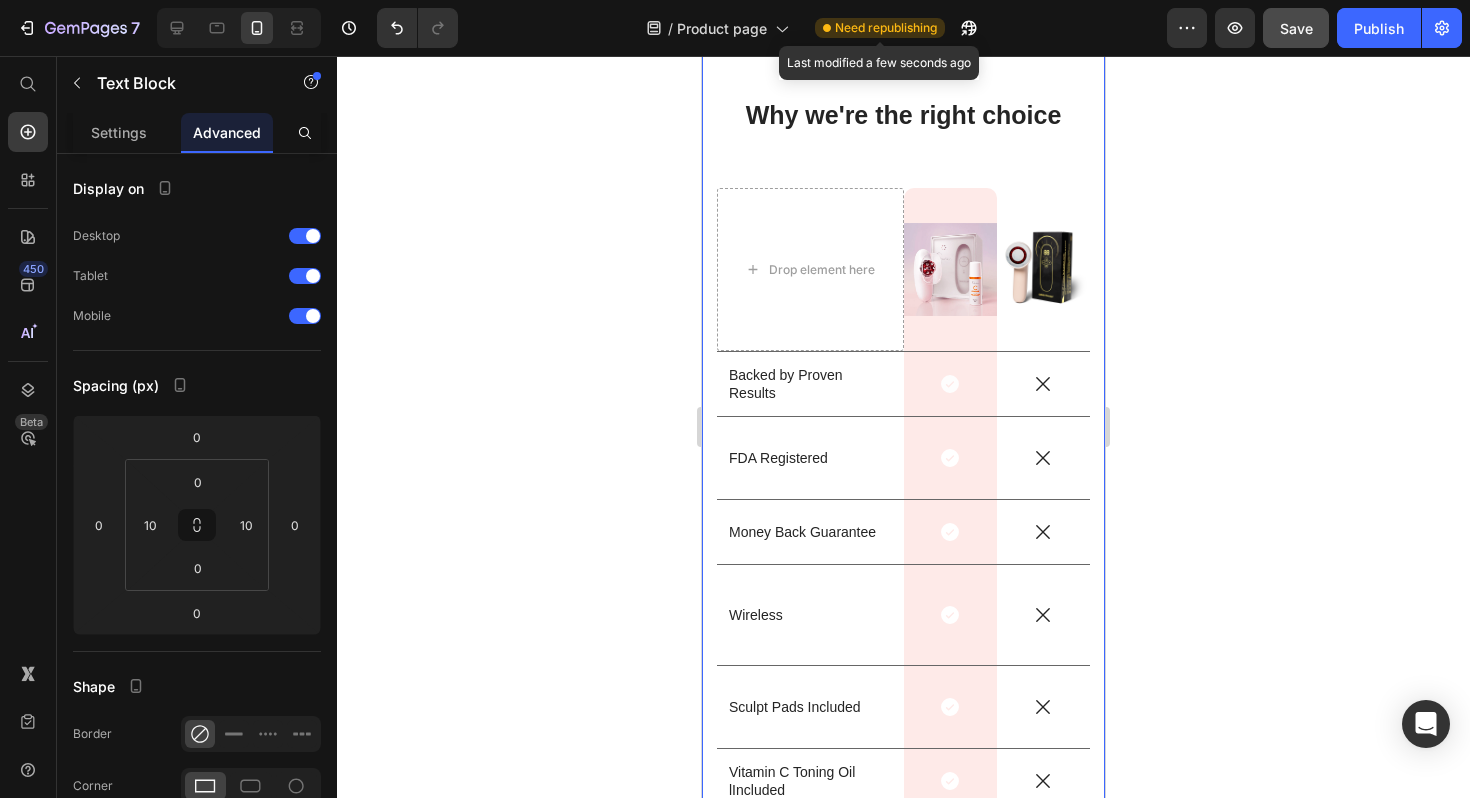 click on "Why we're the right choice Heading
Drop element here Image Row Image Row Backed by Proven Results Text Block
Icon Row
Icon Row FDA Registered Text Block
Icon Row
Icon Row Money Back Guarantee Text Block
Icon Row
Icon Row Wireless Text Block
Icon Row
Icon Row Sculpt Pads Included Text Block
Icon Row
Icon Row Vitamin C Toning Oil lIncluded Text Block
Icon Row
Icon Row
Drop element here Add to cart Button Row
Row Row Section 13   You can create reusable sections Create Theme Section AI Content Write with GemAI What would you like to describe here? Tone and Voice Persuasive Product Show more Generate" at bounding box center (903, 505) 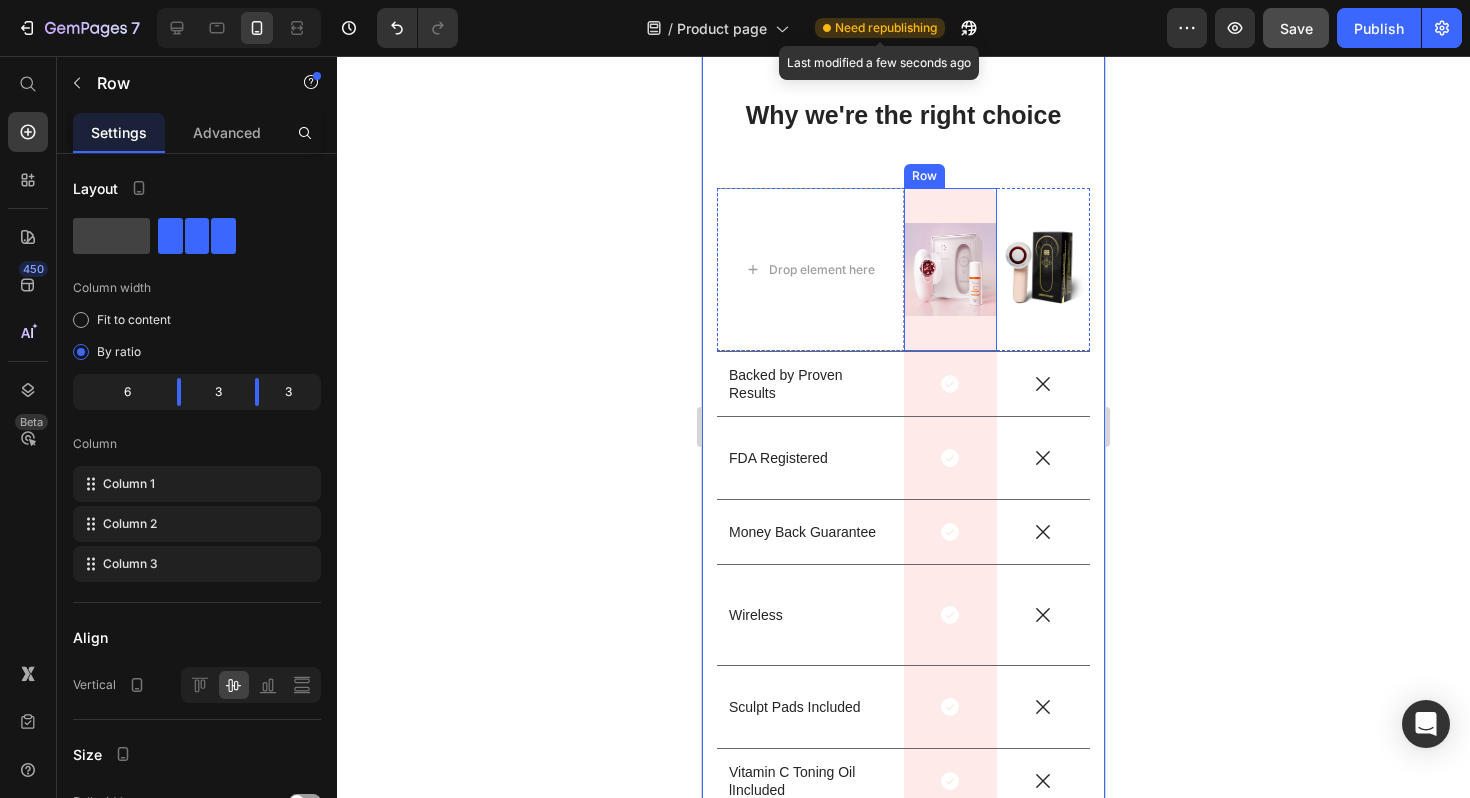 click on "Drop element here" at bounding box center [810, 269] 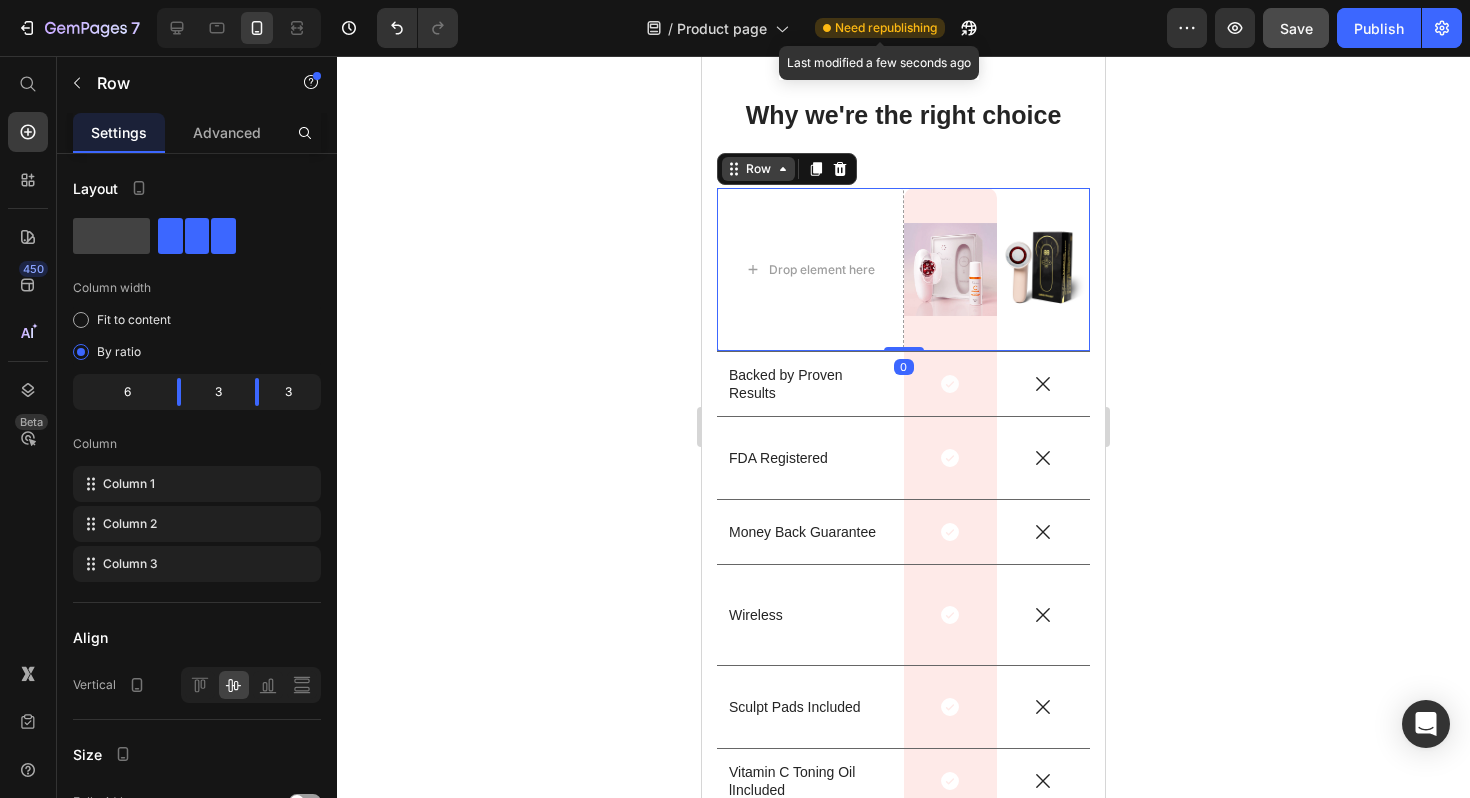 click on "Row" at bounding box center (758, 169) 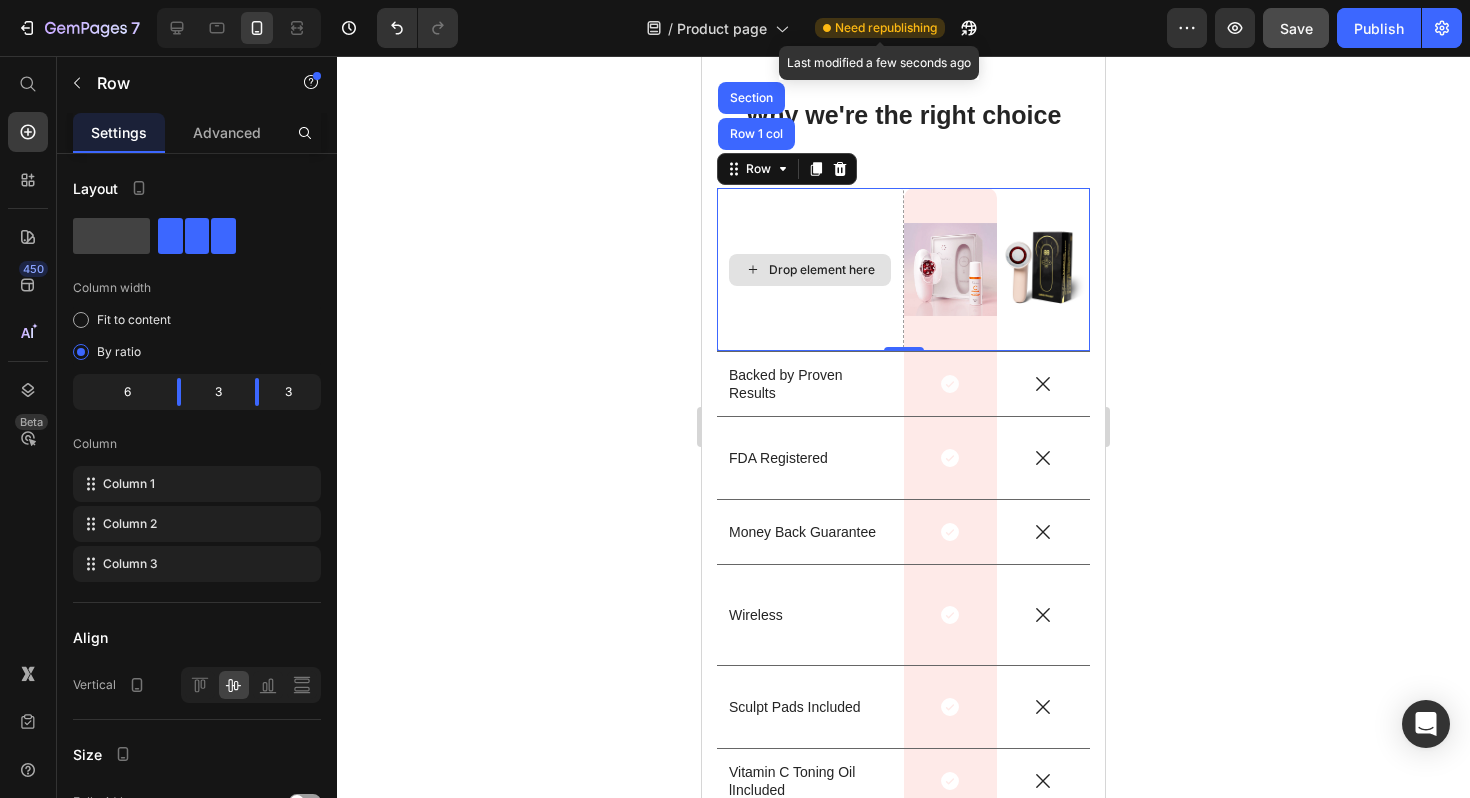 click on "Drop element here" at bounding box center (810, 269) 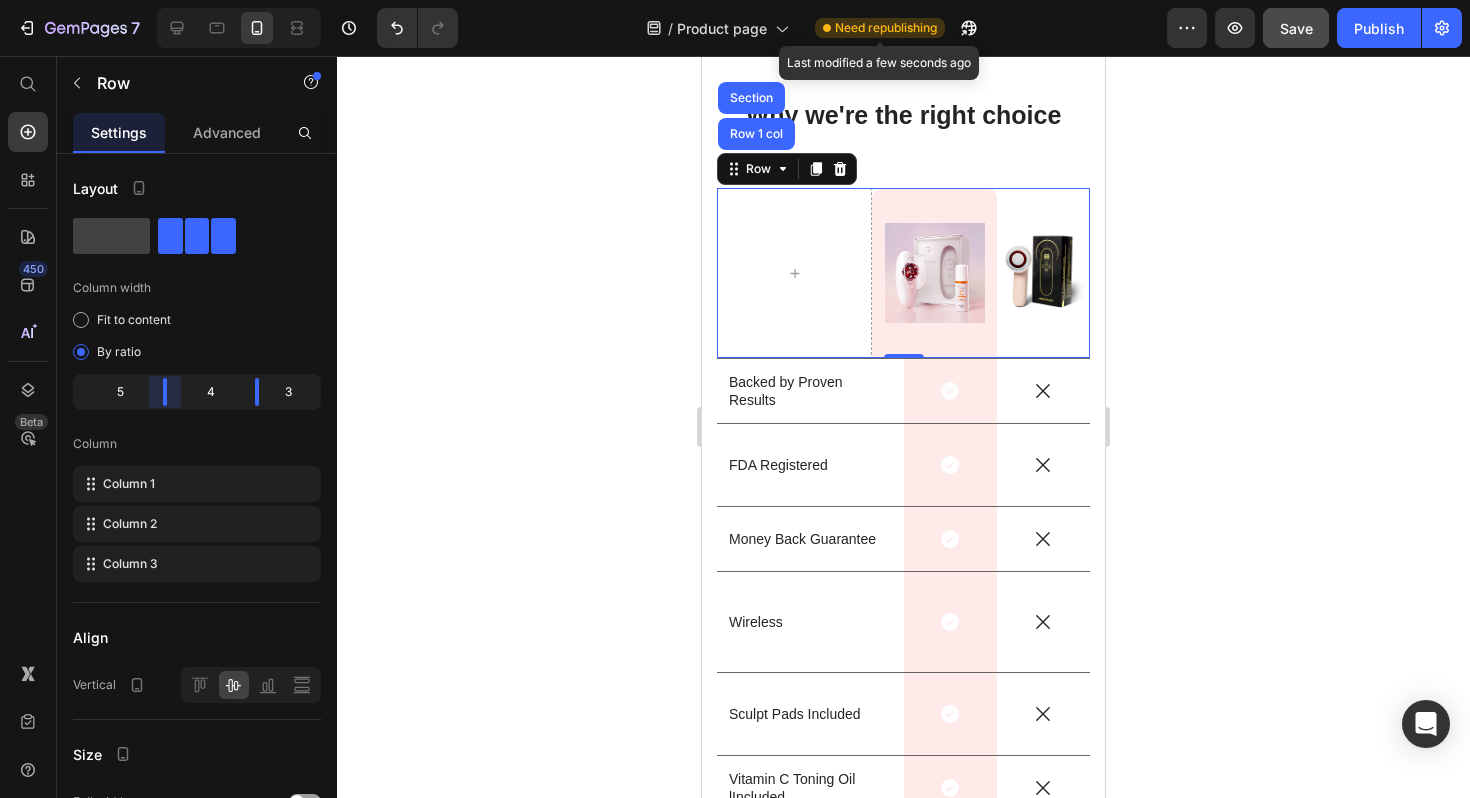 click on "7   /  Product page Need republishing Last modified a few seconds ago Preview  Save   Publish  450 Beta Start with Sections Elements Hero Section Product Detail Brands Trusted Badges Guarantee Product Breakdown How to use Testimonials Compare Bundle FAQs Social Proof Brand Story Product List Collection Blog List Contact Sticky Add to Cart Custom Footer Browse Library 450 Layout
Row
Row
Row
Row Text
Heading
Text Block Button
Button
Button
Sticky Back to top Media
Image" at bounding box center (735, 0) 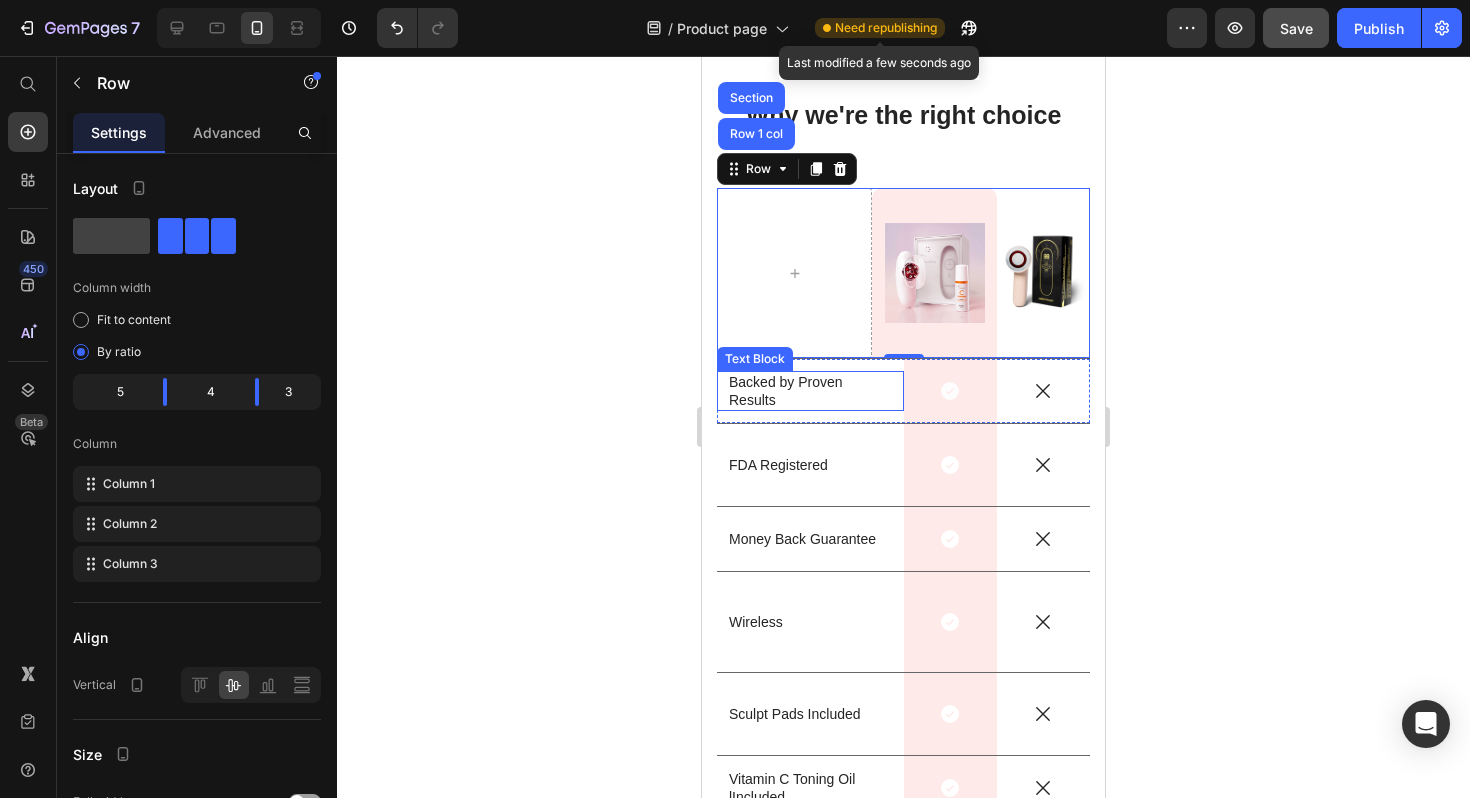 click on "Backed by Proven Results" at bounding box center [810, 391] 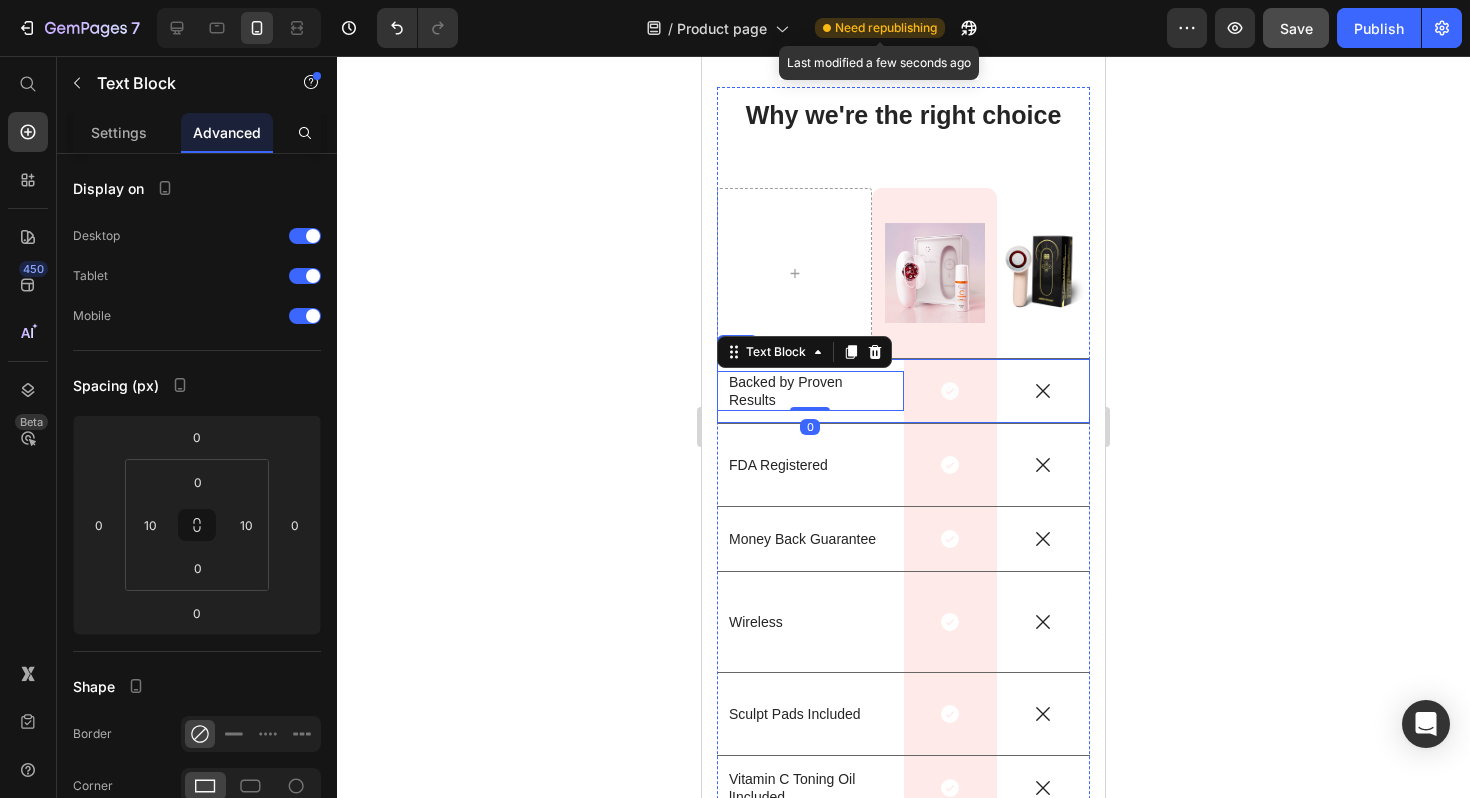 click on "Backed by Proven Results Text Block   0" at bounding box center [810, 391] 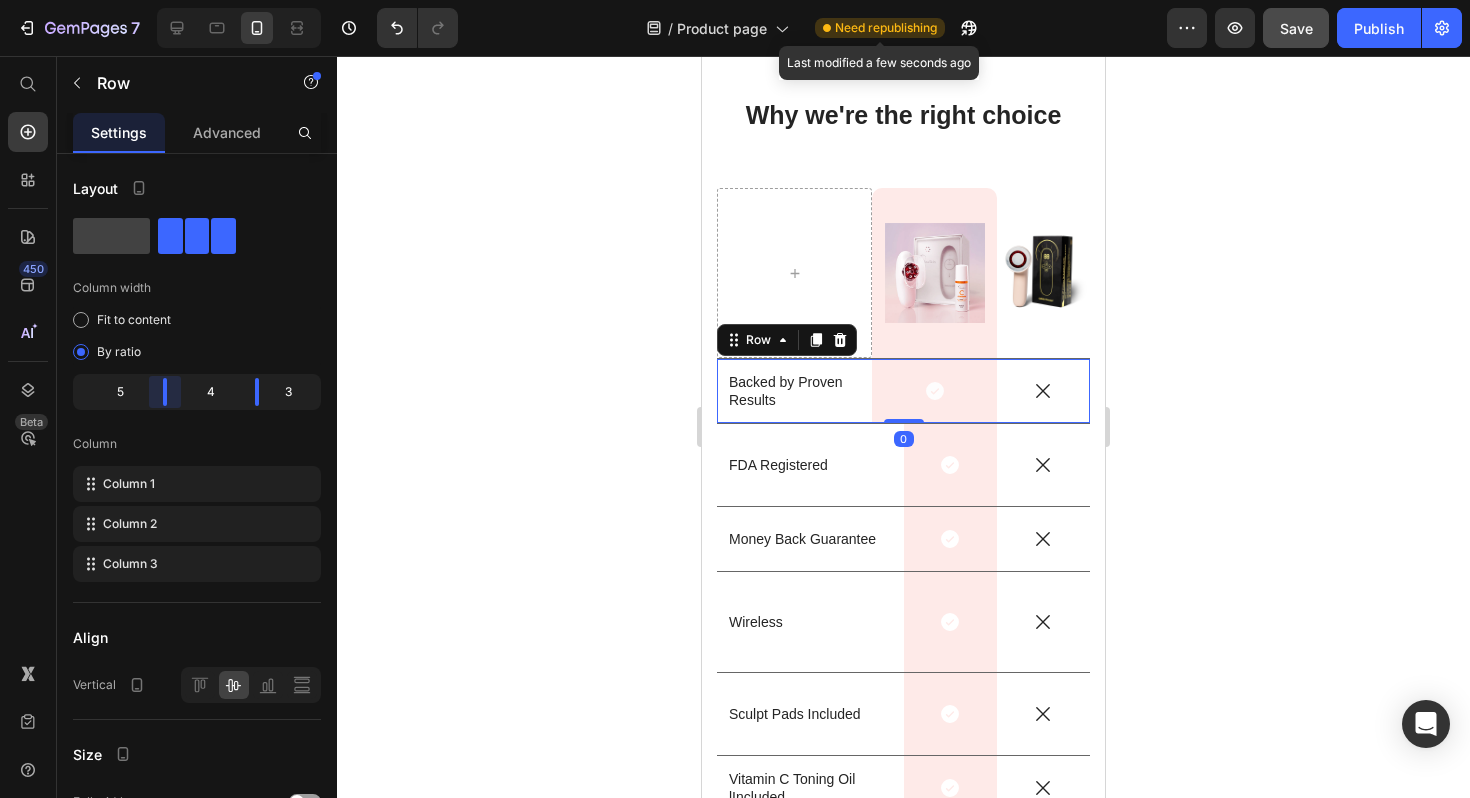 click on "7   /  Product page Need republishing Last modified a few seconds ago Preview  Save   Publish  450 Beta Start with Sections Elements Hero Section Product Detail Brands Trusted Badges Guarantee Product Breakdown How to use Testimonials Compare Bundle FAQs Social Proof Brand Story Product List Collection Blog List Contact Sticky Add to Cart Custom Footer Browse Library 450 Layout
Row
Row
Row
Row Text
Heading
Text Block Button
Button
Button
Sticky Back to top Media
Image" at bounding box center [735, 0] 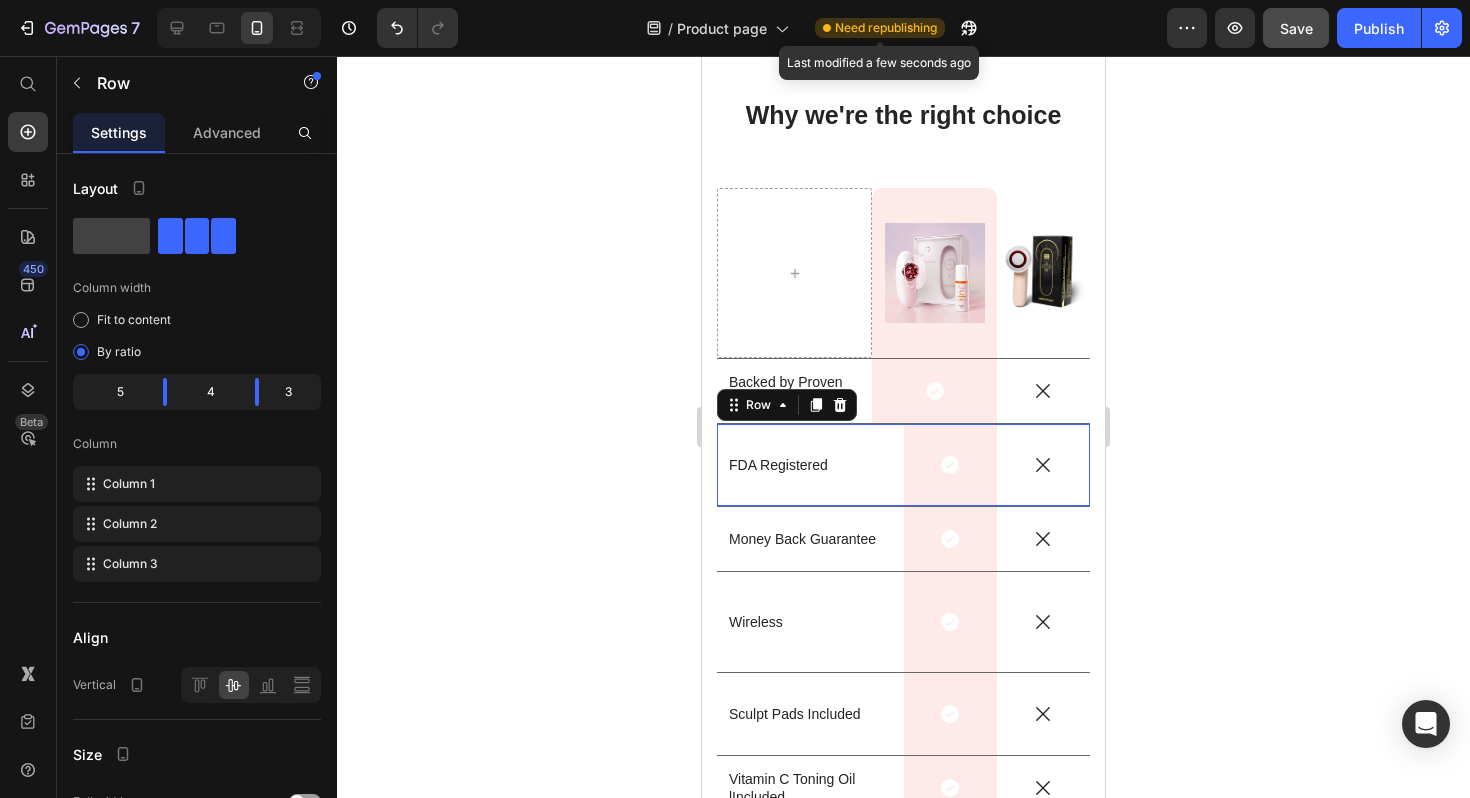 click on "FDA Registered Text Block" at bounding box center [810, 465] 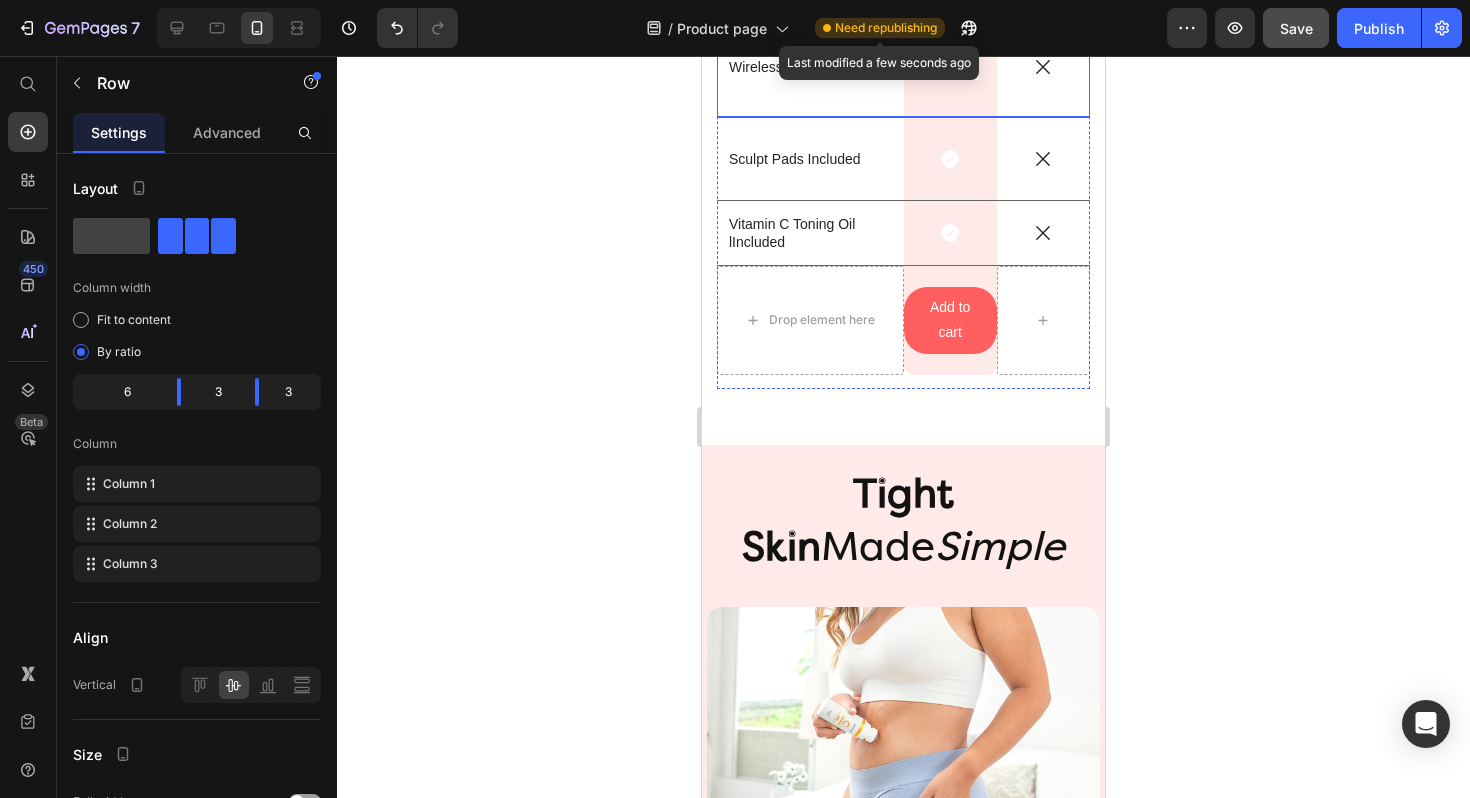 scroll, scrollTop: 5917, scrollLeft: 0, axis: vertical 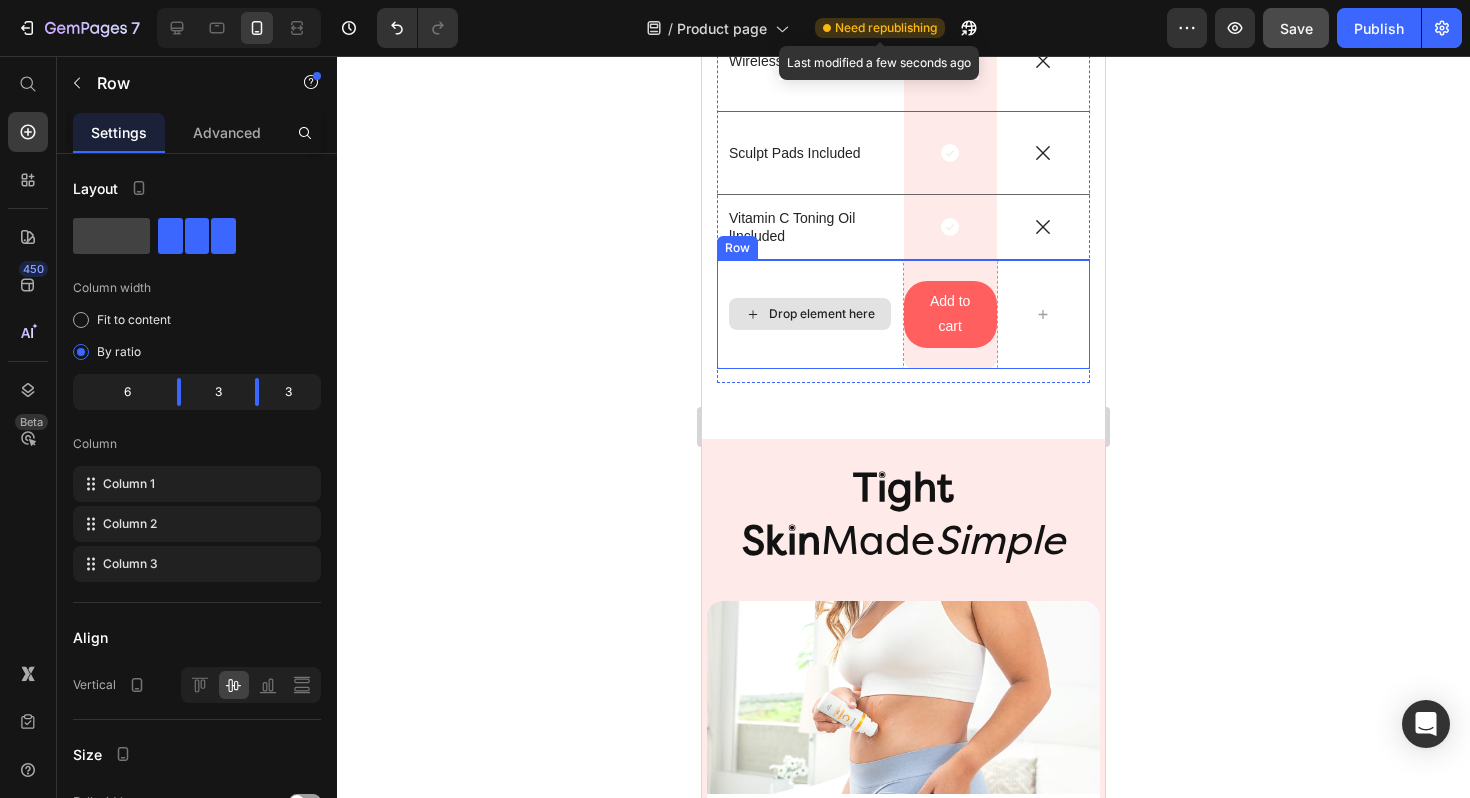 click on "Drop element here" at bounding box center [810, 314] 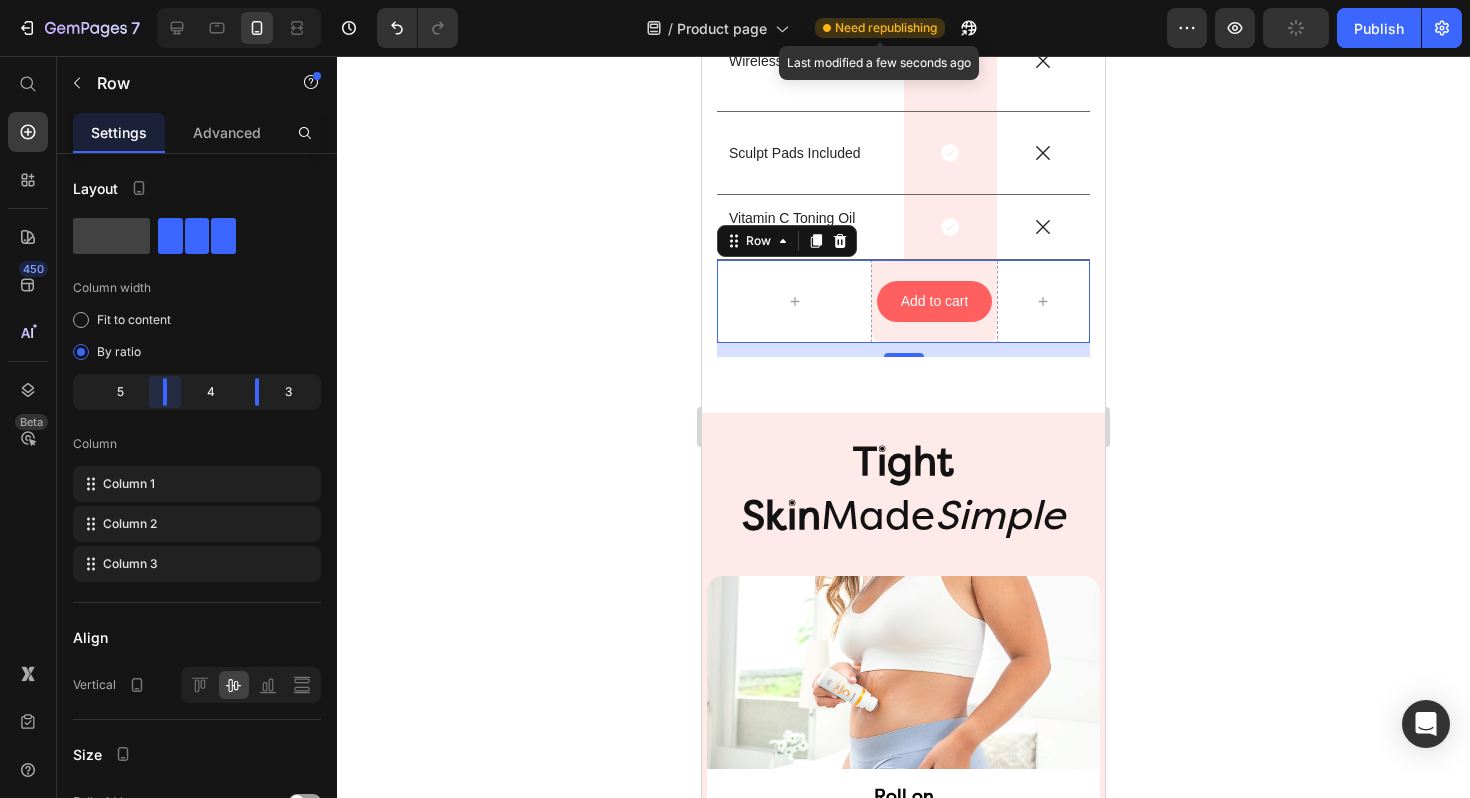 click on "7   /  Product page Need republishing Last modified a few seconds ago Preview  Publish  450 Beta Start with Sections Elements Hero Section Product Detail Brands Trusted Badges Guarantee Product Breakdown How to use Testimonials Compare Bundle FAQs Social Proof Brand Story Product List Collection Blog List Contact Sticky Add to Cart Custom Footer Browse Library 450 Layout
Row
Row
Row
Row Text
Heading
Text Block Button
Button
Button
Sticky Back to top Media
Image Image" at bounding box center (735, 0) 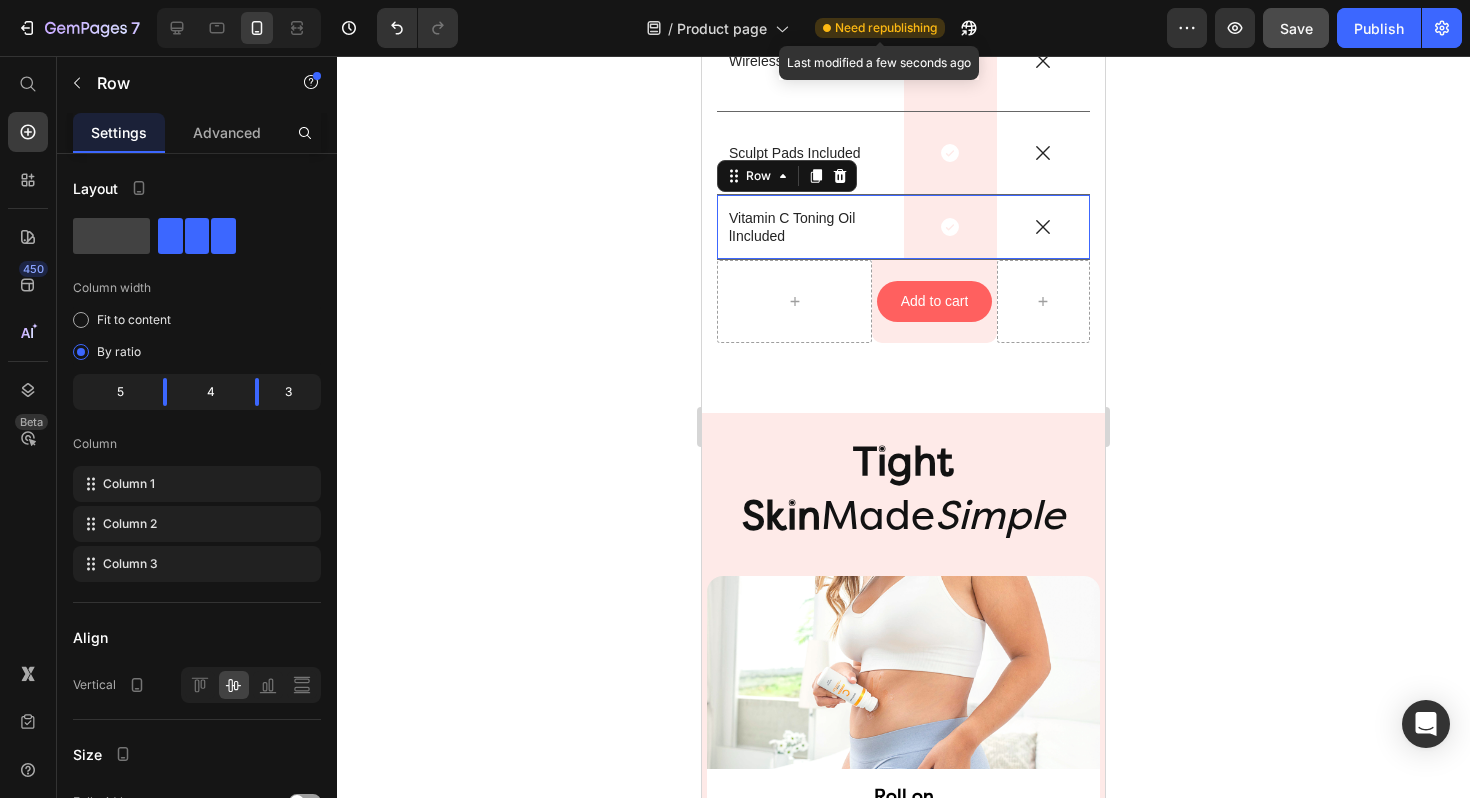 click on "Vitamin C Toning Oil lIncluded Text Block" at bounding box center [810, 227] 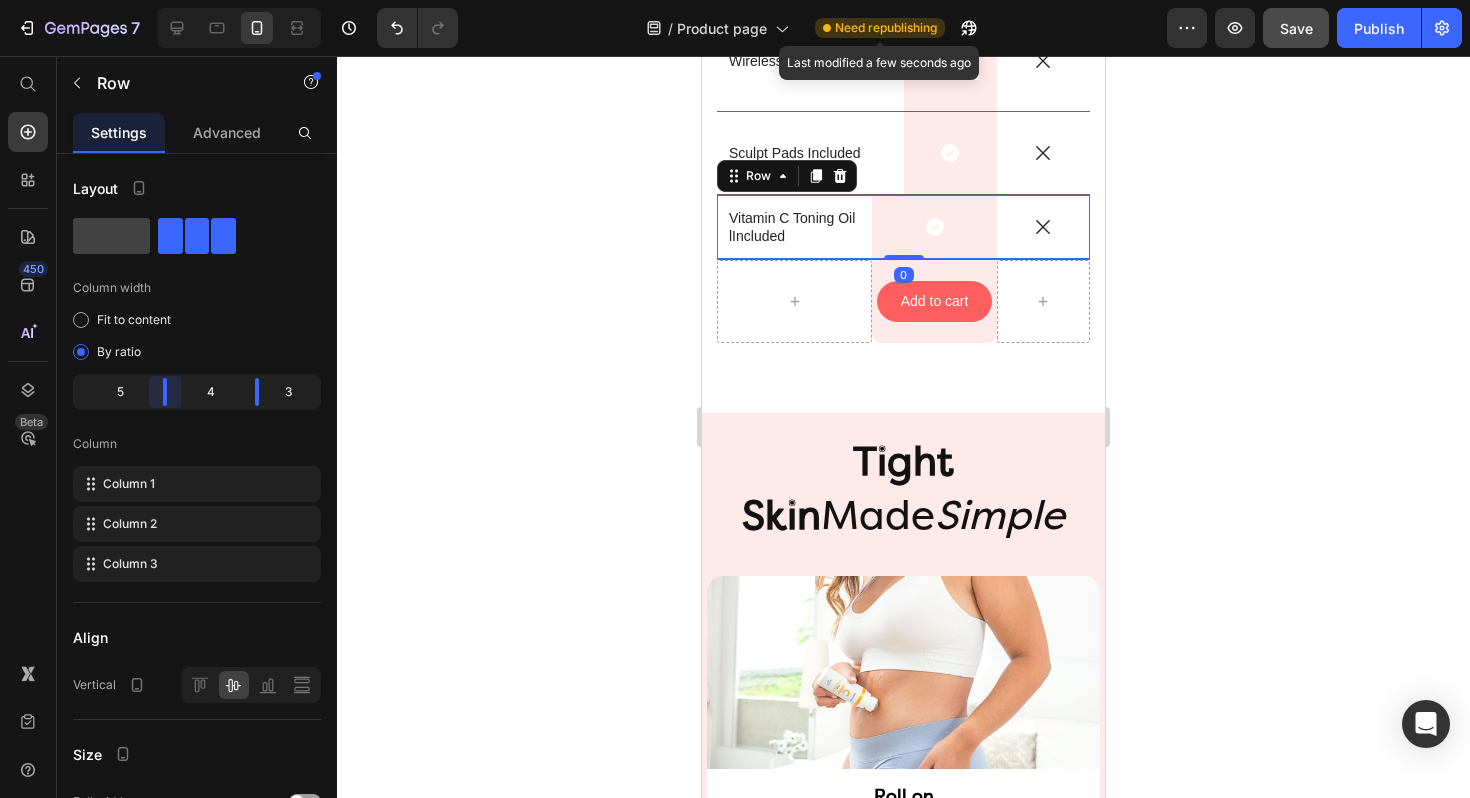 click on "7   /  Product page Need republishing Last modified a few seconds ago Preview  Save   Publish  450 Beta Start with Sections Elements Hero Section Product Detail Brands Trusted Badges Guarantee Product Breakdown How to use Testimonials Compare Bundle FAQs Social Proof Brand Story Product List Collection Blog List Contact Sticky Add to Cart Custom Footer Browse Library 450 Layout
Row
Row
Row
Row Text
Heading
Text Block Button
Button
Button
Sticky Back to top Media
Image" at bounding box center (735, 0) 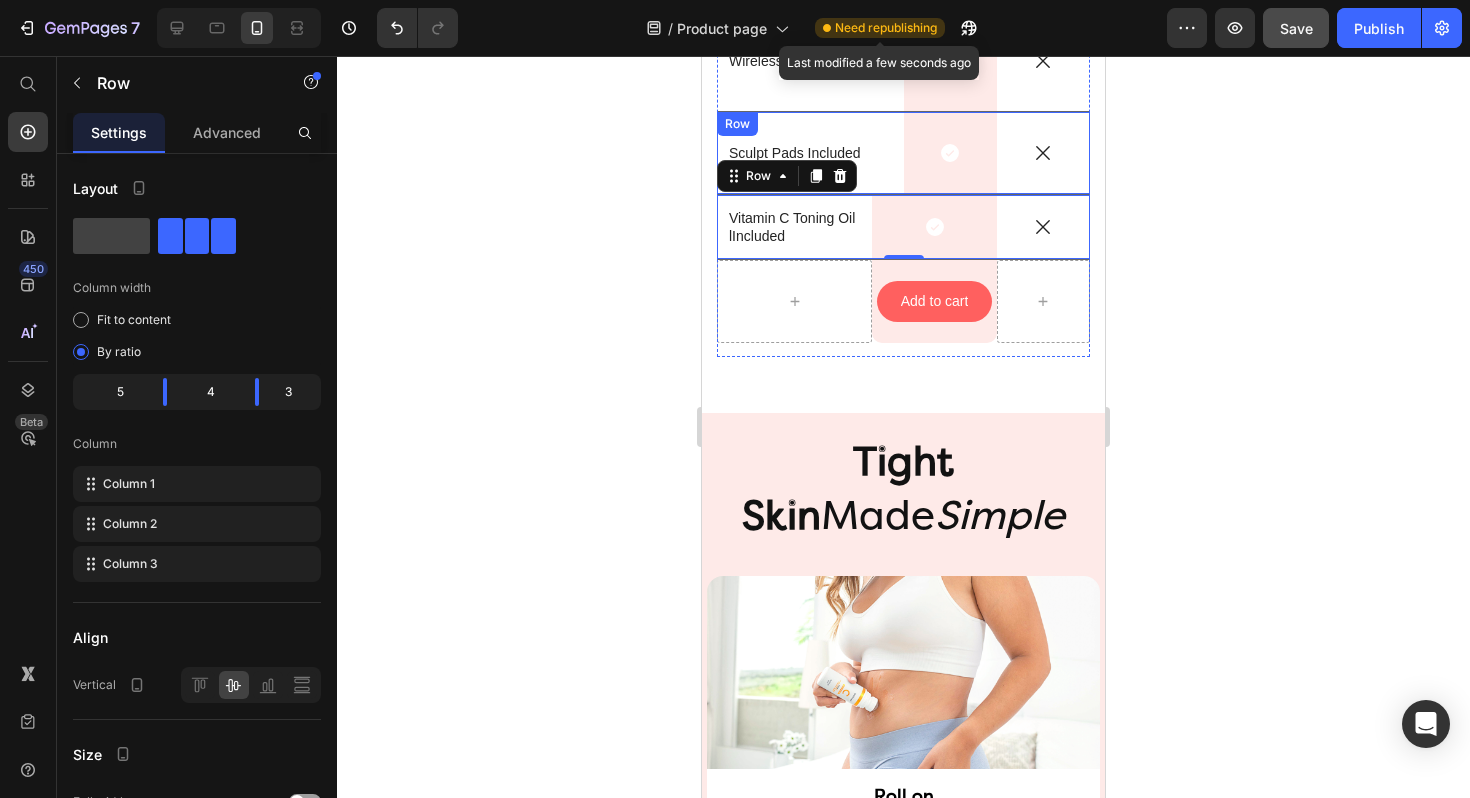 click on "Sculpt Pads Included Text Block" at bounding box center [810, 153] 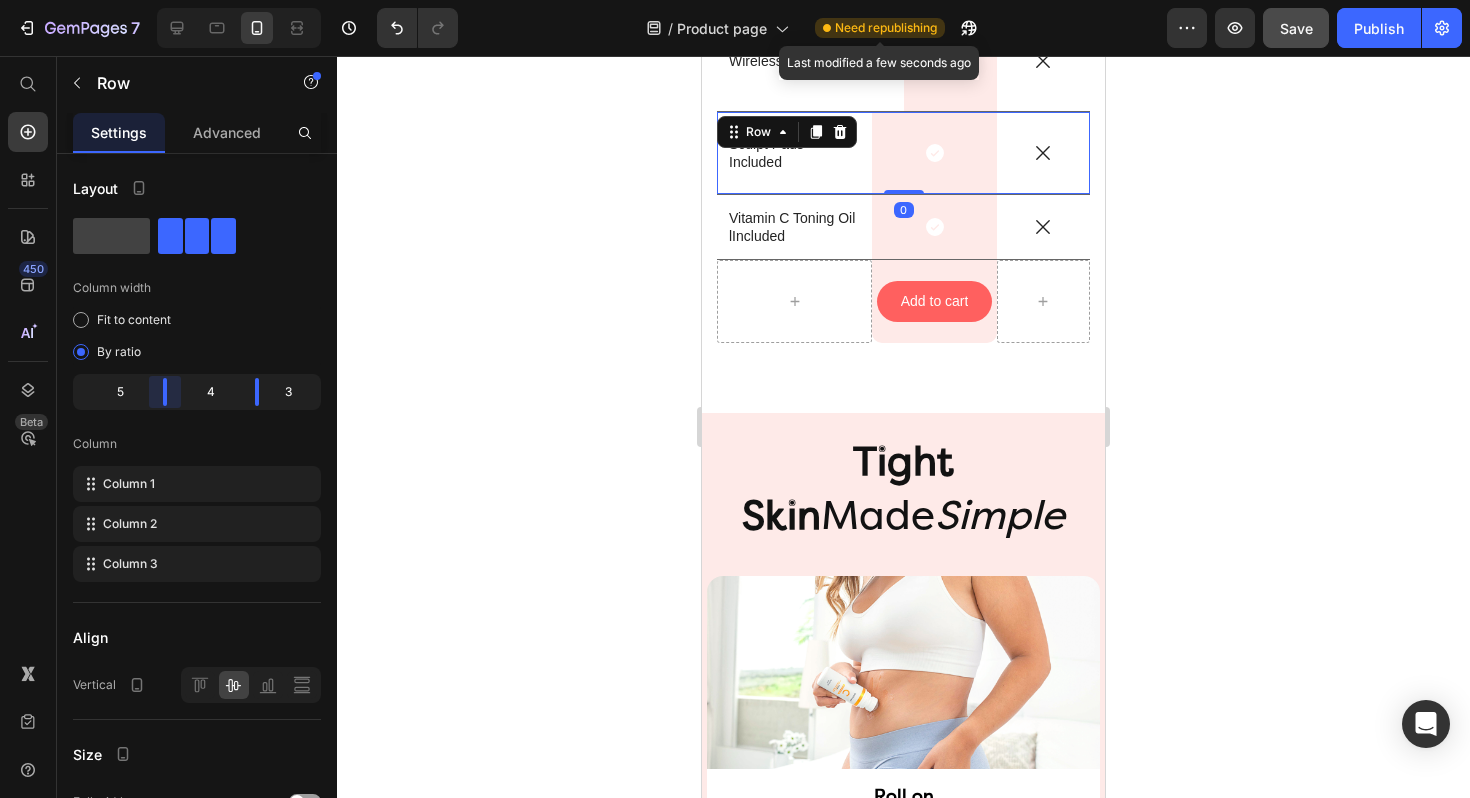 click on "7   /  Product page Need republishing Last modified a few seconds ago Preview  Save   Publish  450 Beta Start with Sections Elements Hero Section Product Detail Brands Trusted Badges Guarantee Product Breakdown How to use Testimonials Compare Bundle FAQs Social Proof Brand Story Product List Collection Blog List Contact Sticky Add to Cart Custom Footer Browse Library 450 Layout
Row
Row
Row
Row Text
Heading
Text Block Button
Button
Button
Sticky Back to top Media
Image" at bounding box center (735, 0) 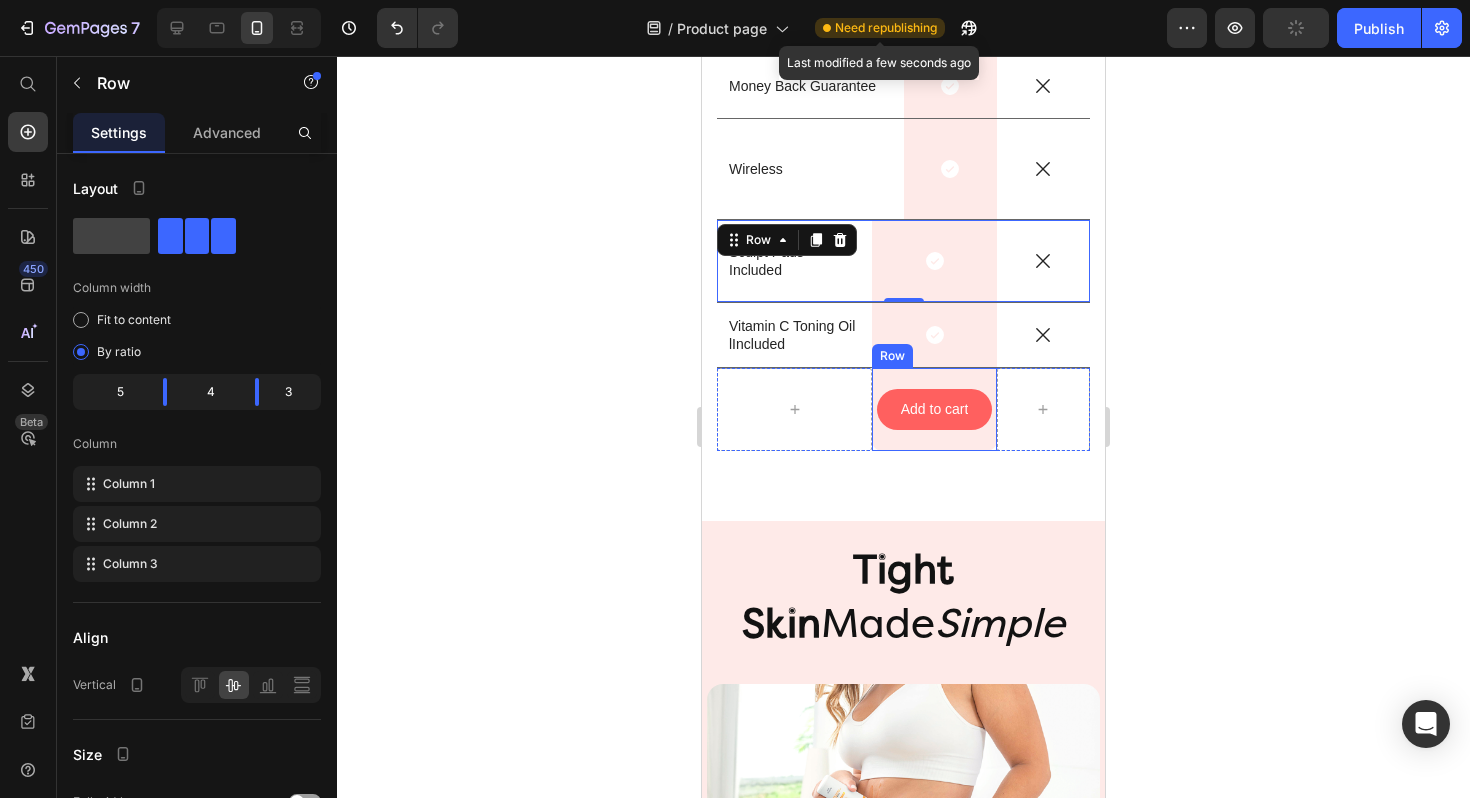 scroll, scrollTop: 5664, scrollLeft: 0, axis: vertical 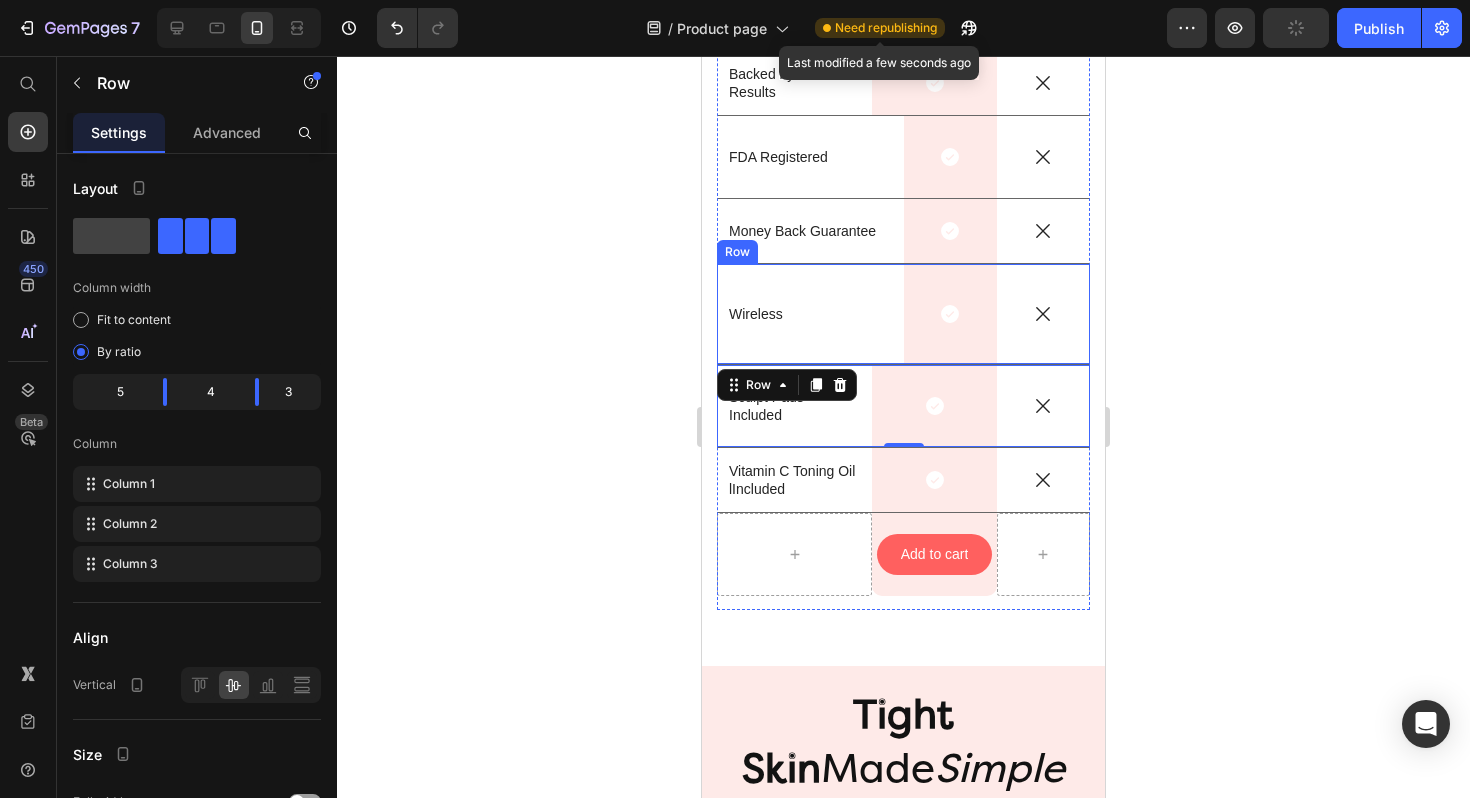 click on "Wireless Text Block" at bounding box center [810, 314] 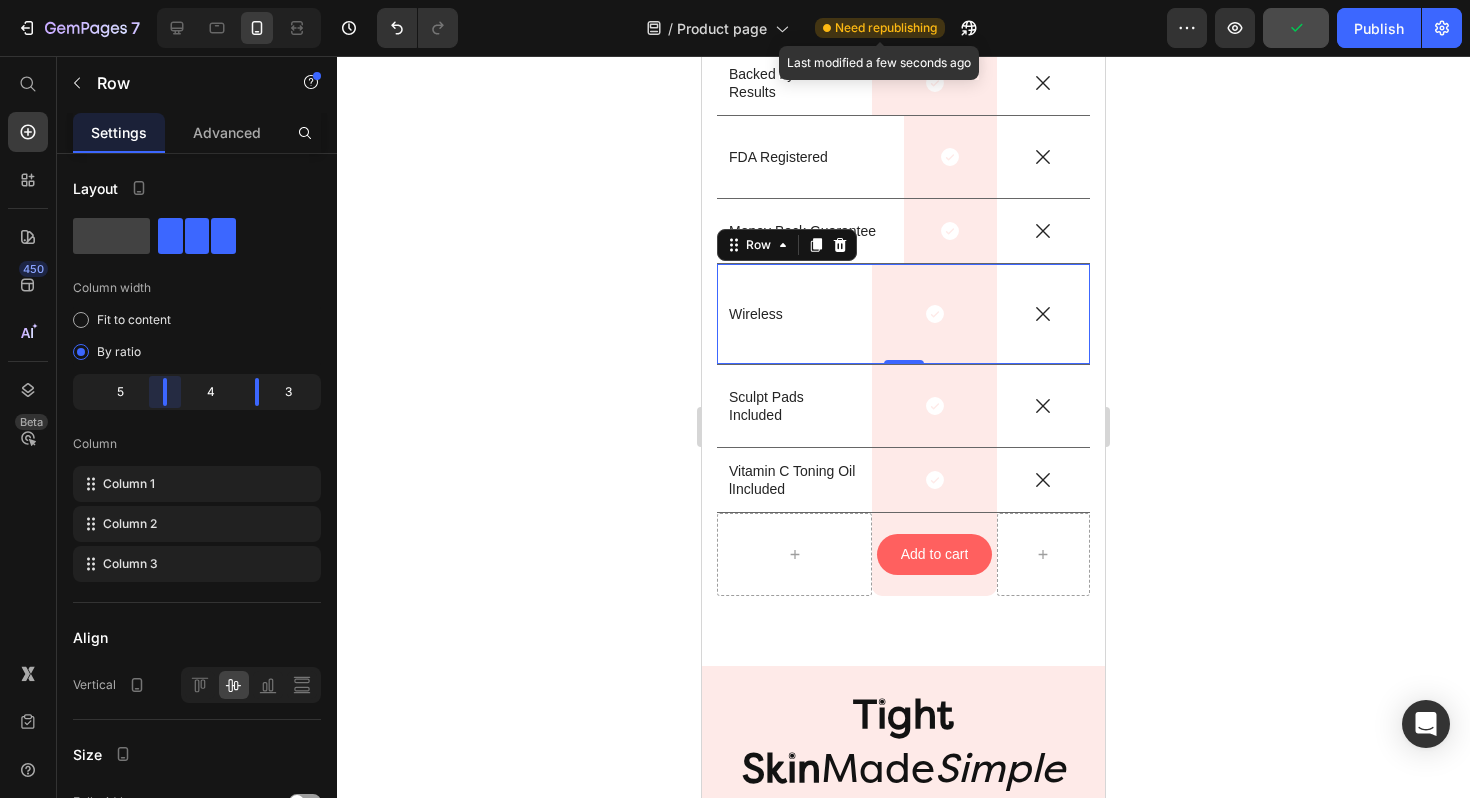 click on "7   /  Product page Need republishing Last modified a few seconds ago Preview  Publish  450 Beta Start with Sections Elements Hero Section Product Detail Brands Trusted Badges Guarantee Product Breakdown How to use Testimonials Compare Bundle FAQs Social Proof Brand Story Product List Collection Blog List Contact Sticky Add to Cart Custom Footer Browse Library 450 Layout
Row
Row
Row
Row Text
Heading
Text Block Button
Button
Button
Sticky Back to top Media
Image Image" at bounding box center [735, 0] 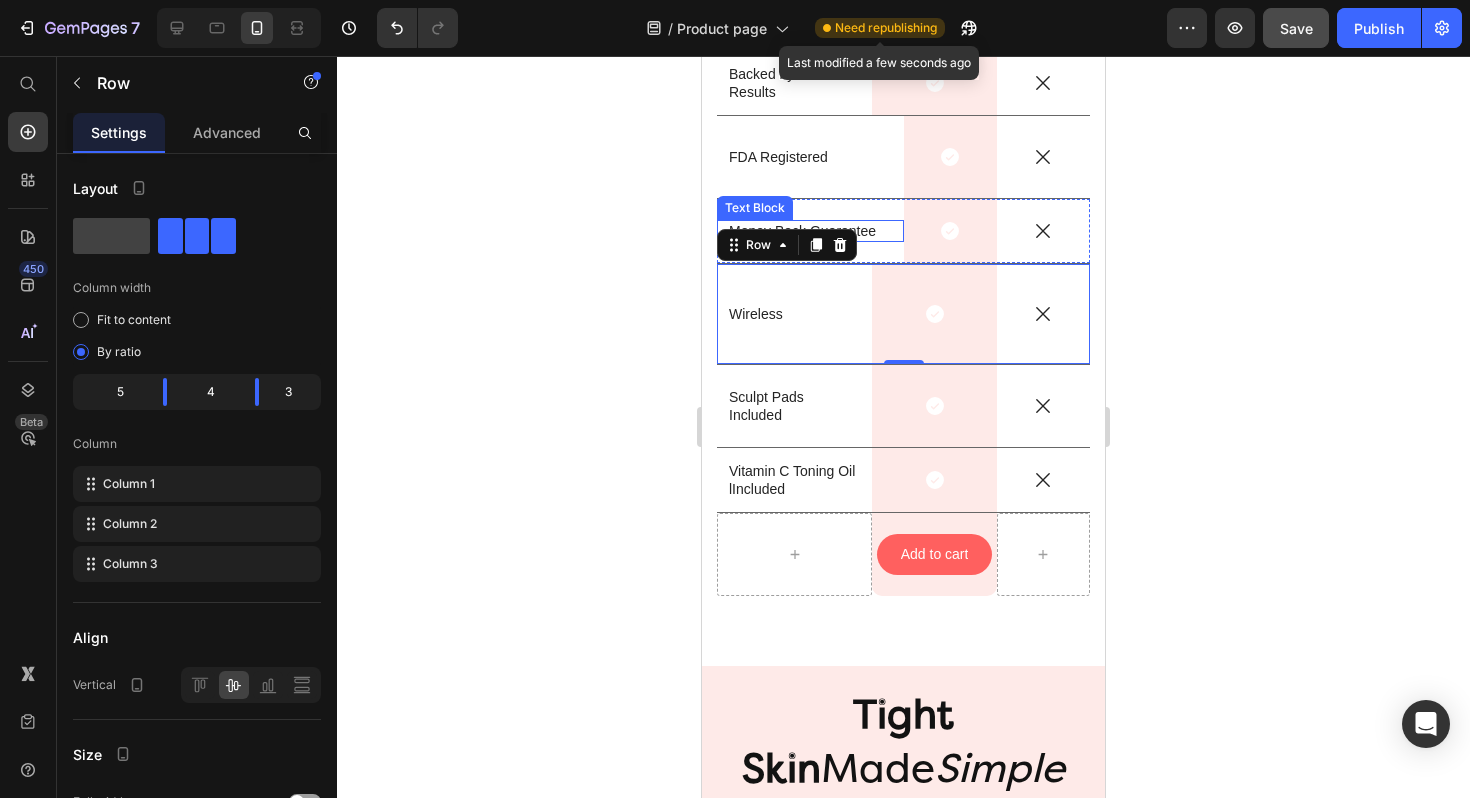 click on "Money Back Guarantee" at bounding box center (810, 231) 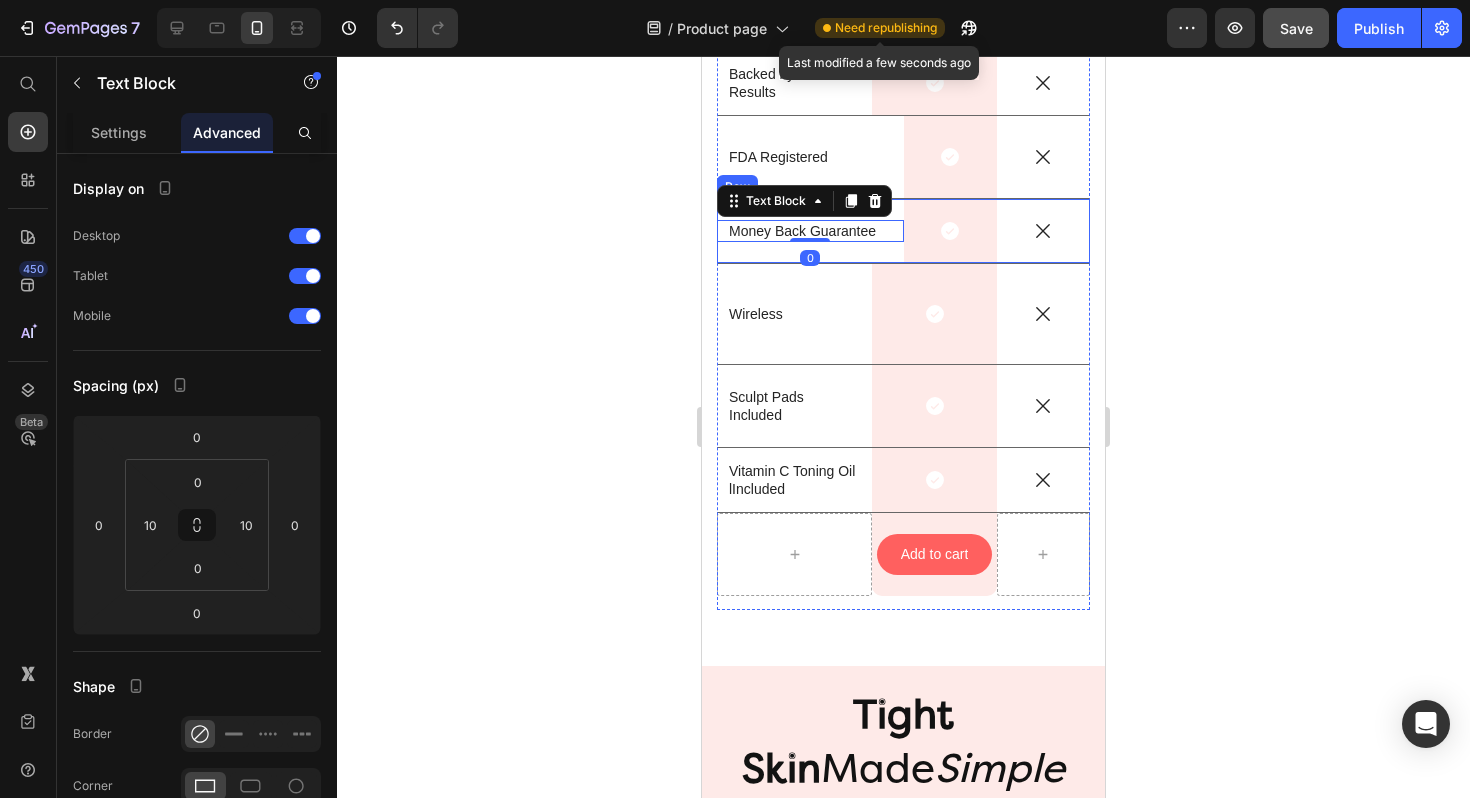 click on "Money Back Guarantee Text Block   0" at bounding box center [810, 231] 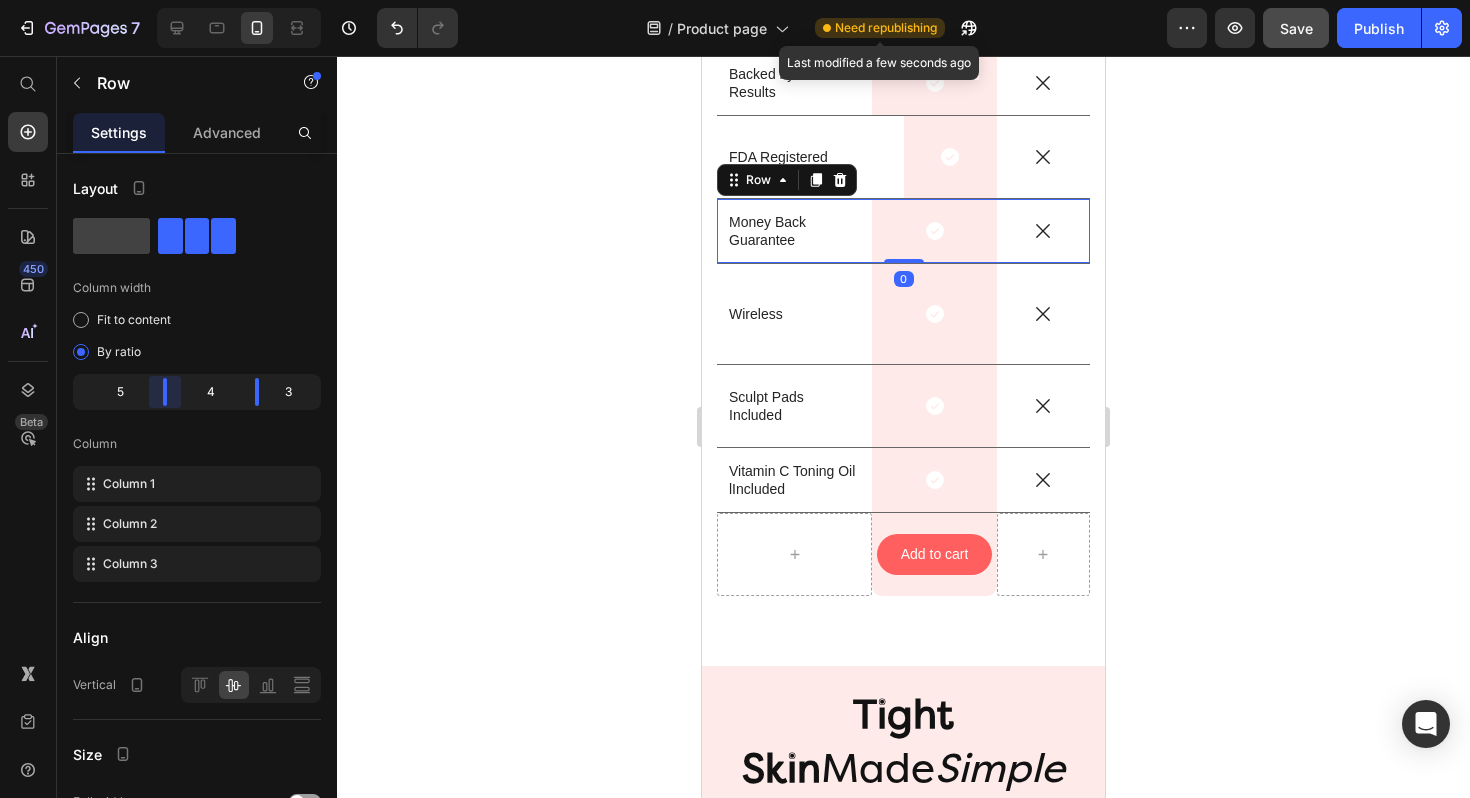 click on "7   /  Product page Need republishing Last modified a few seconds ago Preview  Save   Publish  450 Beta Start with Sections Elements Hero Section Product Detail Brands Trusted Badges Guarantee Product Breakdown How to use Testimonials Compare Bundle FAQs Social Proof Brand Story Product List Collection Blog List Contact Sticky Add to Cart Custom Footer Browse Library 450 Layout
Row
Row
Row
Row Text
Heading
Text Block Button
Button
Button
Sticky Back to top Media
Image" at bounding box center [735, 0] 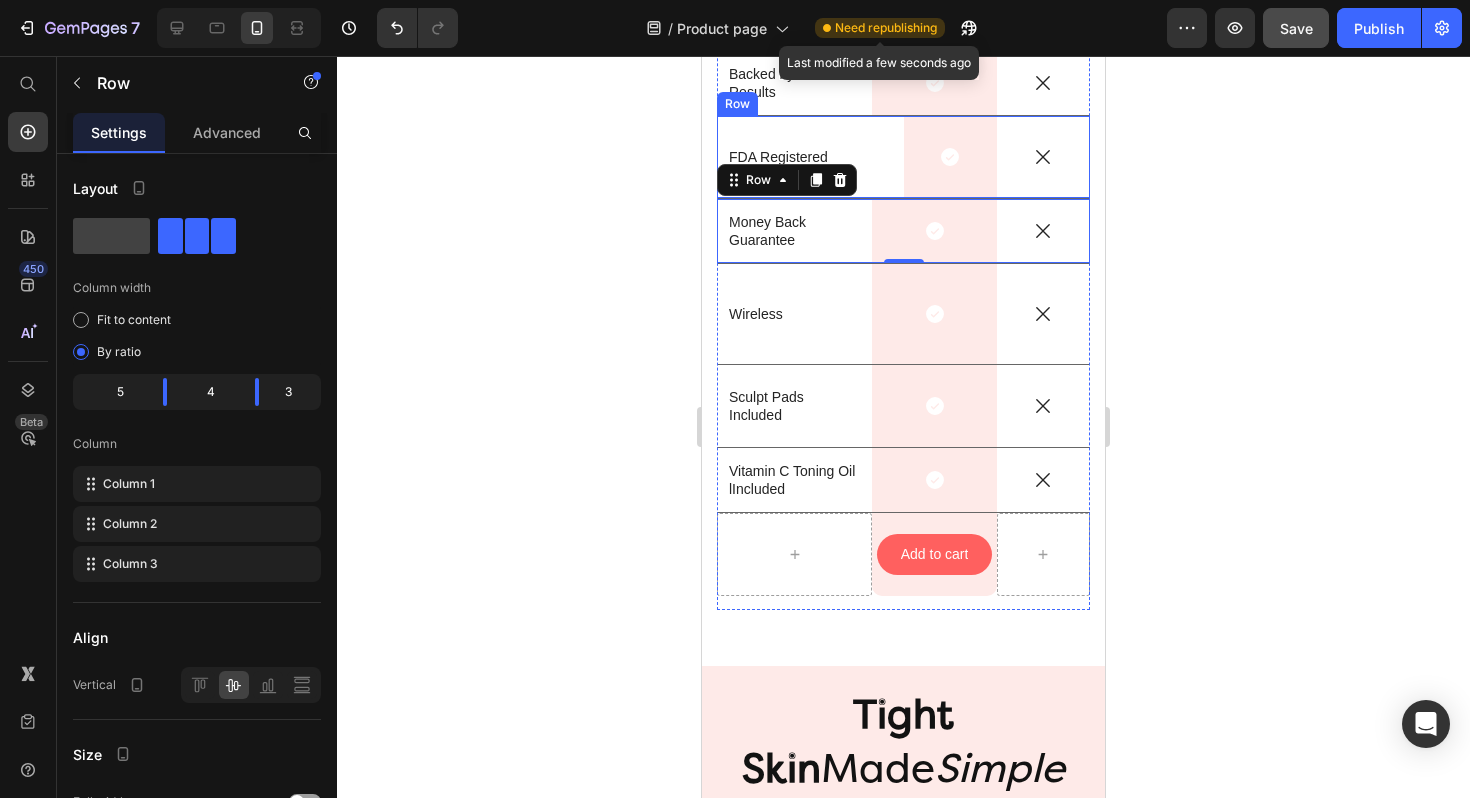 click on "FDA Registered Text Block" at bounding box center [810, 157] 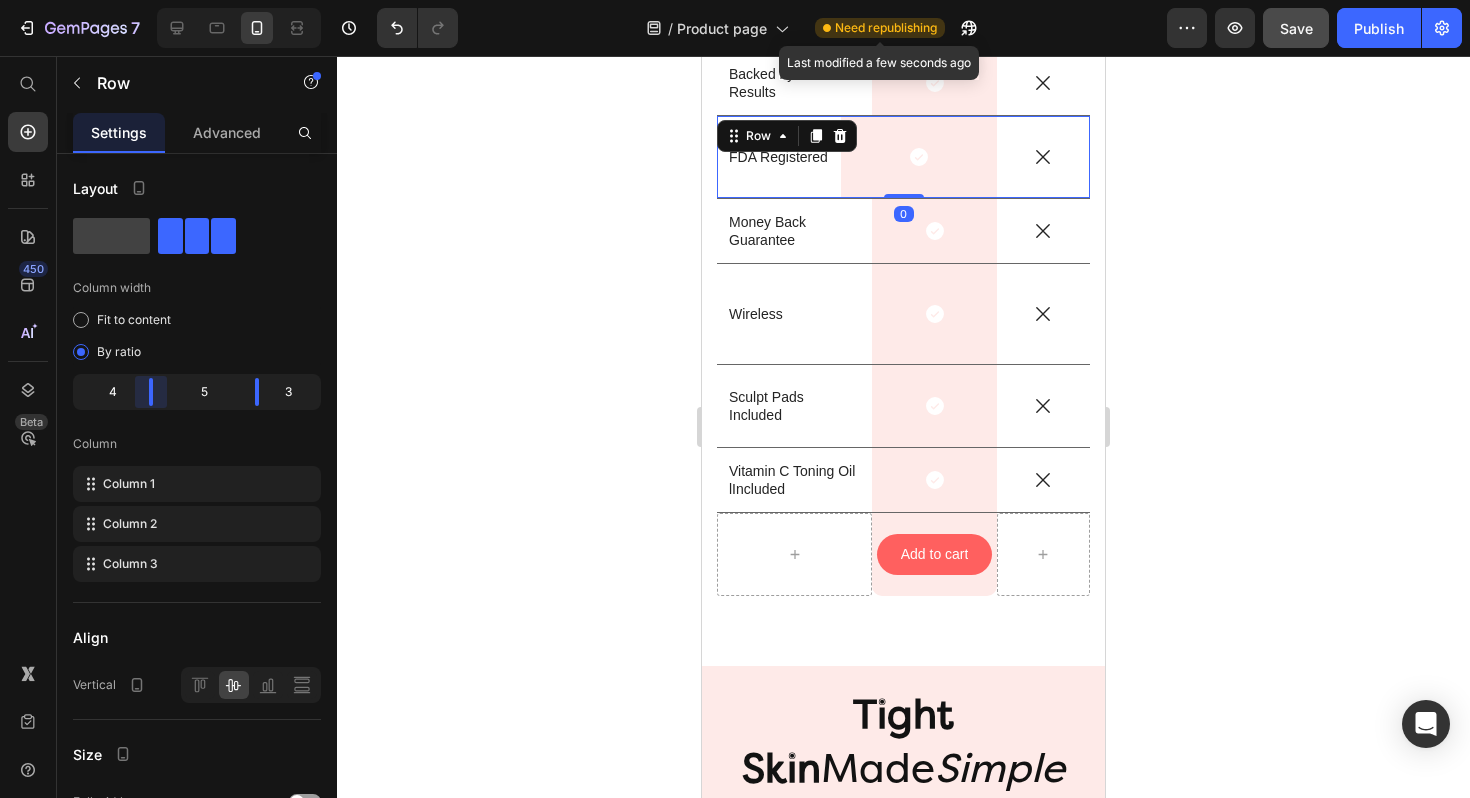 click on "7   /  Product page Need republishing Last modified a few seconds ago Preview  Save   Publish  450 Beta Start with Sections Elements Hero Section Product Detail Brands Trusted Badges Guarantee Product Breakdown How to use Testimonials Compare Bundle FAQs Social Proof Brand Story Product List Collection Blog List Contact Sticky Add to Cart Custom Footer Browse Library 450 Layout
Row
Row
Row
Row Text
Heading
Text Block Button
Button
Button
Sticky Back to top Media
Image" at bounding box center (735, 0) 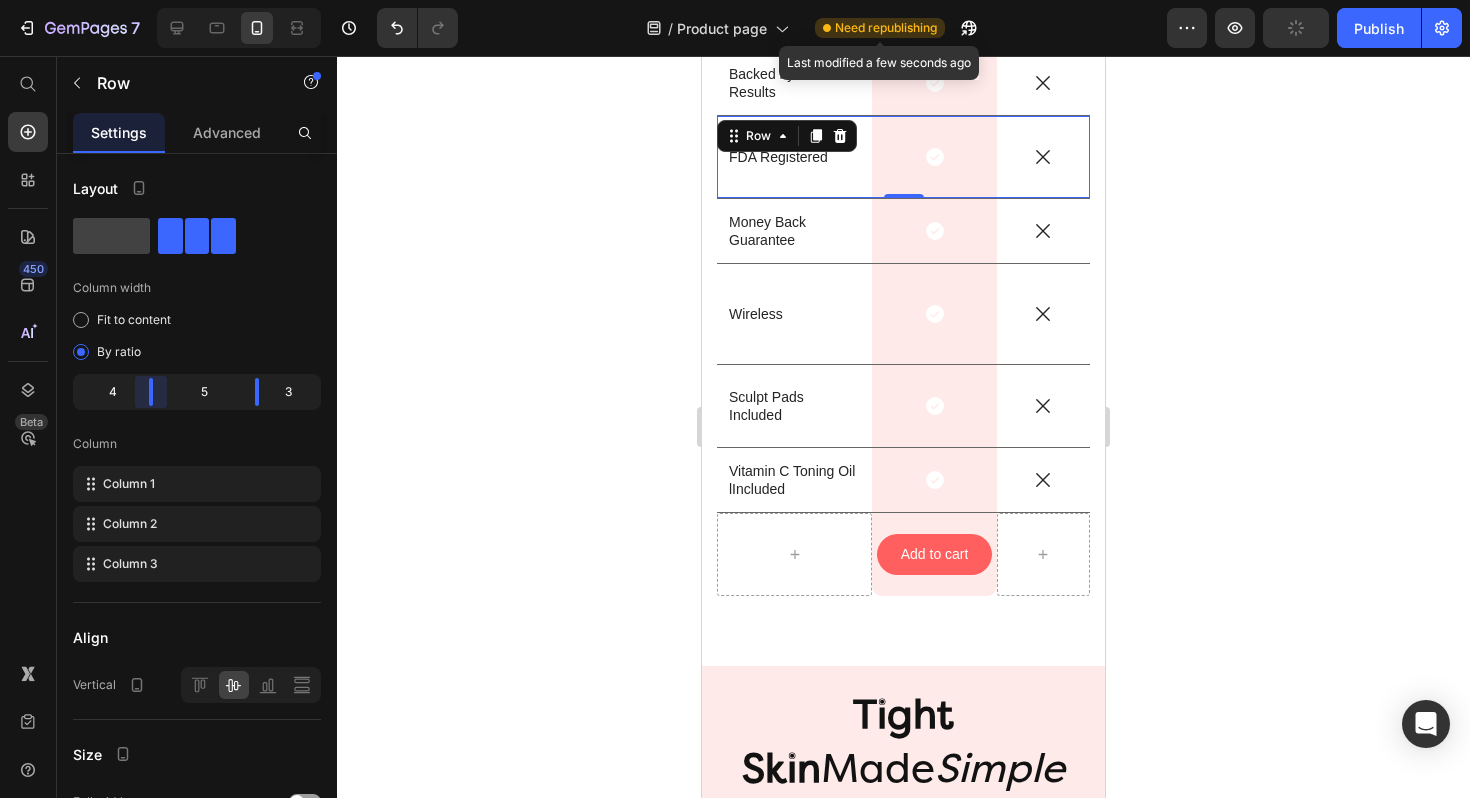 drag, startPoint x: 152, startPoint y: 389, endPoint x: 168, endPoint y: 389, distance: 16 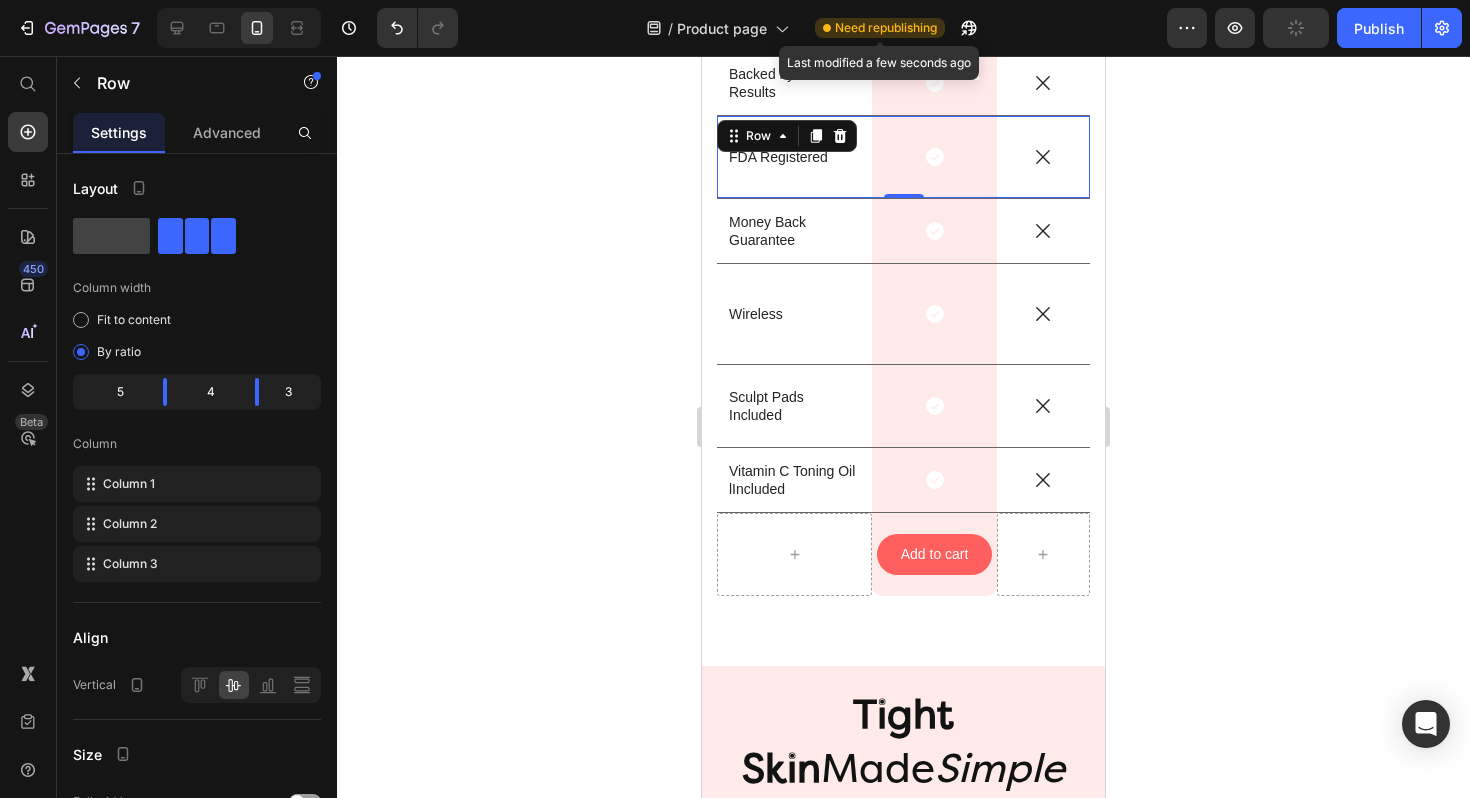 click 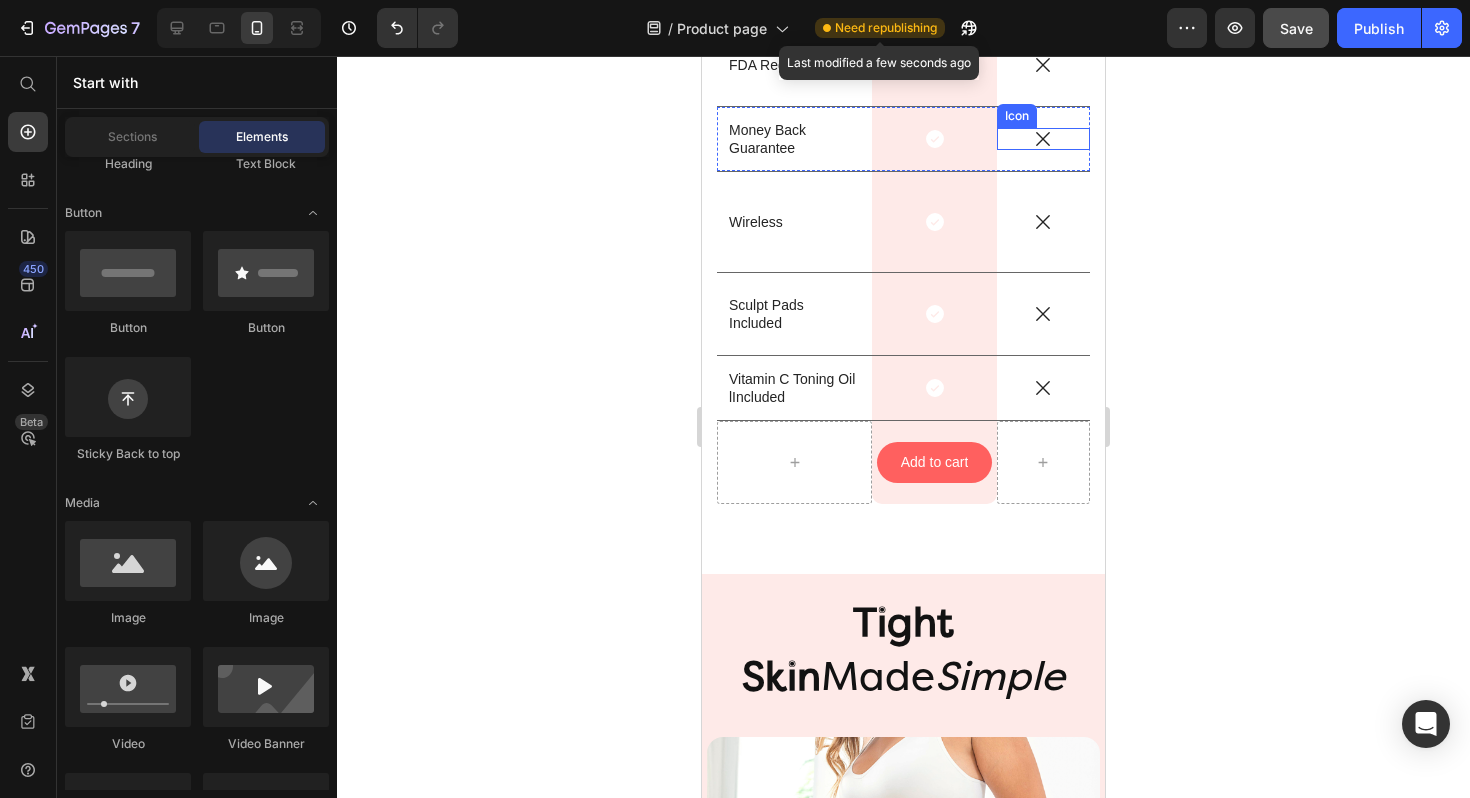 scroll, scrollTop: 5783, scrollLeft: 0, axis: vertical 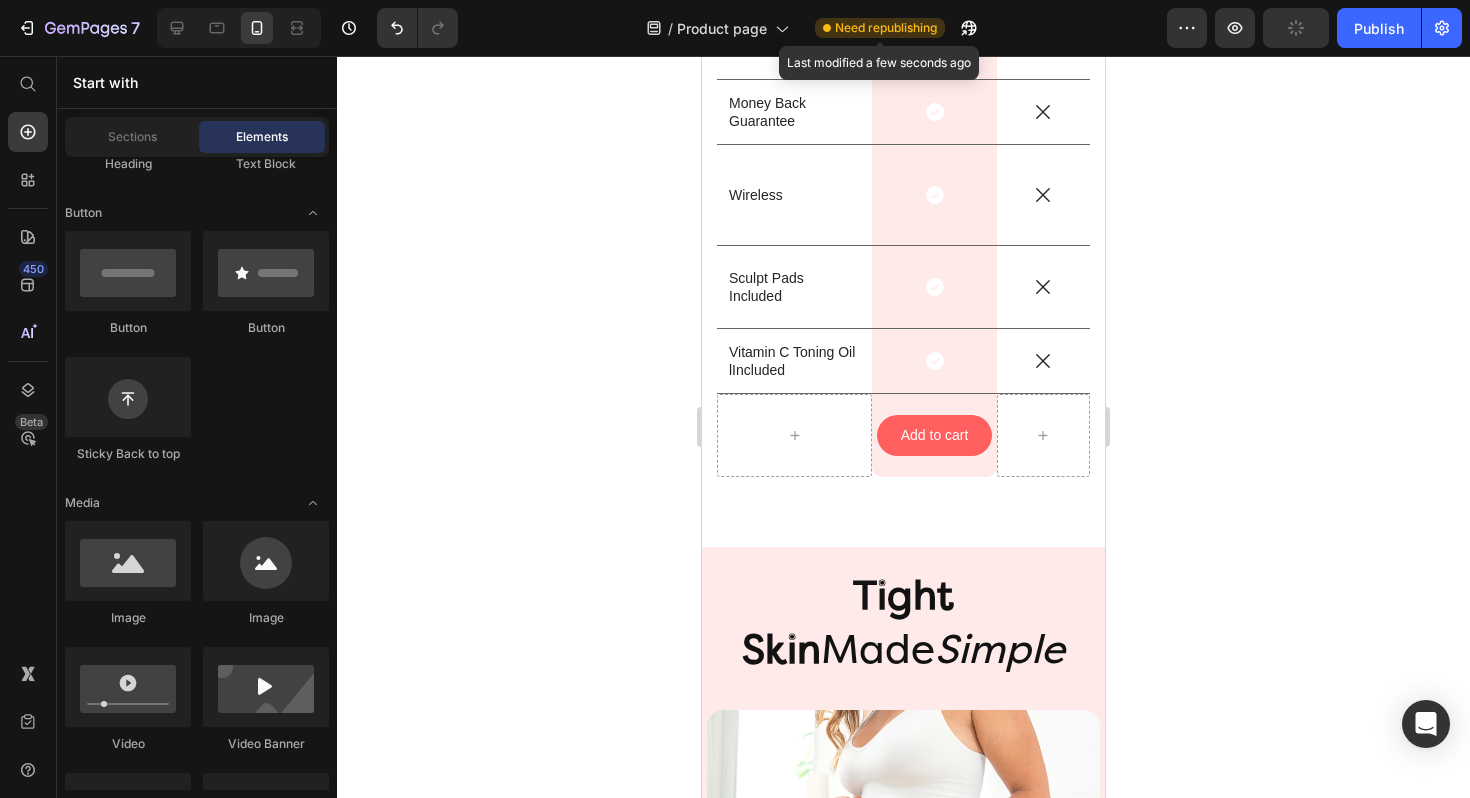 click 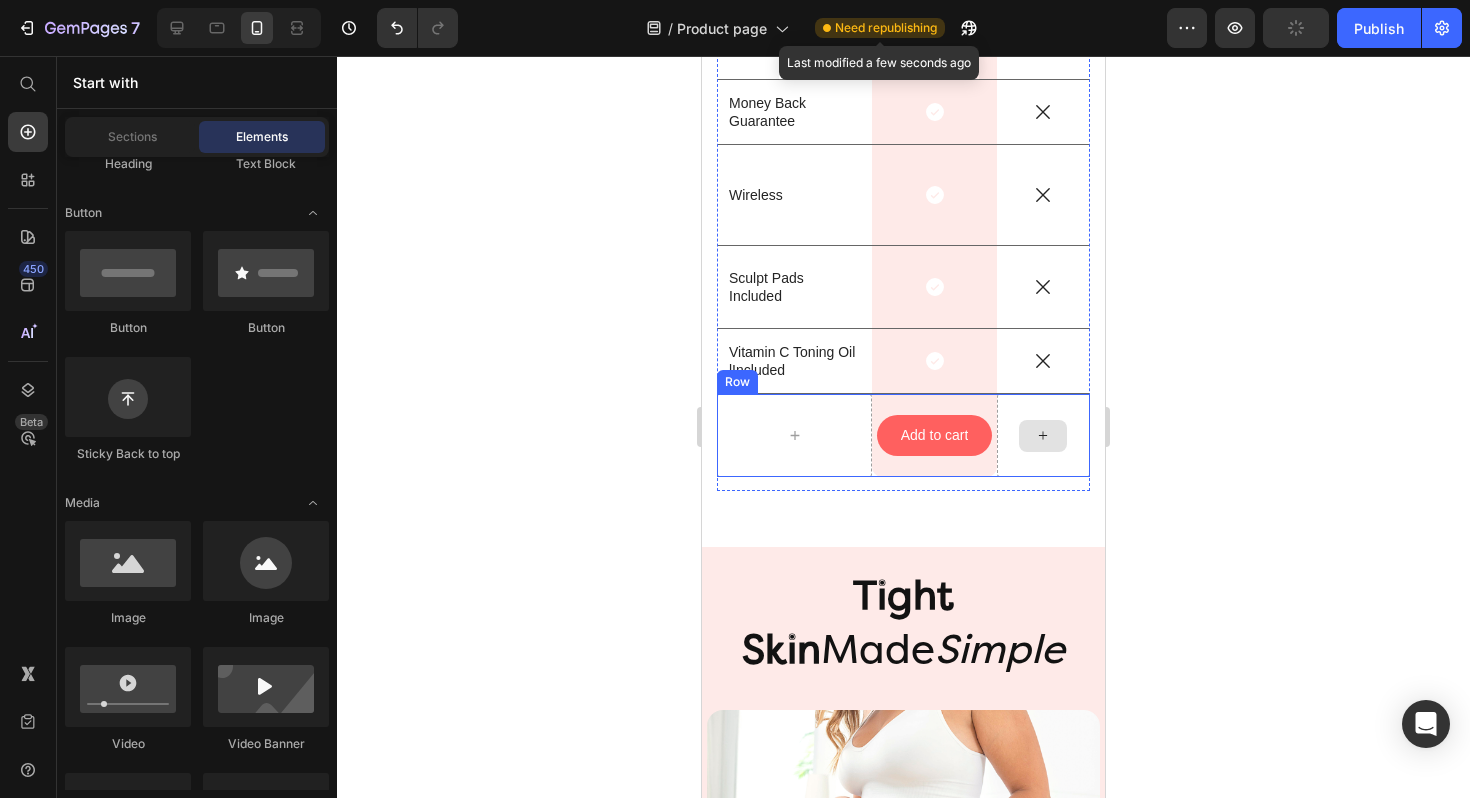click at bounding box center [1043, 436] 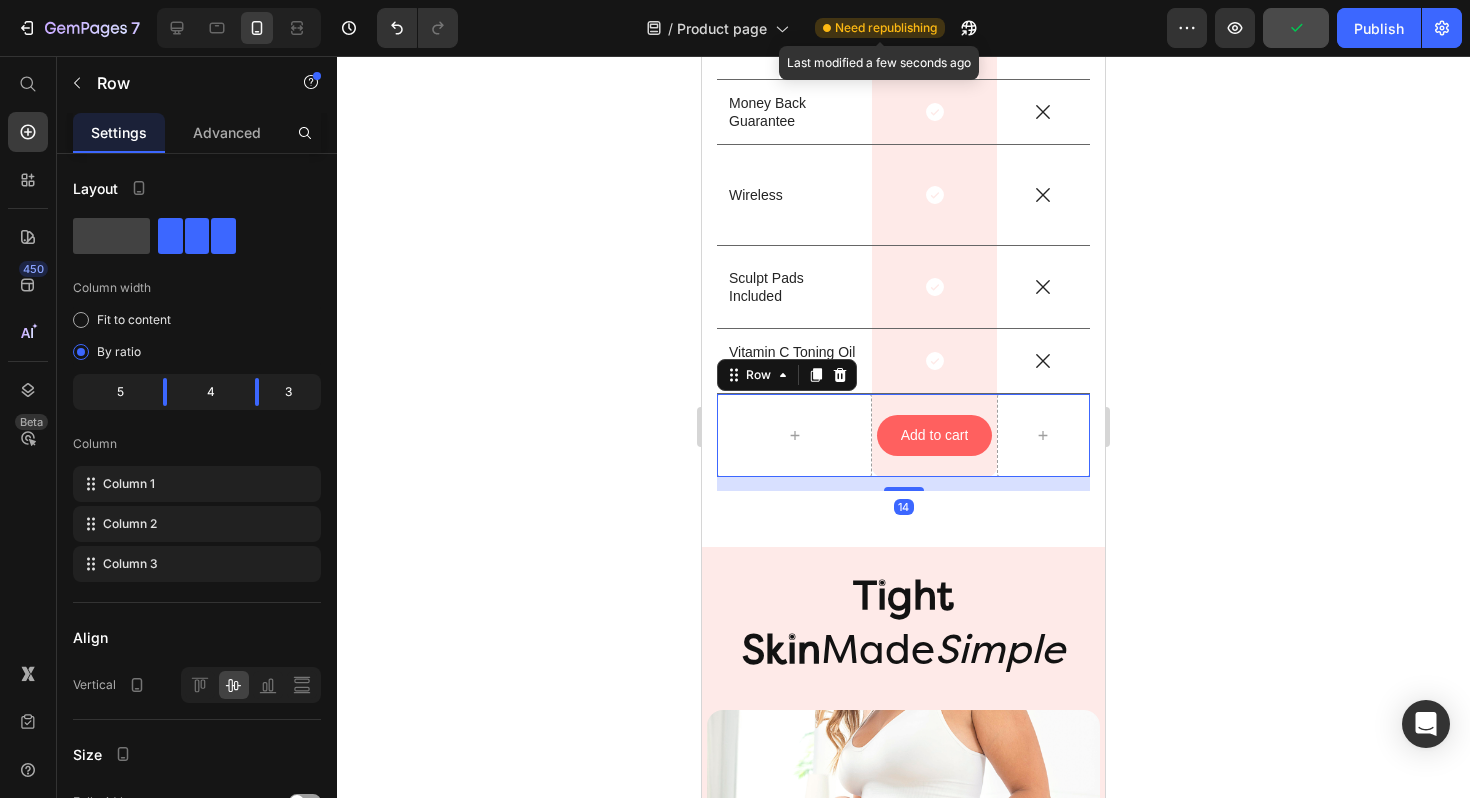 click 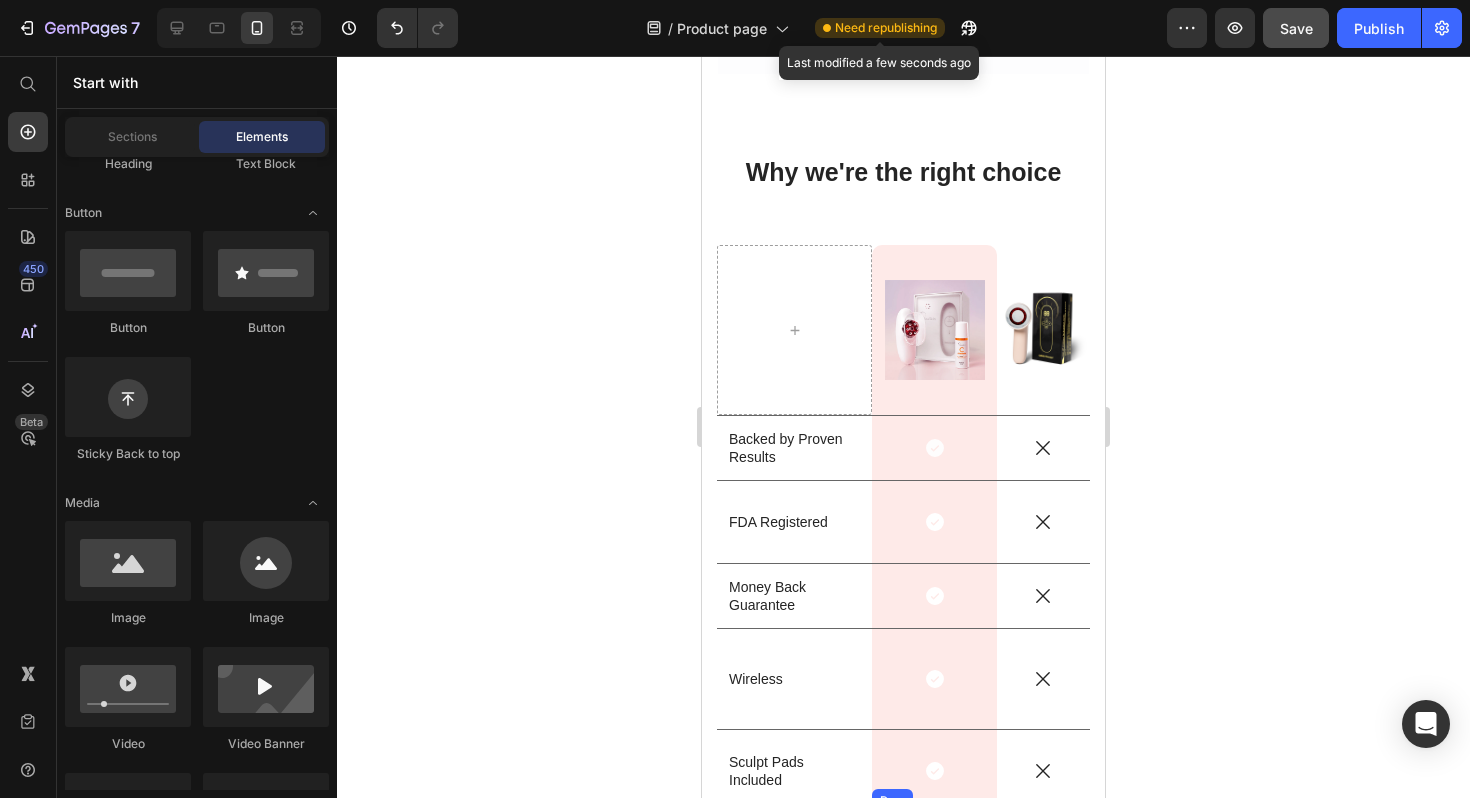 scroll, scrollTop: 5723, scrollLeft: 0, axis: vertical 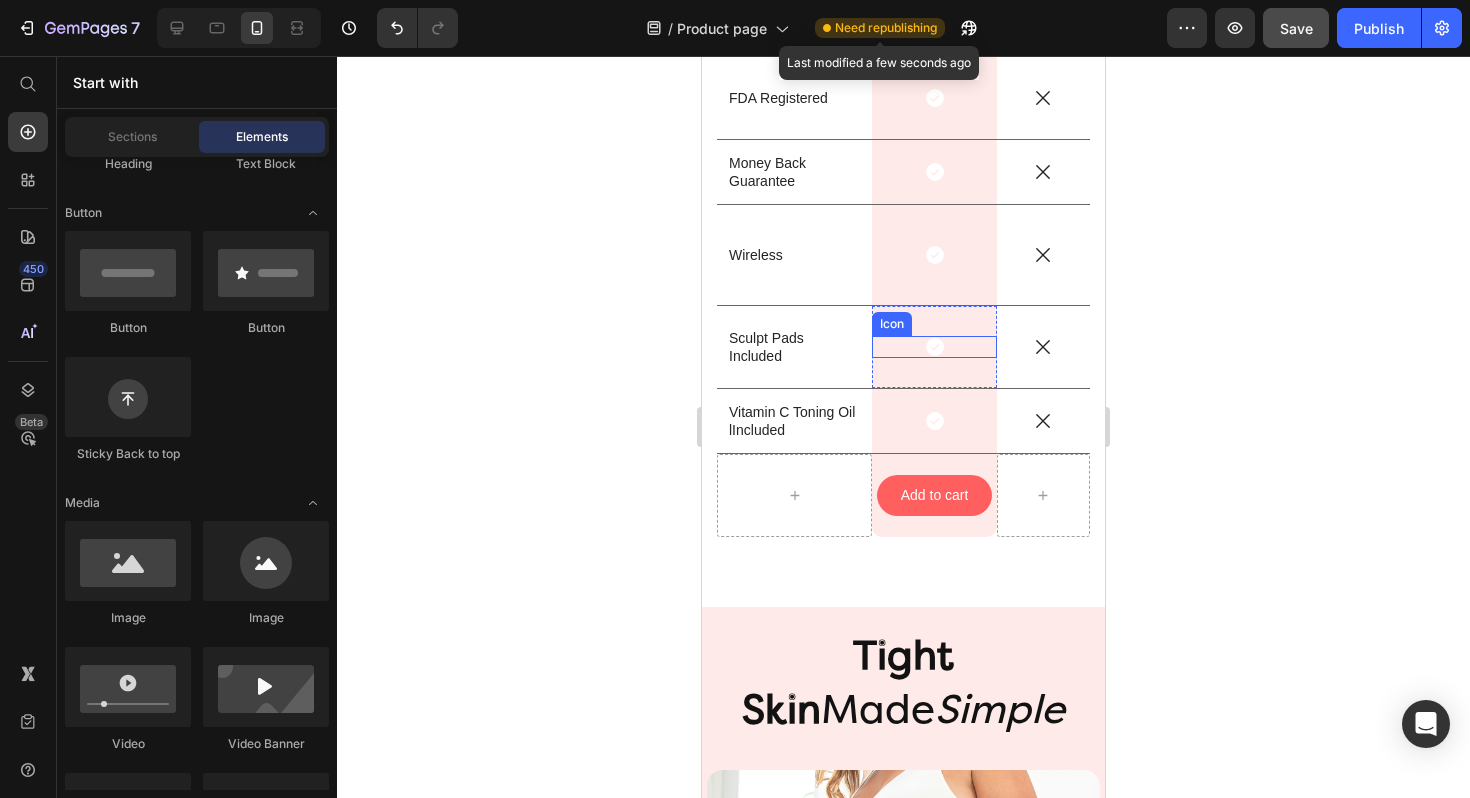 click 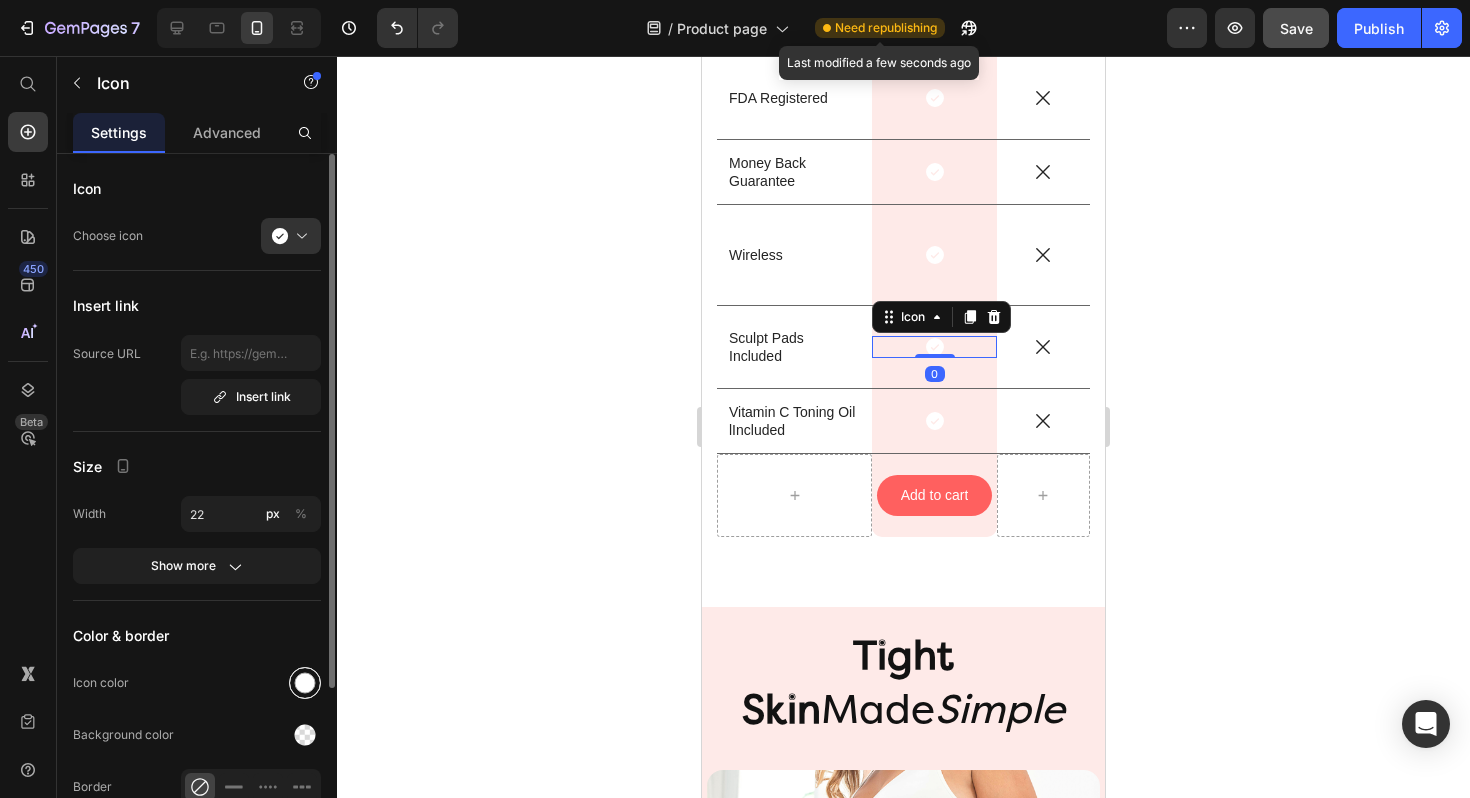 click at bounding box center (305, 683) 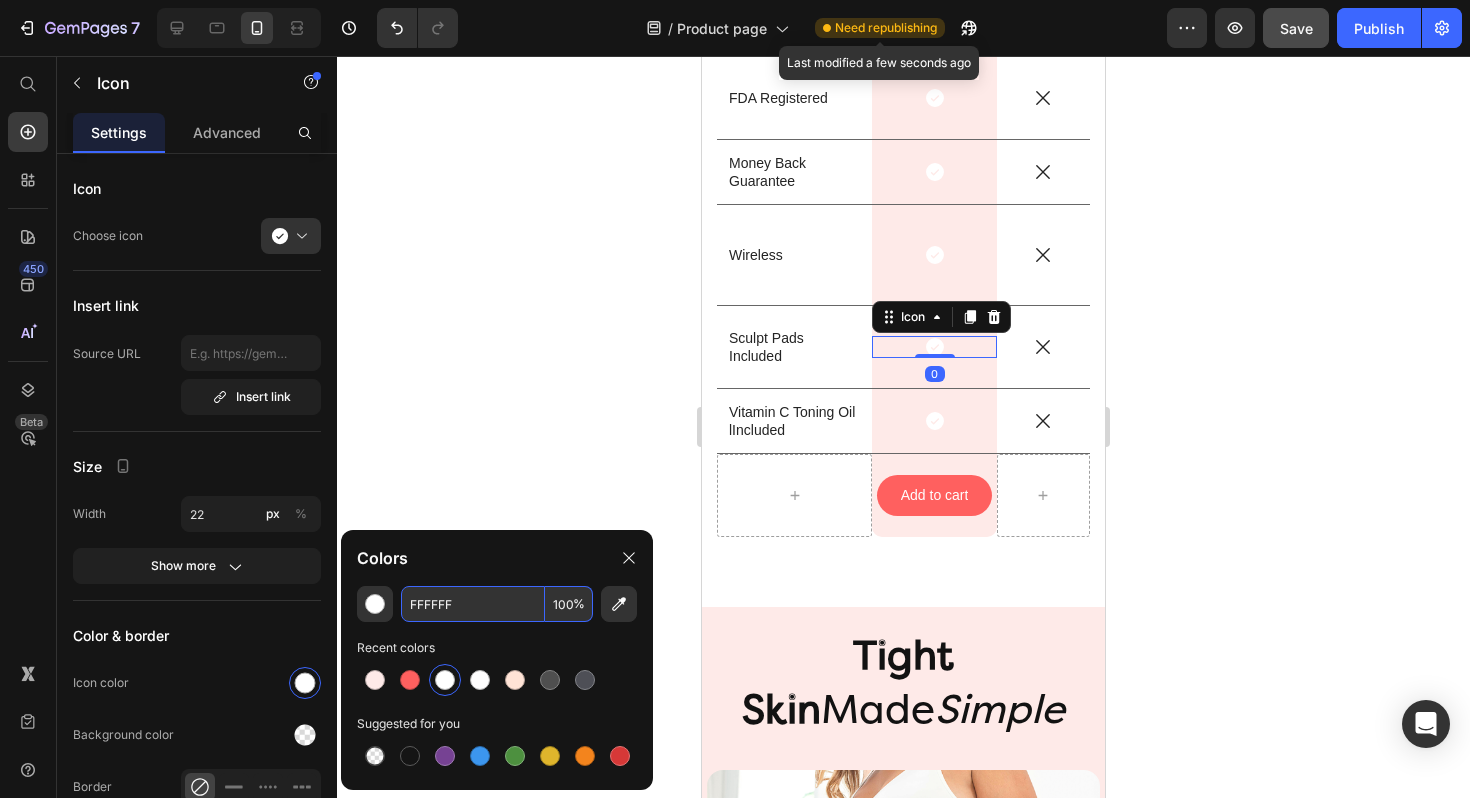 click on "FFFFFF" at bounding box center (473, 604) 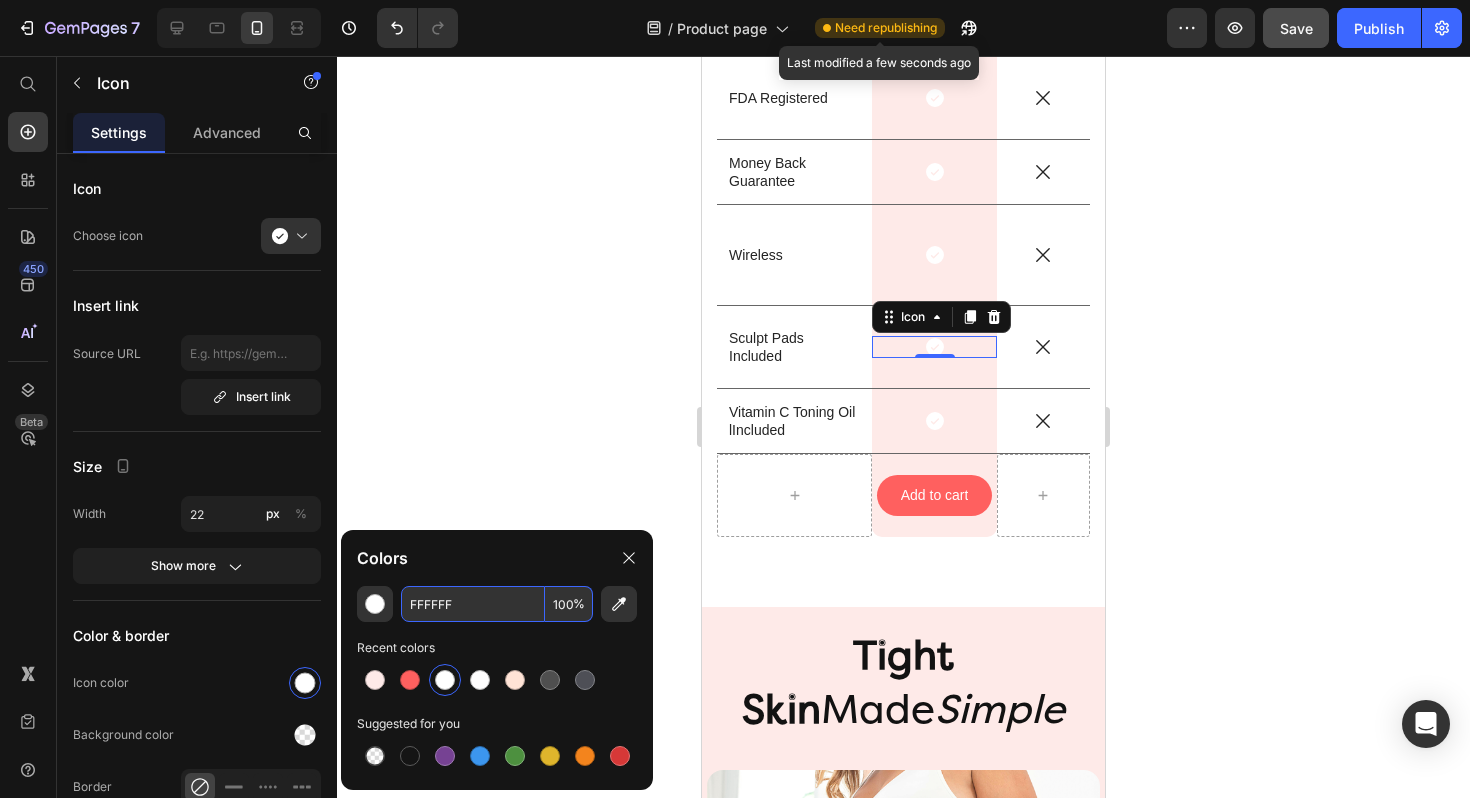 paste on "#5ad7ac" 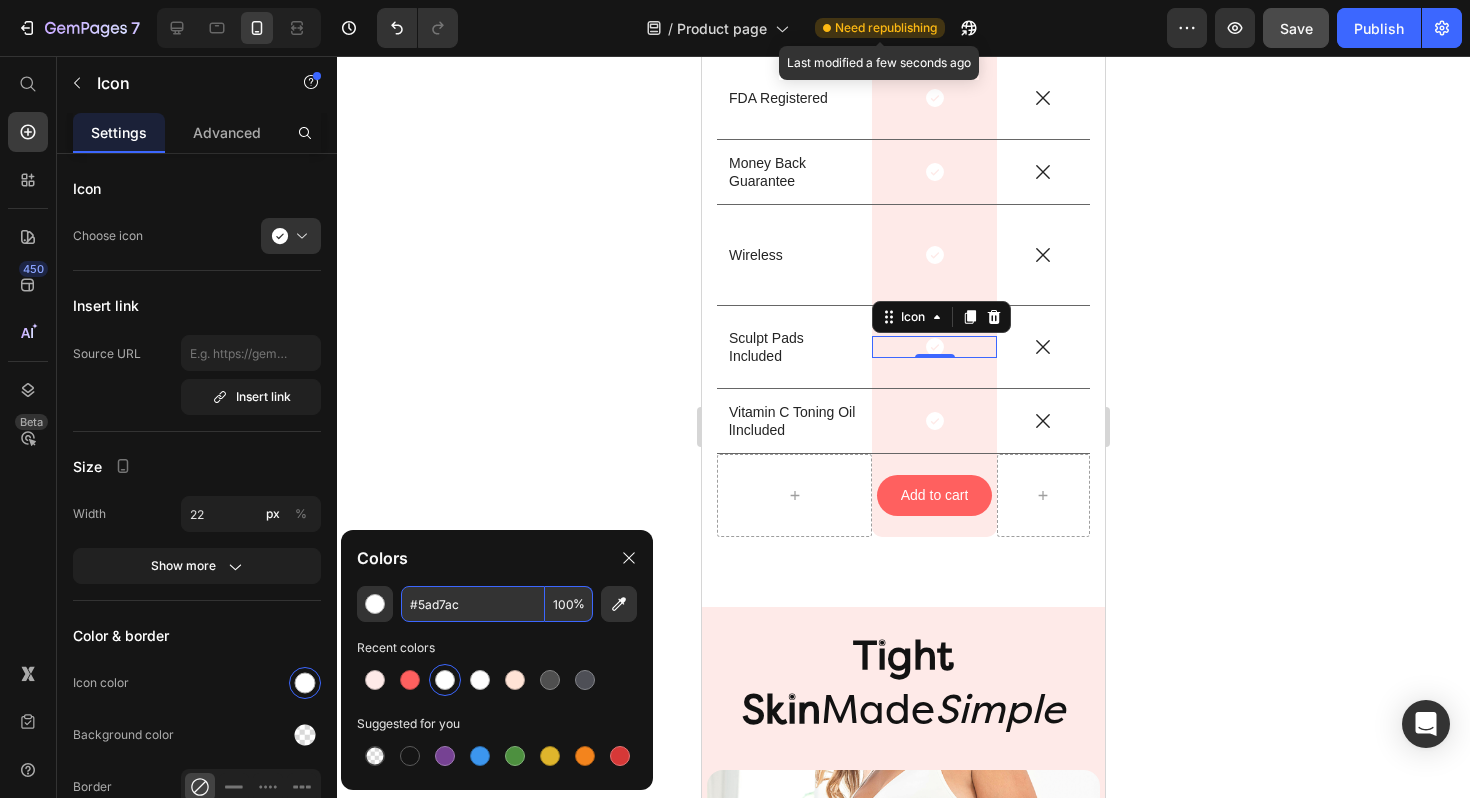 type on "5AD7AC" 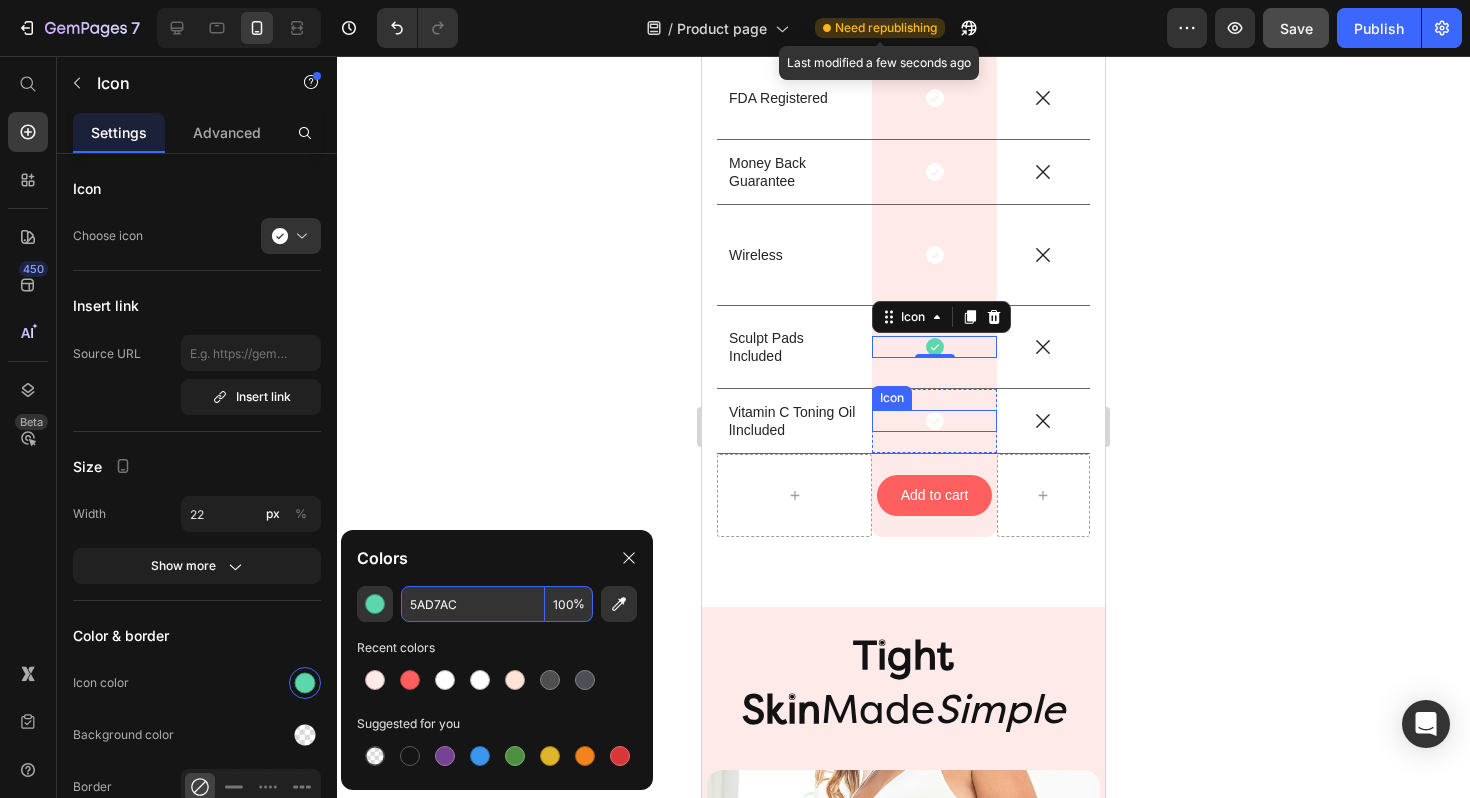 click 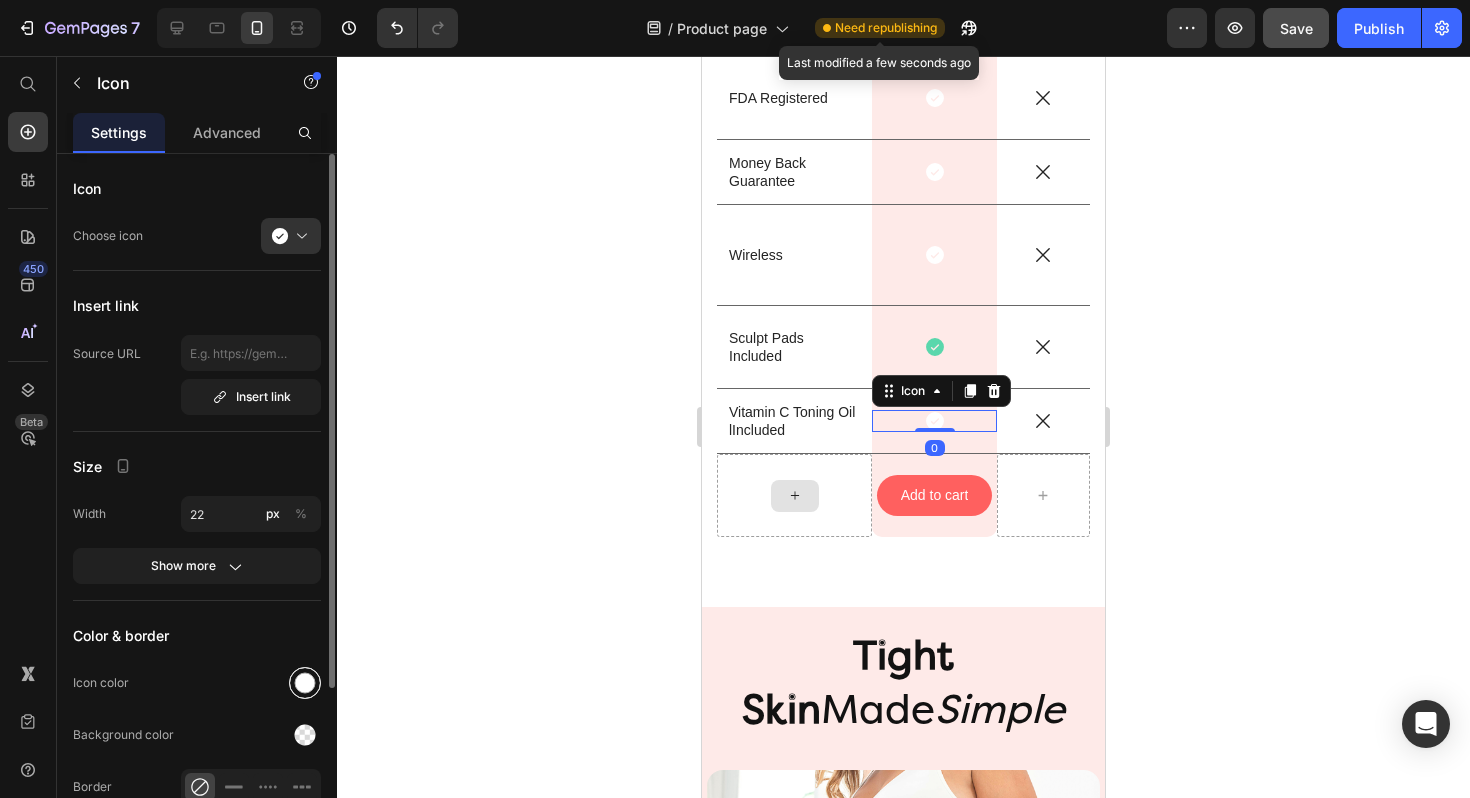 click at bounding box center [305, 683] 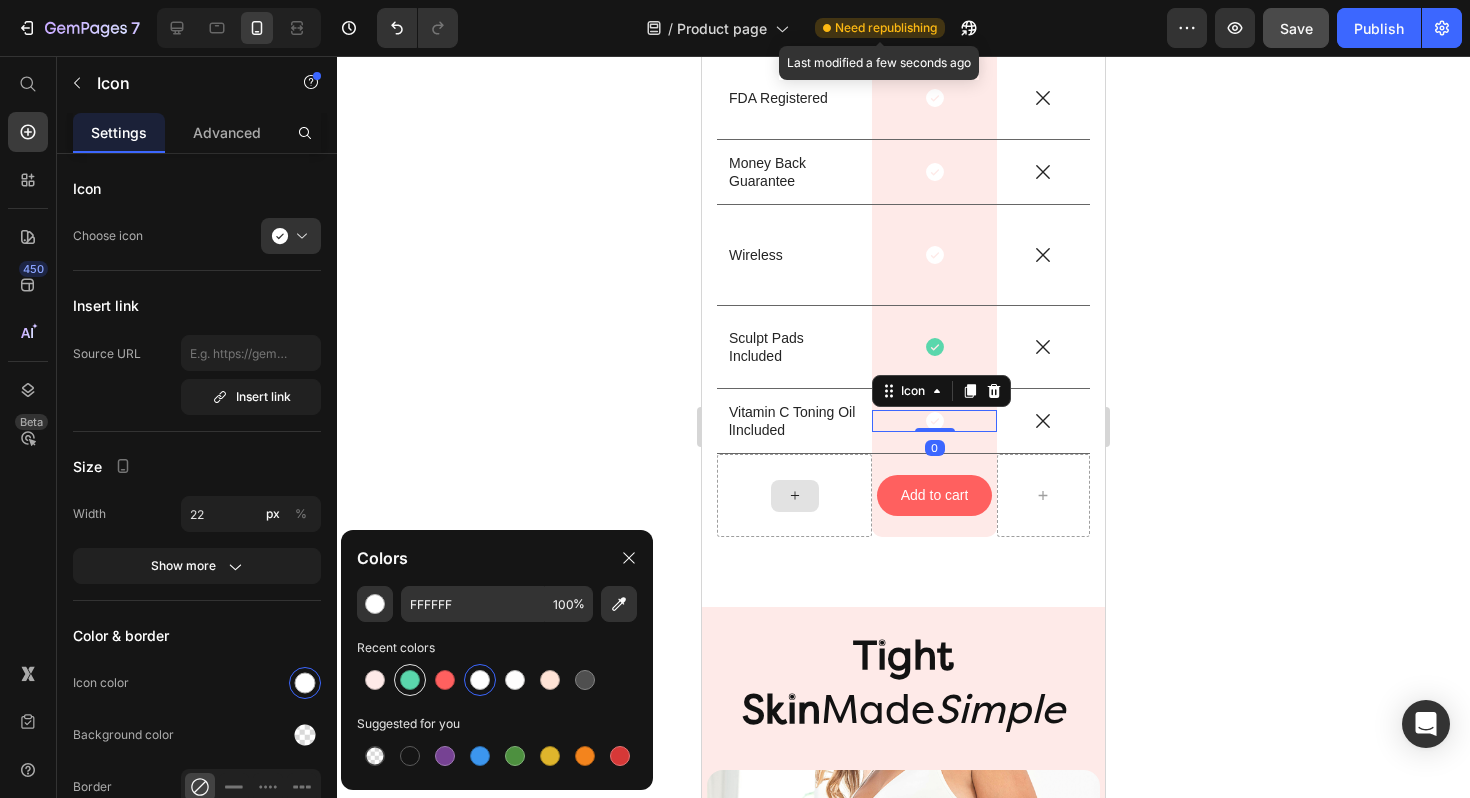 click at bounding box center (410, 680) 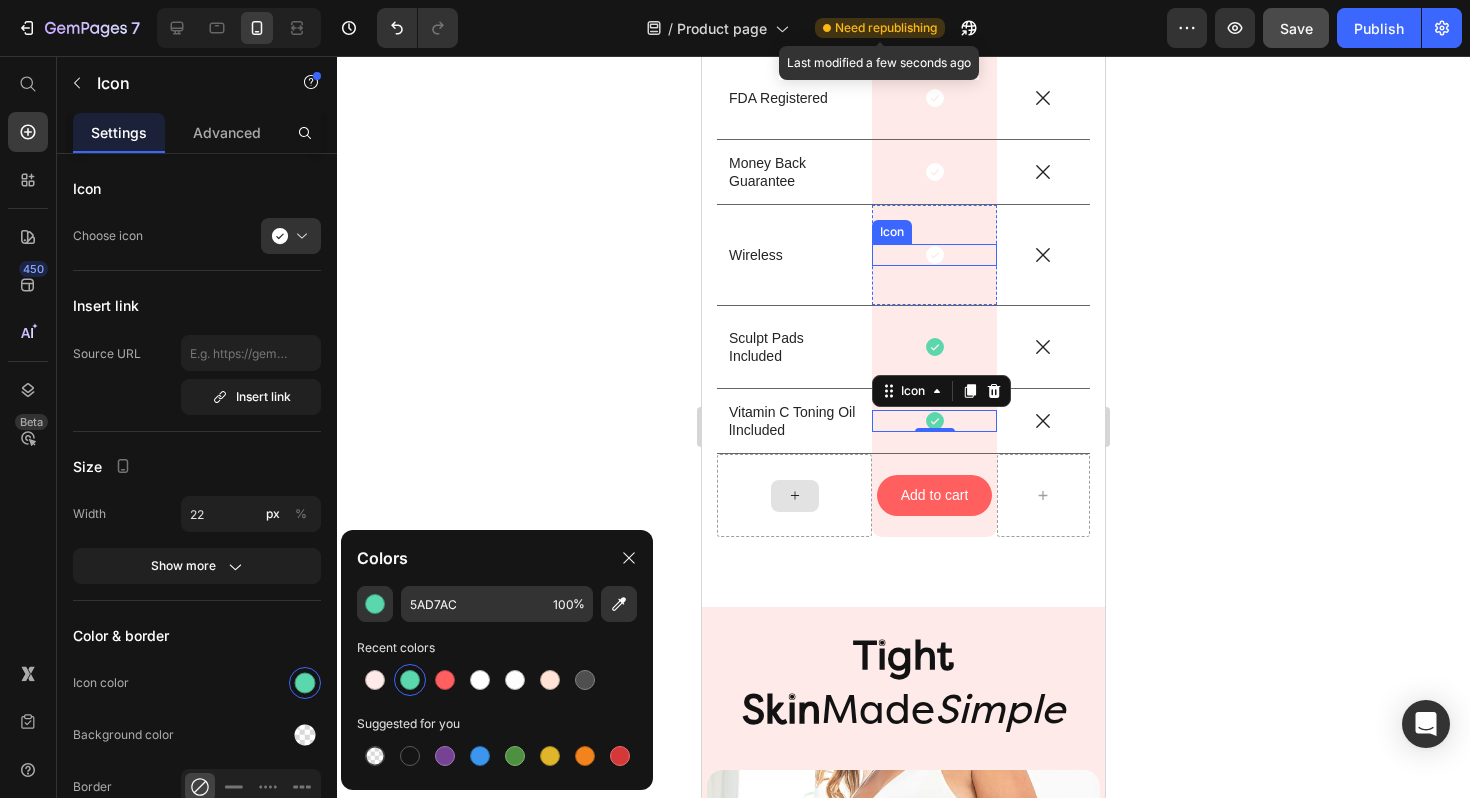 click 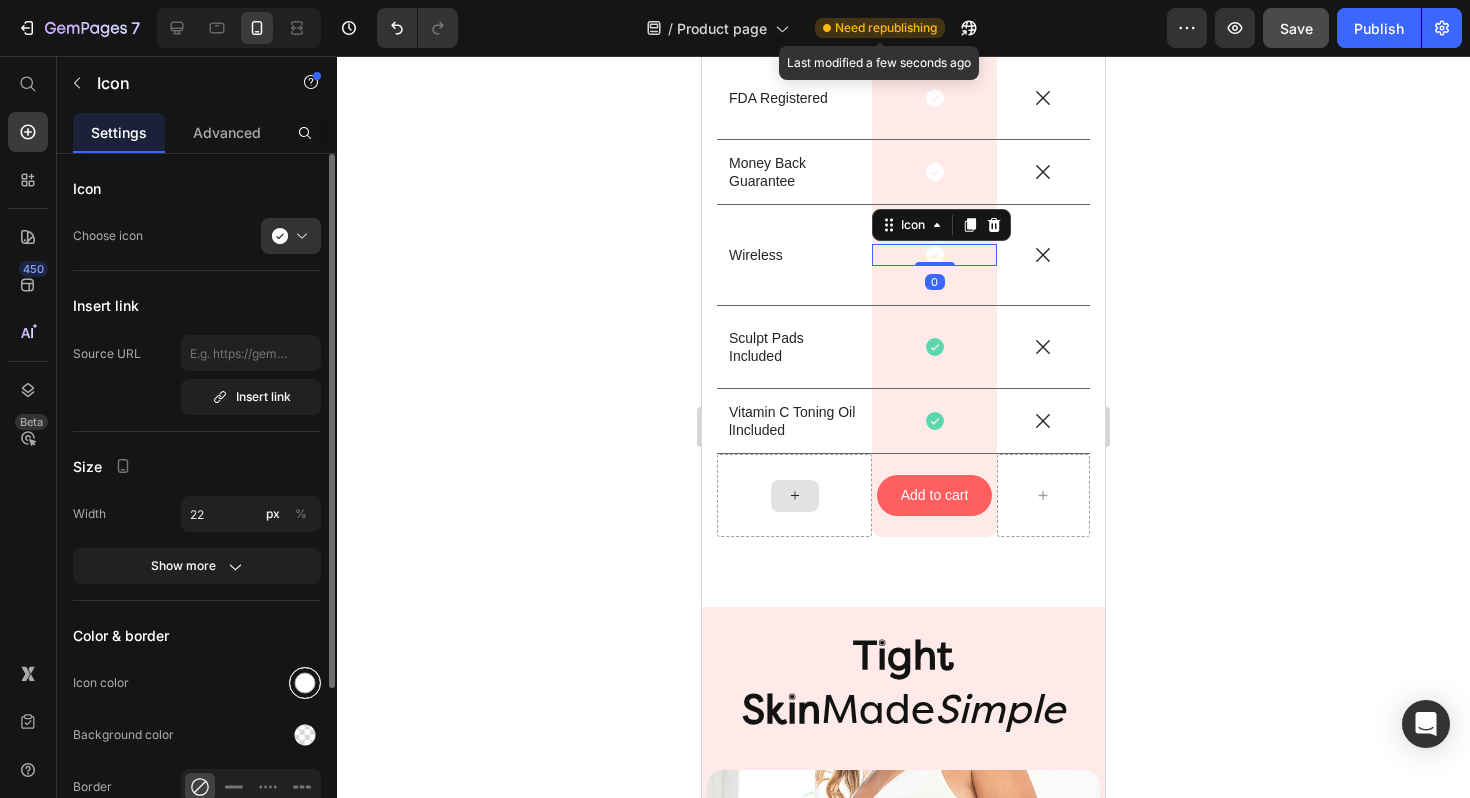 click at bounding box center (305, 683) 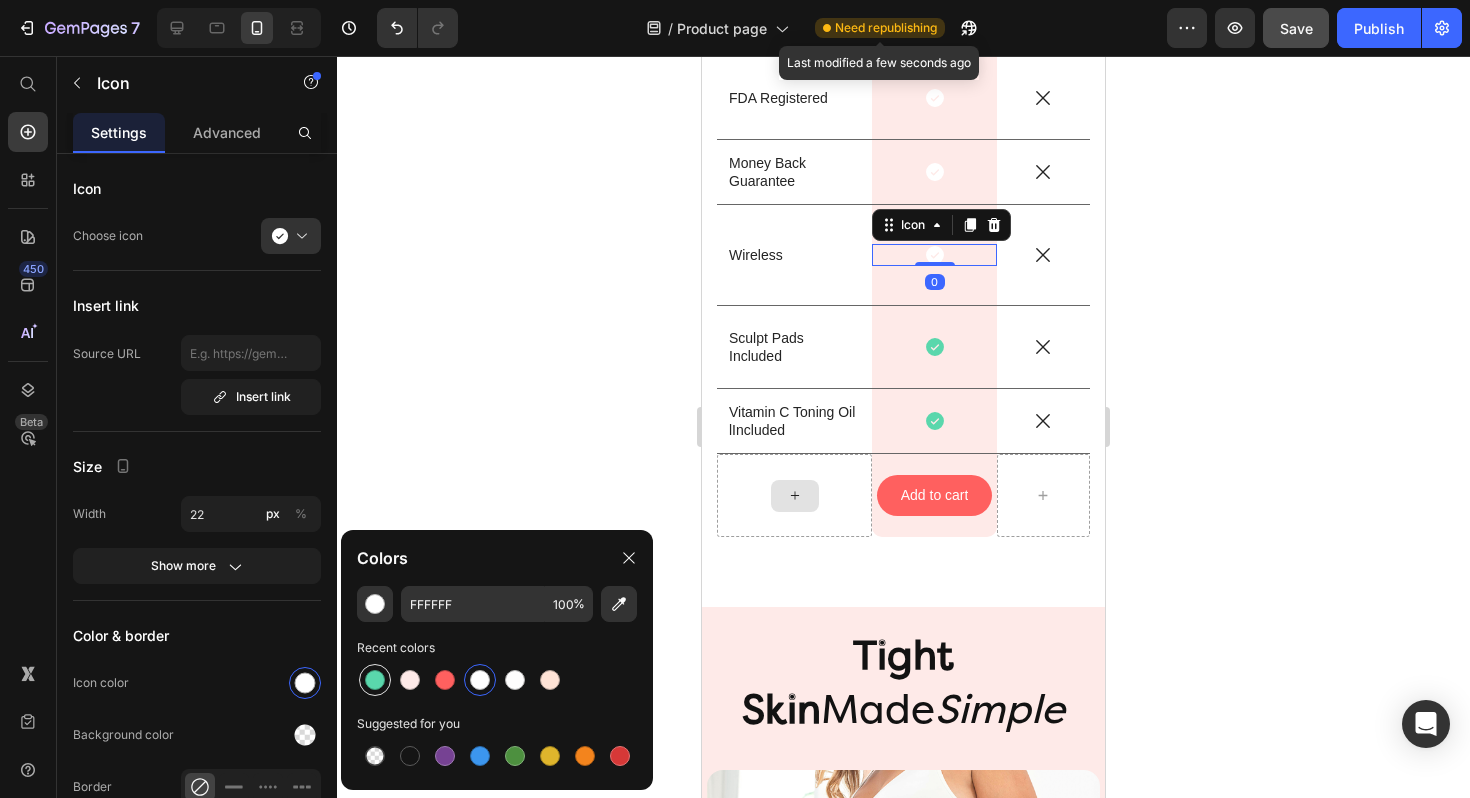 click at bounding box center (375, 680) 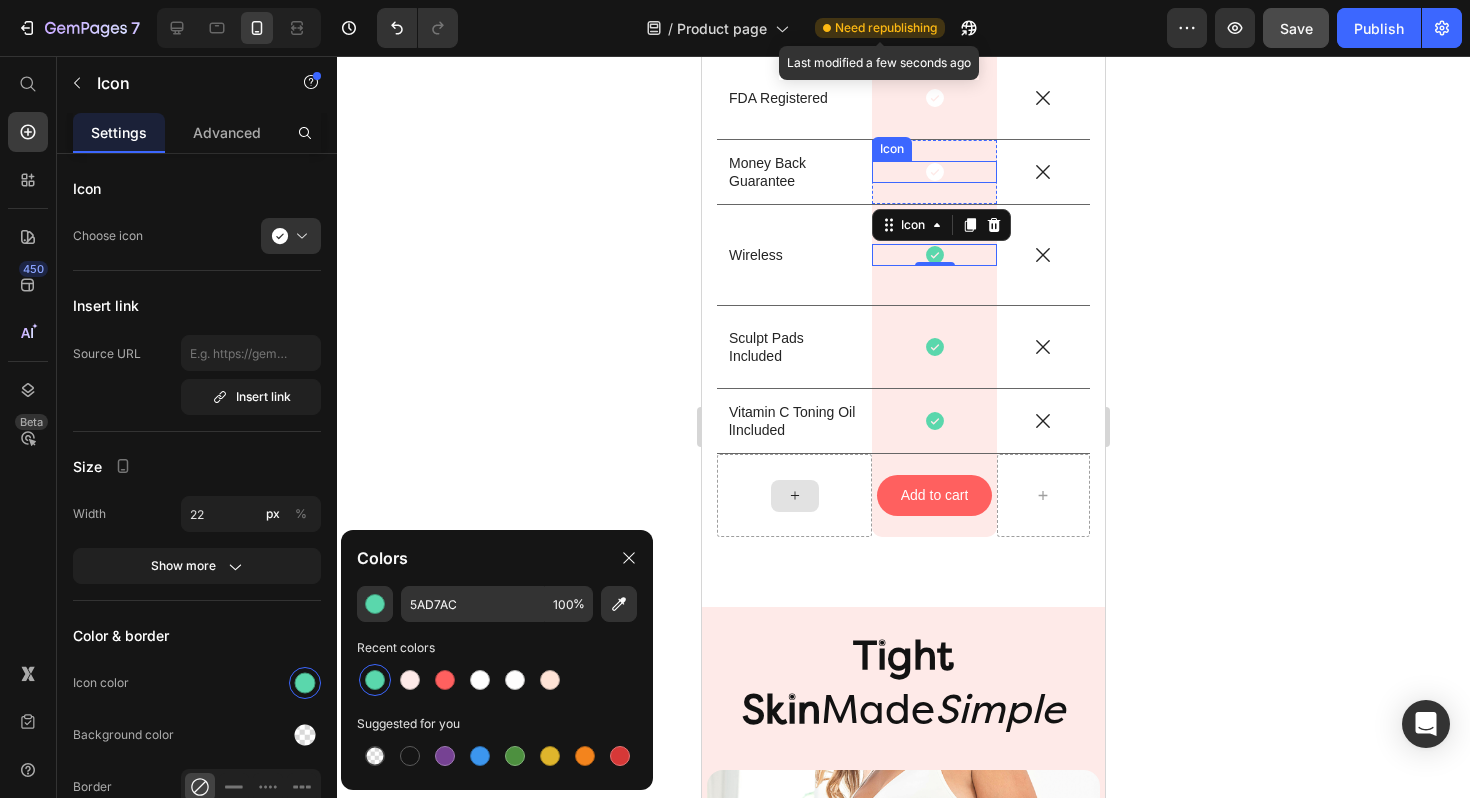 click 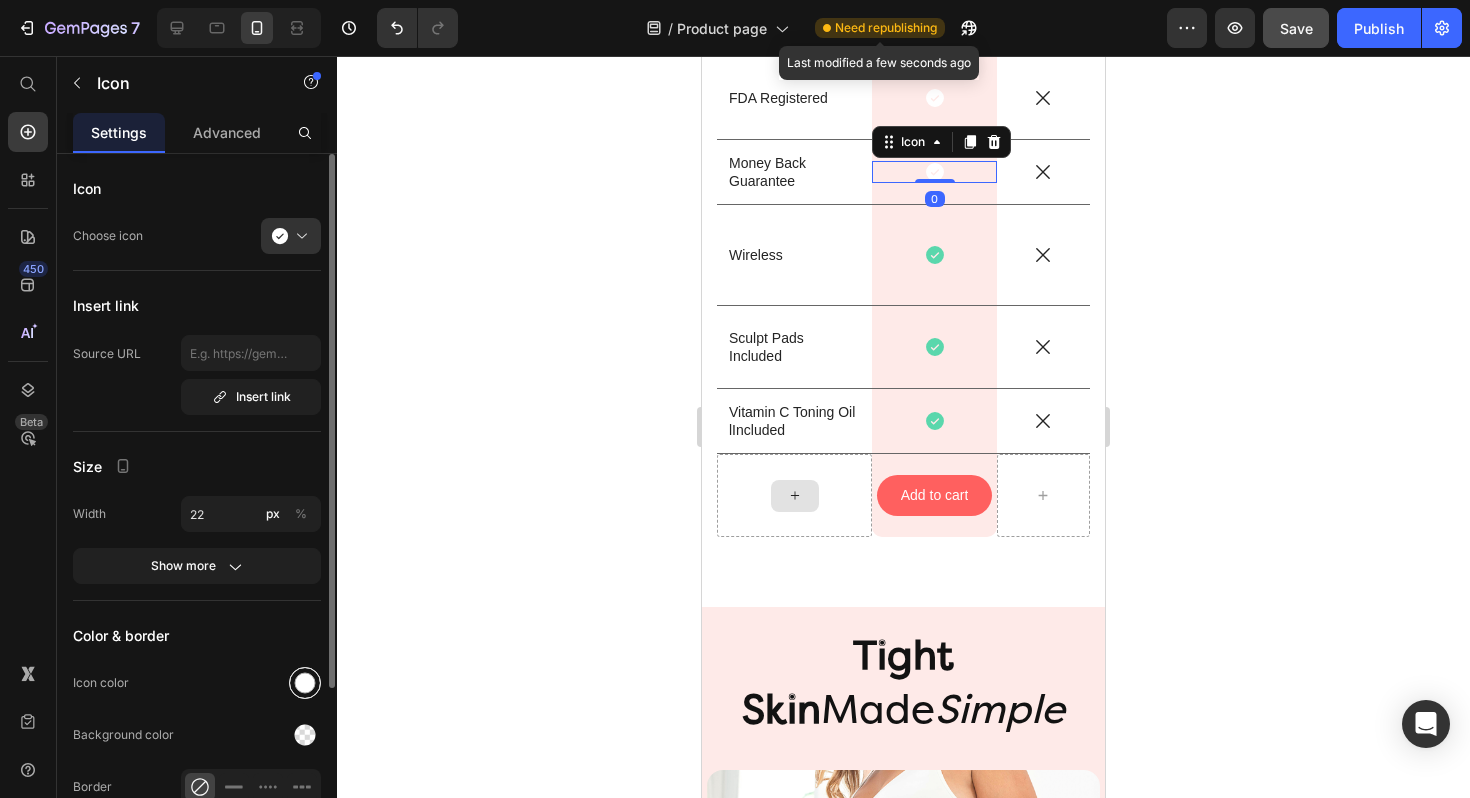 click at bounding box center (305, 683) 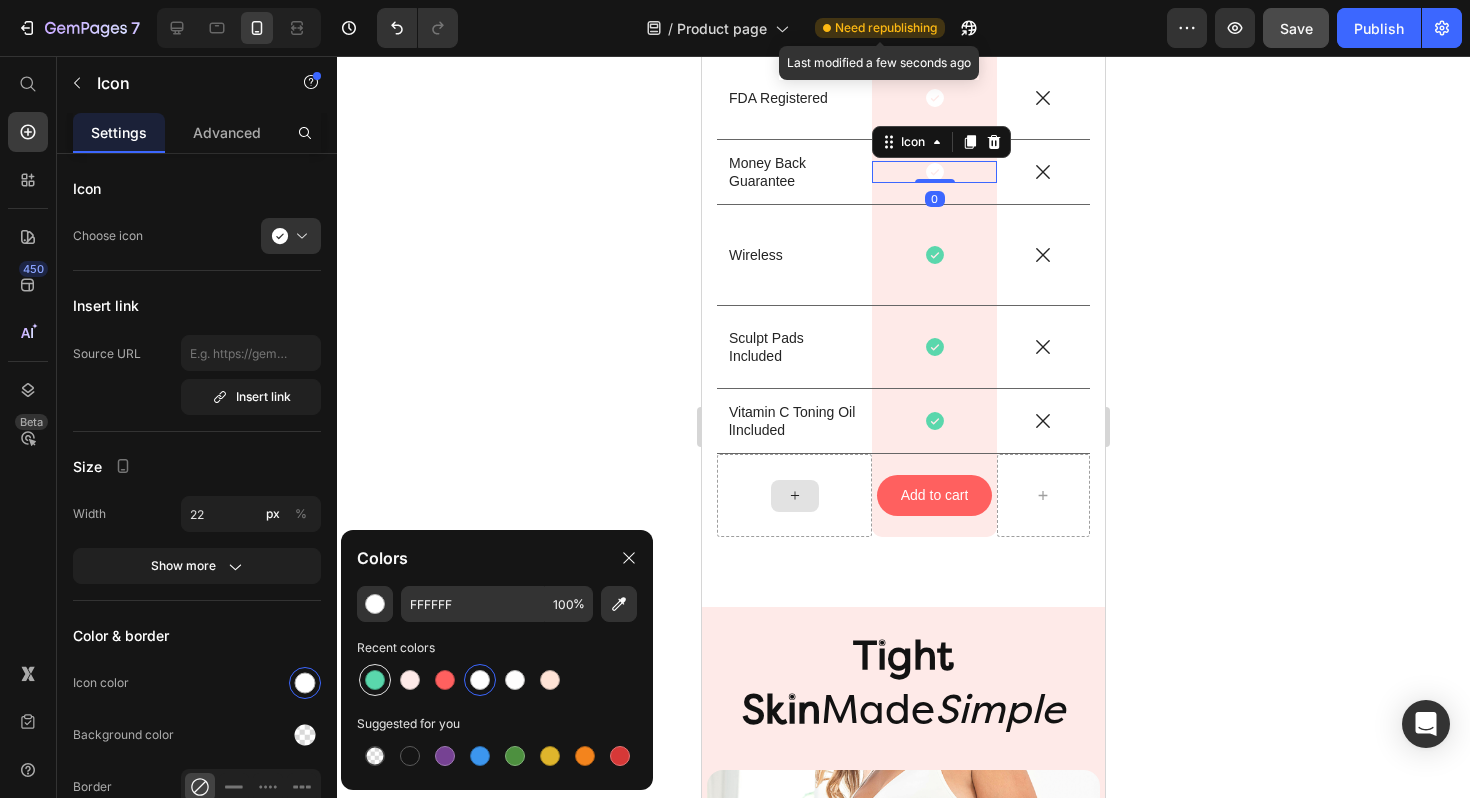 click at bounding box center (375, 680) 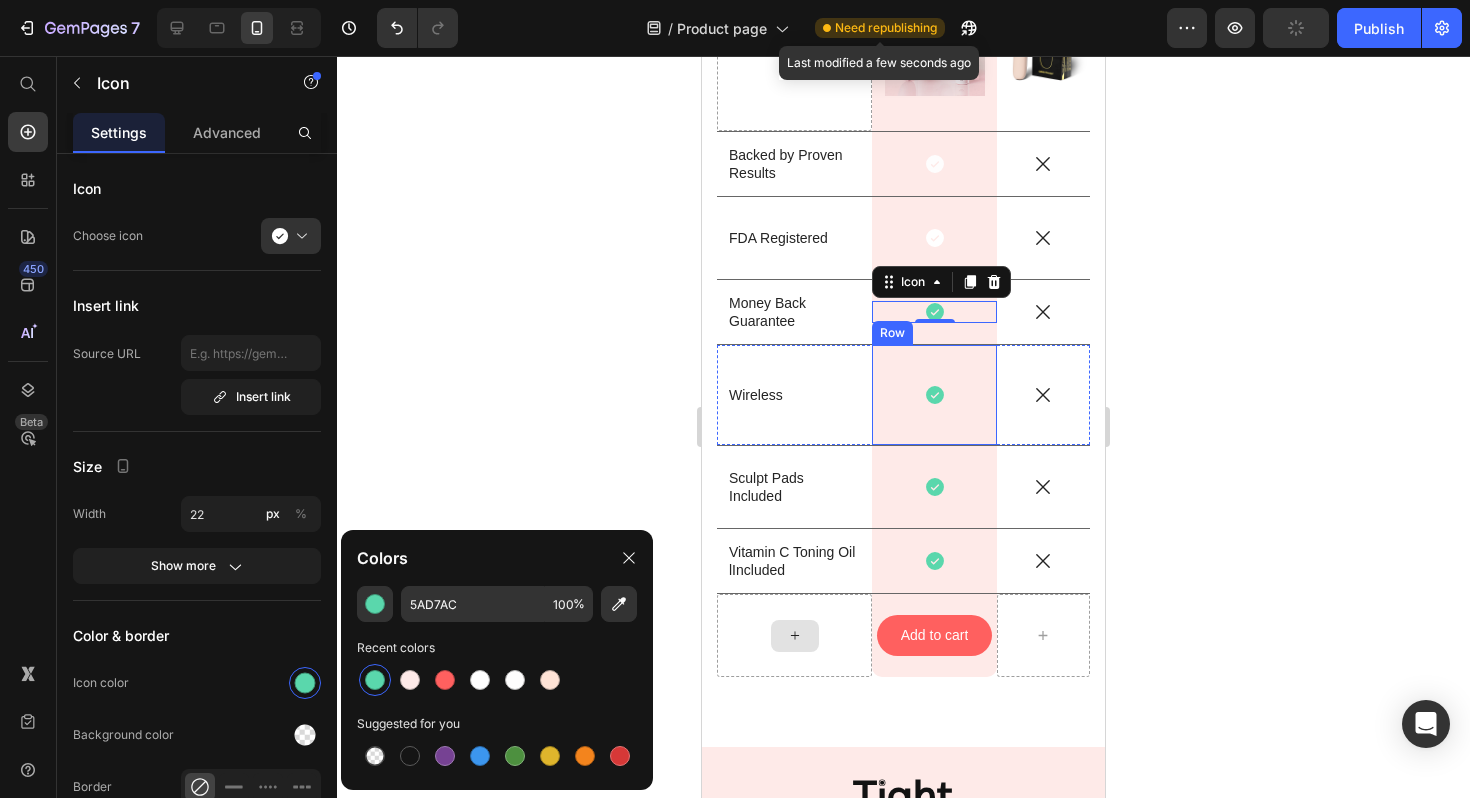 scroll, scrollTop: 5486, scrollLeft: 0, axis: vertical 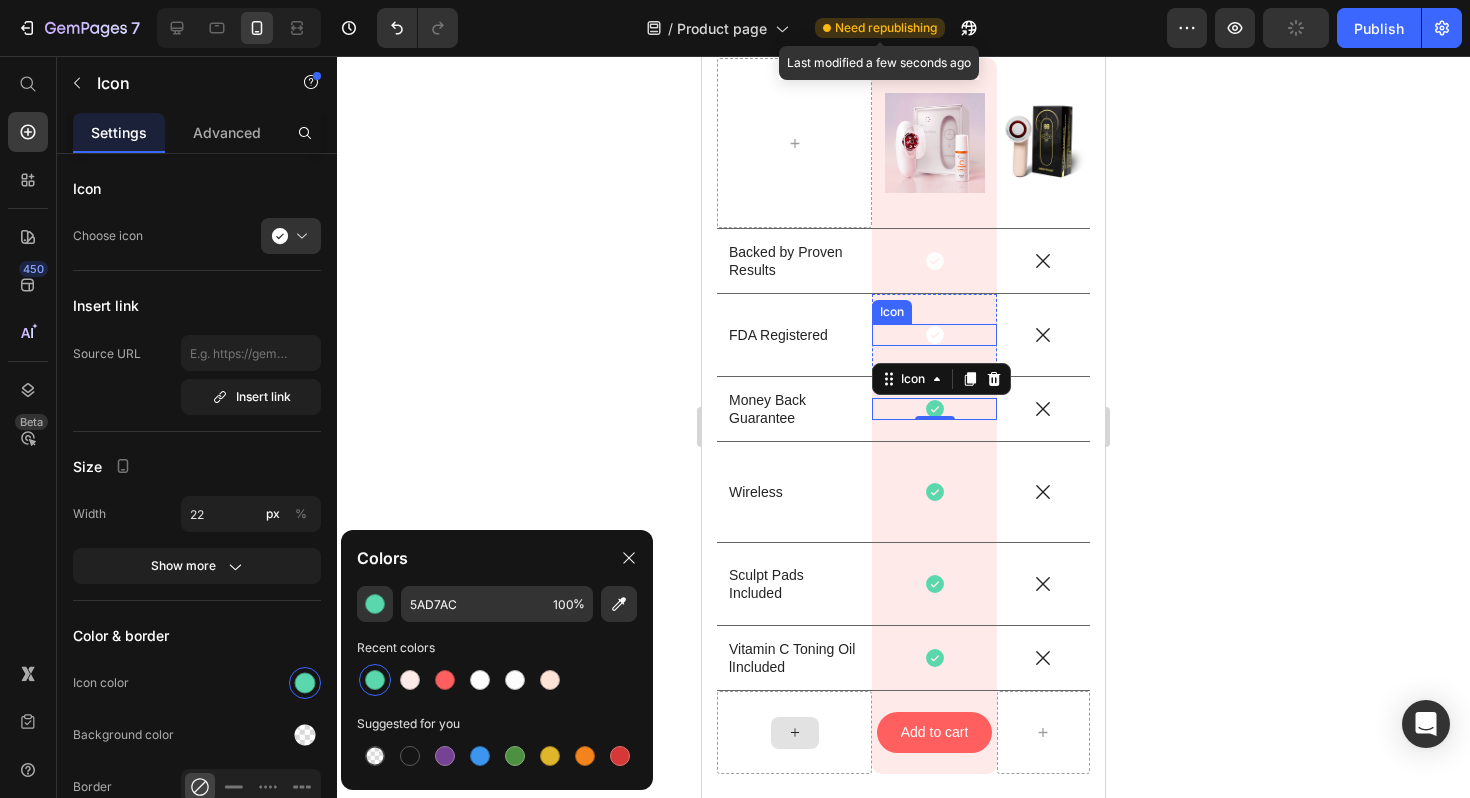 click 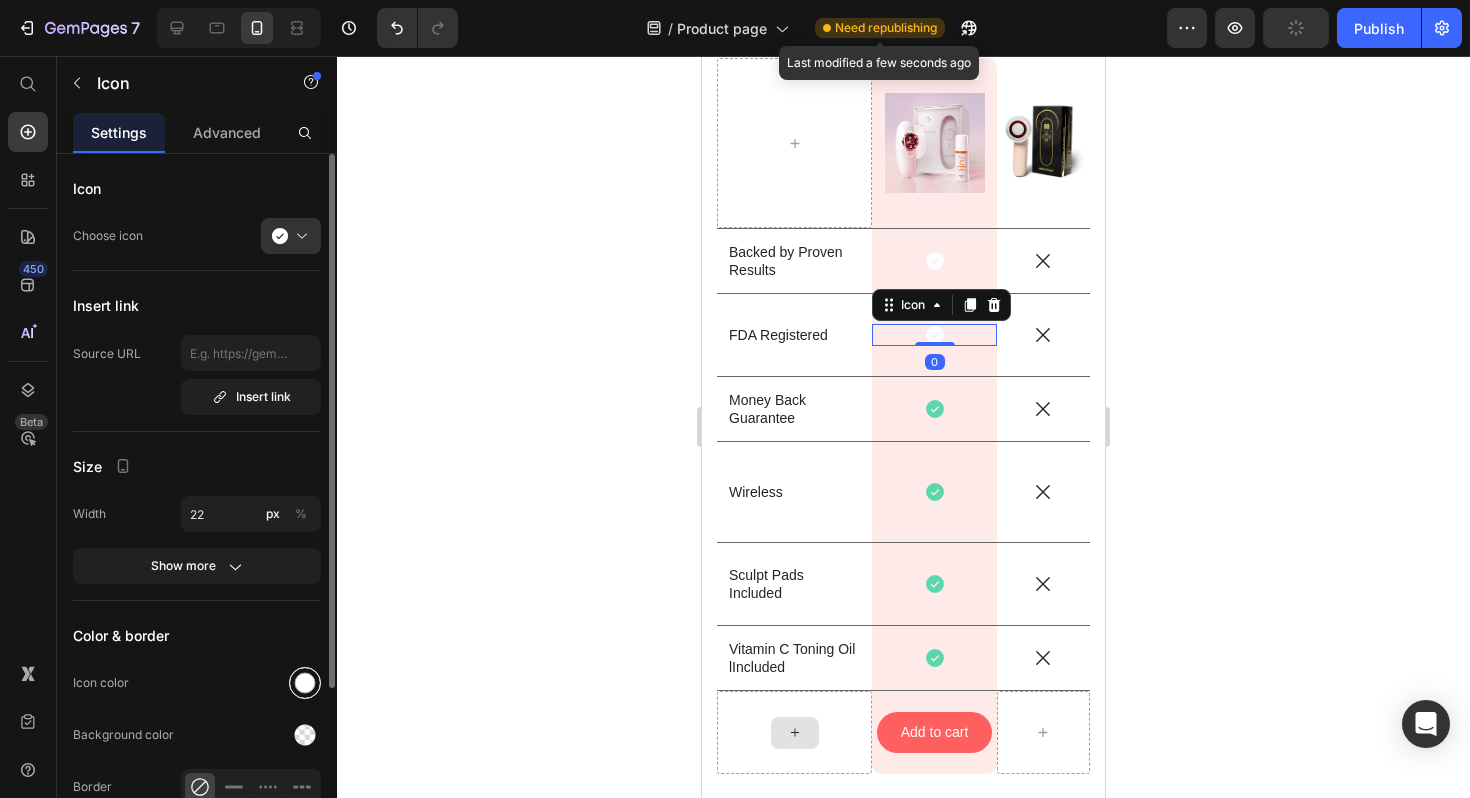 click at bounding box center [305, 683] 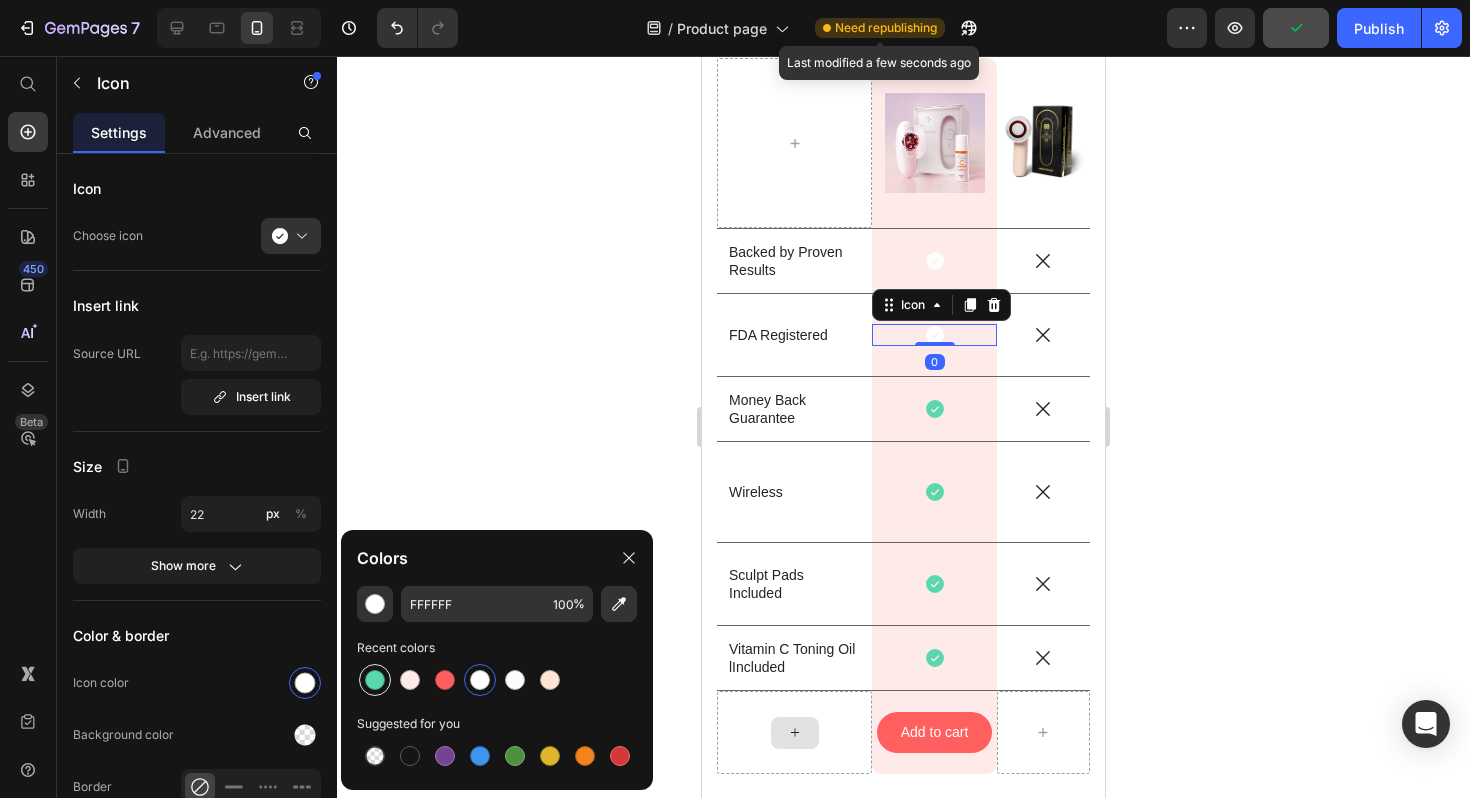 click at bounding box center [375, 680] 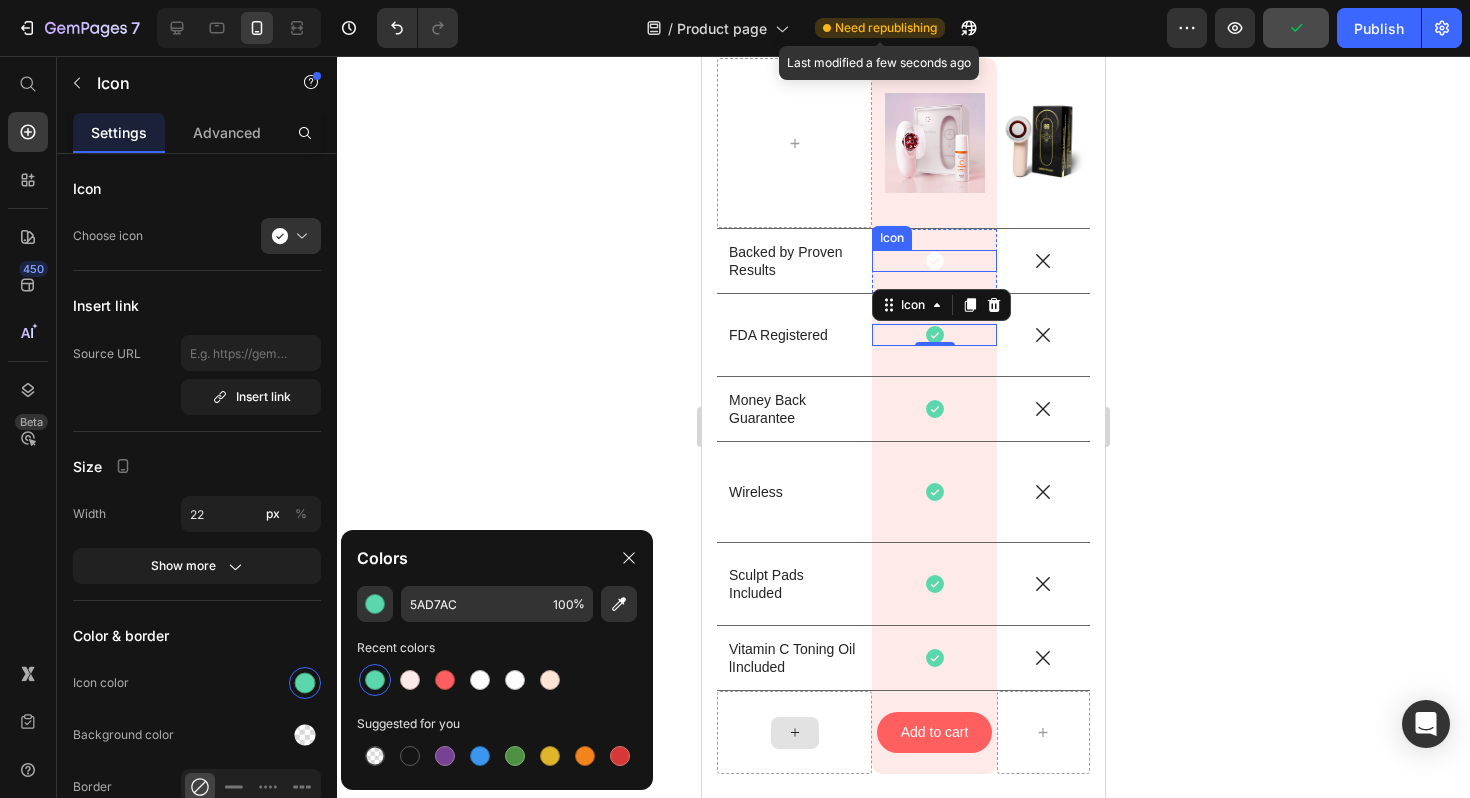 click 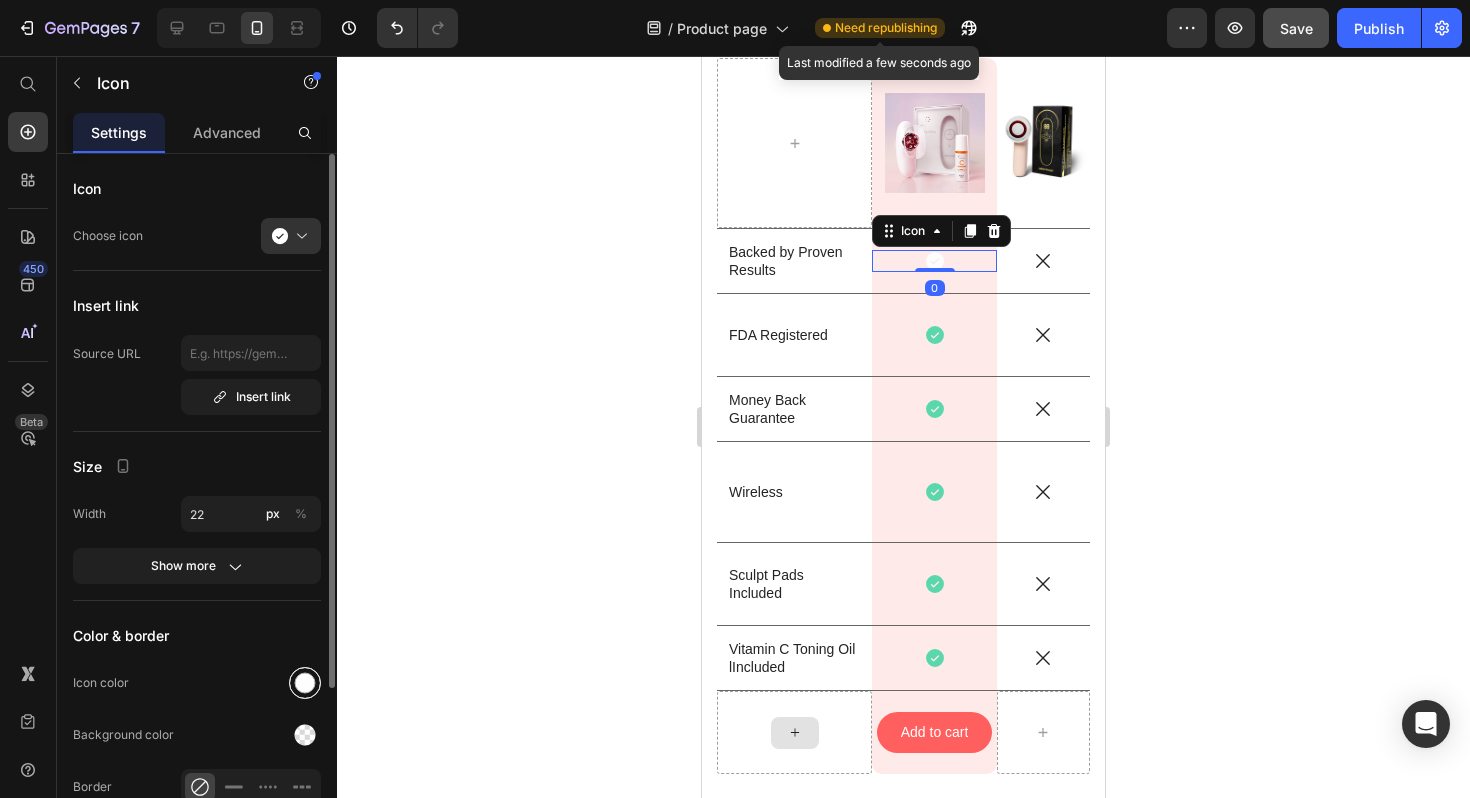 click at bounding box center [305, 683] 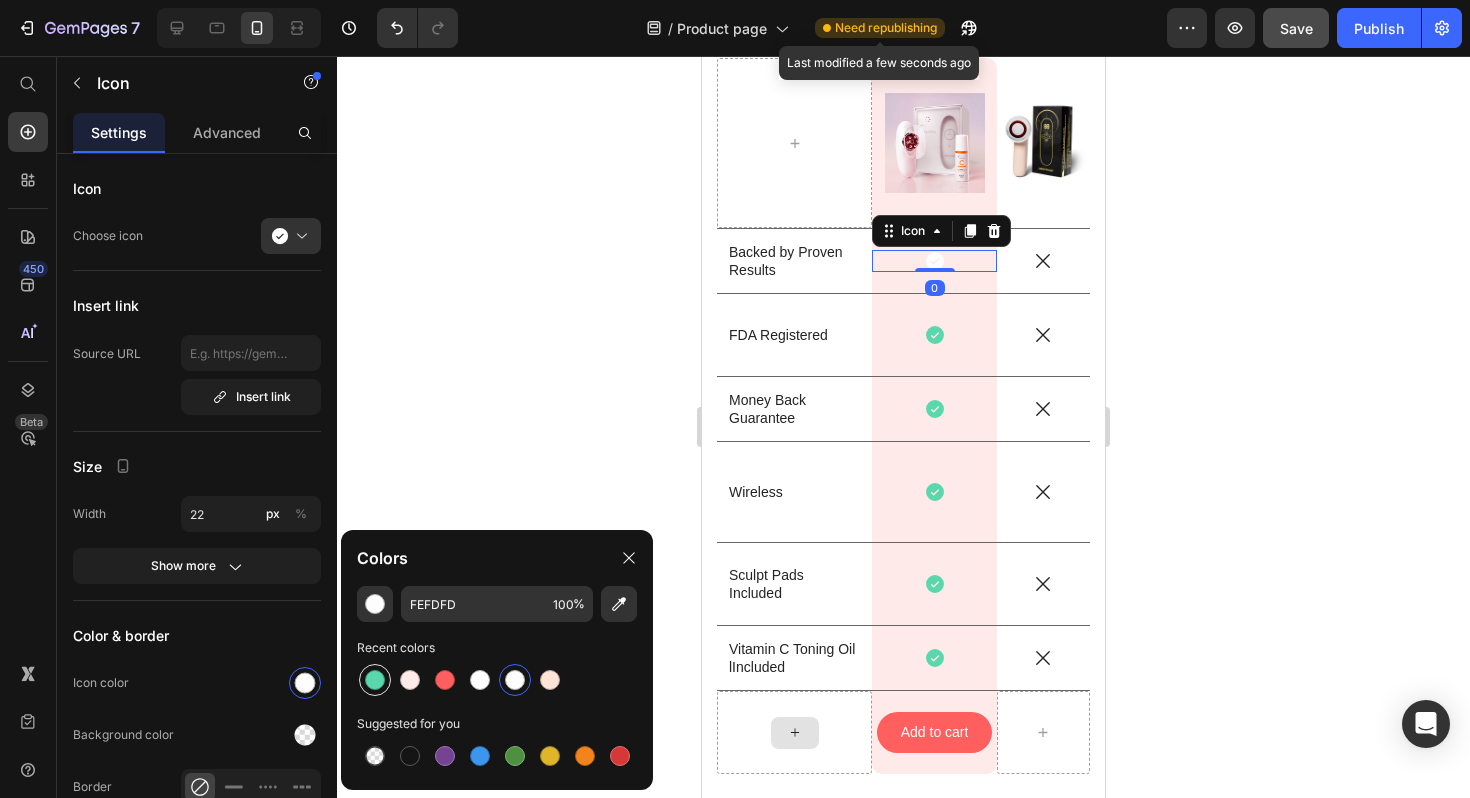 click at bounding box center (375, 680) 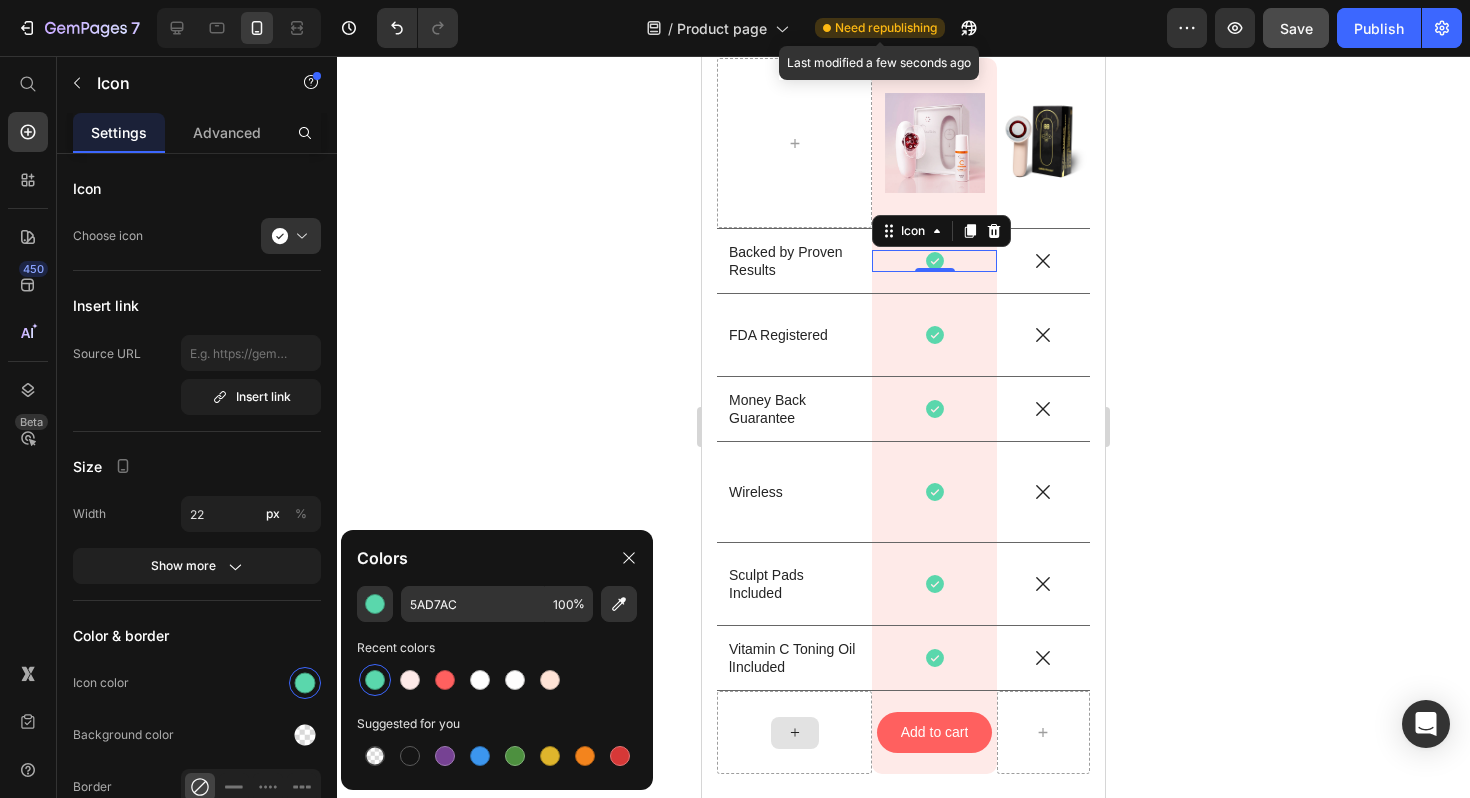 click 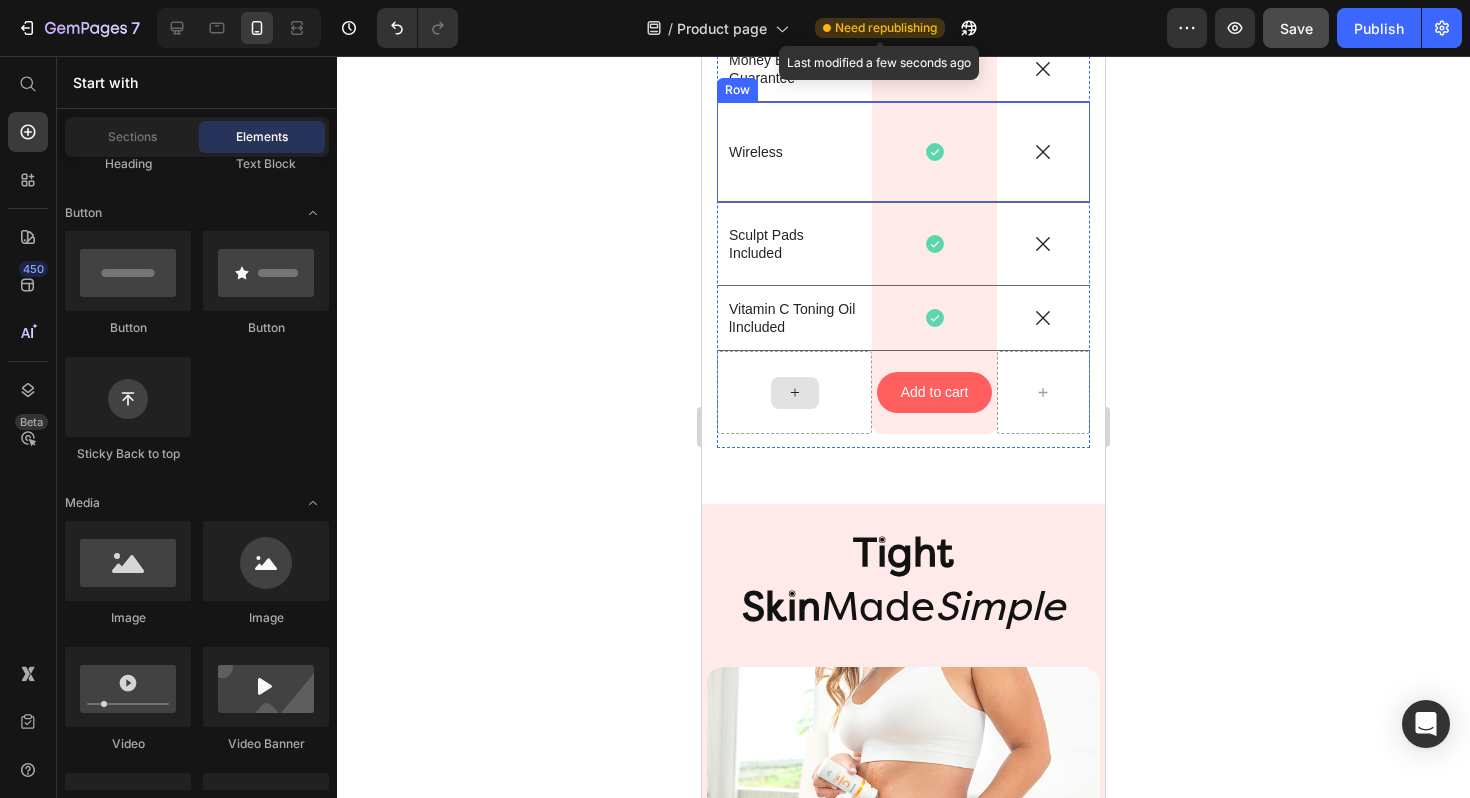 scroll, scrollTop: 5888, scrollLeft: 0, axis: vertical 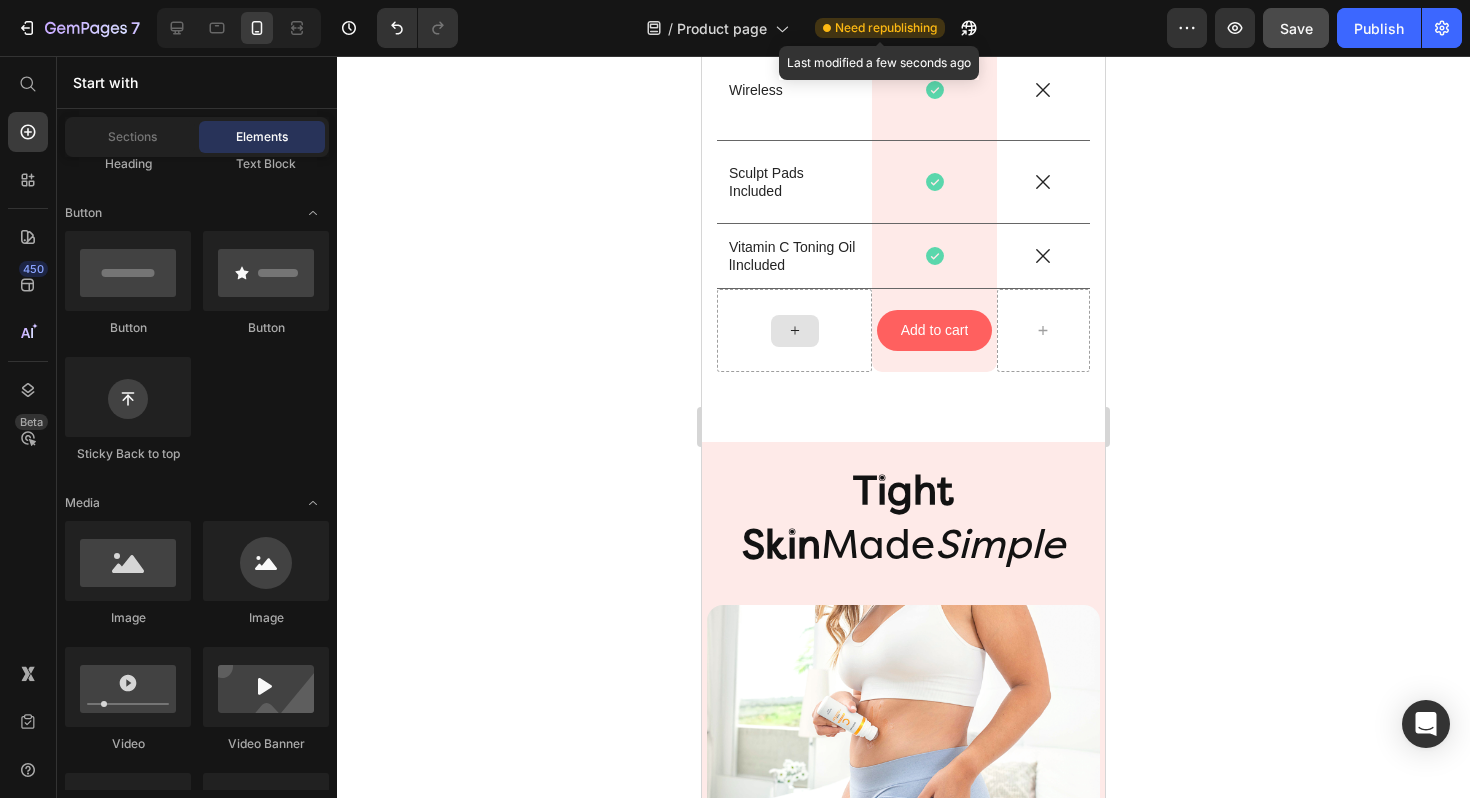 click 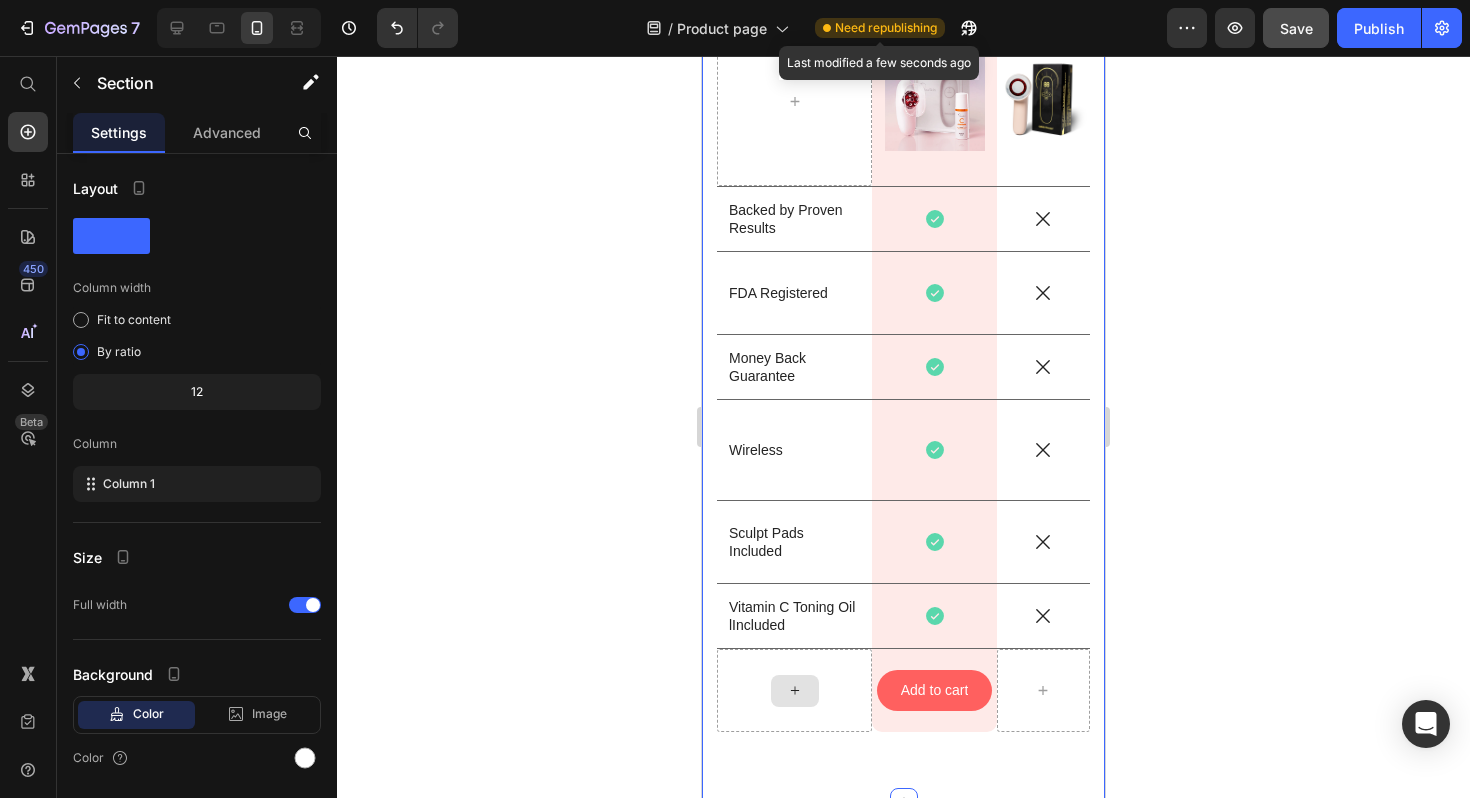 scroll, scrollTop: 5347, scrollLeft: 0, axis: vertical 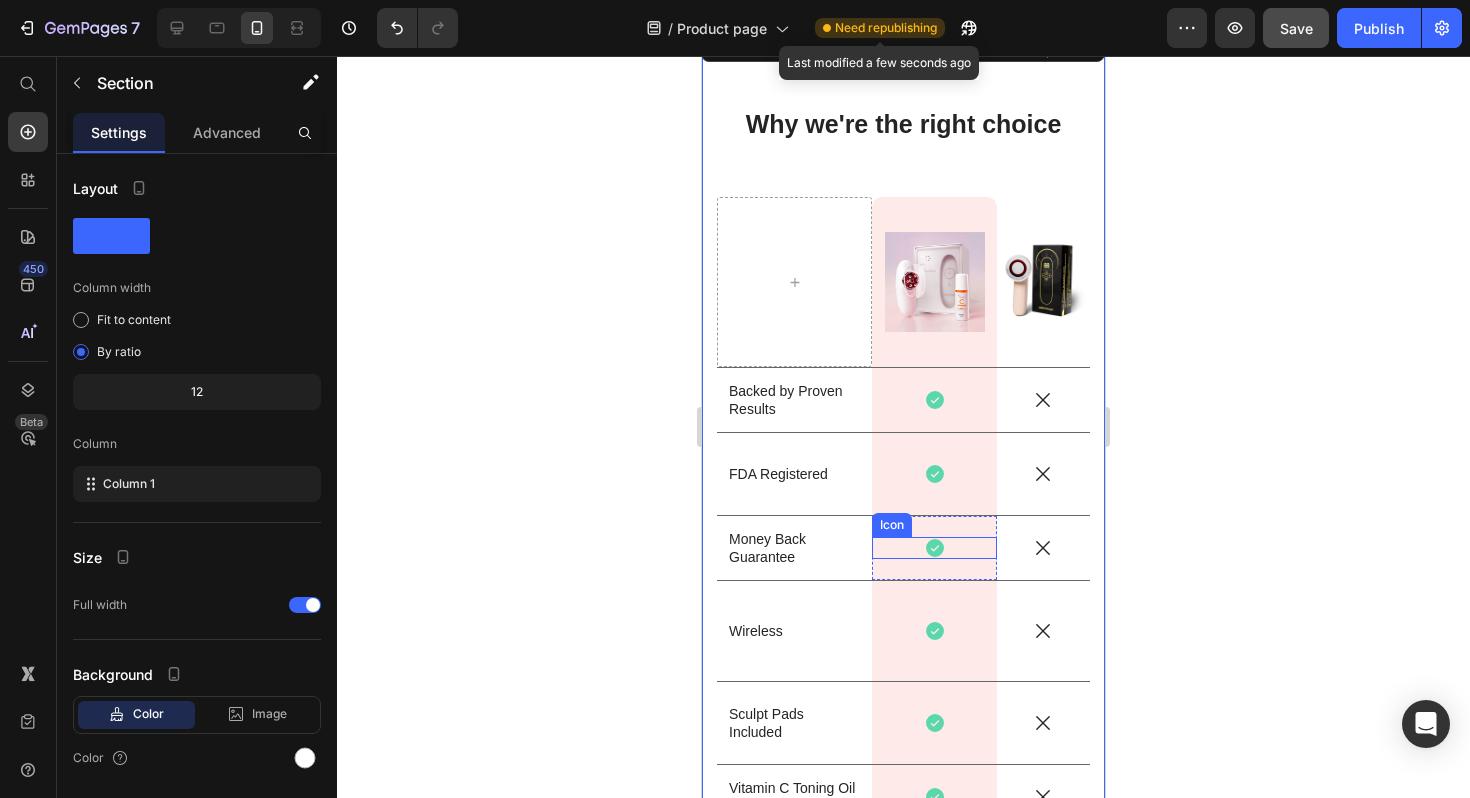 click 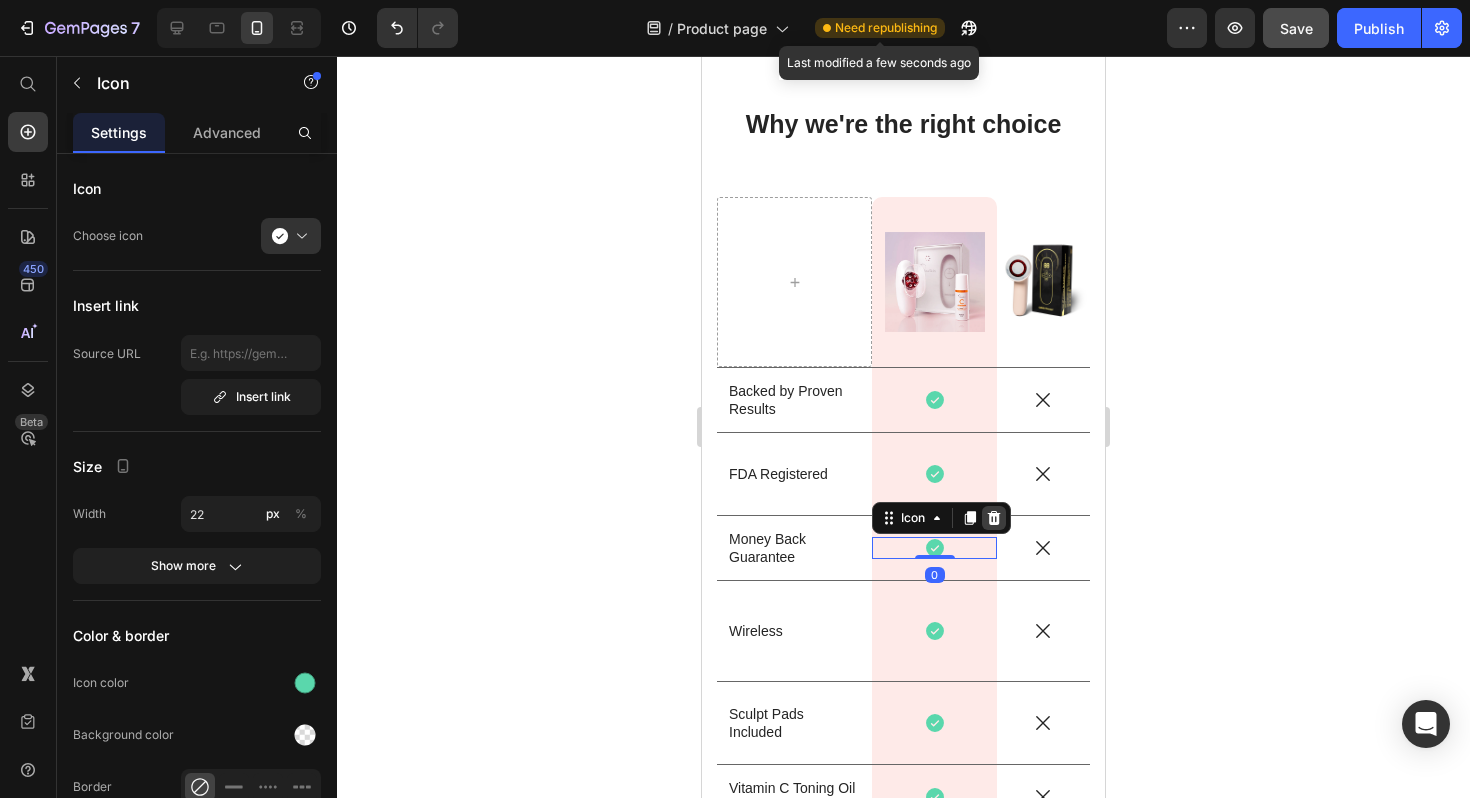 click 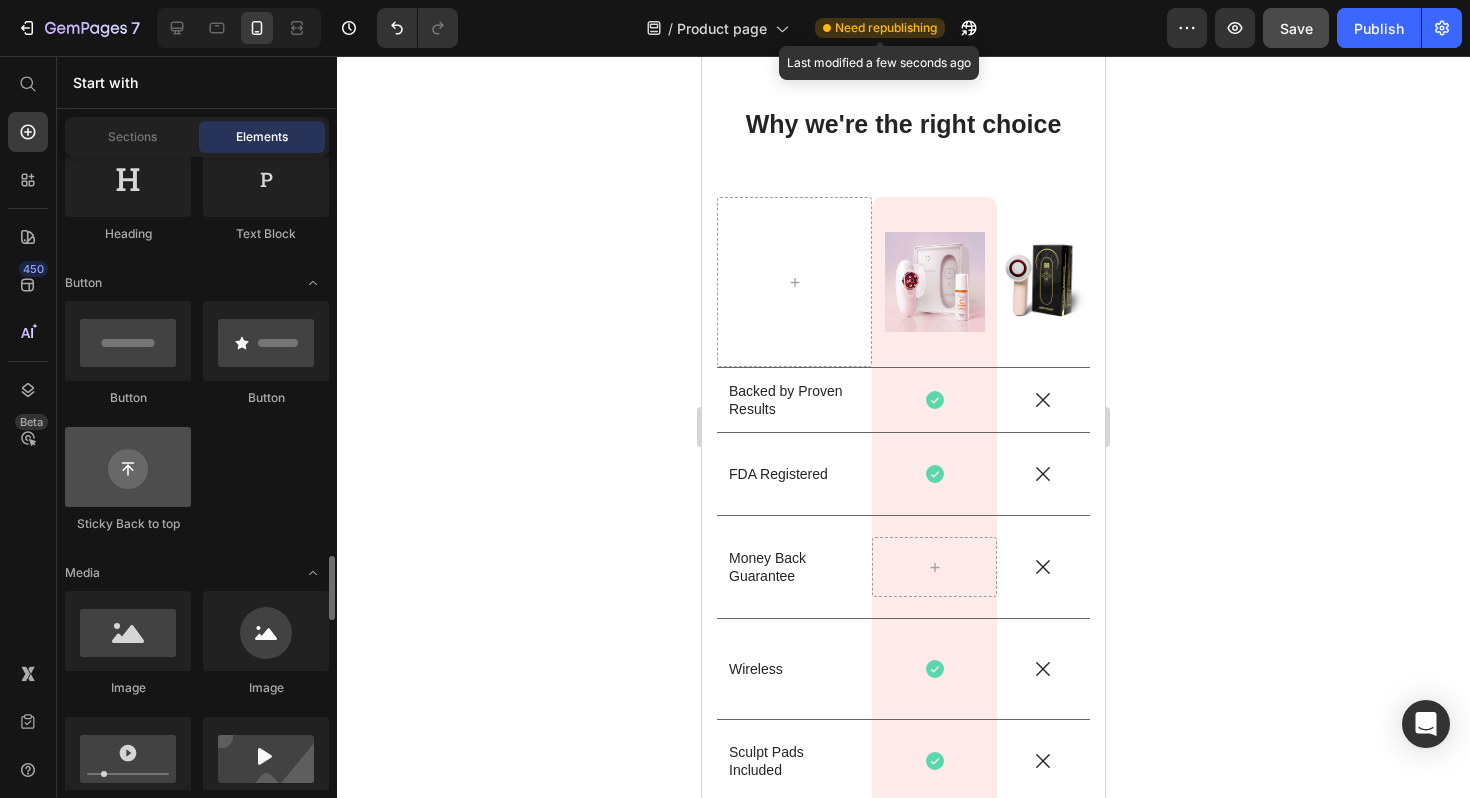 scroll, scrollTop: 1418, scrollLeft: 0, axis: vertical 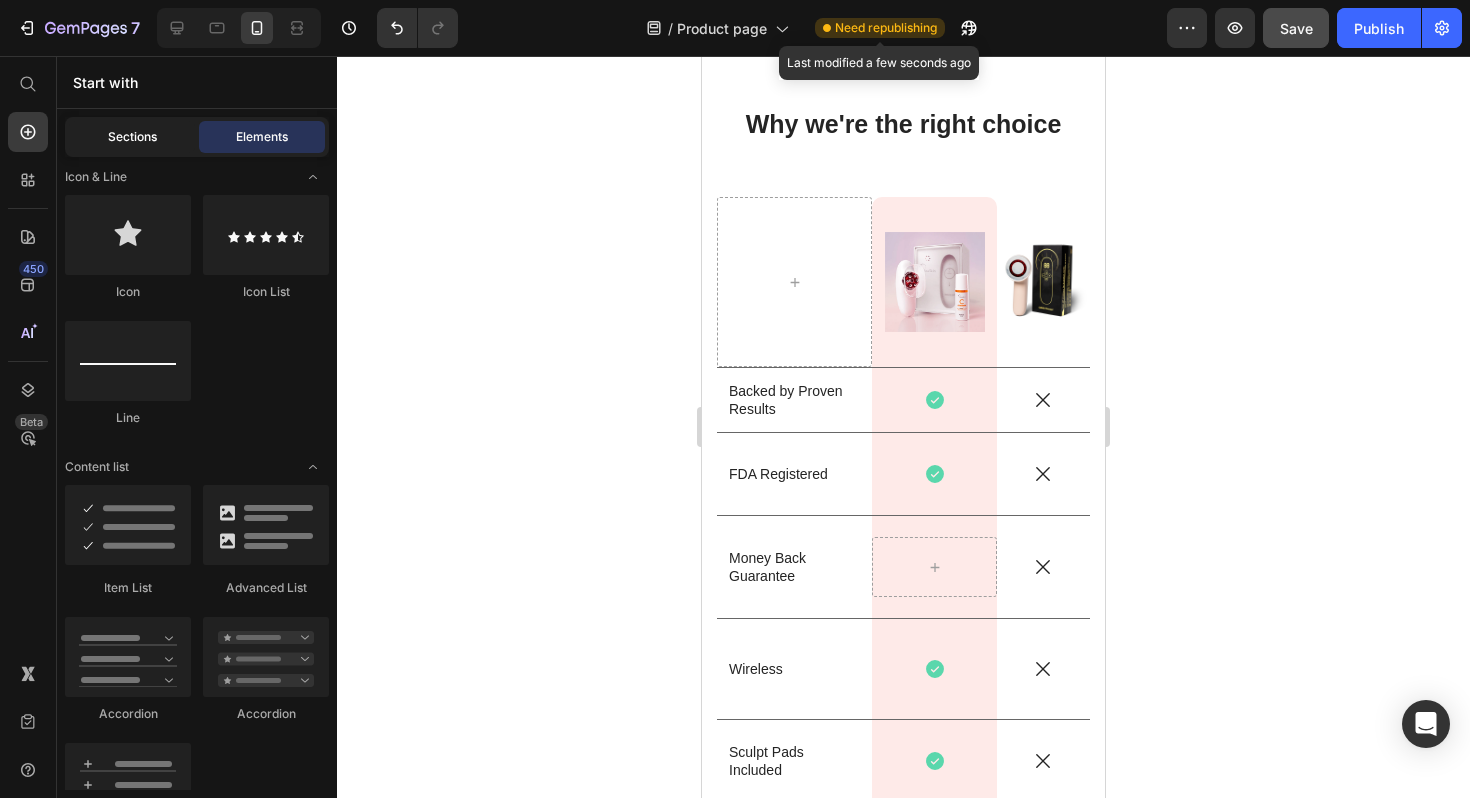 click on "Sections" 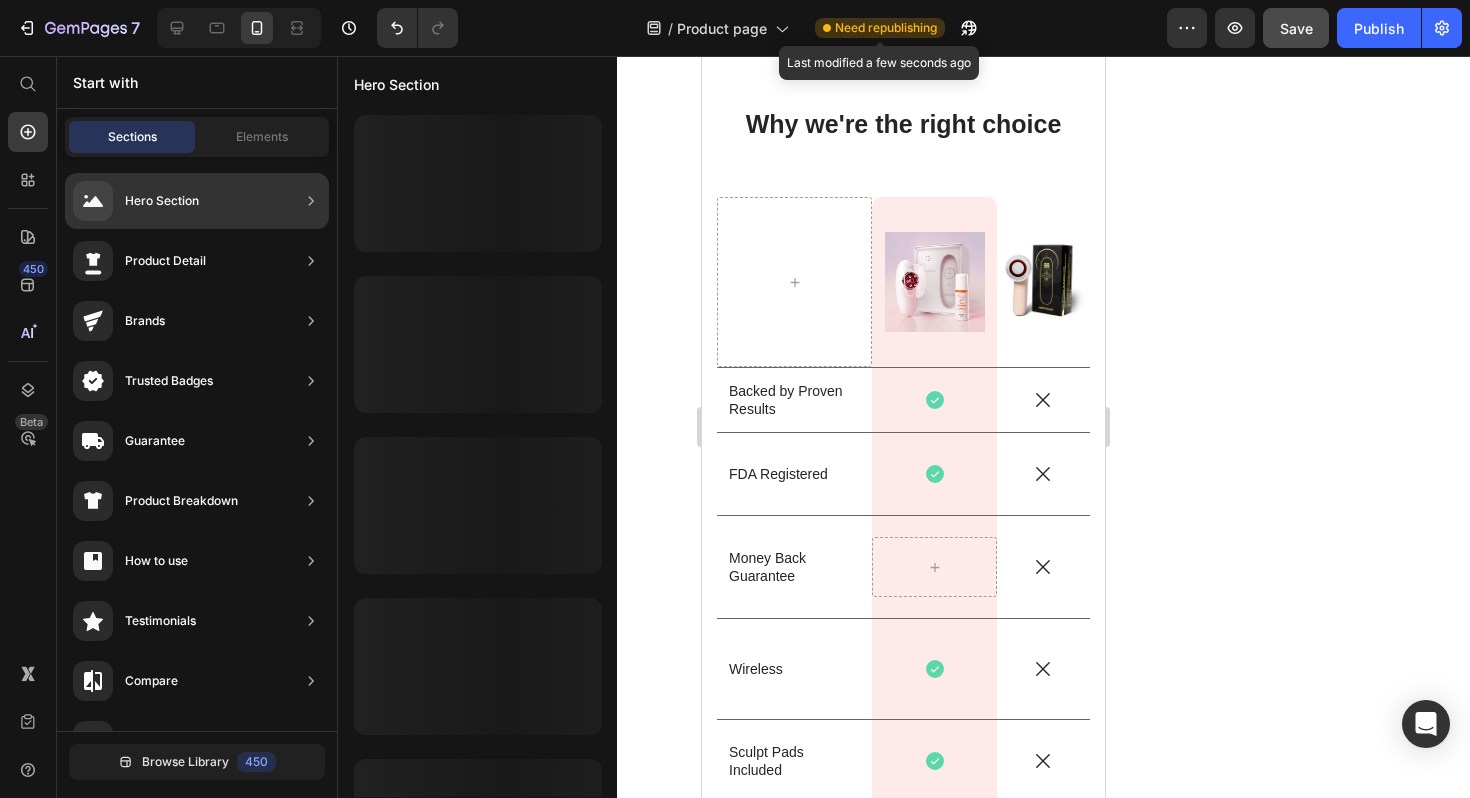 click on "Hero Section Product Detail Brands Trusted Badges Guarantee Product Breakdown How to use Testimonials Compare Bundle FAQs Social Proof Brand Story Product List Collection Blog List Contact Sticky Add to Cart Custom Footer" at bounding box center (197, 737) 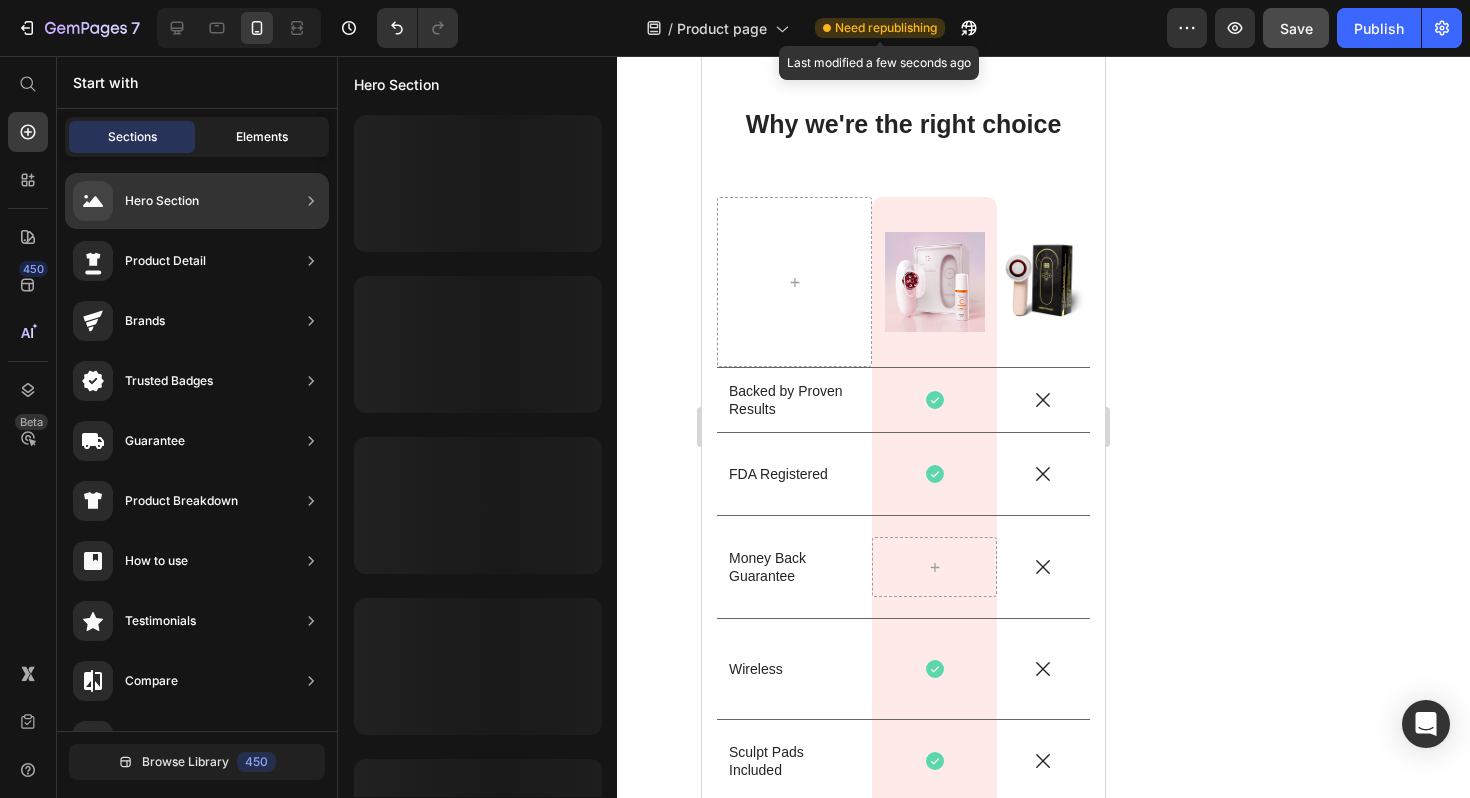 click on "Elements" at bounding box center [262, 137] 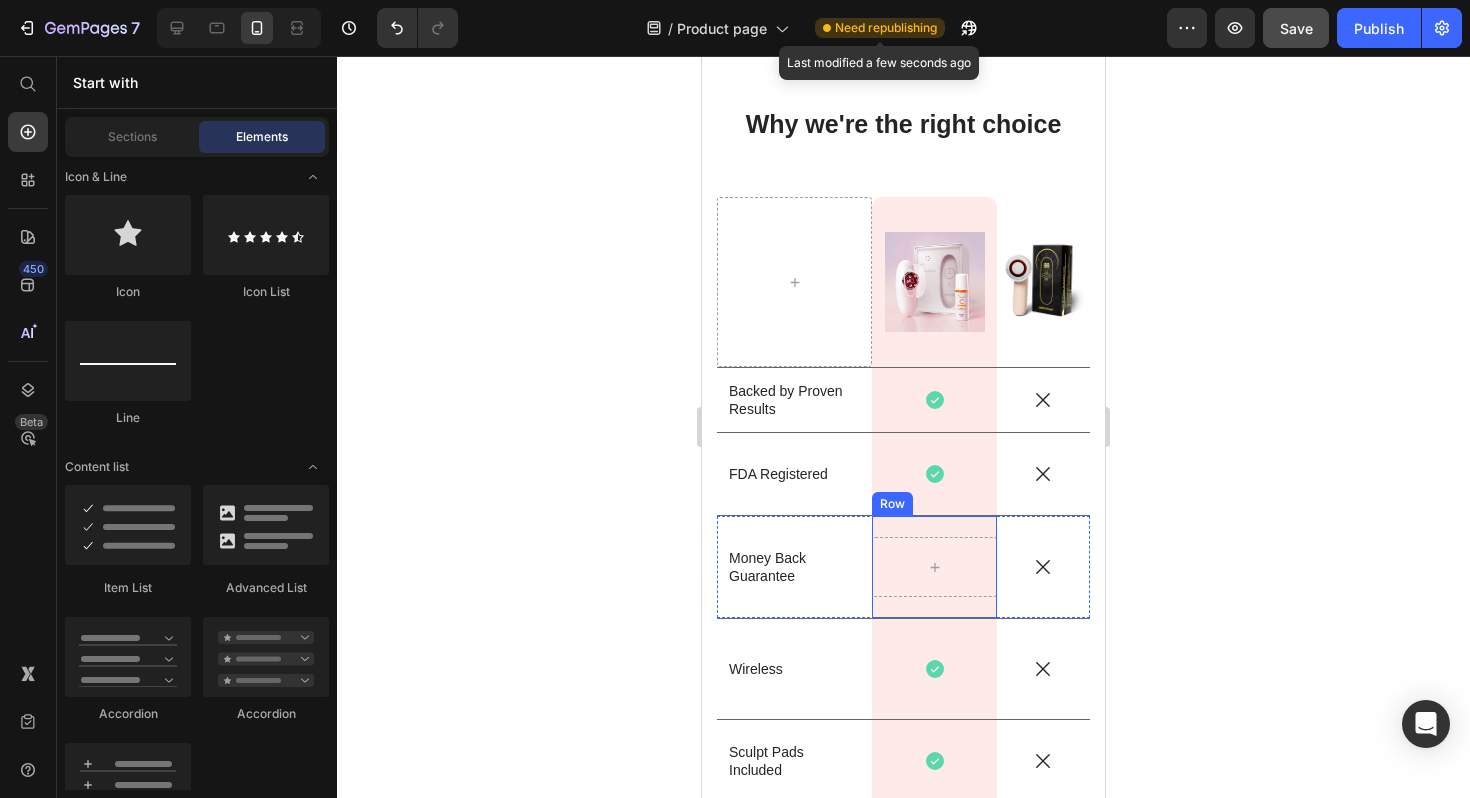 drag, startPoint x: 976, startPoint y: 505, endPoint x: 906, endPoint y: 537, distance: 76.96753 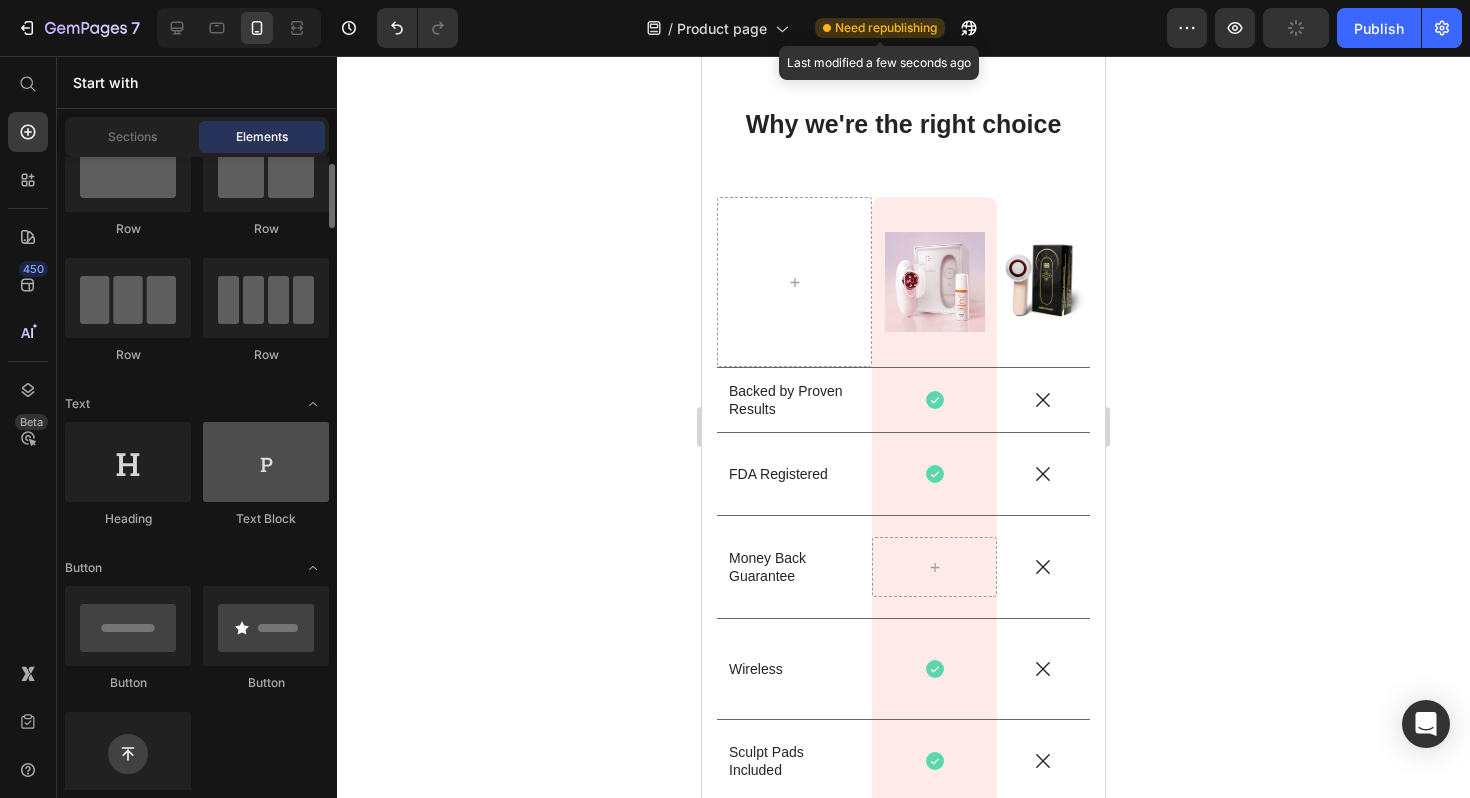 drag, startPoint x: 267, startPoint y: 464, endPoint x: 318, endPoint y: 463, distance: 51.009804 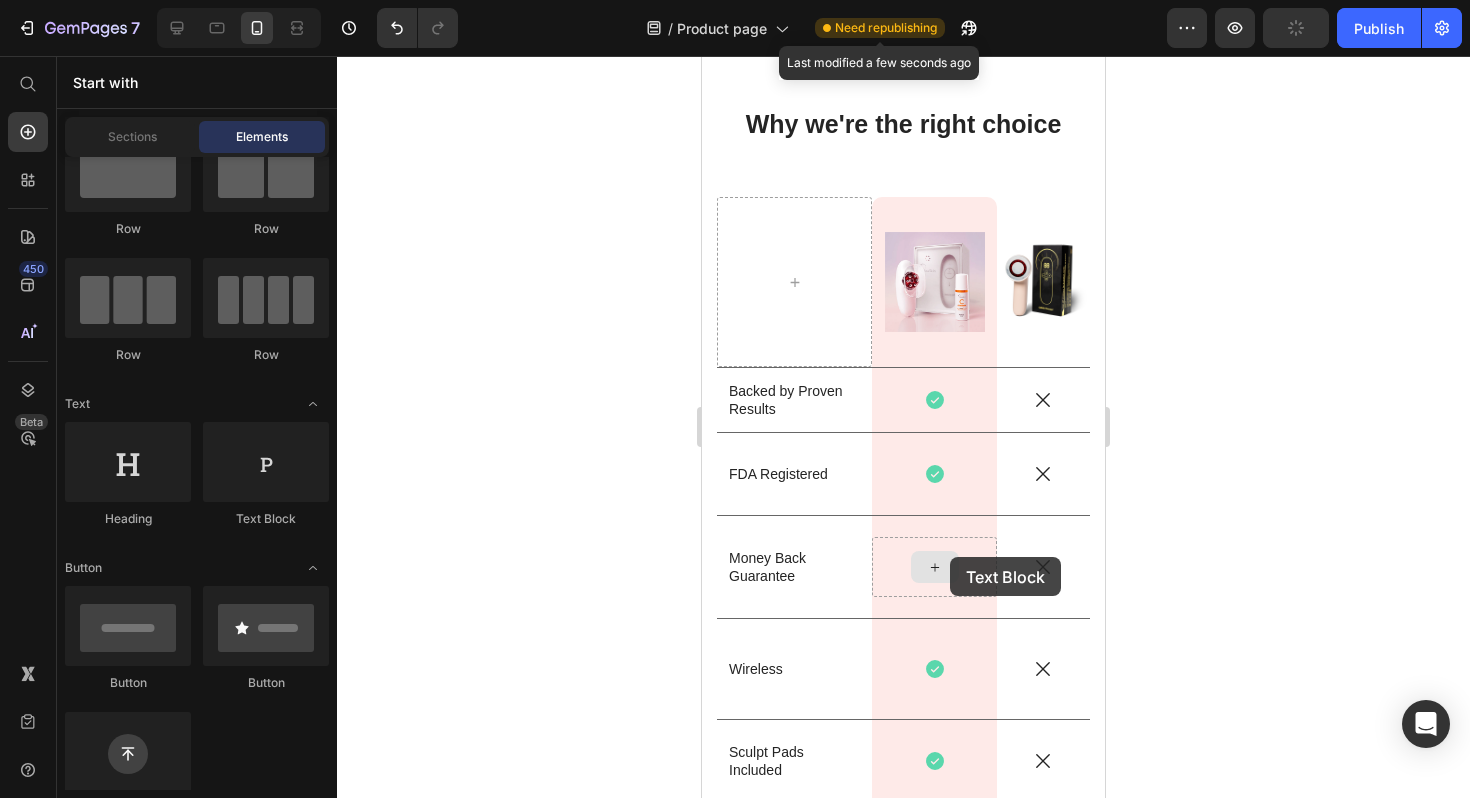 drag, startPoint x: 1020, startPoint y: 519, endPoint x: 950, endPoint y: 557, distance: 79.64923 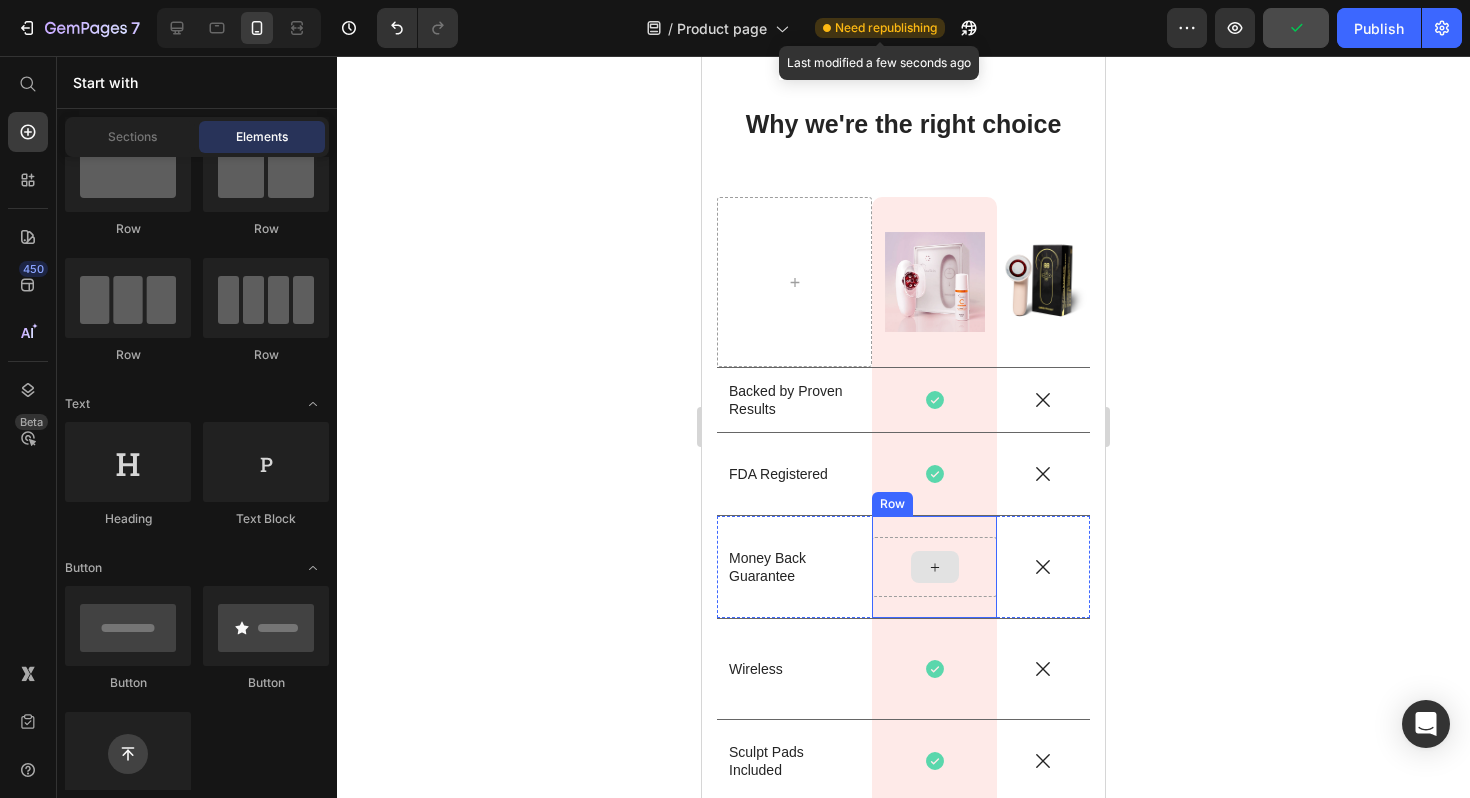 click 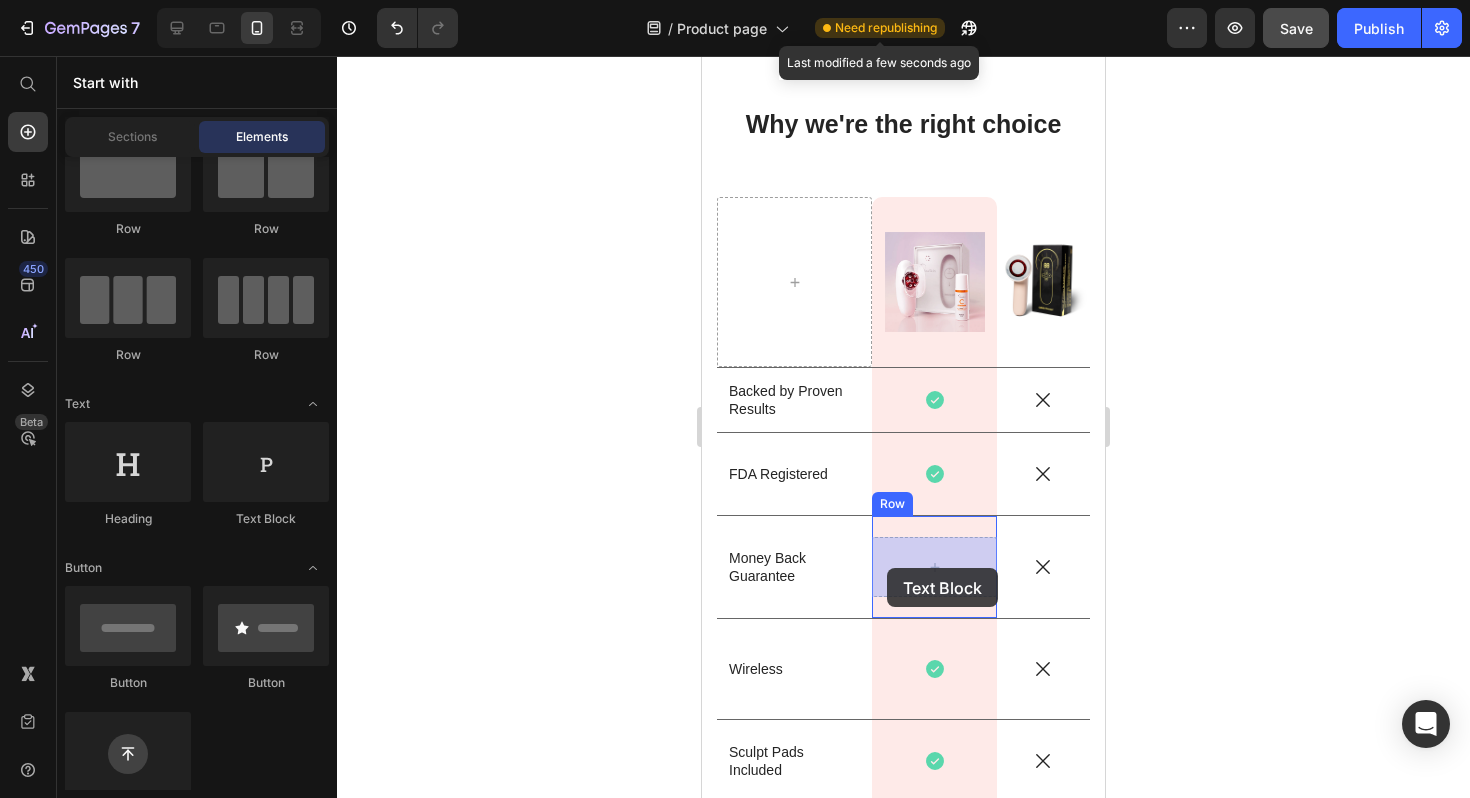 drag, startPoint x: 938, startPoint y: 509, endPoint x: 887, endPoint y: 568, distance: 77.987175 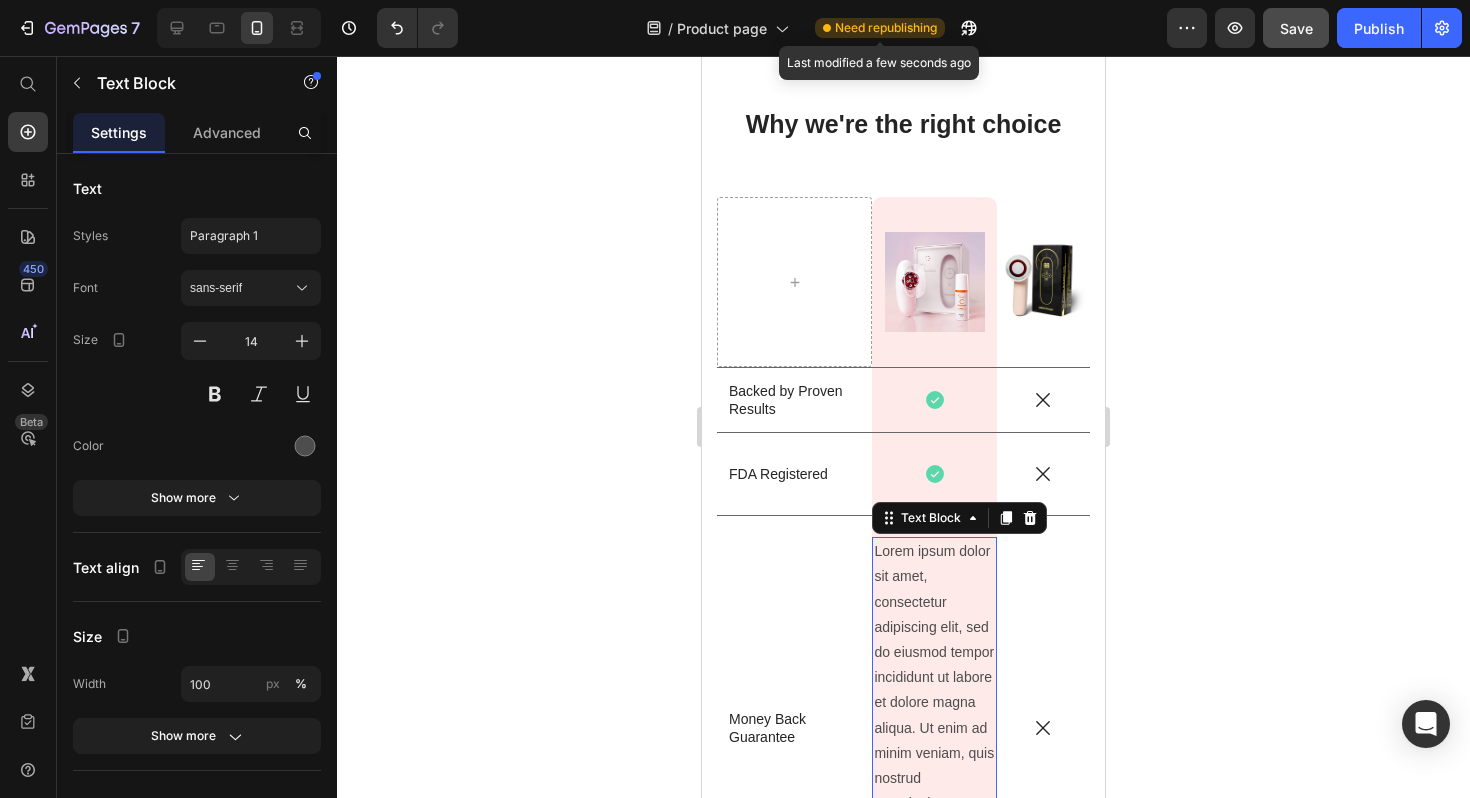 click on "Lorem ipsum dolor sit amet, consectetur adipiscing elit, sed do eiusmod tempor incididunt ut labore et dolore magna aliqua. Ut enim ad minim veniam, quis nostrud exercitation ullamco laboris nisi ut aliquip ex ea commodo consequat." at bounding box center [934, 728] 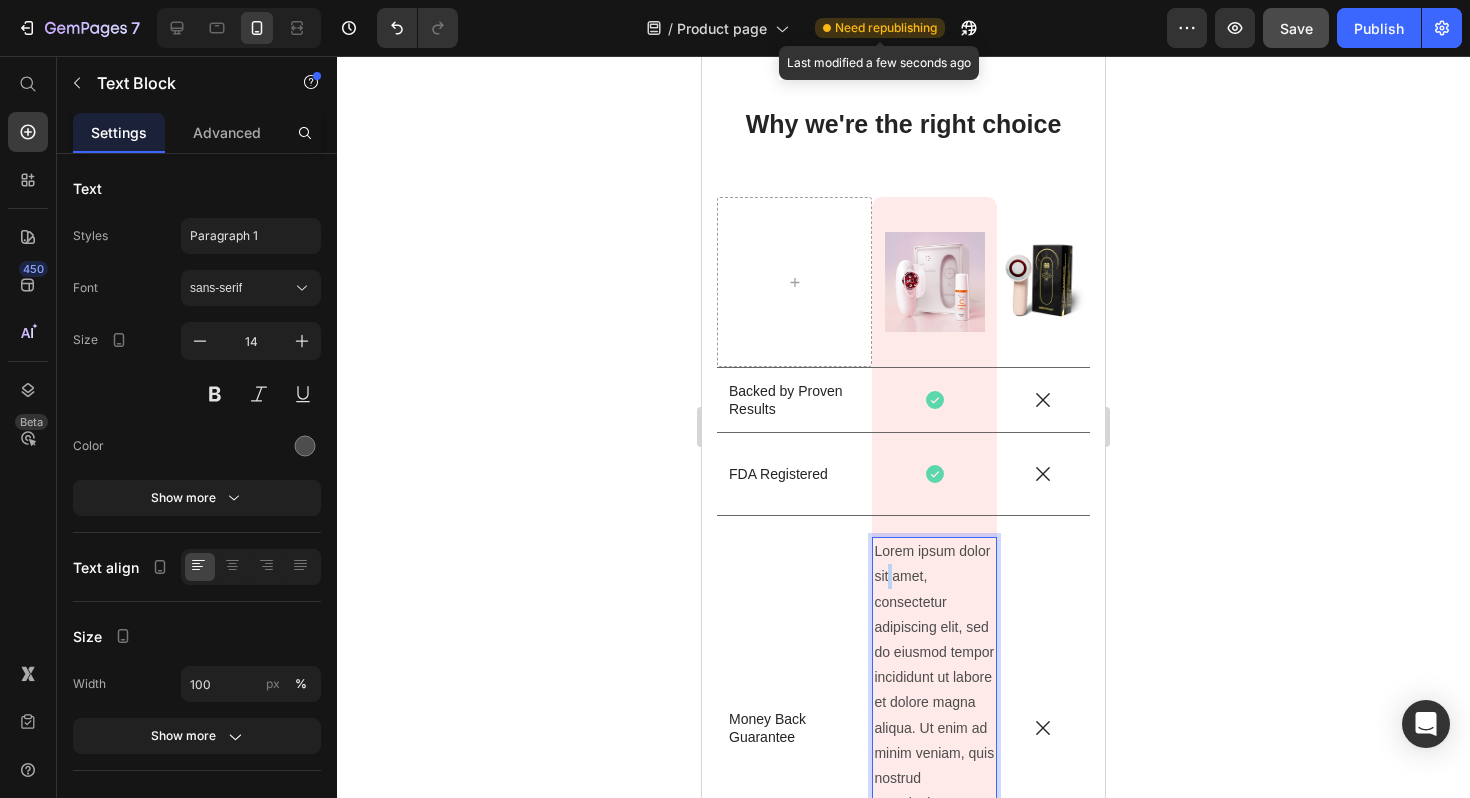 click on "Lorem ipsum dolor sit amet, consectetur adipiscing elit, sed do eiusmod tempor incididunt ut labore et dolore magna aliqua. Ut enim ad minim veniam, quis nostrud exercitation ullamco laboris nisi ut aliquip ex ea commodo consequat." at bounding box center (934, 728) 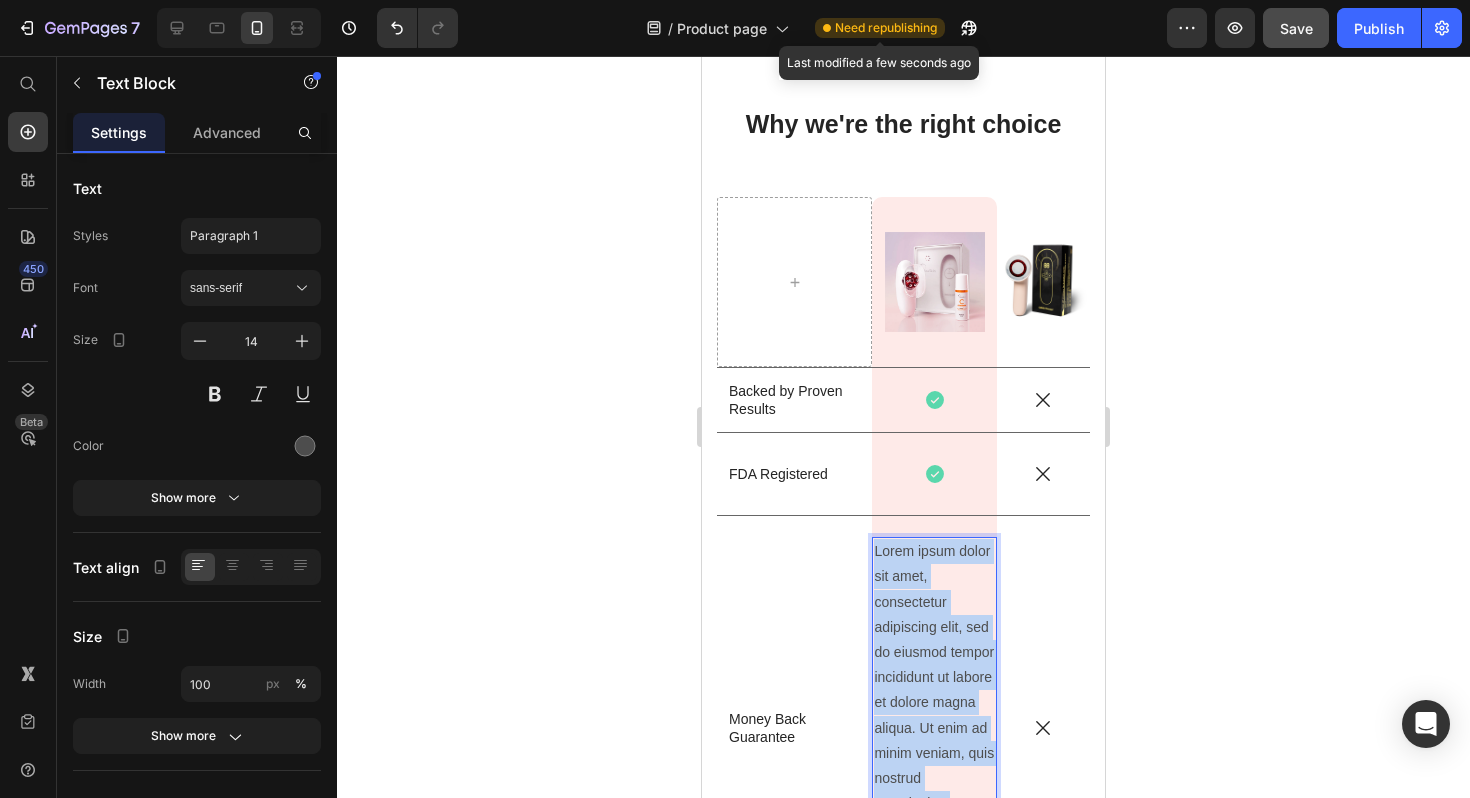 click on "Lorem ipsum dolor sit amet, consectetur adipiscing elit, sed do eiusmod tempor incididunt ut labore et dolore magna aliqua. Ut enim ad minim veniam, quis nostrud exercitation ullamco laboris nisi ut aliquip ex ea commodo consequat." at bounding box center [934, 728] 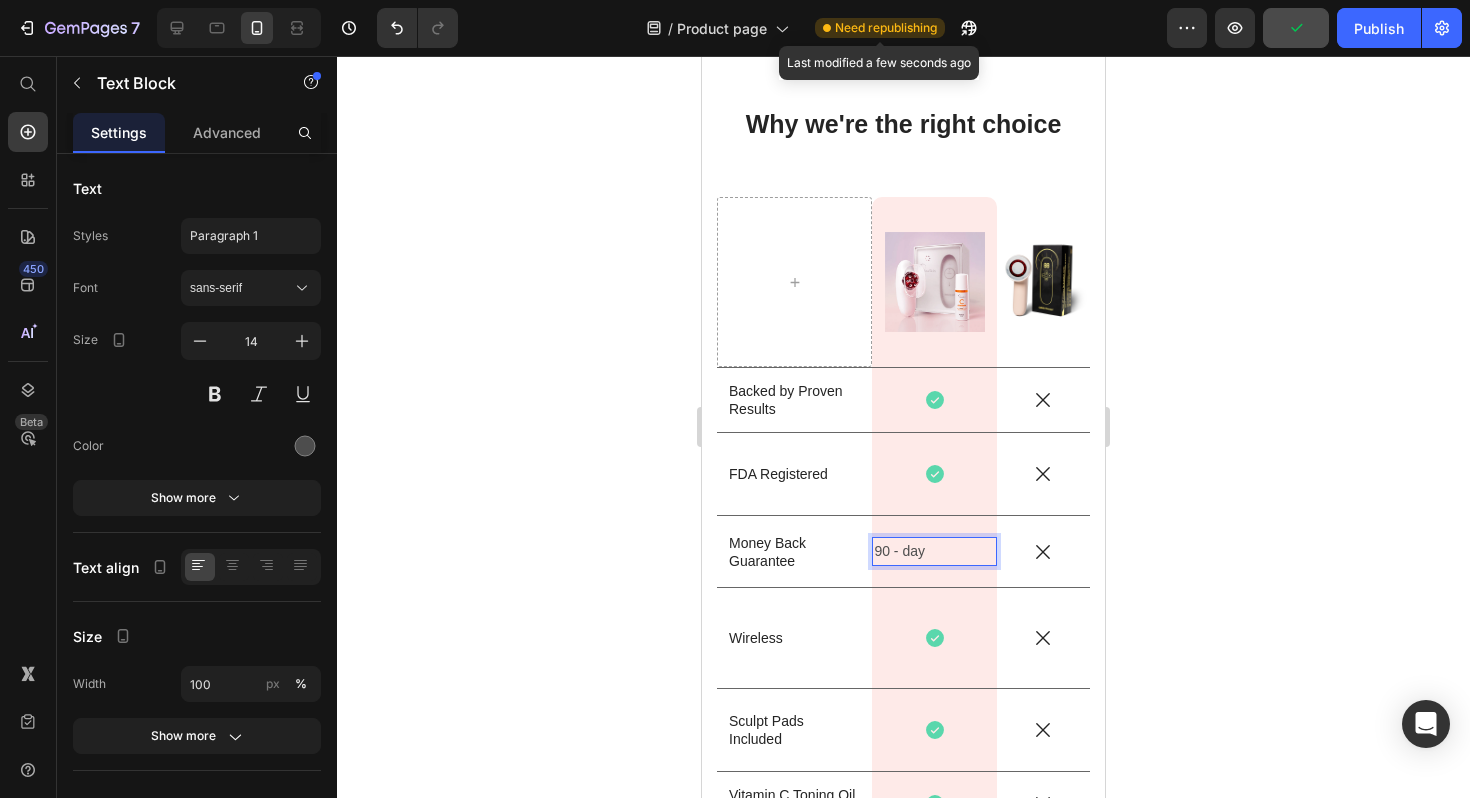 click on "90 - day" at bounding box center [934, 551] 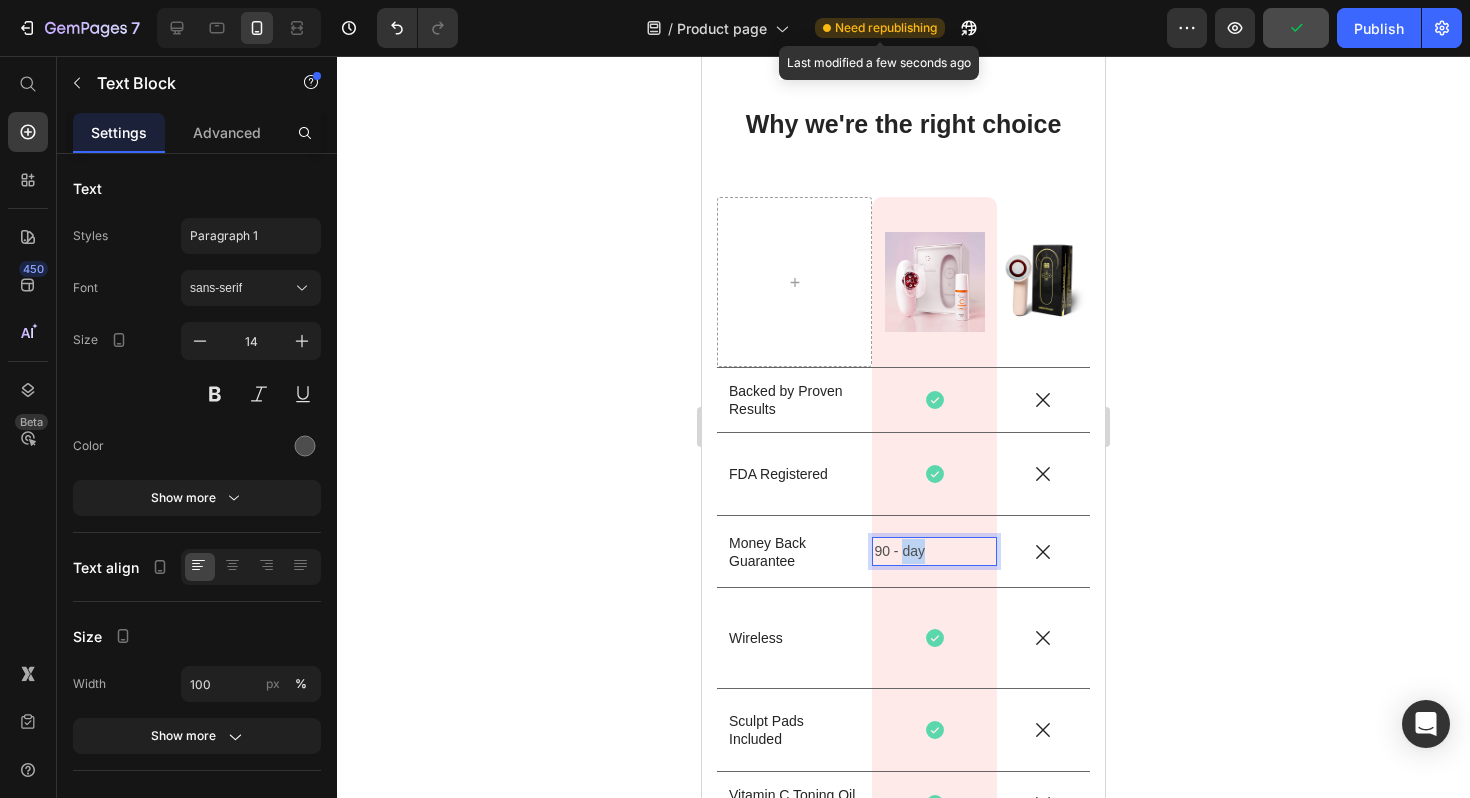 click on "90 - day" at bounding box center [934, 551] 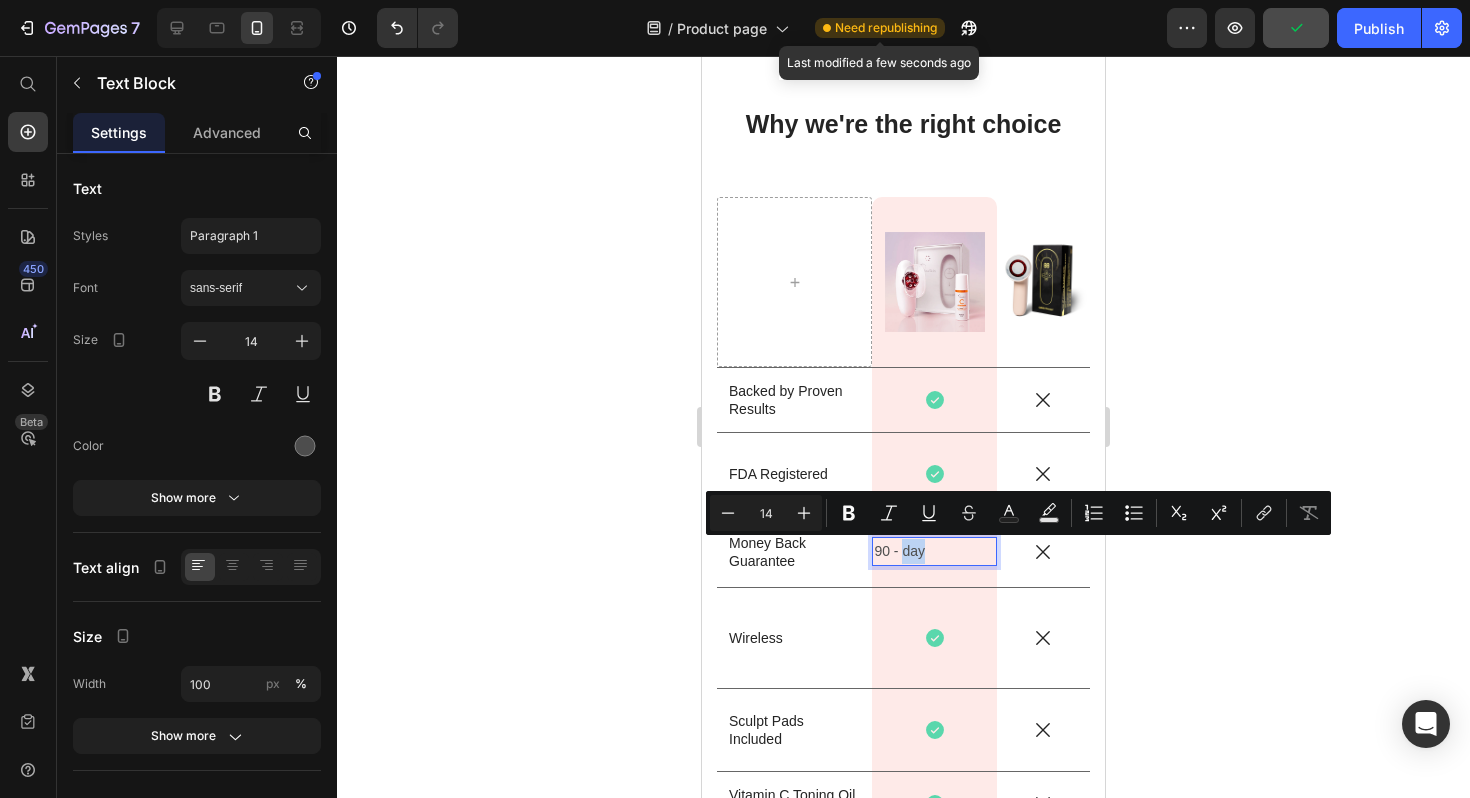 click on "90 - day" at bounding box center [934, 551] 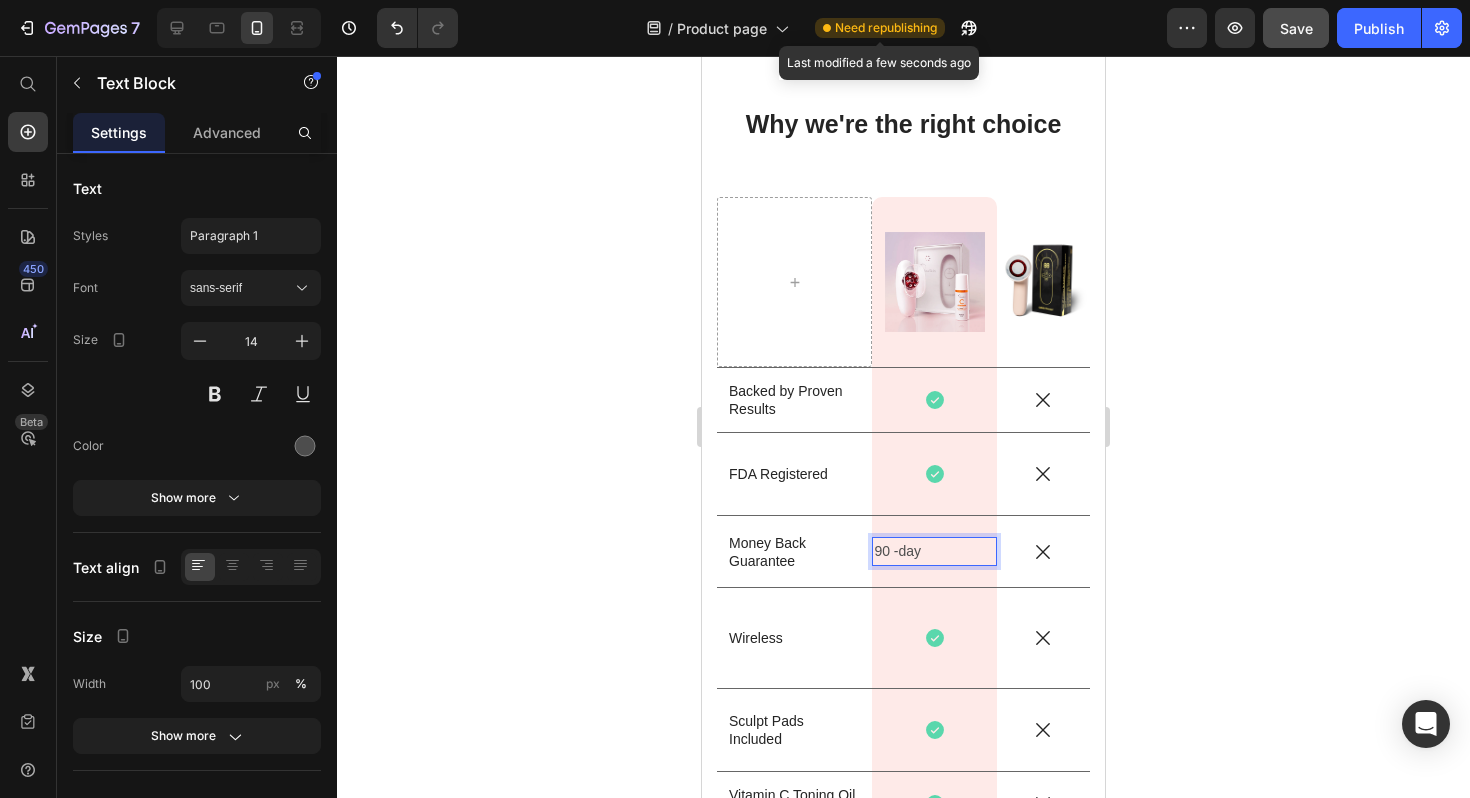 click on "90 -day" at bounding box center [934, 551] 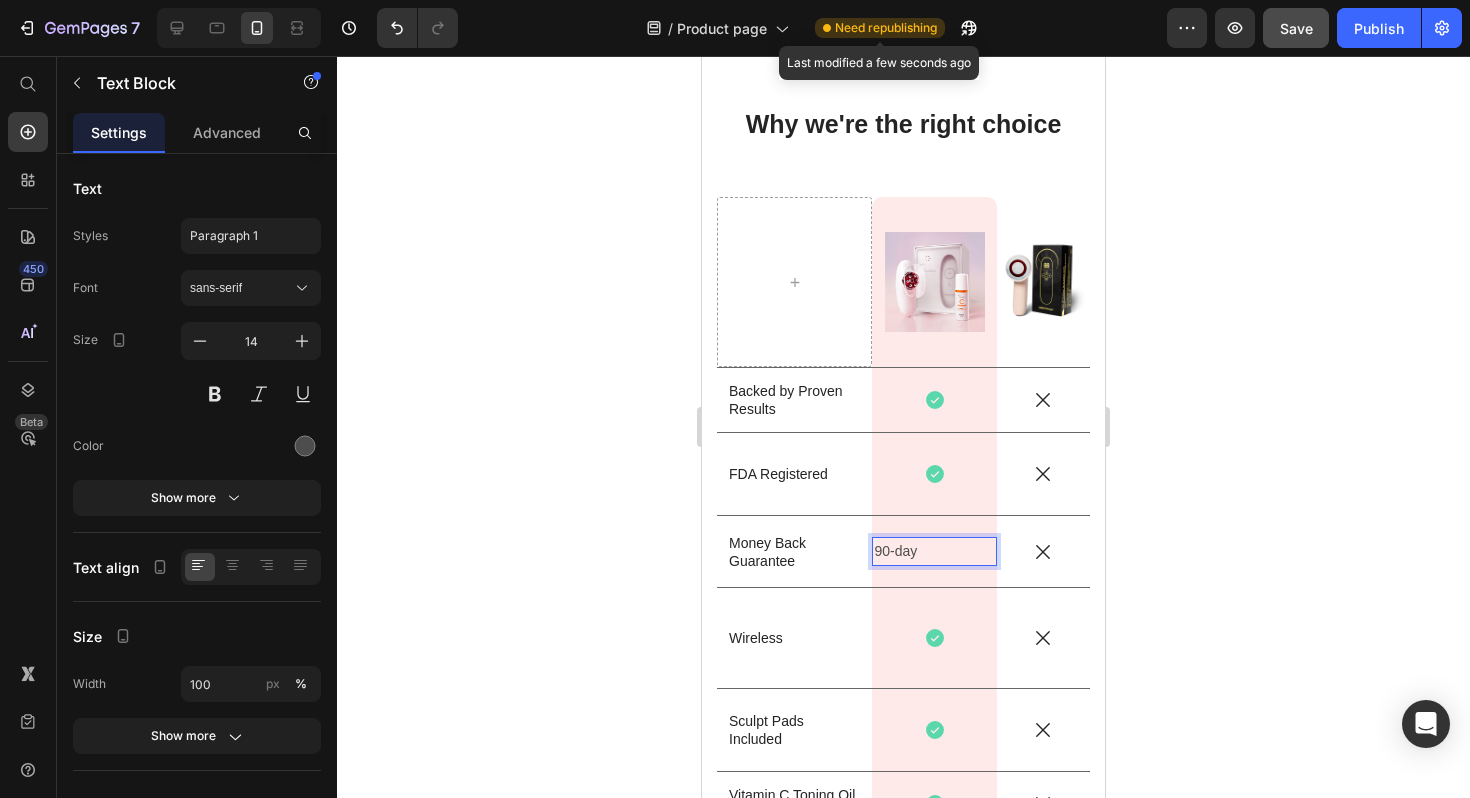 click on "90-day" at bounding box center [934, 551] 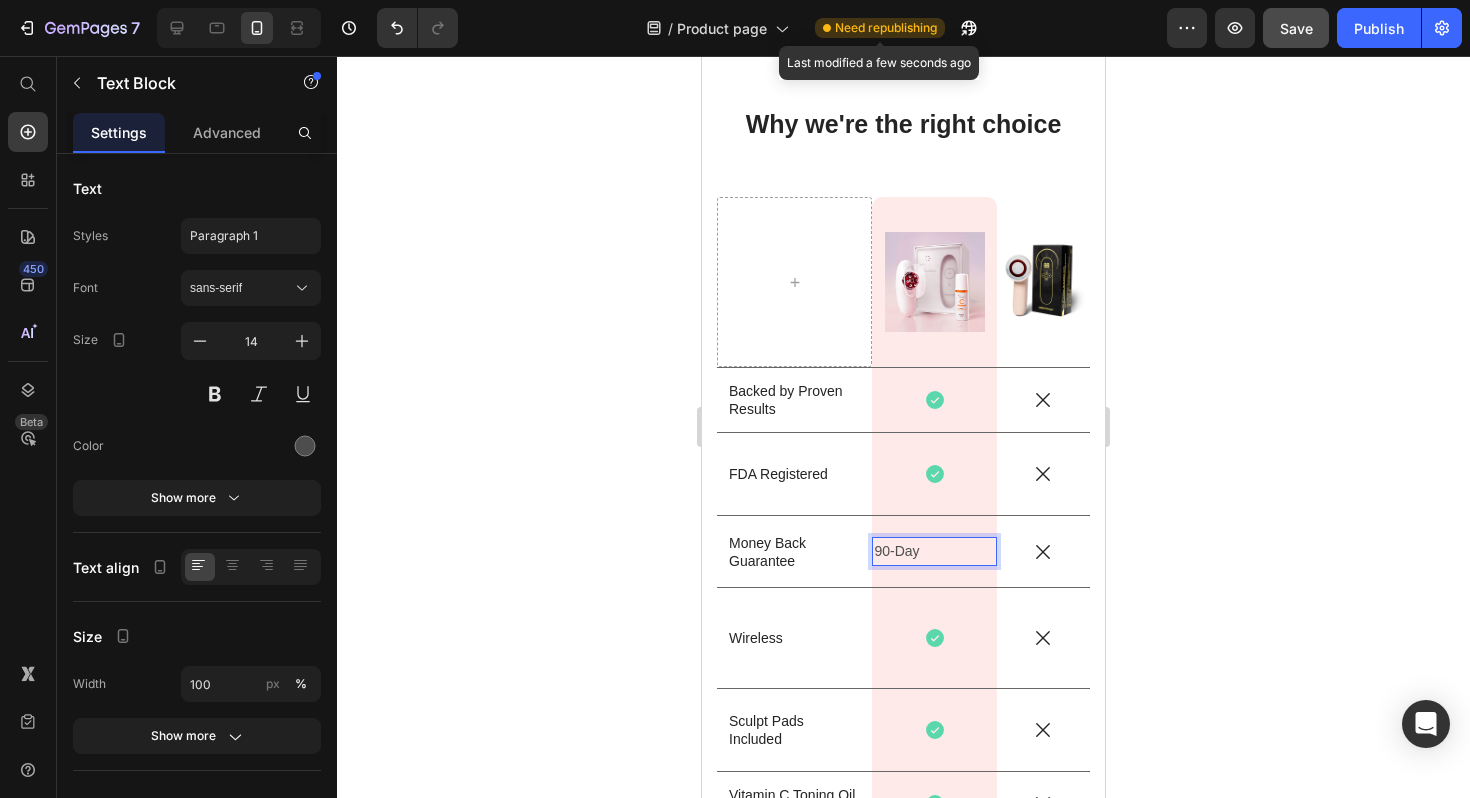 click on "90-Day" at bounding box center (934, 551) 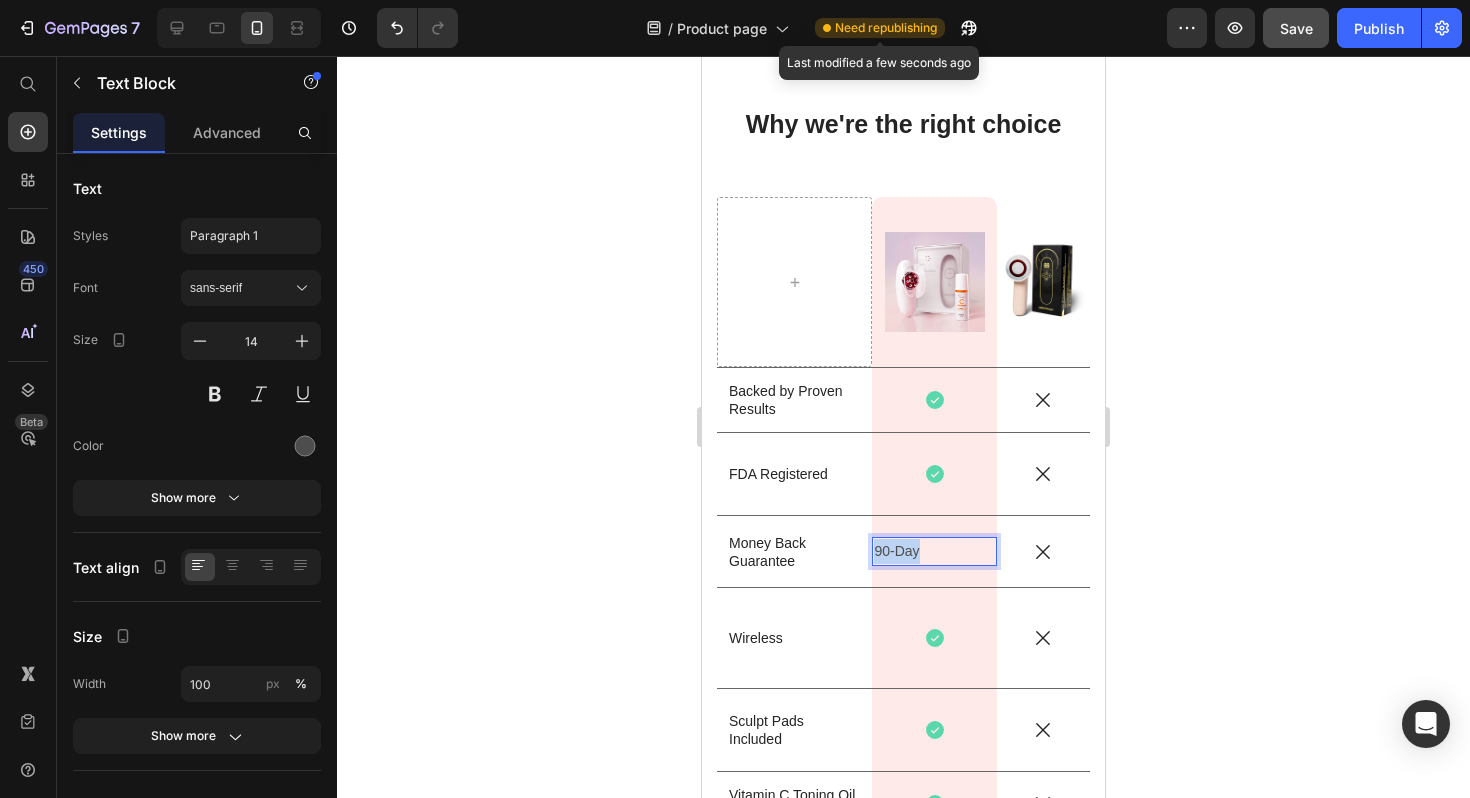 click on "90-Day" at bounding box center [934, 551] 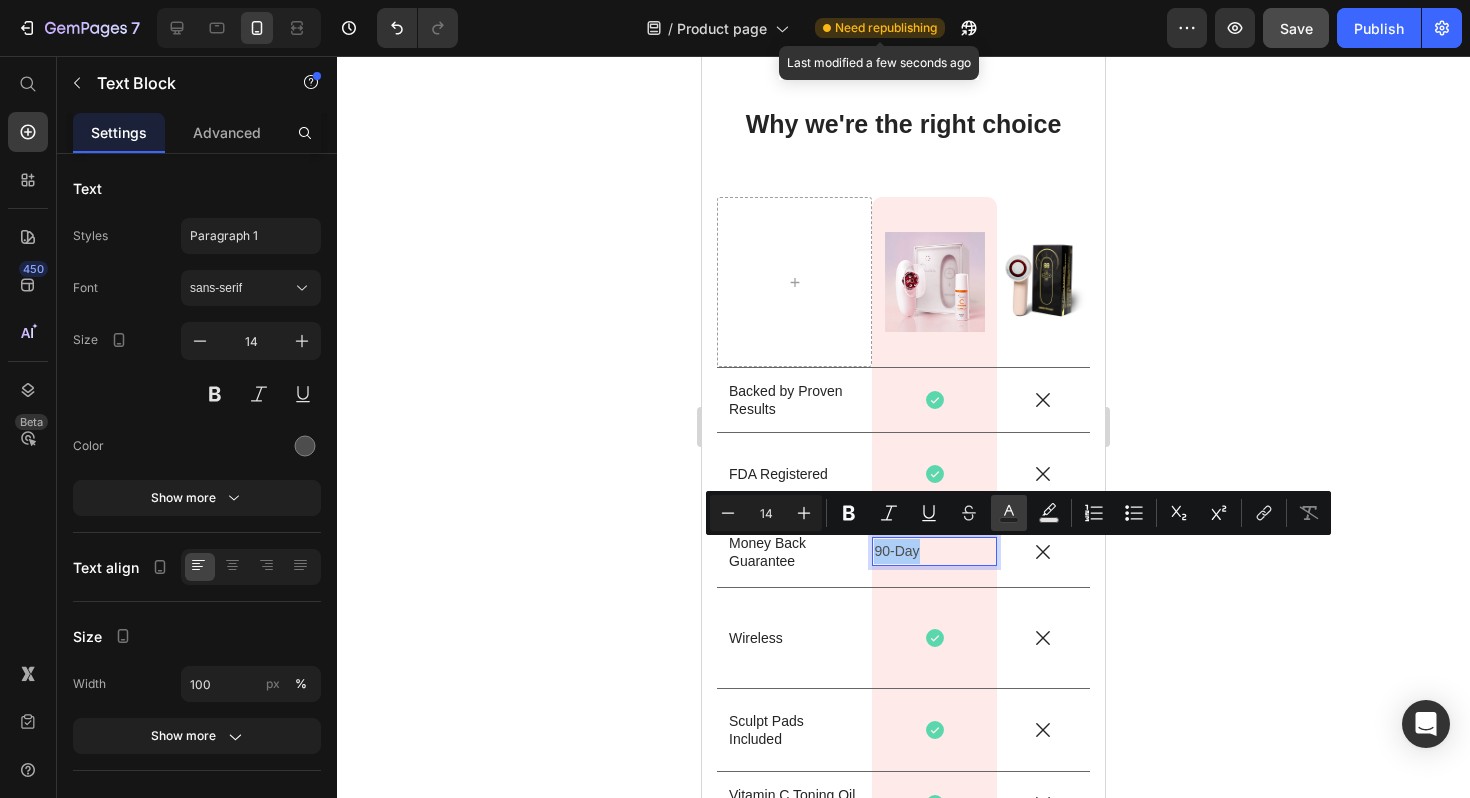 click on "Text Color" at bounding box center (1009, 513) 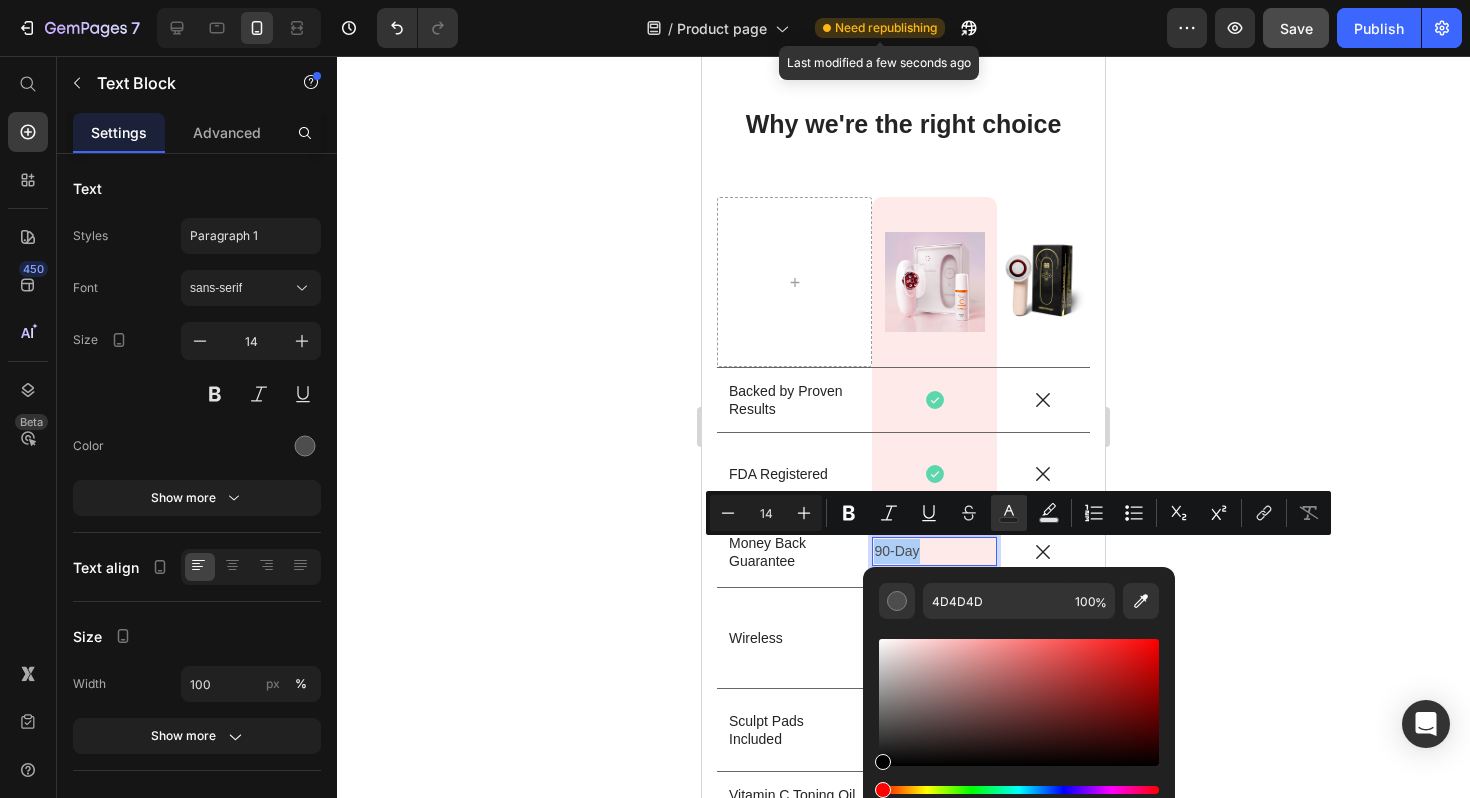 drag, startPoint x: 881, startPoint y: 732, endPoint x: 879, endPoint y: 797, distance: 65.03076 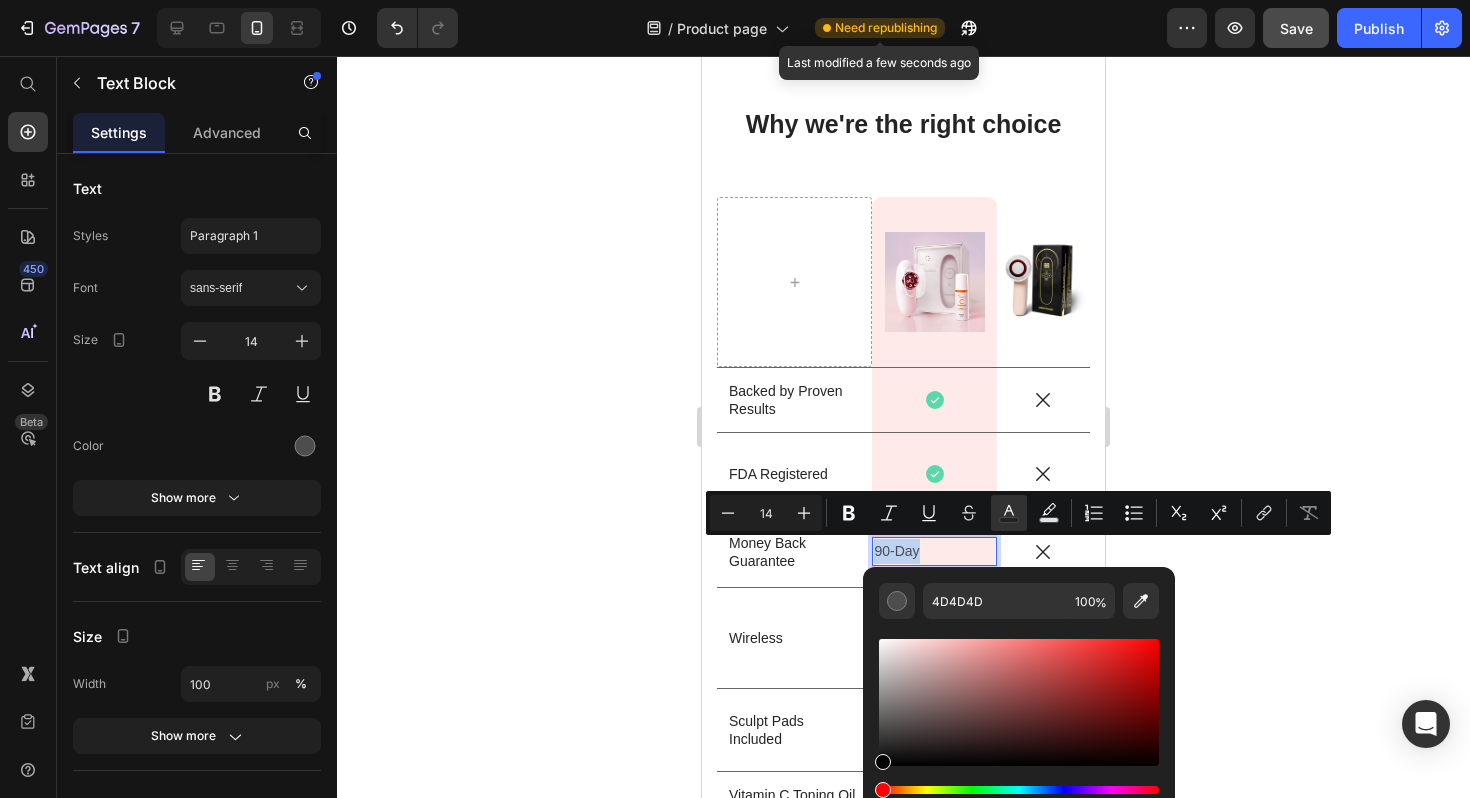 type on "000000" 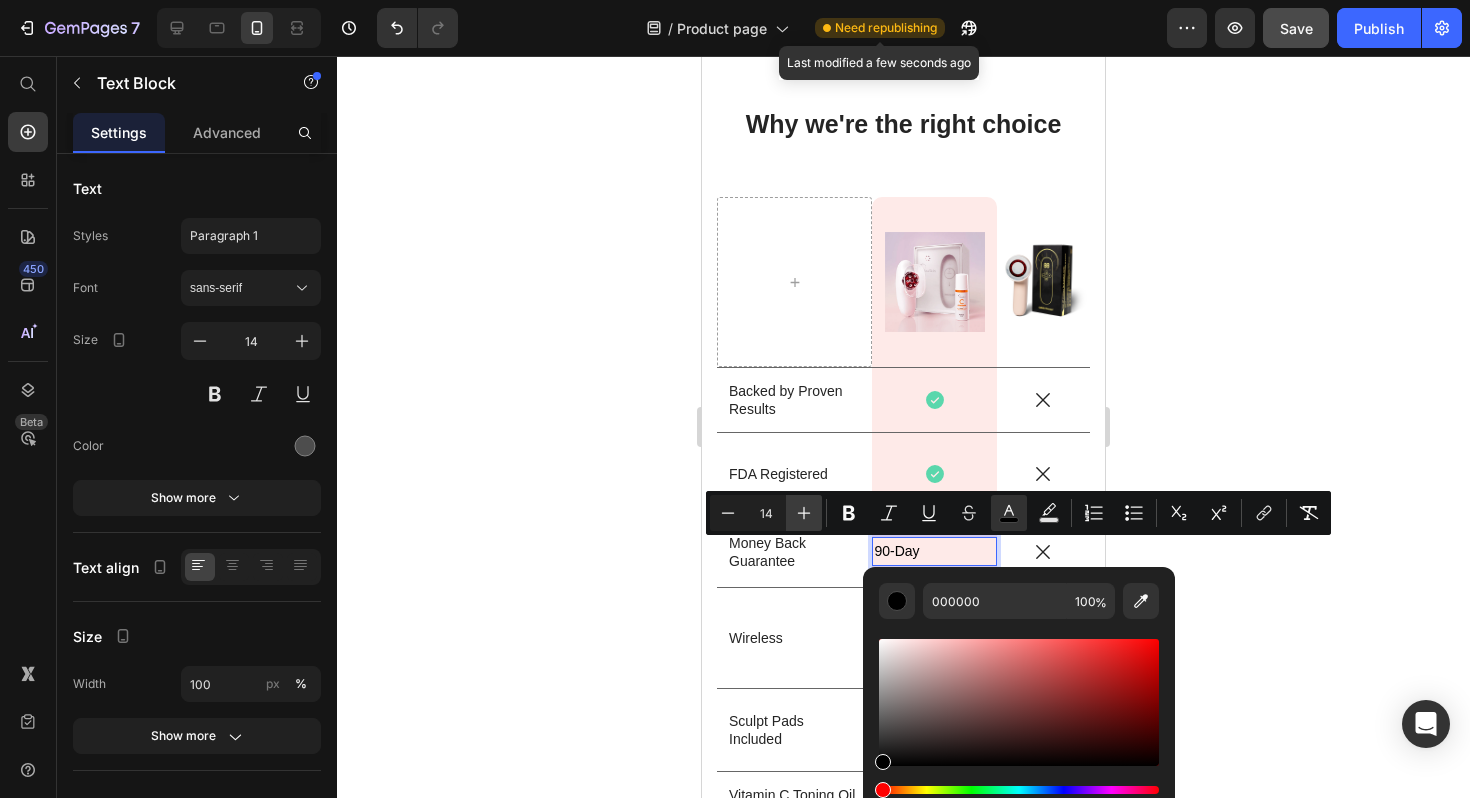 click 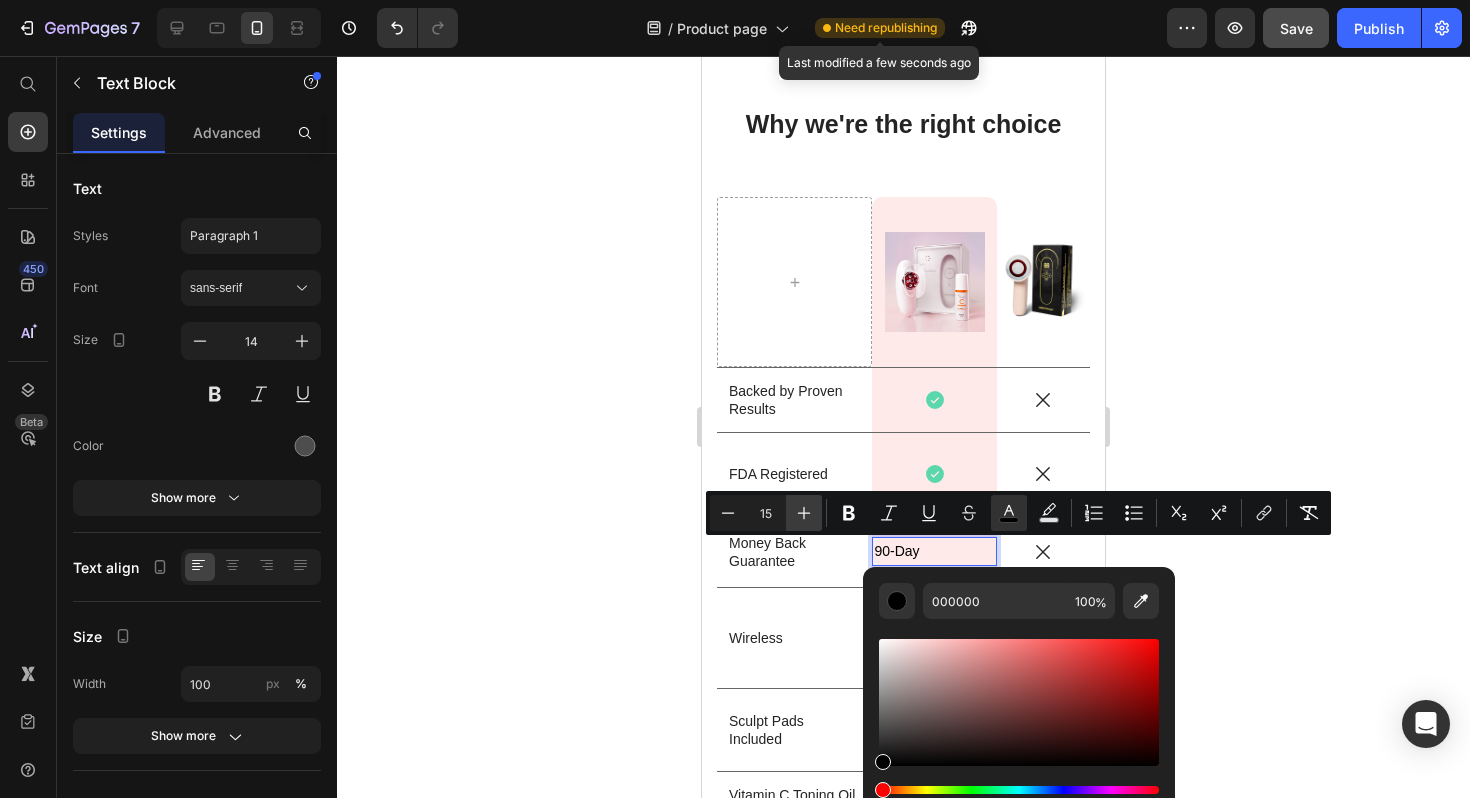 click 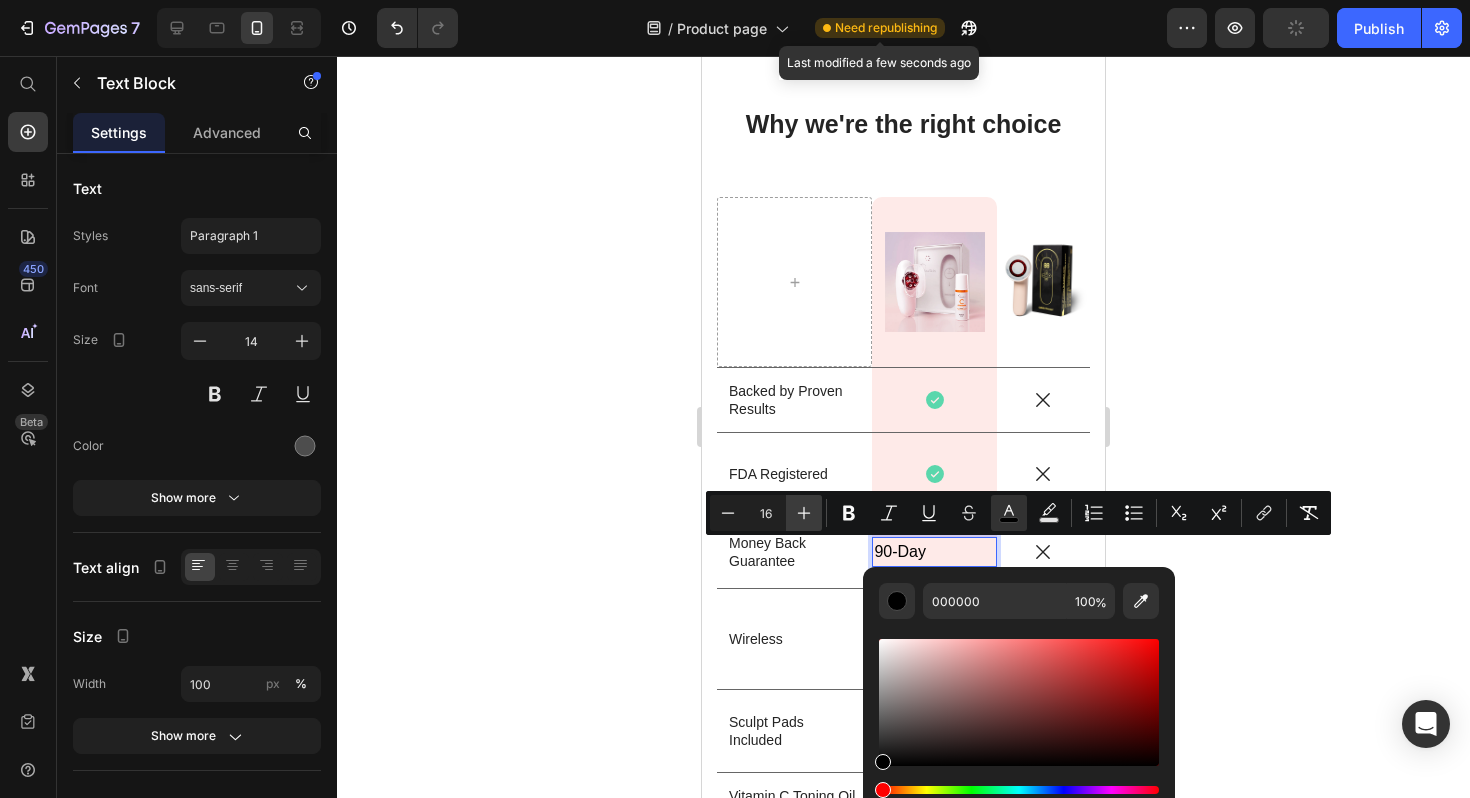 click 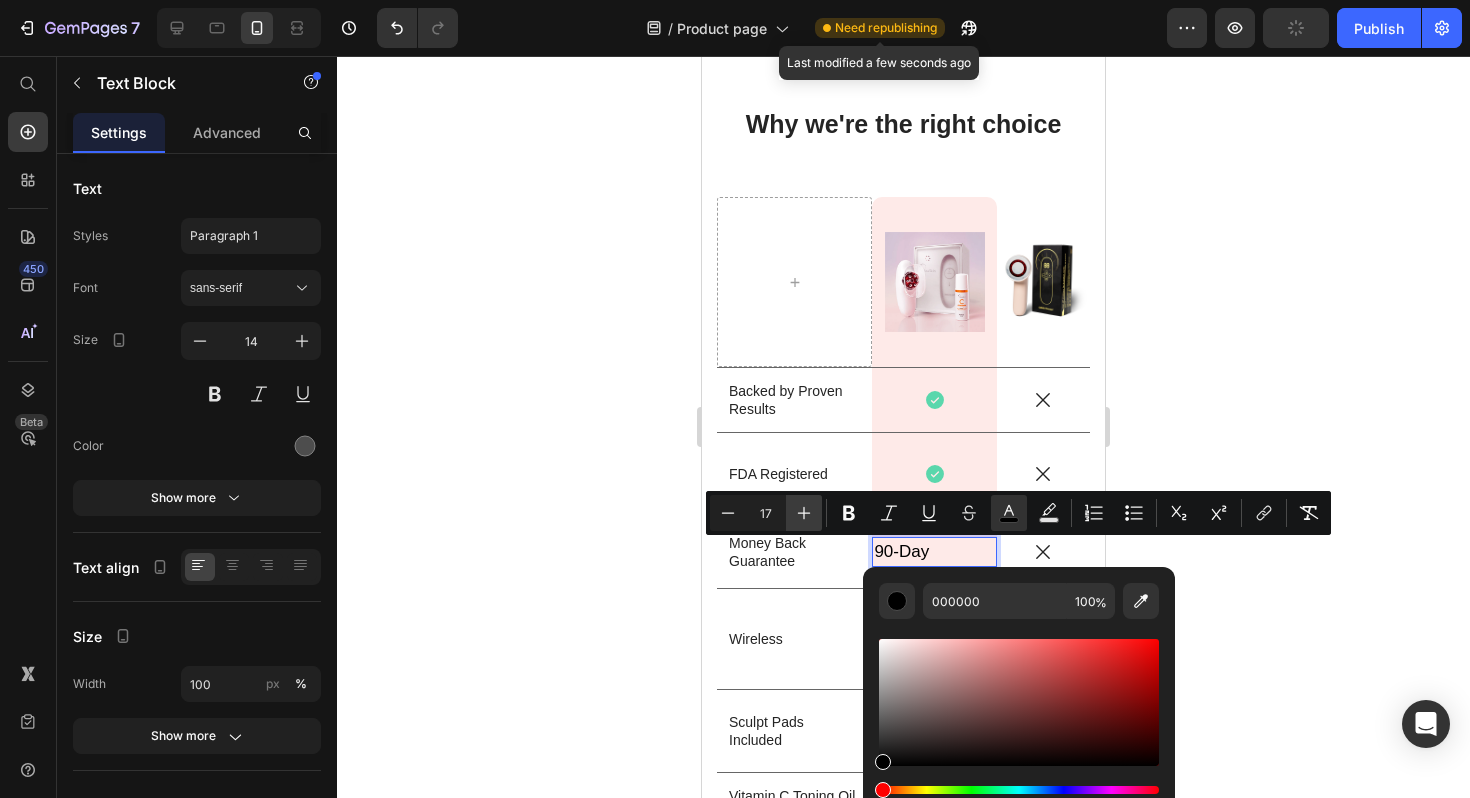 click 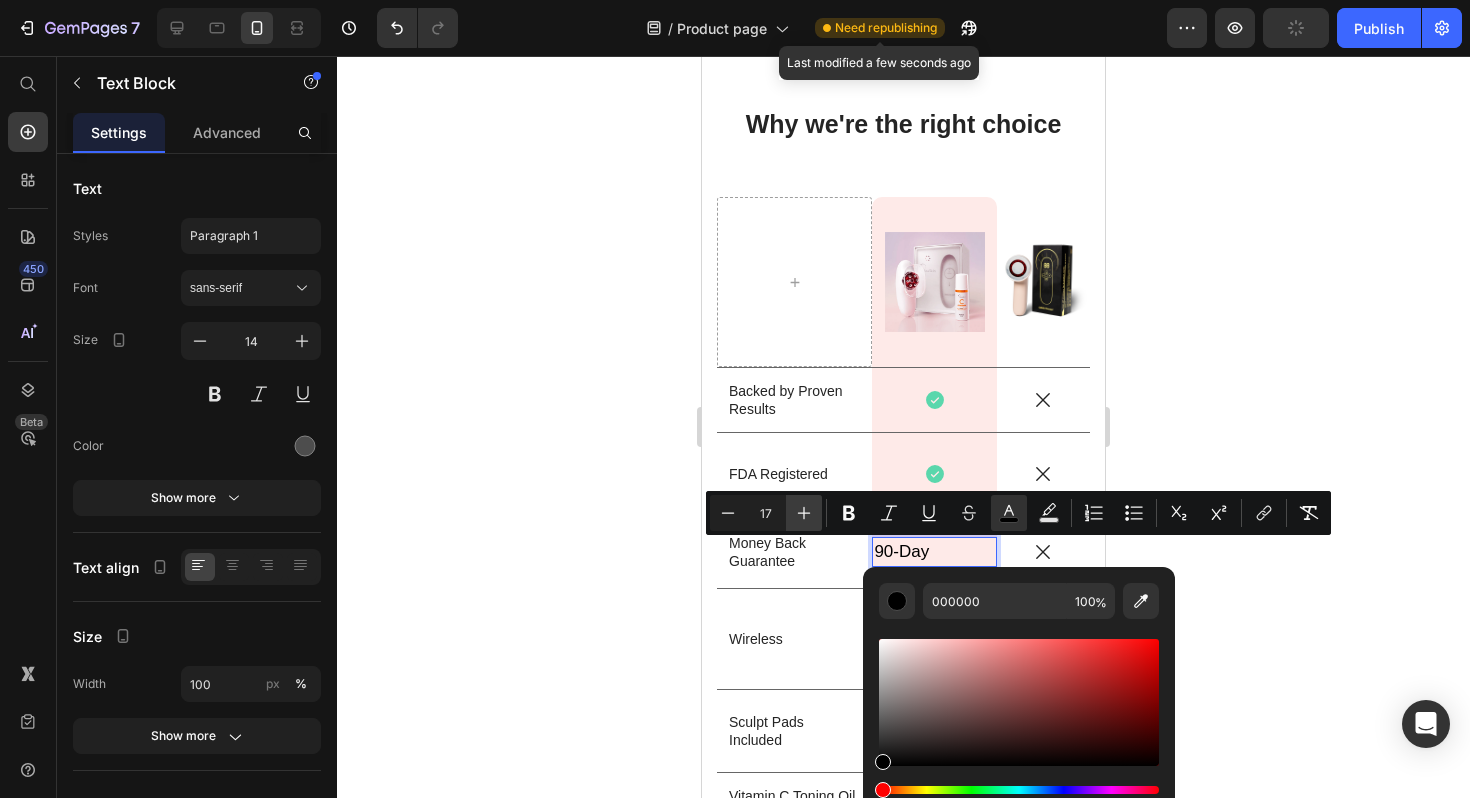 type on "18" 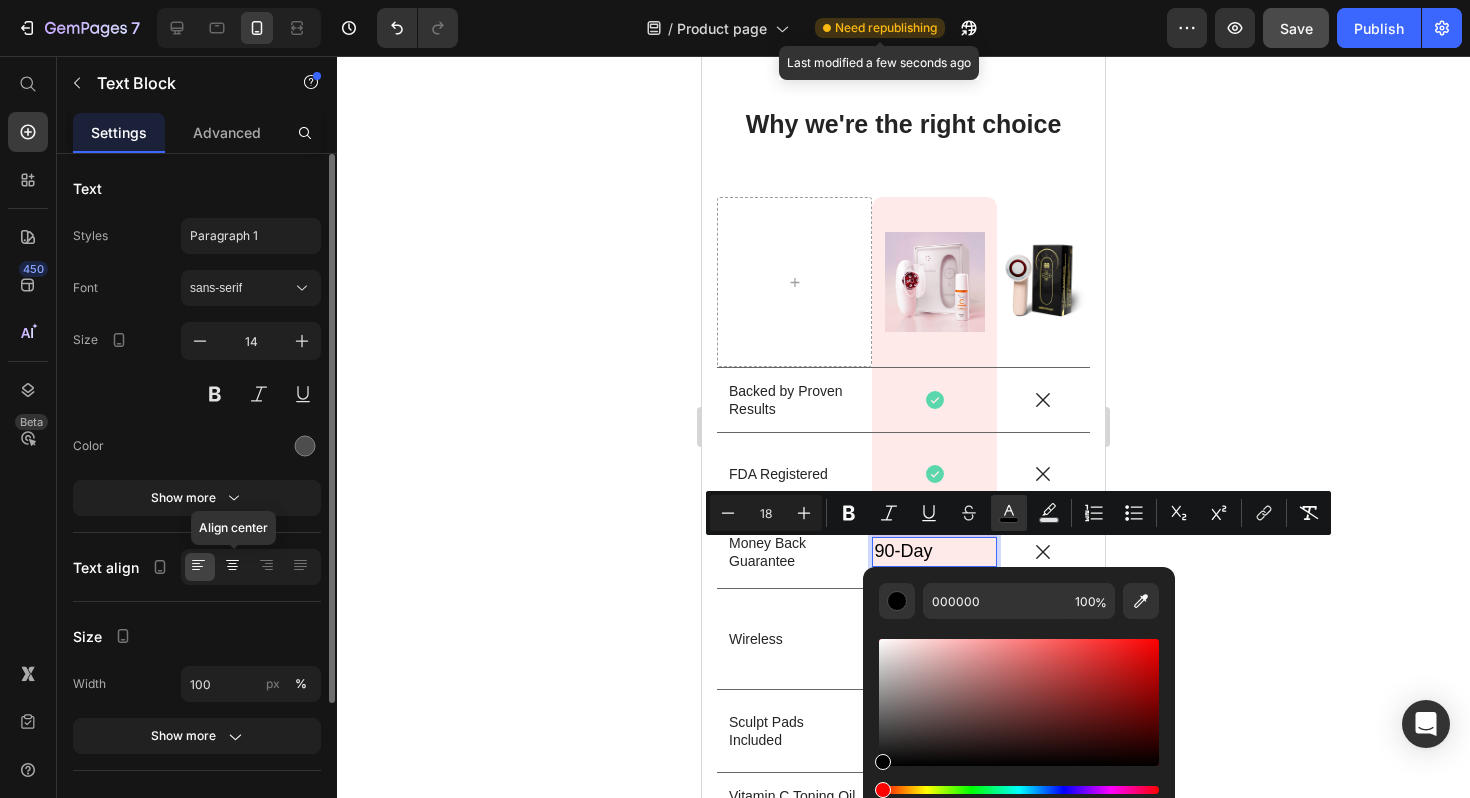 click 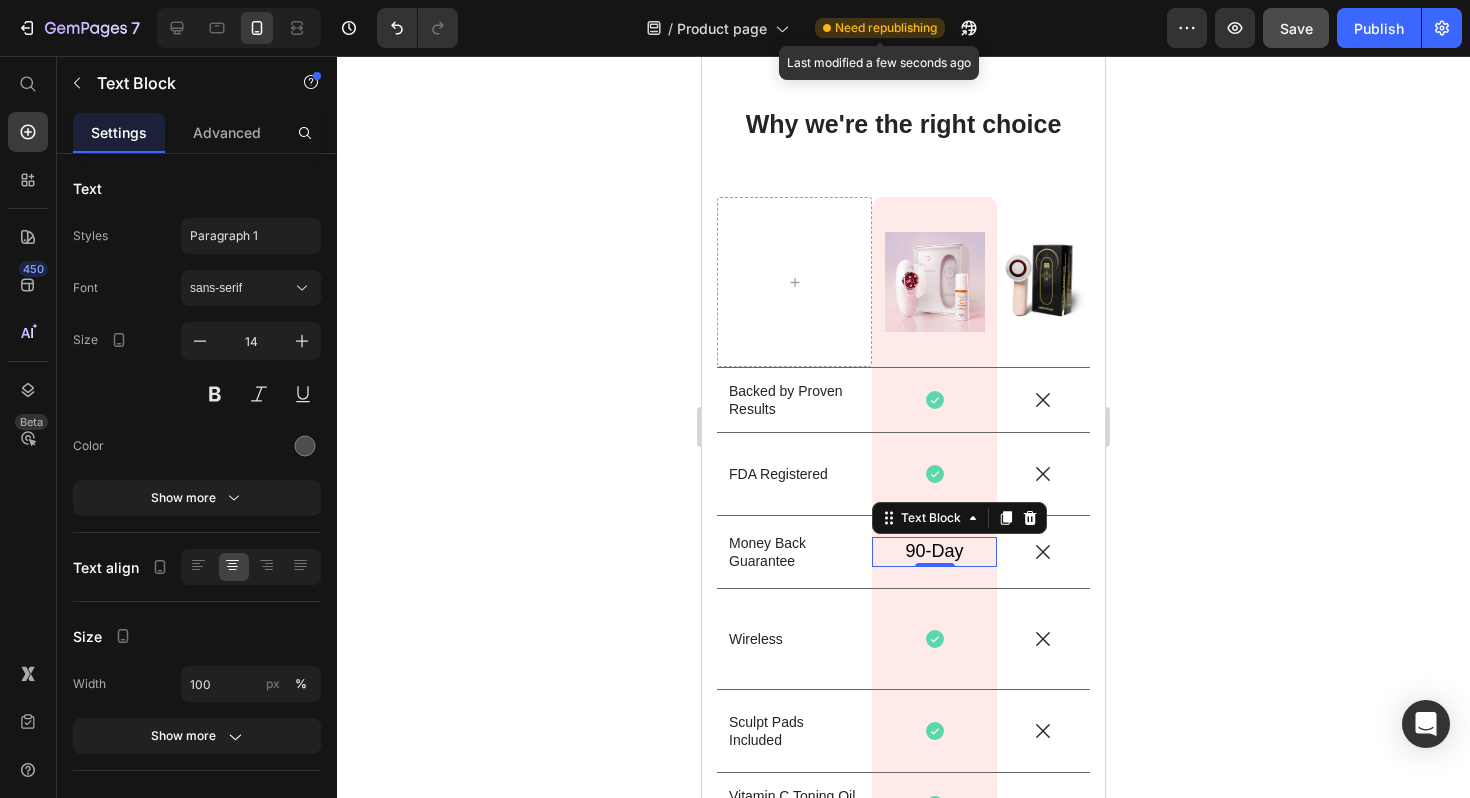 click 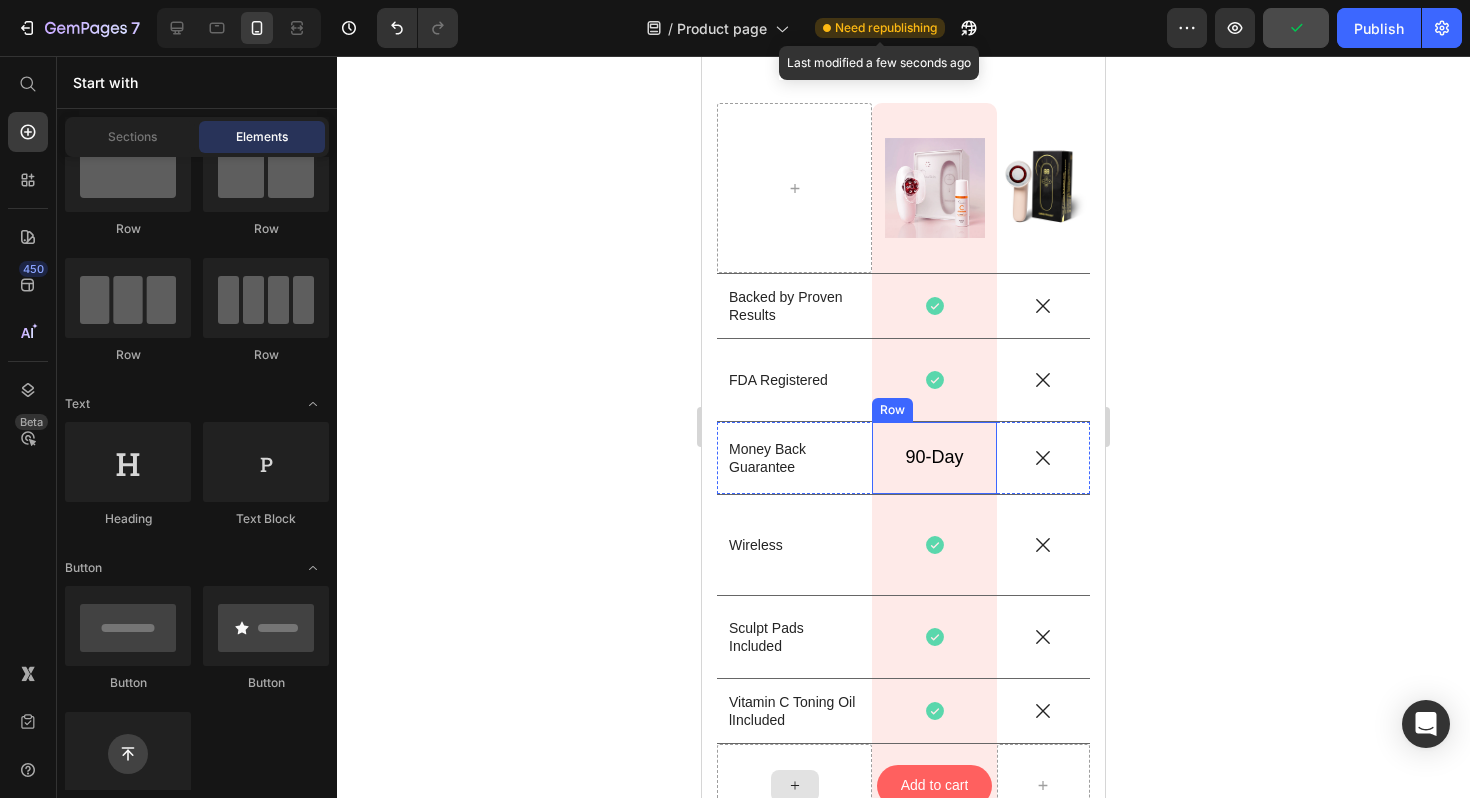 scroll, scrollTop: 5471, scrollLeft: 0, axis: vertical 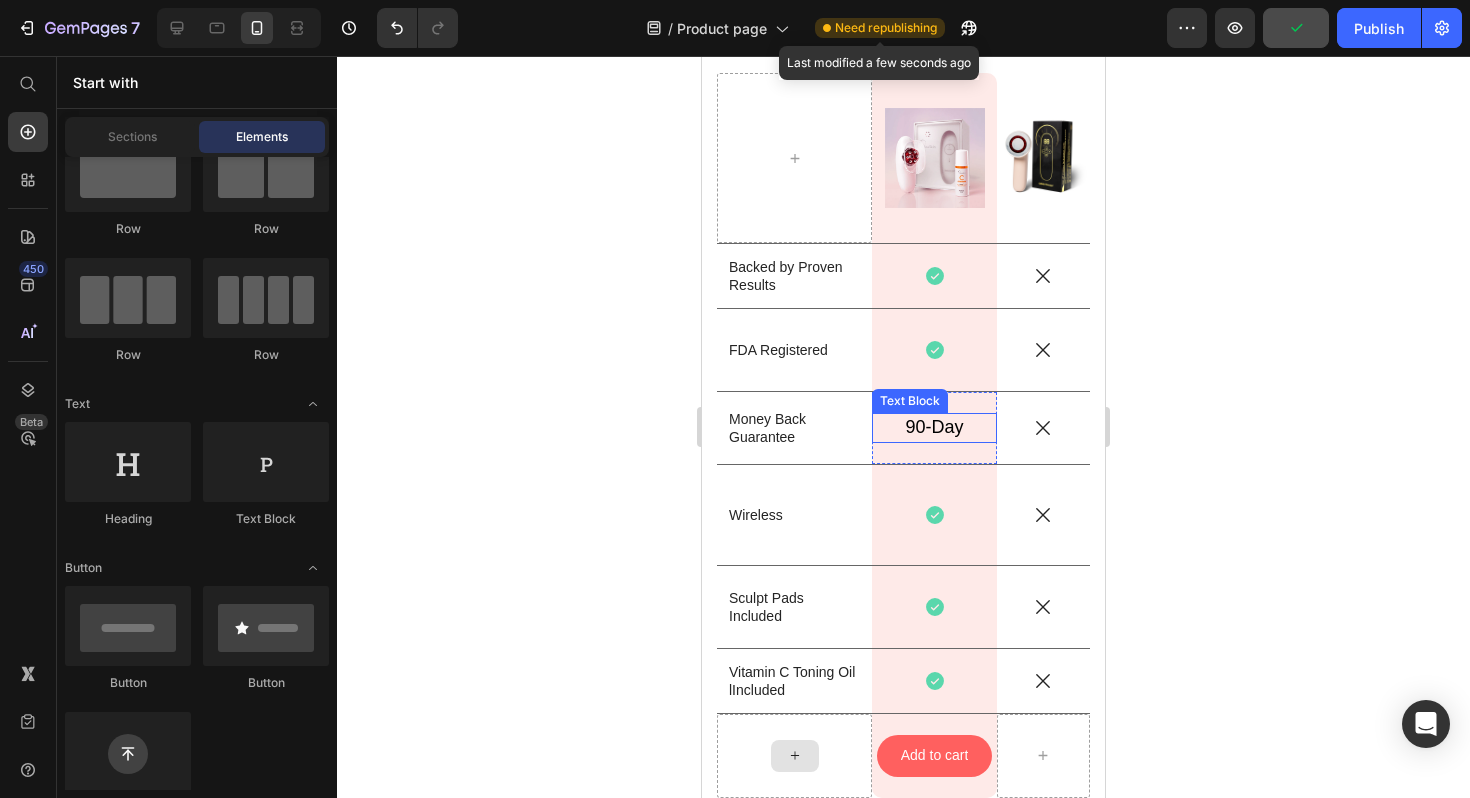 click on "90-Day" at bounding box center [935, 427] 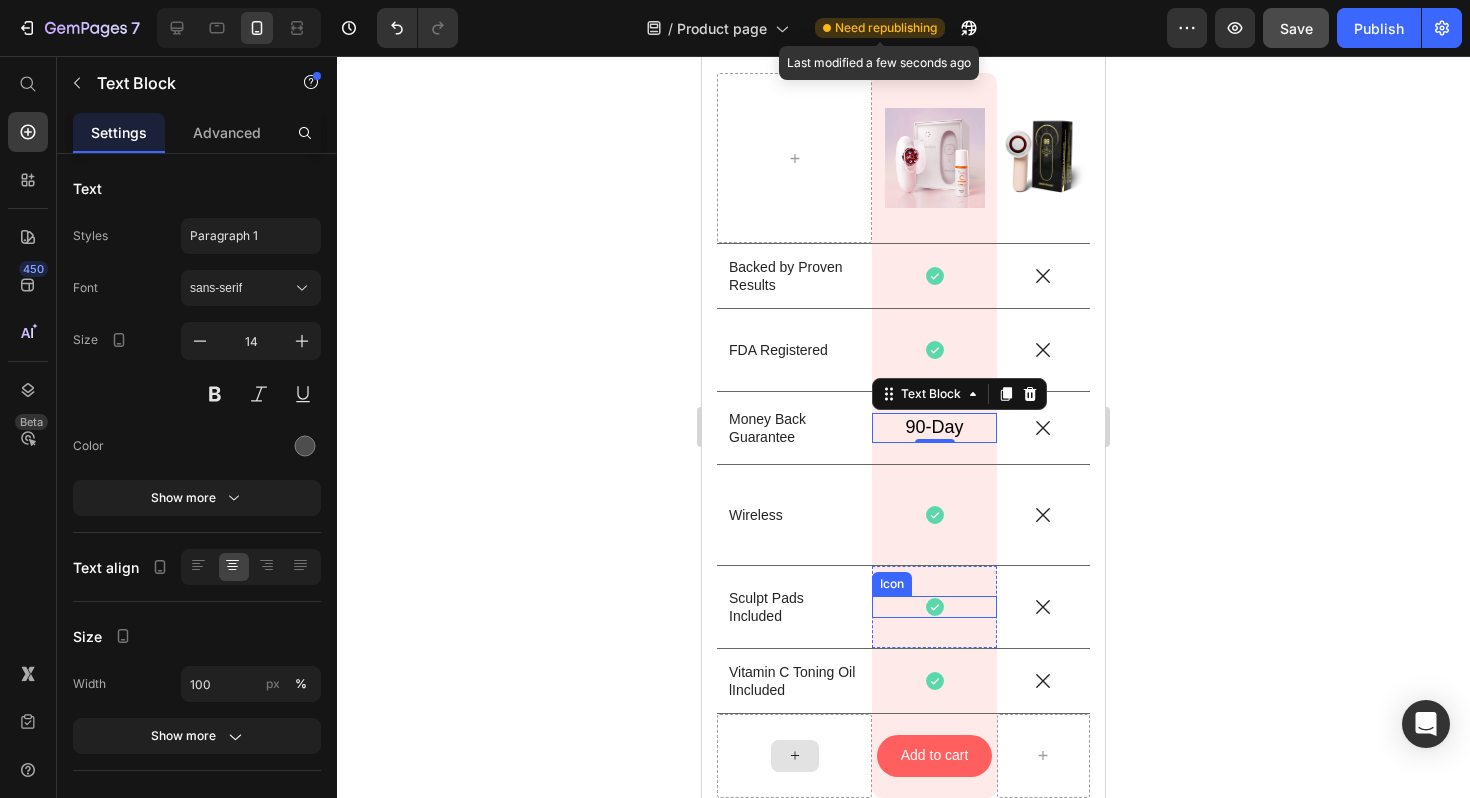 click on "Icon" at bounding box center [934, 607] 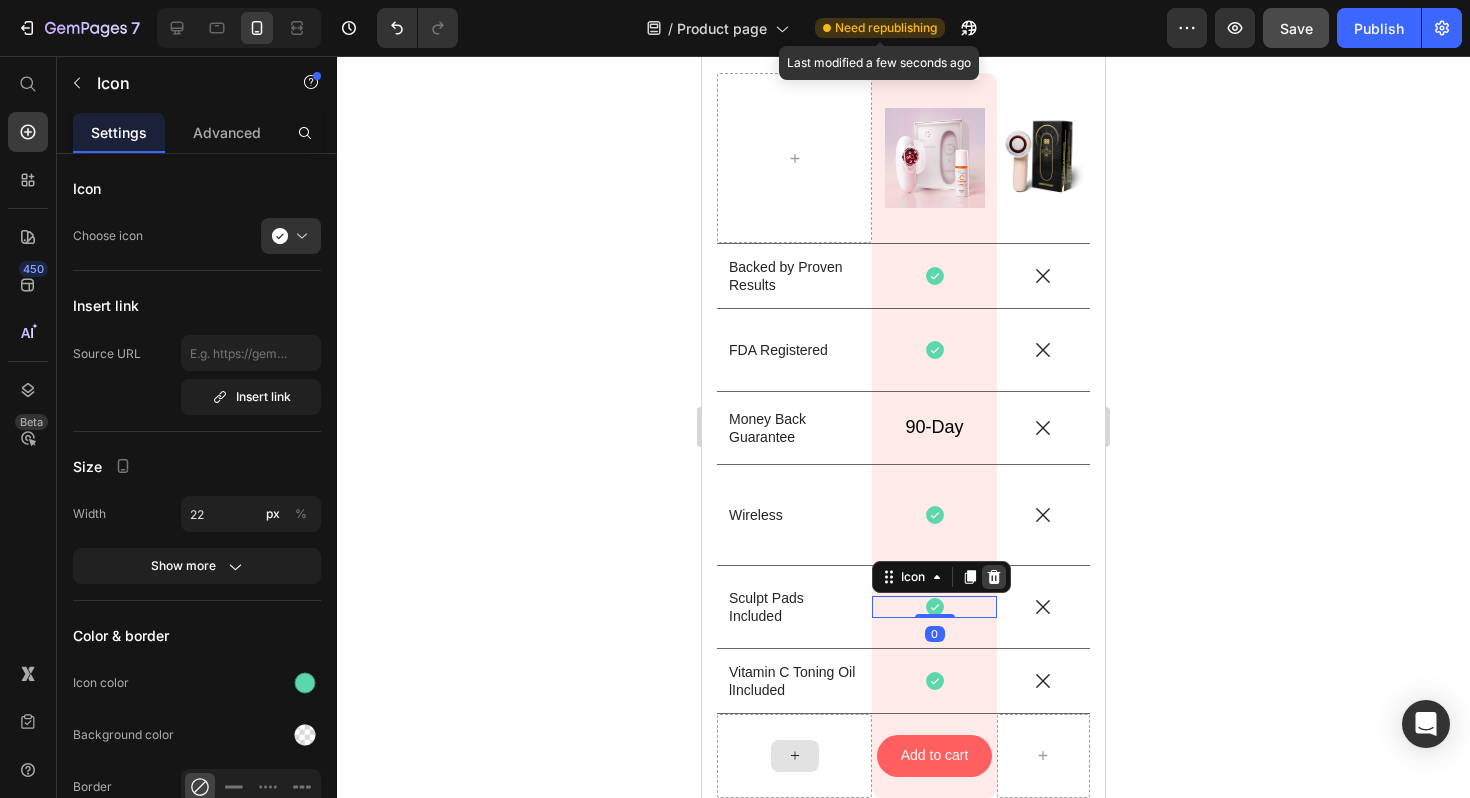 click 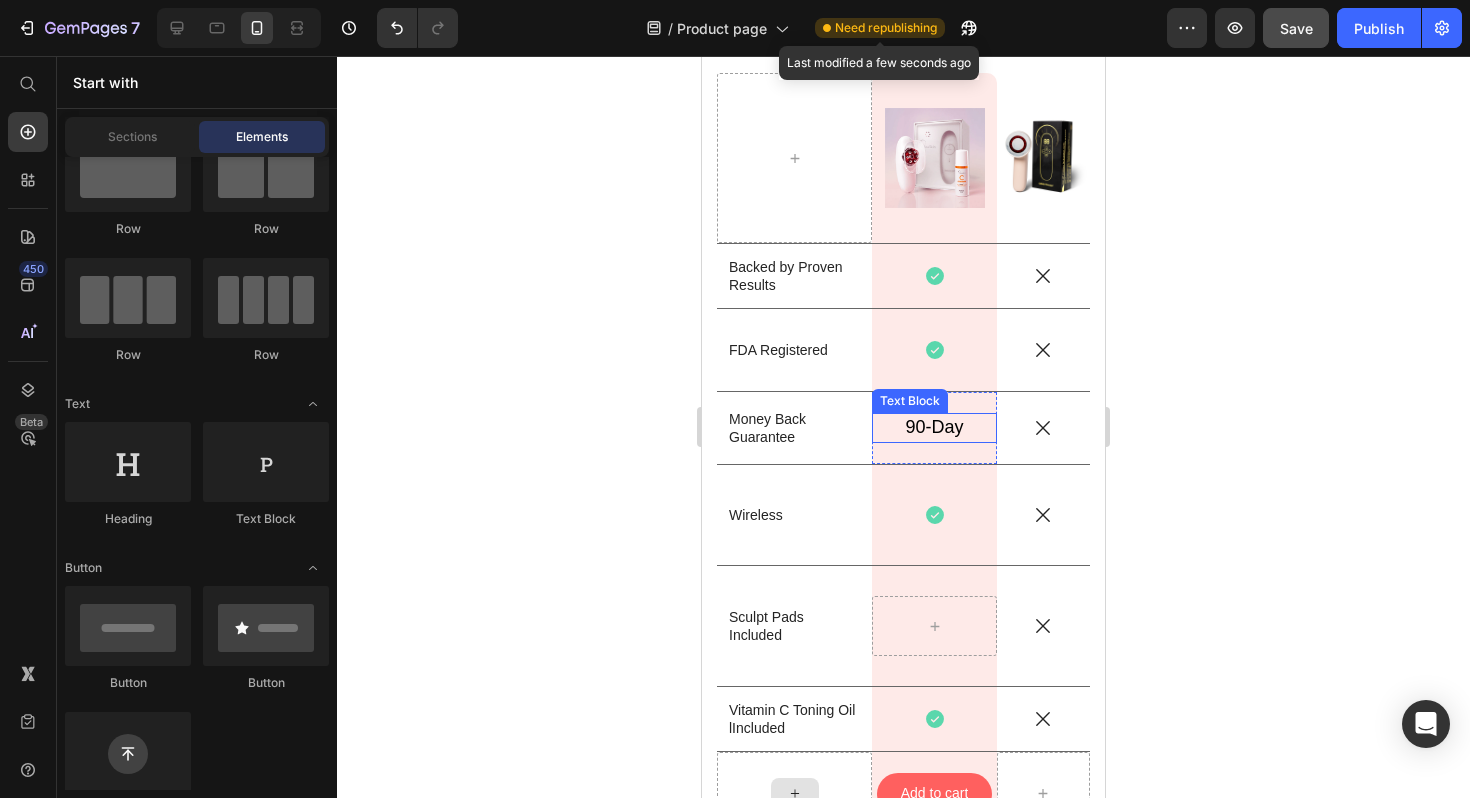 click on "90-Day" at bounding box center (935, 427) 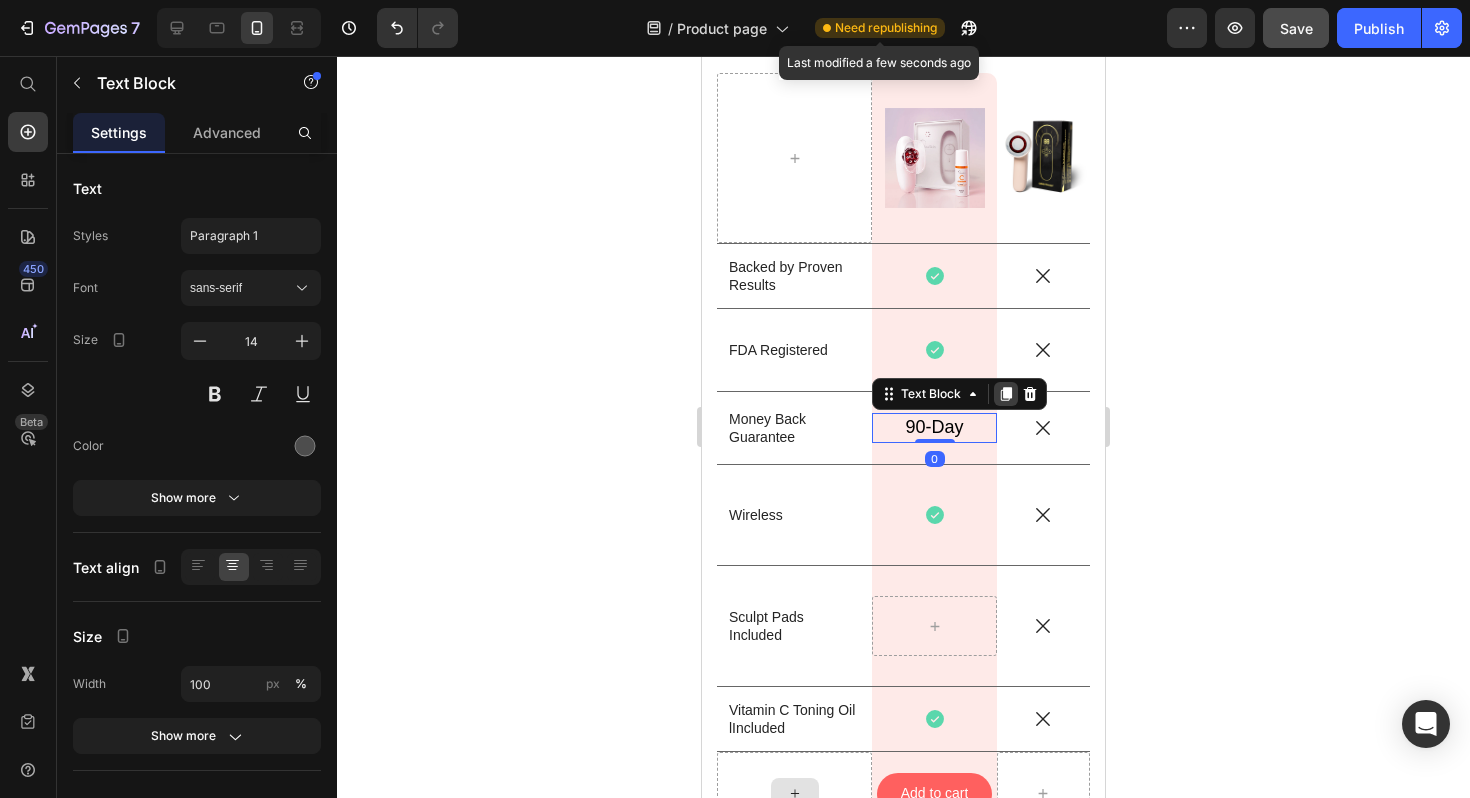 click 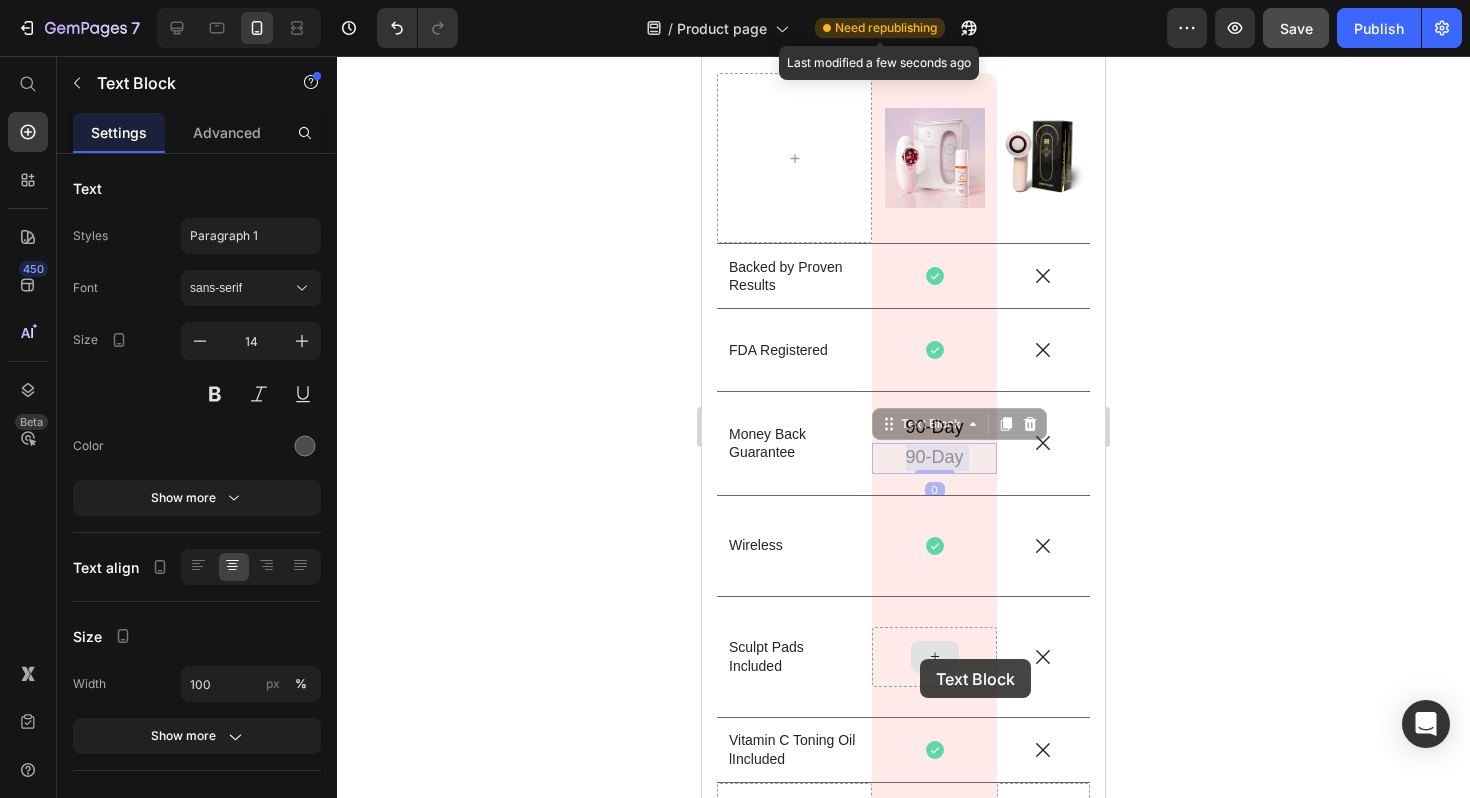 drag, startPoint x: 960, startPoint y: 454, endPoint x: 920, endPoint y: 656, distance: 205.92232 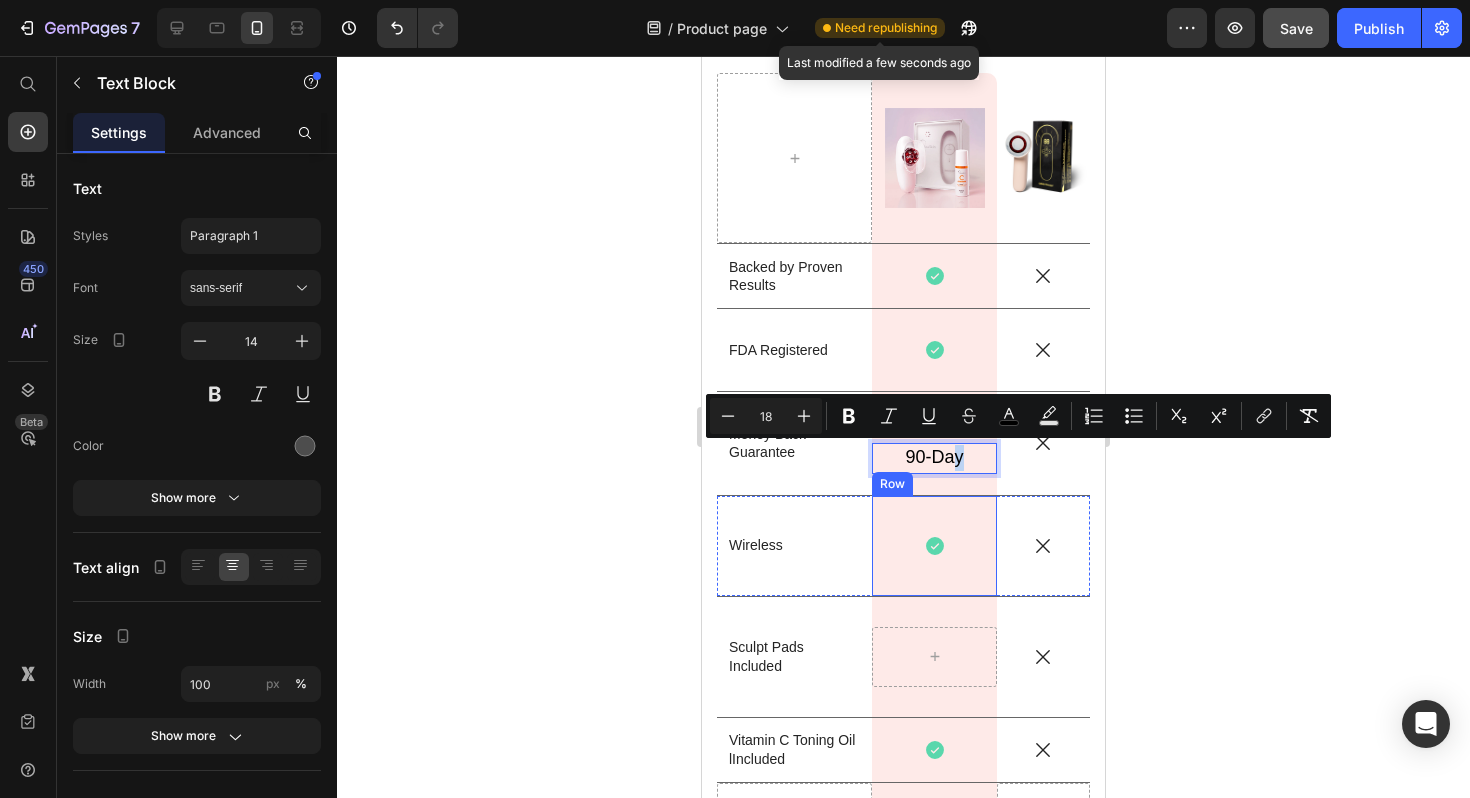 drag, startPoint x: 959, startPoint y: 449, endPoint x: 976, endPoint y: 488, distance: 42.544094 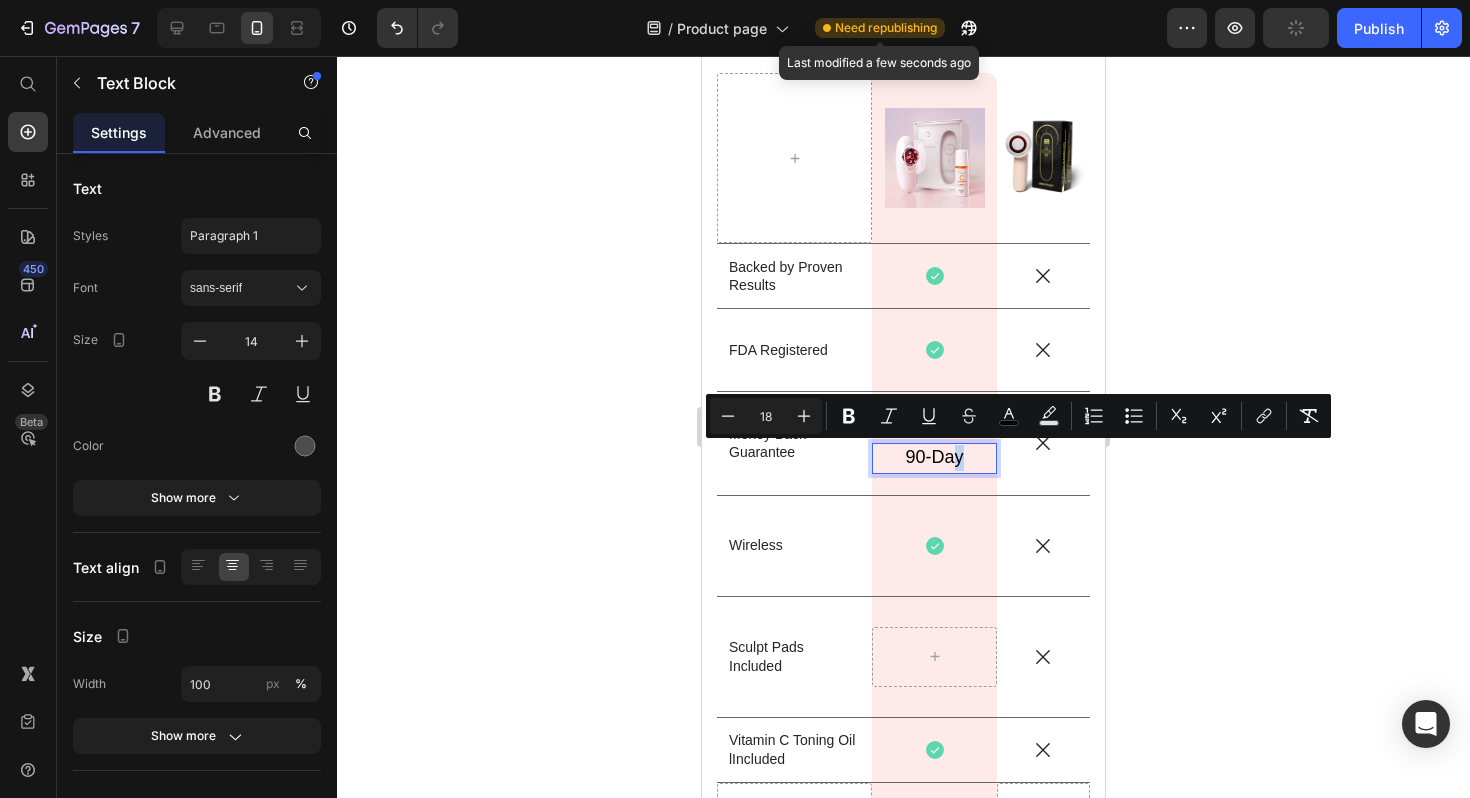 click on "90-Day" at bounding box center [934, 458] 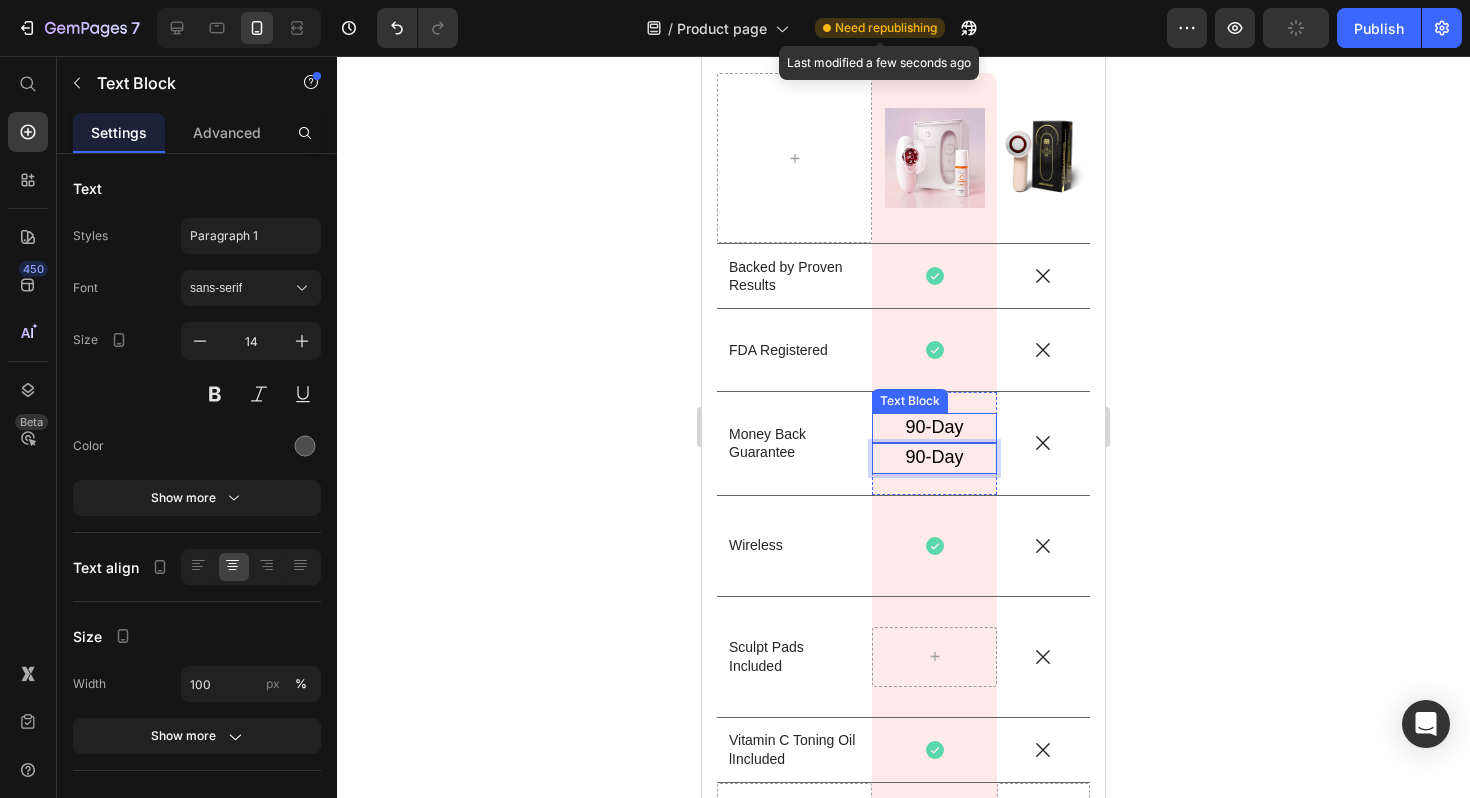 click on "90-Day" at bounding box center (934, 428) 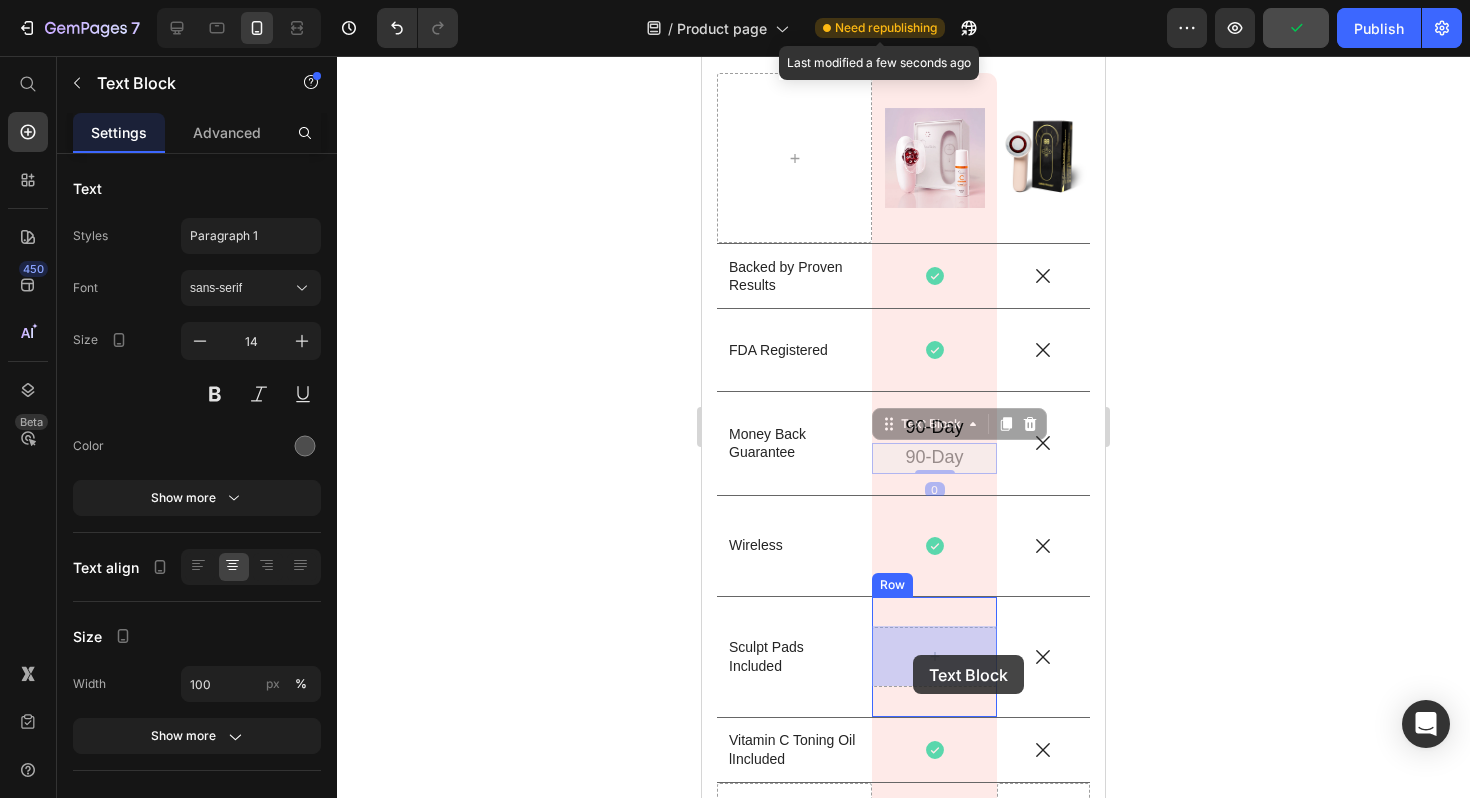 drag, startPoint x: 968, startPoint y: 453, endPoint x: 913, endPoint y: 655, distance: 209.35378 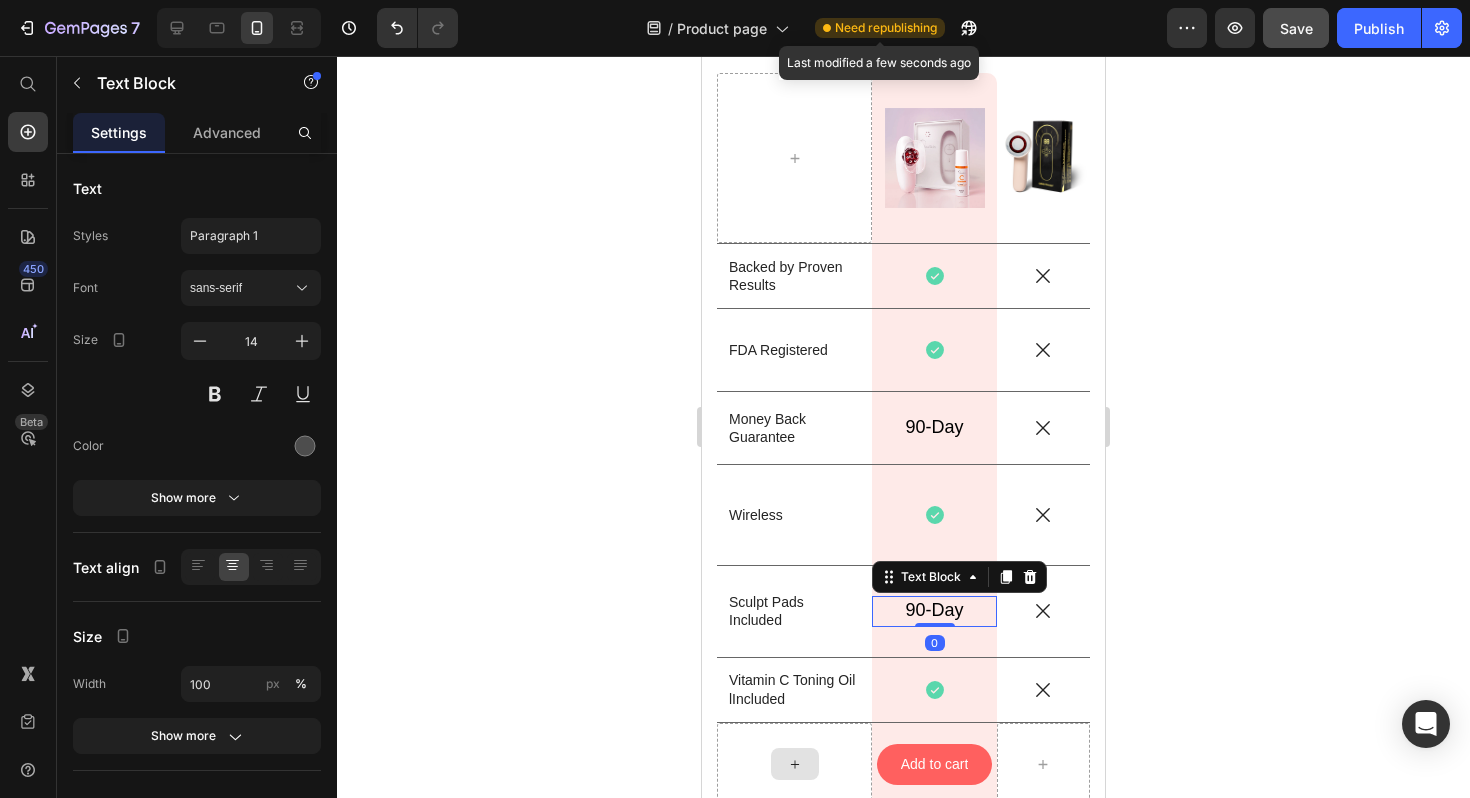 click on "90-Day" at bounding box center [935, 610] 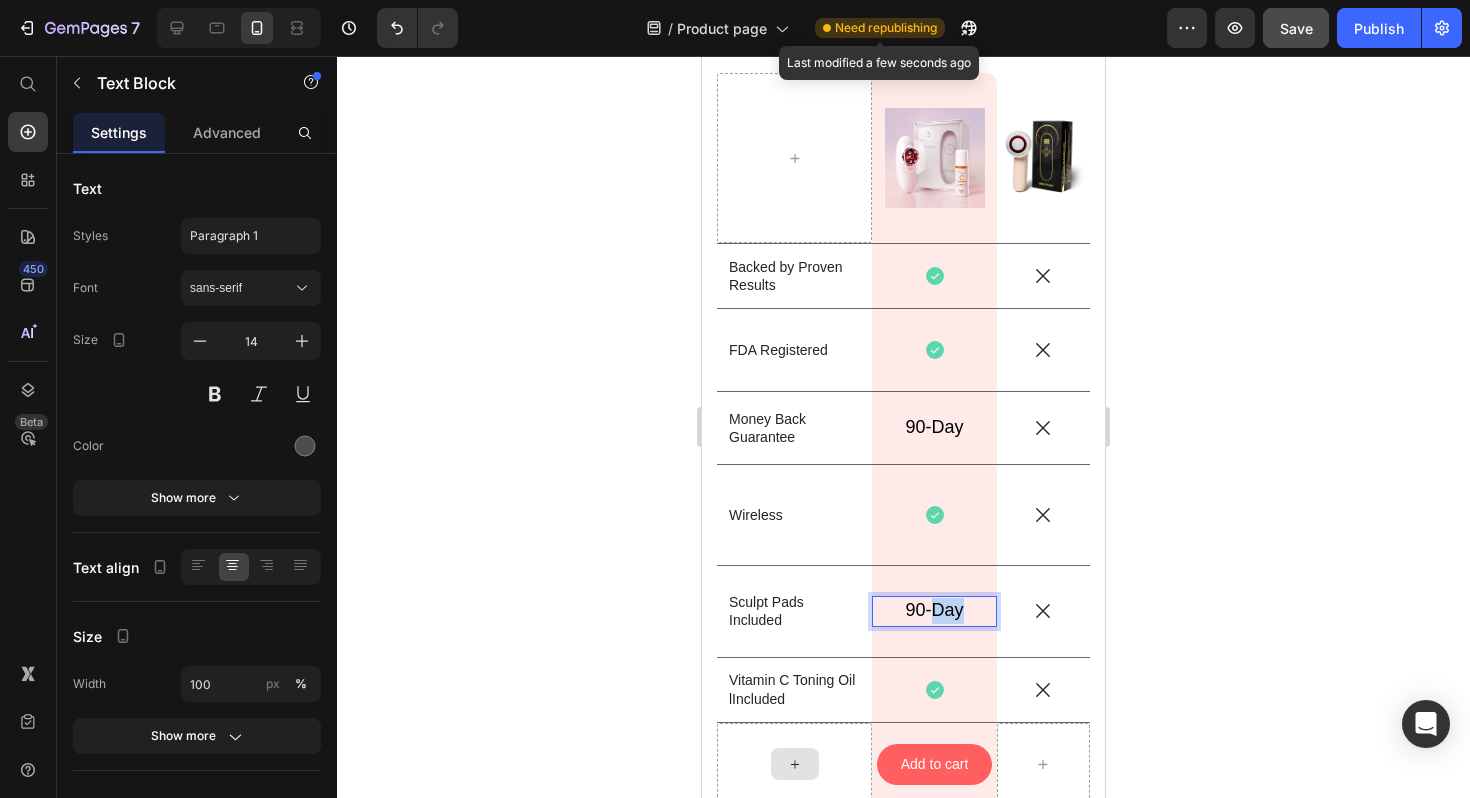 click on "90-Day" at bounding box center [935, 610] 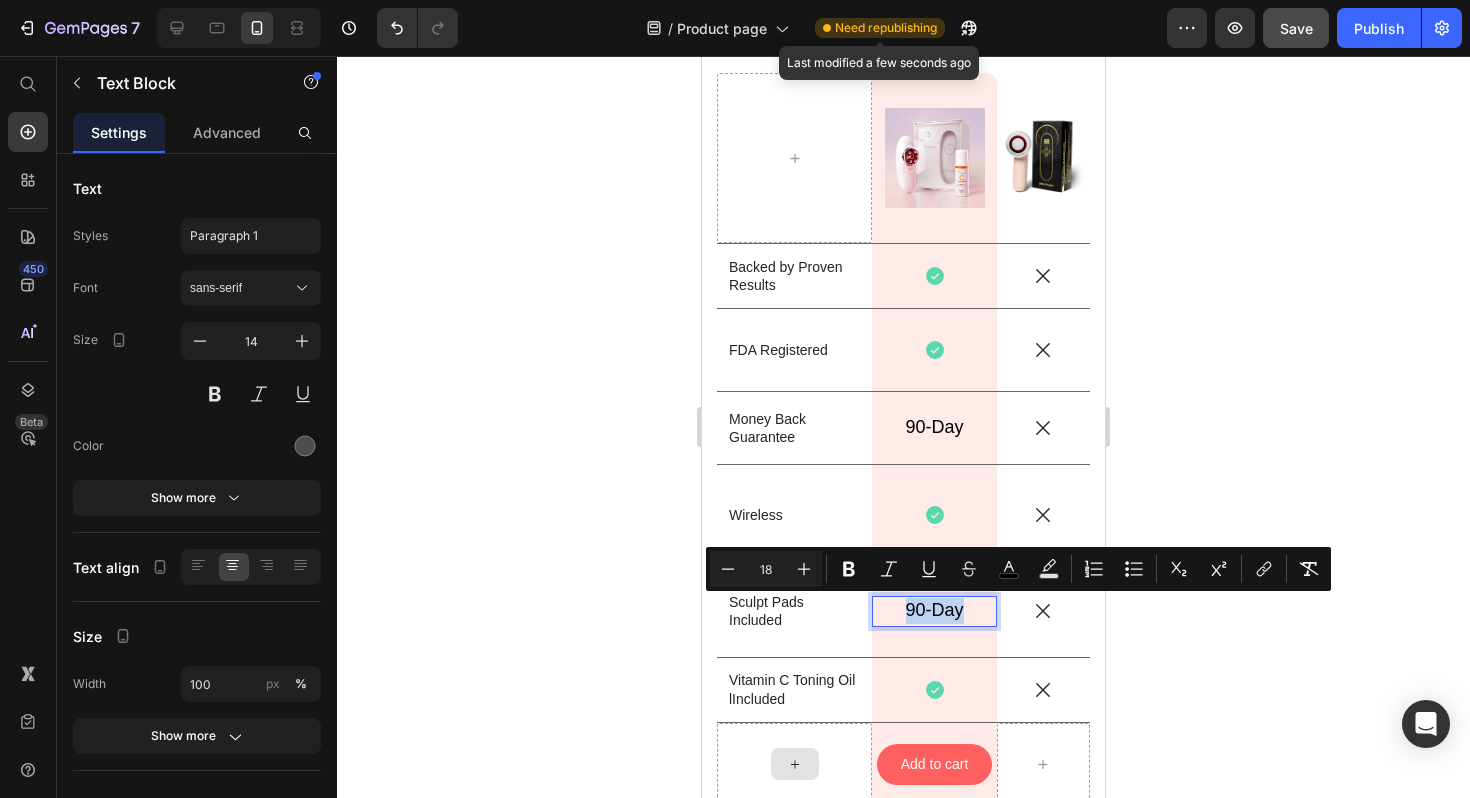 type on "14" 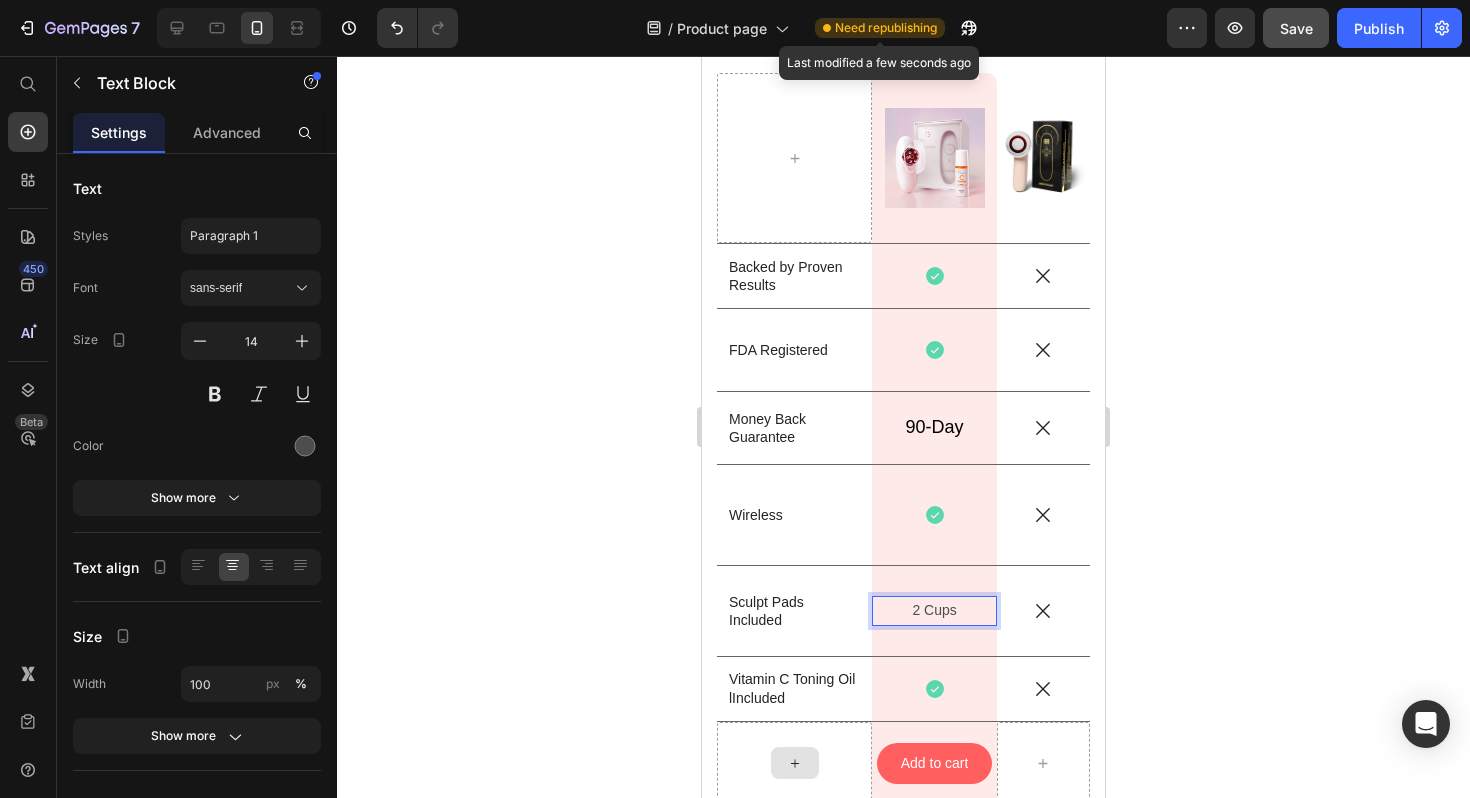 click on "2 Cups" at bounding box center (934, 610) 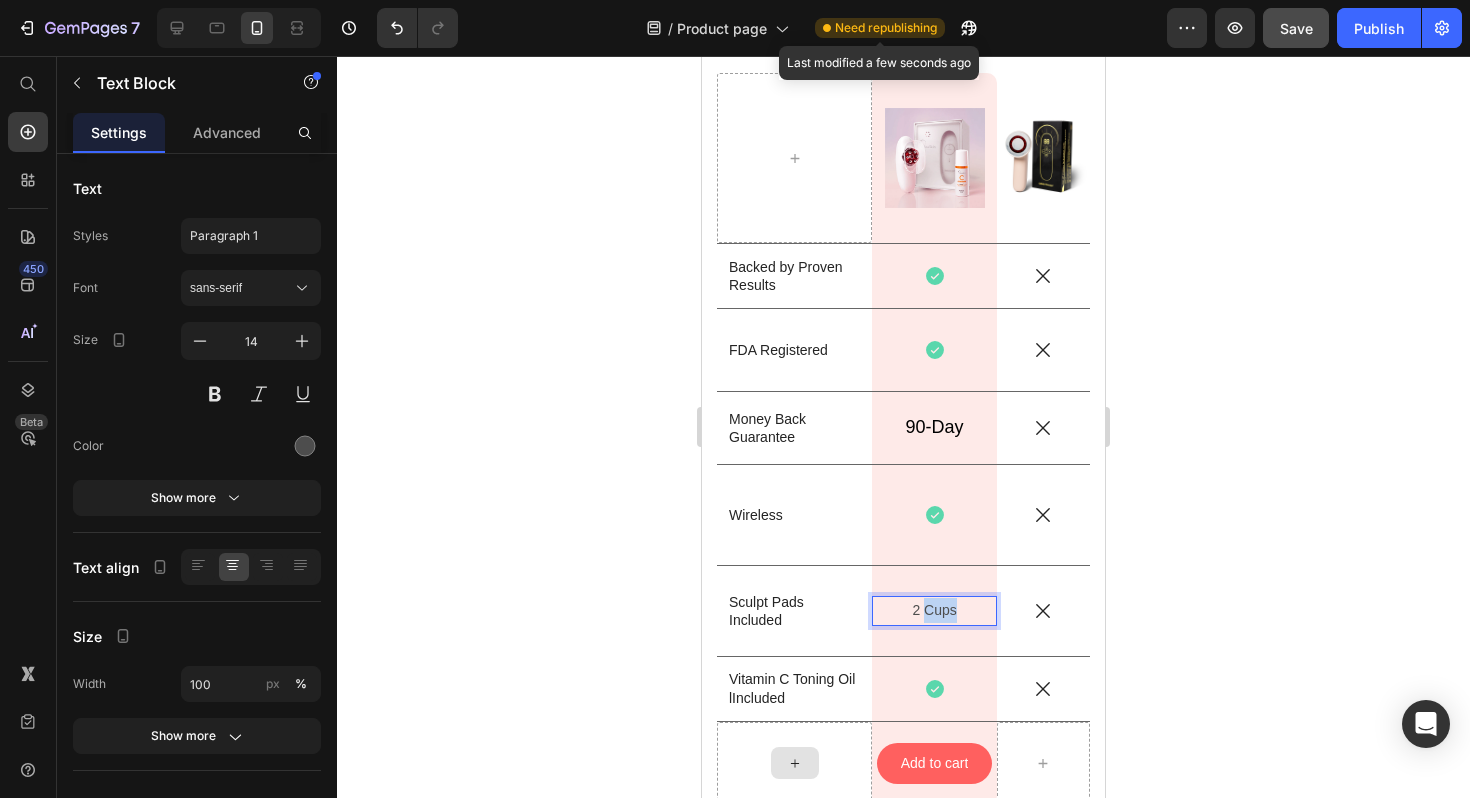 click on "2 Cups" at bounding box center (934, 610) 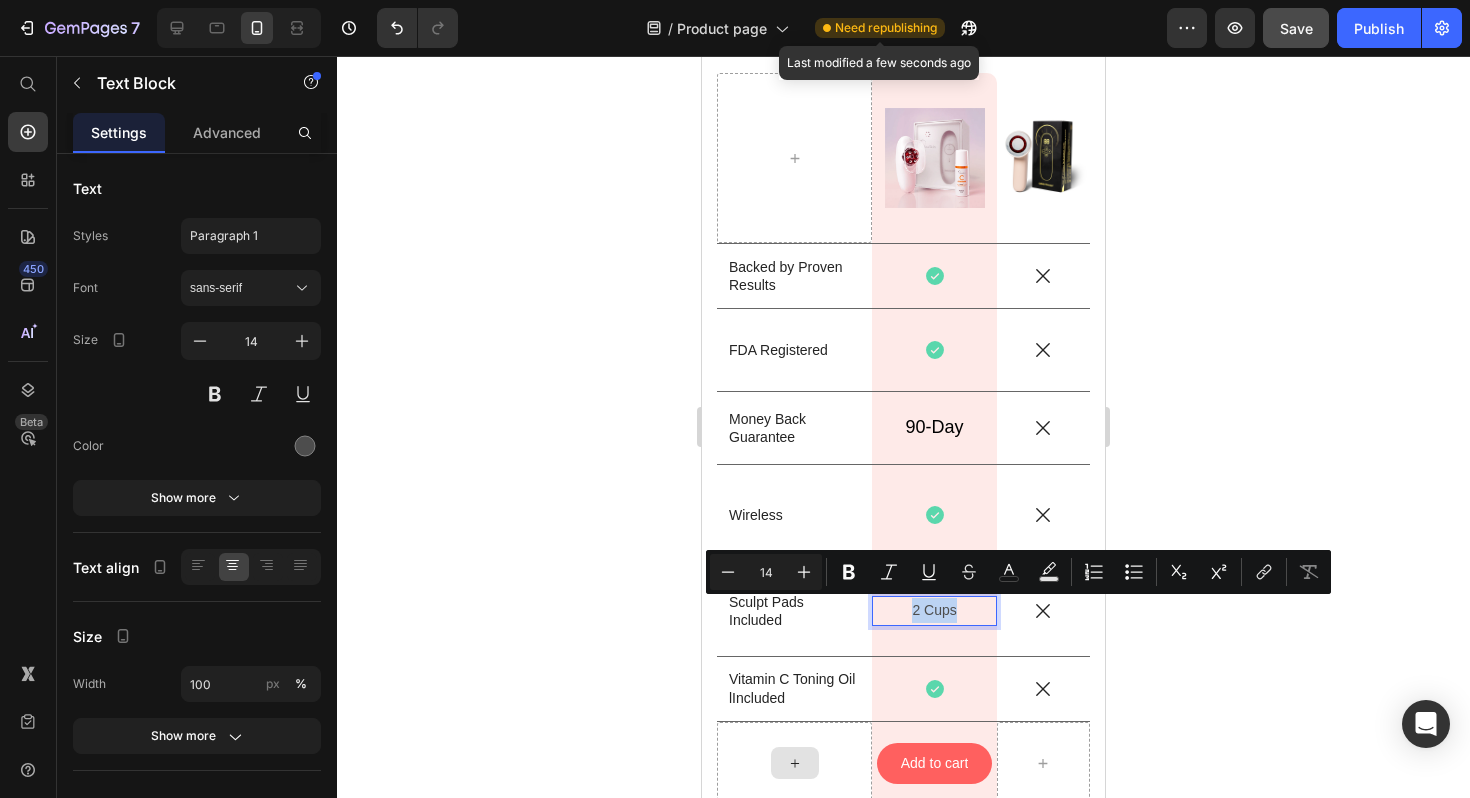 click on "2 Cups" at bounding box center (934, 610) 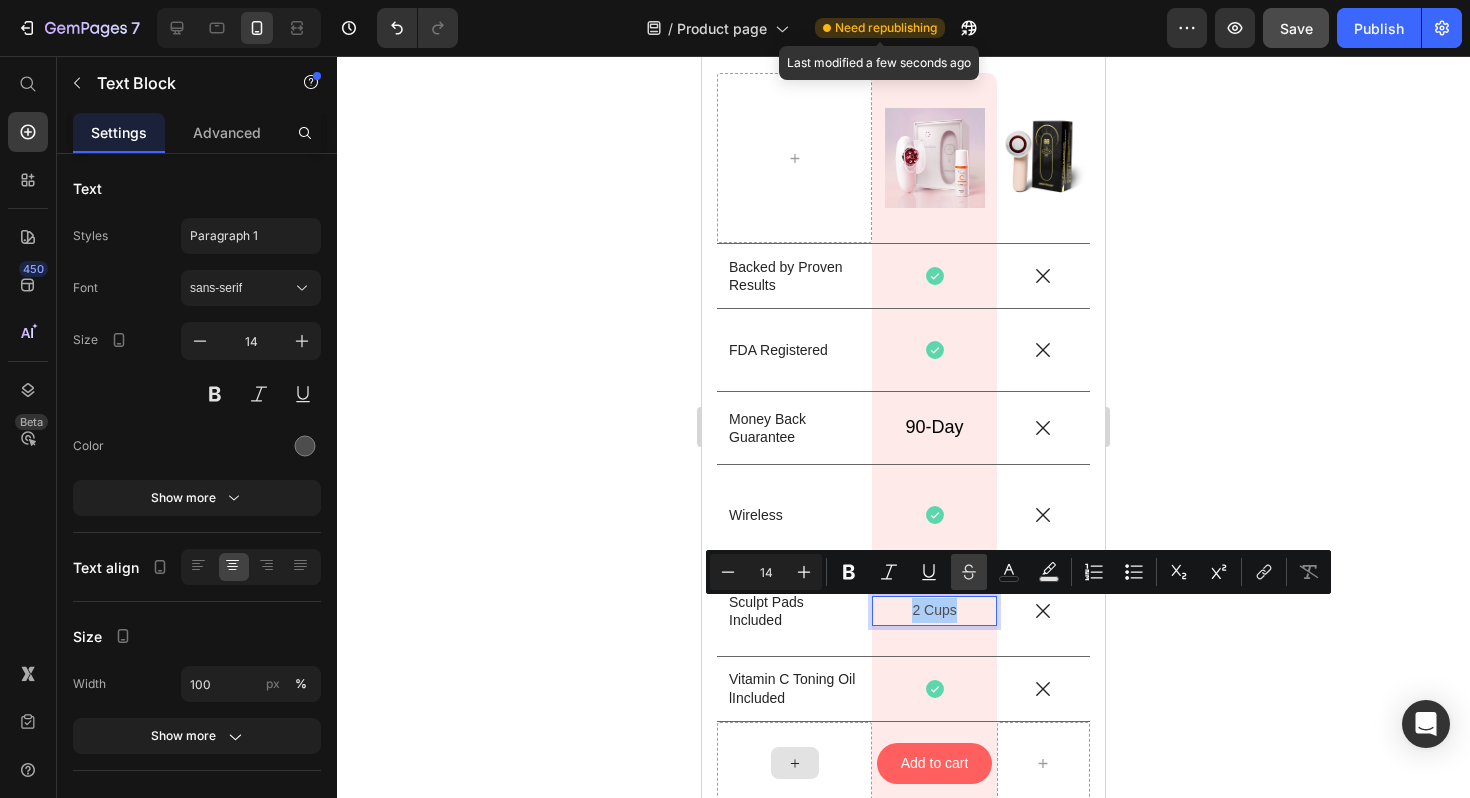 click on "Strikethrough" at bounding box center (969, 572) 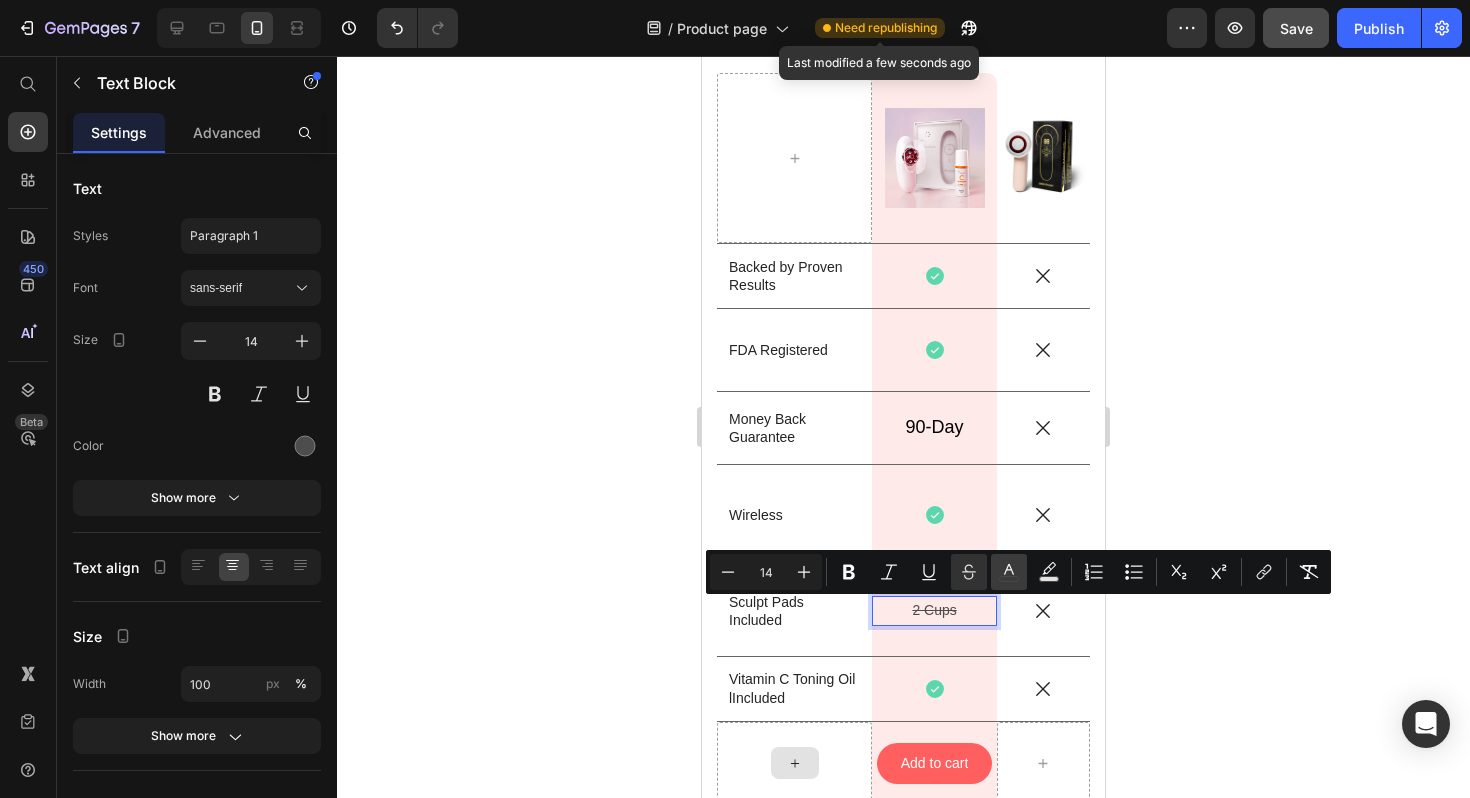 click 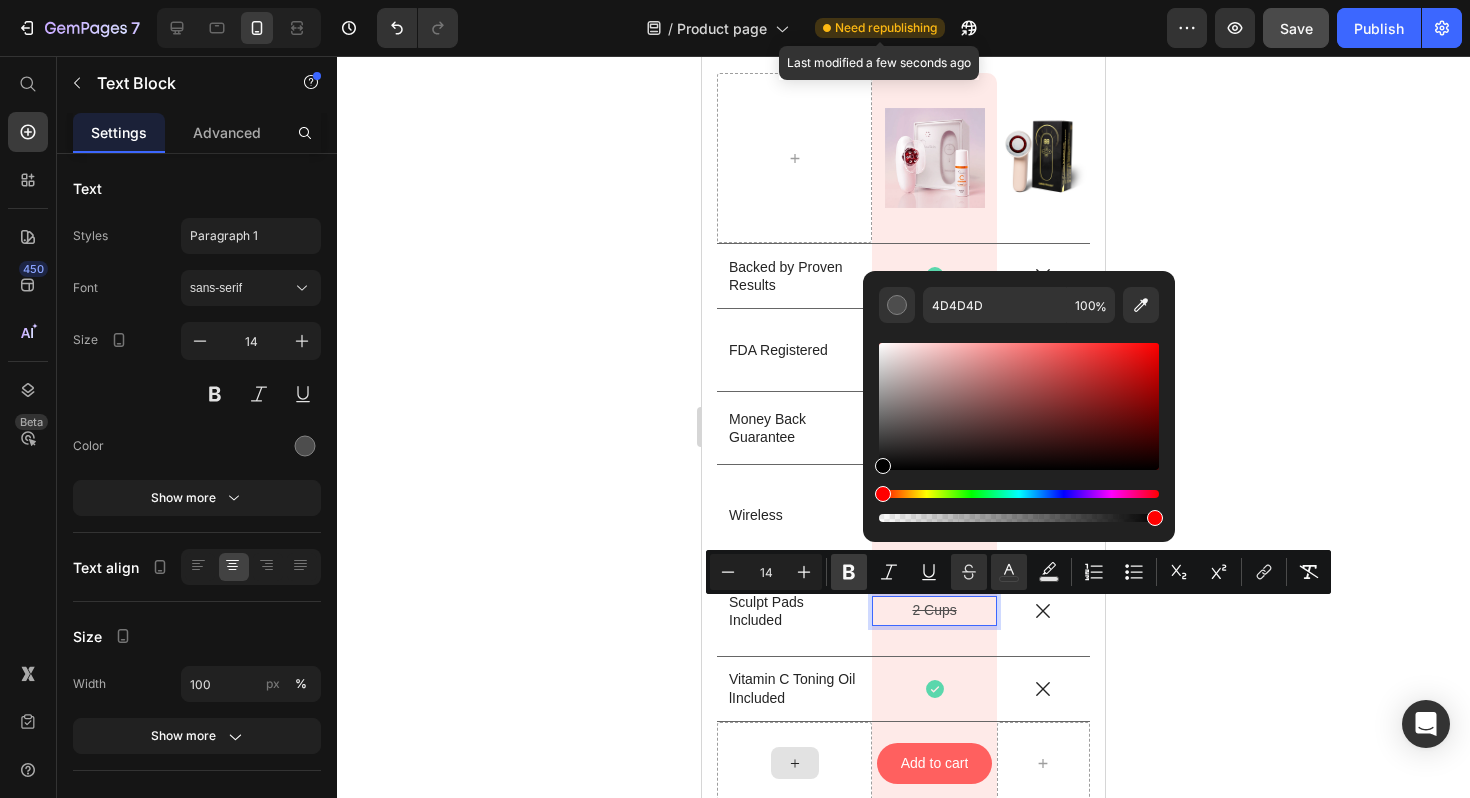 drag, startPoint x: 884, startPoint y: 434, endPoint x: 865, endPoint y: 573, distance: 140.29256 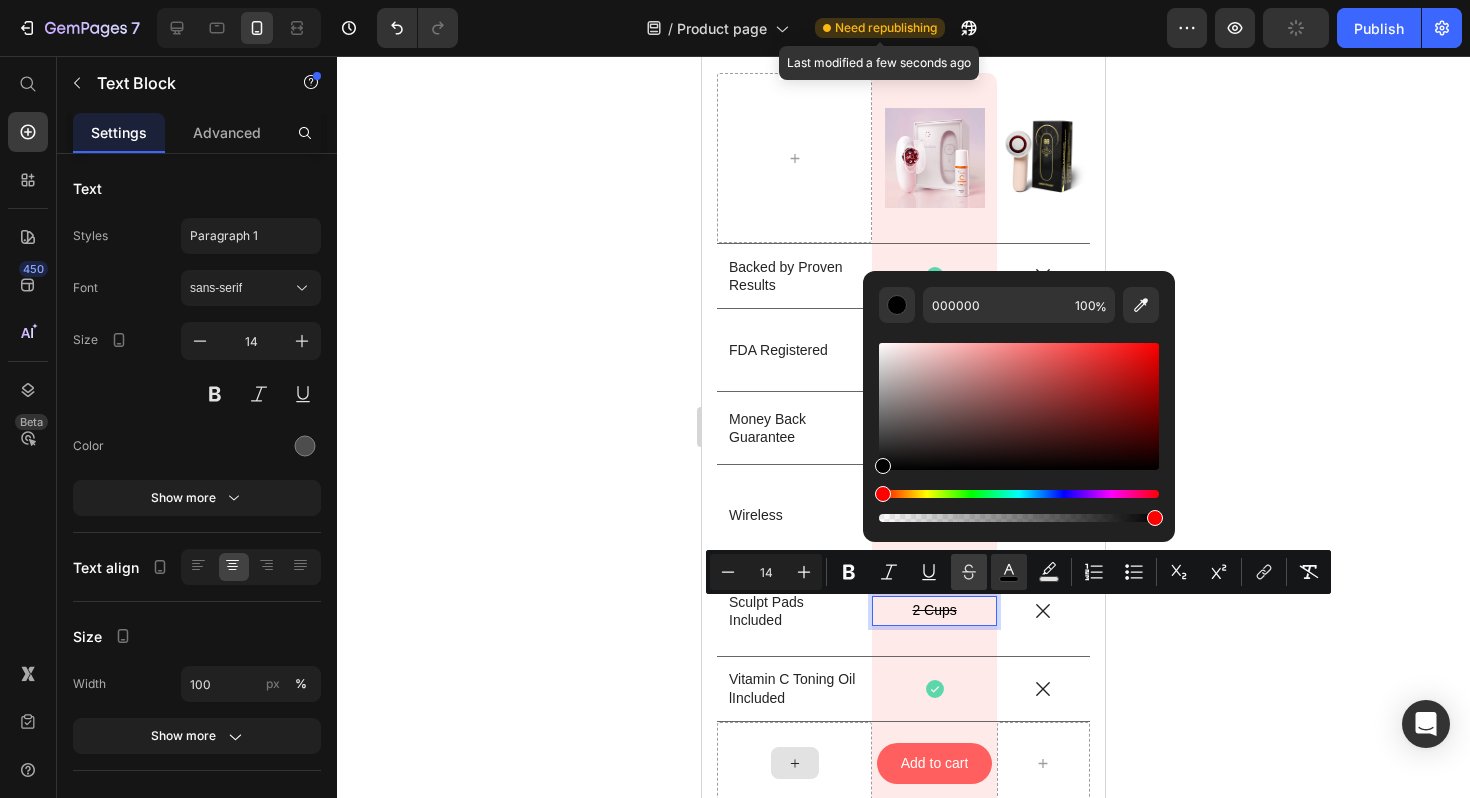 click 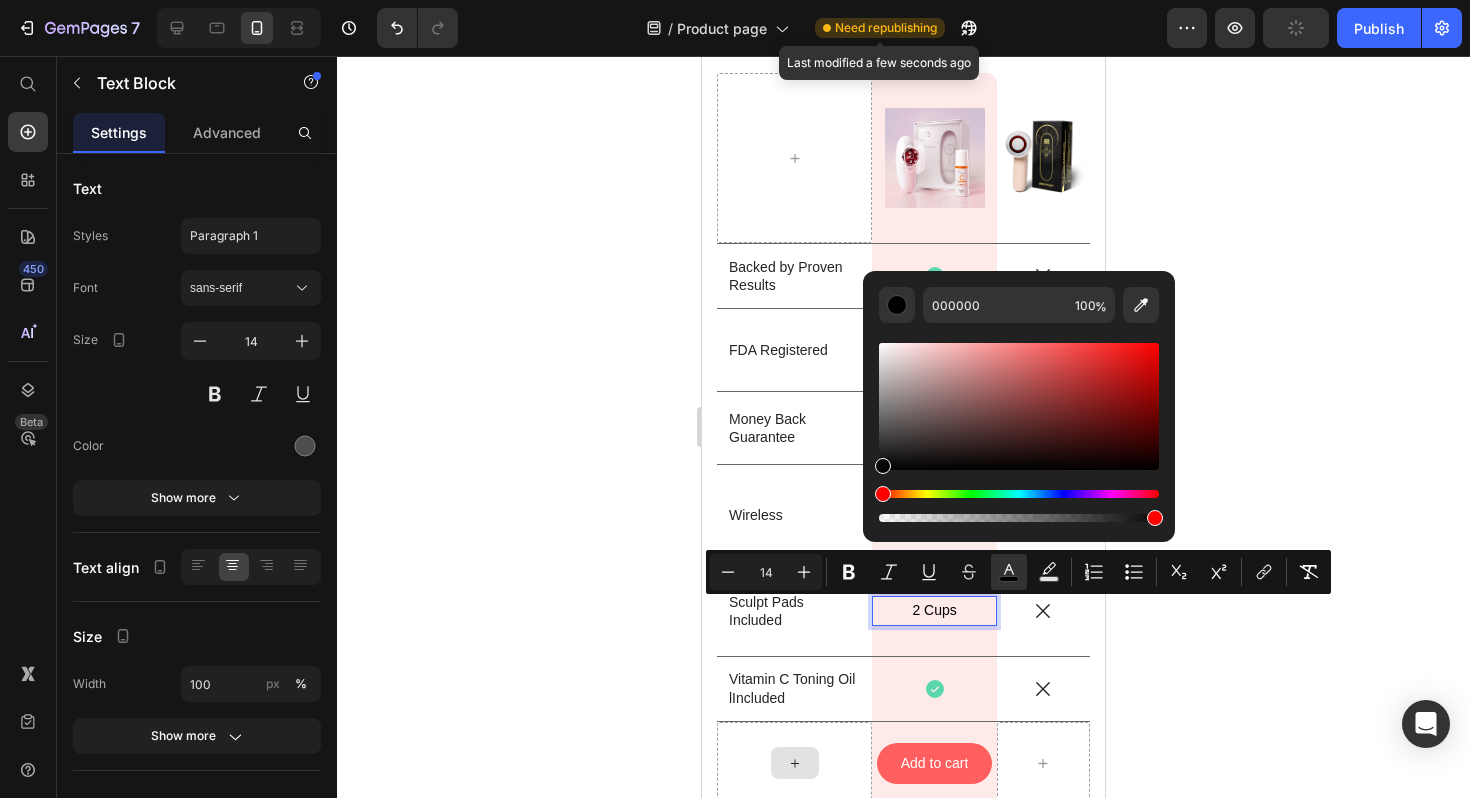 type on "070707" 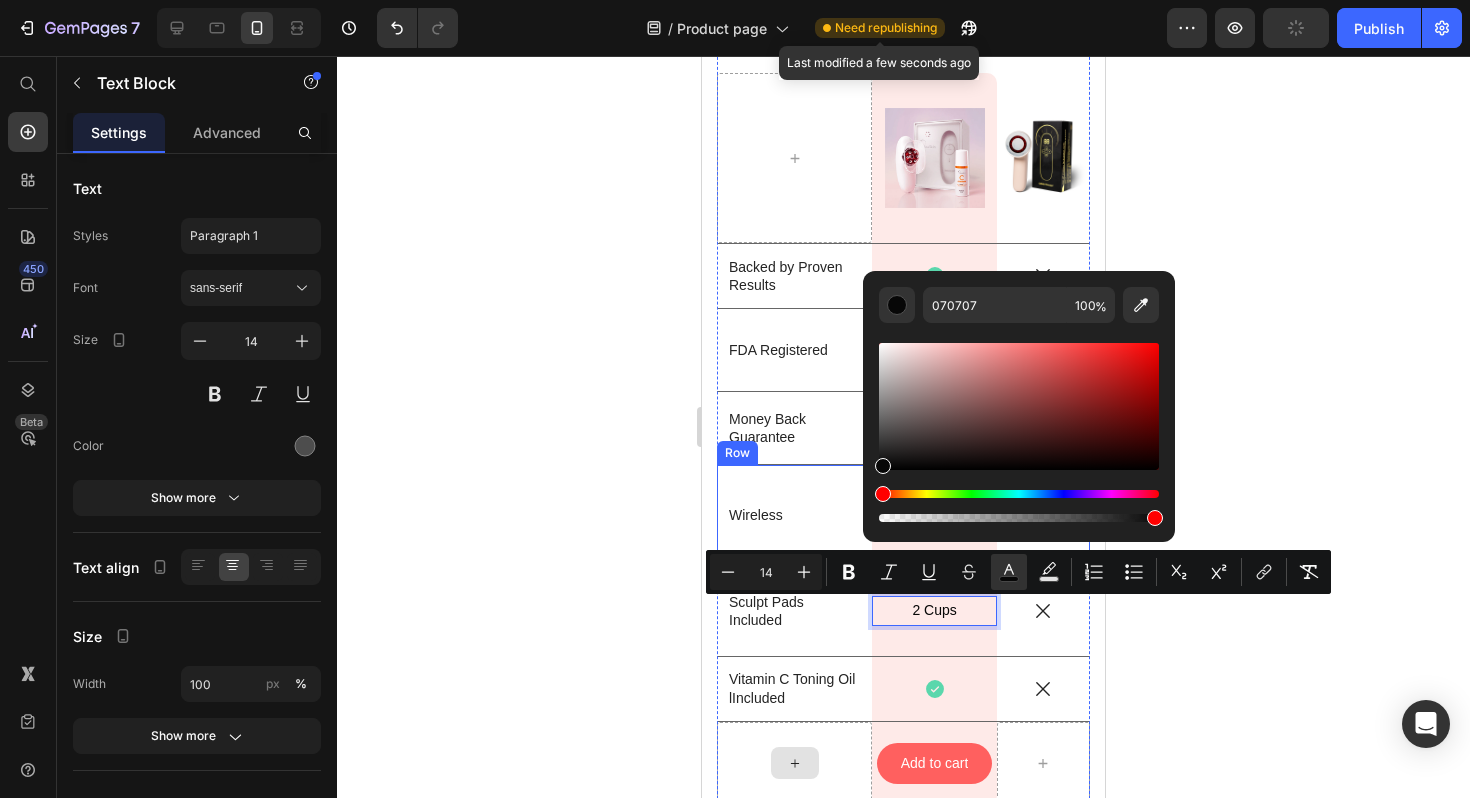 drag, startPoint x: 1578, startPoint y: 522, endPoint x: 852, endPoint y: 494, distance: 726.53973 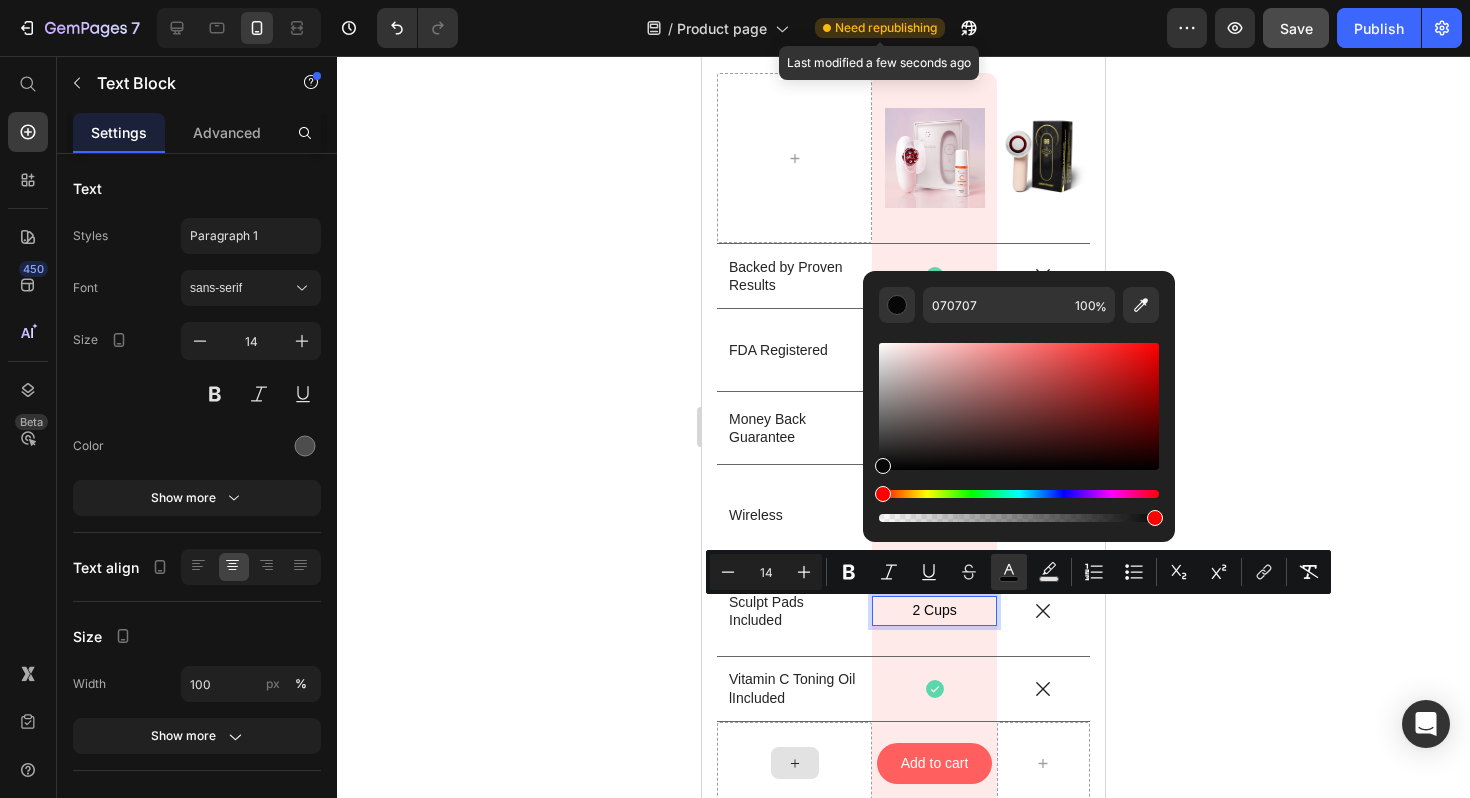 click 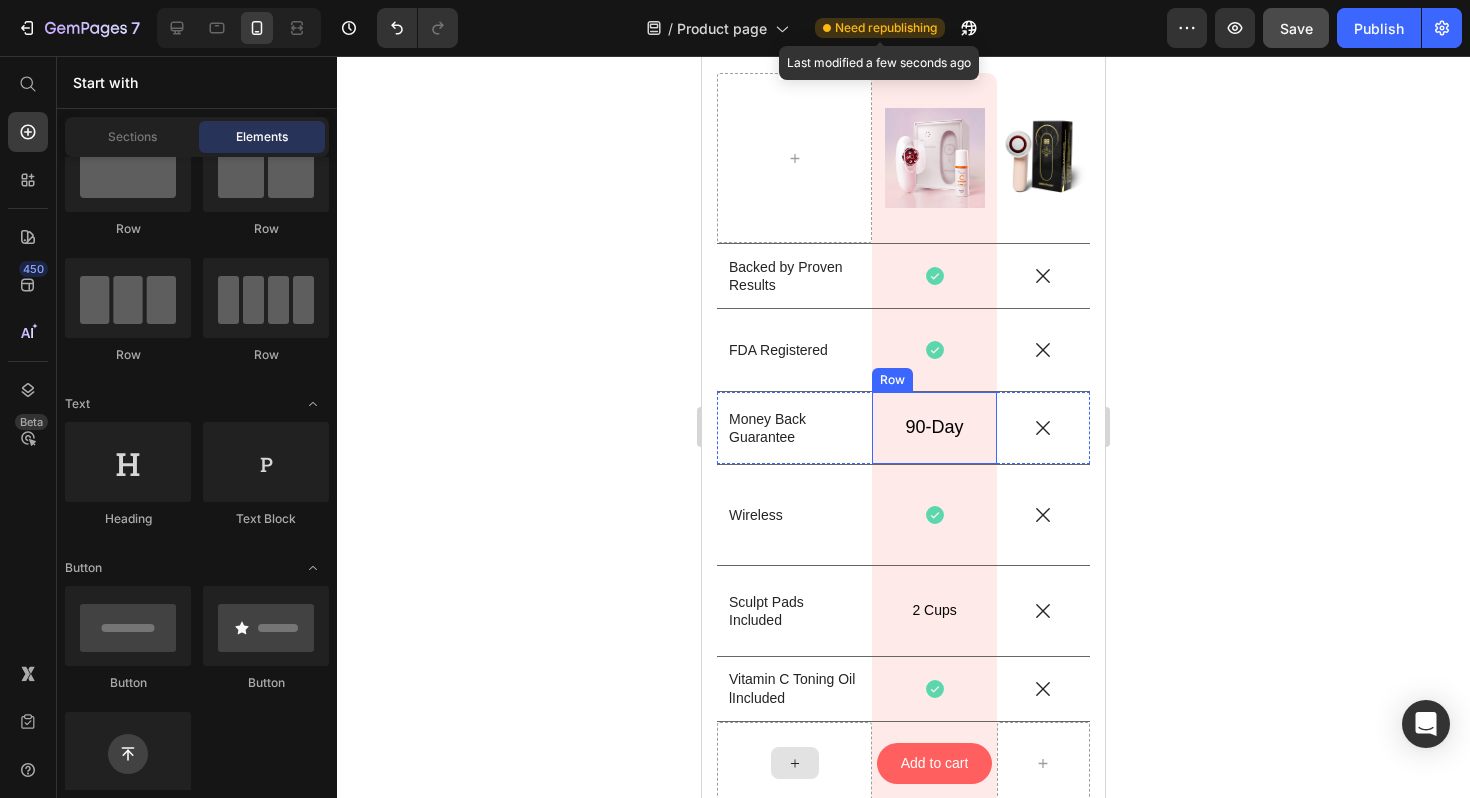 click on "90-Day" at bounding box center (935, 427) 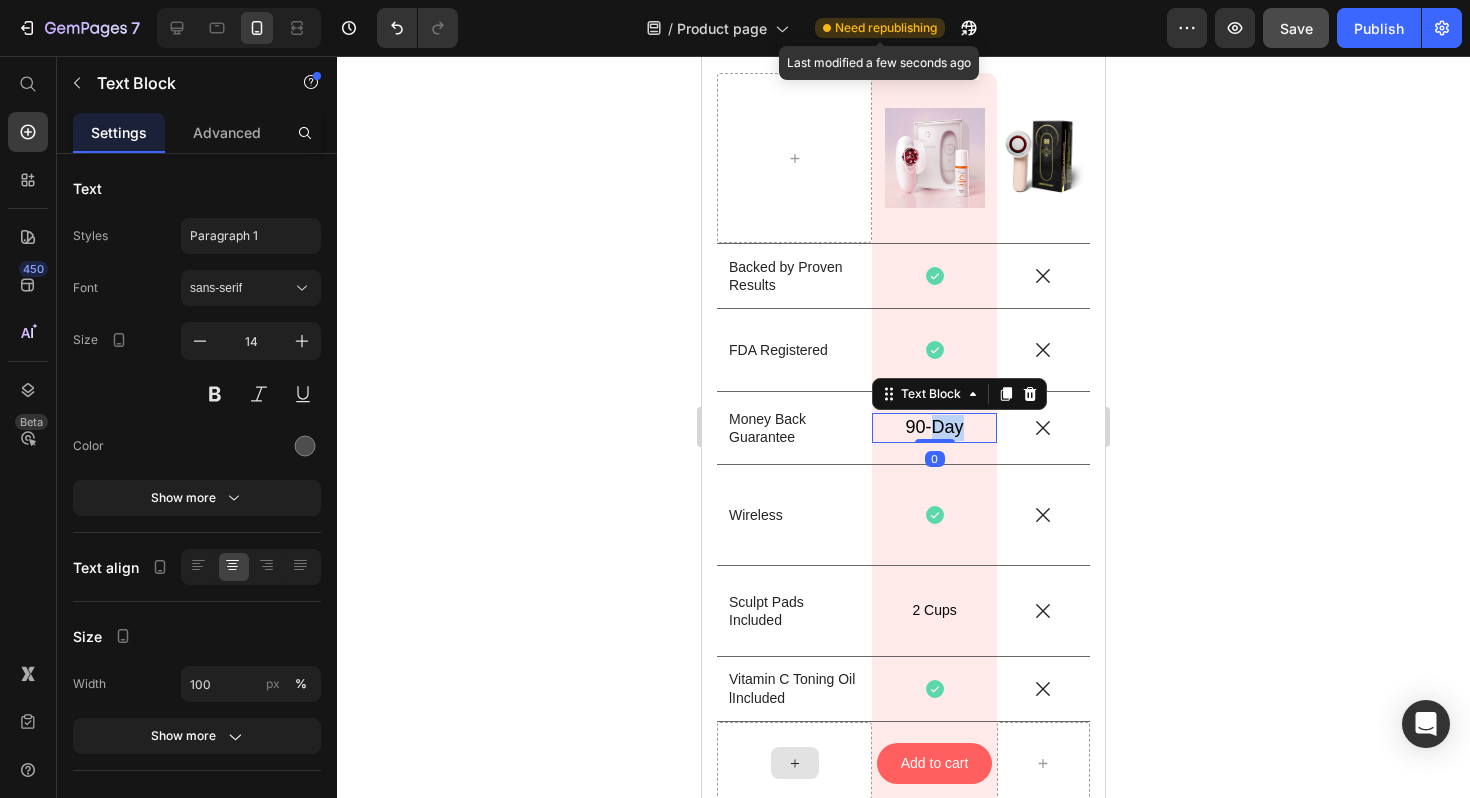 click on "90-Day" at bounding box center (935, 427) 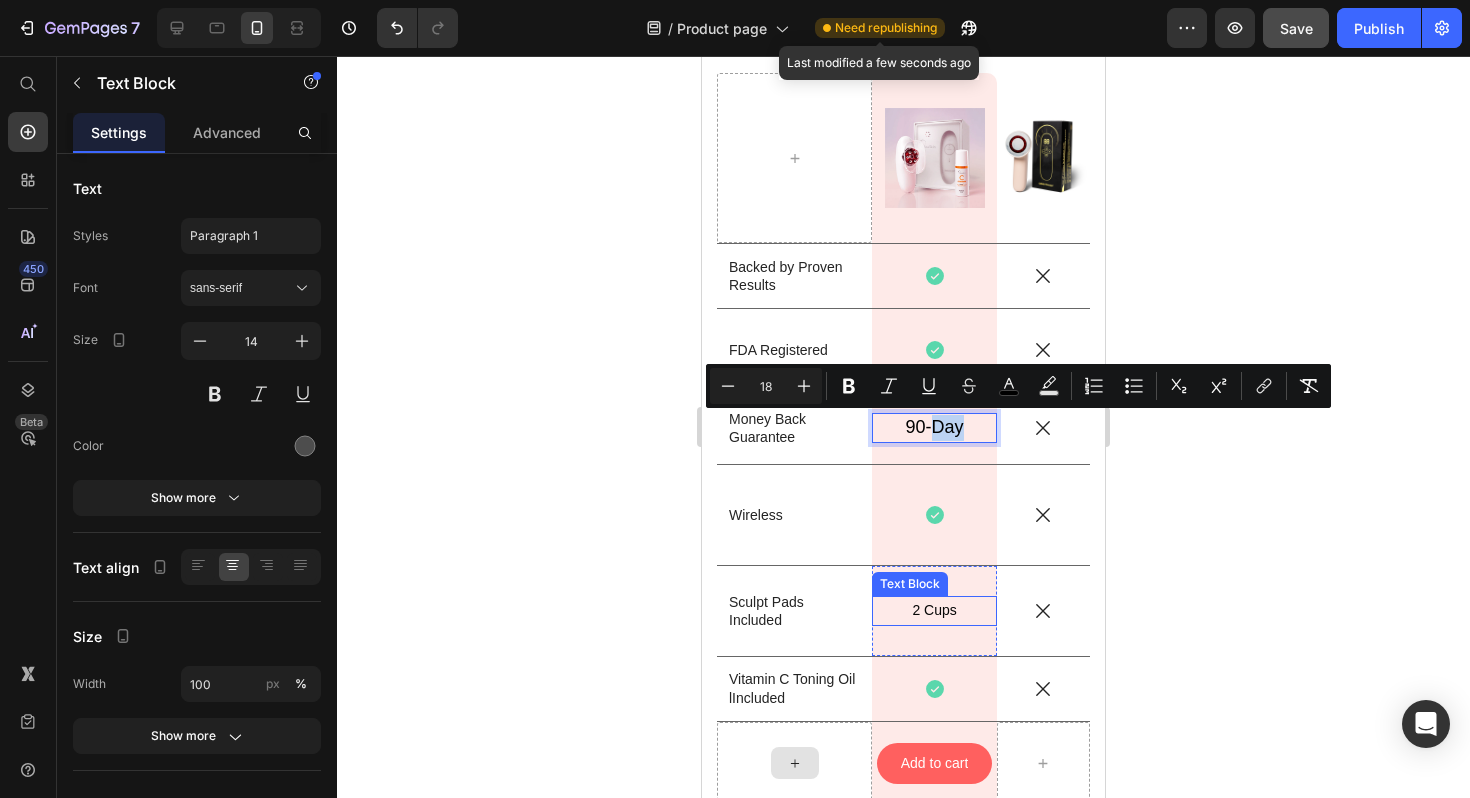 click on "2 Cups" at bounding box center [934, 610] 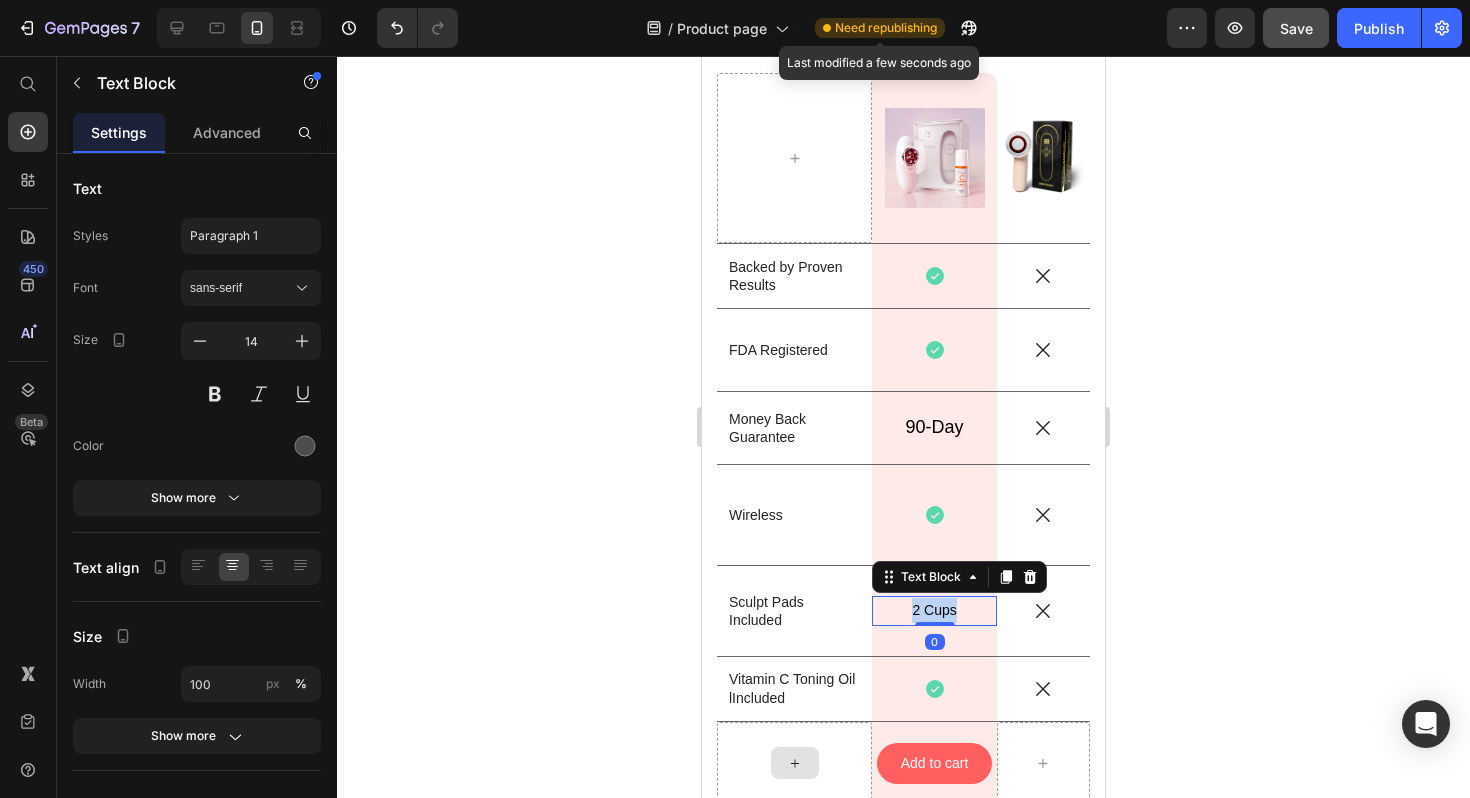 click on "2 Cups" at bounding box center (934, 610) 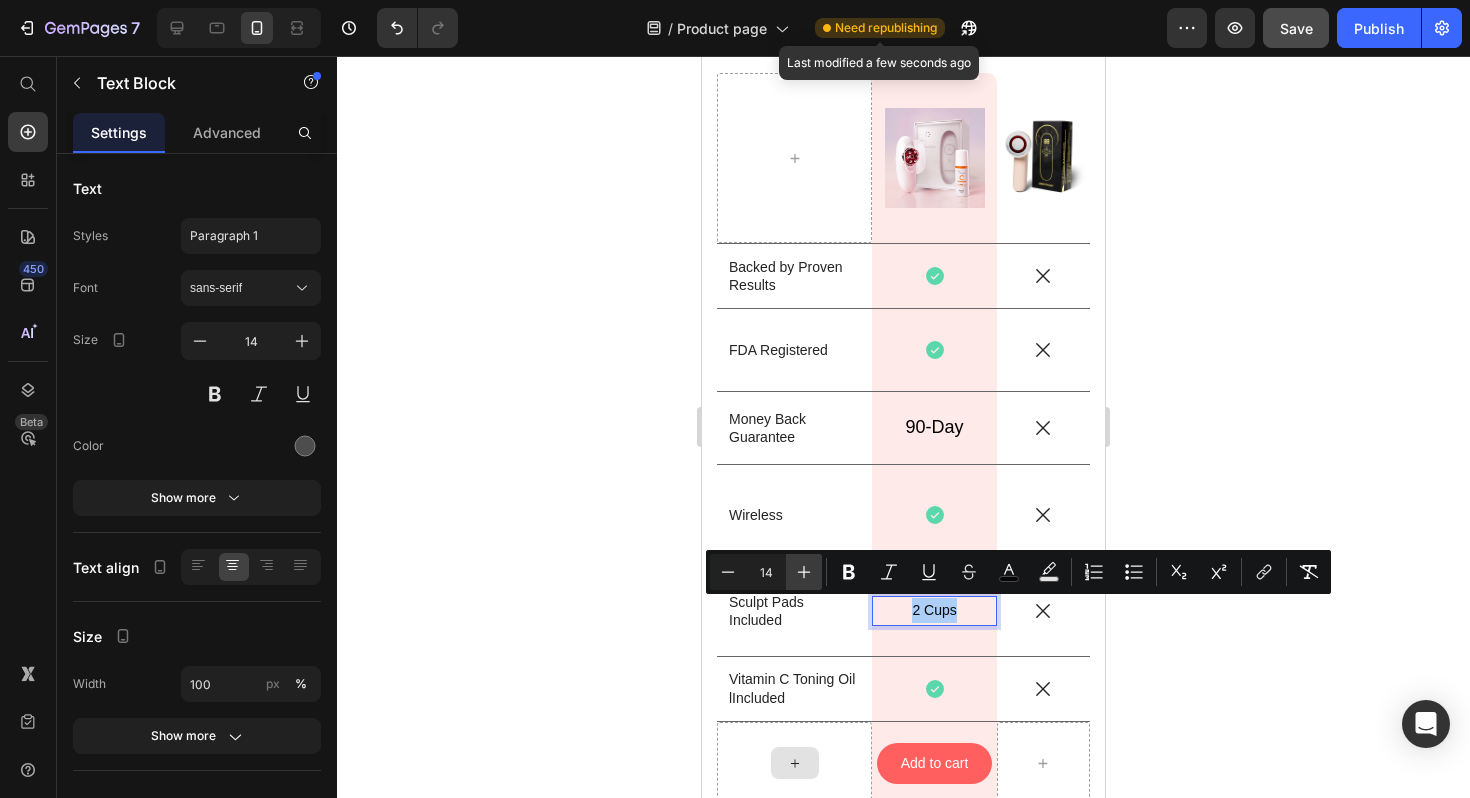 click 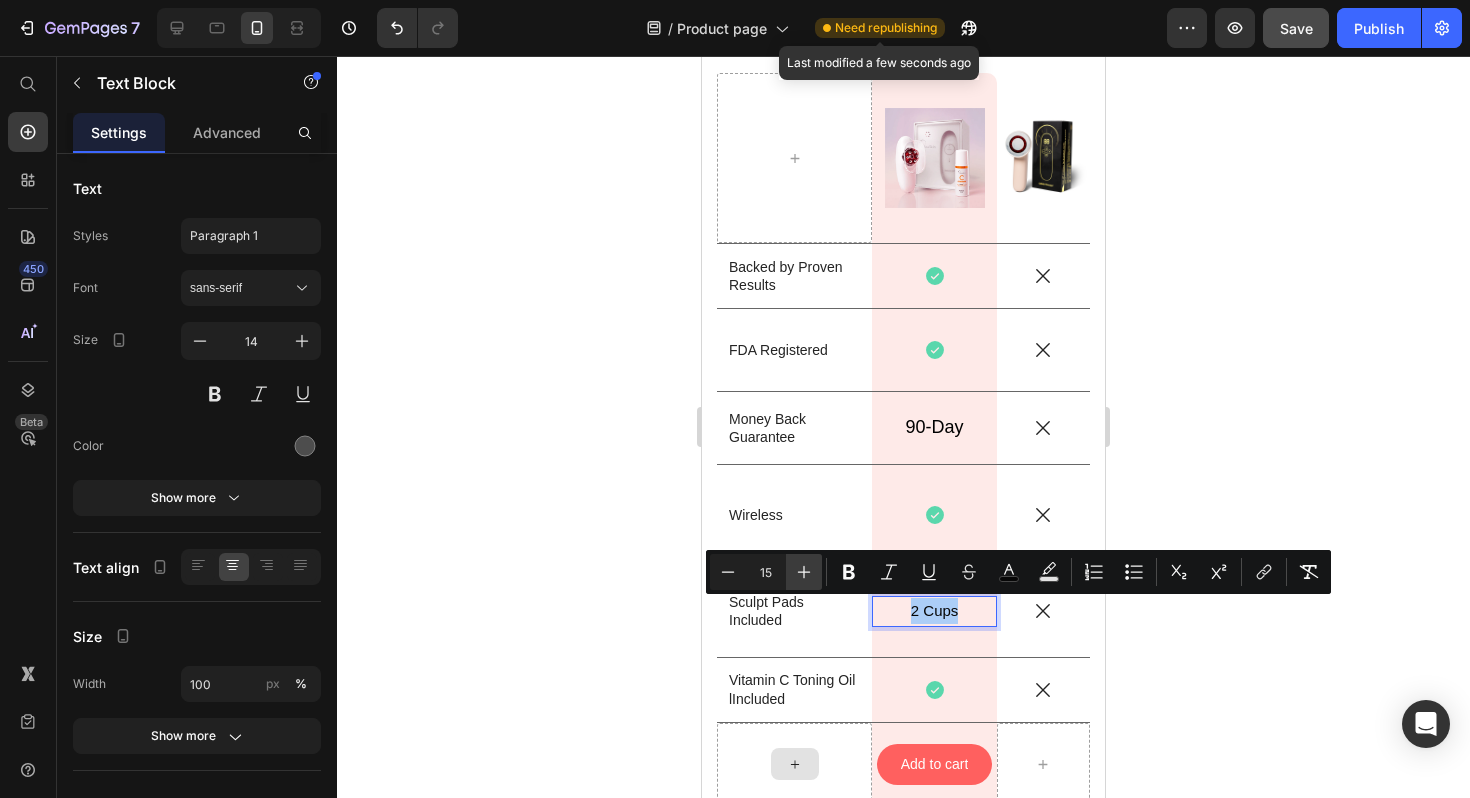 click 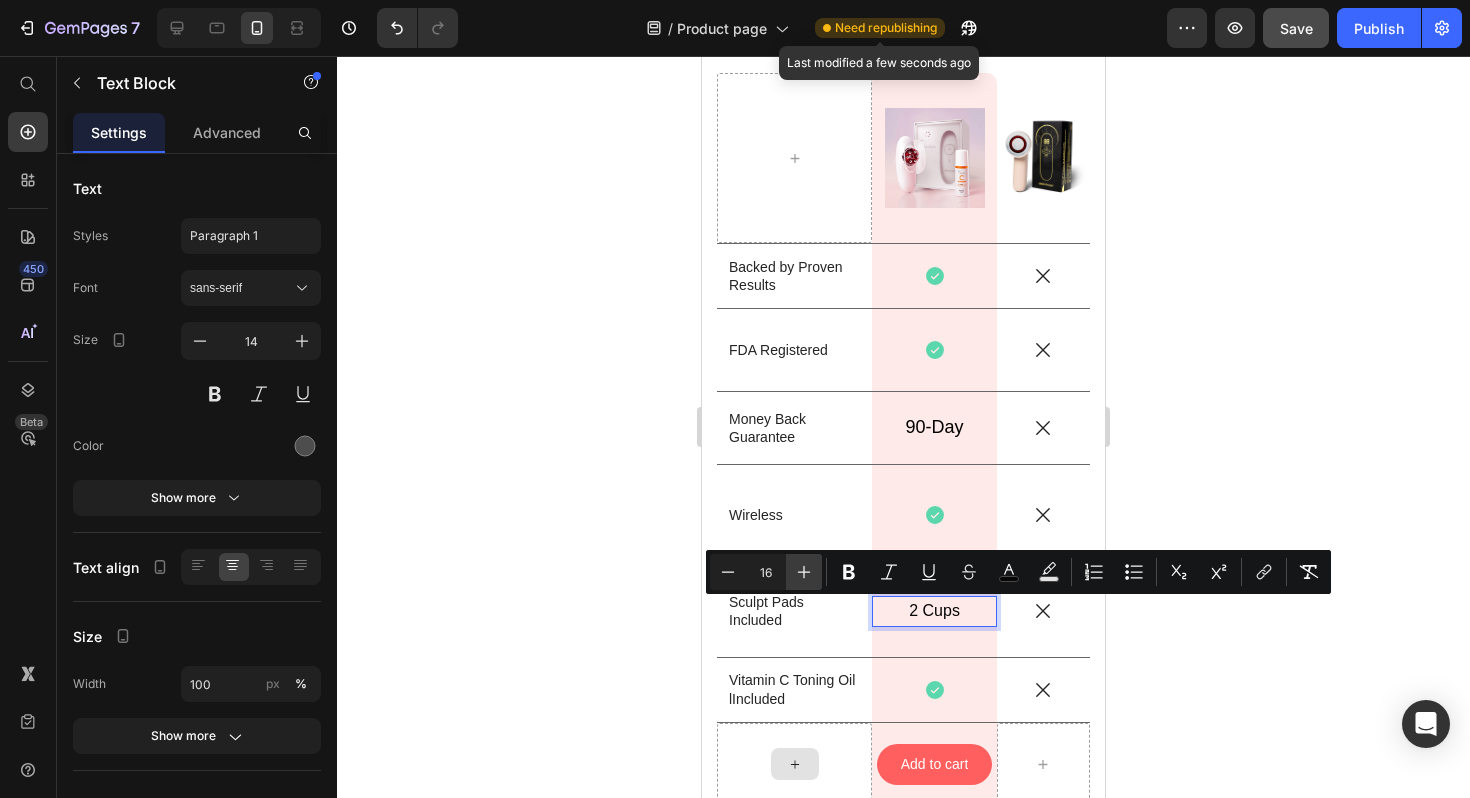 click 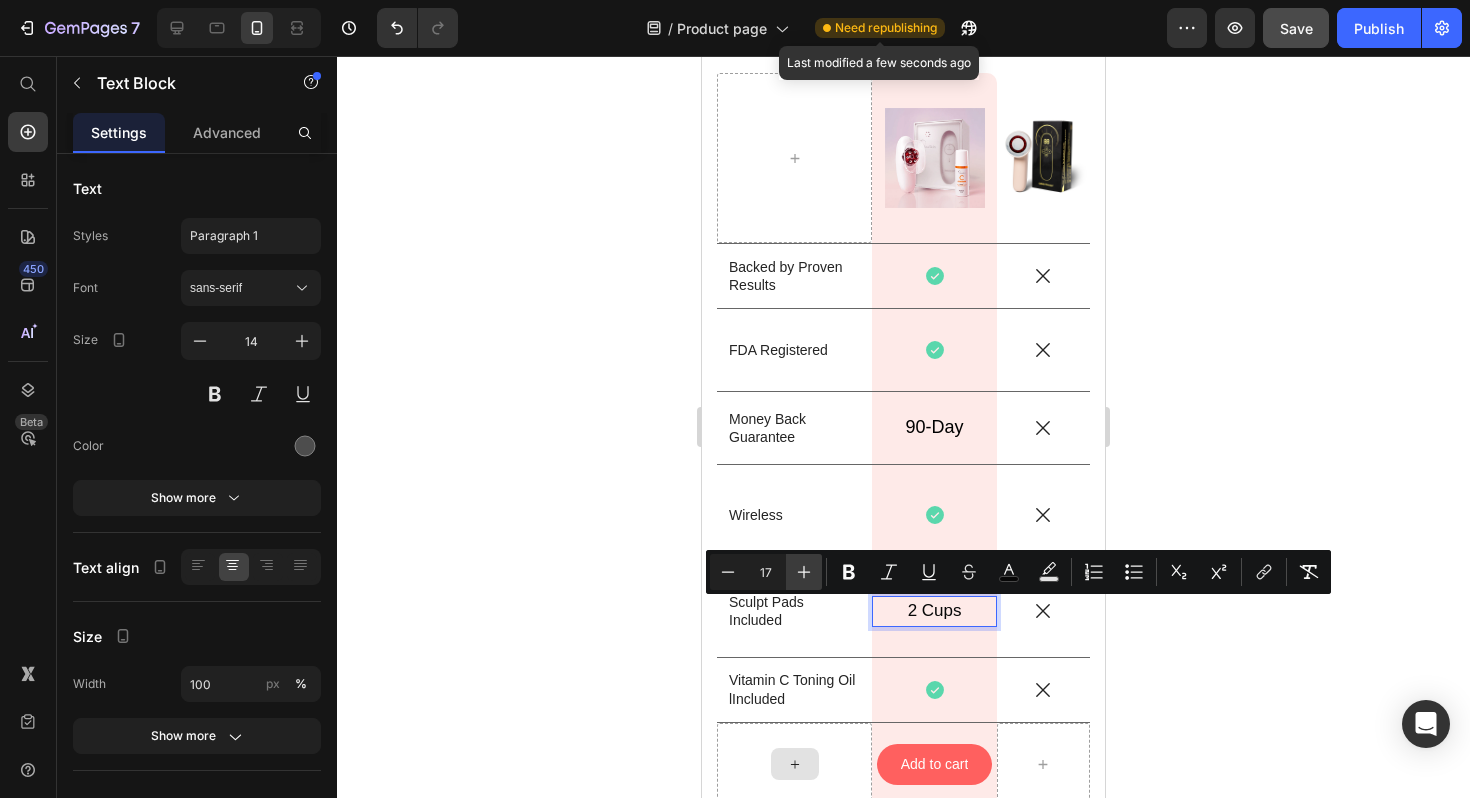click 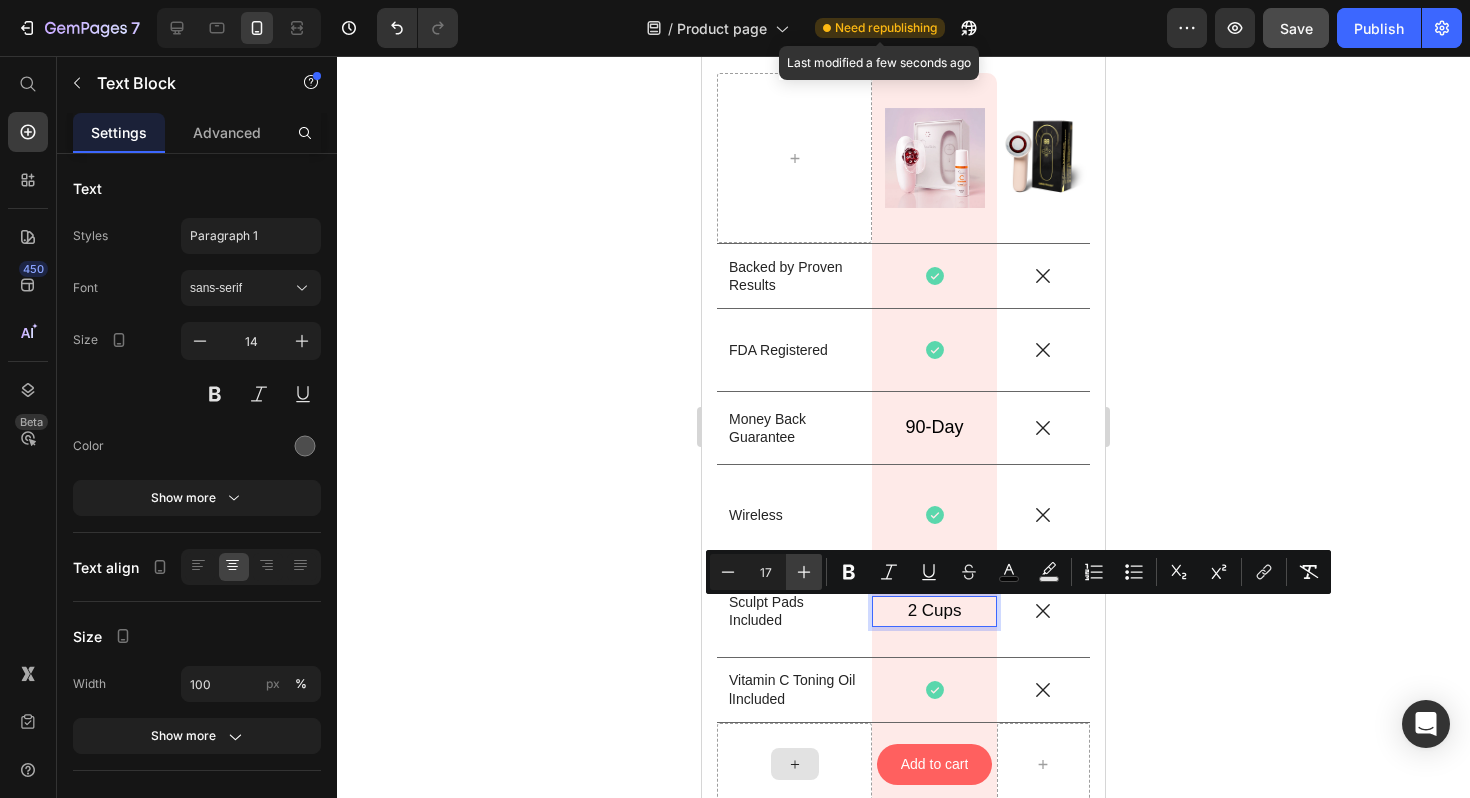 type on "18" 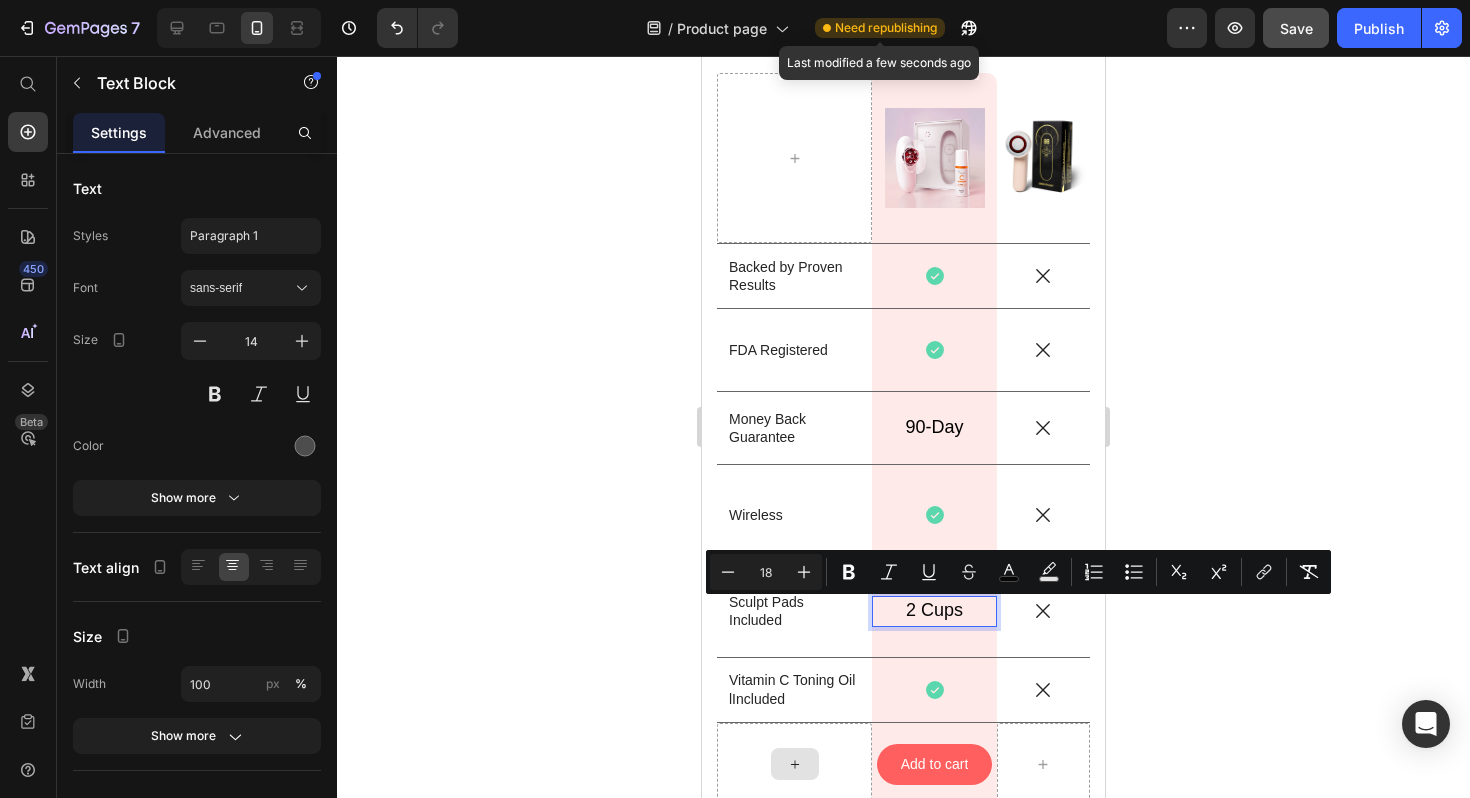 click 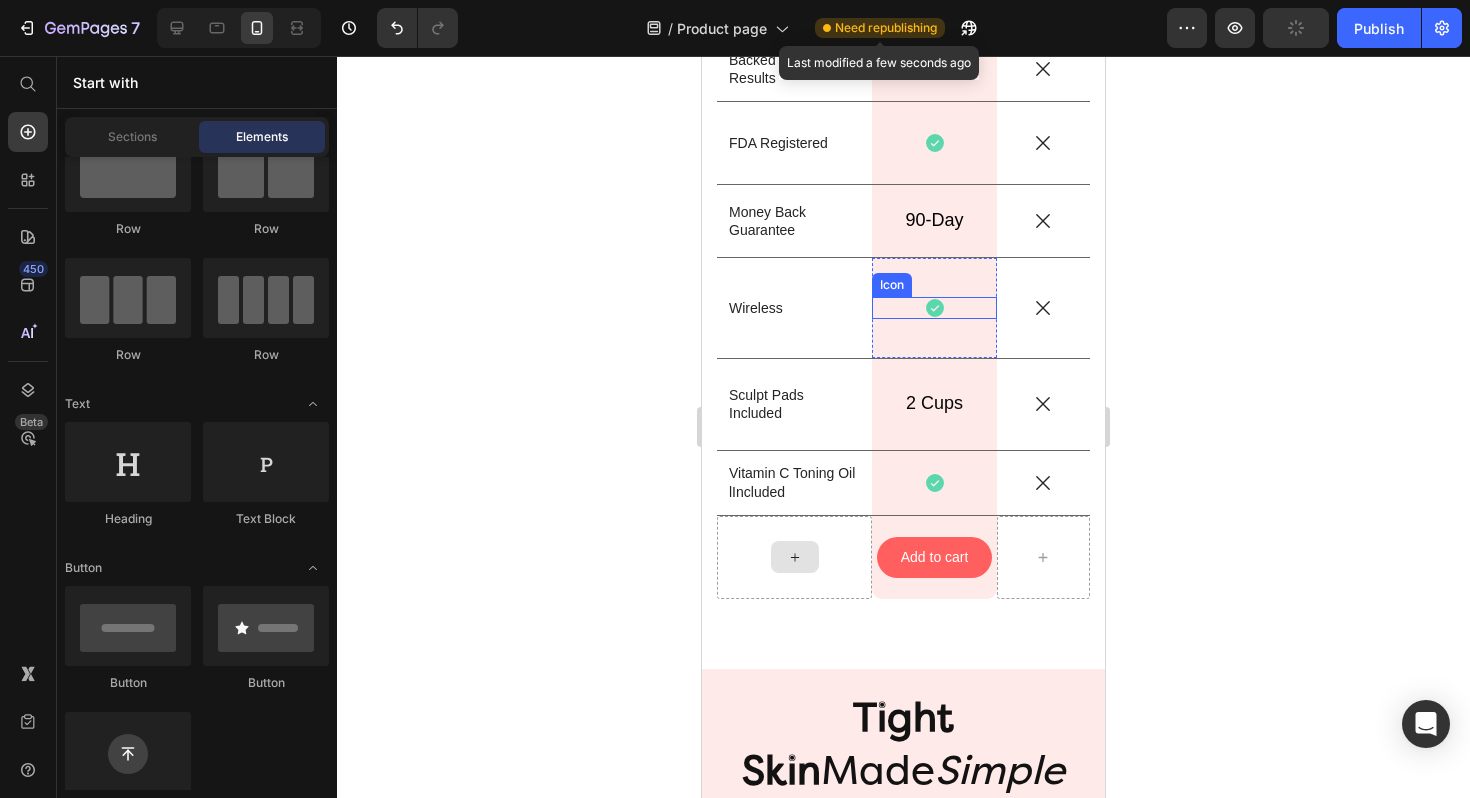 scroll, scrollTop: 5727, scrollLeft: 0, axis: vertical 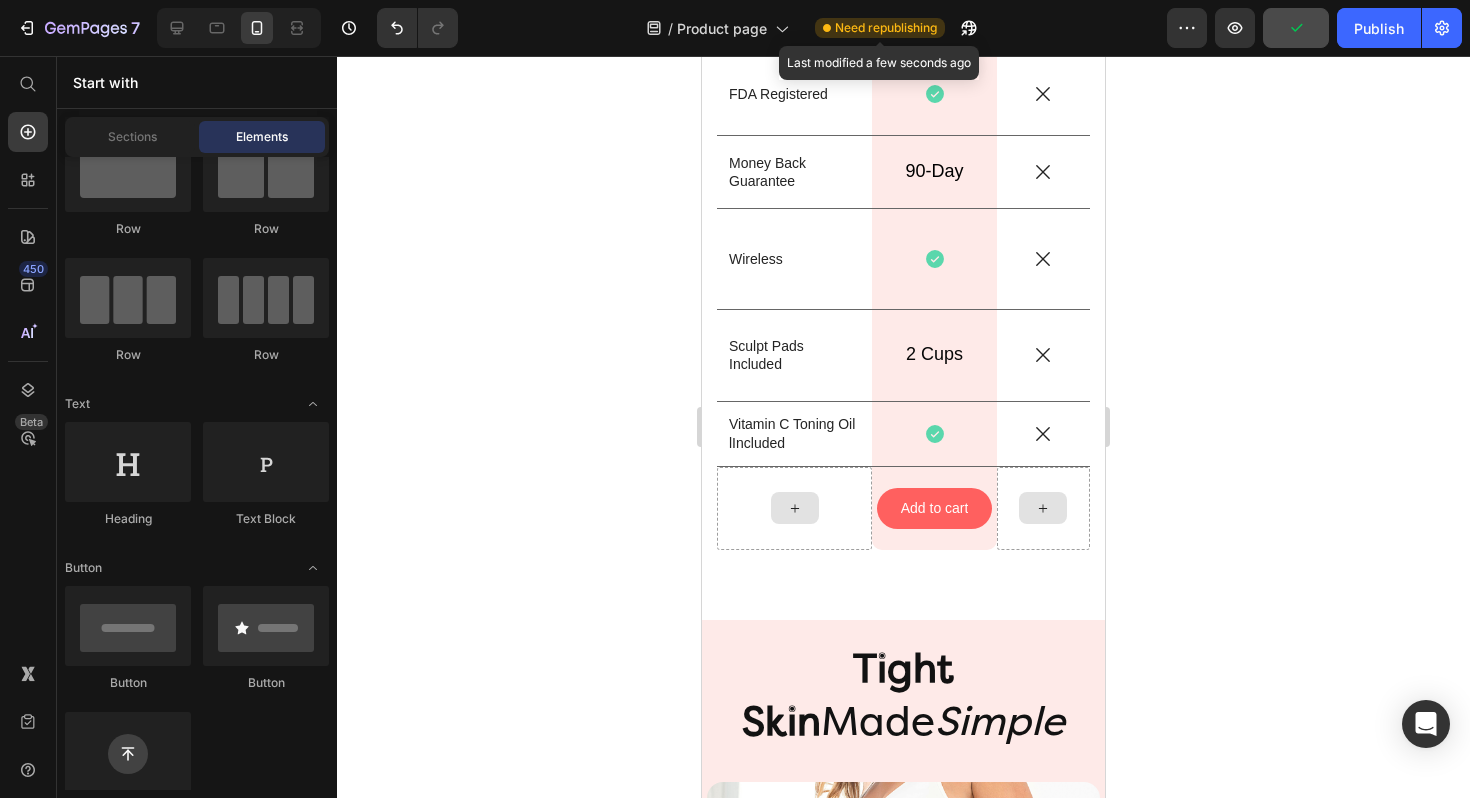 click 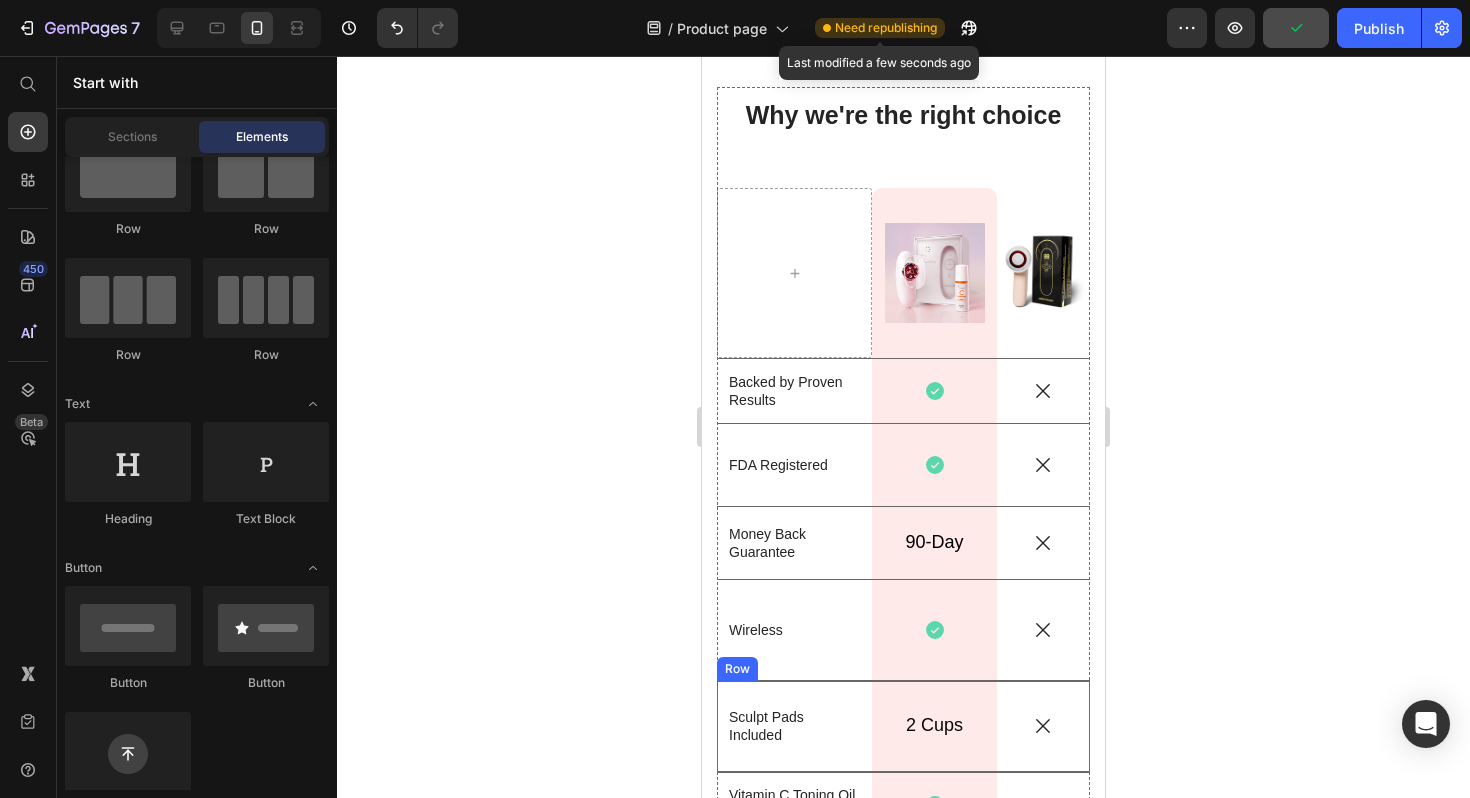 scroll, scrollTop: 5345, scrollLeft: 0, axis: vertical 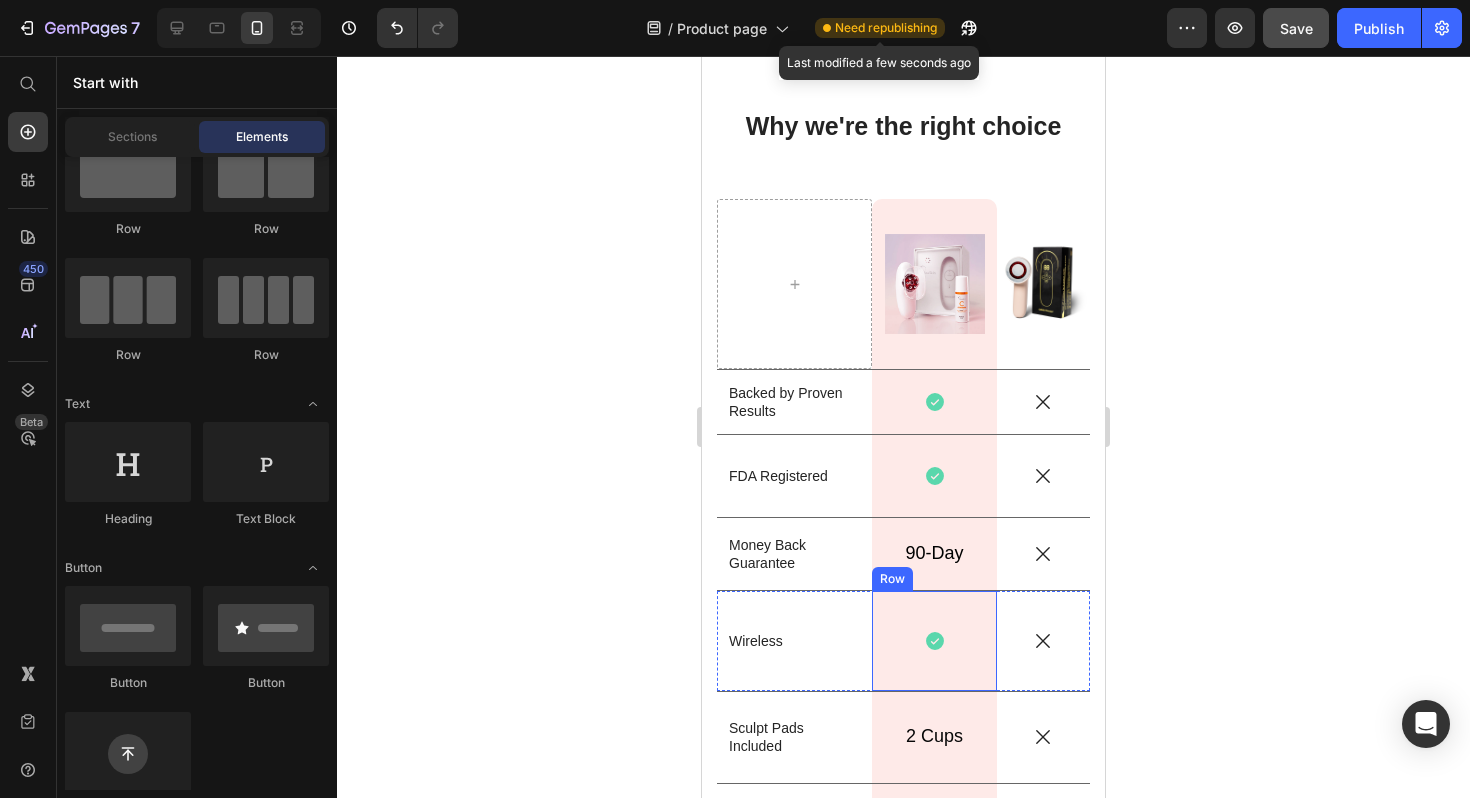 click on "Icon Row" at bounding box center (934, 641) 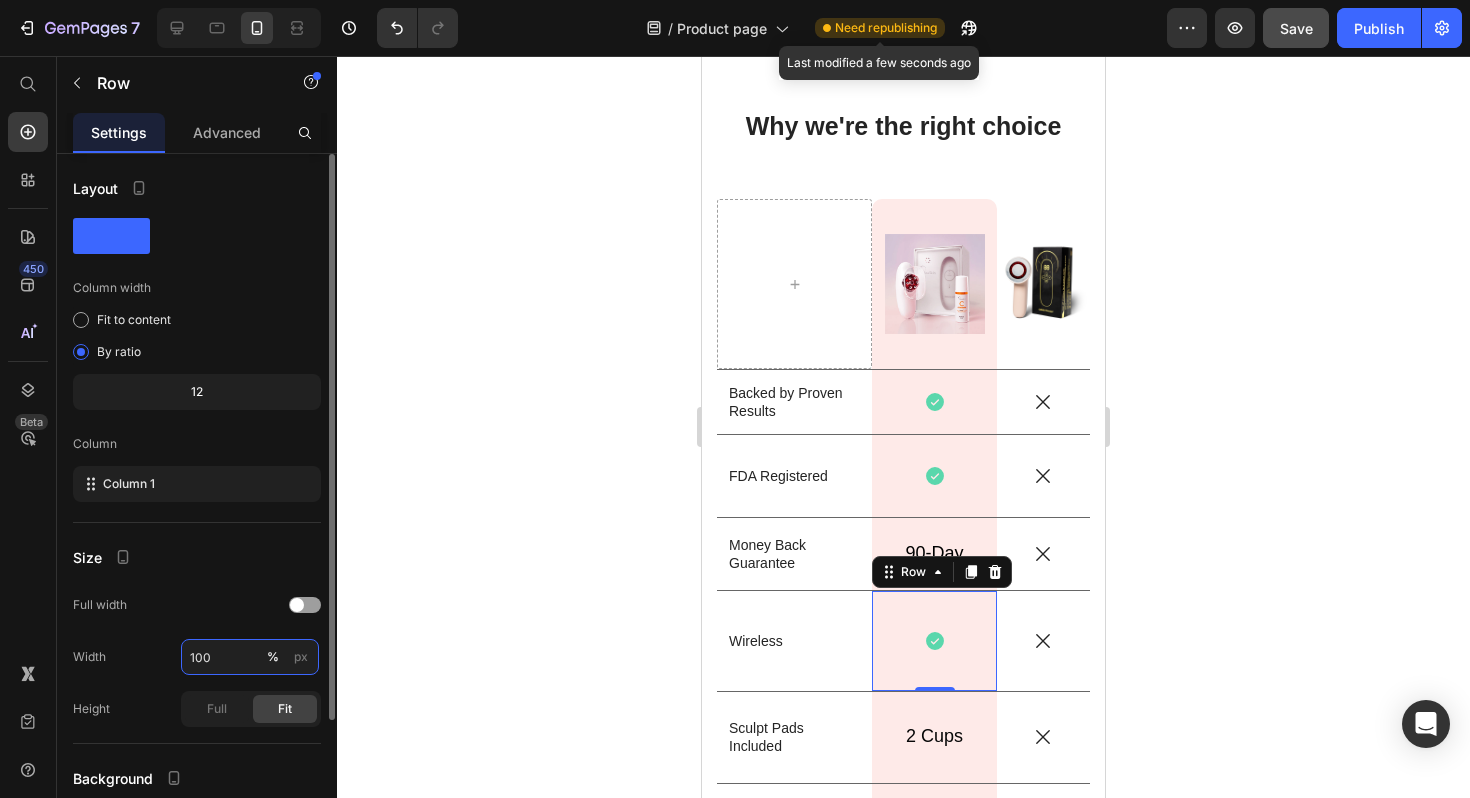 click on "100" at bounding box center (250, 657) 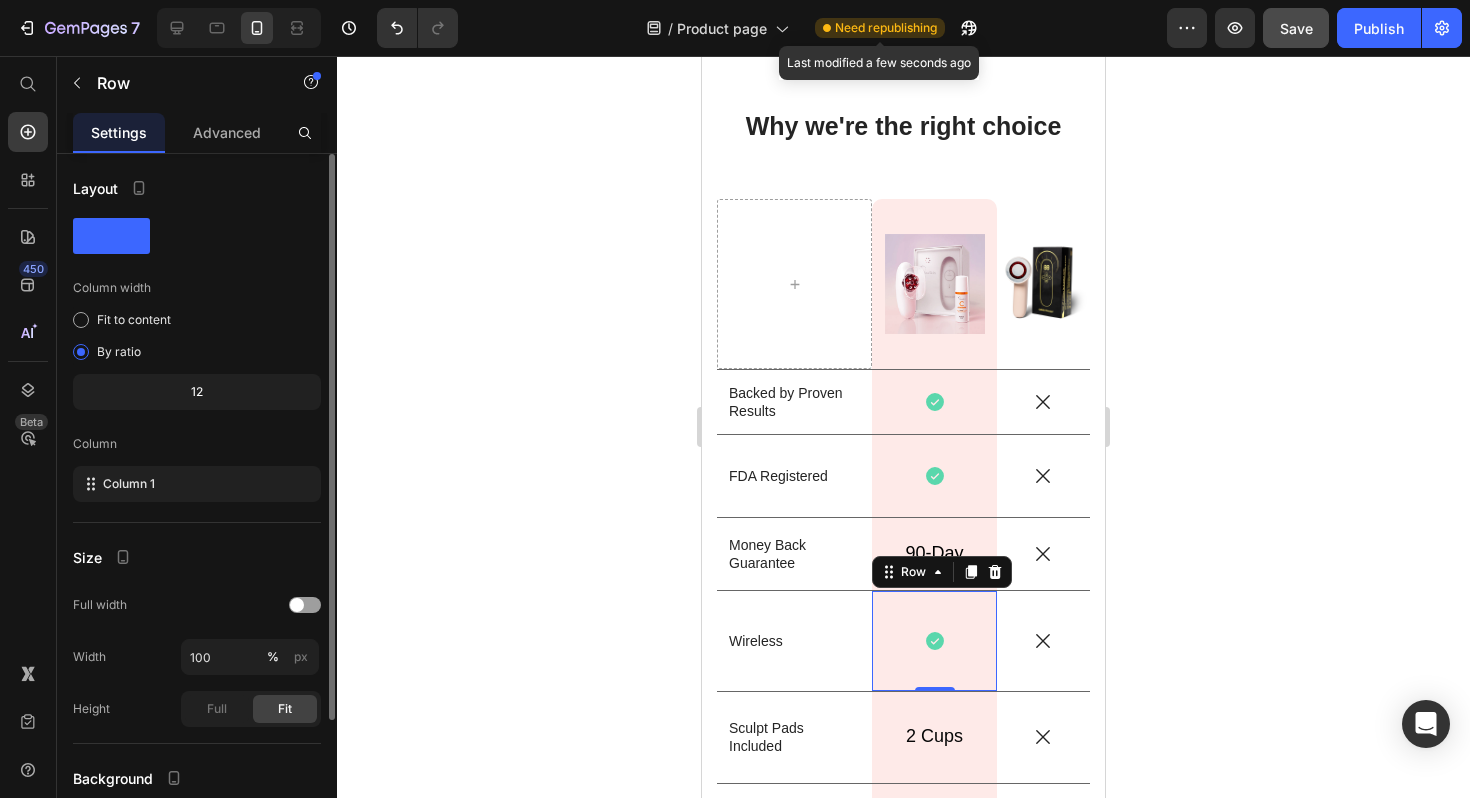 click on "12" 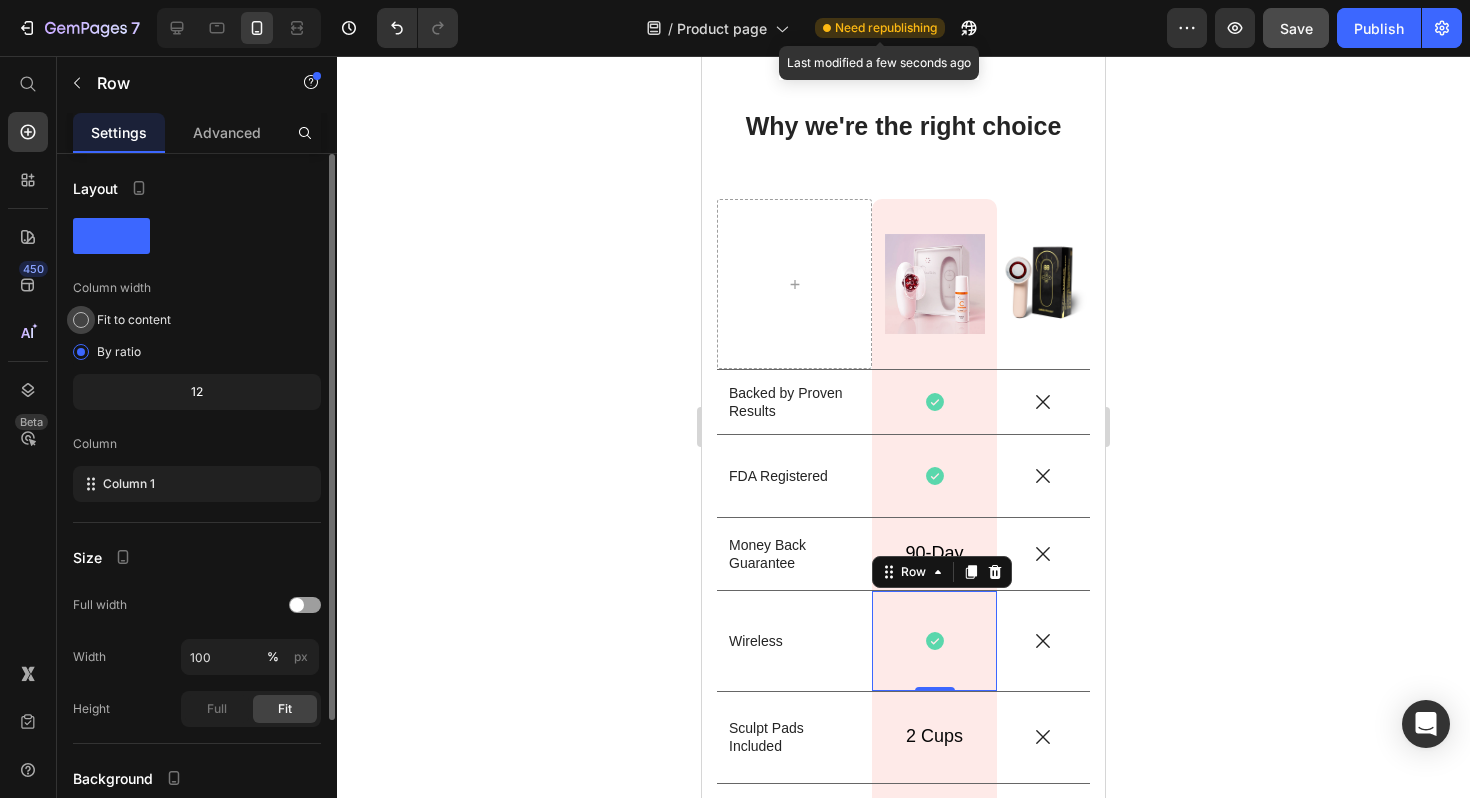 click at bounding box center [81, 320] 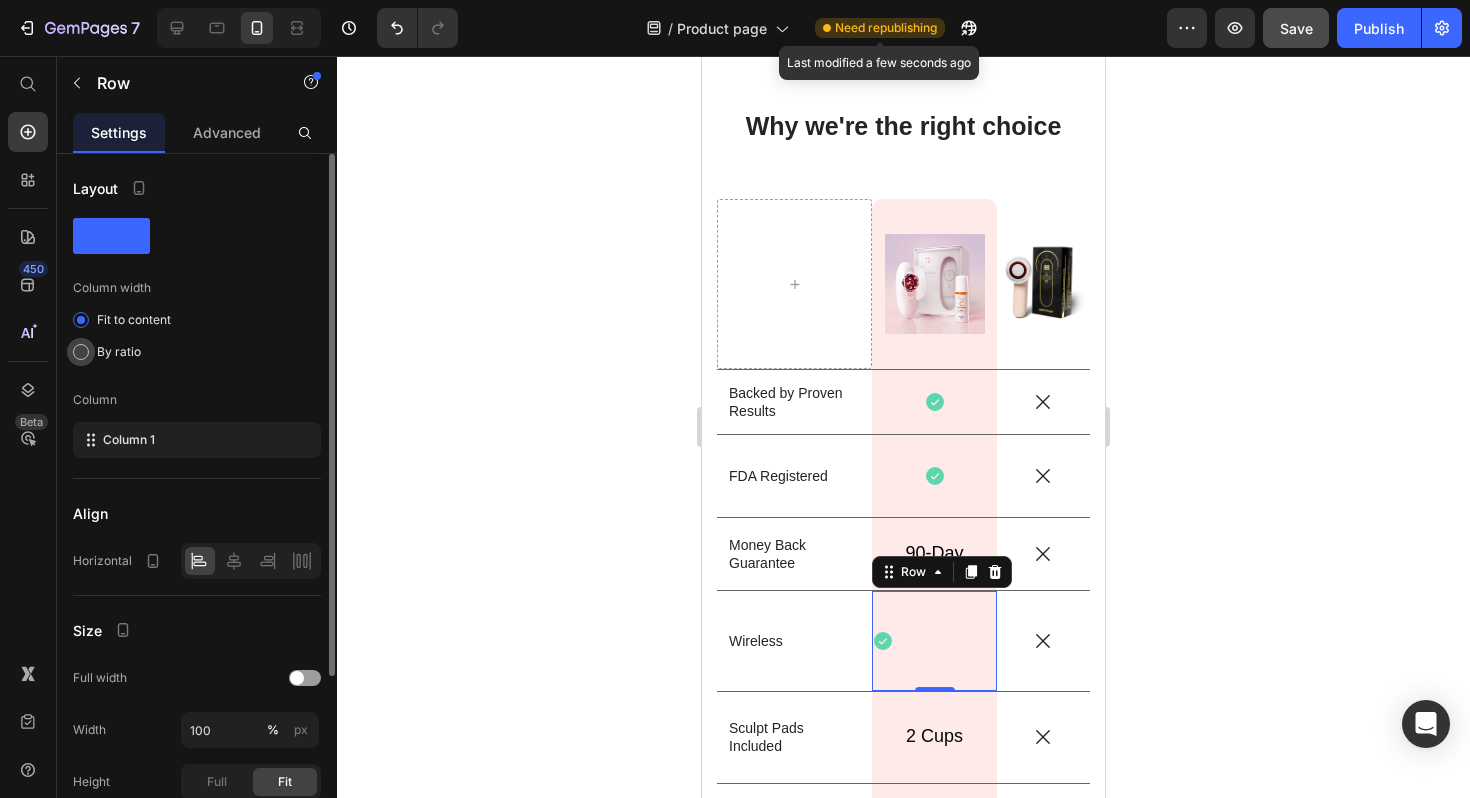 click at bounding box center (81, 352) 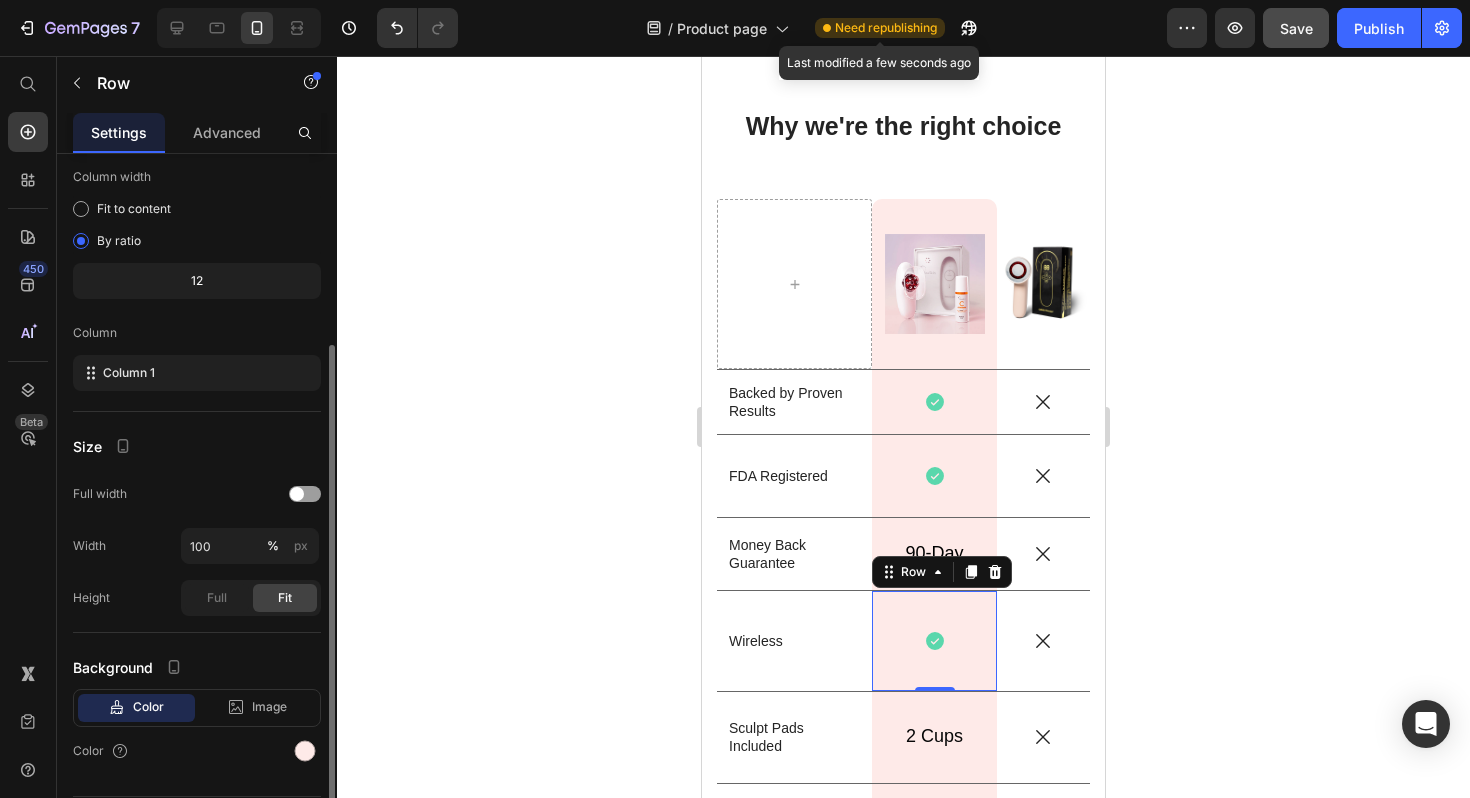 scroll, scrollTop: 167, scrollLeft: 0, axis: vertical 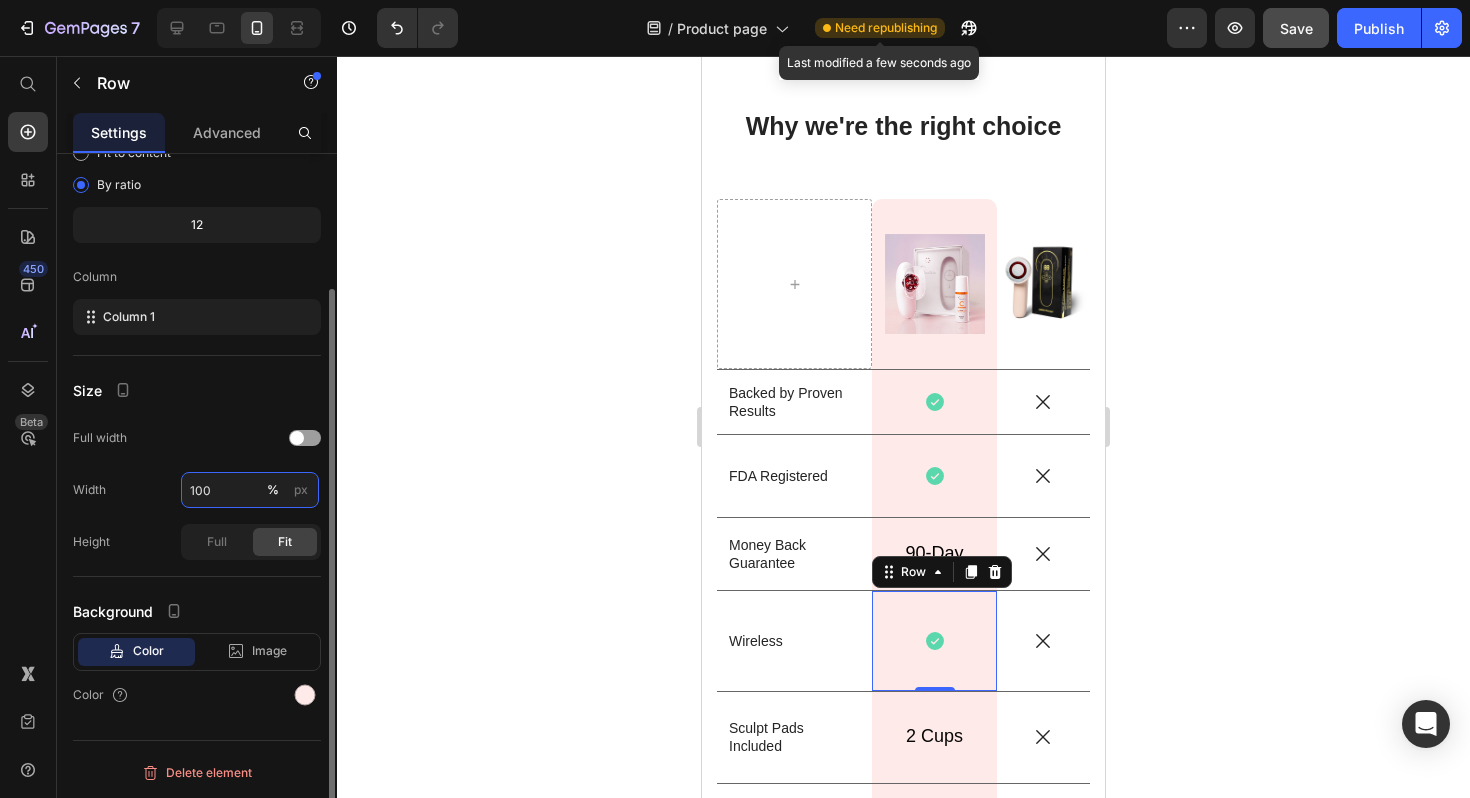 click on "100" at bounding box center [250, 490] 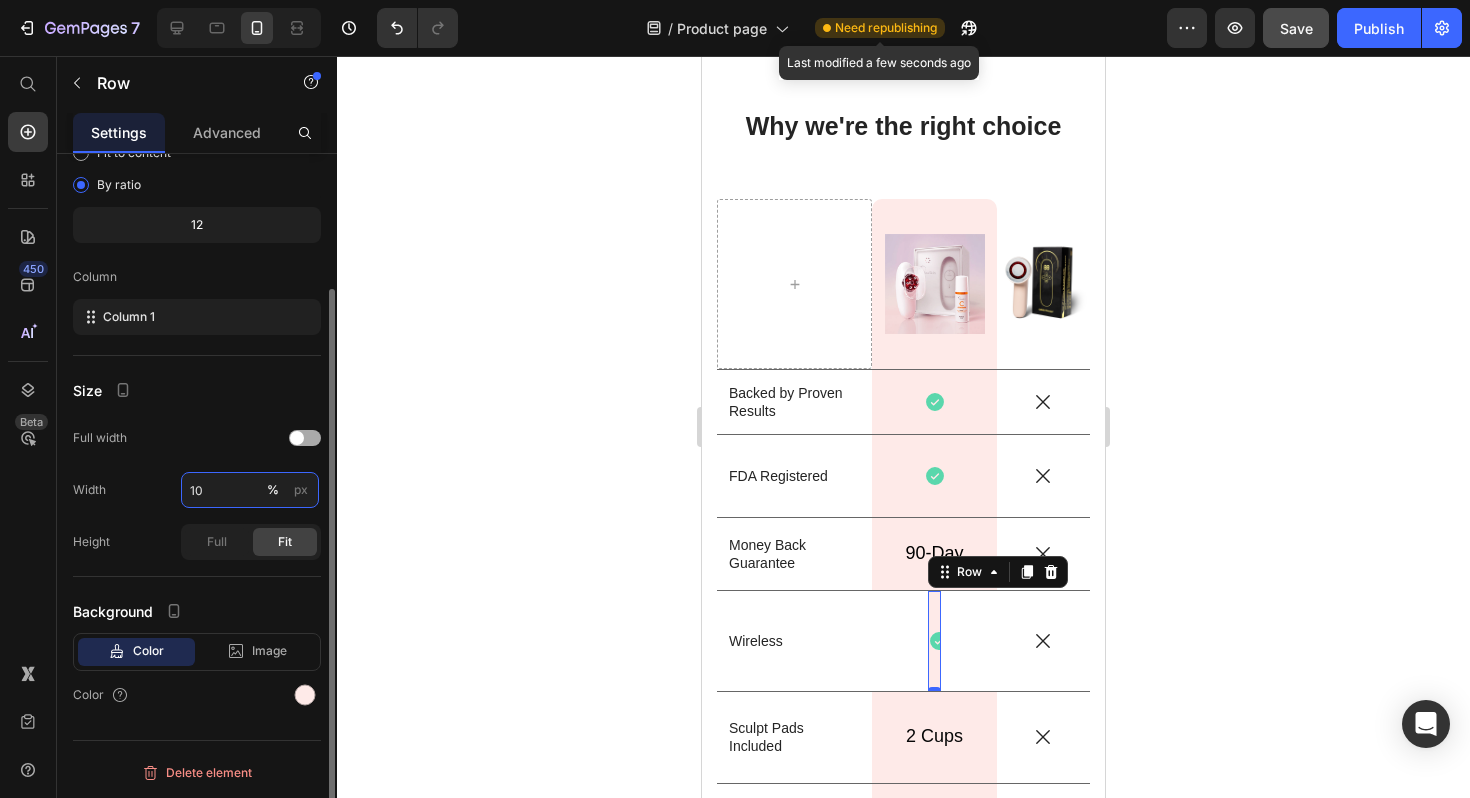 type on "1" 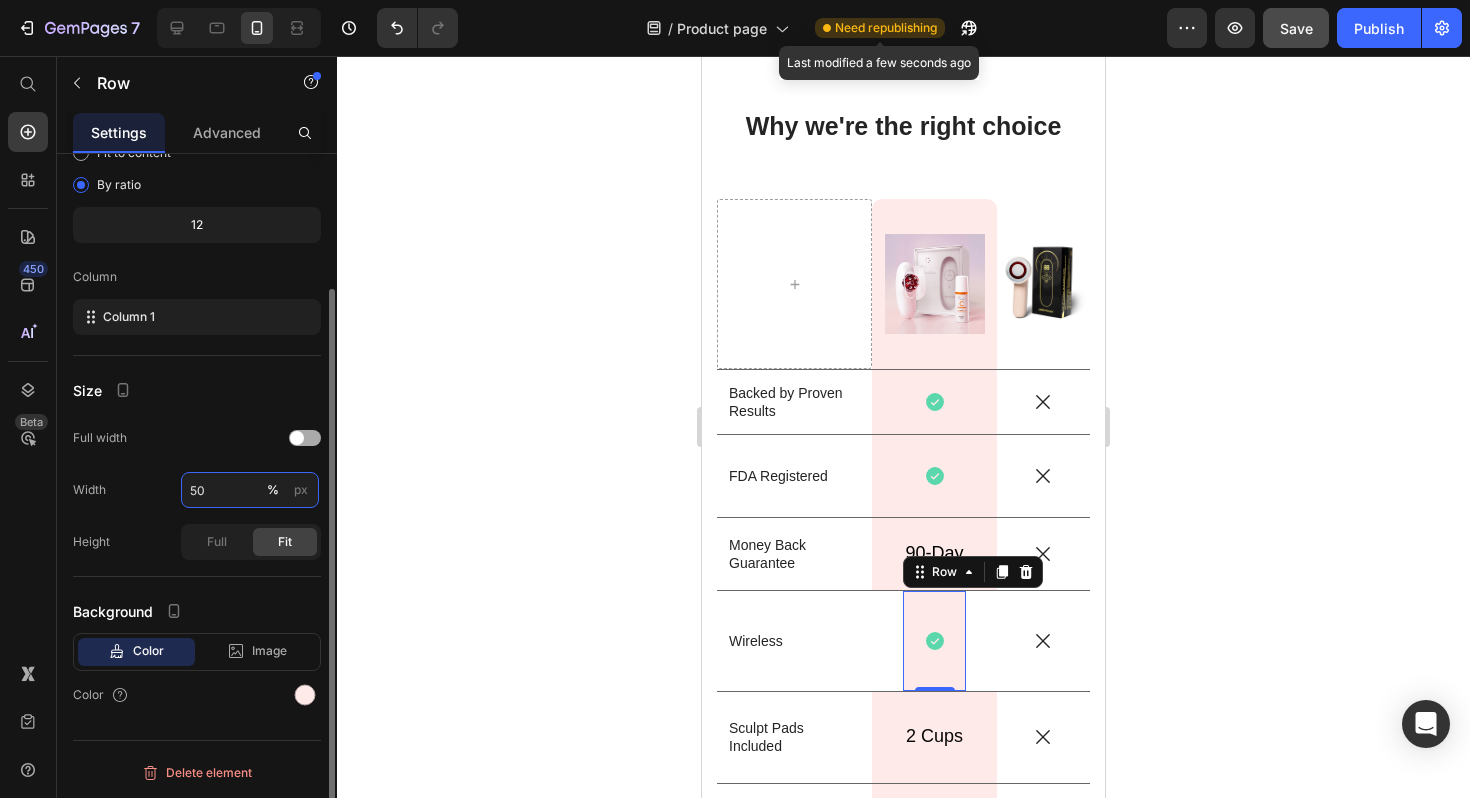 type on "5" 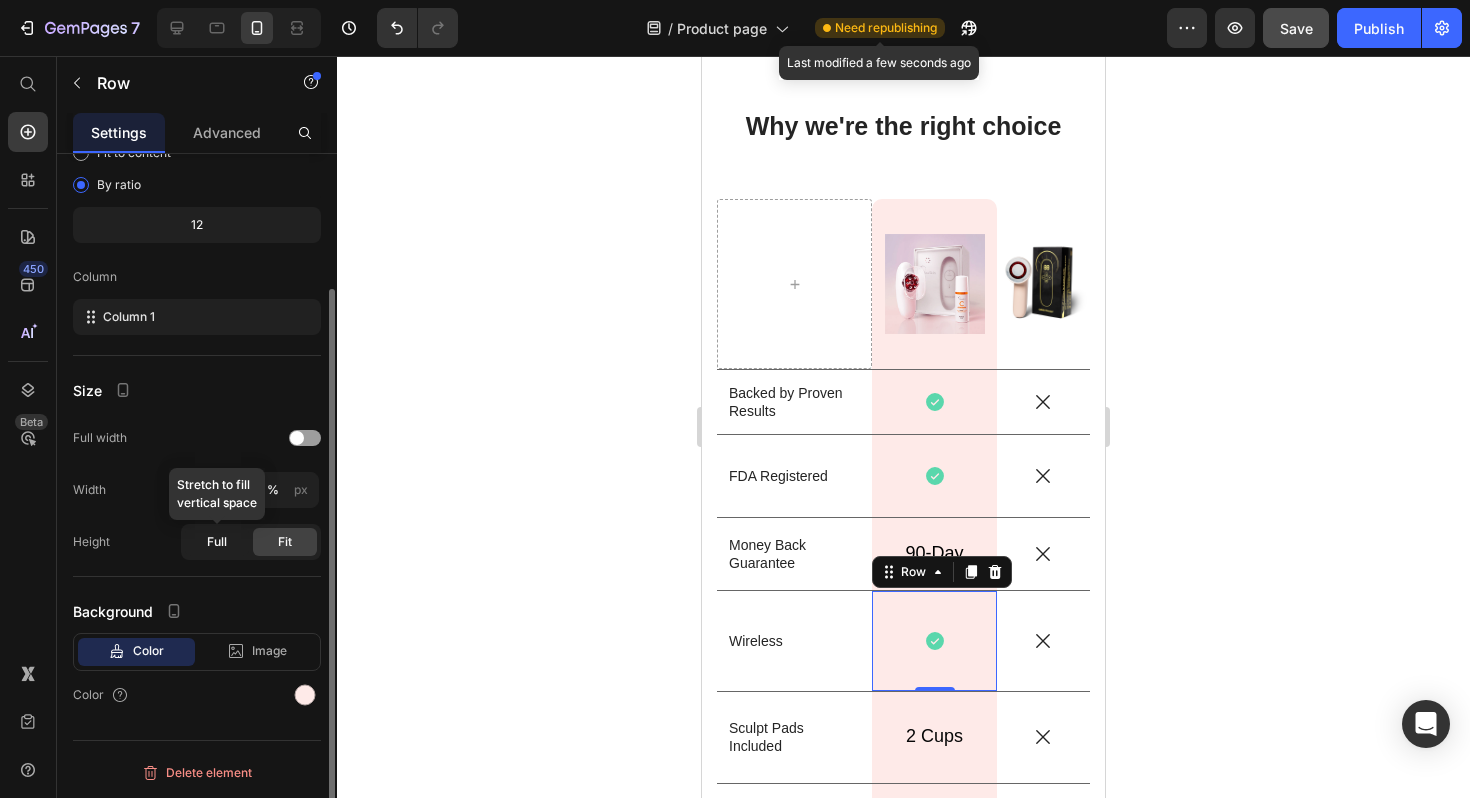 click on "Full" 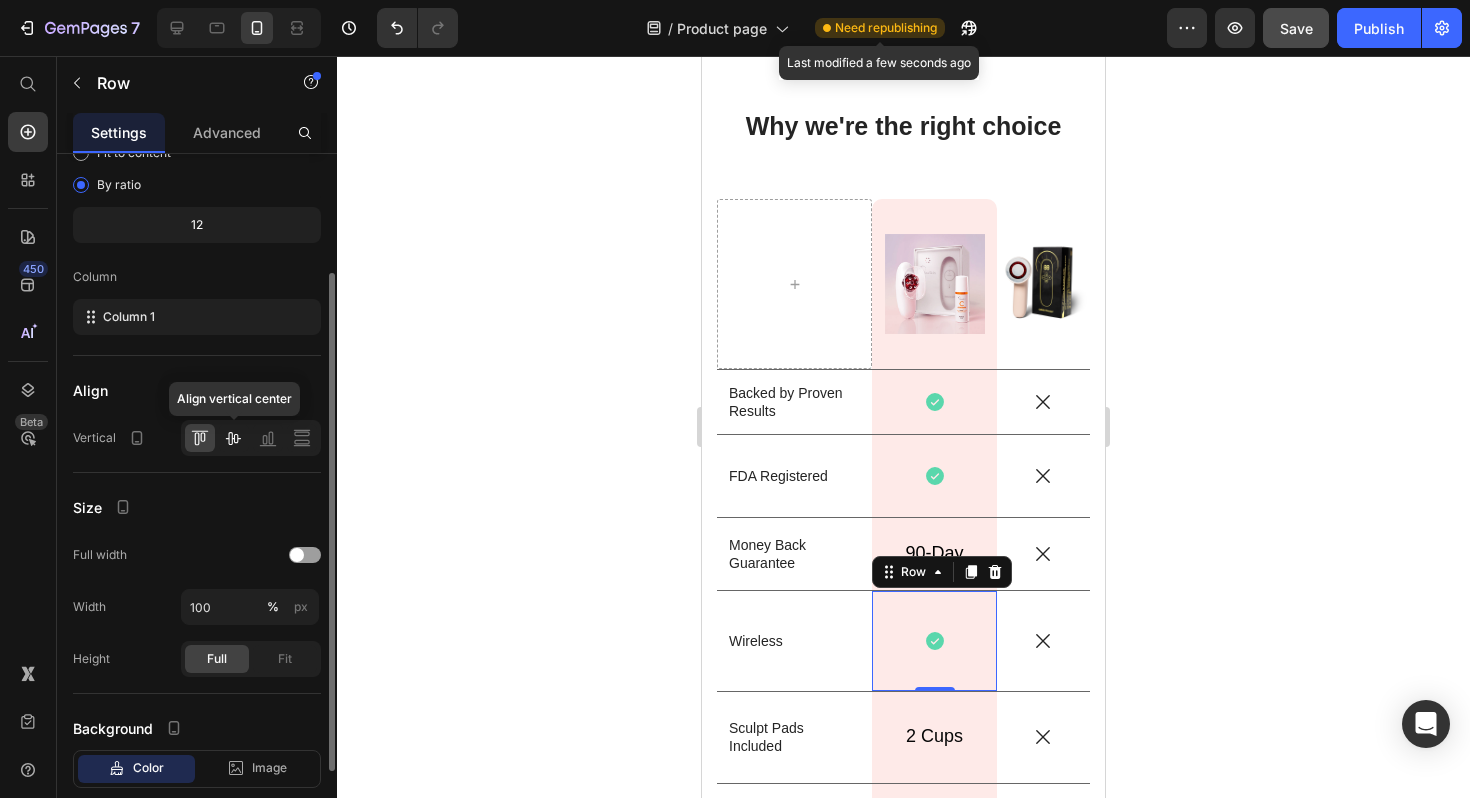 click 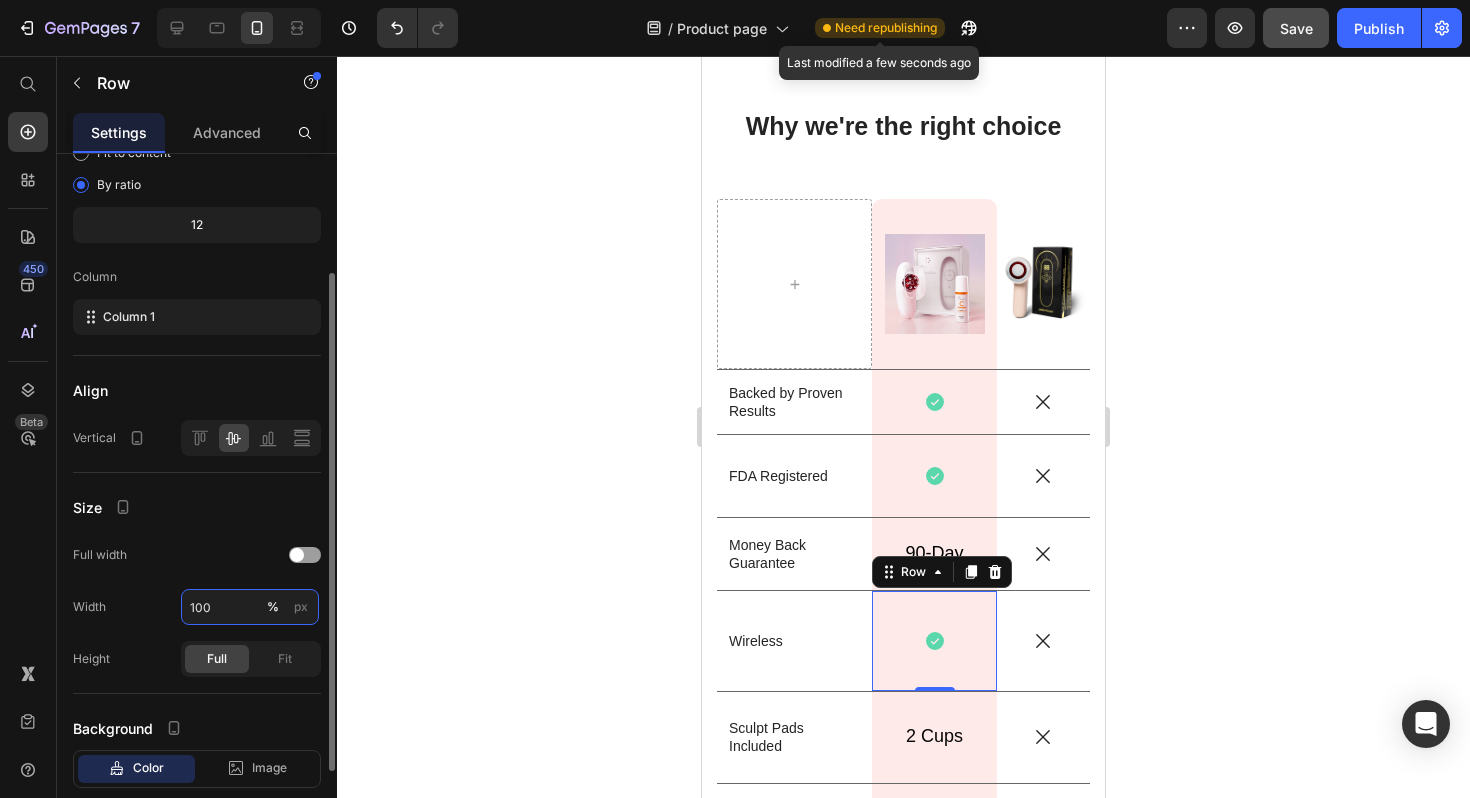 click on "100" at bounding box center (250, 607) 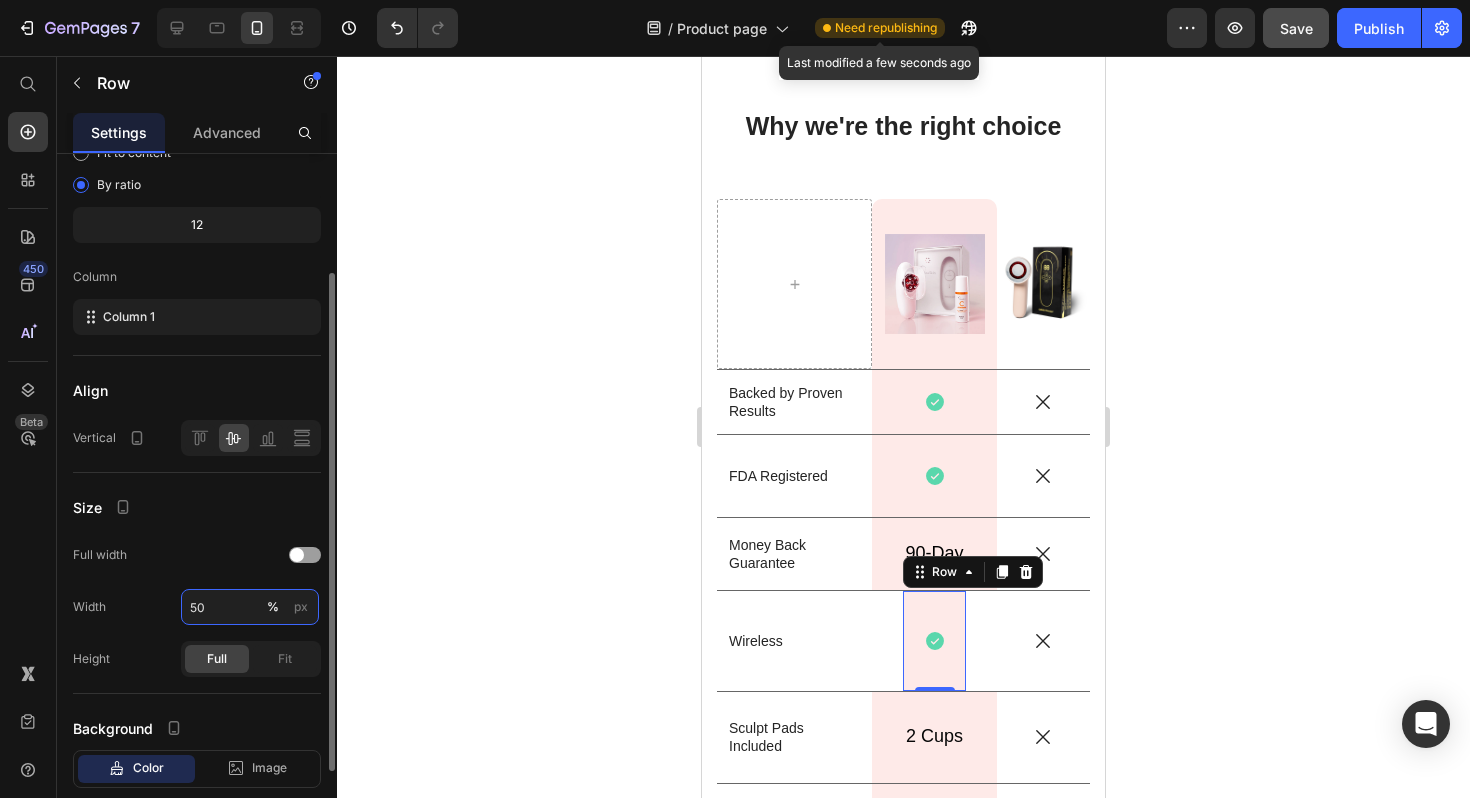type on "5" 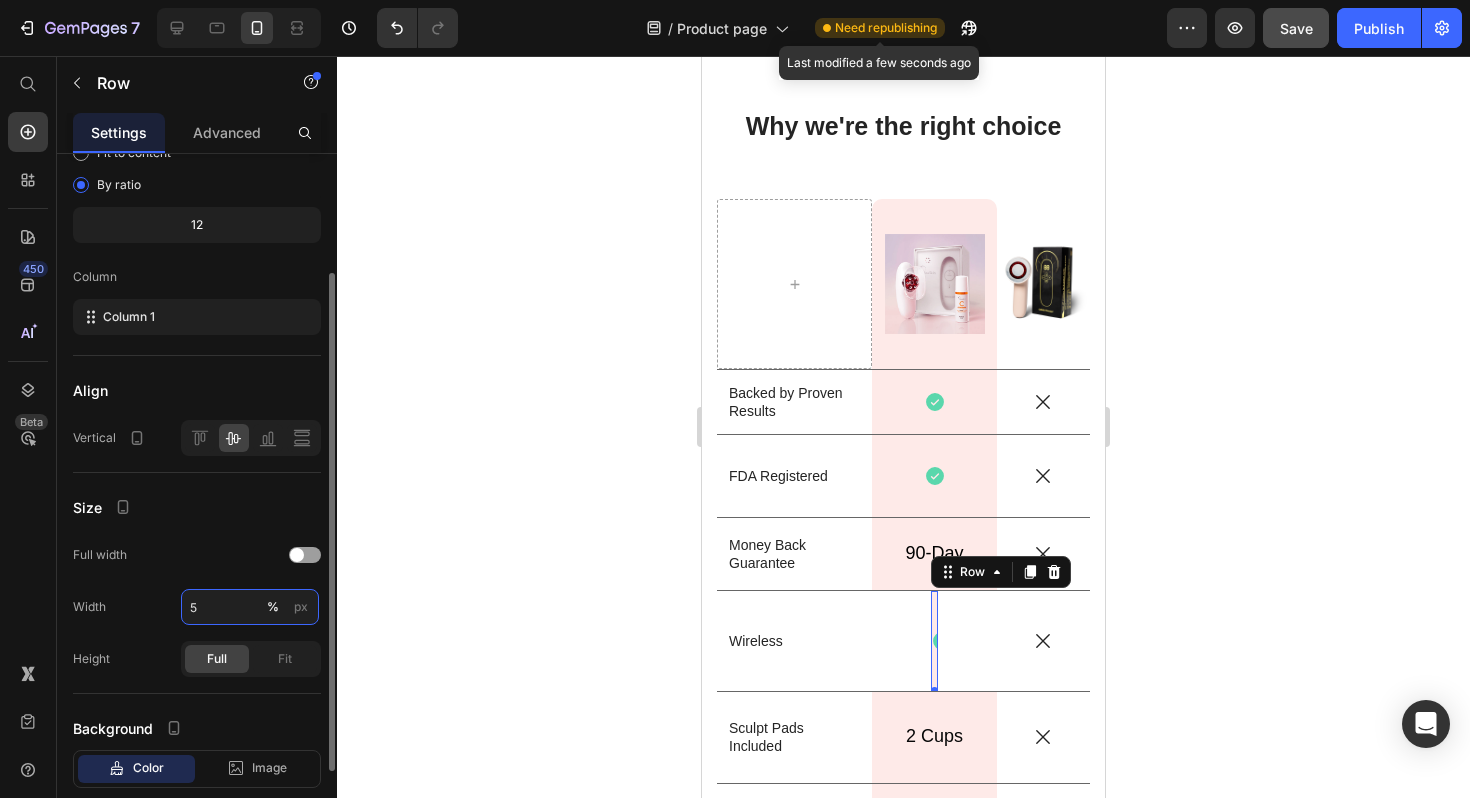 type 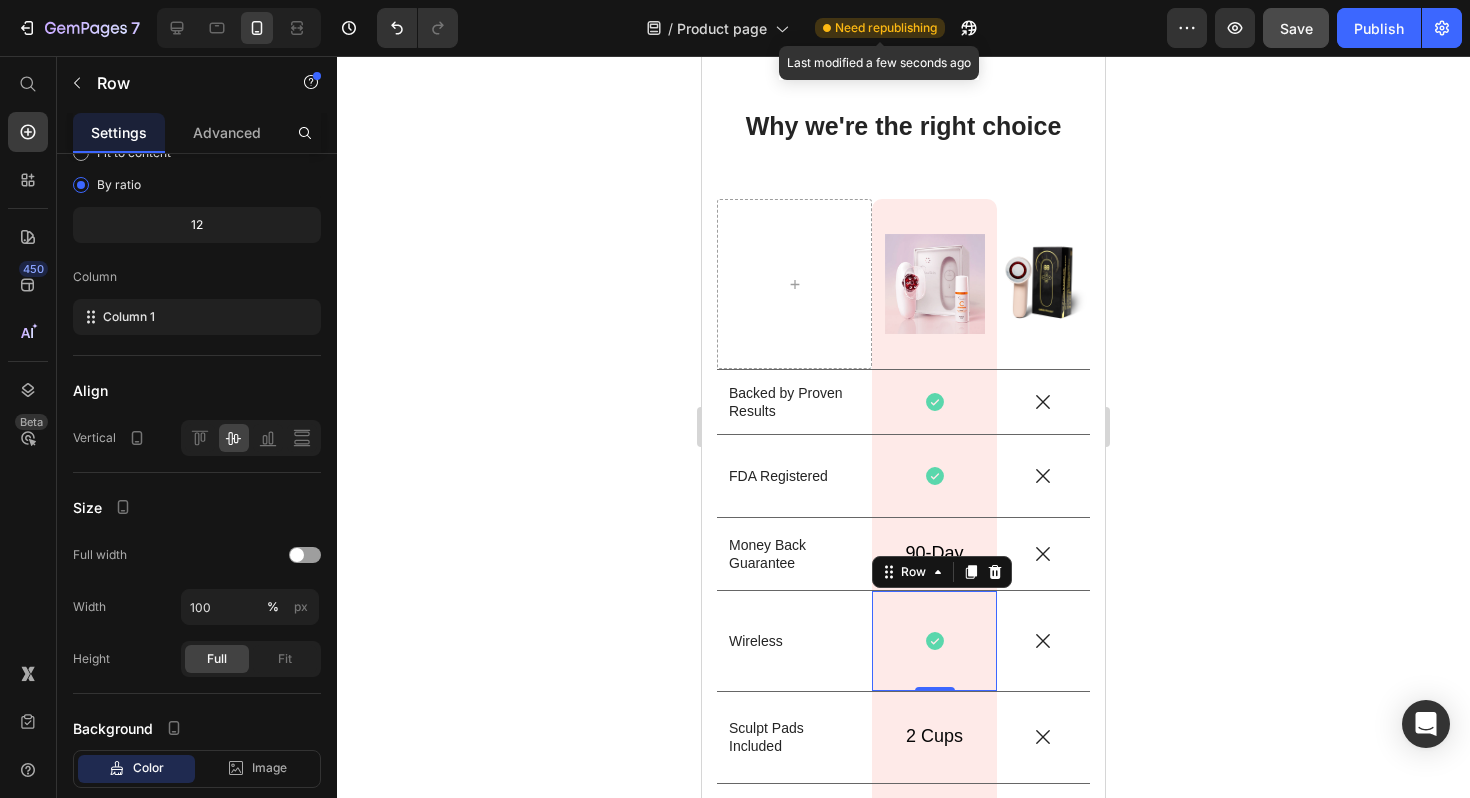 click 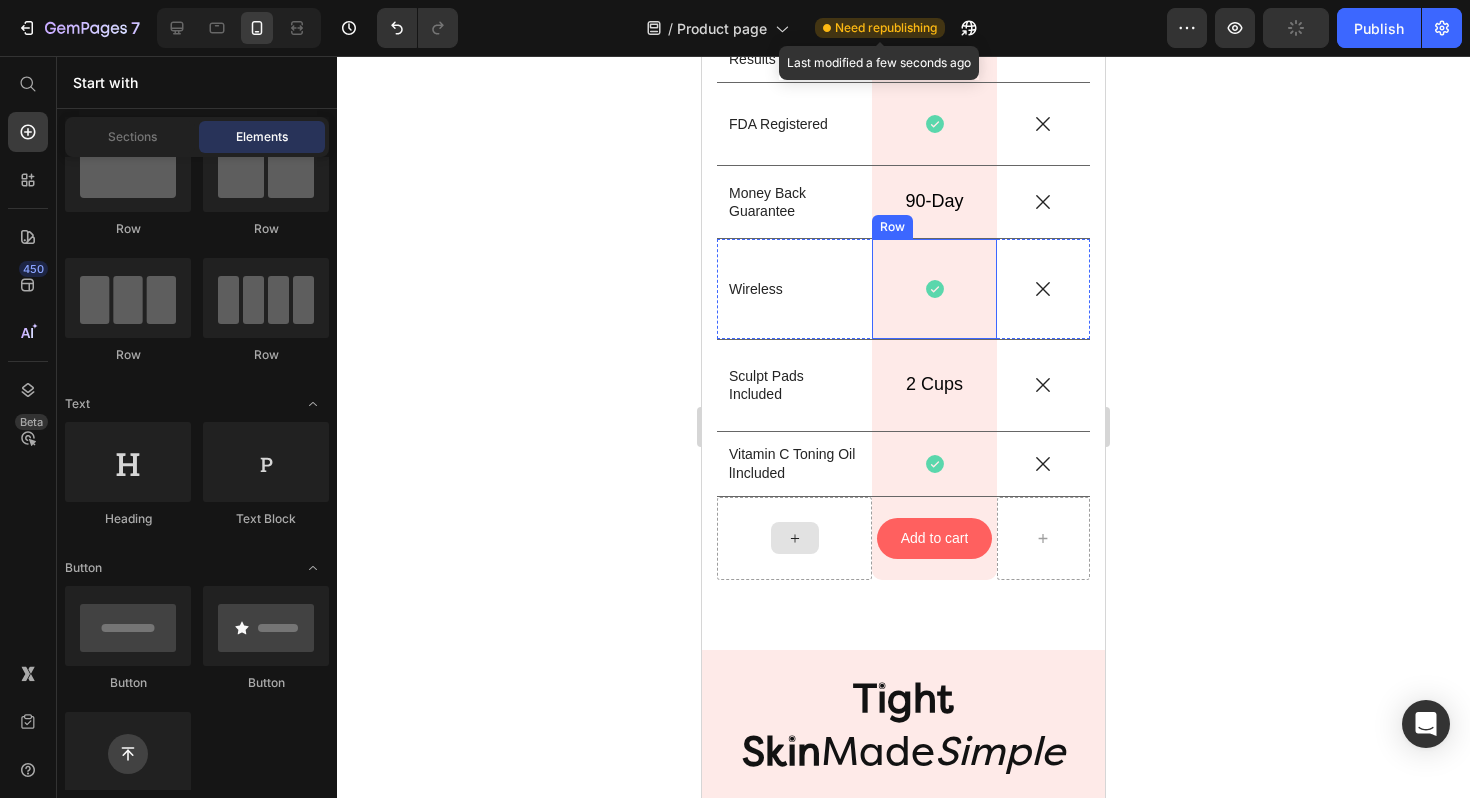 scroll, scrollTop: 5708, scrollLeft: 0, axis: vertical 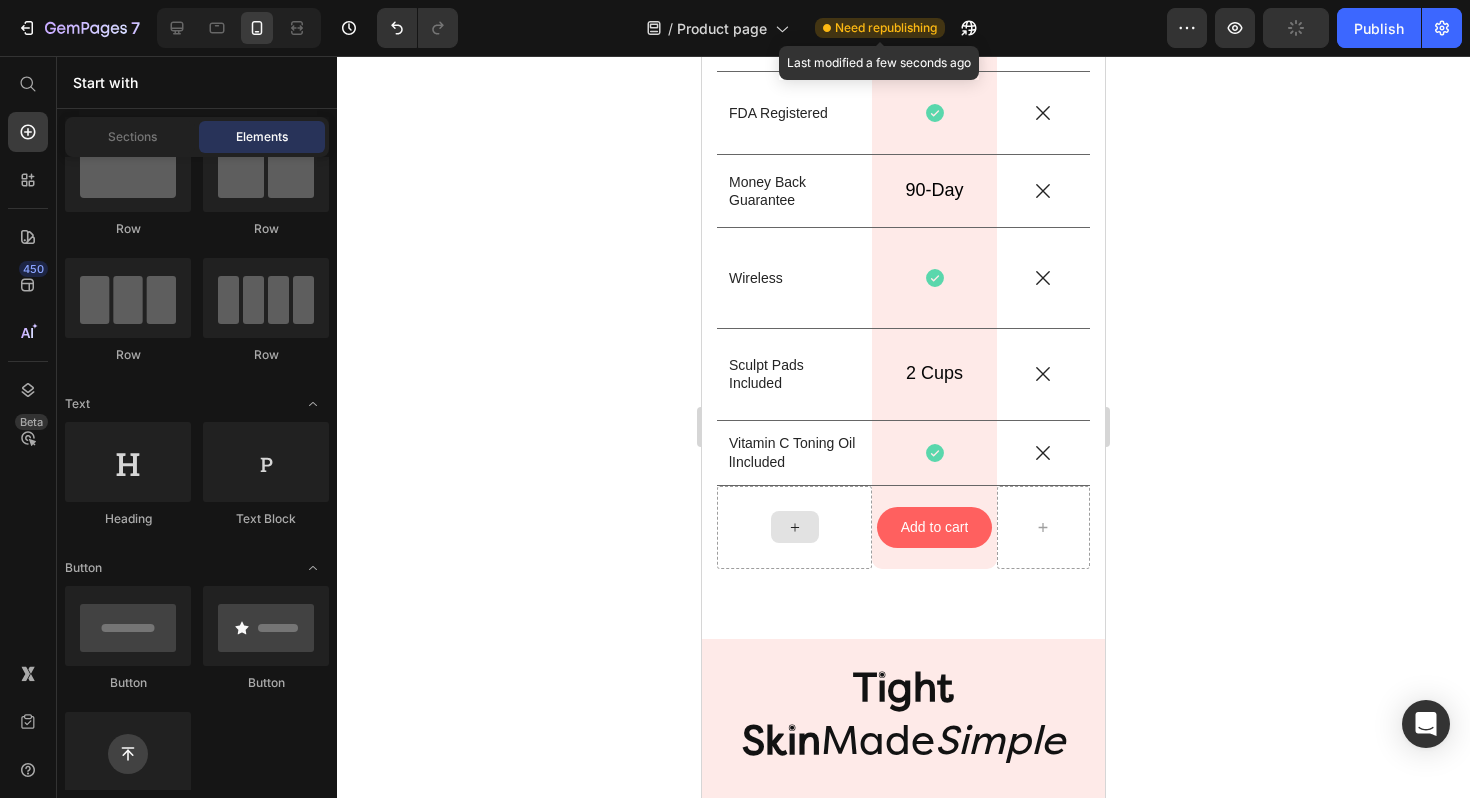 click 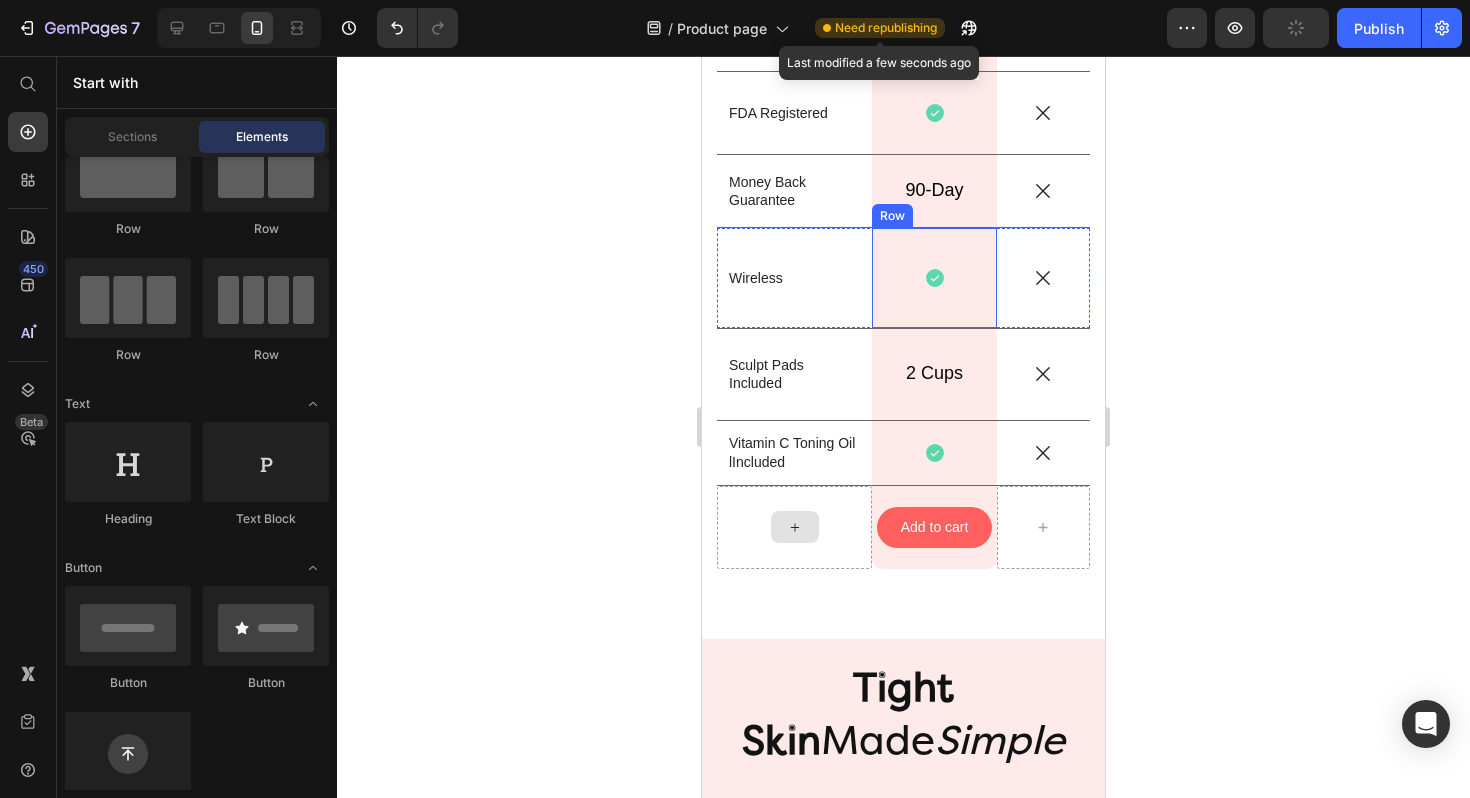 click on "Icon Row" at bounding box center [934, 278] 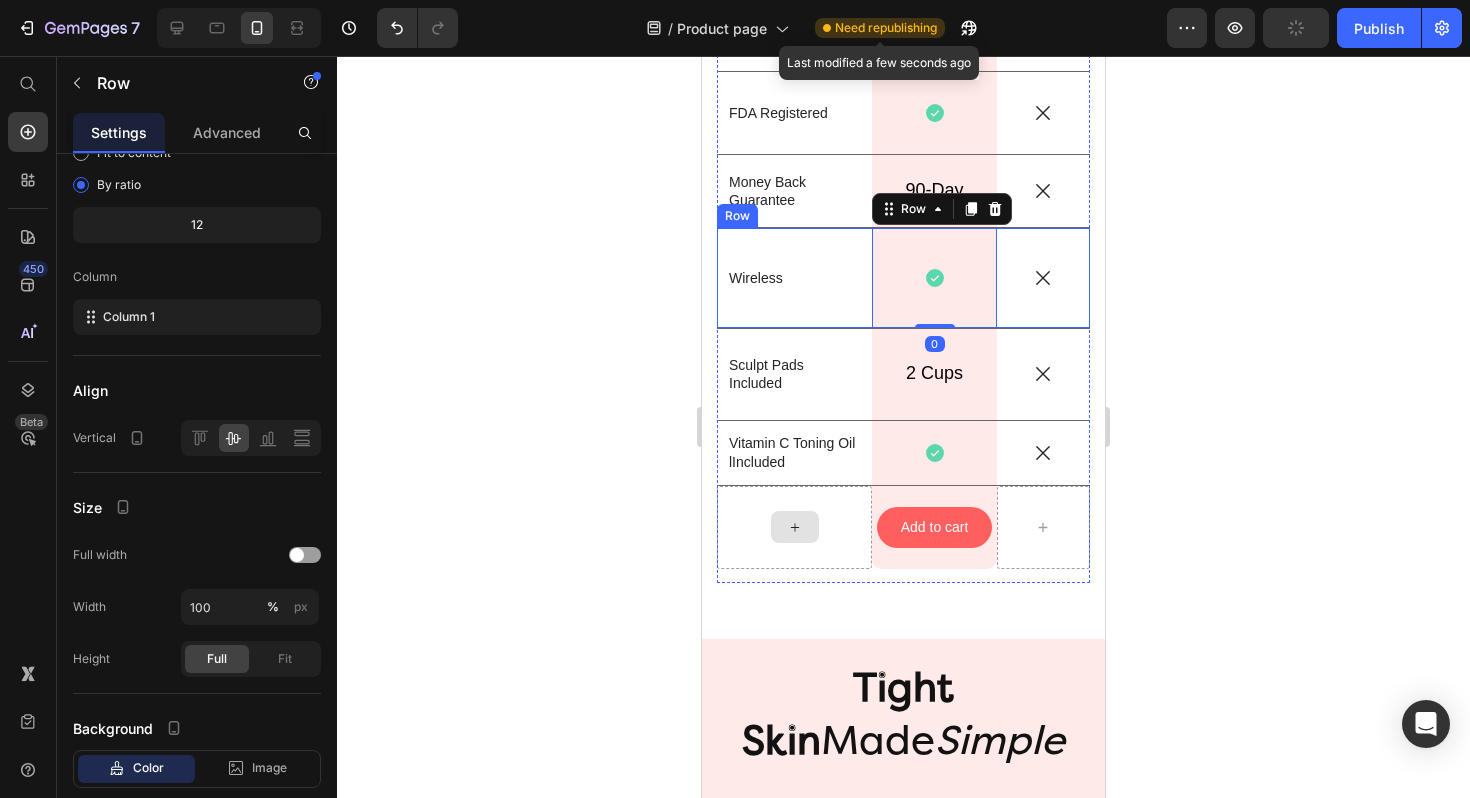 click on "Icon" at bounding box center (1043, 278) 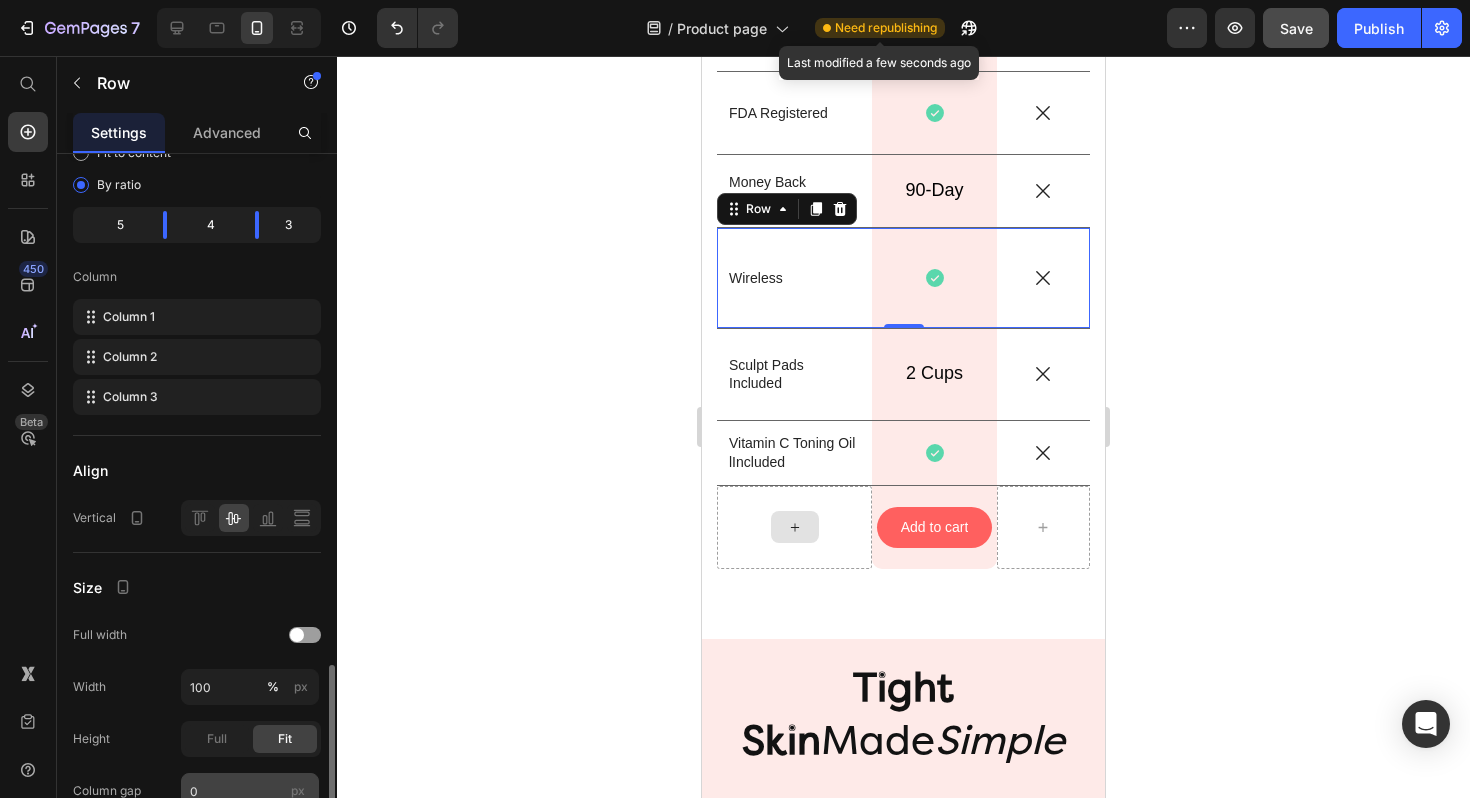 scroll, scrollTop: 416, scrollLeft: 0, axis: vertical 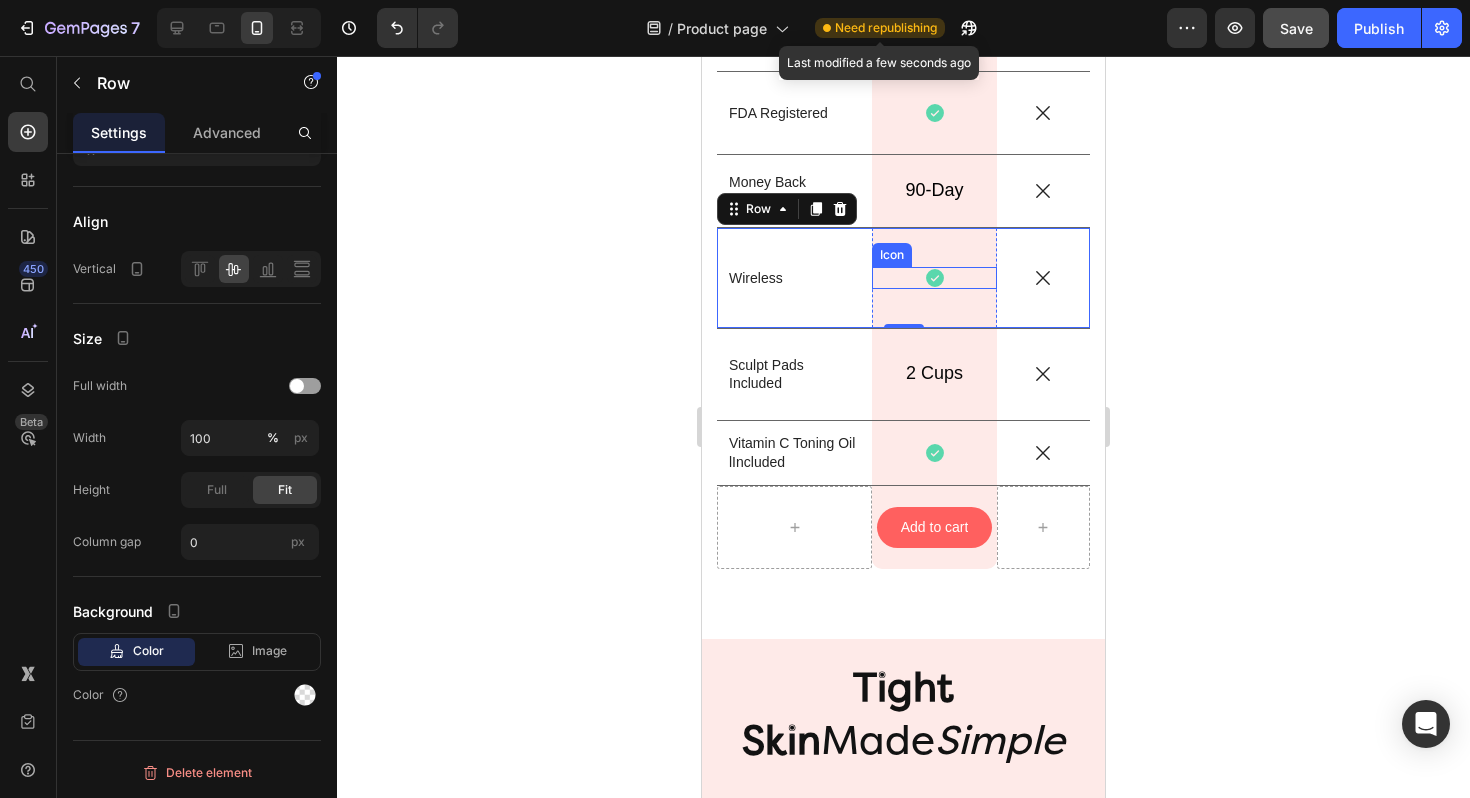 click on "Icon" at bounding box center (934, 278) 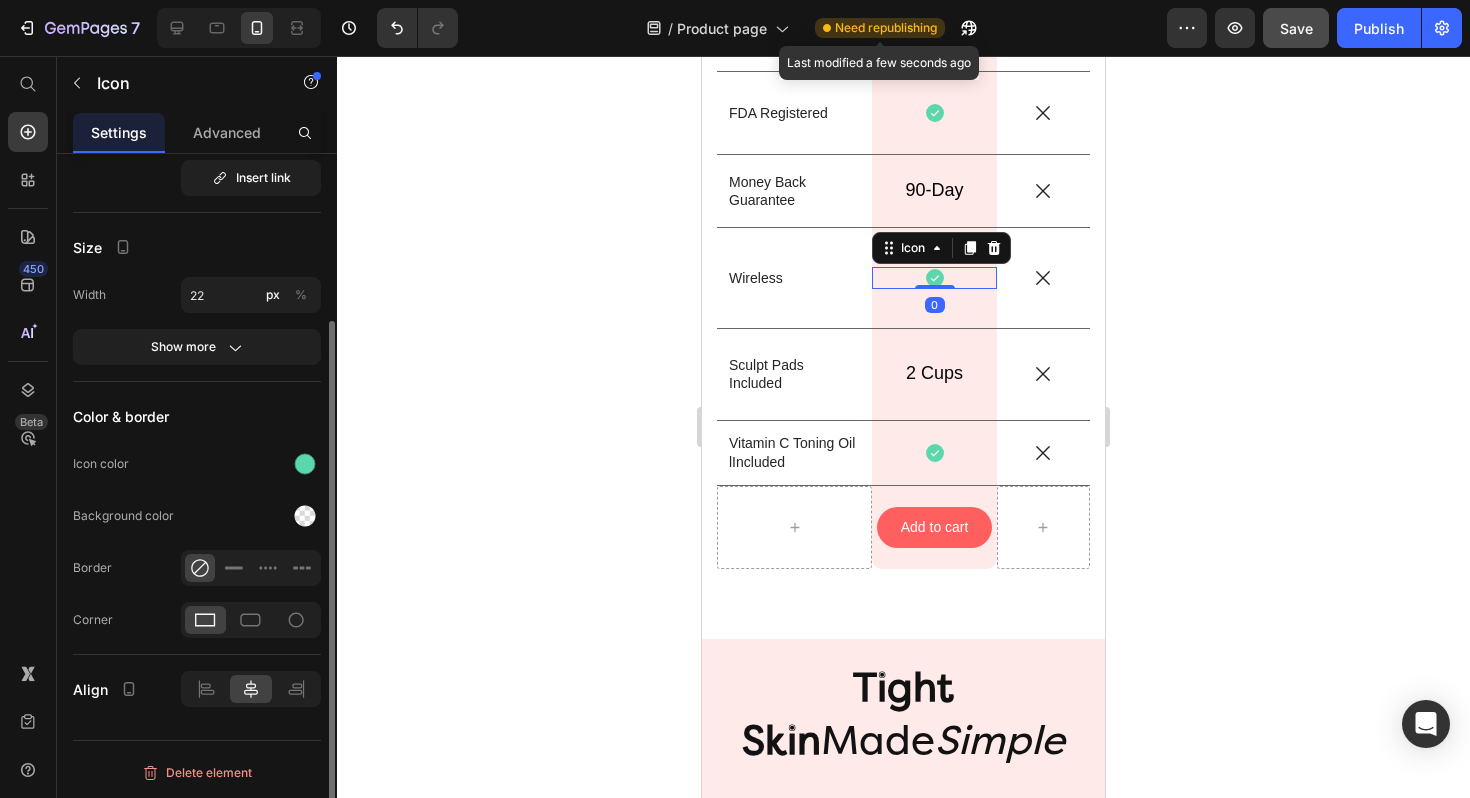 scroll, scrollTop: 0, scrollLeft: 0, axis: both 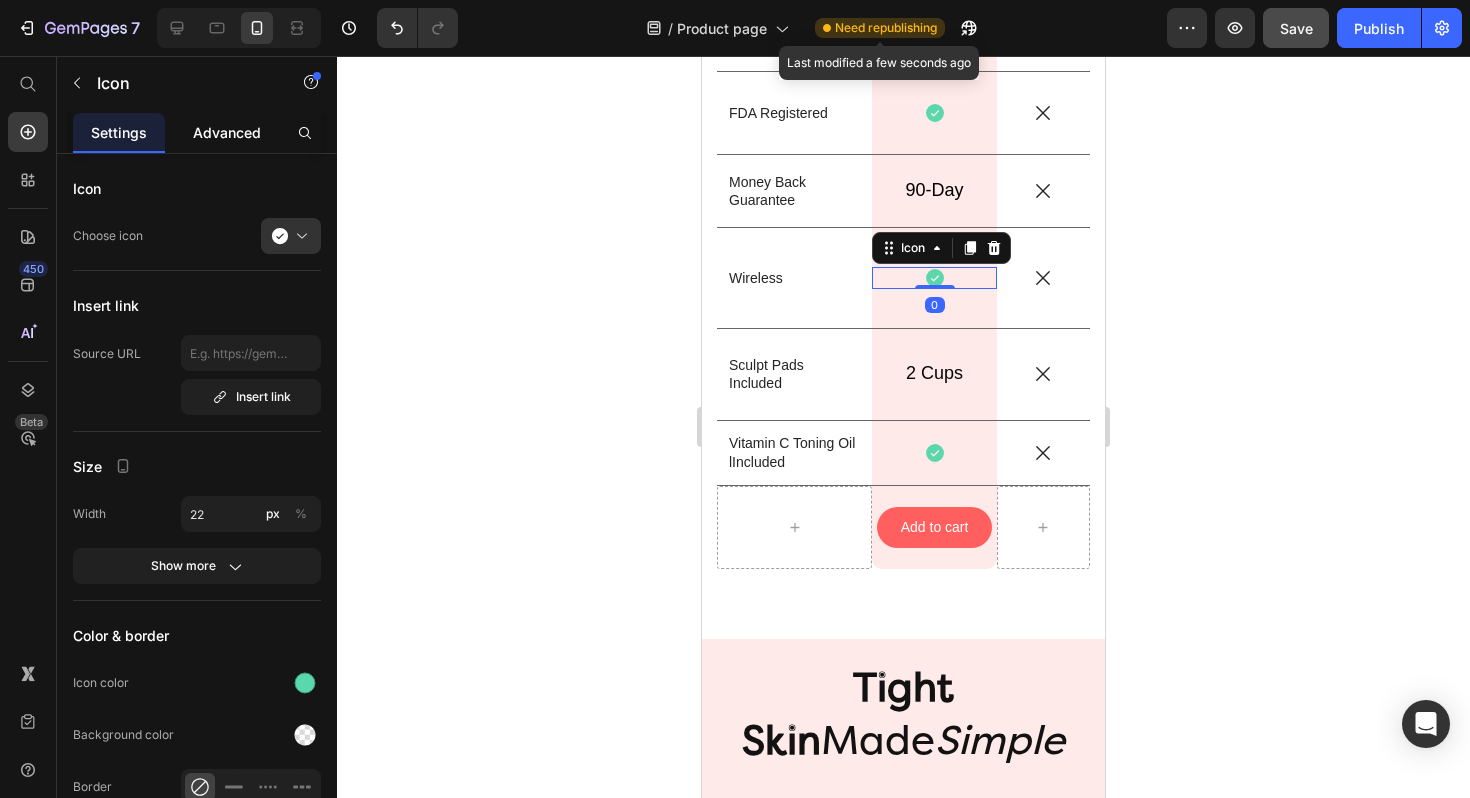 click on "Advanced" at bounding box center (227, 132) 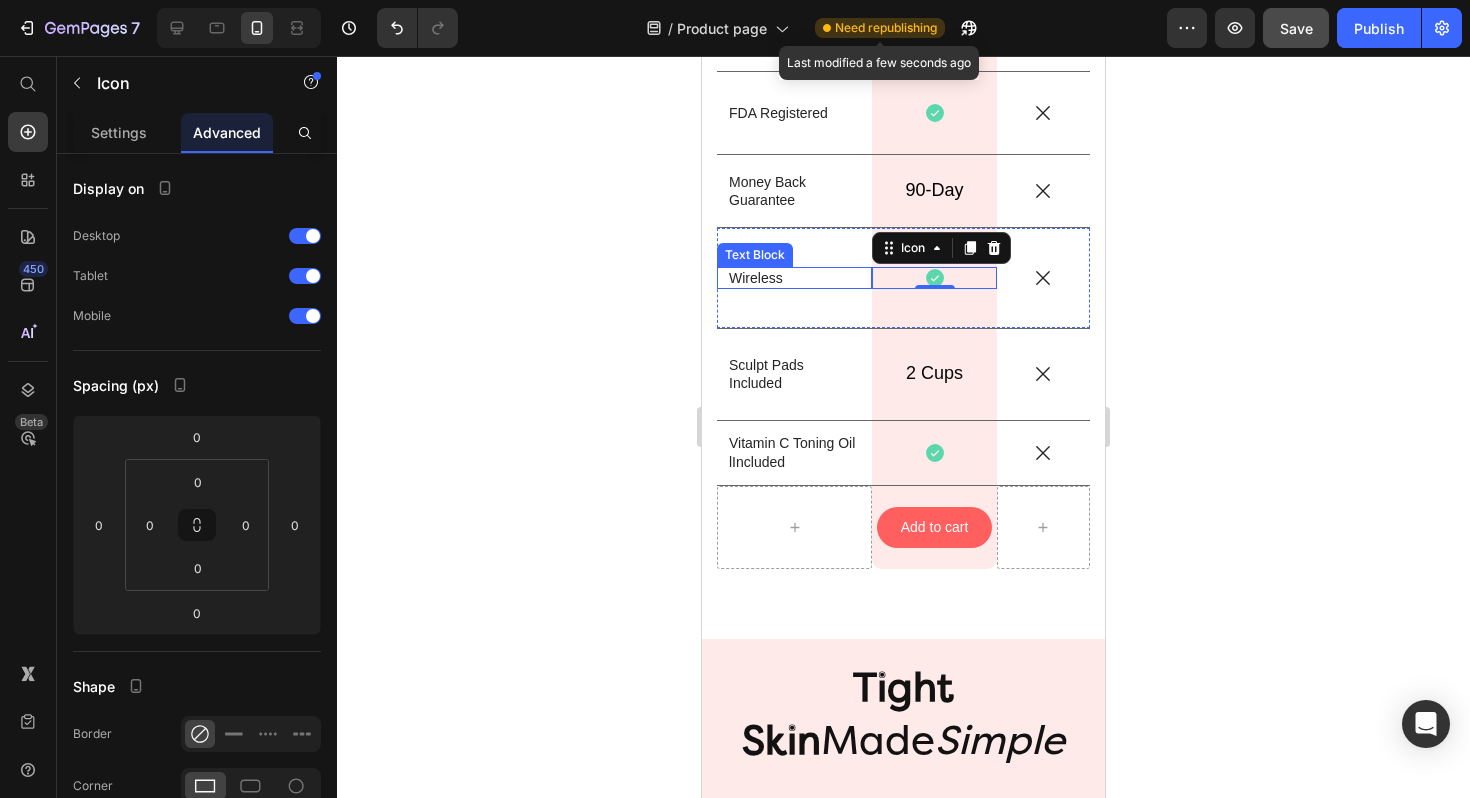 click on "Wireless" at bounding box center [794, 278] 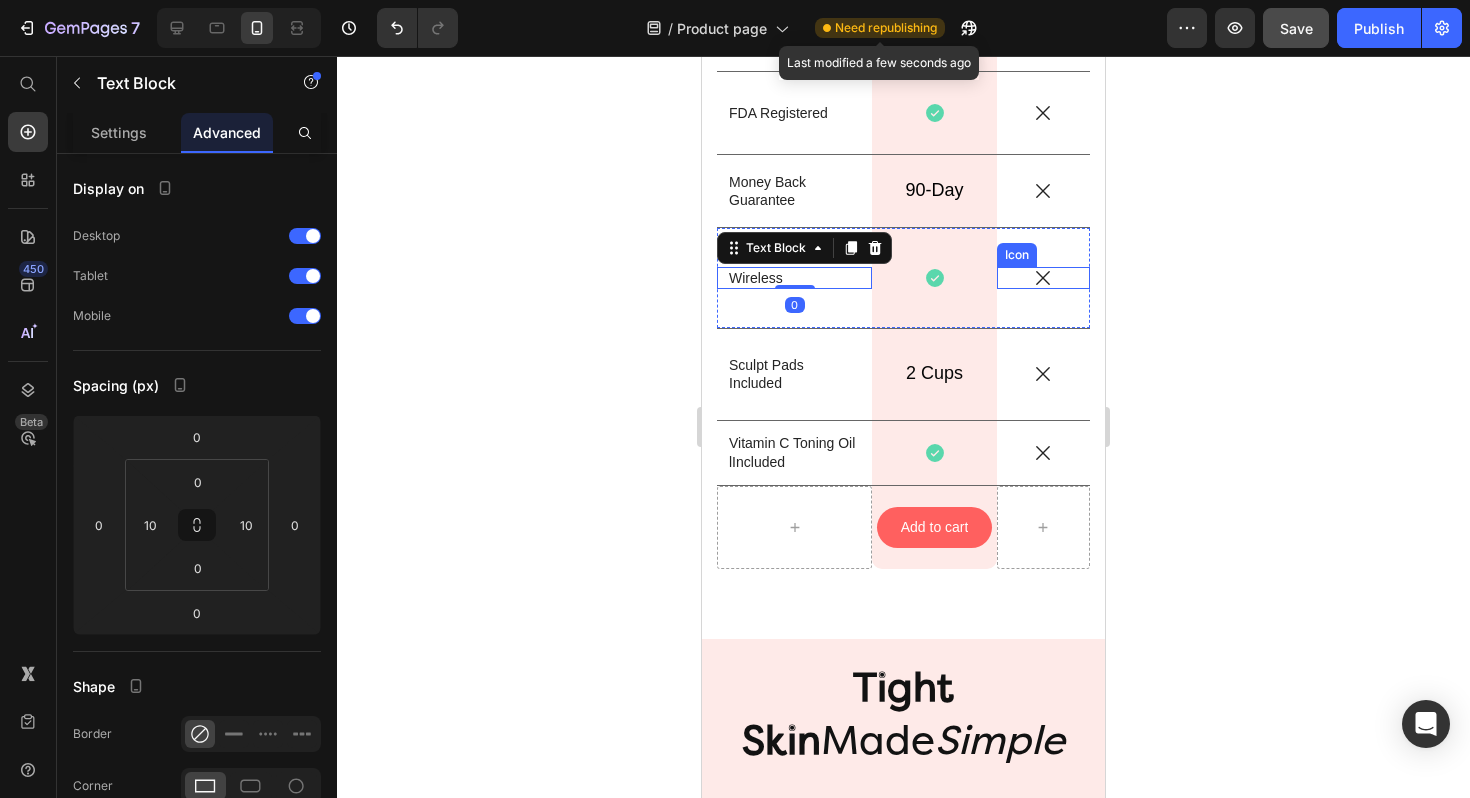 click on "Icon" at bounding box center [1043, 278] 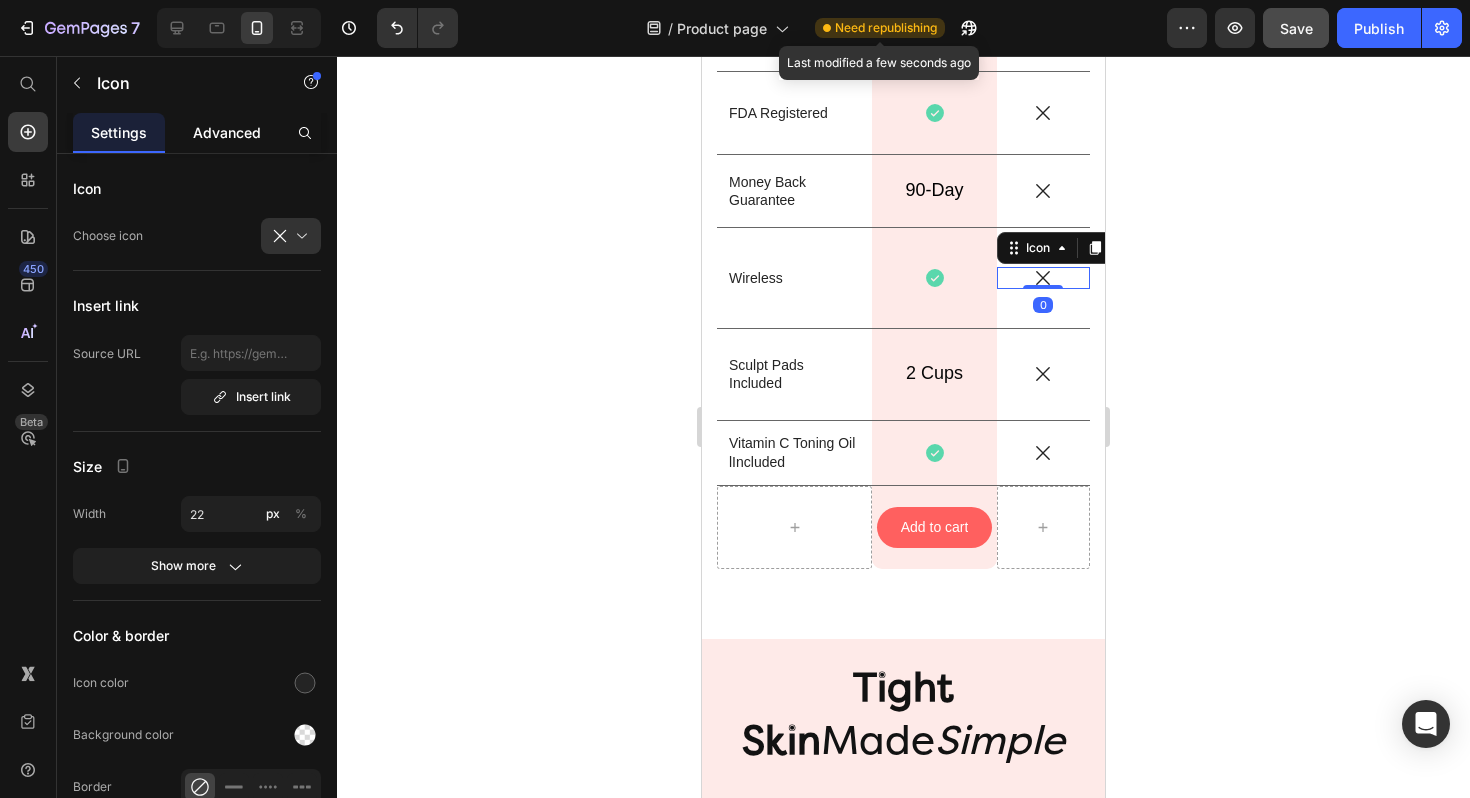 click on "Advanced" at bounding box center [227, 132] 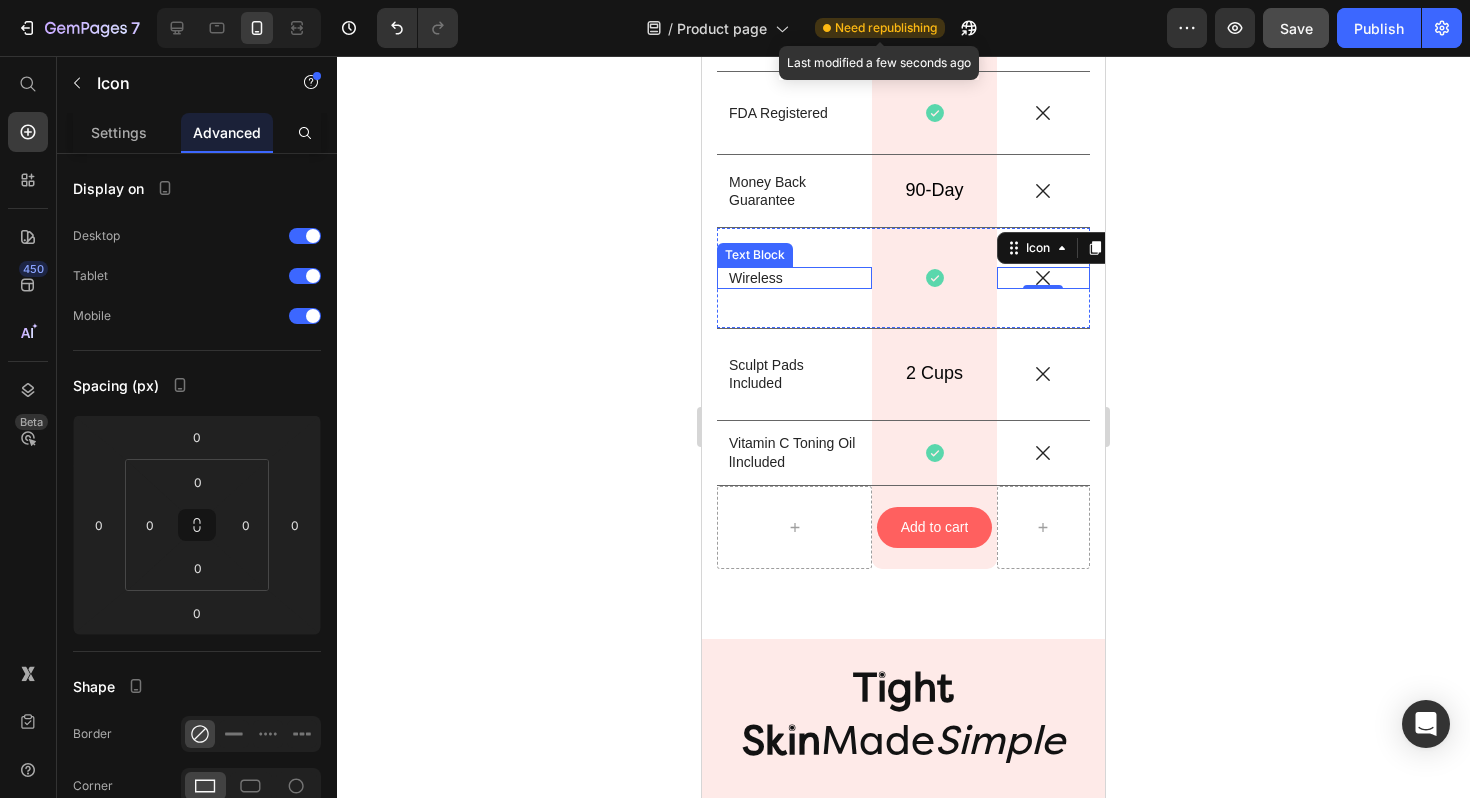 click on "Wireless" at bounding box center (794, 278) 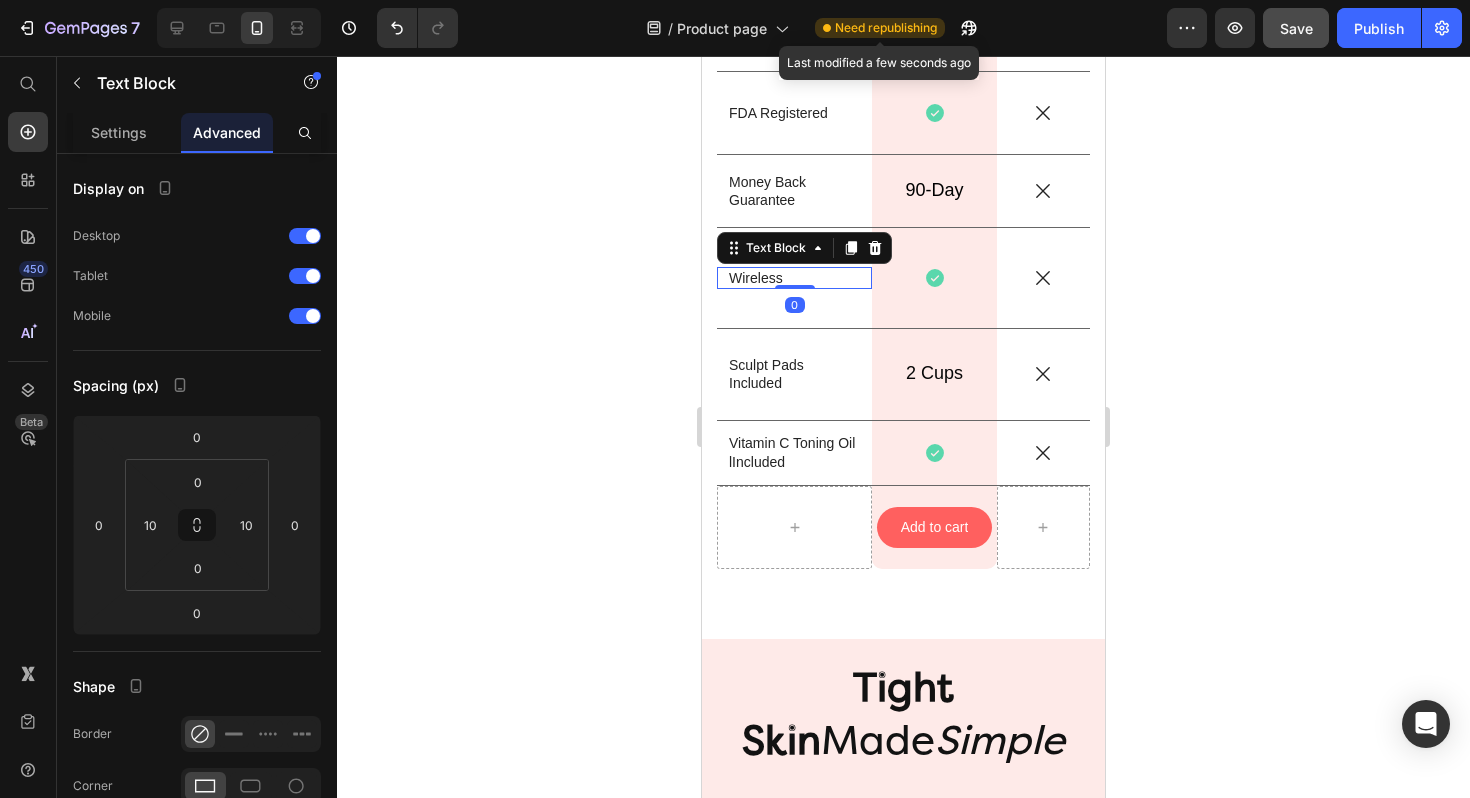 click 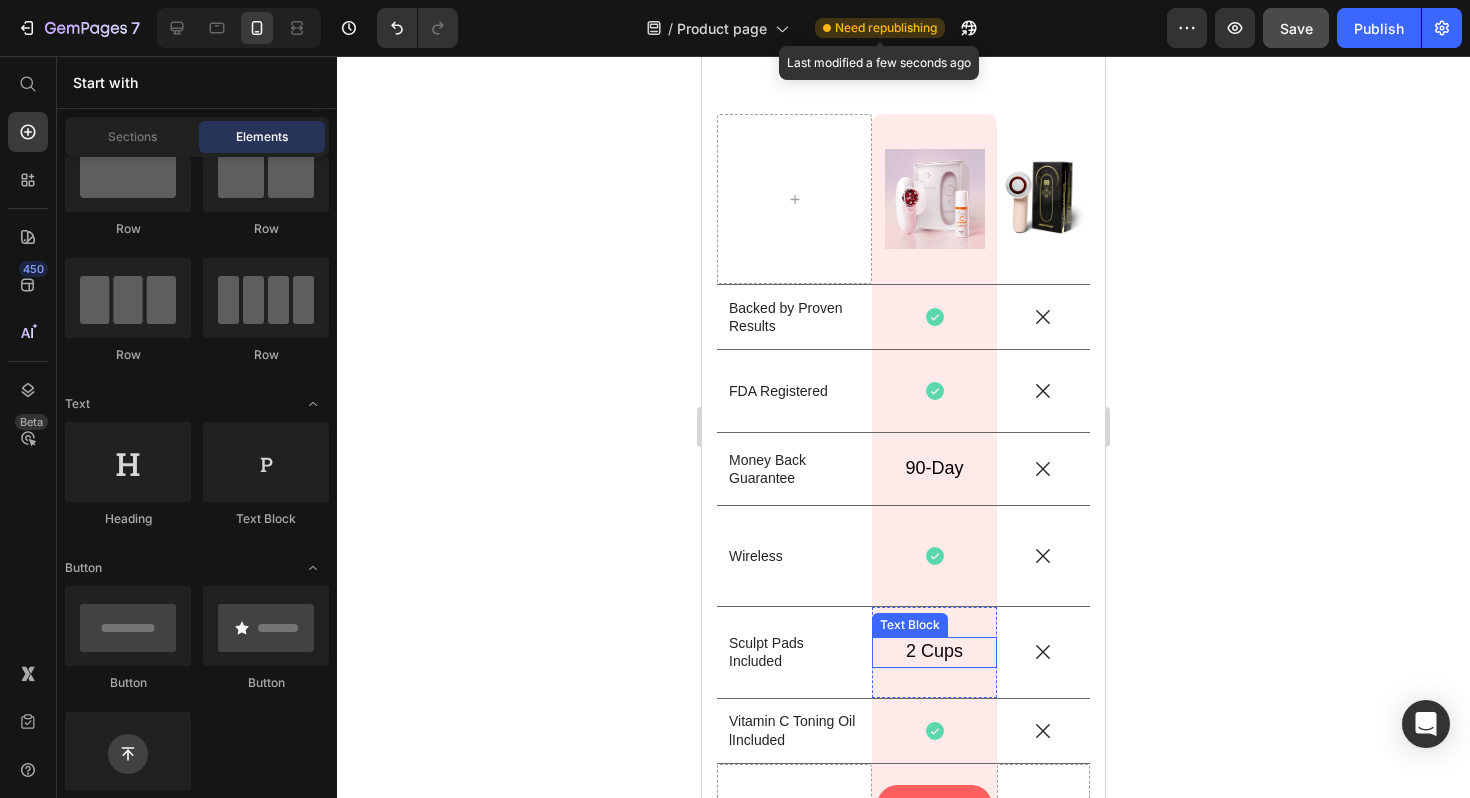 scroll, scrollTop: 5239, scrollLeft: 0, axis: vertical 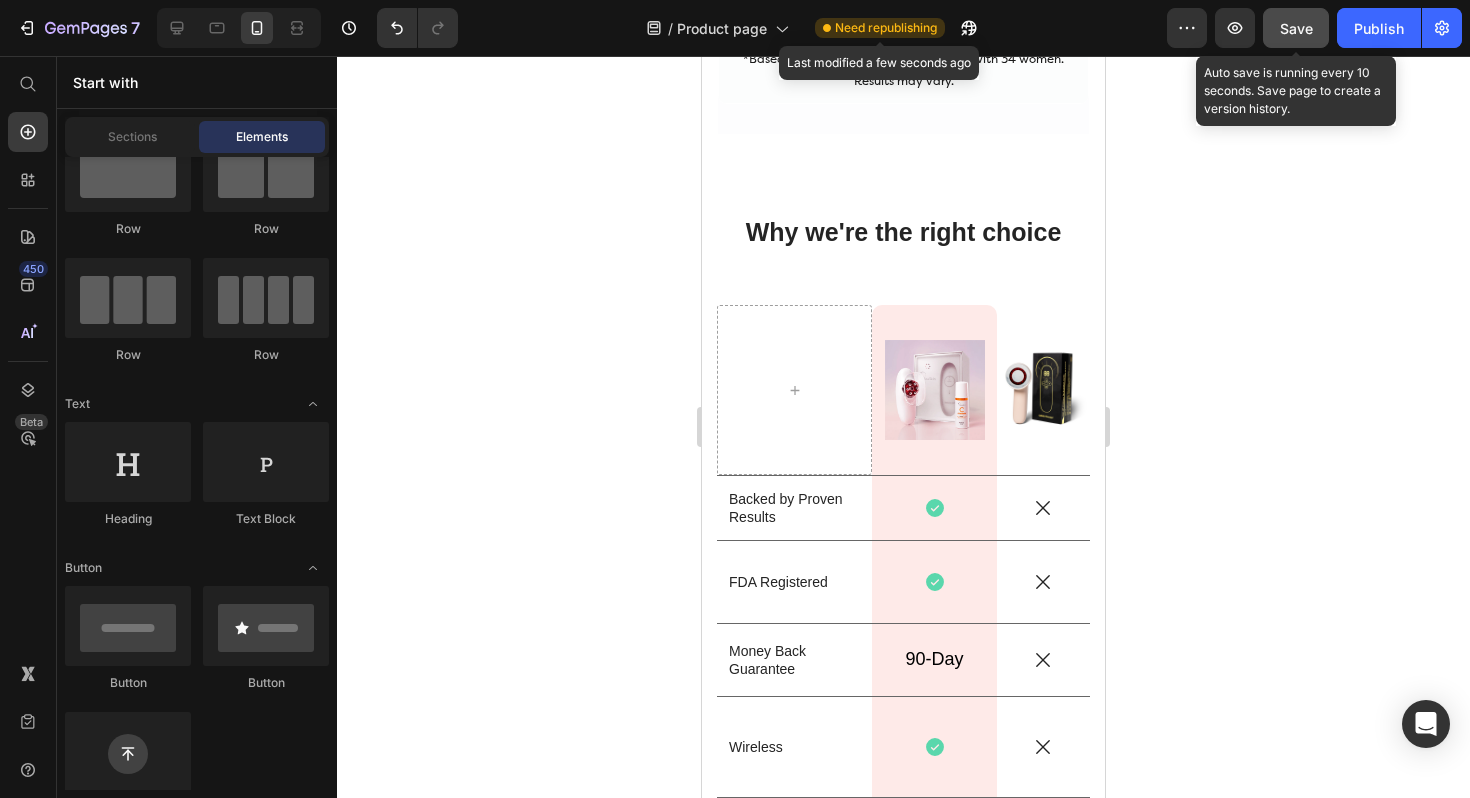 click on "Save" at bounding box center [1296, 28] 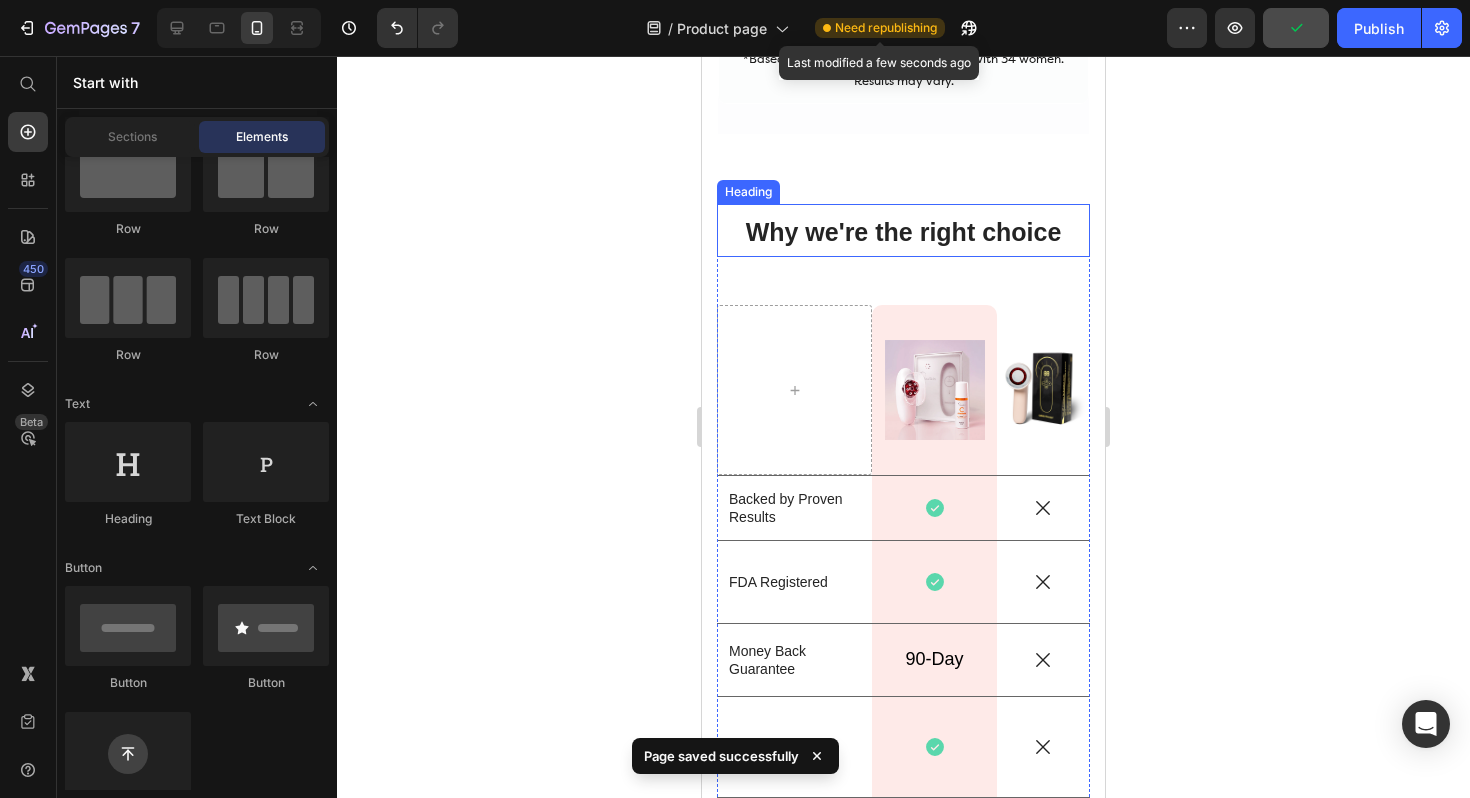 click on "Why we're the right choice" at bounding box center [904, 232] 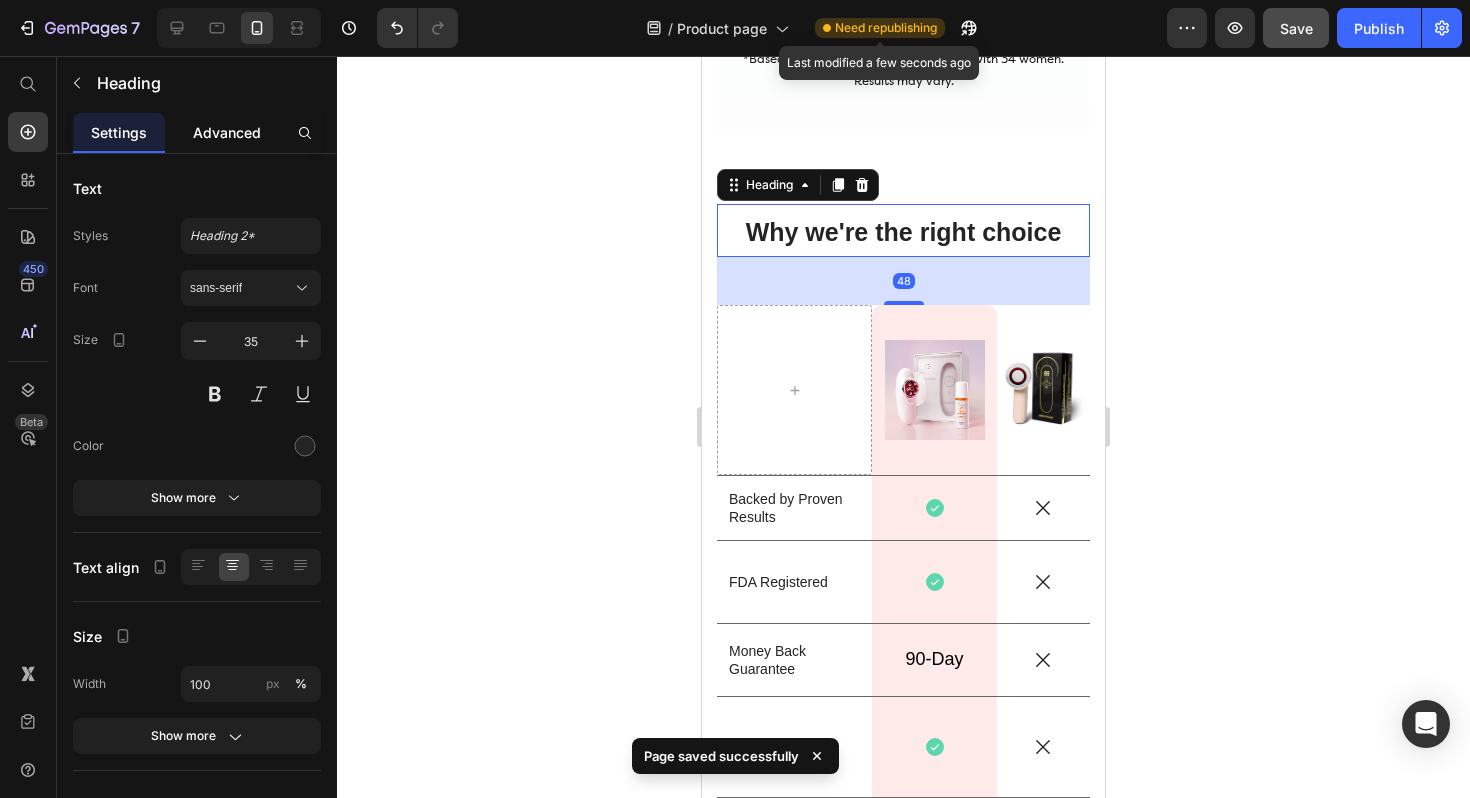 click on "Advanced" at bounding box center [227, 132] 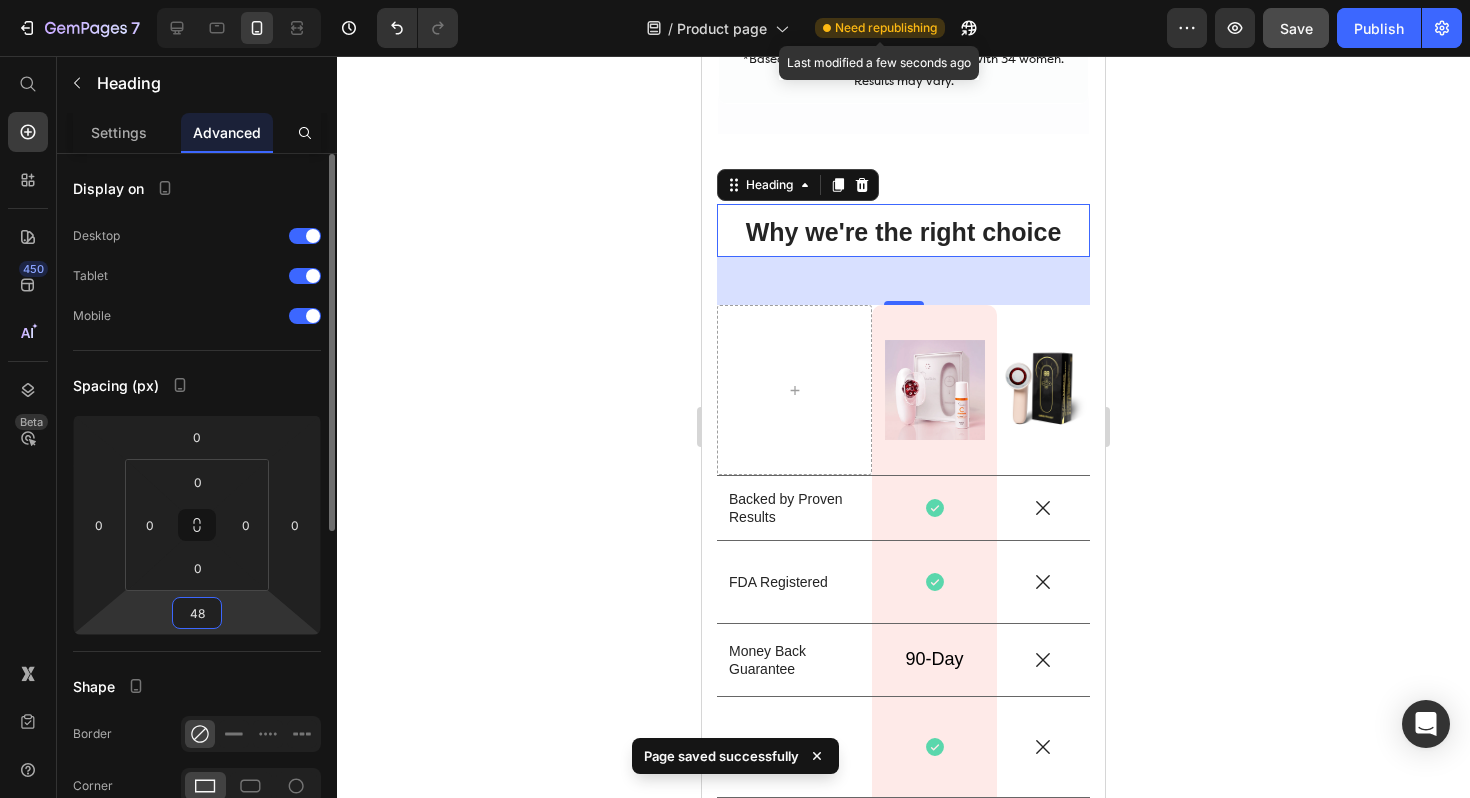 click on "48" at bounding box center (197, 613) 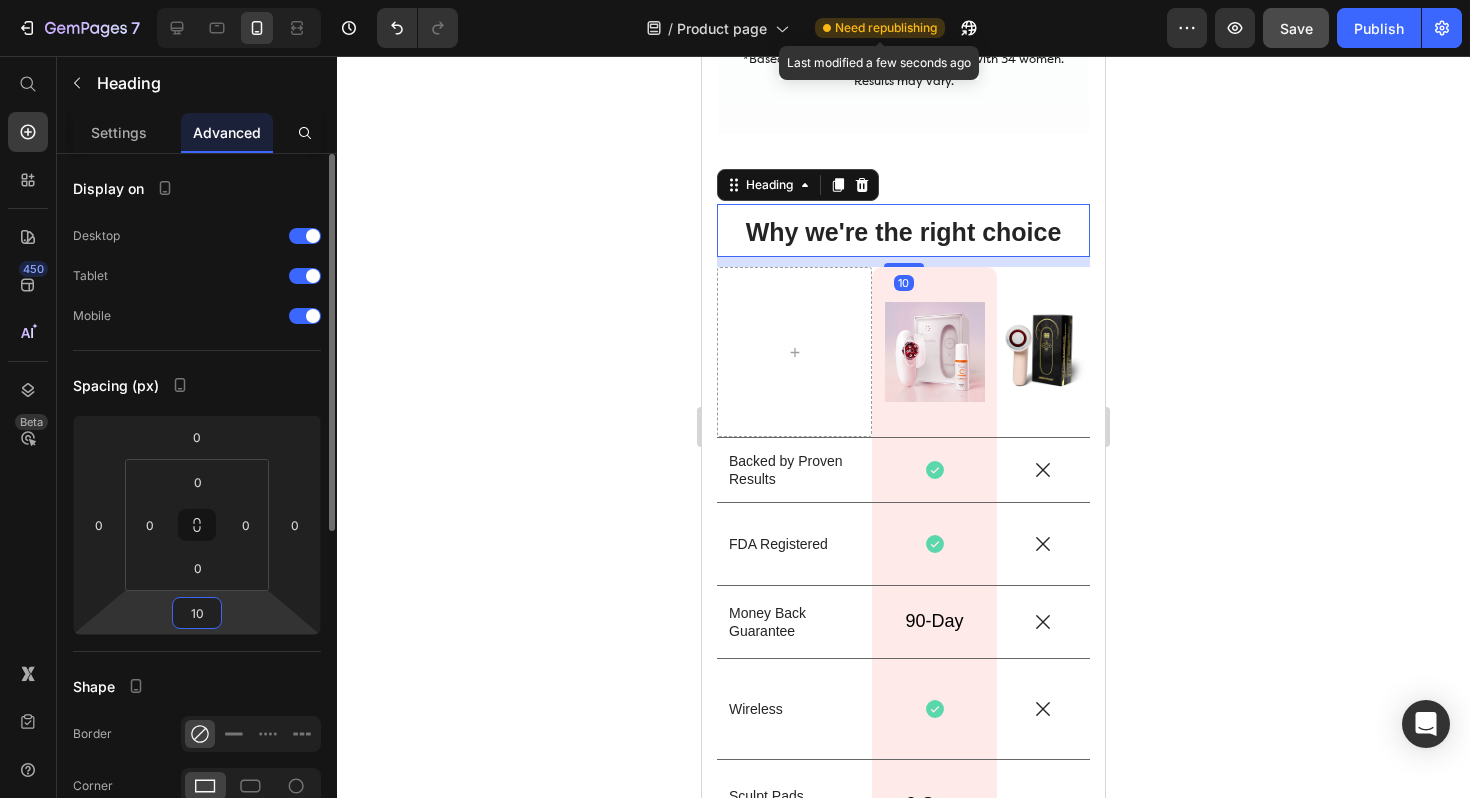type on "1" 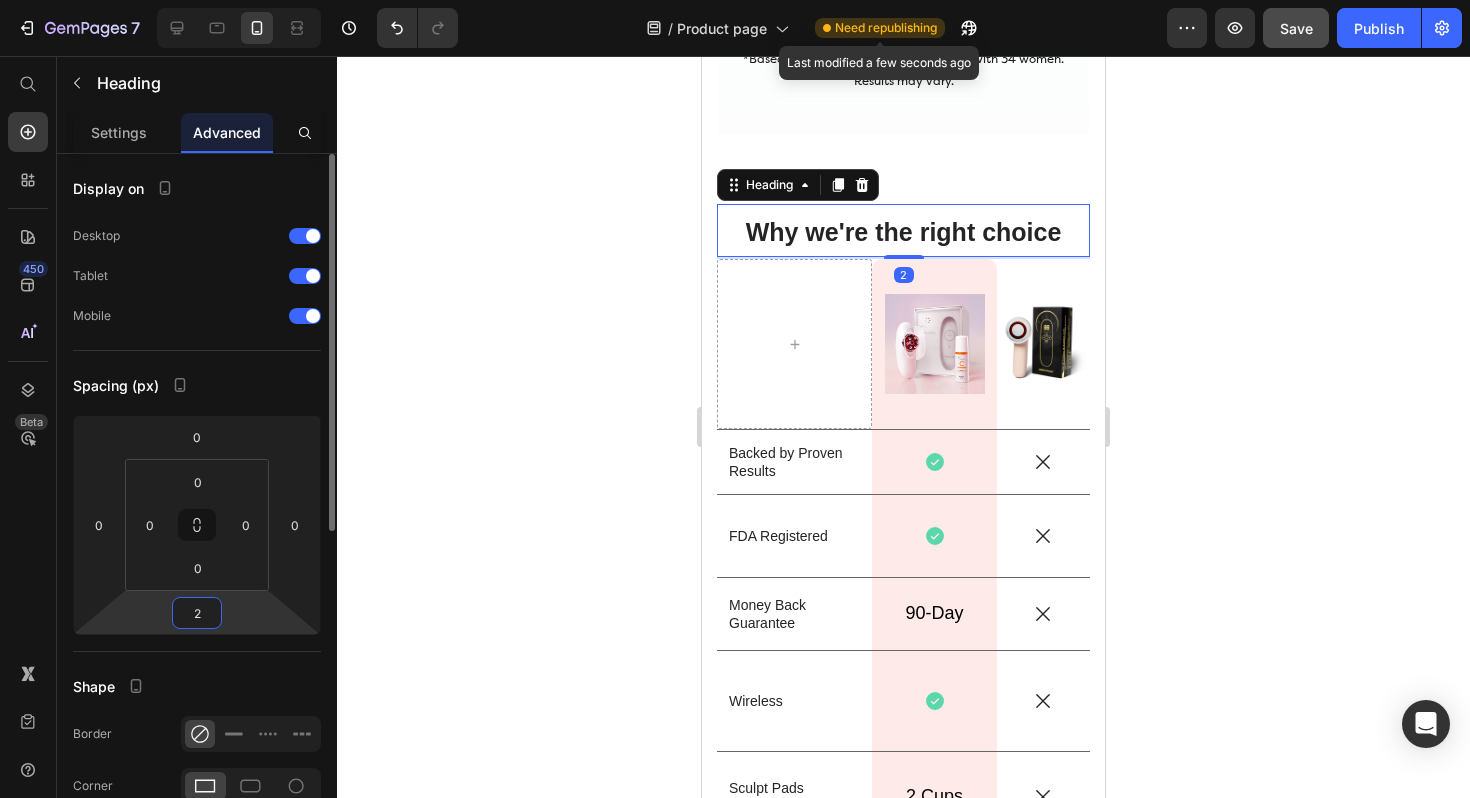 type on "20" 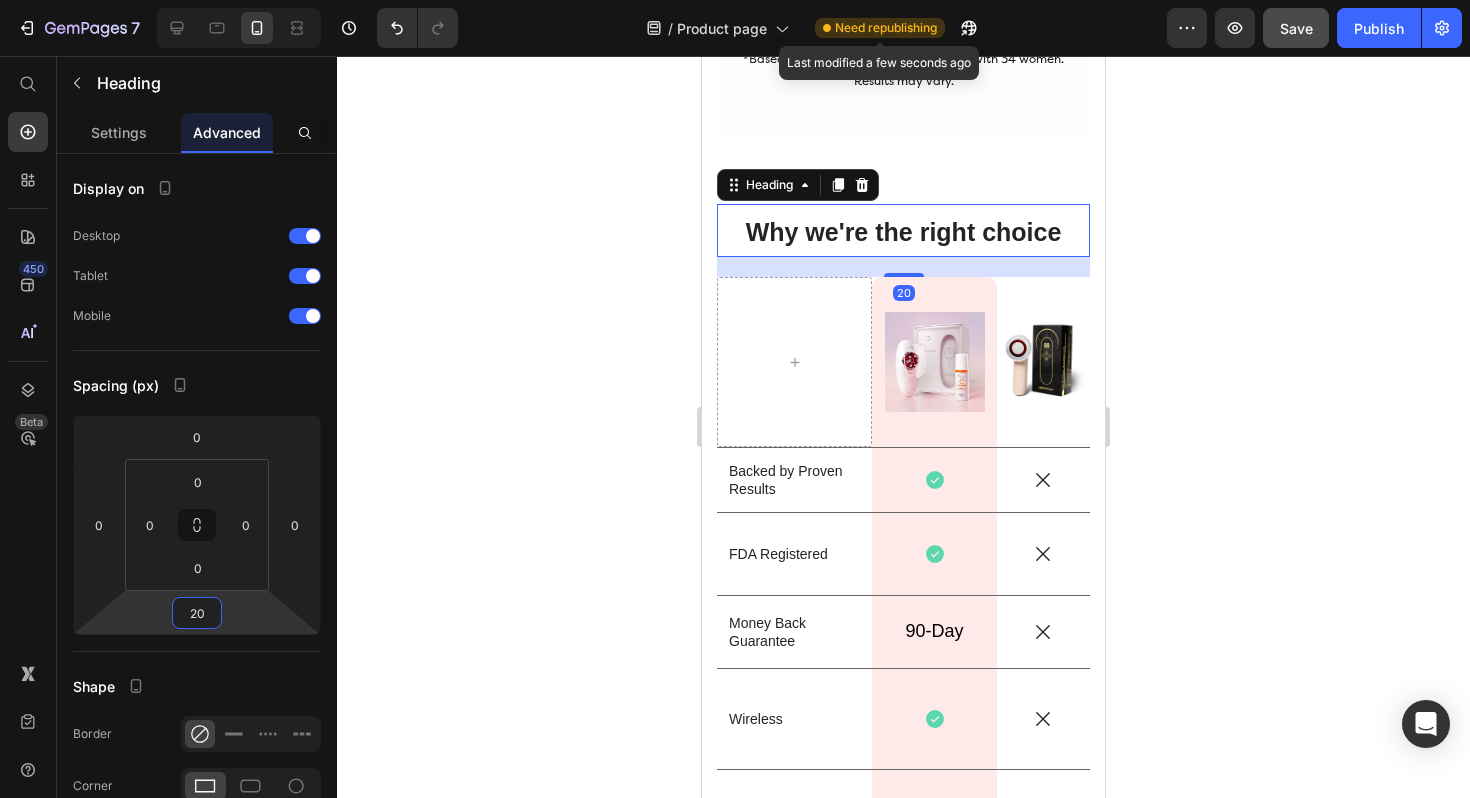 click 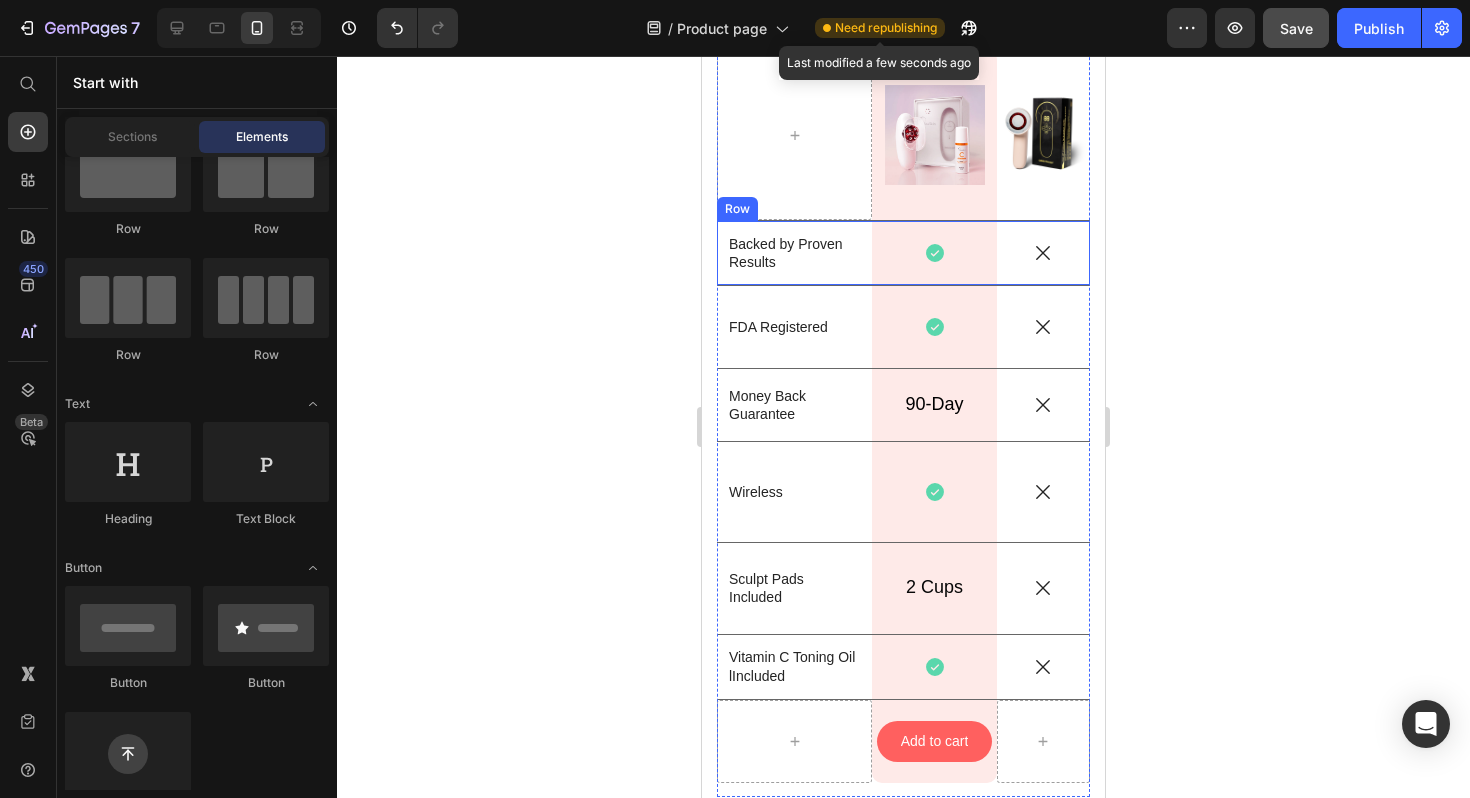 scroll, scrollTop: 5490, scrollLeft: 0, axis: vertical 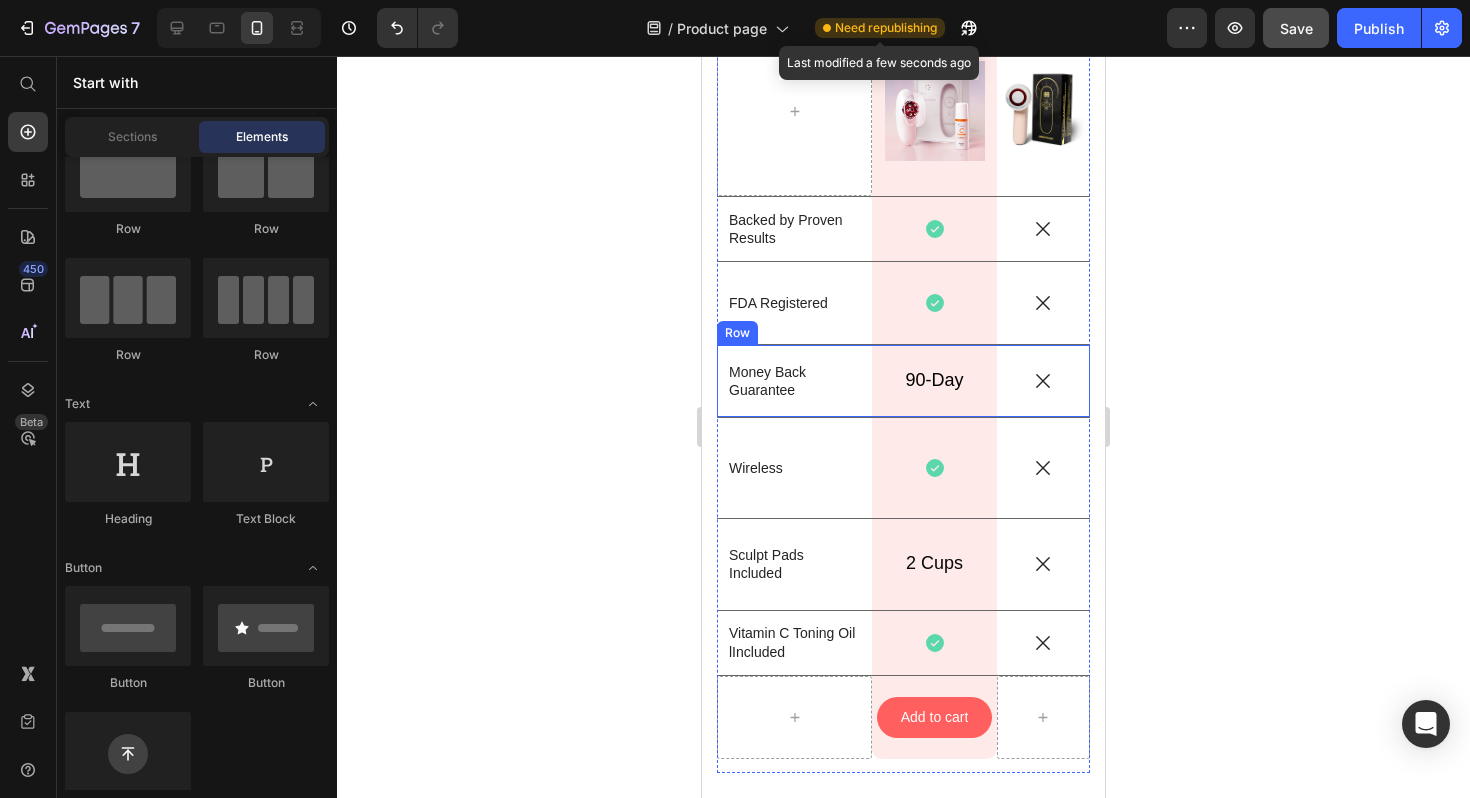 click on "Money Back Guarantee Text Block" at bounding box center (794, 381) 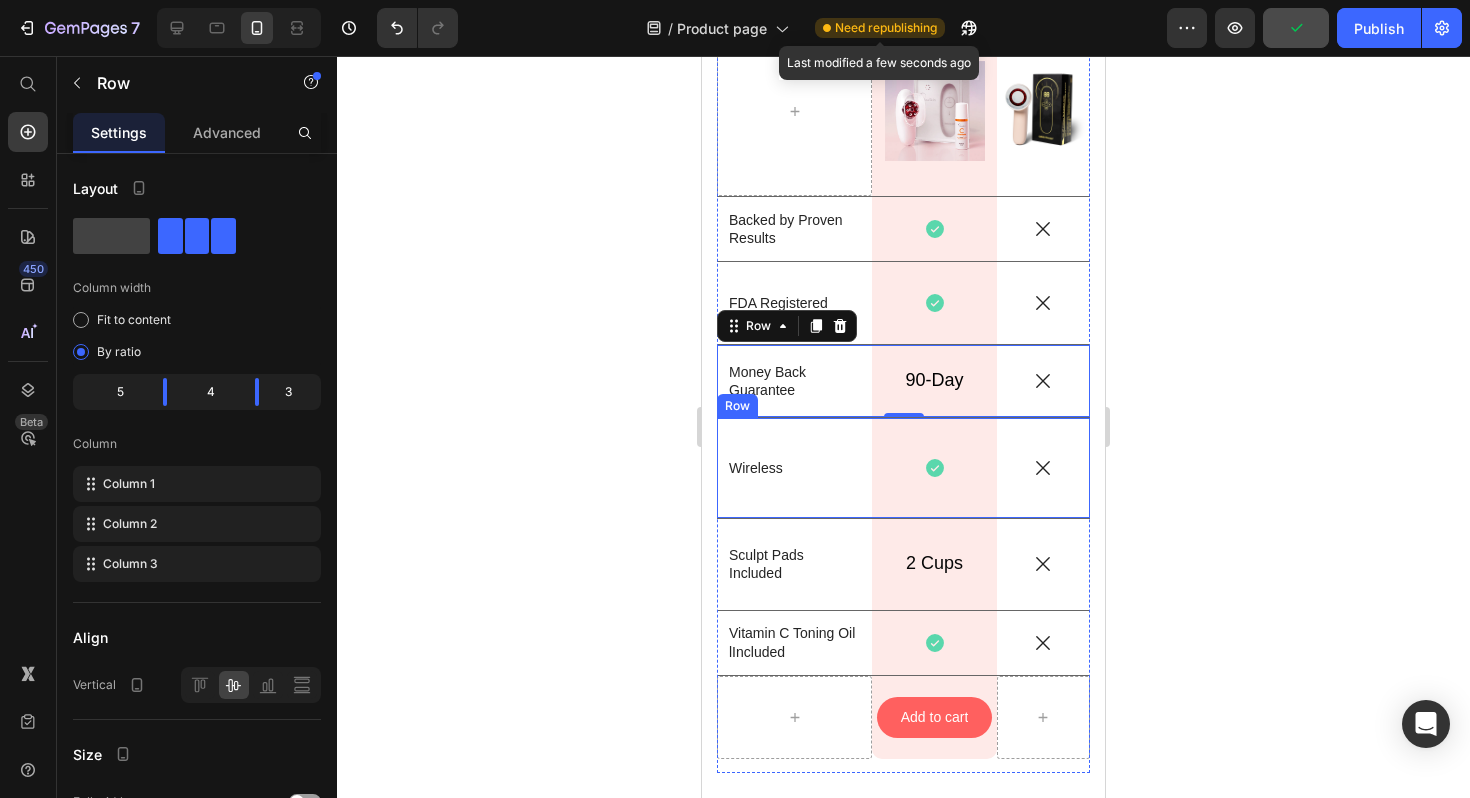 click on "Wireless Text Block" at bounding box center (794, 468) 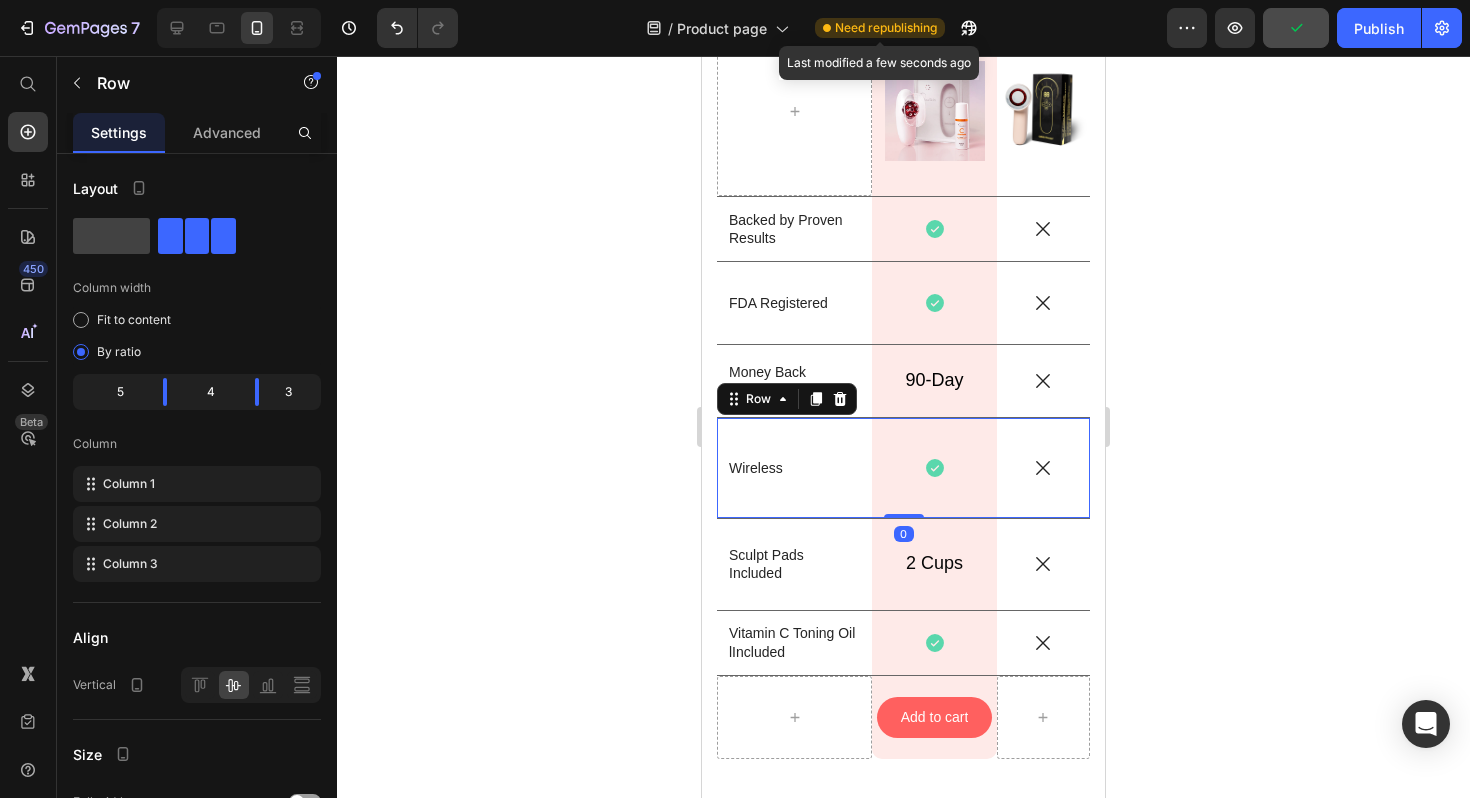 click on "Row" at bounding box center [787, 399] 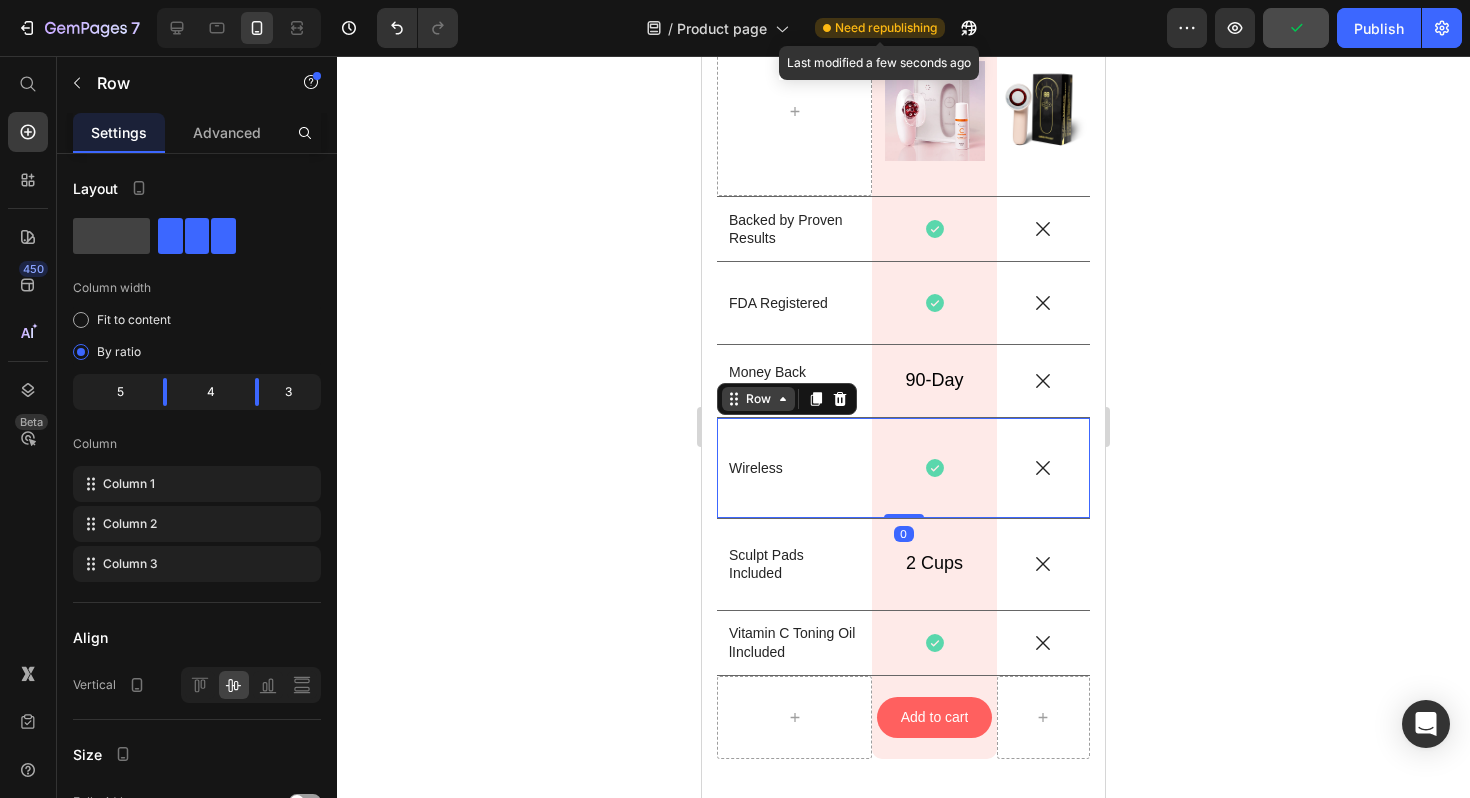 click on "Row" at bounding box center [758, 399] 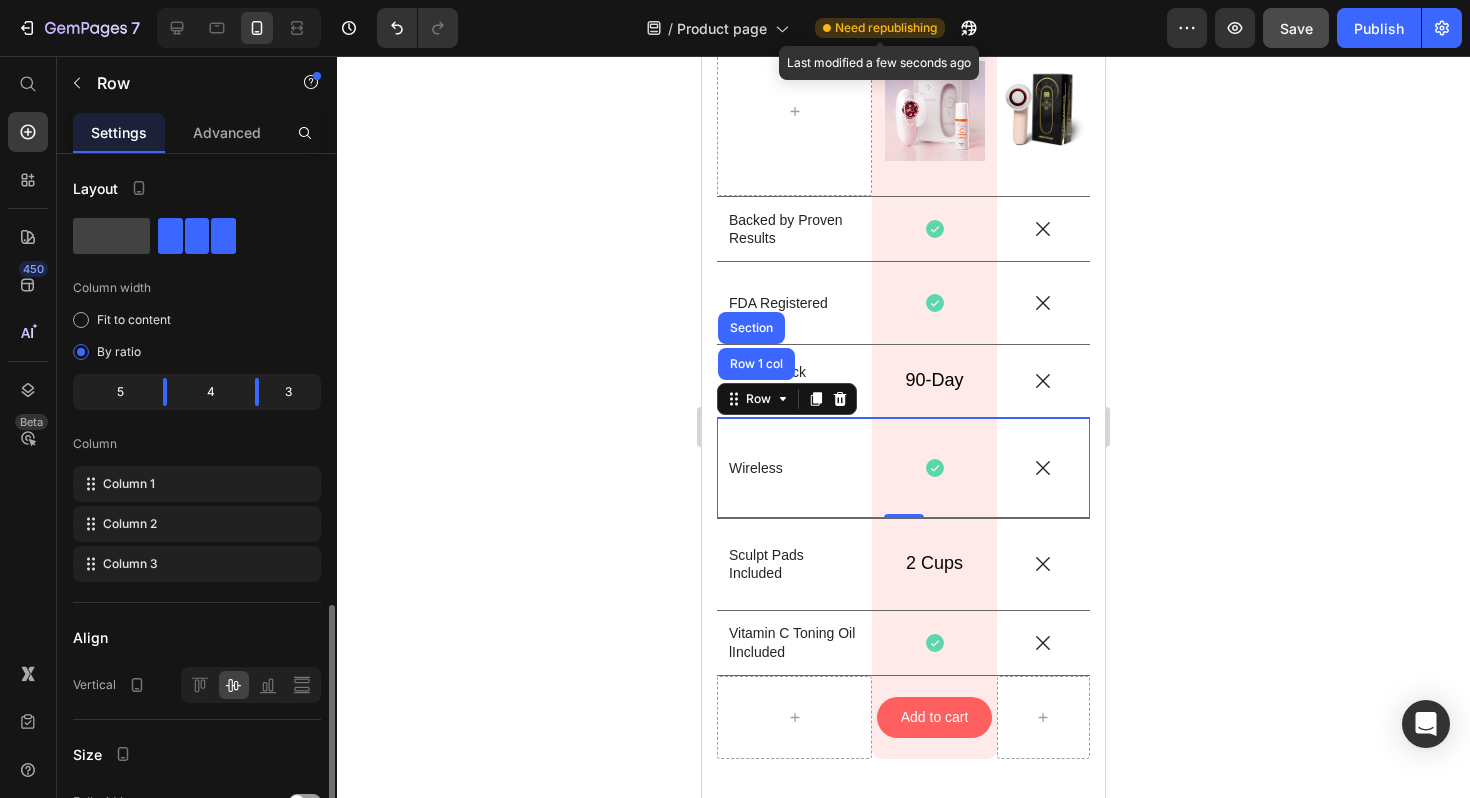 scroll, scrollTop: 277, scrollLeft: 0, axis: vertical 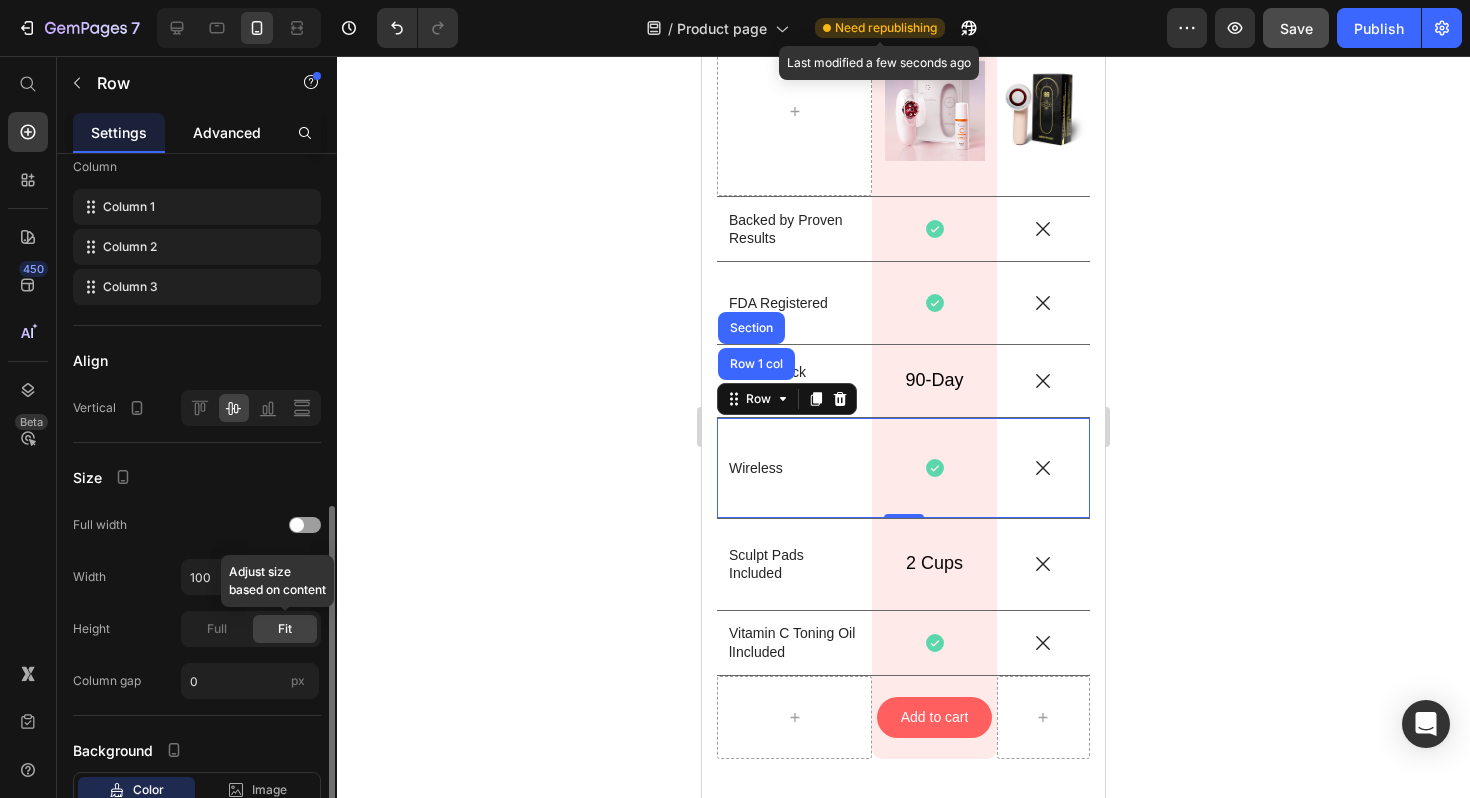 click on "Advanced" at bounding box center [227, 132] 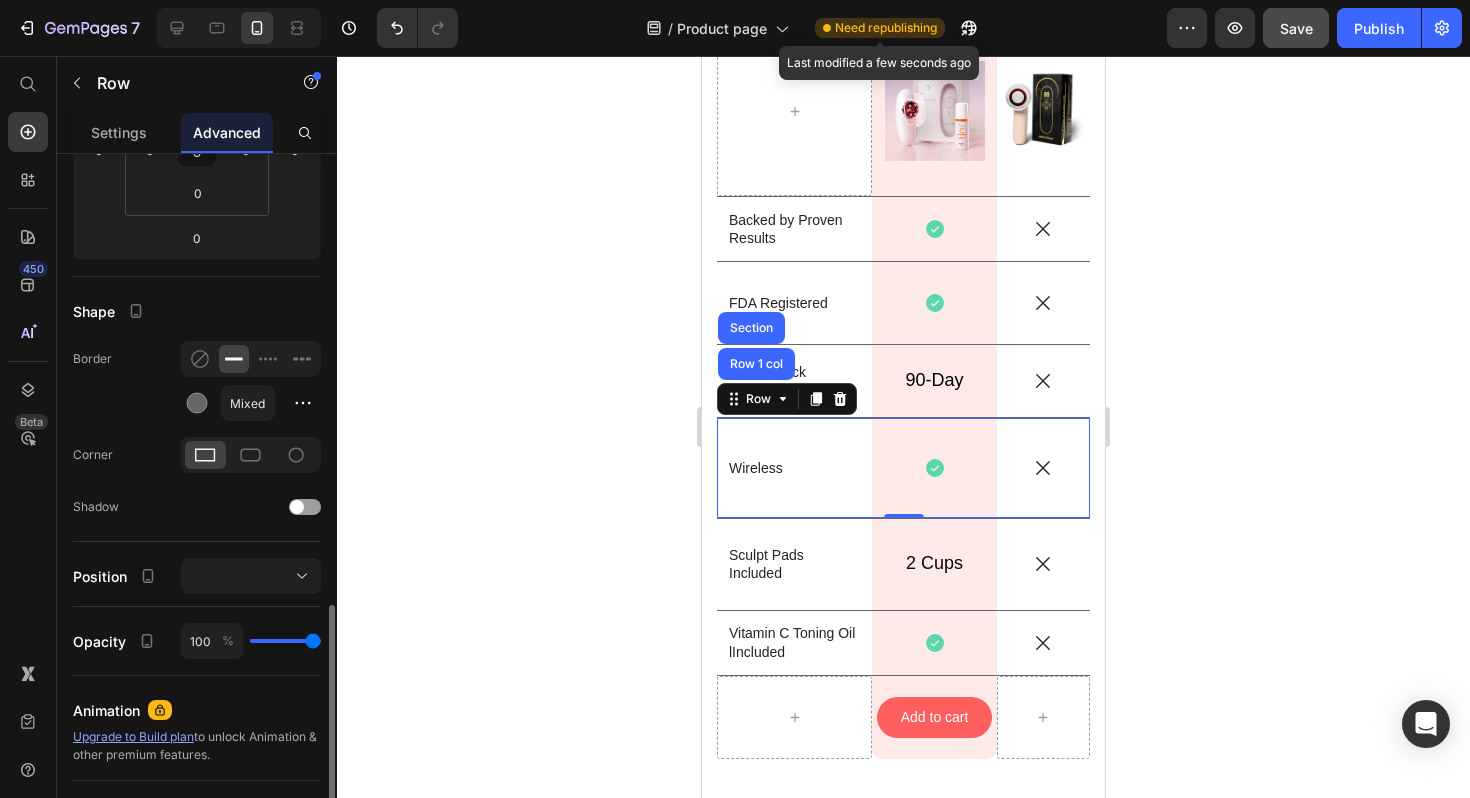 scroll, scrollTop: 544, scrollLeft: 0, axis: vertical 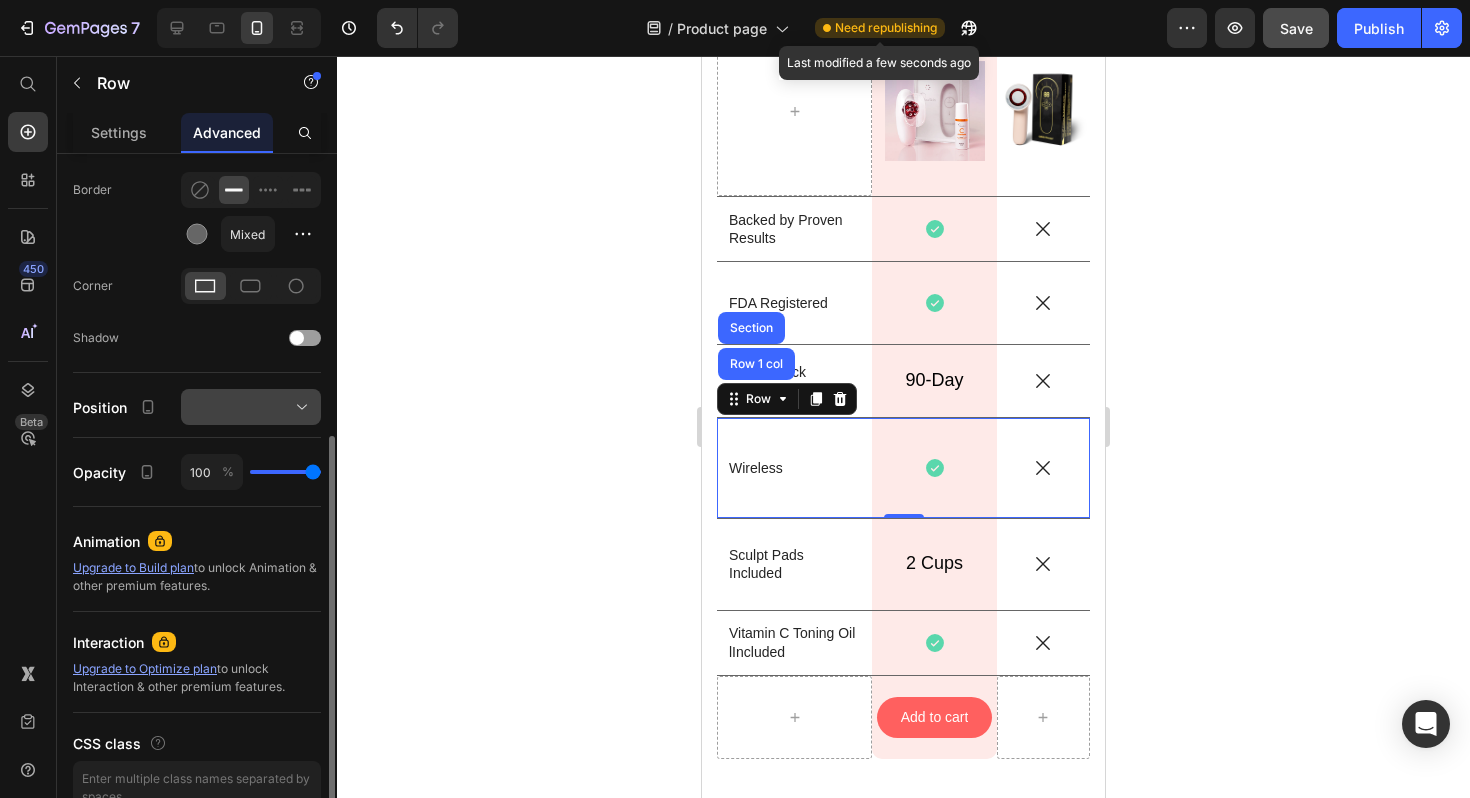 click at bounding box center [251, 407] 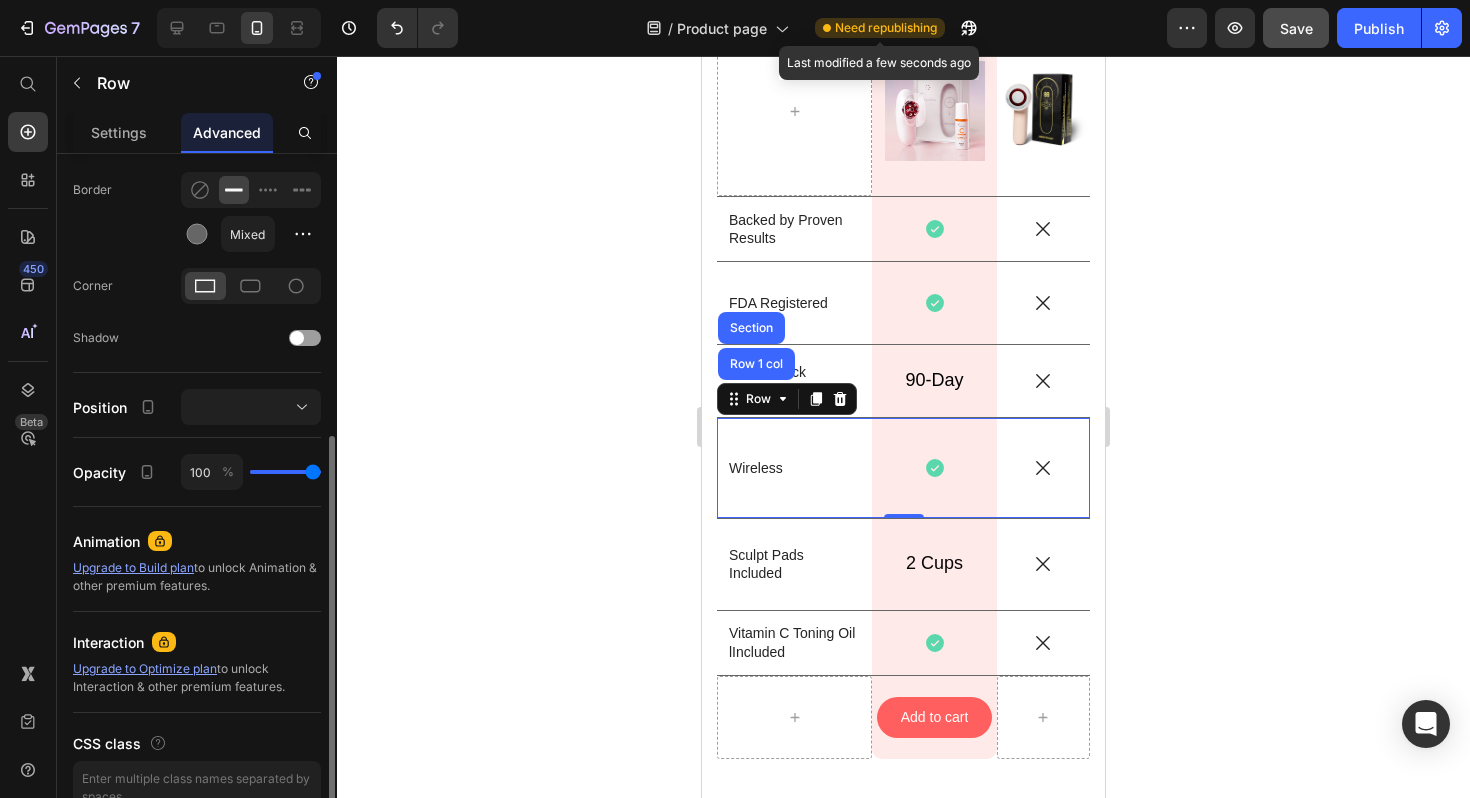 click on "Display on Desktop Tablet Mobile Spacing (px) 0 0 0 0 0 0 0 0 Shape Border Mixed Corner Shadow Position Opacity 100 % Animation Upgrade to Build plan  to unlock Animation & other premium features. Interaction Upgrade to Optimize plan  to unlock Interaction & other premium features. CSS class" at bounding box center [197, 235] 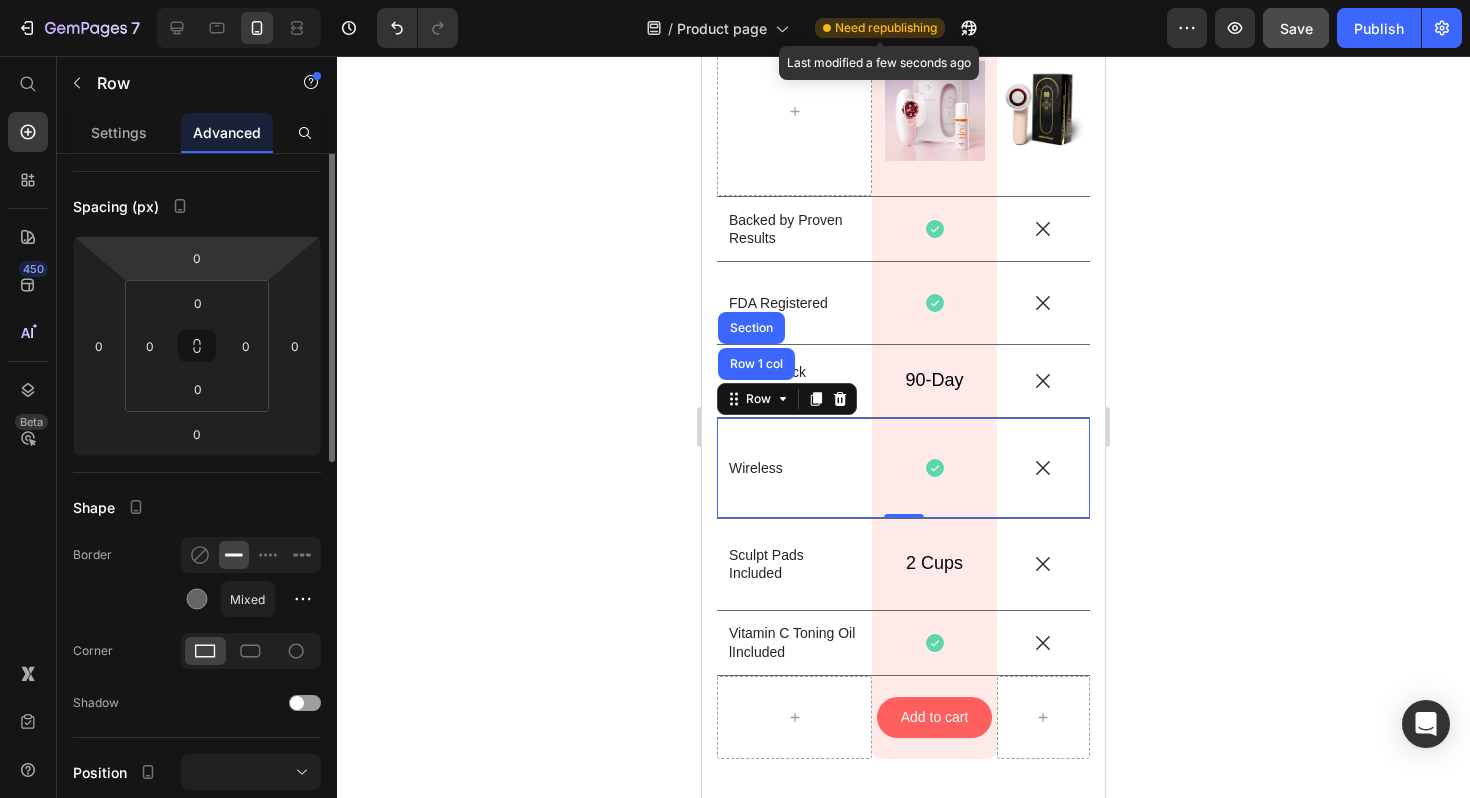 scroll, scrollTop: 0, scrollLeft: 0, axis: both 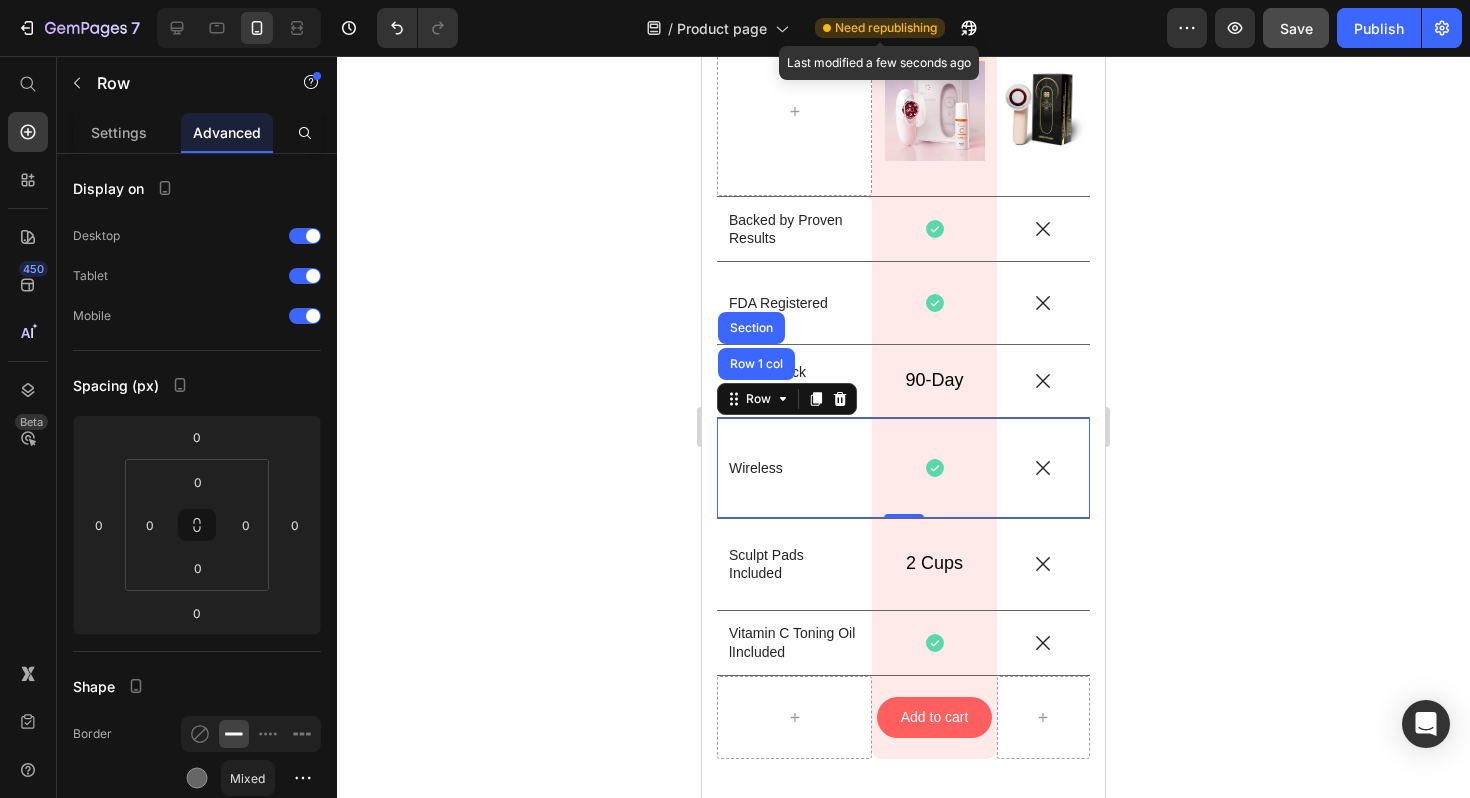 click 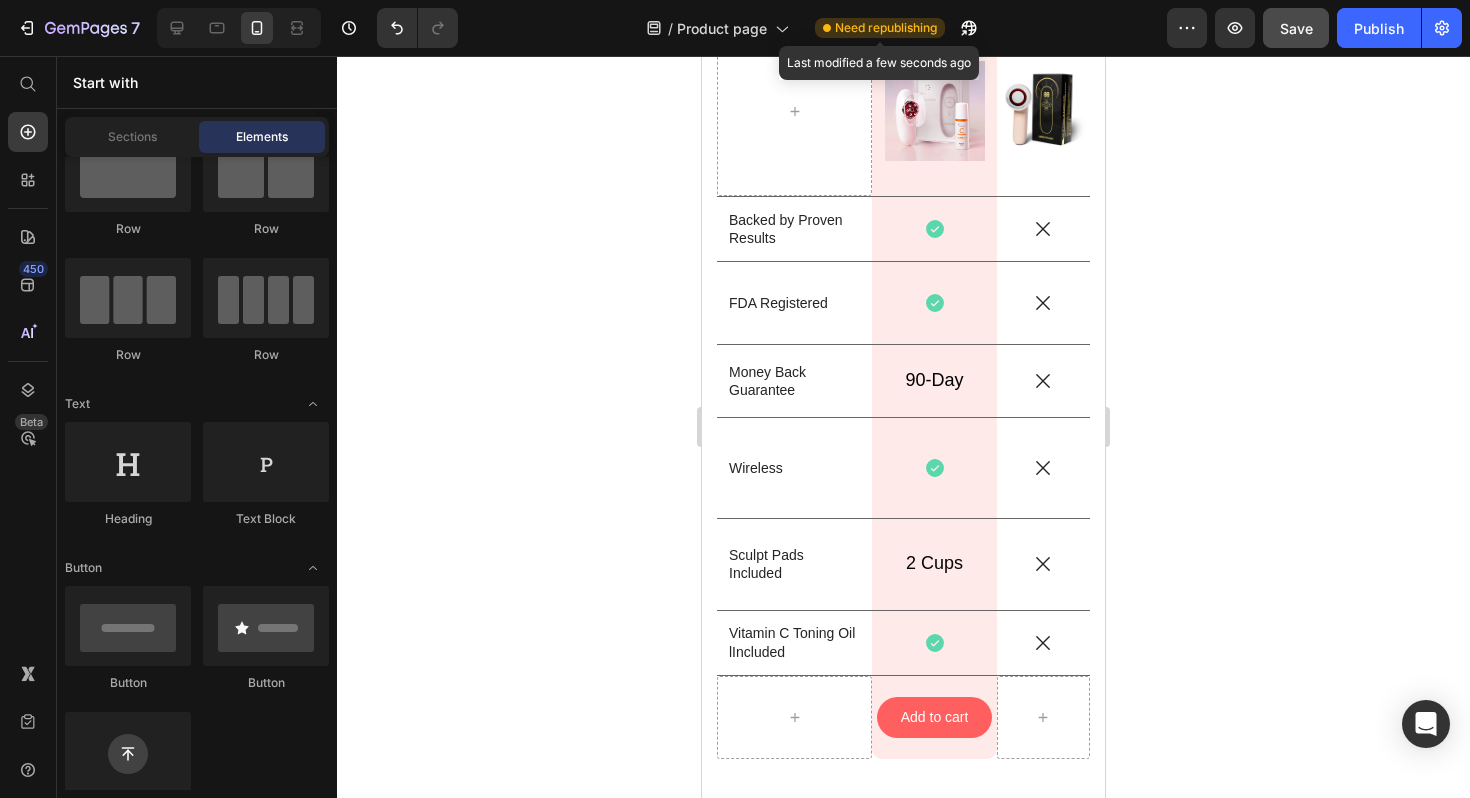click on "7   /  Product page Need republishing Last modified a few seconds ago Preview  Save   Publish" 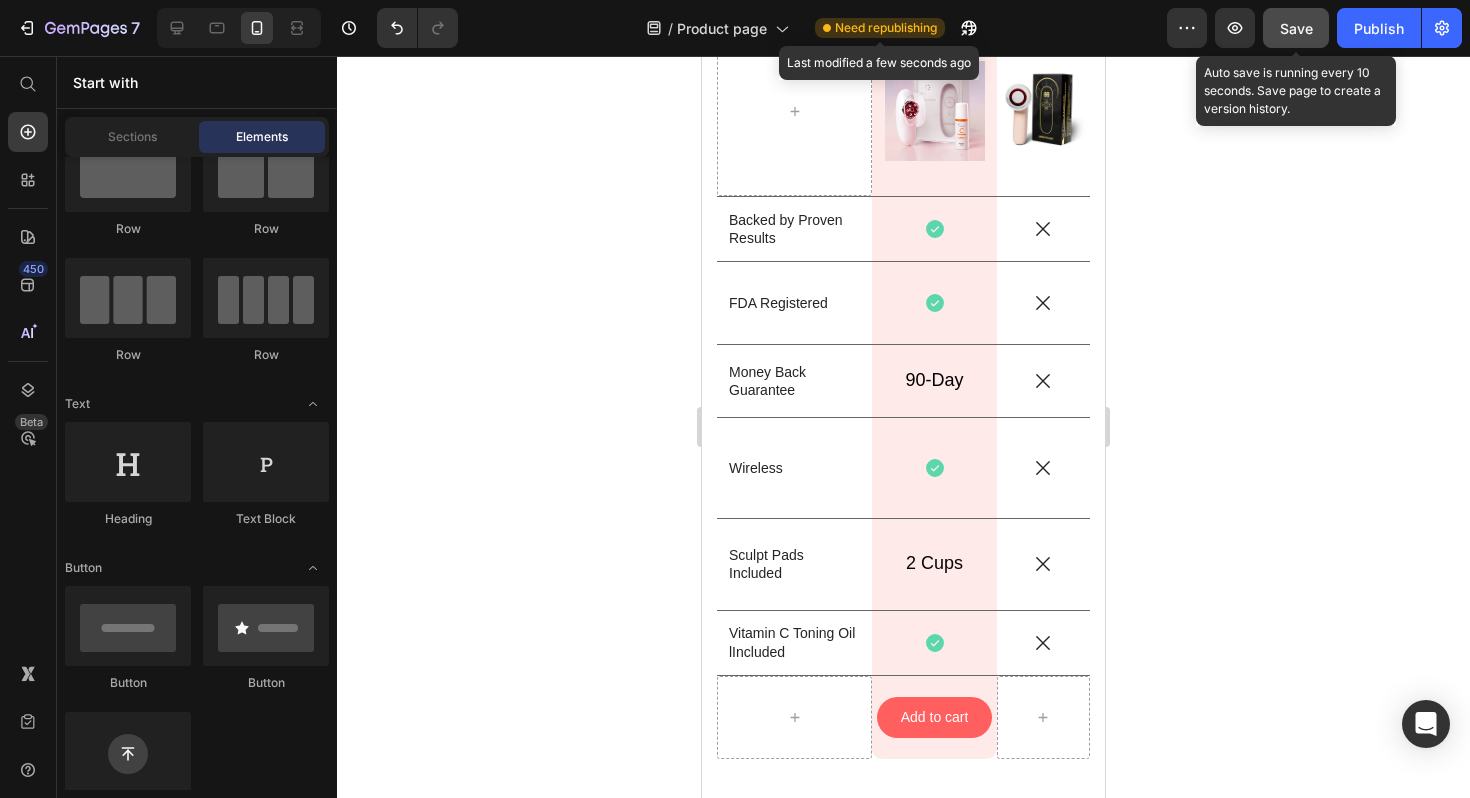 click on "Save" 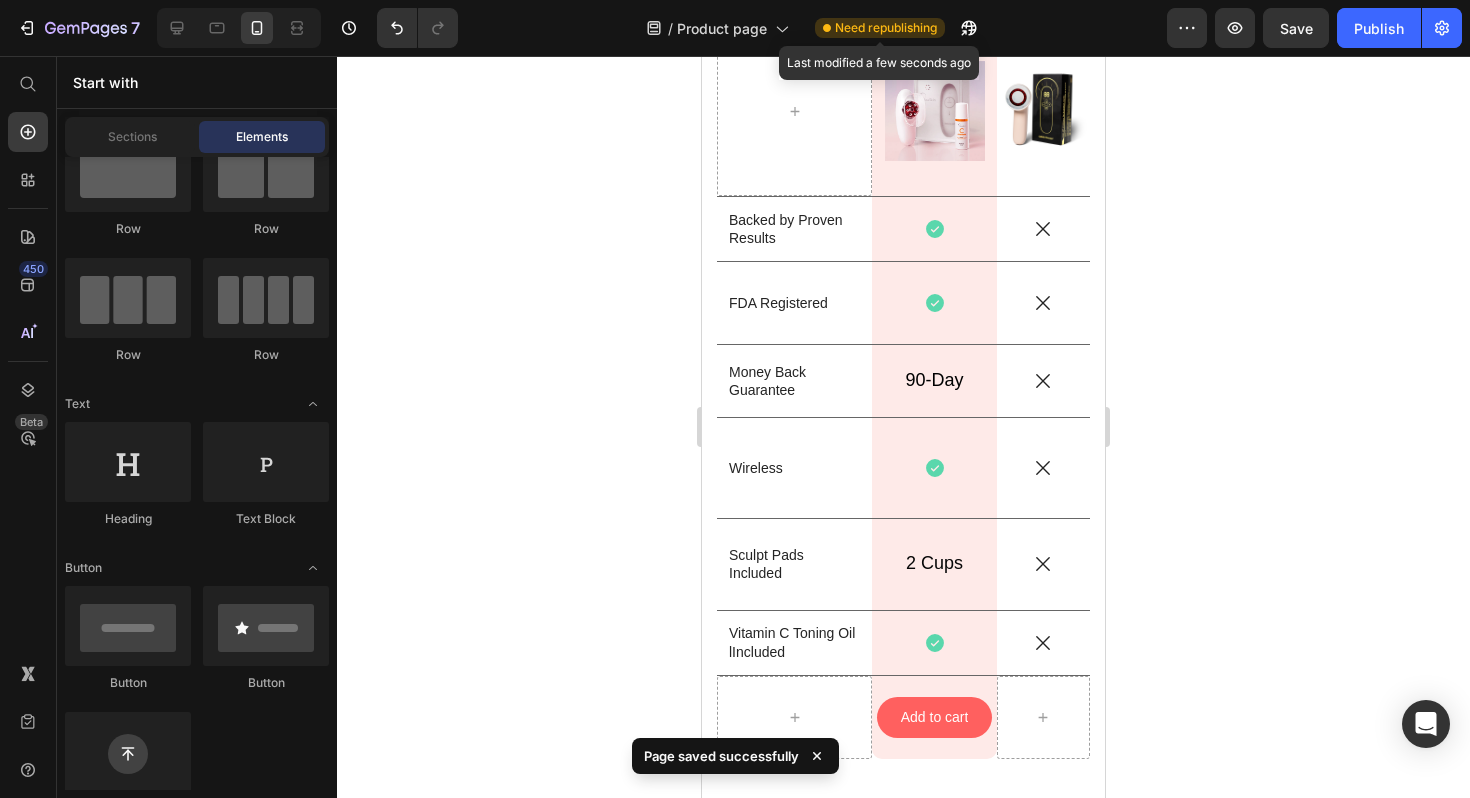 click 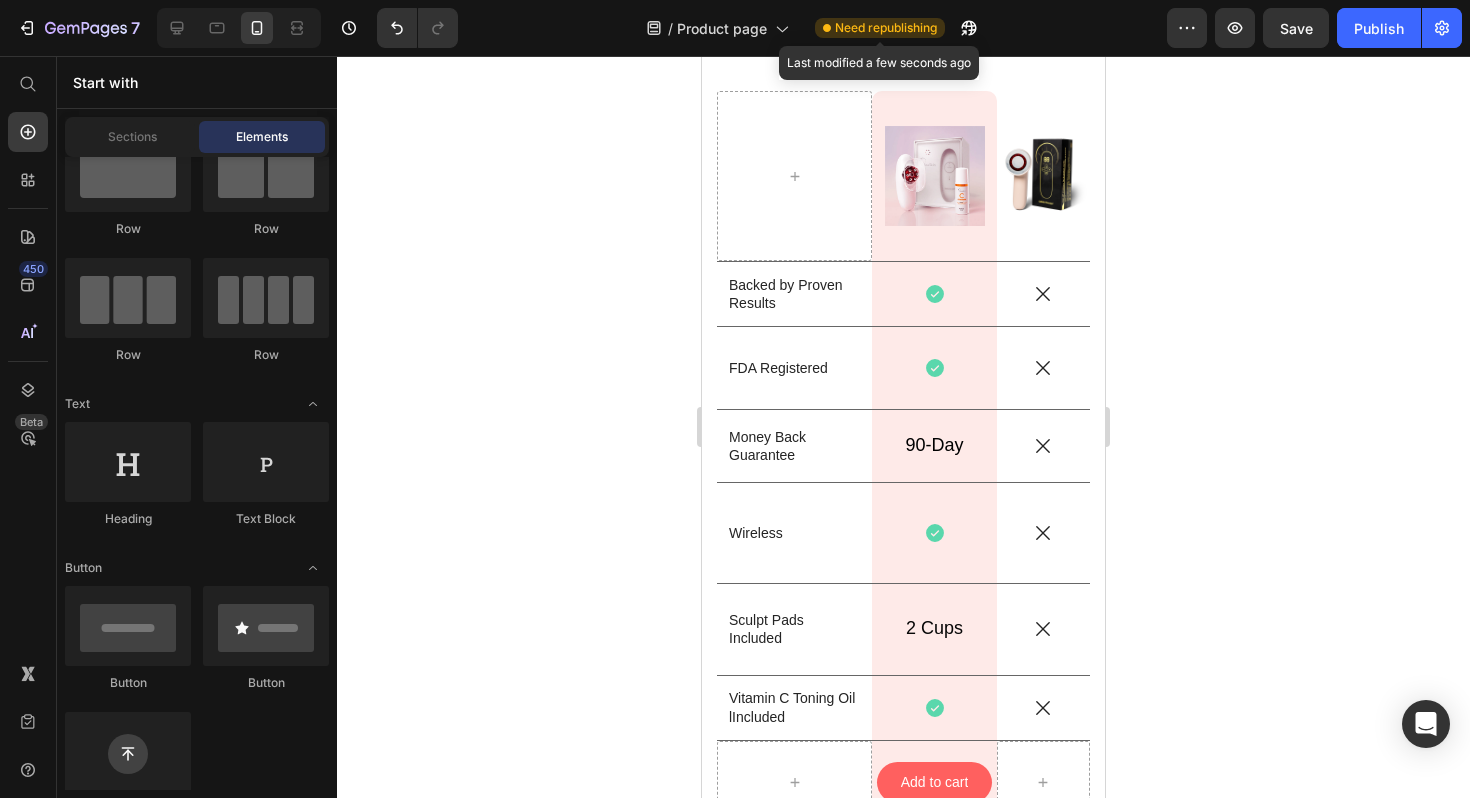 click 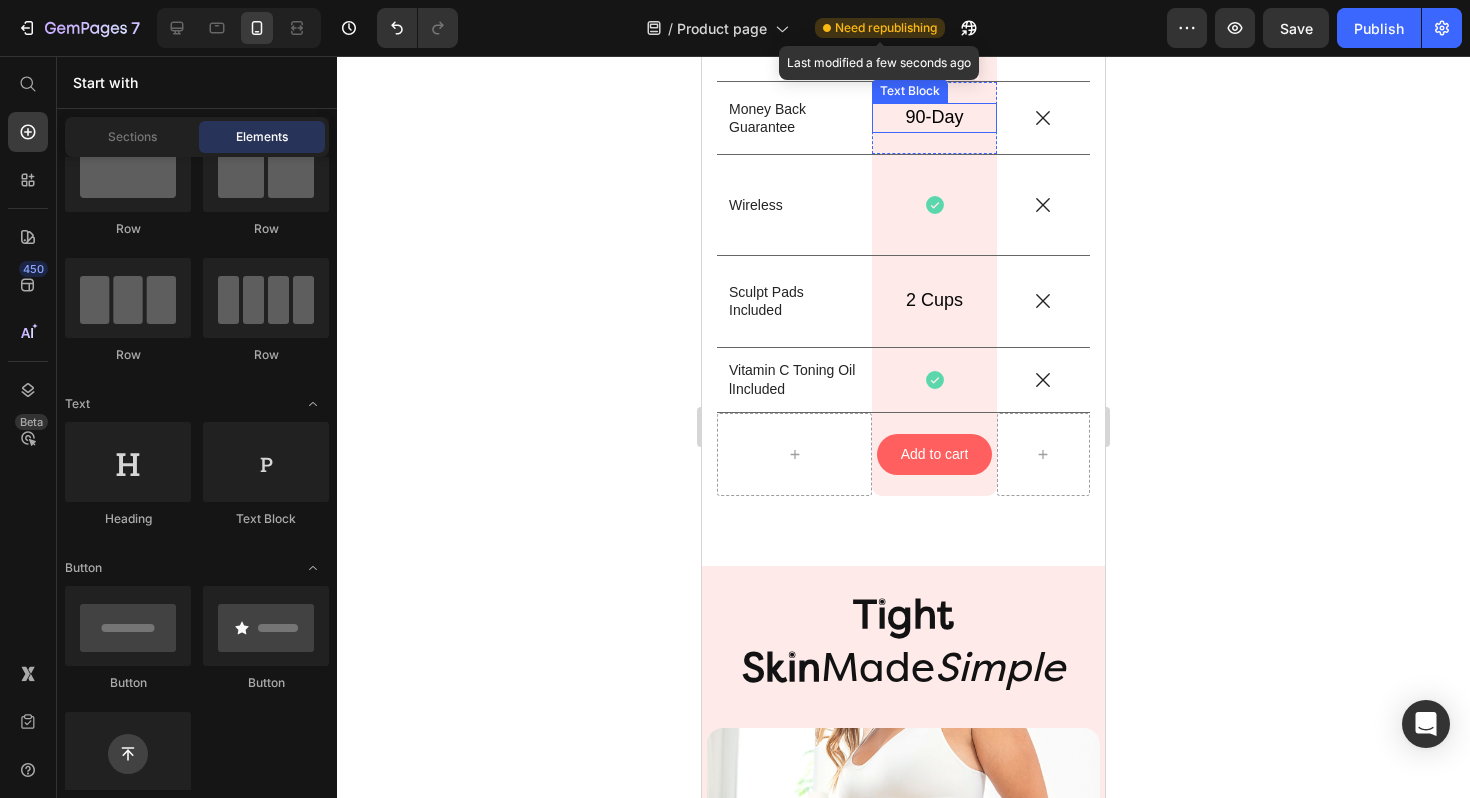 scroll, scrollTop: 5897, scrollLeft: 0, axis: vertical 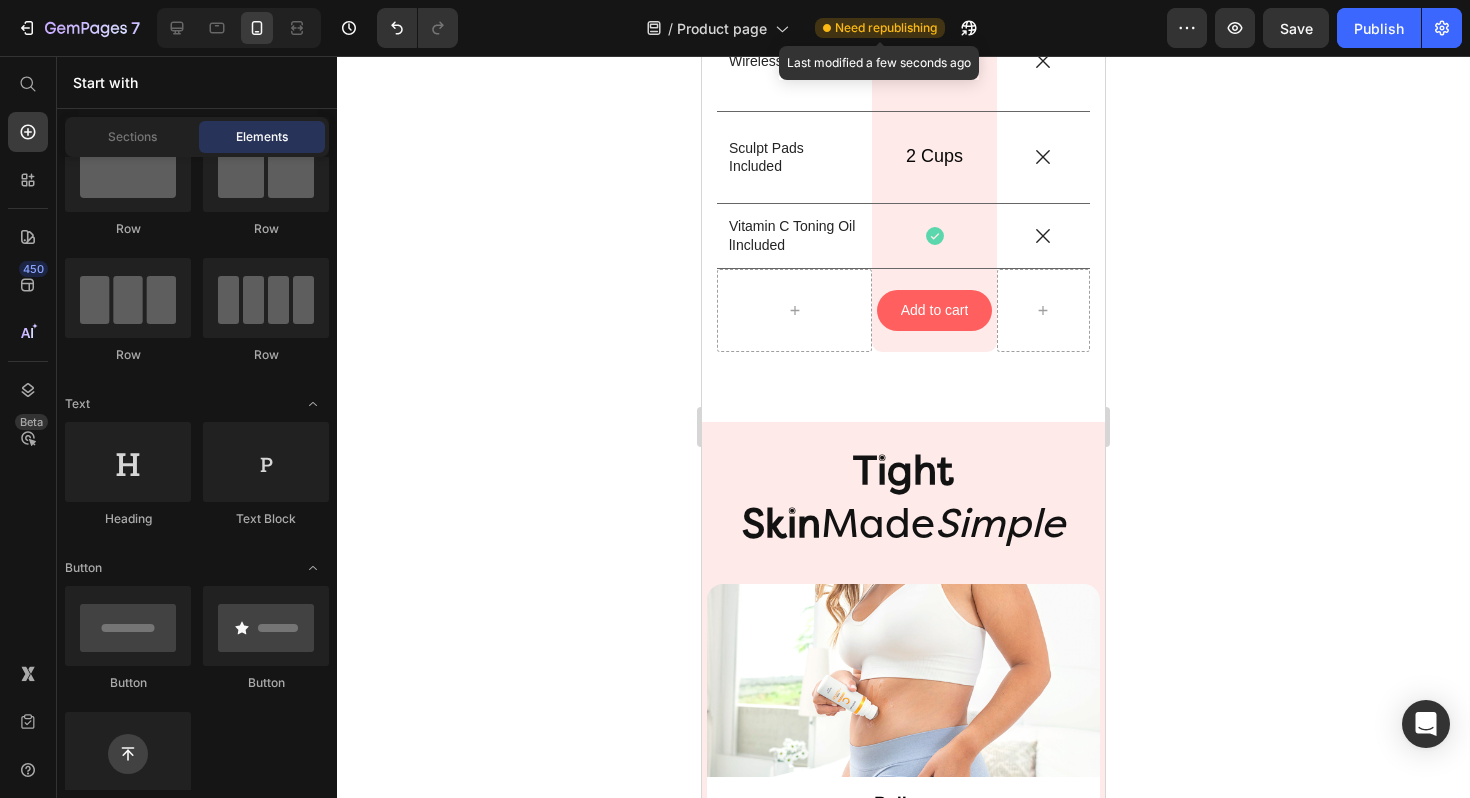 click 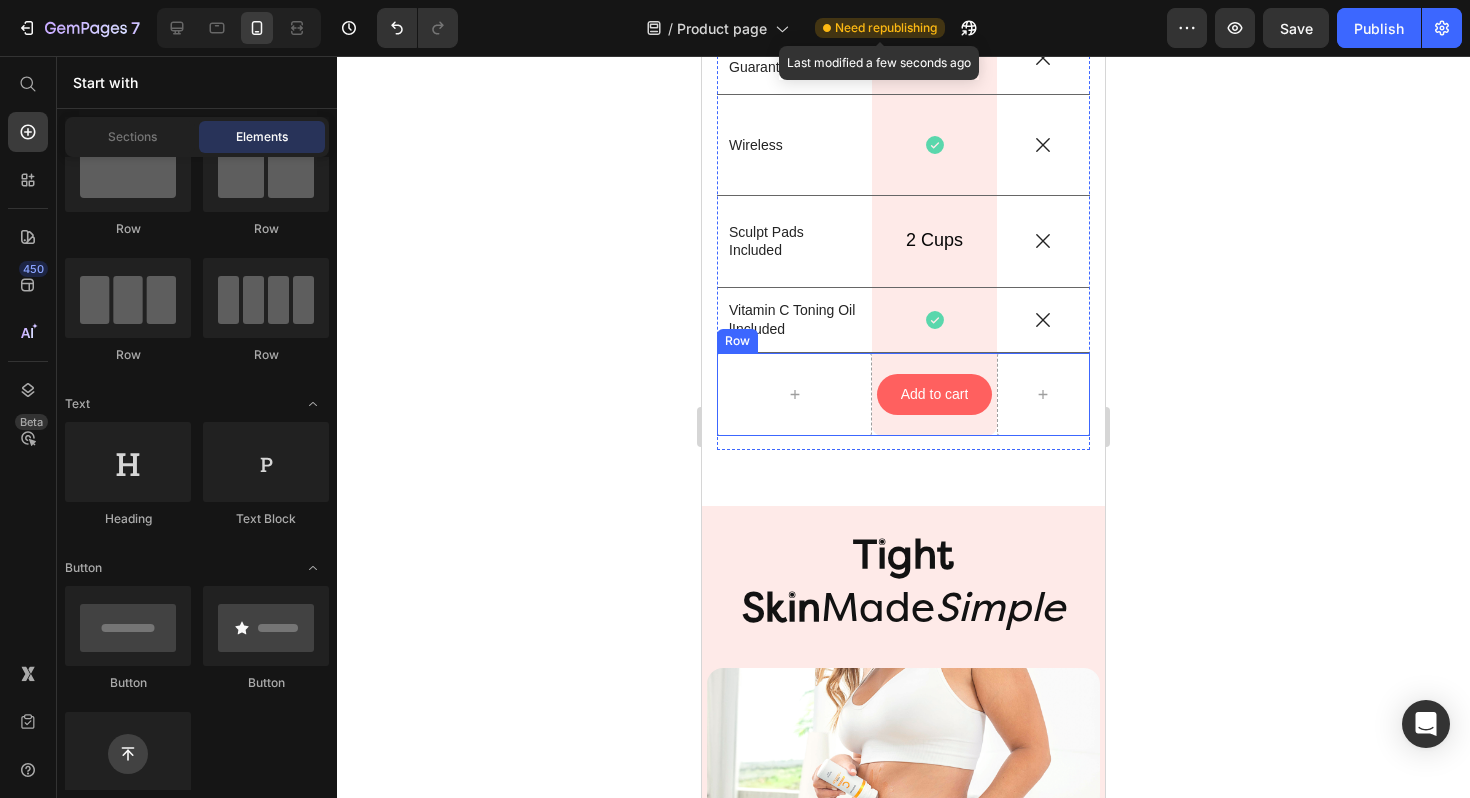 scroll, scrollTop: 5738, scrollLeft: 0, axis: vertical 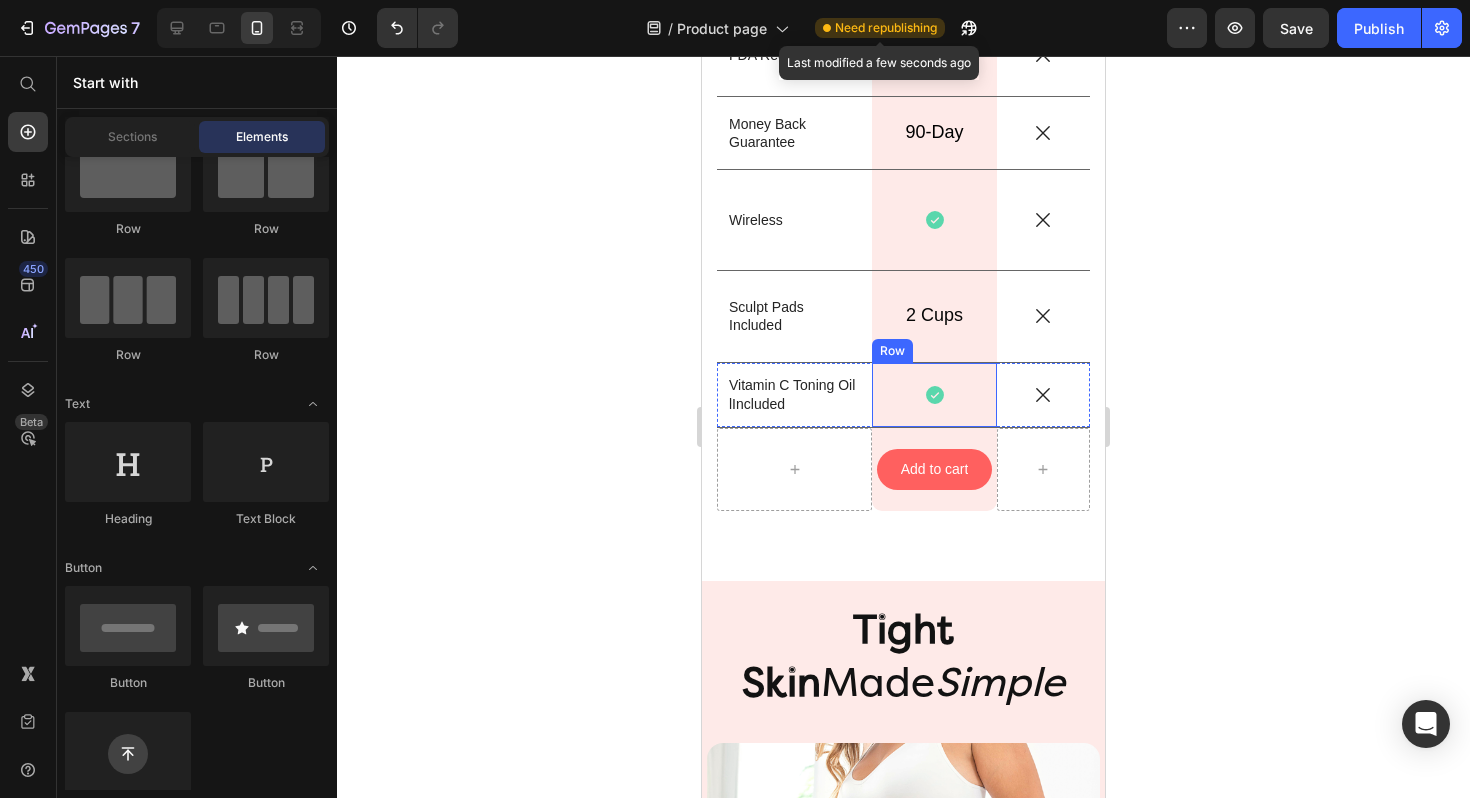 click on "Icon Row" at bounding box center (934, 395) 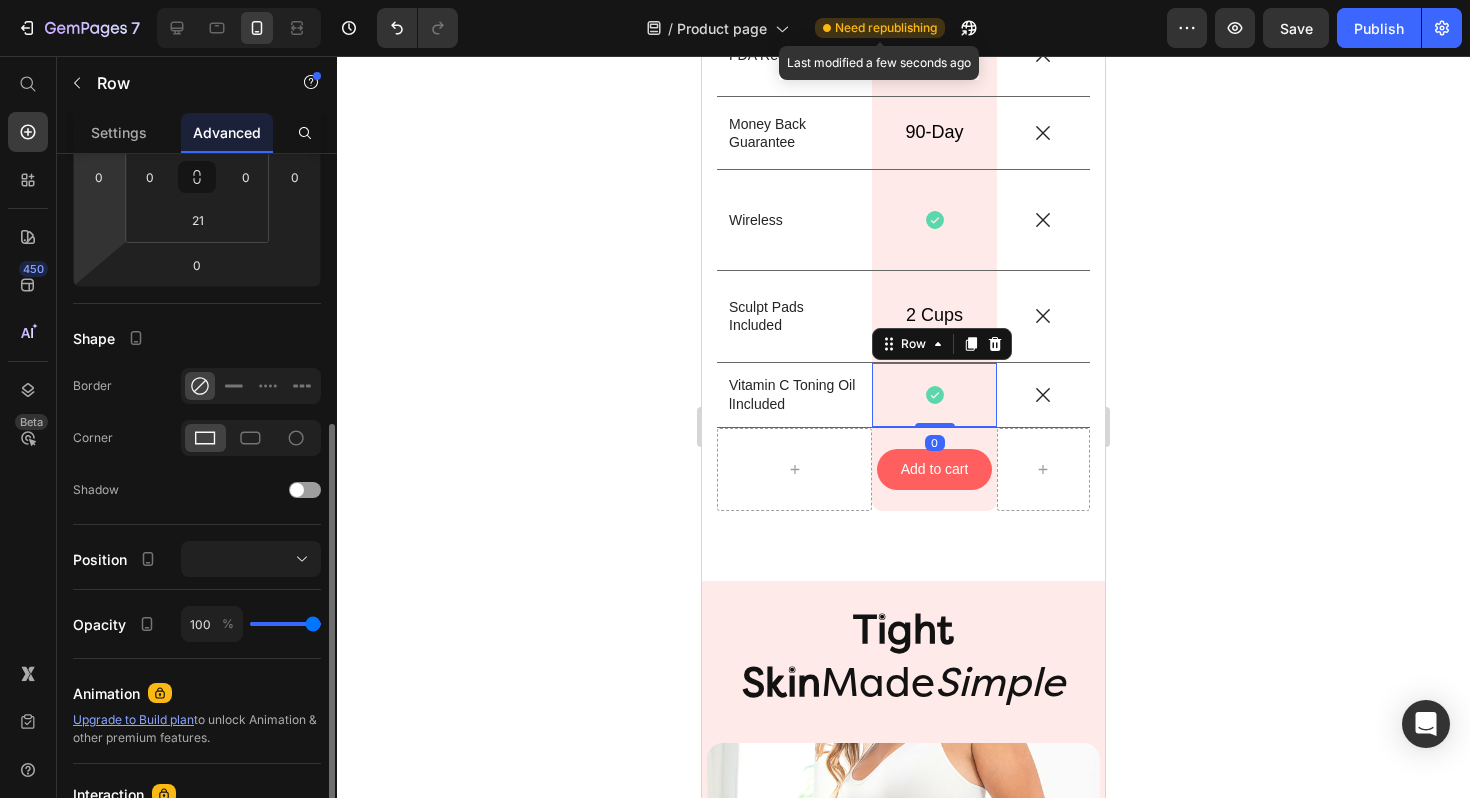 scroll, scrollTop: 548, scrollLeft: 0, axis: vertical 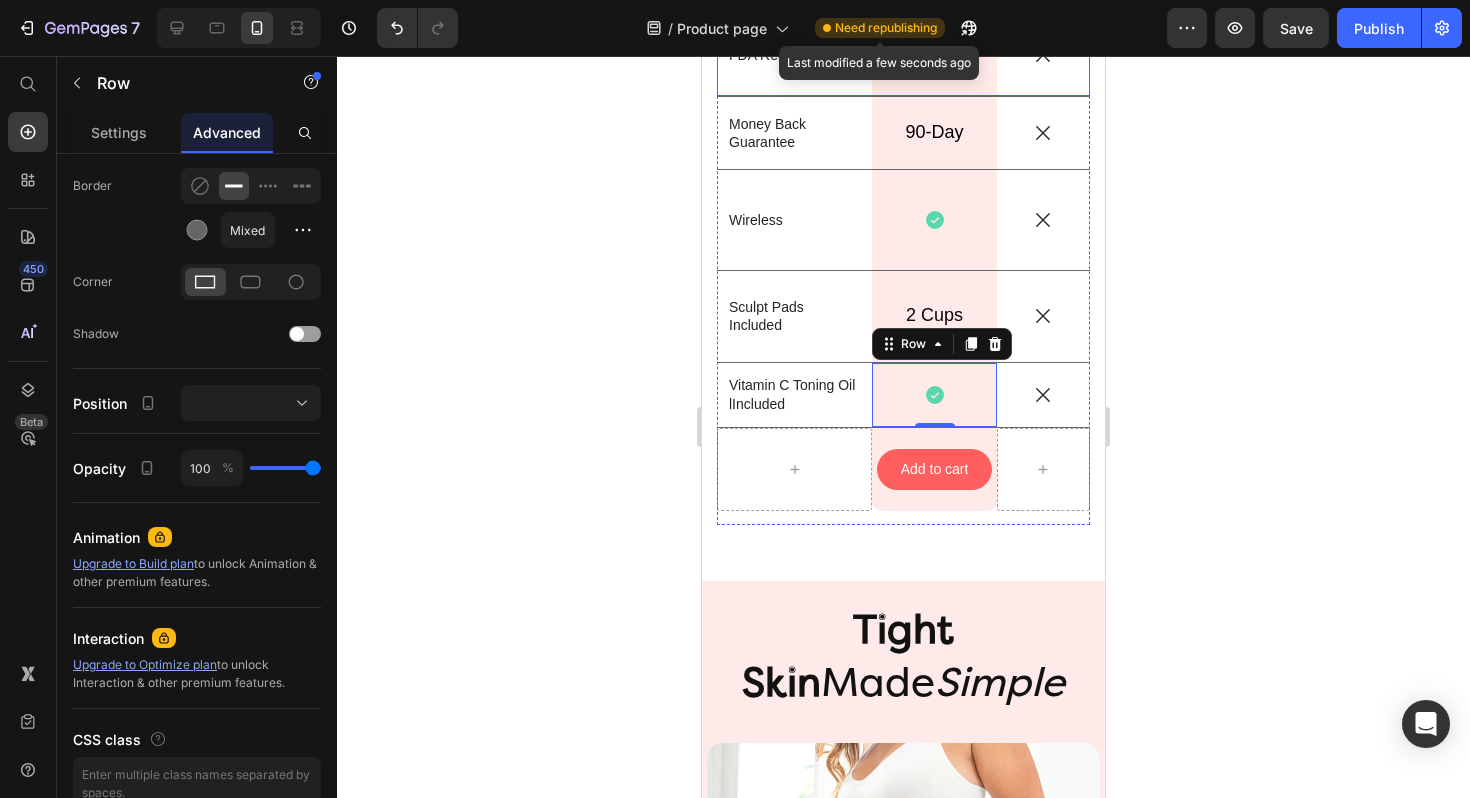 click on "Wireless Text Block" at bounding box center (794, 220) 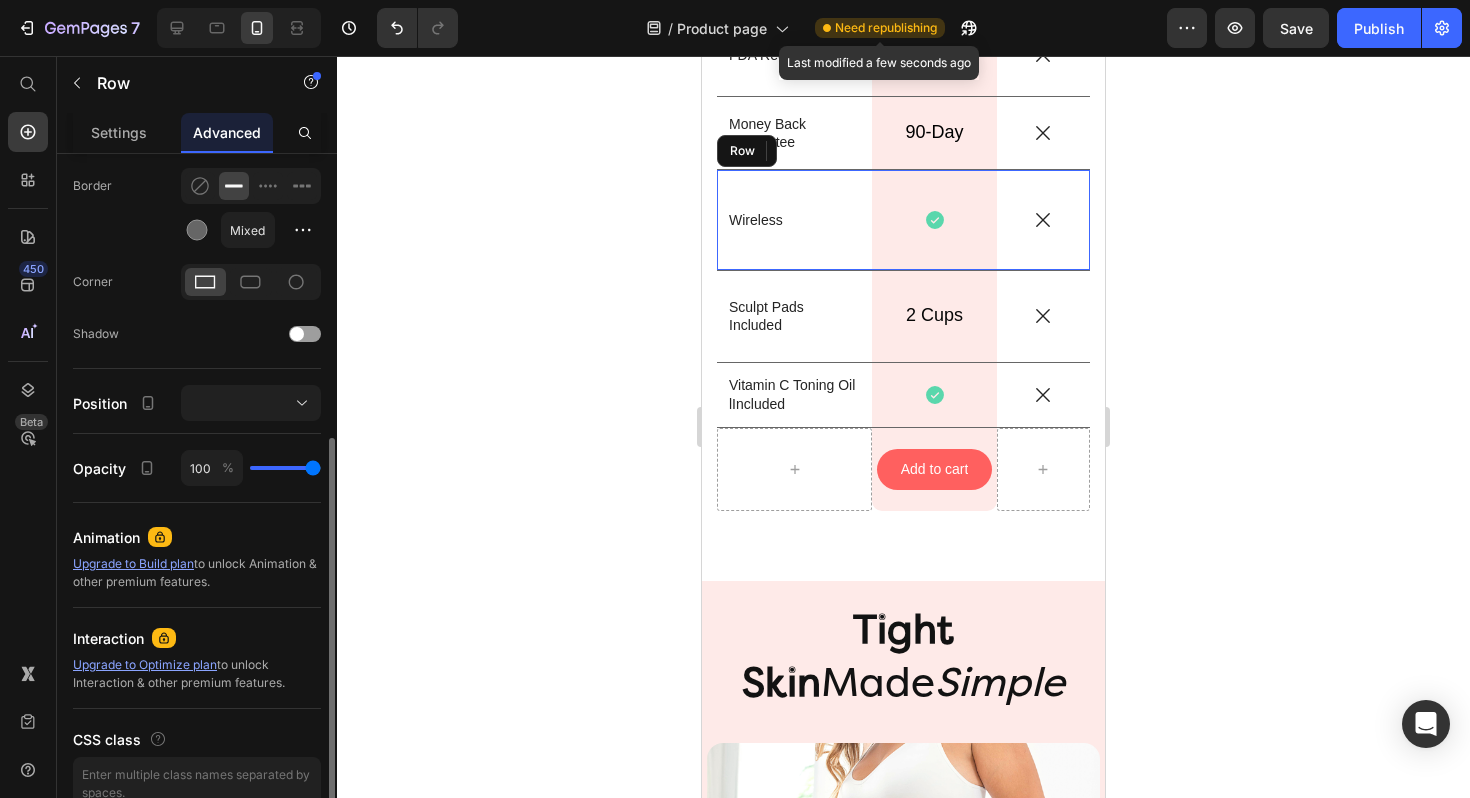 type on "85" 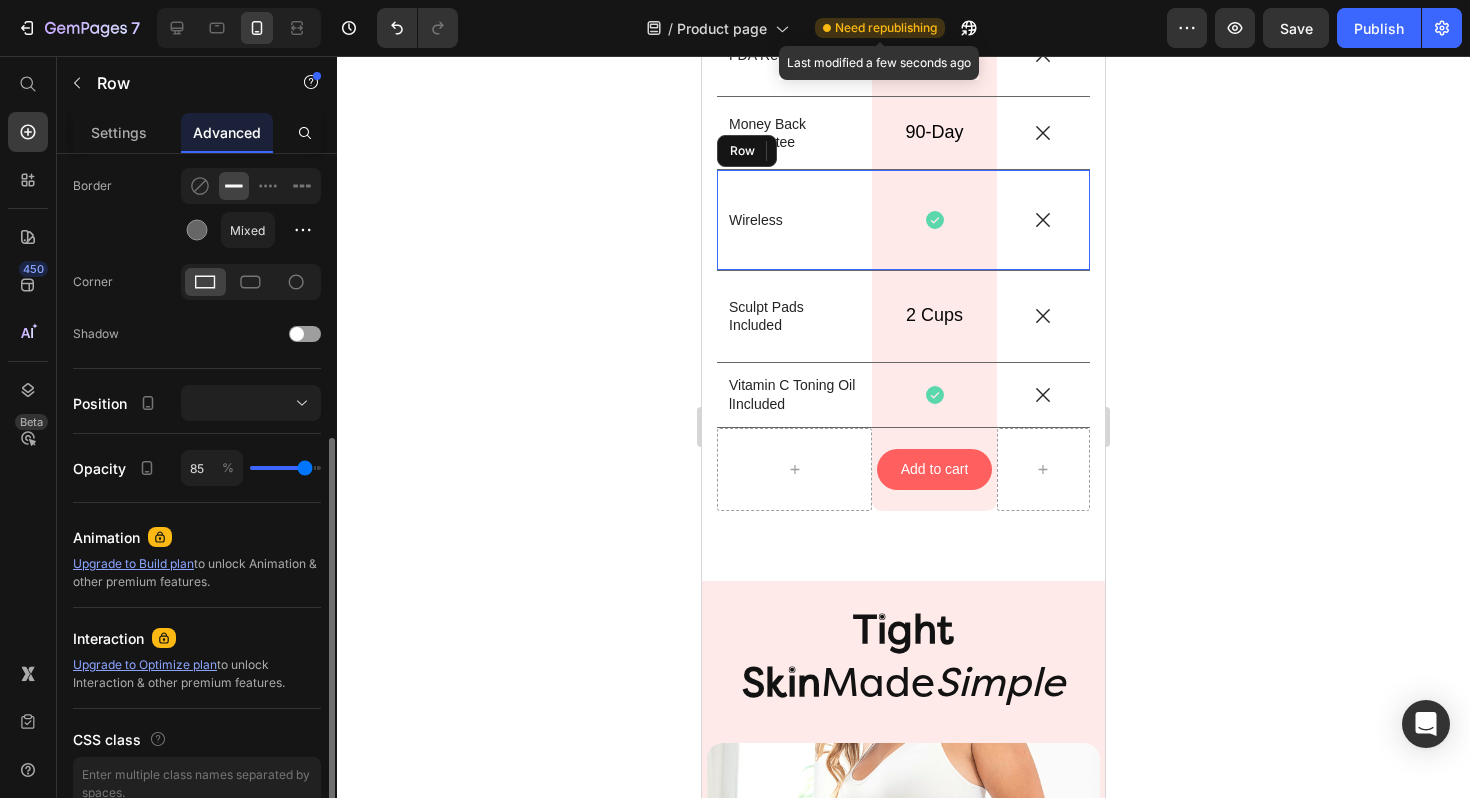 scroll, scrollTop: 5560, scrollLeft: 0, axis: vertical 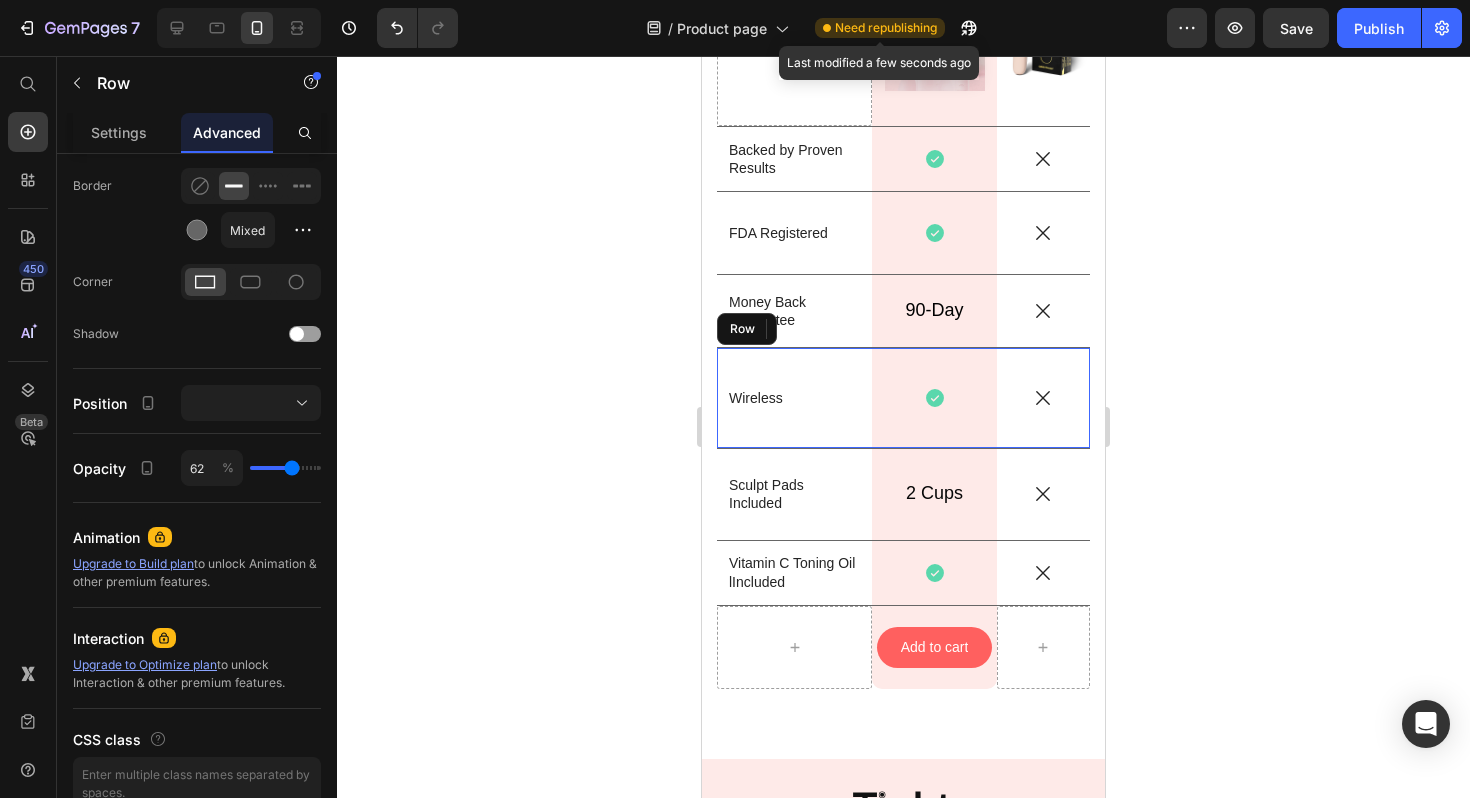 drag, startPoint x: 313, startPoint y: 472, endPoint x: 1267, endPoint y: 304, distance: 968.6795 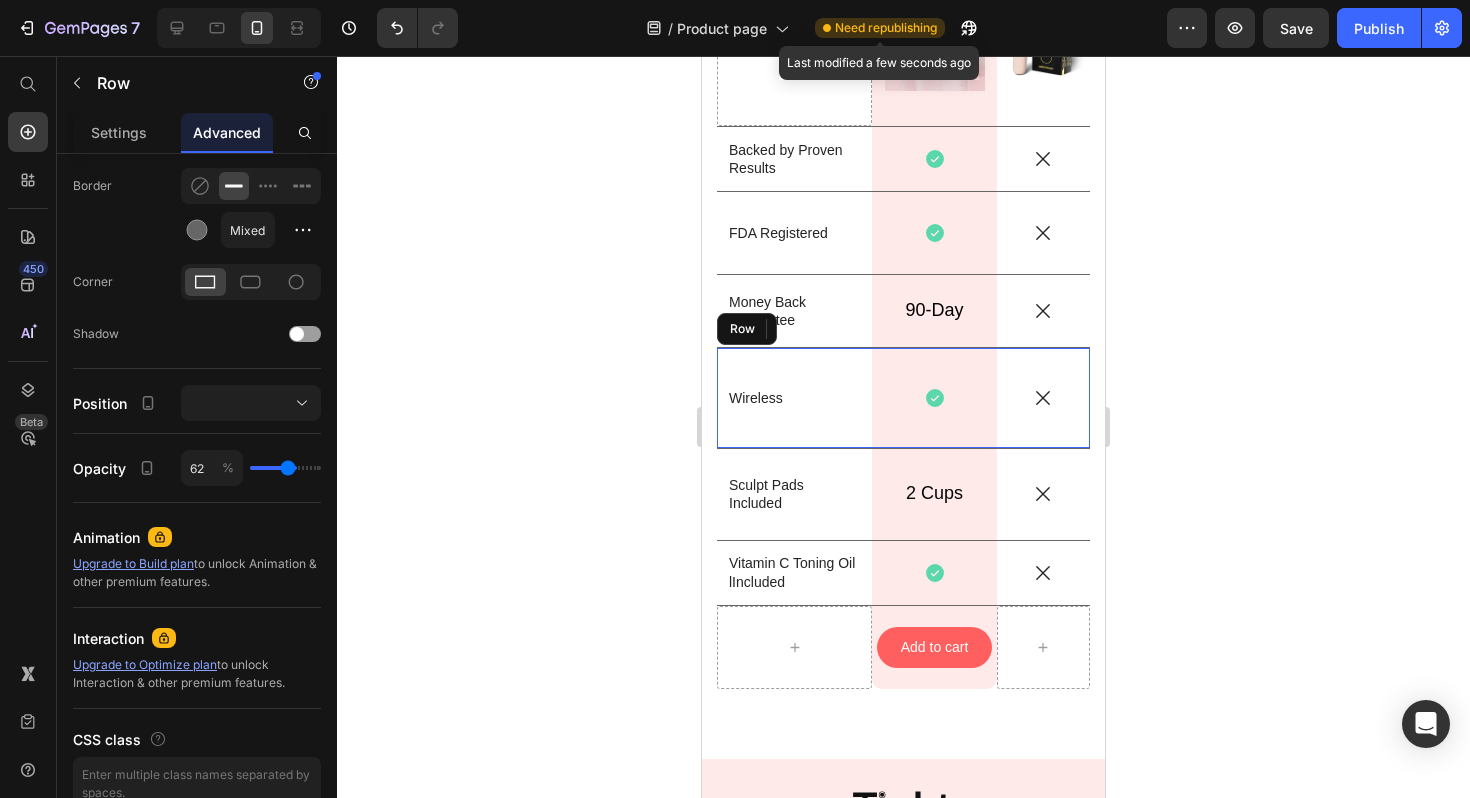 click at bounding box center [285, 468] 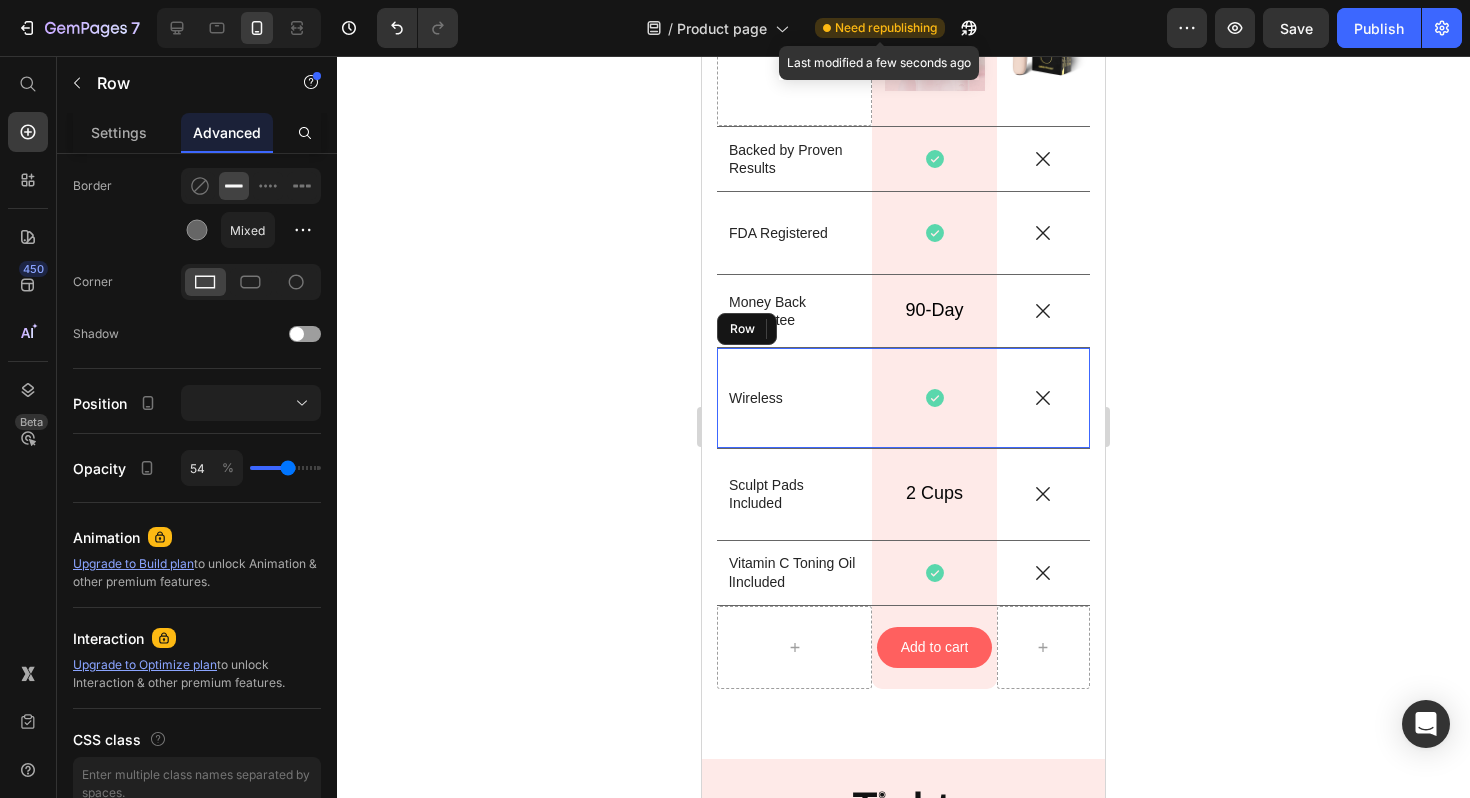 click 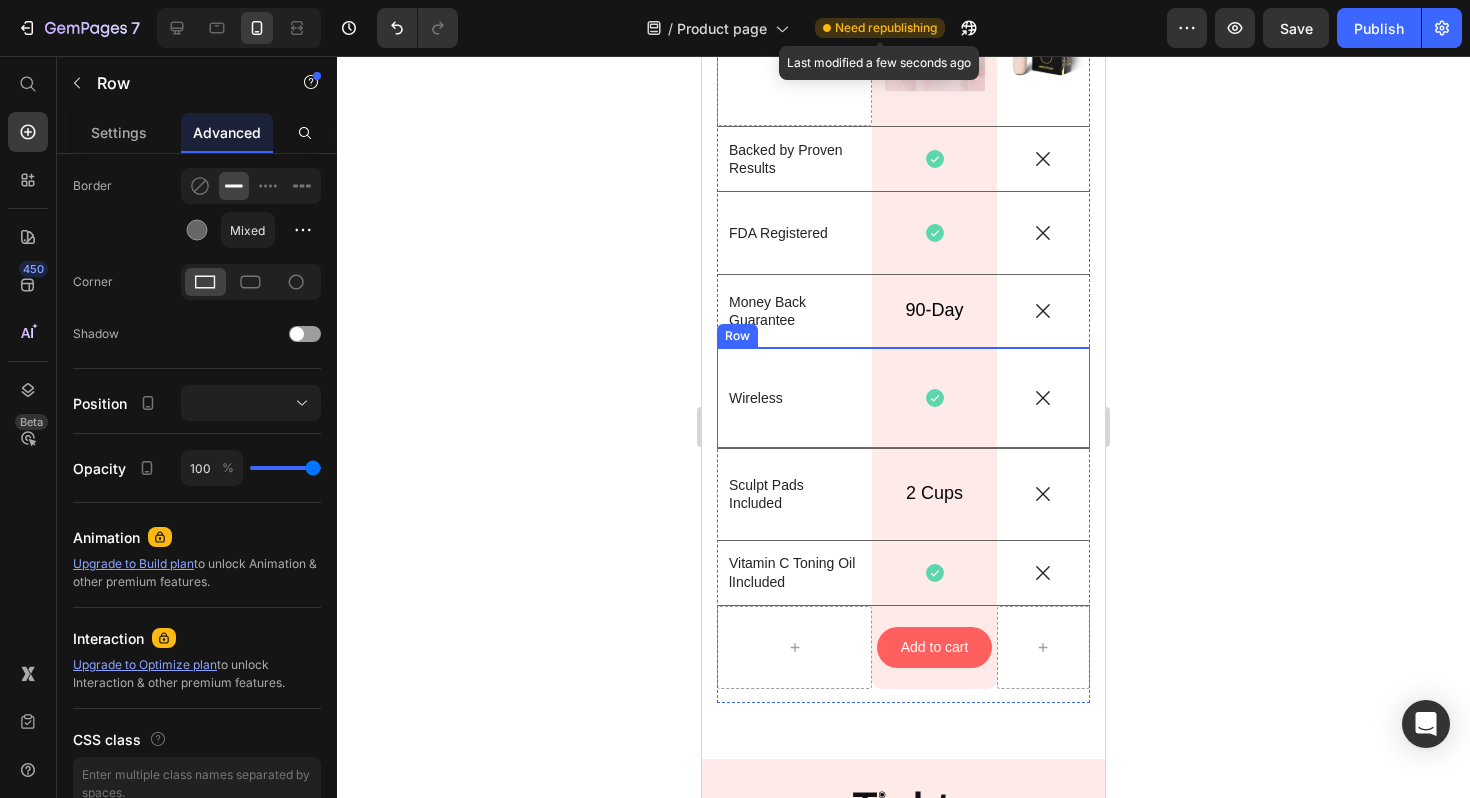 click on "Wireless Text Block" at bounding box center (794, 398) 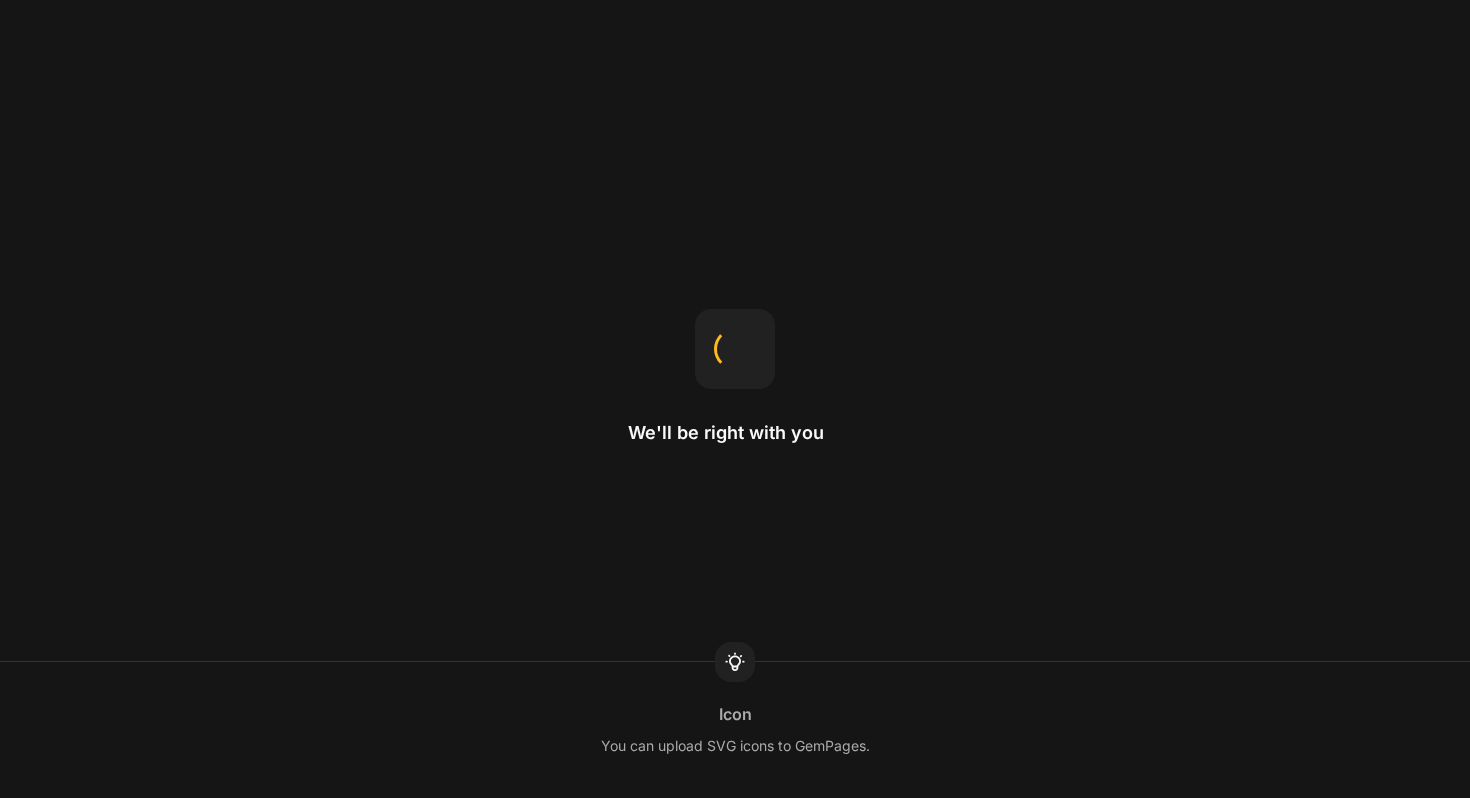scroll, scrollTop: 0, scrollLeft: 0, axis: both 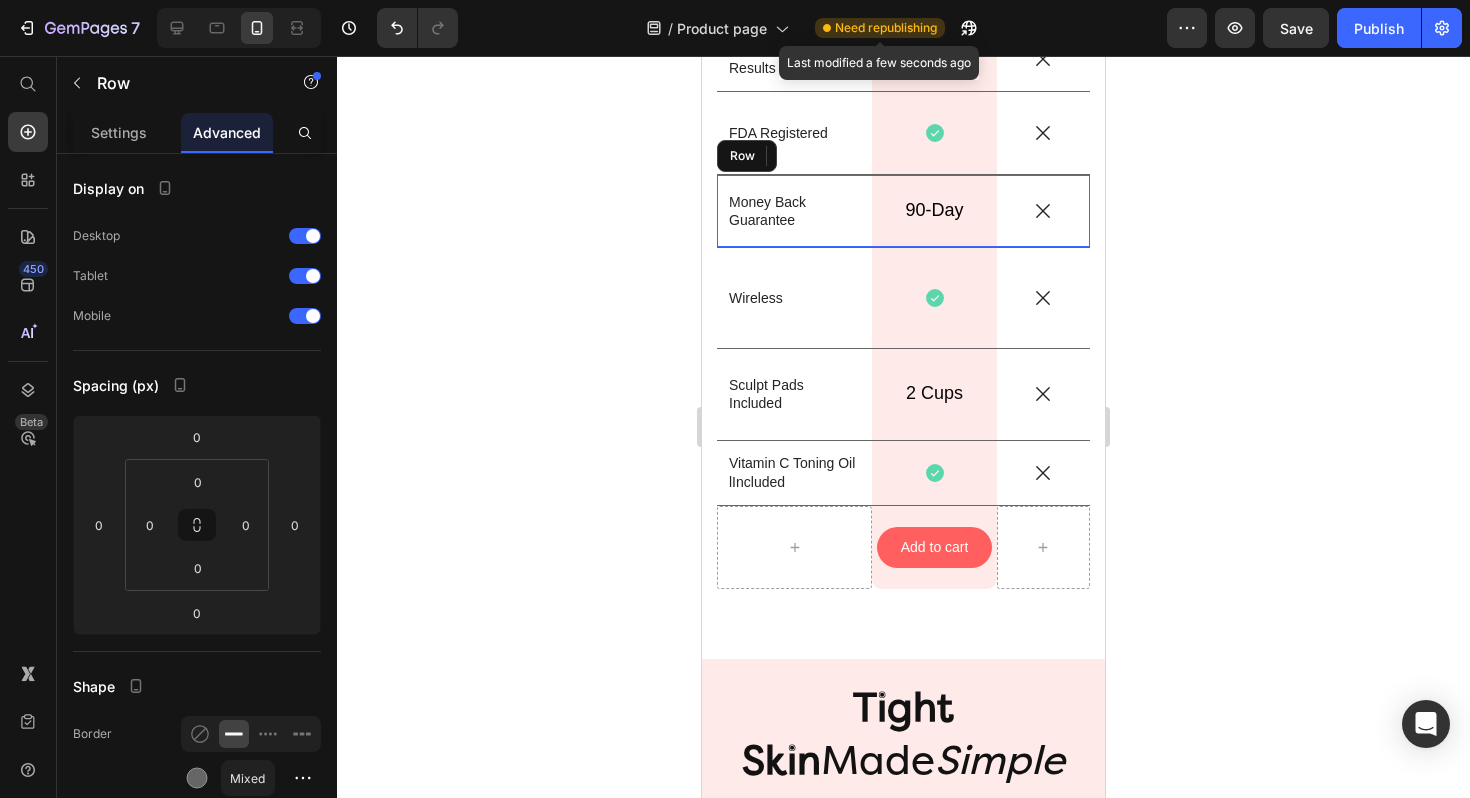 click on "Money Back Guarantee Text Block" at bounding box center (794, 211) 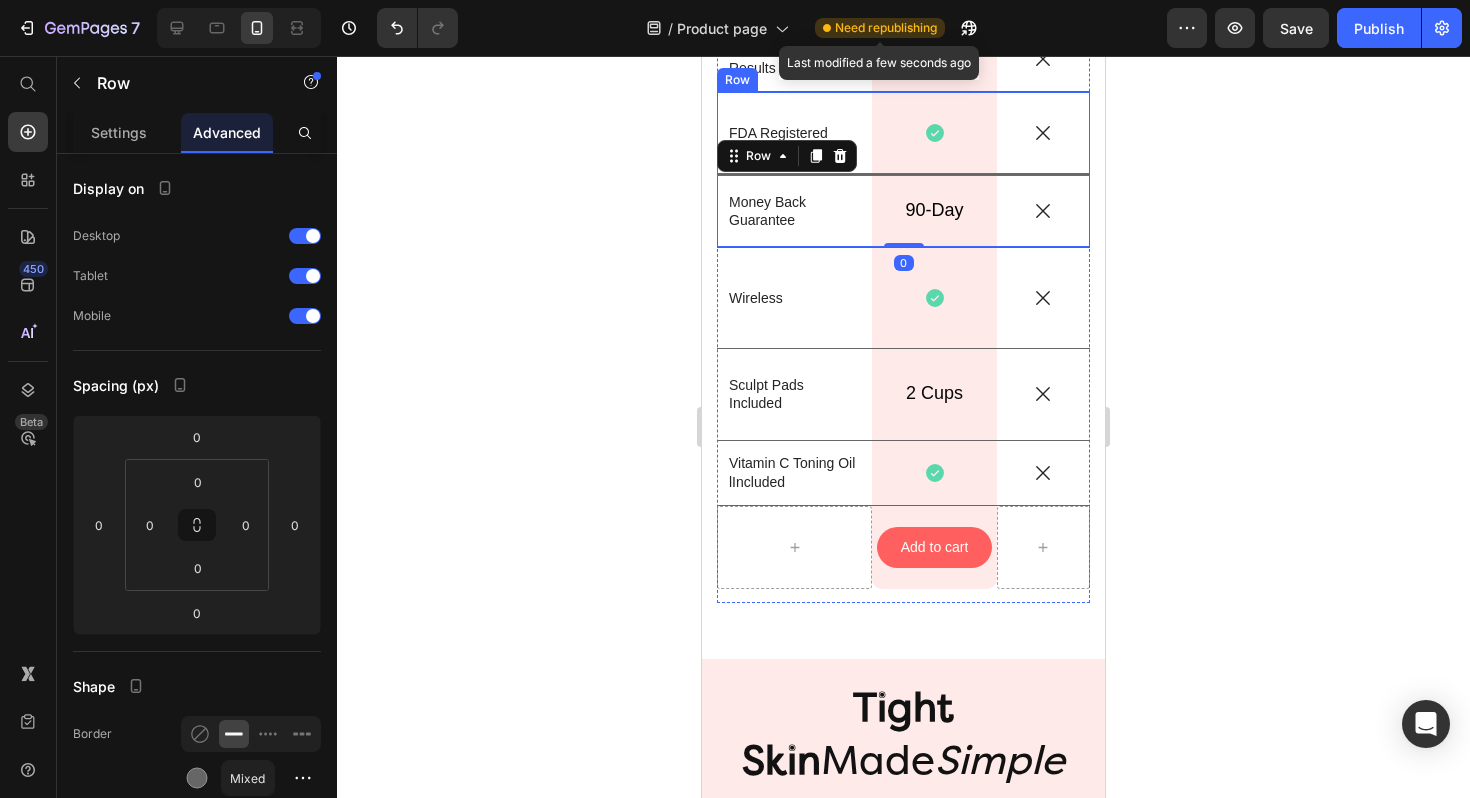 click on "Icon" at bounding box center (1043, 133) 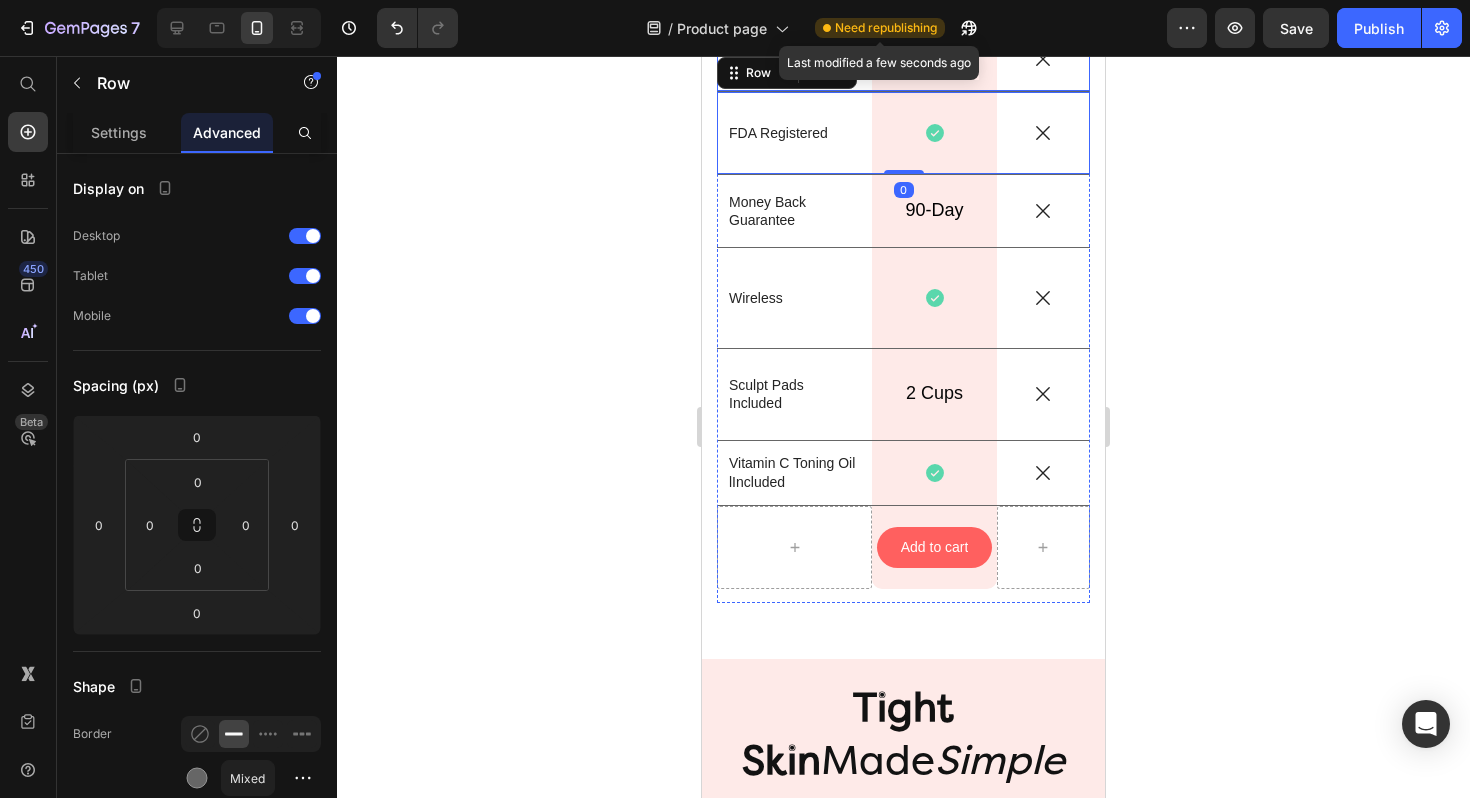 click 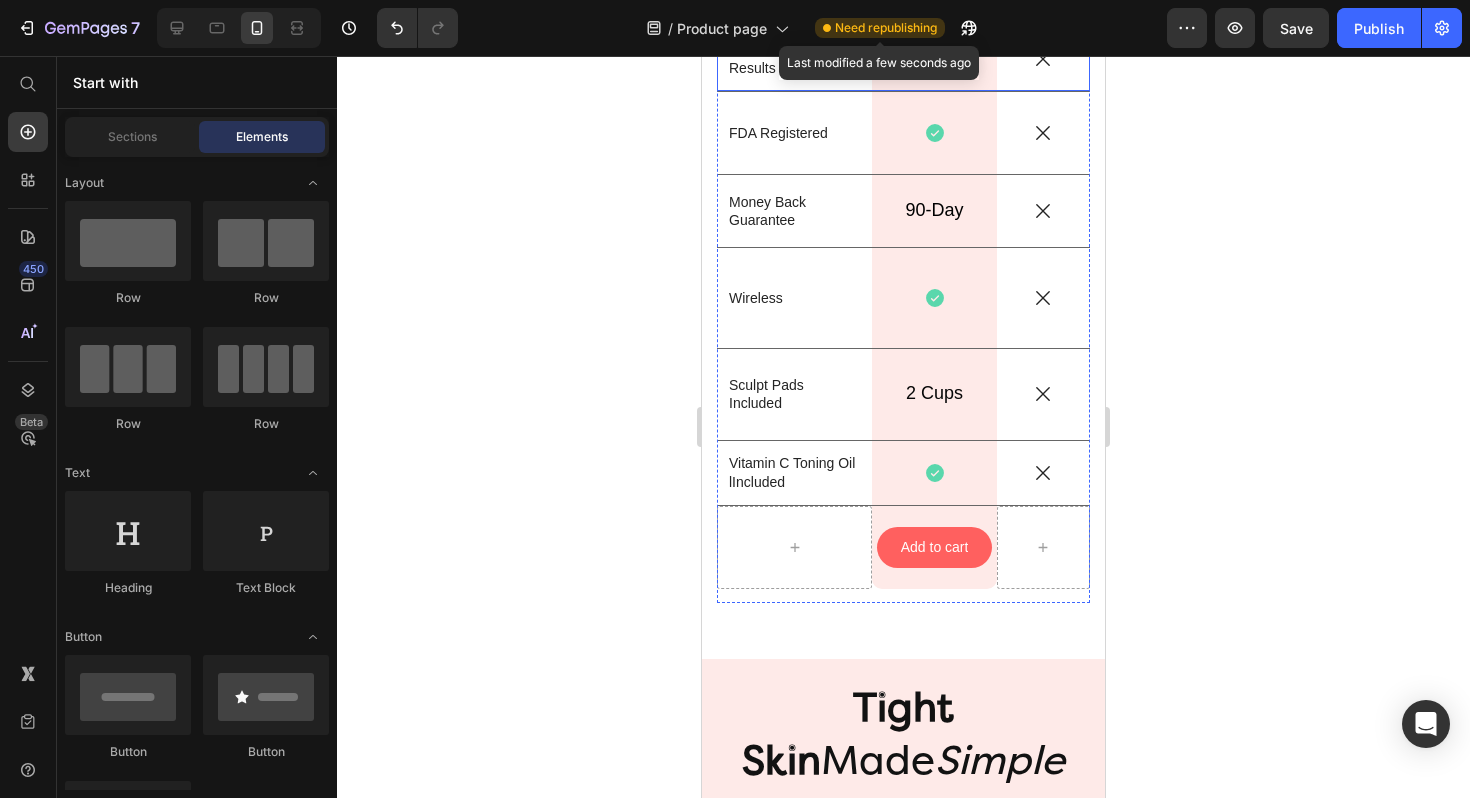 click 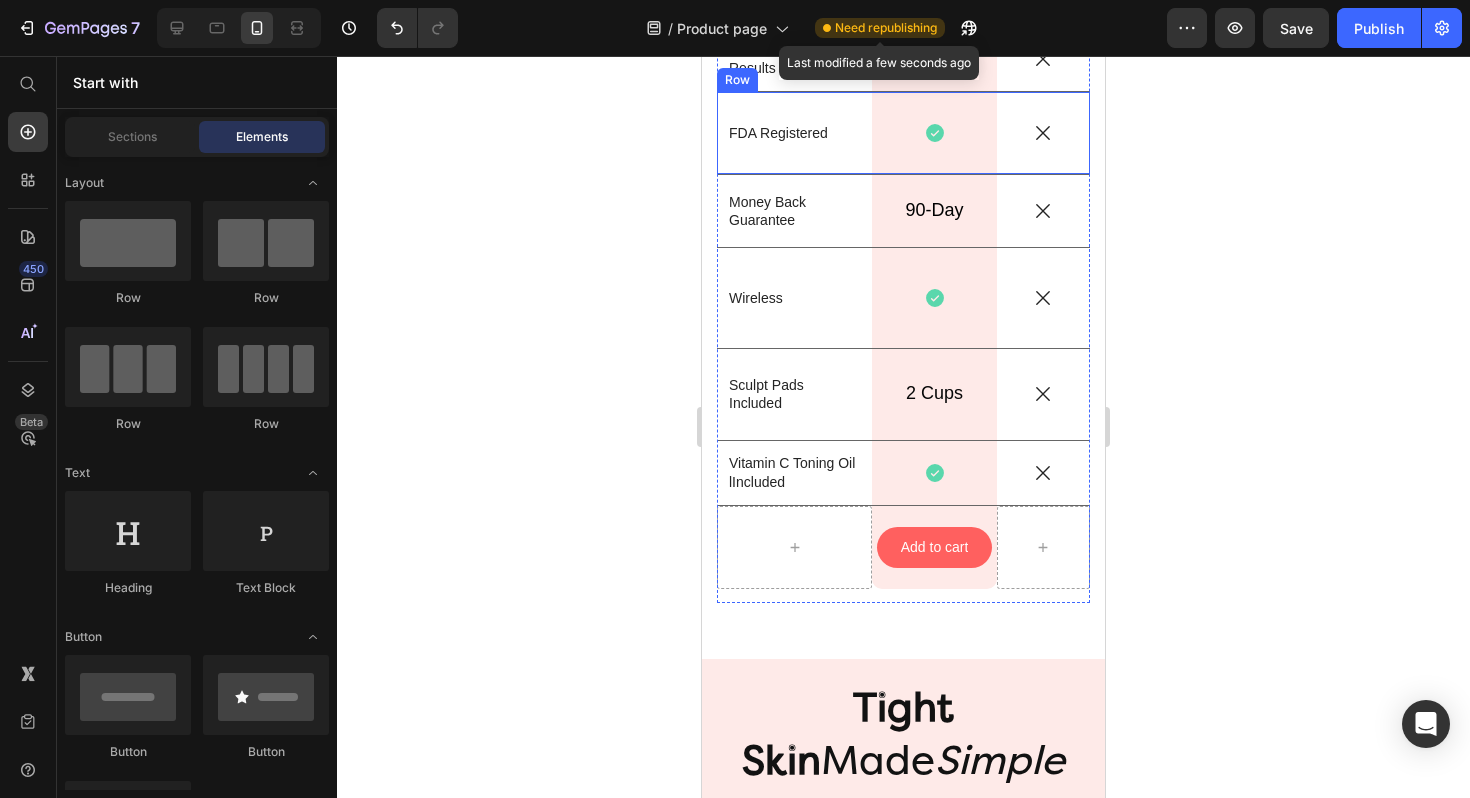 click on "Icon" at bounding box center (1043, 133) 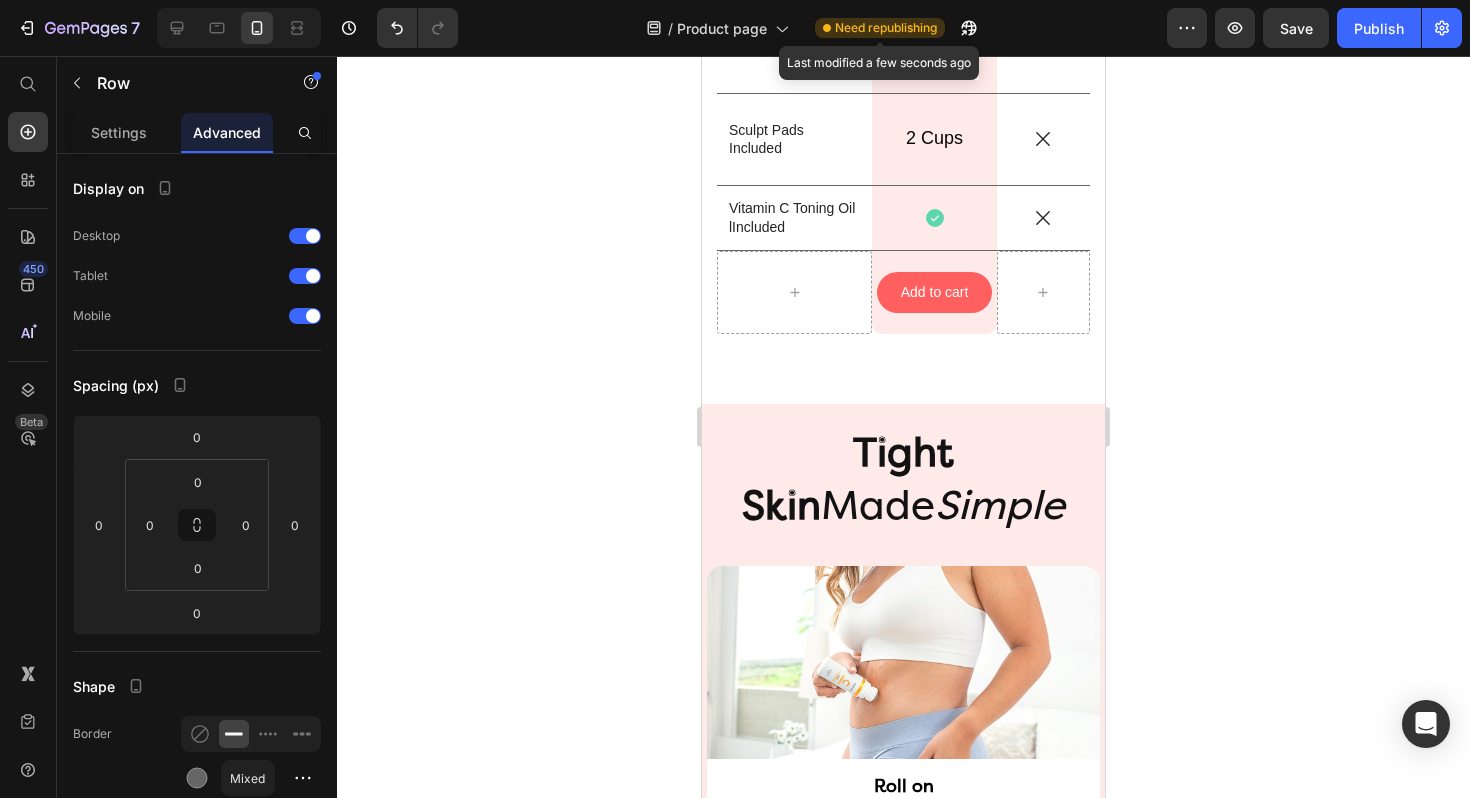 scroll, scrollTop: 5756, scrollLeft: 0, axis: vertical 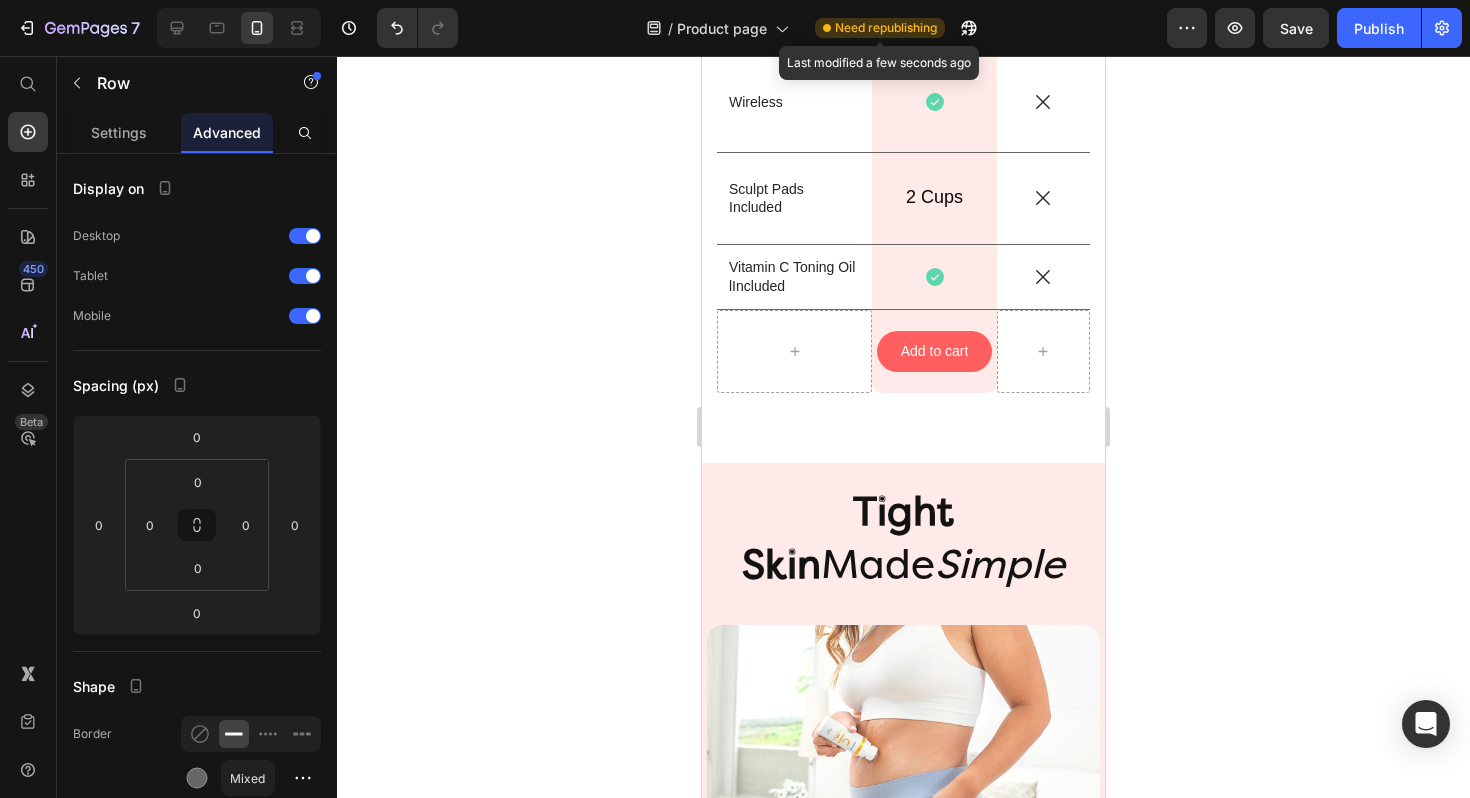 click 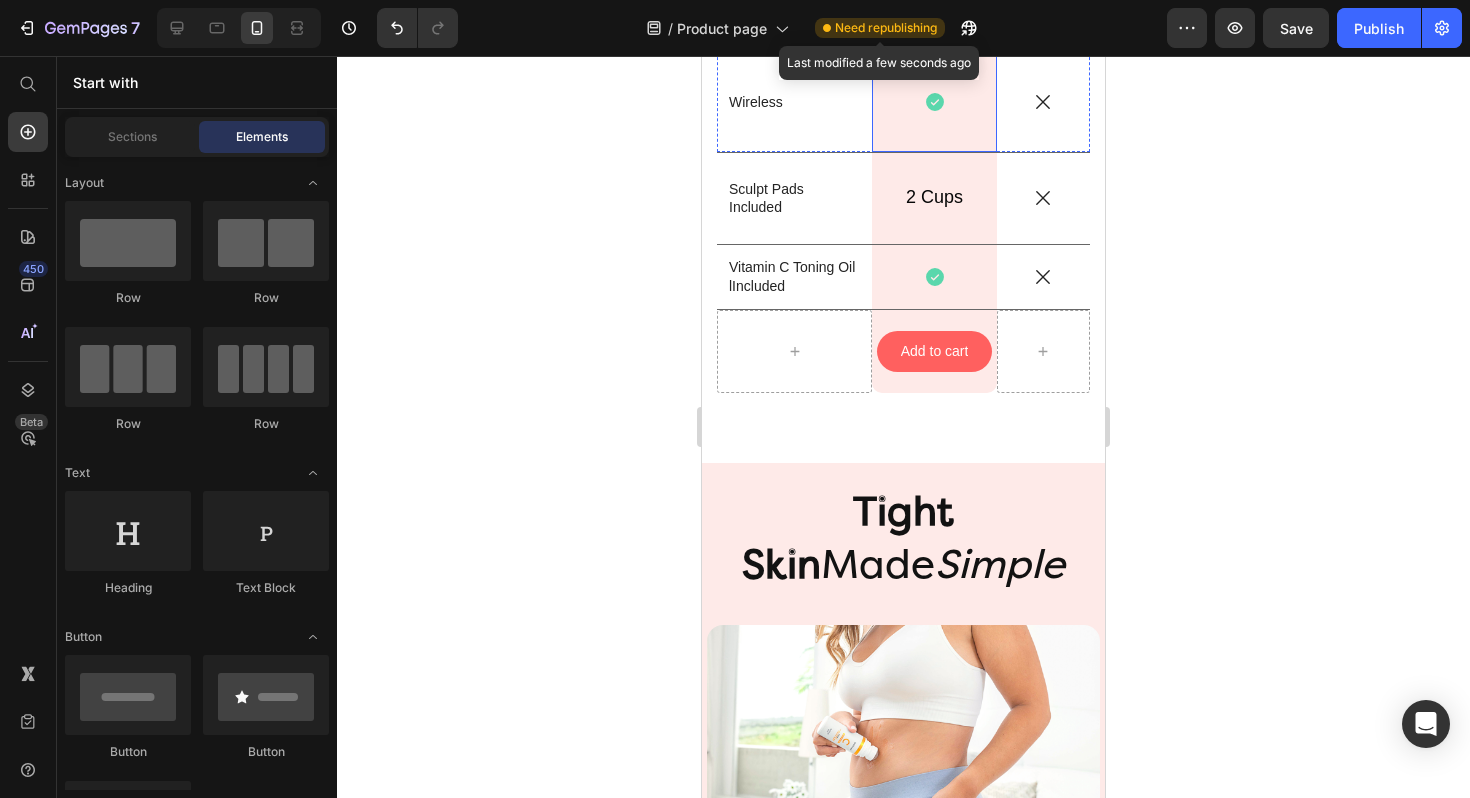 click on "Icon Row" at bounding box center [934, 102] 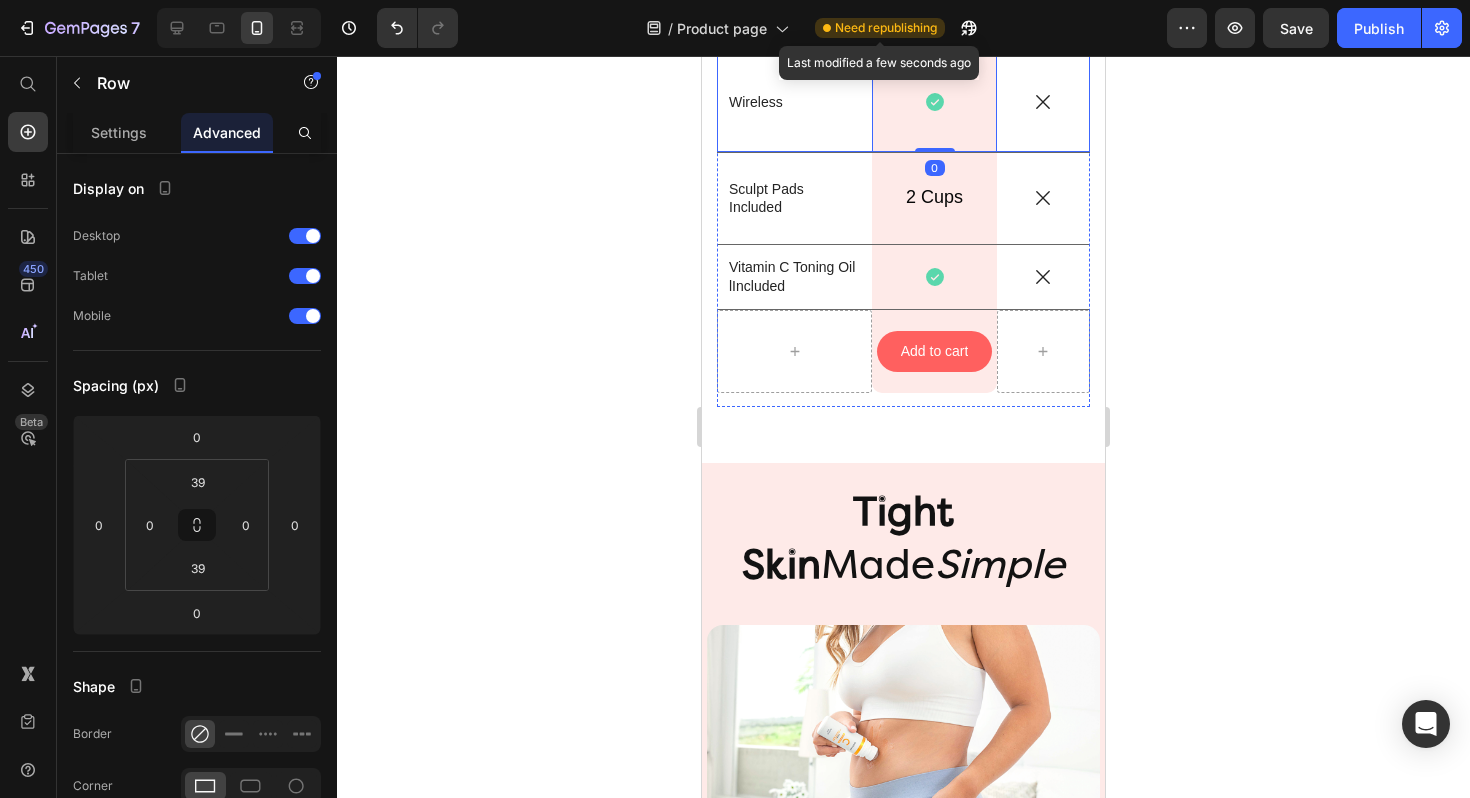 click on "Icon" at bounding box center (1043, 102) 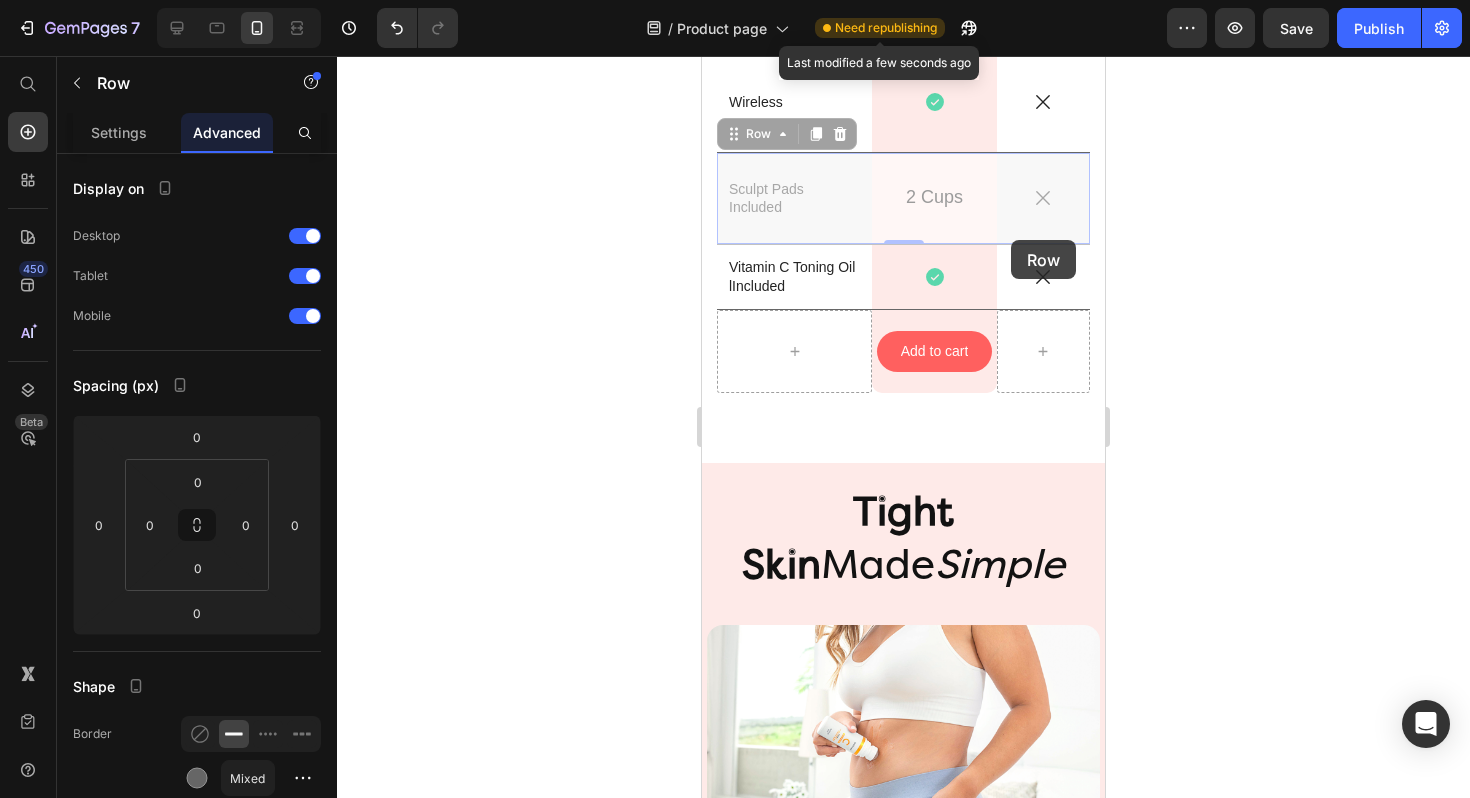 drag, startPoint x: 1011, startPoint y: 253, endPoint x: 1011, endPoint y: 239, distance: 14 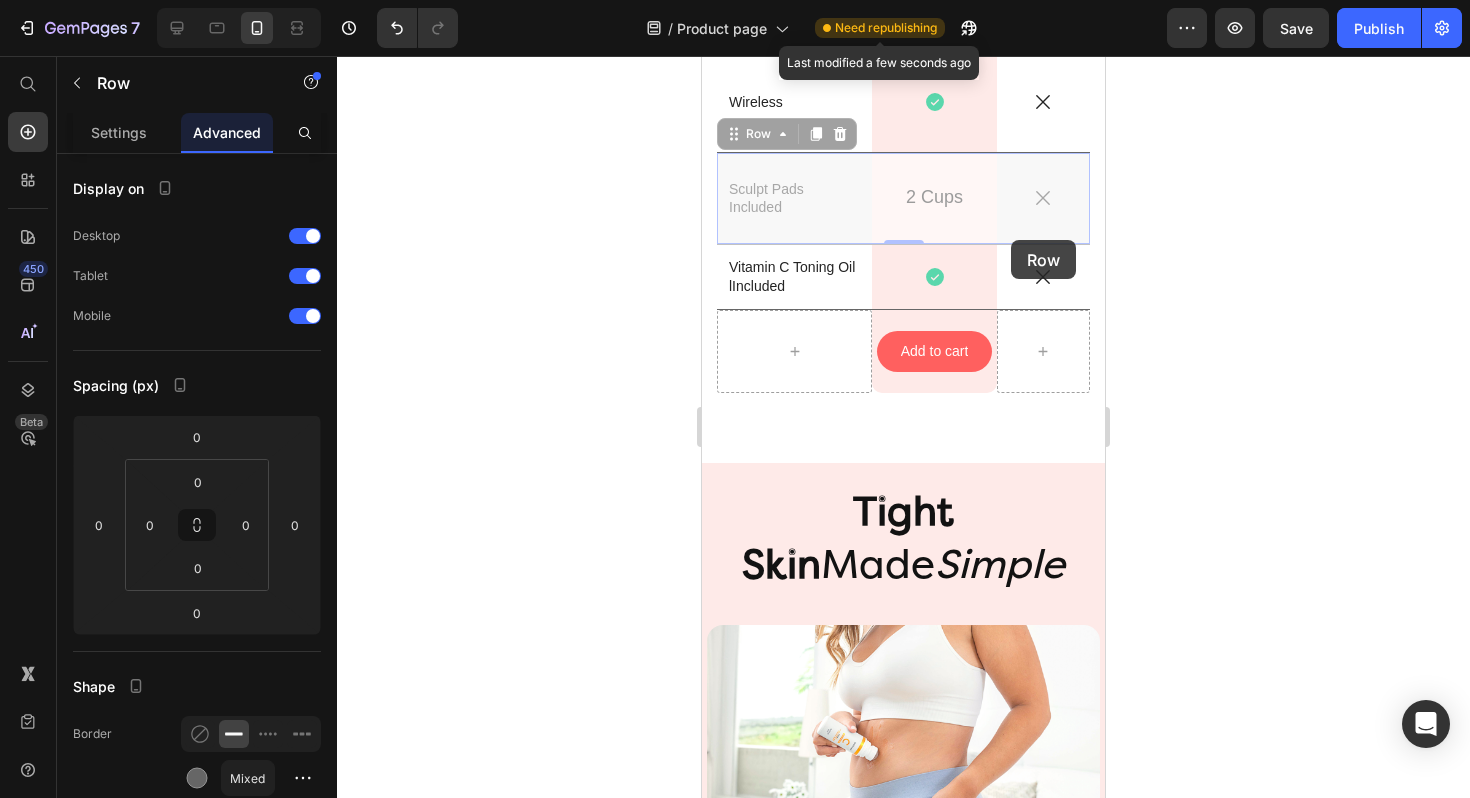 click on "Why we're the right choice Heading
Image Row Image Row Backed by Proven Results Text Block
Icon Row
Icon Row FDA Registered Text Block
Icon Row
Icon Row Money Back Guarantee Text Block 90-Day Text Block Row
Icon Row Wireless Text Block
Icon Row
Icon Row Sculpt Pads Included Text Block 2 Cups Text Block Row
Icon Row   0 Sculpt Pads Included Text Block 2 Cups Text Block Row
Icon Row   0 Vitamin C Toning Oil lIncluded Text Block
Icon Row
Icon Row
Add to cart Button Row
Row" at bounding box center (903, 47) 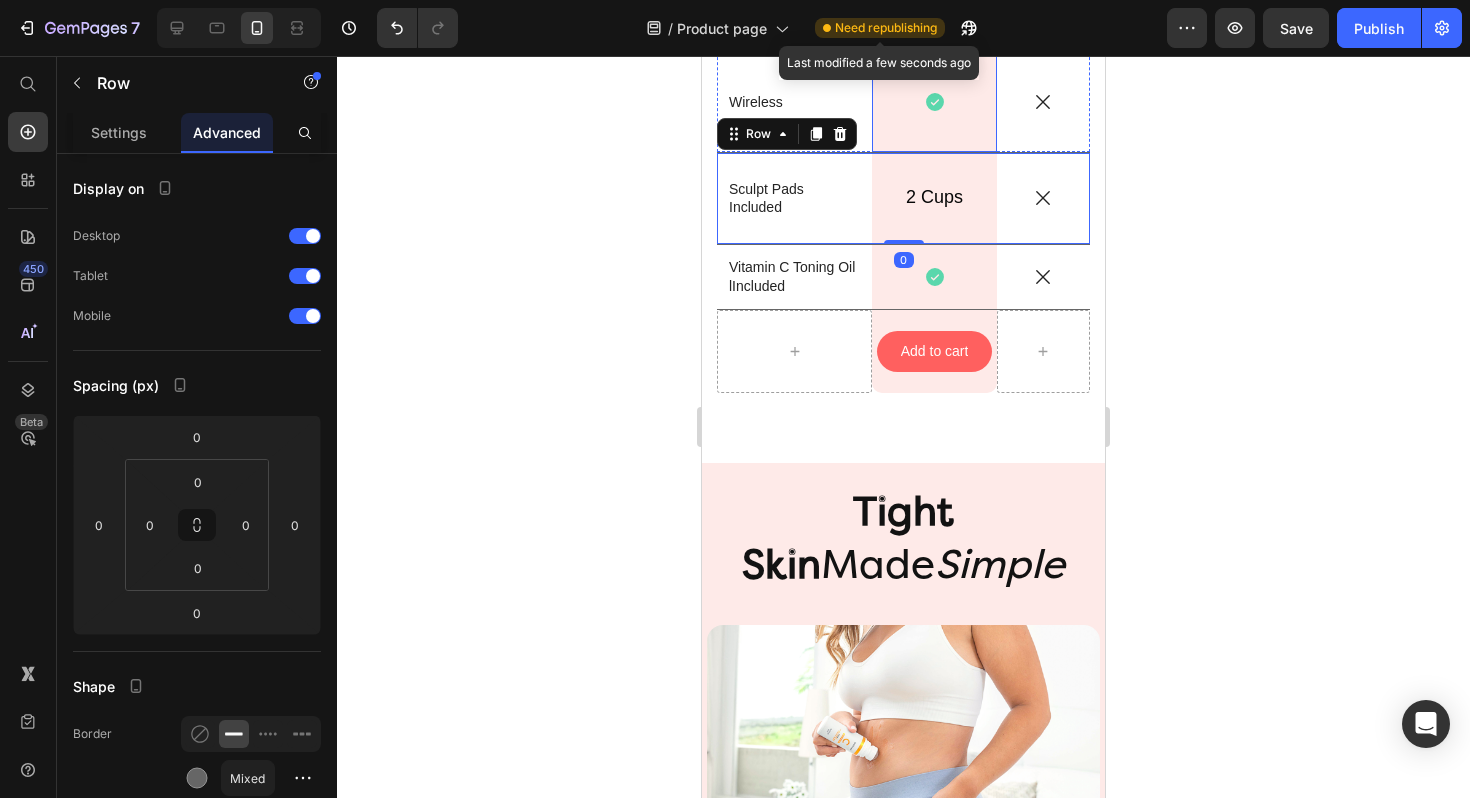 click on "Icon Row" at bounding box center (934, 102) 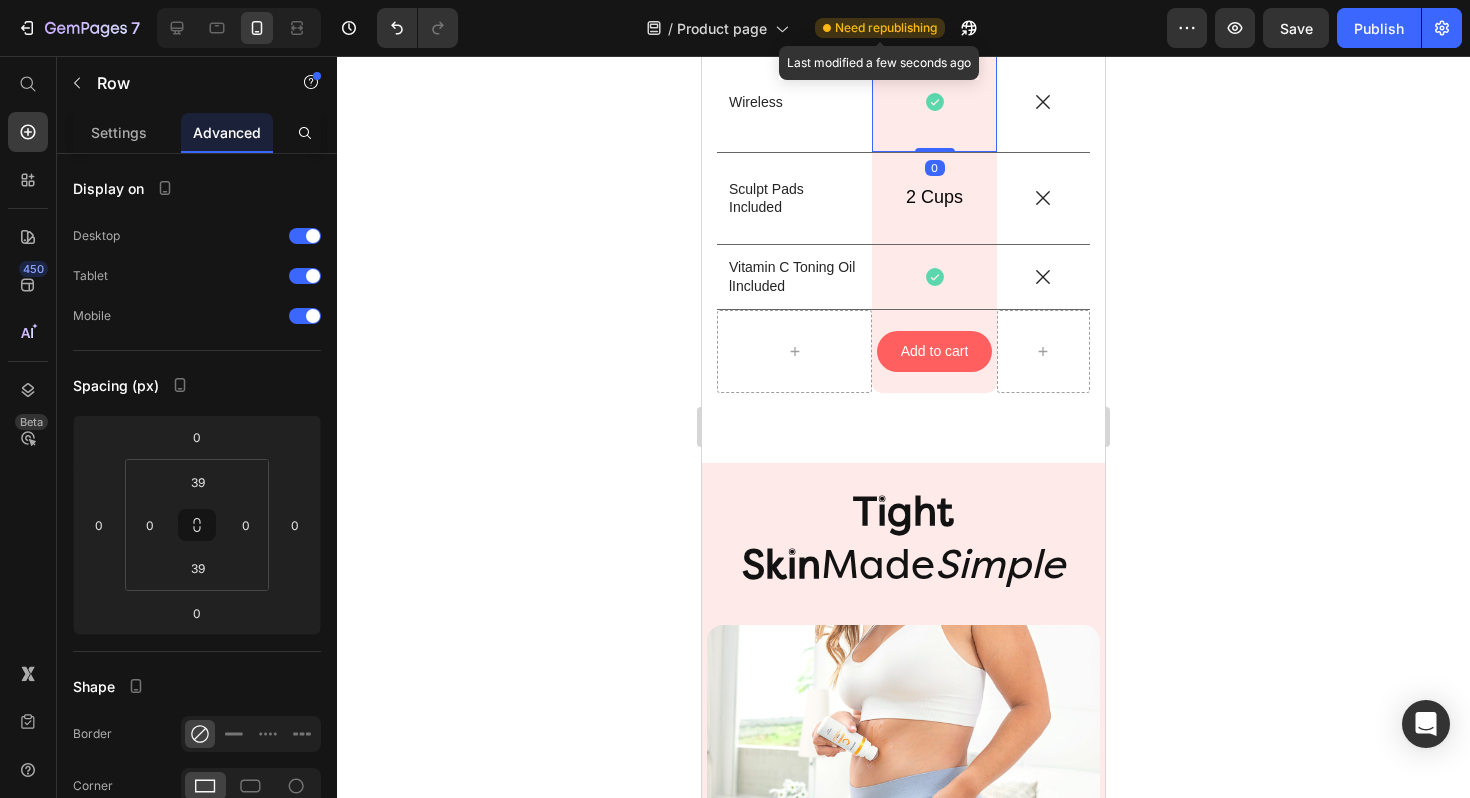 click on "Wireless Text Block" at bounding box center (794, 102) 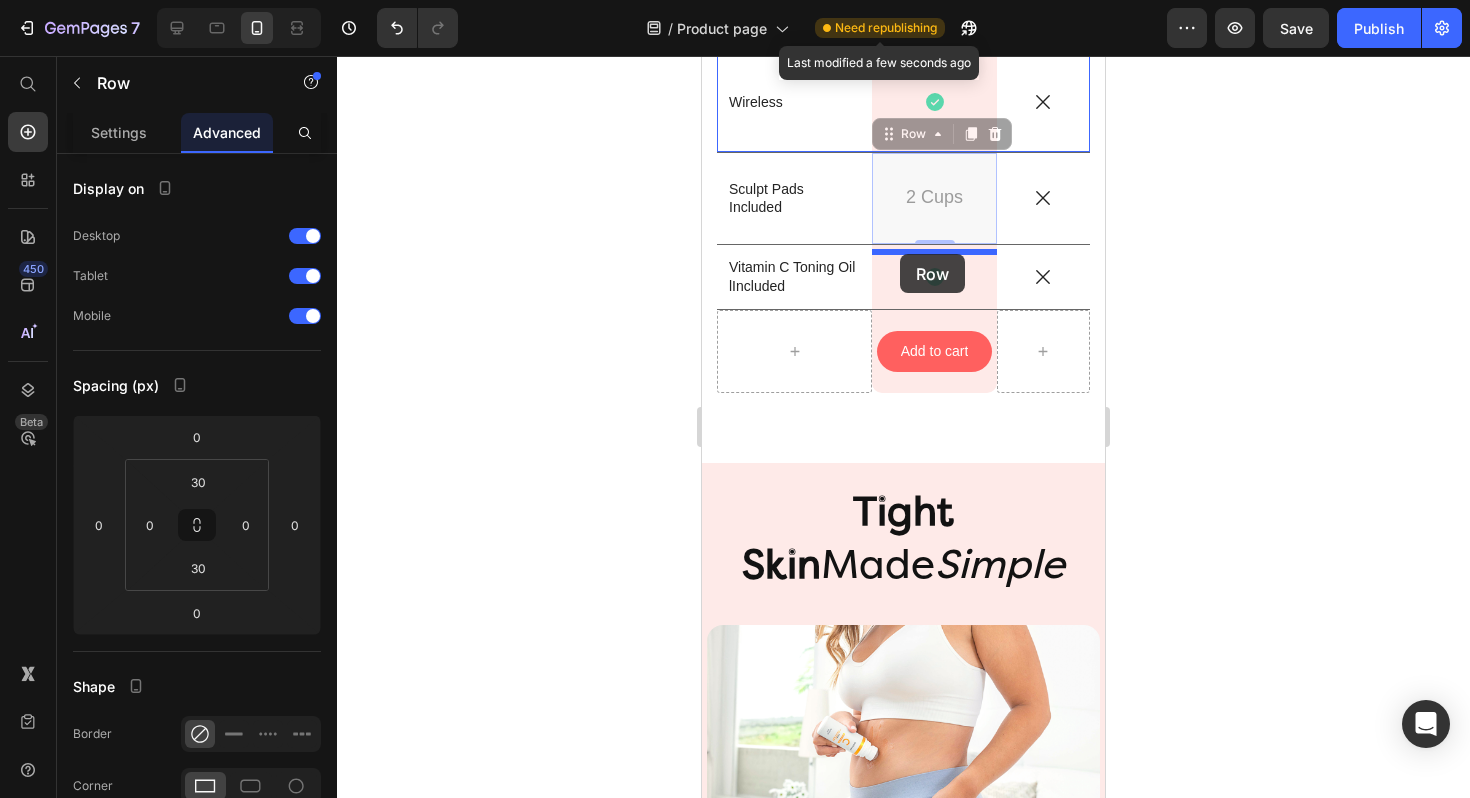drag, startPoint x: 899, startPoint y: 248, endPoint x: 900, endPoint y: 272, distance: 24.020824 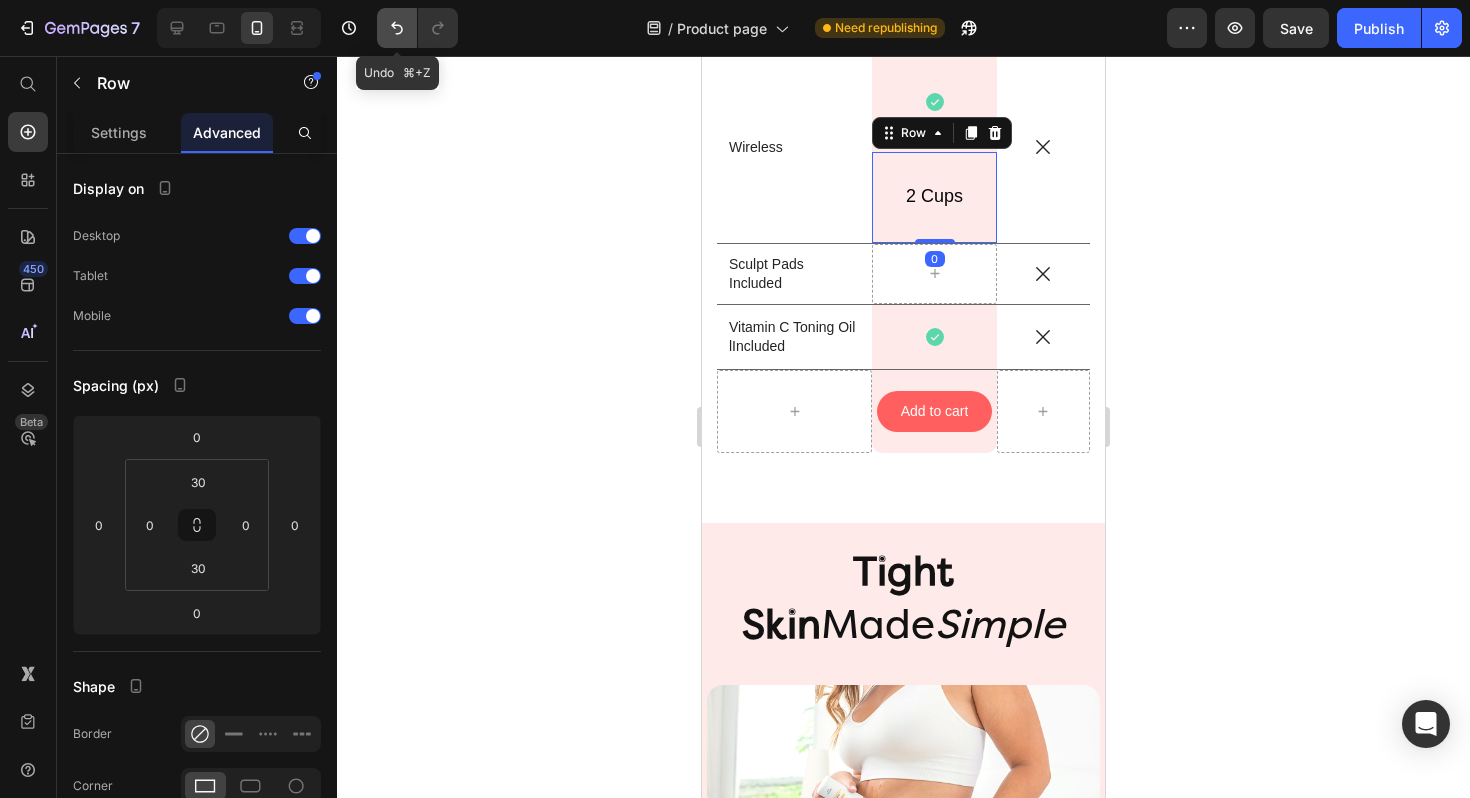 click 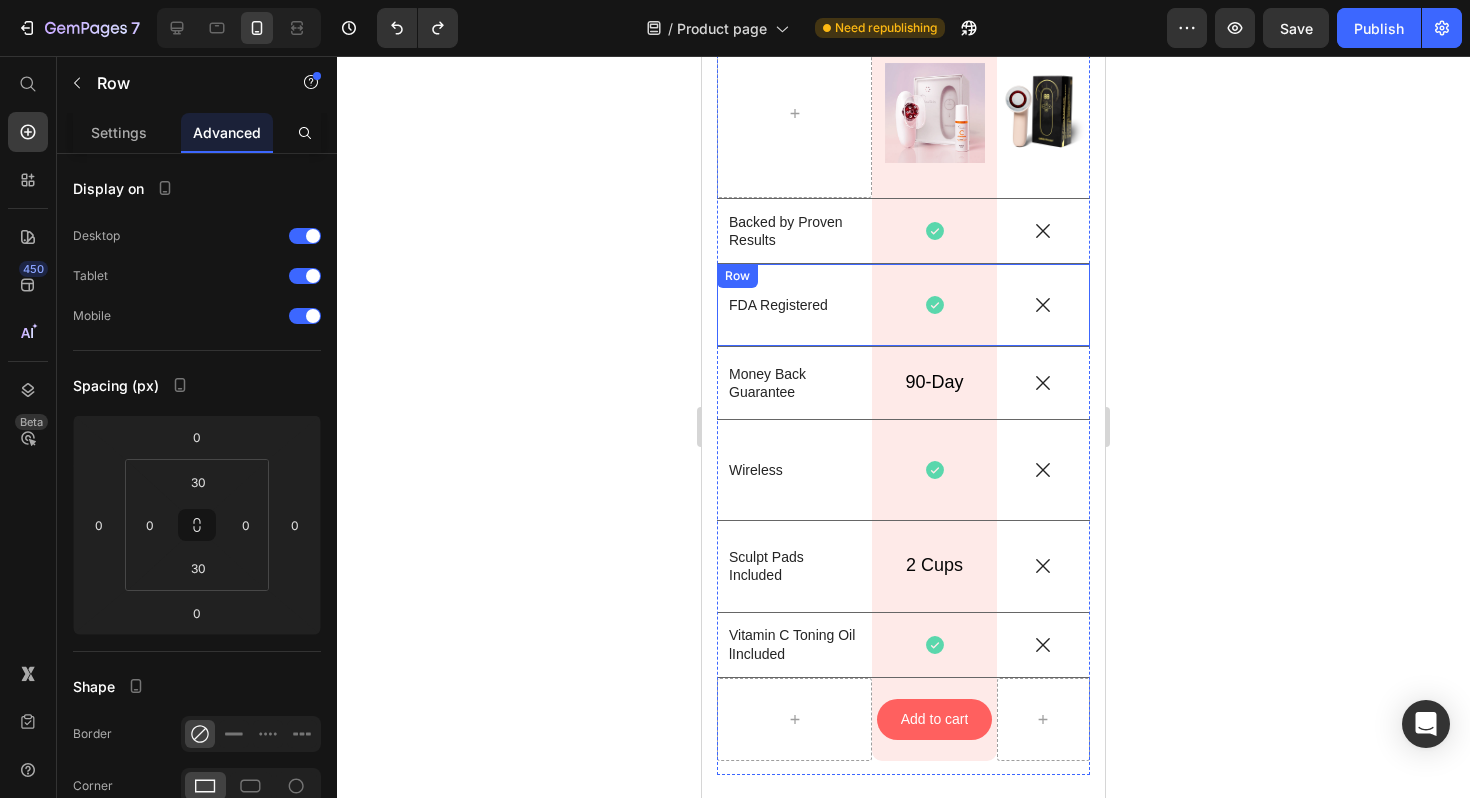 scroll, scrollTop: 5417, scrollLeft: 0, axis: vertical 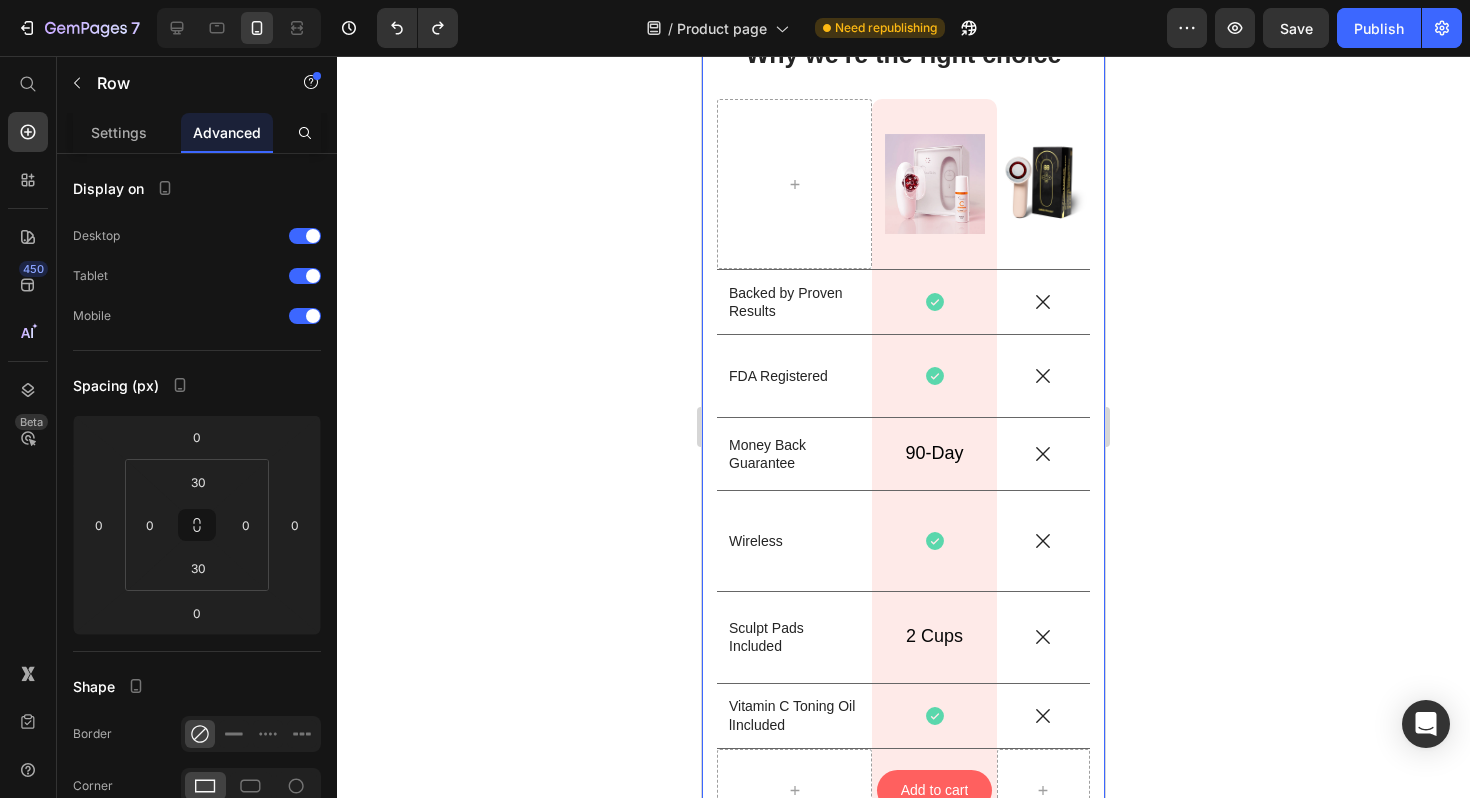 click on "Why we're the right choice Heading
Image Row Image Row Backed by Proven Results Text Block
Icon Row
Icon Row FDA Registered Text Block
Icon Row
Icon Row Money Back Guarantee Text Block 90-Day Text Block Row
Icon Row Wireless Text Block
Icon Row
Icon Row Sculpt Pads Included Text Block 2 Cups Text Block Row
Icon Row Vitamin C Toning Oil lIncluded Text Block
Icon Row
Icon Row
Add to cart Button Row
Row Row Section 13" at bounding box center (903, 429) 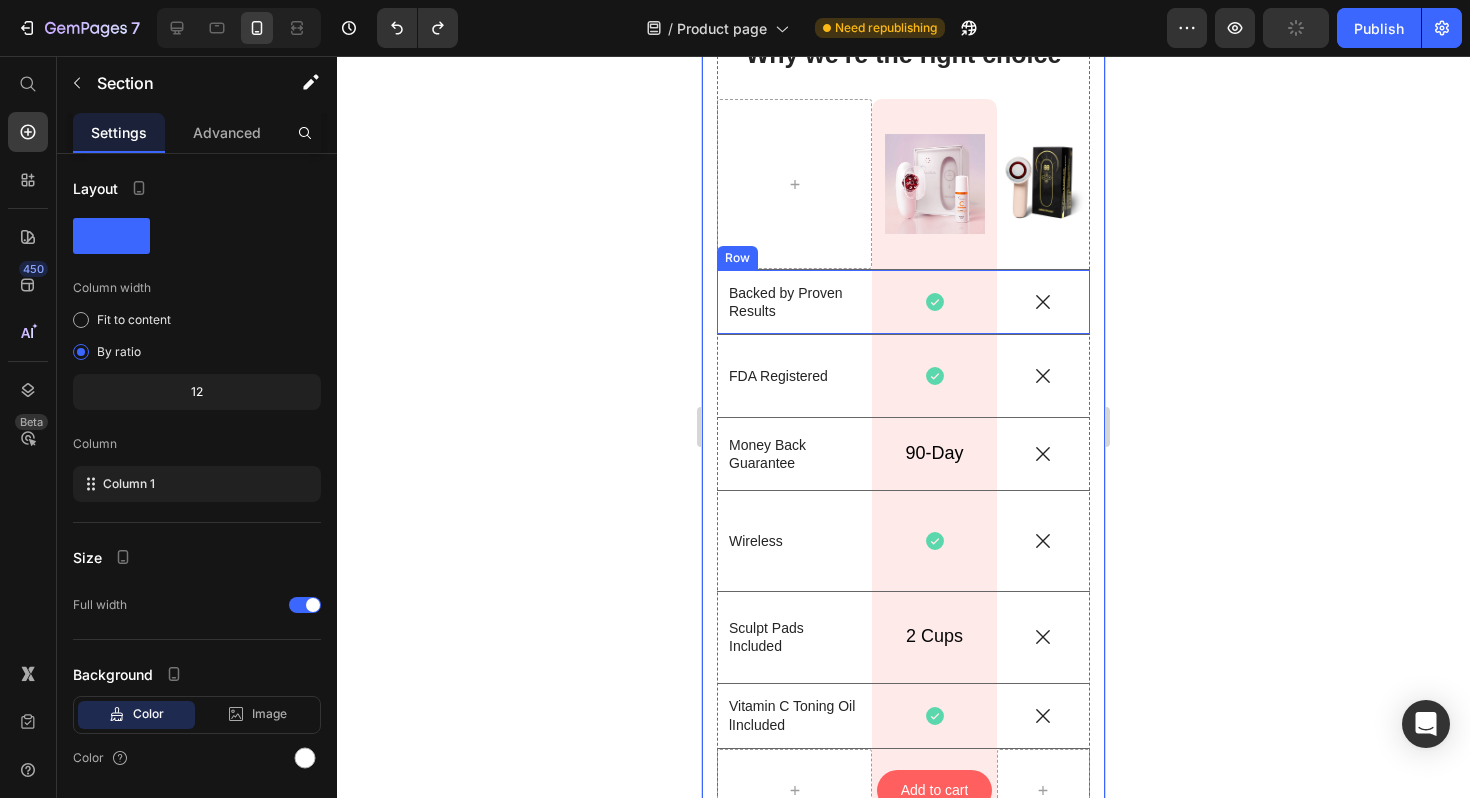click on "Backed by Proven Results Text Block" at bounding box center (794, 302) 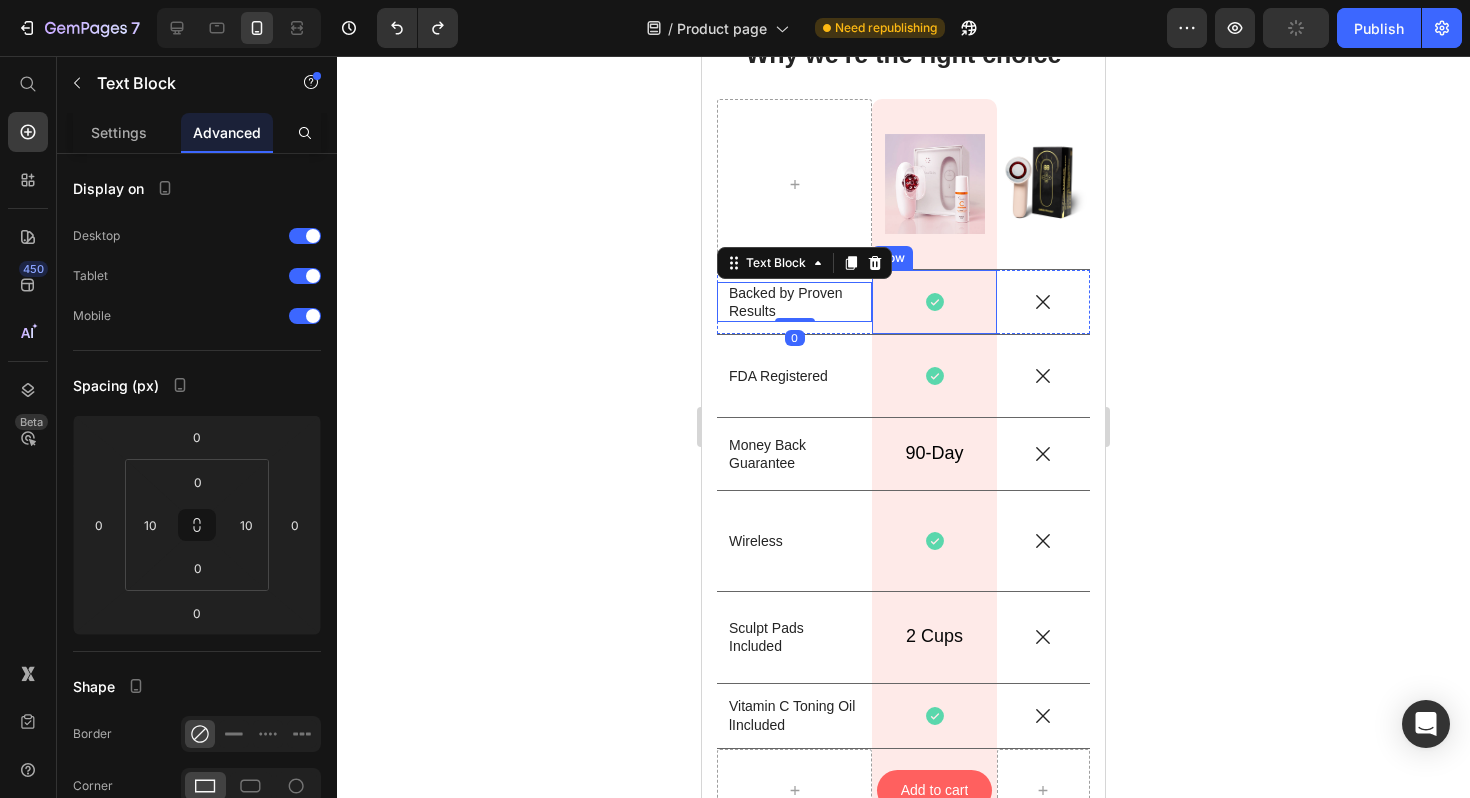 click on "Icon Row" at bounding box center (934, 302) 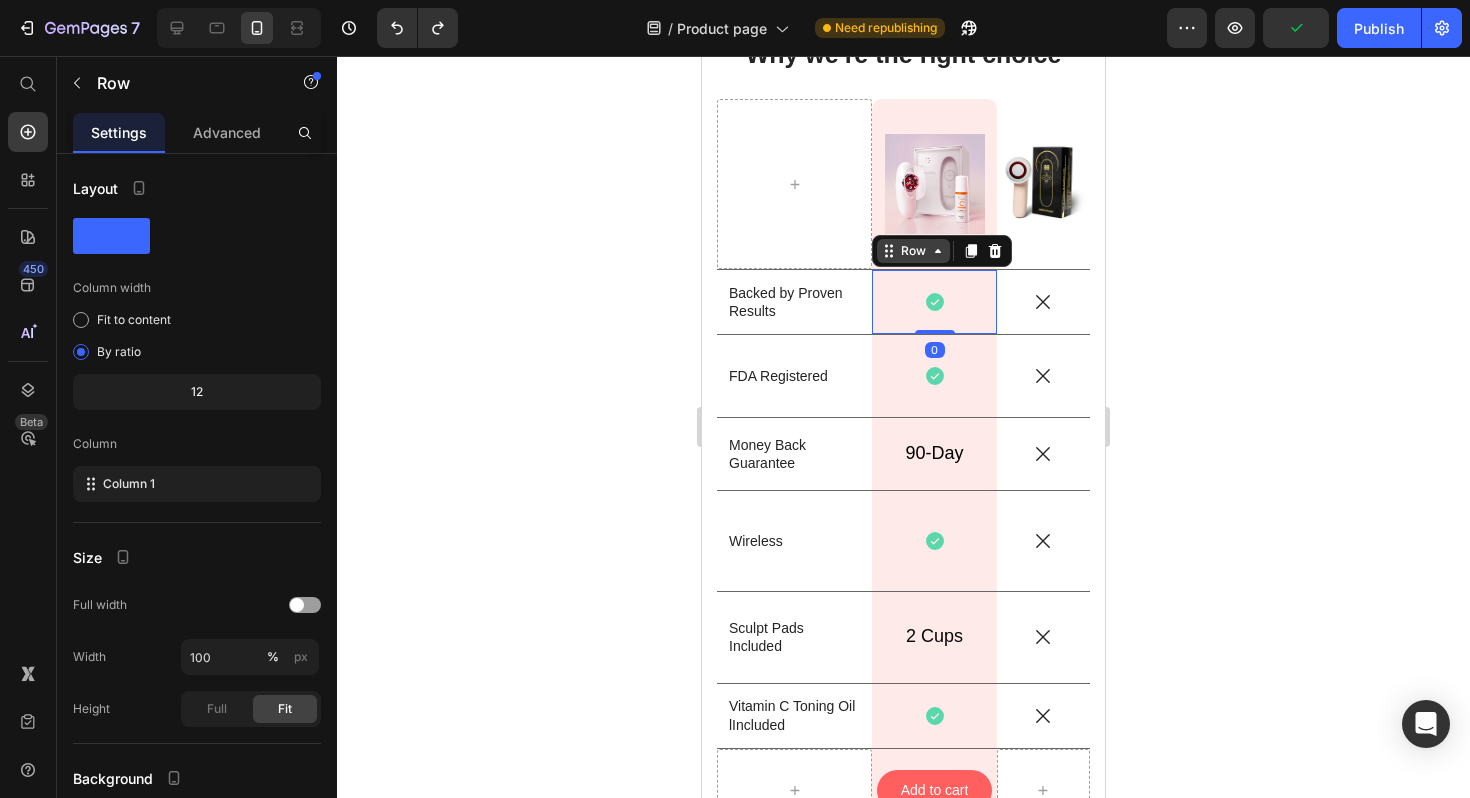 click on "Row" at bounding box center (913, 251) 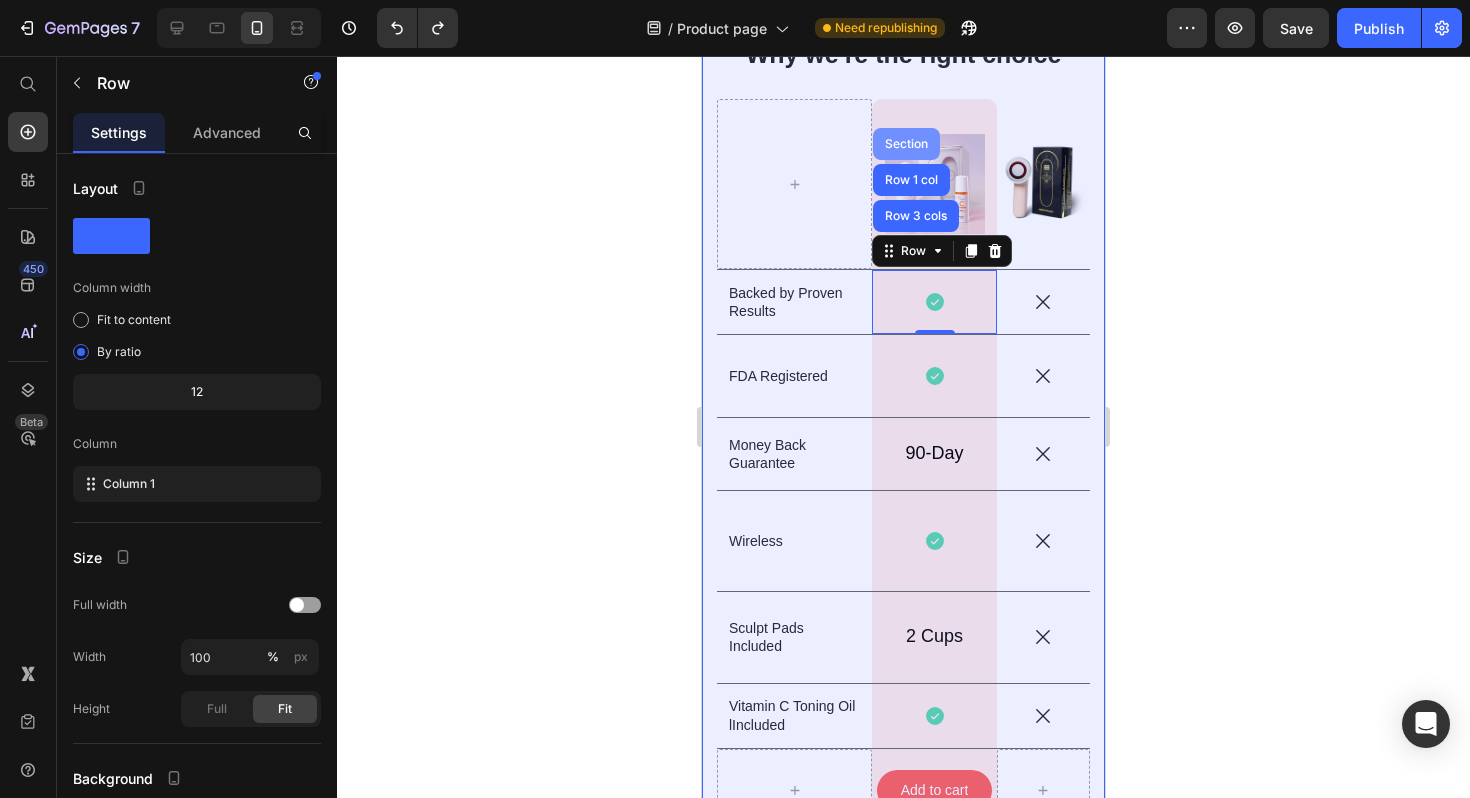 click on "Section" at bounding box center (906, 144) 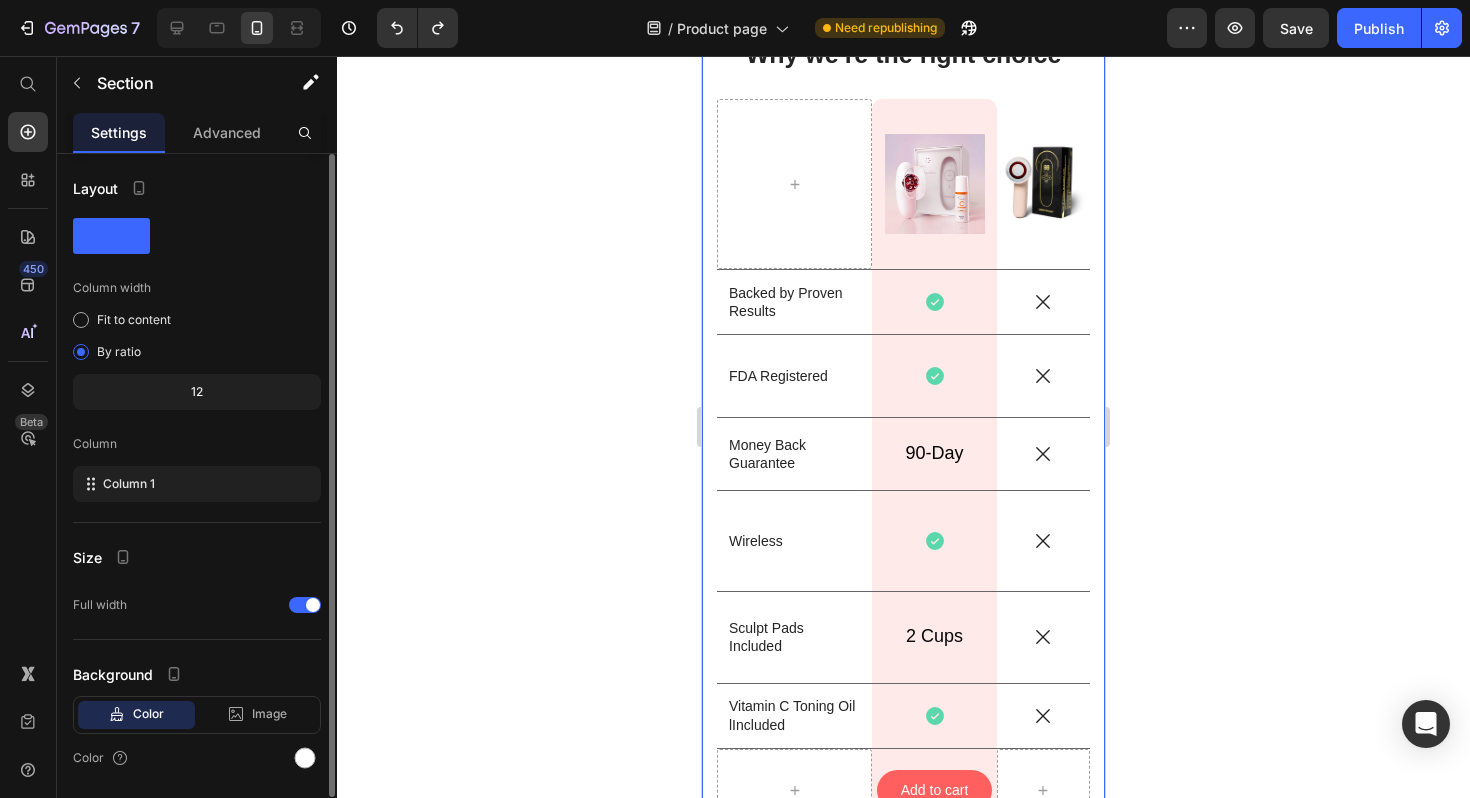 click on "12" 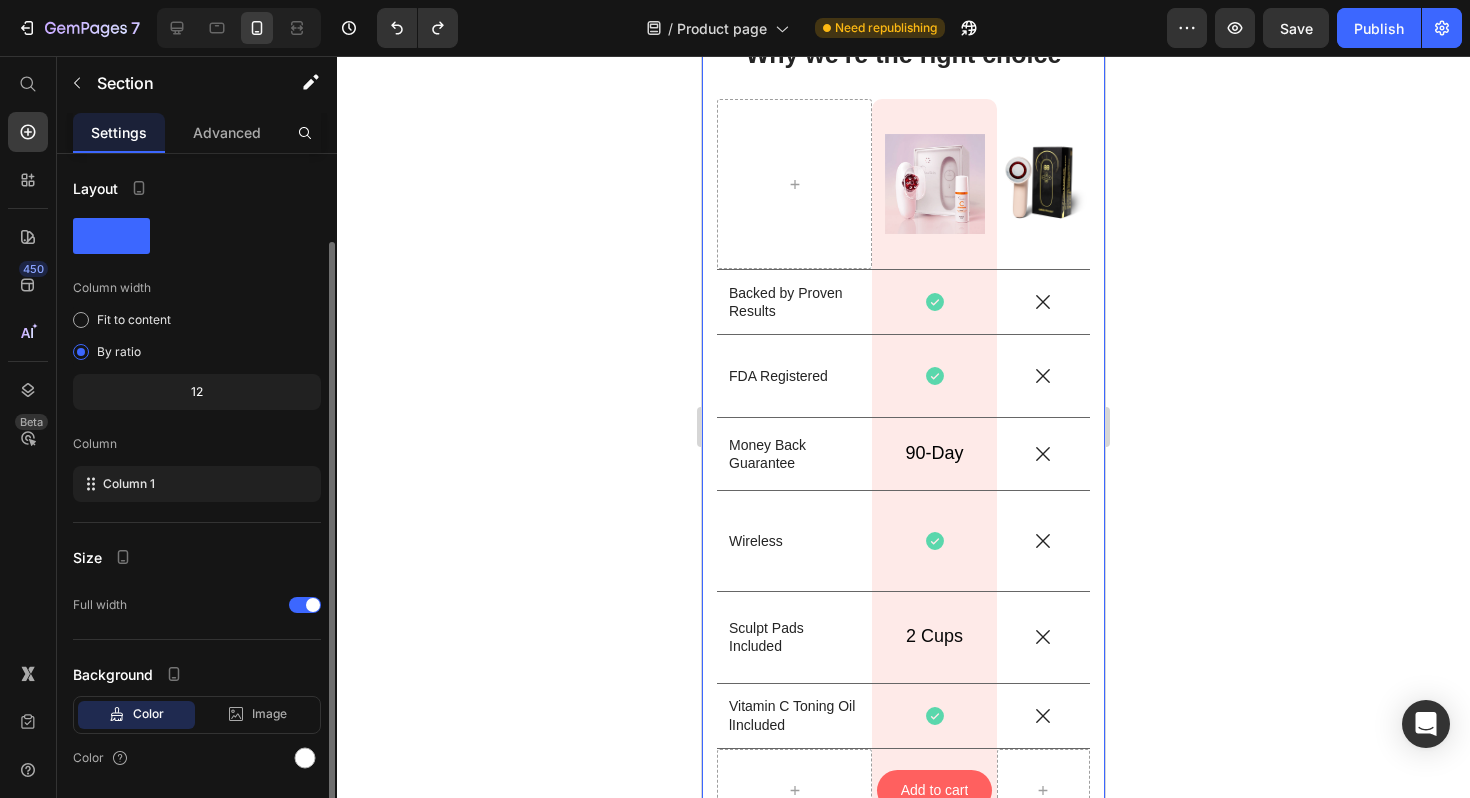 scroll, scrollTop: 63, scrollLeft: 0, axis: vertical 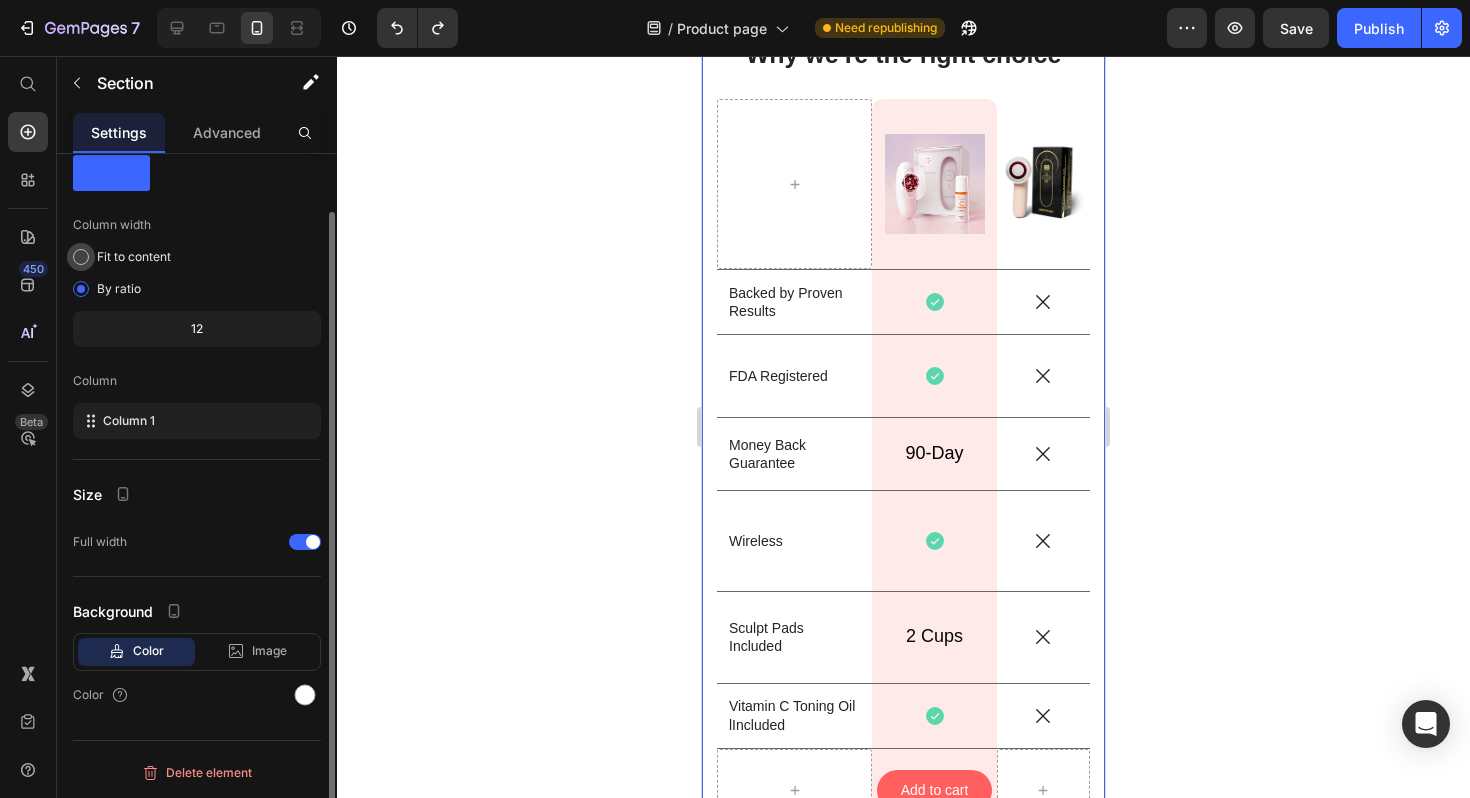 click at bounding box center [81, 257] 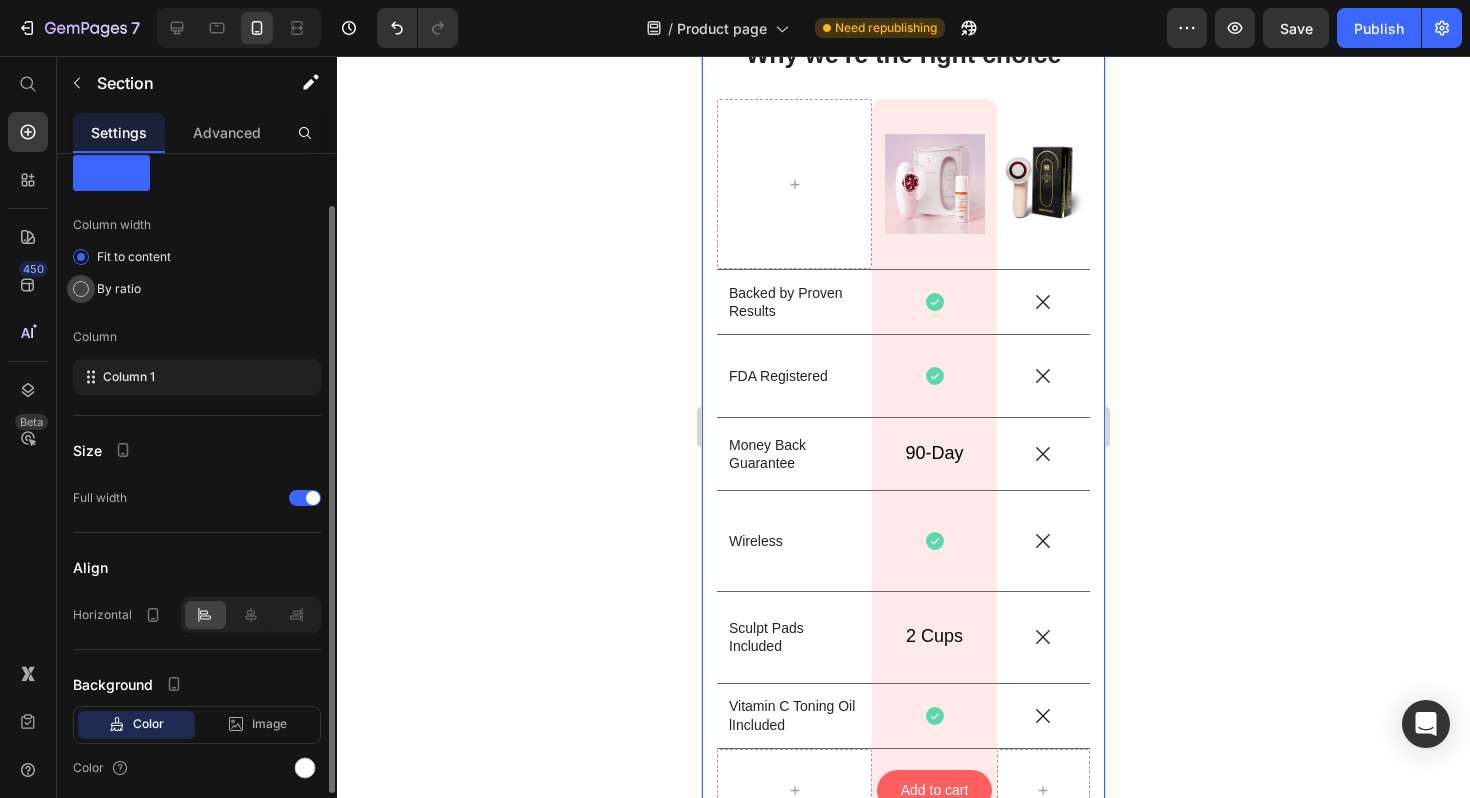 click at bounding box center (81, 289) 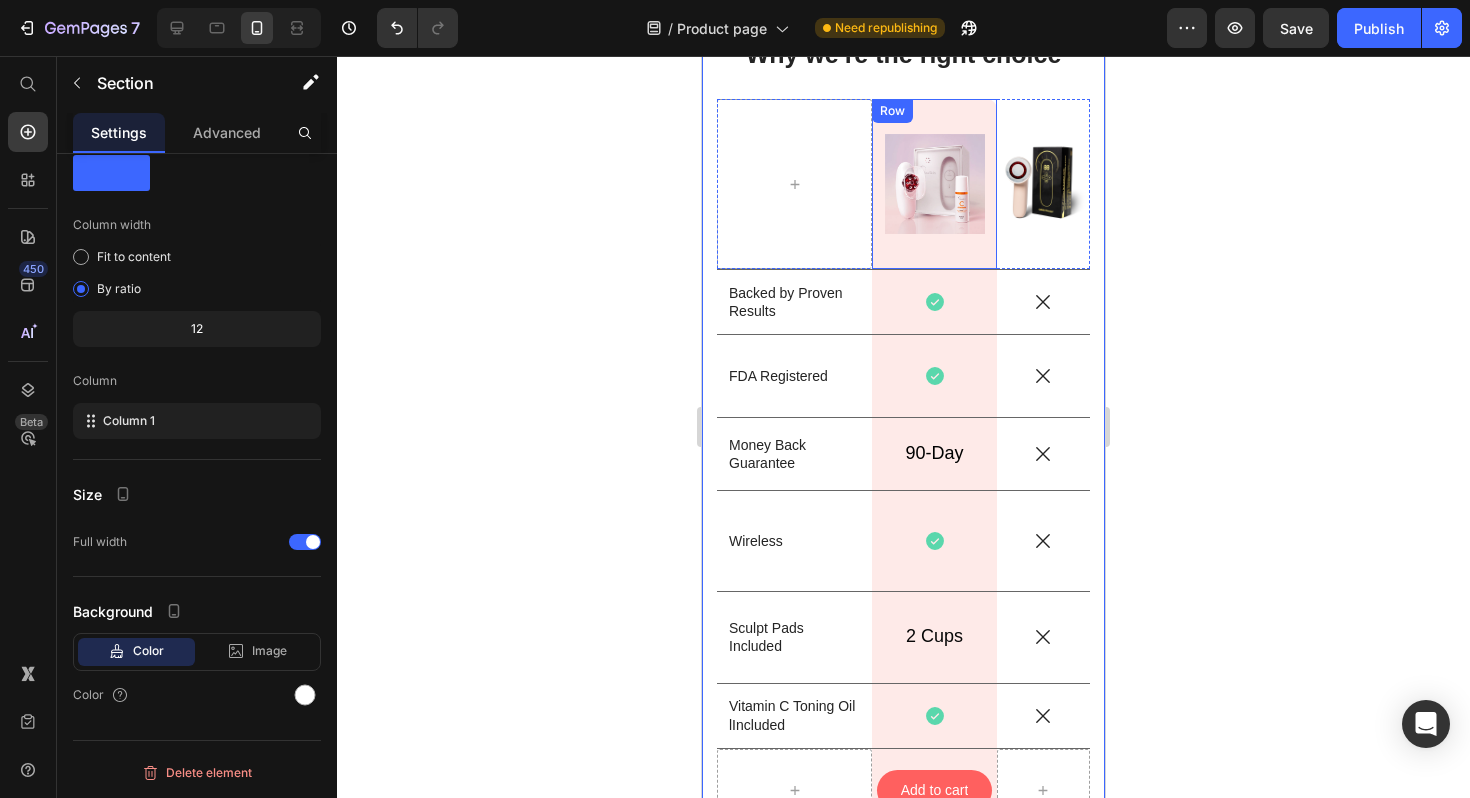 click on "Image Row" at bounding box center (934, 184) 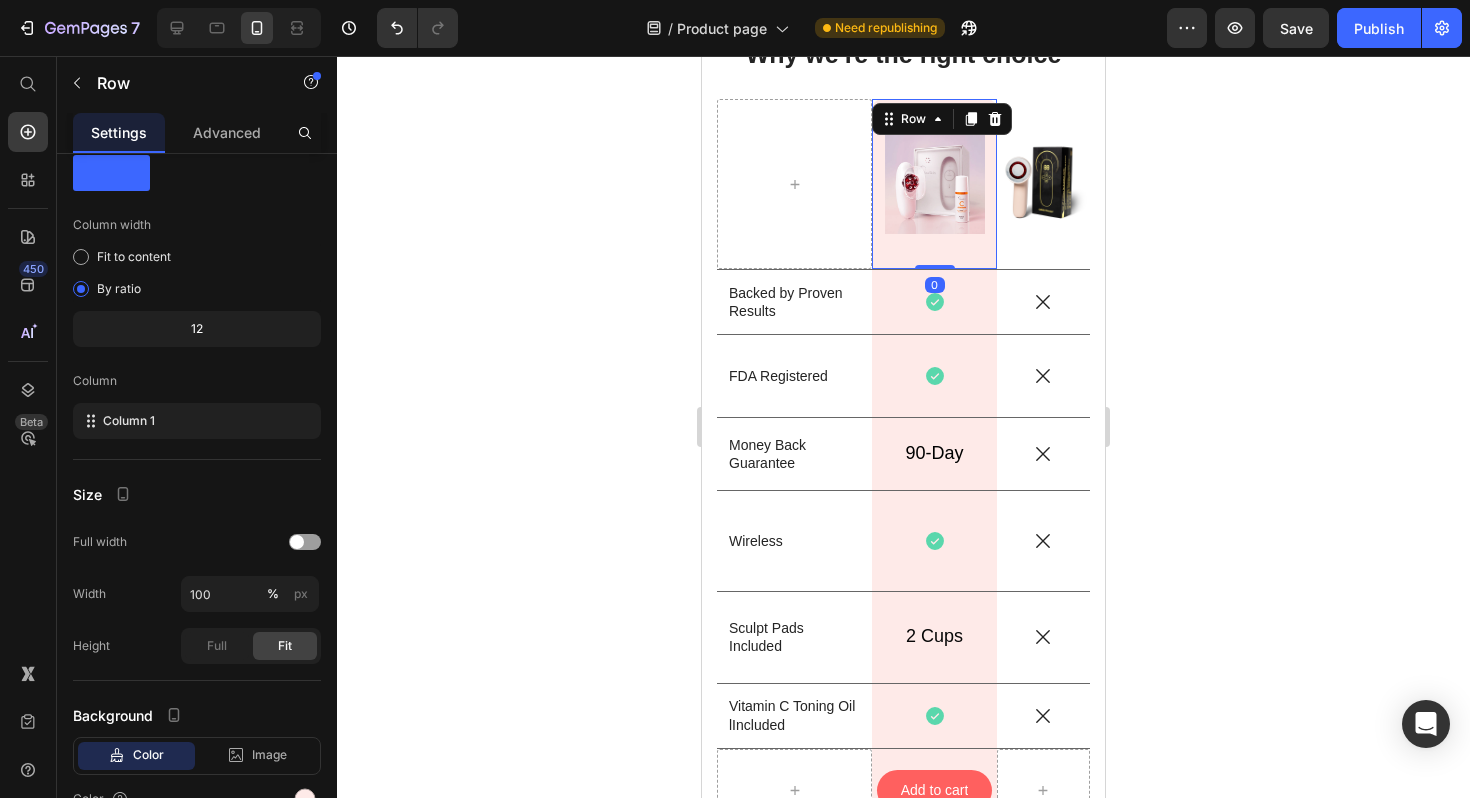 scroll, scrollTop: 0, scrollLeft: 0, axis: both 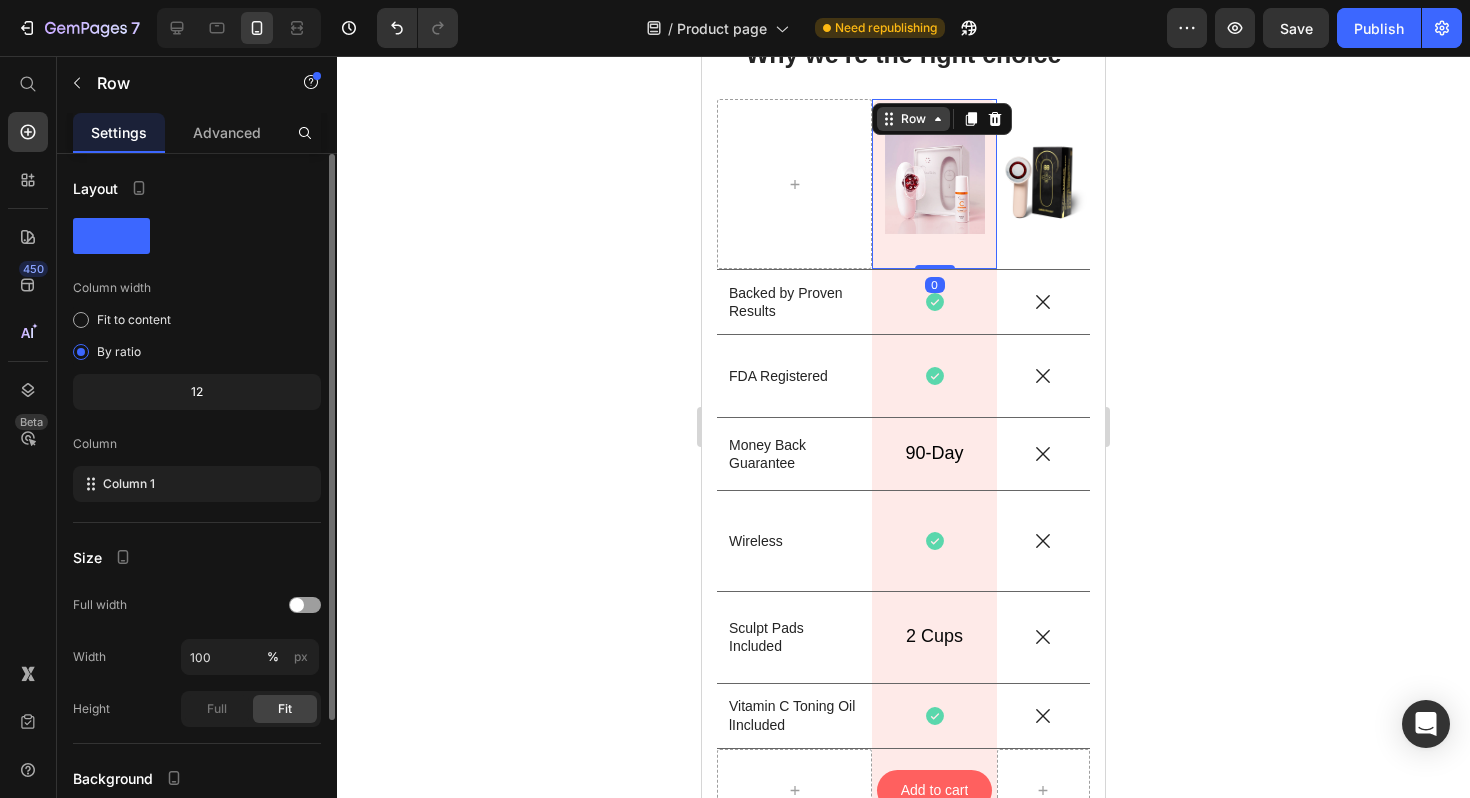 click 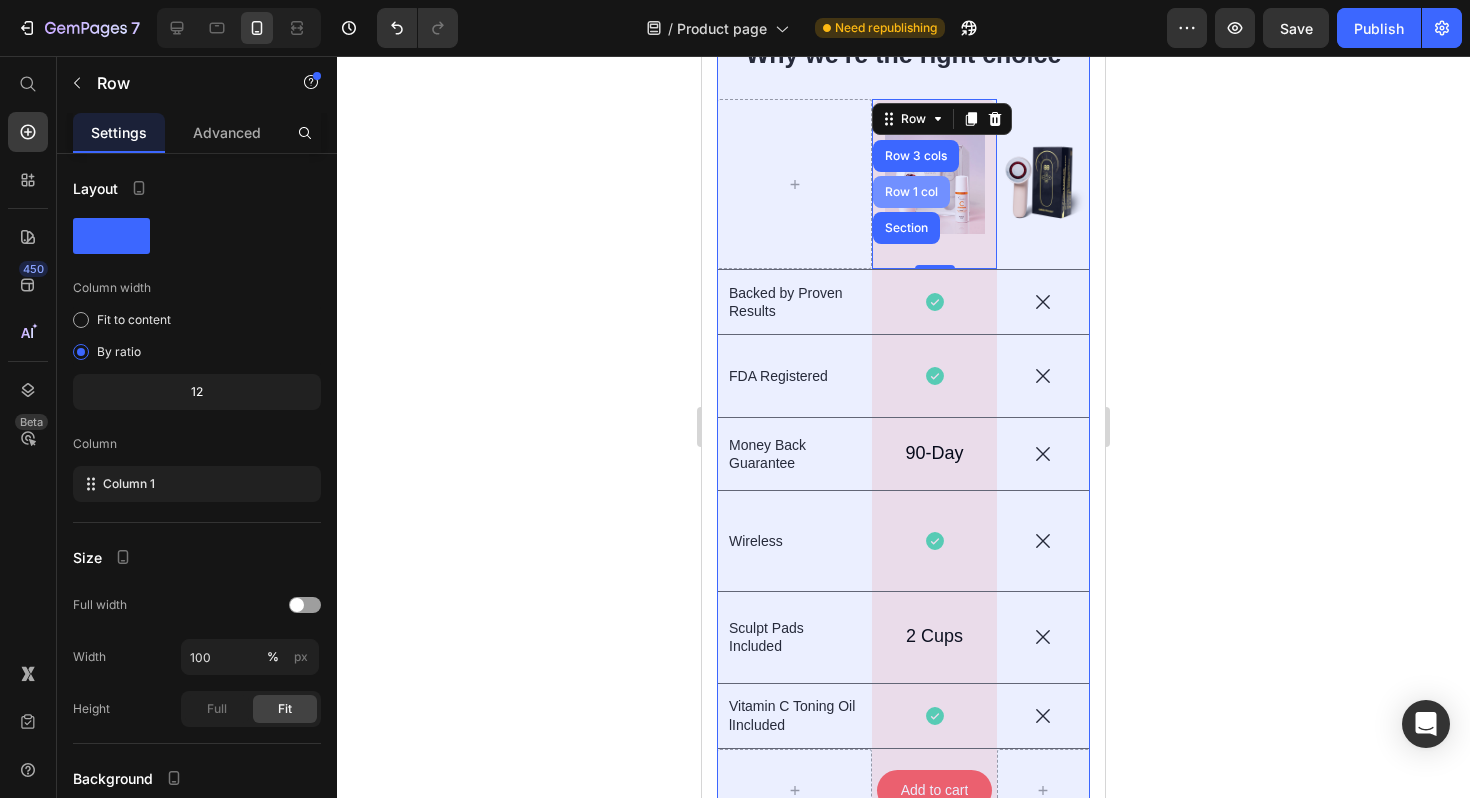 click on "Row 1 col" at bounding box center [911, 192] 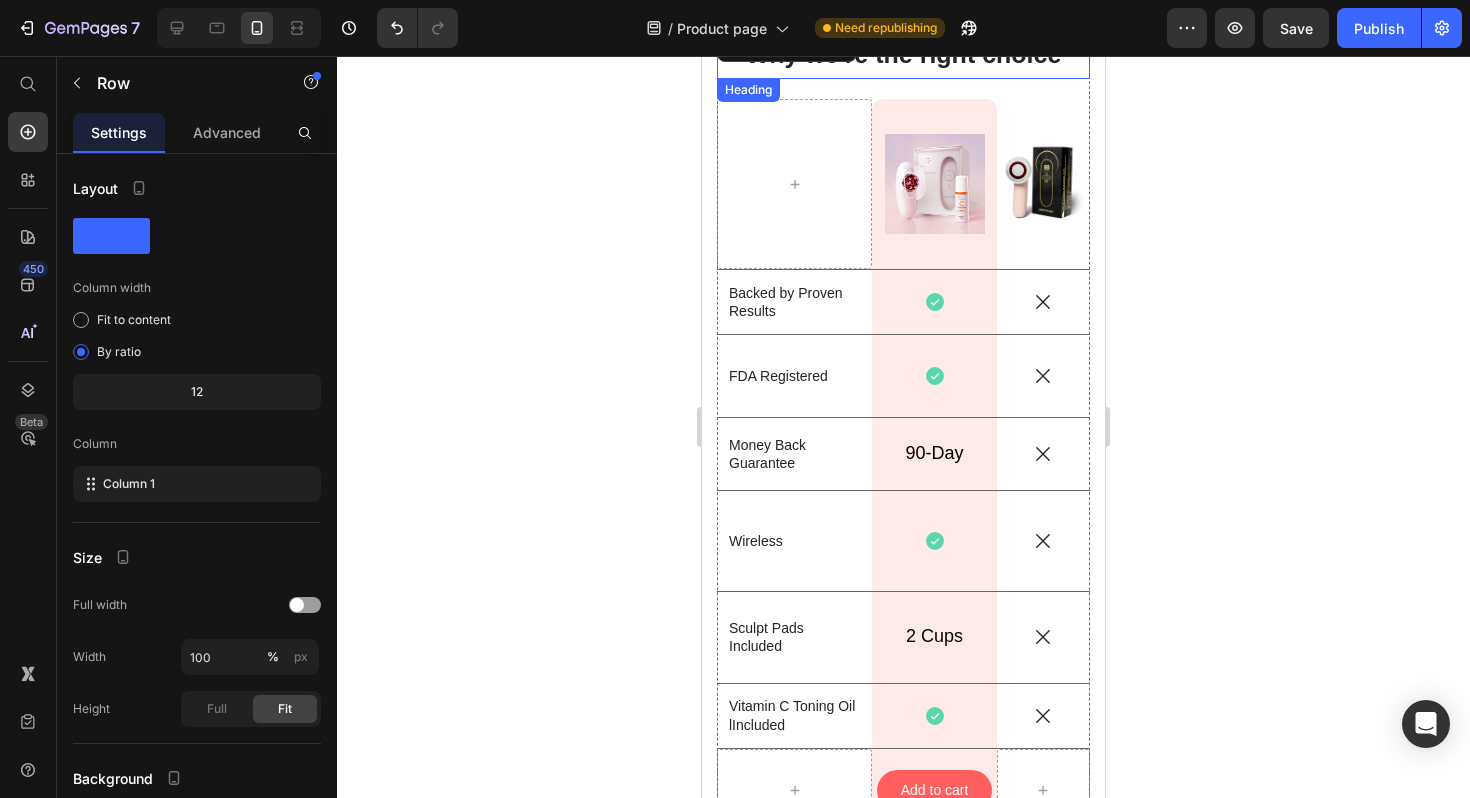 click on "Why we're the right choice" at bounding box center [903, 53] 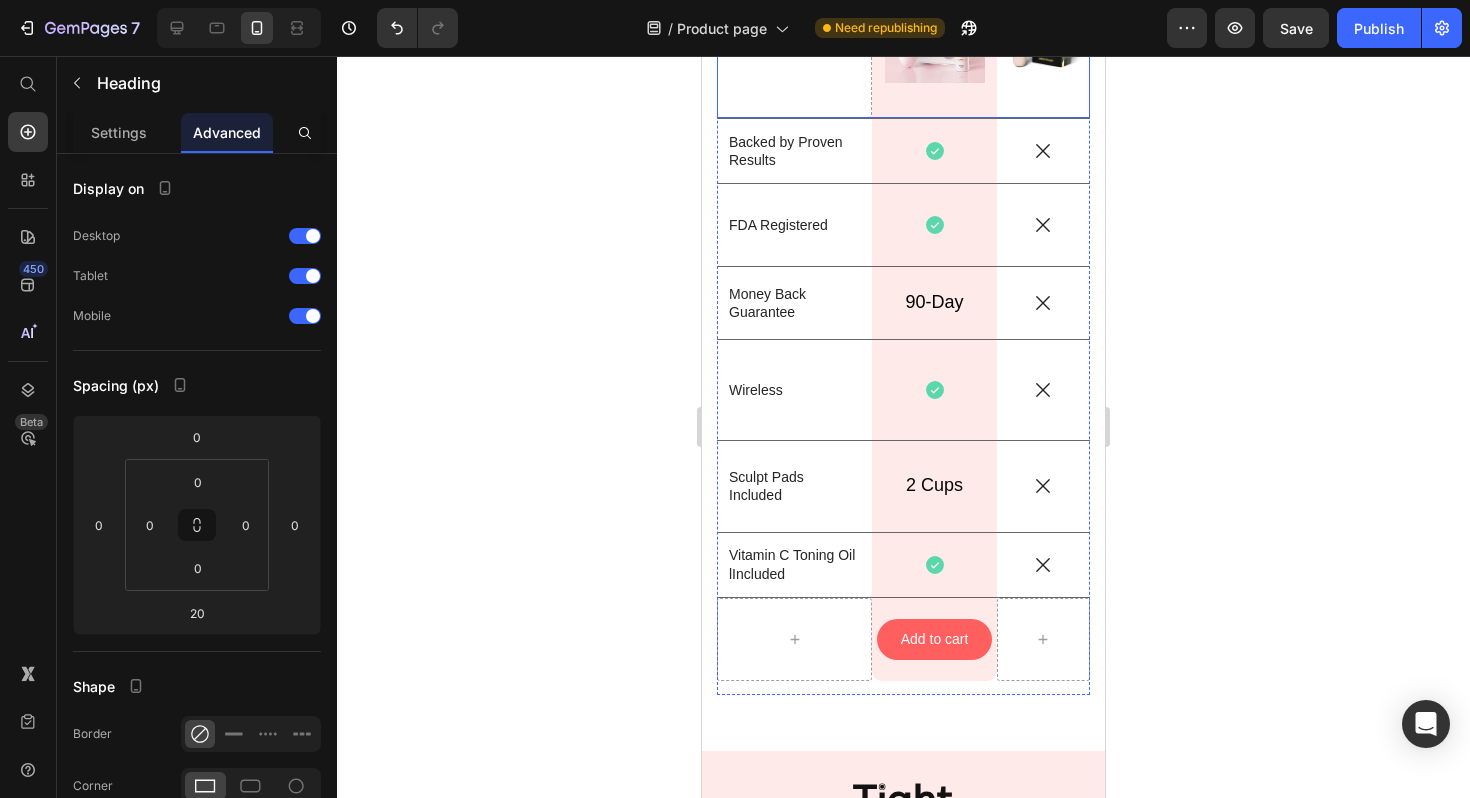 scroll, scrollTop: 5618, scrollLeft: 0, axis: vertical 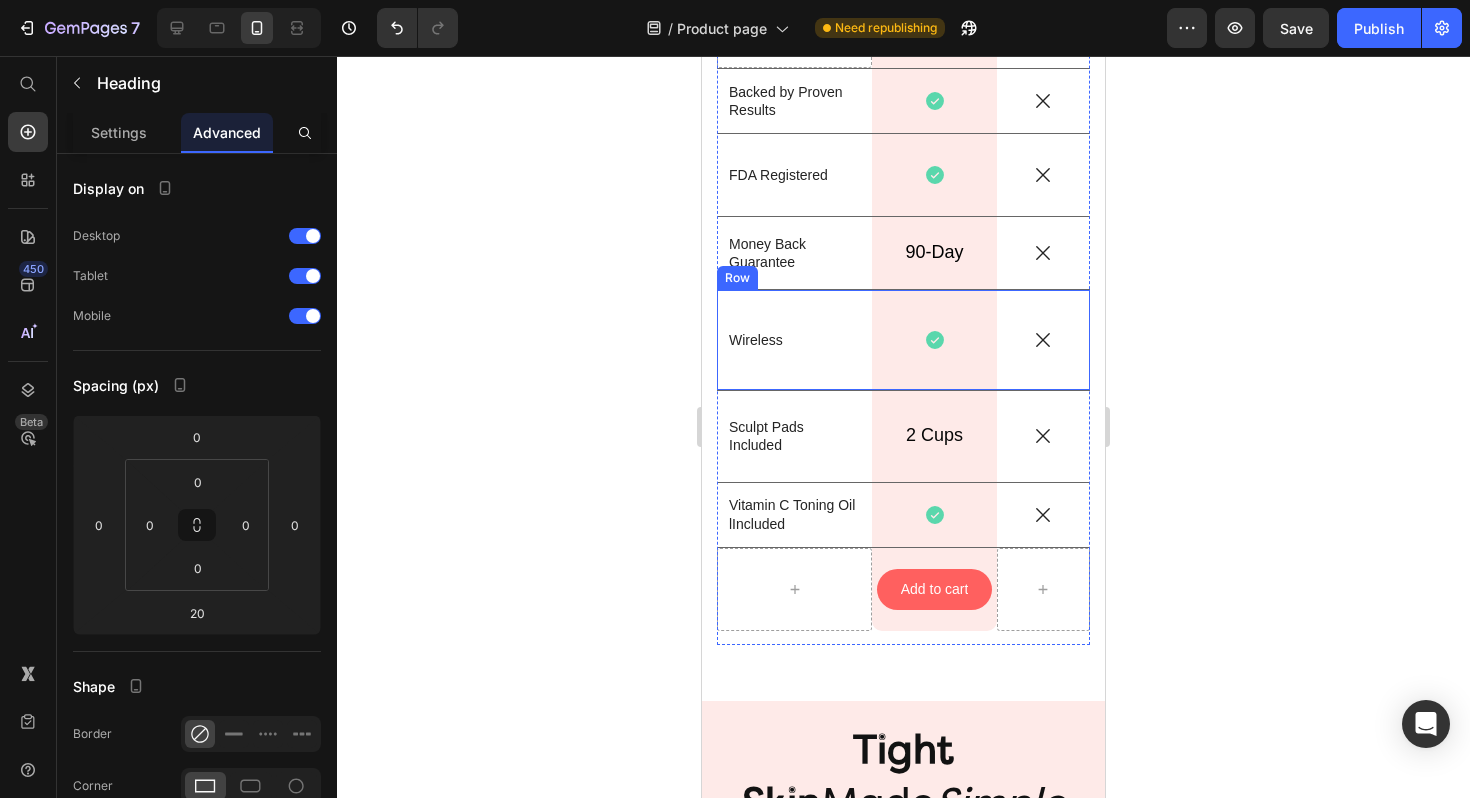 click on "Wireless Text Block" at bounding box center (794, 340) 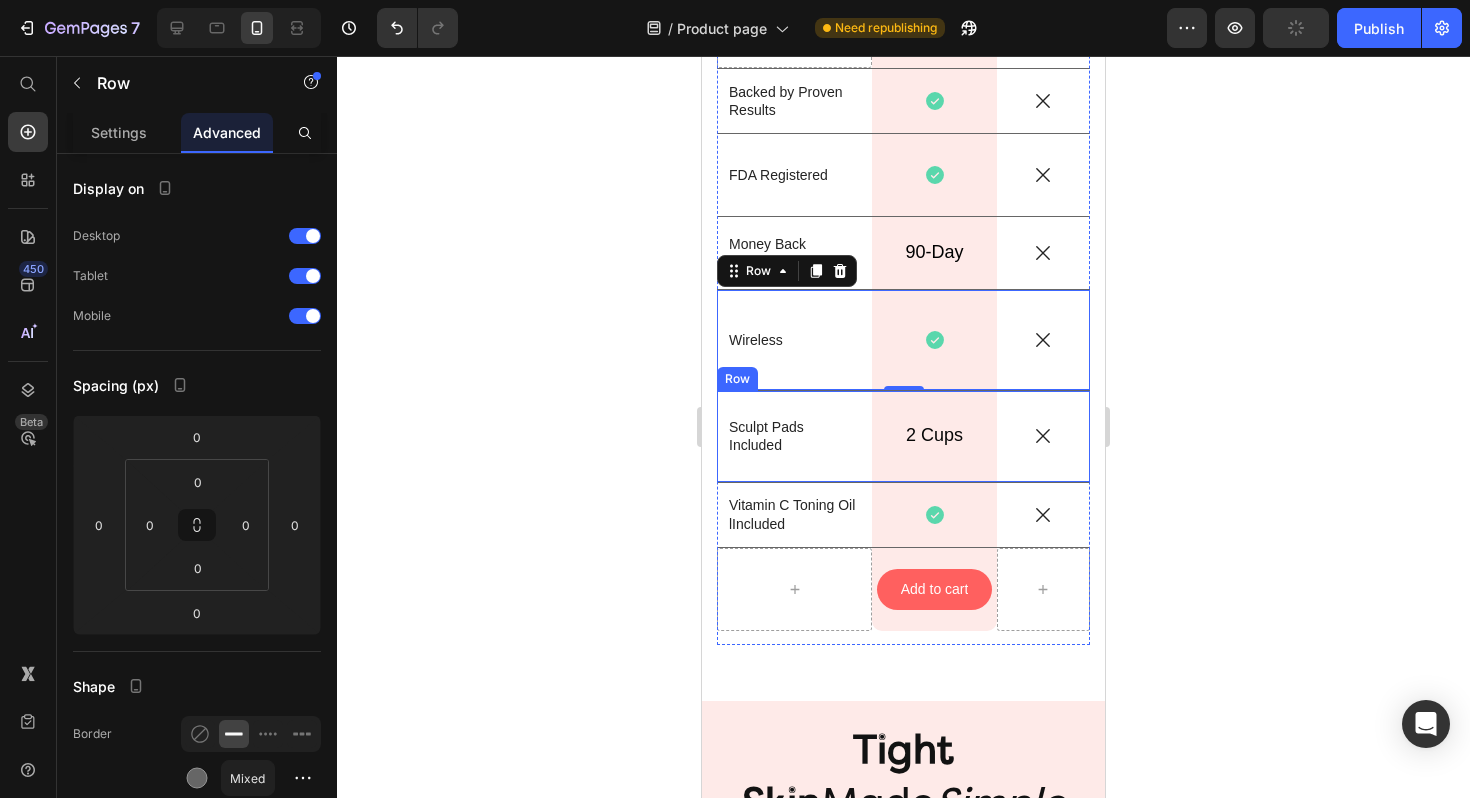 click on "Sculpt Pads Included Text Block" at bounding box center [794, 436] 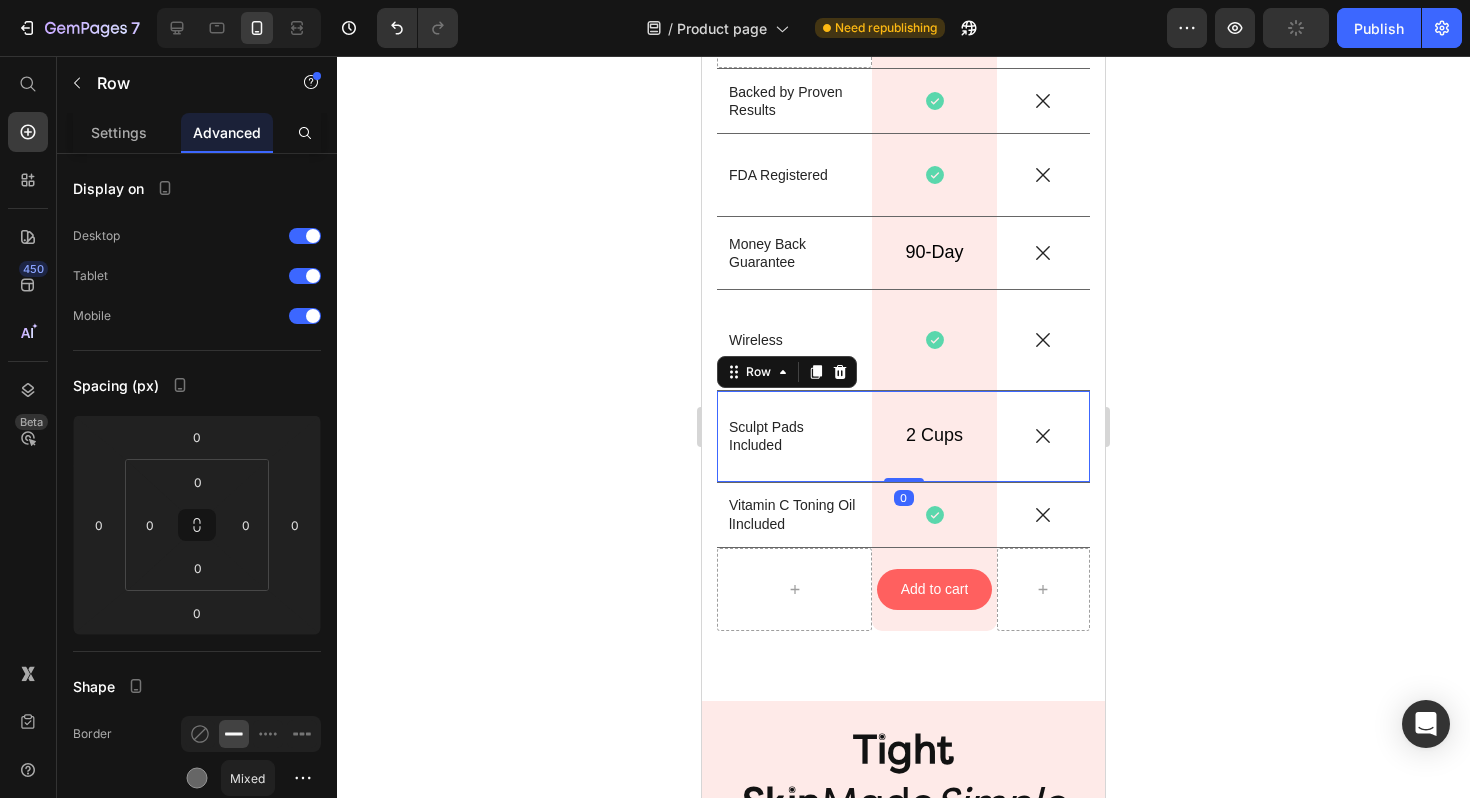click on "Sculpt Pads Included Text Block" at bounding box center (794, 436) 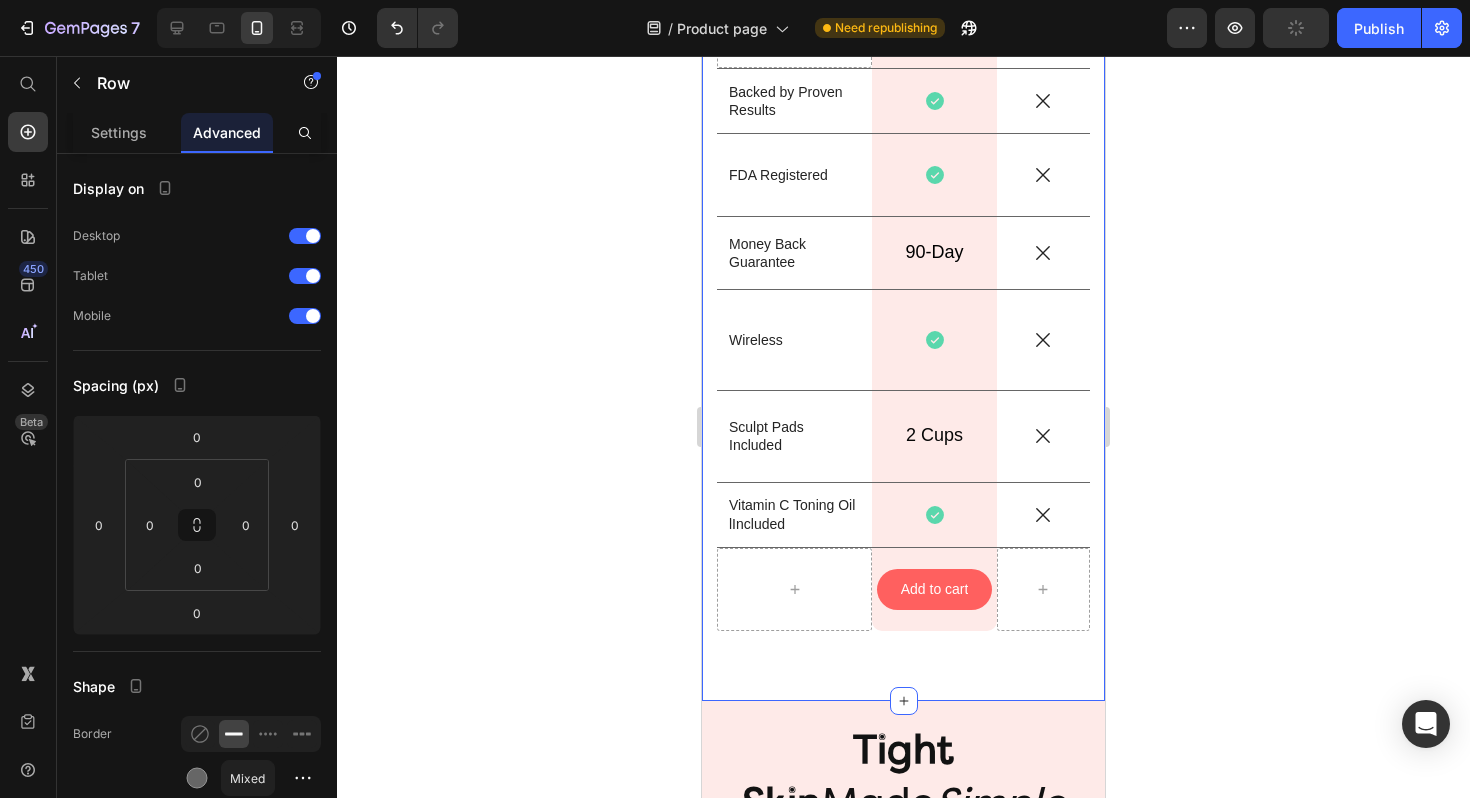 click on "Why we're the right choice Heading
Image Row Image Row Backed by Proven Results Text Block
Icon Row
Icon Row FDA Registered Text Block
Icon Row
Icon Row Money Back Guarantee Text Block 90-Day Text Block Row
Icon Row Wireless Text Block
Icon Row
Icon Row Sculpt Pads Included Text Block 2 Cups Text Block Row
Icon Row   0 Vitamin C Toning Oil lIncluded Text Block
Icon Row
Icon Row
Add to cart Button Row
Row Row Section 13" at bounding box center [903, 228] 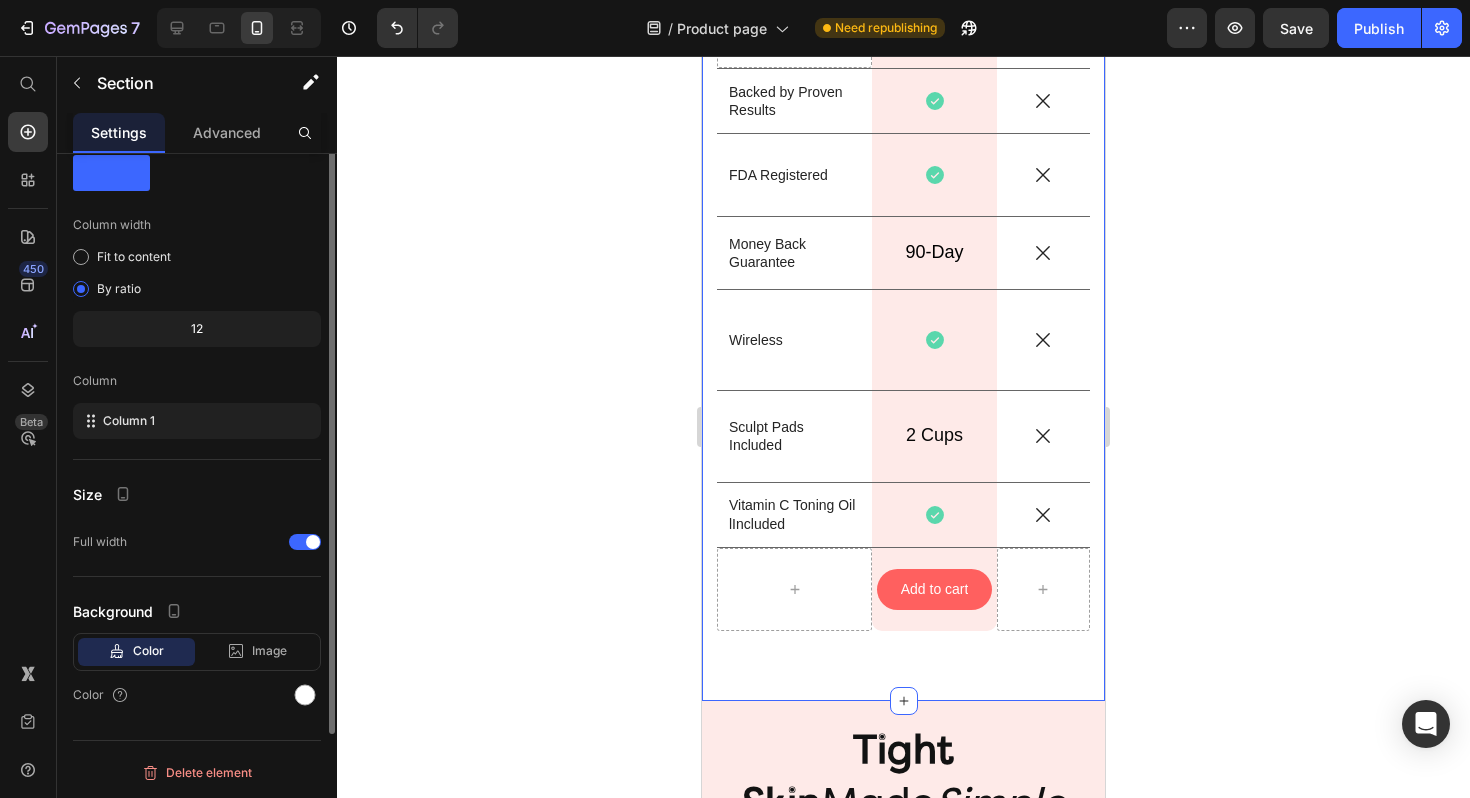 scroll, scrollTop: 0, scrollLeft: 0, axis: both 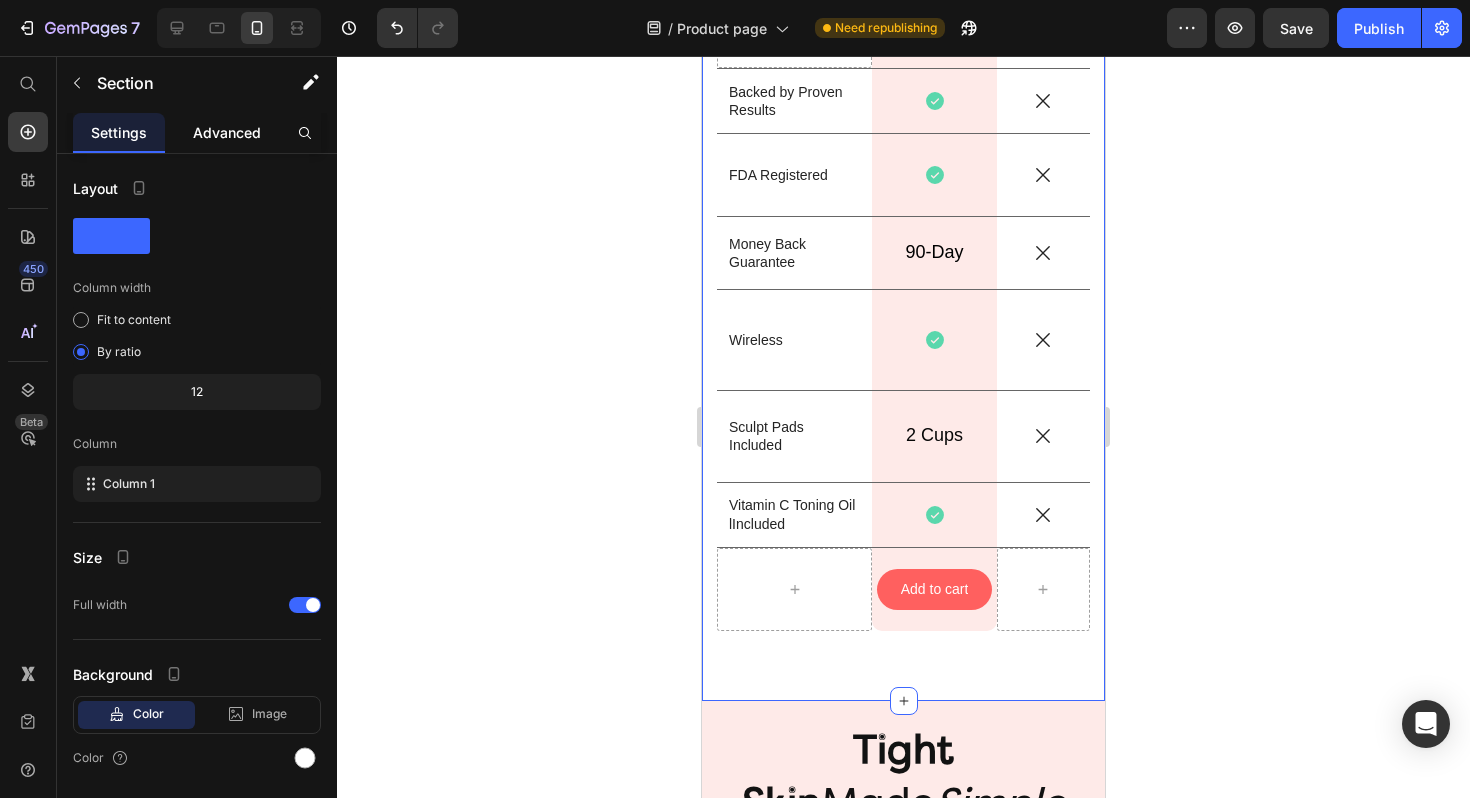 click on "Advanced" at bounding box center [227, 132] 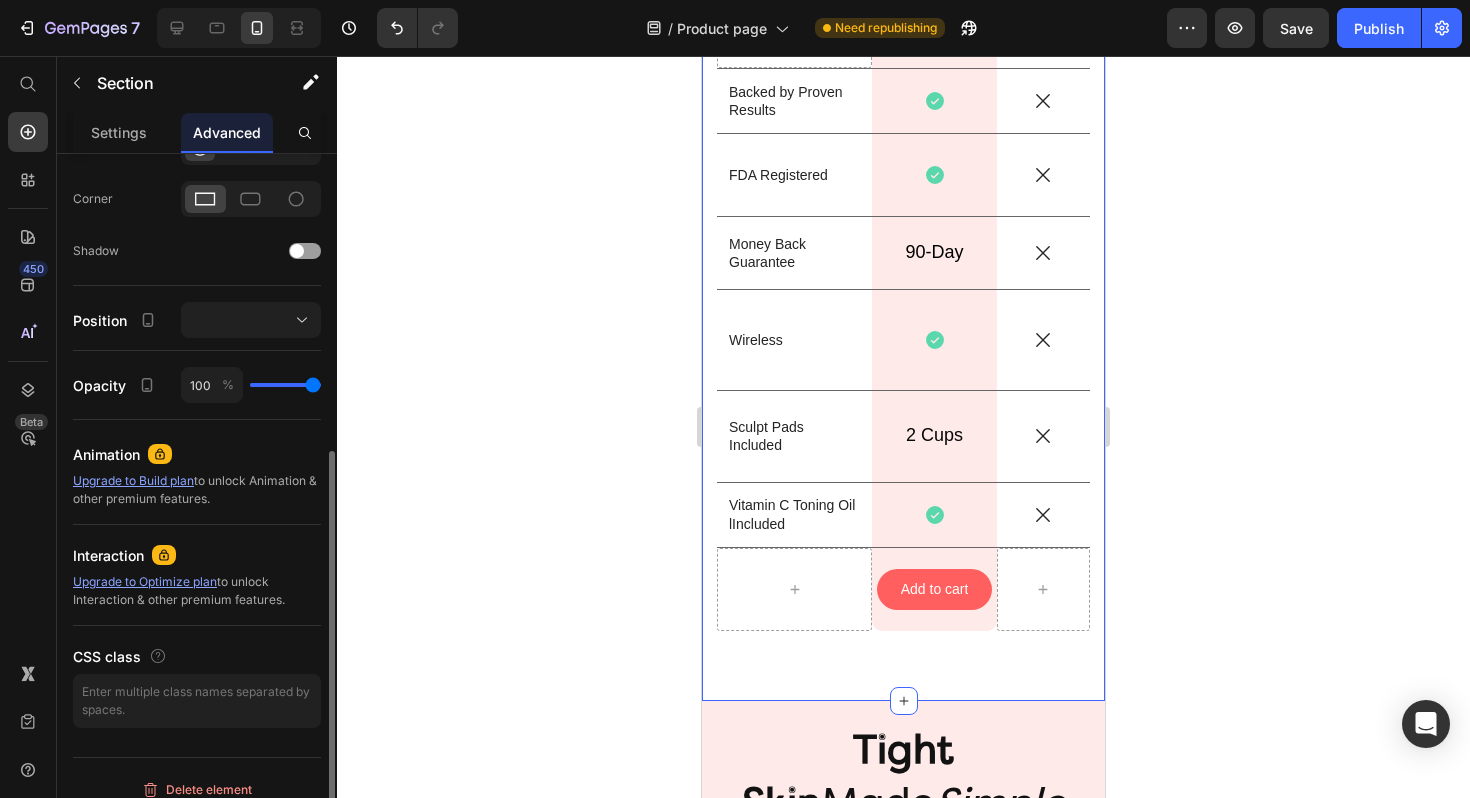 scroll, scrollTop: 604, scrollLeft: 0, axis: vertical 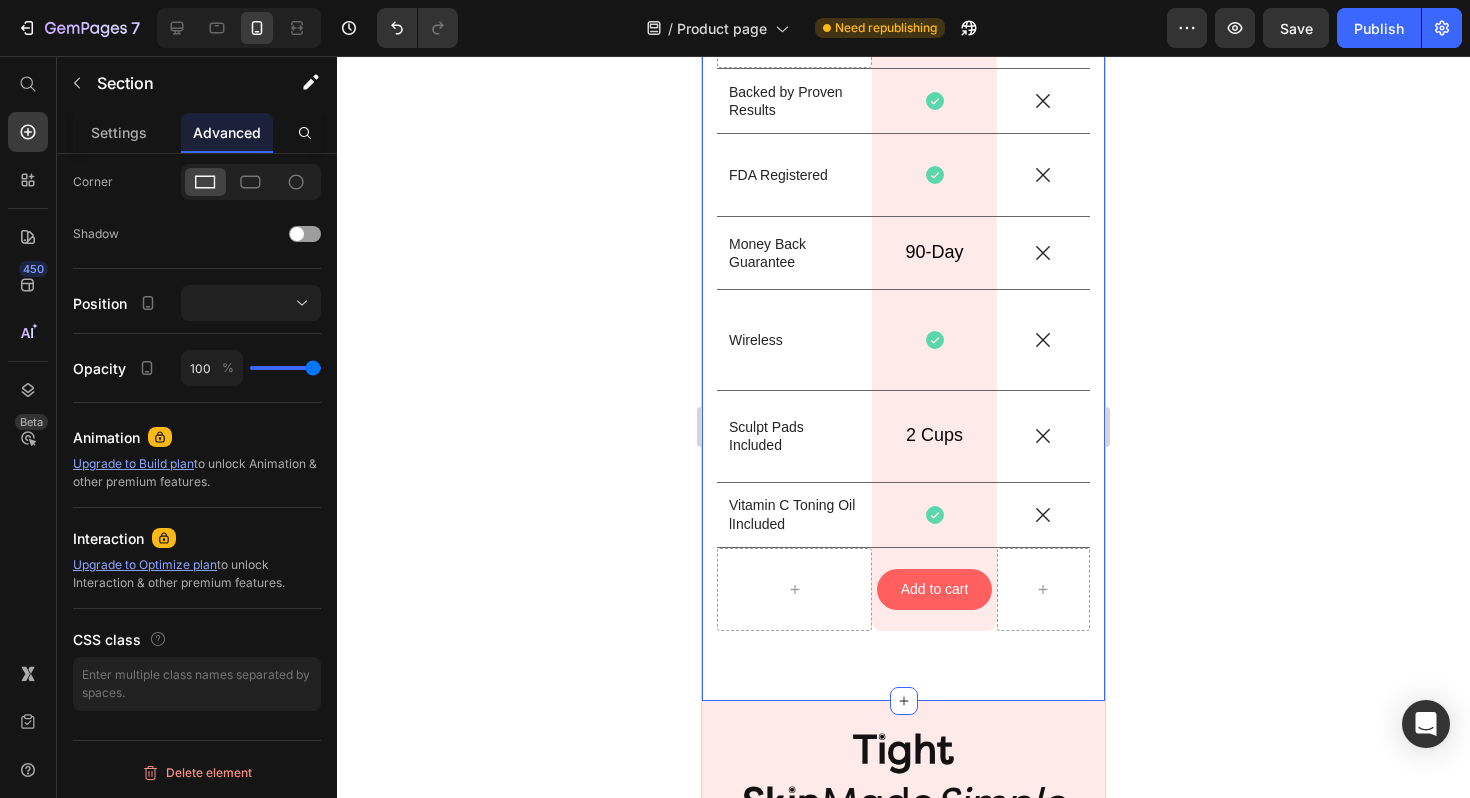 click on "Why we're the right choice Heading
Image Row Image Row Backed by Proven Results Text Block
Icon Row
Icon Row FDA Registered Text Block
Icon Row
Icon Row Money Back Guarantee Text Block 90-Day Text Block Row
Icon Row Wireless Text Block
Icon Row
Icon Row Sculpt Pads Included Text Block 2 Cups Text Block Row
Icon Row Vitamin C Toning Oil lIncluded Text Block
Icon Row
Icon Row
Add to cart Button Row
Row Row Section 13   You can create reusable sections Create Theme Section AI Content Write with GemAI What would you like to describe here? Tone and Voice Persuasive Product VibraSkin™ Show more Generate" at bounding box center (903, 228) 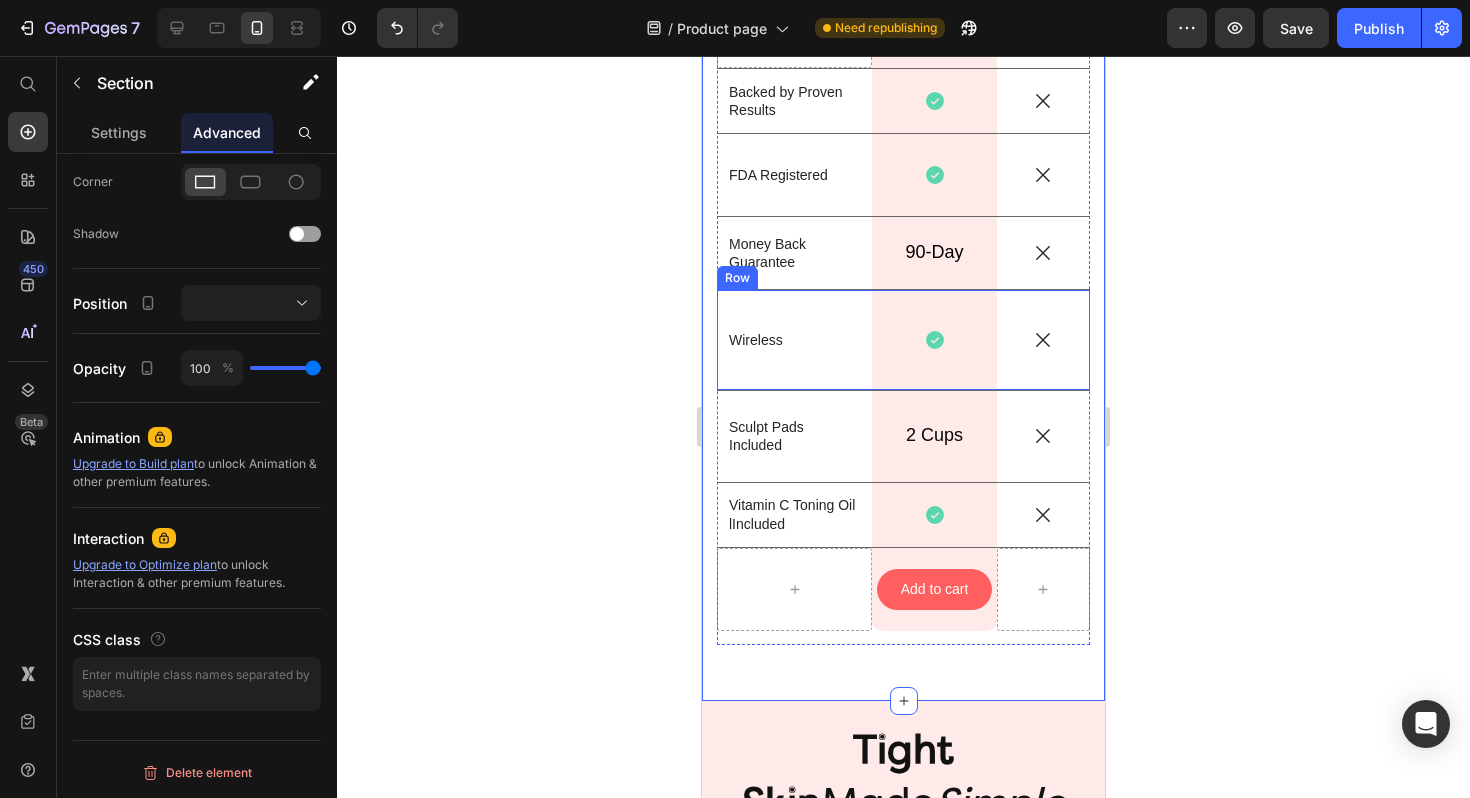 click on "Wireless Text Block" at bounding box center [794, 340] 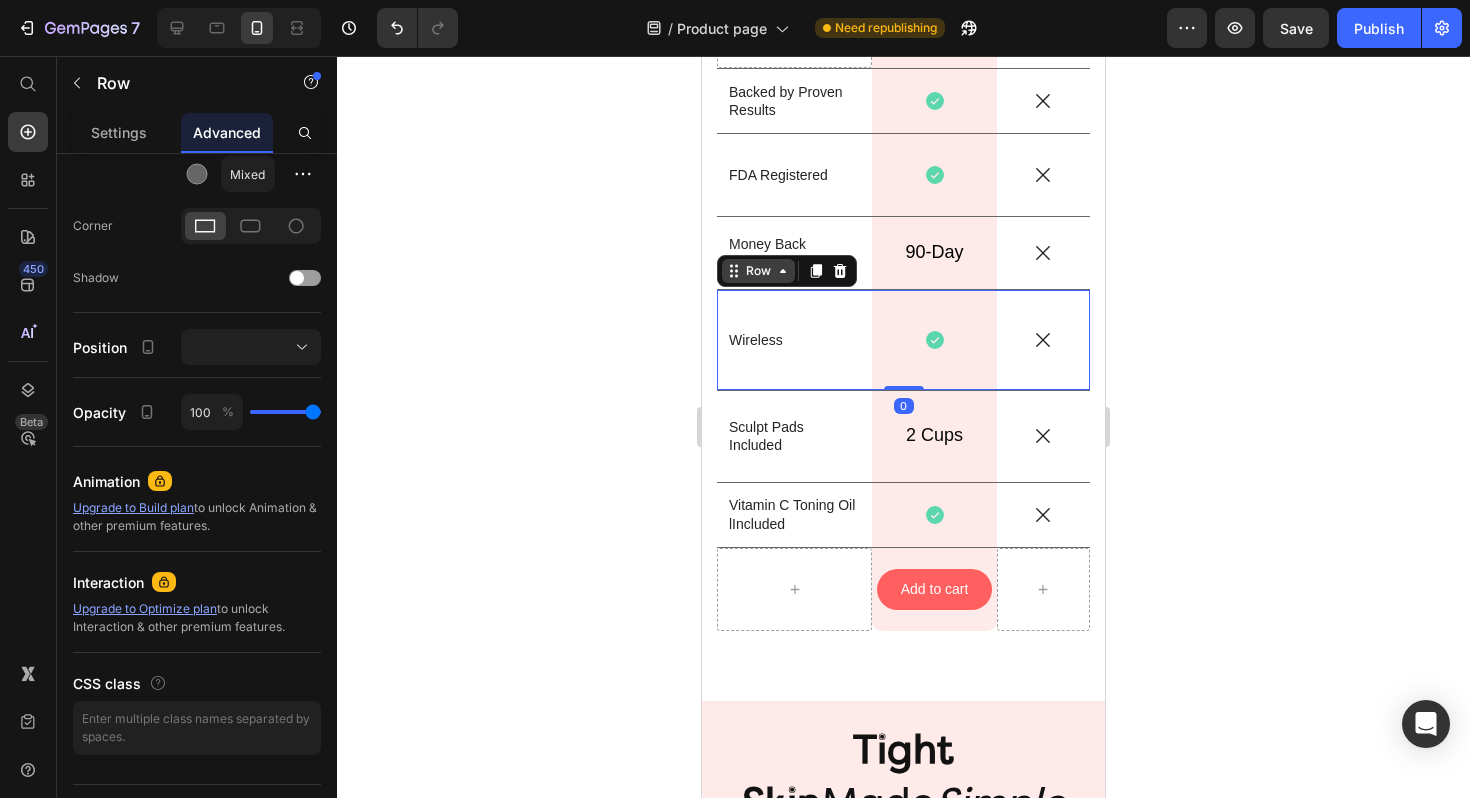 scroll, scrollTop: 0, scrollLeft: 0, axis: both 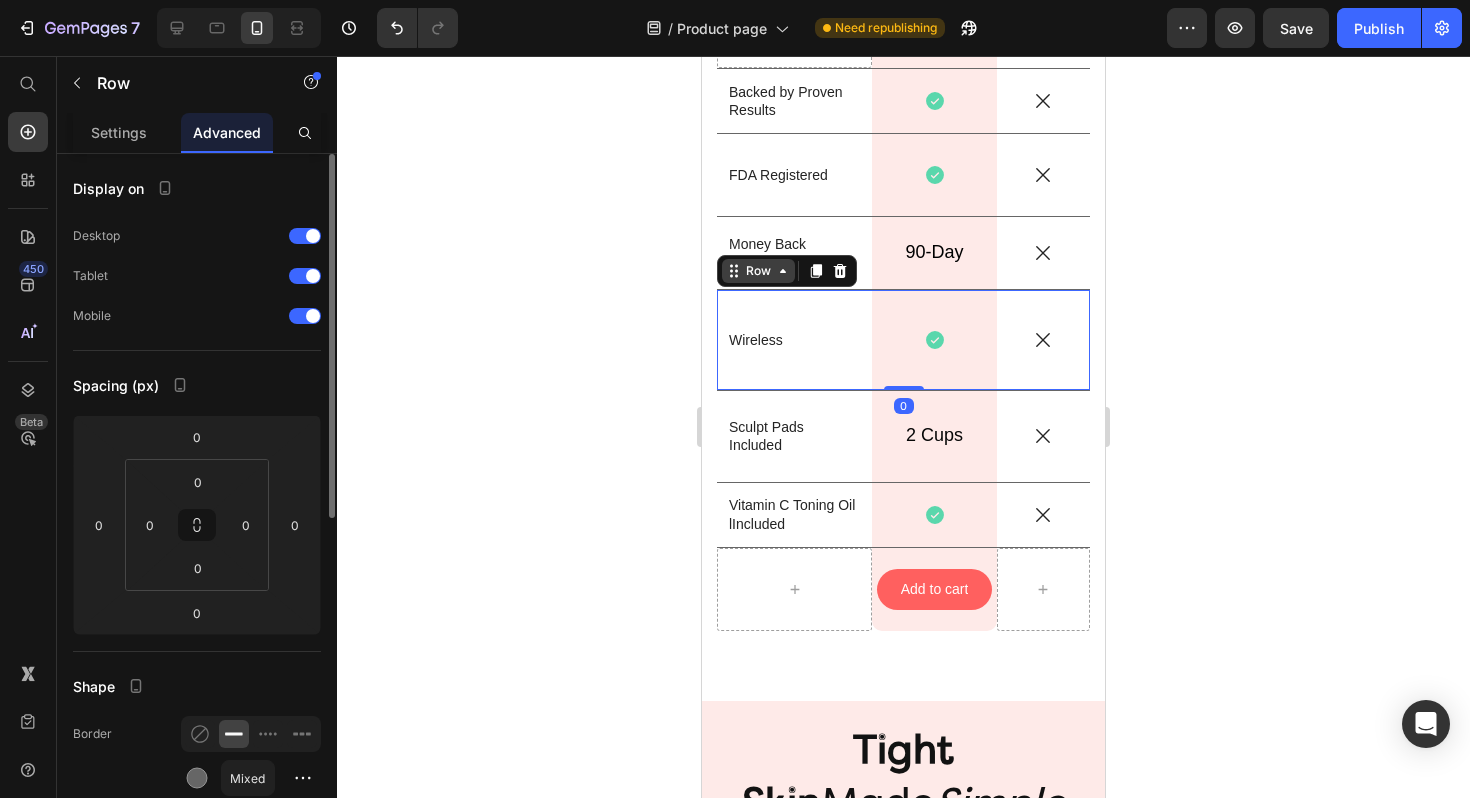 click on "Row" at bounding box center (758, 271) 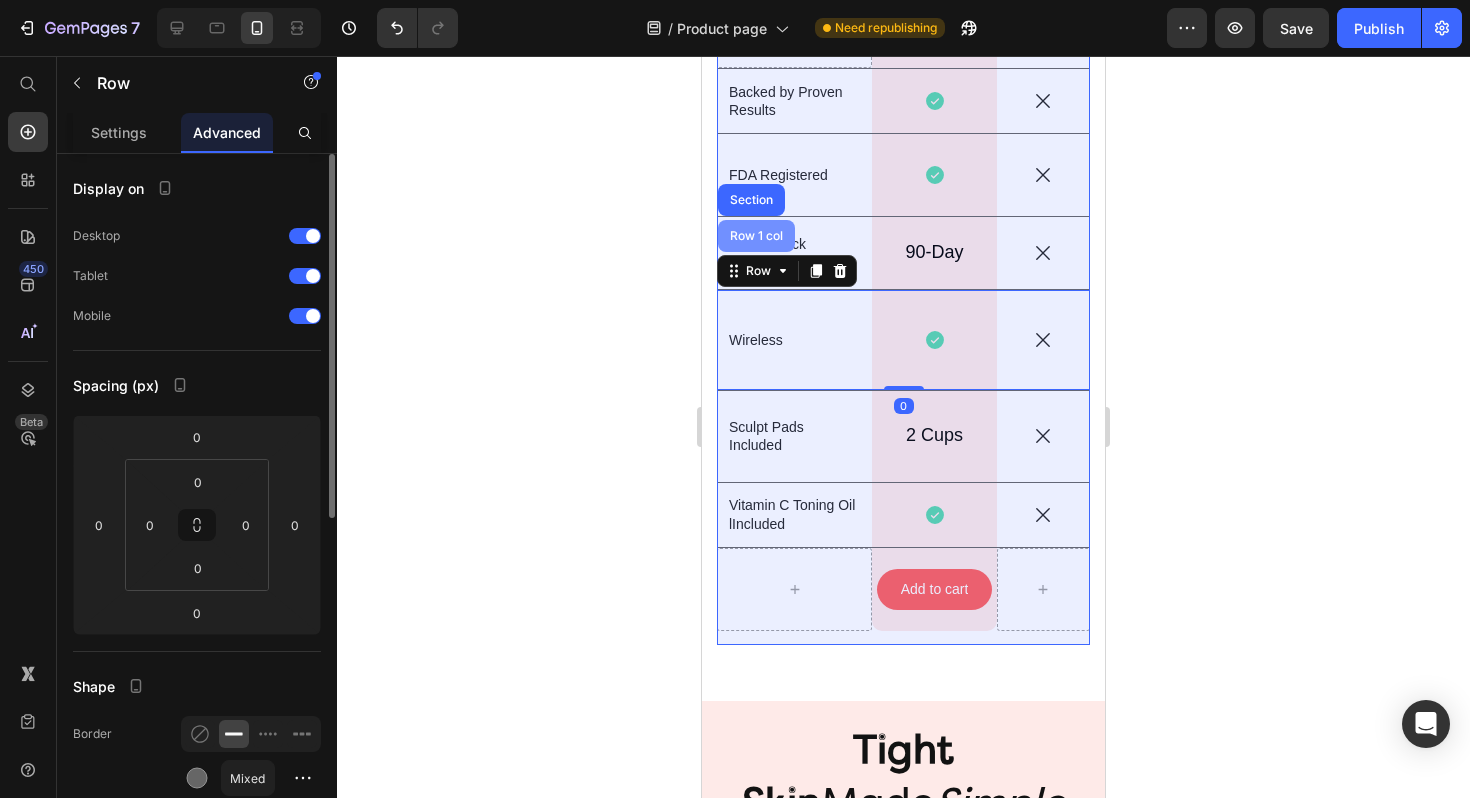 click on "Row 1 col" at bounding box center (756, 236) 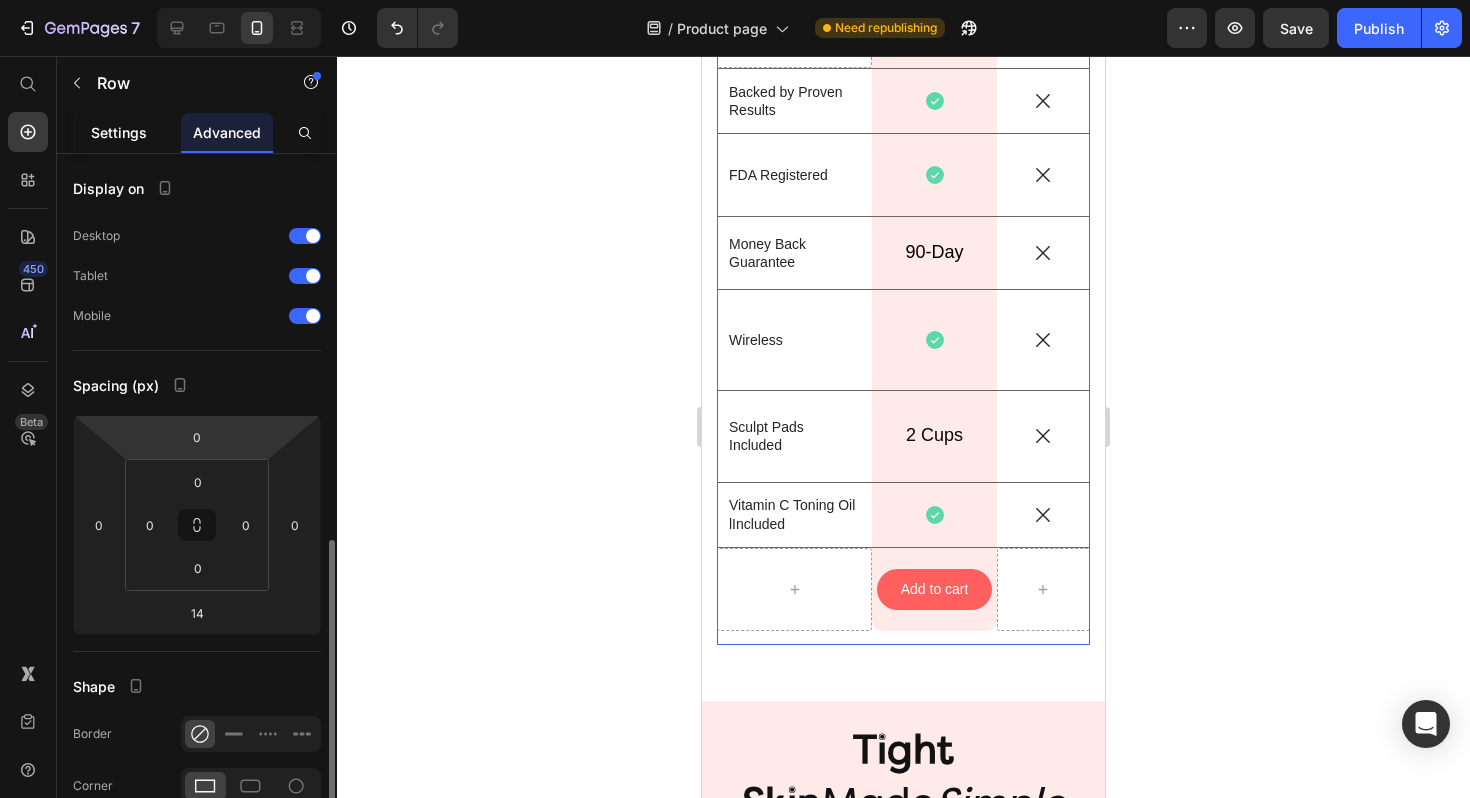 click on "Settings" at bounding box center (119, 132) 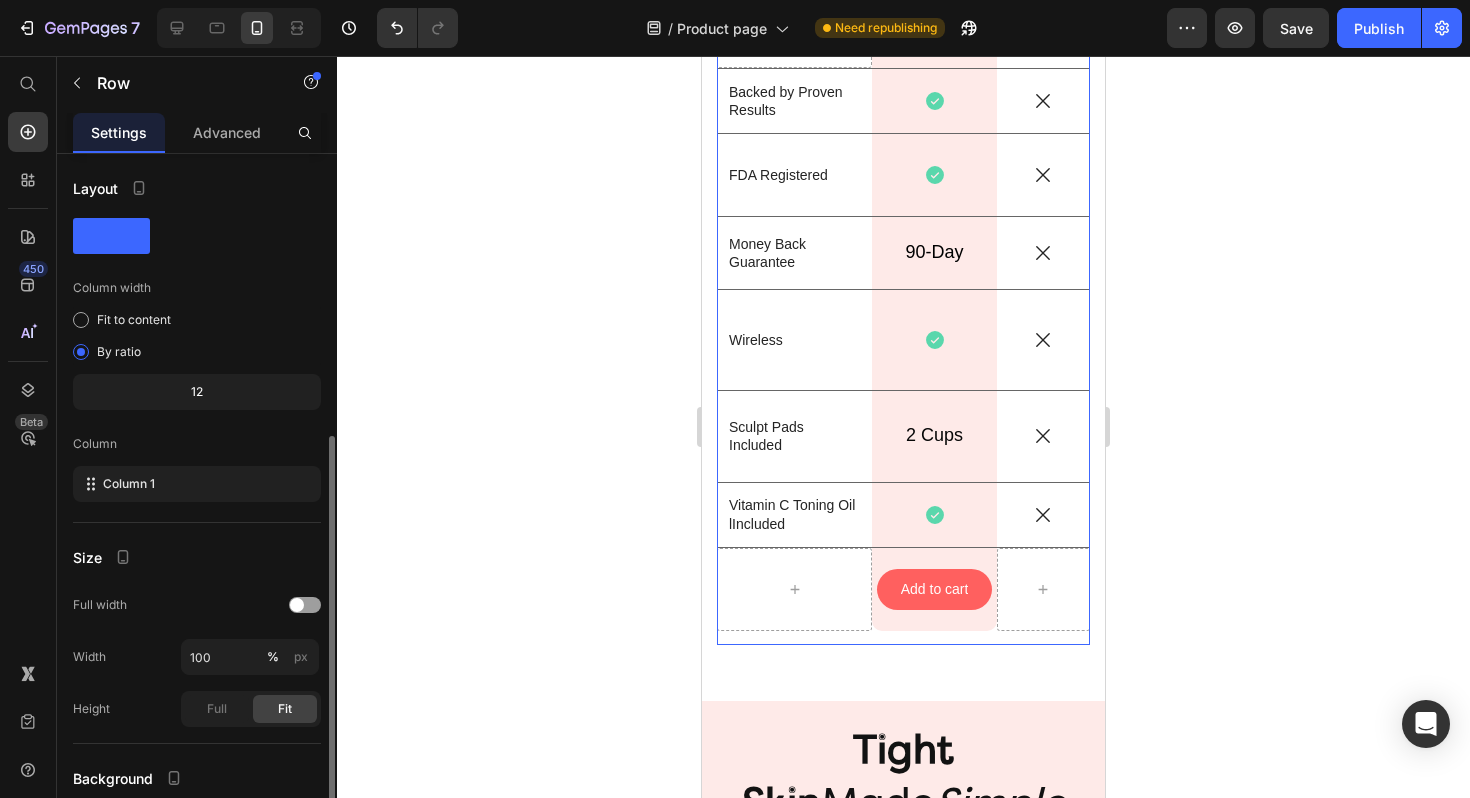 click on "12" 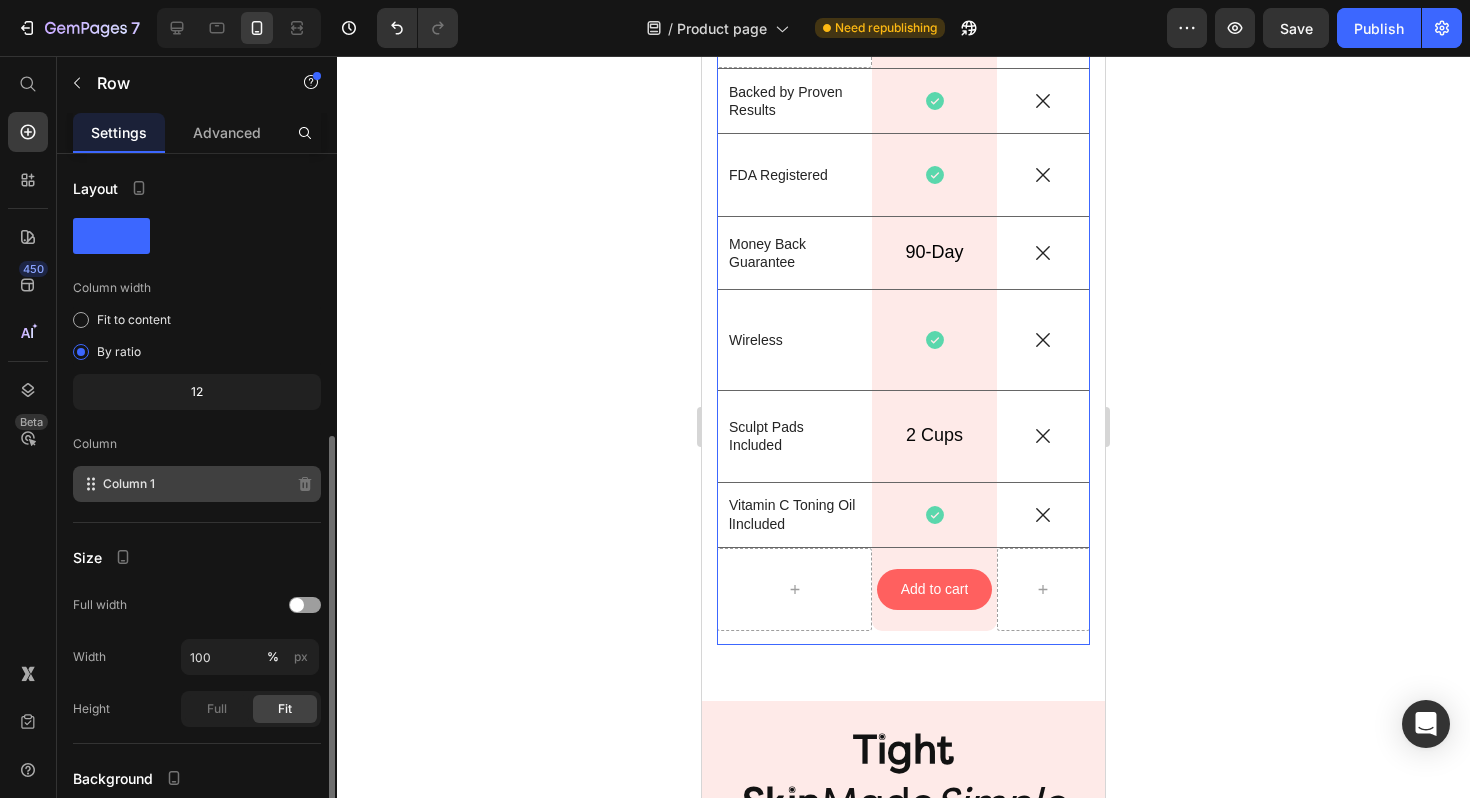 click on "Column 1" 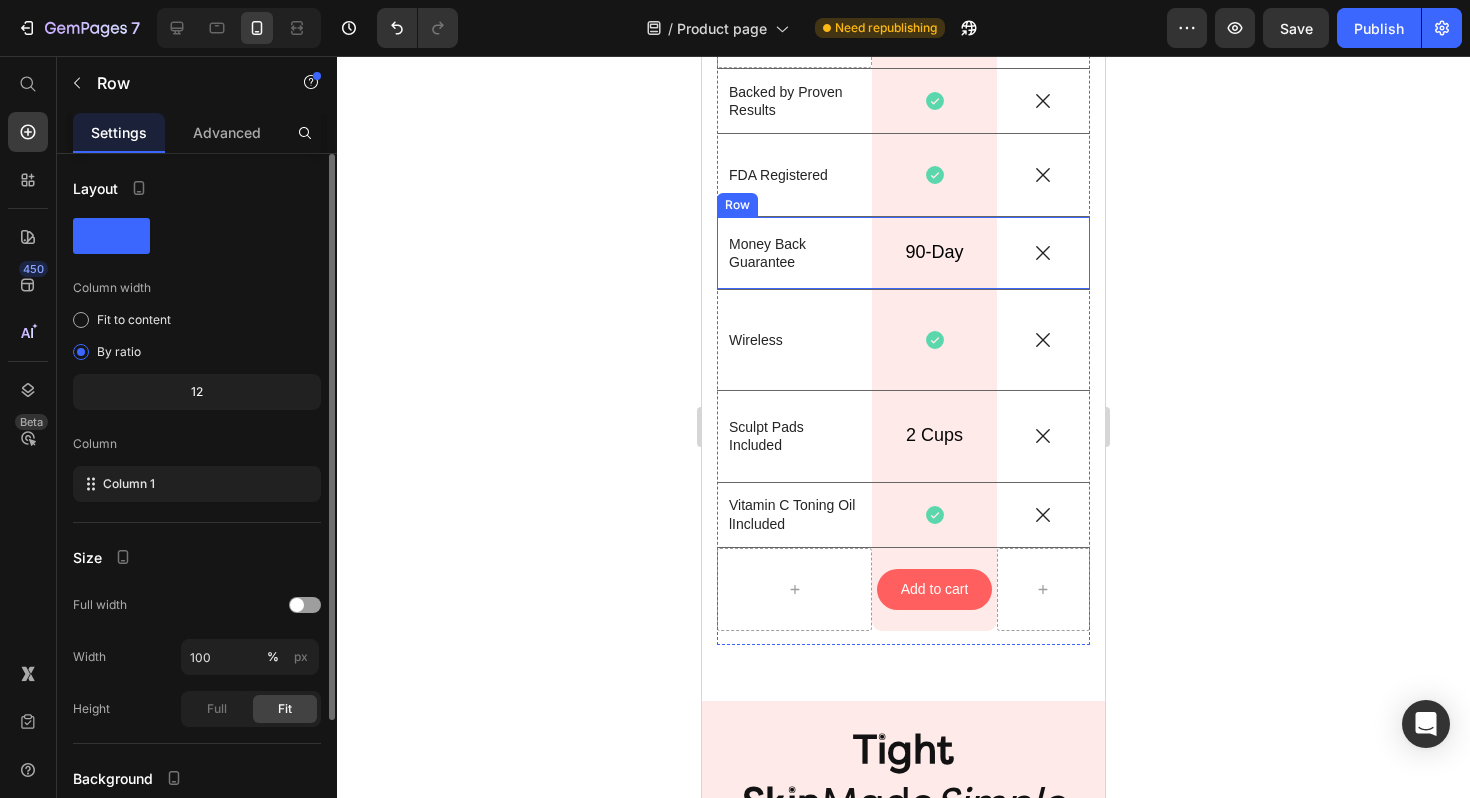 click 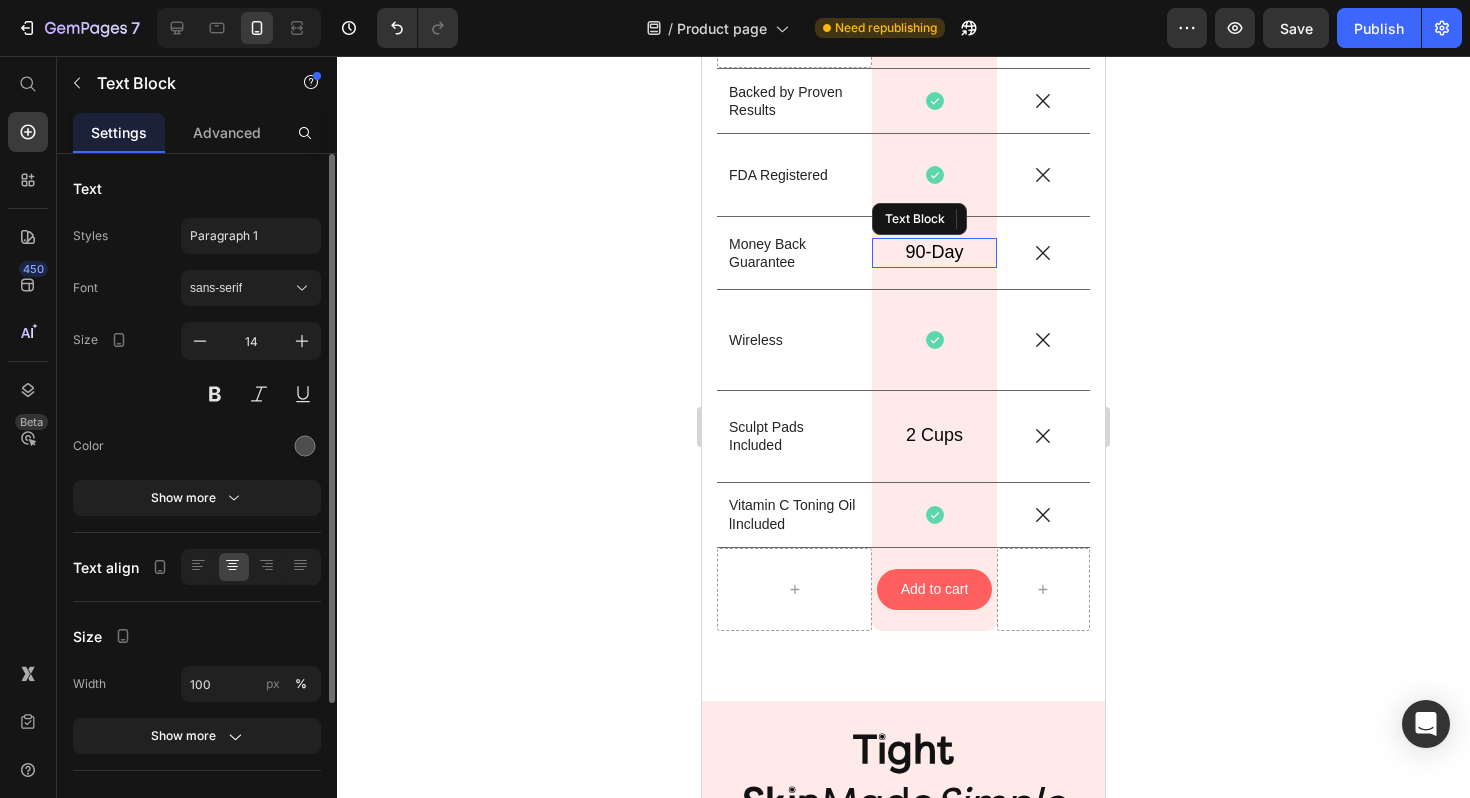 click on "90-Day" at bounding box center [935, 252] 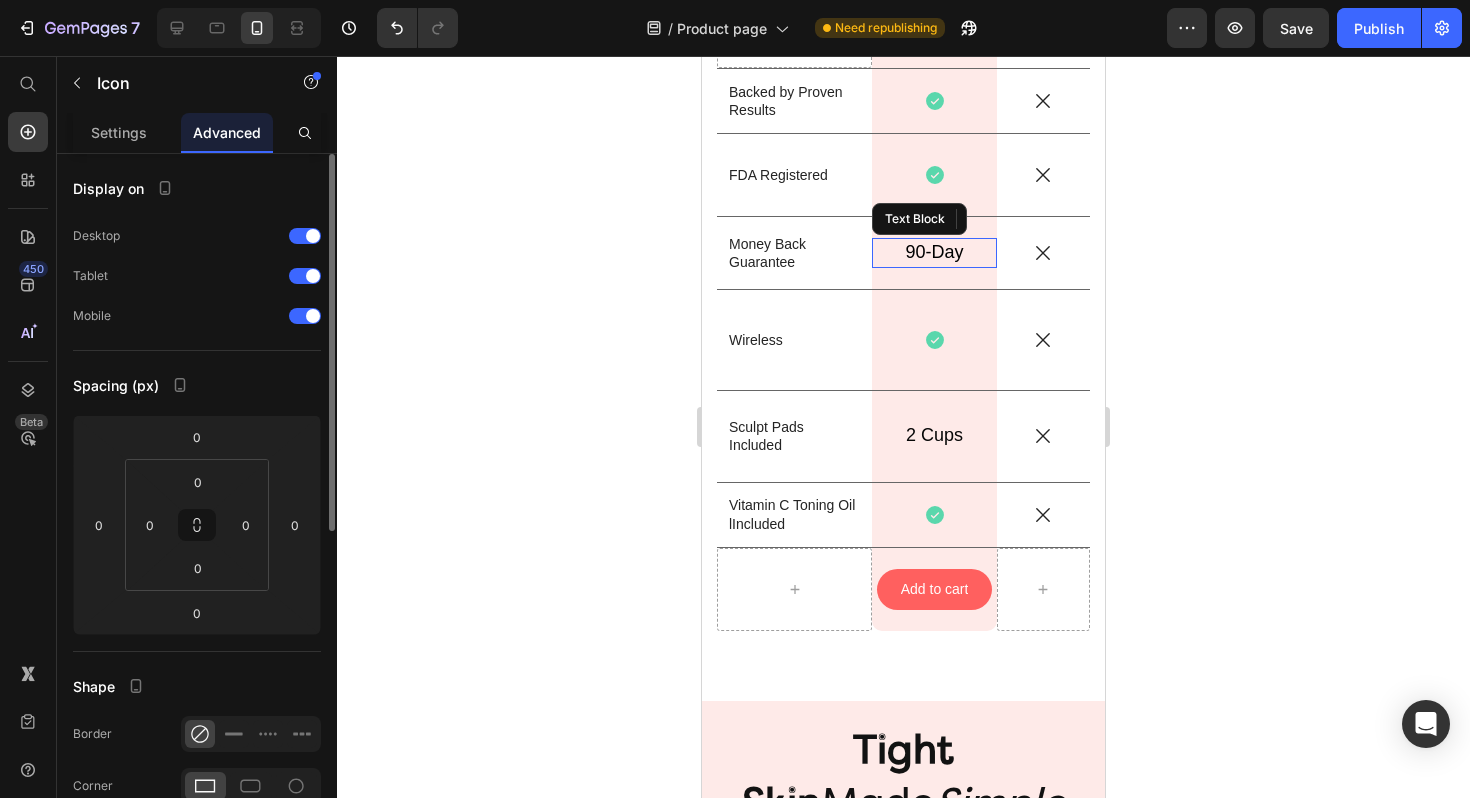 click 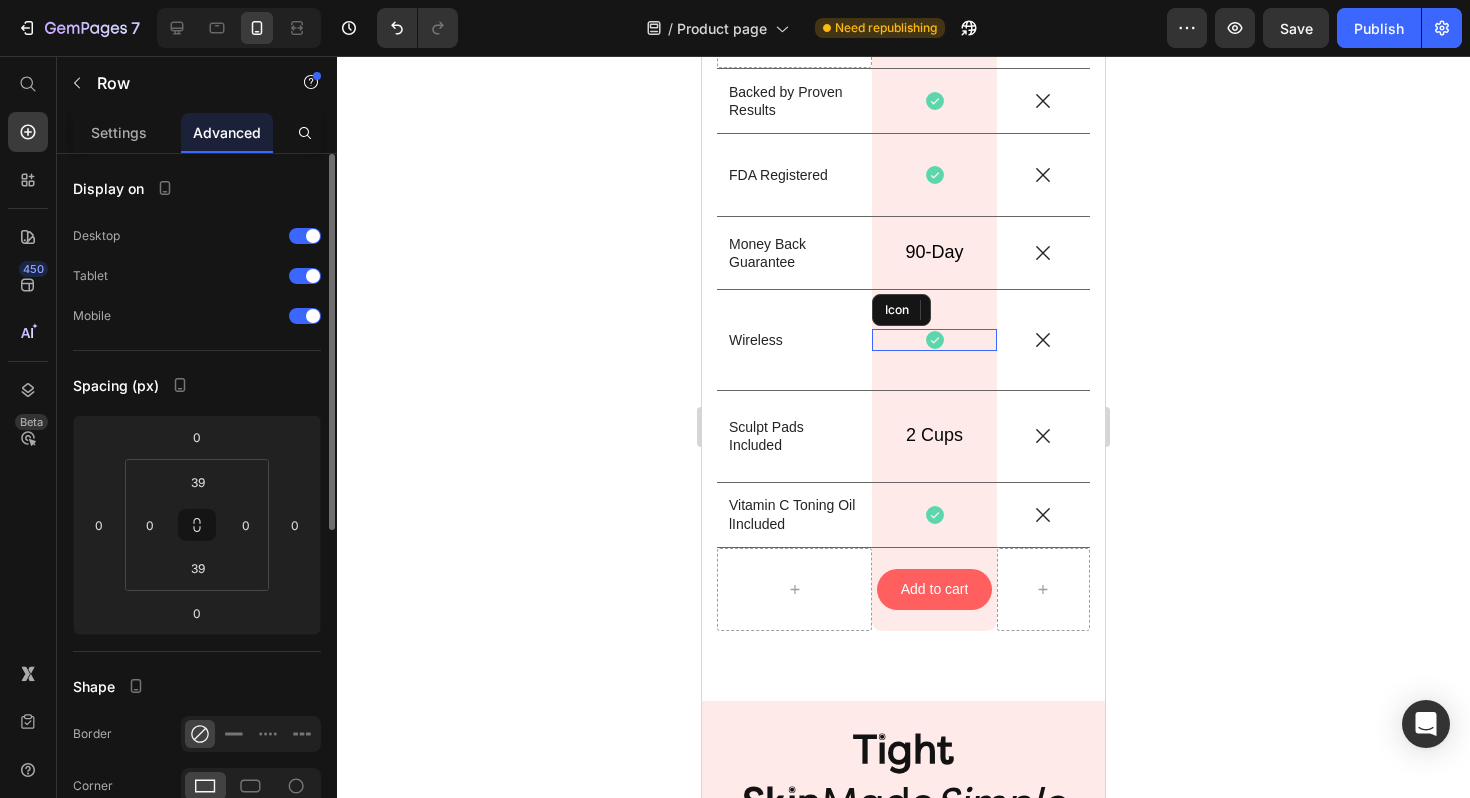 click on "Icon Row" at bounding box center [934, 340] 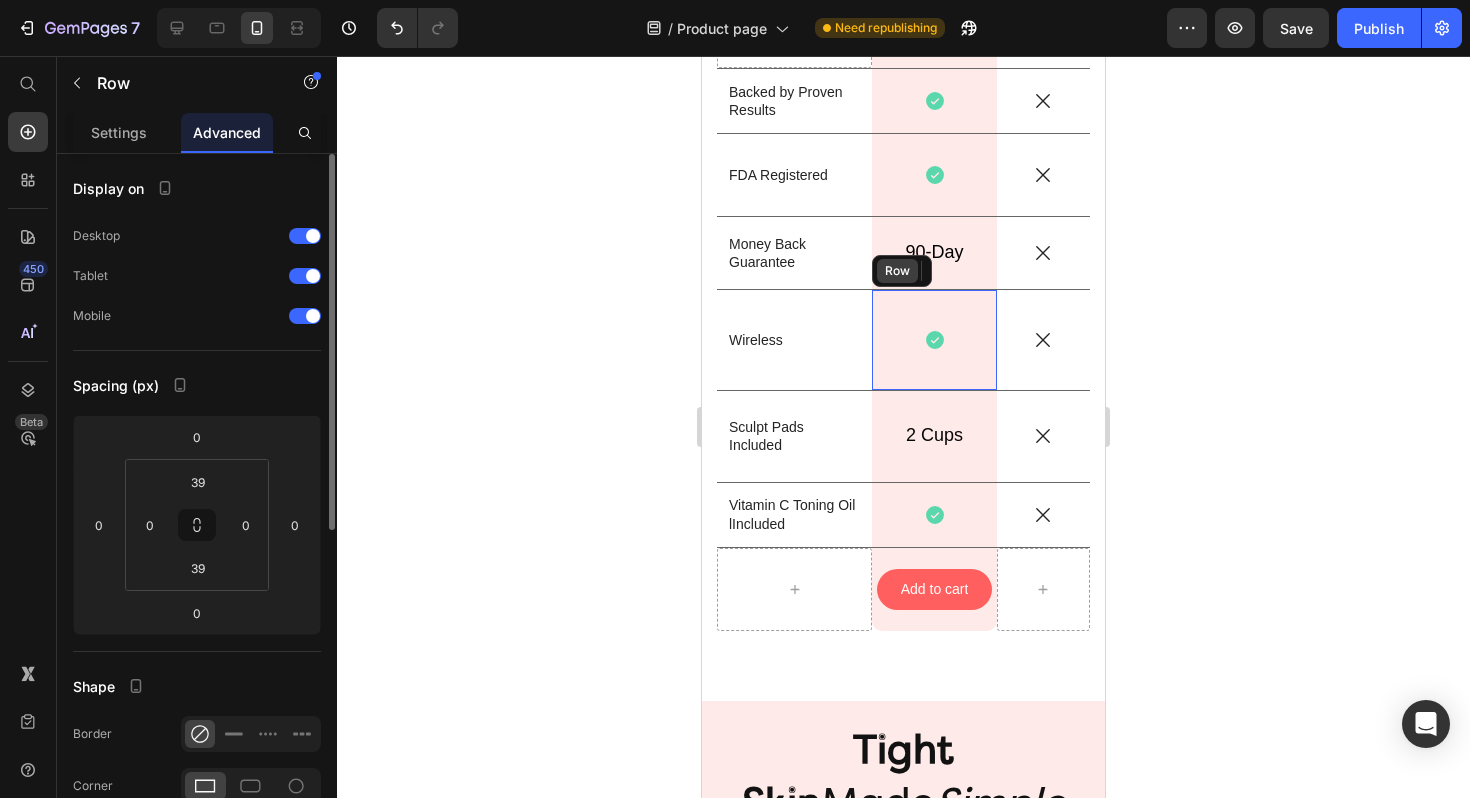 click on "Row" at bounding box center (897, 271) 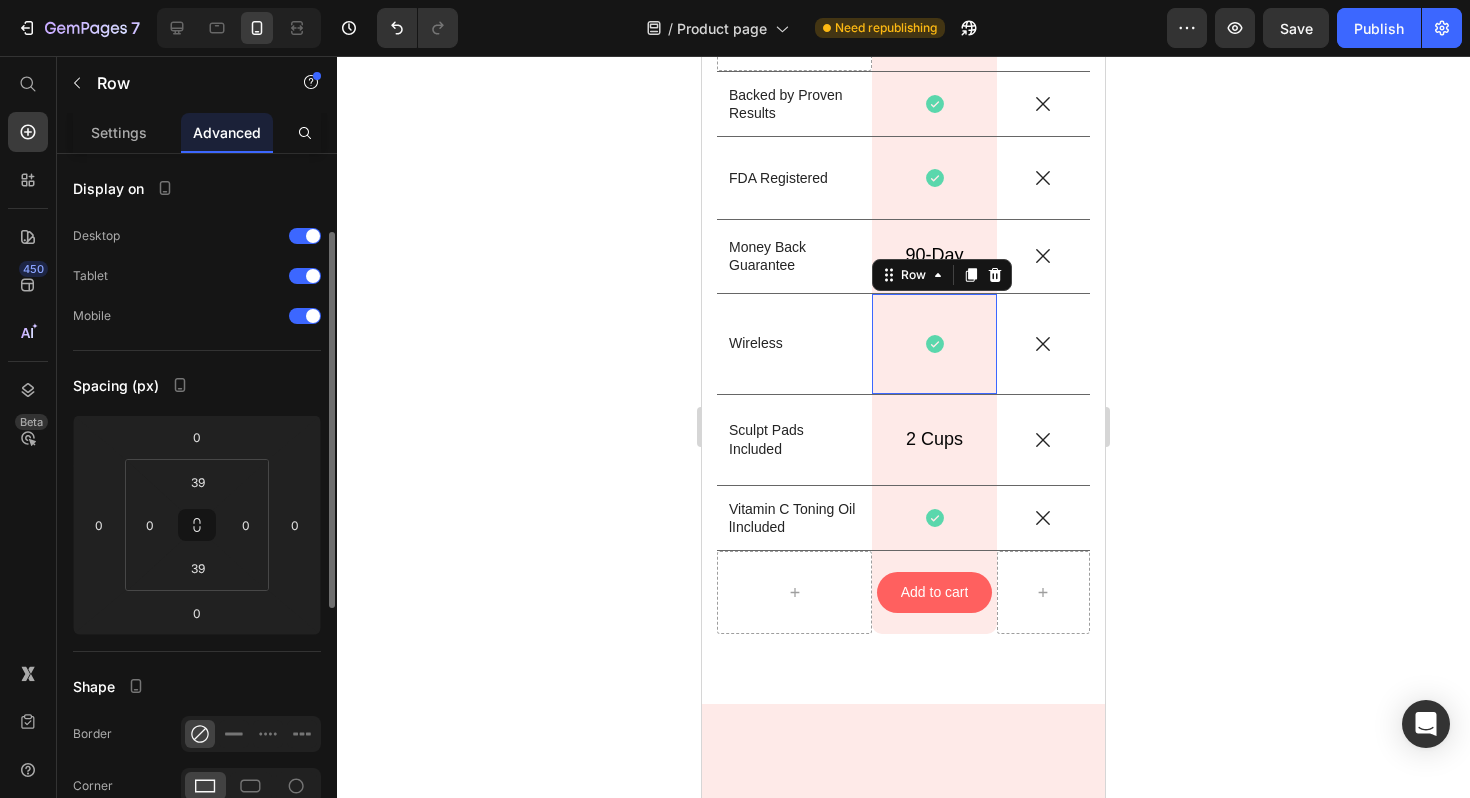 scroll, scrollTop: 5413, scrollLeft: 0, axis: vertical 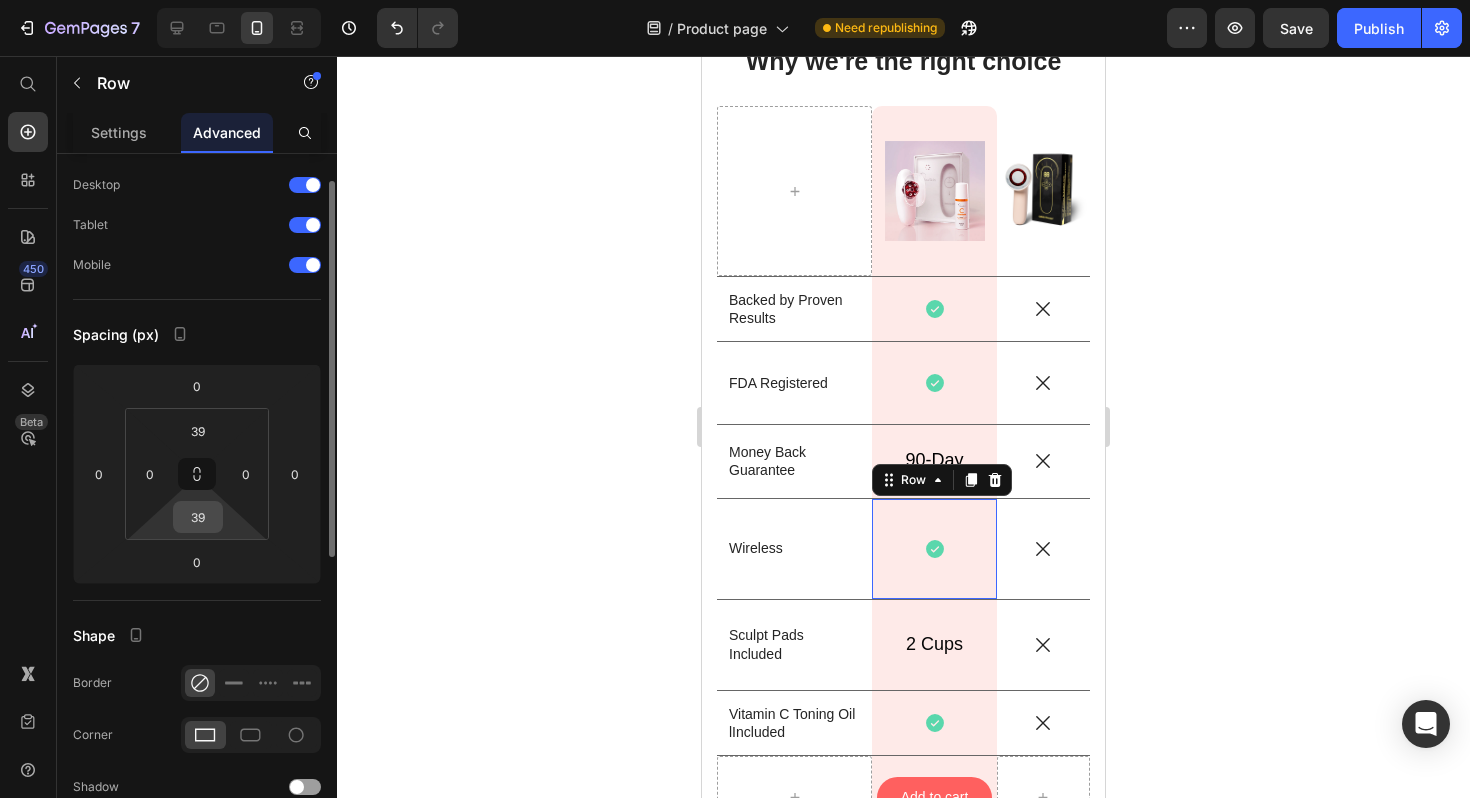 click on "39" at bounding box center (198, 517) 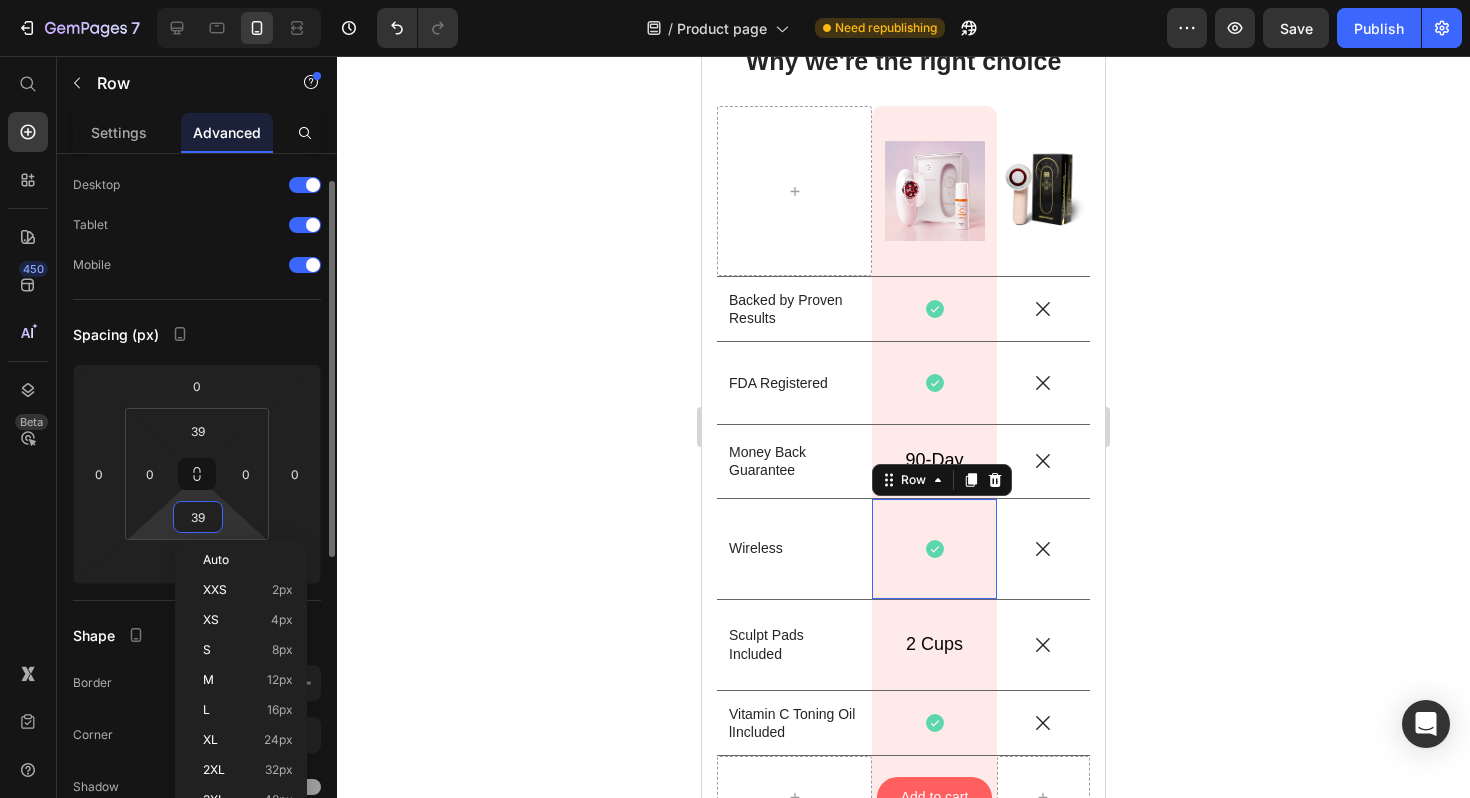 click on "39" at bounding box center (198, 517) 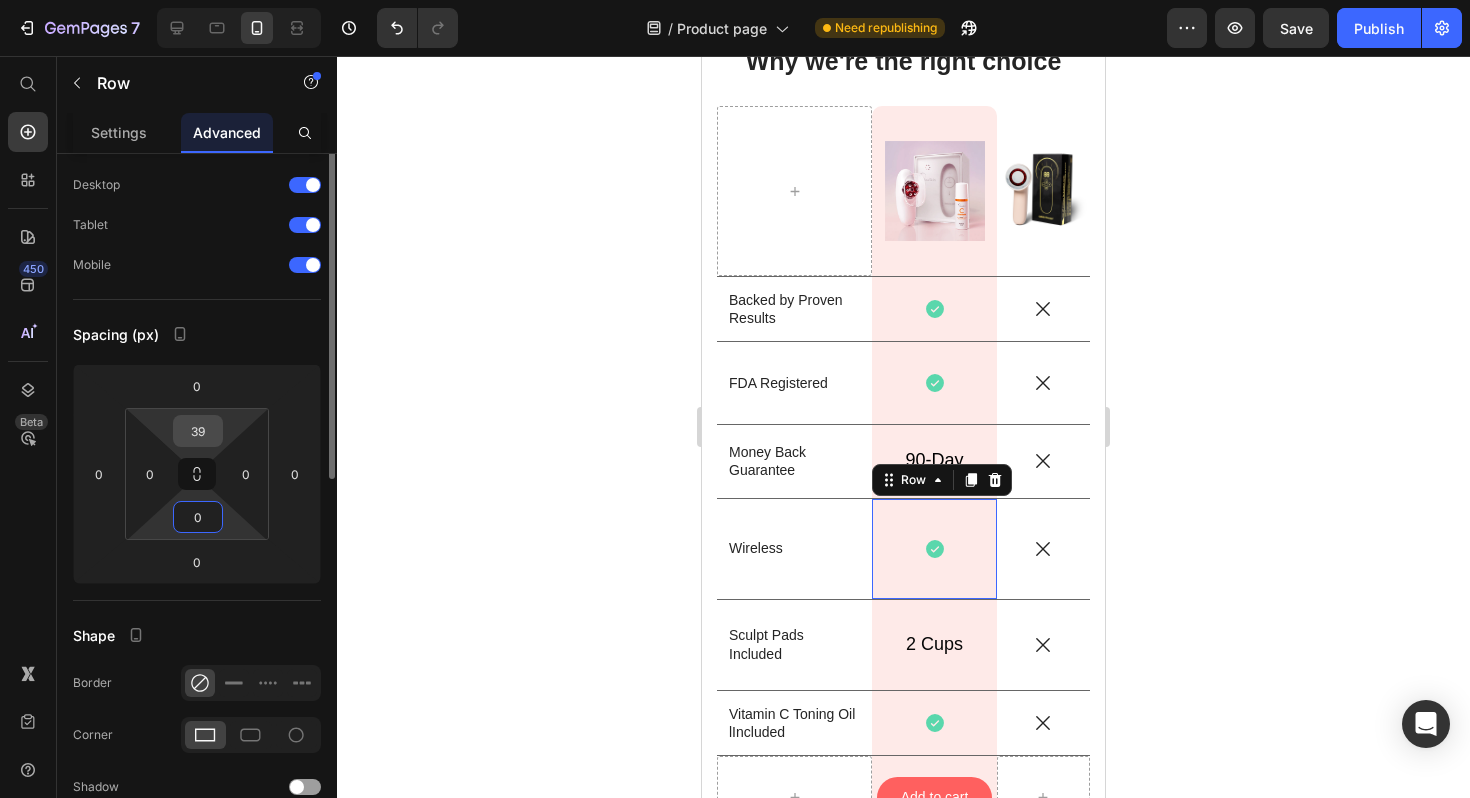 click on "39" at bounding box center [198, 431] 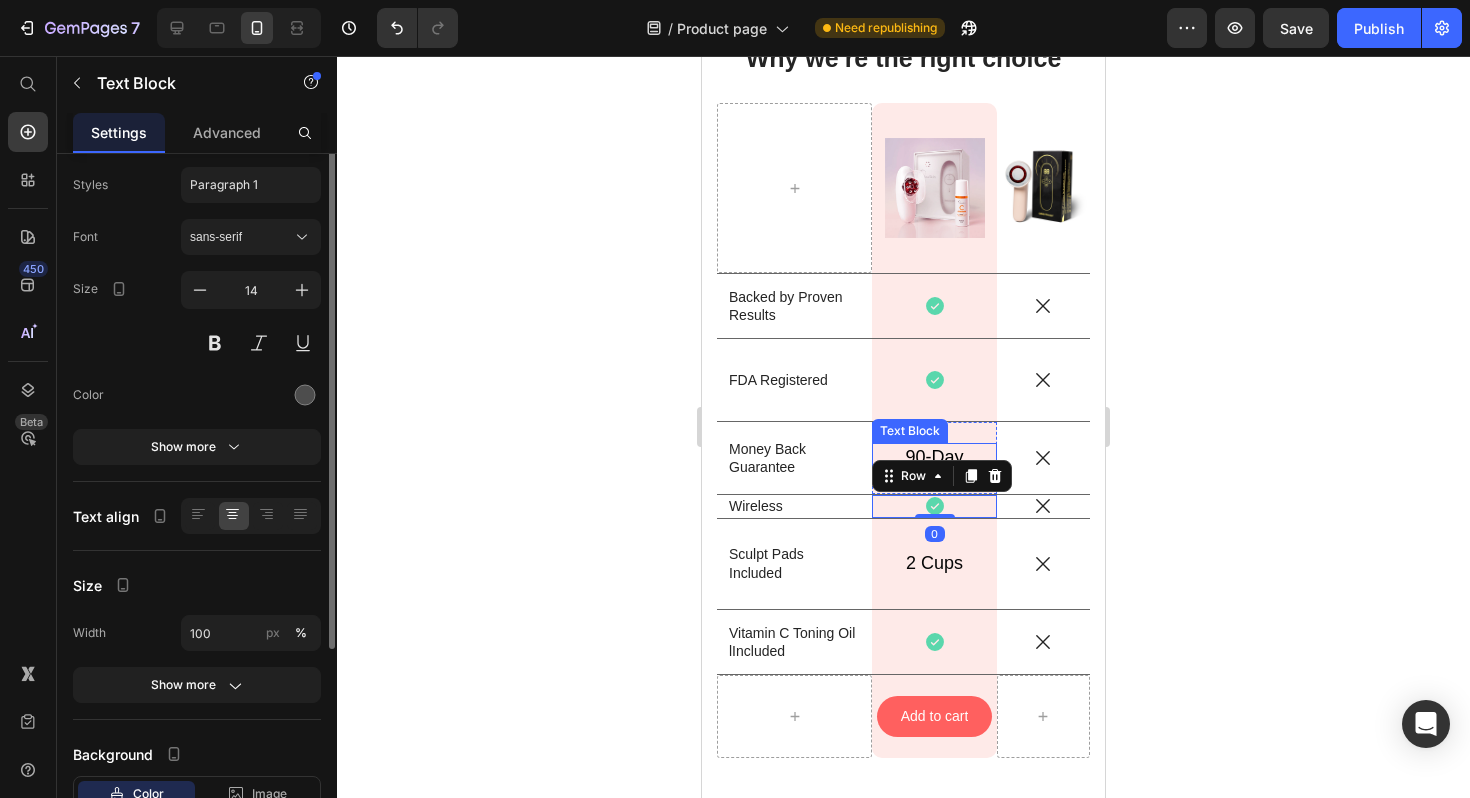 click on "90-Day" at bounding box center [935, 457] 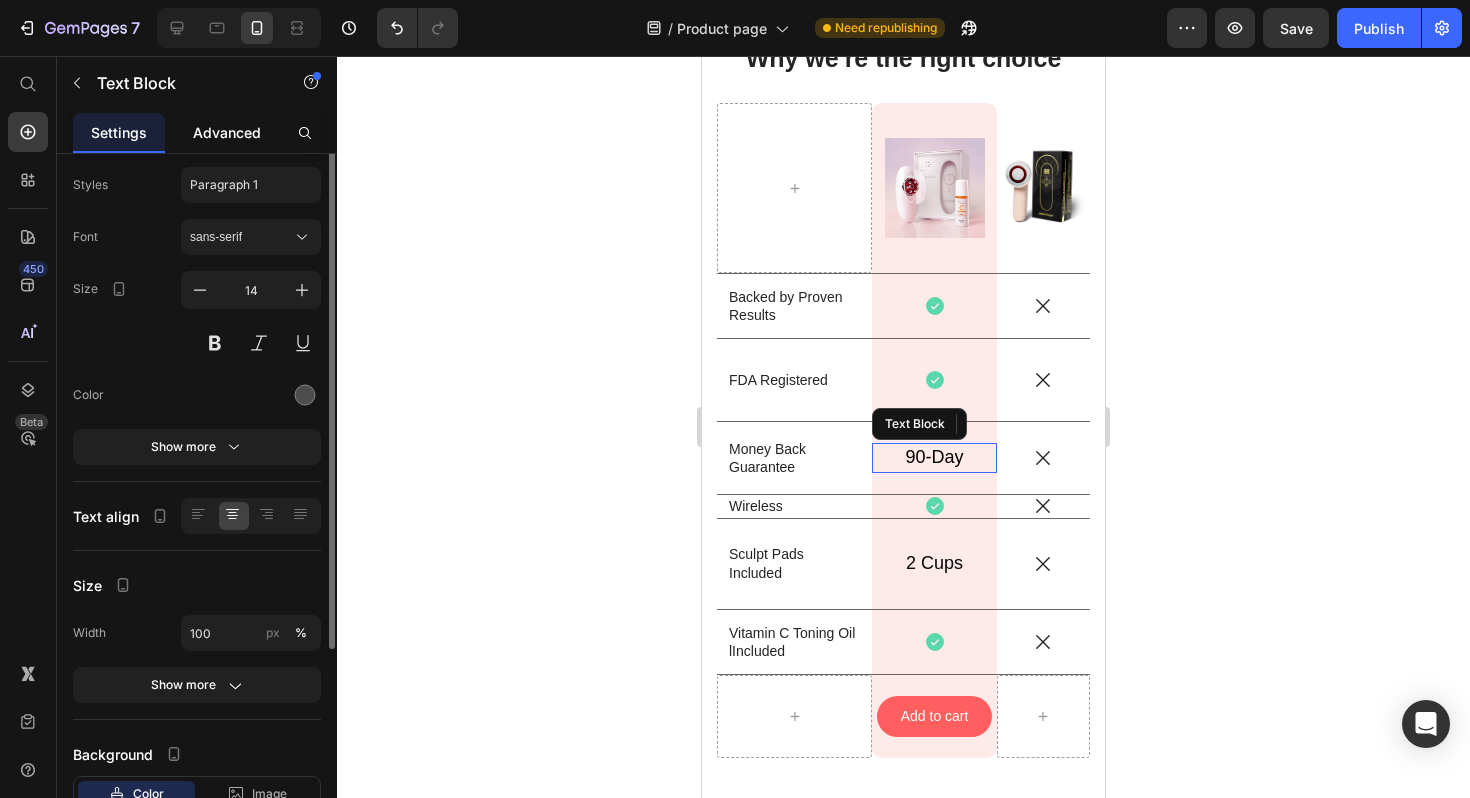 click on "Advanced" at bounding box center [227, 132] 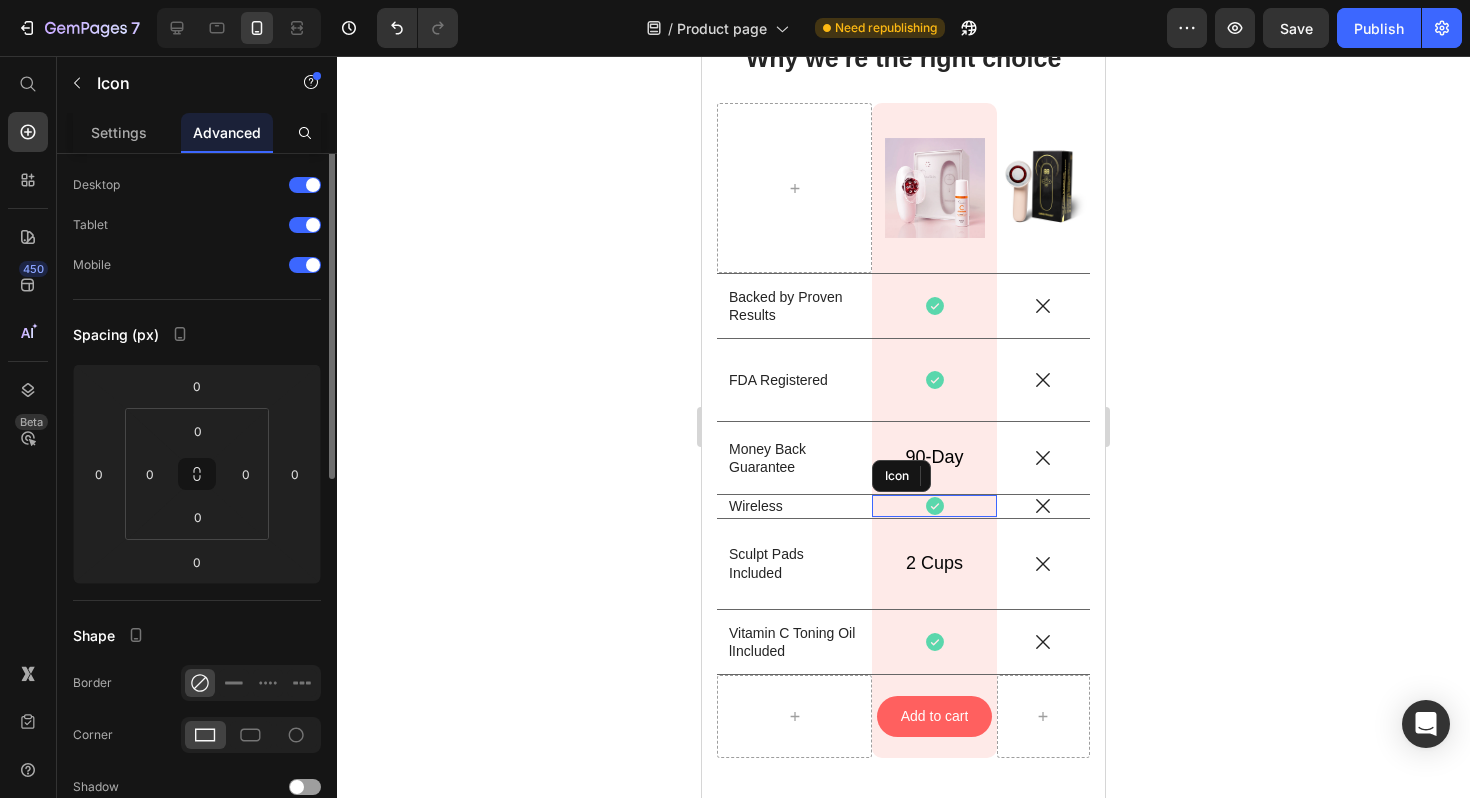 click 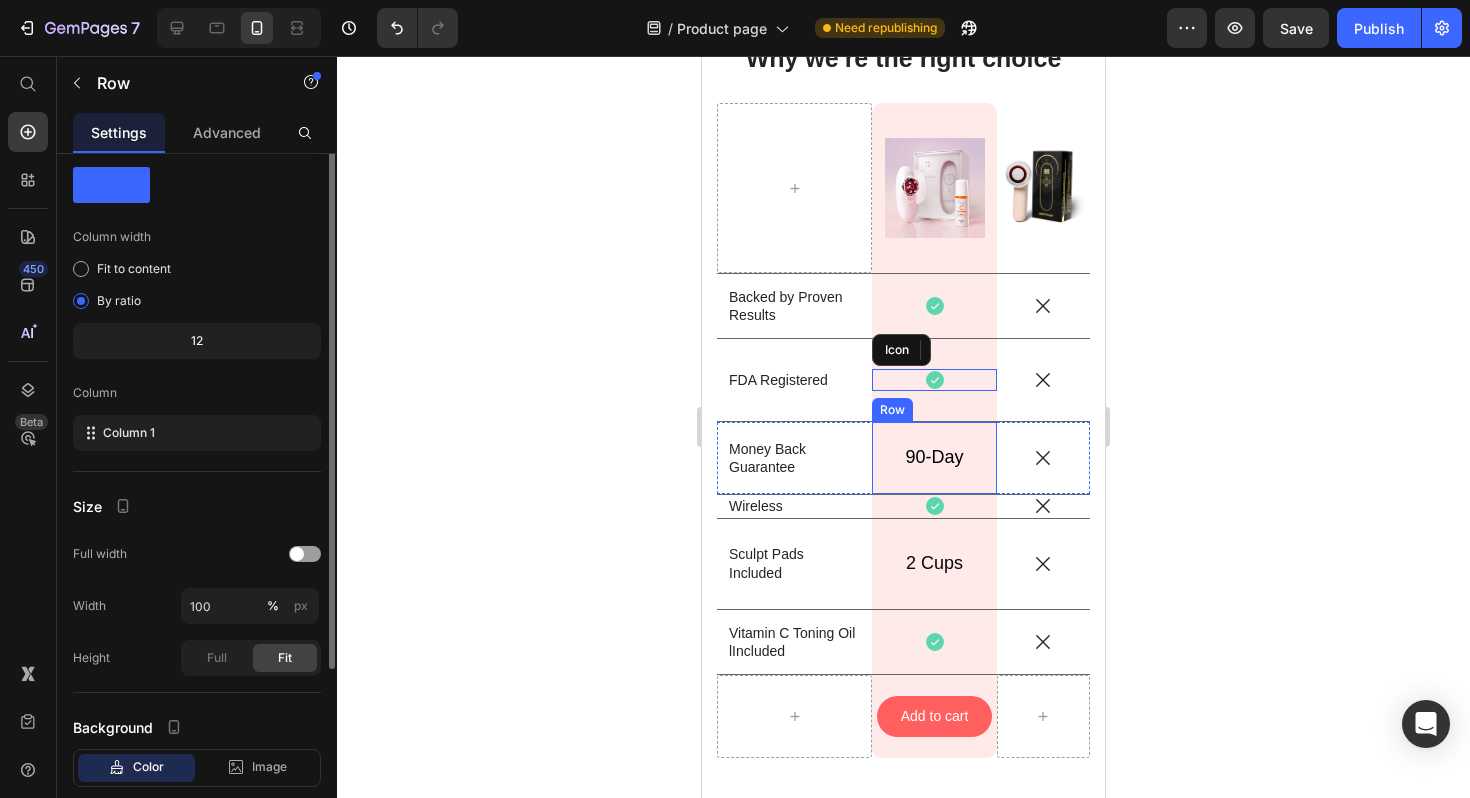 click on "Row" at bounding box center [892, 410] 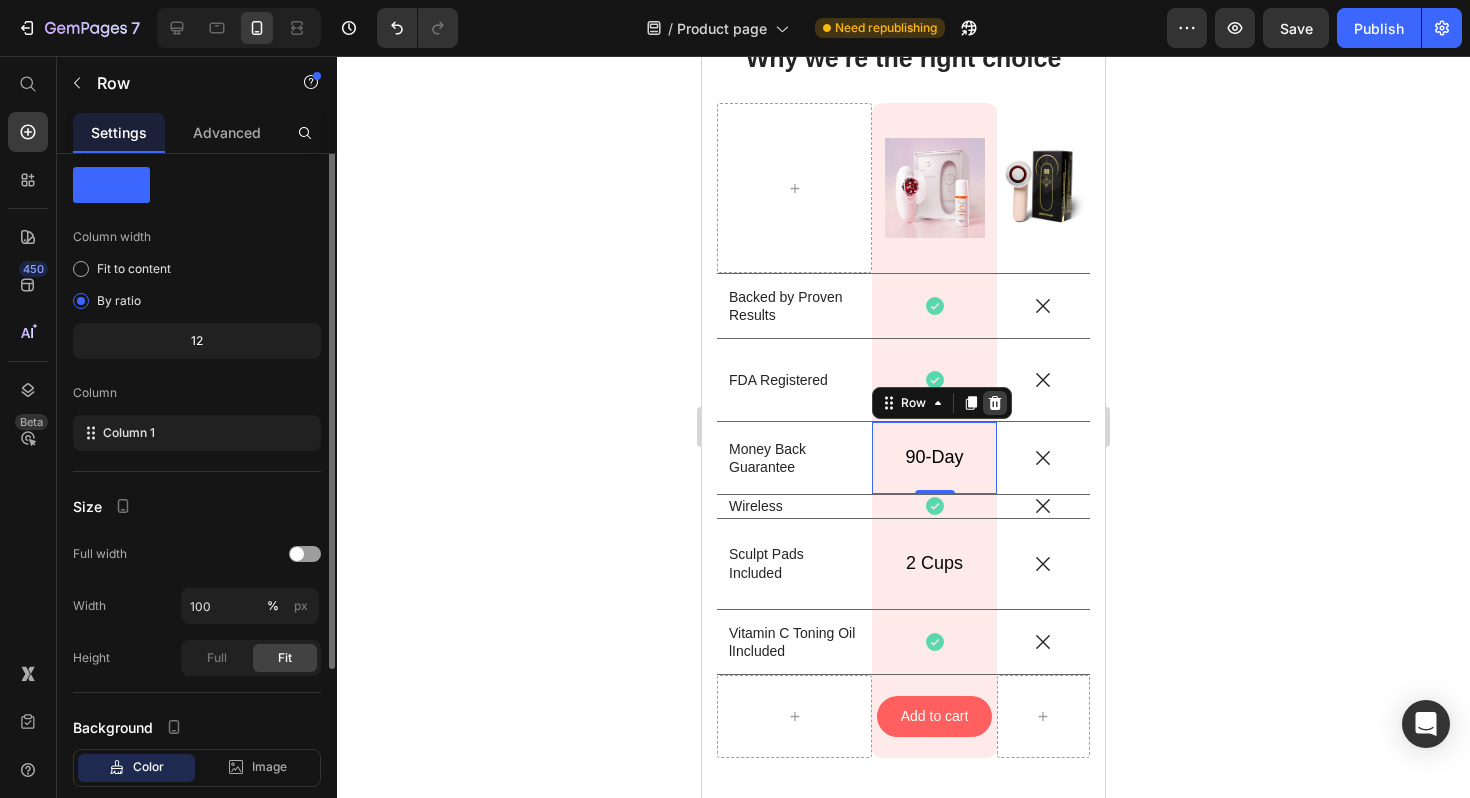 scroll, scrollTop: 0, scrollLeft: 0, axis: both 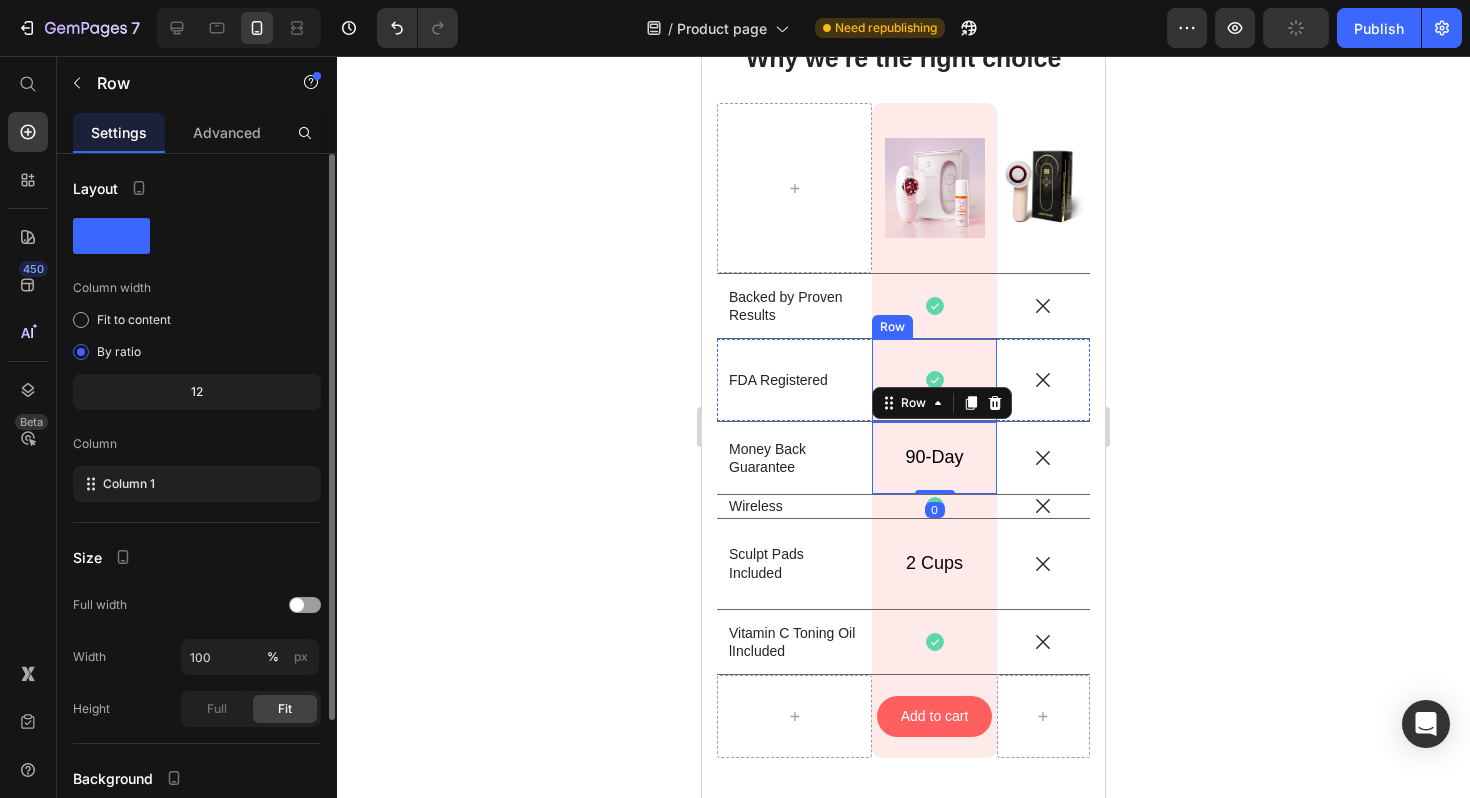 click on "Icon Row" at bounding box center [934, 380] 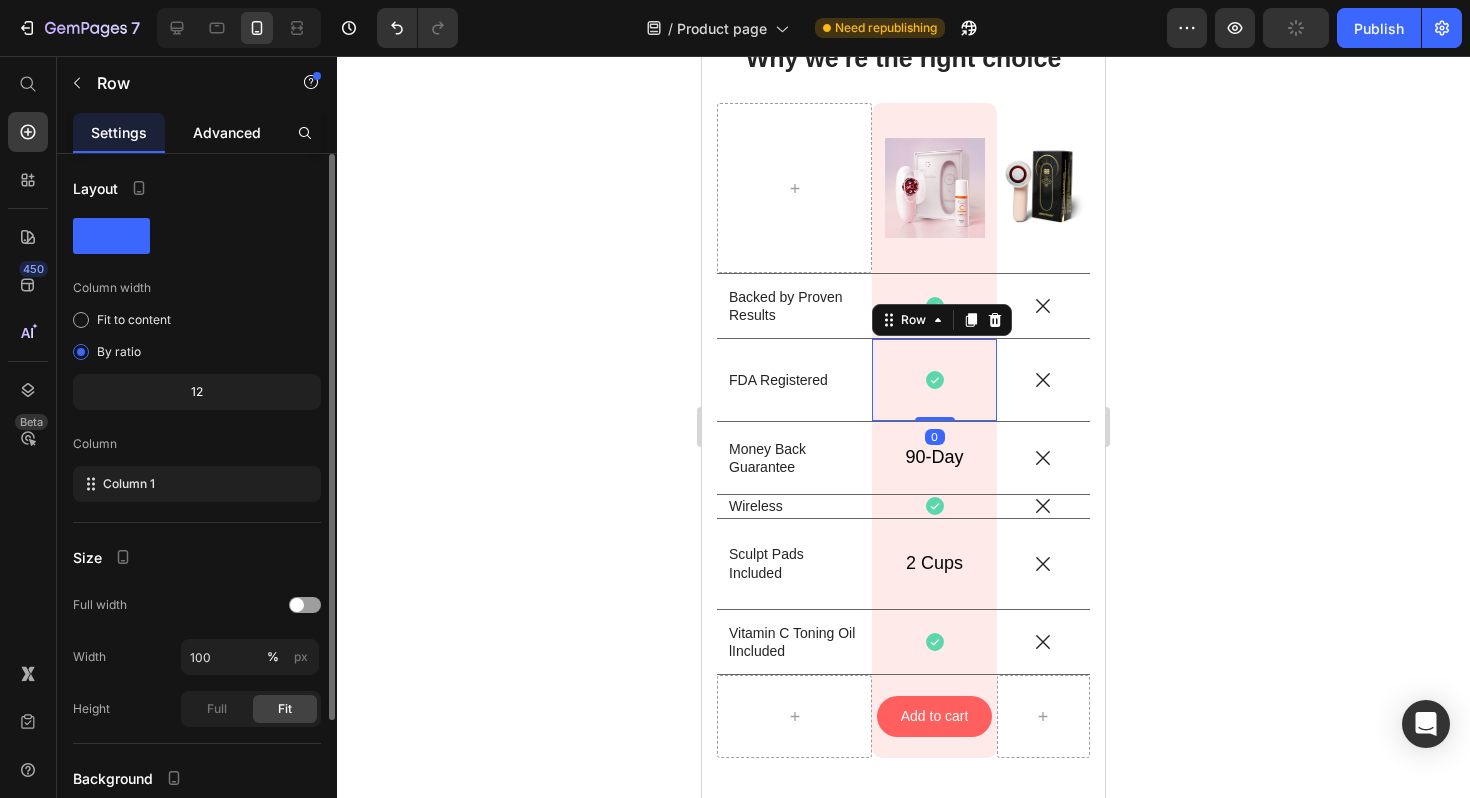click on "Advanced" at bounding box center [227, 132] 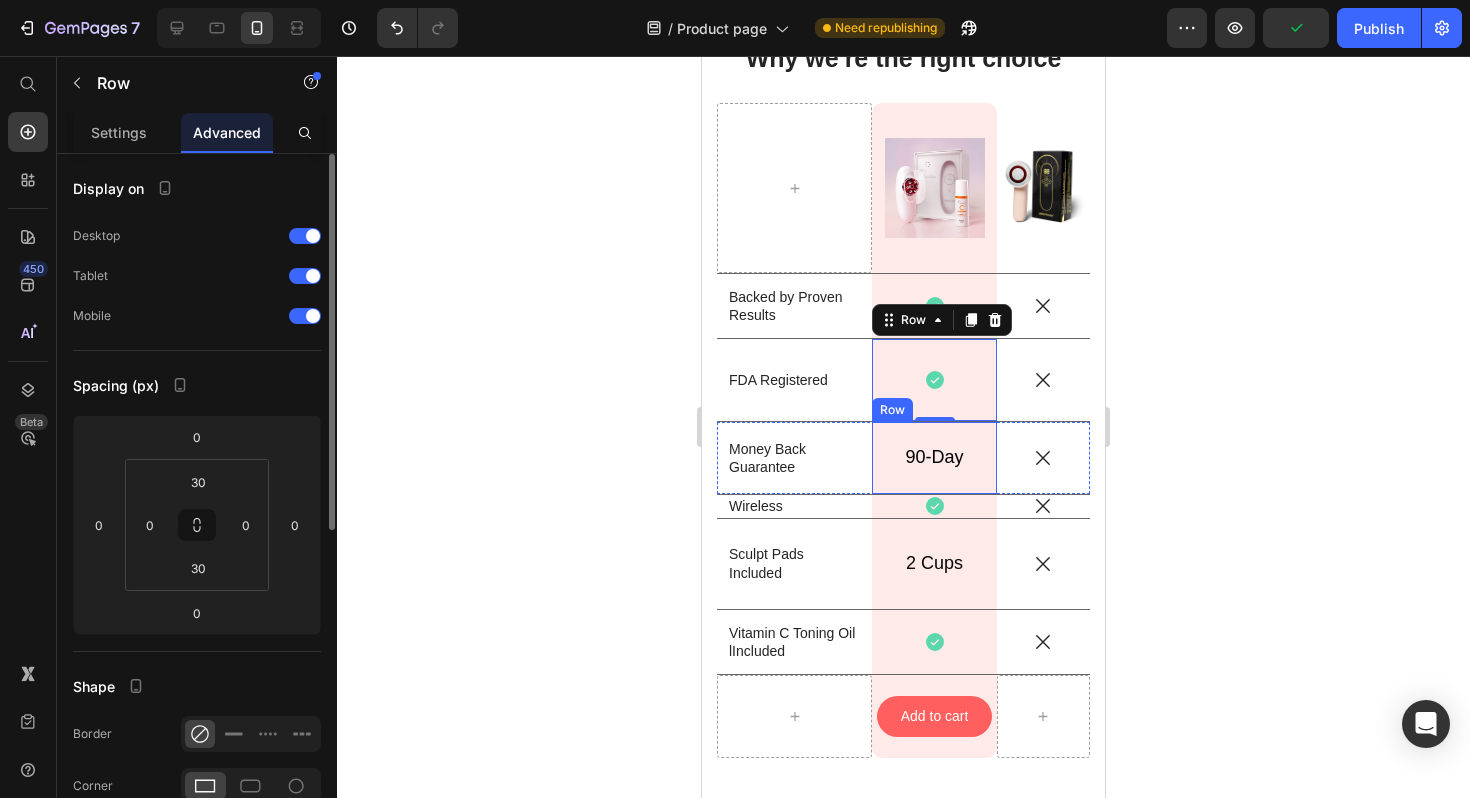 click on "90-Day Text Block Row" at bounding box center [934, 458] 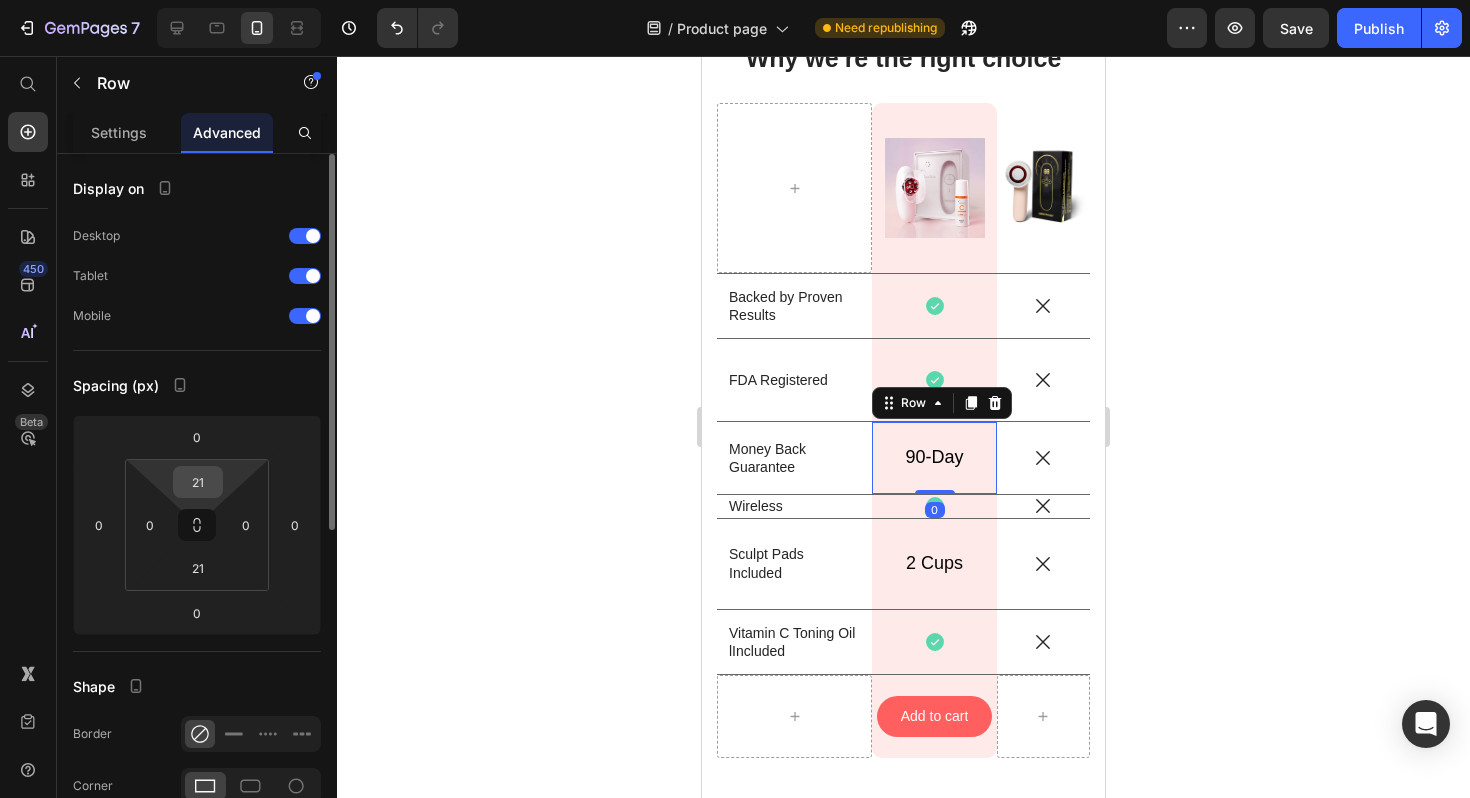 click on "21" at bounding box center (198, 482) 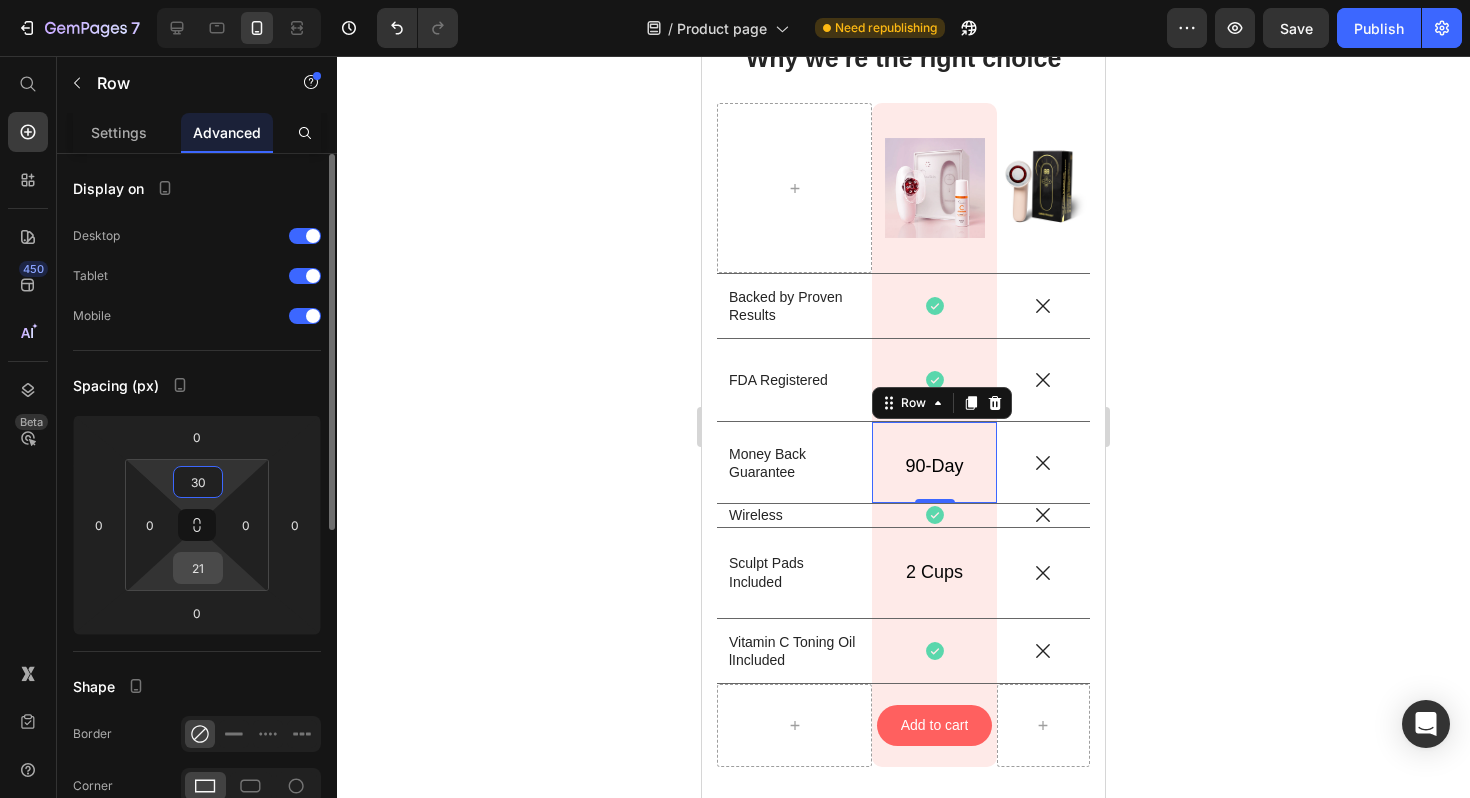 type on "30" 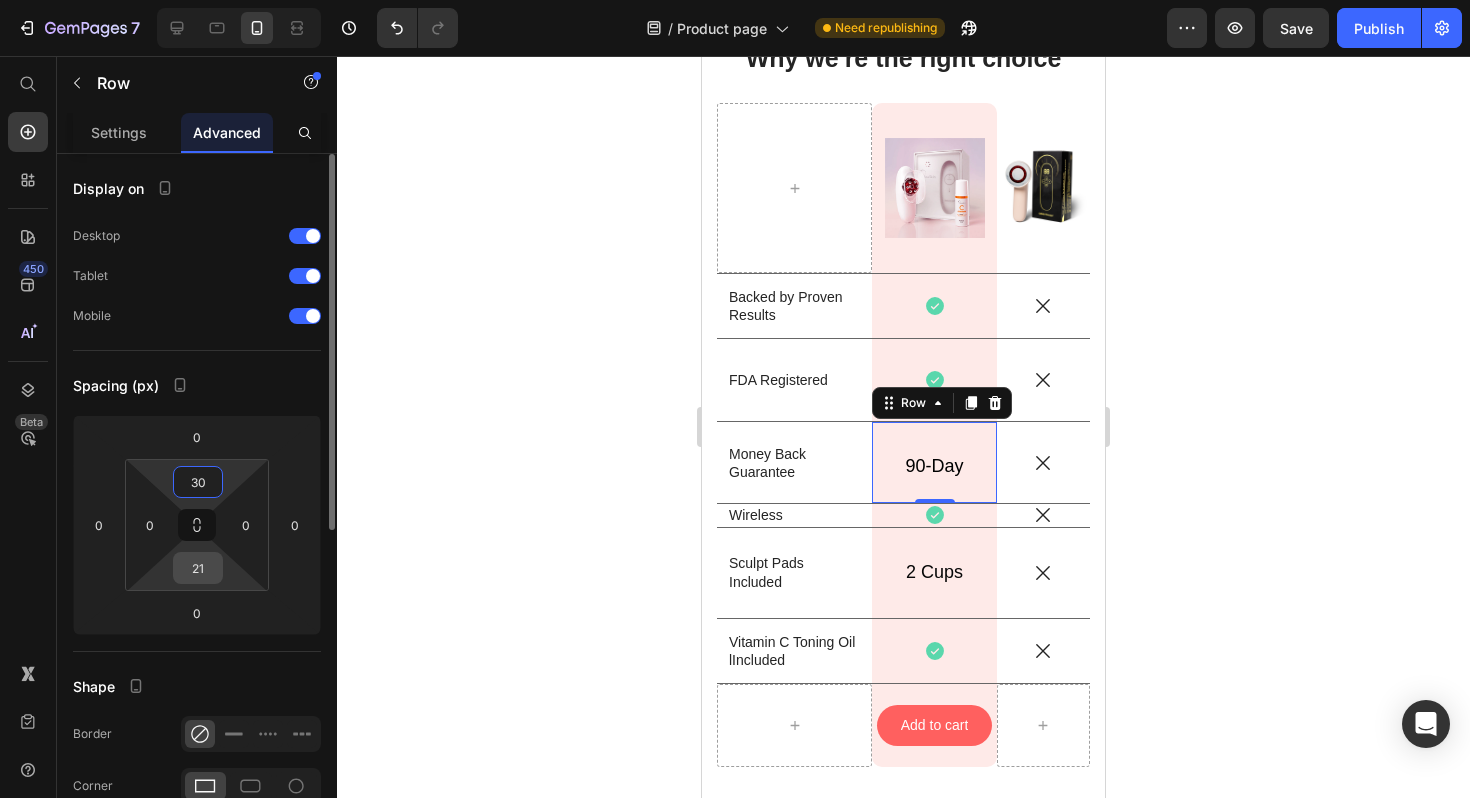 click on "21" at bounding box center [198, 568] 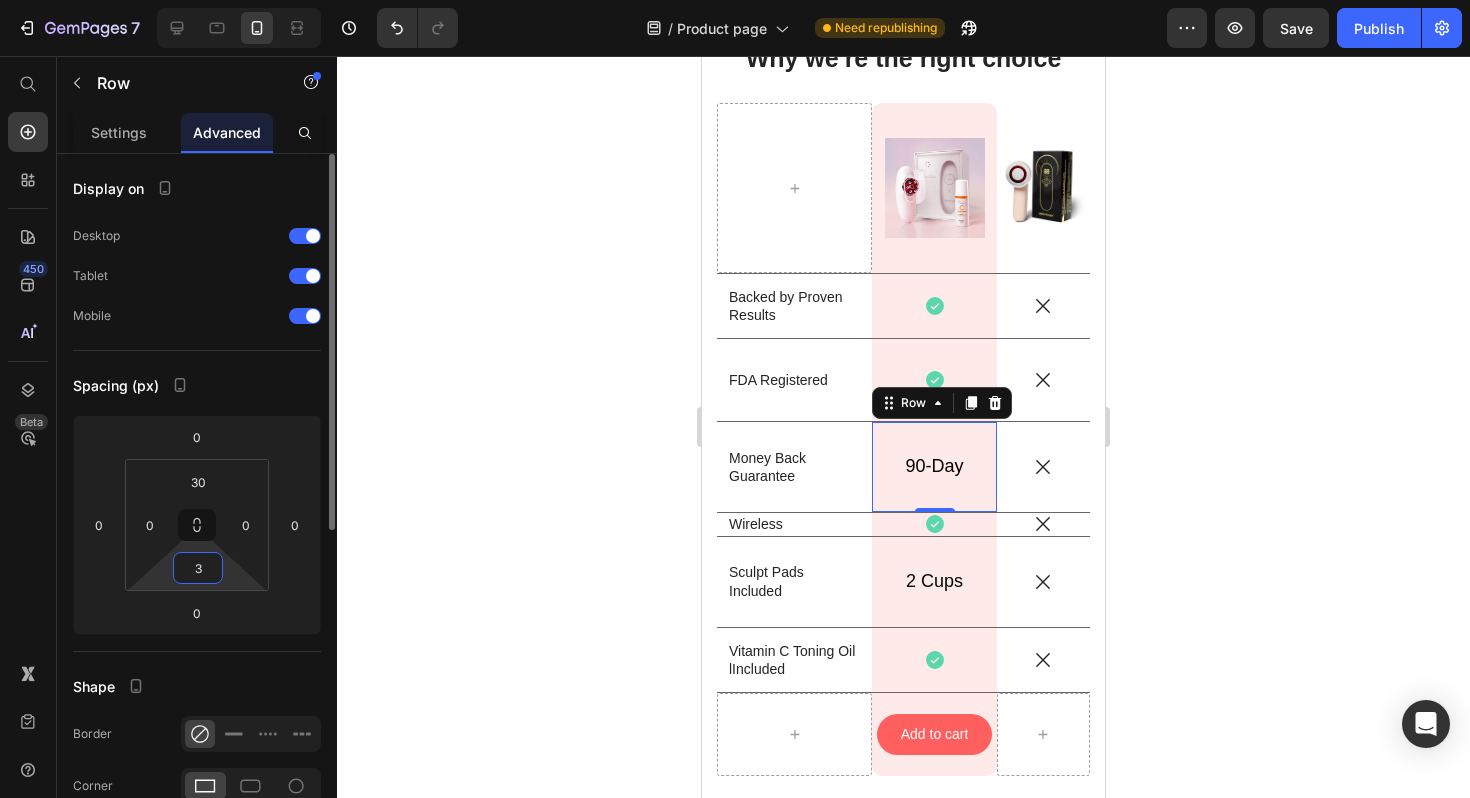 type on "30" 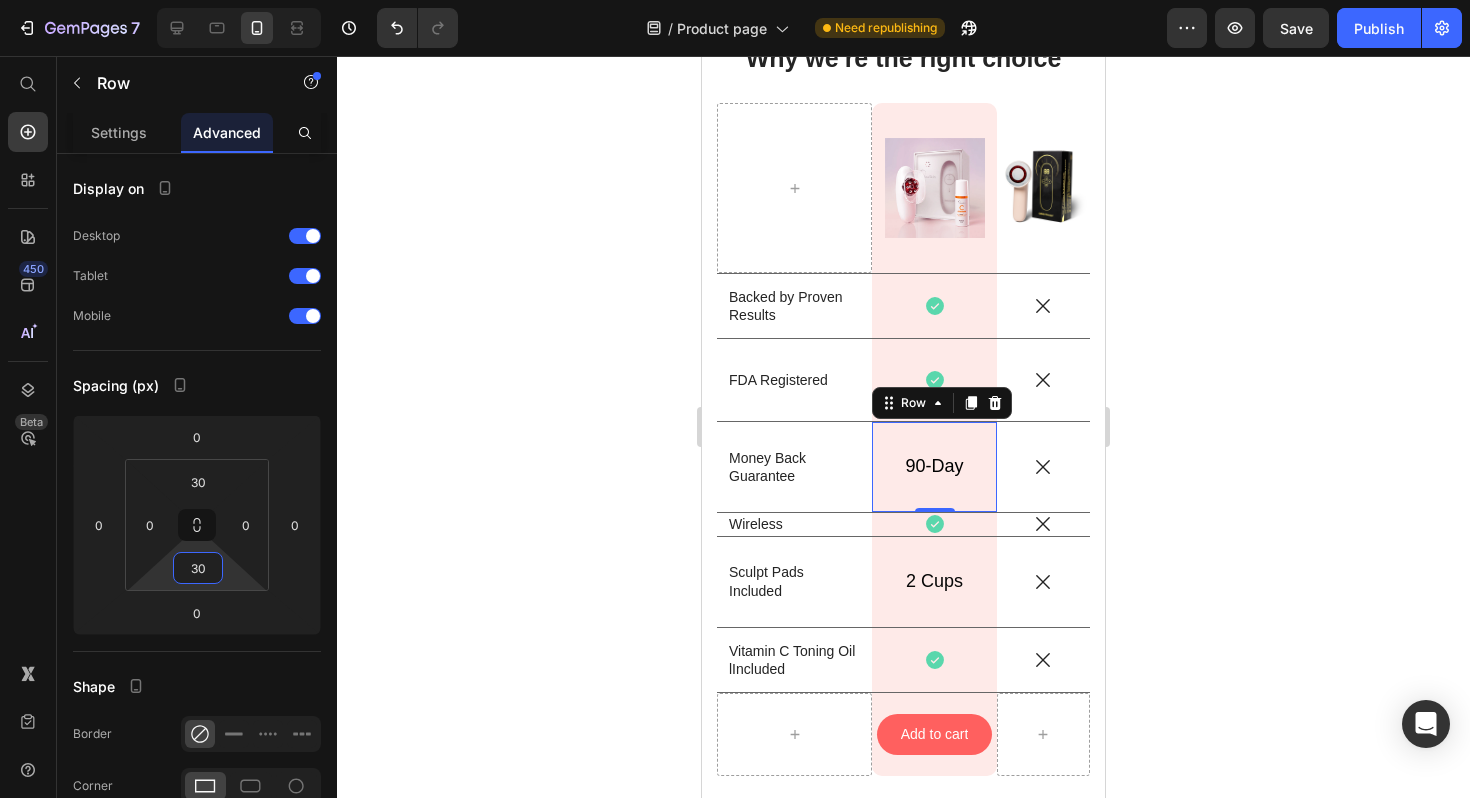 click on "Icon" at bounding box center (934, 524) 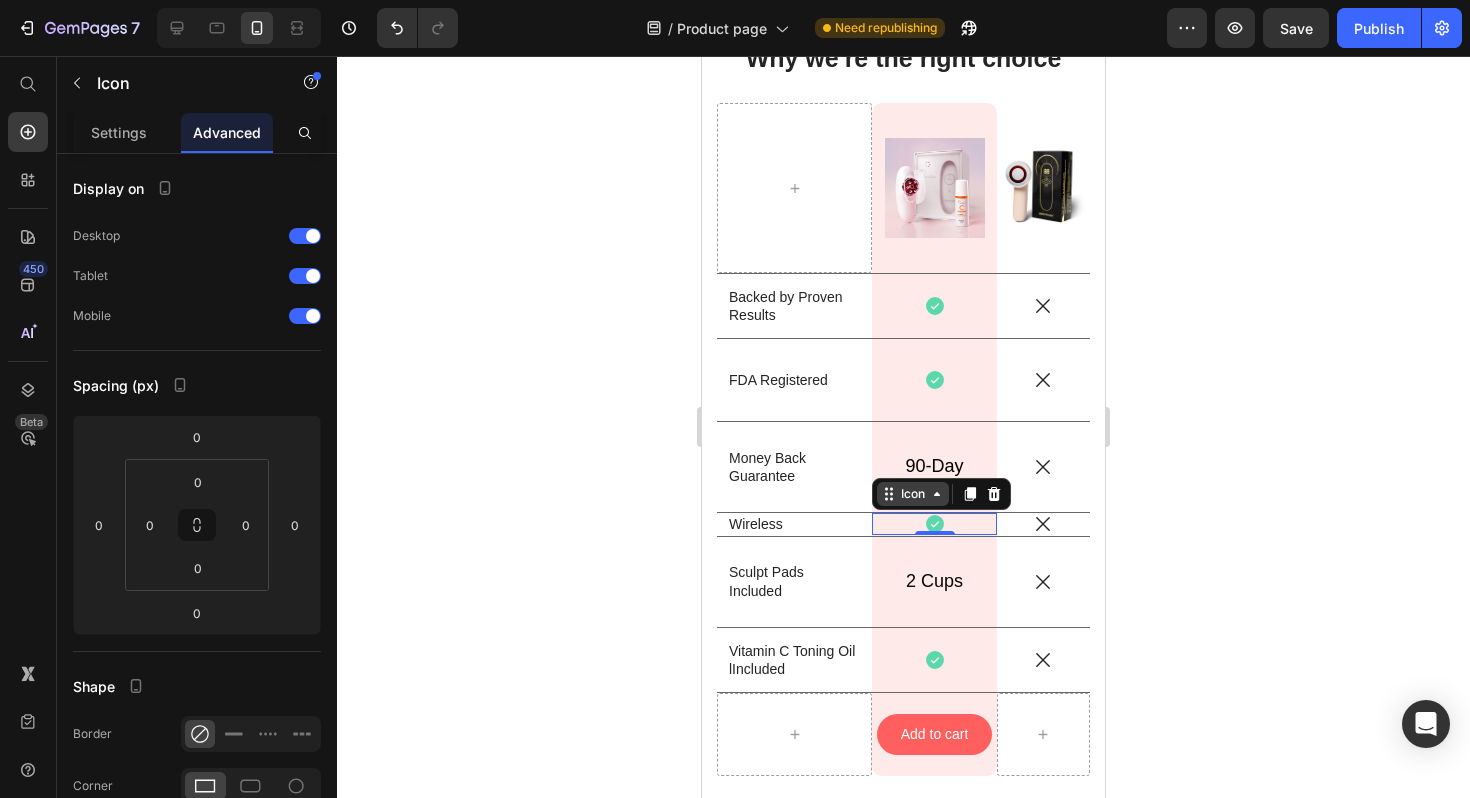 click on "Icon" at bounding box center (913, 494) 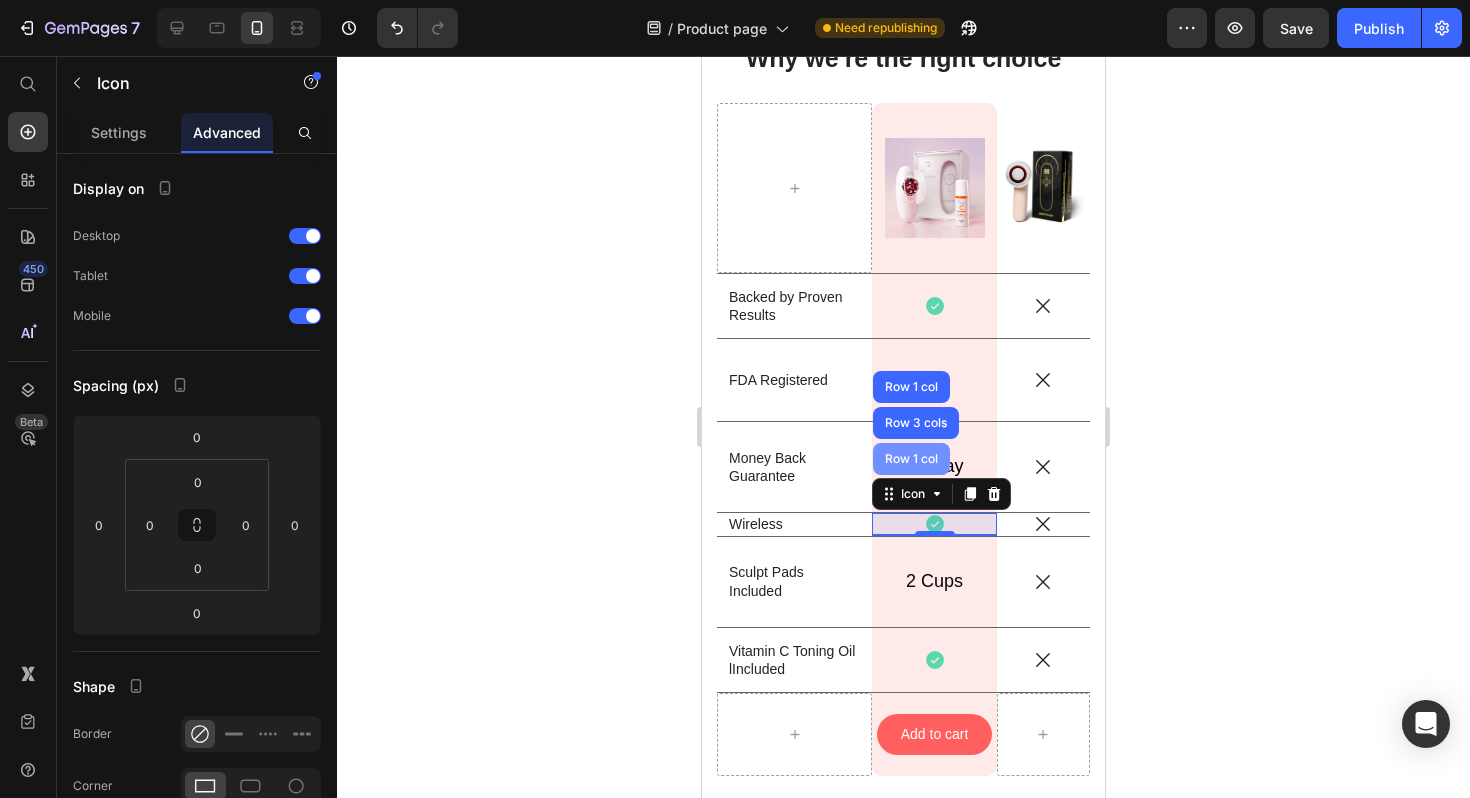 drag, startPoint x: 908, startPoint y: 474, endPoint x: 1336, endPoint y: 558, distance: 436.1651 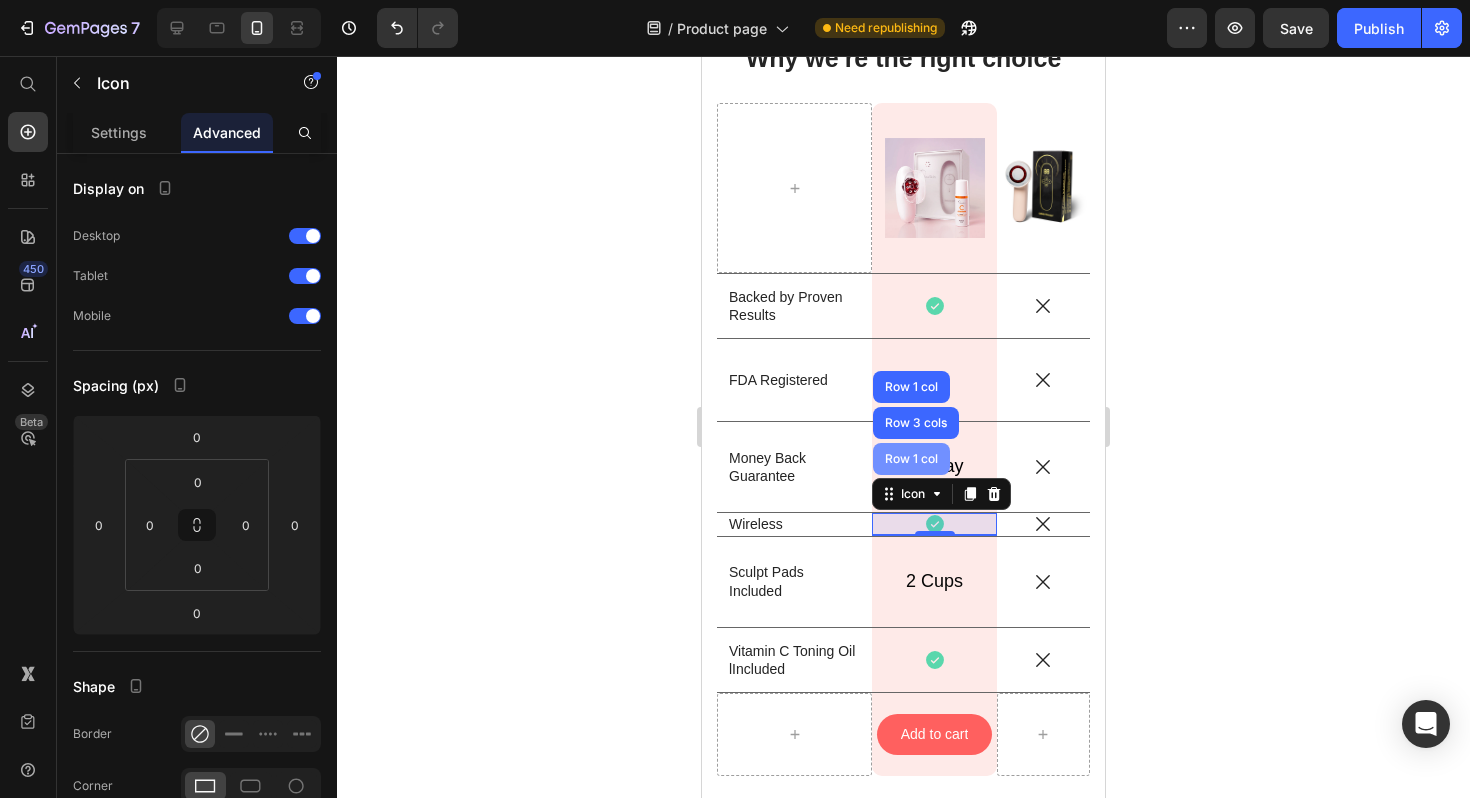click on "Row 1 col" at bounding box center [911, 459] 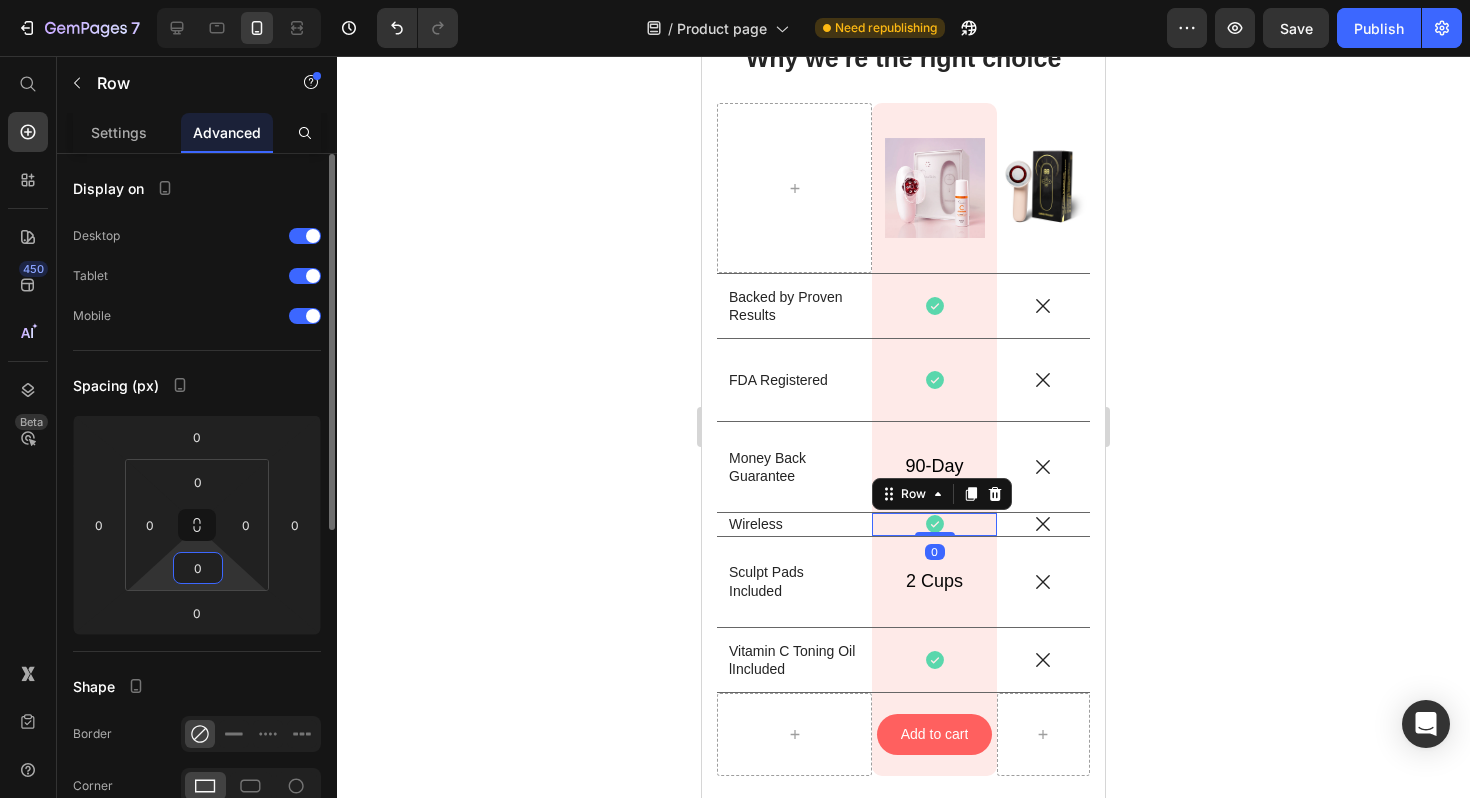 click on "0" at bounding box center [198, 568] 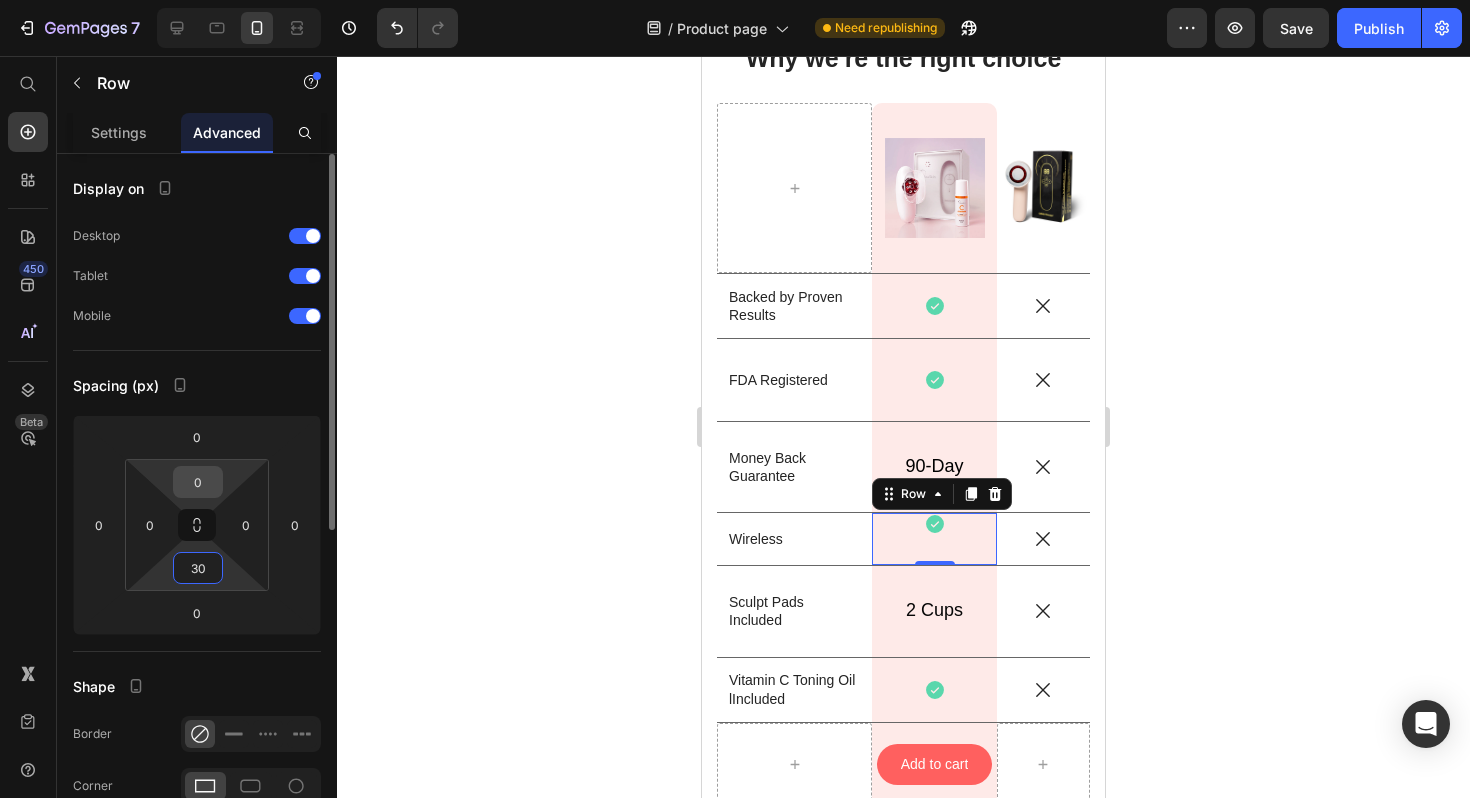 type on "30" 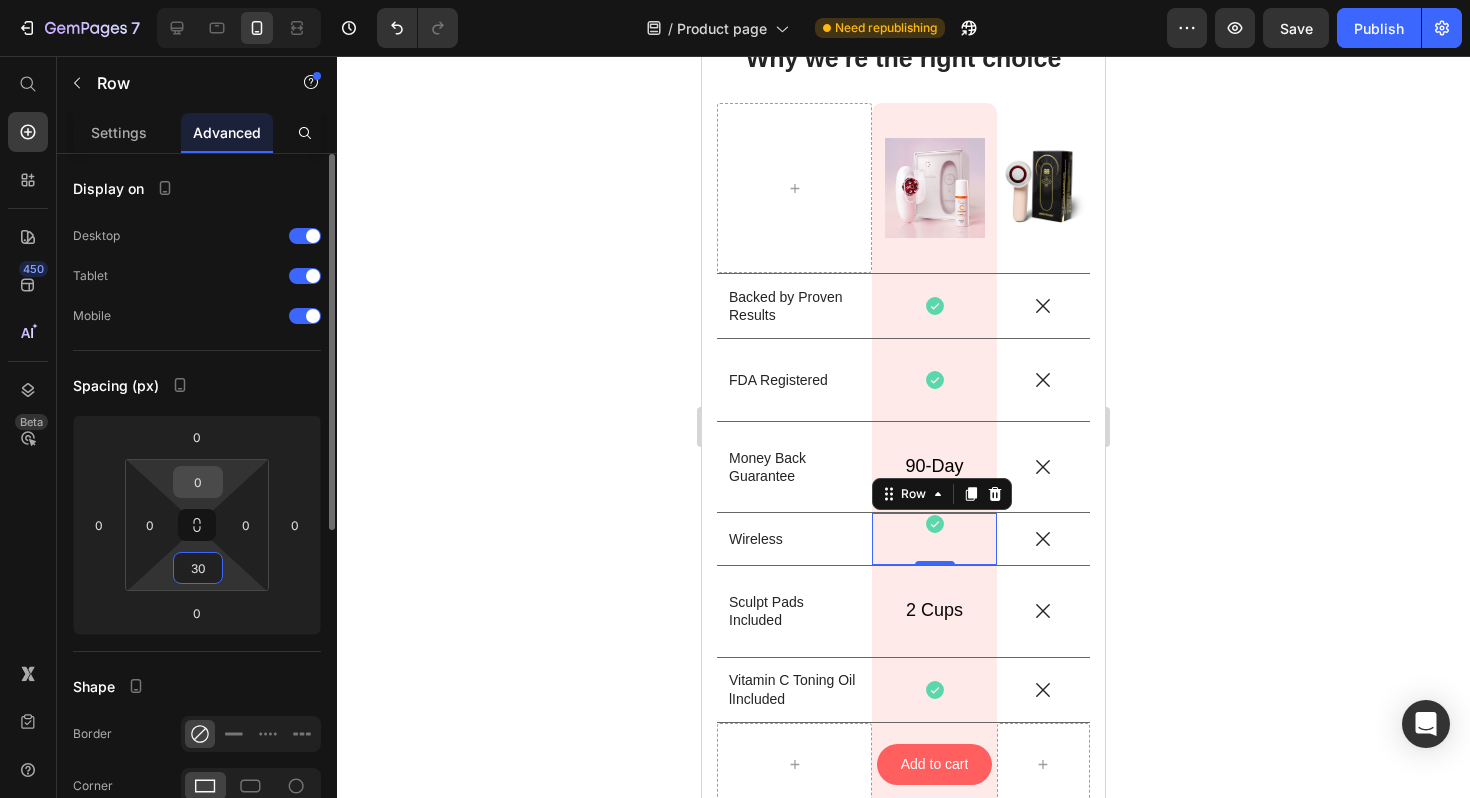 click on "0" at bounding box center [198, 482] 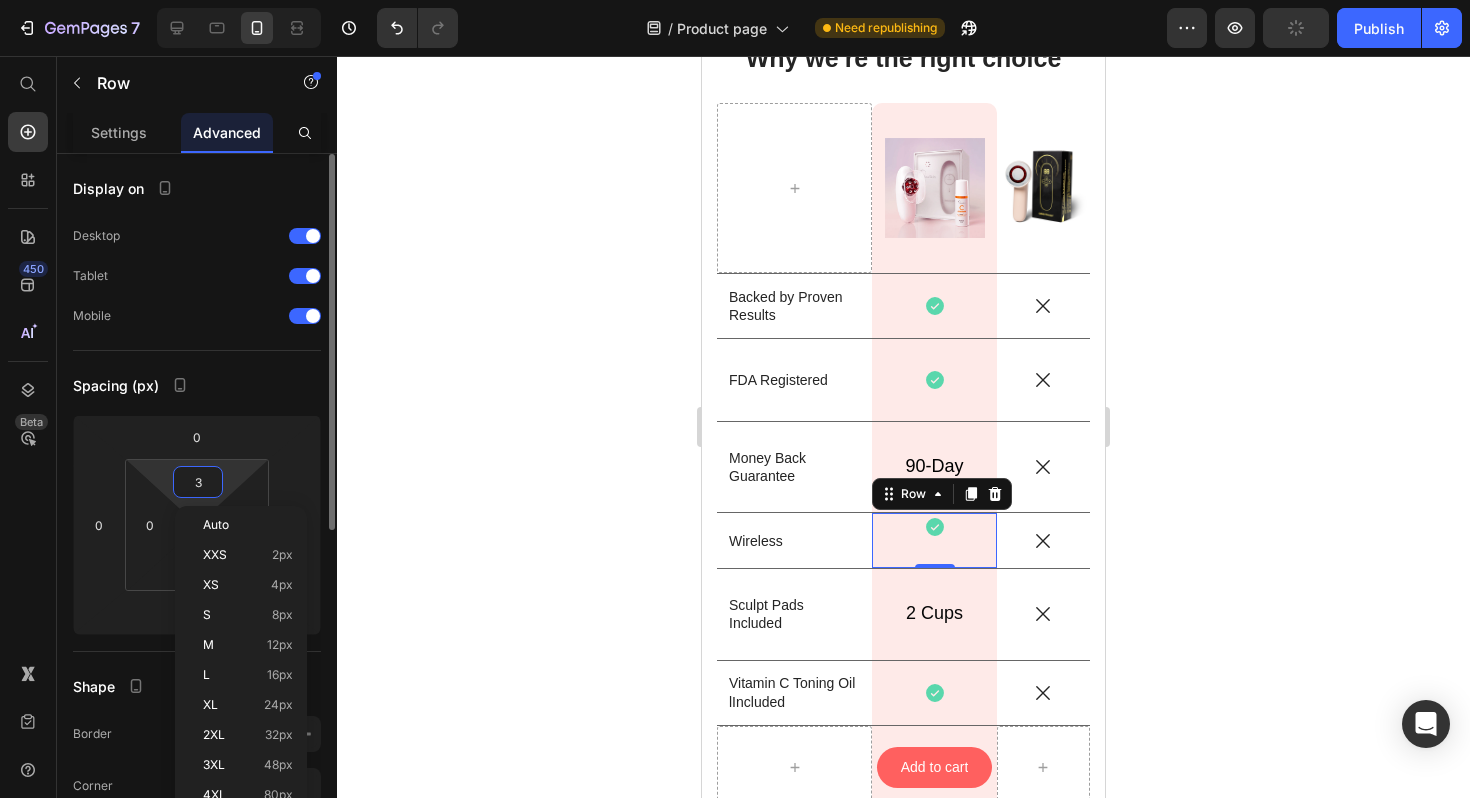 type on "30" 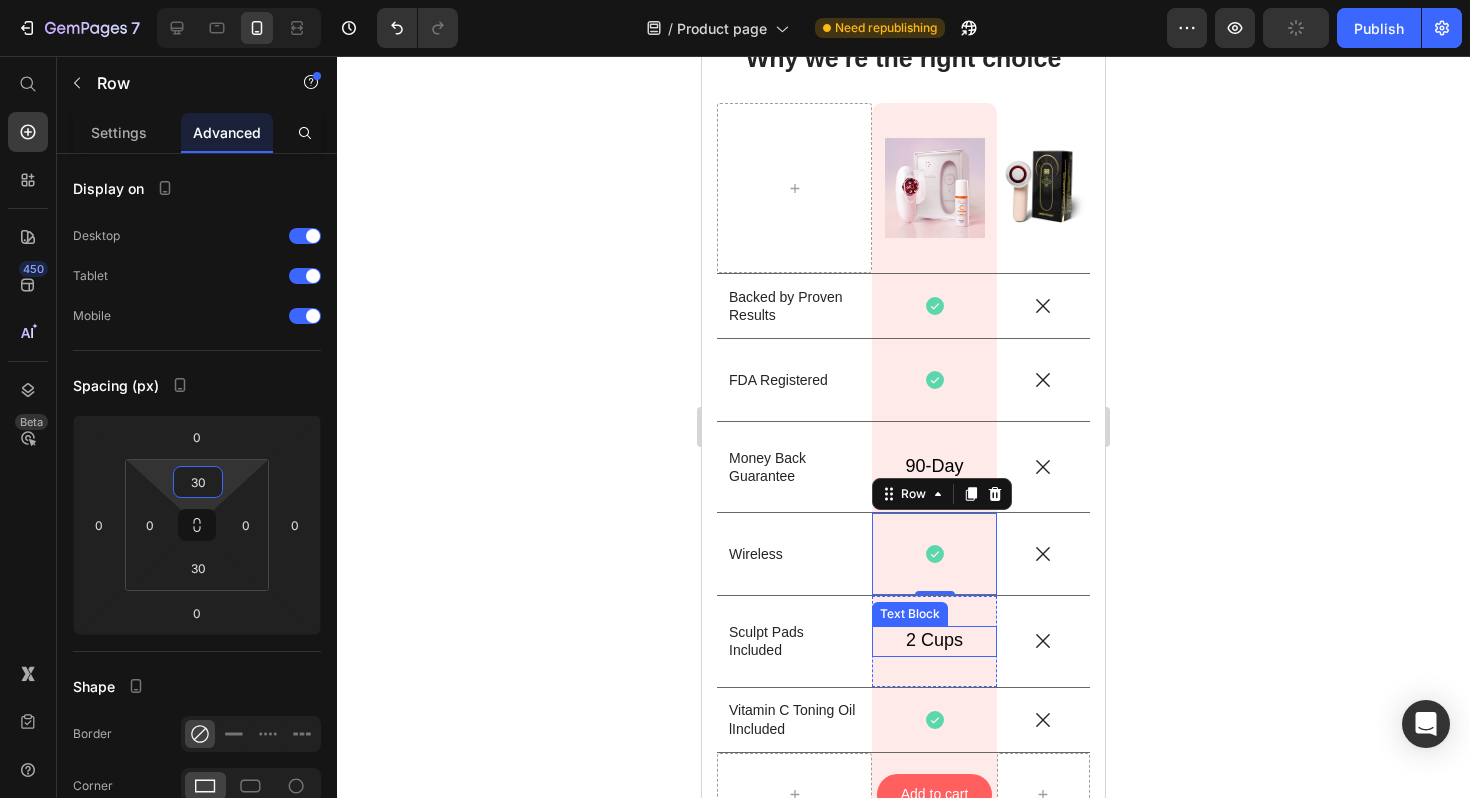 click on "2 Cups" at bounding box center [934, 640] 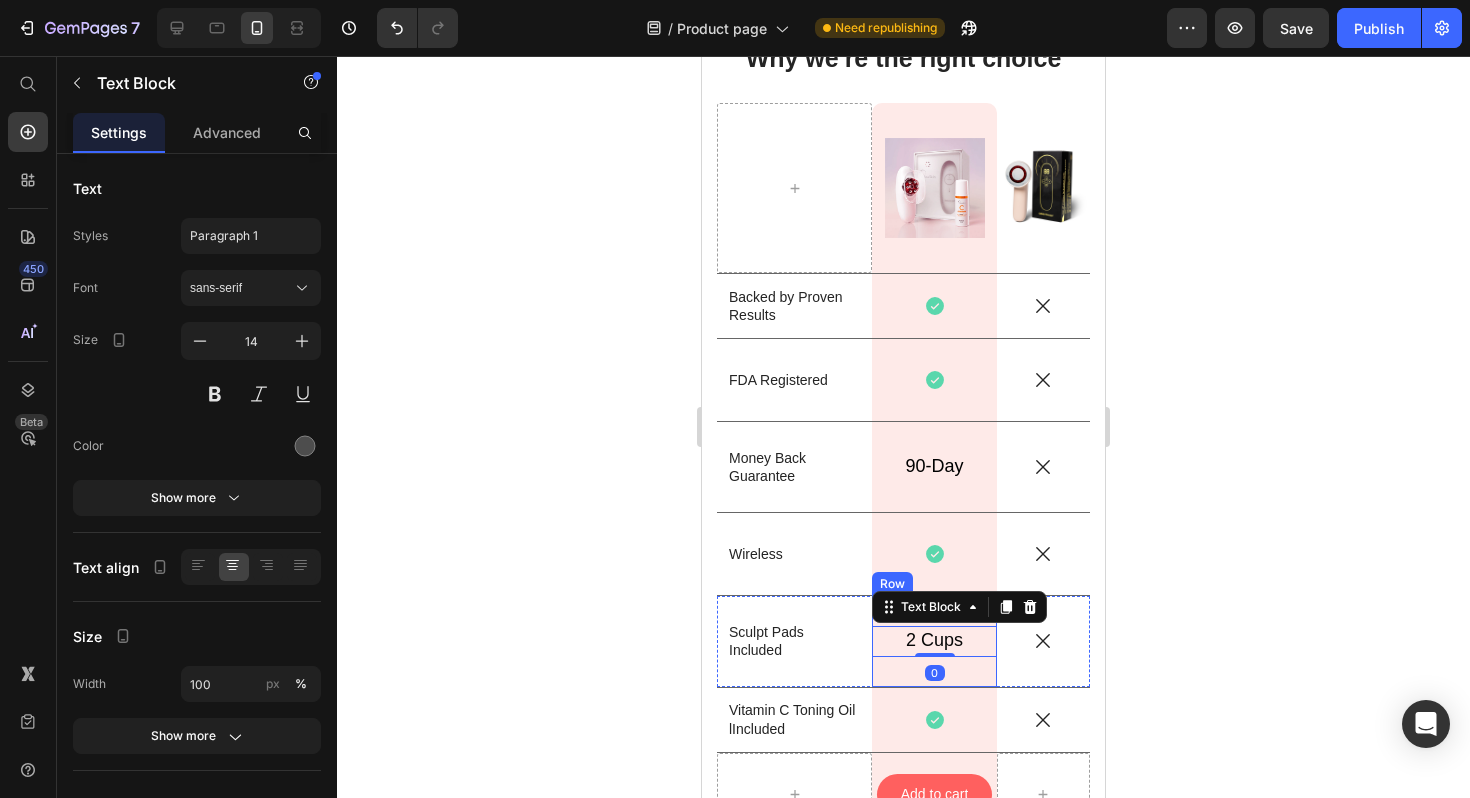 click on "2 Cups Text Block   0 Row" at bounding box center (934, 641) 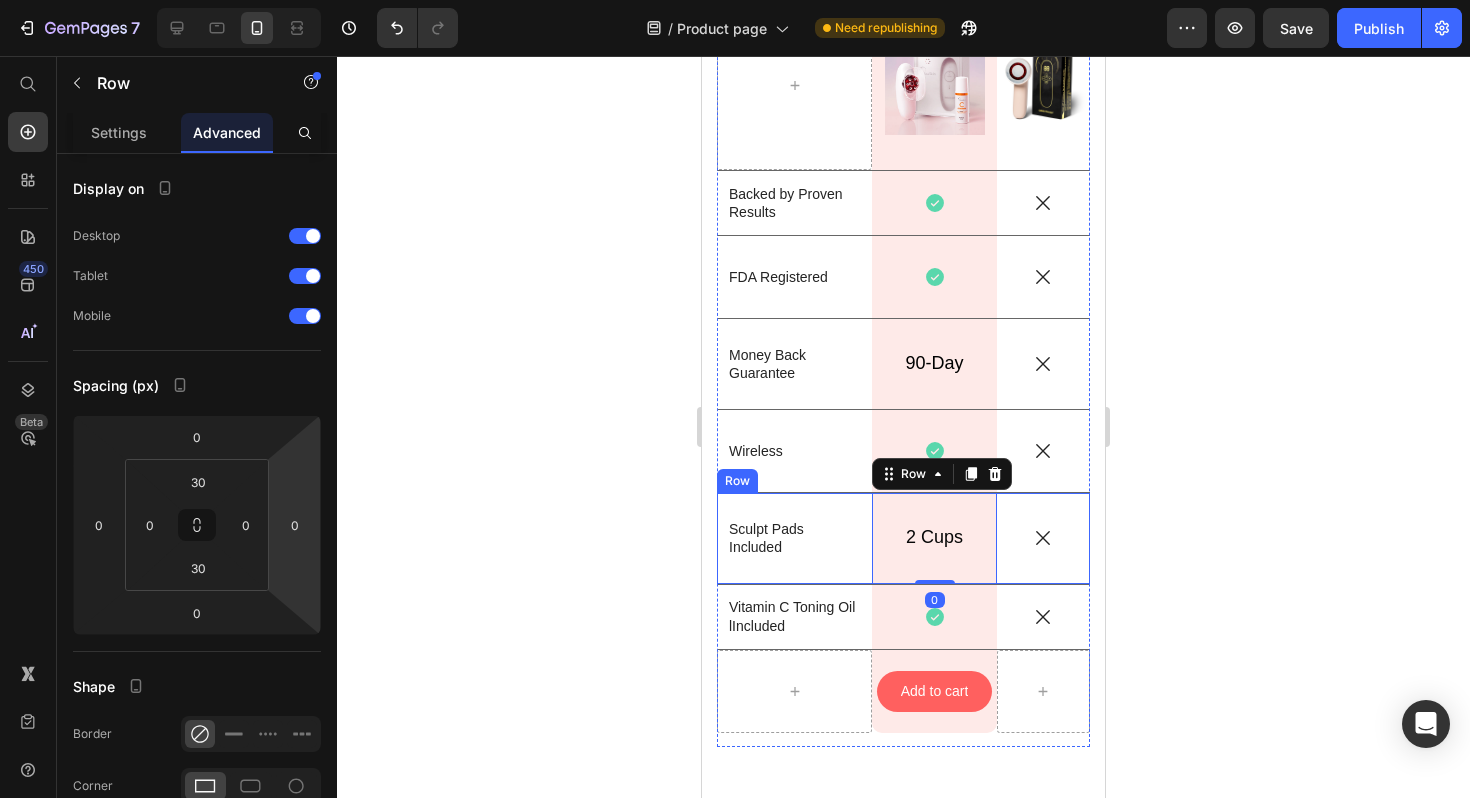 scroll, scrollTop: 5535, scrollLeft: 0, axis: vertical 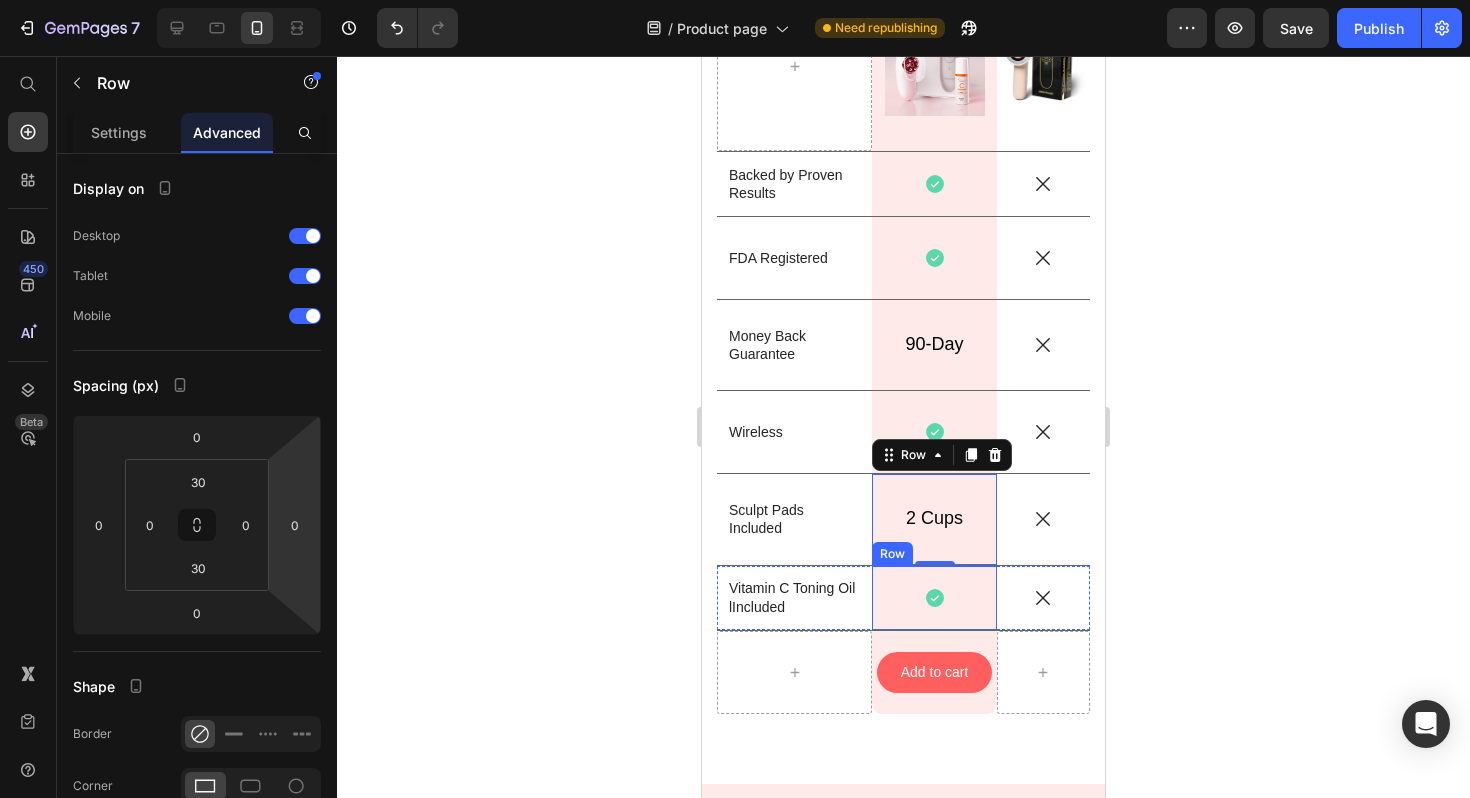 click on "Icon Row" at bounding box center (934, 598) 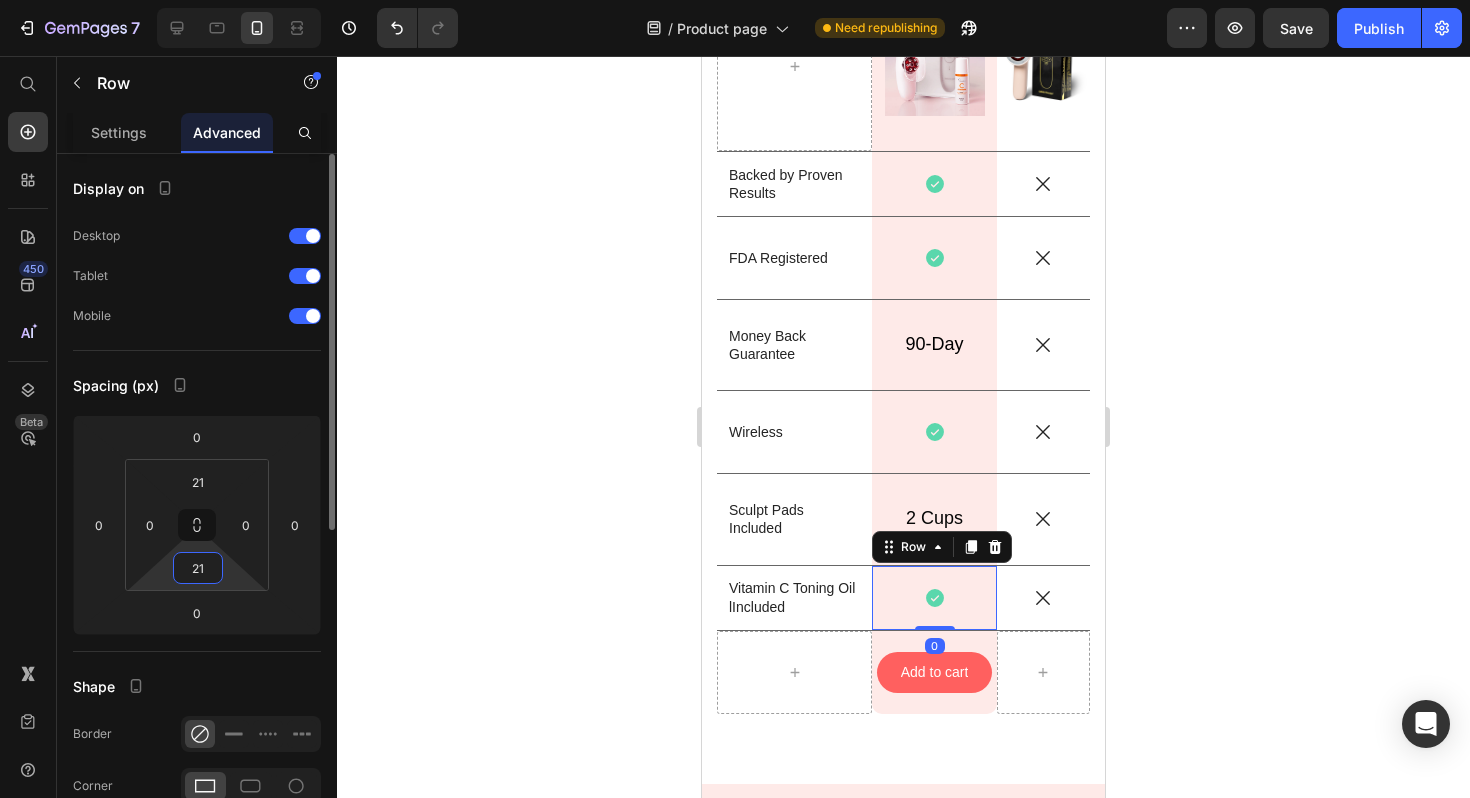 click on "21" at bounding box center [198, 568] 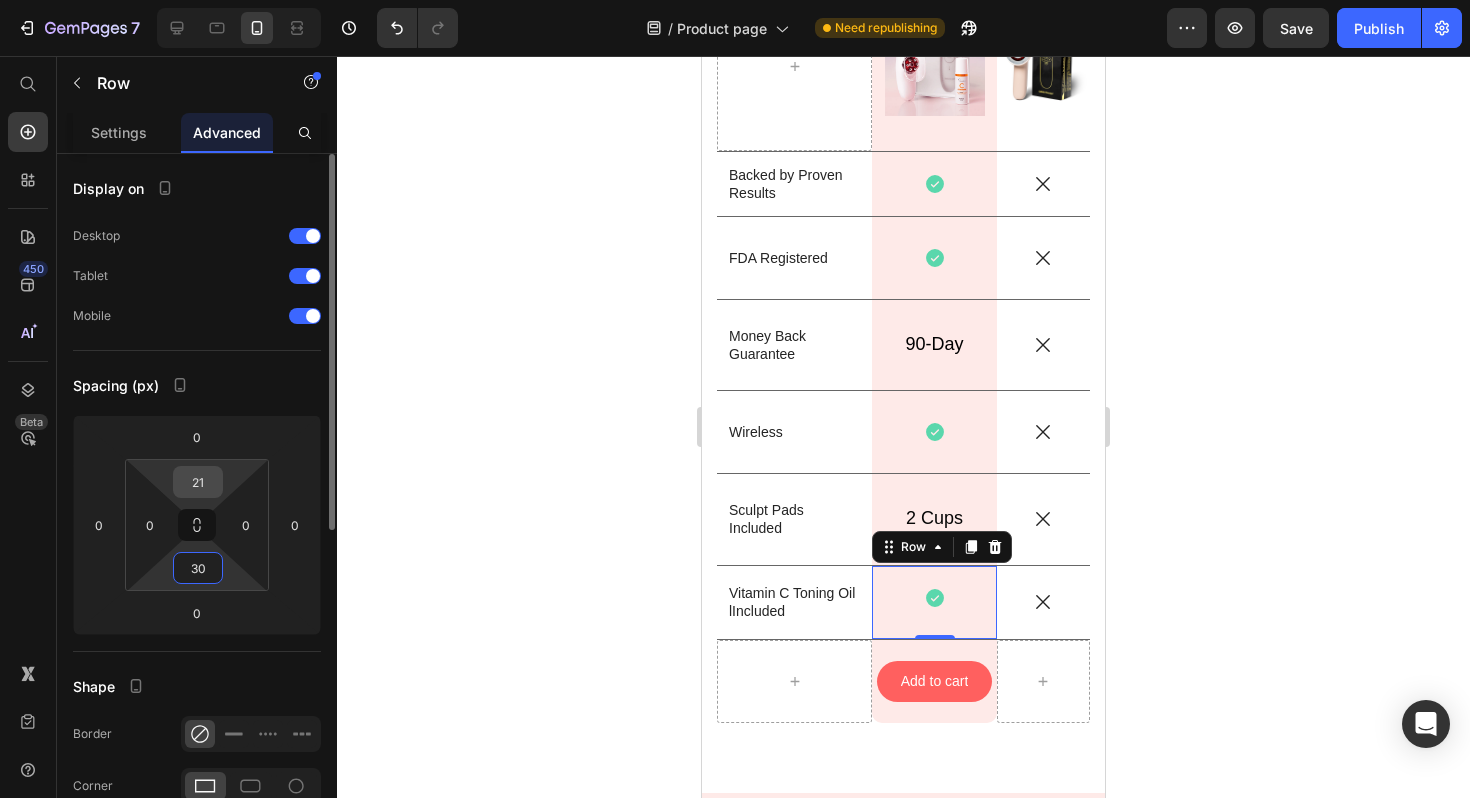 type on "30" 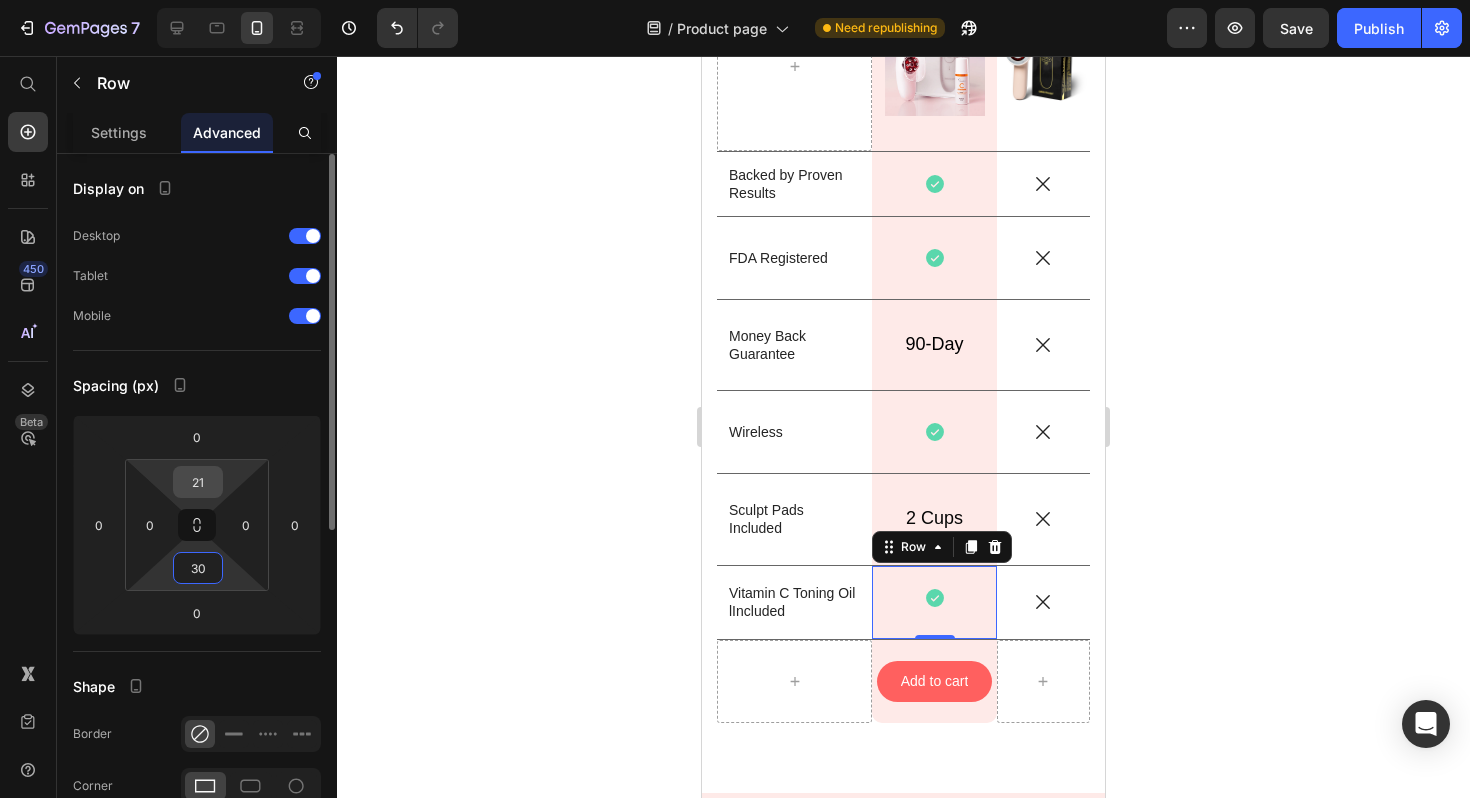 click on "21" at bounding box center [198, 482] 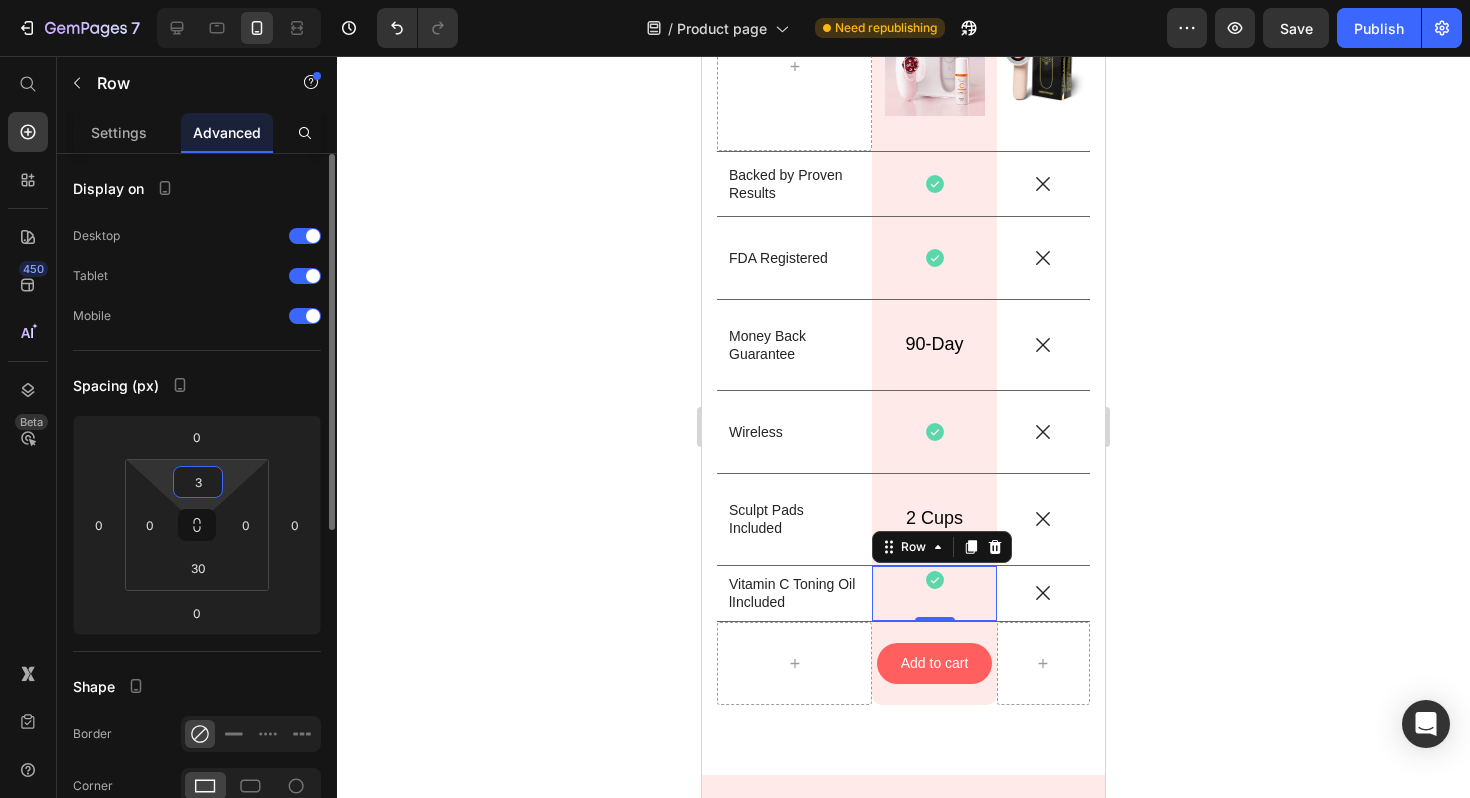 type on "30" 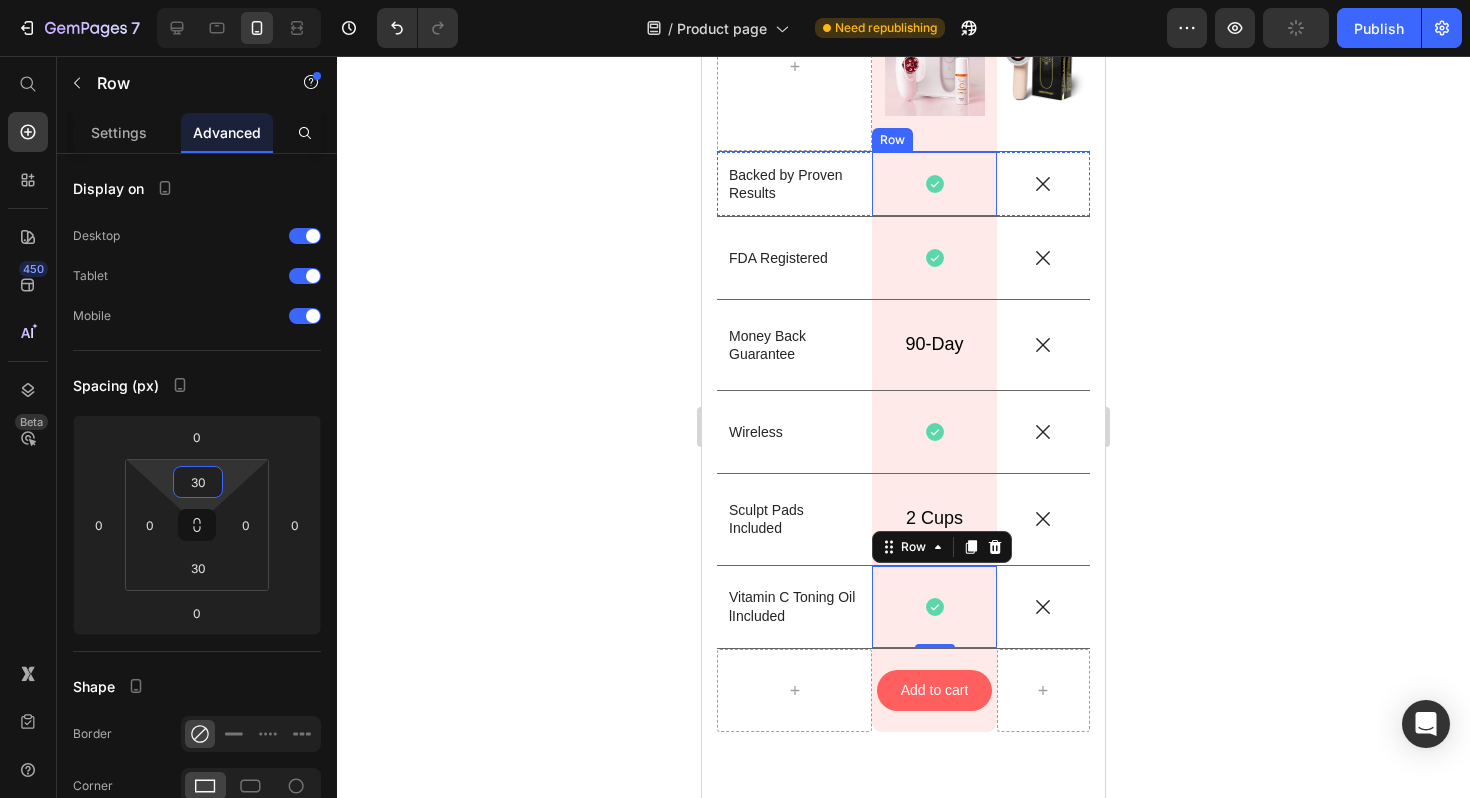 click on "Icon Row" at bounding box center (934, 184) 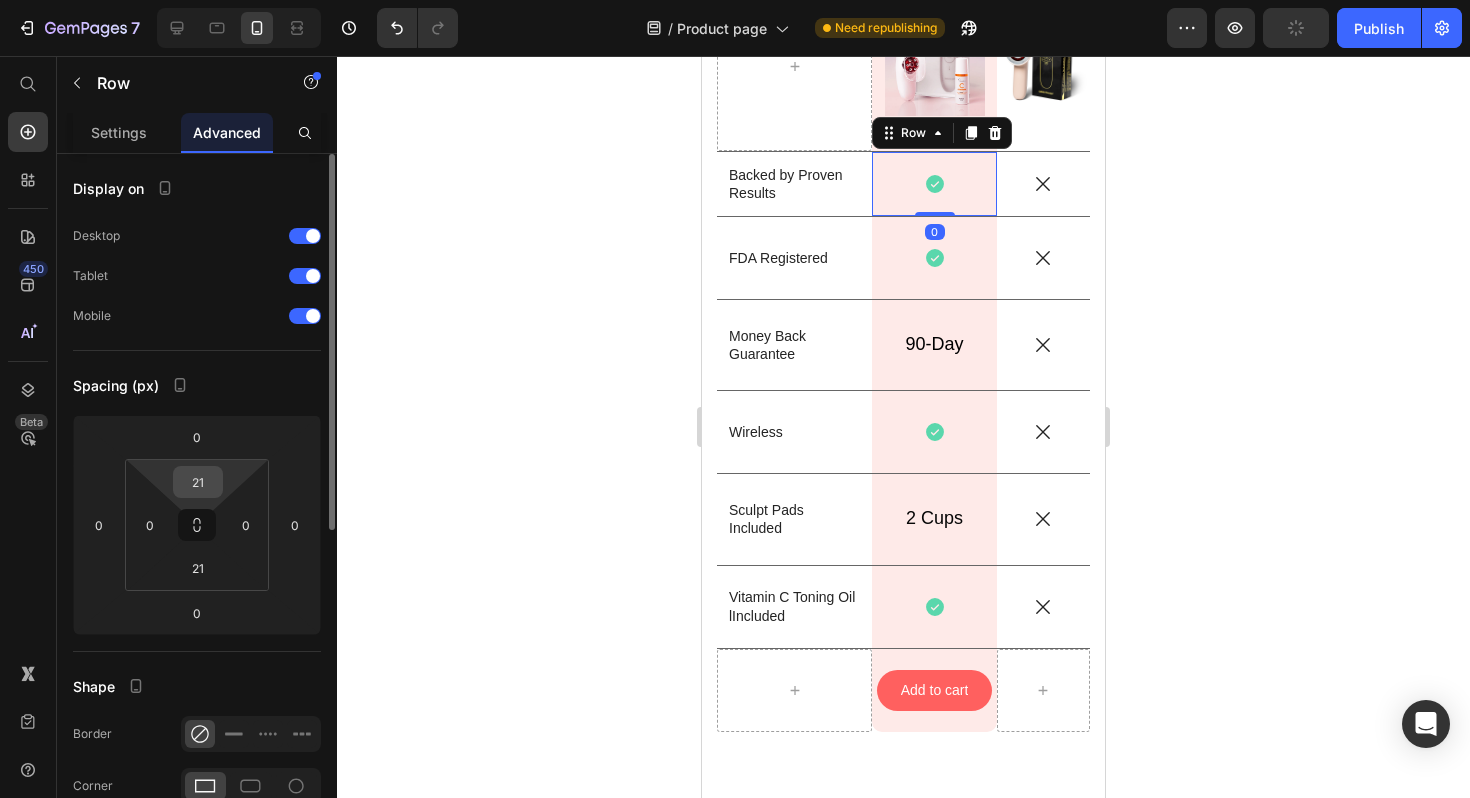 click on "21" at bounding box center (198, 482) 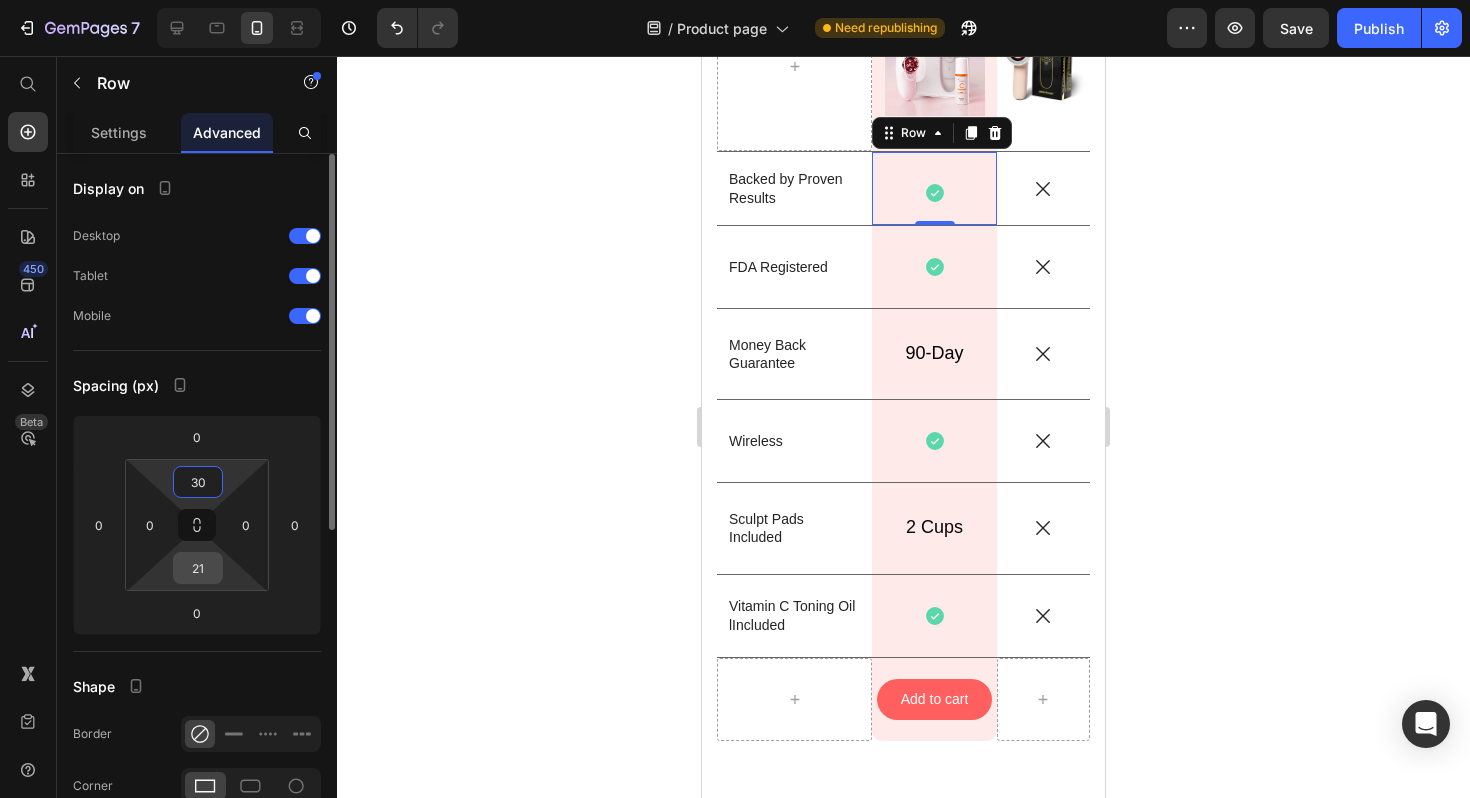 type on "30" 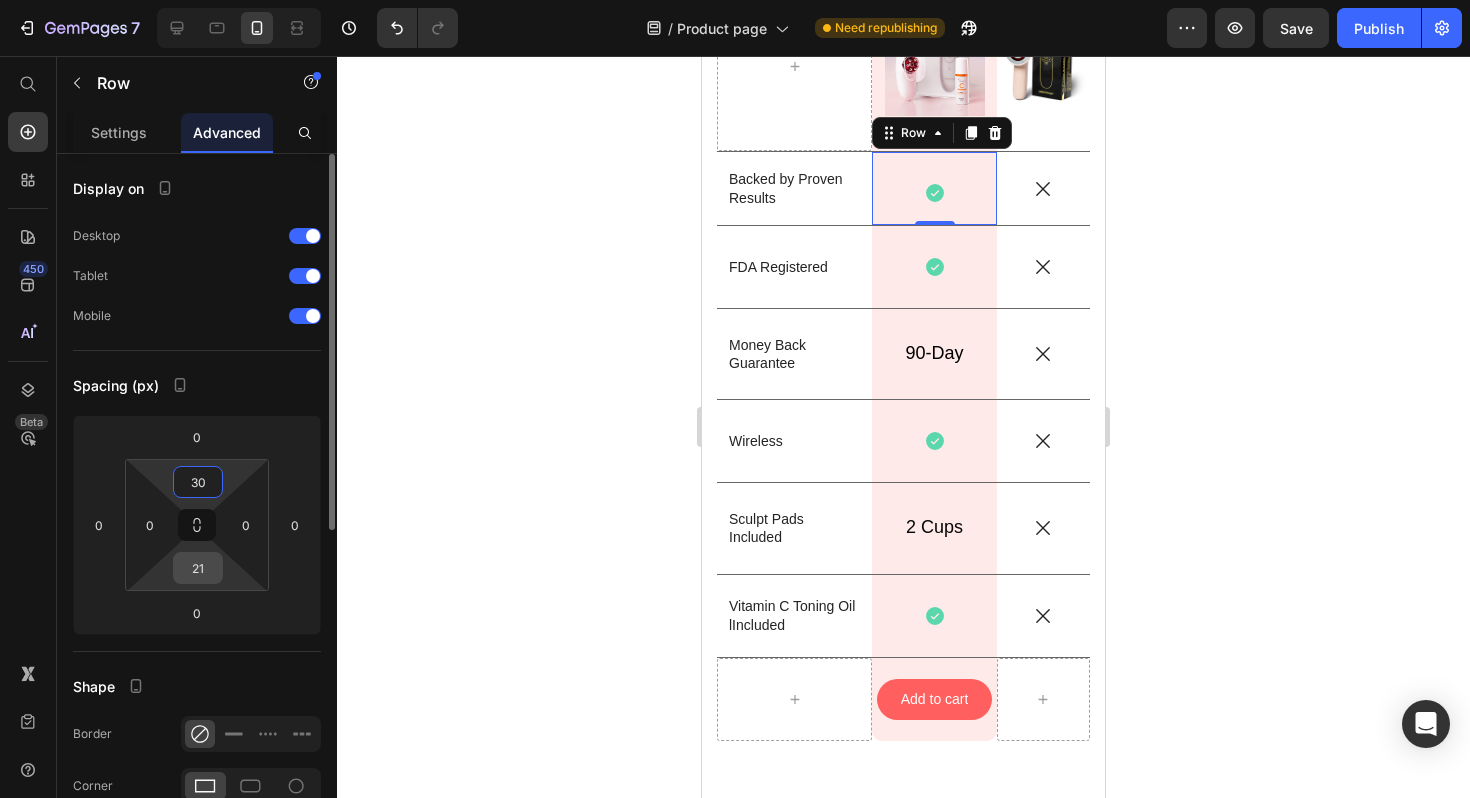 click on "21" at bounding box center [198, 568] 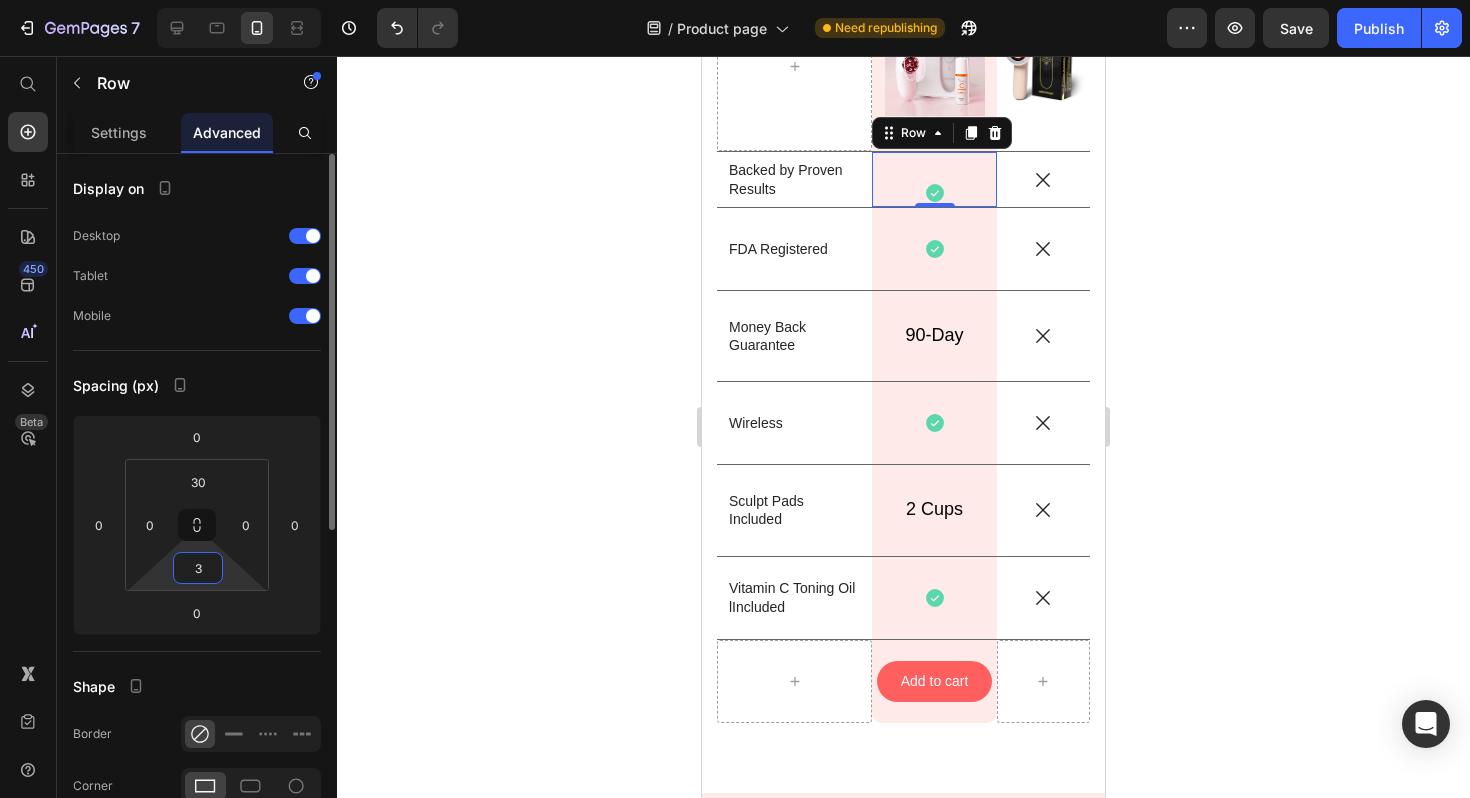 type on "30" 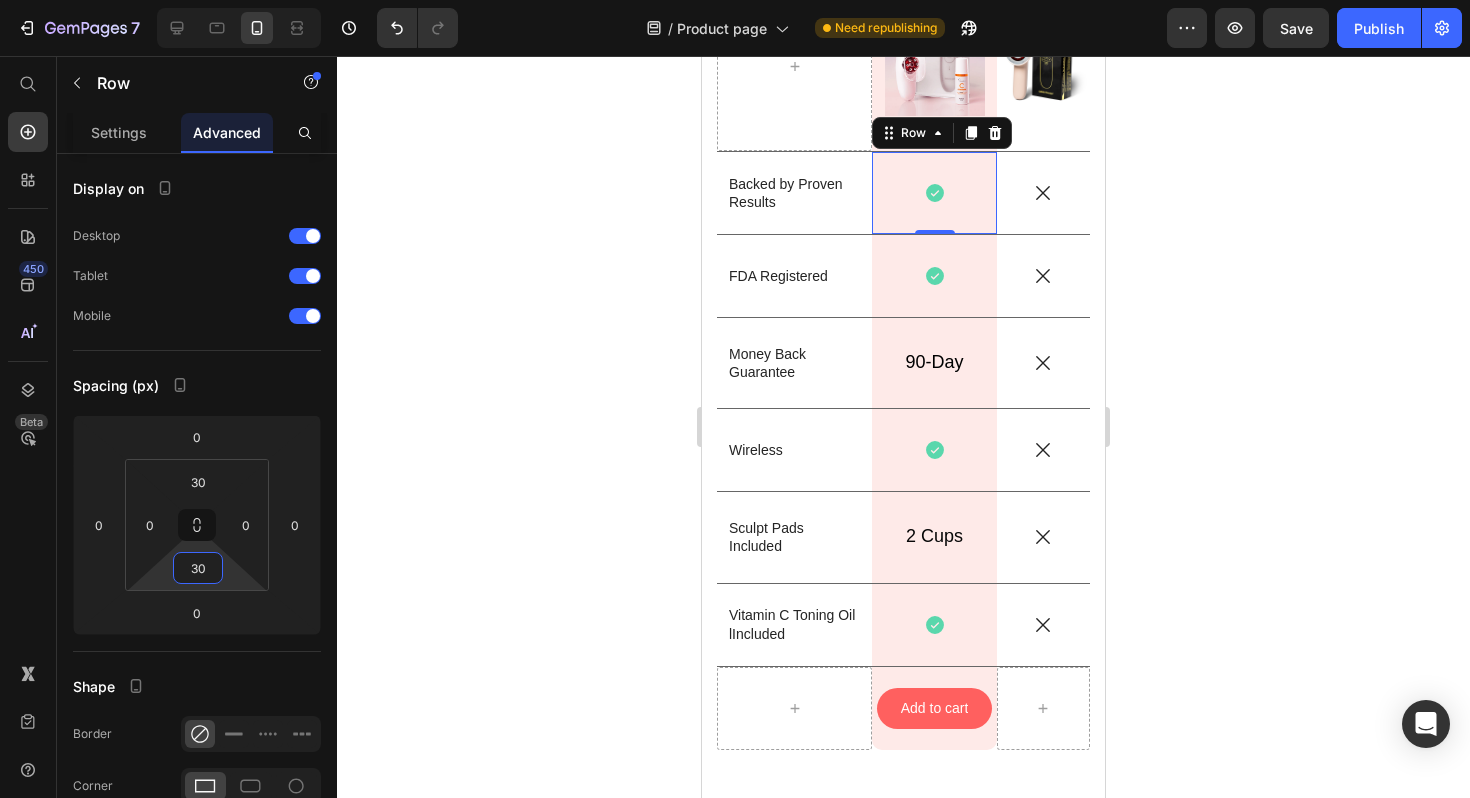 click 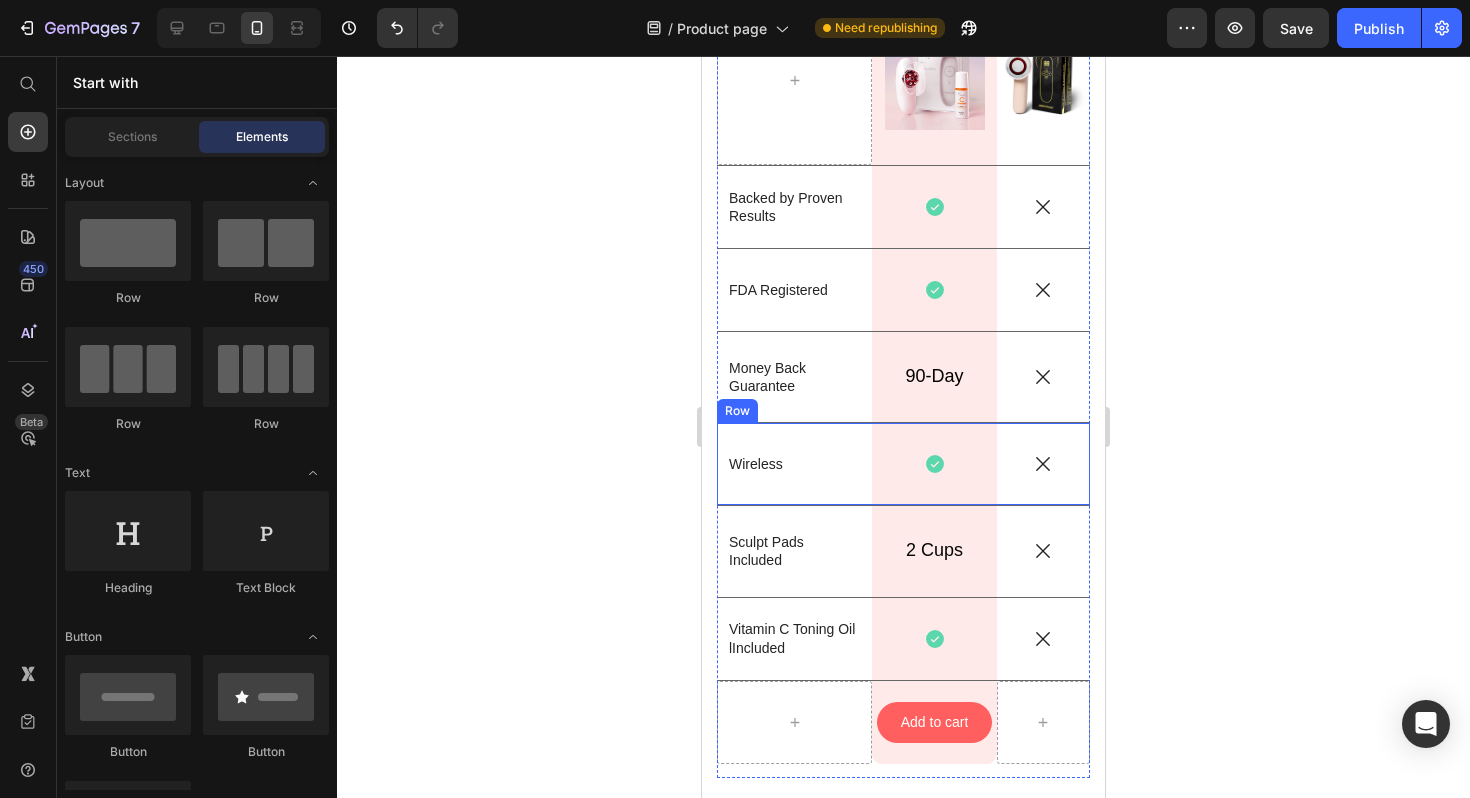 scroll, scrollTop: 5650, scrollLeft: 0, axis: vertical 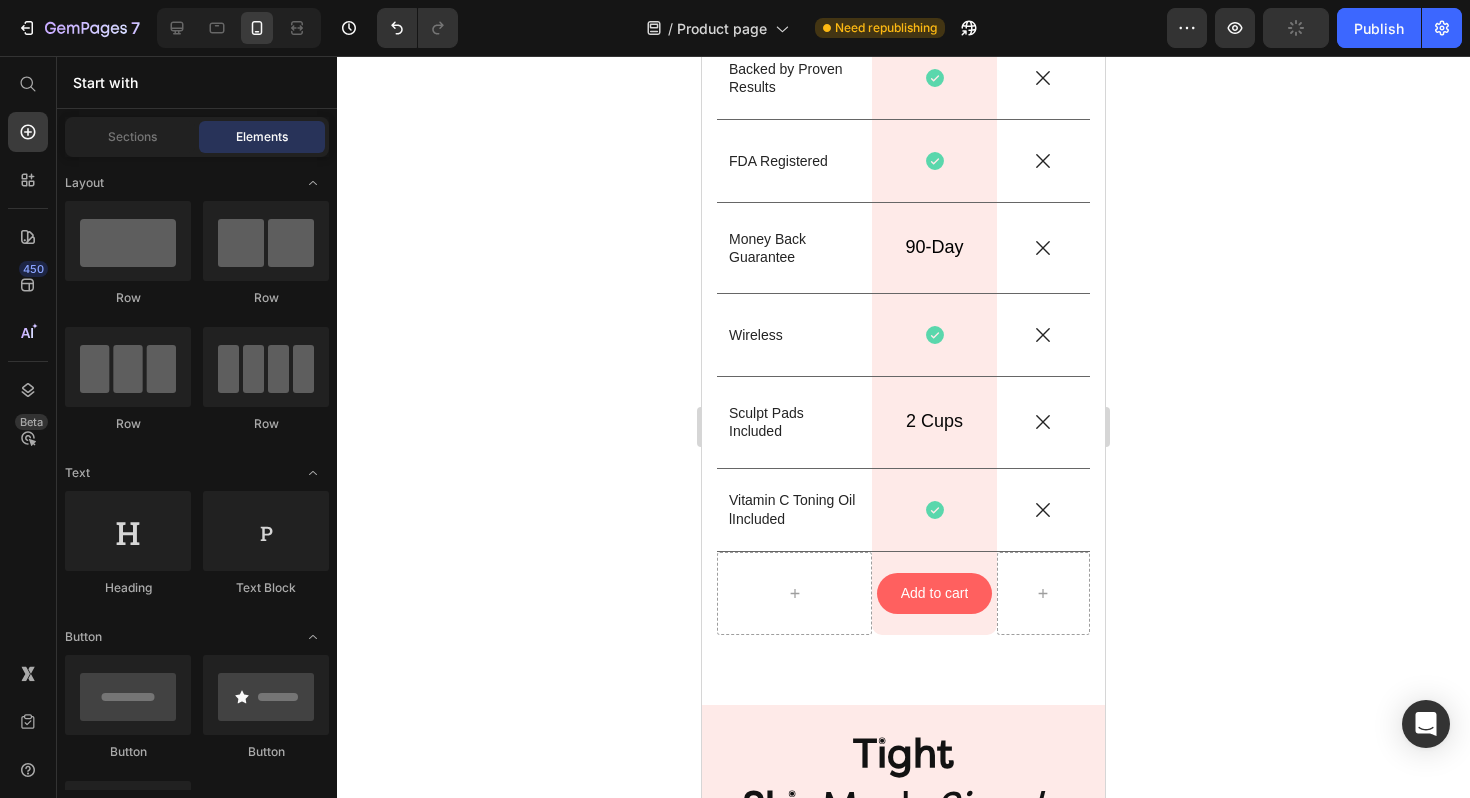 click 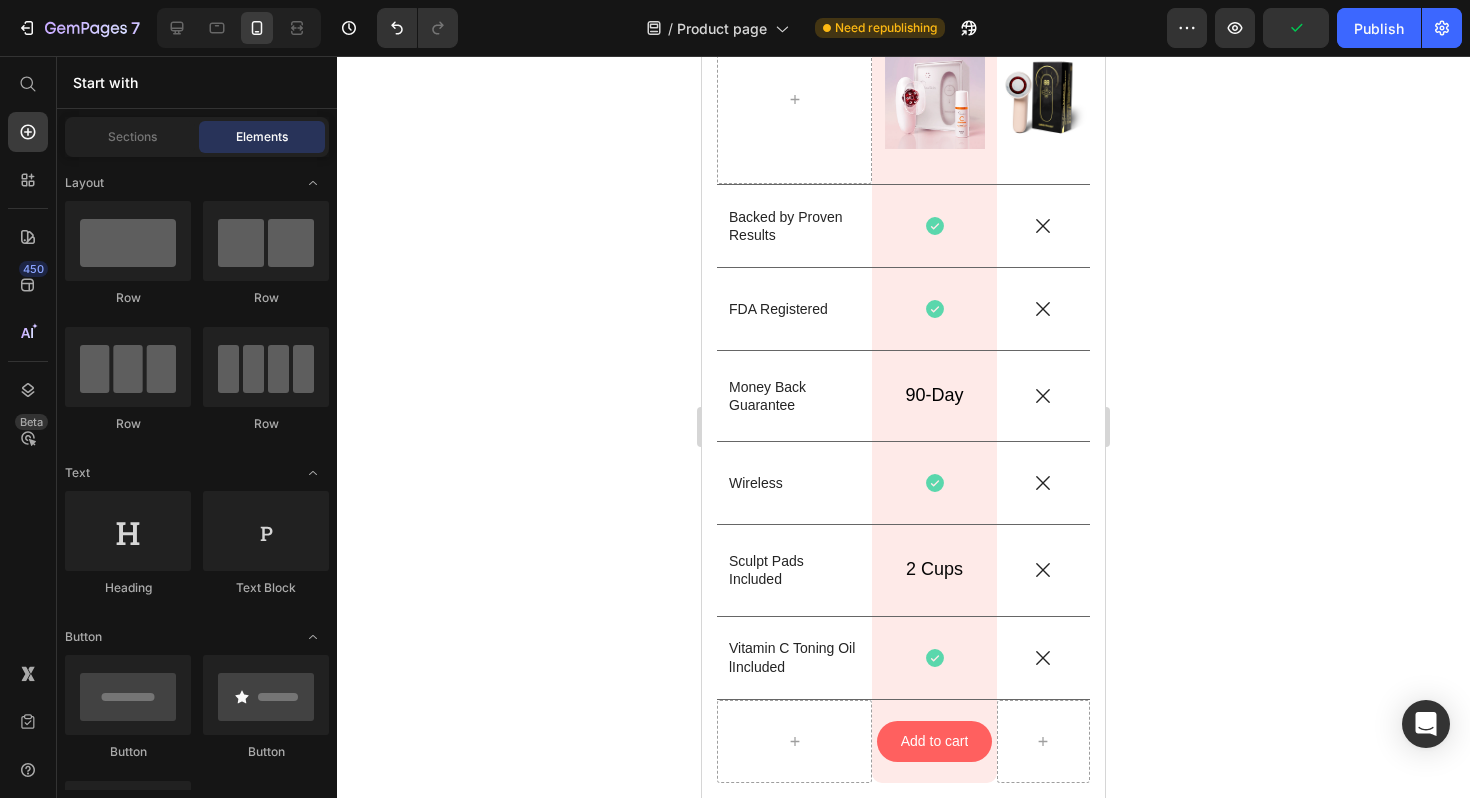 scroll, scrollTop: 5503, scrollLeft: 0, axis: vertical 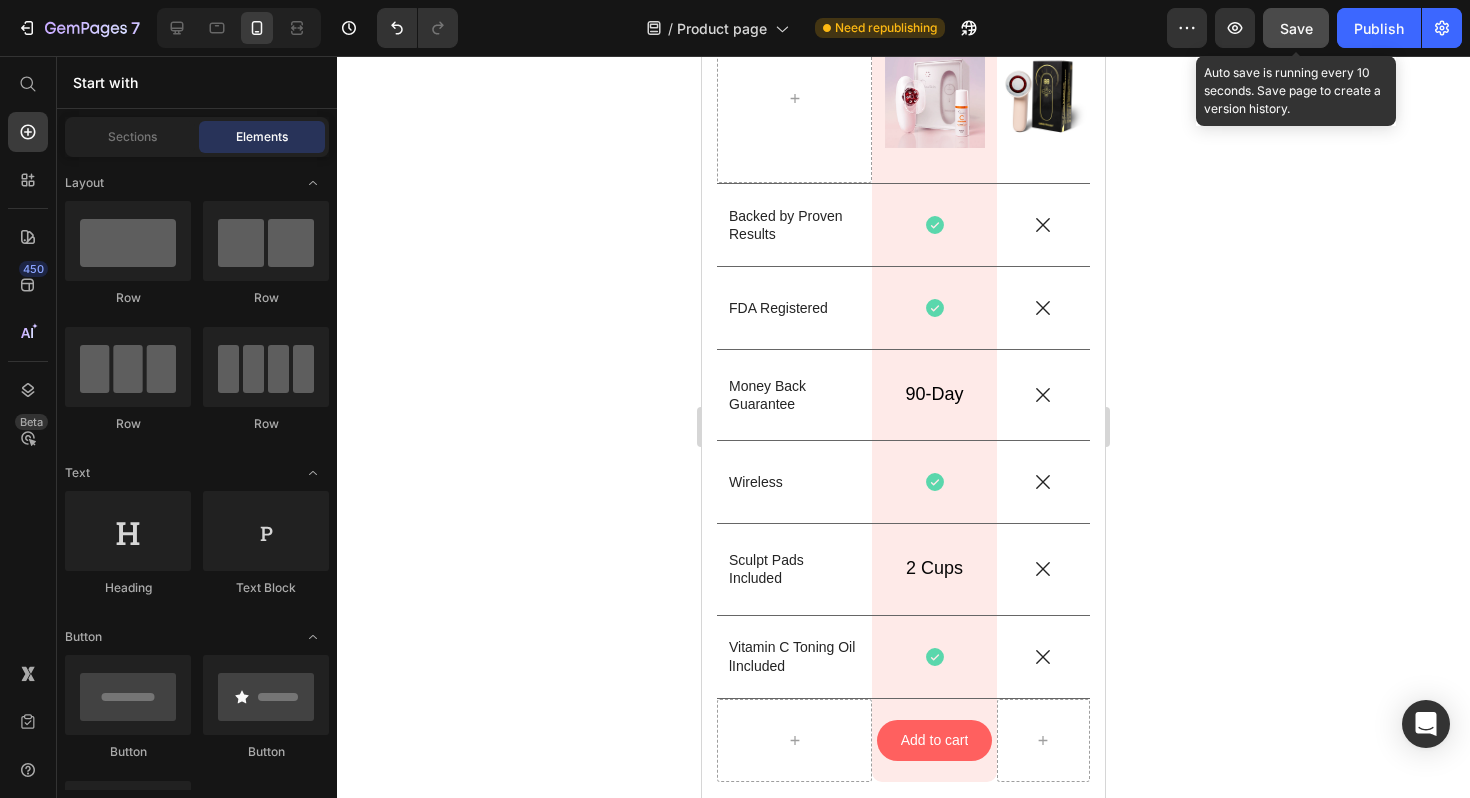 click on "Save" 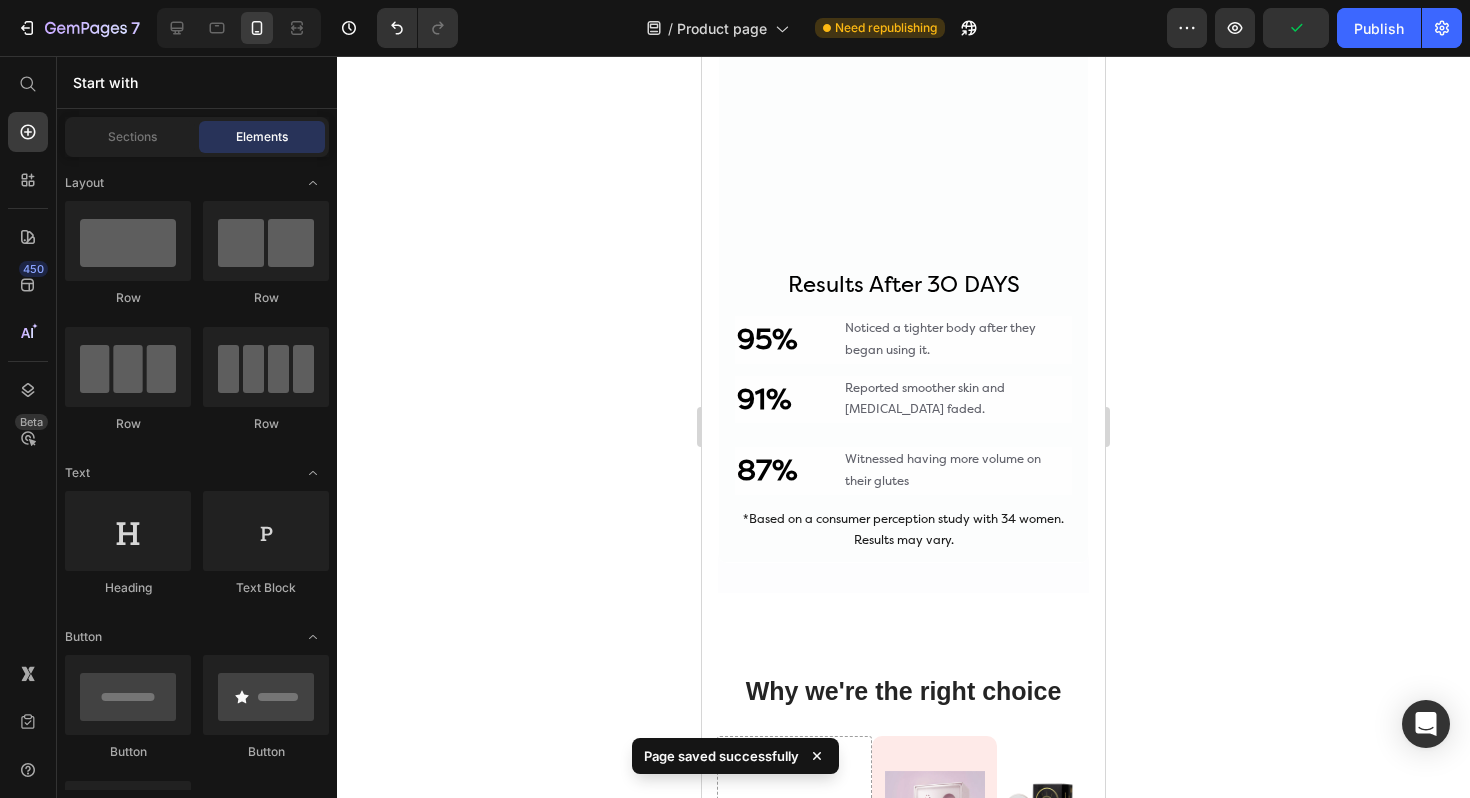 scroll, scrollTop: 4698, scrollLeft: 0, axis: vertical 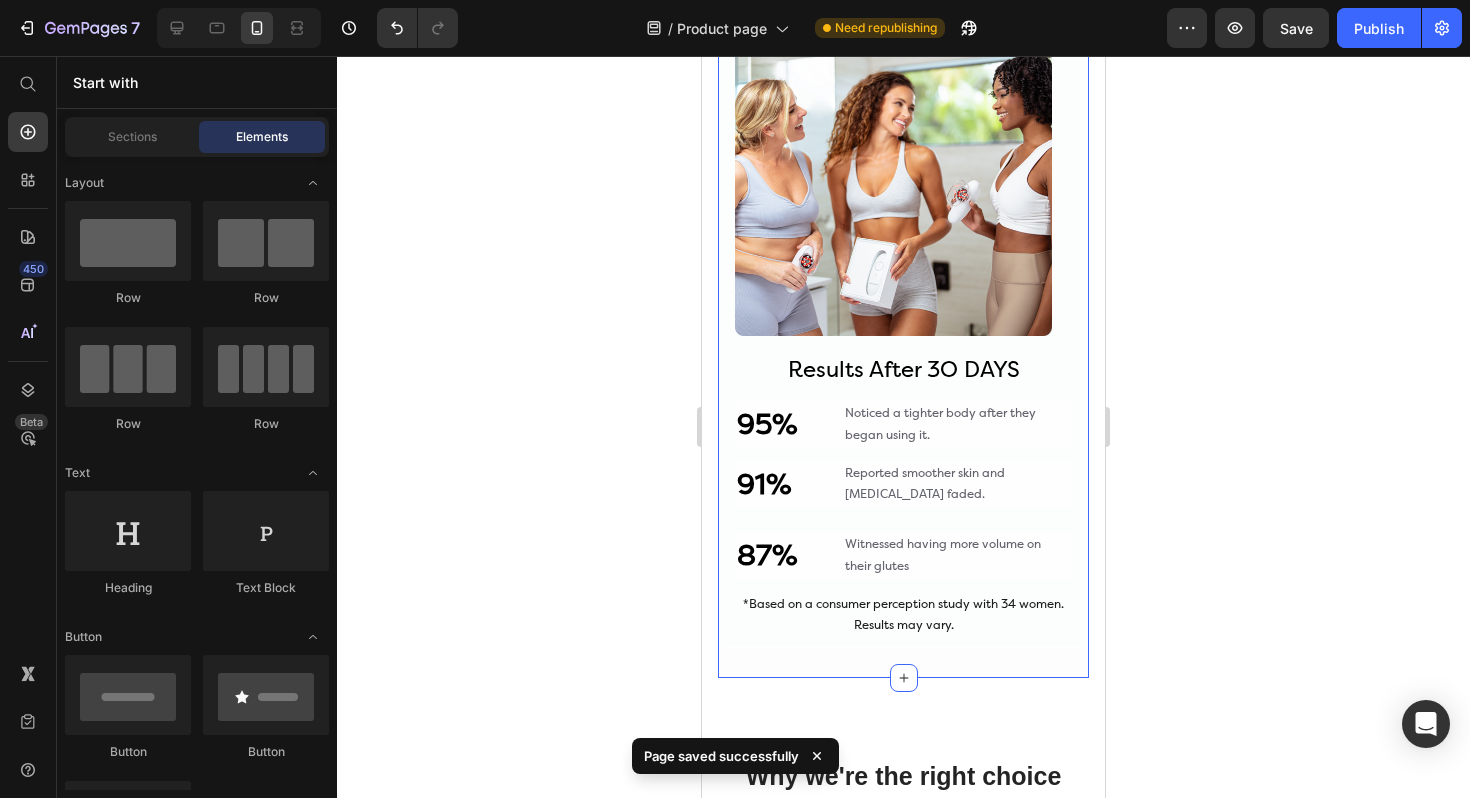 click on "Image Results After 3O DAYS Text Block 95% Heading Noticed a tighter body after they began using it. Text Block Row 91% Heading Reported smoother skin and stretch marks faded. Text Block Row Row 87% Heading Witnessed having more volume on their glutes Text Block Row *Based on a consumer perception study with 34 women. Results may vary. Text Block Row Row Row Section 11" at bounding box center (903, 333) 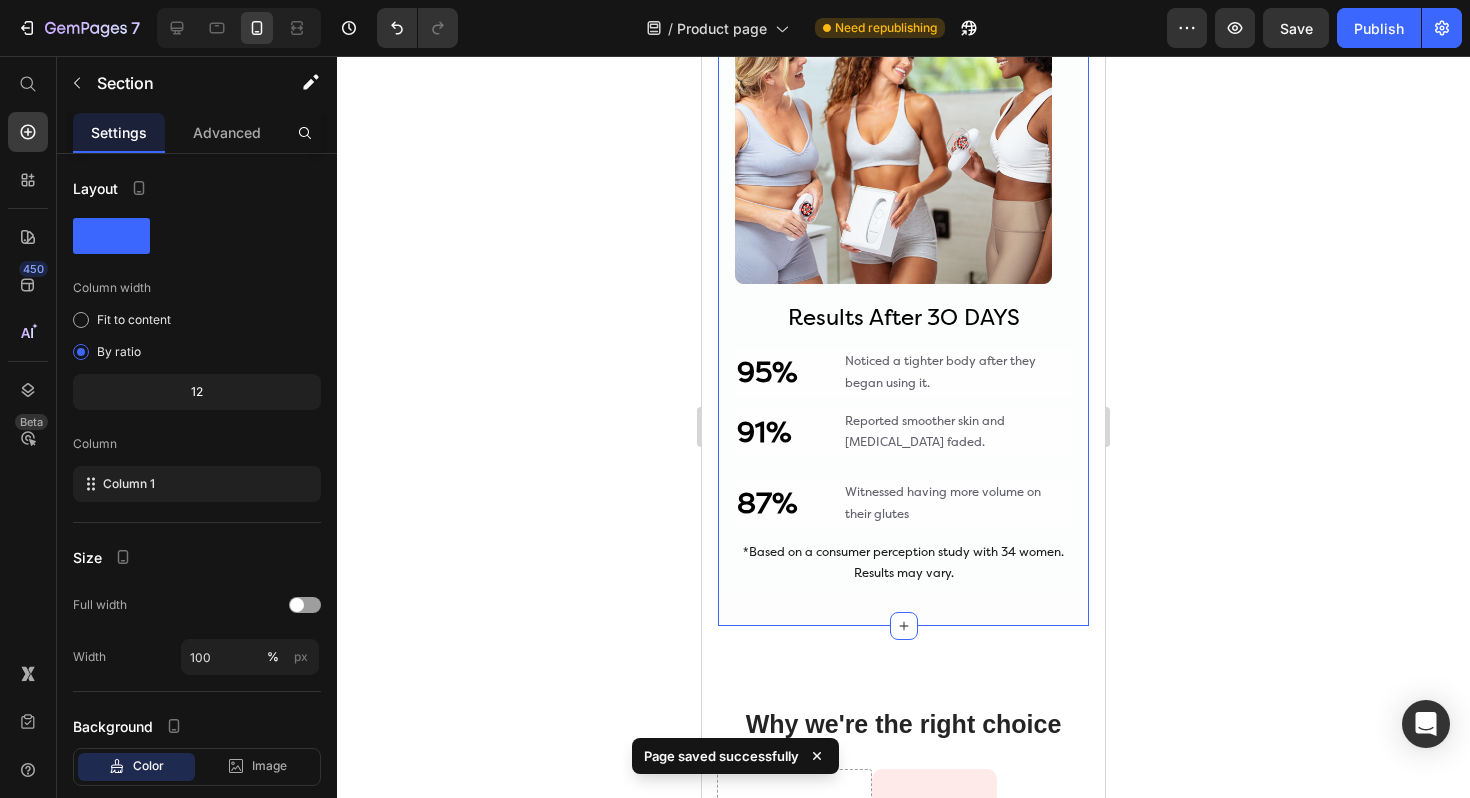 scroll, scrollTop: 4806, scrollLeft: 0, axis: vertical 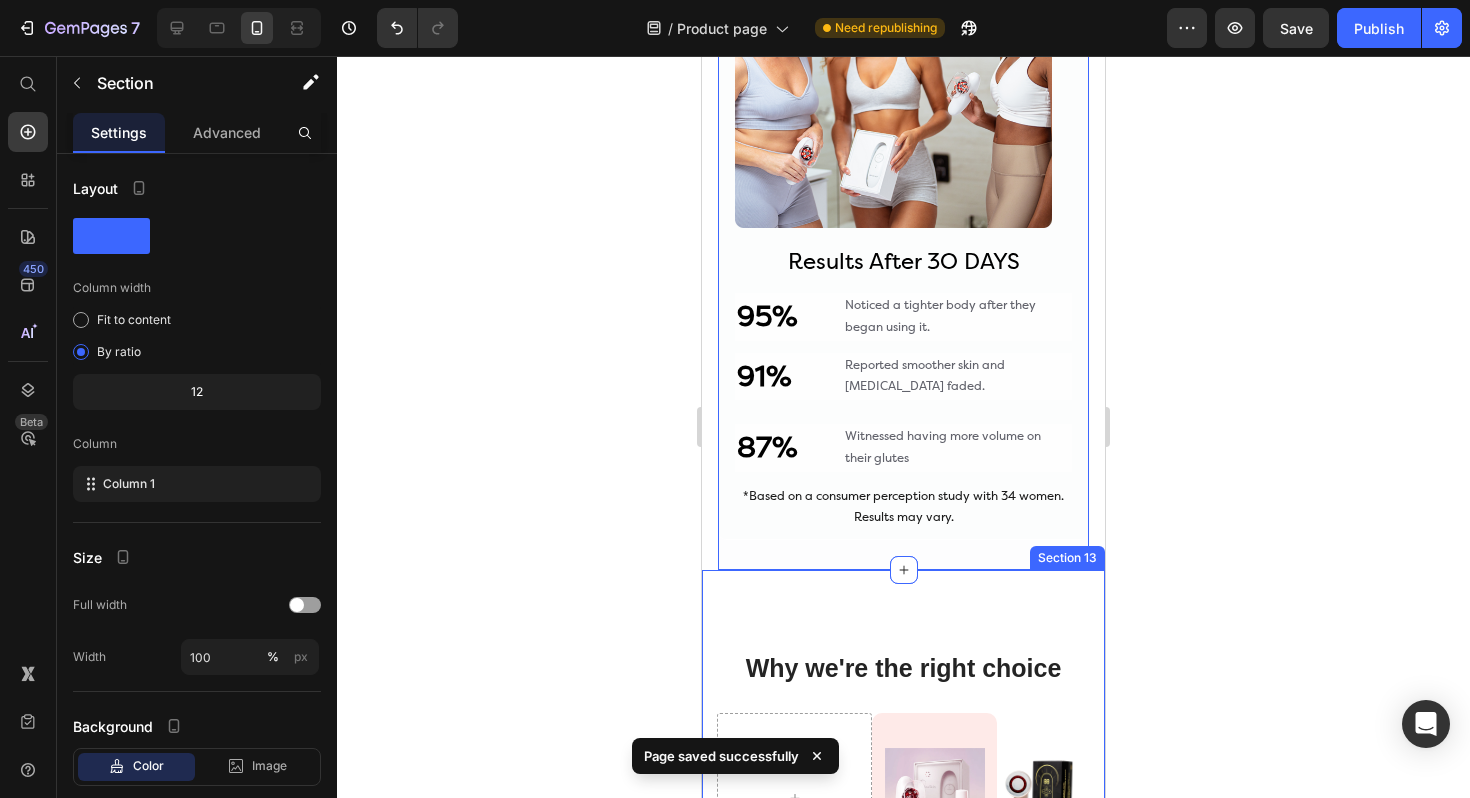 click on "Why we're the right choice Heading
Image Row Image Row Backed by Proven Results Text Block
Icon Row
Icon Row FDA Registered Text Block
Icon Row
Icon Row Money Back Guarantee Text Block 90-Day Text Block Row
Icon Row Wireless Text Block
Icon Row
Icon Row Sculpt Pads Included Text Block 2 Cups Text Block Row
Icon Row Vitamin C Toning Oil lIncluded Text Block
Icon Row
Icon Row
Add to cart Button Row
Row Row Section 13" at bounding box center (903, 1061) 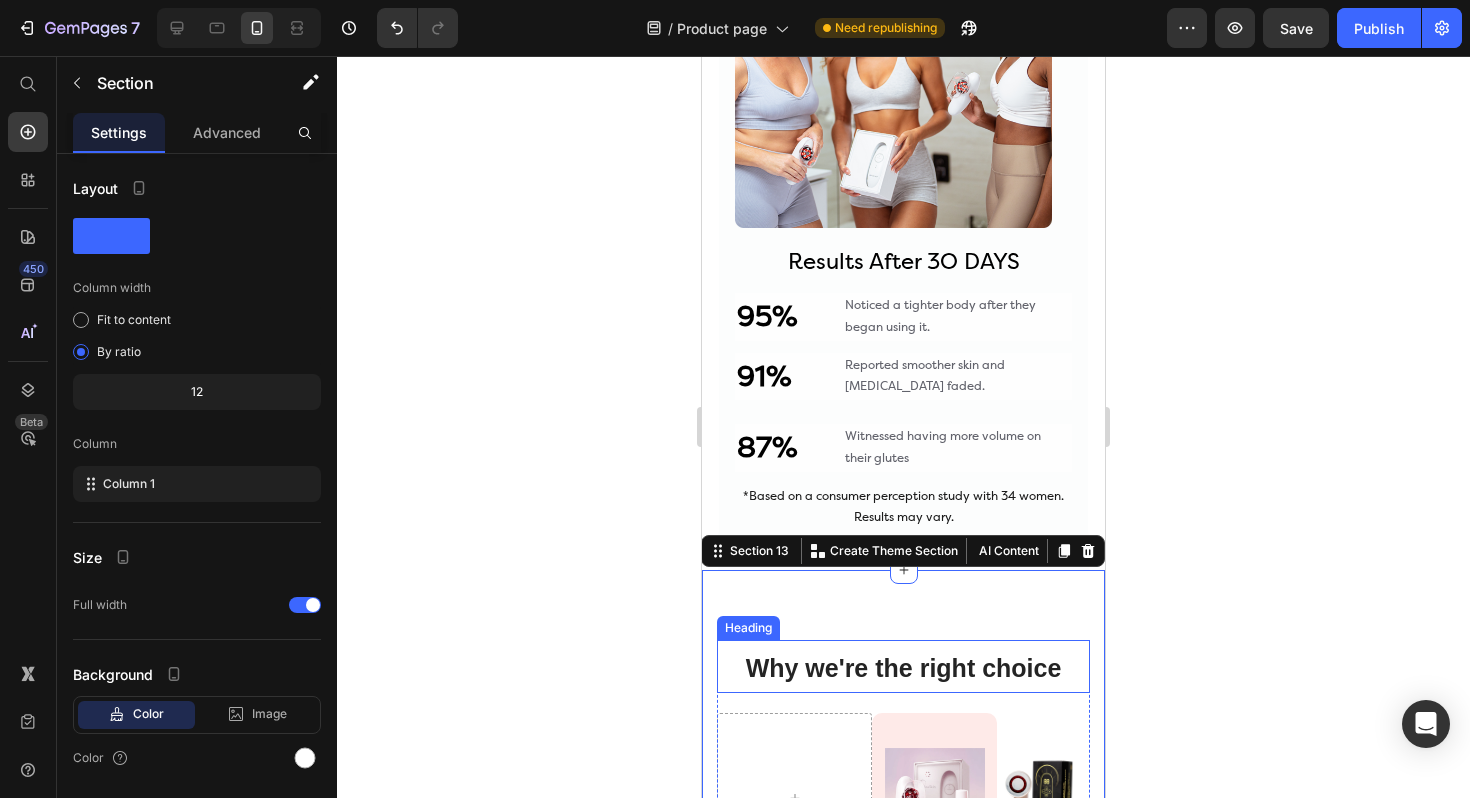 click on "Why we're the right choice" at bounding box center (903, 667) 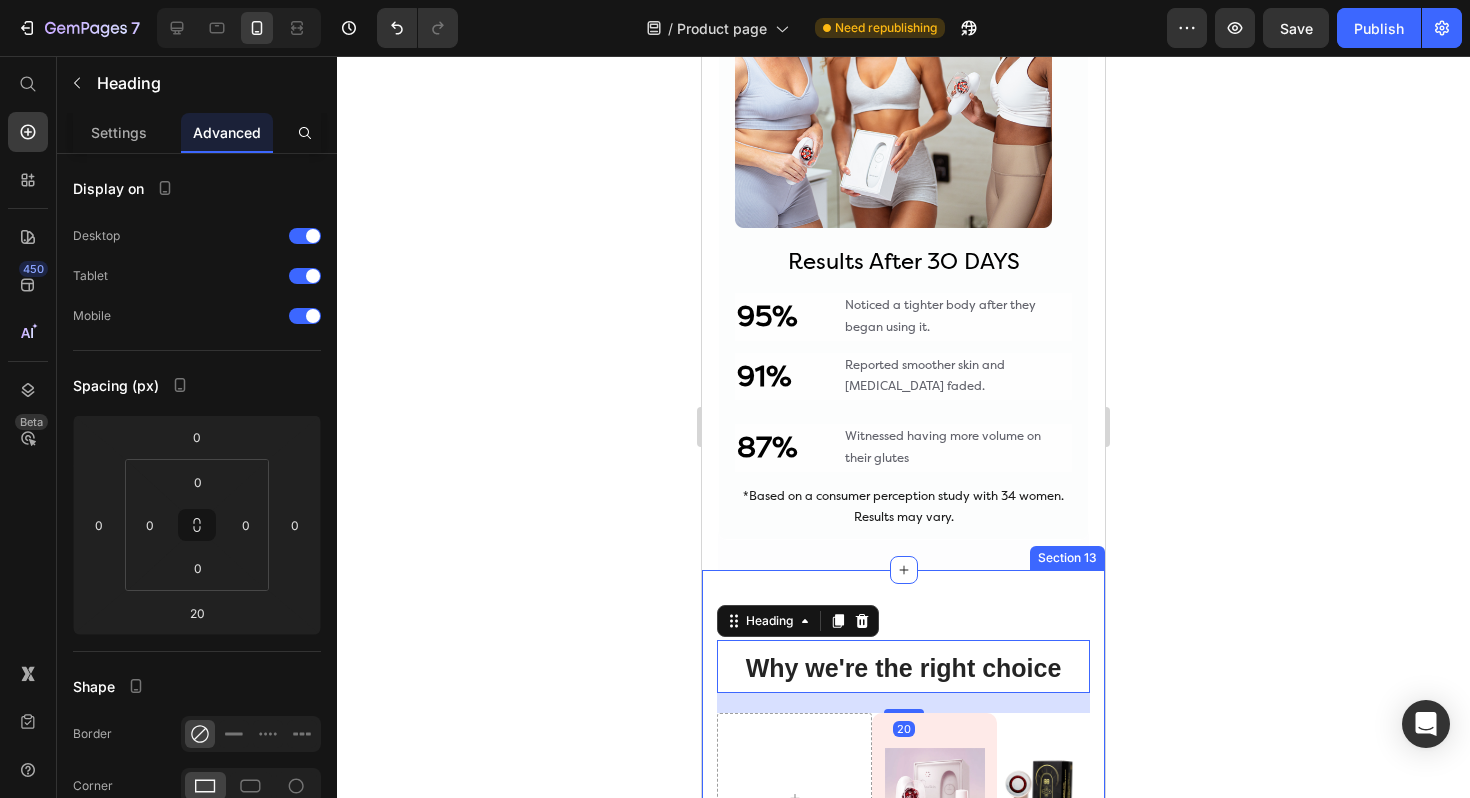 click on "Why we're the right choice Heading   20
Image Row Image Row Backed by Proven Results Text Block
Icon Row
Icon Row FDA Registered Text Block
Icon Row
Icon Row Money Back Guarantee Text Block 90-Day Text Block Row
Icon Row Wireless Text Block
Icon Row
Icon Row Sculpt Pads Included Text Block 2 Cups Text Block Row
Icon Row Vitamin C Toning Oil lIncluded Text Block
Icon Row
Icon Row
Add to cart Button Row
Row Row Section 13" at bounding box center (903, 1061) 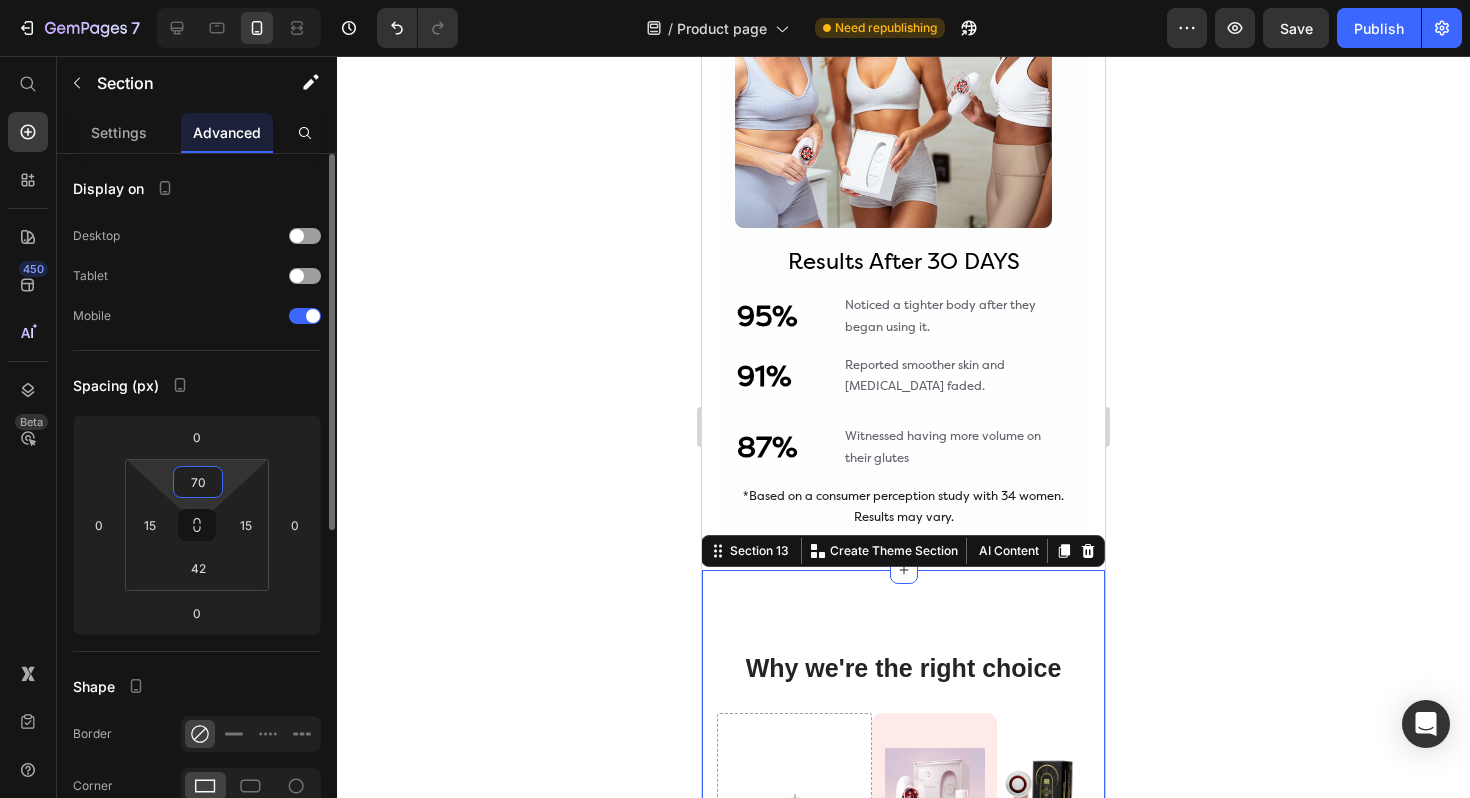 click on "70" at bounding box center (198, 482) 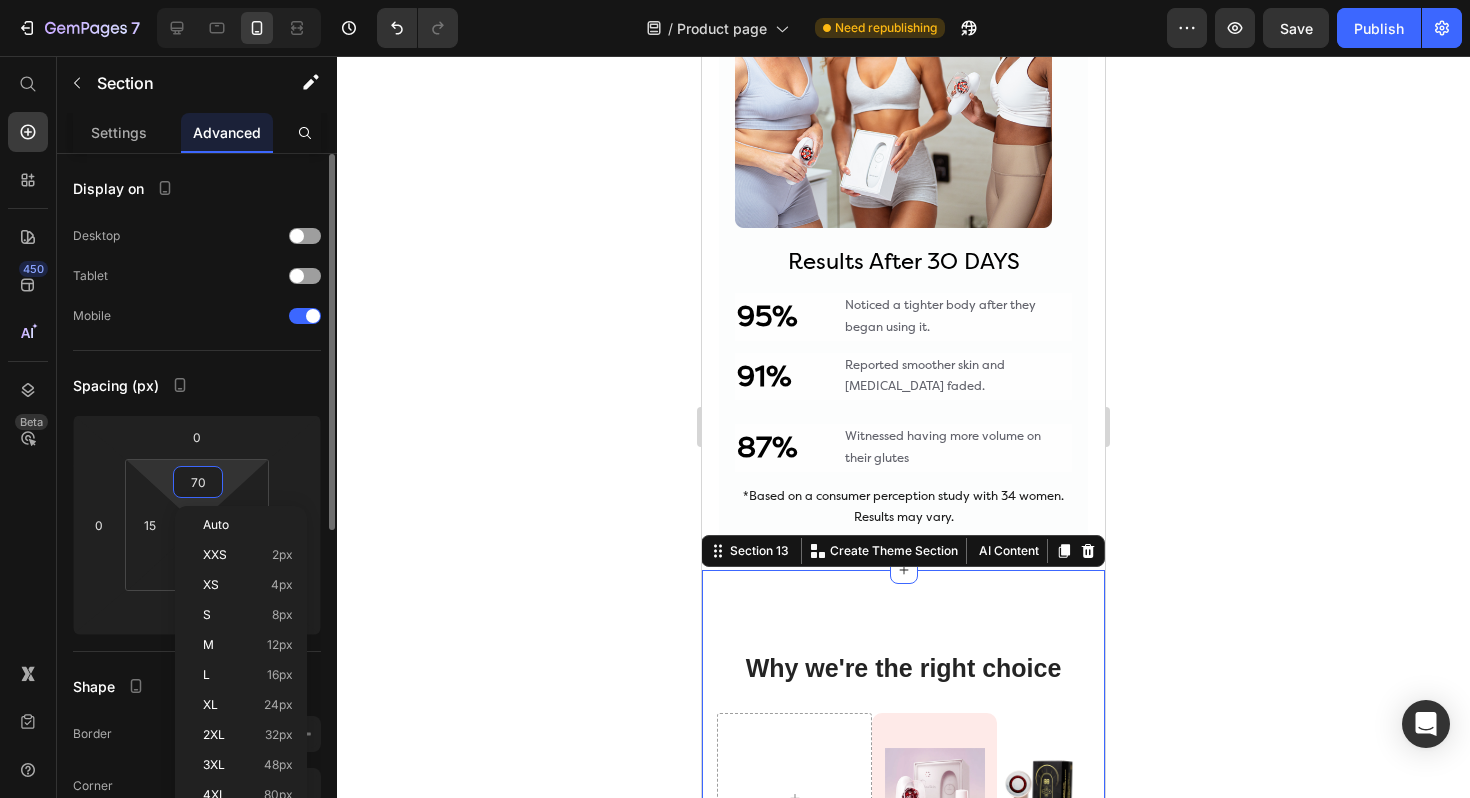 type on "0" 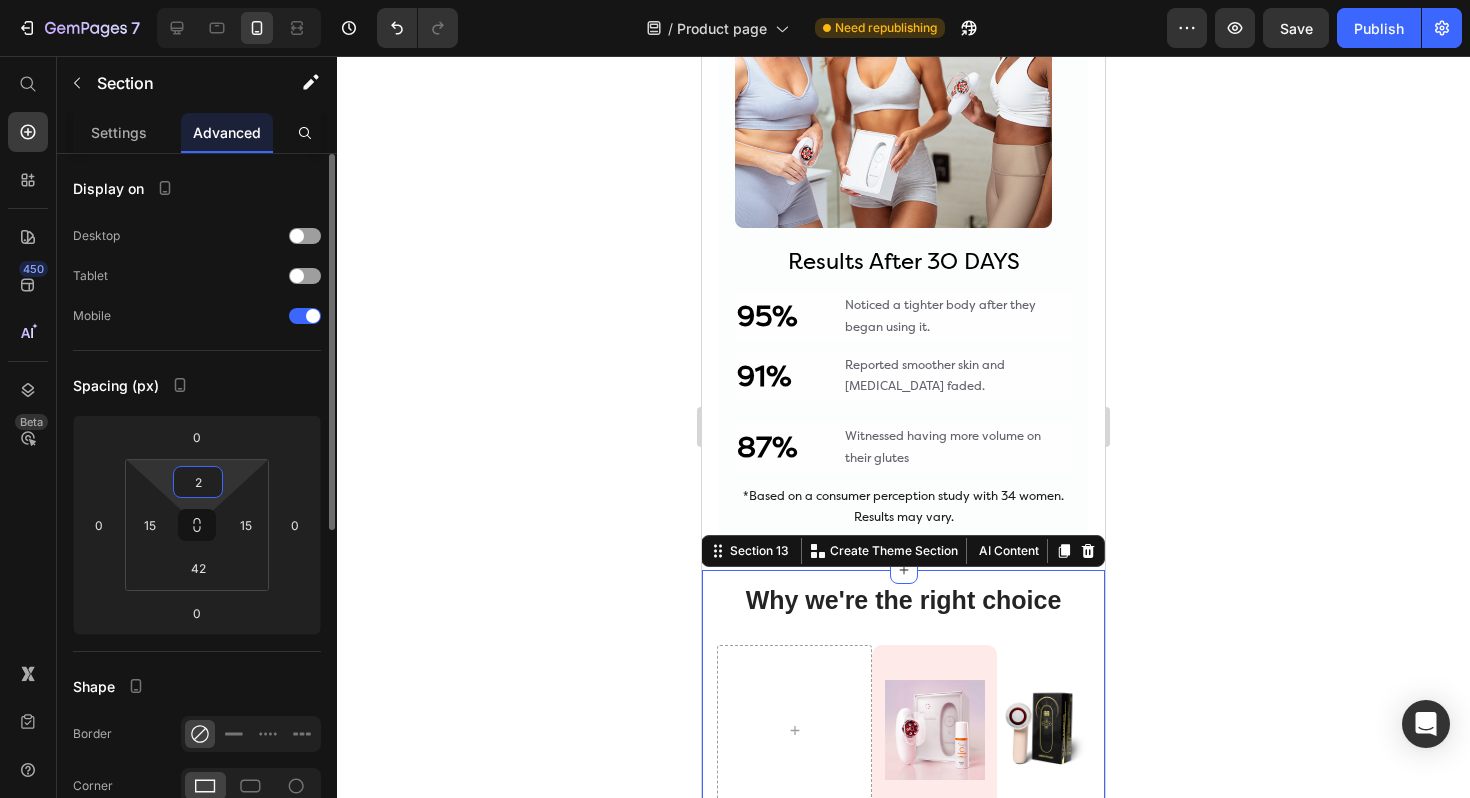 type on "20" 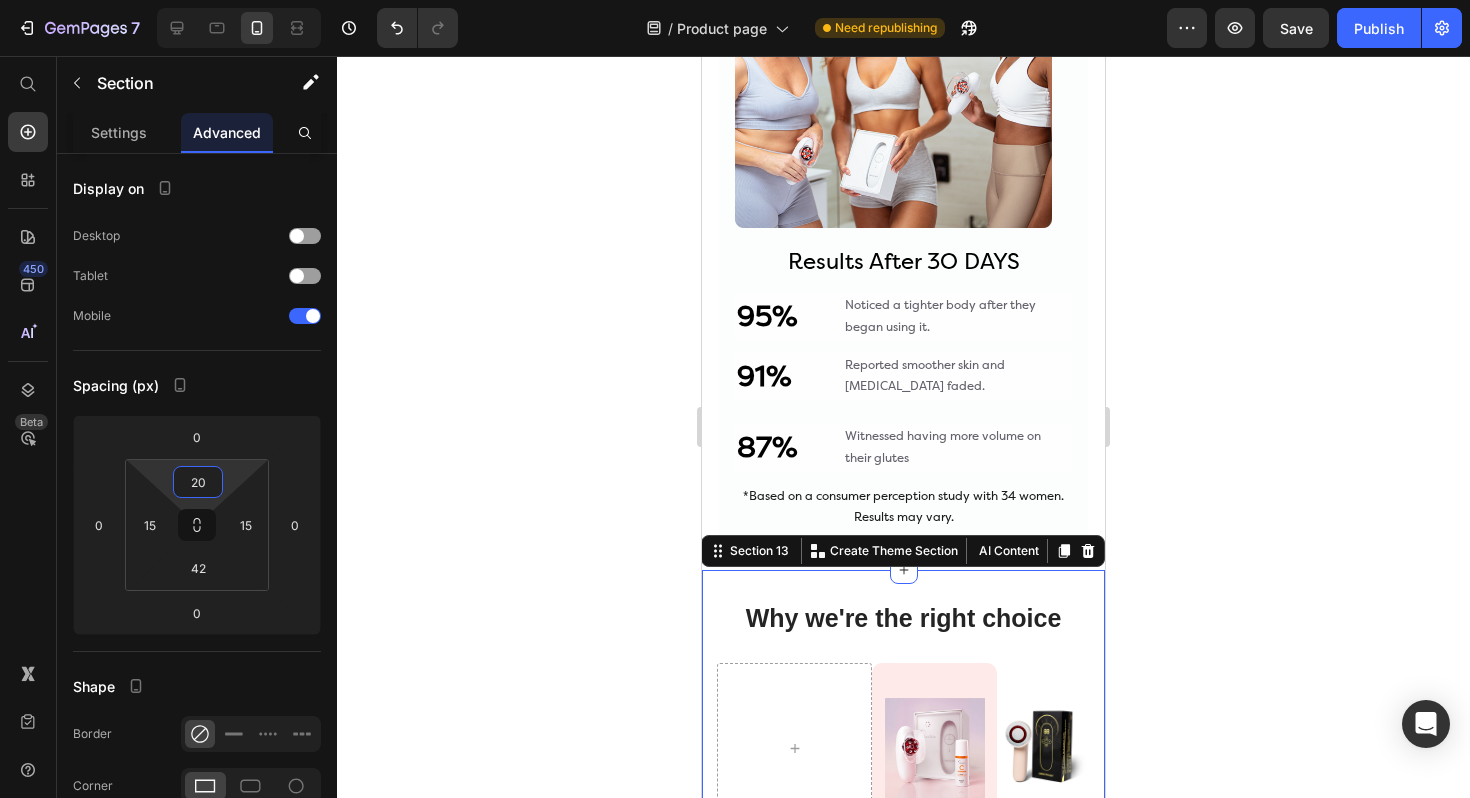 click 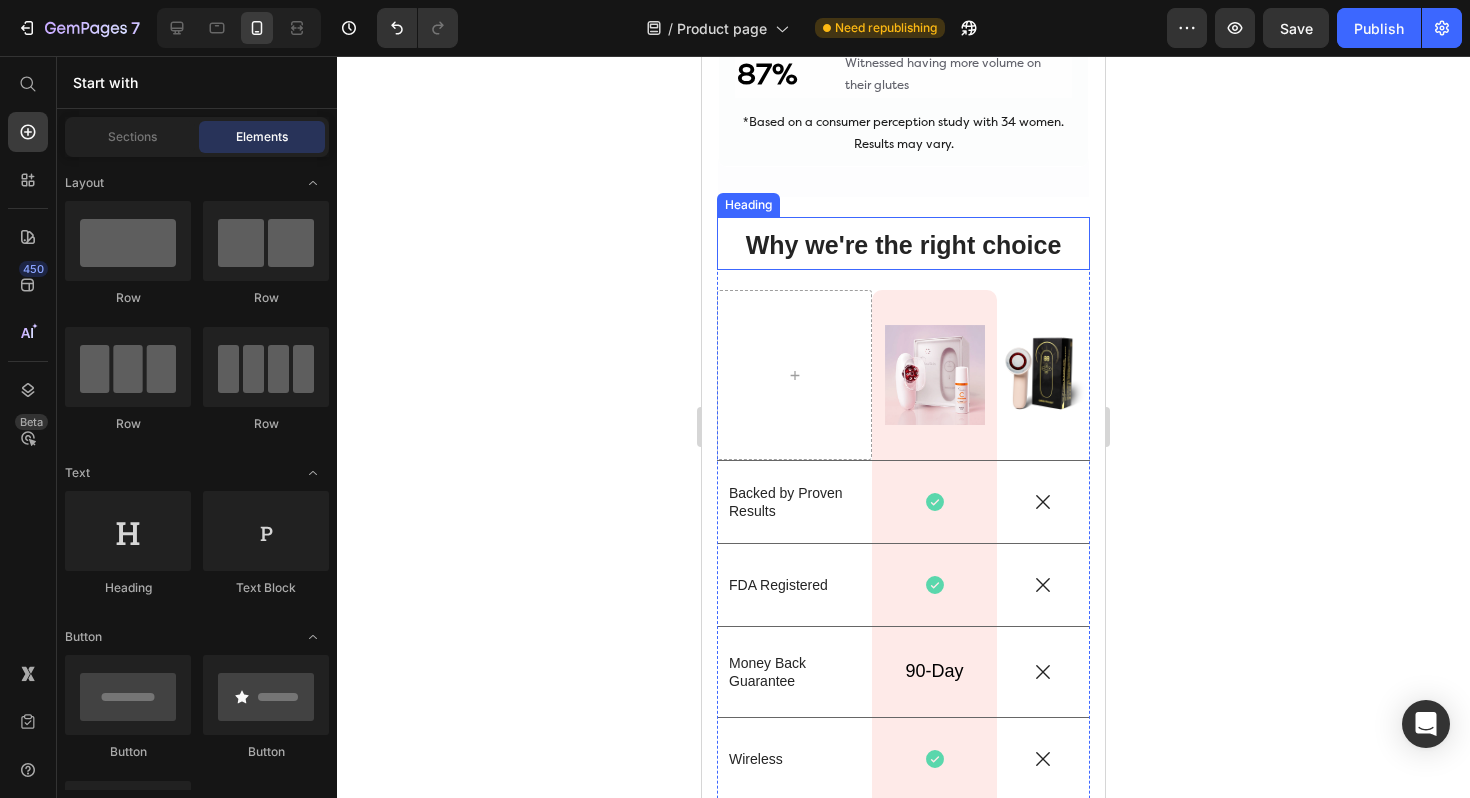 scroll, scrollTop: 5192, scrollLeft: 0, axis: vertical 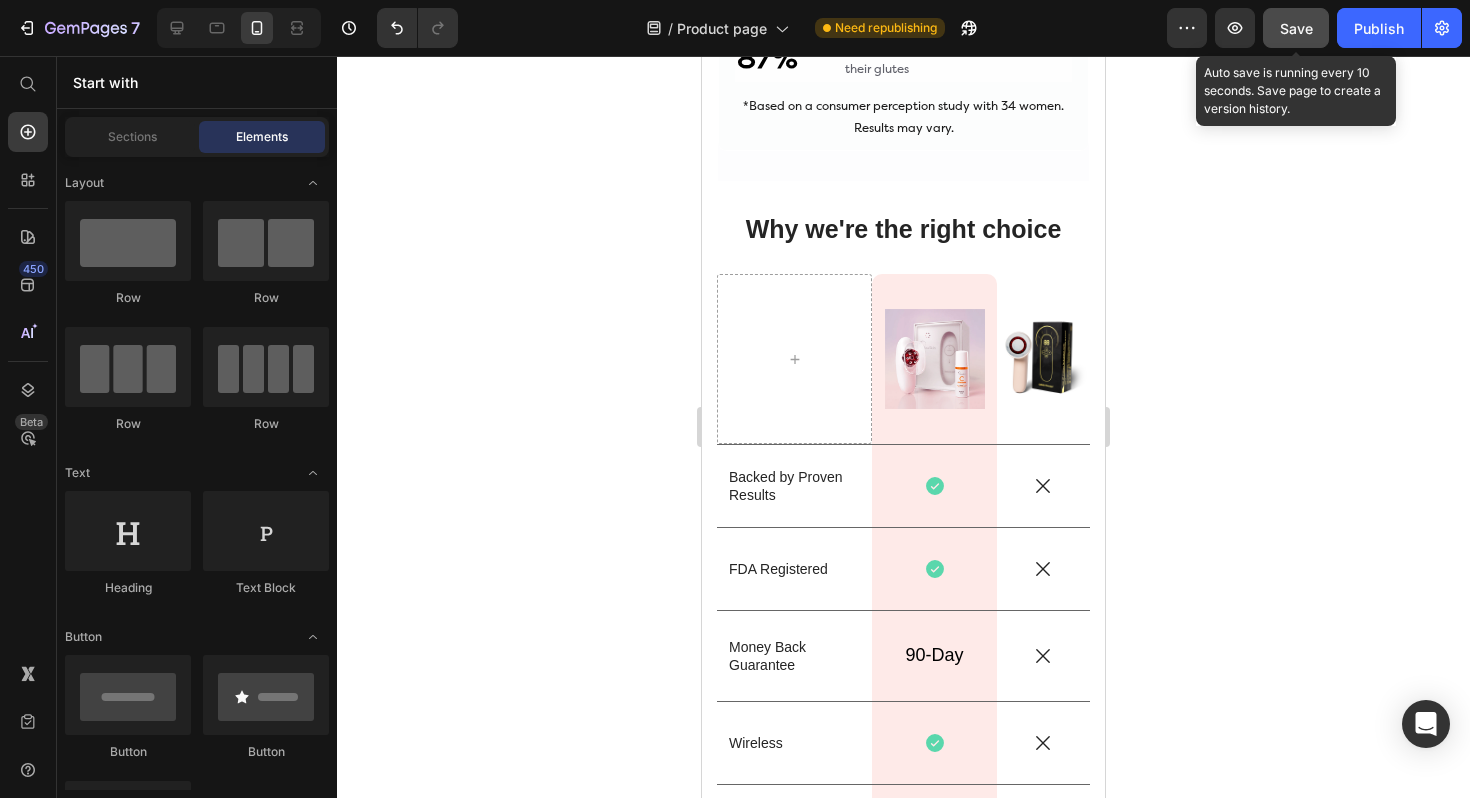click on "Save" at bounding box center (1296, 28) 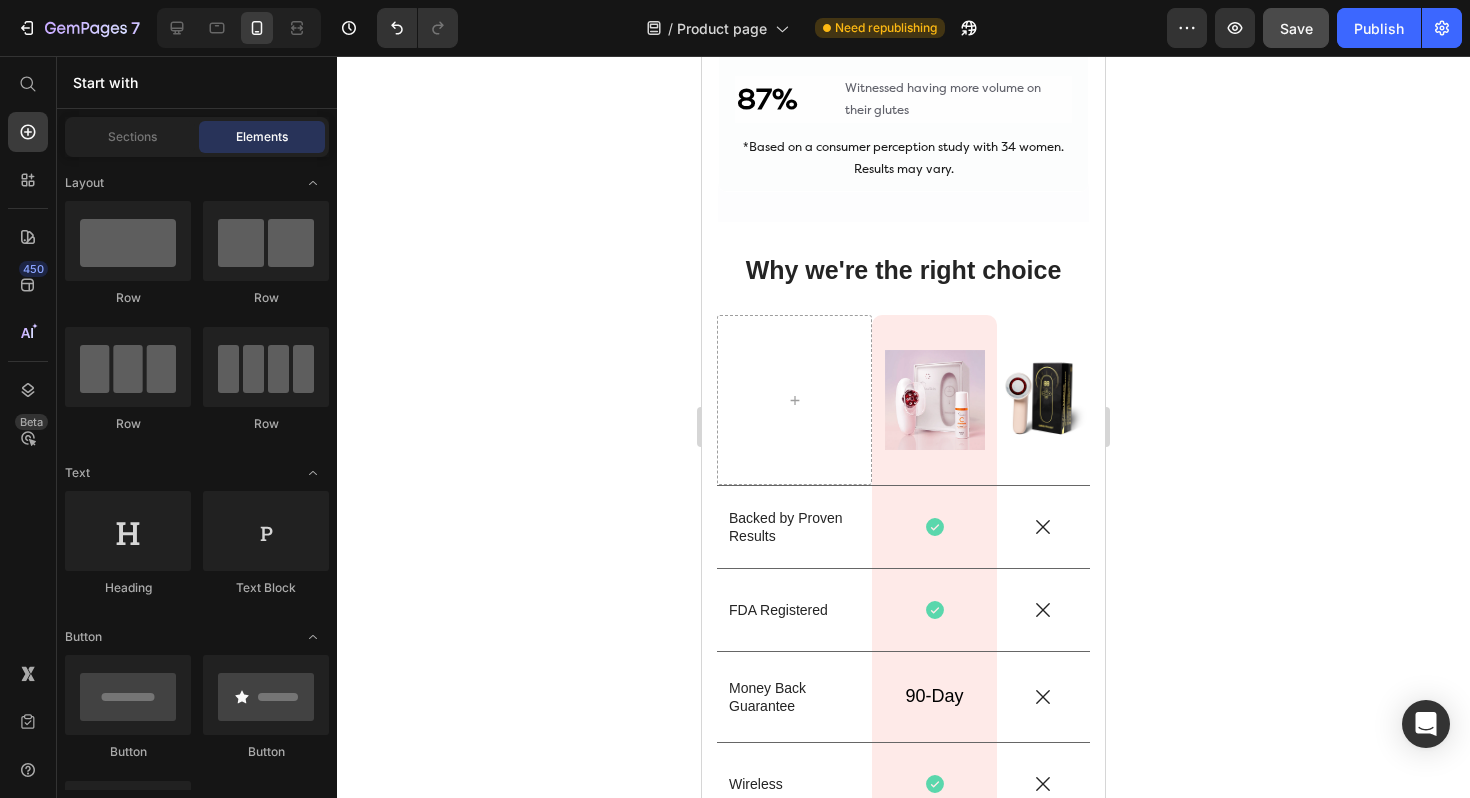 scroll, scrollTop: 5354, scrollLeft: 0, axis: vertical 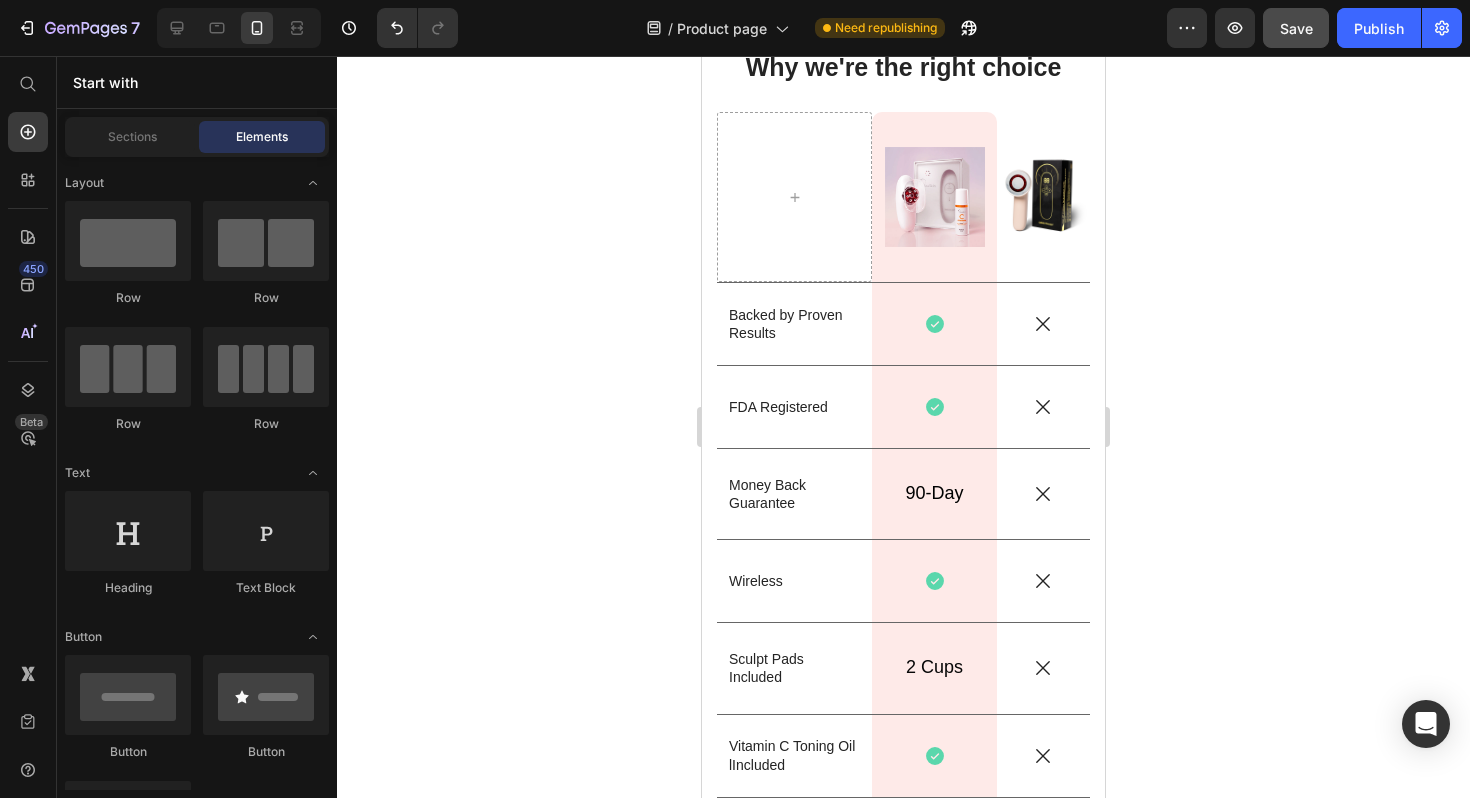click 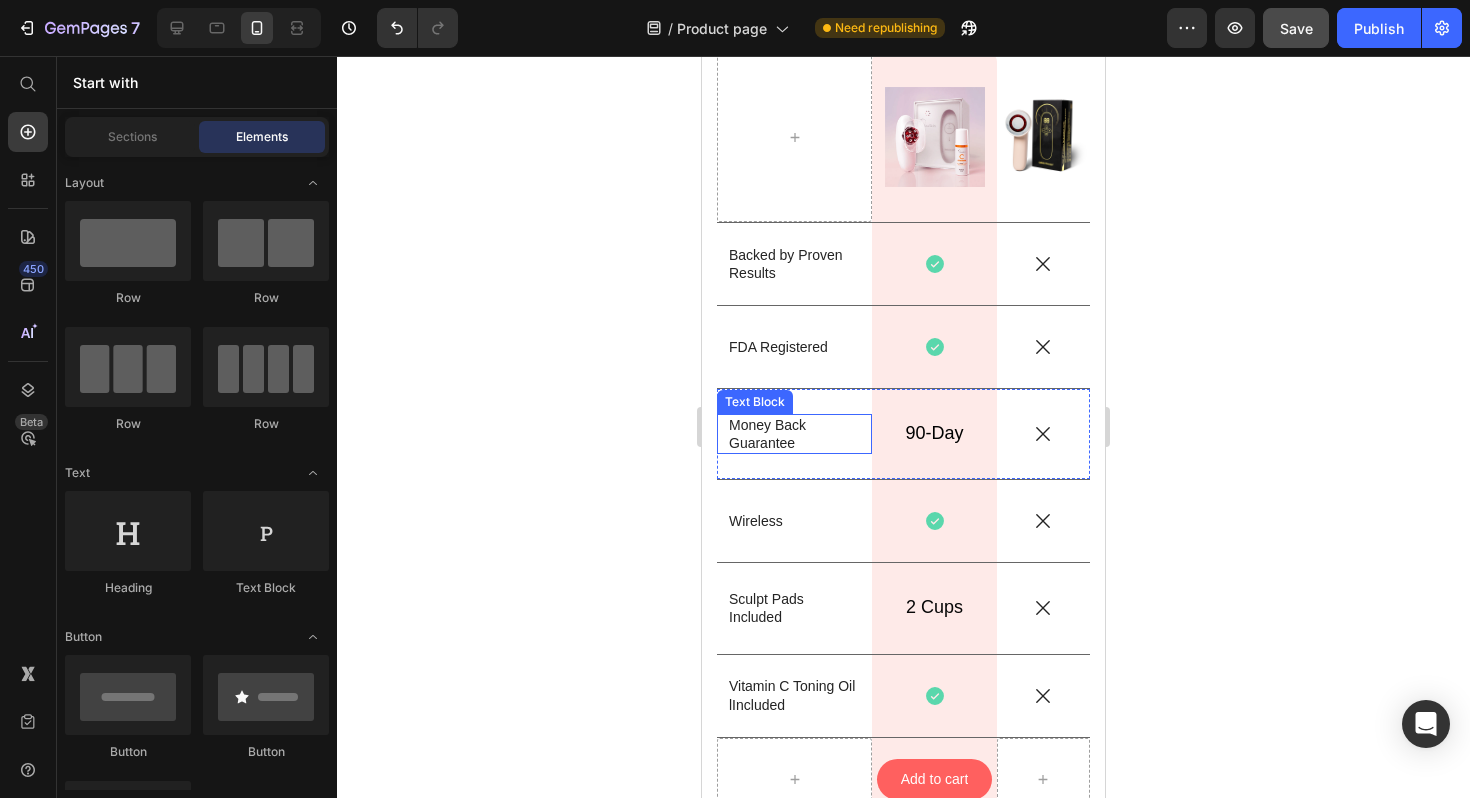 scroll, scrollTop: 5621, scrollLeft: 0, axis: vertical 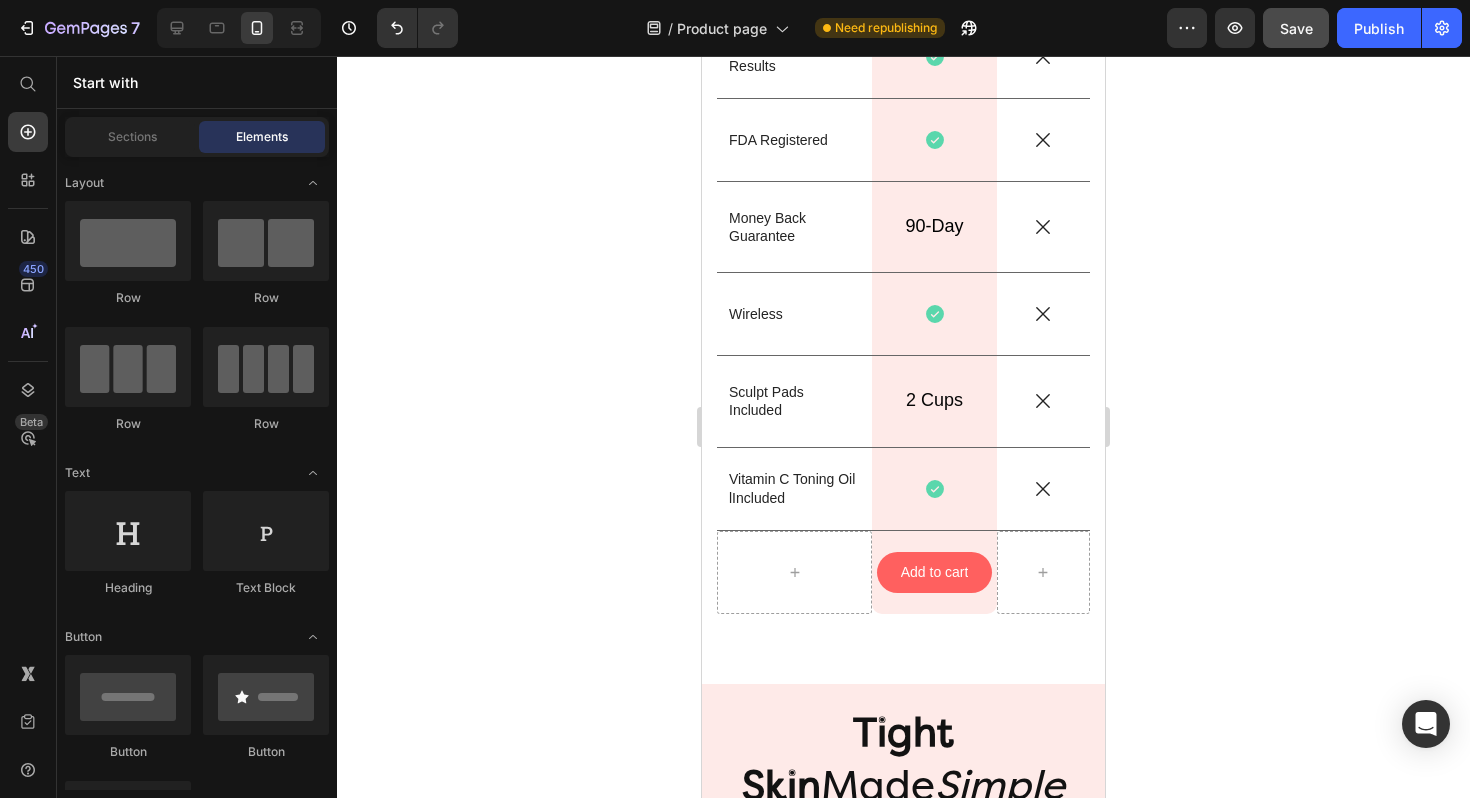 click 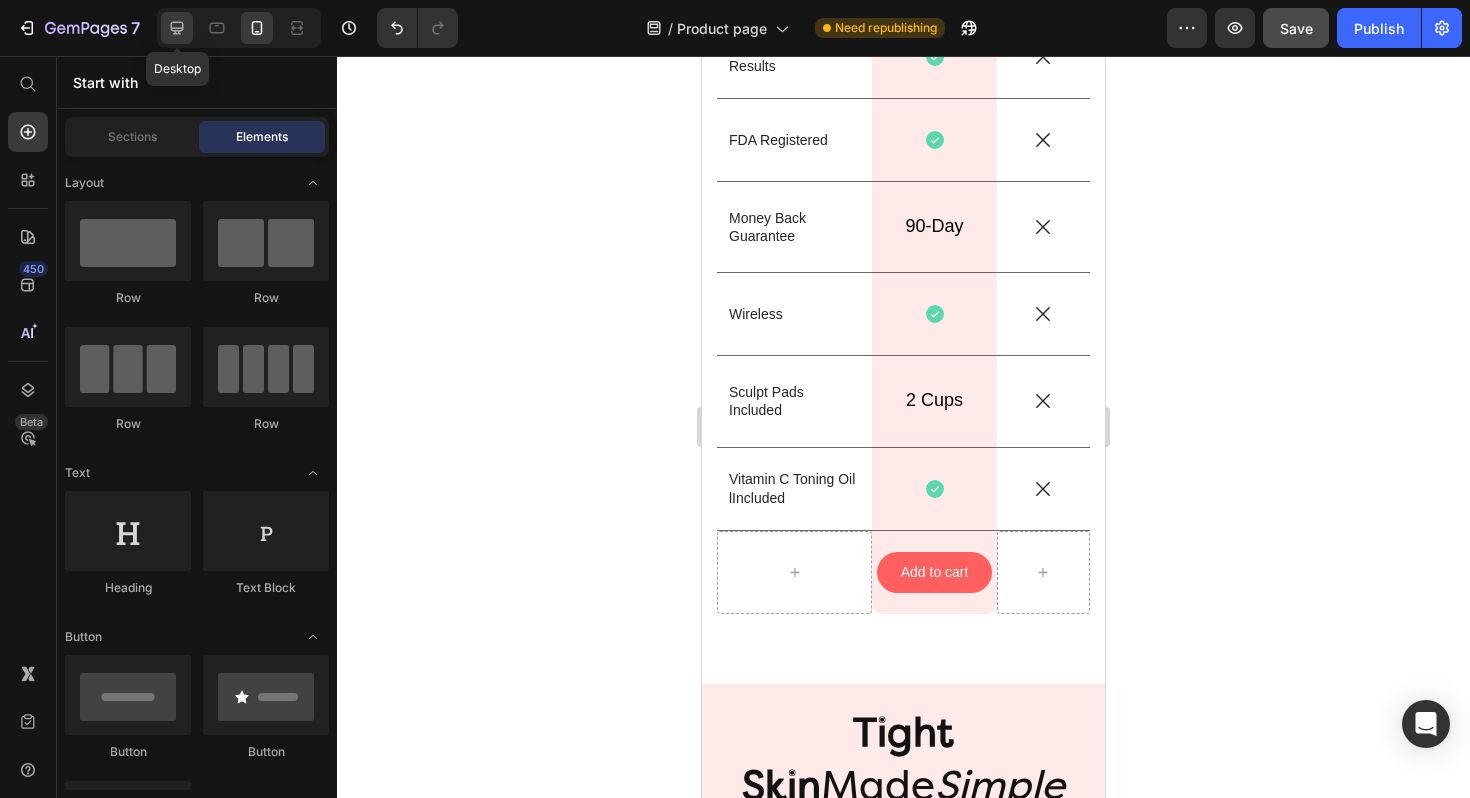 click 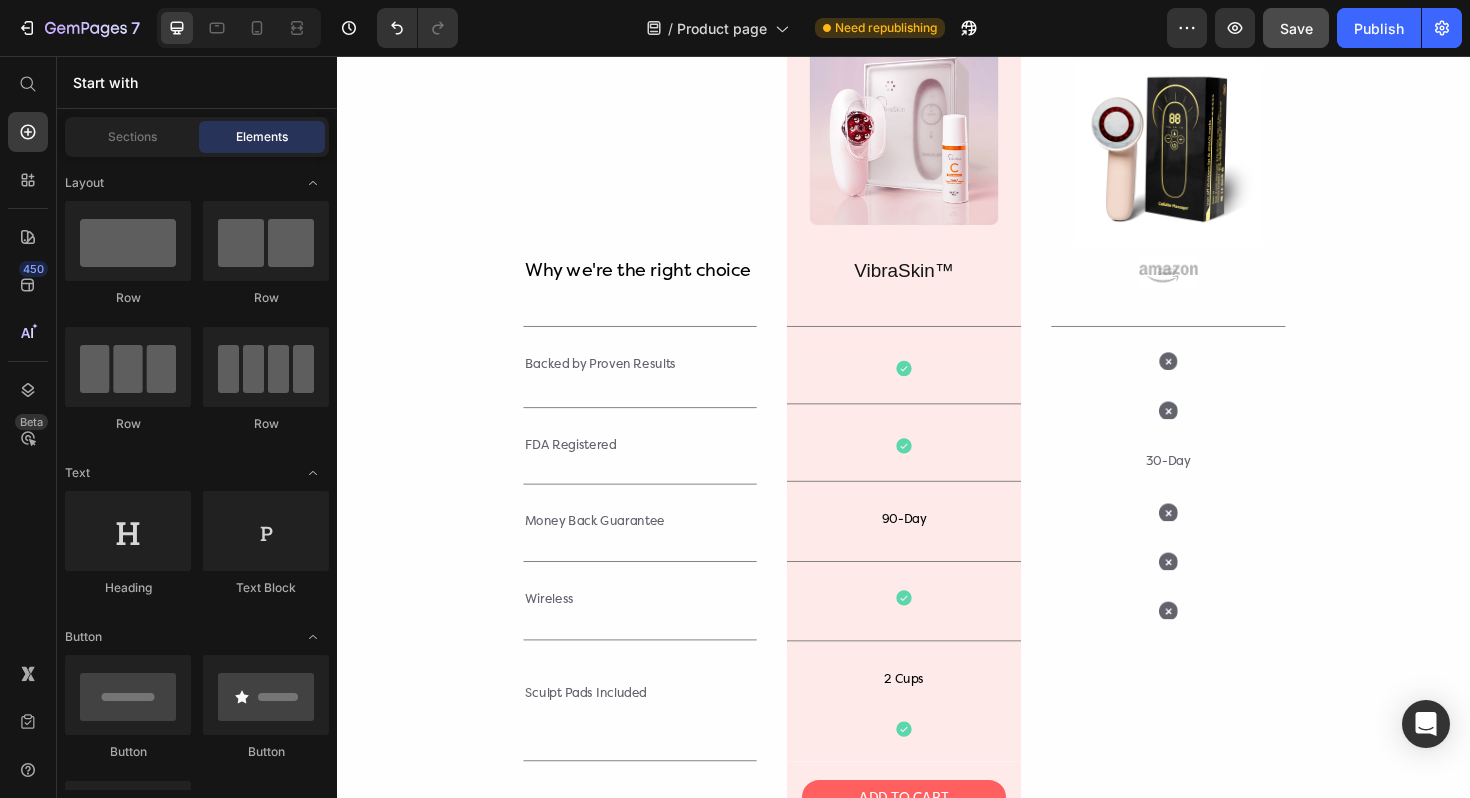 scroll, scrollTop: 4163, scrollLeft: 0, axis: vertical 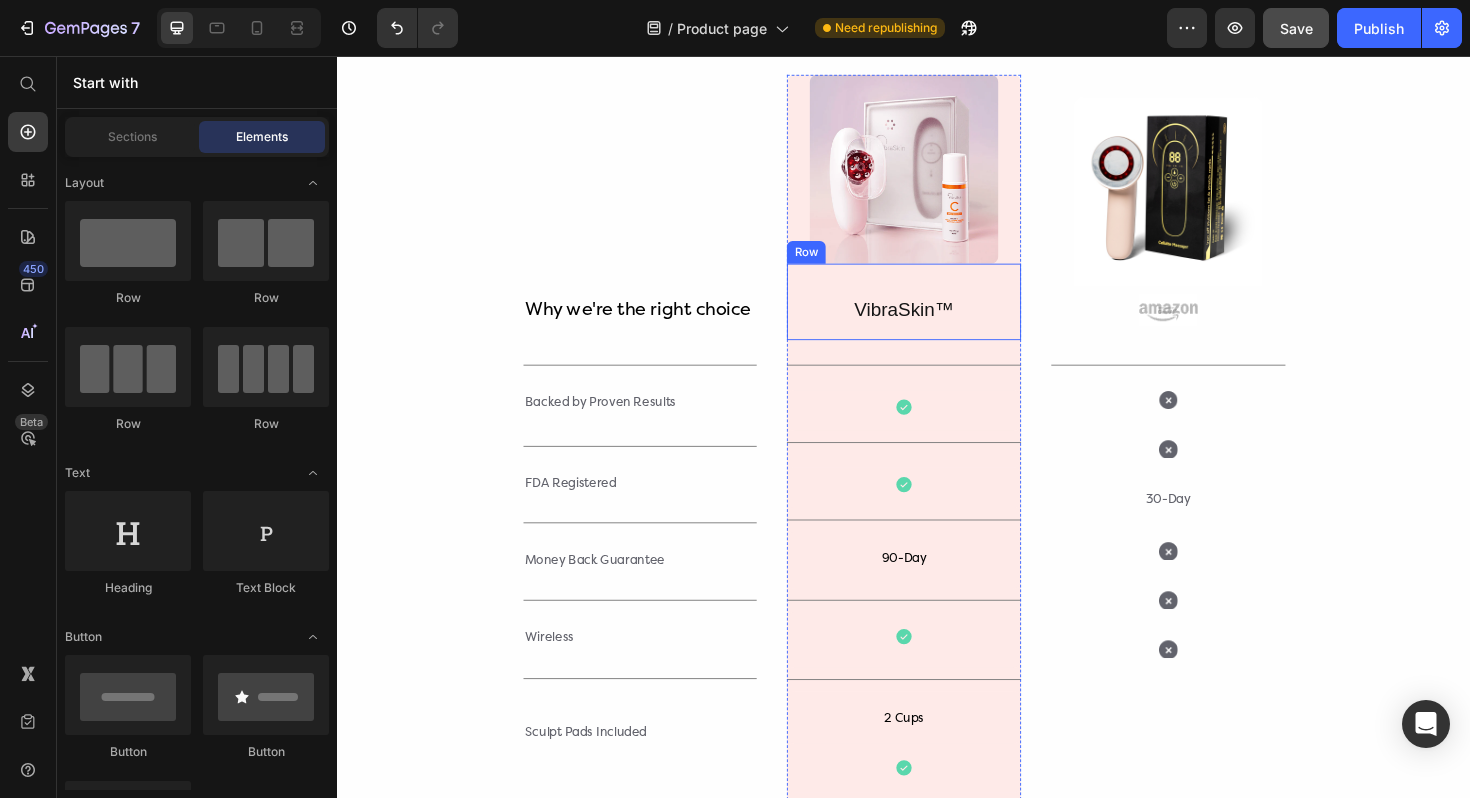 click on "VibraSkin™" at bounding box center [937, 324] 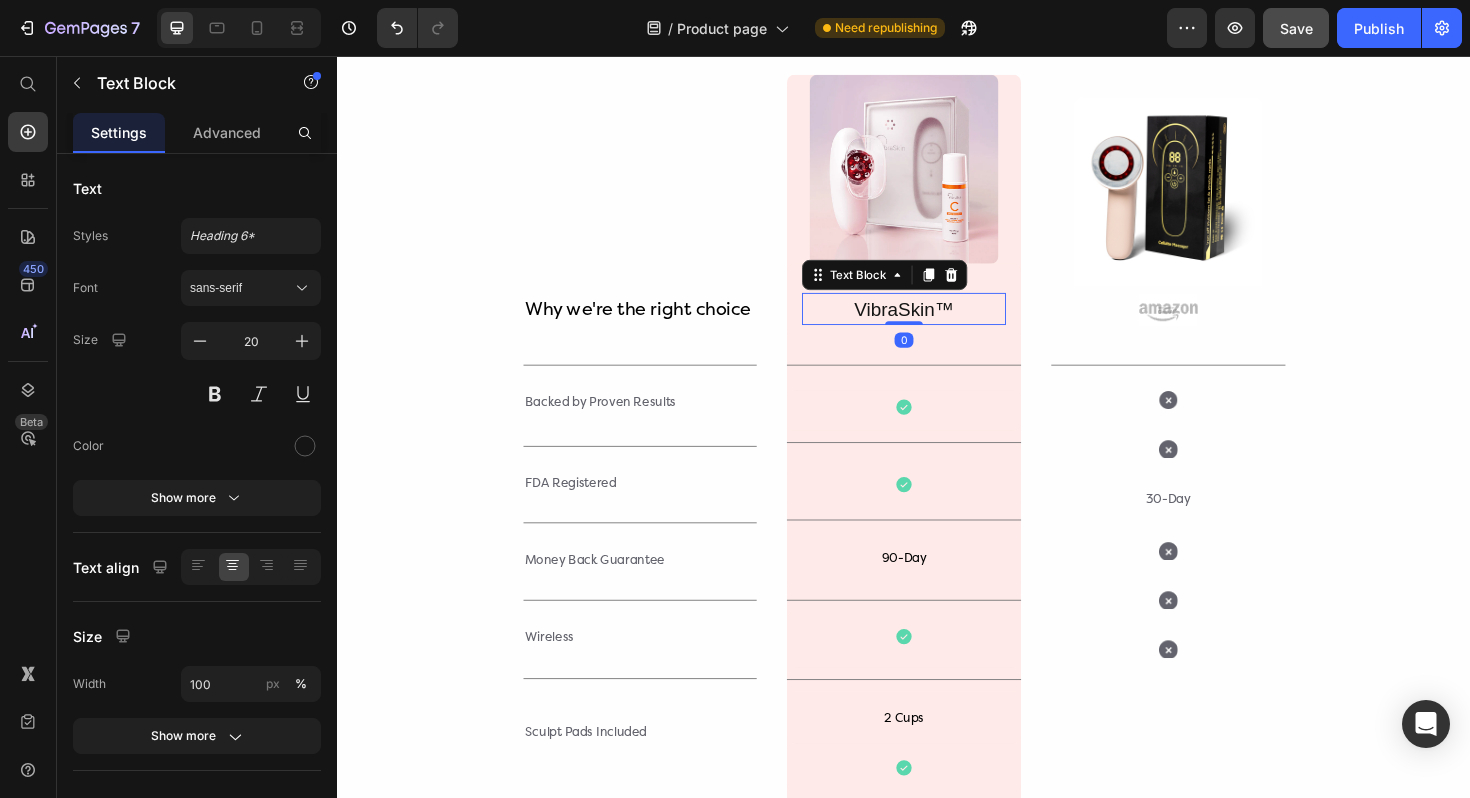 click on "VibraSkin™" at bounding box center [937, 324] 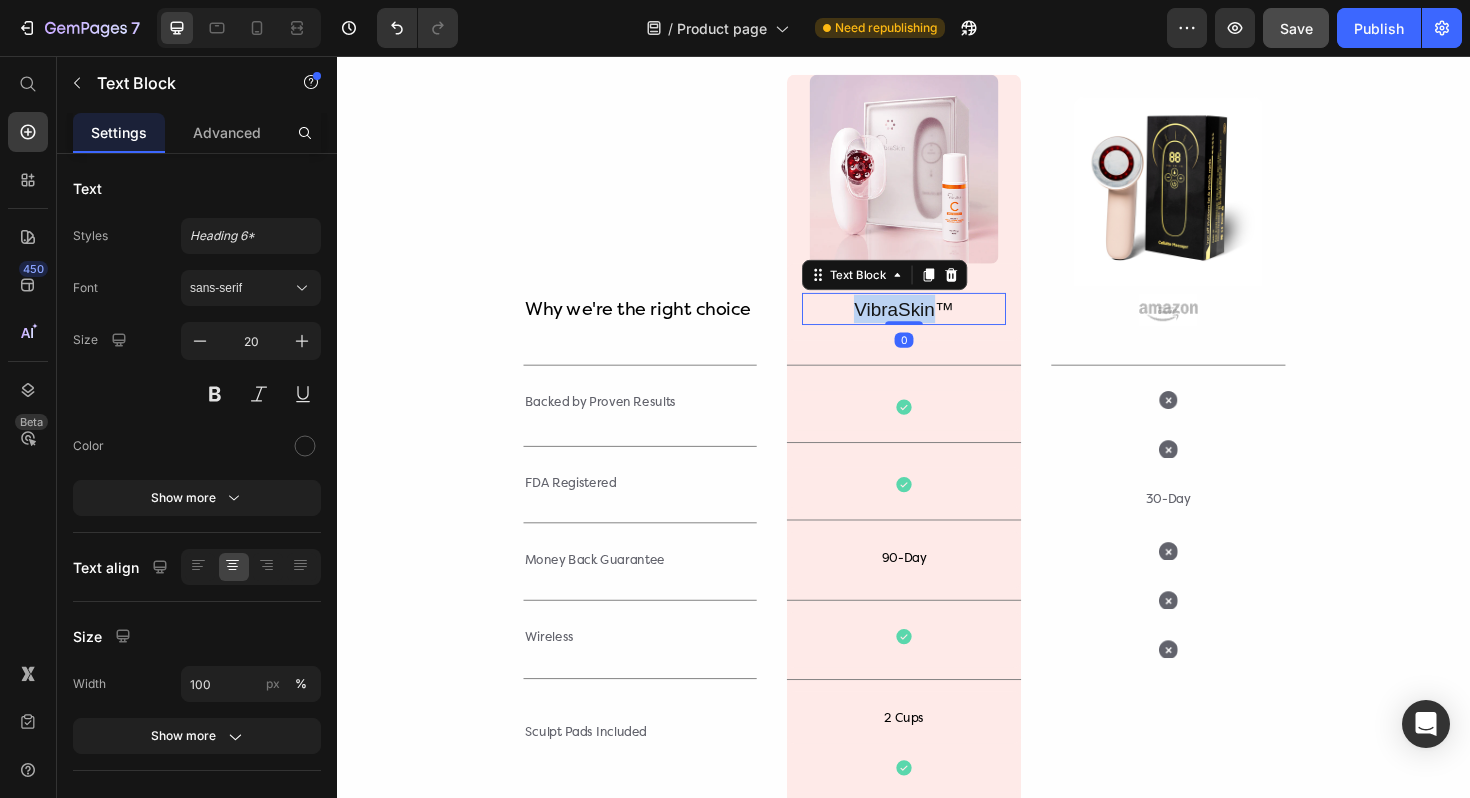 click on "VibraSkin™" at bounding box center [937, 324] 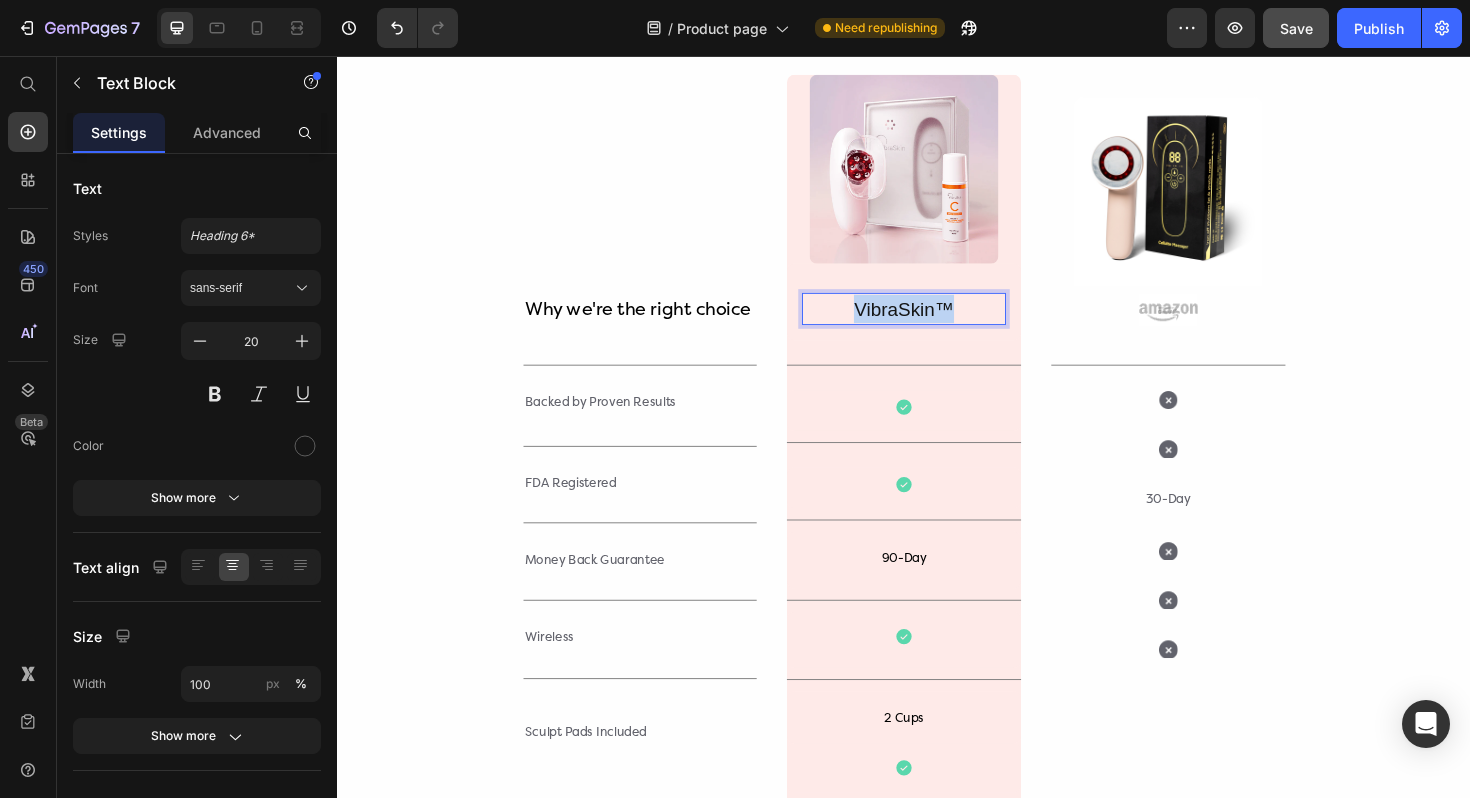 click on "VibraSkin™" at bounding box center (937, 324) 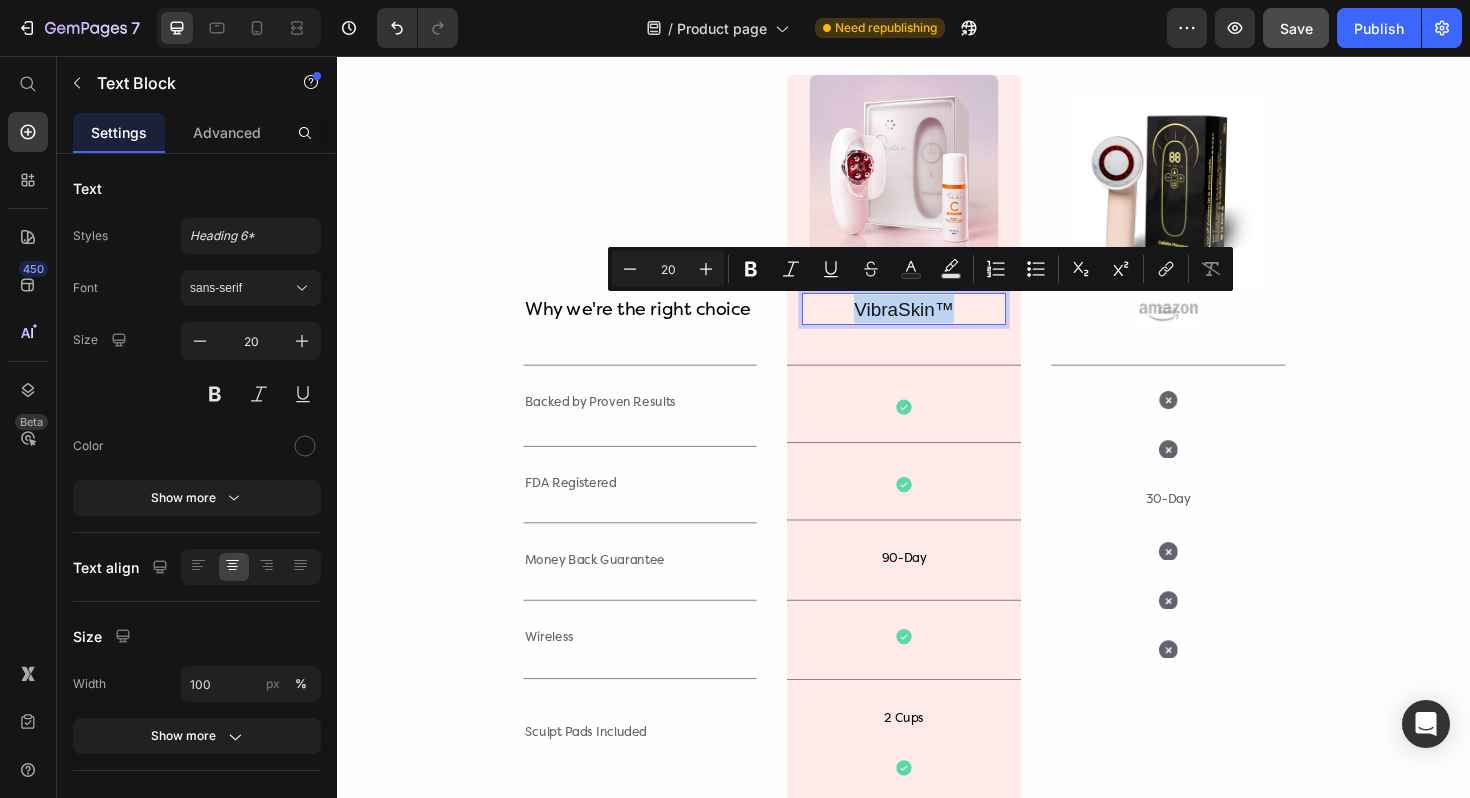 click on "VibraSkin™" at bounding box center (937, 324) 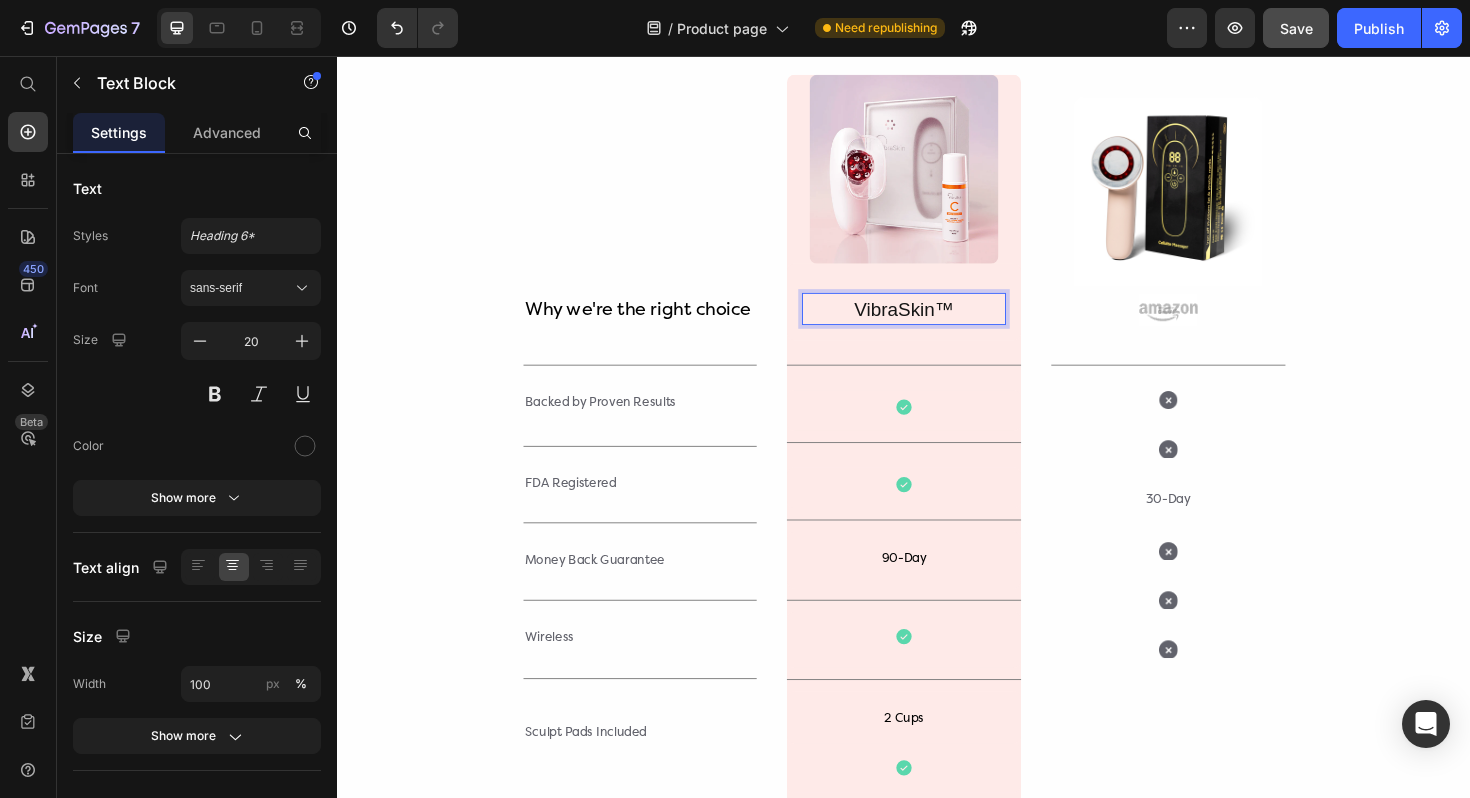 click on "VibraSkin™" at bounding box center [937, 324] 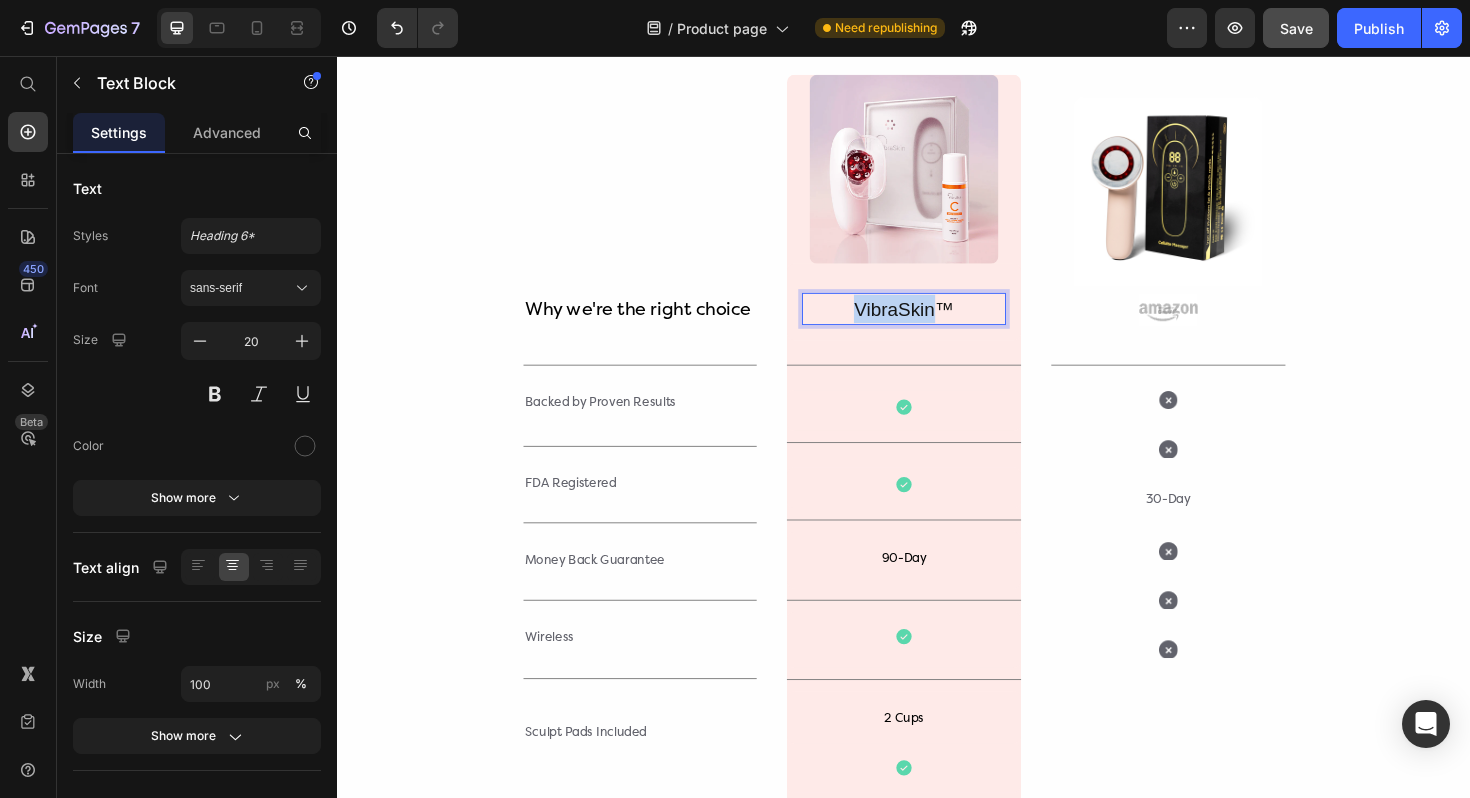 click on "VibraSkin™" at bounding box center [937, 324] 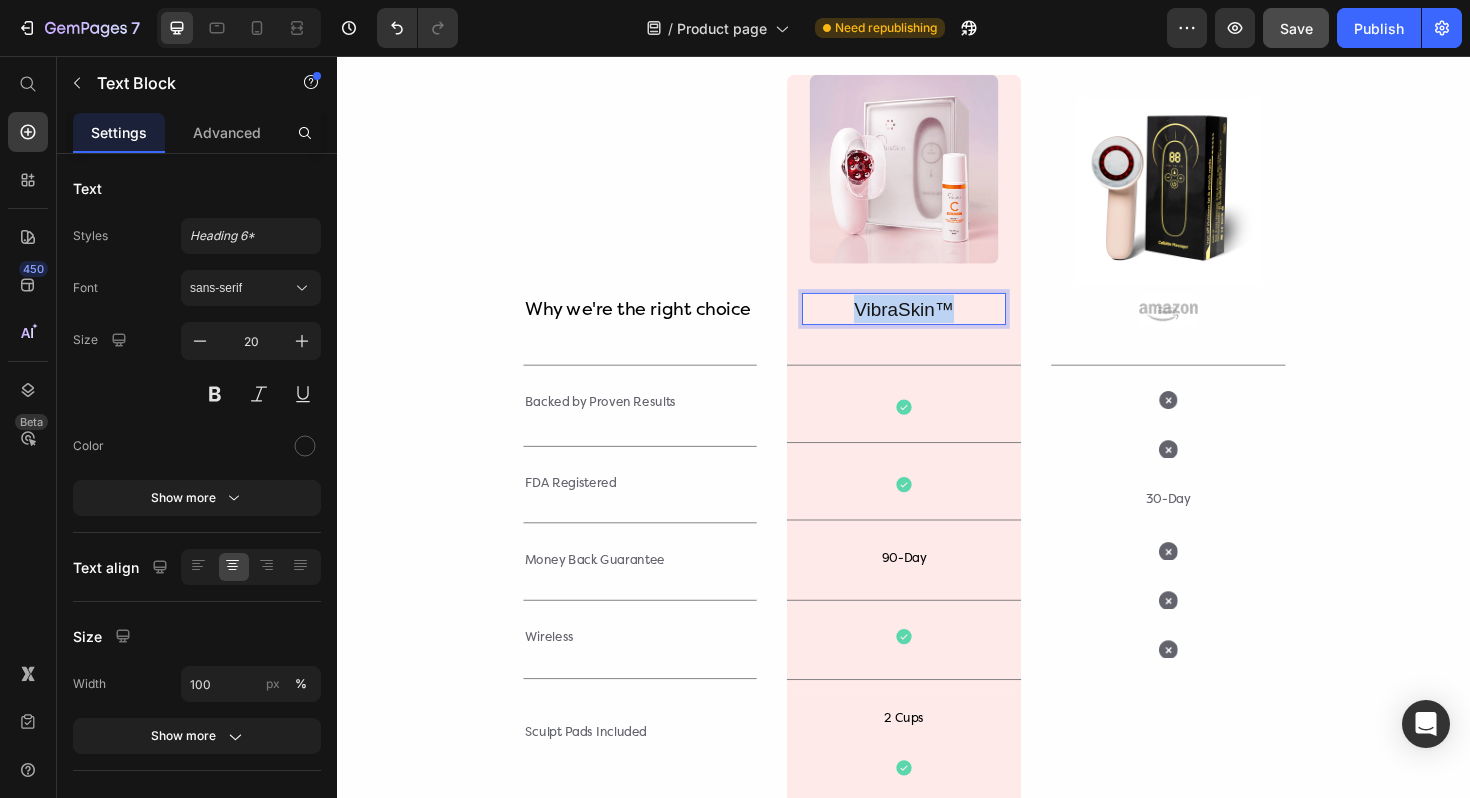 click on "VibraSkin™" at bounding box center (937, 324) 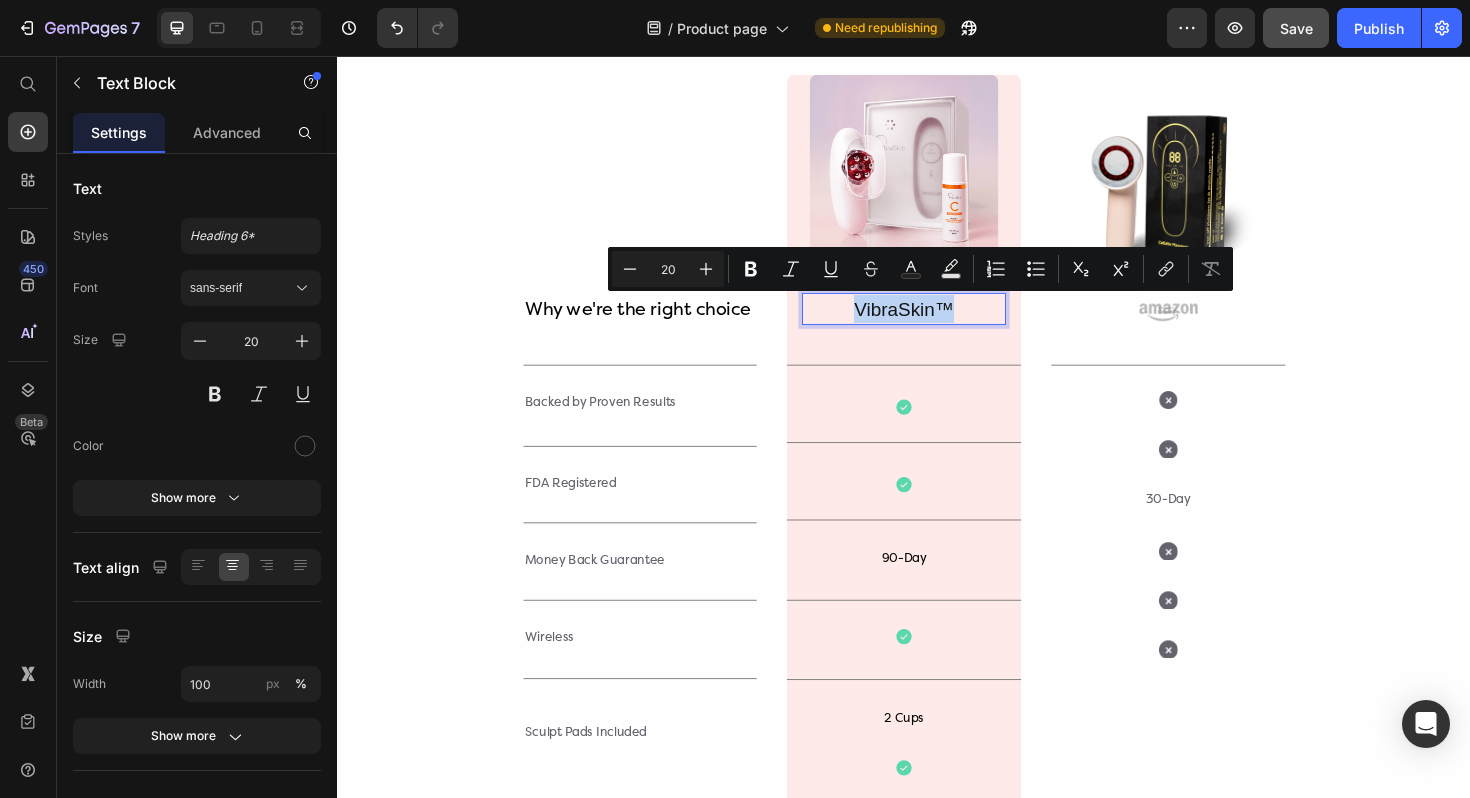copy on "VibraSkin™" 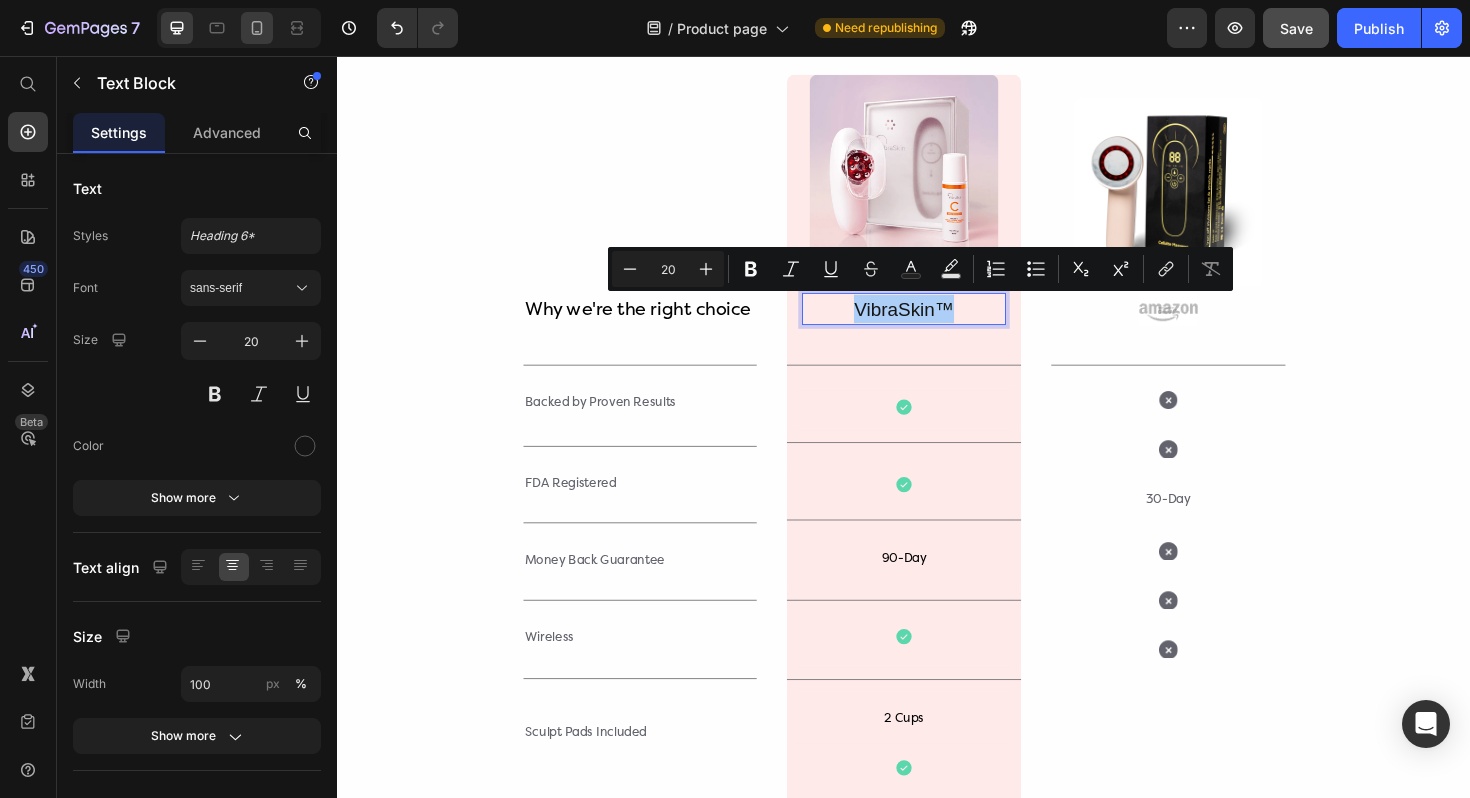 click 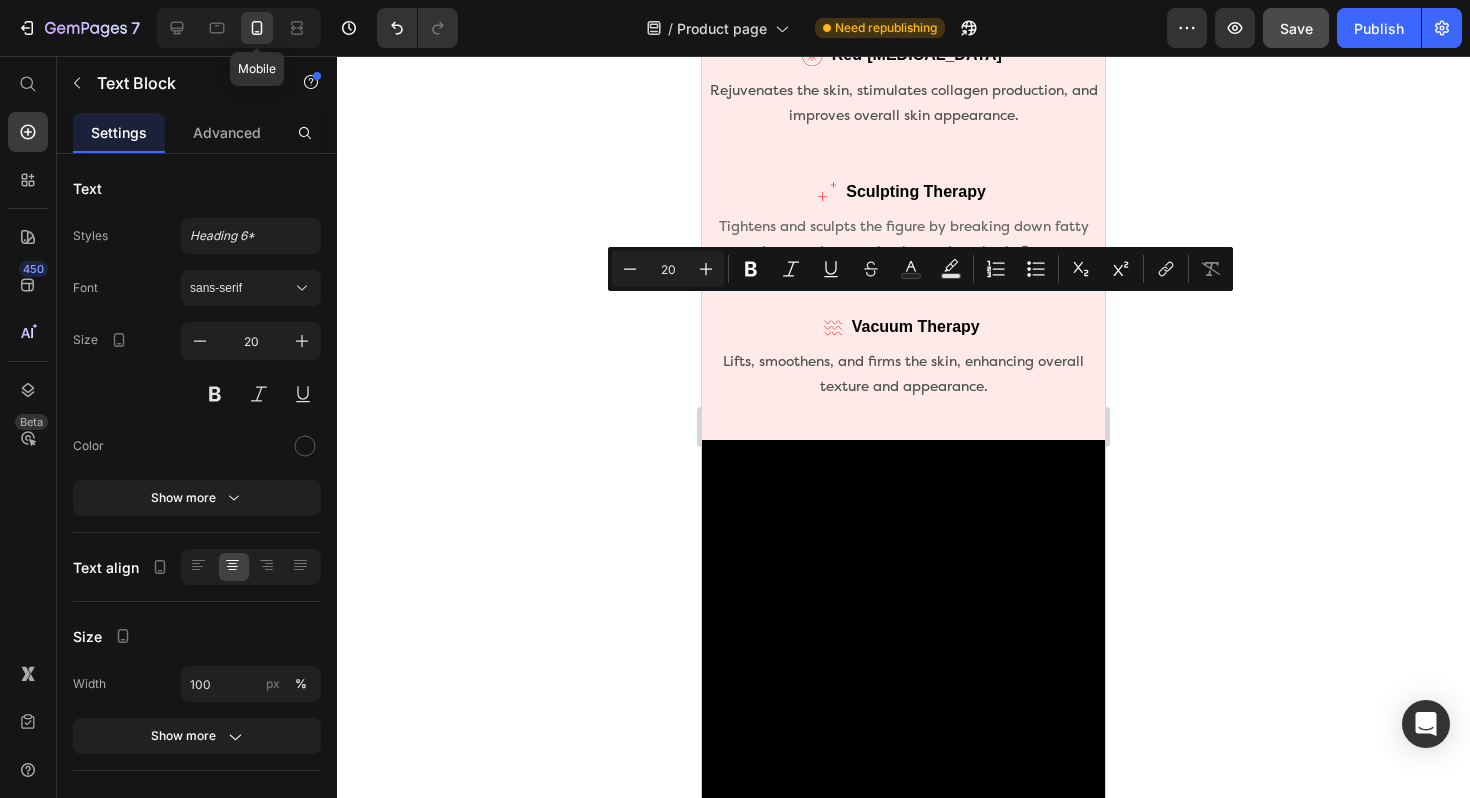 type on "16" 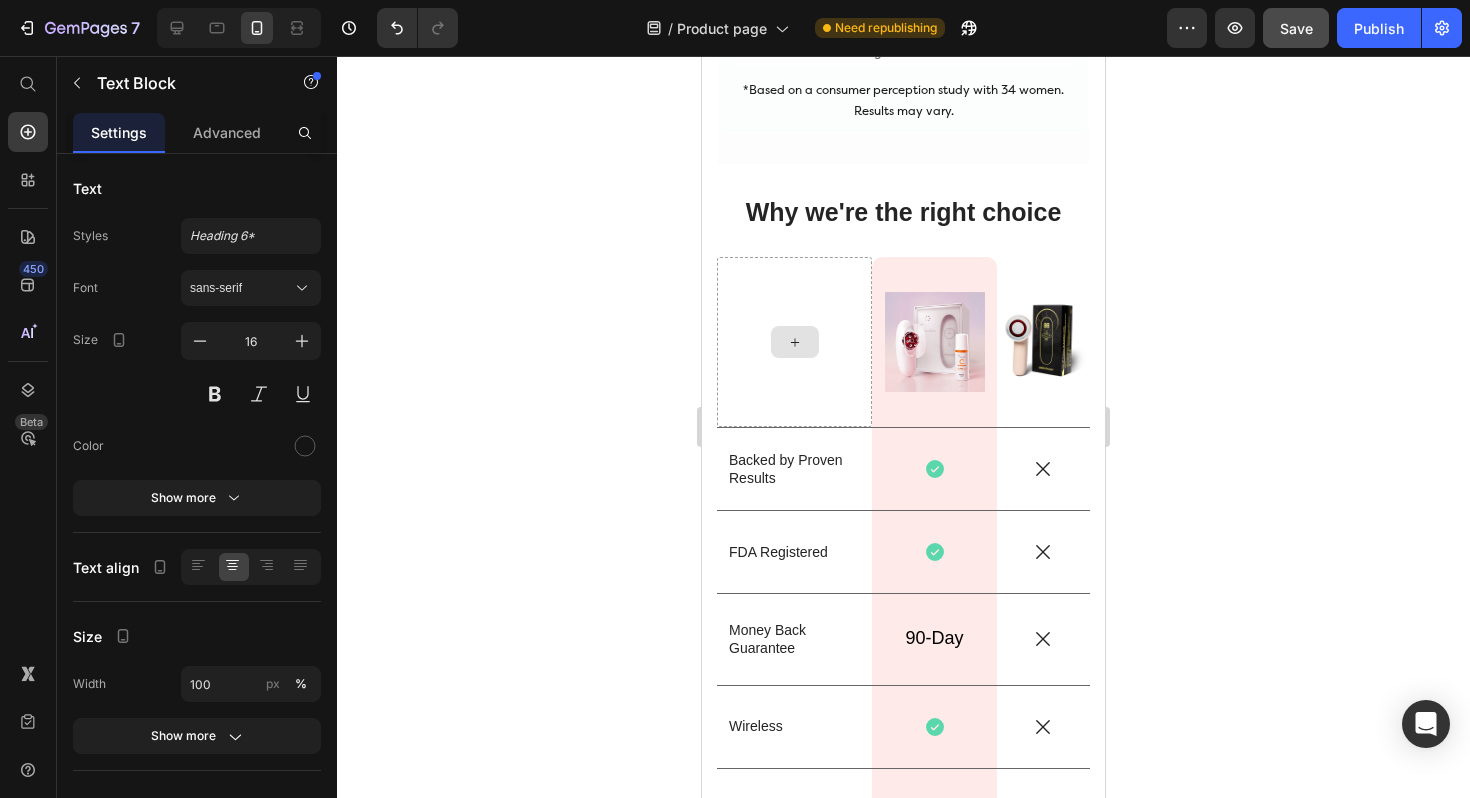 scroll, scrollTop: 5301, scrollLeft: 0, axis: vertical 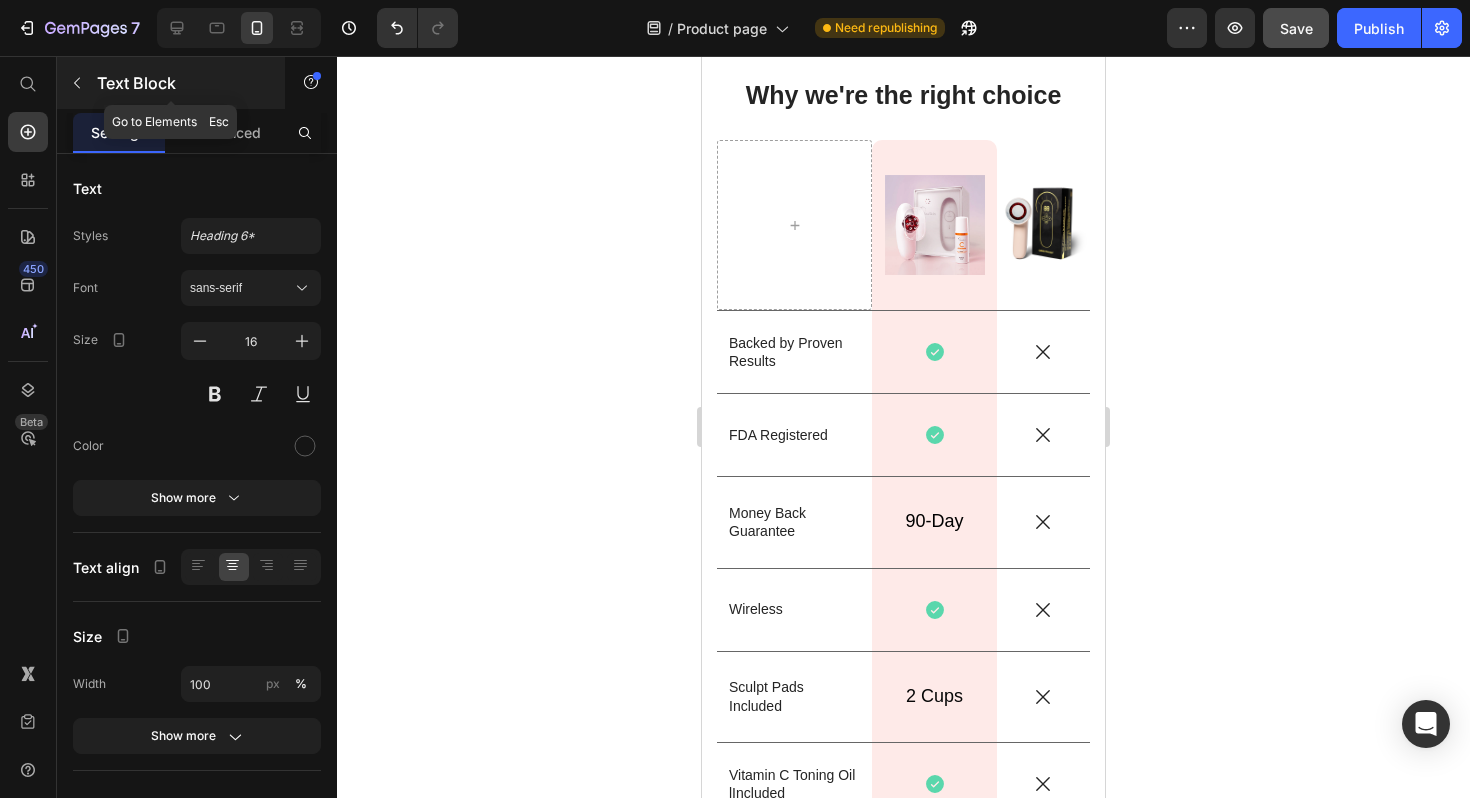 click at bounding box center (77, 83) 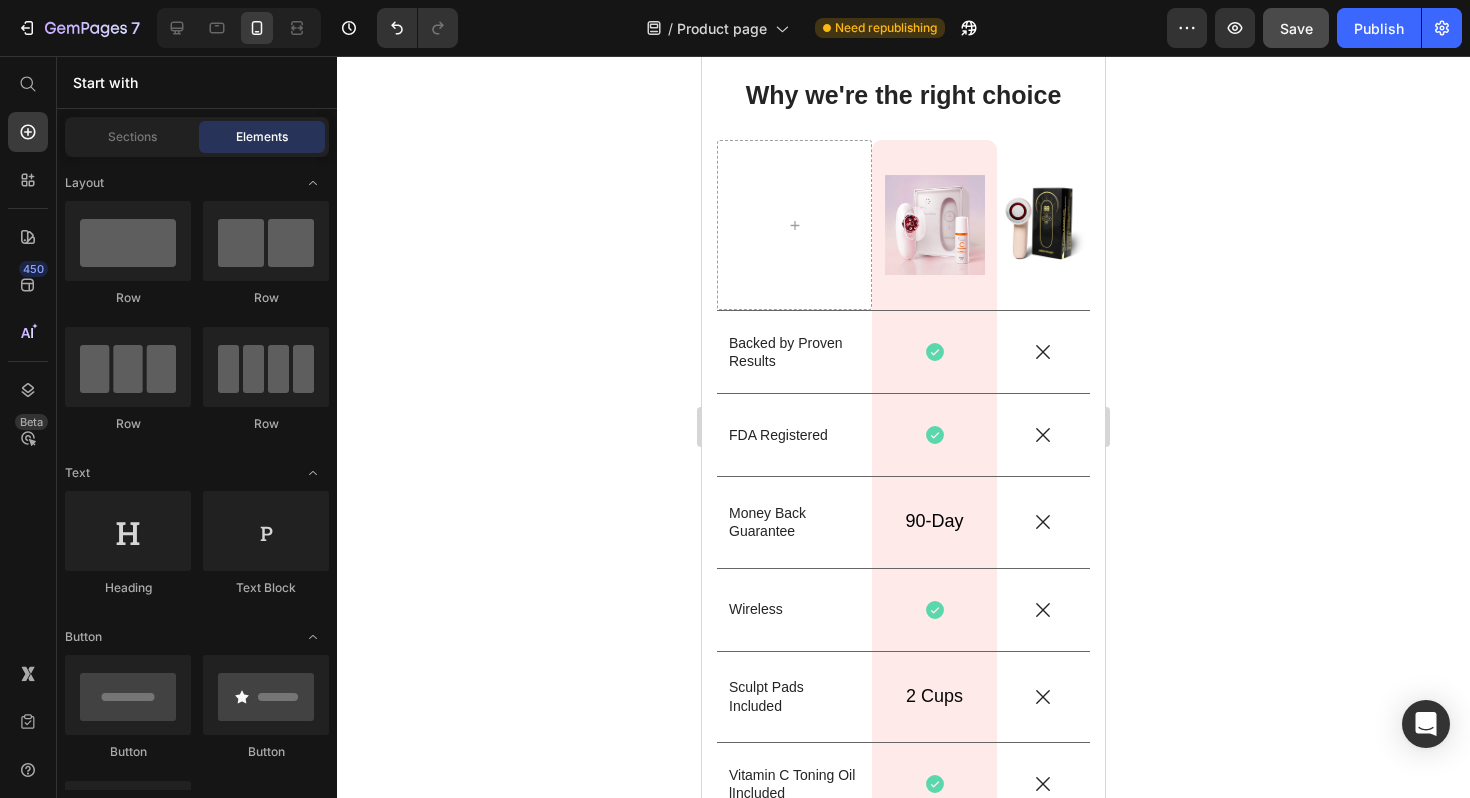 scroll, scrollTop: 0, scrollLeft: 0, axis: both 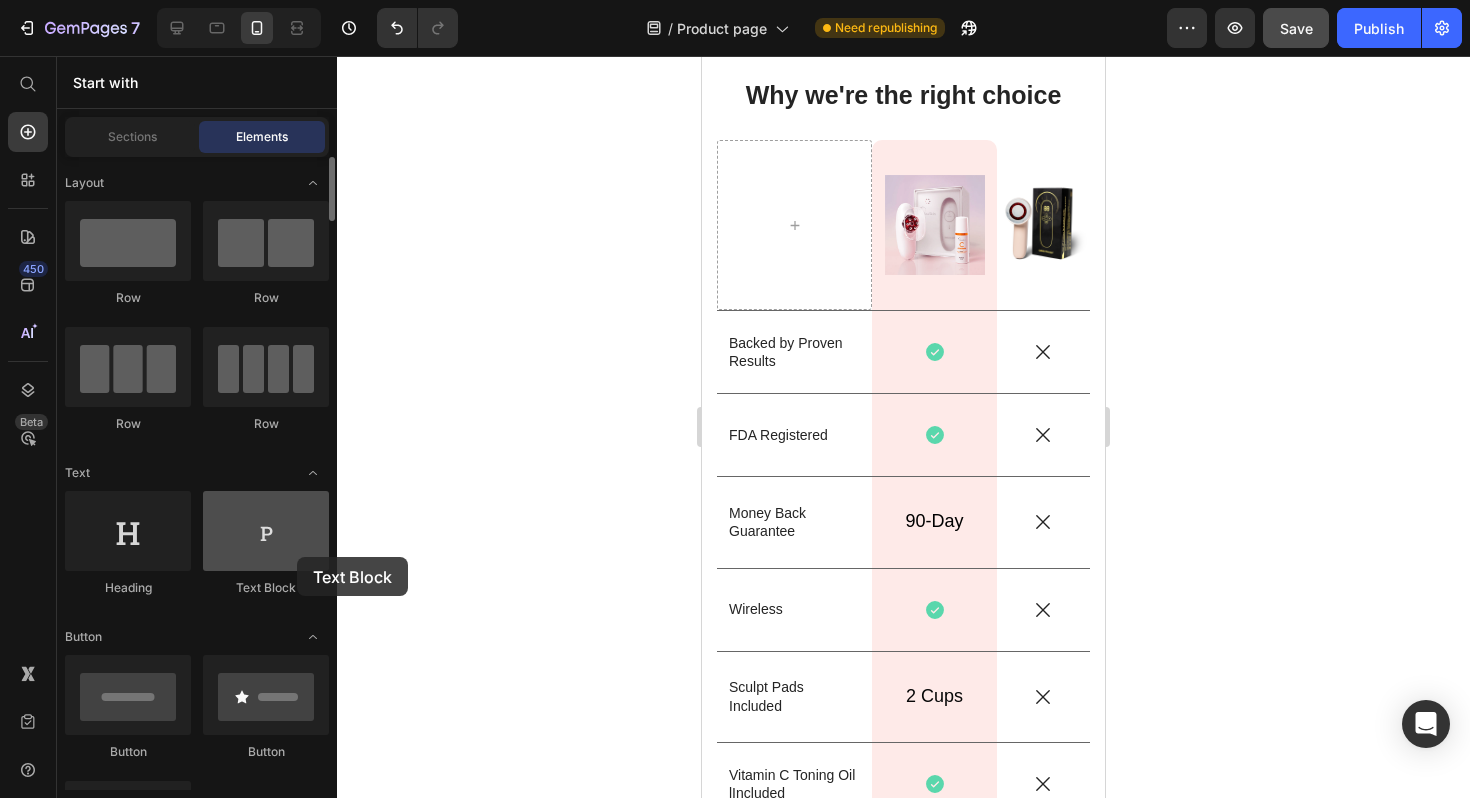 drag, startPoint x: 242, startPoint y: 535, endPoint x: 272, endPoint y: 549, distance: 33.105892 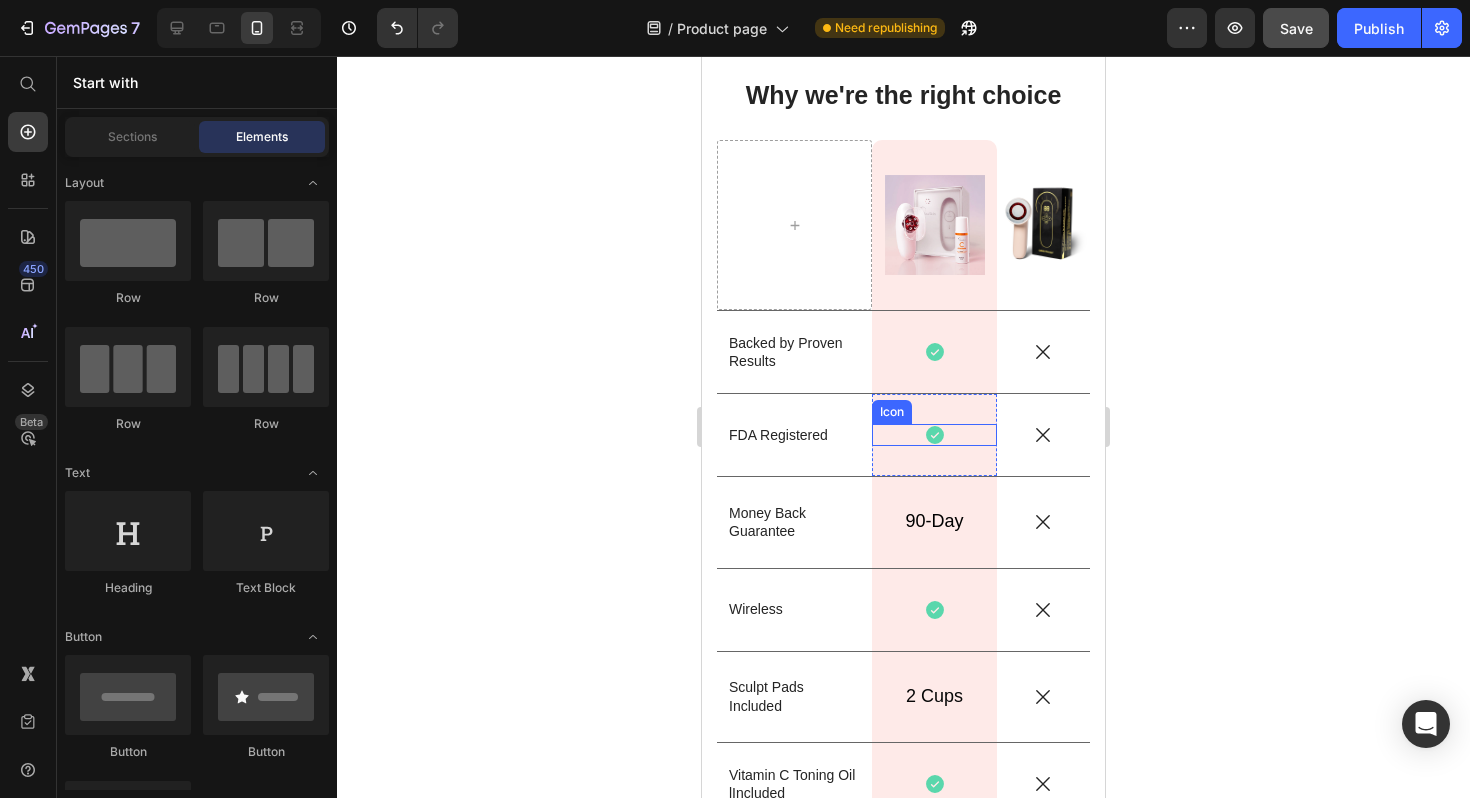 click on "Icon Row" at bounding box center (934, 435) 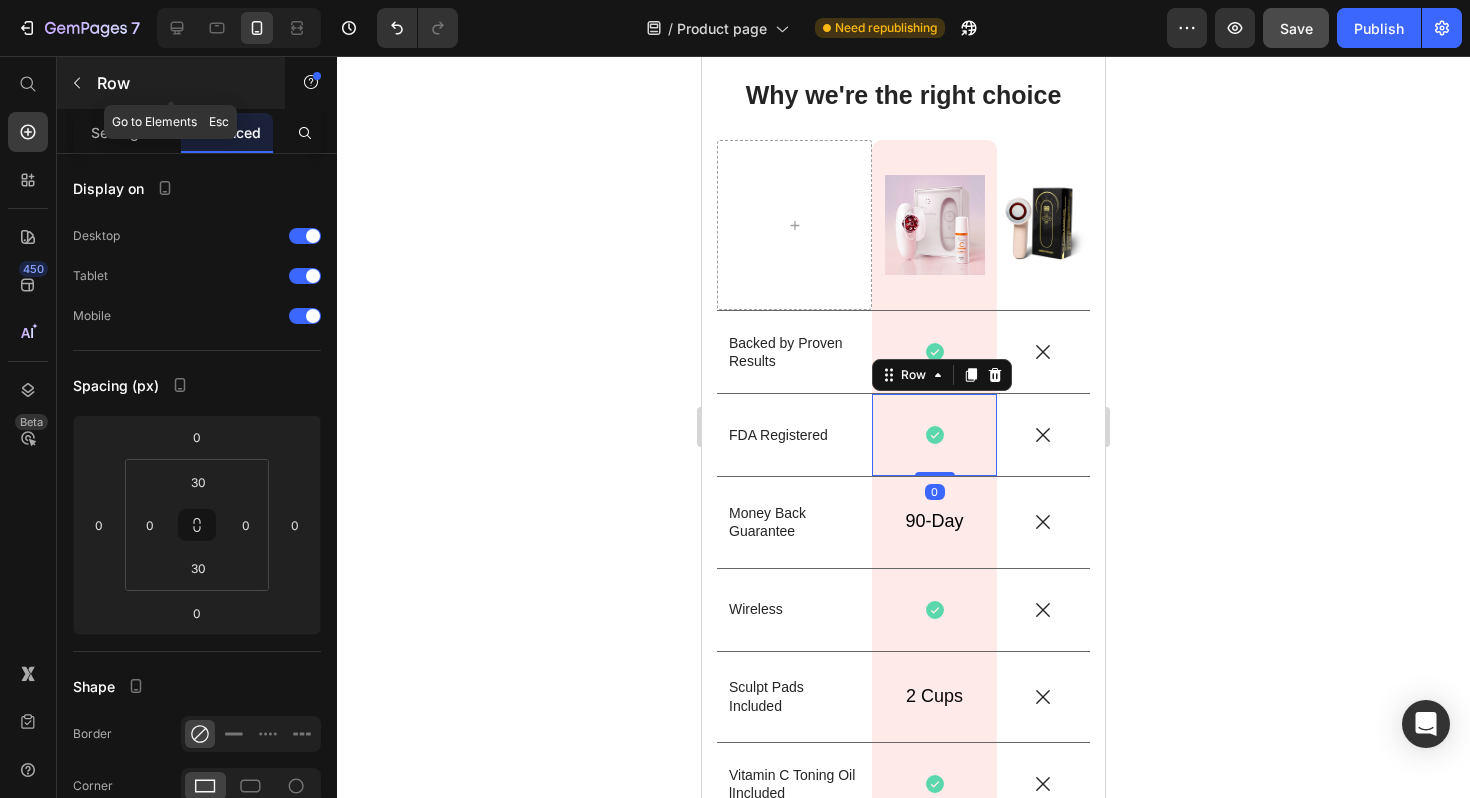 click 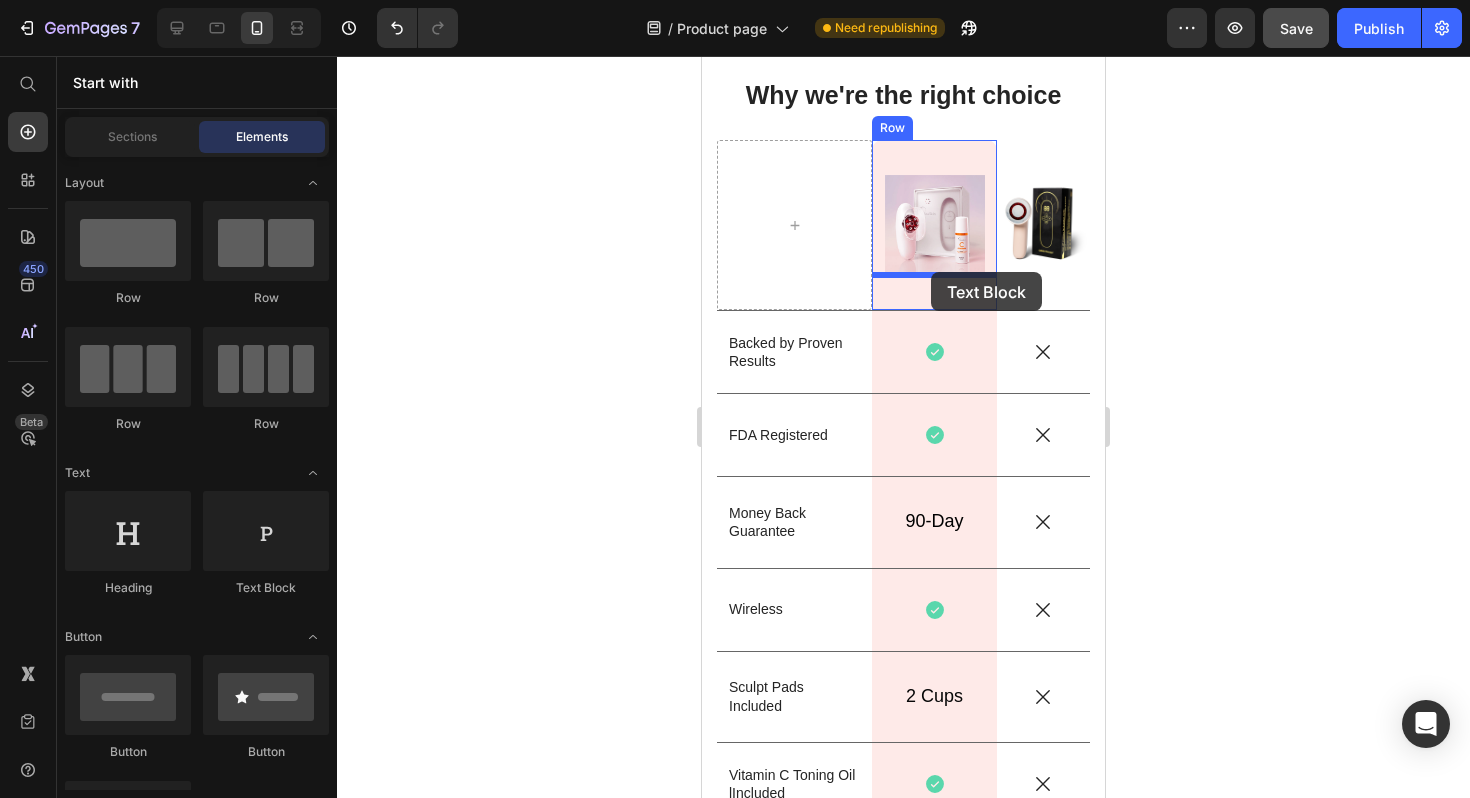 drag, startPoint x: 961, startPoint y: 584, endPoint x: 931, endPoint y: 273, distance: 312.4436 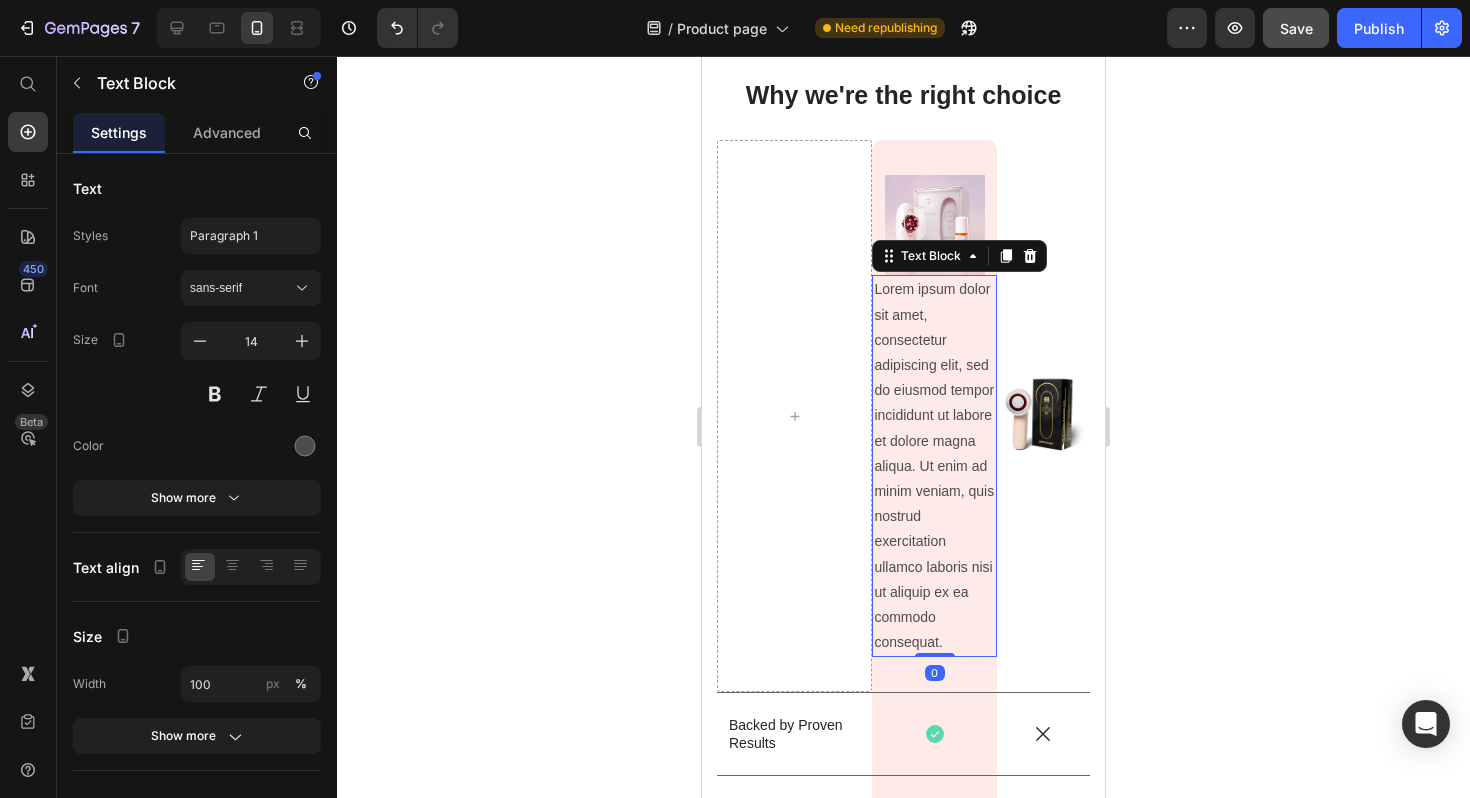 click on "Lorem ipsum dolor sit amet, consectetur adipiscing elit, sed do eiusmod tempor incididunt ut labore et dolore magna aliqua. Ut enim ad minim veniam, quis nostrud exercitation ullamco laboris nisi ut aliquip ex ea commodo consequat." at bounding box center [934, 466] 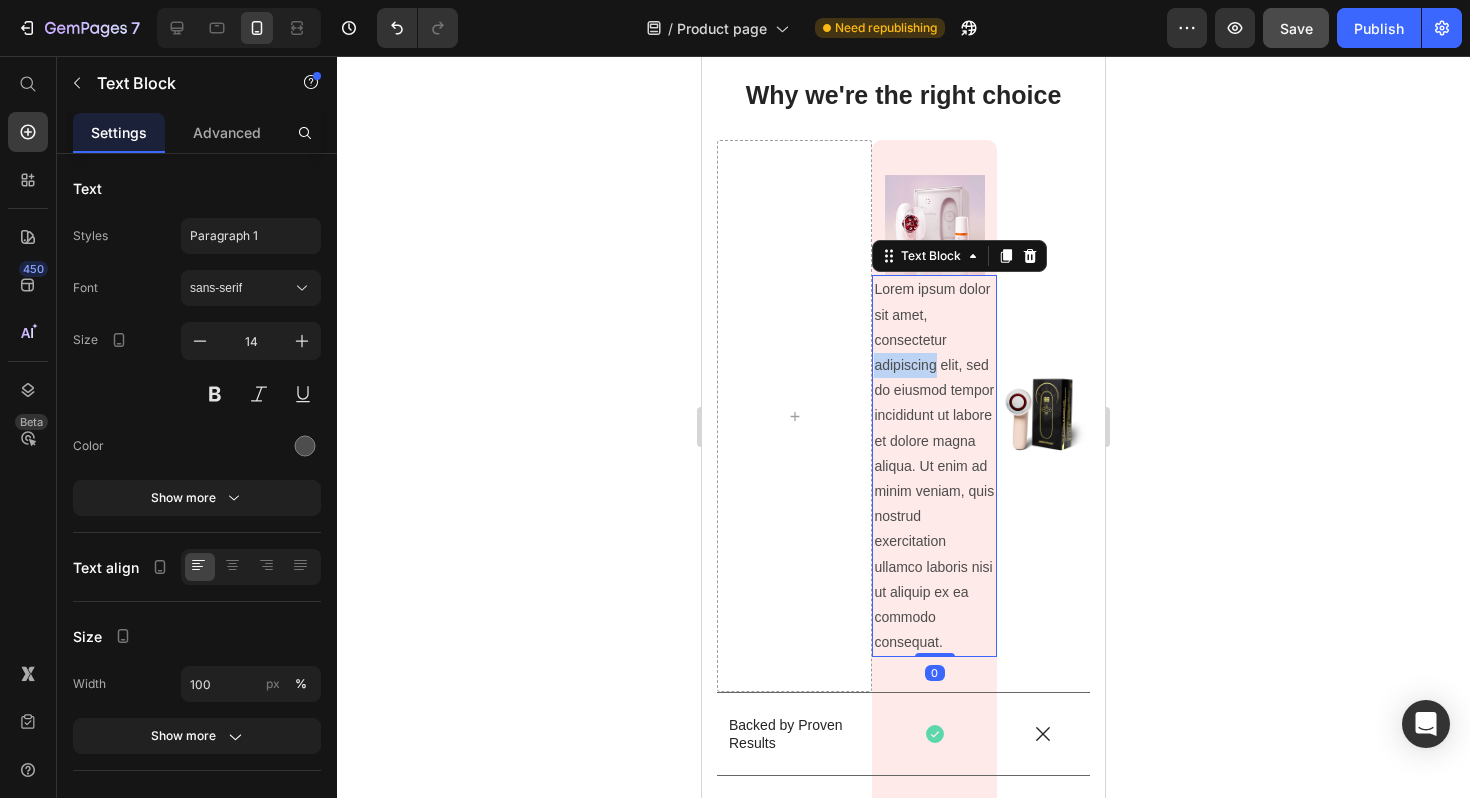 click on "Lorem ipsum dolor sit amet, consectetur adipiscing elit, sed do eiusmod tempor incididunt ut labore et dolore magna aliqua. Ut enim ad minim veniam, quis nostrud exercitation ullamco laboris nisi ut aliquip ex ea commodo consequat." at bounding box center [934, 466] 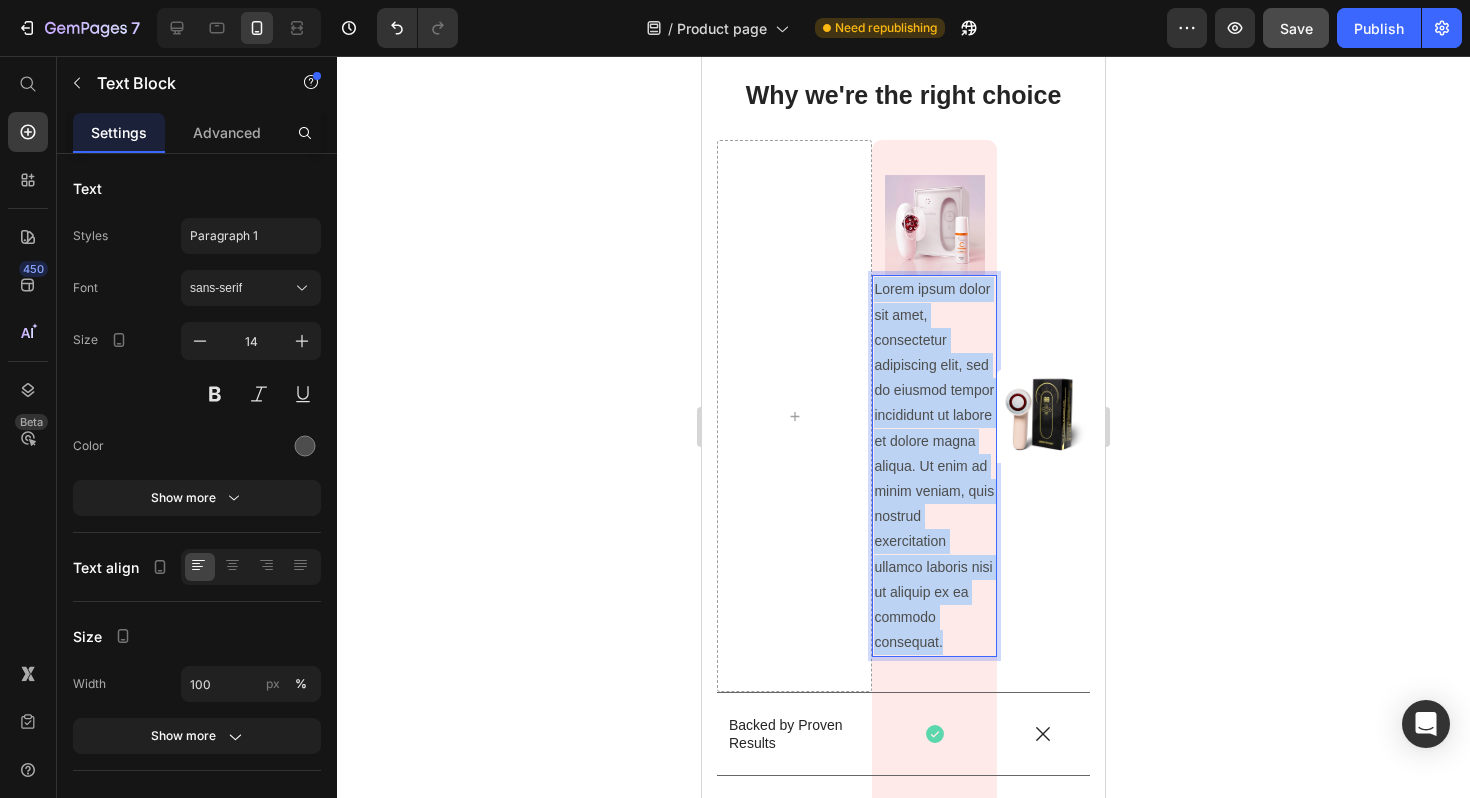 click on "Lorem ipsum dolor sit amet, consectetur adipiscing elit, sed do eiusmod tempor incididunt ut labore et dolore magna aliqua. Ut enim ad minim veniam, quis nostrud exercitation ullamco laboris nisi ut aliquip ex ea commodo consequat." at bounding box center (934, 466) 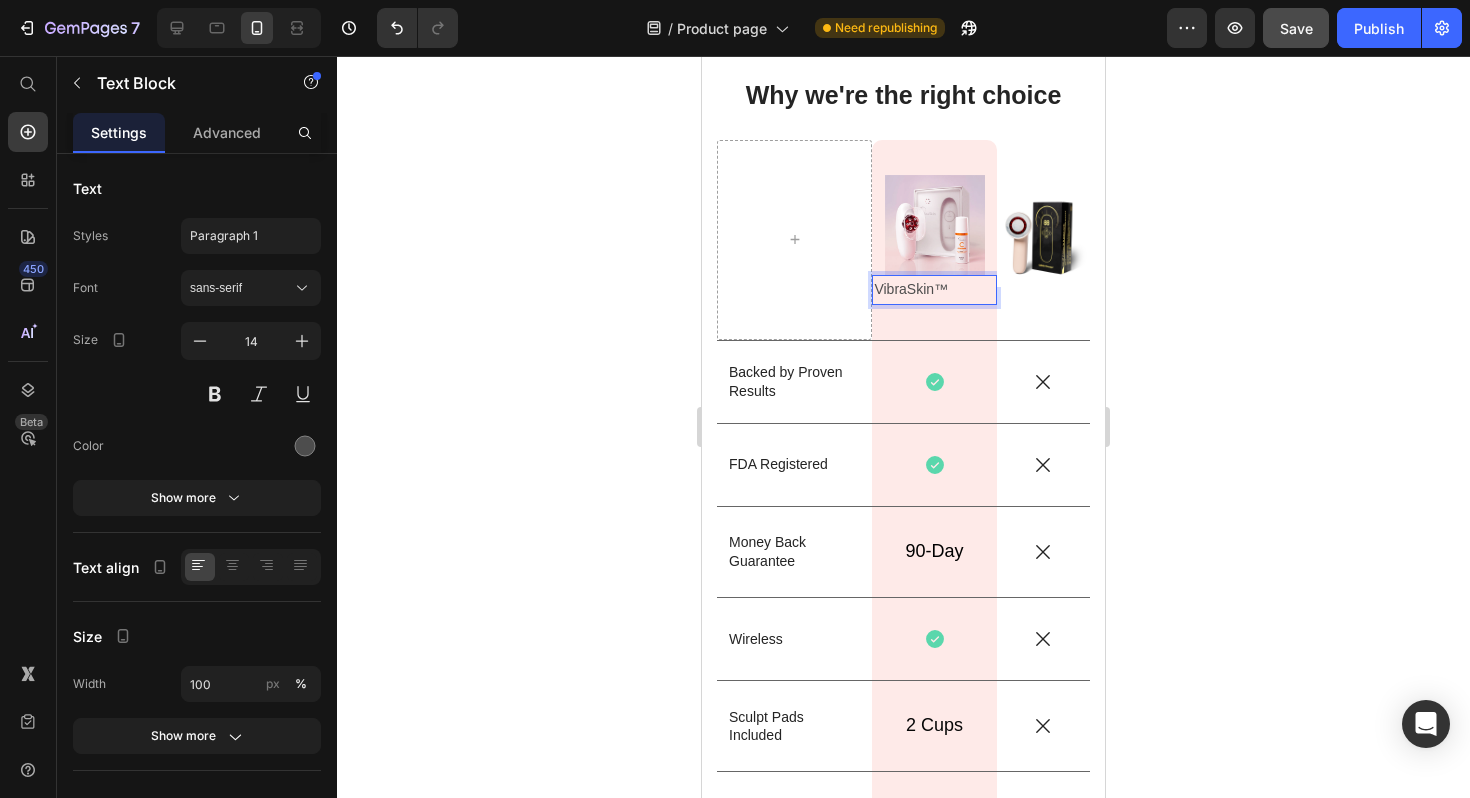 click on "VibraSkin™" at bounding box center [934, 289] 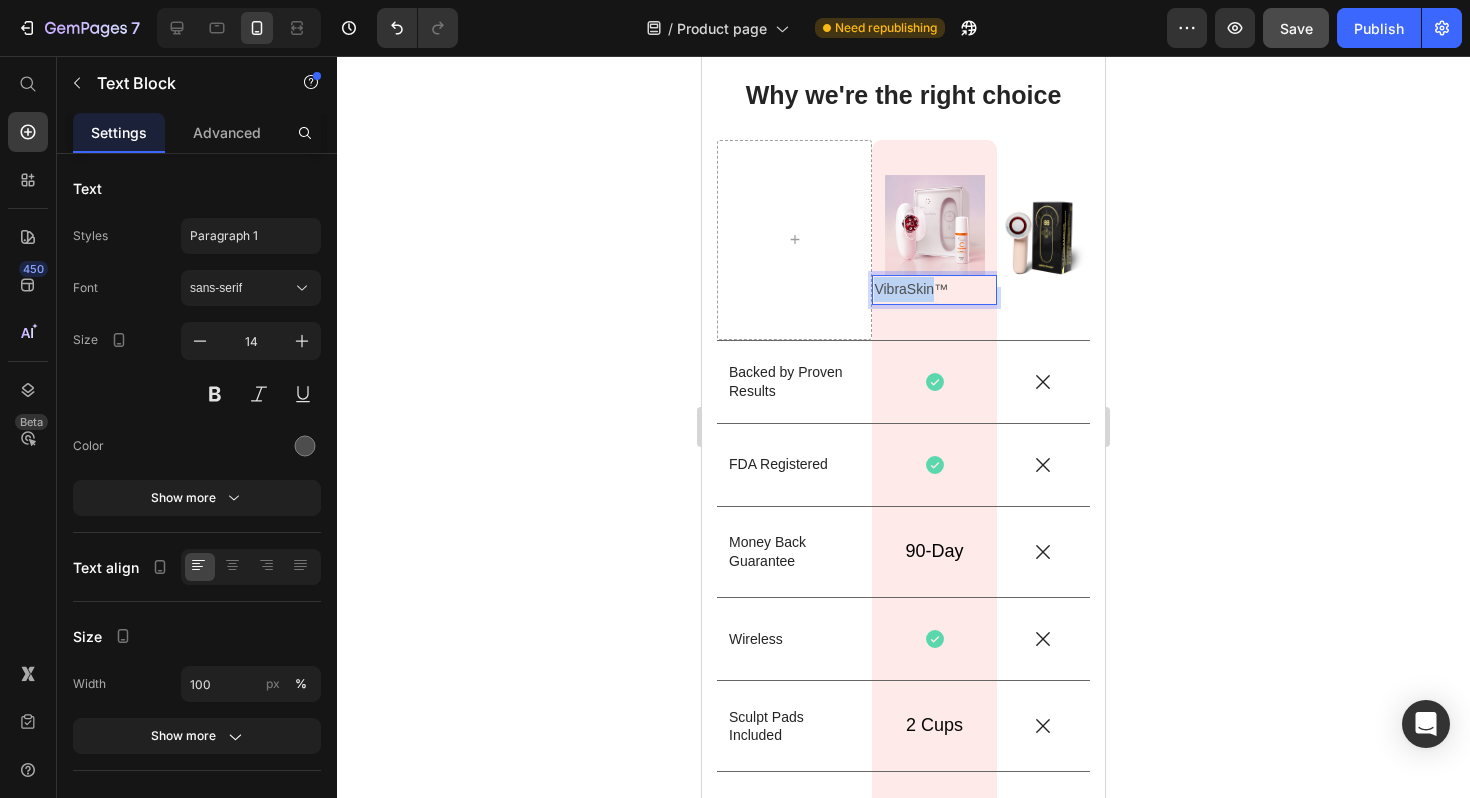 click on "VibraSkin™" at bounding box center (934, 289) 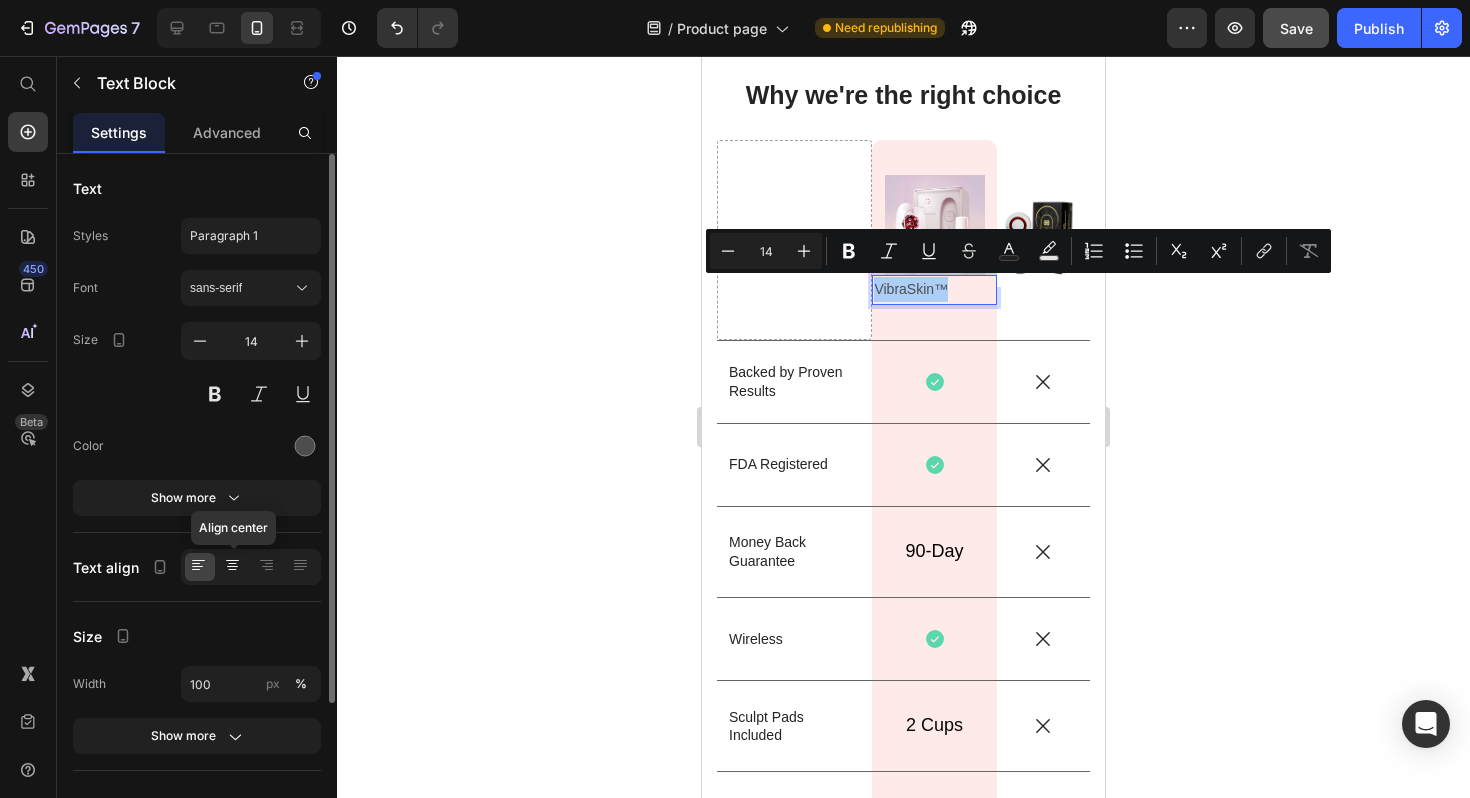 click 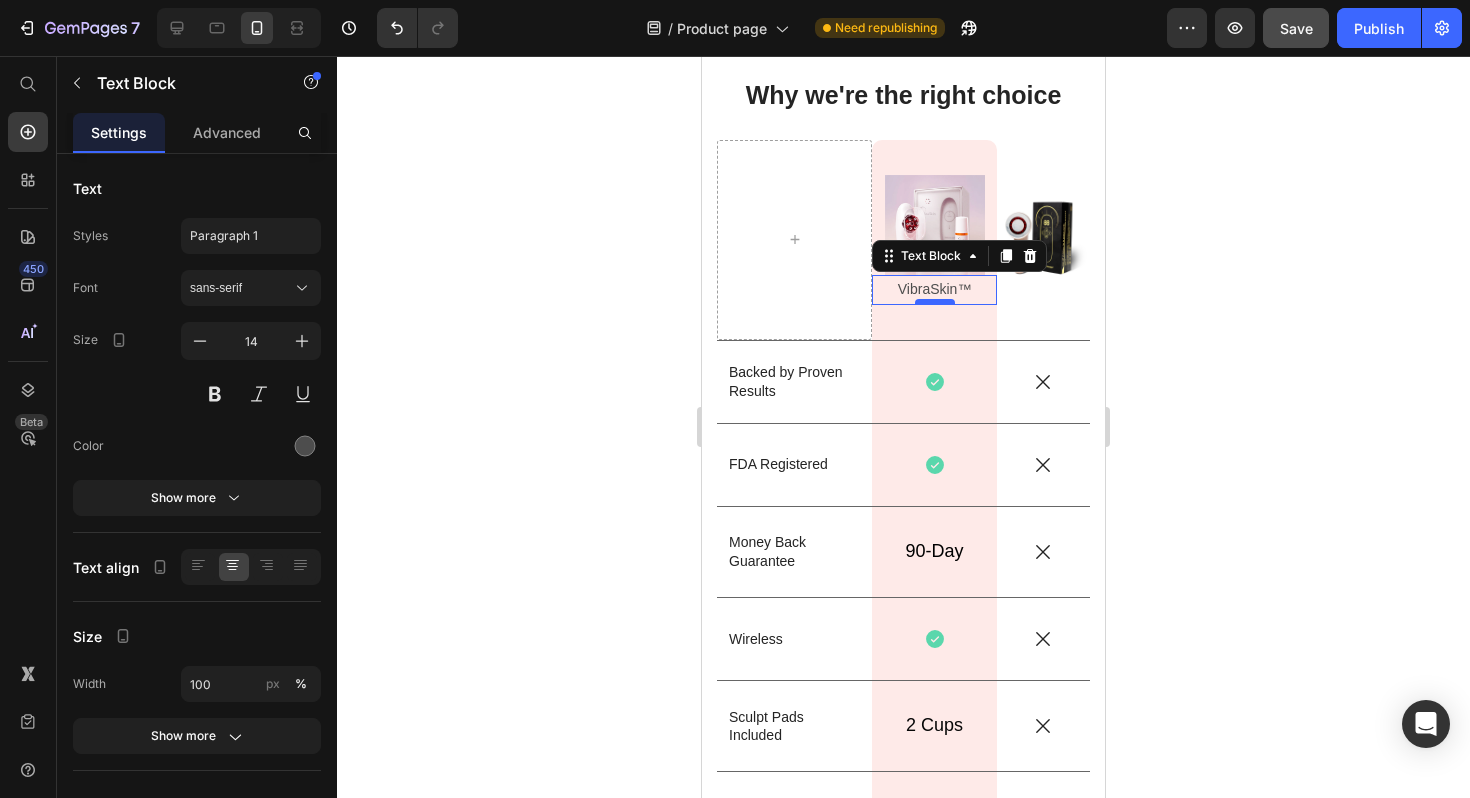 click at bounding box center [935, 302] 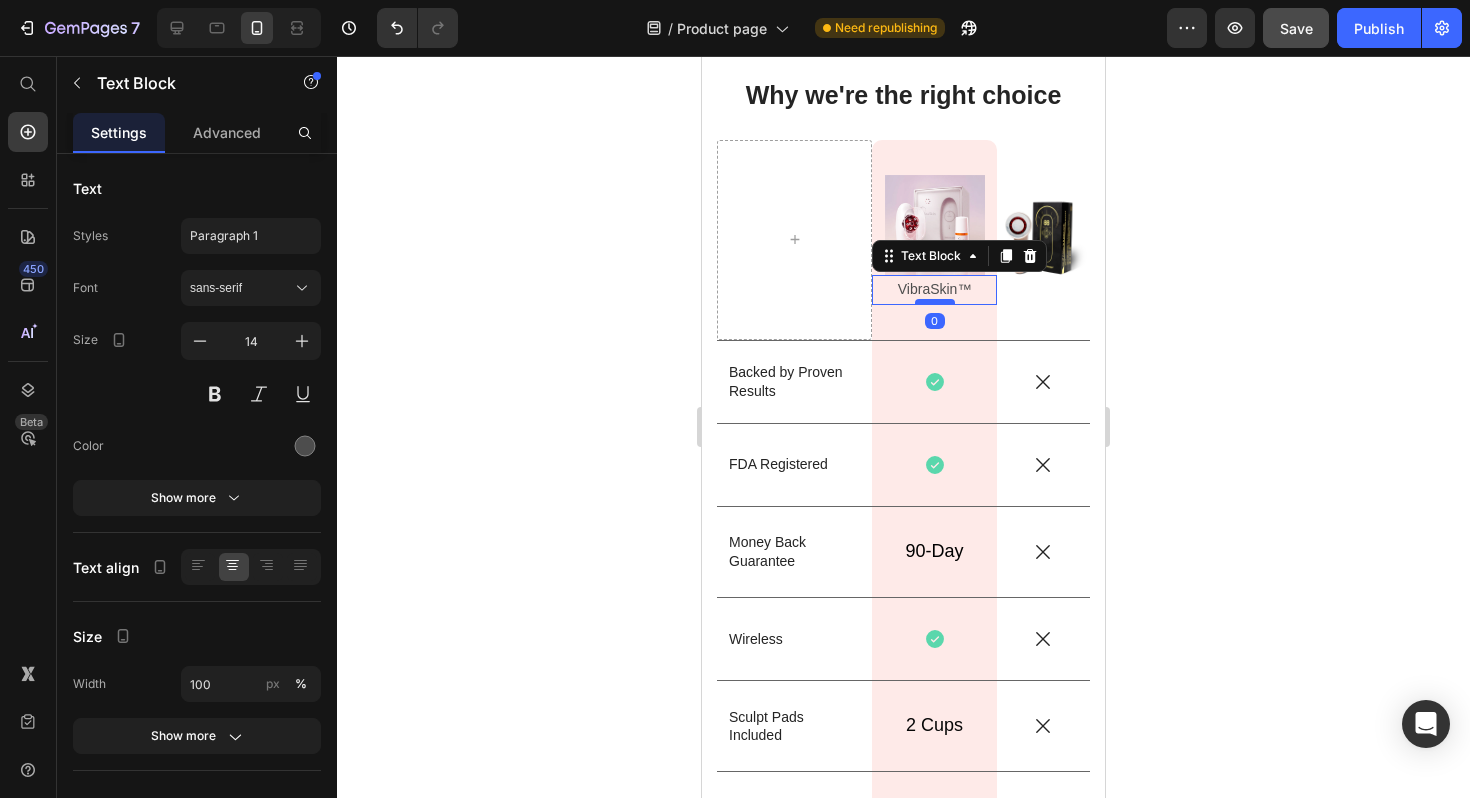 click at bounding box center [935, 302] 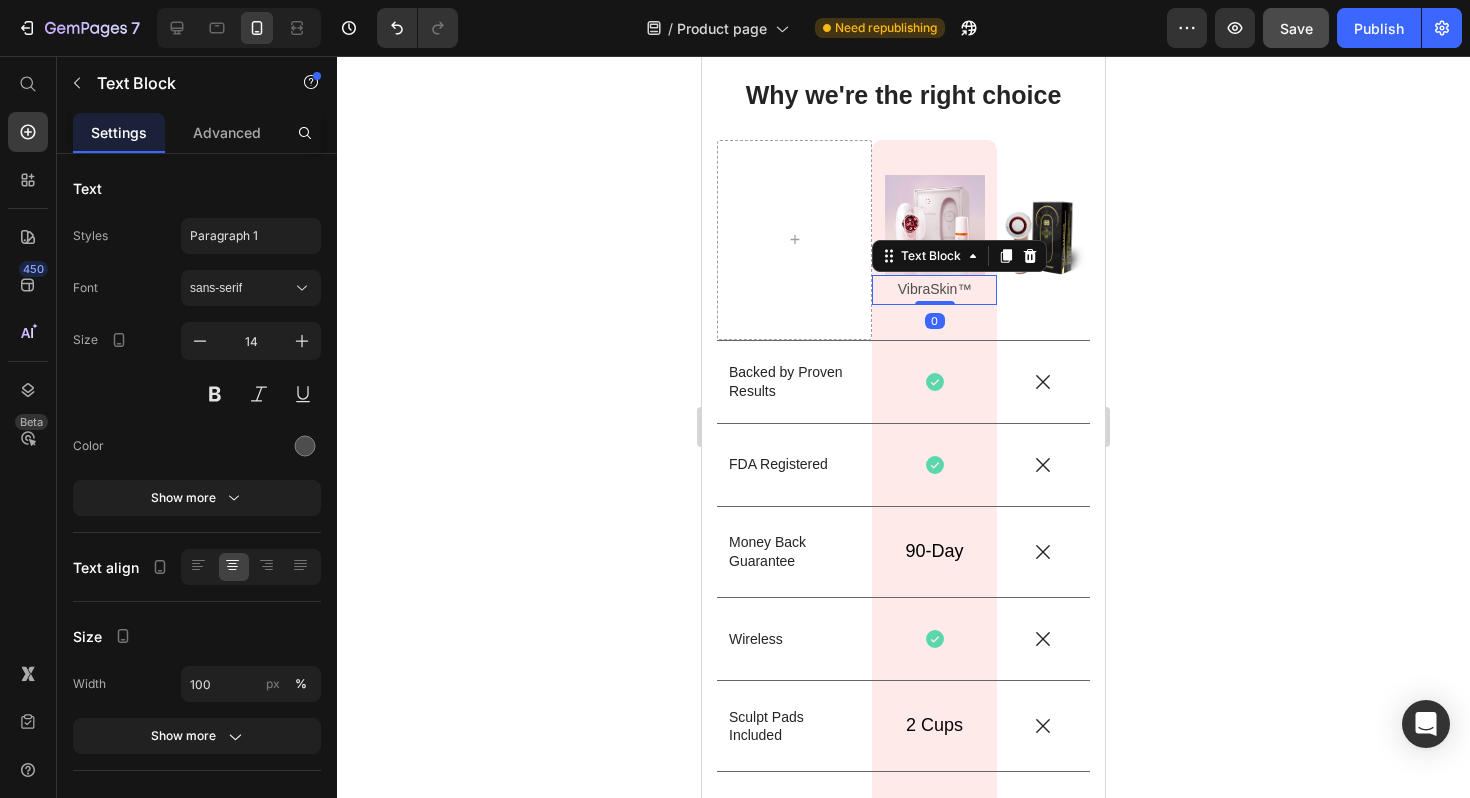 click on "VibraSkin™" at bounding box center (934, 289) 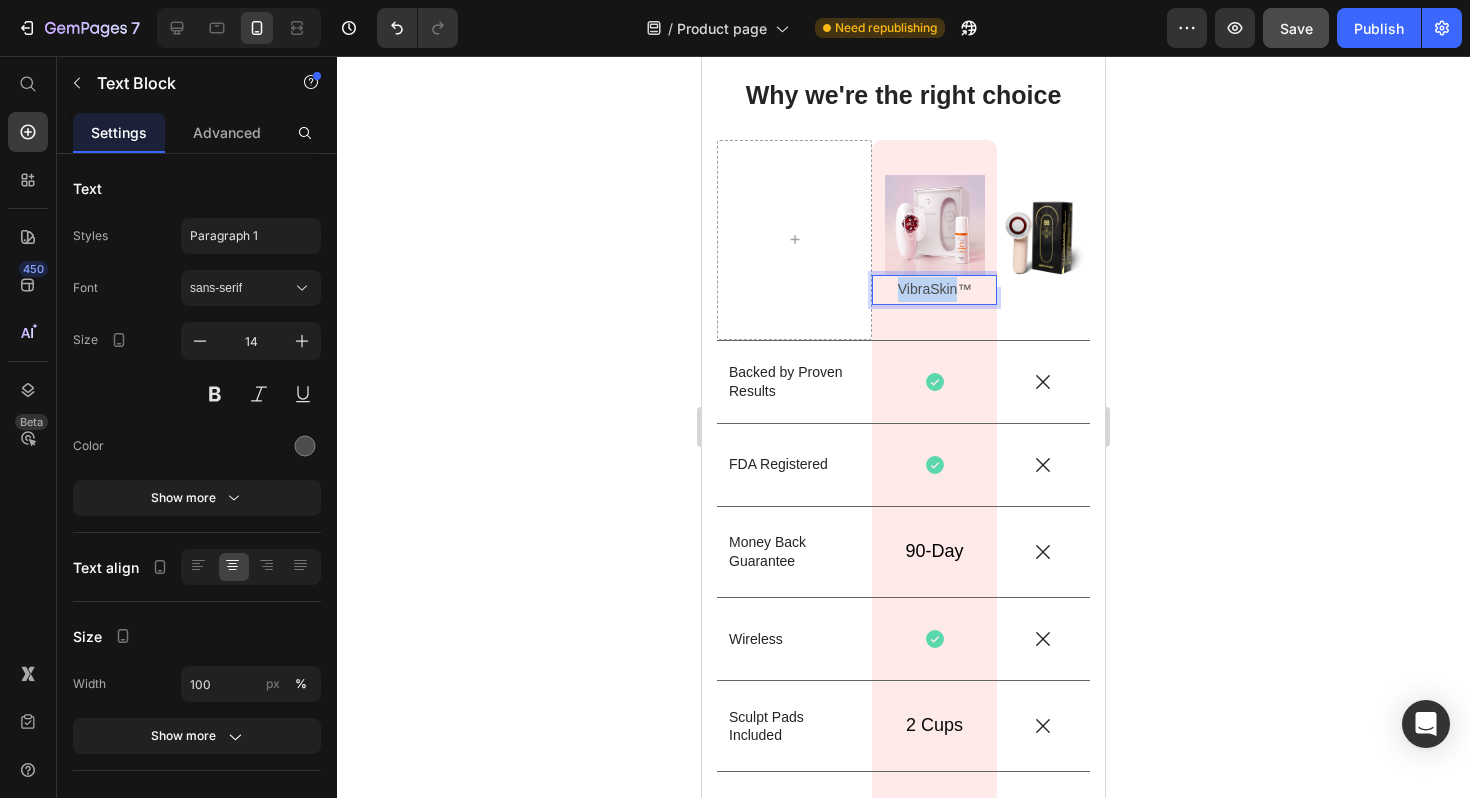 click on "VibraSkin™" at bounding box center [934, 289] 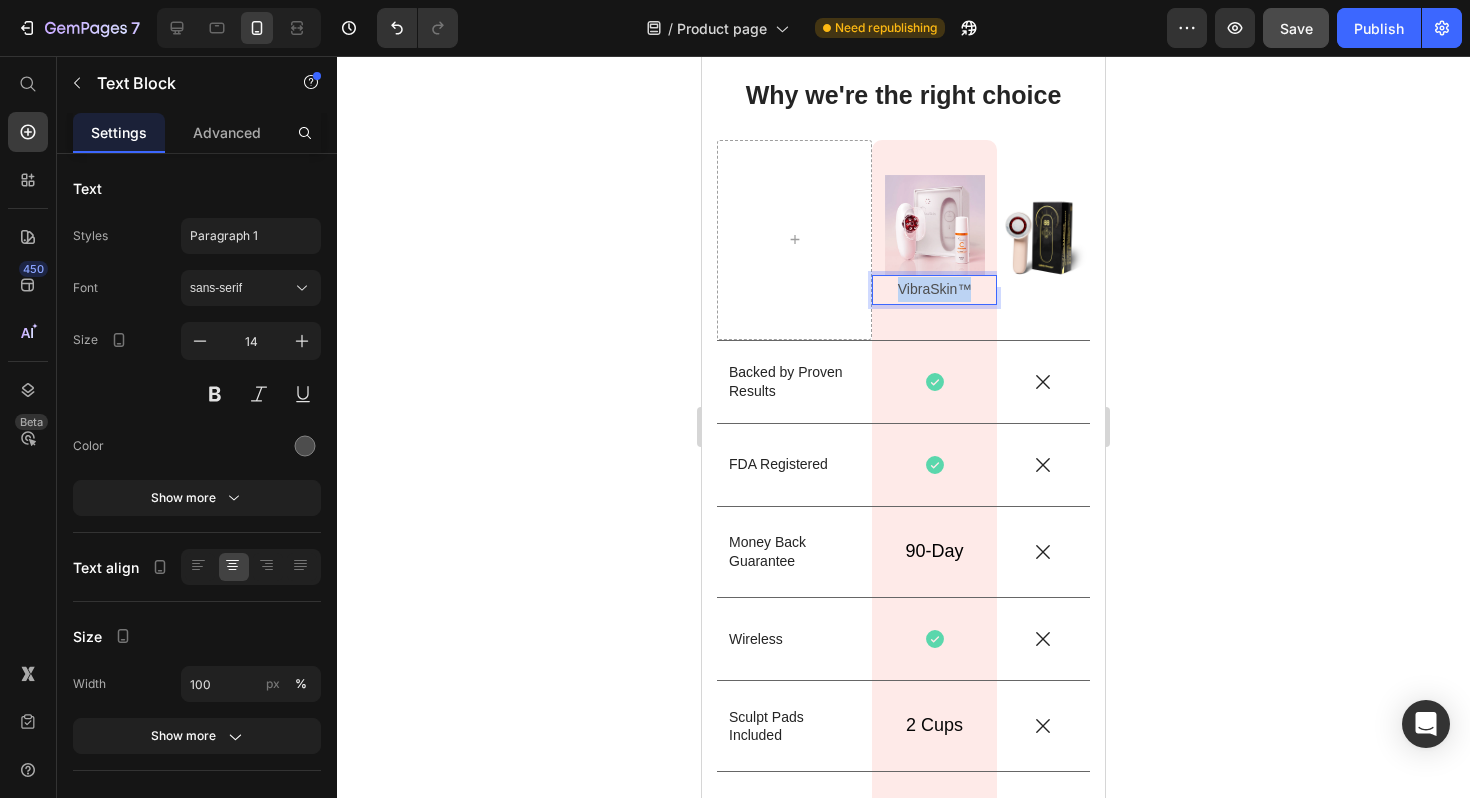 click on "VibraSkin™" at bounding box center (934, 289) 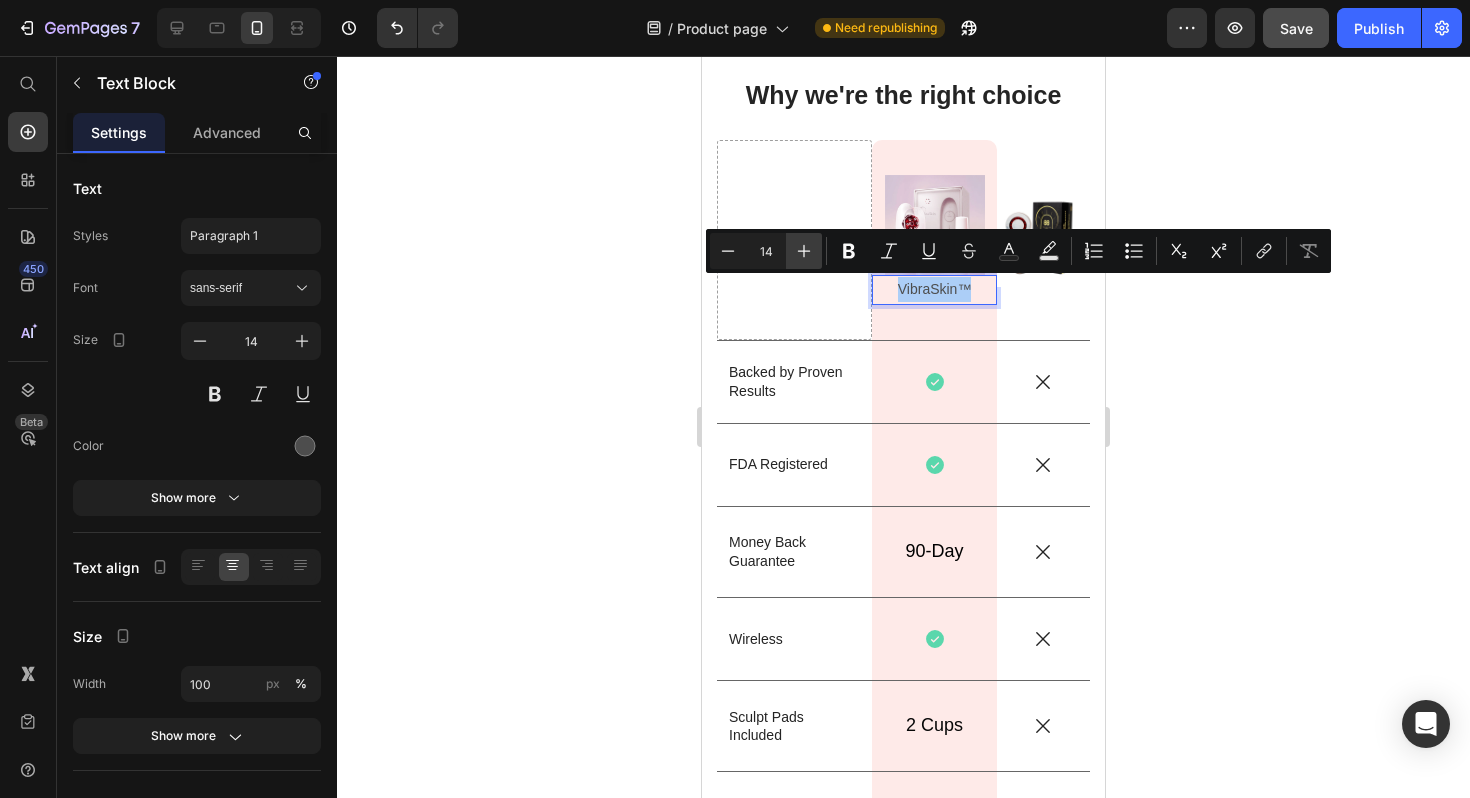 click 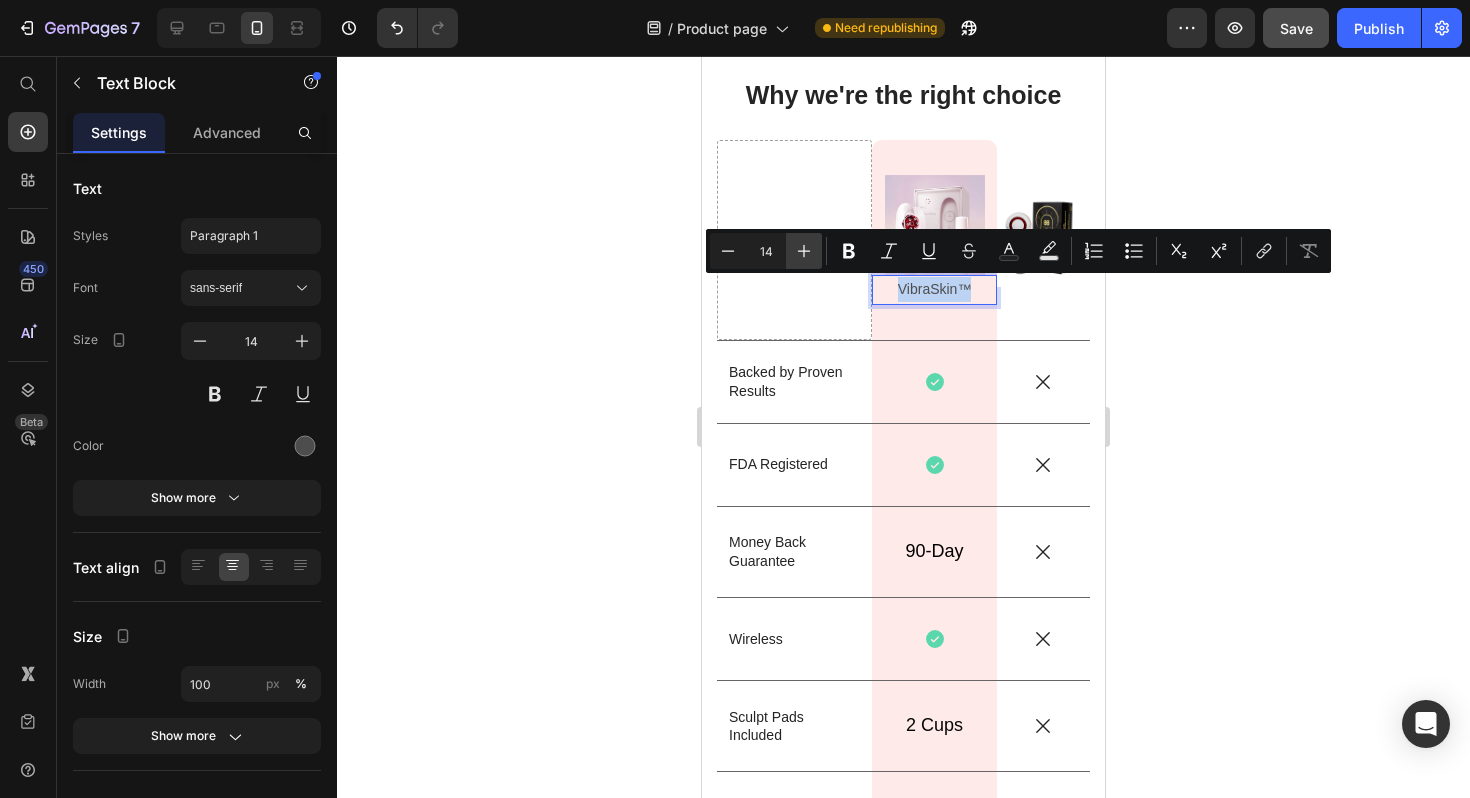type on "15" 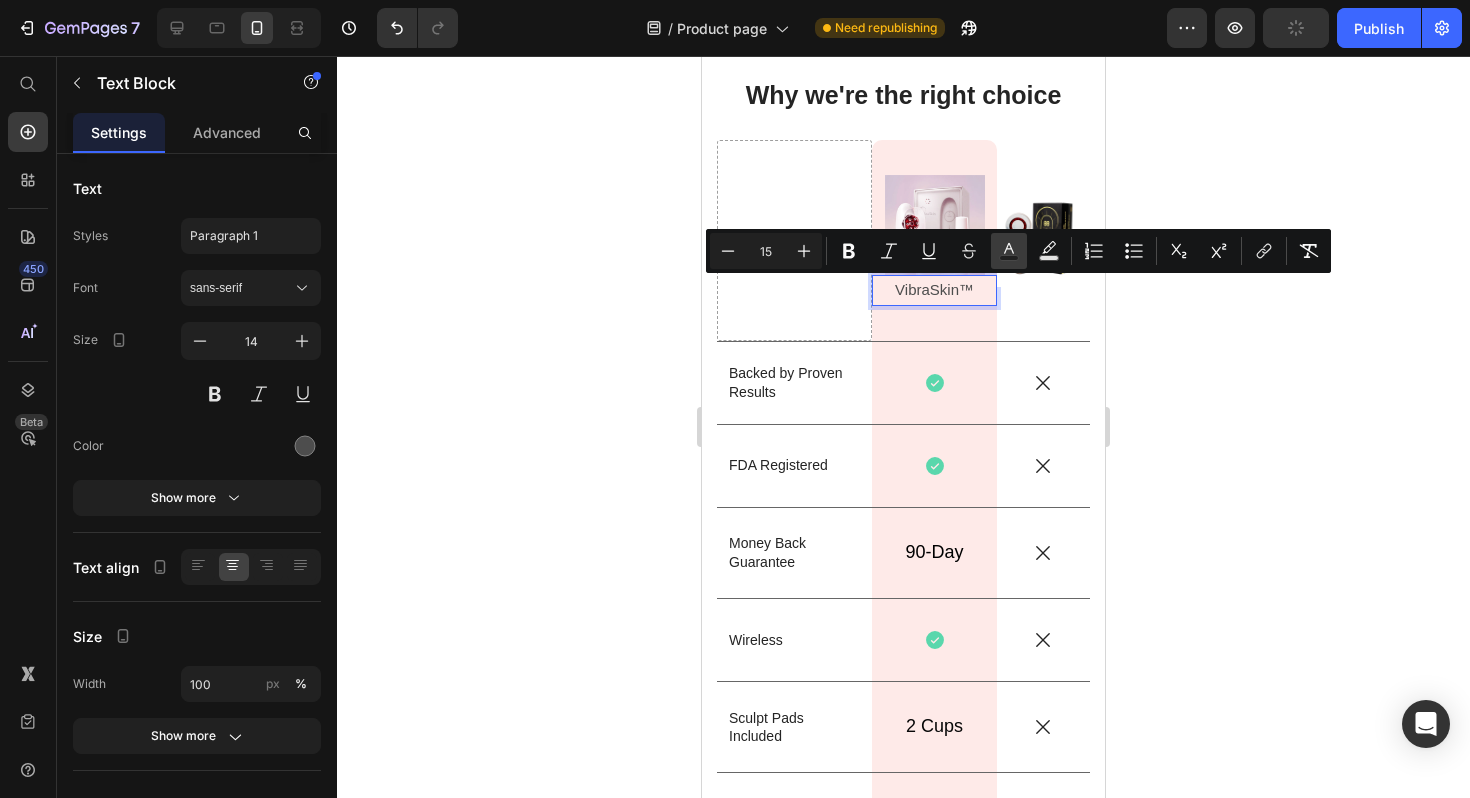 click 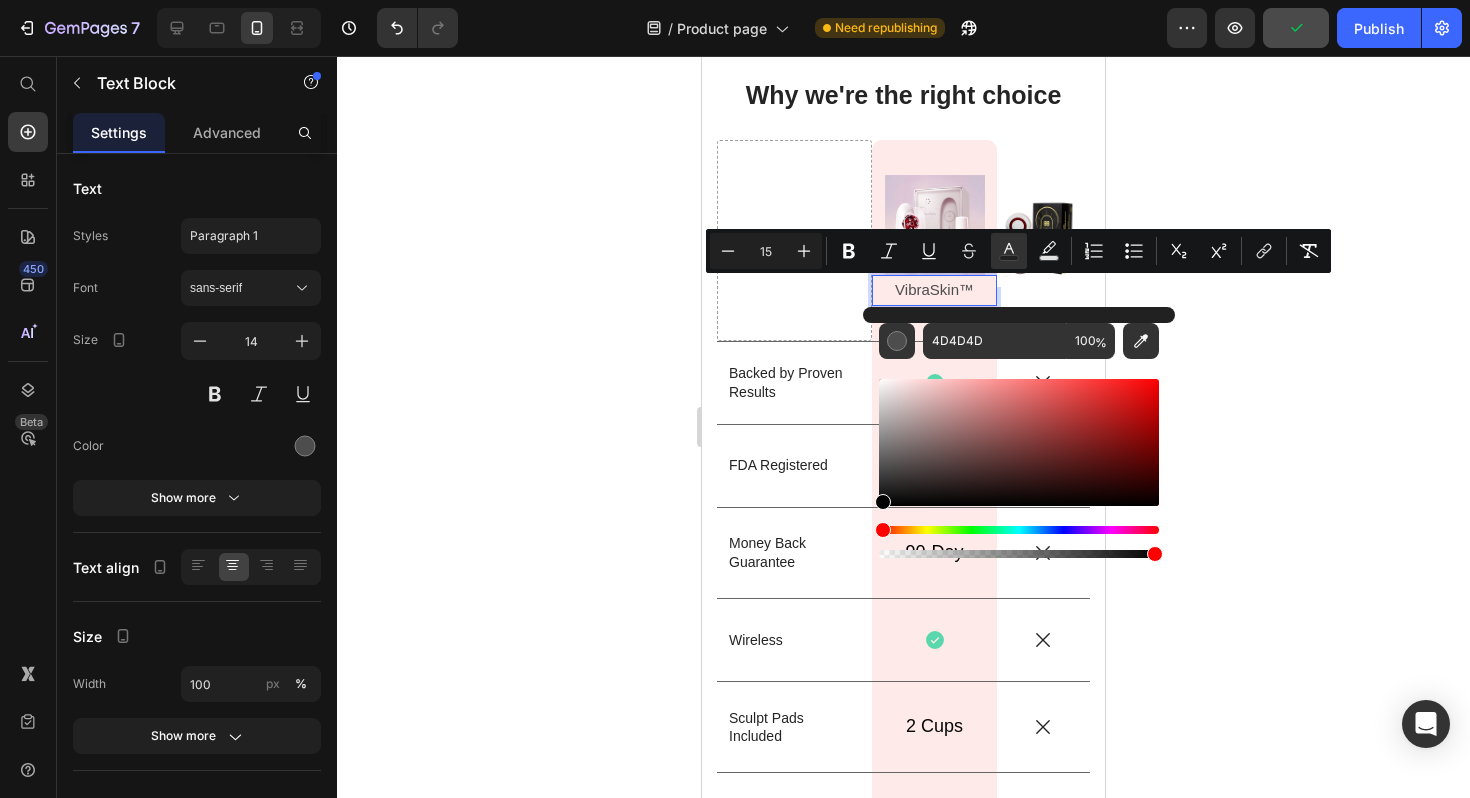 drag, startPoint x: 880, startPoint y: 469, endPoint x: 875, endPoint y: 528, distance: 59.211487 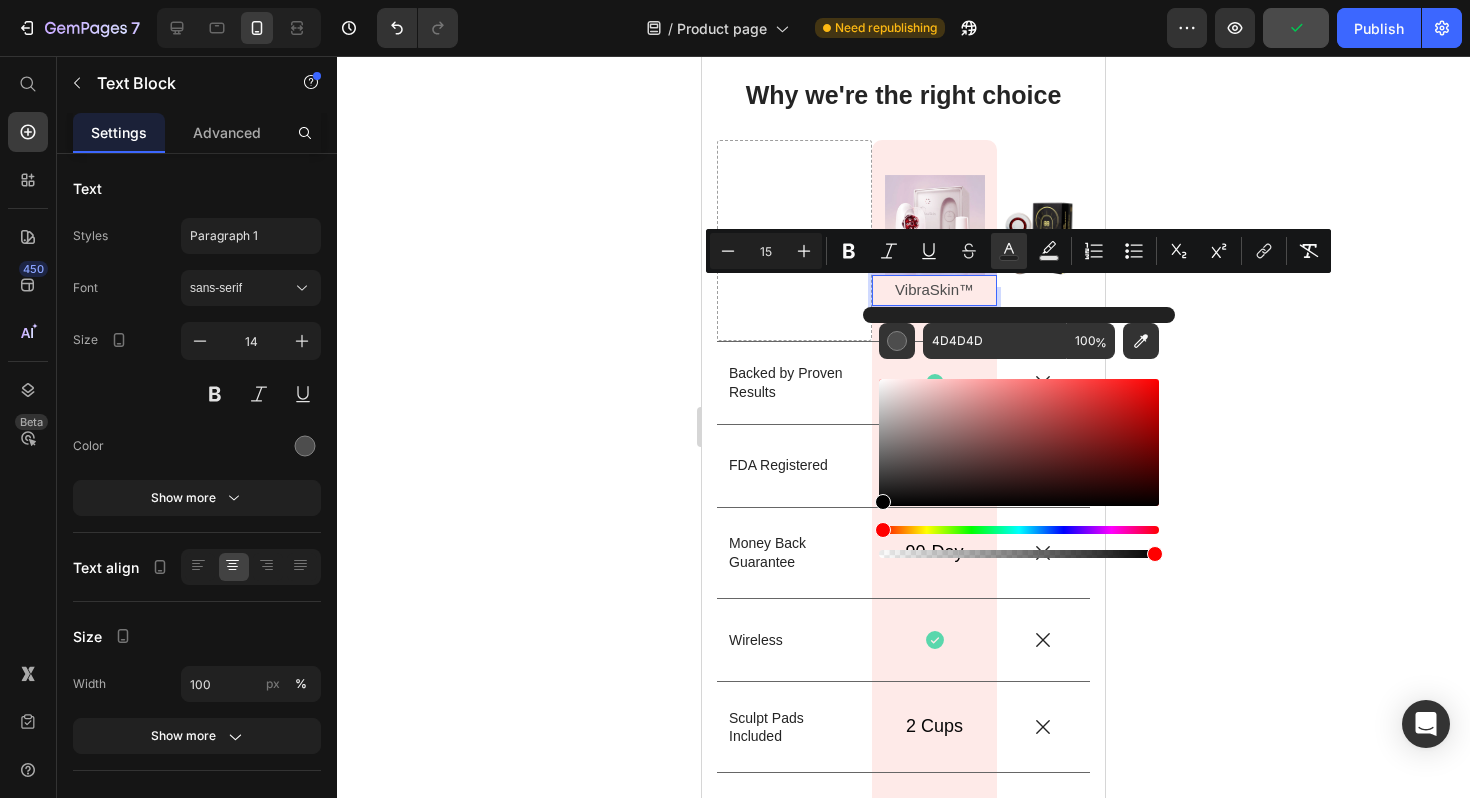 type on "000000" 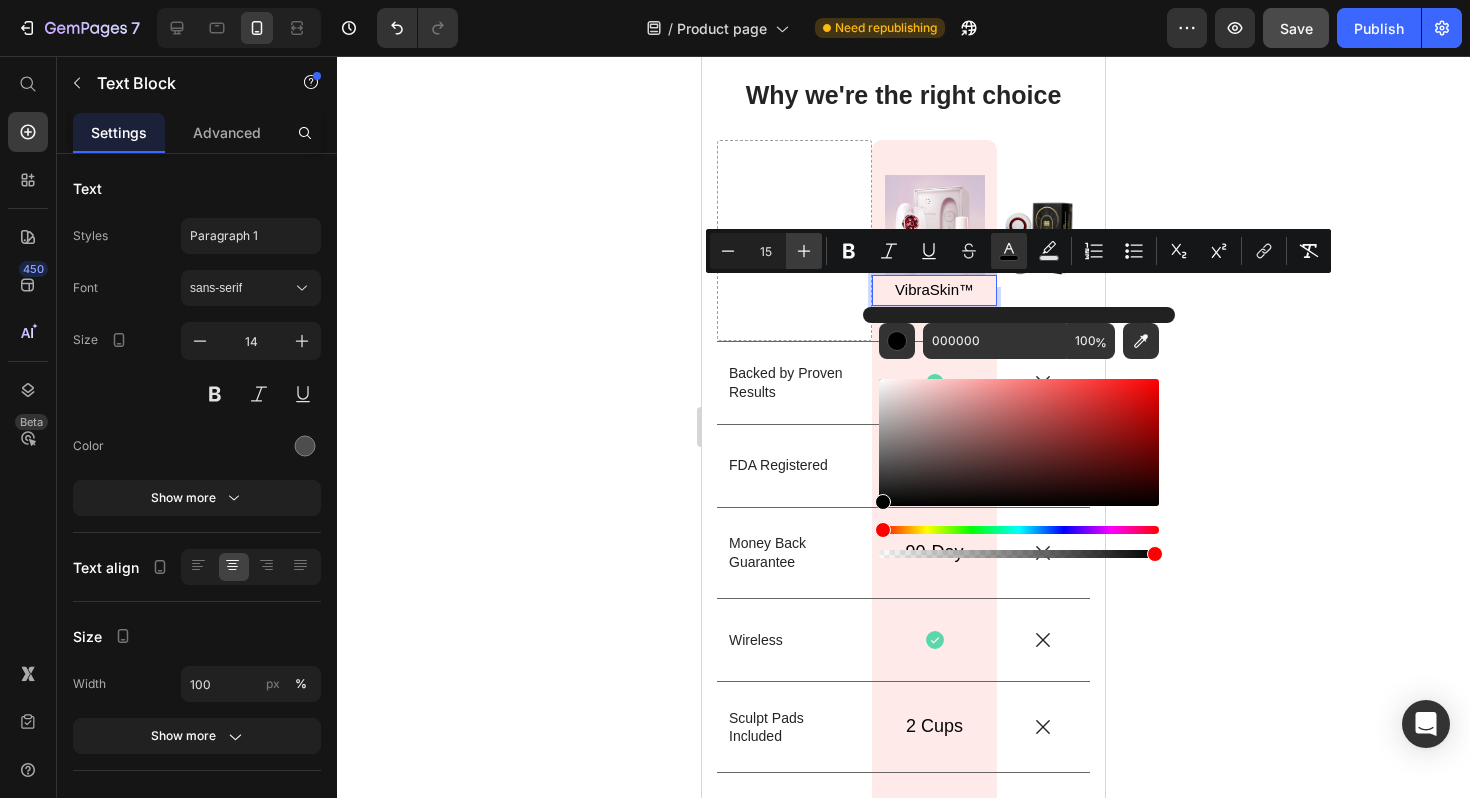 click 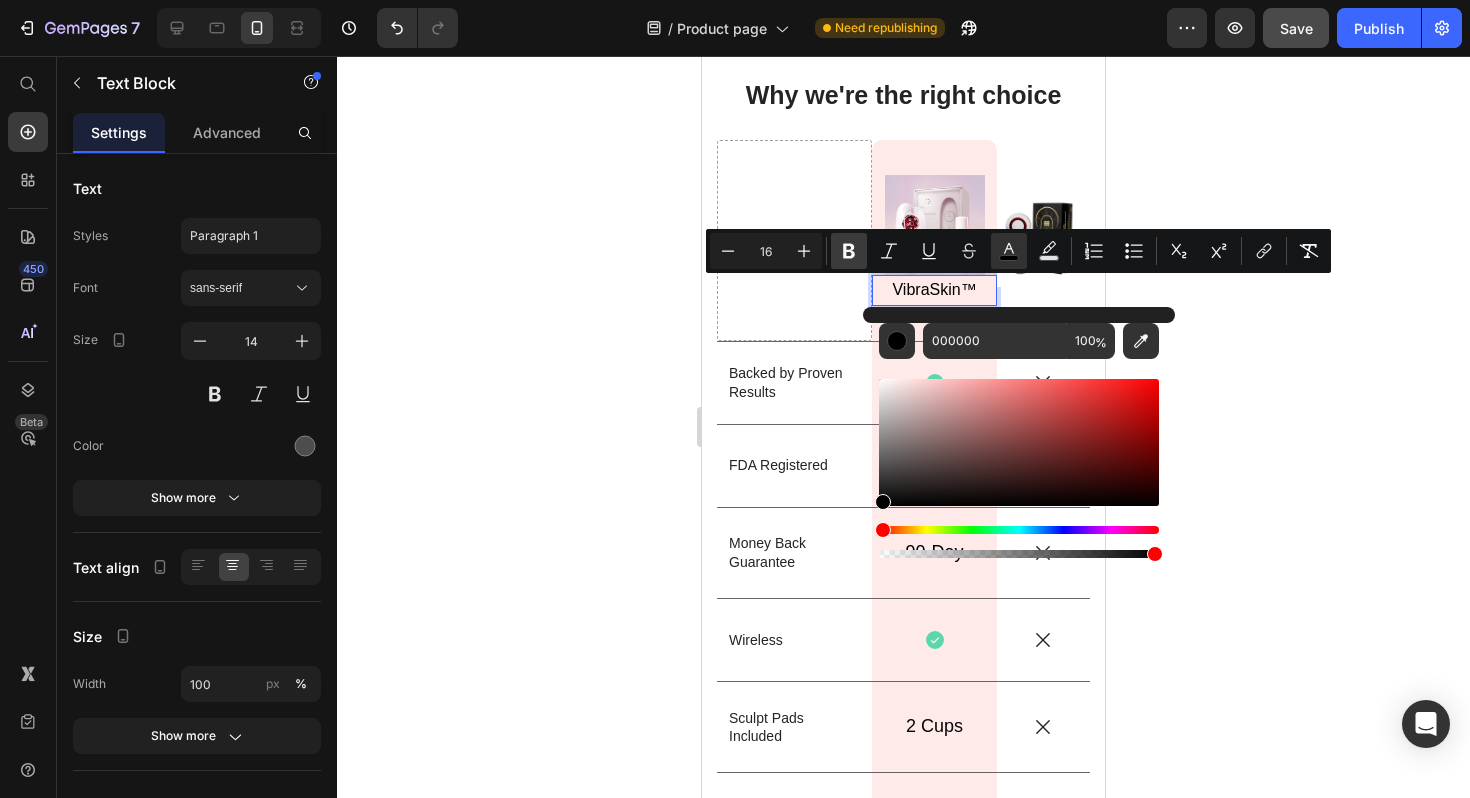 click 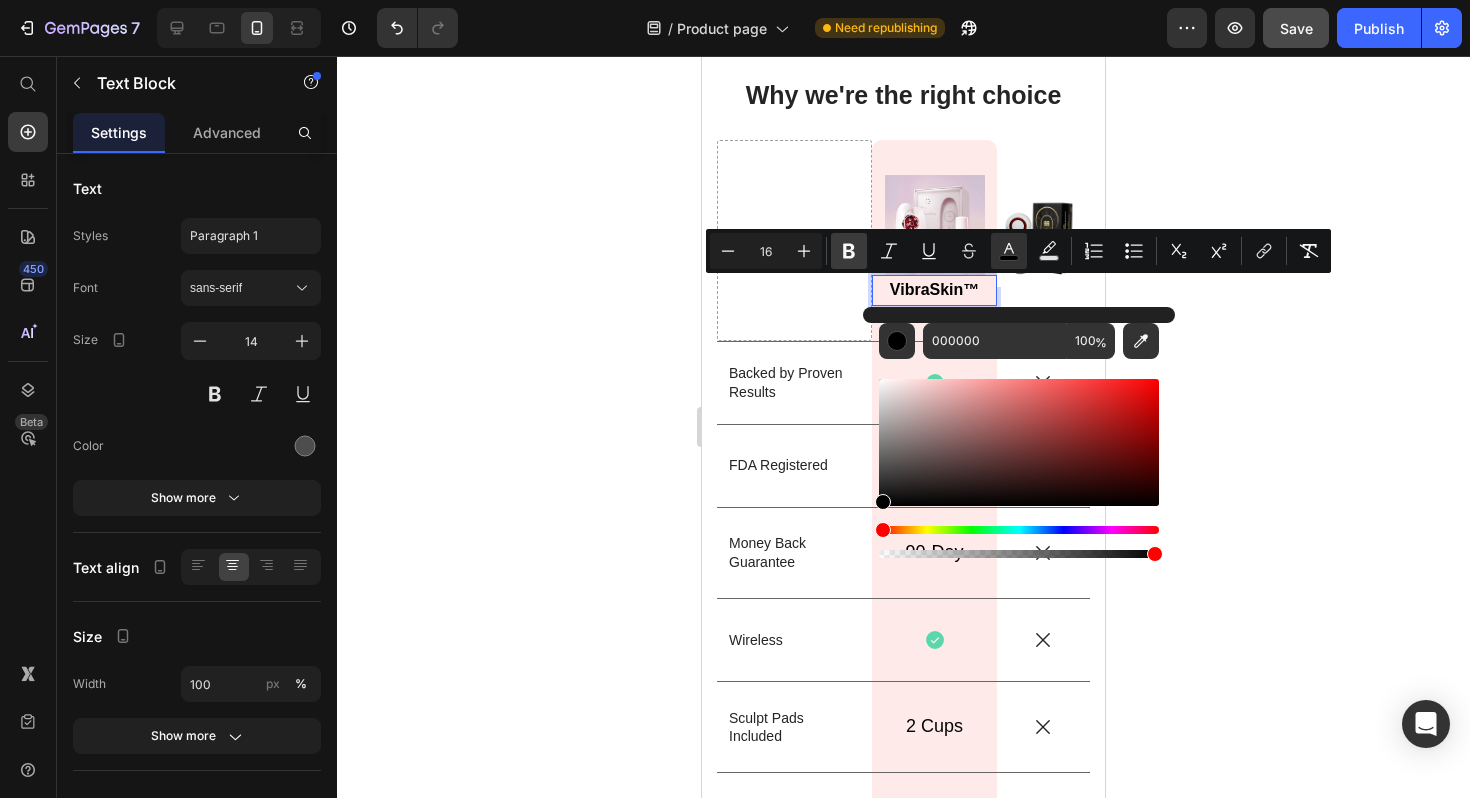 click 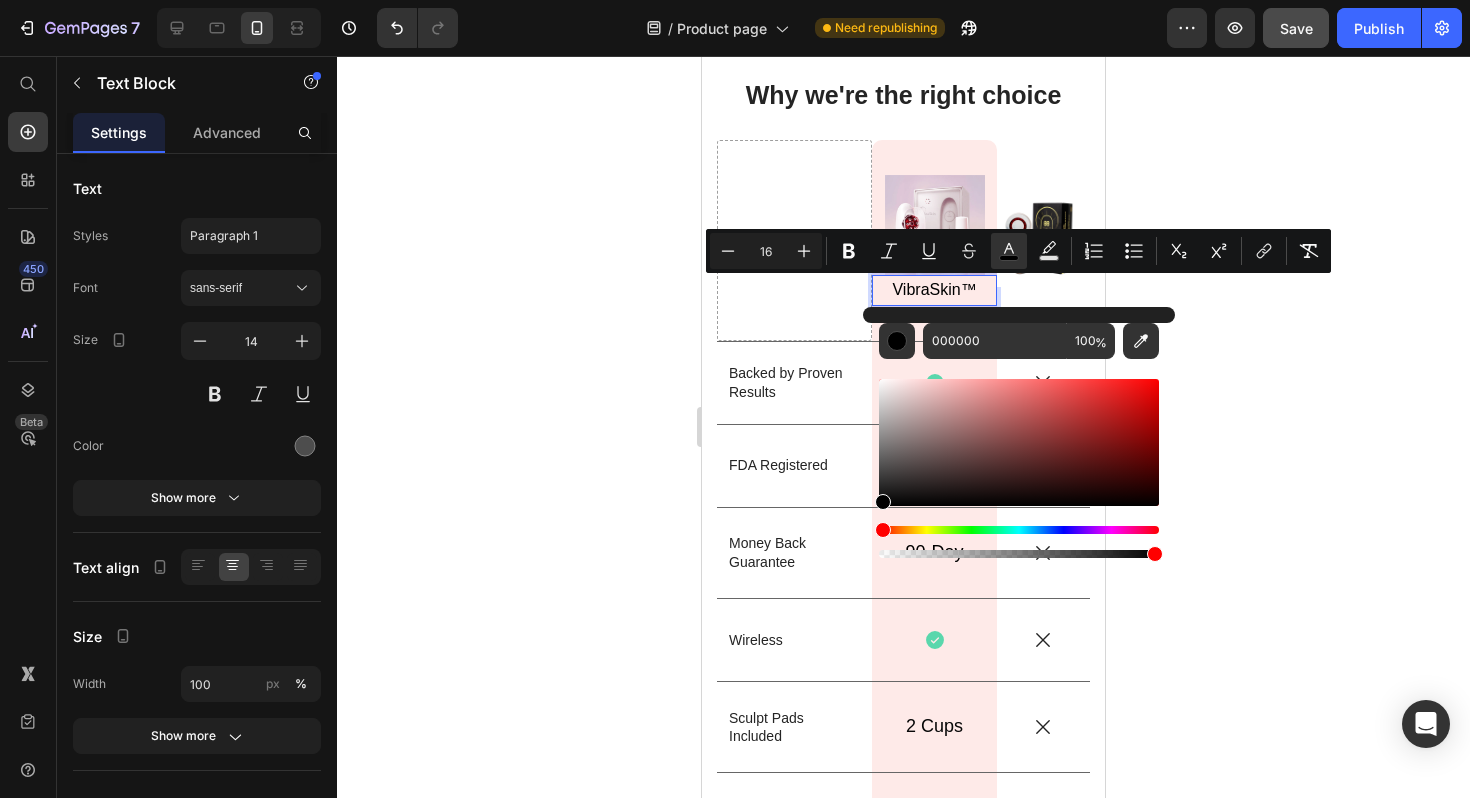 click 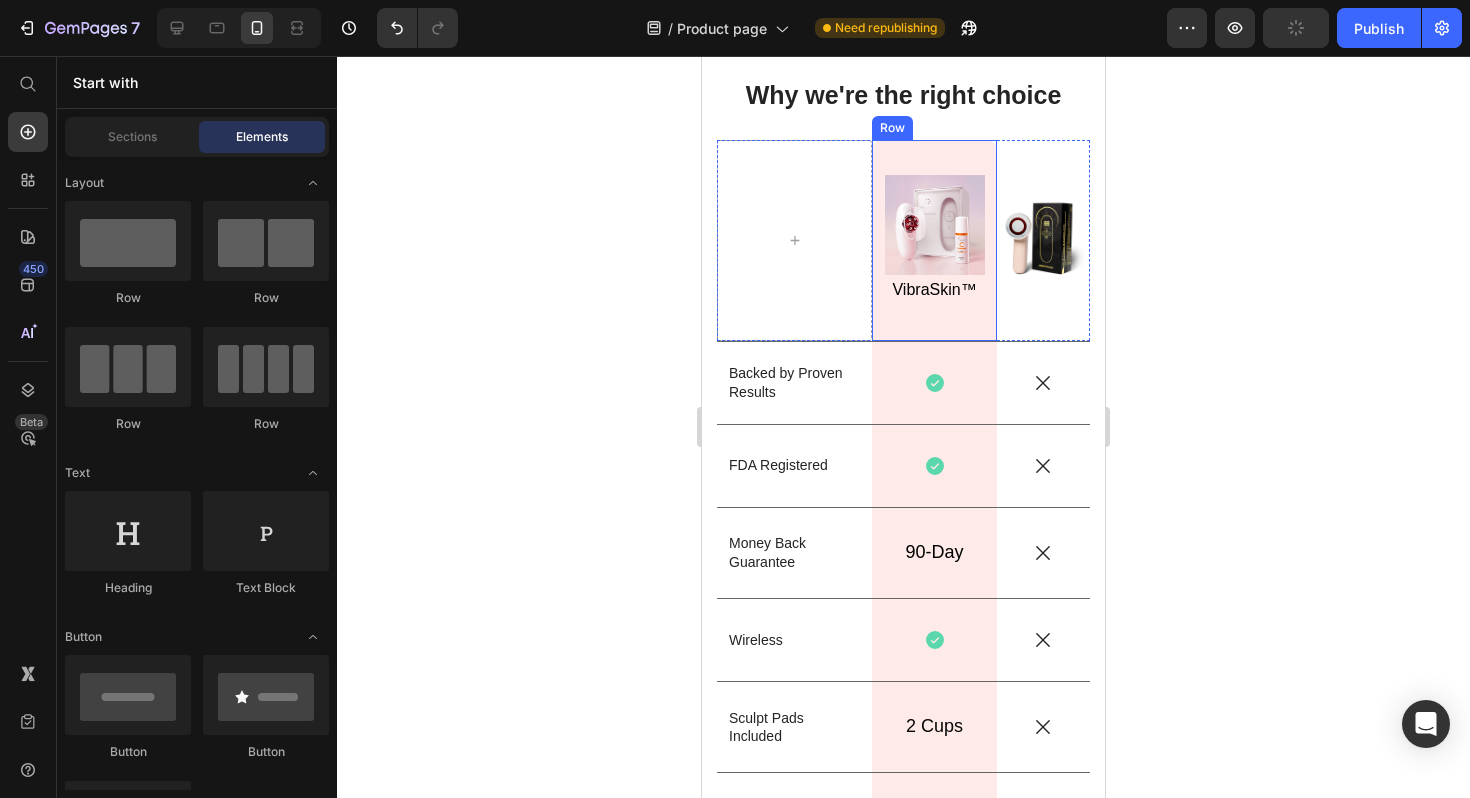 click on "Image VibraSkin™ Text Block Row" at bounding box center (934, 240) 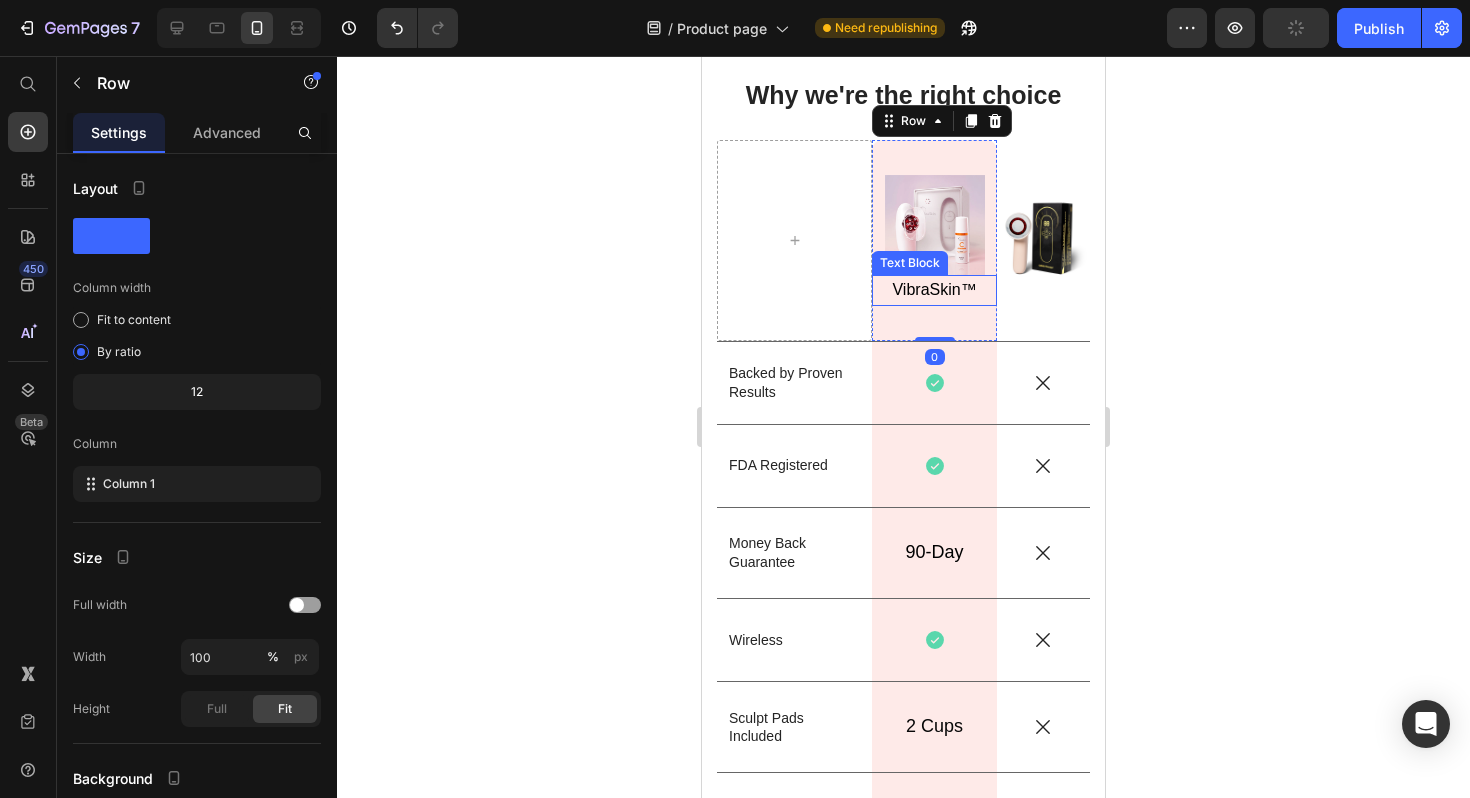 click on "VibraSkin™" at bounding box center (934, 289) 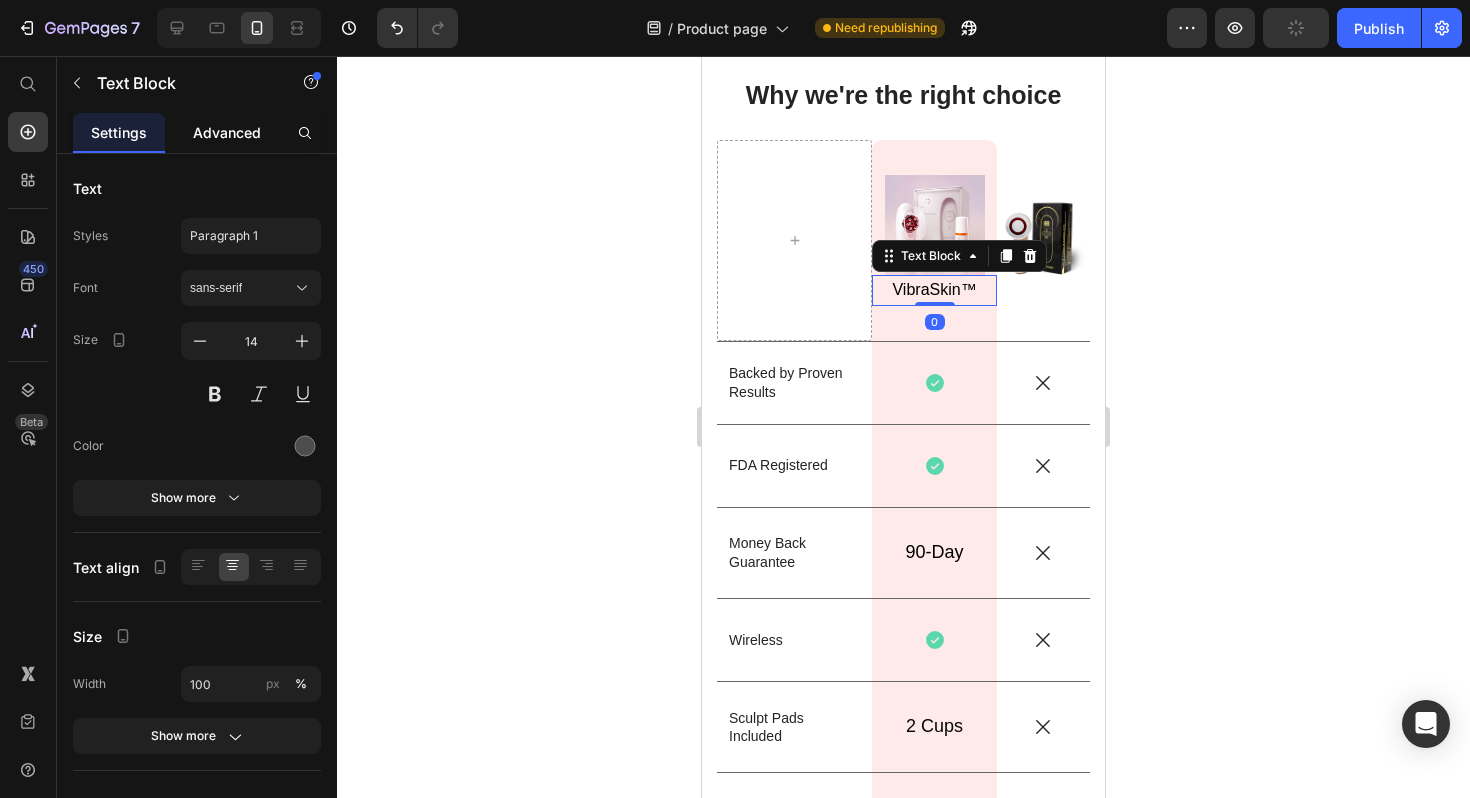 click on "Advanced" at bounding box center (227, 132) 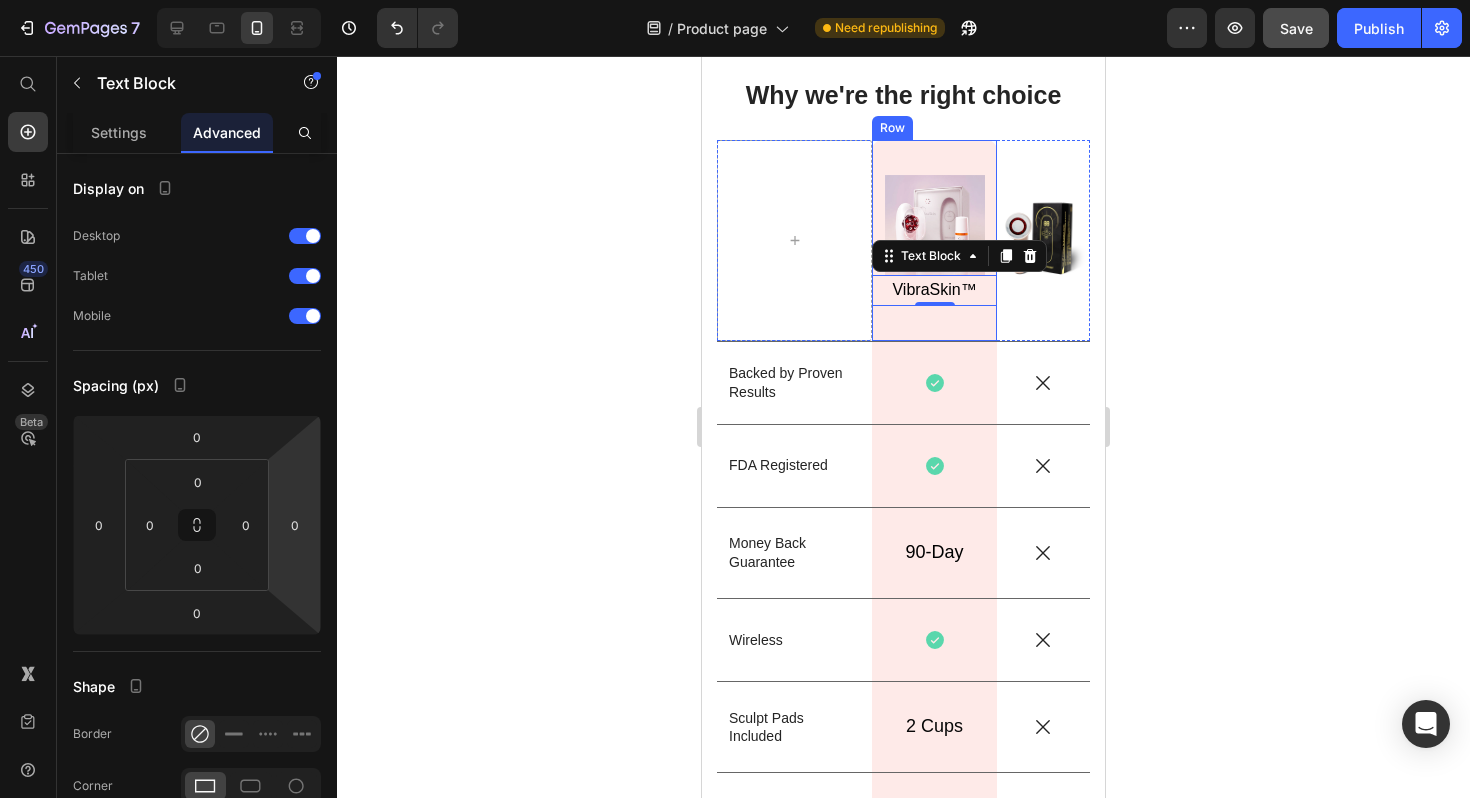 click on "Image VibraSkin™ Text Block   0 Row" at bounding box center (934, 240) 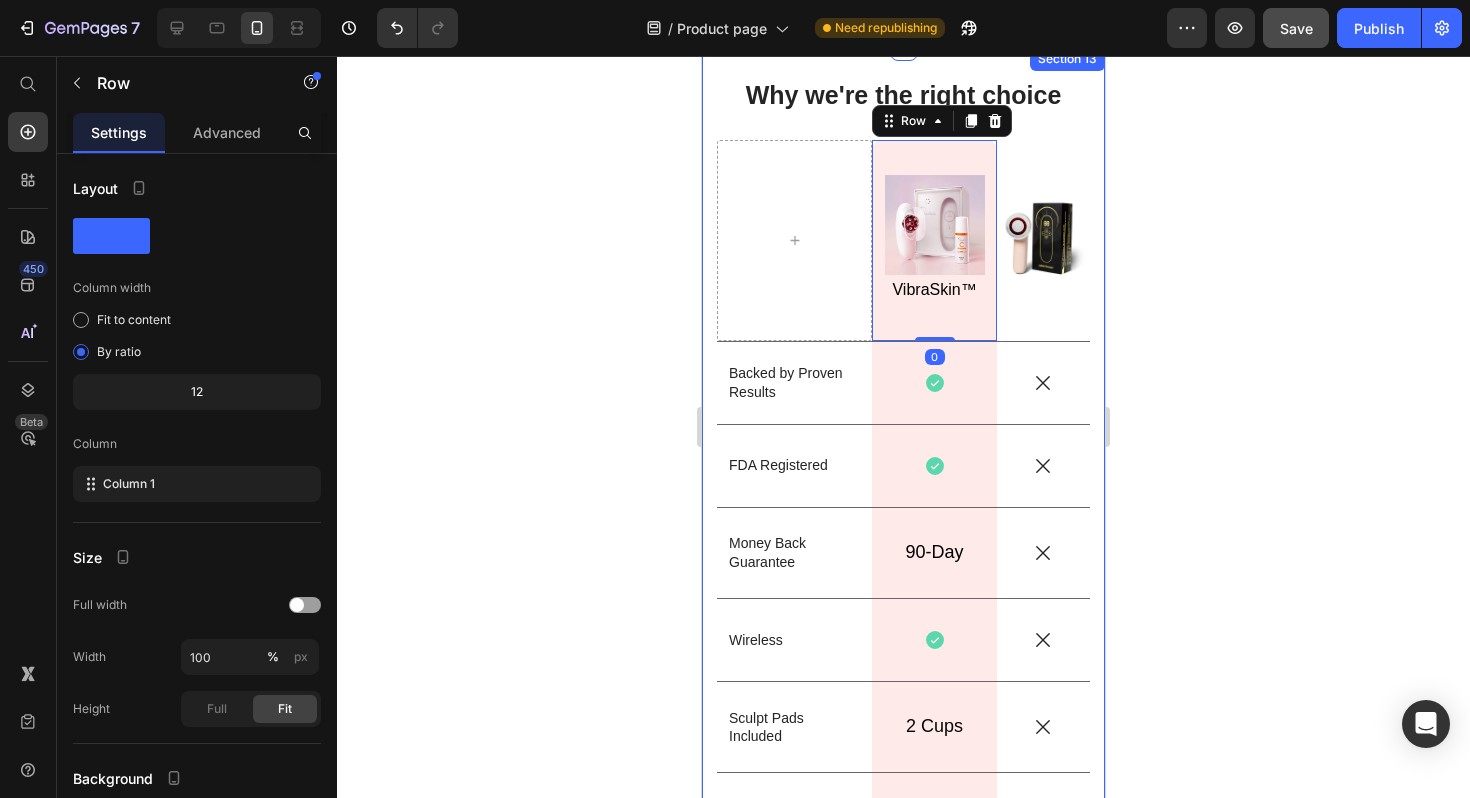 click 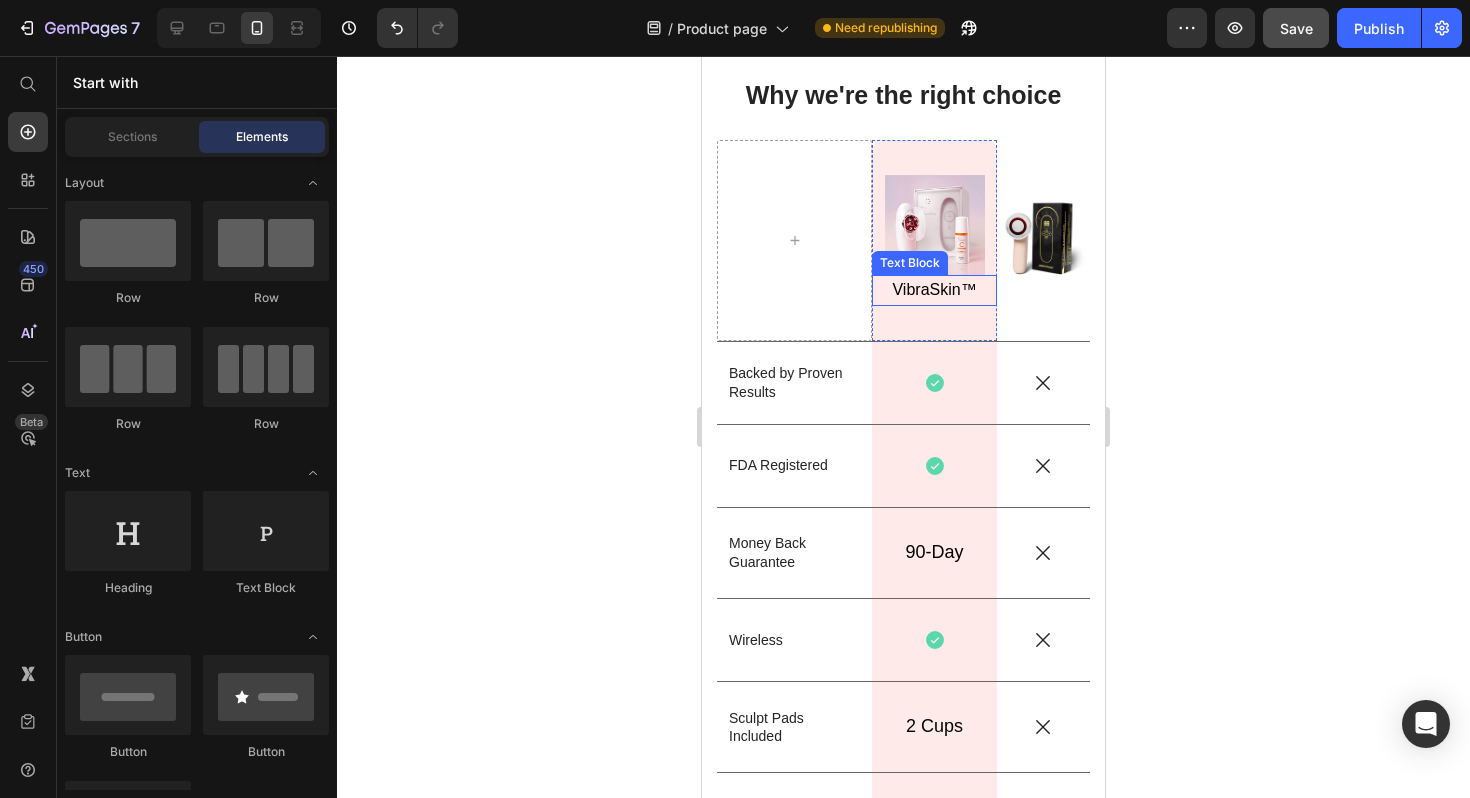 click on "VibraSkin™" at bounding box center [934, 289] 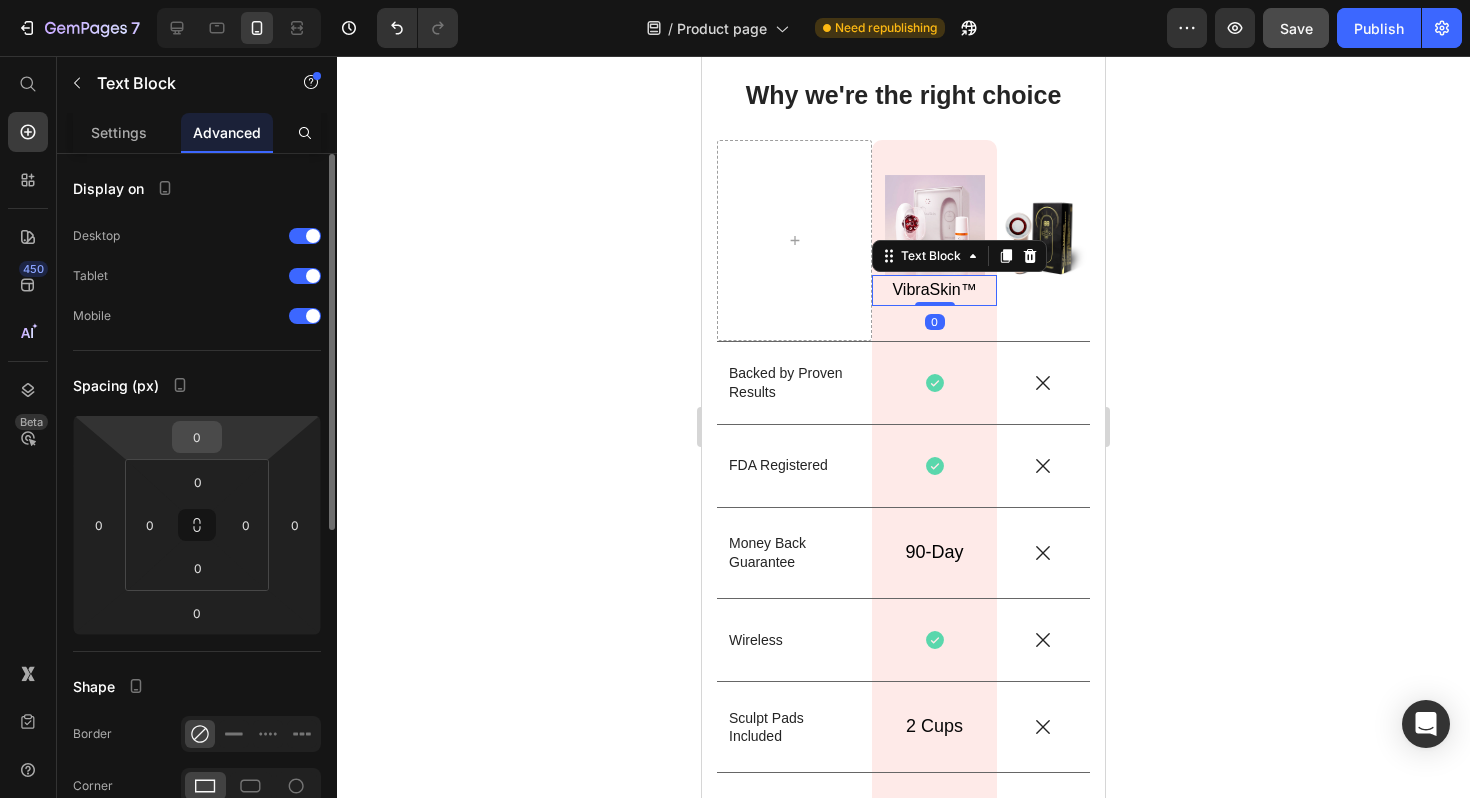 click on "0" at bounding box center [197, 437] 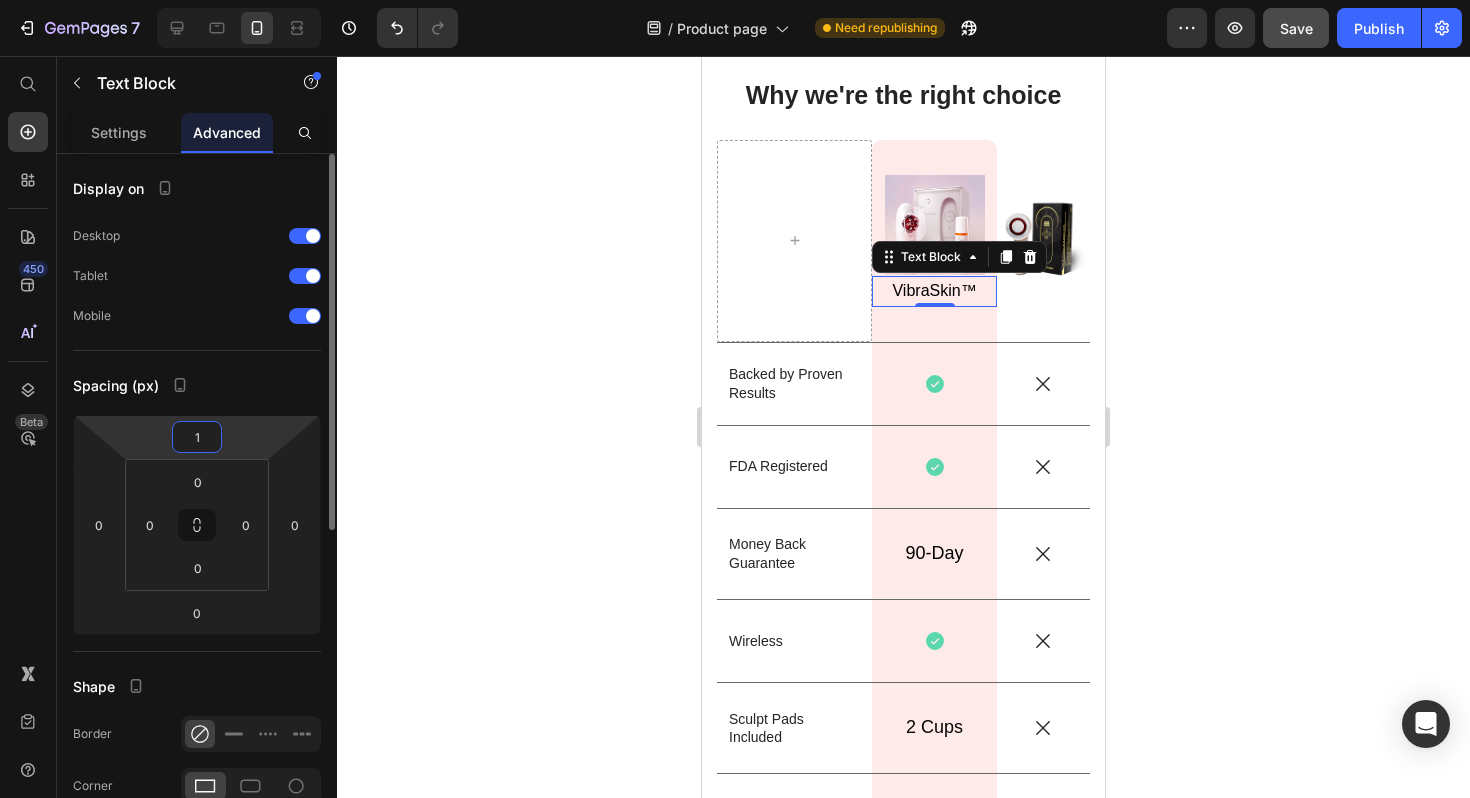 type on "10" 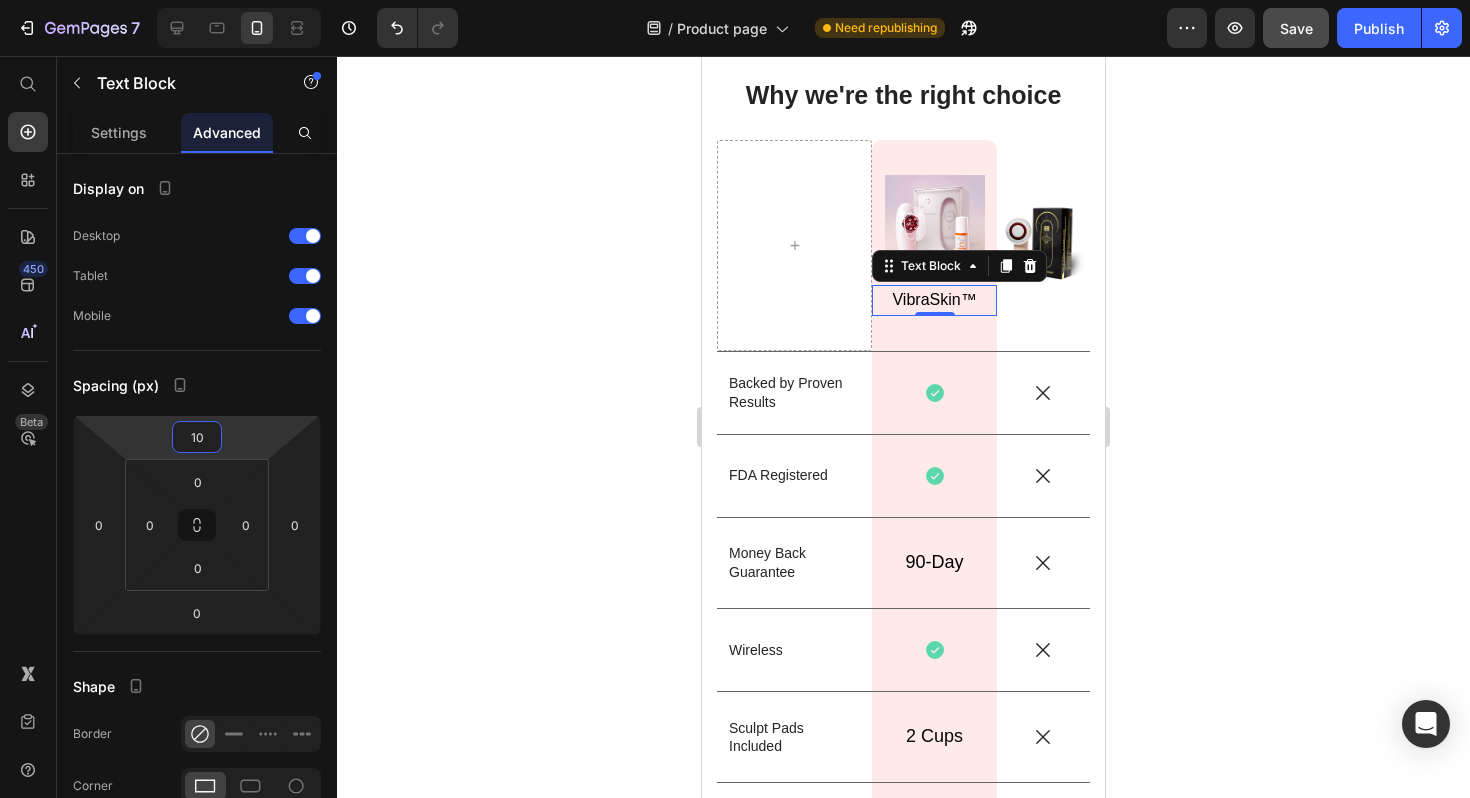 click 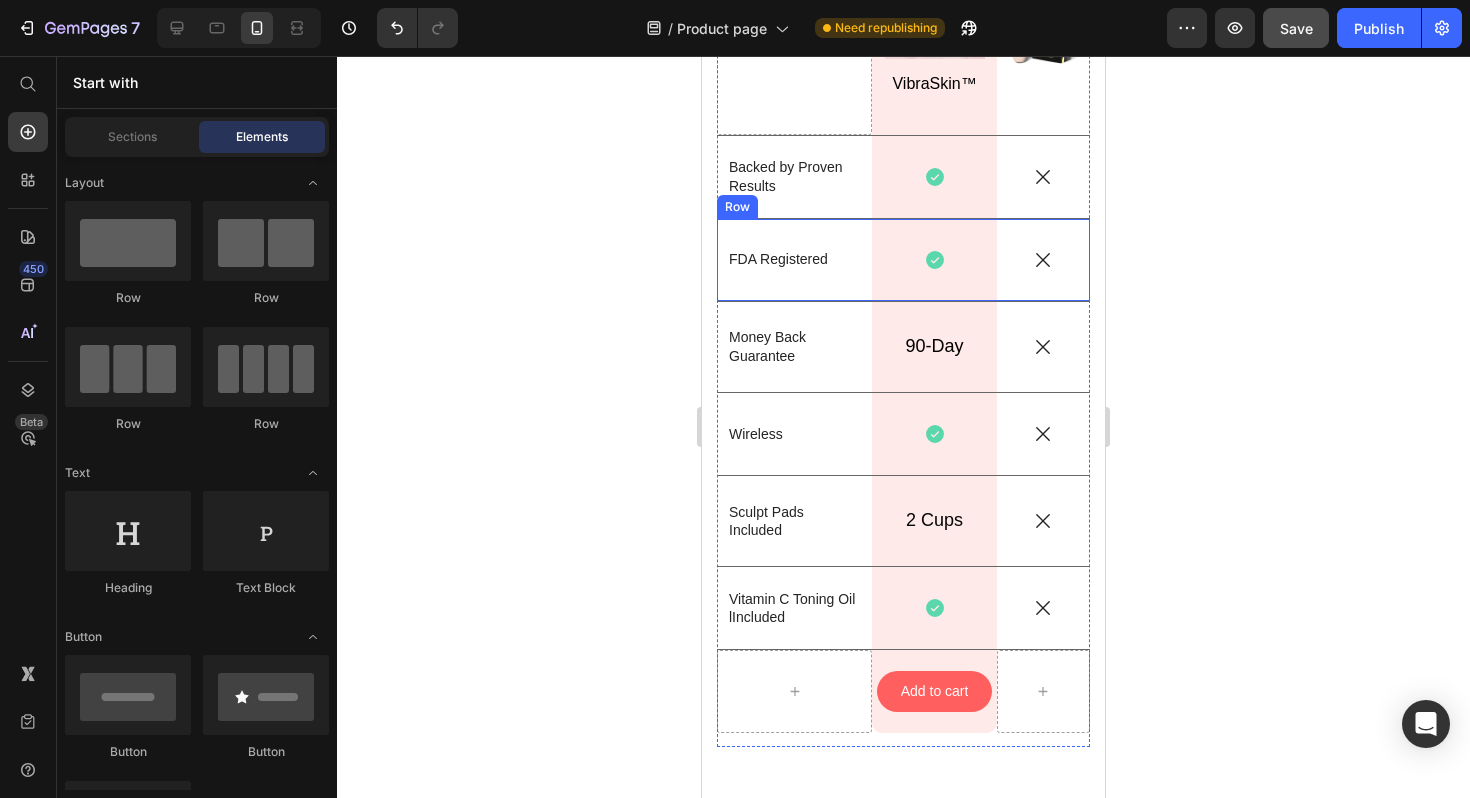 scroll, scrollTop: 5555, scrollLeft: 0, axis: vertical 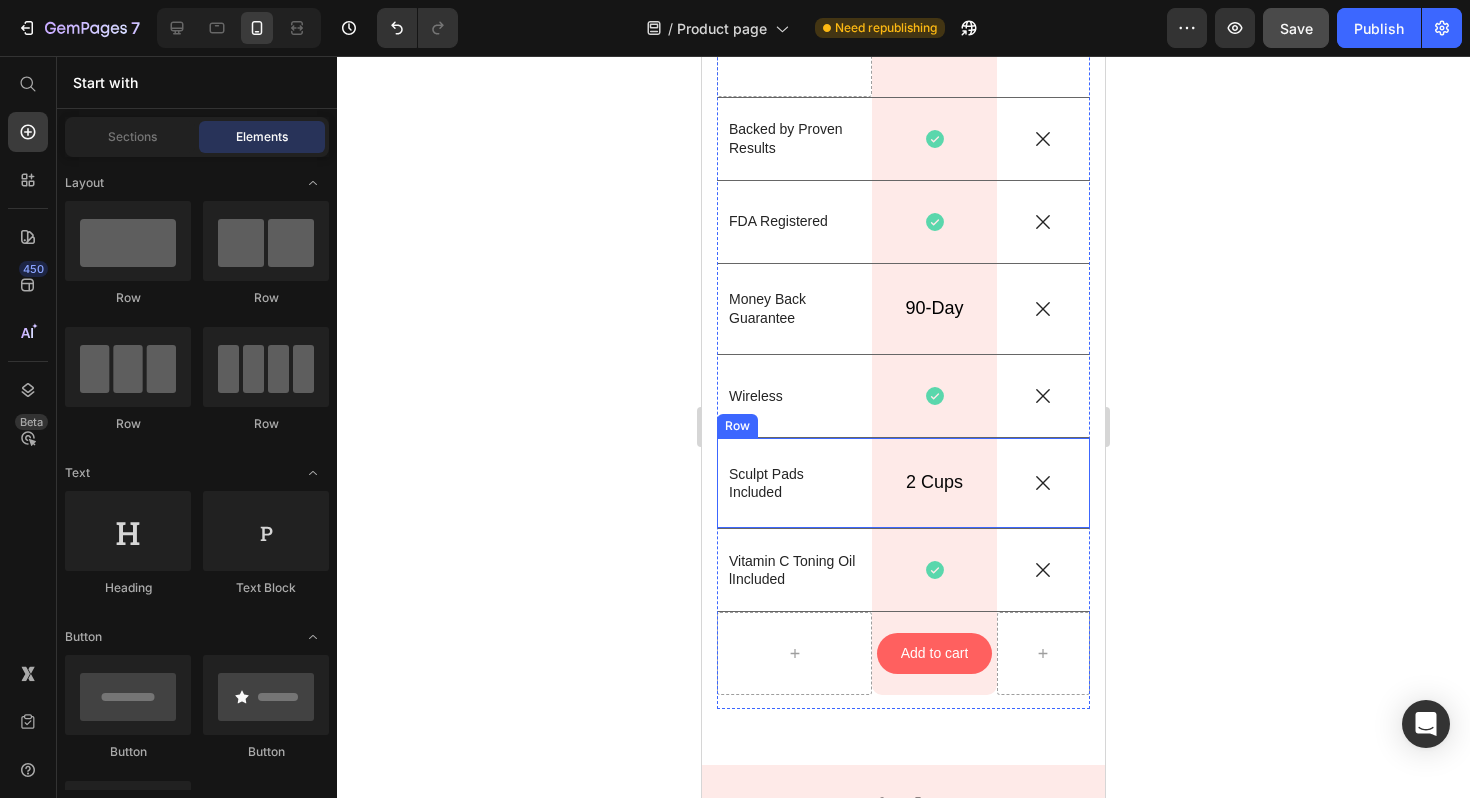 click 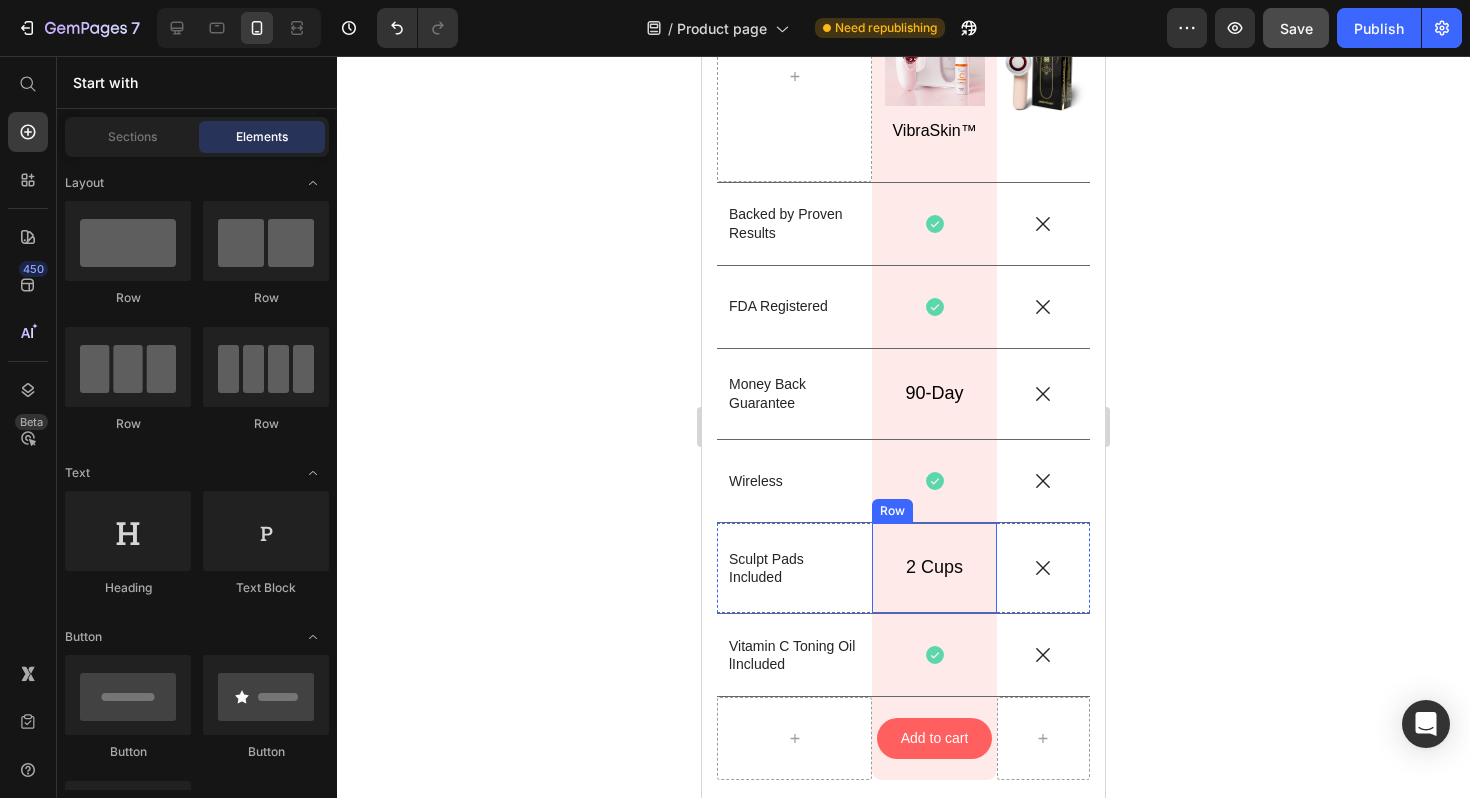 scroll, scrollTop: 5272, scrollLeft: 0, axis: vertical 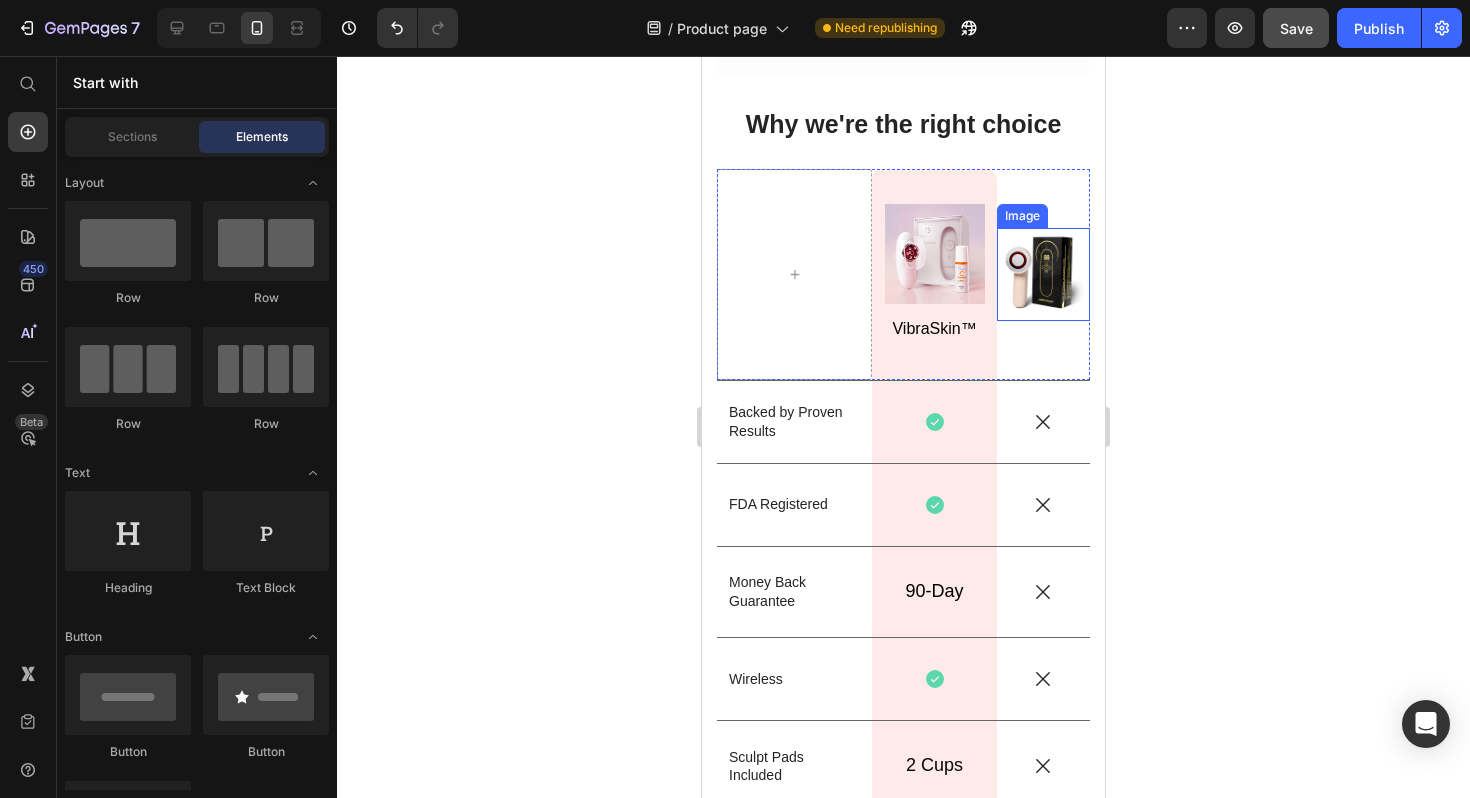 click at bounding box center (1043, 274) 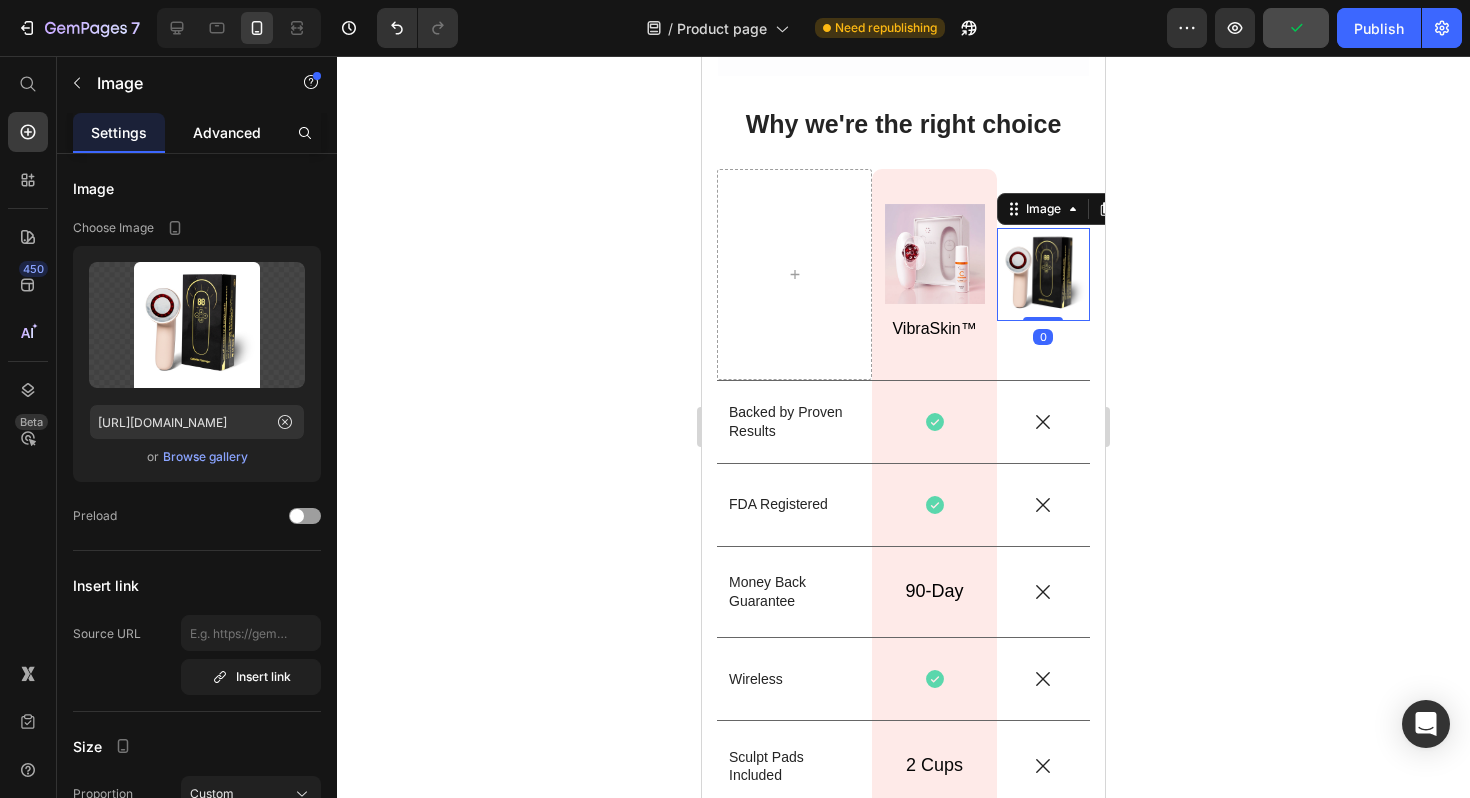 click on "Advanced" at bounding box center [227, 132] 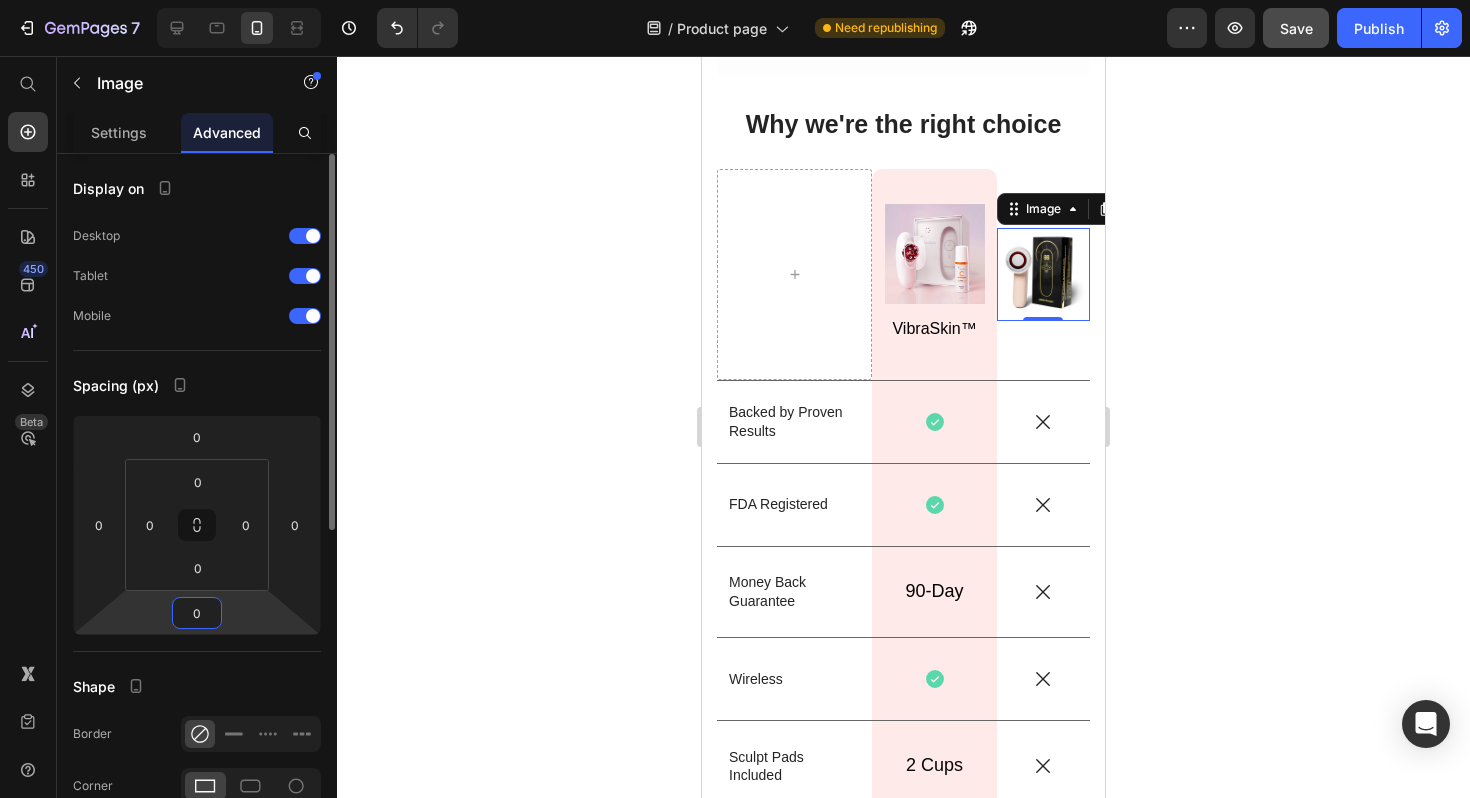 click on "0" at bounding box center [197, 613] 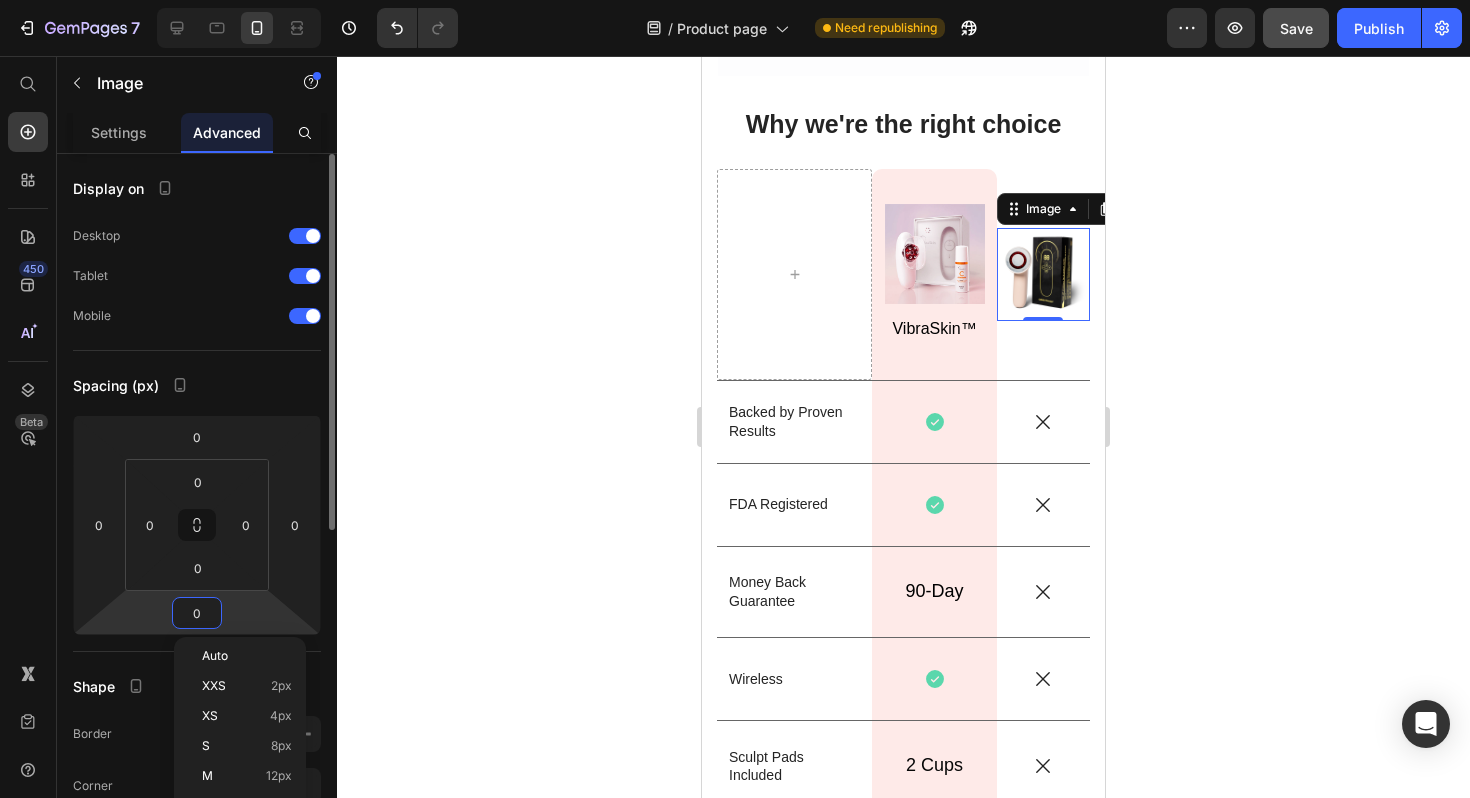 type on "5" 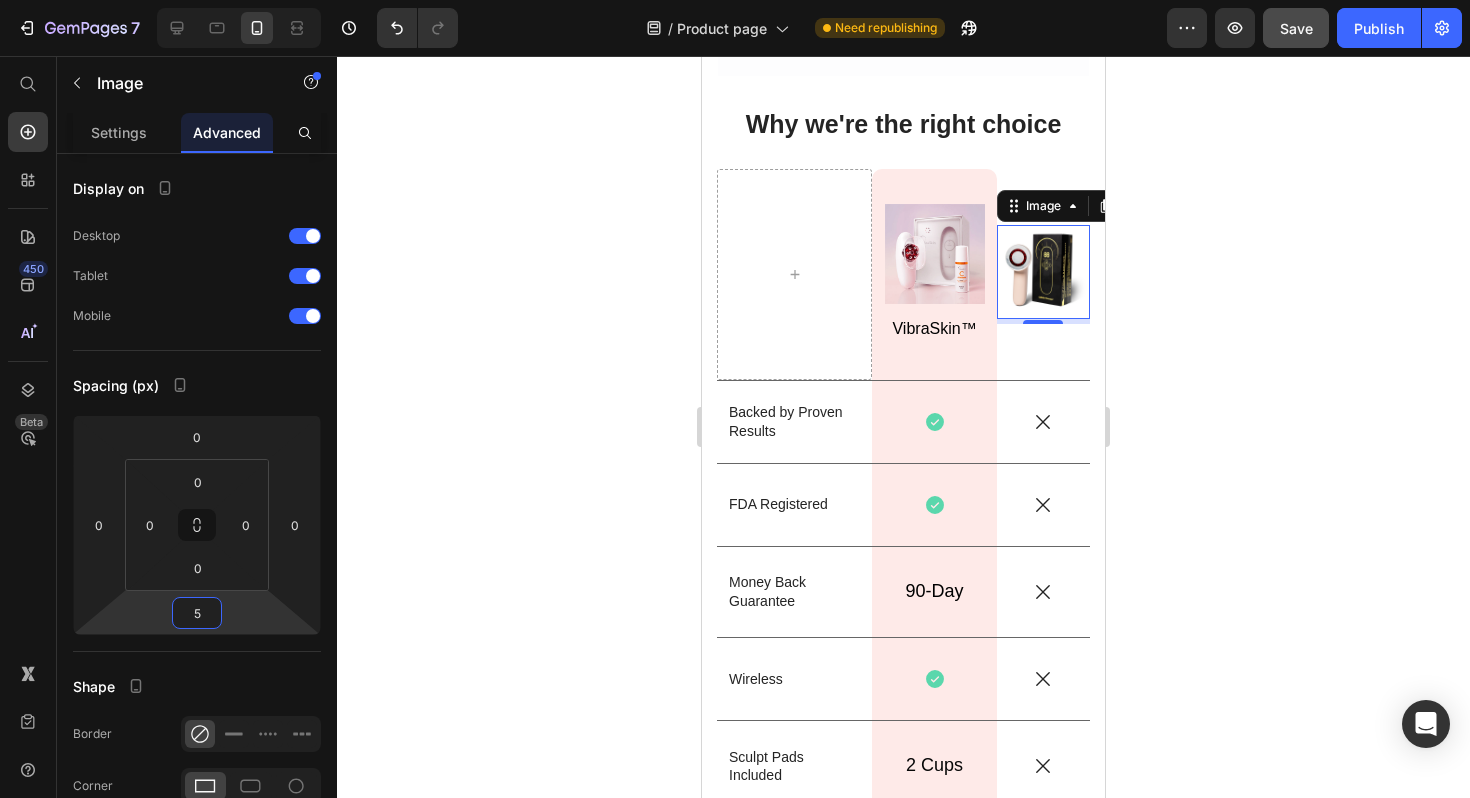 click 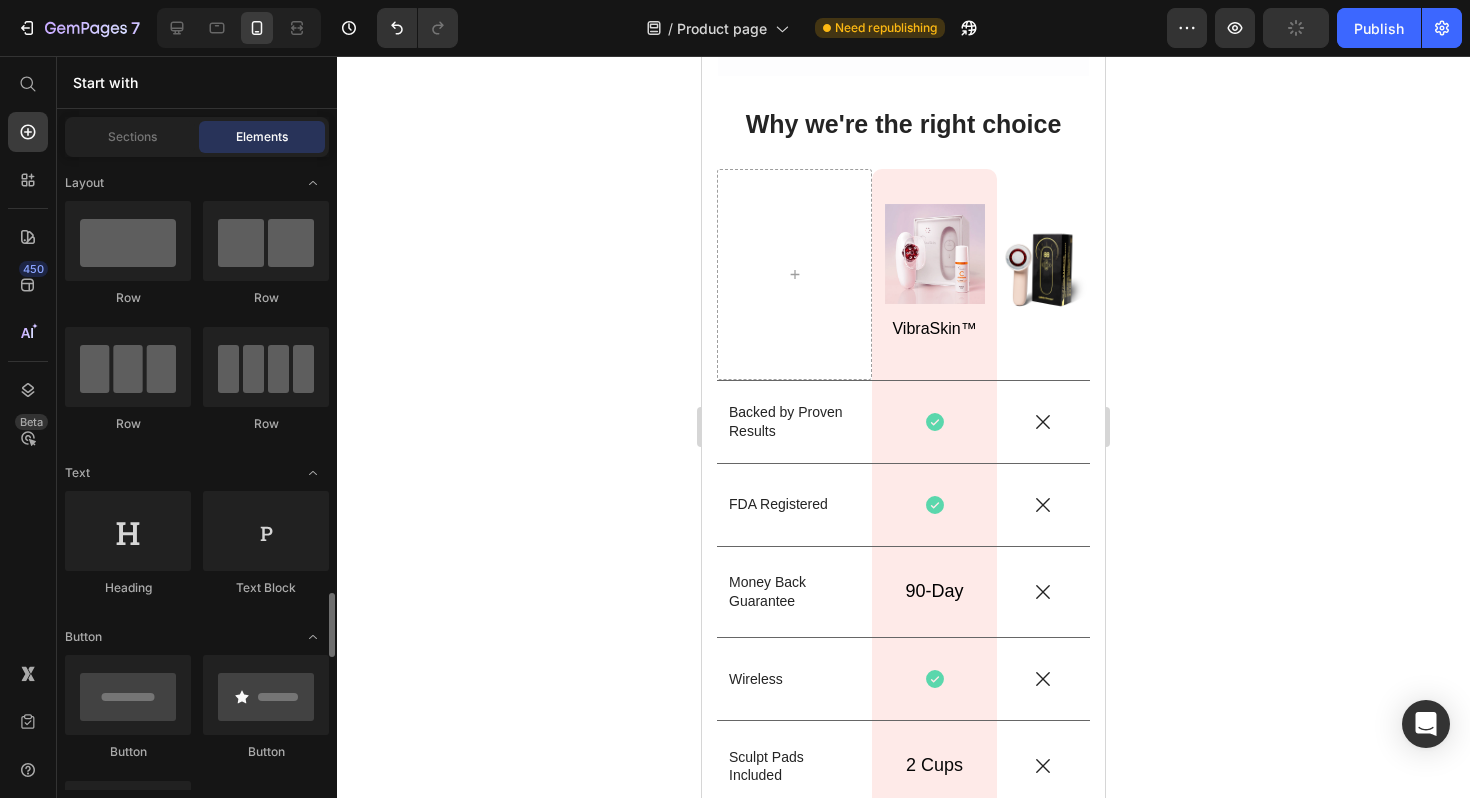 scroll, scrollTop: 396, scrollLeft: 0, axis: vertical 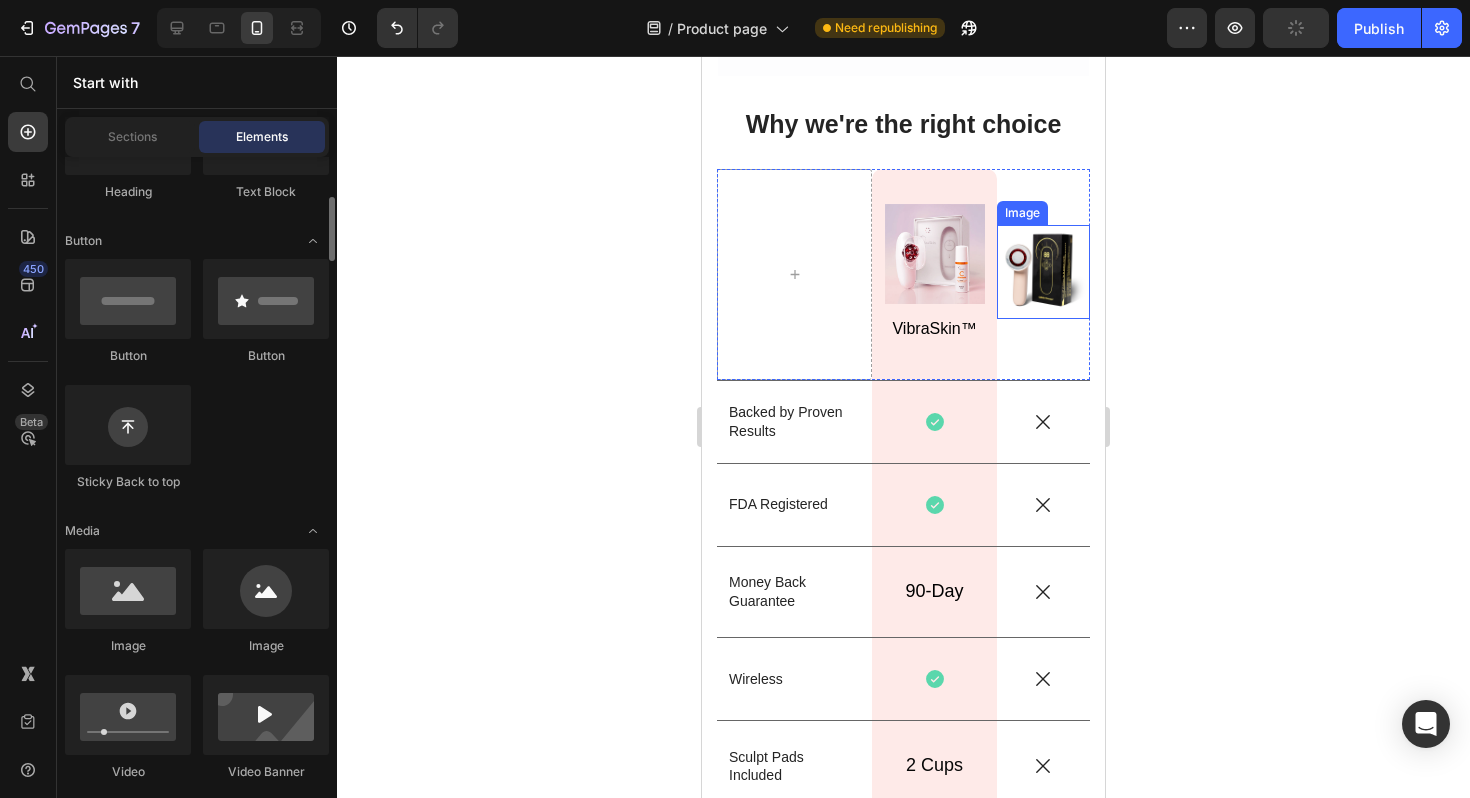 drag, startPoint x: 817, startPoint y: 664, endPoint x: 1032, endPoint y: 310, distance: 414.17508 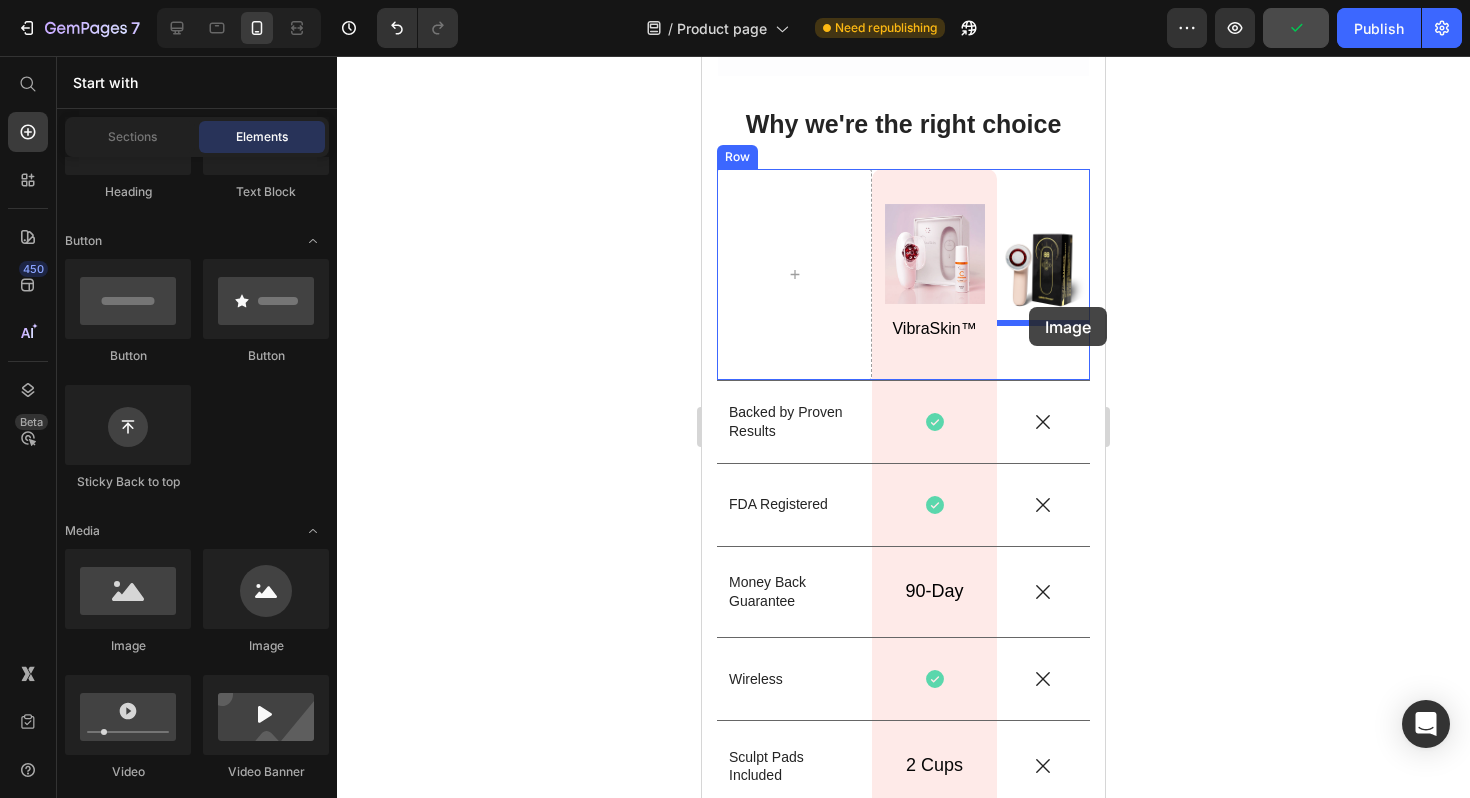 click at bounding box center (903, -861) 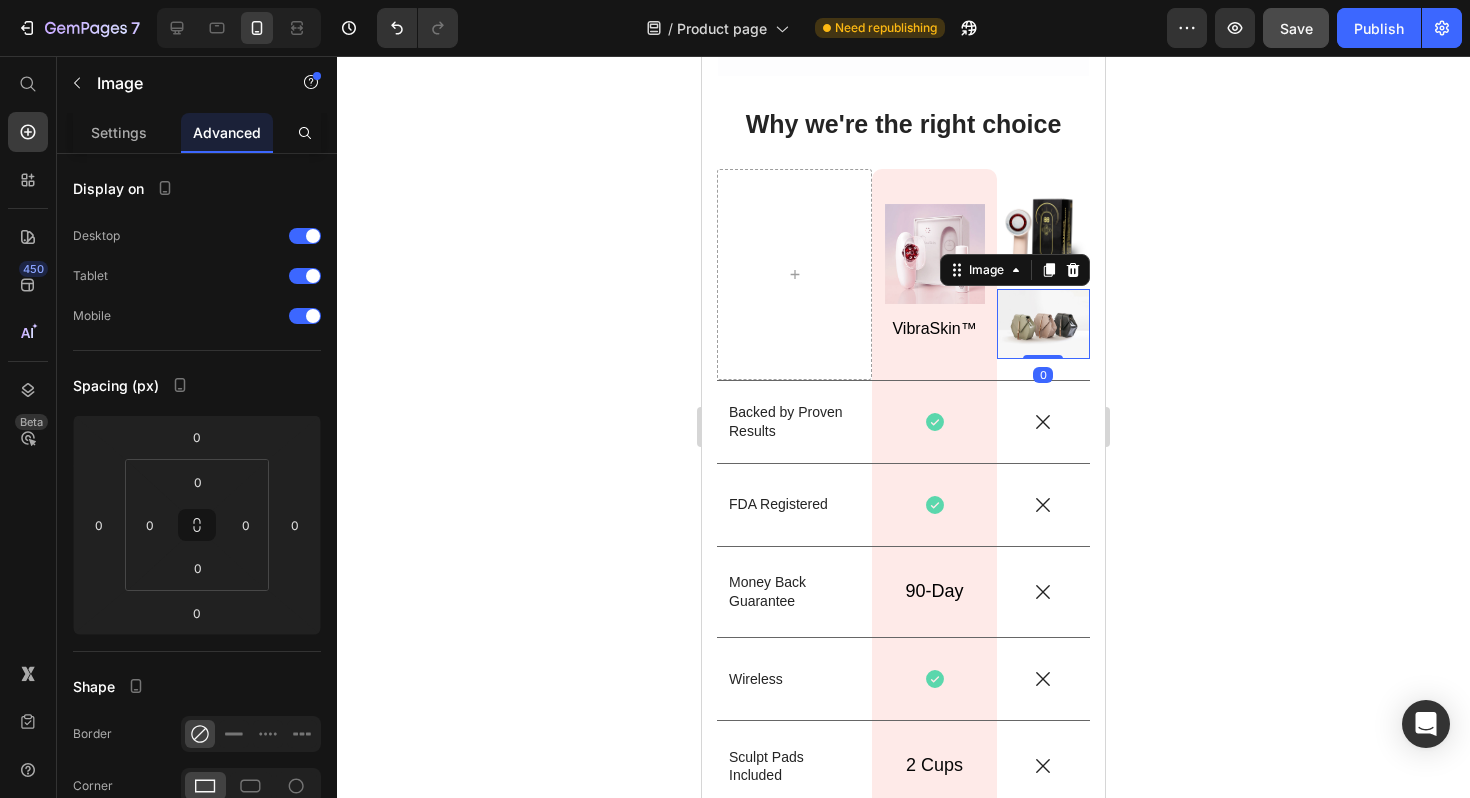 click 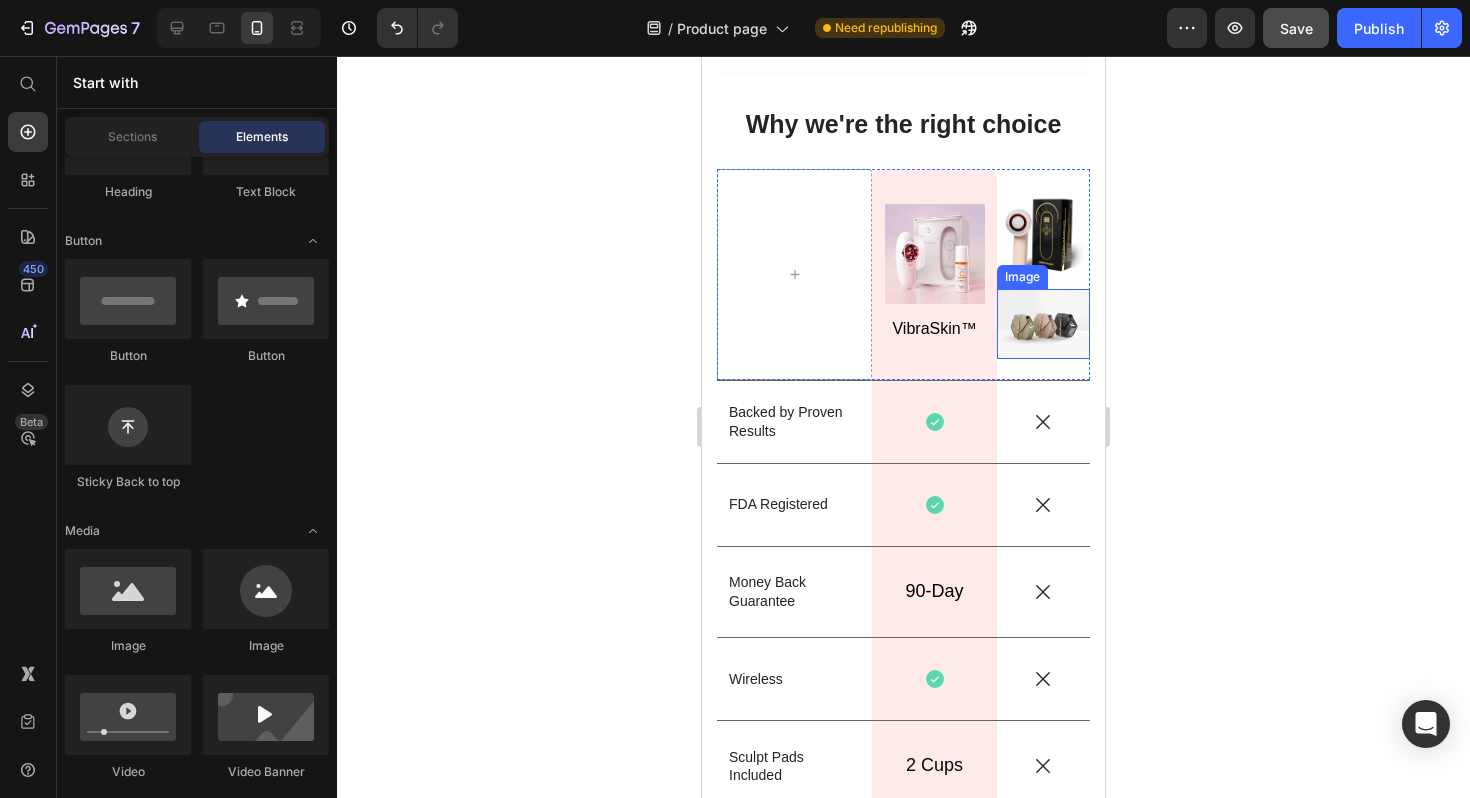 click at bounding box center (1043, 324) 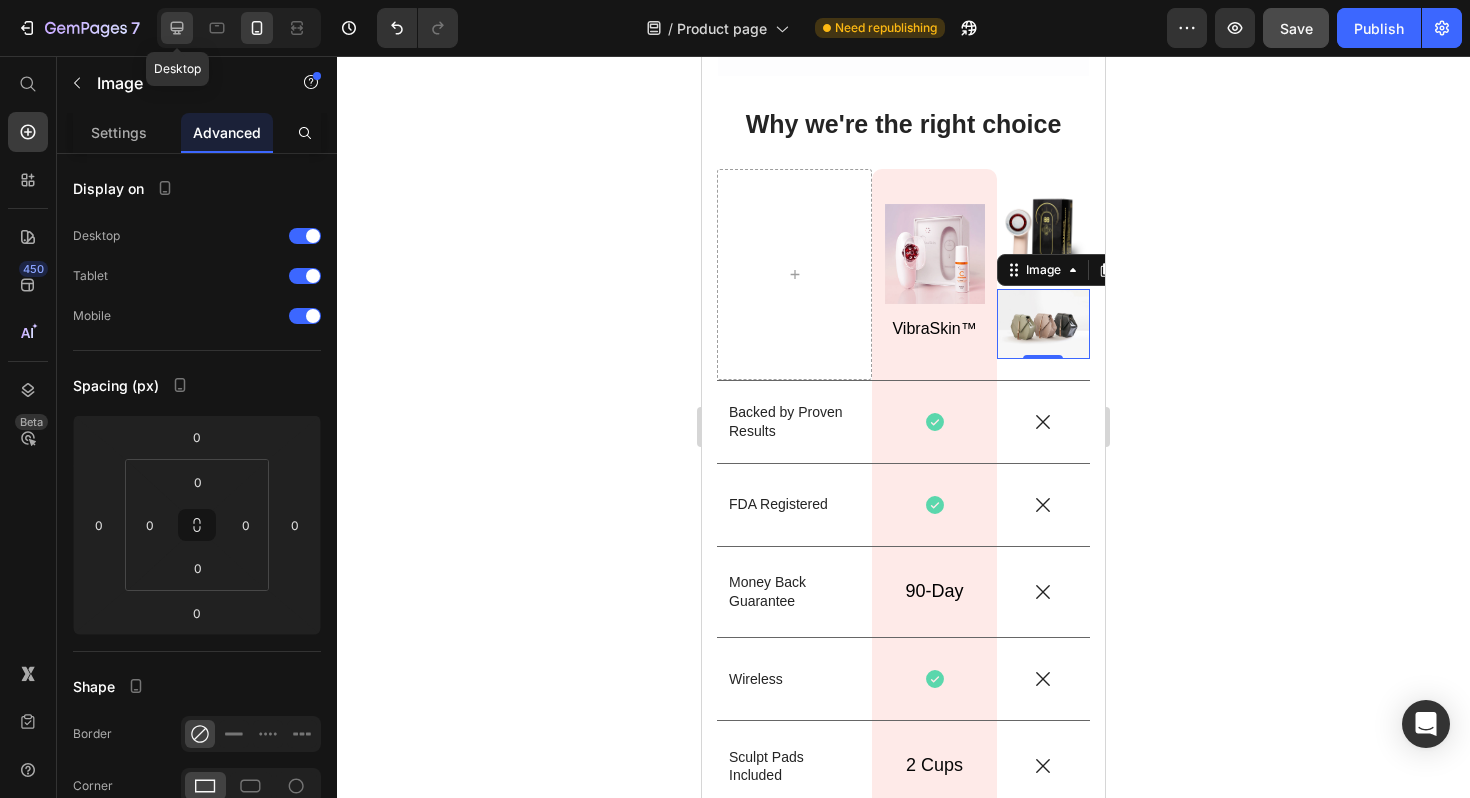 click 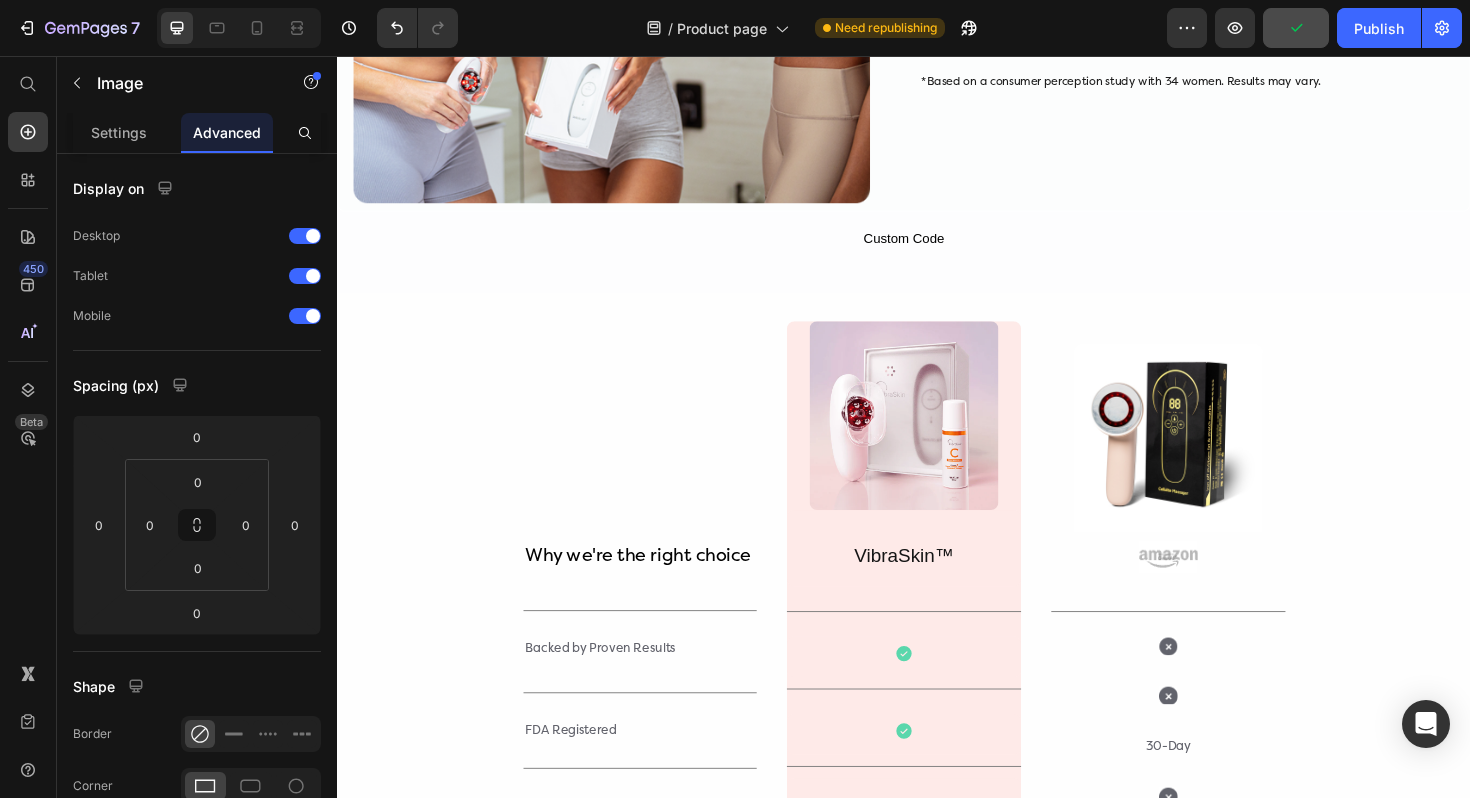 scroll, scrollTop: 4377, scrollLeft: 0, axis: vertical 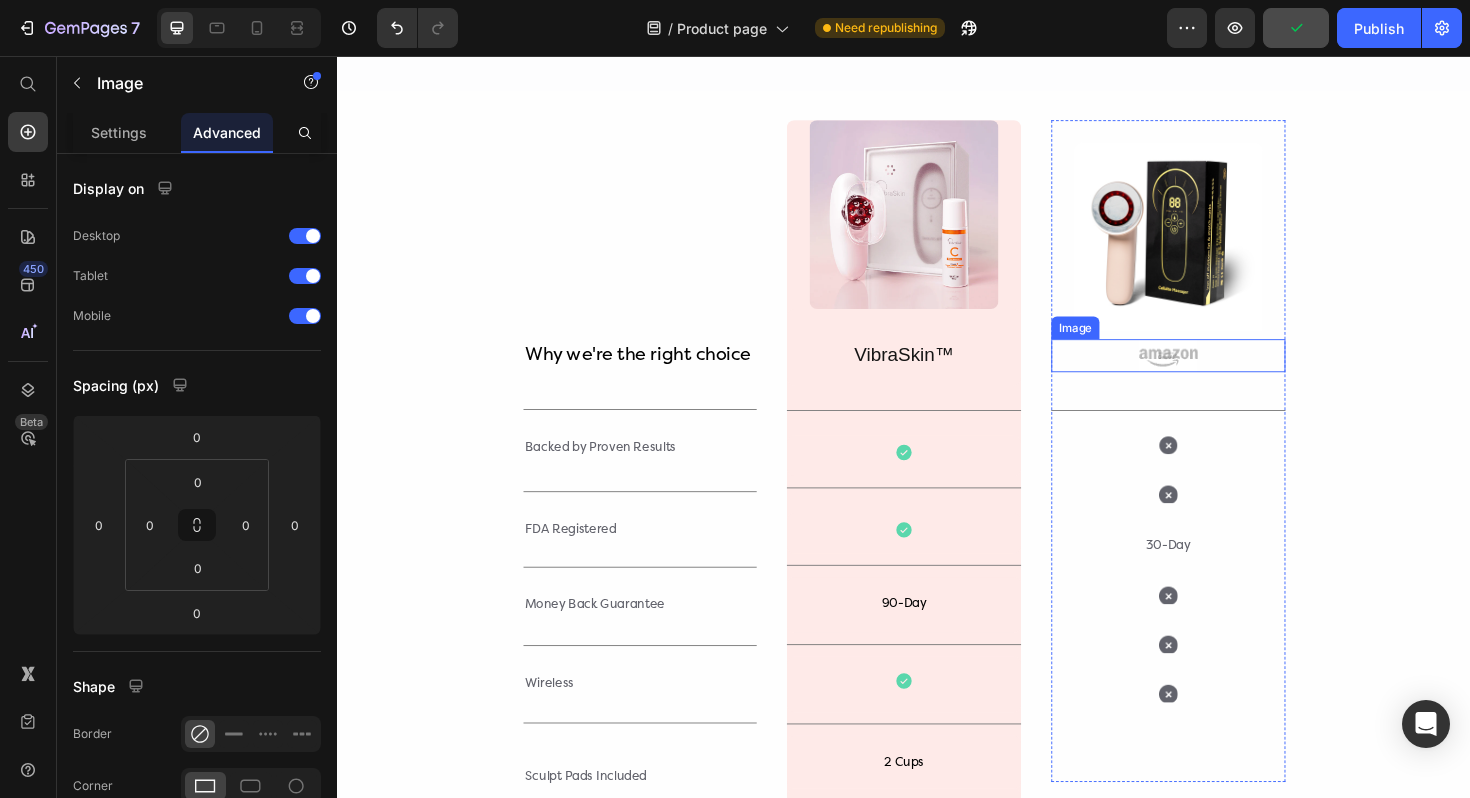 click at bounding box center [1217, 373] 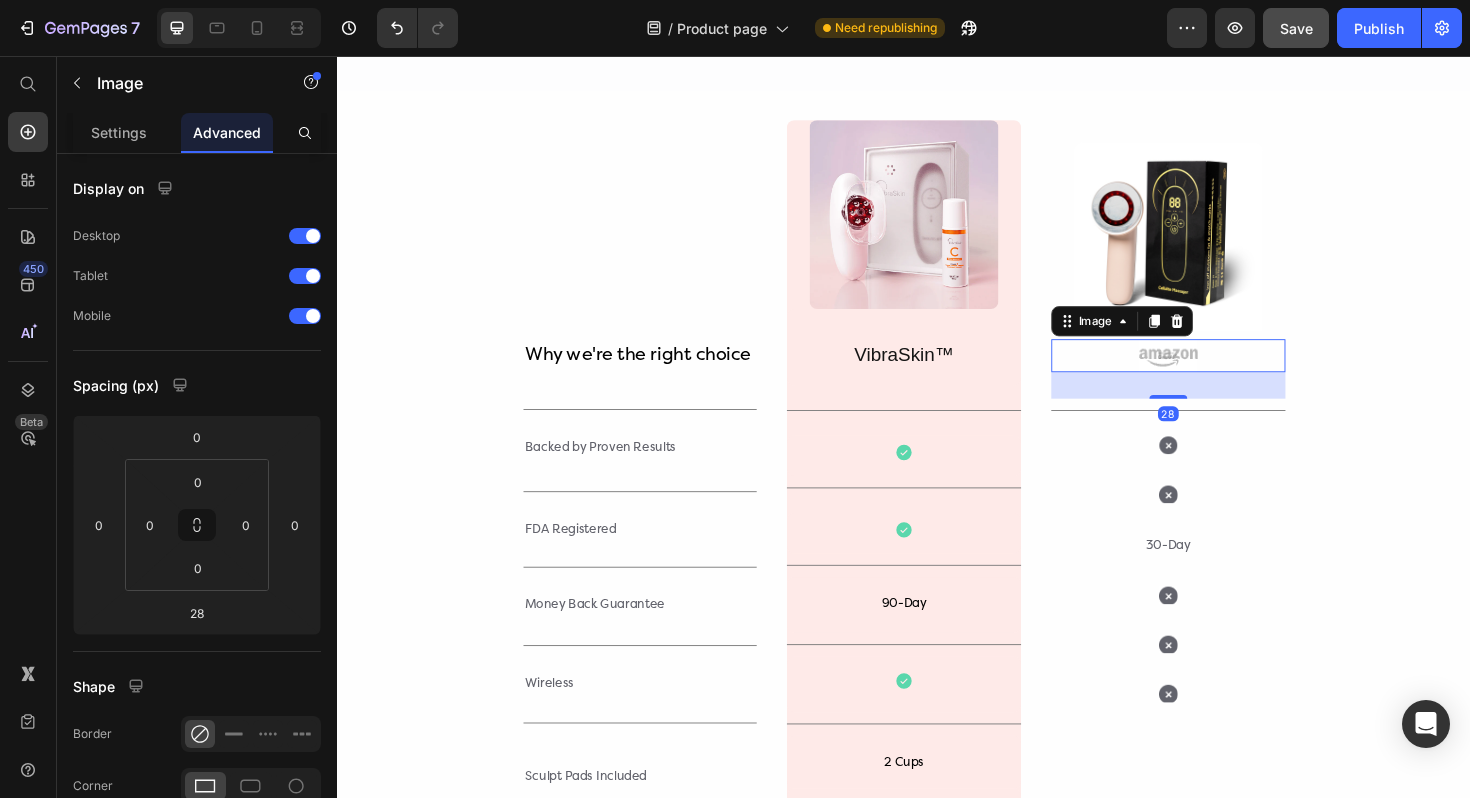 click at bounding box center (1217, 373) 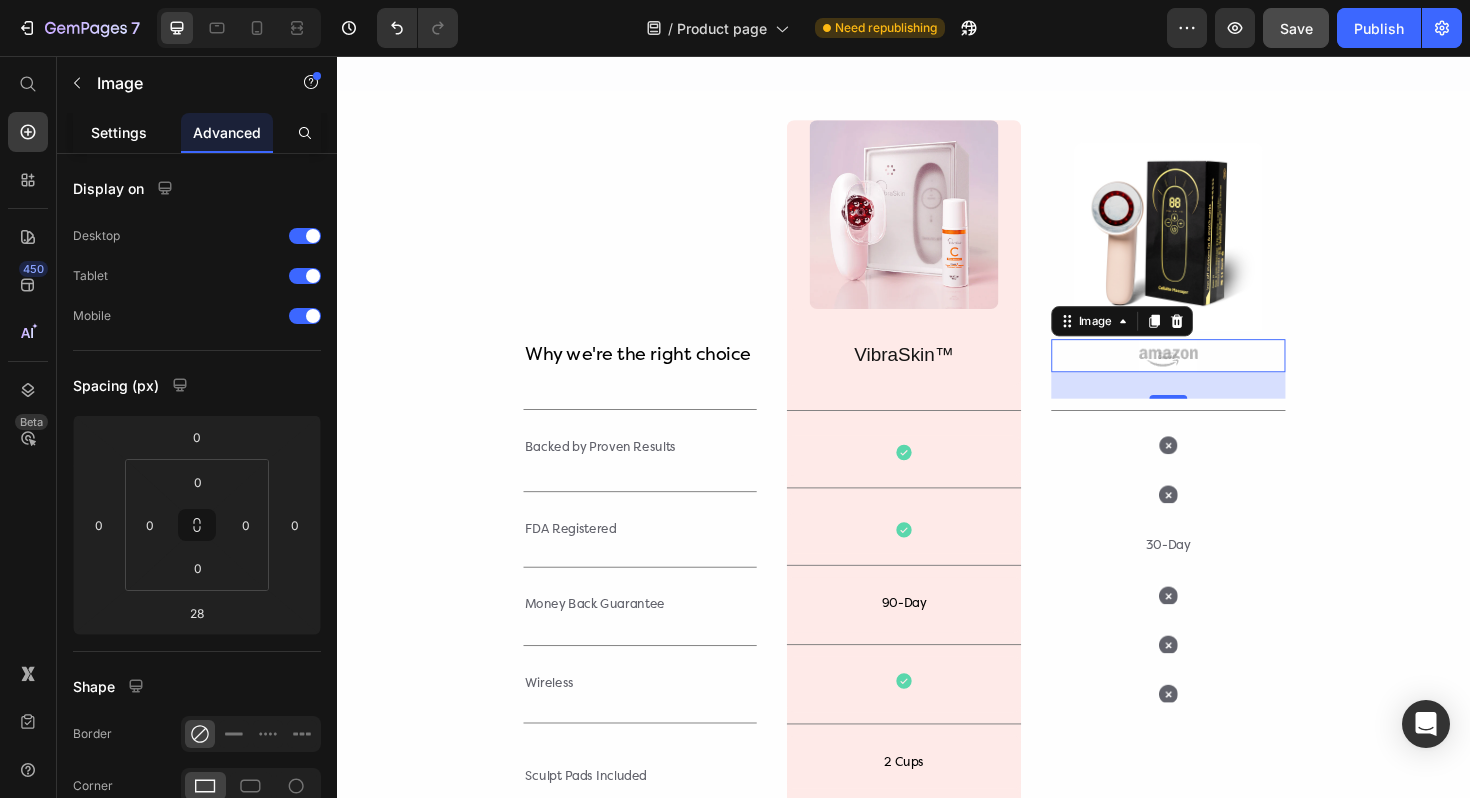click on "Settings" at bounding box center [119, 132] 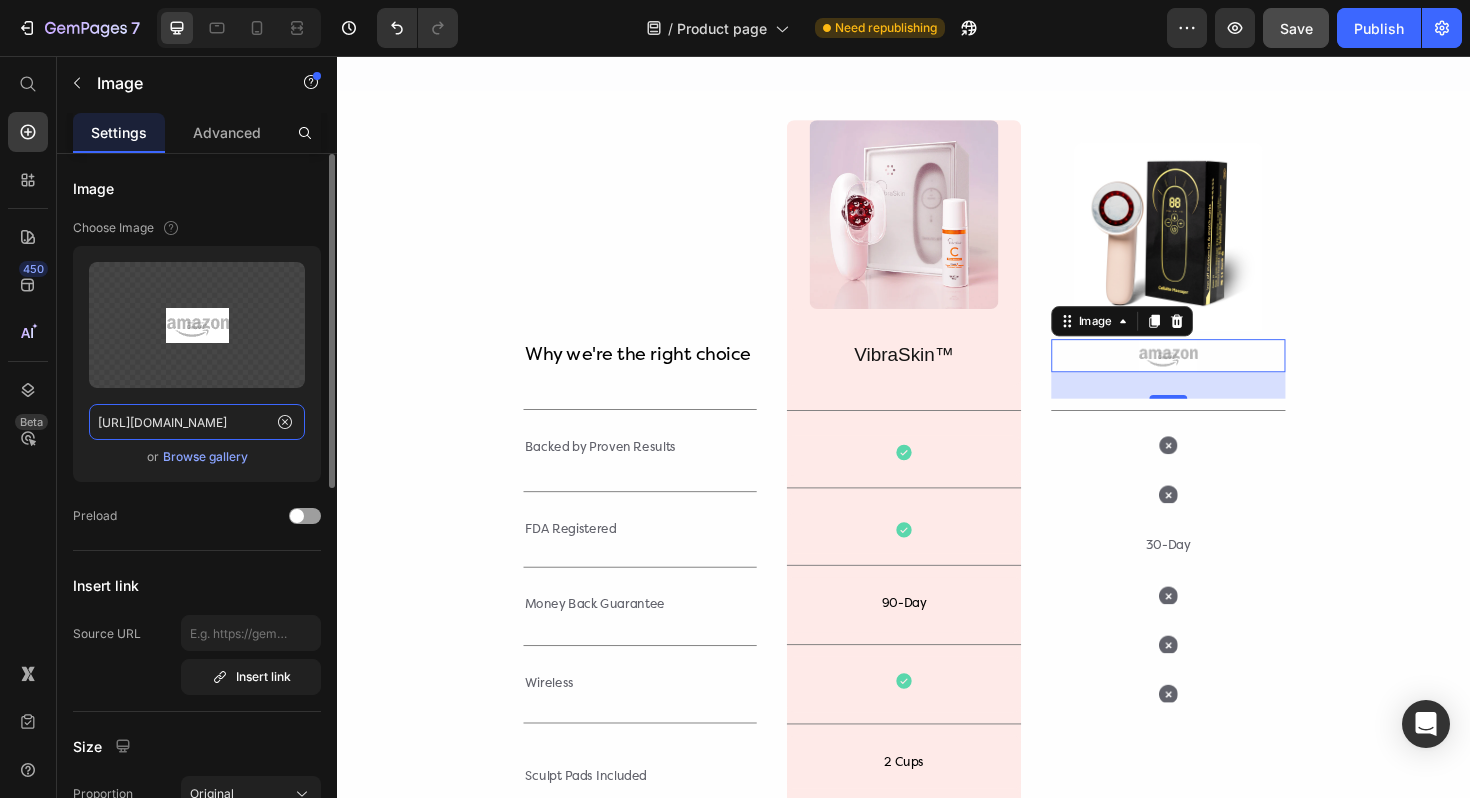 click on "https://image2layout-detection-trainimagebucket-1t760016bxdvp.s3.amazonaws.com/image2layout/atom_imageduxwztfvld.png" 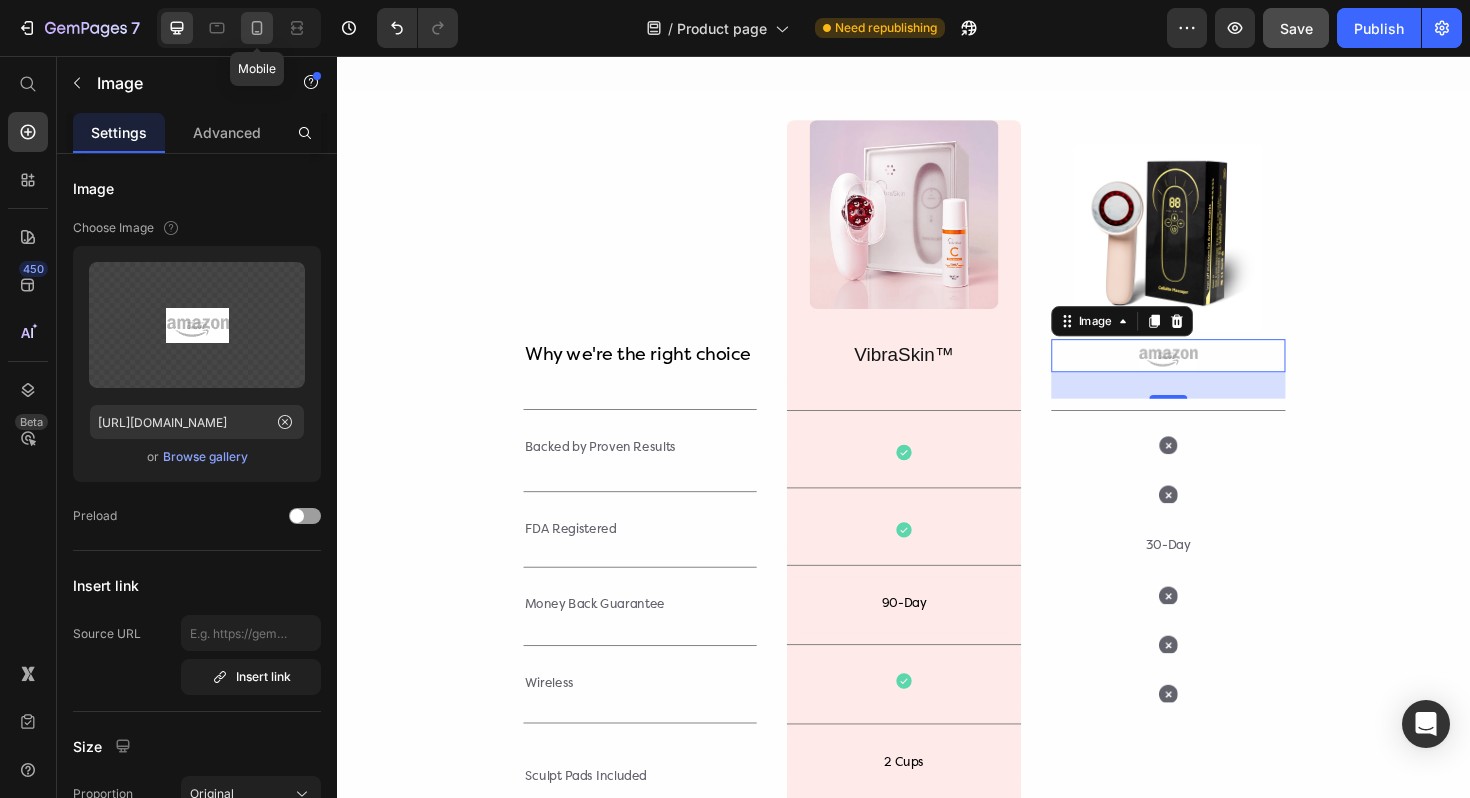 click 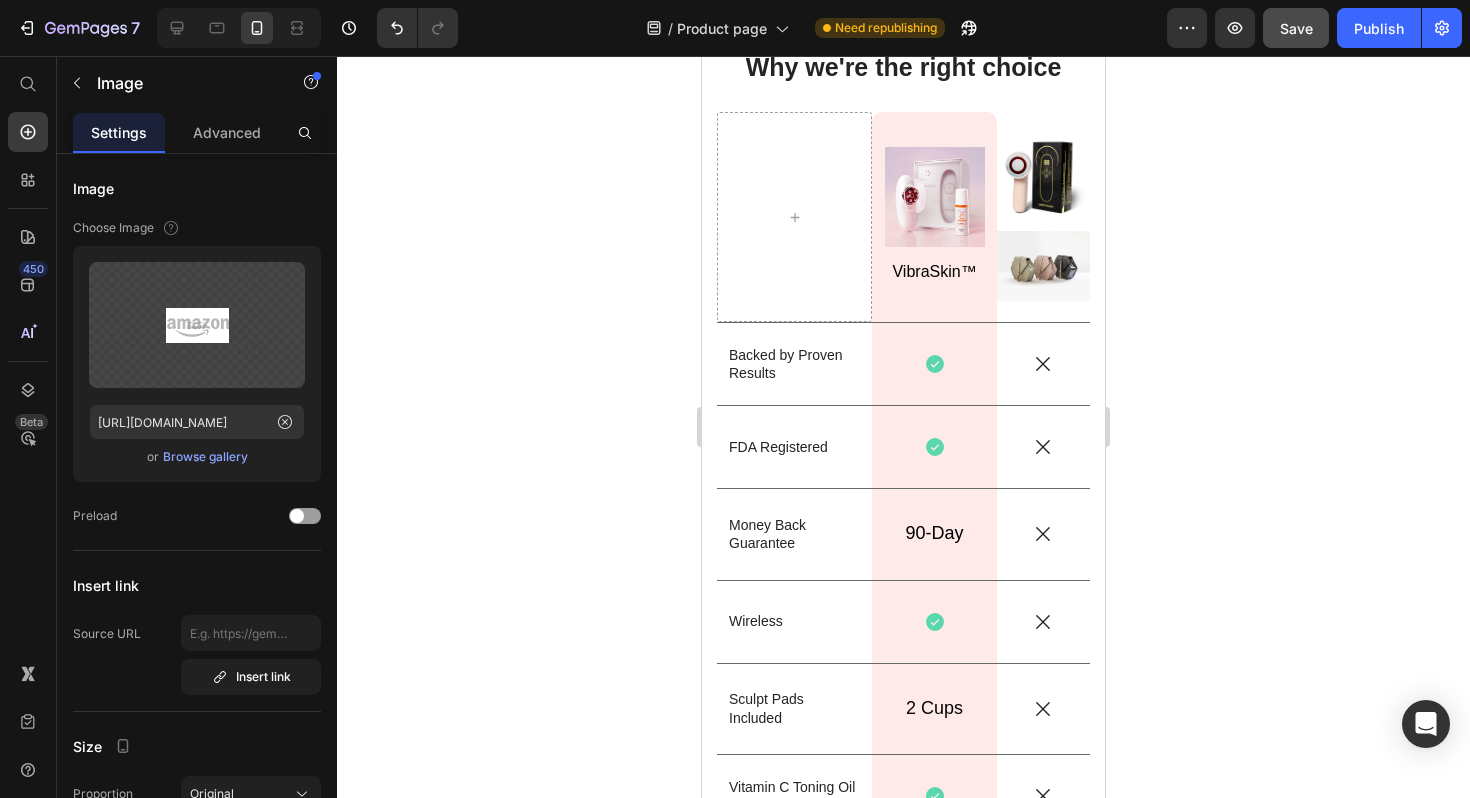 scroll, scrollTop: 5353, scrollLeft: 0, axis: vertical 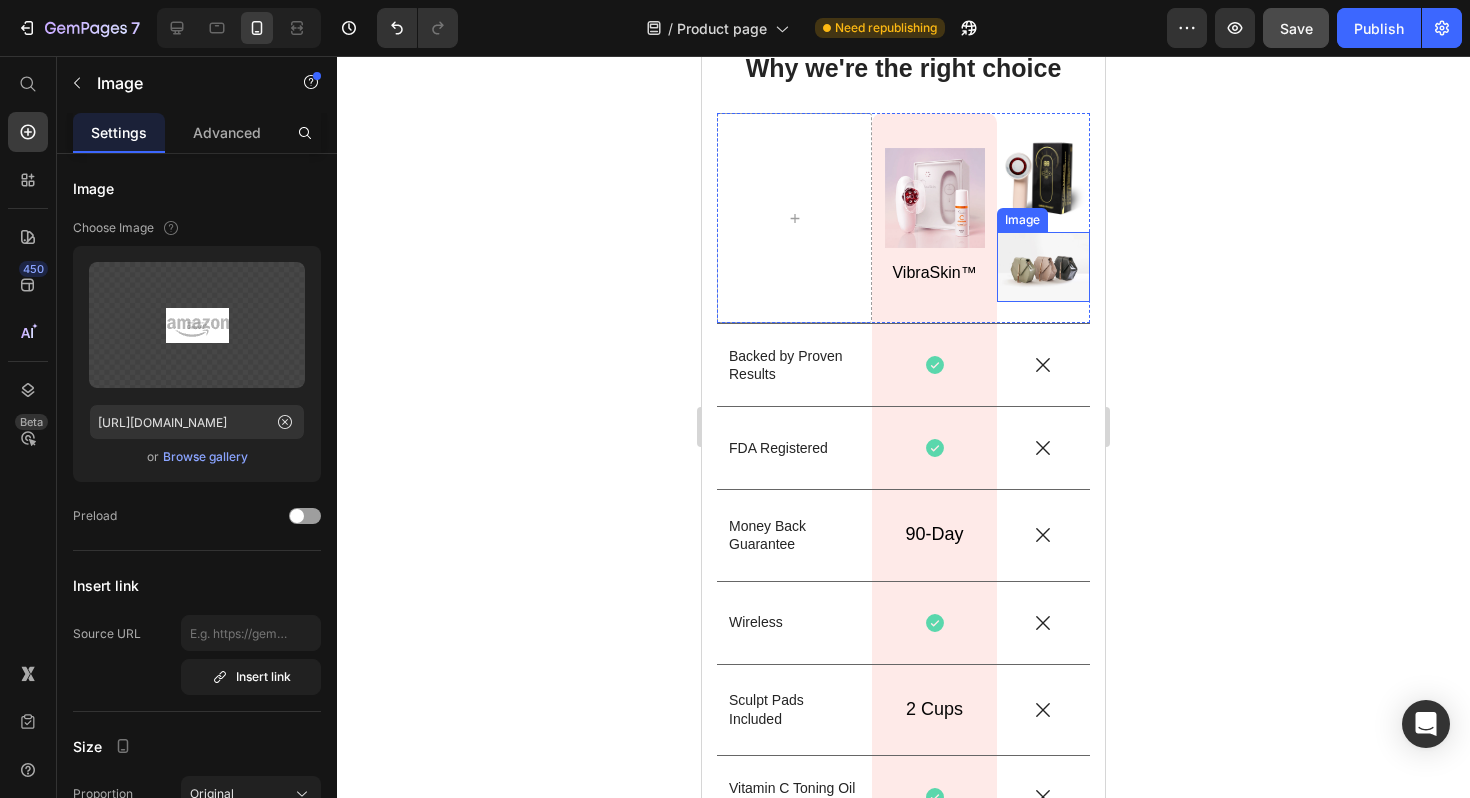 click at bounding box center [1043, 267] 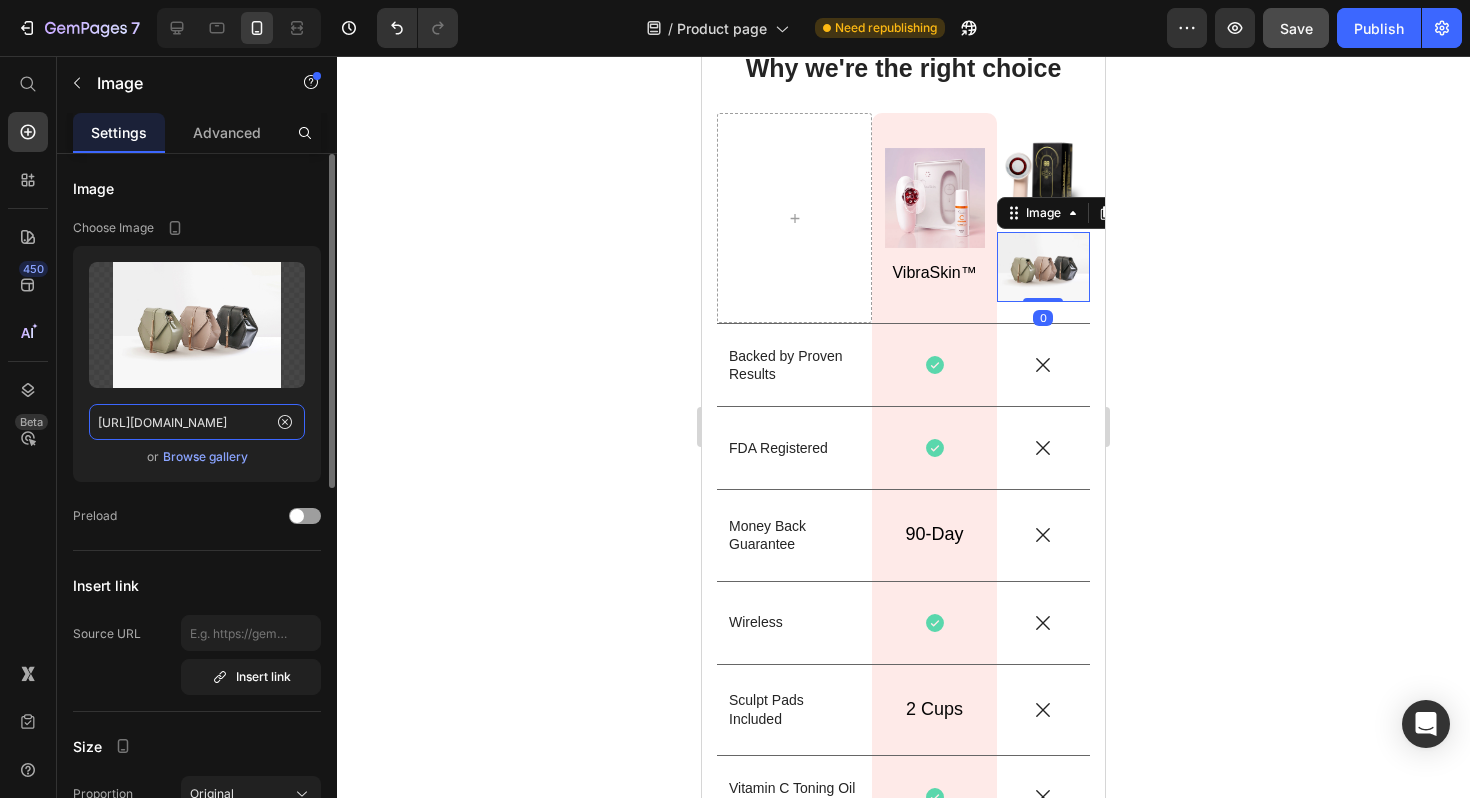 click on "https://ucarecdn.com/ee6d5074-1640-4cc7-8933-47c8589c3dee/-/format/auto/" 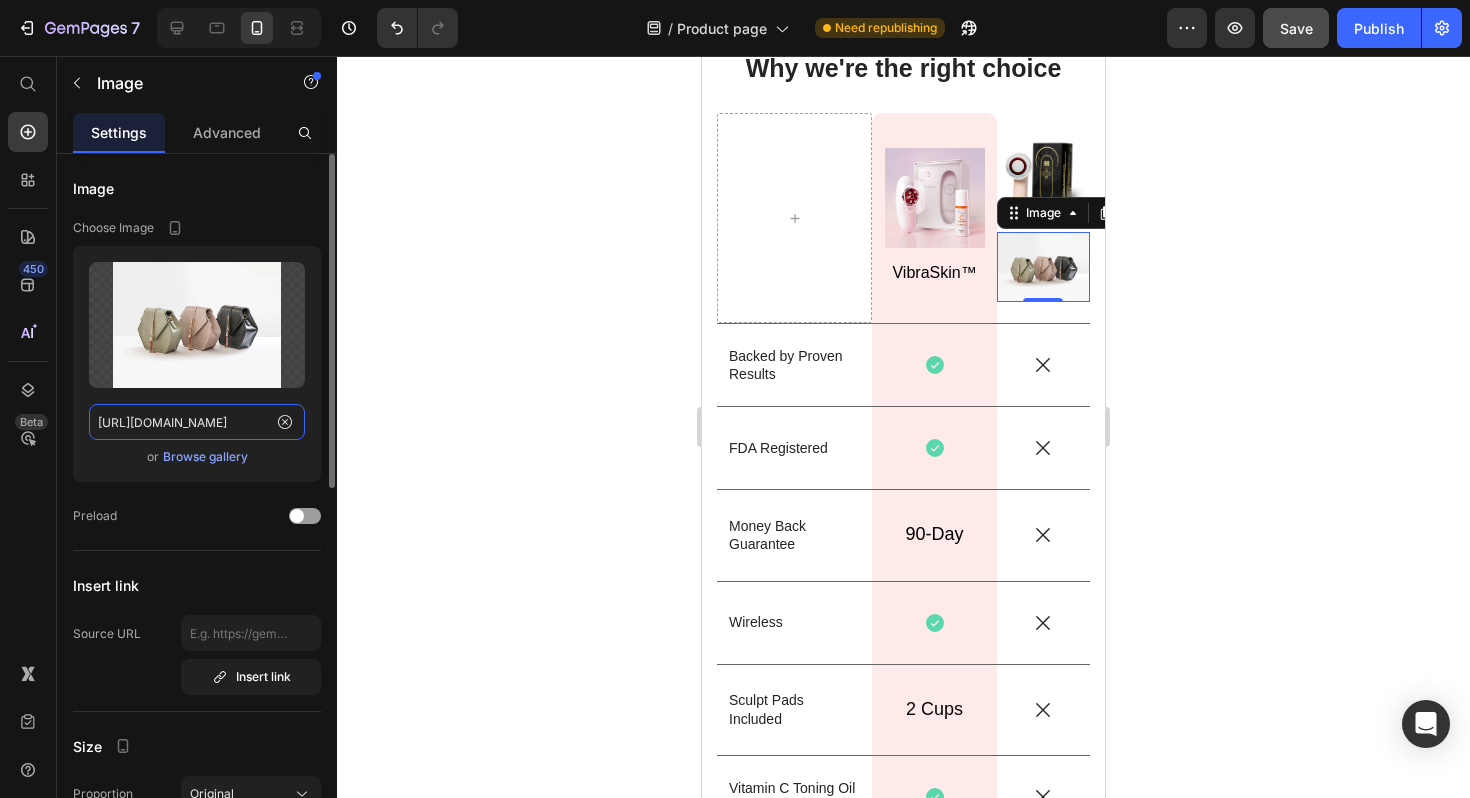 paste on "image2layout-detection-trainimagebucket-1t760016bxdvp.s3.amazonaws.com/image2layout/atom_imageduxwztfvld.png" 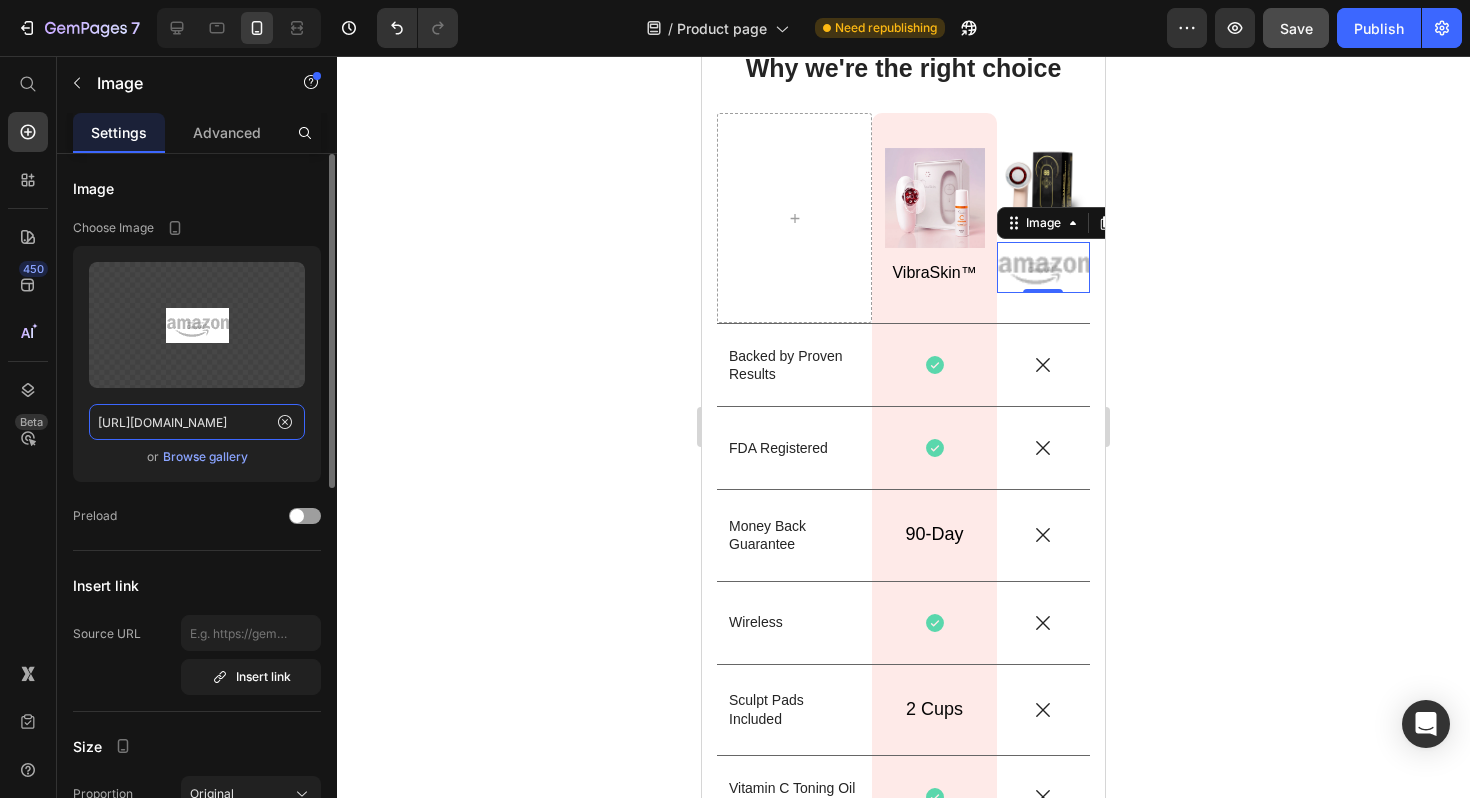 scroll, scrollTop: 0, scrollLeft: 552, axis: horizontal 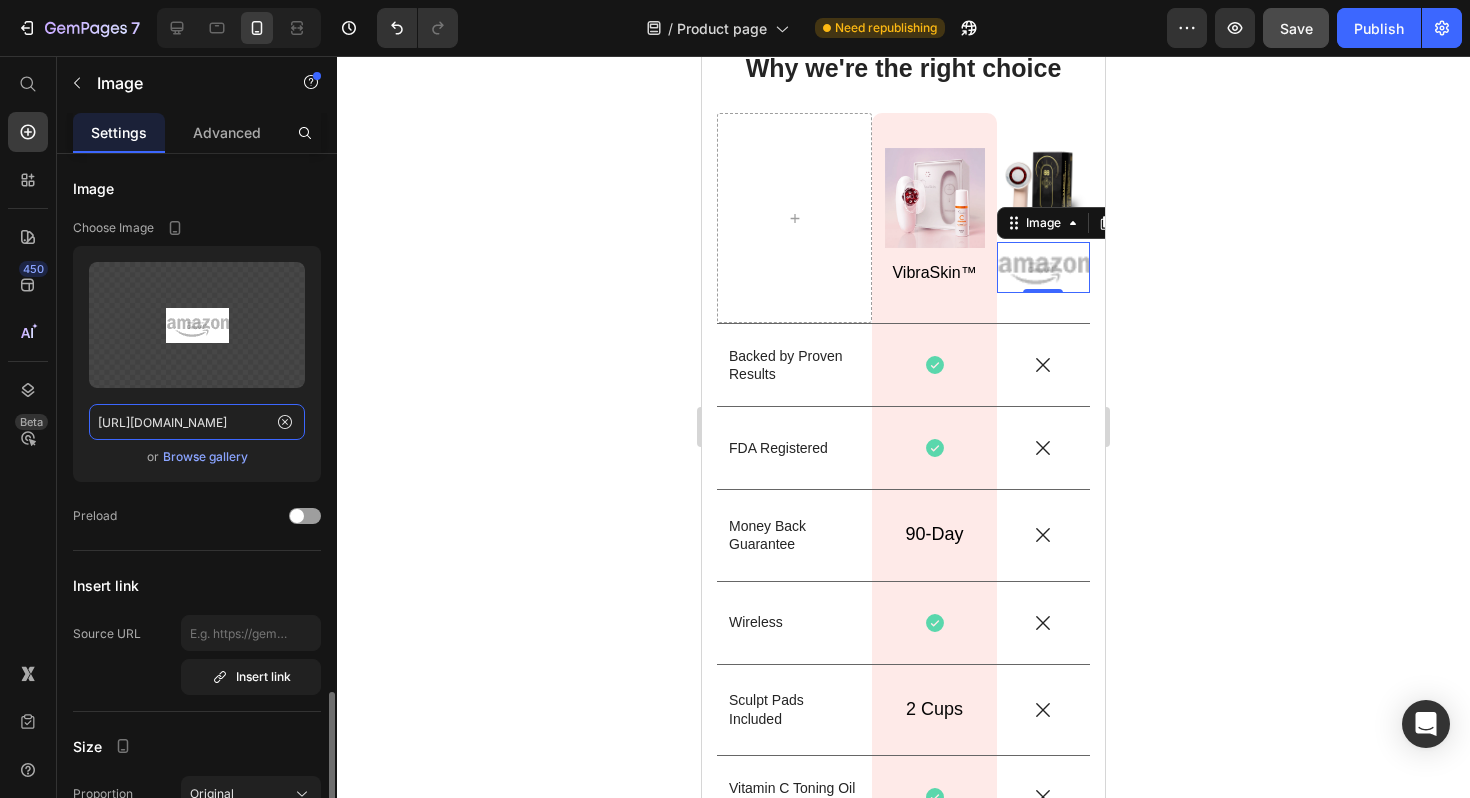 type on "https://image2layout-detection-trainimagebucket-1t760016bxdvp.s3.amazonaws.com/image2layout/atom_imageduxwztfvld.png" 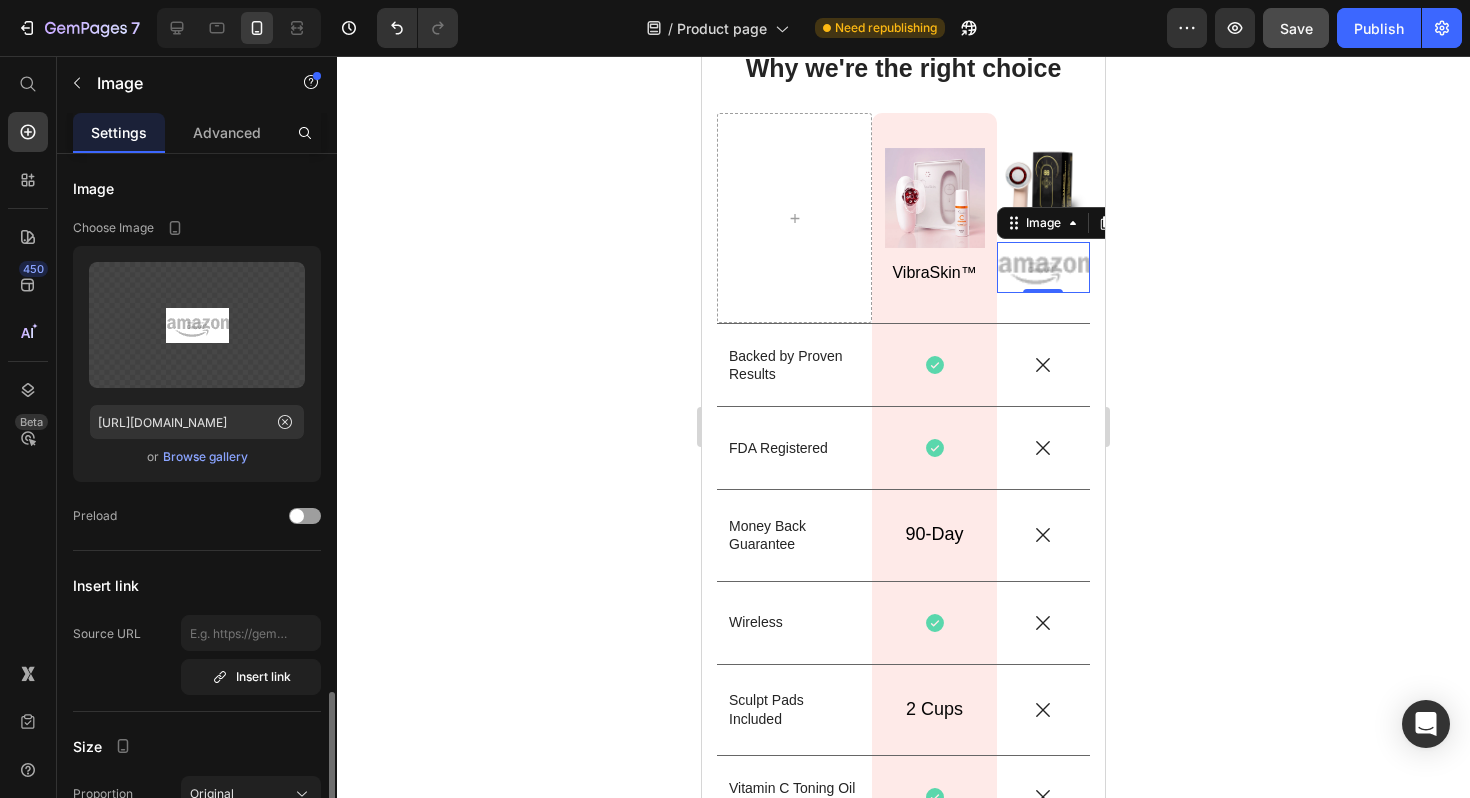 click on "px %" at bounding box center (251, 846) 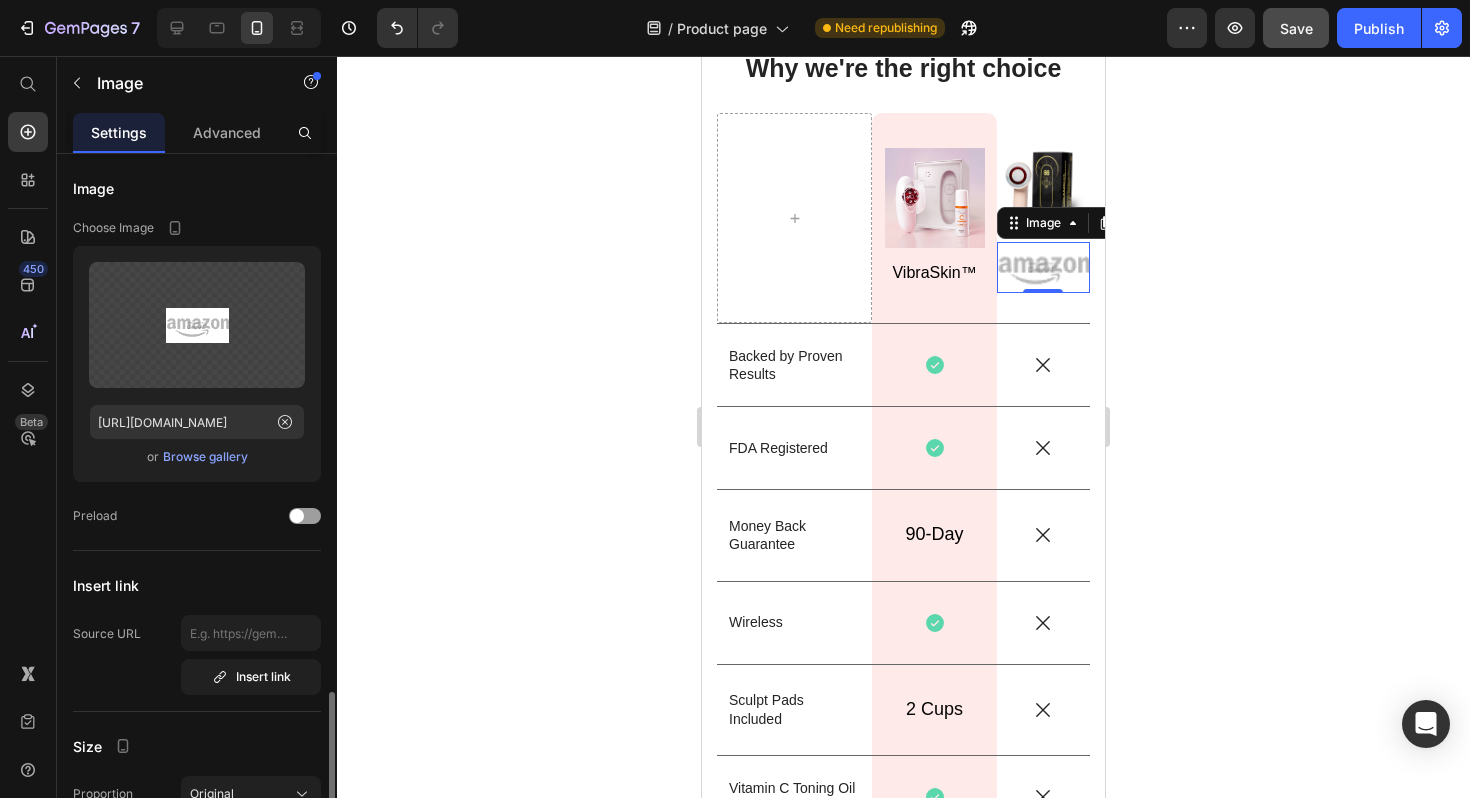 scroll, scrollTop: 365, scrollLeft: 0, axis: vertical 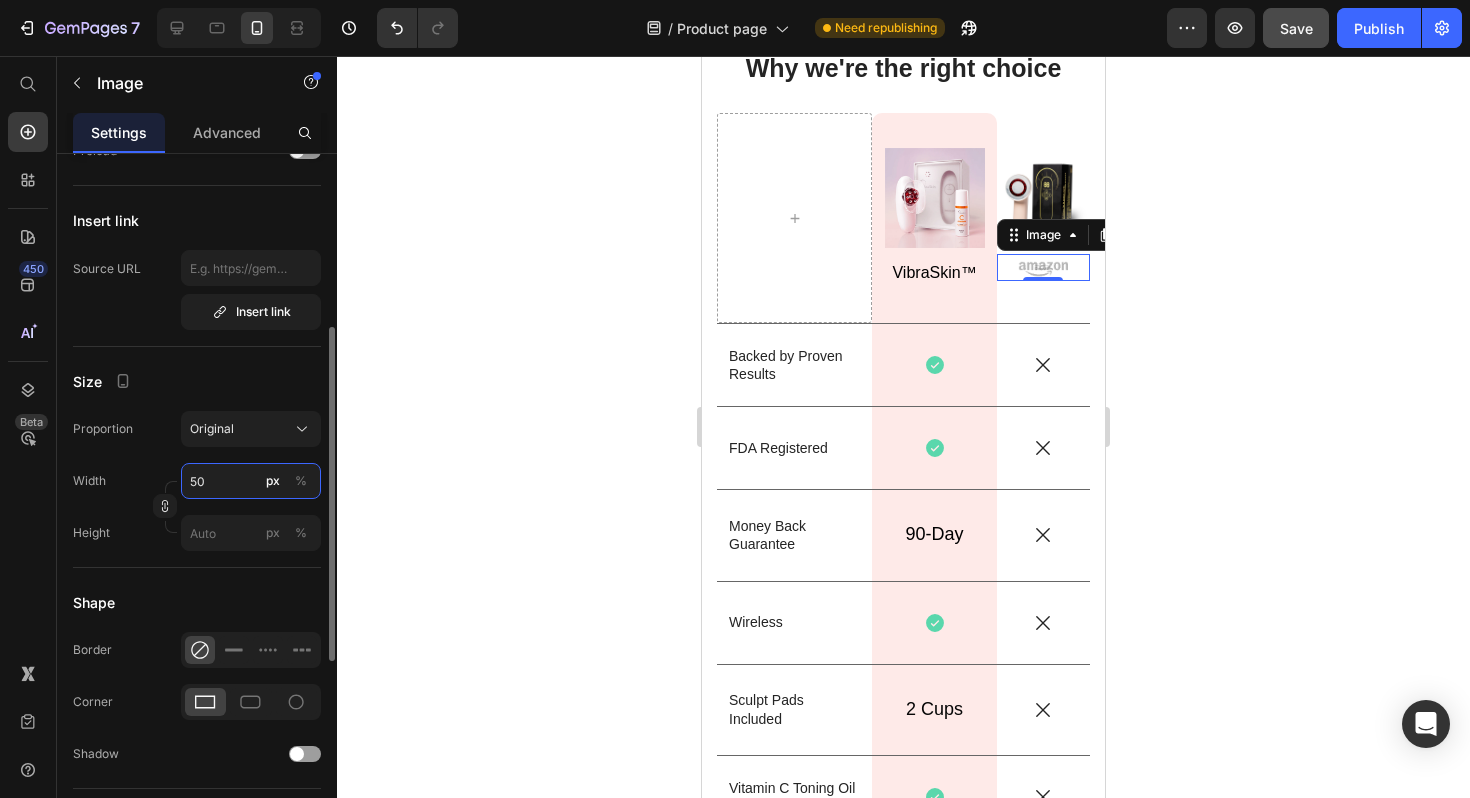 type on "5" 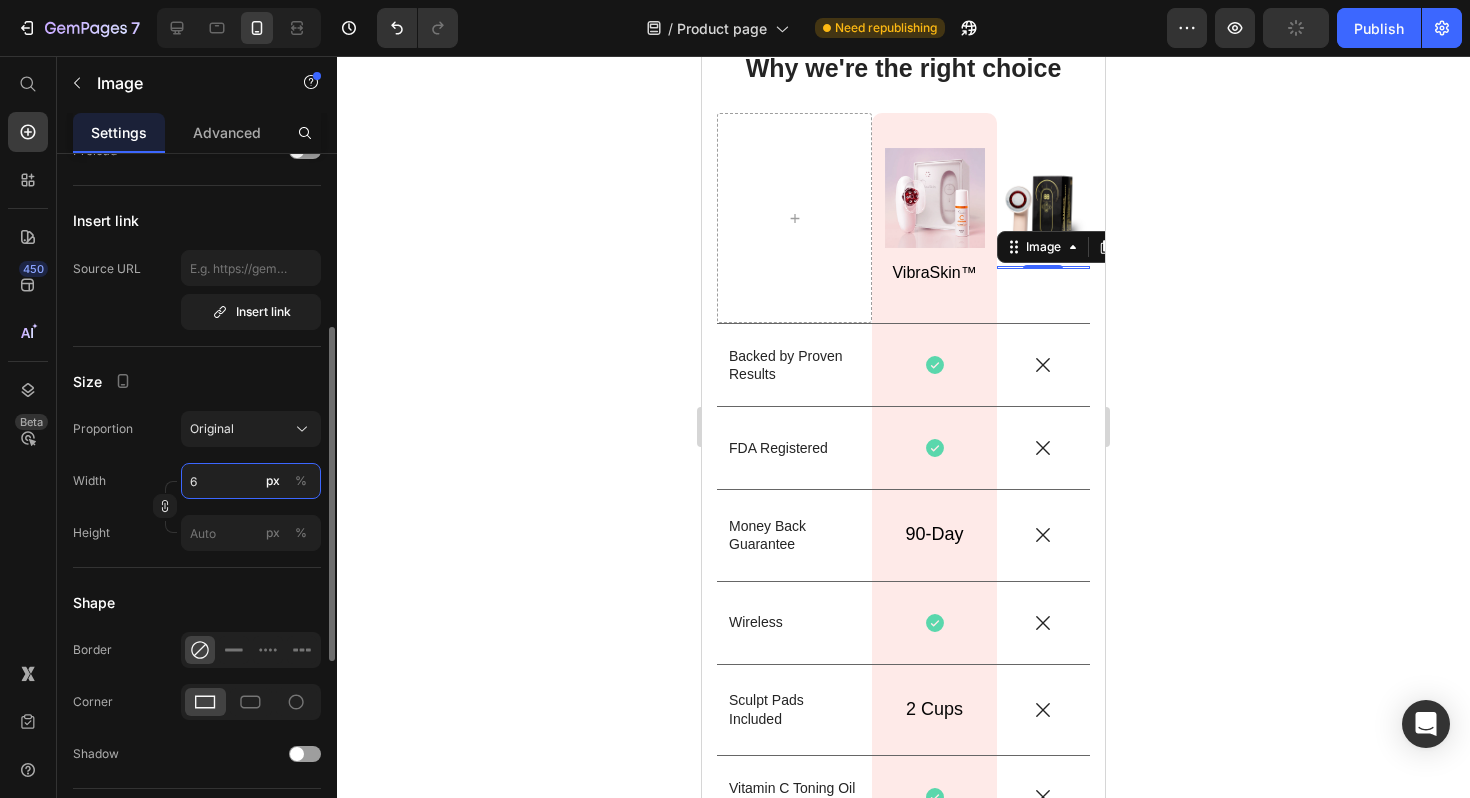 type on "60" 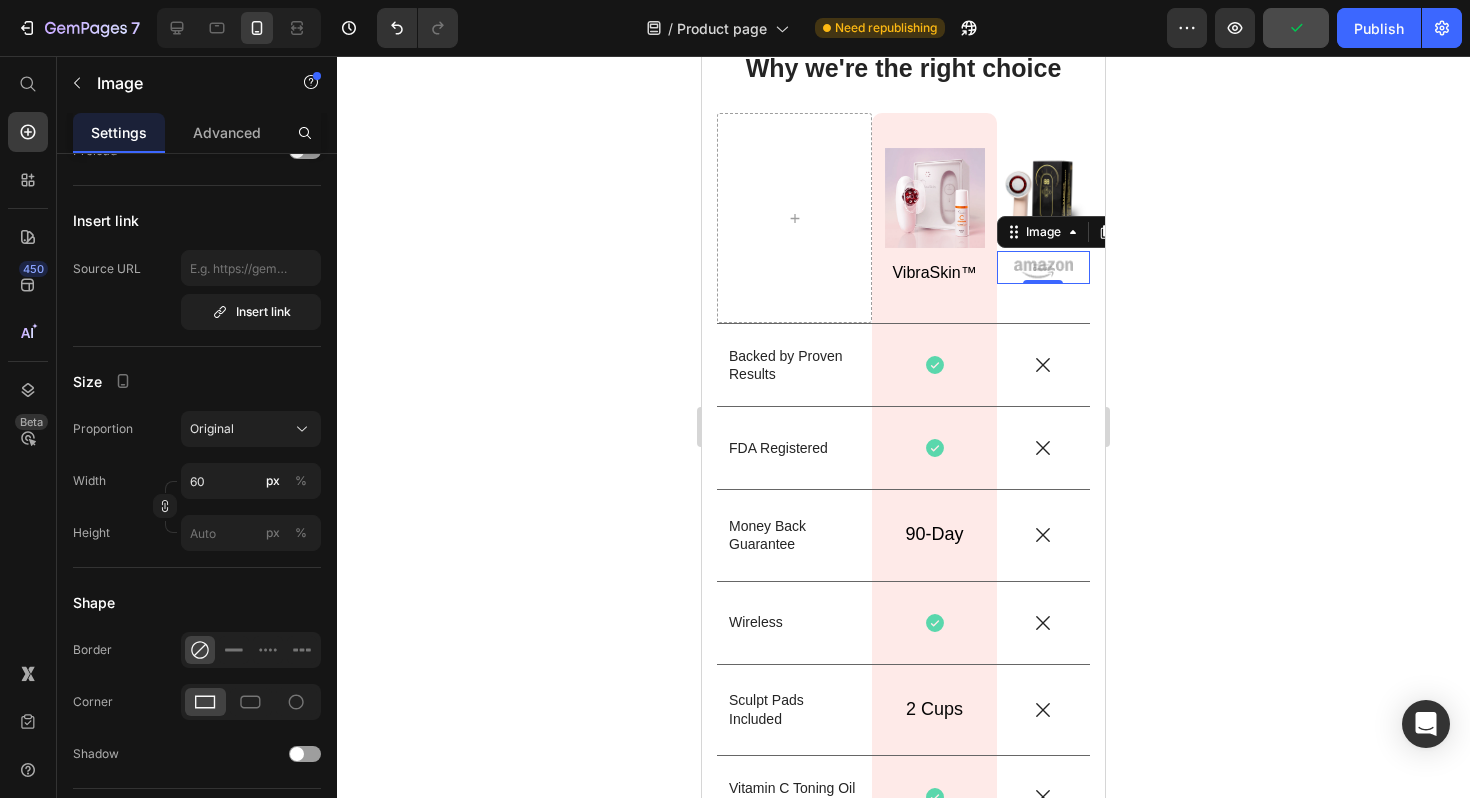 click 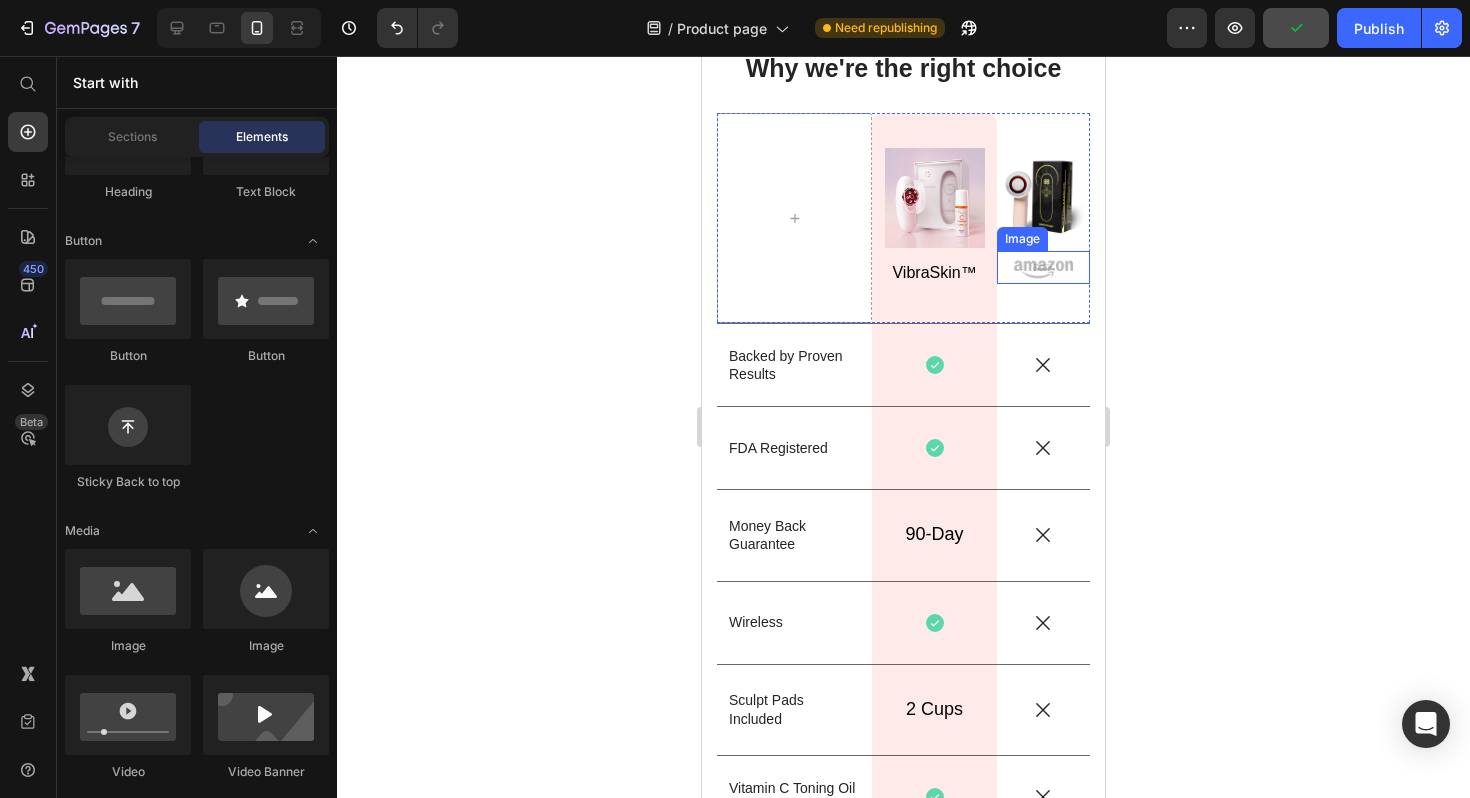 click at bounding box center [1043, 267] 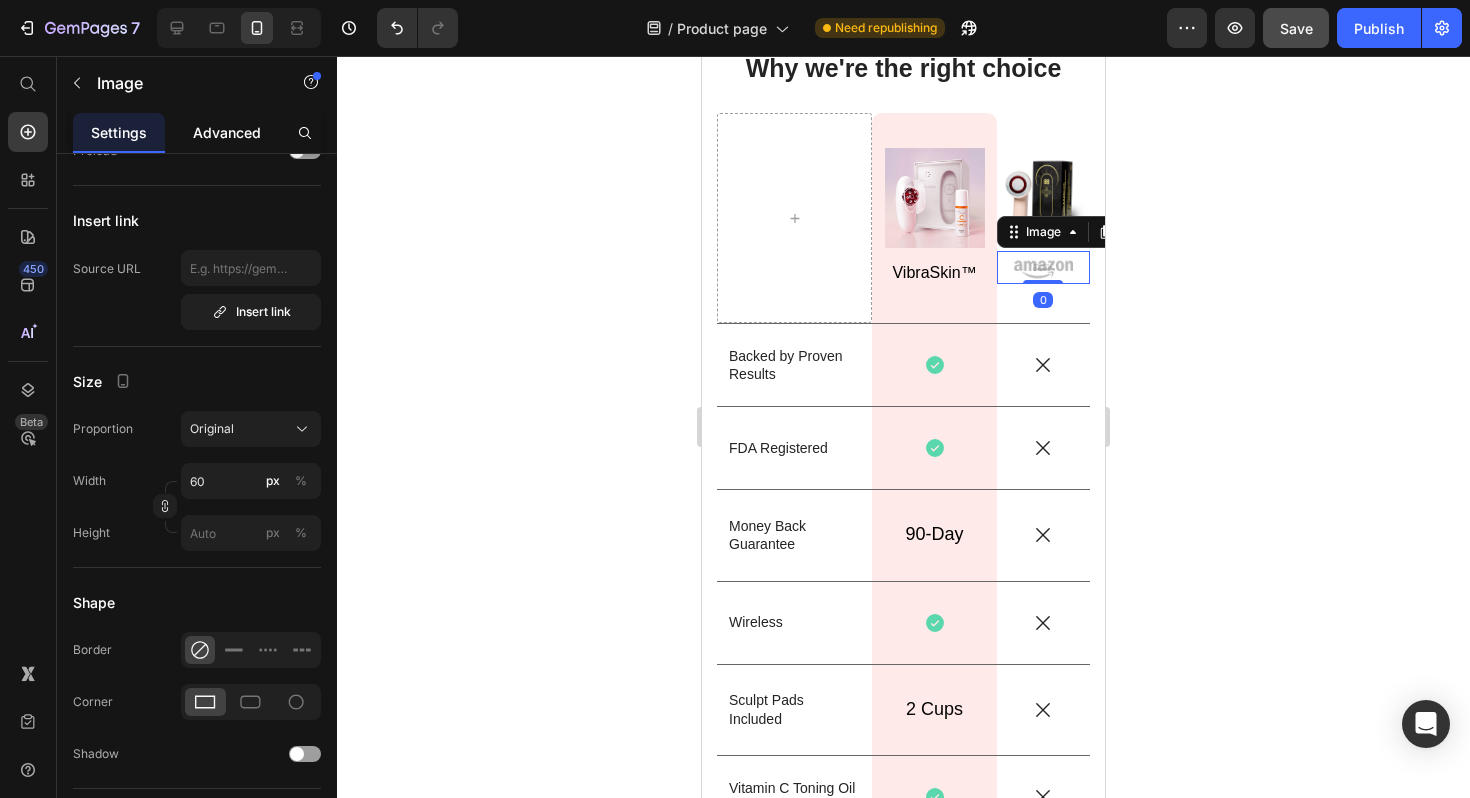 click on "Advanced" at bounding box center [227, 132] 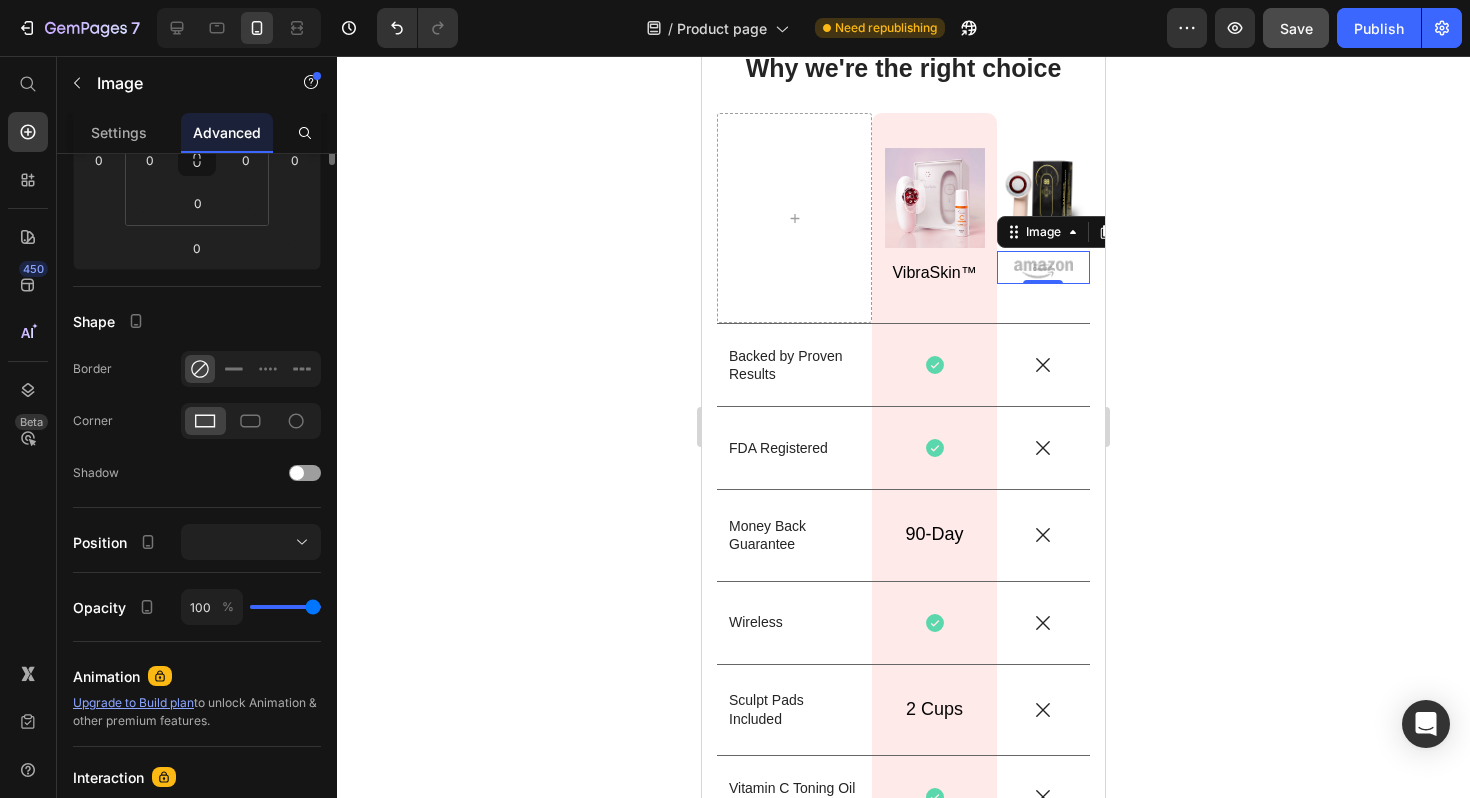 scroll, scrollTop: 0, scrollLeft: 0, axis: both 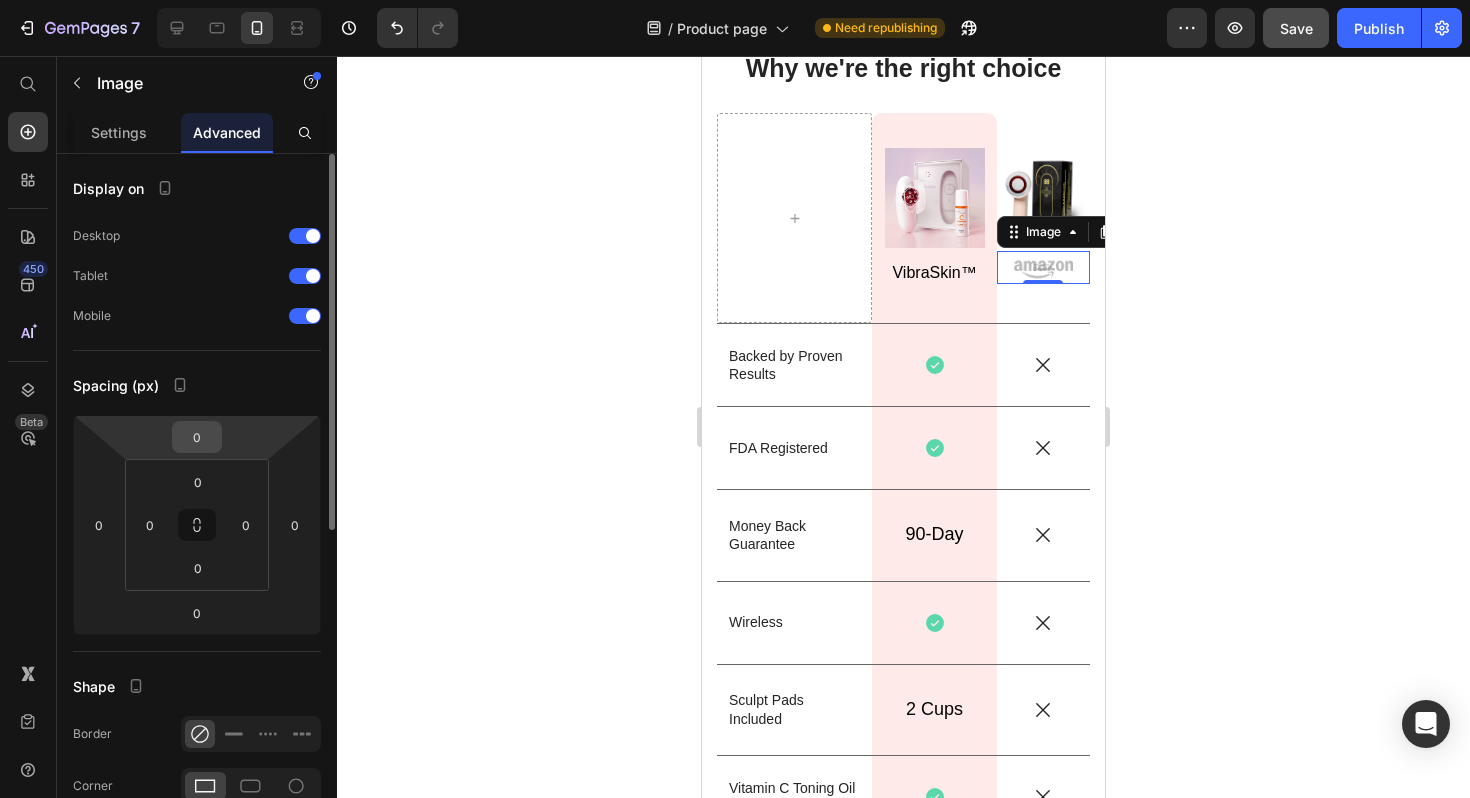 click on "0" at bounding box center (197, 437) 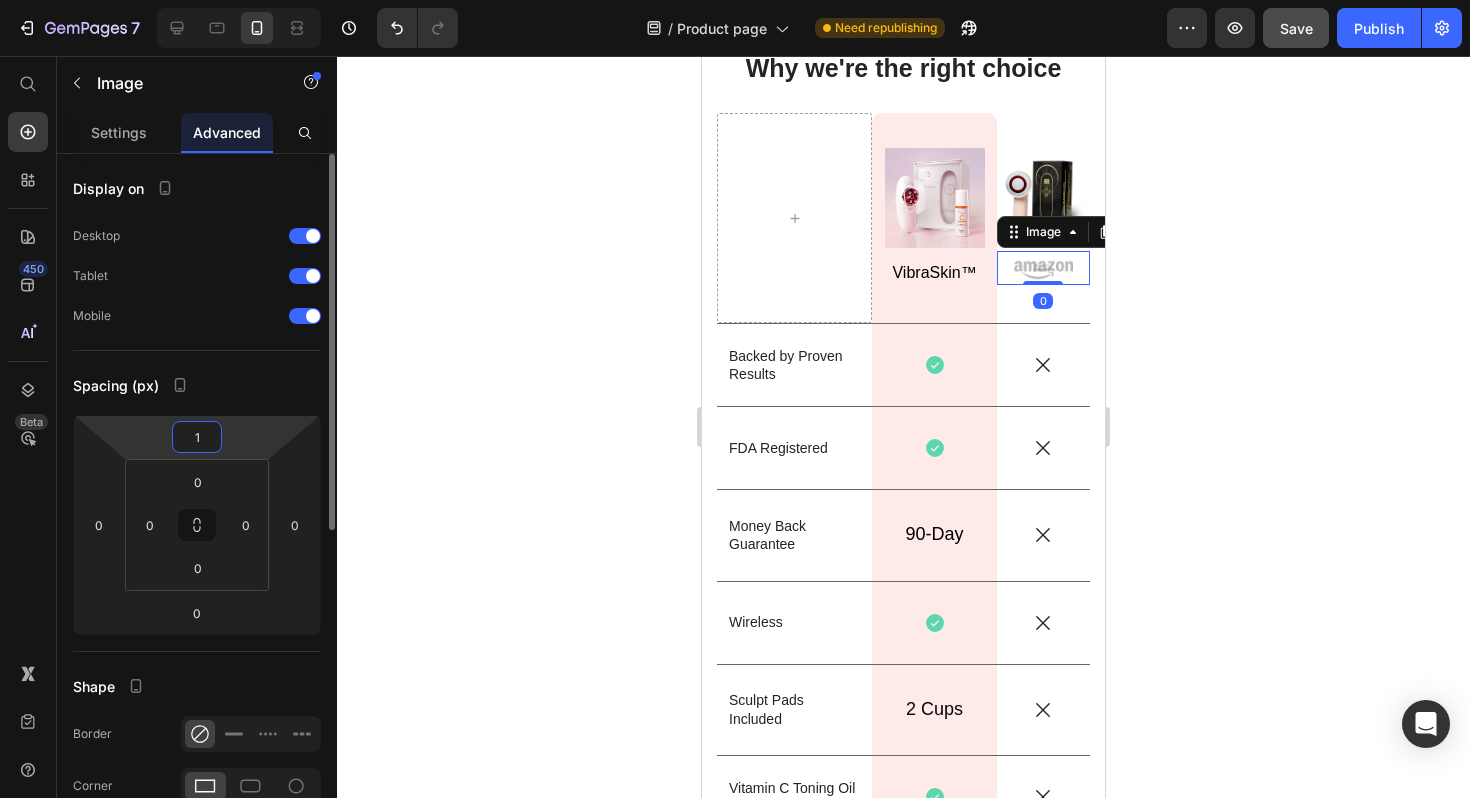 type on "10" 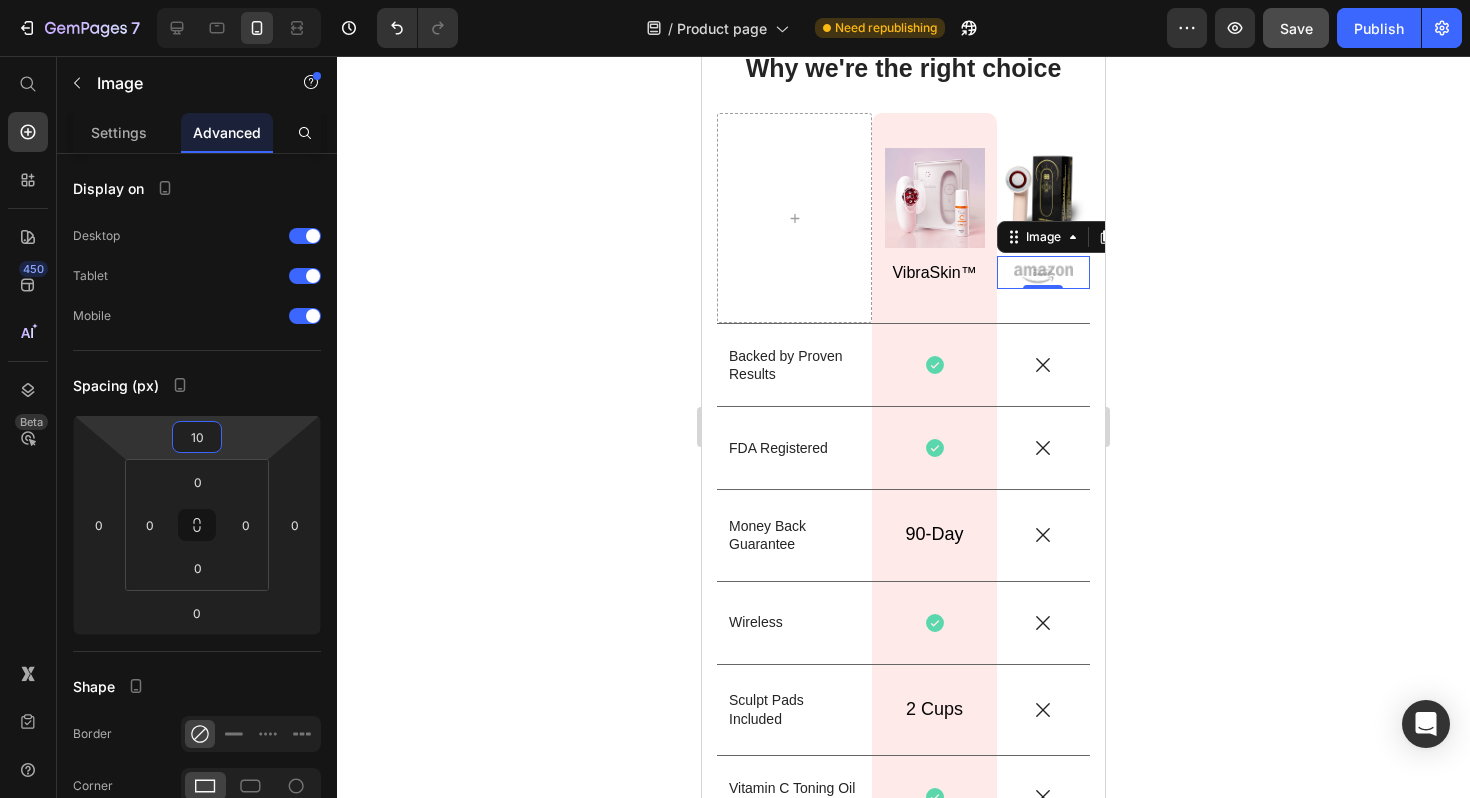 click 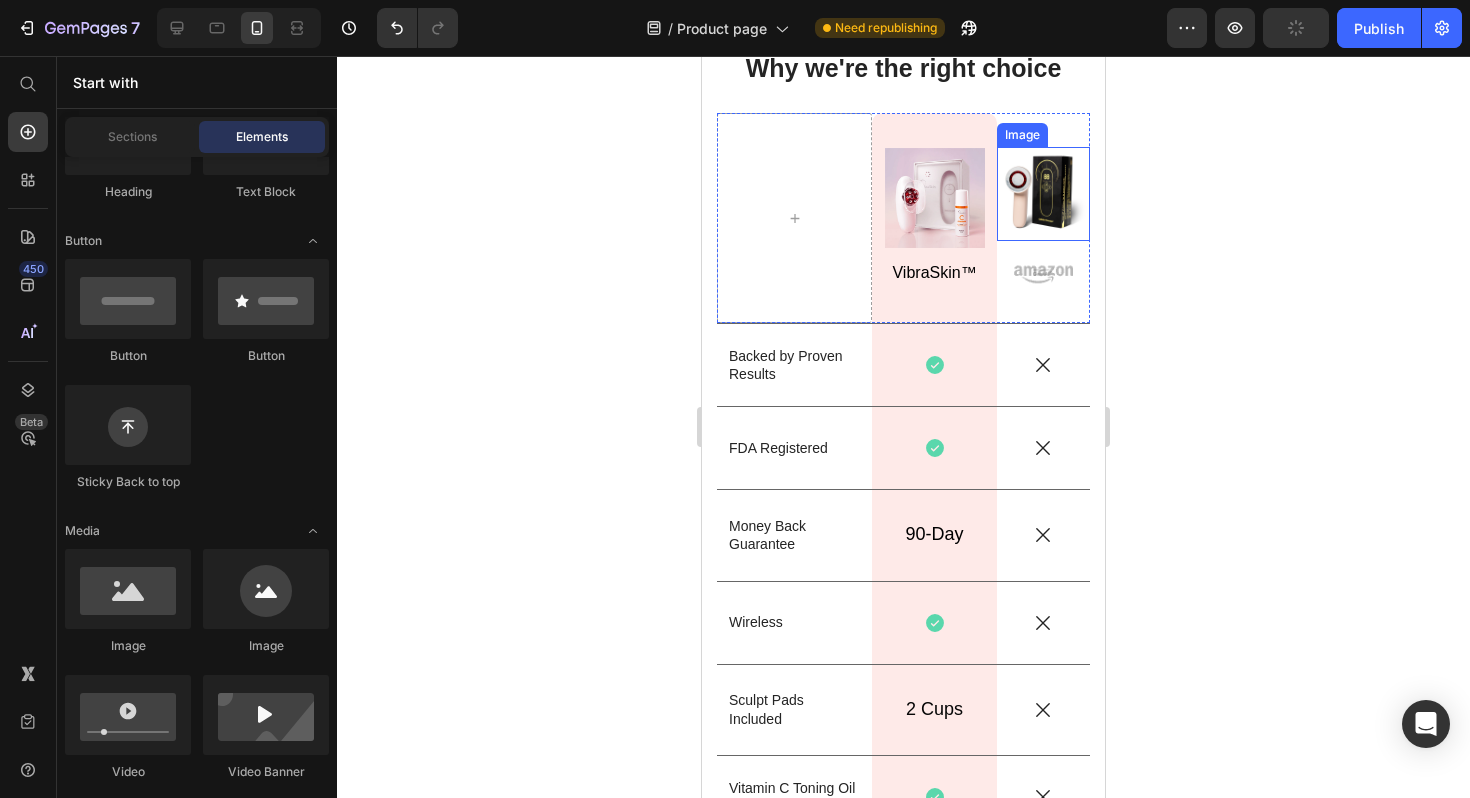 click at bounding box center [1043, 193] 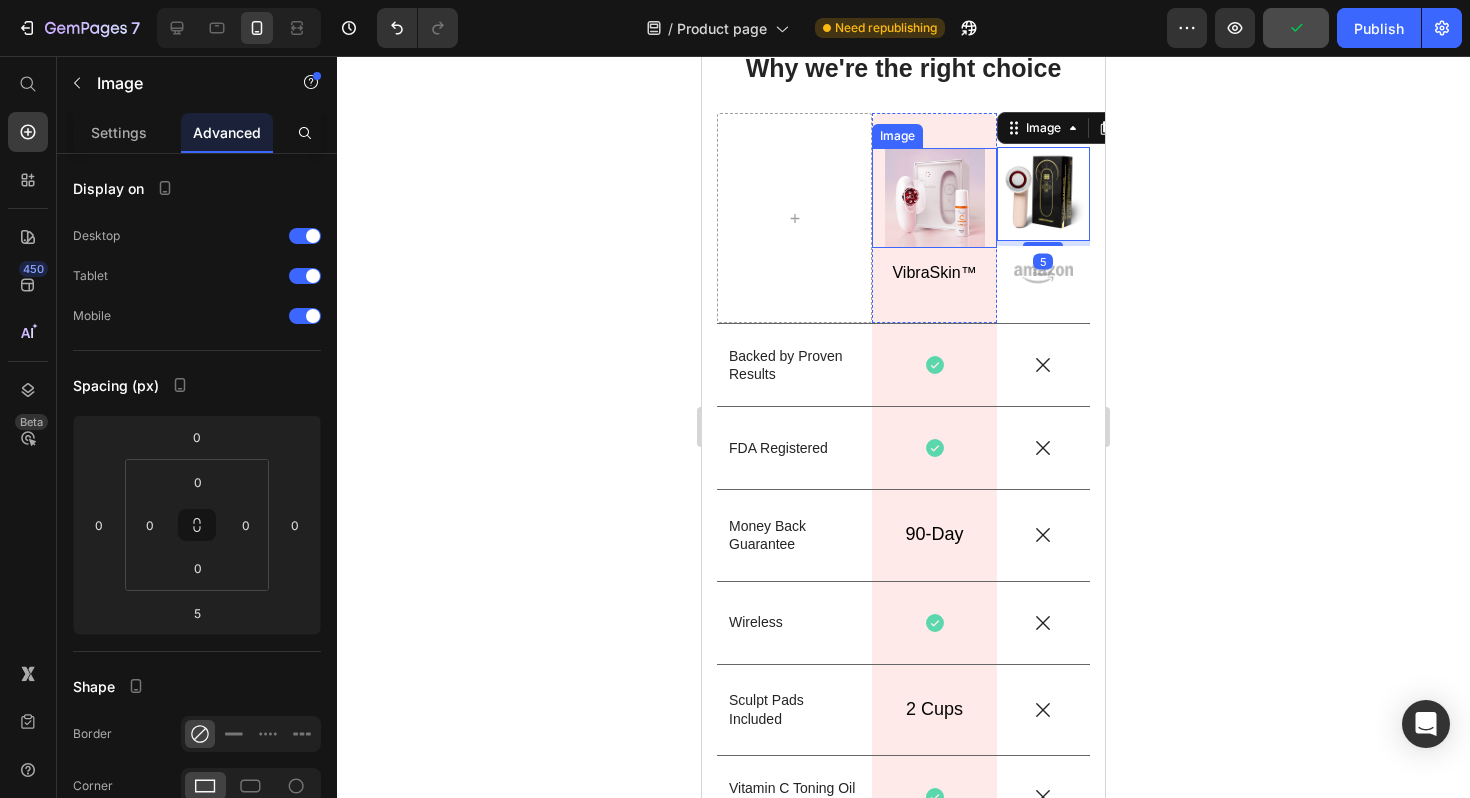 click at bounding box center (934, 198) 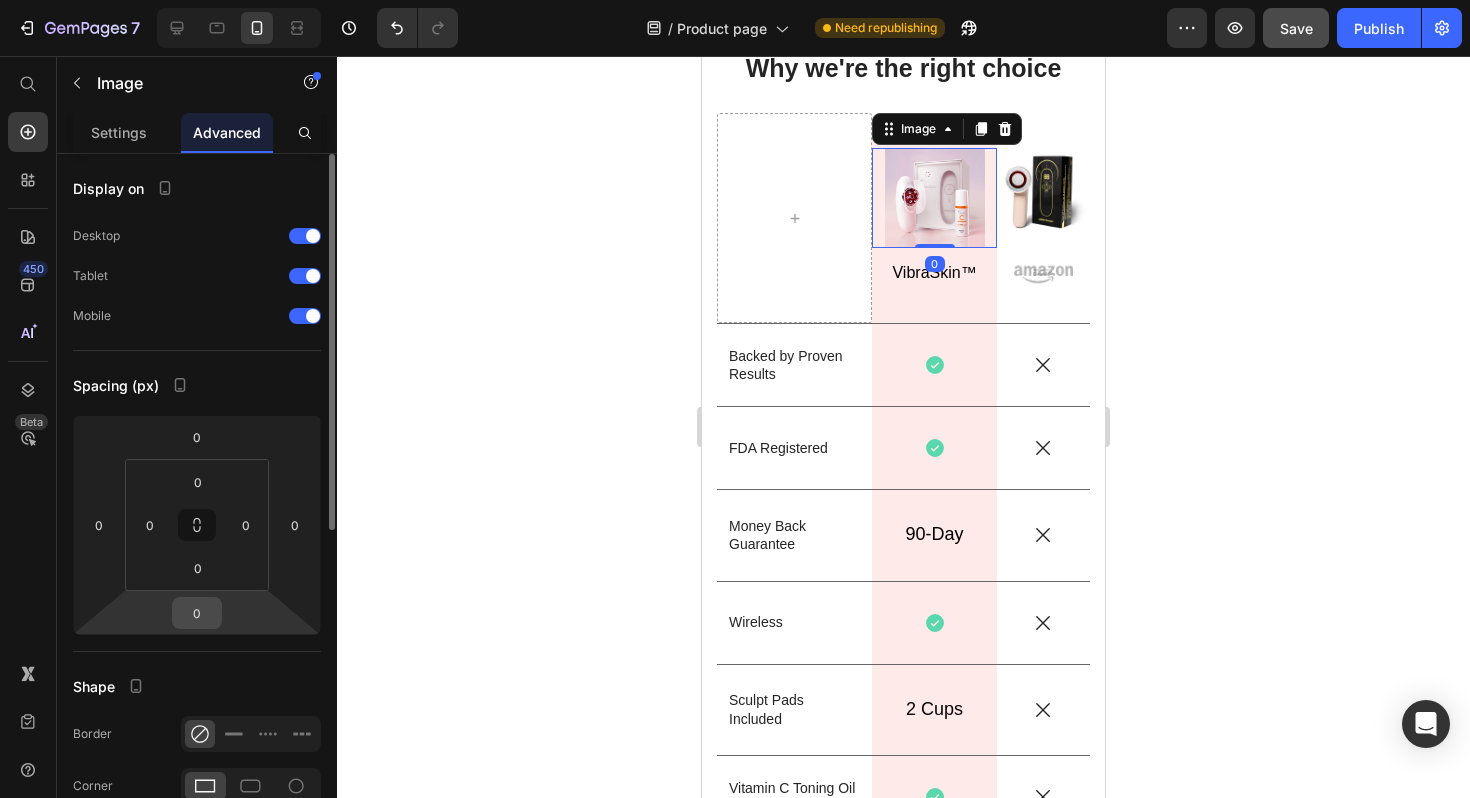 click on "0" at bounding box center (197, 613) 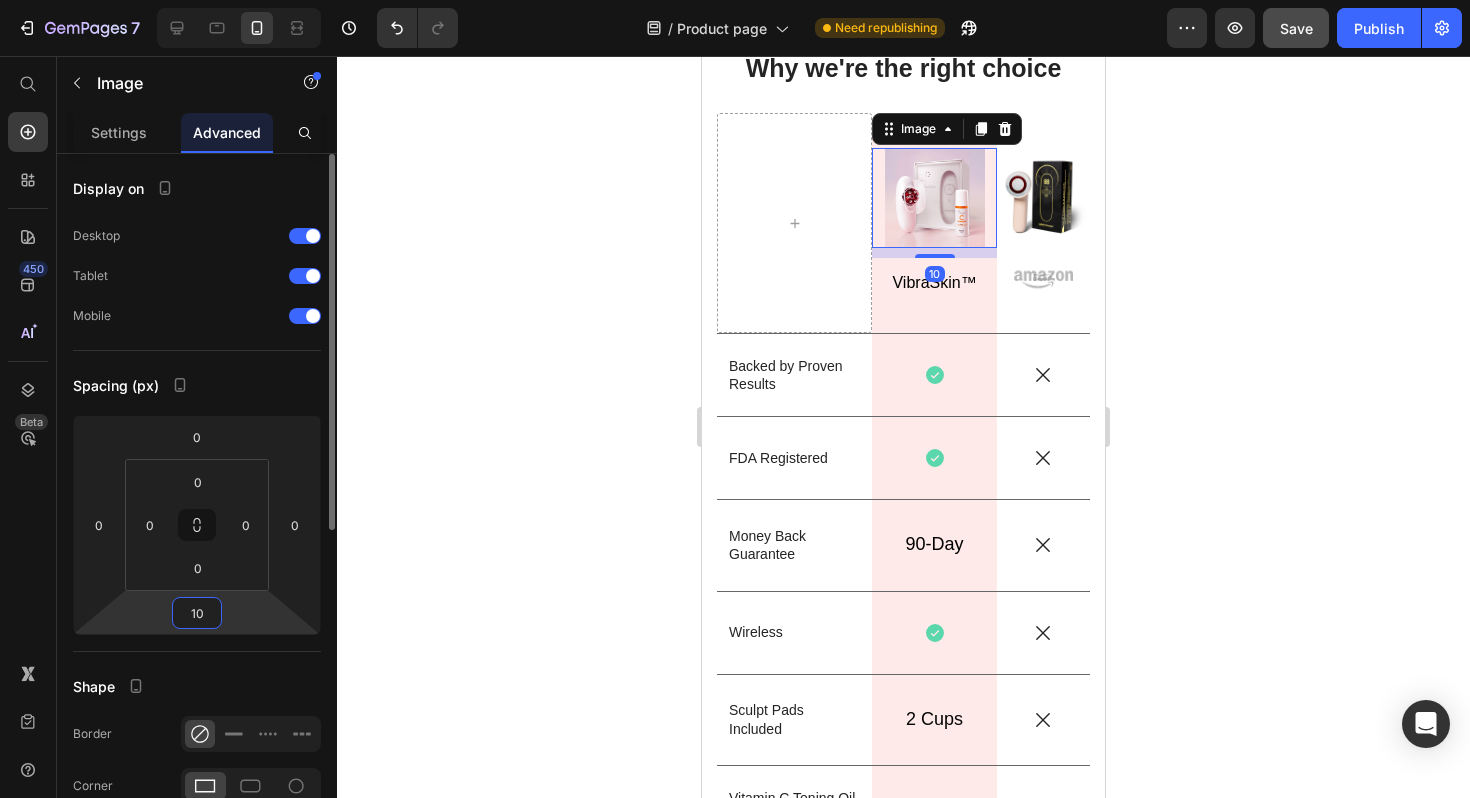 type on "1" 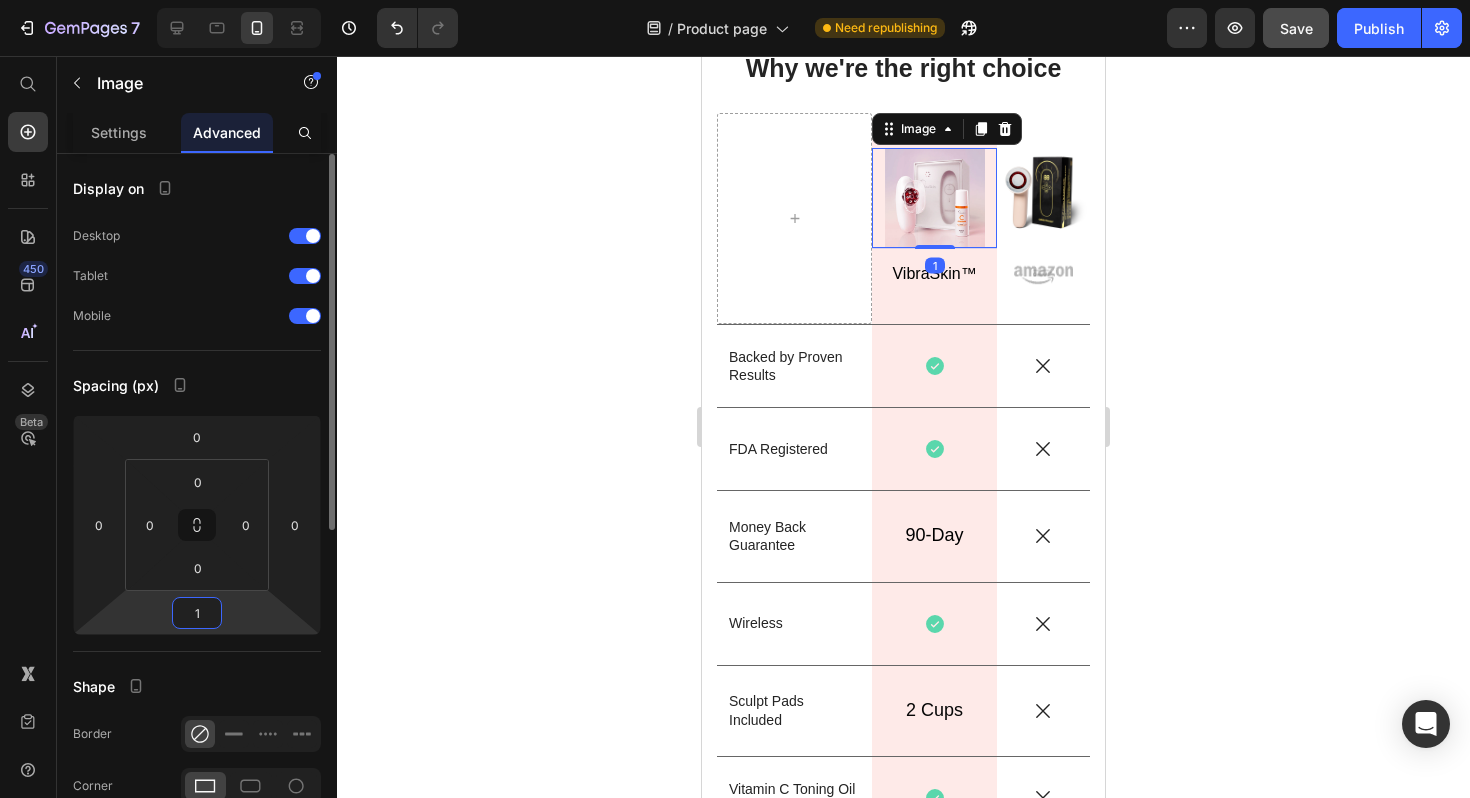 type on "15" 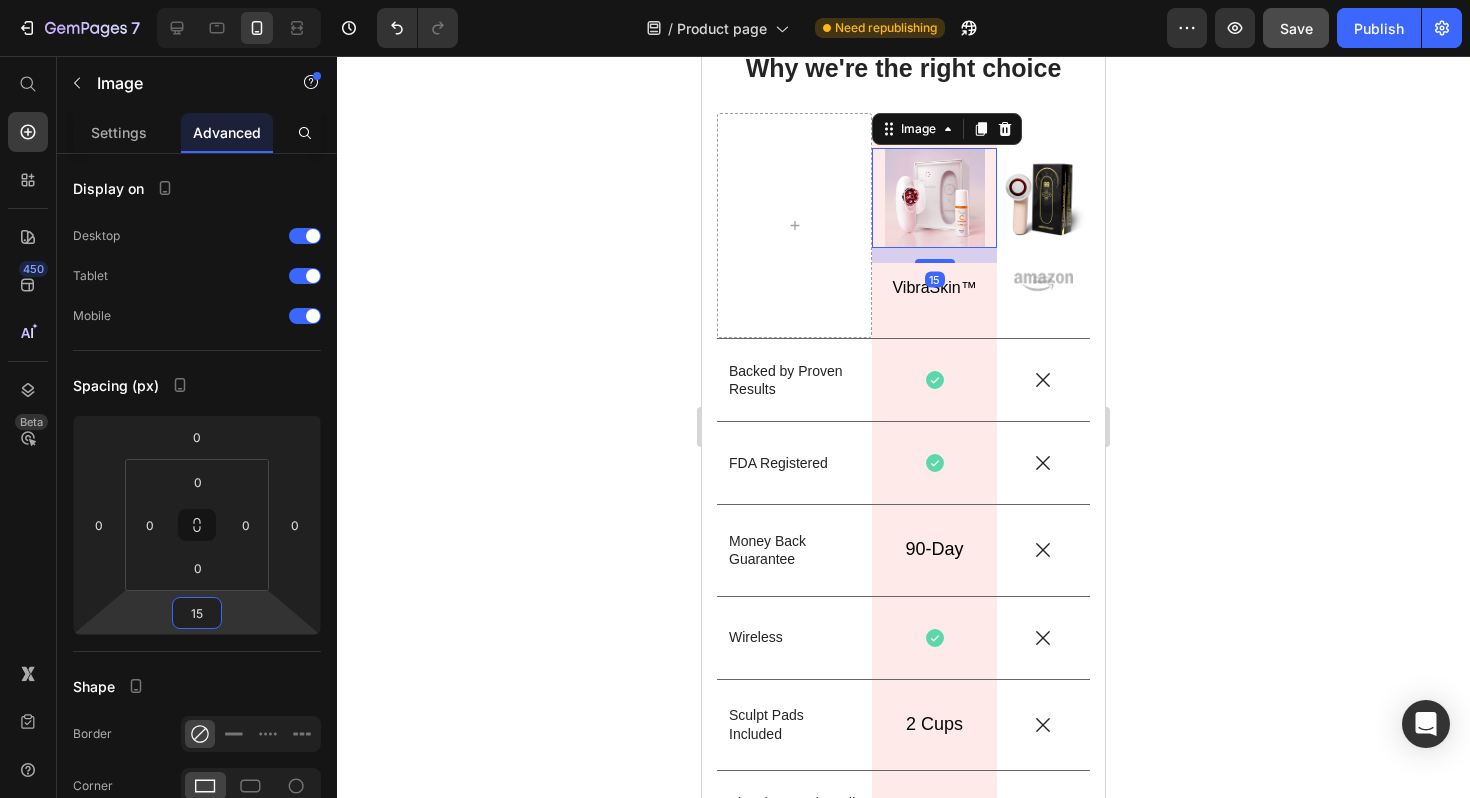 click 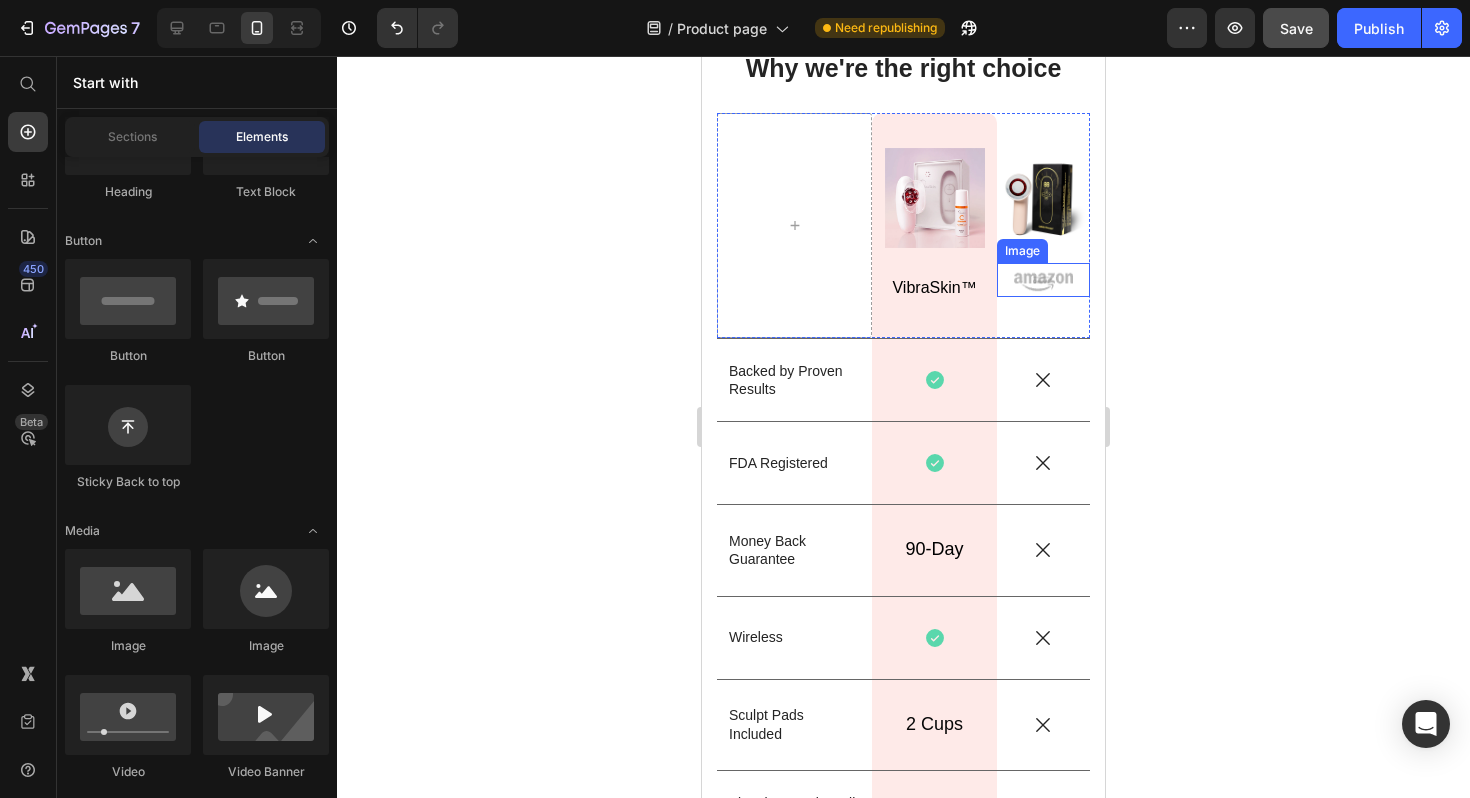 click at bounding box center [1043, 279] 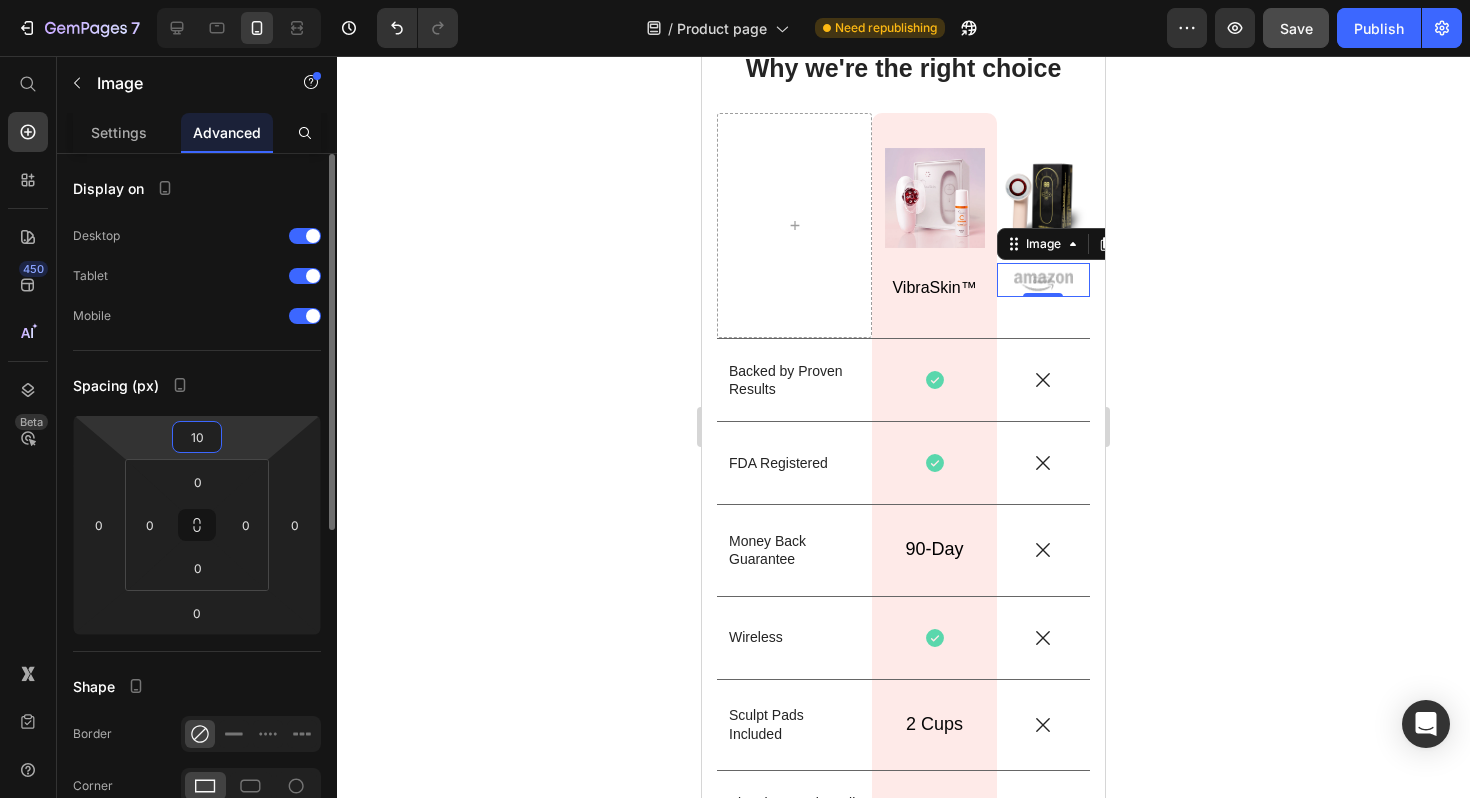 click on "10" at bounding box center (197, 437) 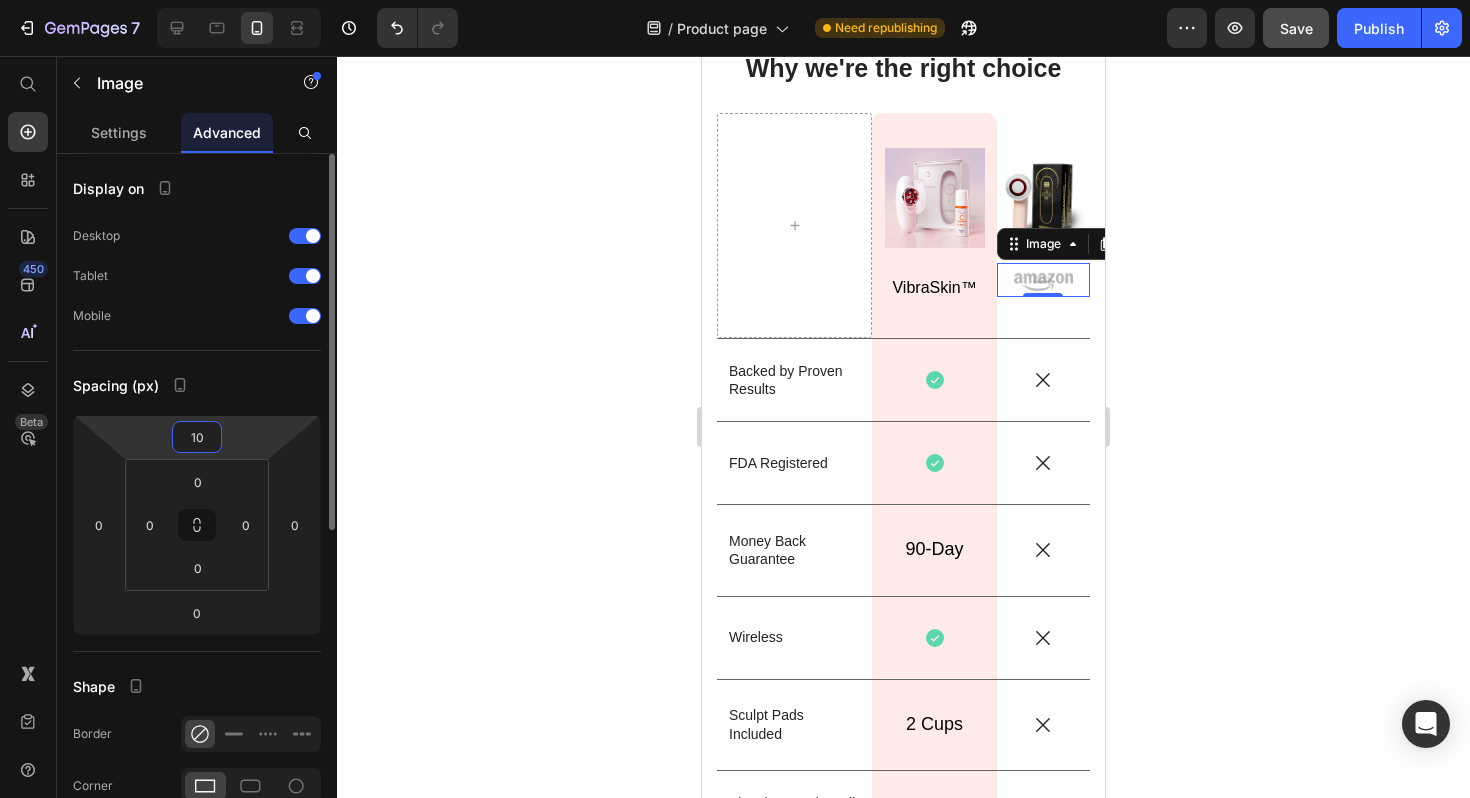 click on "10" at bounding box center [197, 437] 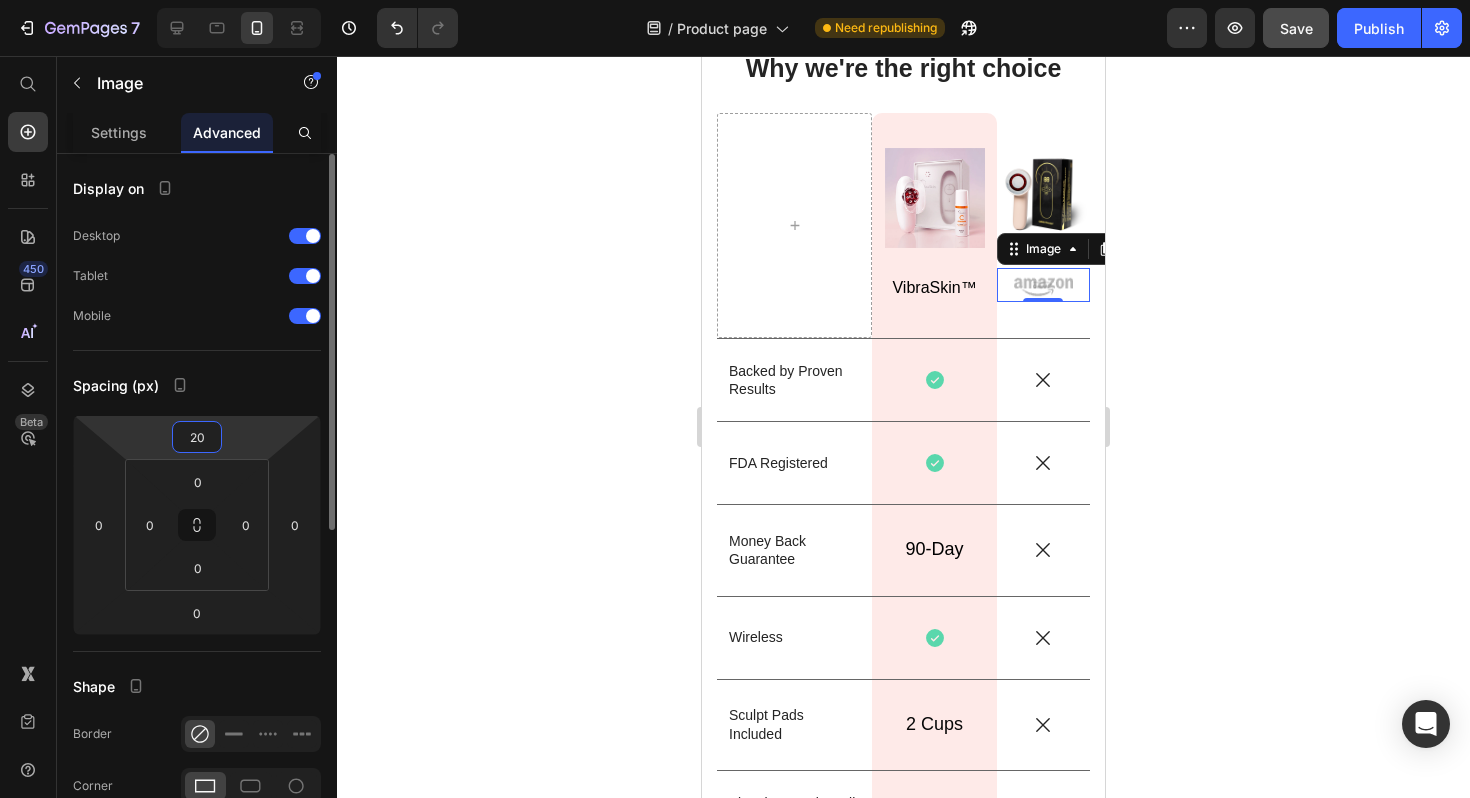 type on "2" 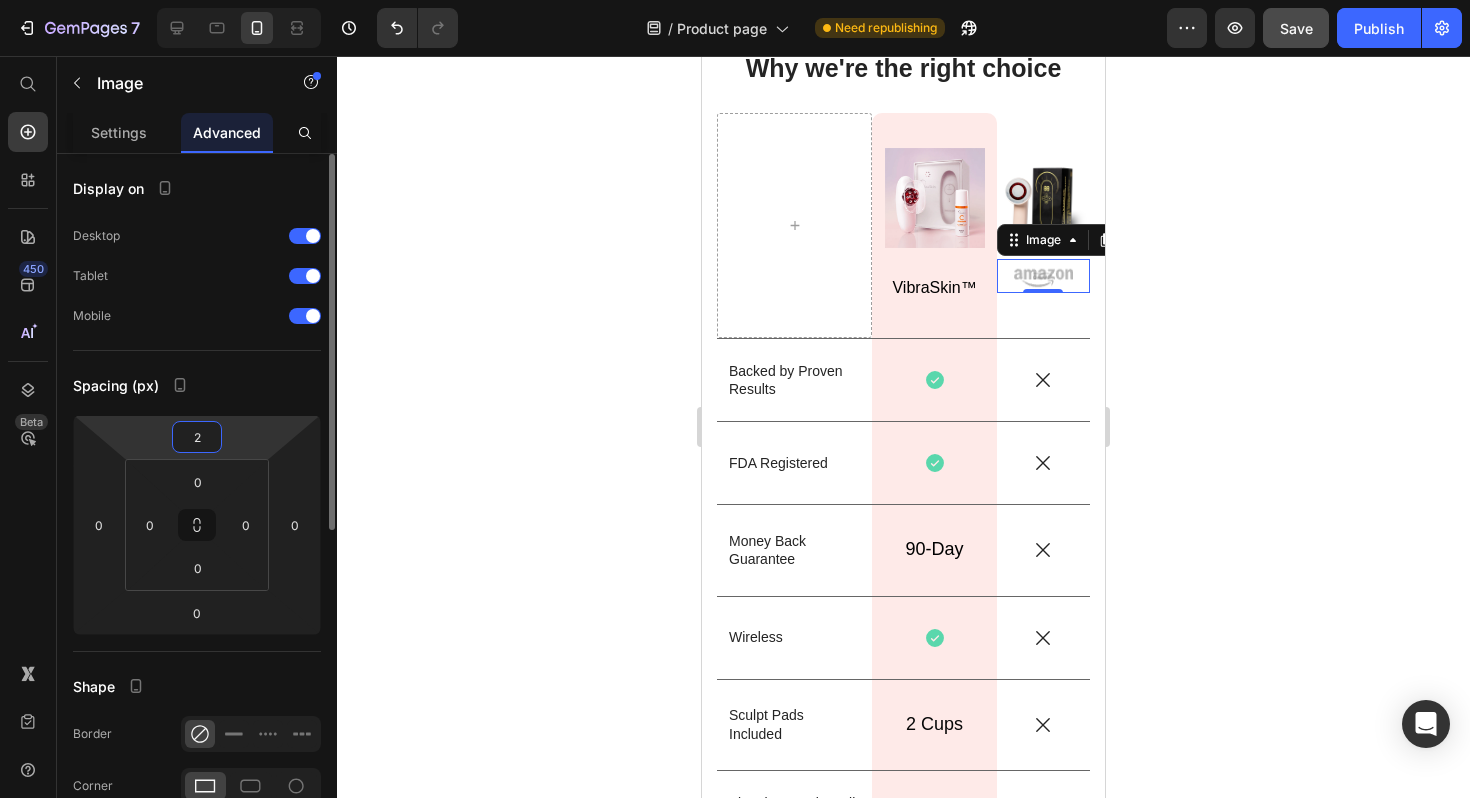 type on "25" 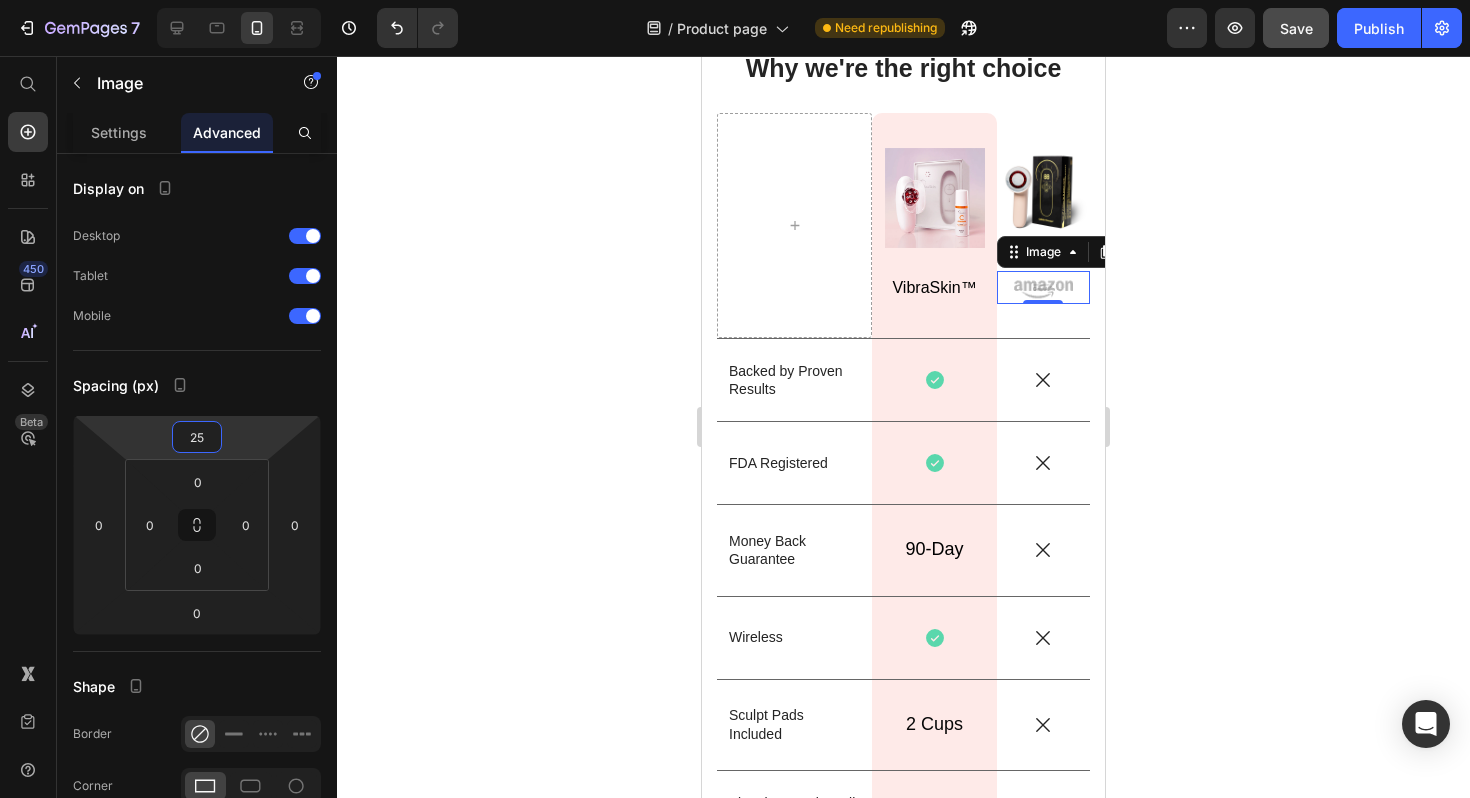 click 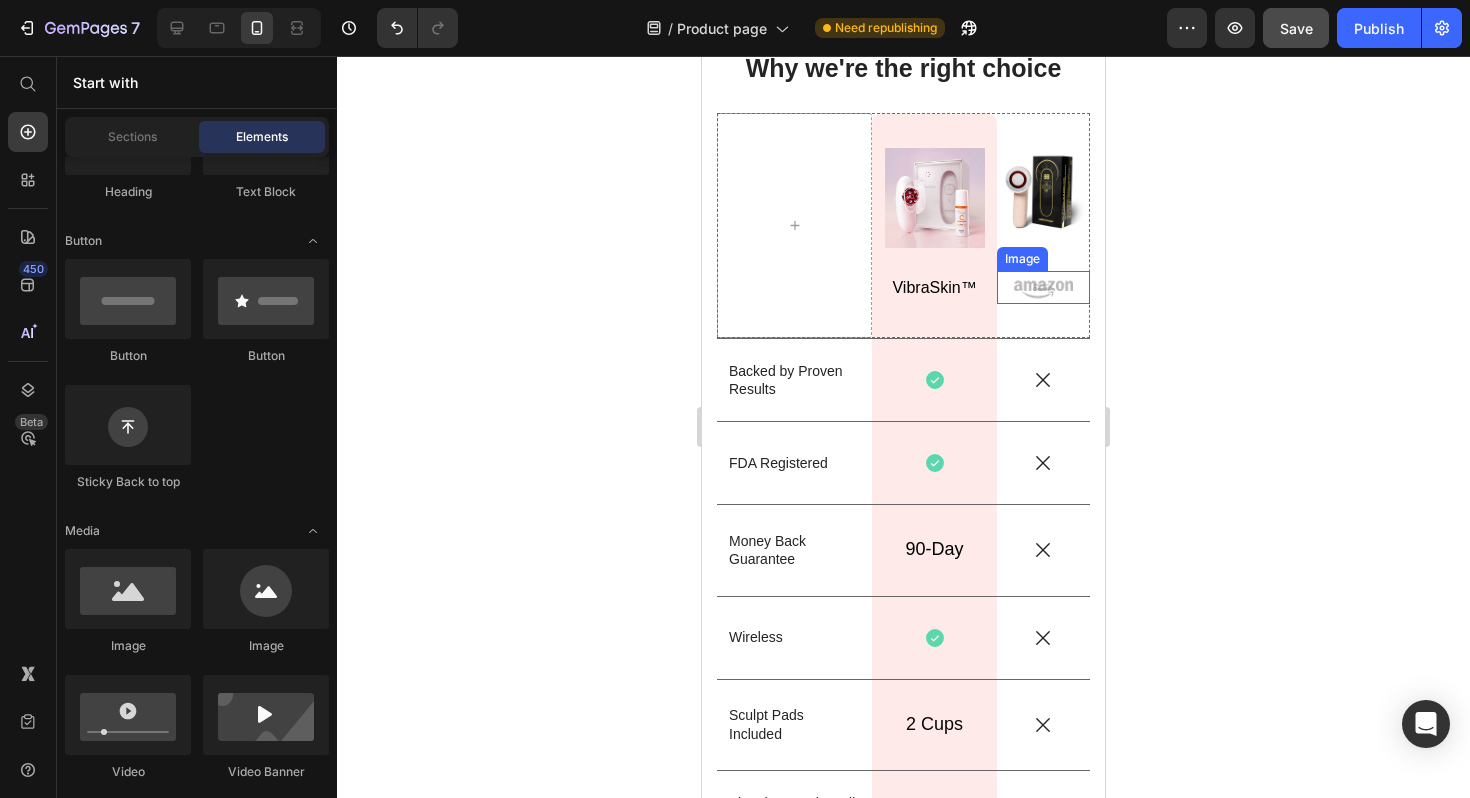 click at bounding box center (1043, 287) 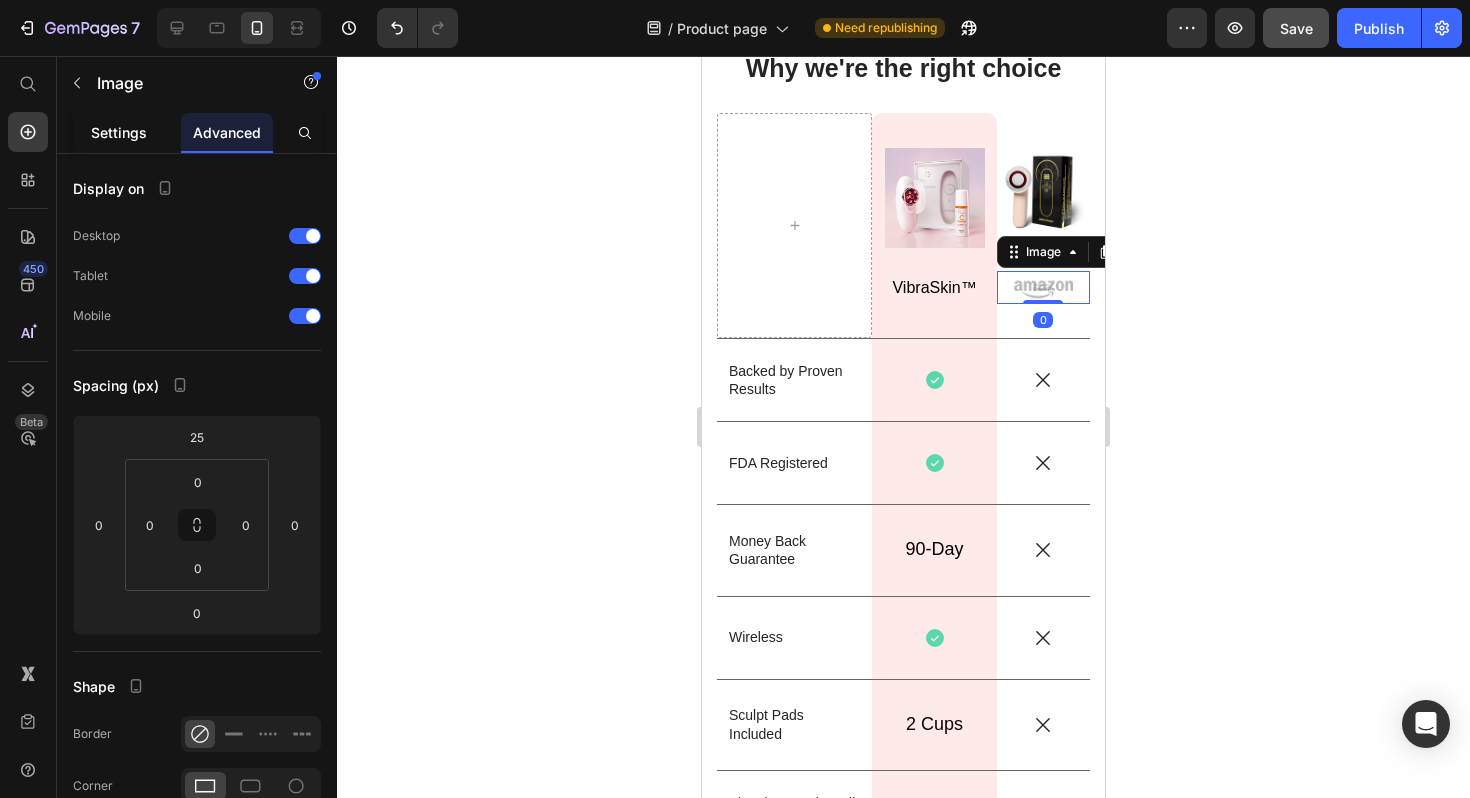 click on "Settings" at bounding box center [119, 132] 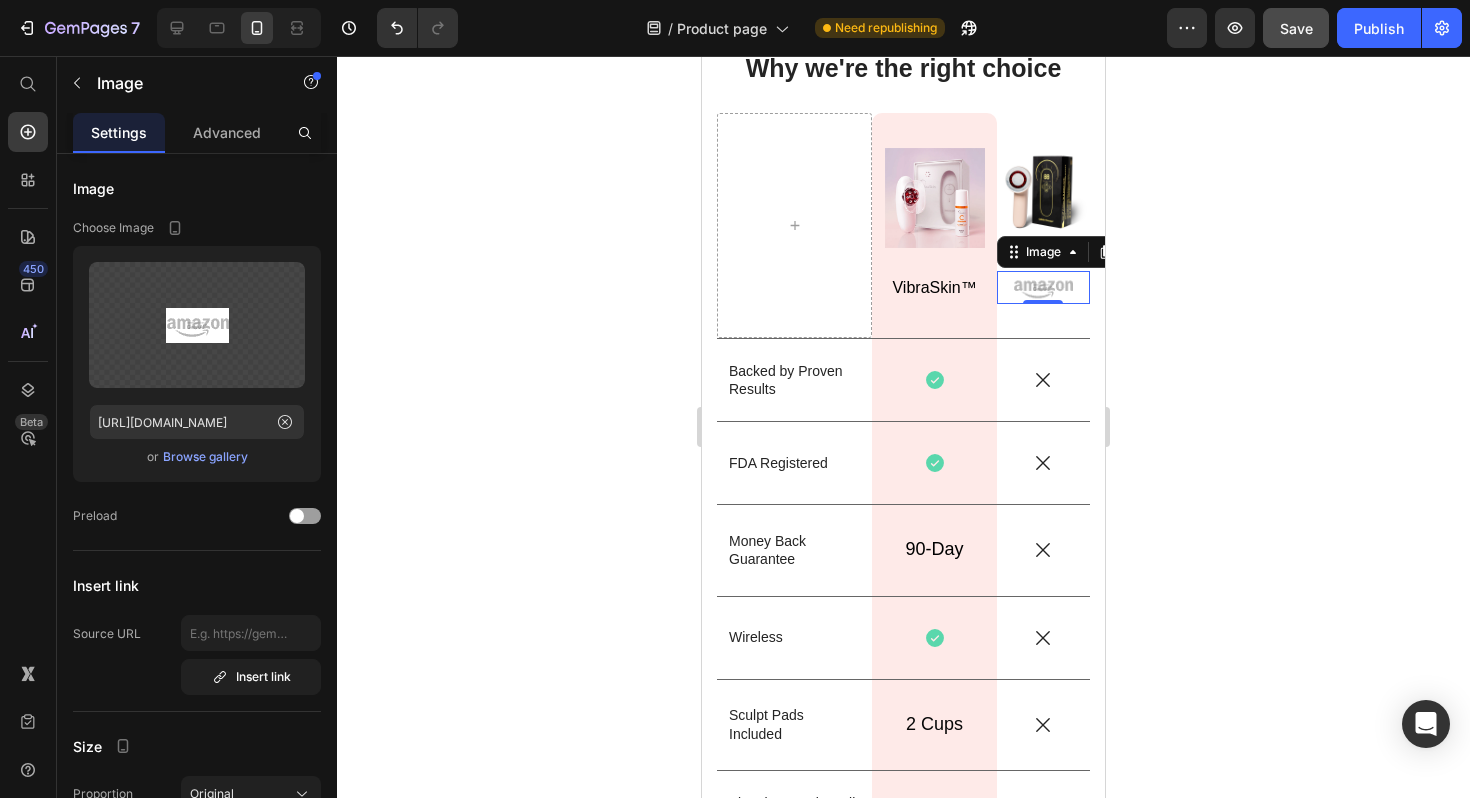 scroll, scrollTop: 512, scrollLeft: 0, axis: vertical 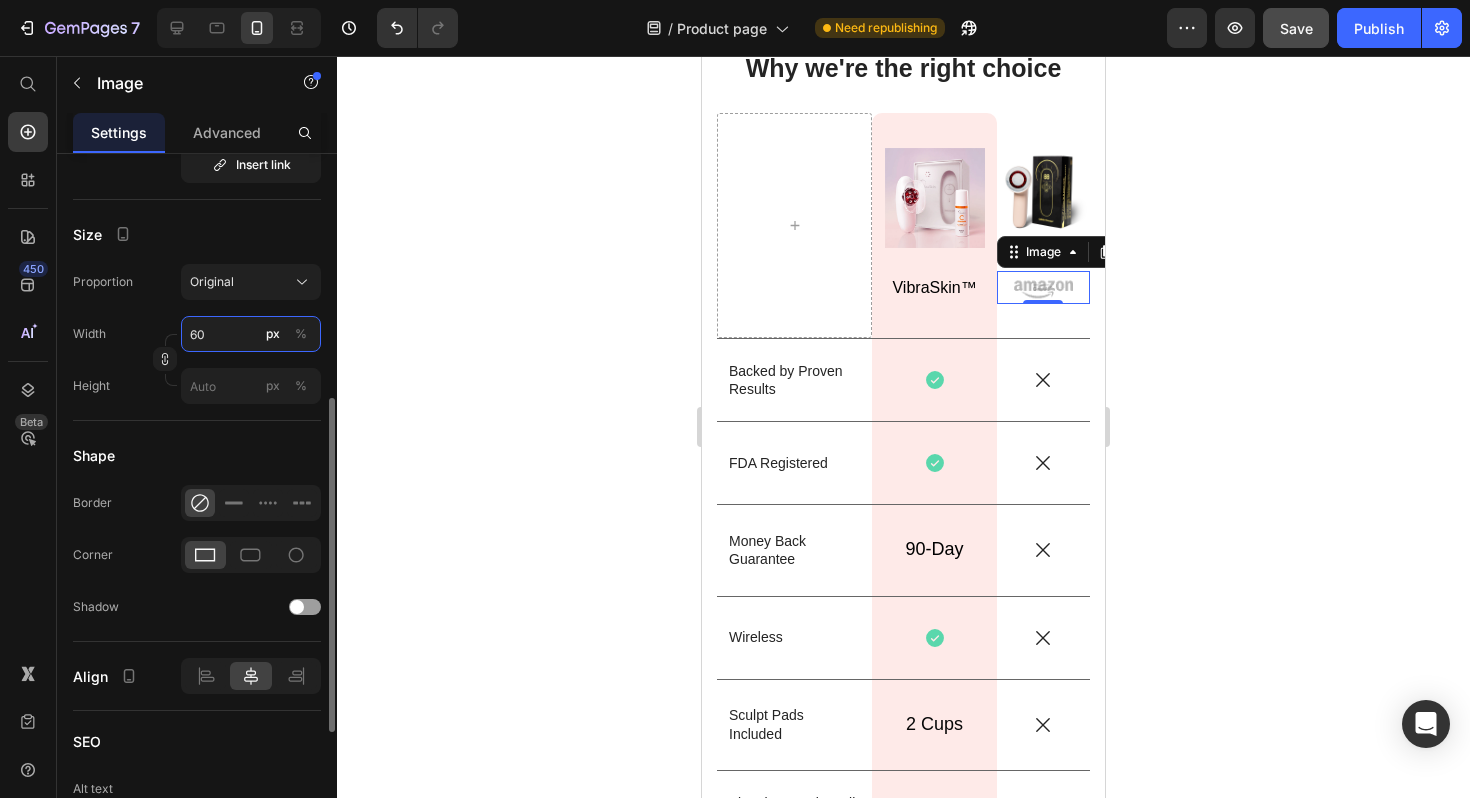 click on "60" at bounding box center (251, 334) 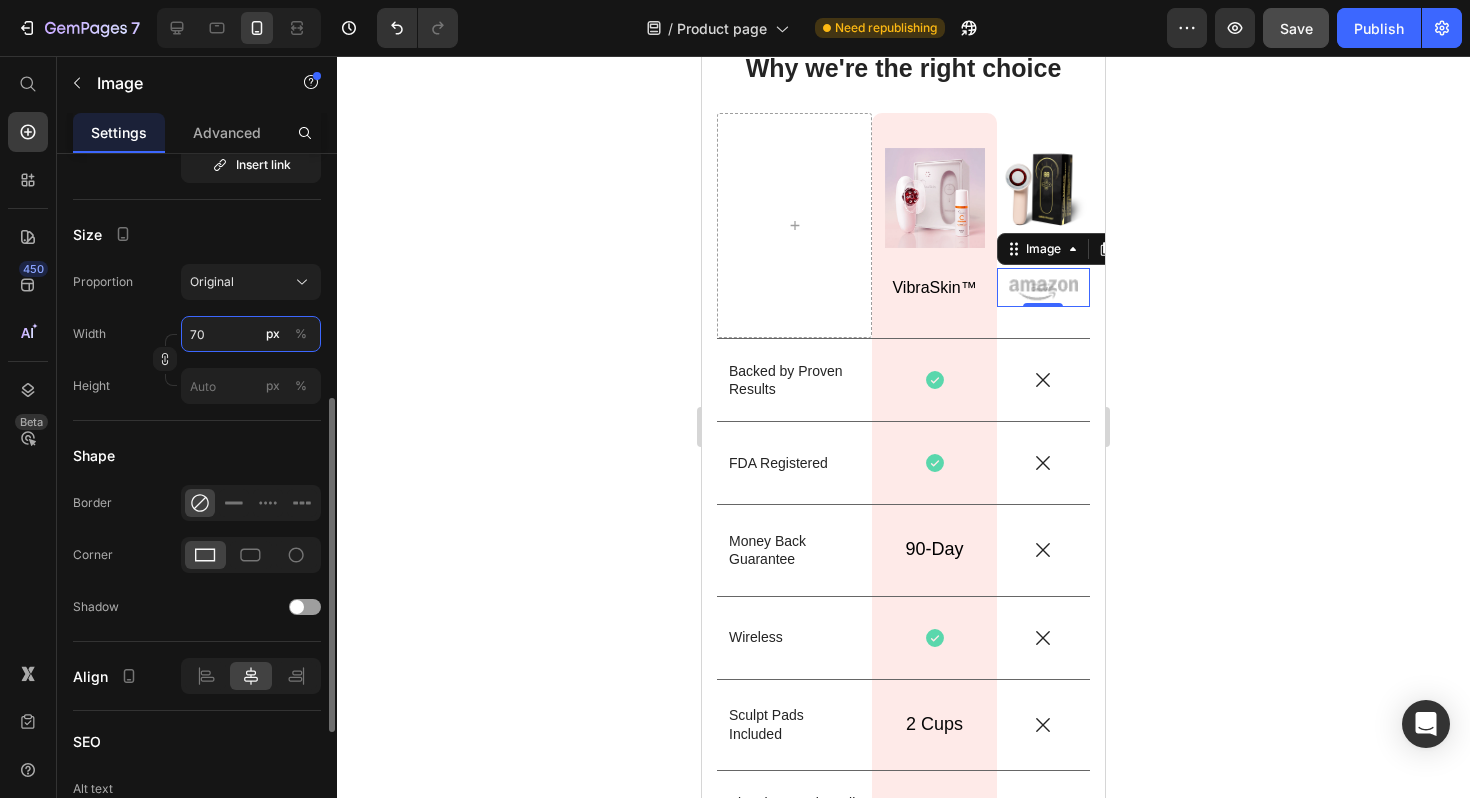 type on "7" 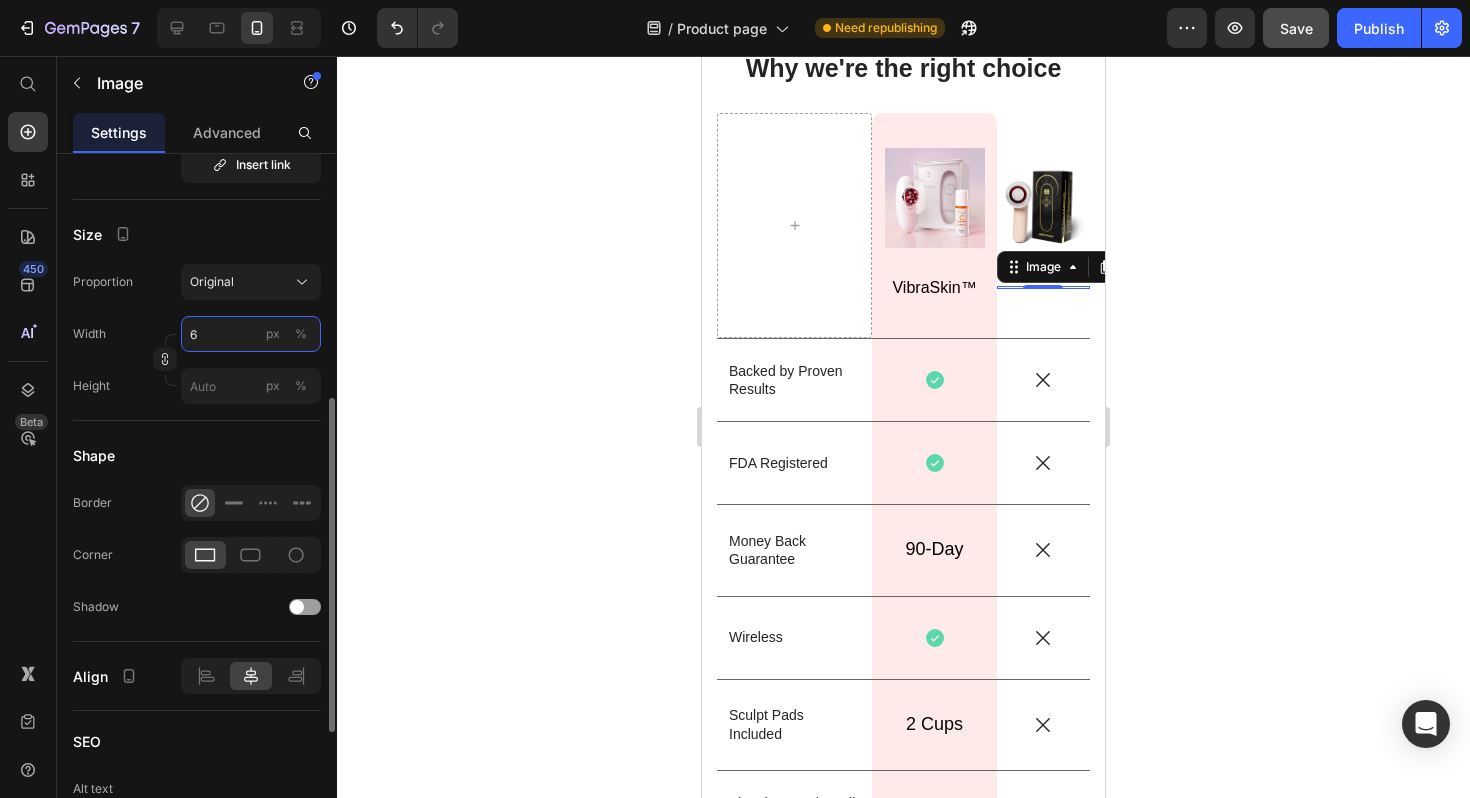 type on "65" 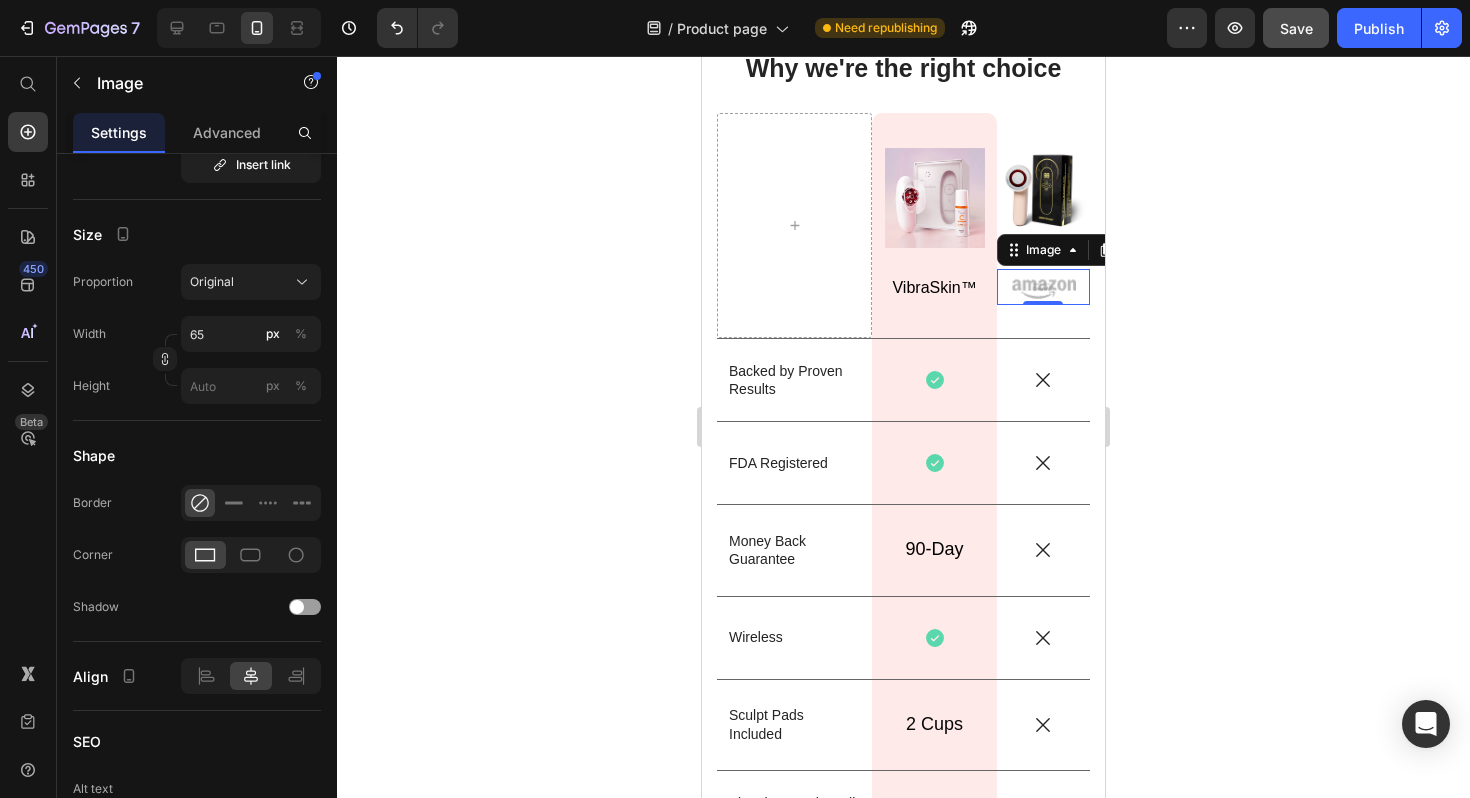 click 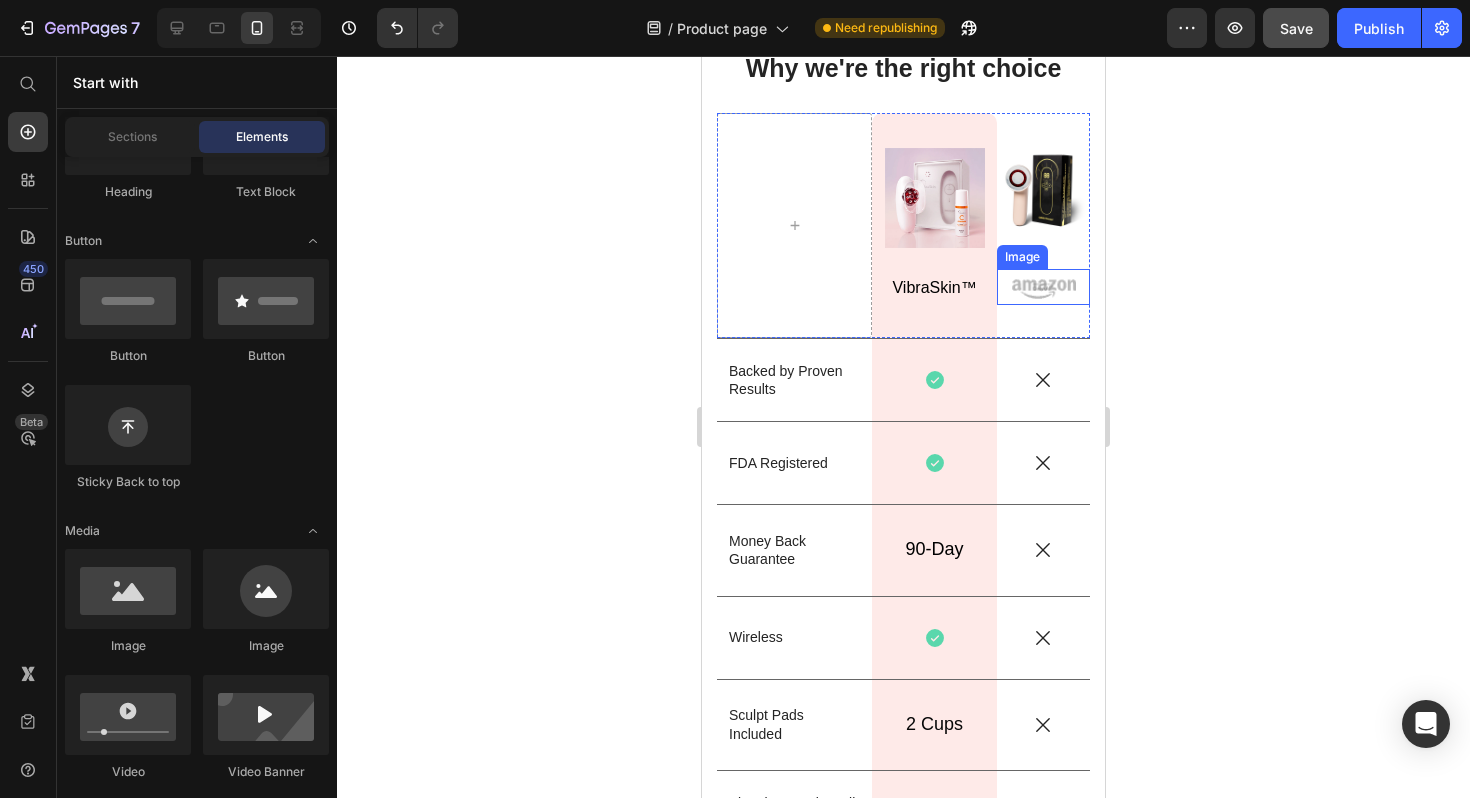 click at bounding box center [1043, 287] 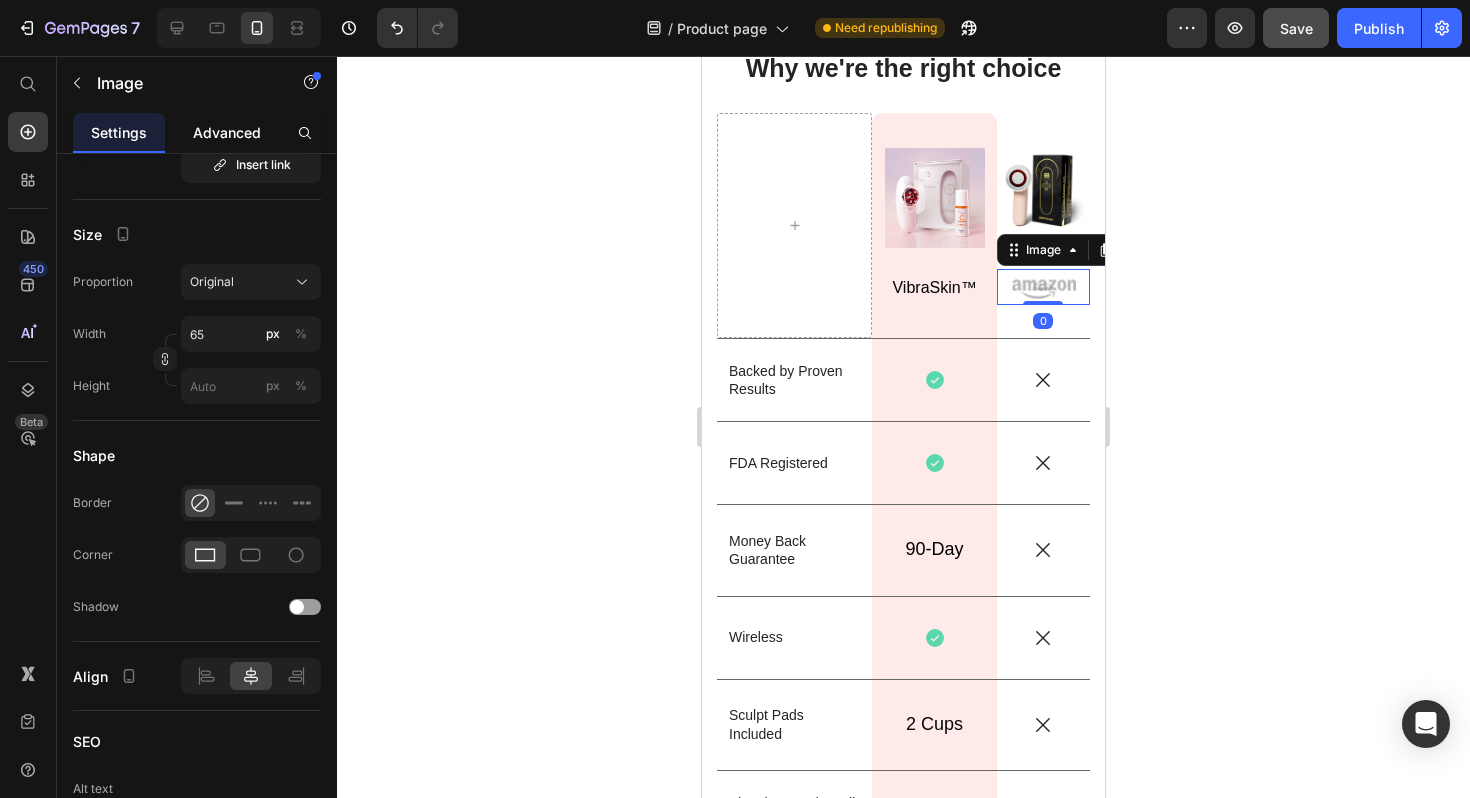click on "Advanced" at bounding box center [227, 132] 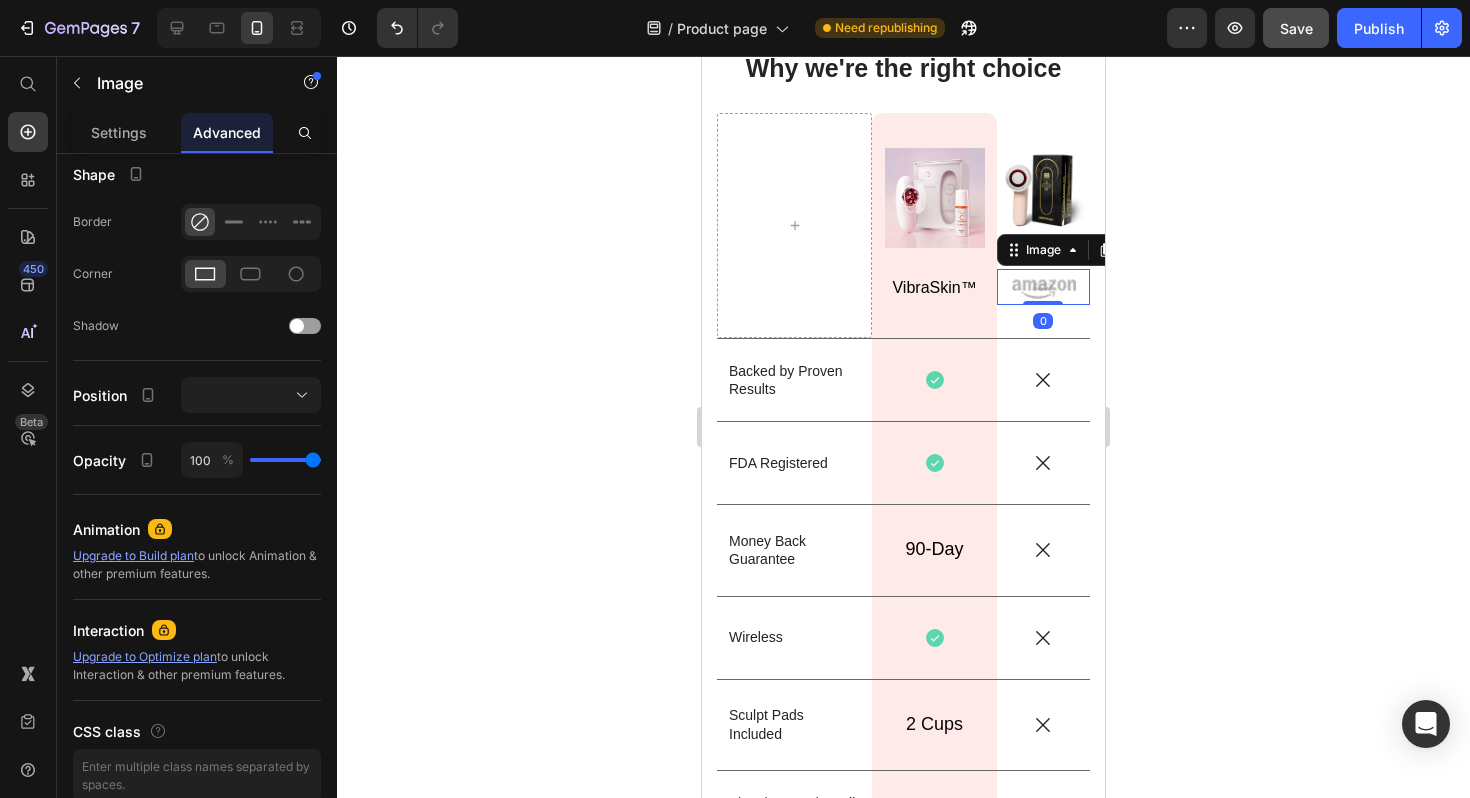 scroll, scrollTop: 0, scrollLeft: 0, axis: both 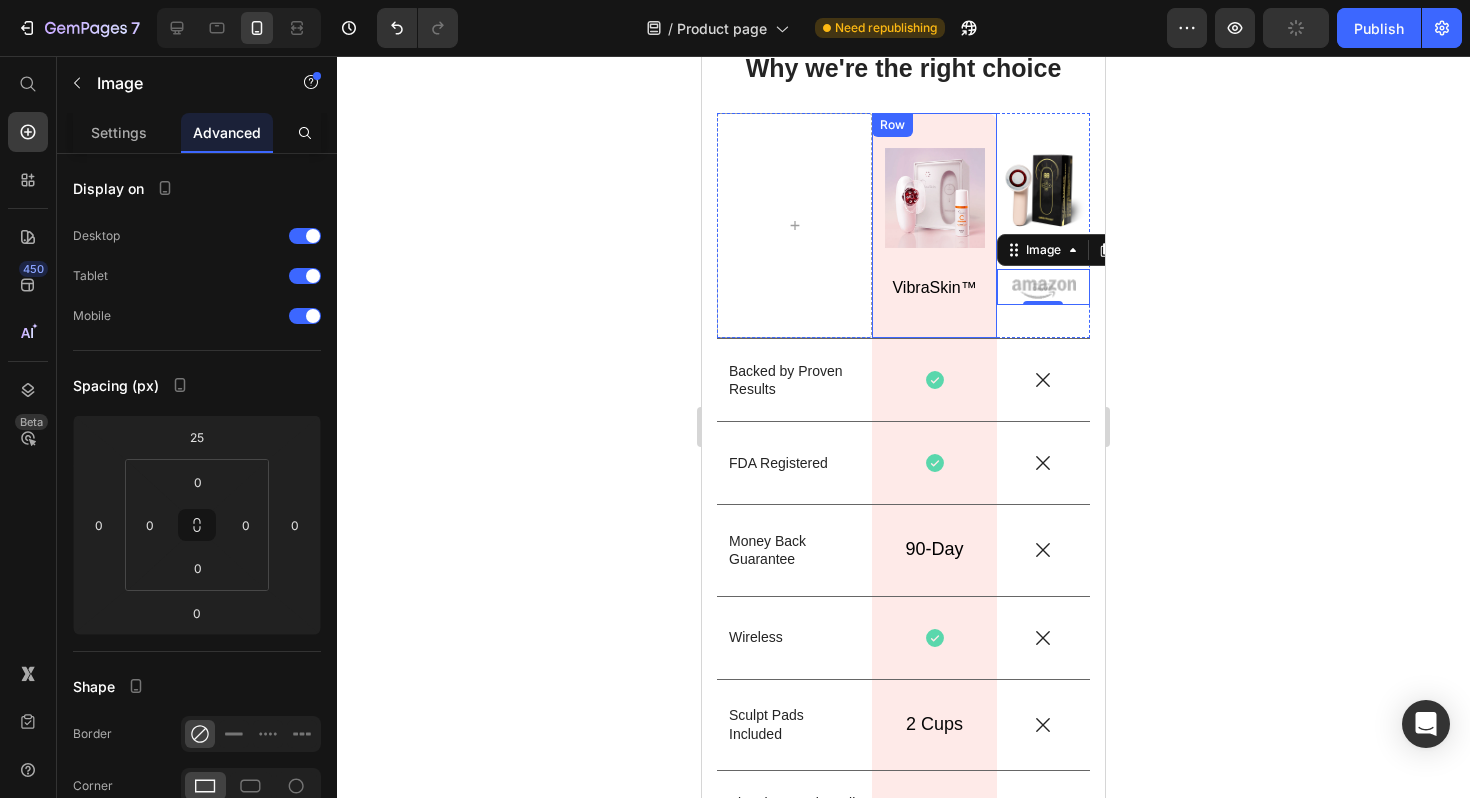click on "VibraSkin™" at bounding box center [934, 287] 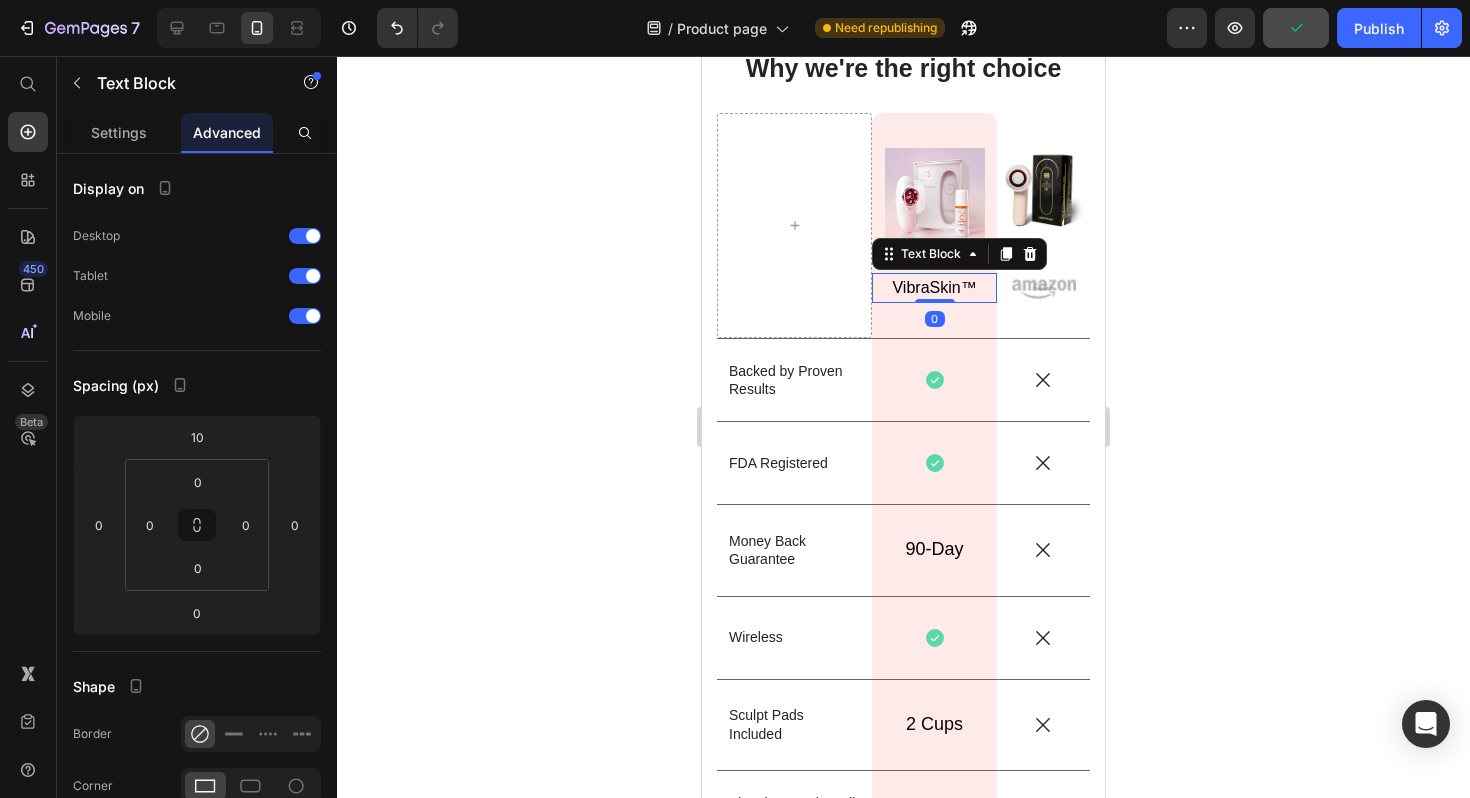 click 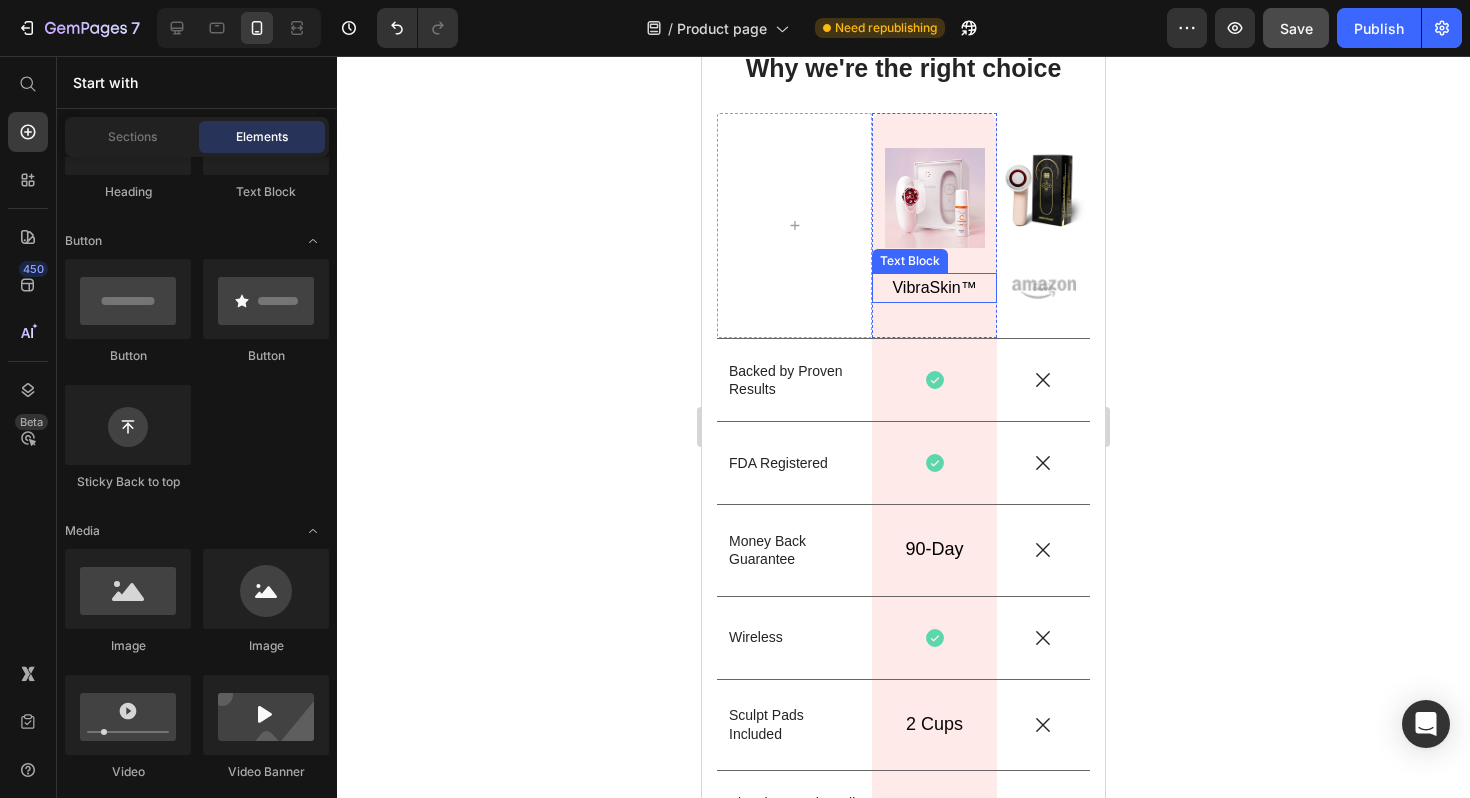 click on "VibraSkin™" at bounding box center [934, 287] 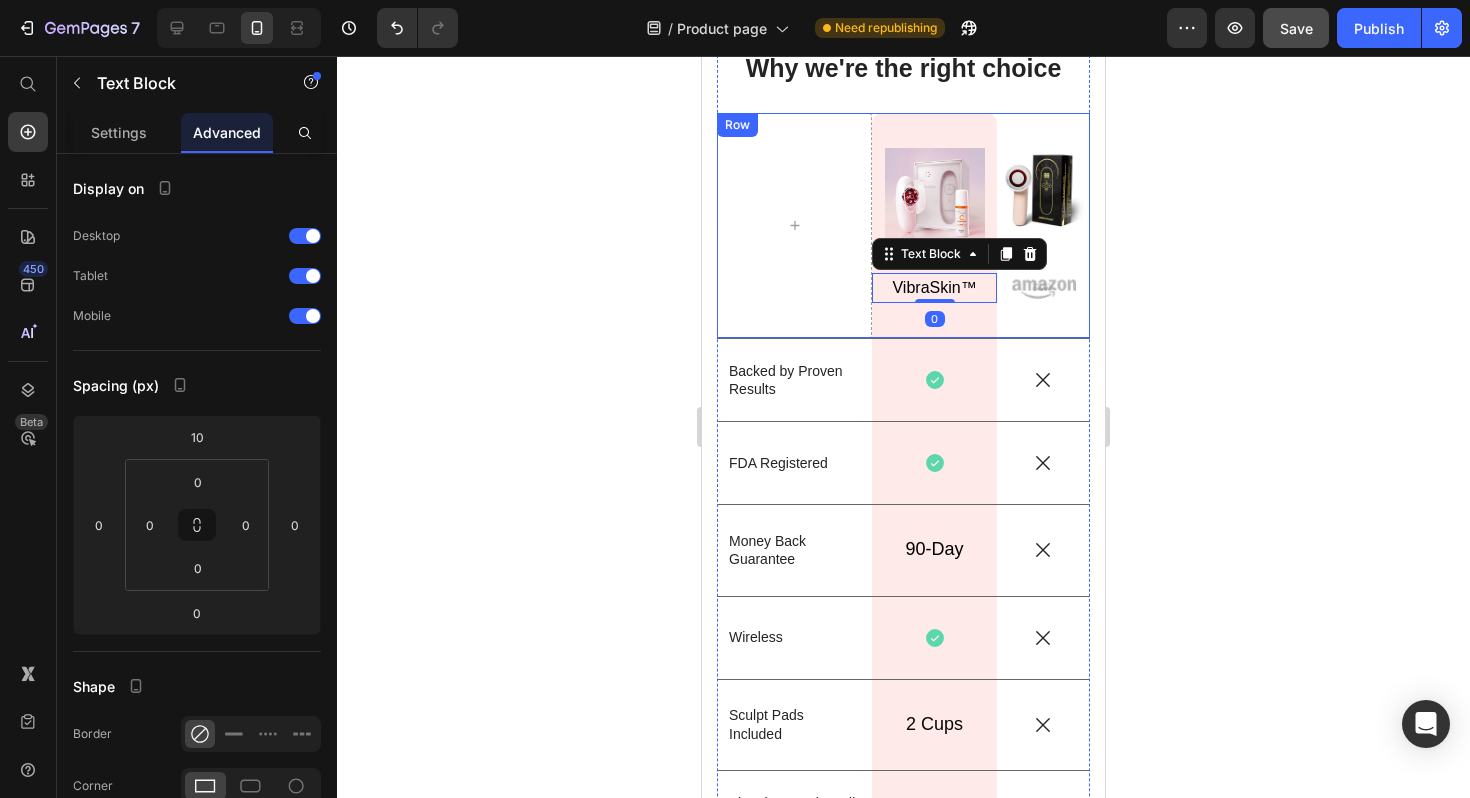 click at bounding box center (1043, 287) 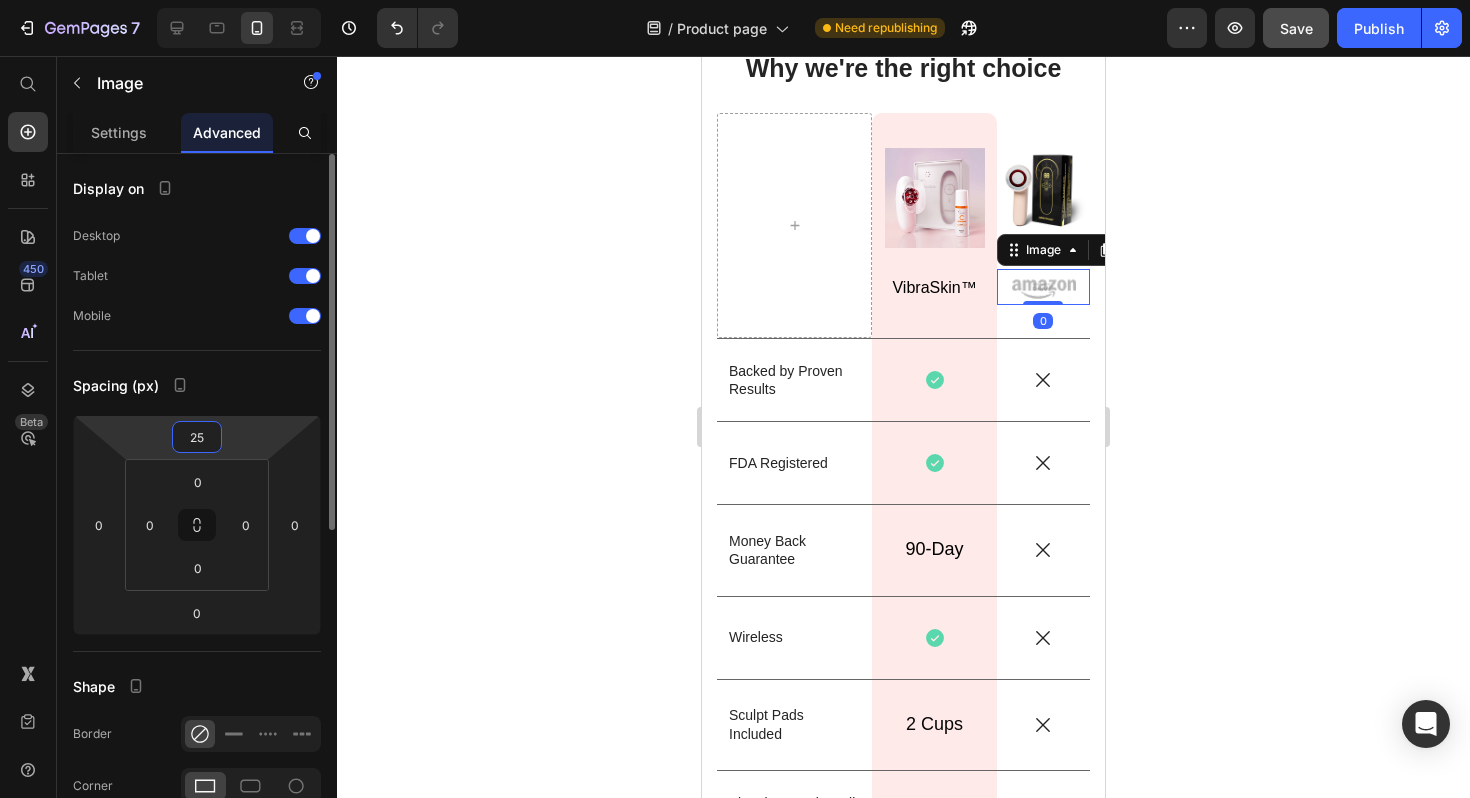 click on "25" at bounding box center (197, 437) 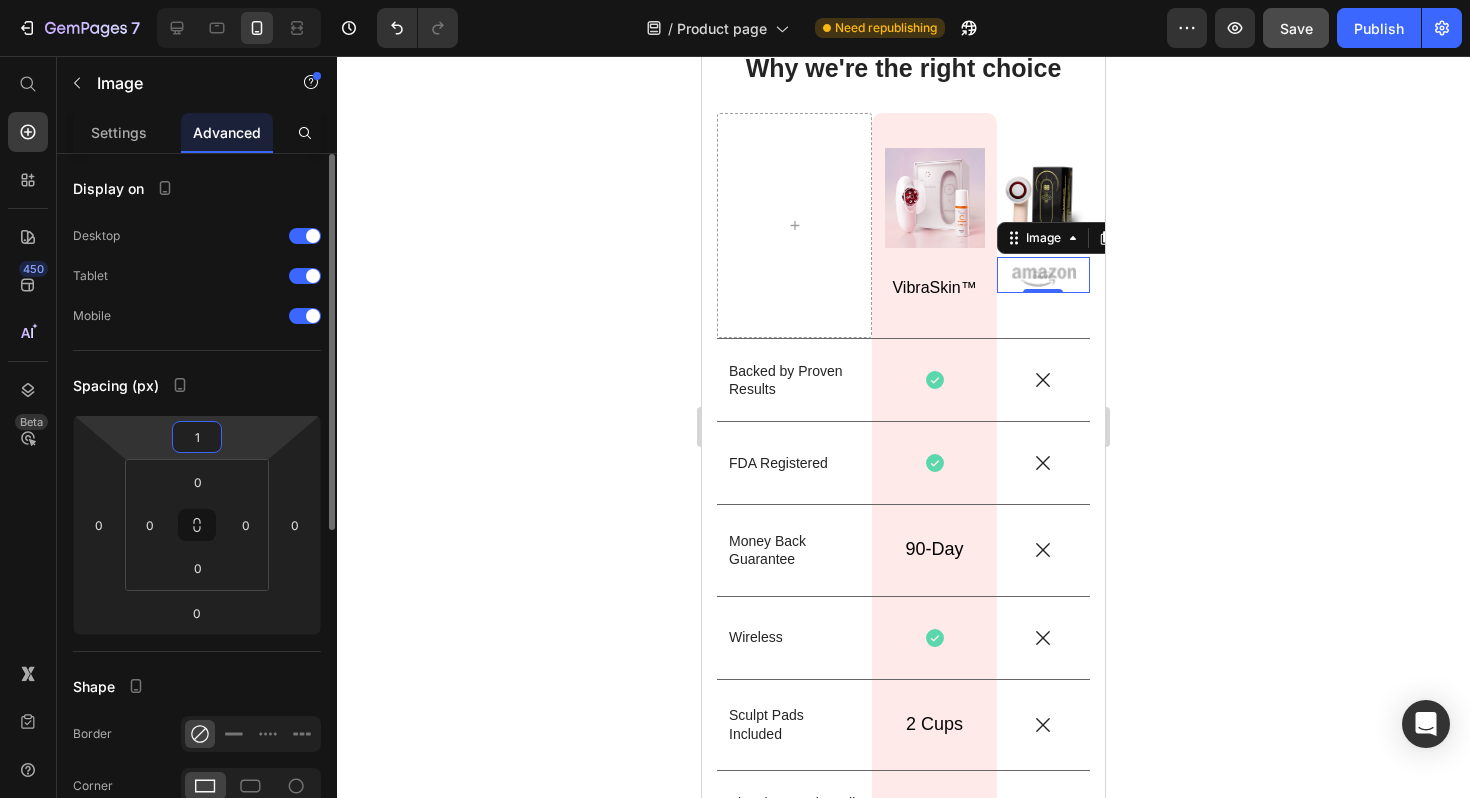 type on "10" 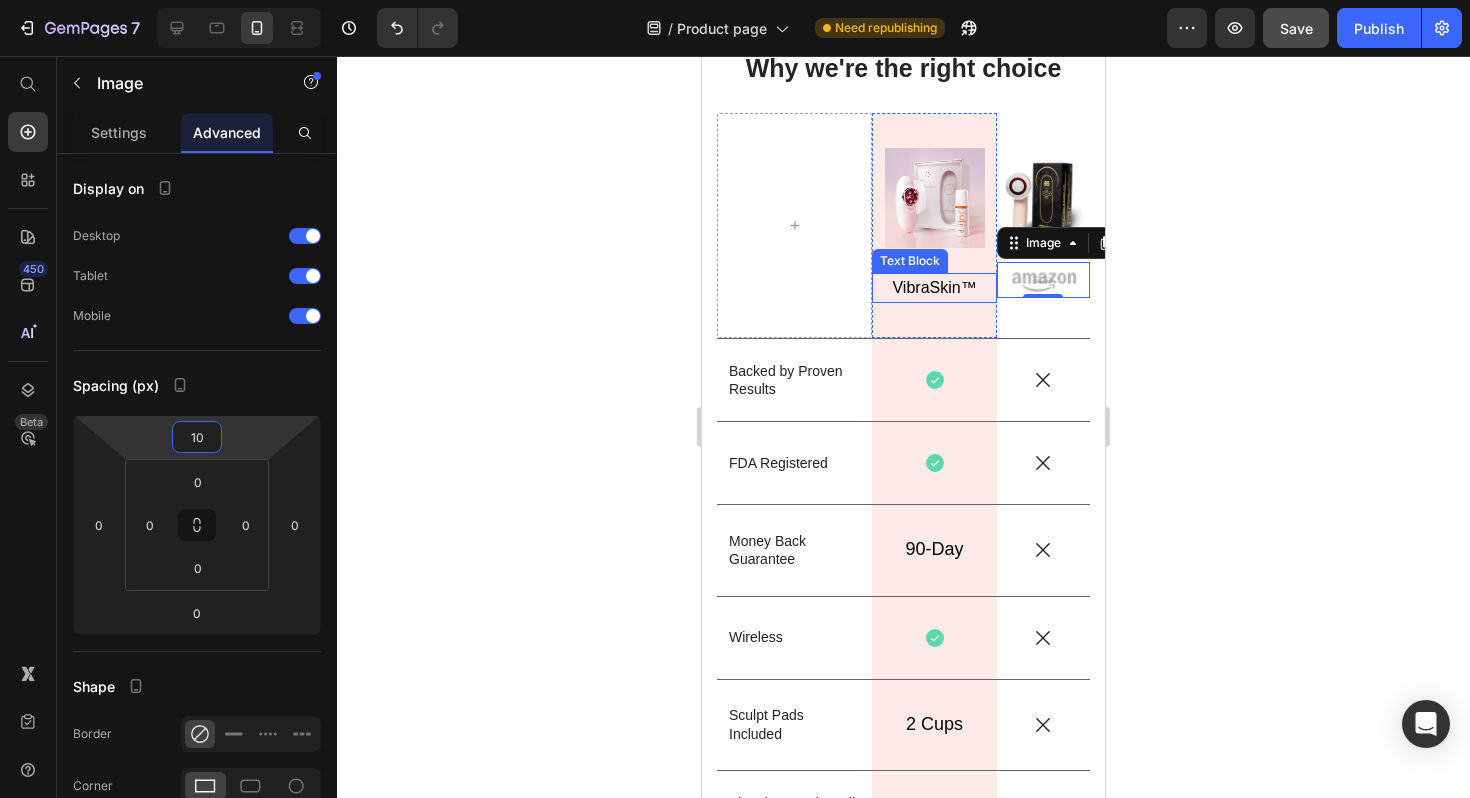 click on "VibraSkin™" at bounding box center (934, 287) 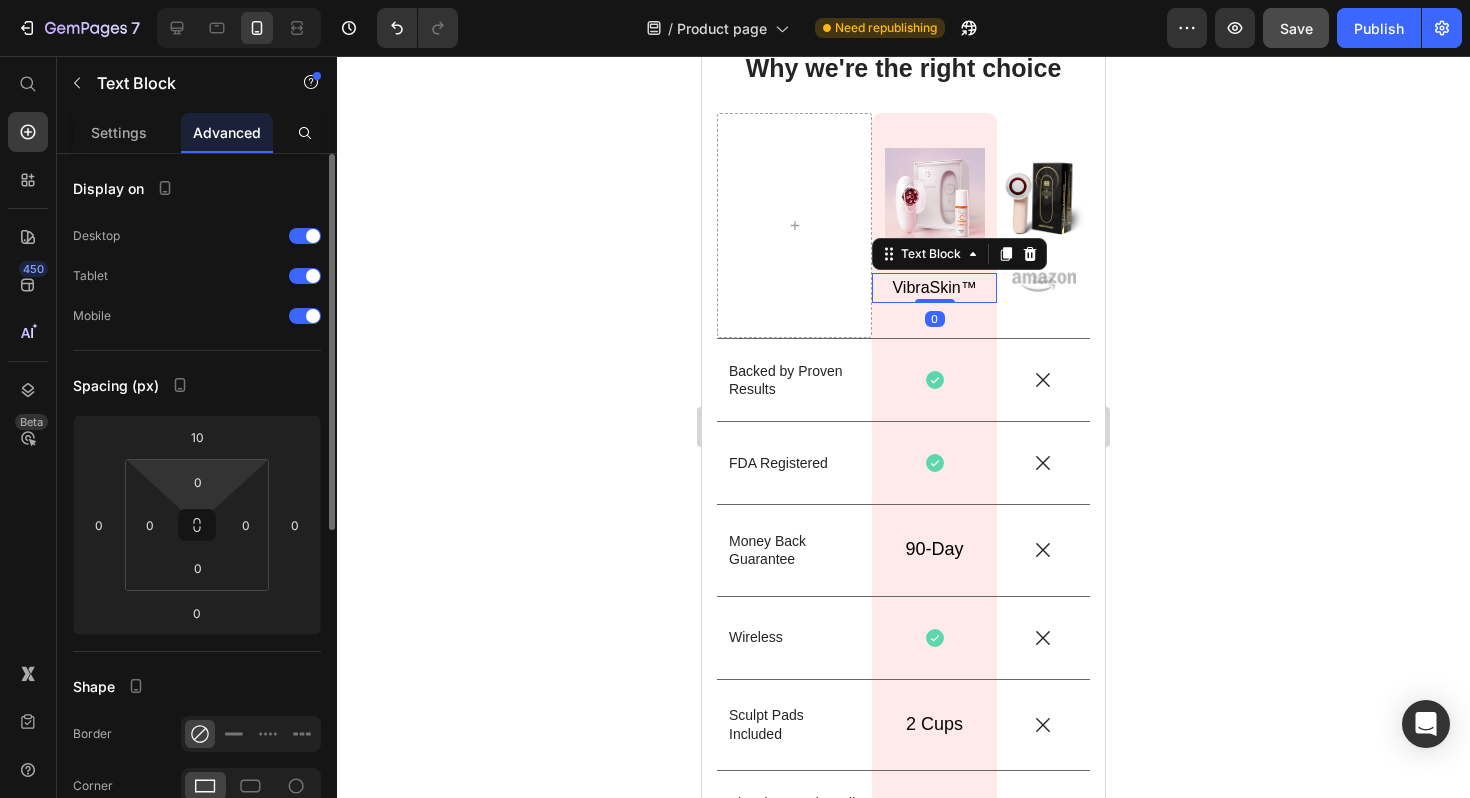 click on "7   /  Product page Need republishing Preview  Save   Publish  450 Beta Start with Sections Elements Hero Section Product Detail Brands Trusted Badges Guarantee Product Breakdown How to use Testimonials Compare Bundle FAQs Social Proof Brand Story Product List Collection Blog List Contact Sticky Add to Cart Custom Footer Browse Library 450 Layout
Row
Row
Row
Row Text
Heading
Text Block Button
Button
Button
Sticky Back to top Media
Image
Image" at bounding box center [735, 0] 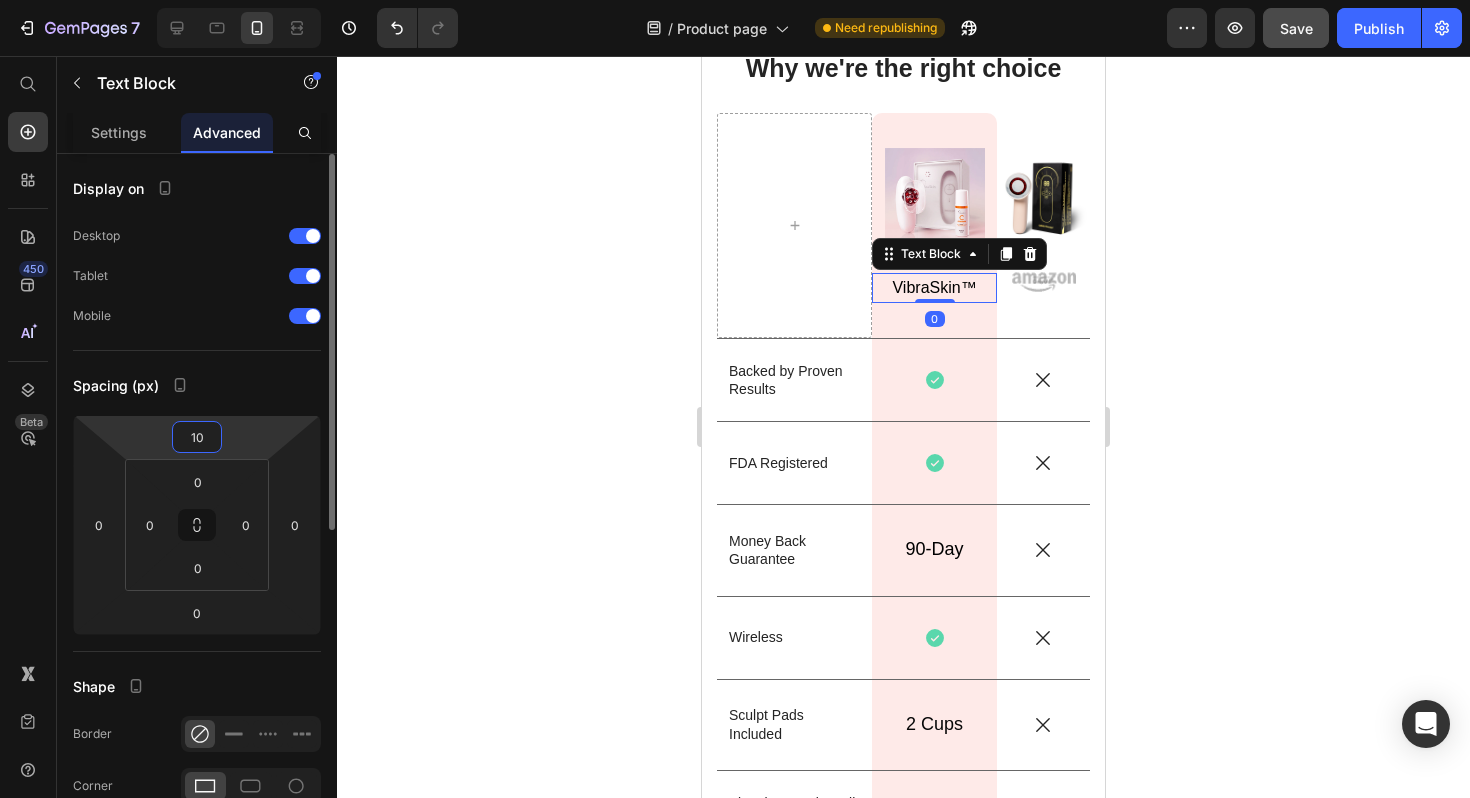 click on "10" at bounding box center [197, 437] 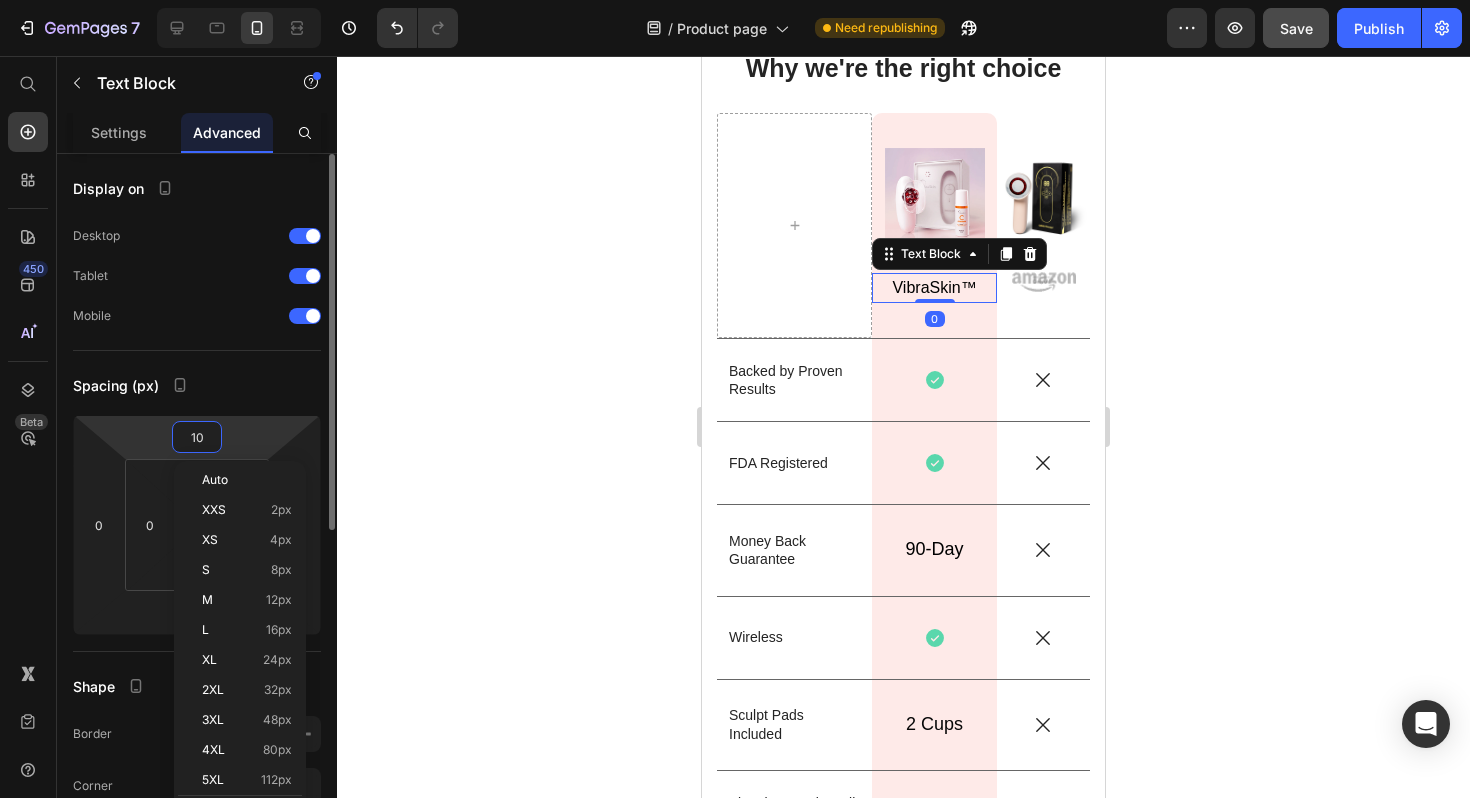 type on "5" 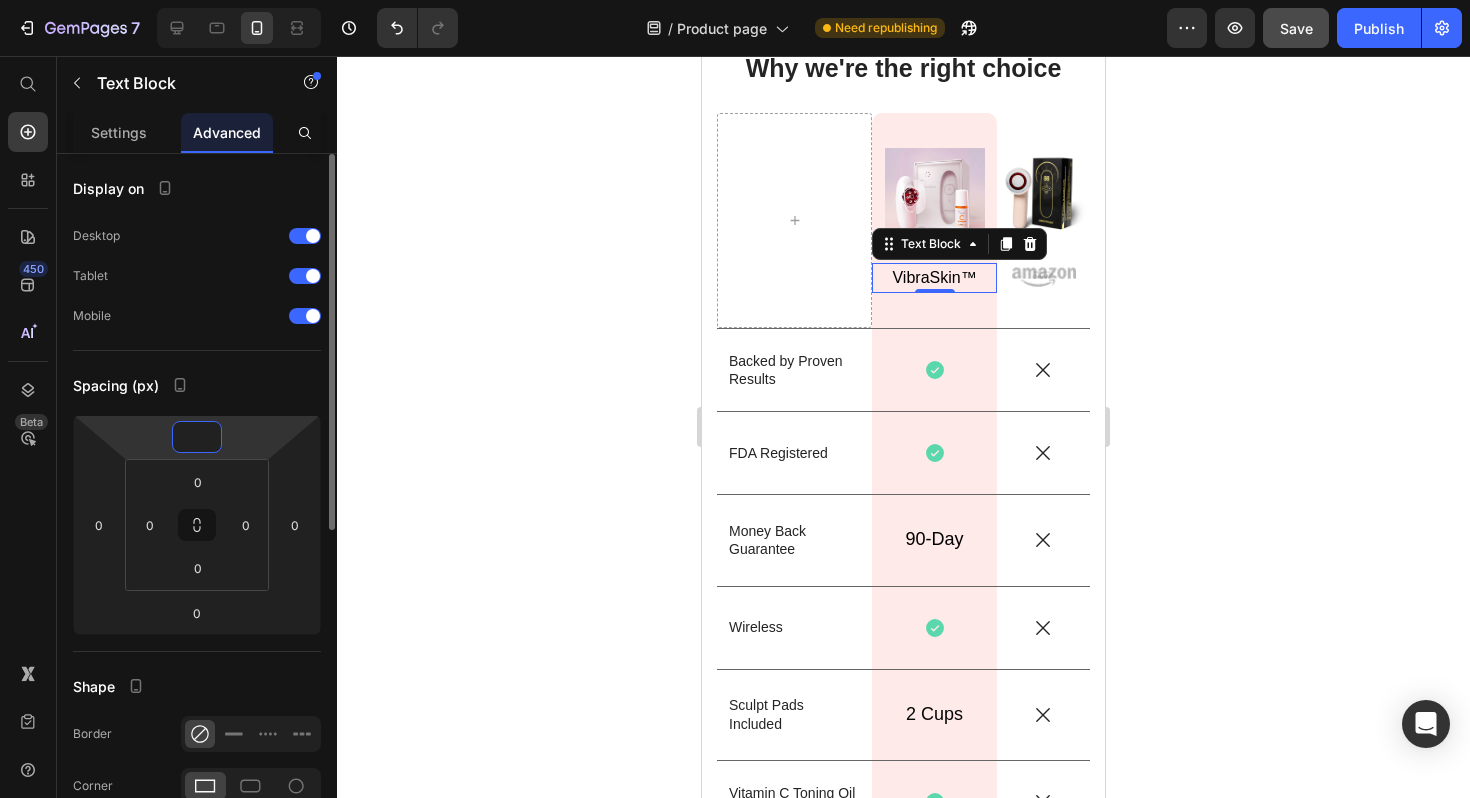 type on "0" 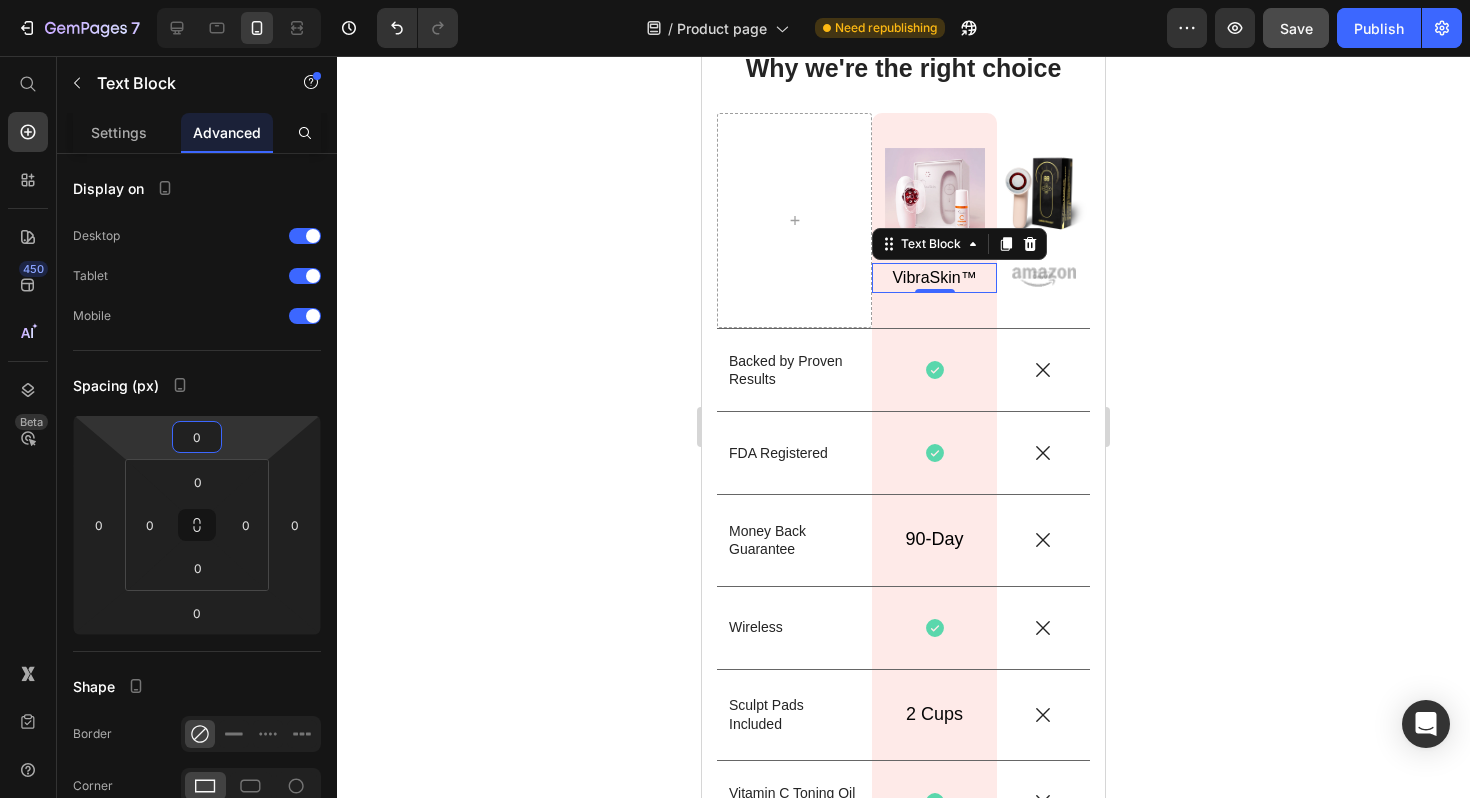 click 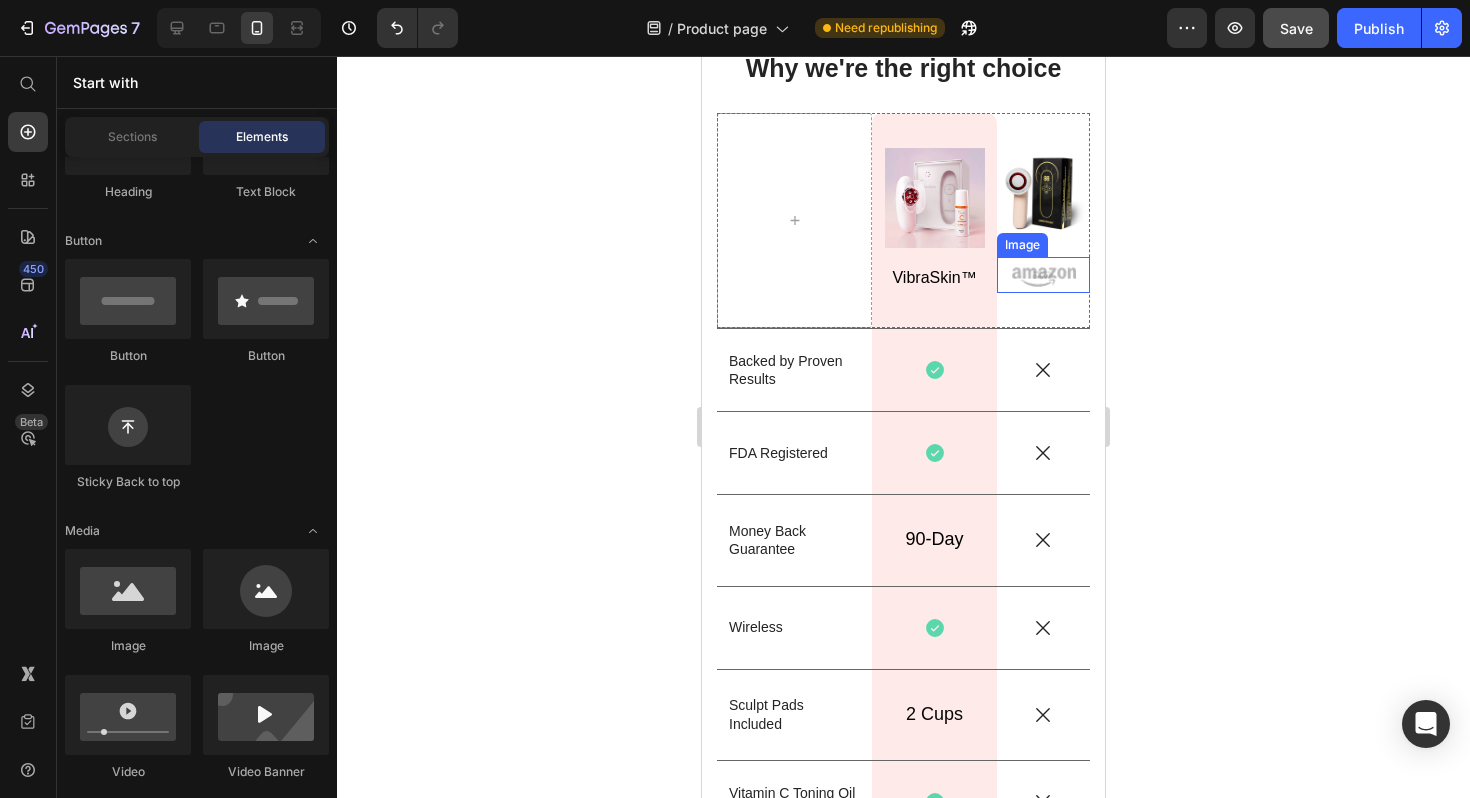 click at bounding box center (1043, 275) 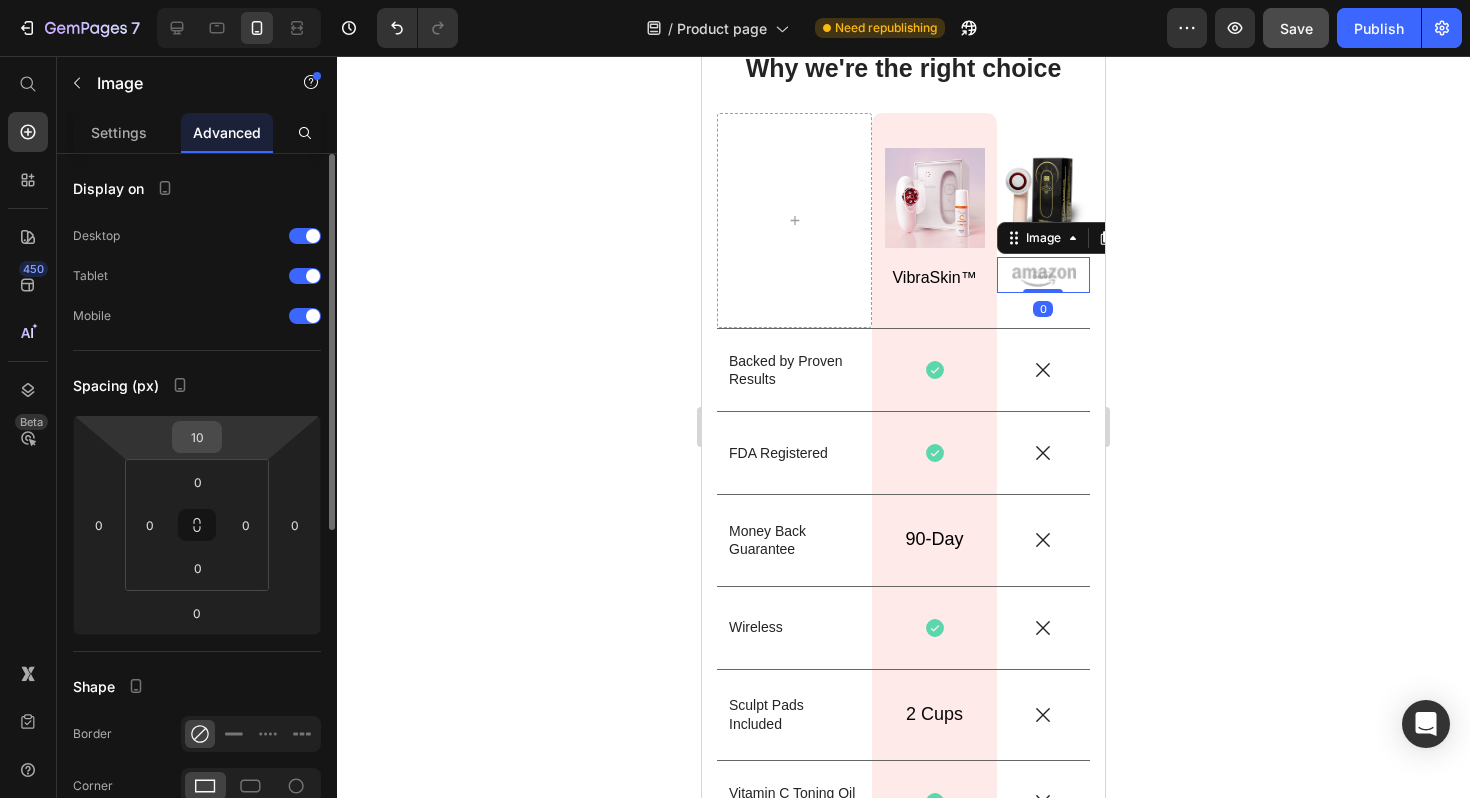 click on "10" at bounding box center (197, 437) 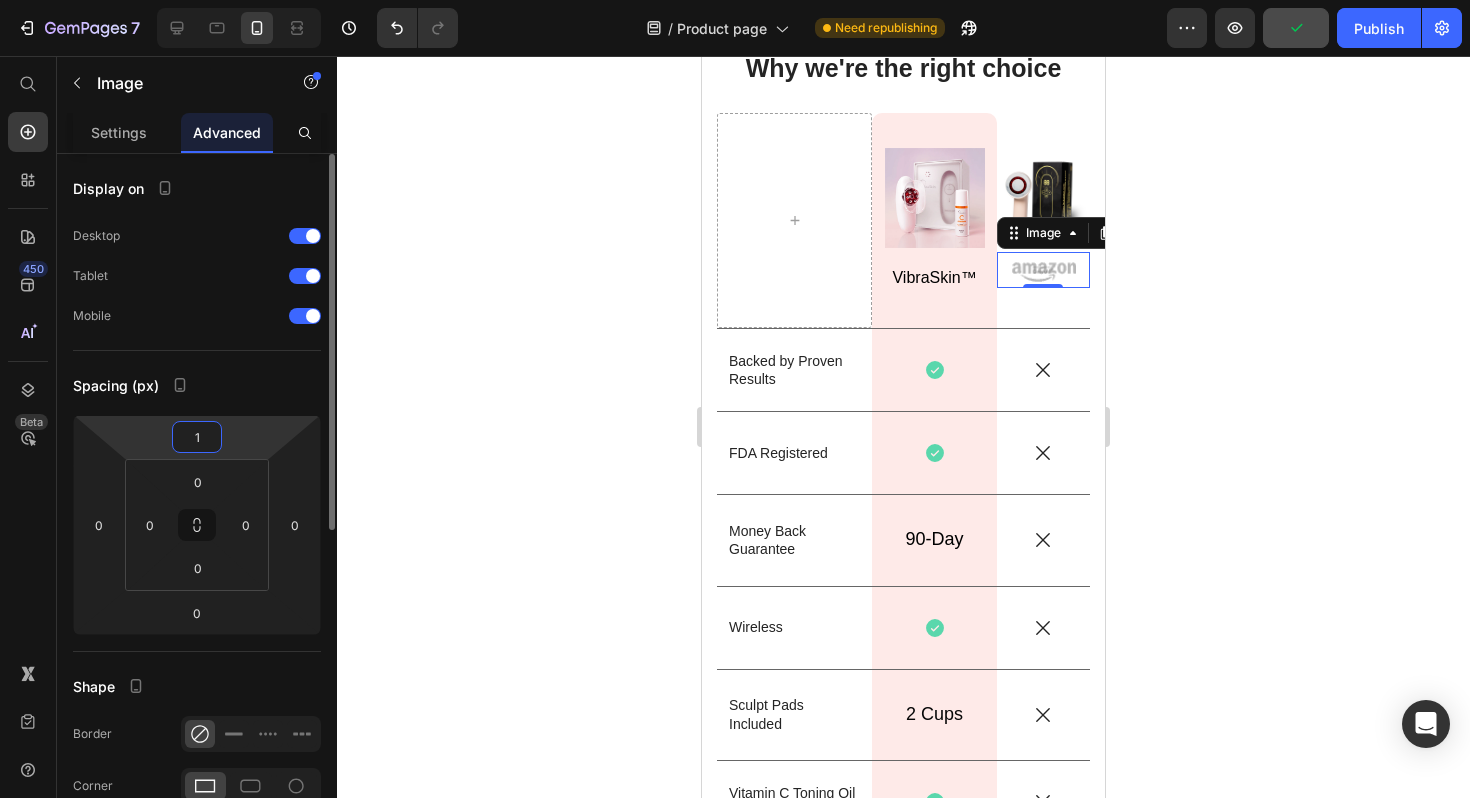 type on "14" 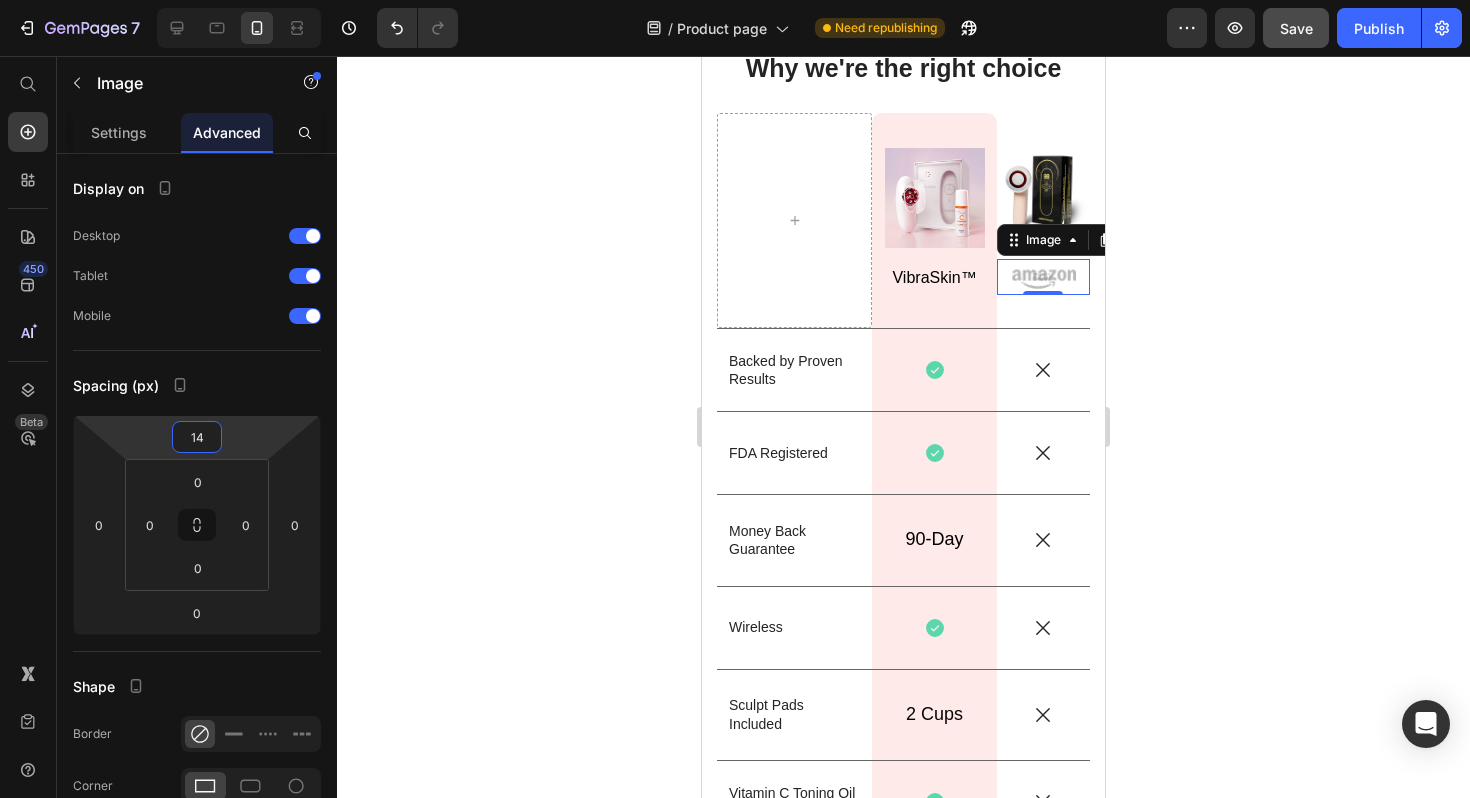 click 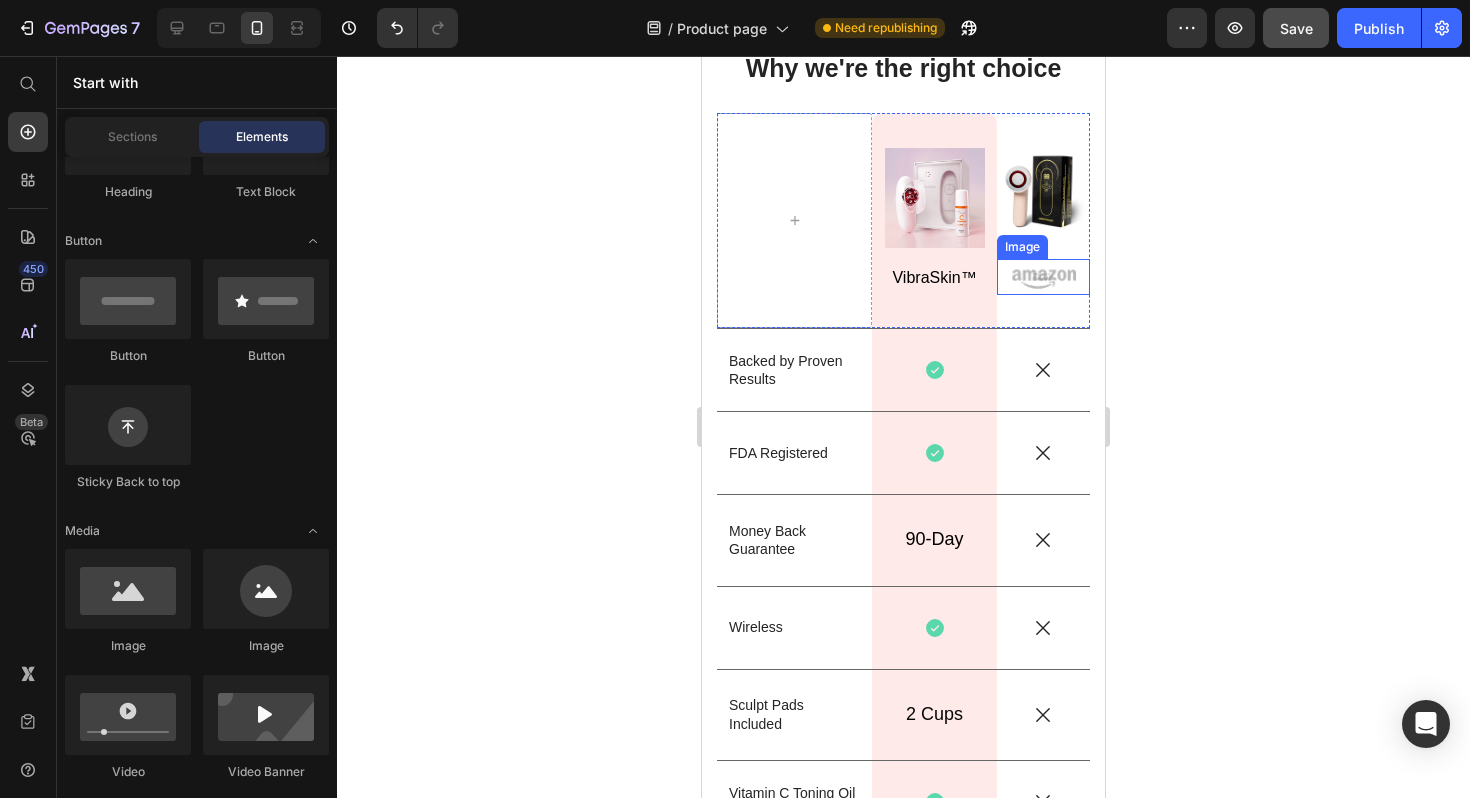click at bounding box center (1043, 277) 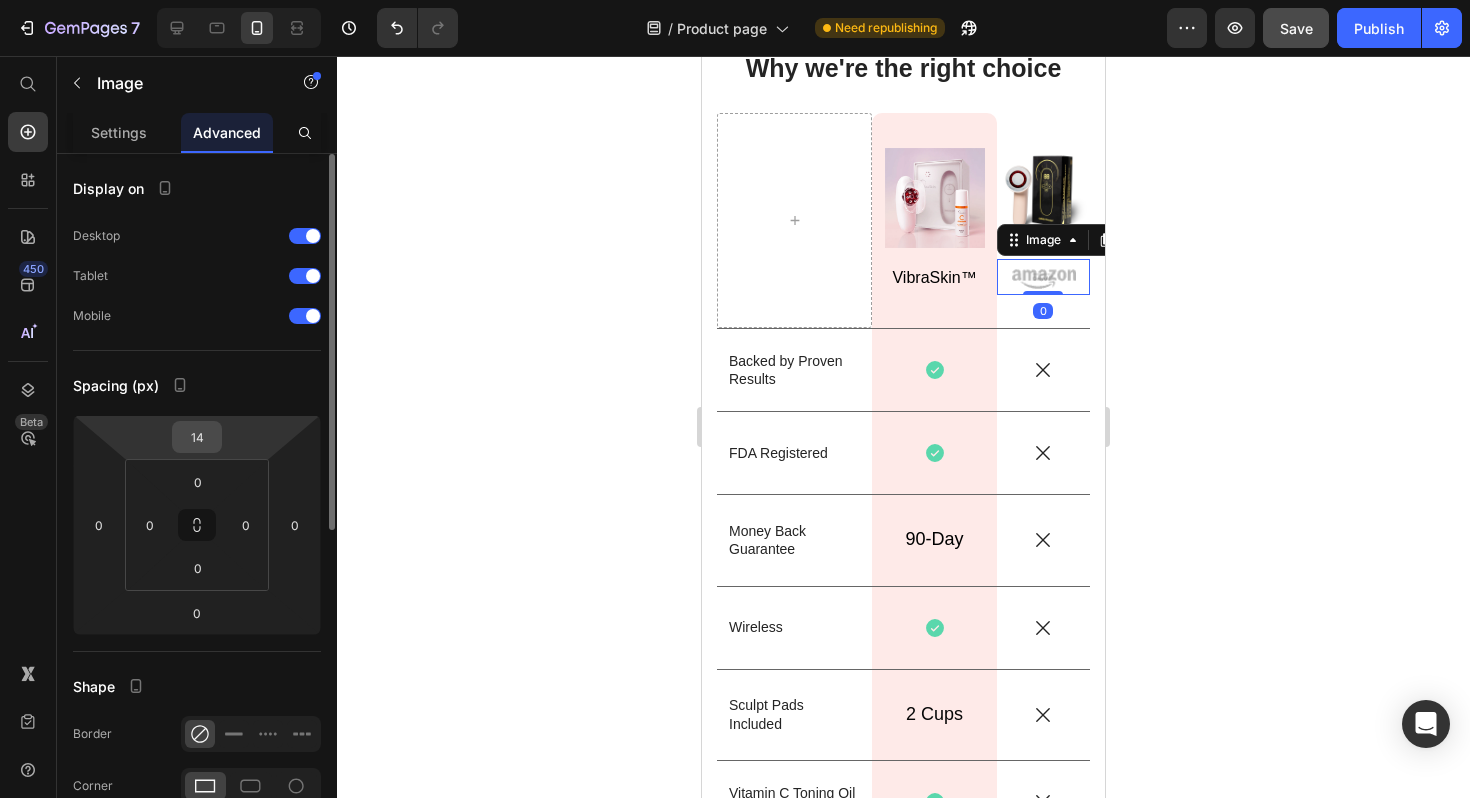 click on "14" at bounding box center [197, 437] 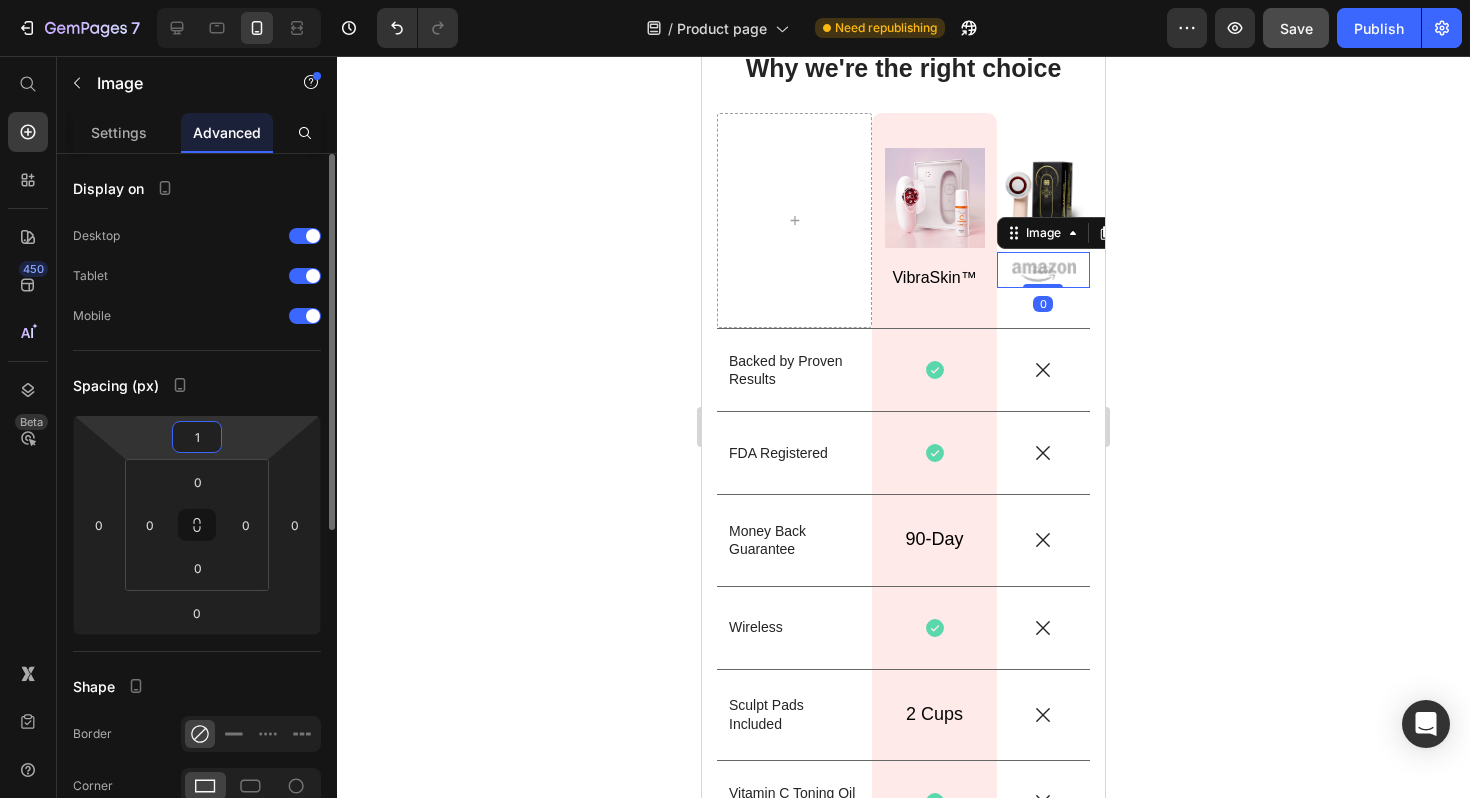 type on "16" 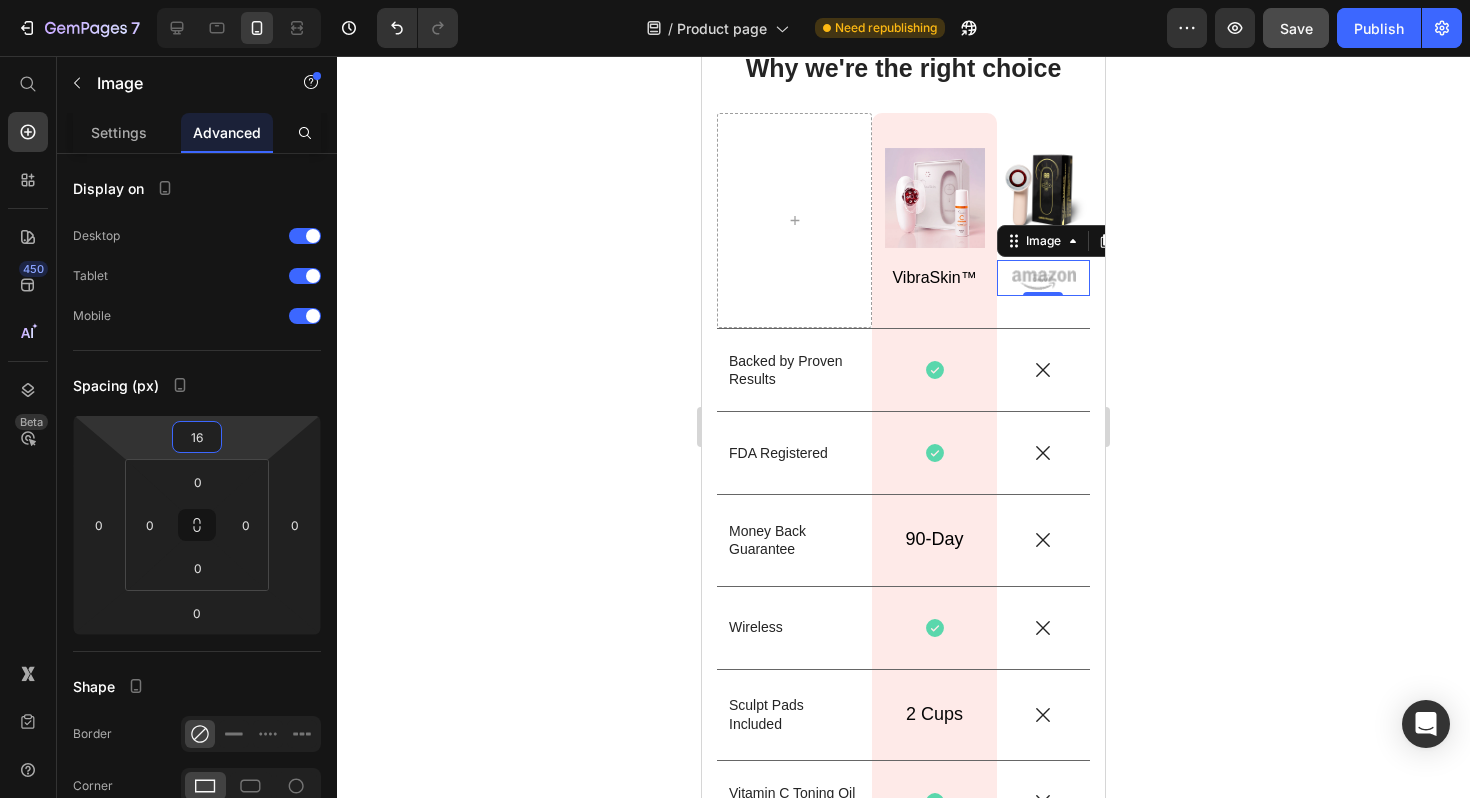 click 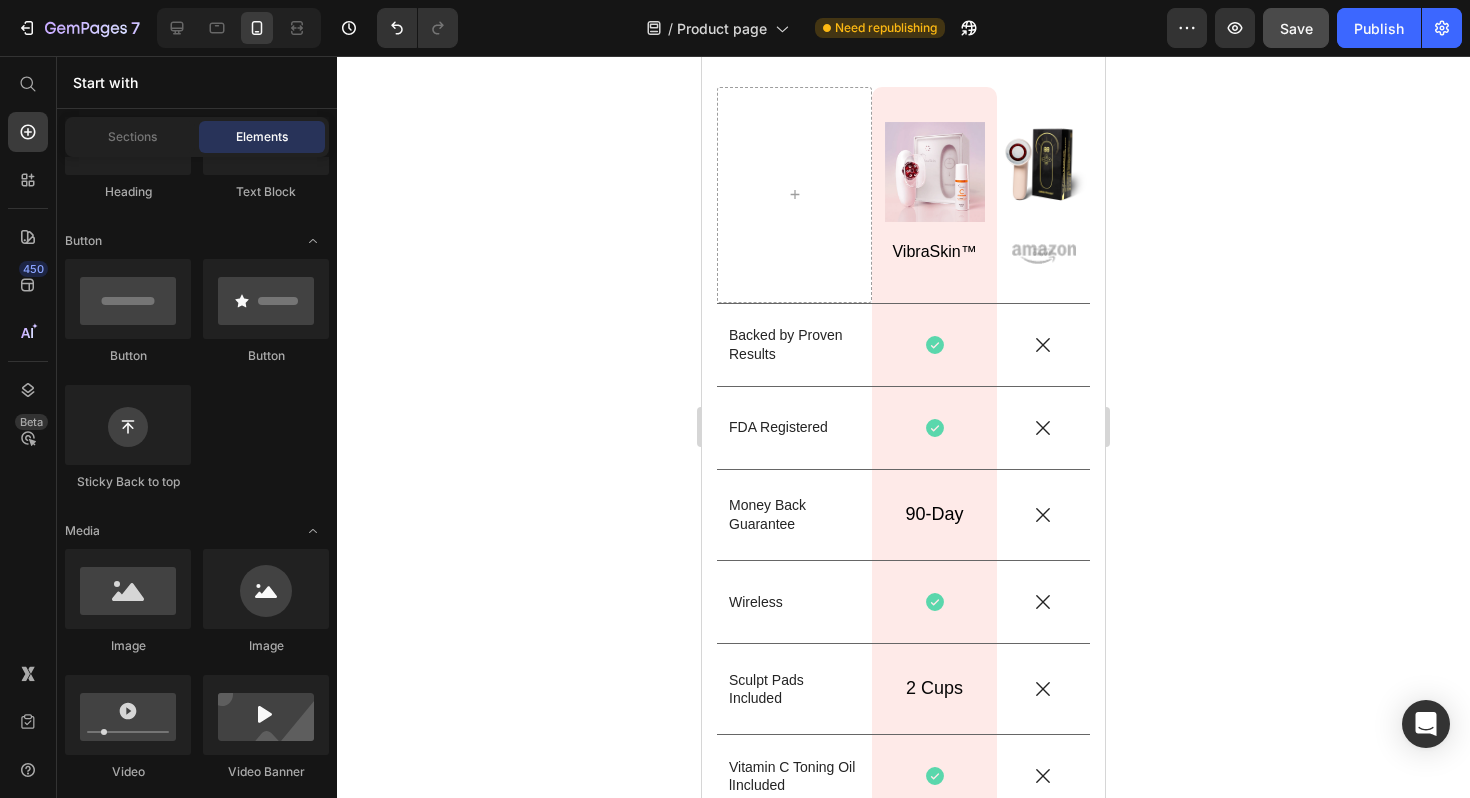 scroll, scrollTop: 5361, scrollLeft: 0, axis: vertical 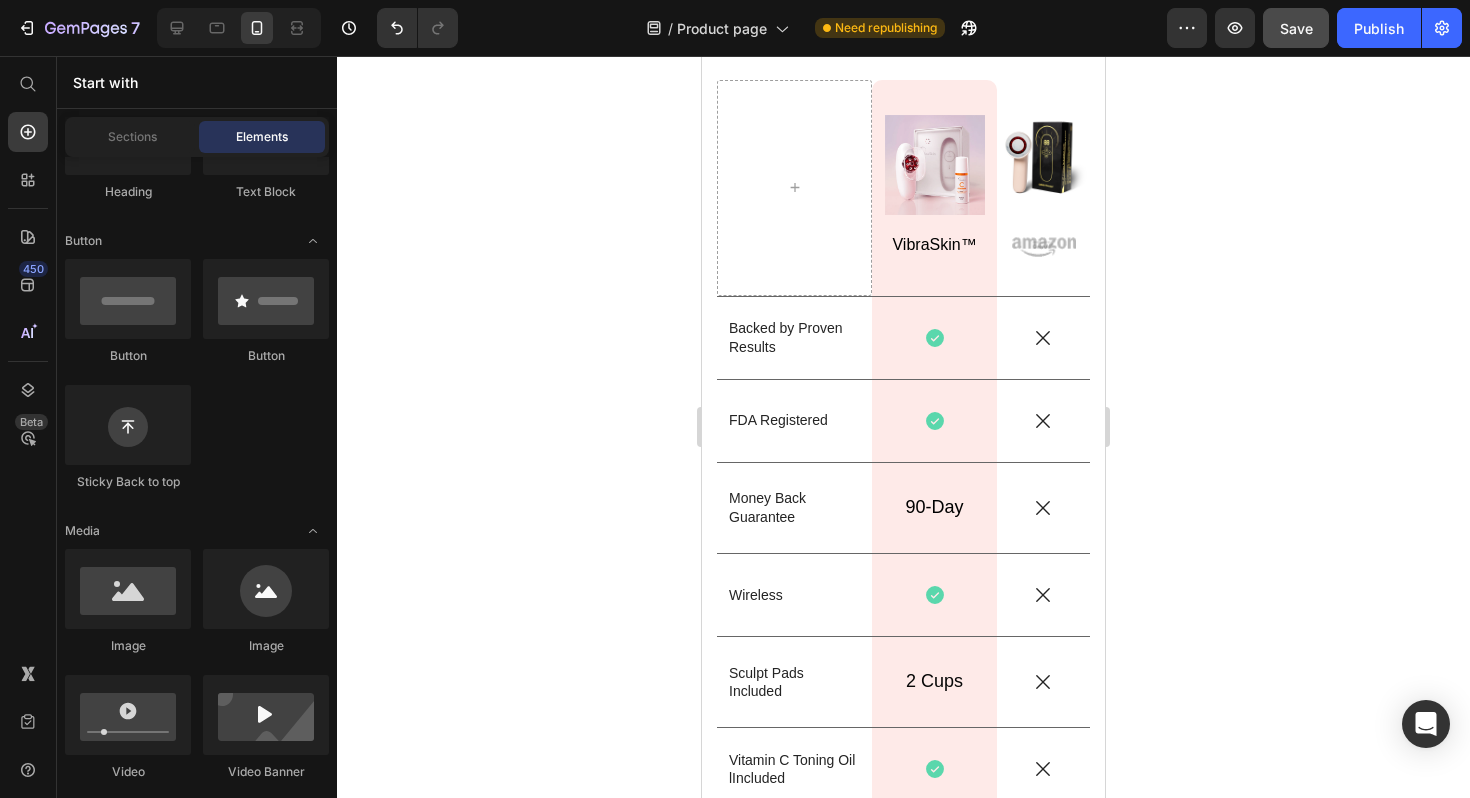 click 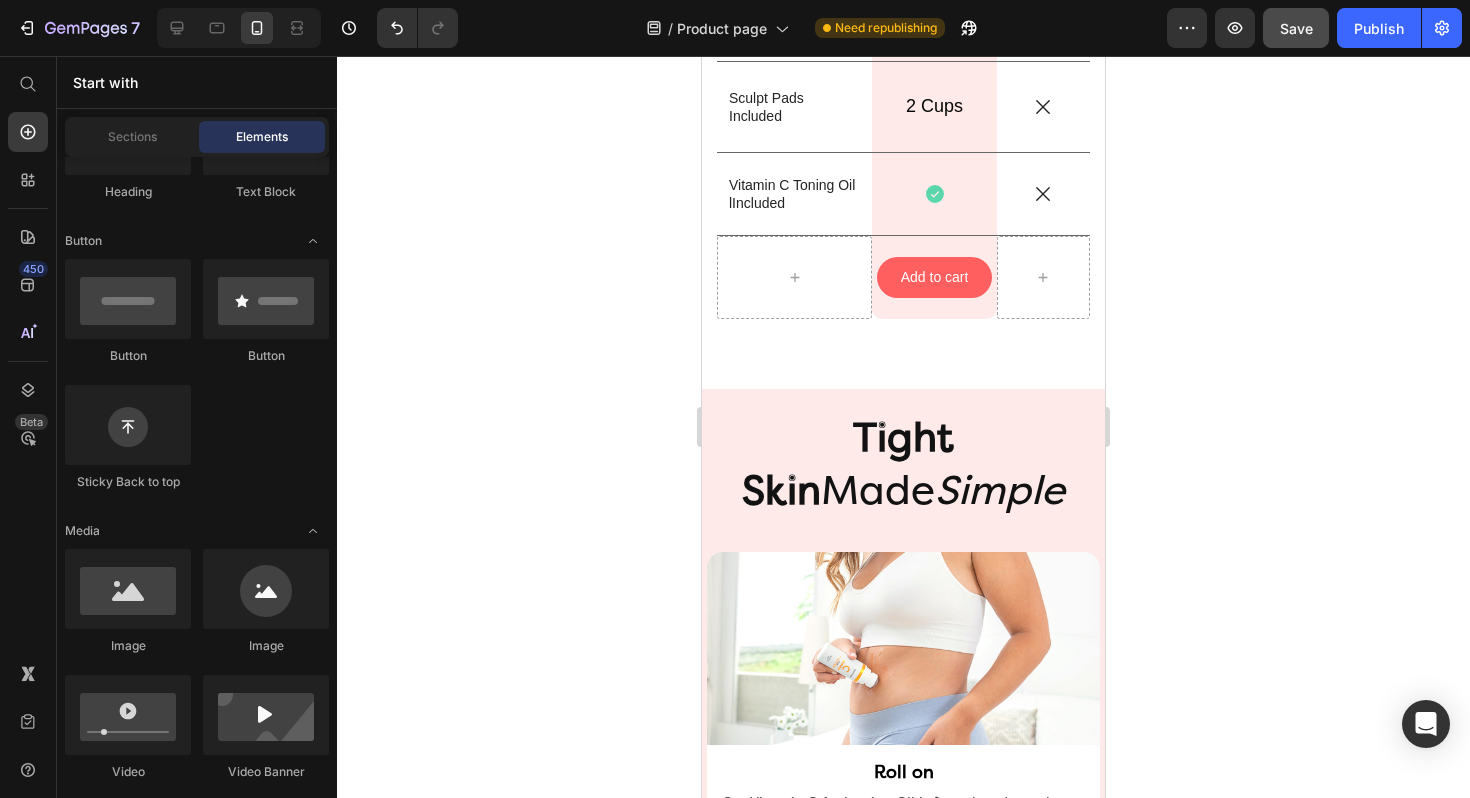 scroll, scrollTop: 6140, scrollLeft: 0, axis: vertical 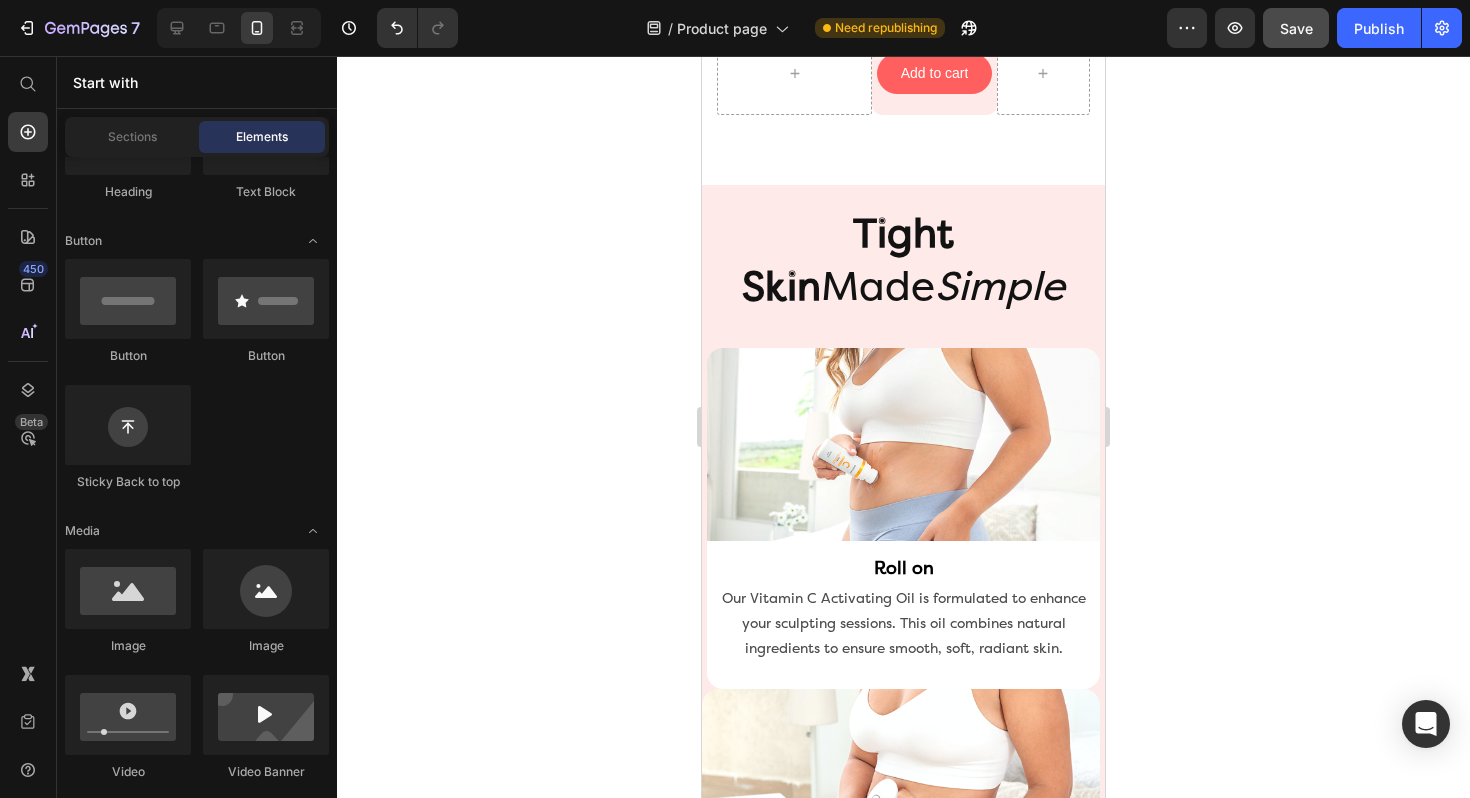 click 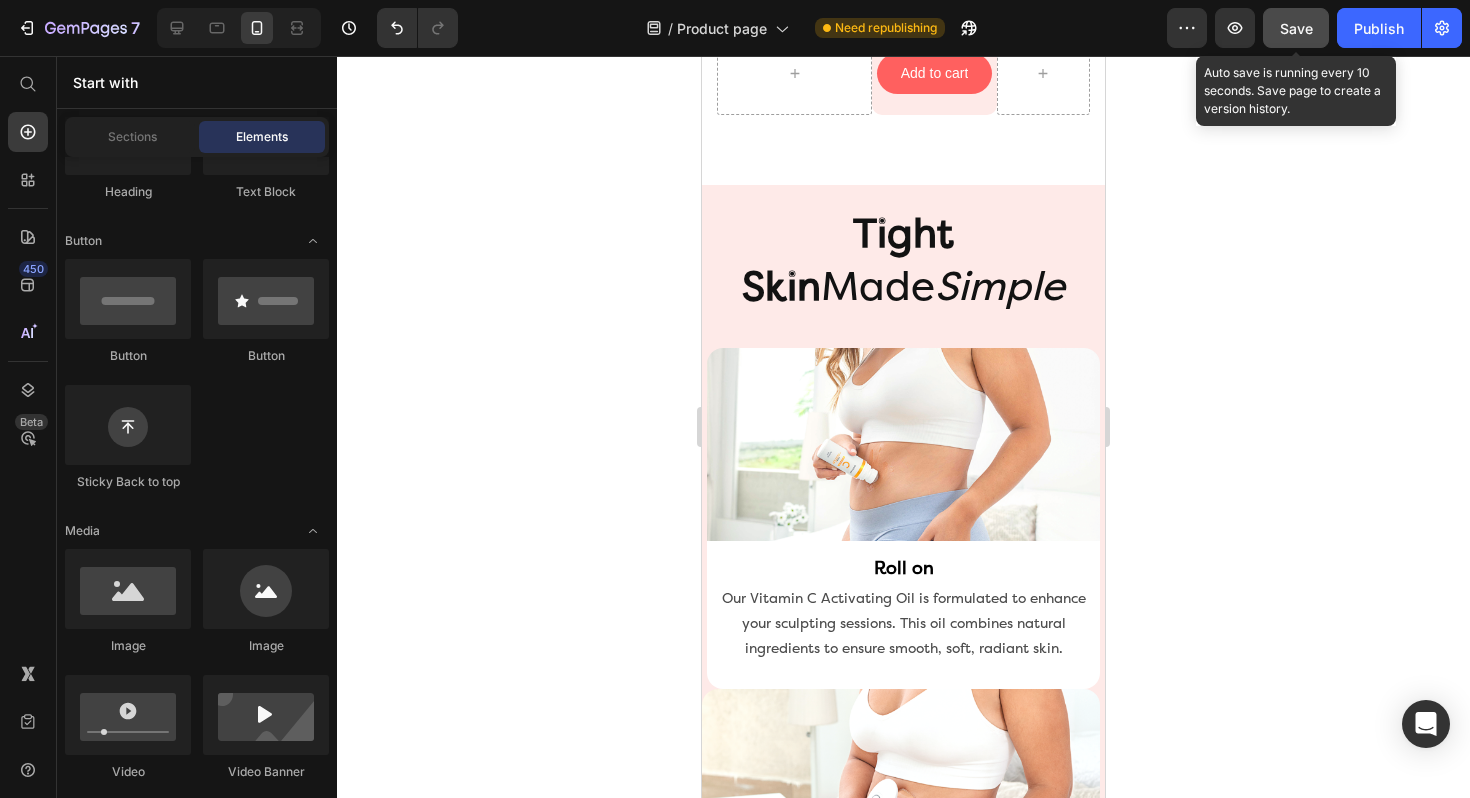 click on "Save" at bounding box center (1296, 28) 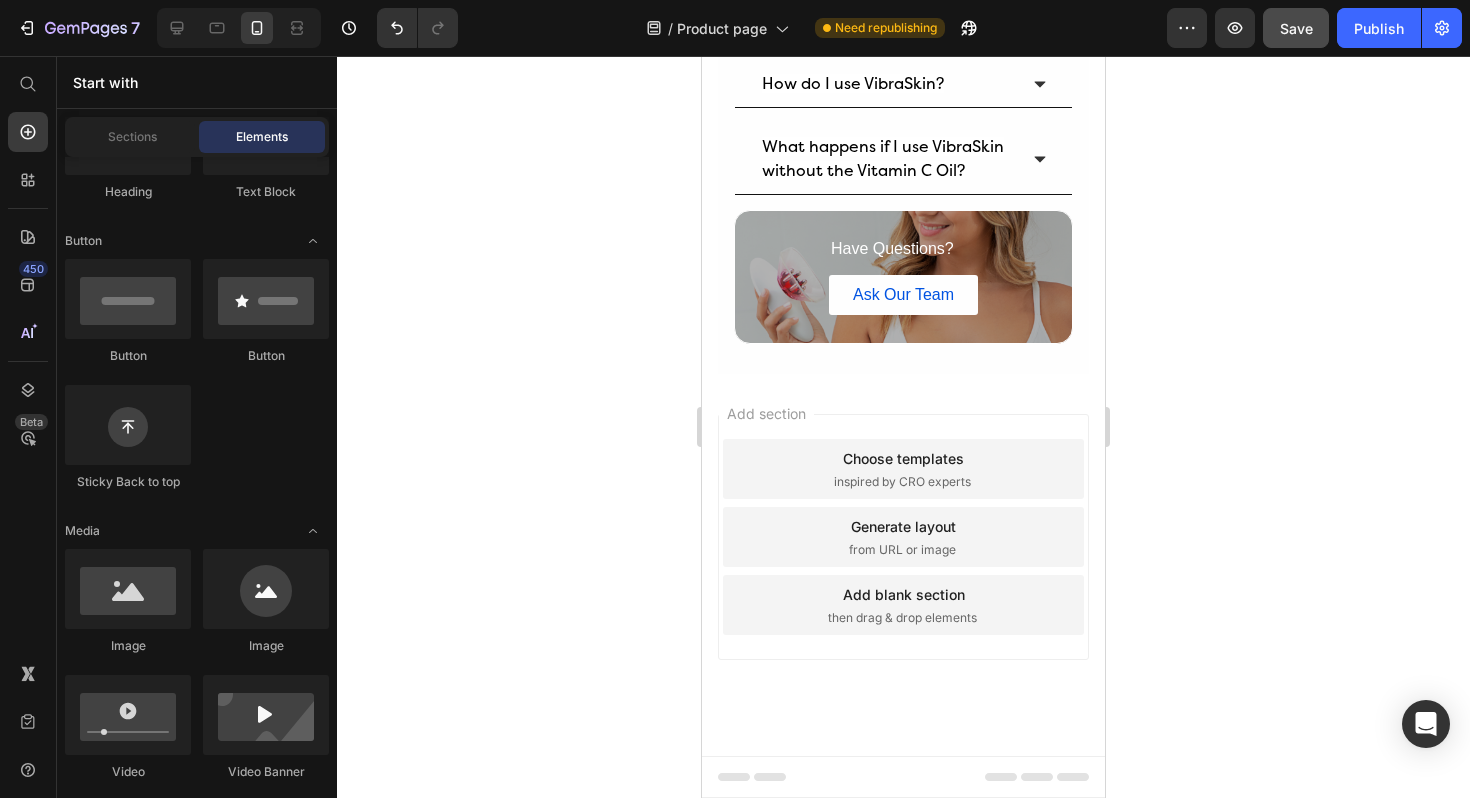 scroll, scrollTop: 9008, scrollLeft: 0, axis: vertical 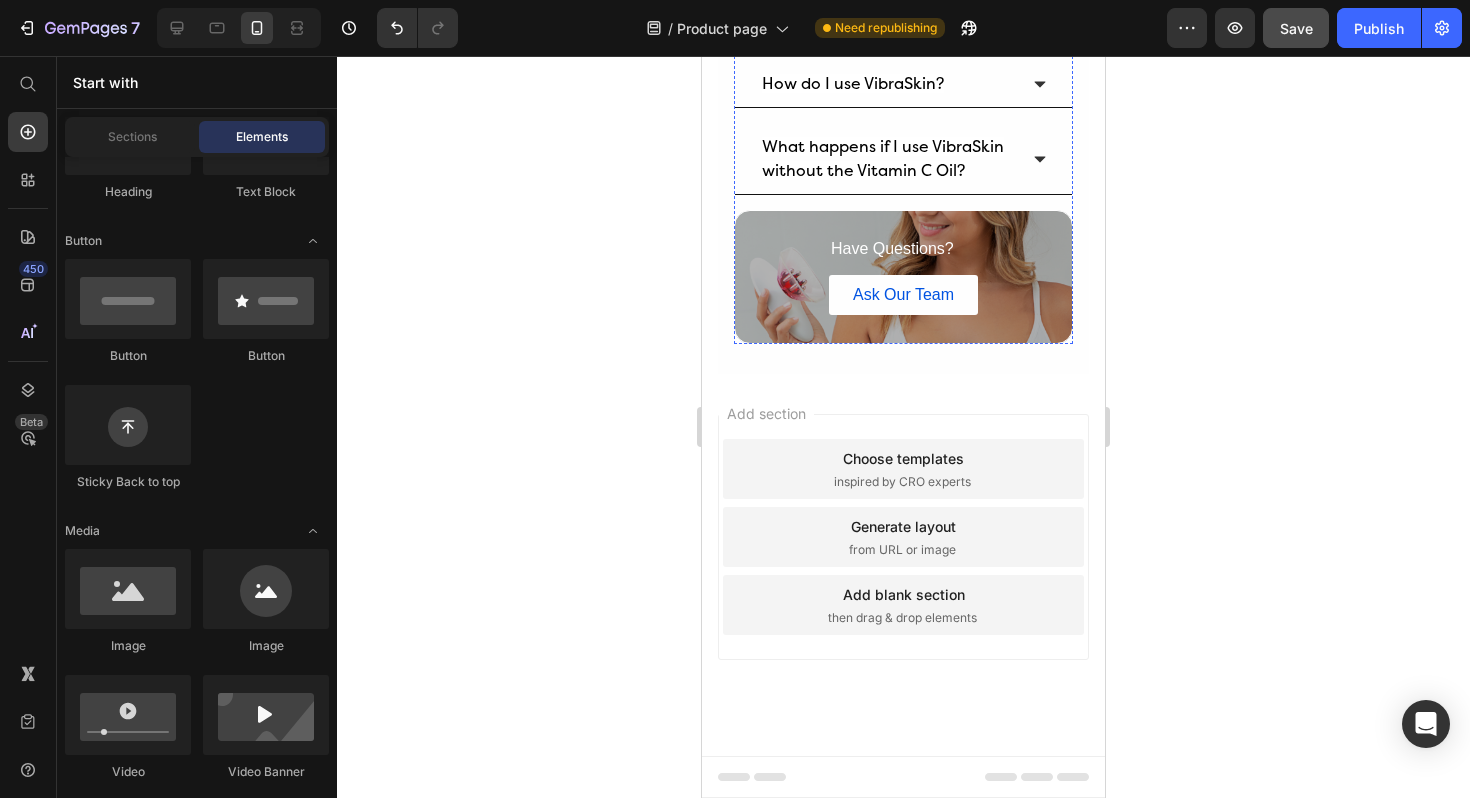 click on "Questions" at bounding box center (798, -167) 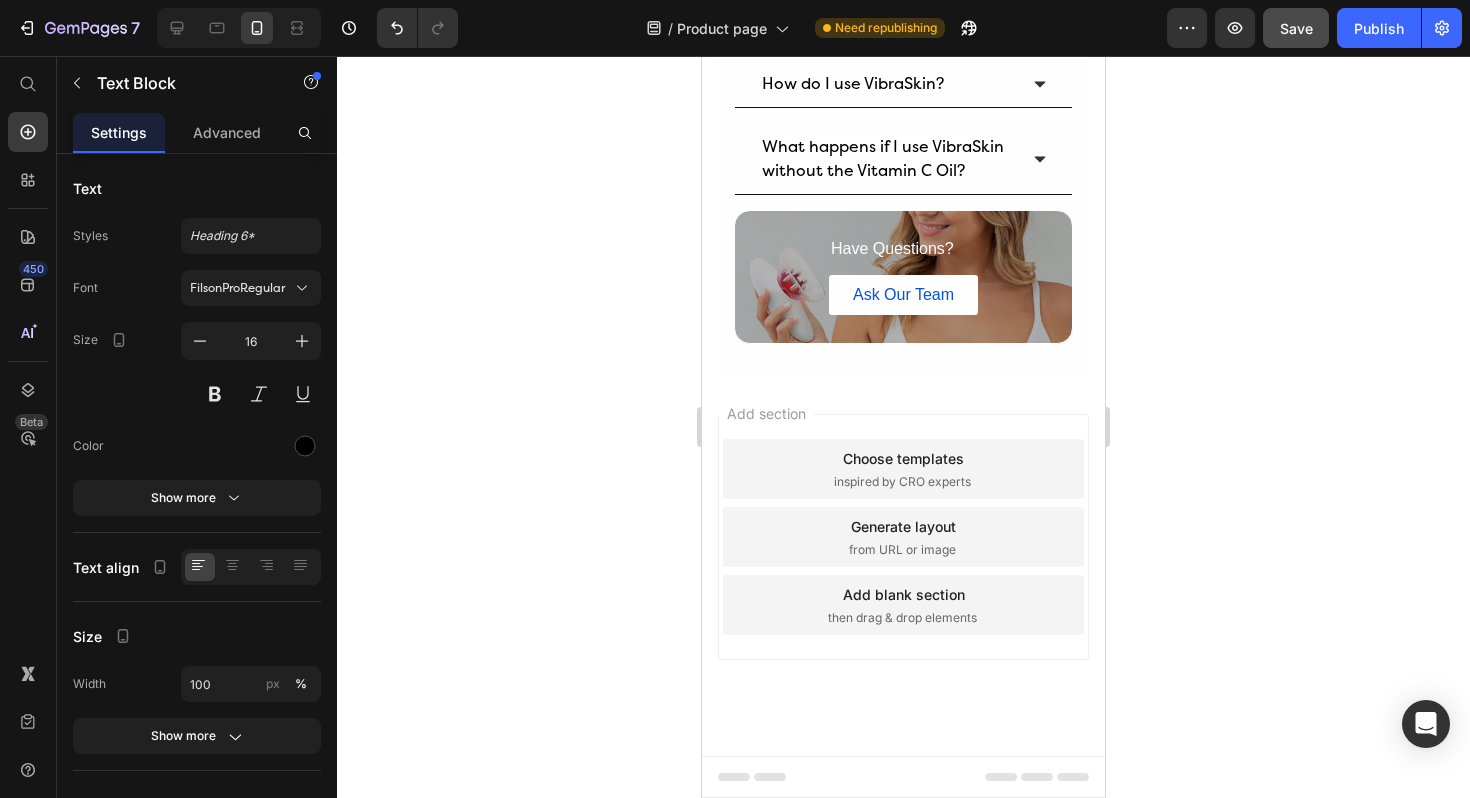 click on "Questions" at bounding box center [798, -167] 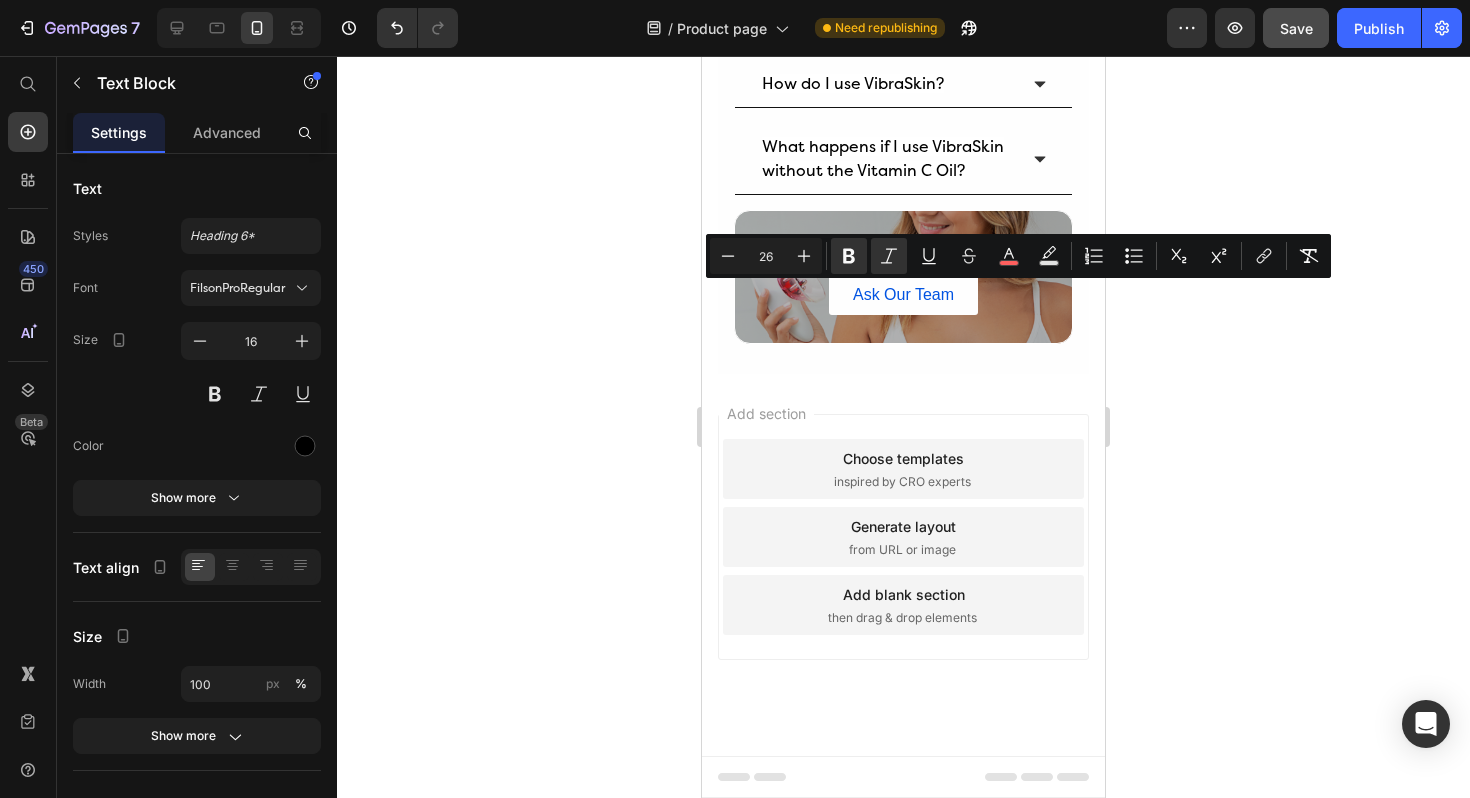 click on "Questions" at bounding box center [903, -167] 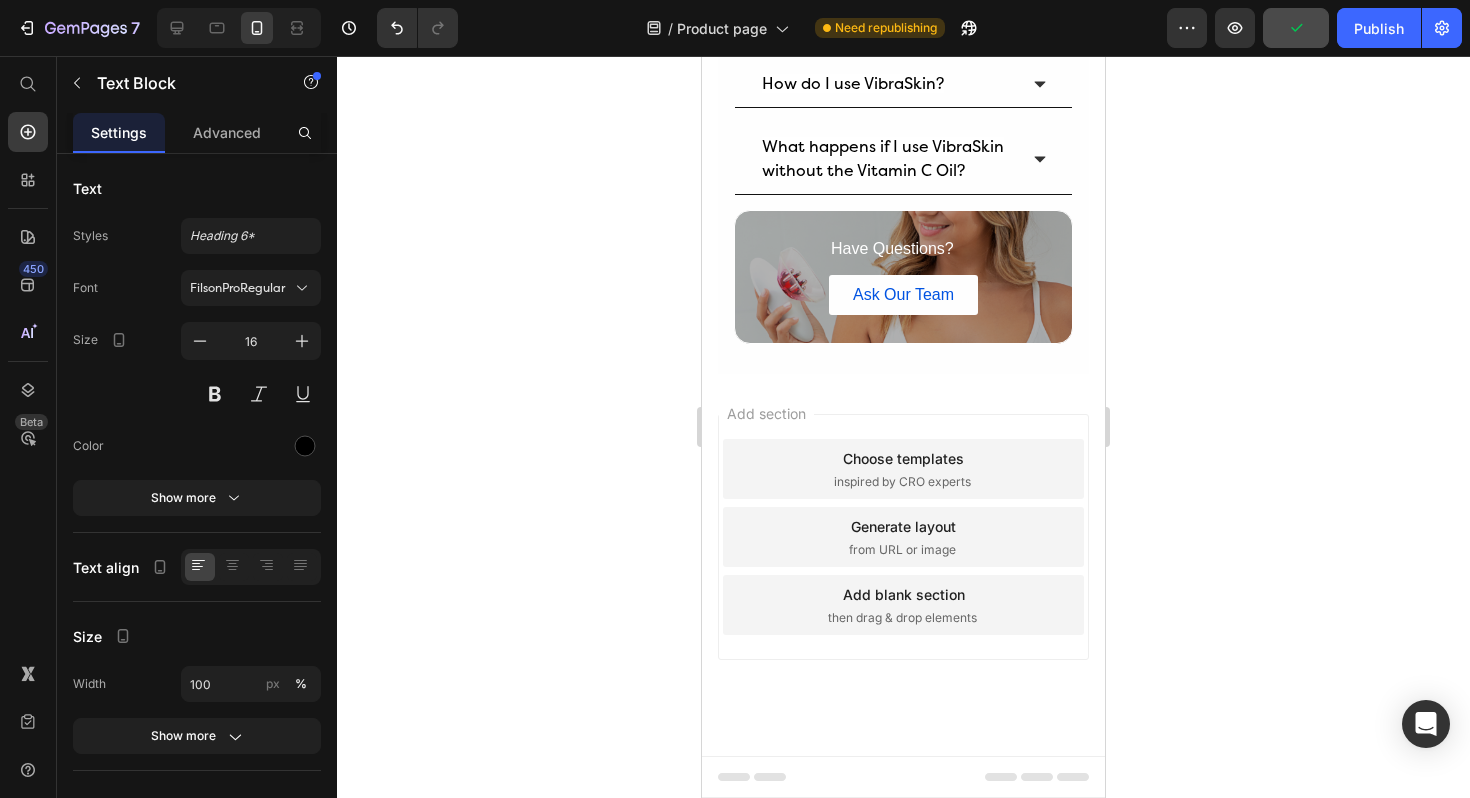 click 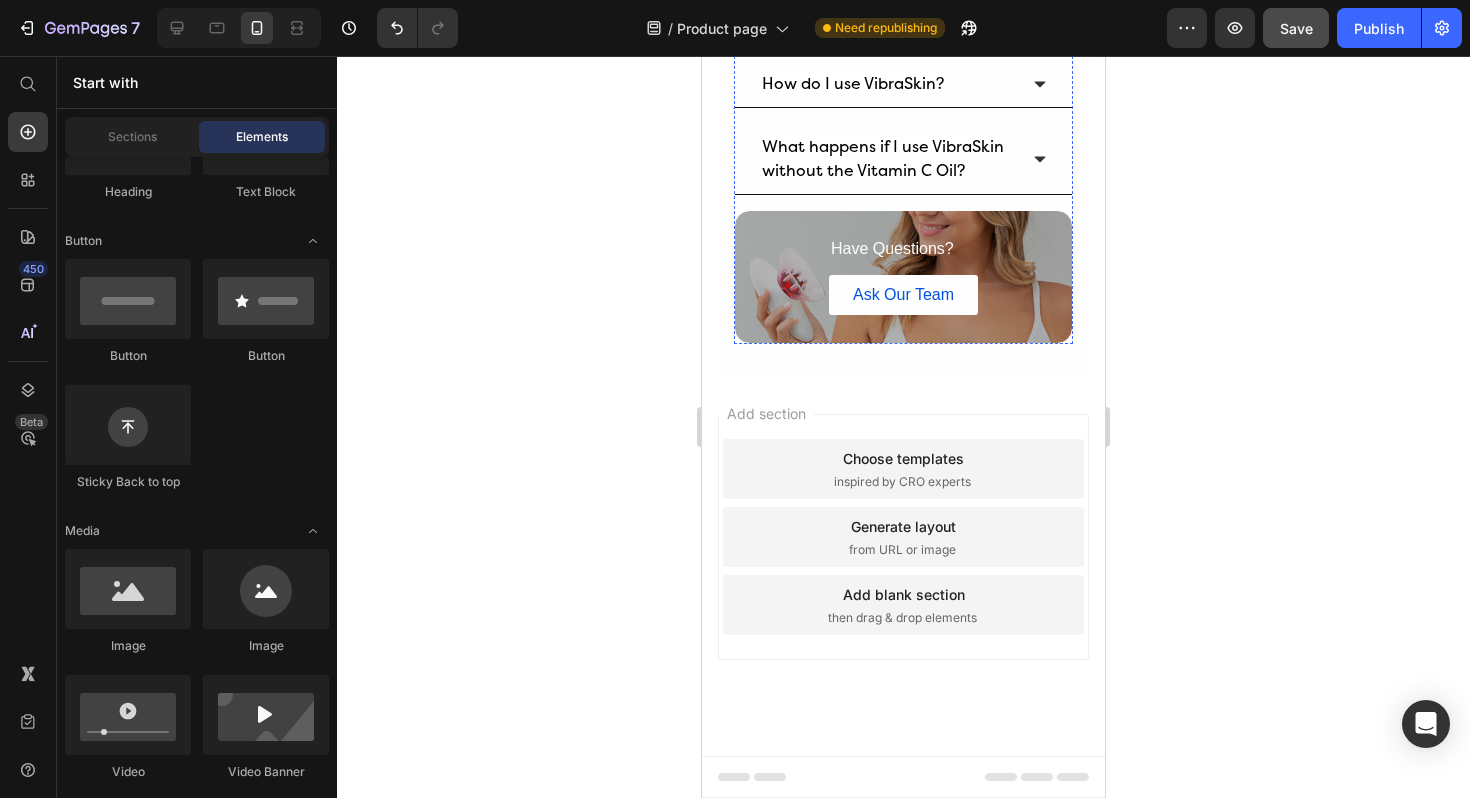 click on "Frequently Asked" at bounding box center (838, -209) 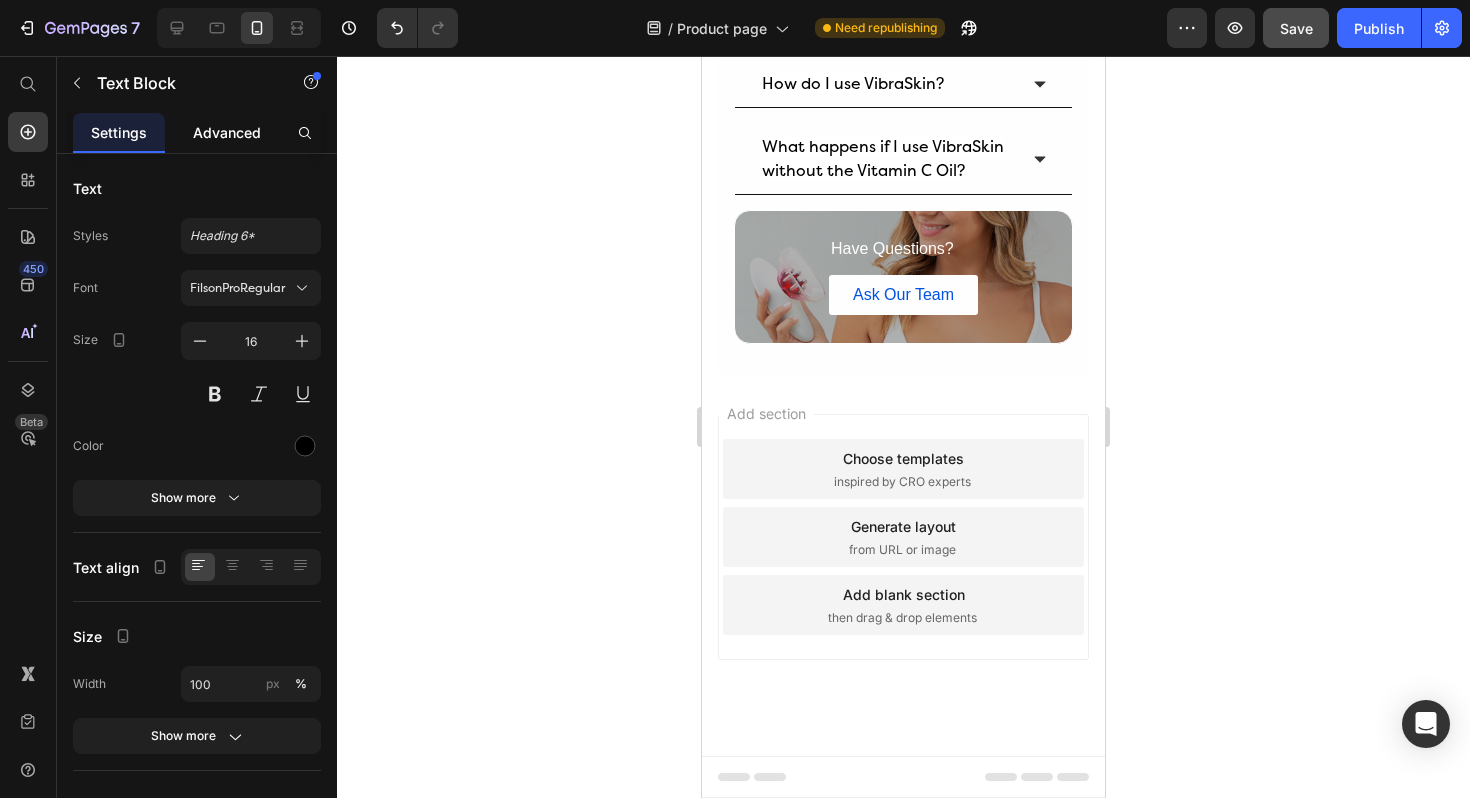 click on "Advanced" 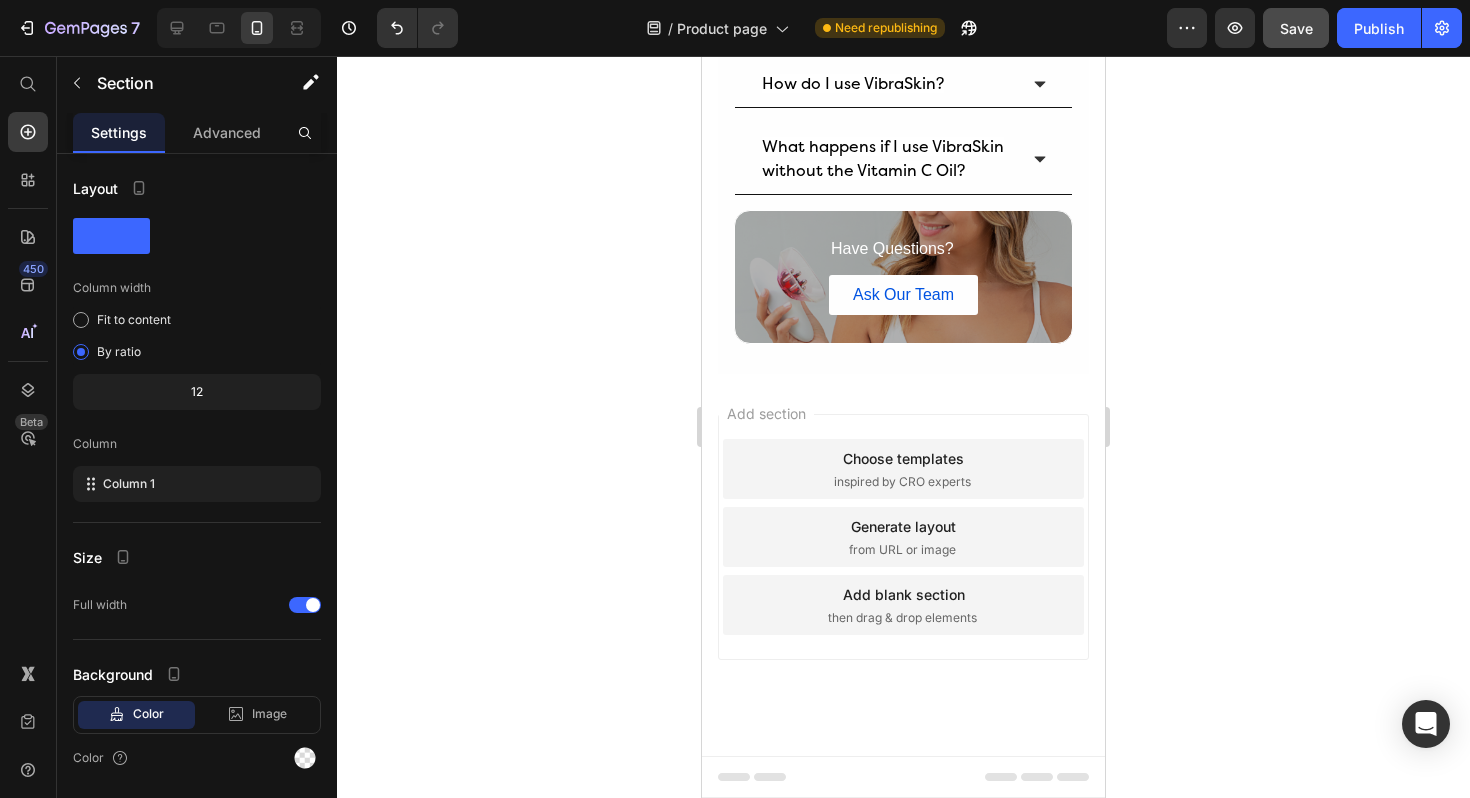click on "Image LUXE BOOSTER Text Block Vitamin C Oil Text Block Daytime body oil that maximizes toning and rejuvenates skin. Text Block                Title Line Improves Skin Appearance Item List Restores Skin Firmness Item List Row Row Image LUXE OIL Text Block Retinol Toner Text Block Nighttime body oil tones the body and fights skin aging. Text Block                Title Line Restore Skin Elasticity Item List Minimizes Cellulite Visibility Item List Row Row Image SCULPTING TREATMENT Text Block Booty Lift & Firm Cream Text Block Formulated to lift, firm, and smooth the booty area while deeply nourishing the skin. With consistent use, skin looks more toned, plump, and visibly tighter. Text Block                Title Line Lifts and firms the booty Item List Smooths skin texture Item List Row Row Row Section 17" at bounding box center [903, -620] 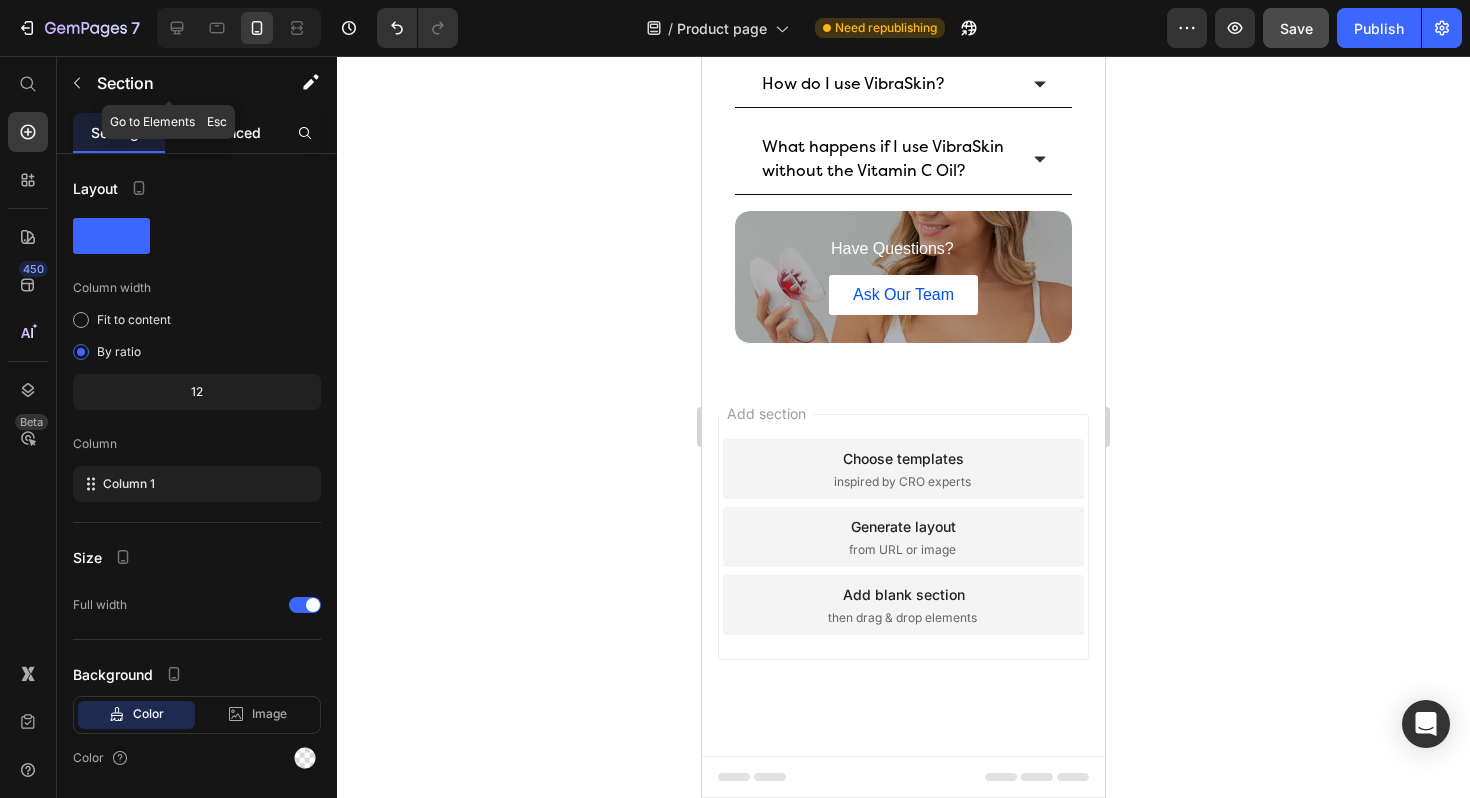 click on "Advanced" 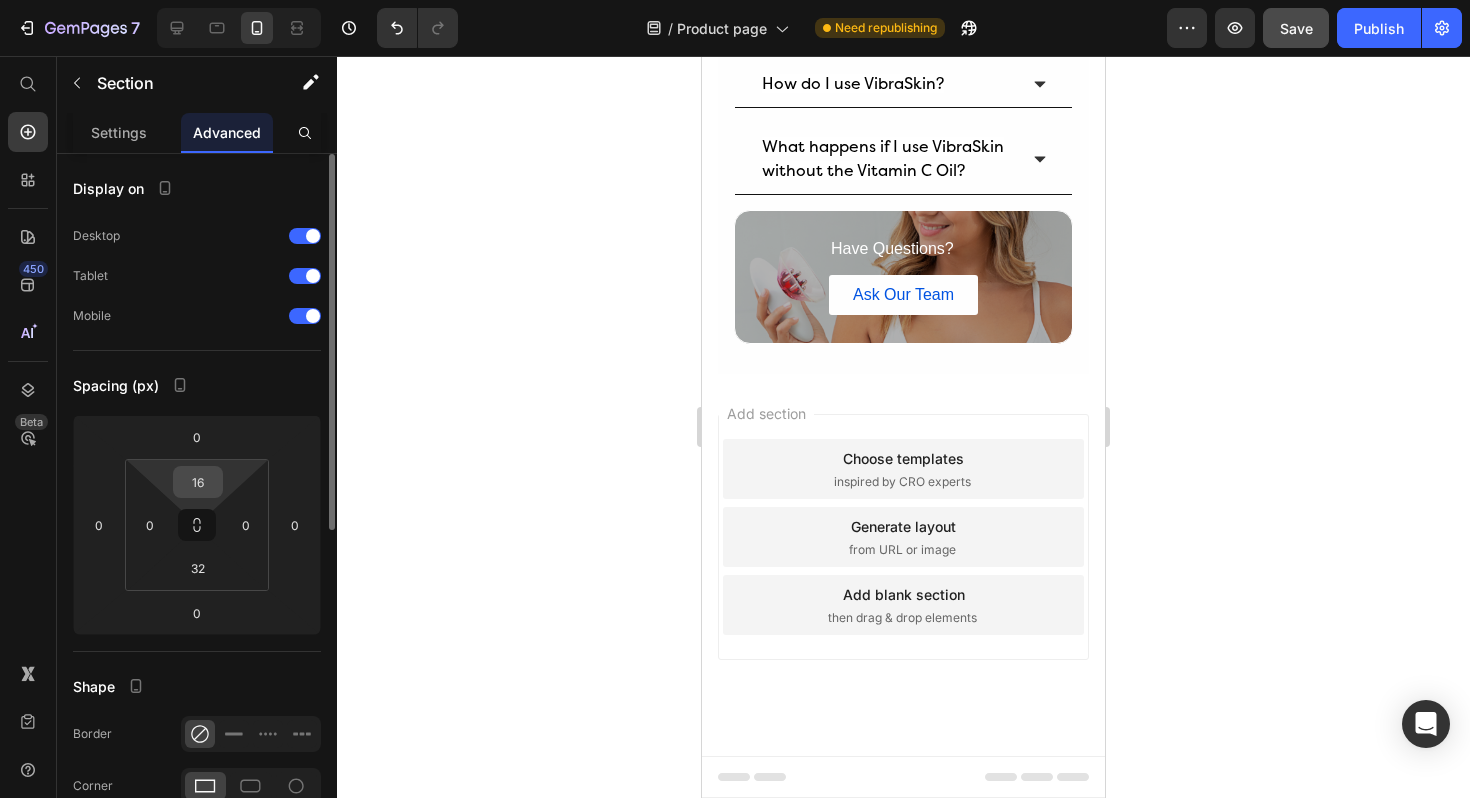 click on "16" at bounding box center [198, 482] 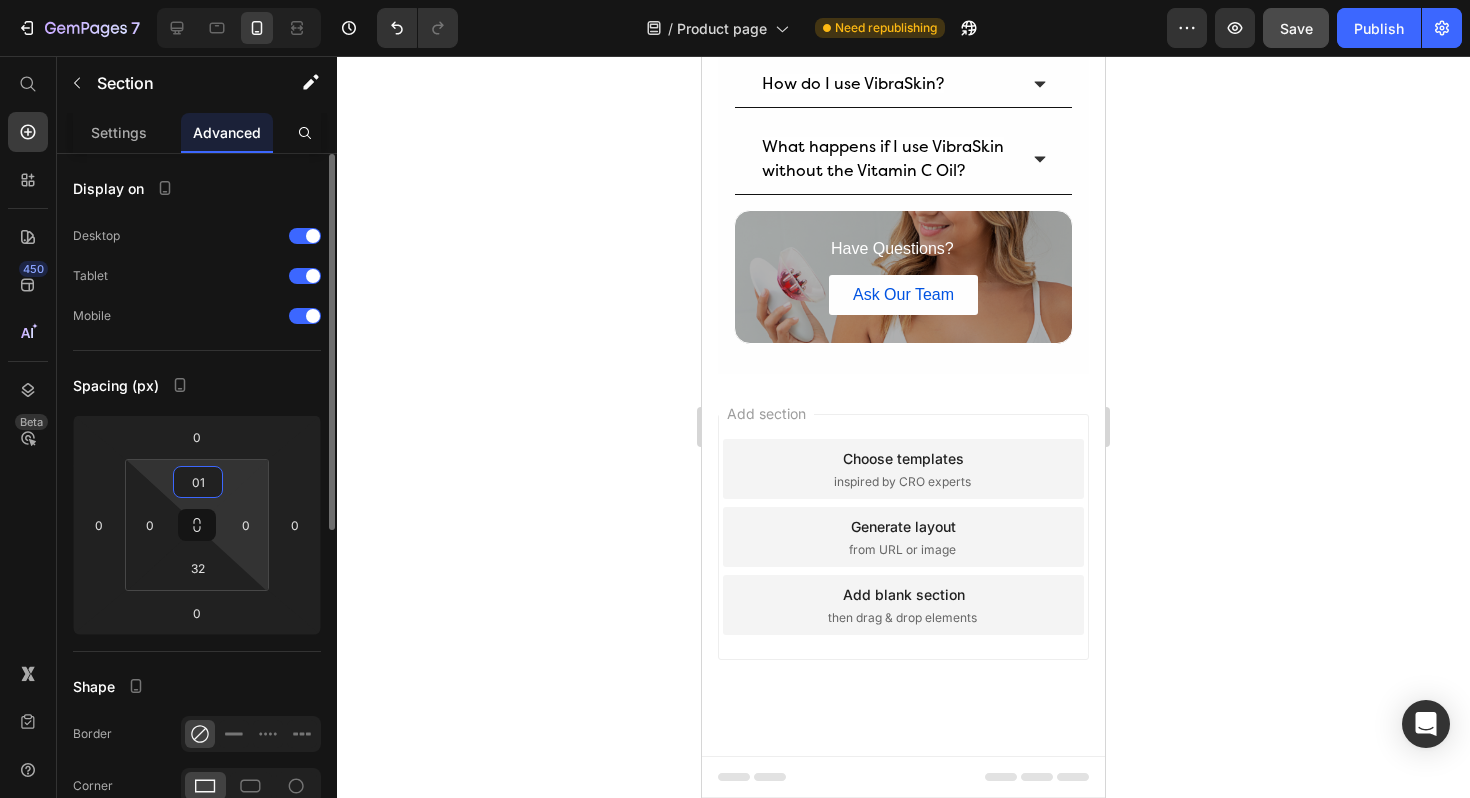 type on "0" 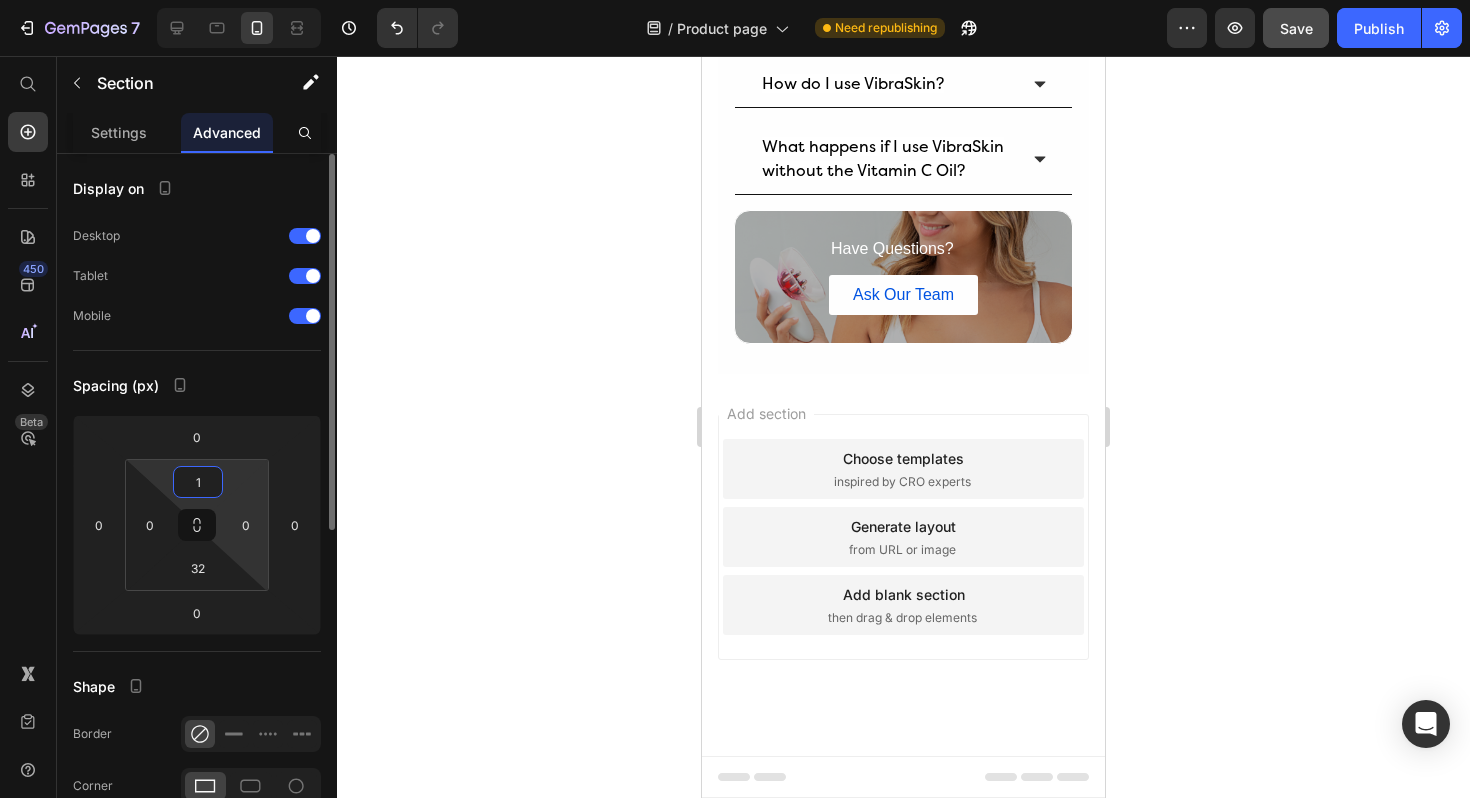 type on "16" 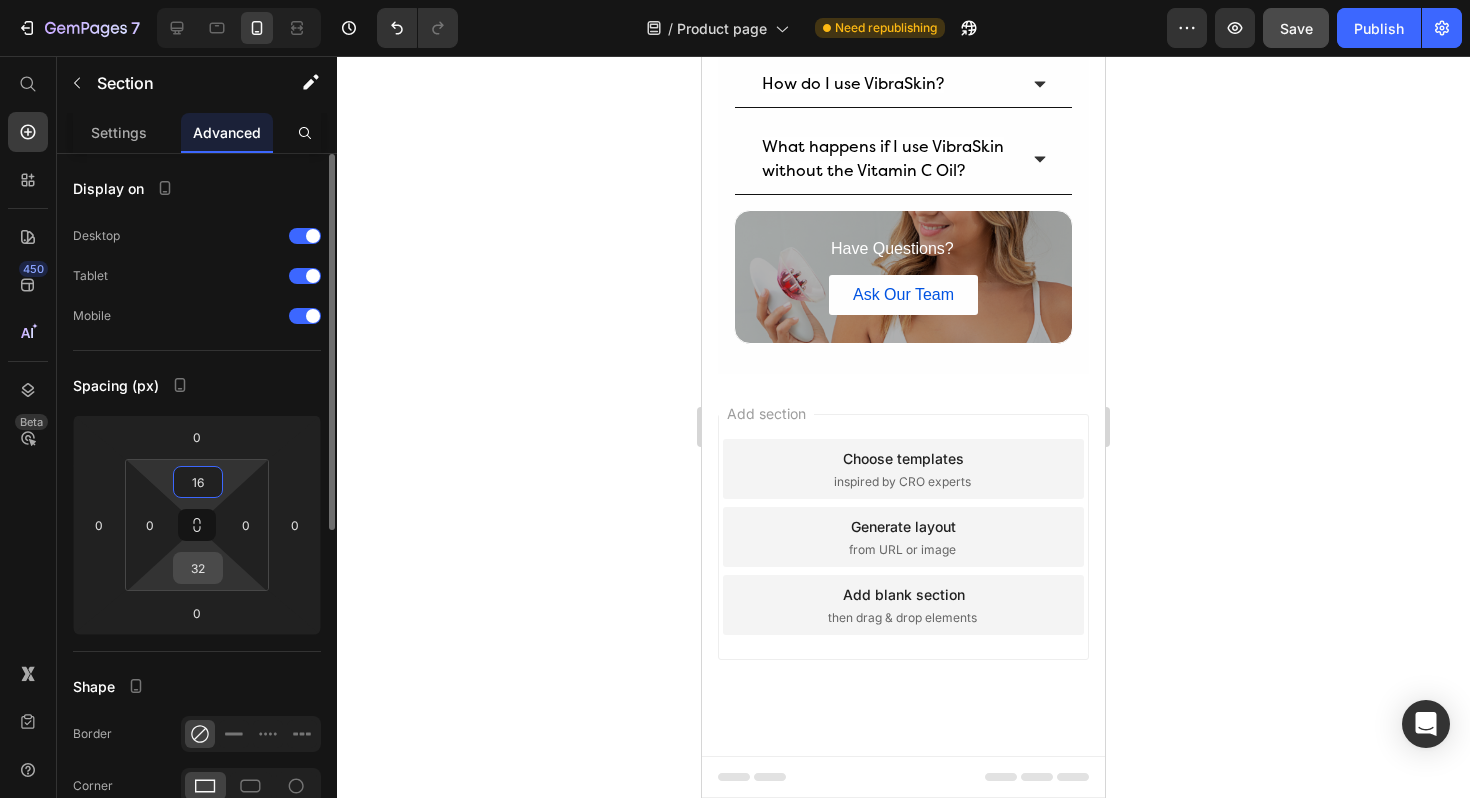 click on "32" at bounding box center [198, 568] 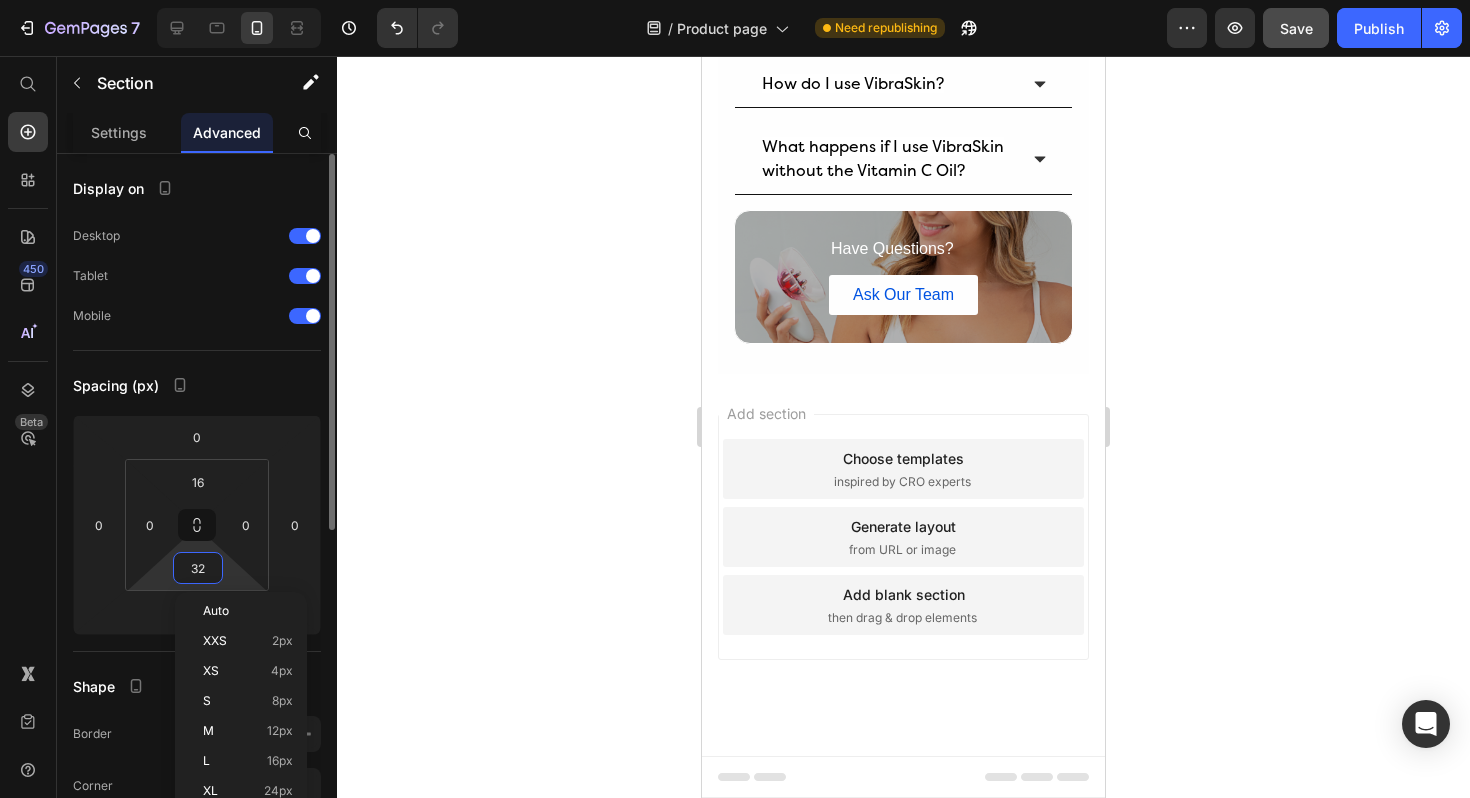 type on "0" 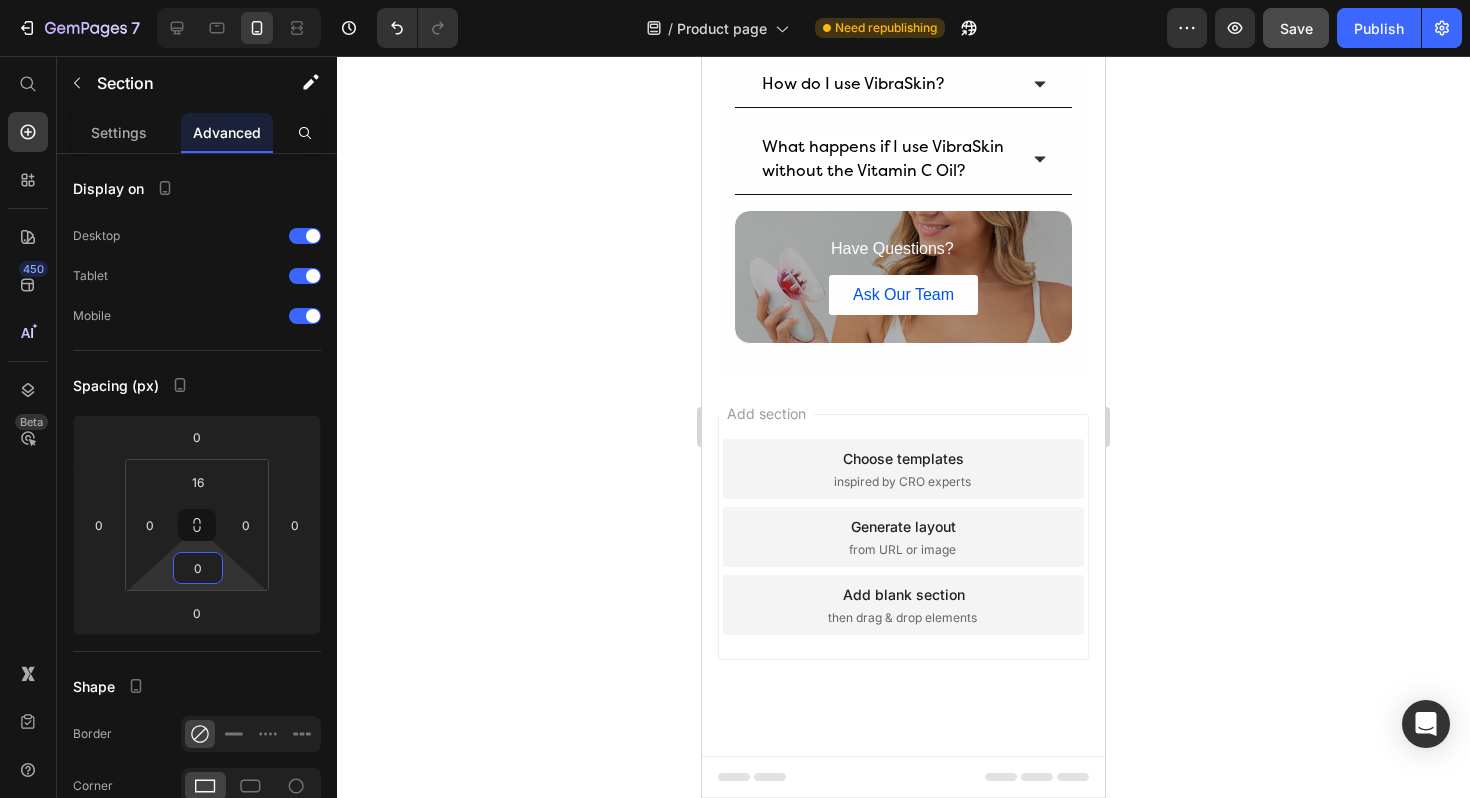 click 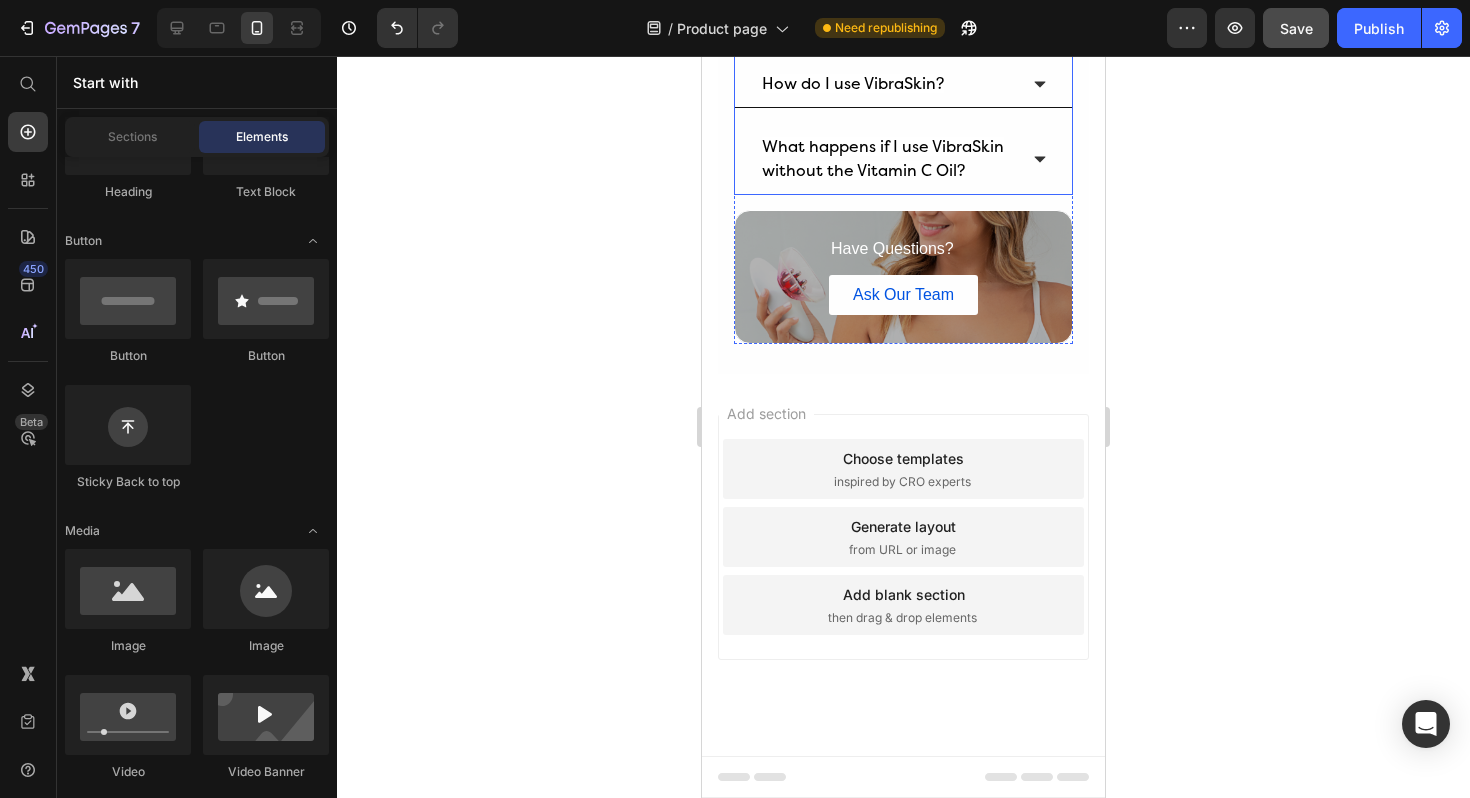 scroll, scrollTop: 8693, scrollLeft: 0, axis: vertical 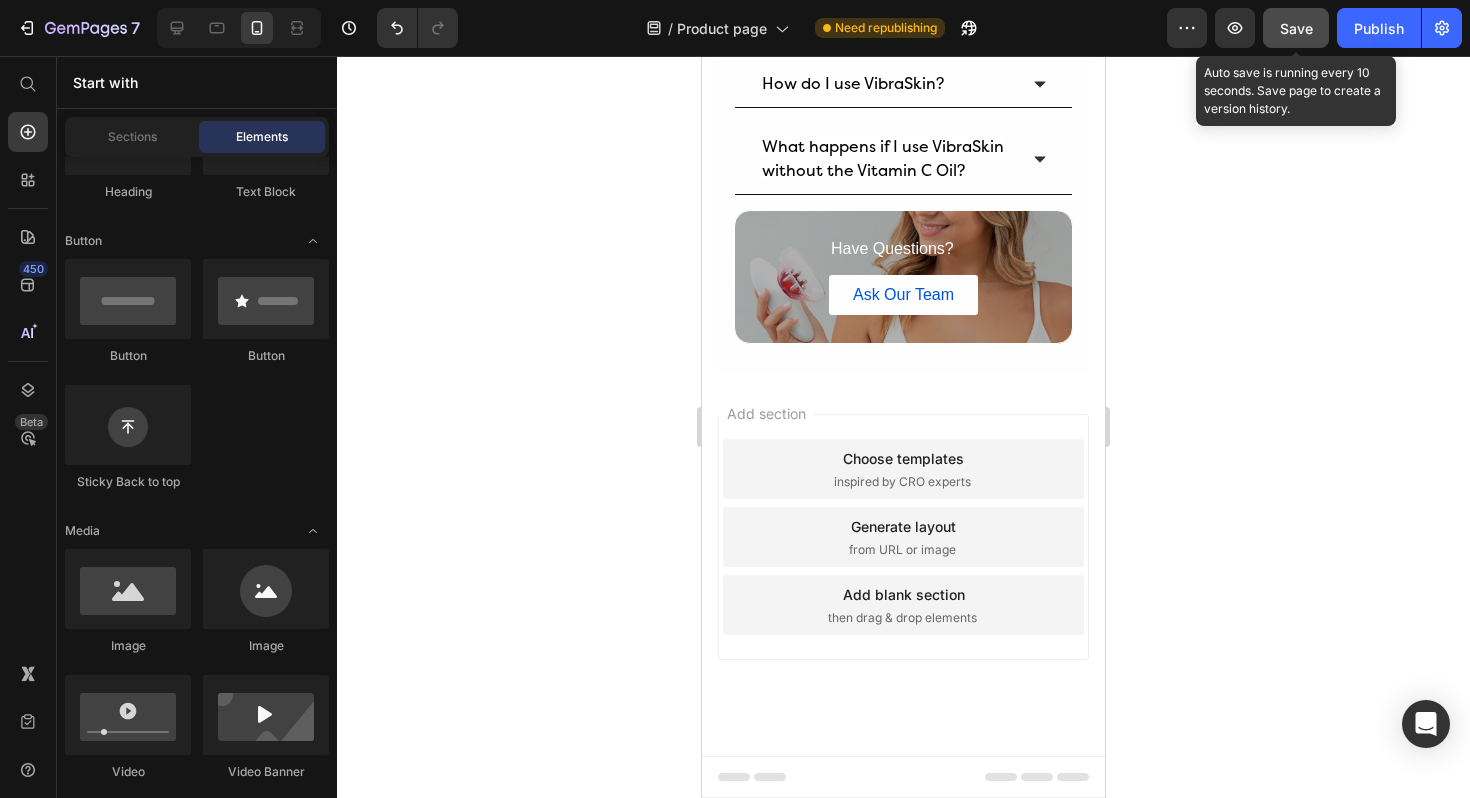 click on "Save" 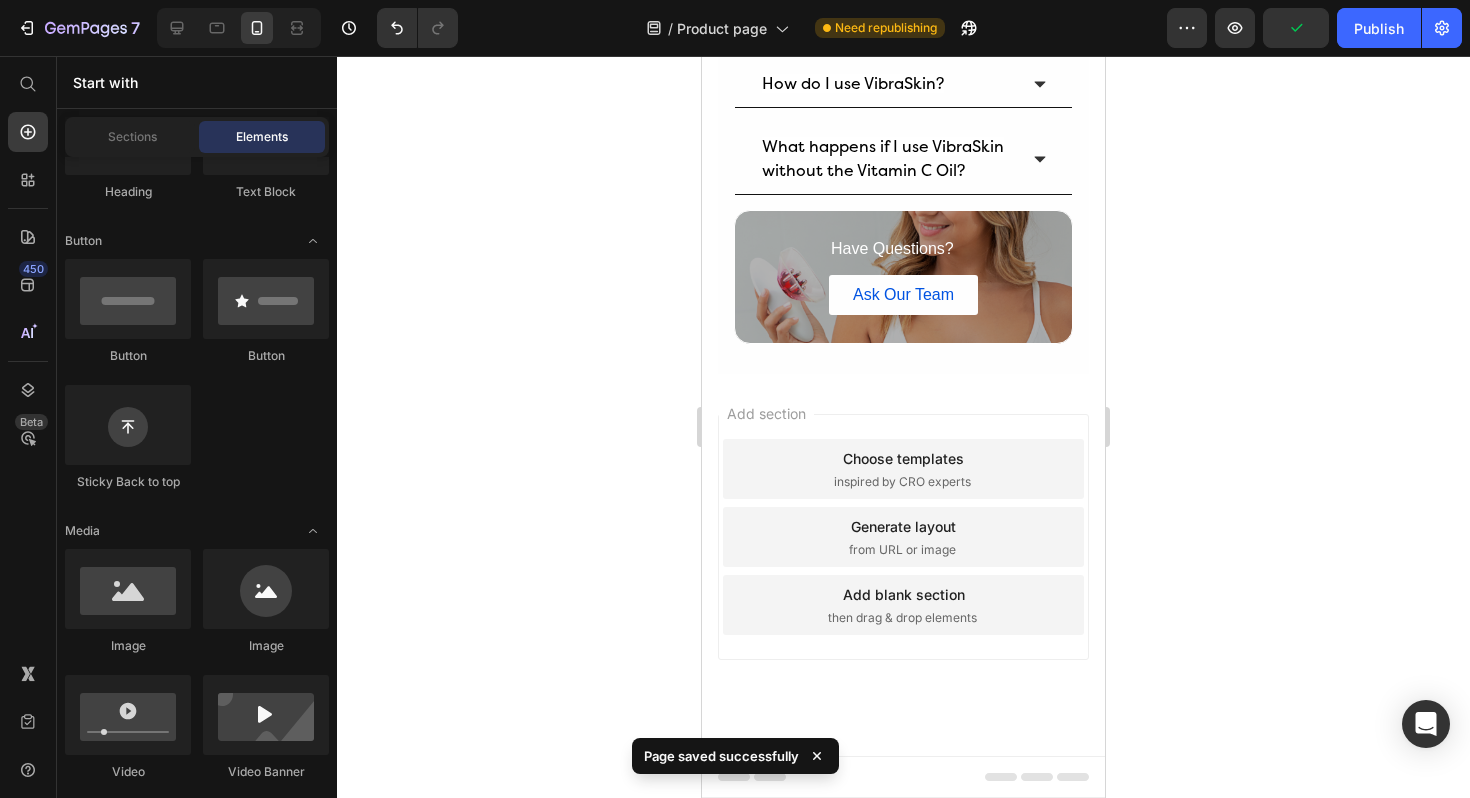 scroll, scrollTop: 9002, scrollLeft: 0, axis: vertical 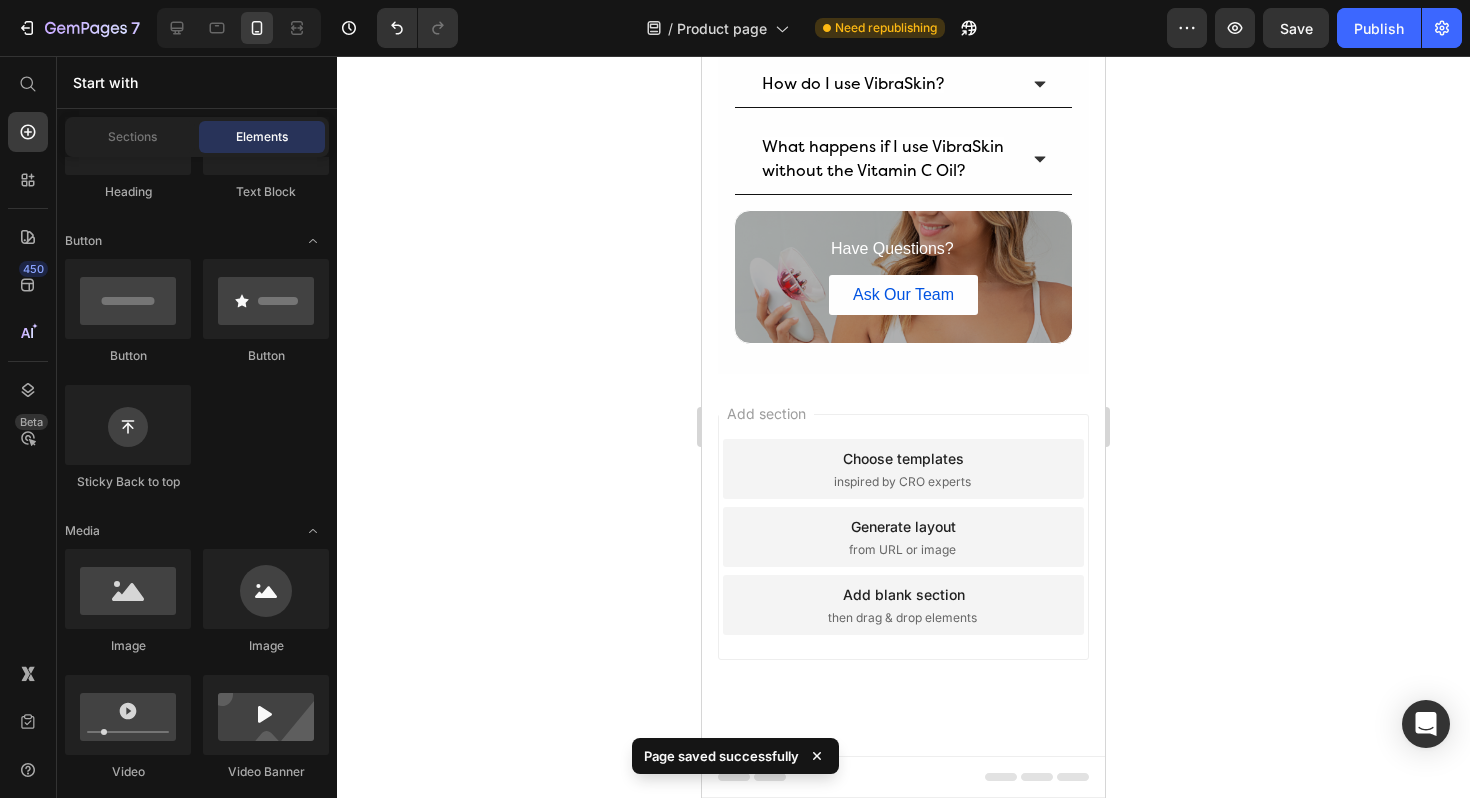 click 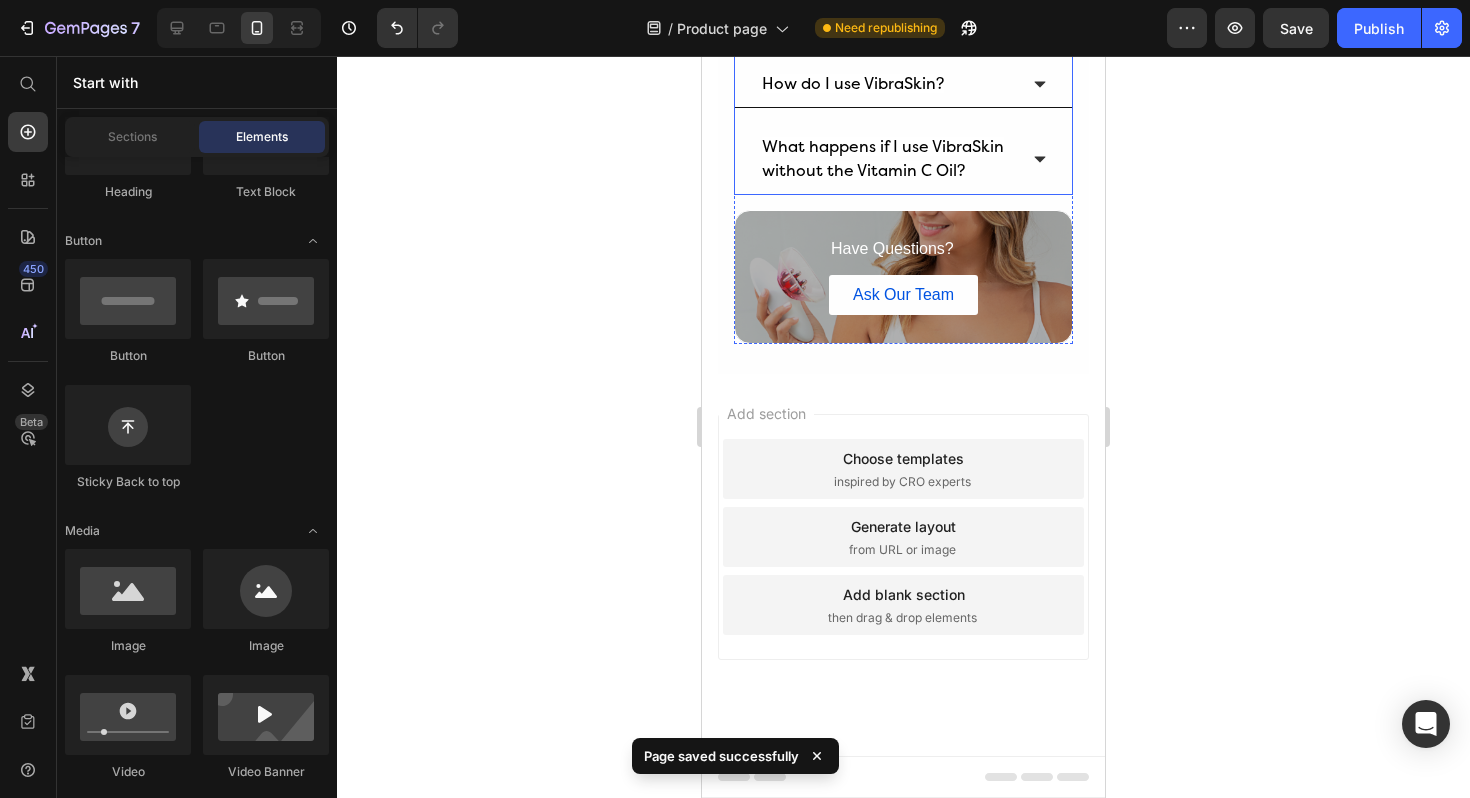 scroll, scrollTop: 9295, scrollLeft: 0, axis: vertical 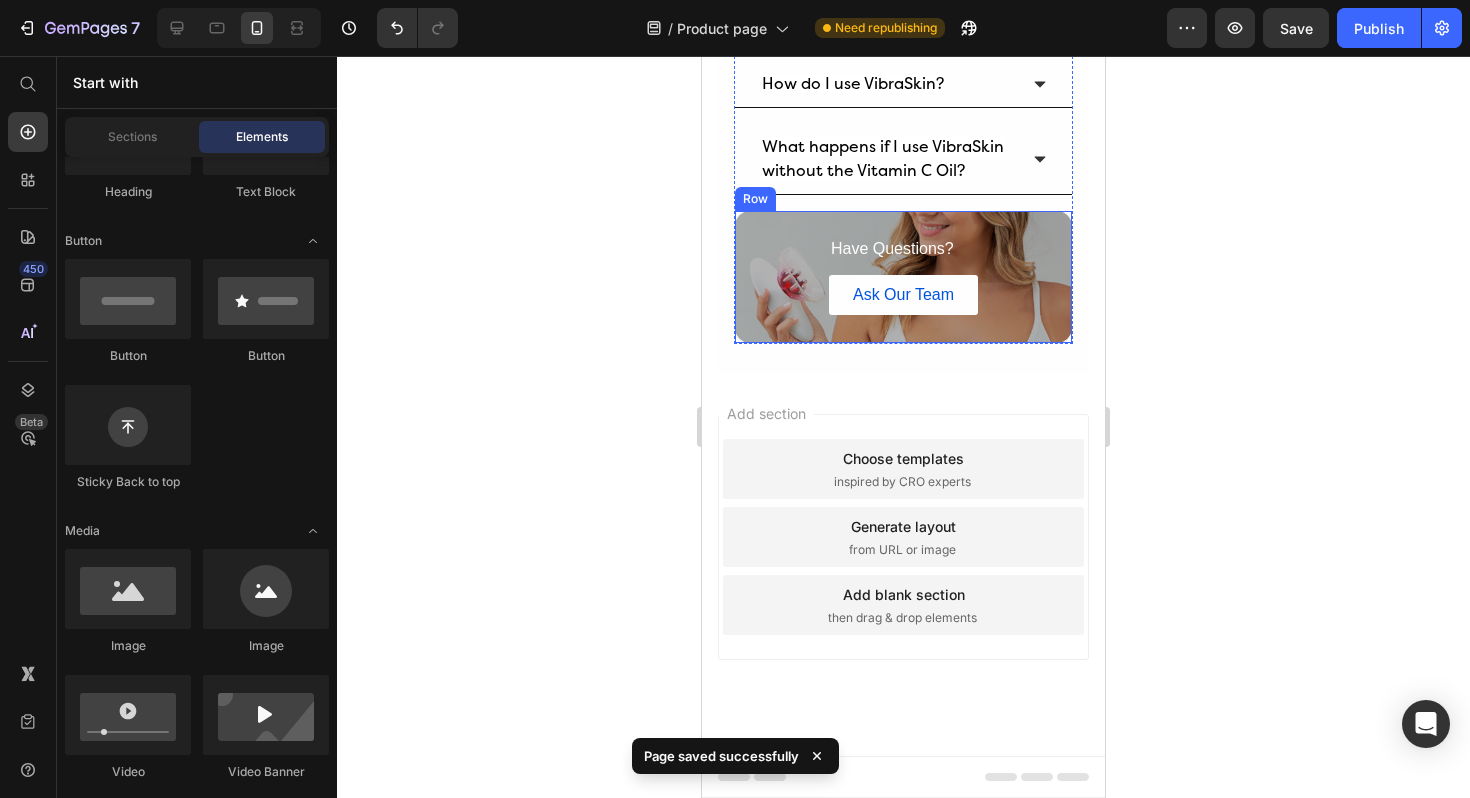 click on "Have Questions? Text Block Ask Our Team Button Row" at bounding box center (903, 277) 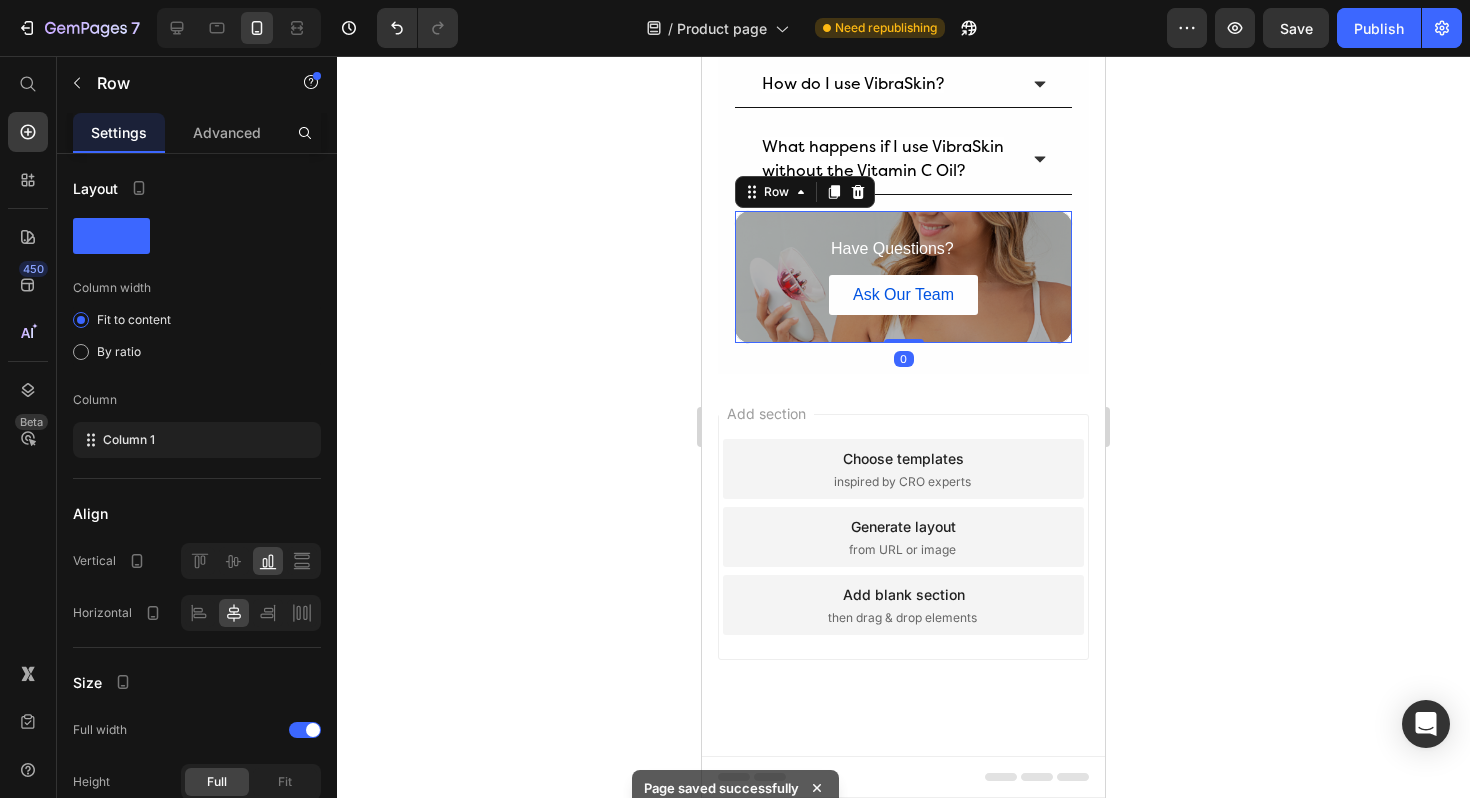 click 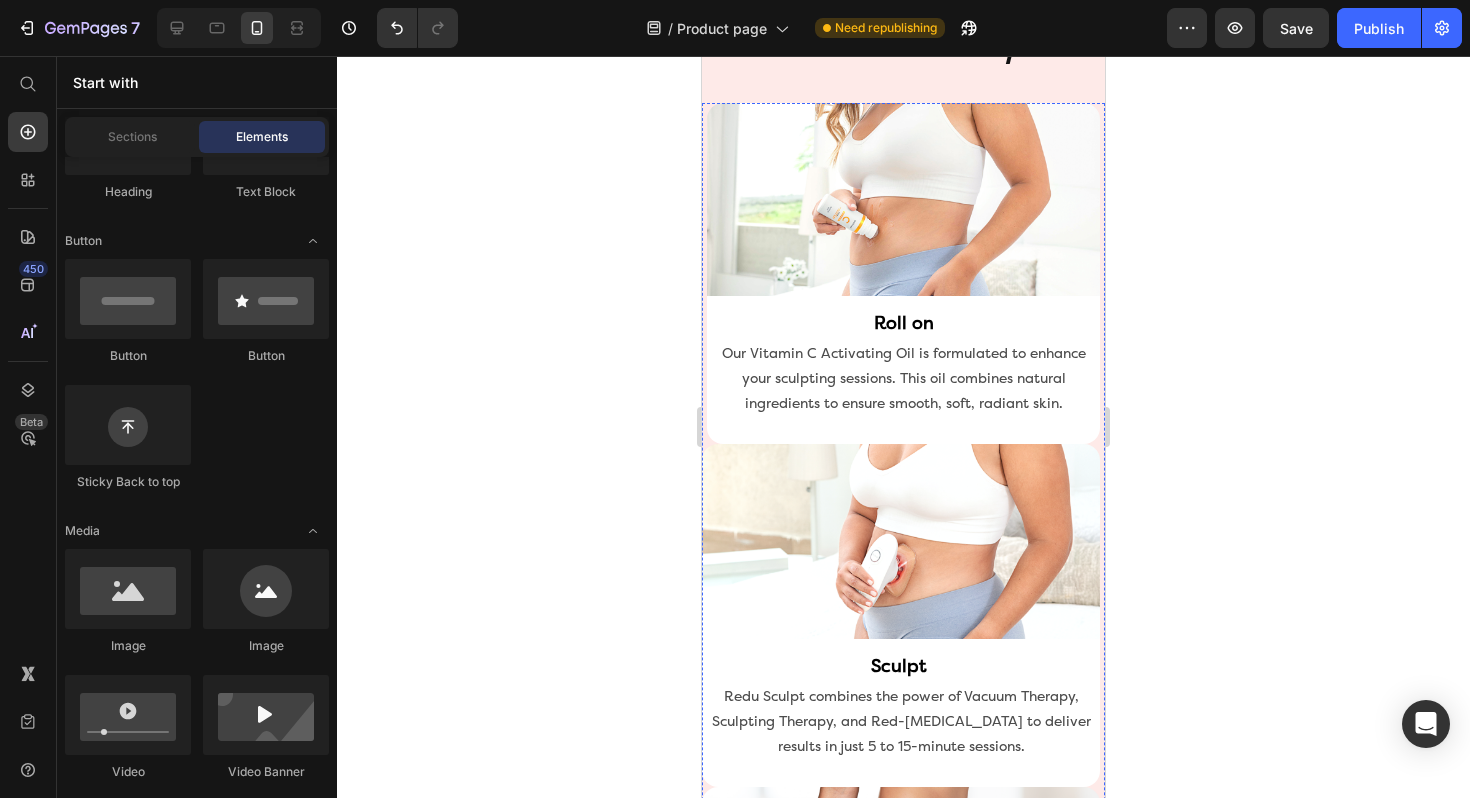 scroll, scrollTop: 6389, scrollLeft: 0, axis: vertical 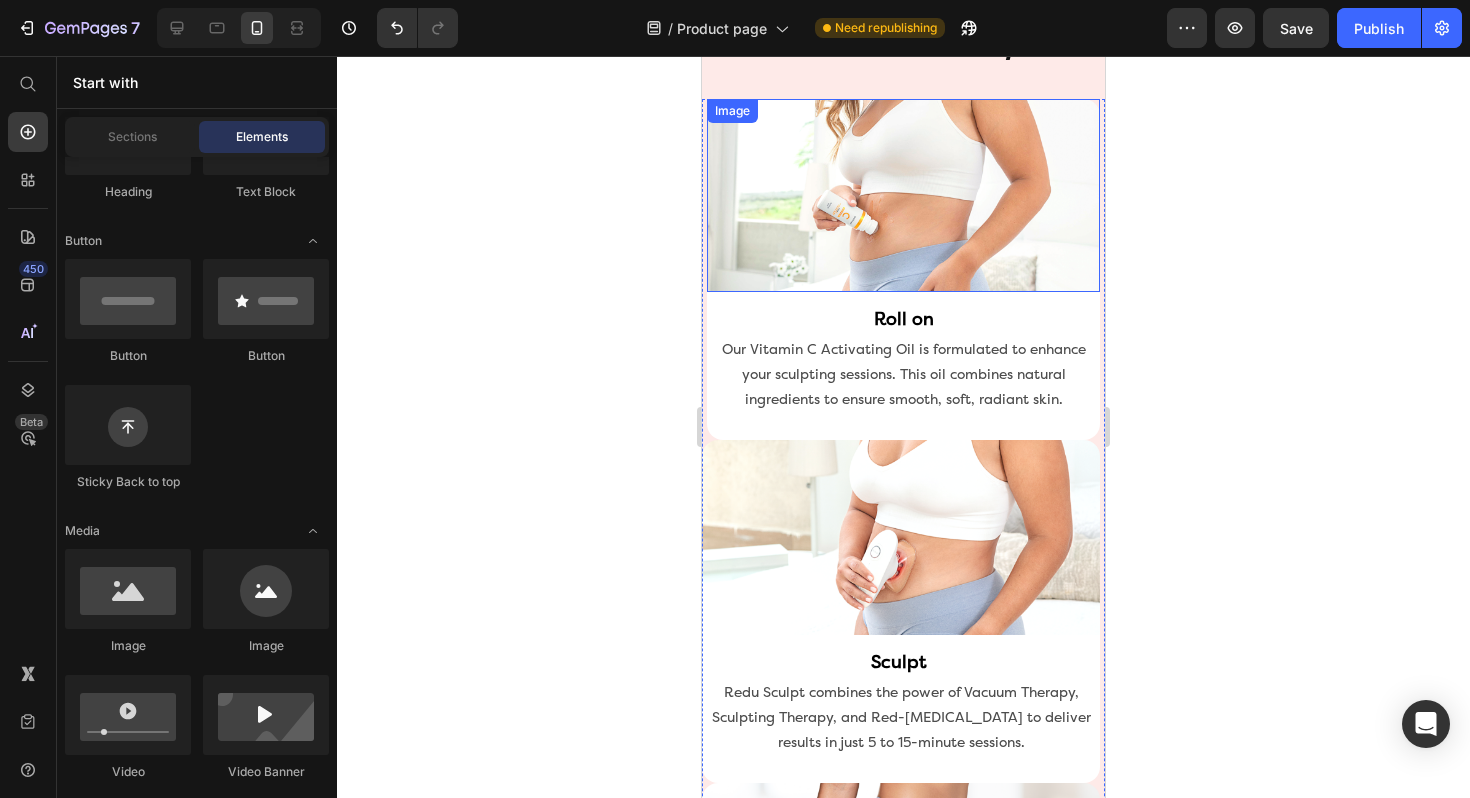 click at bounding box center [903, 195] 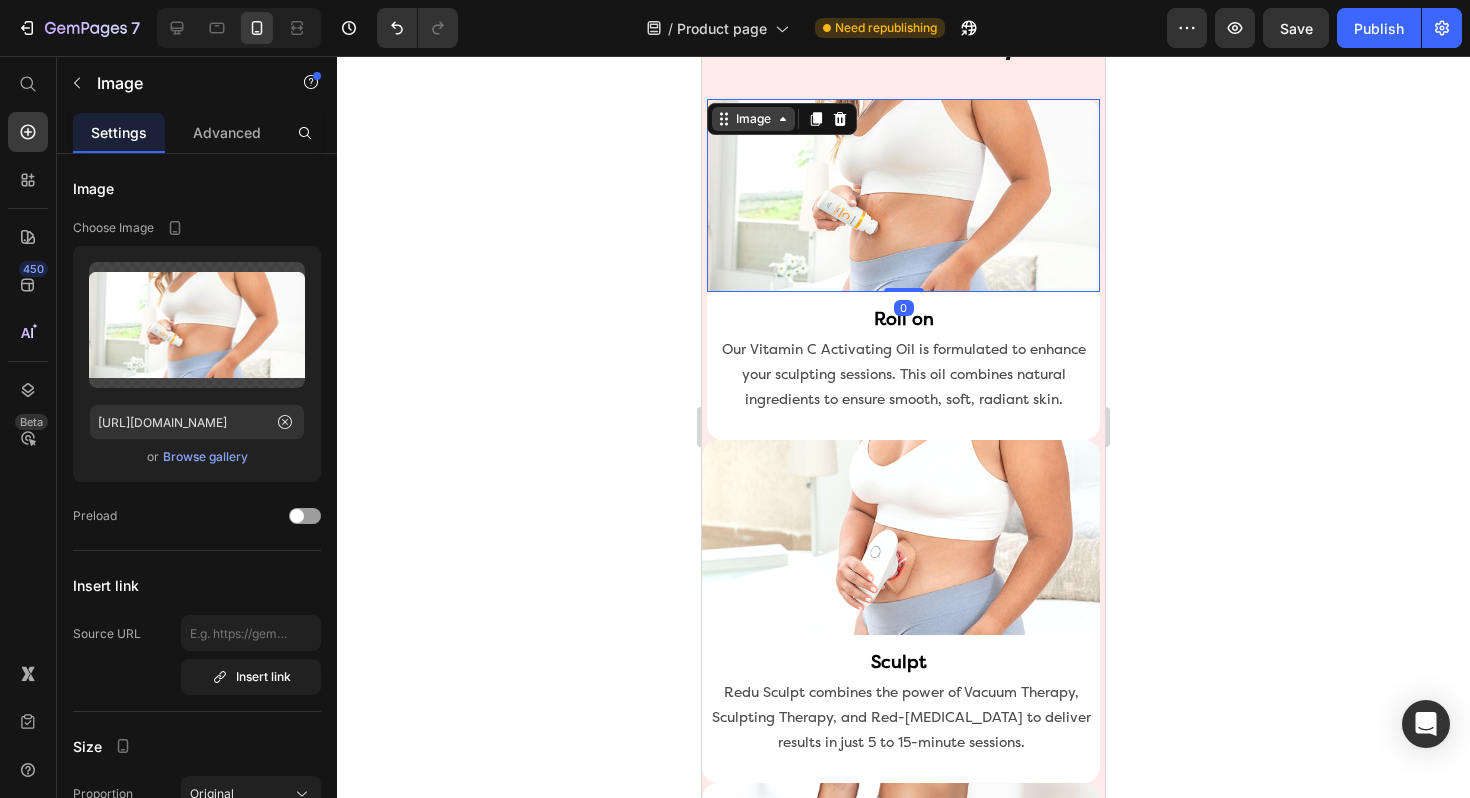 click on "Image" at bounding box center (753, 119) 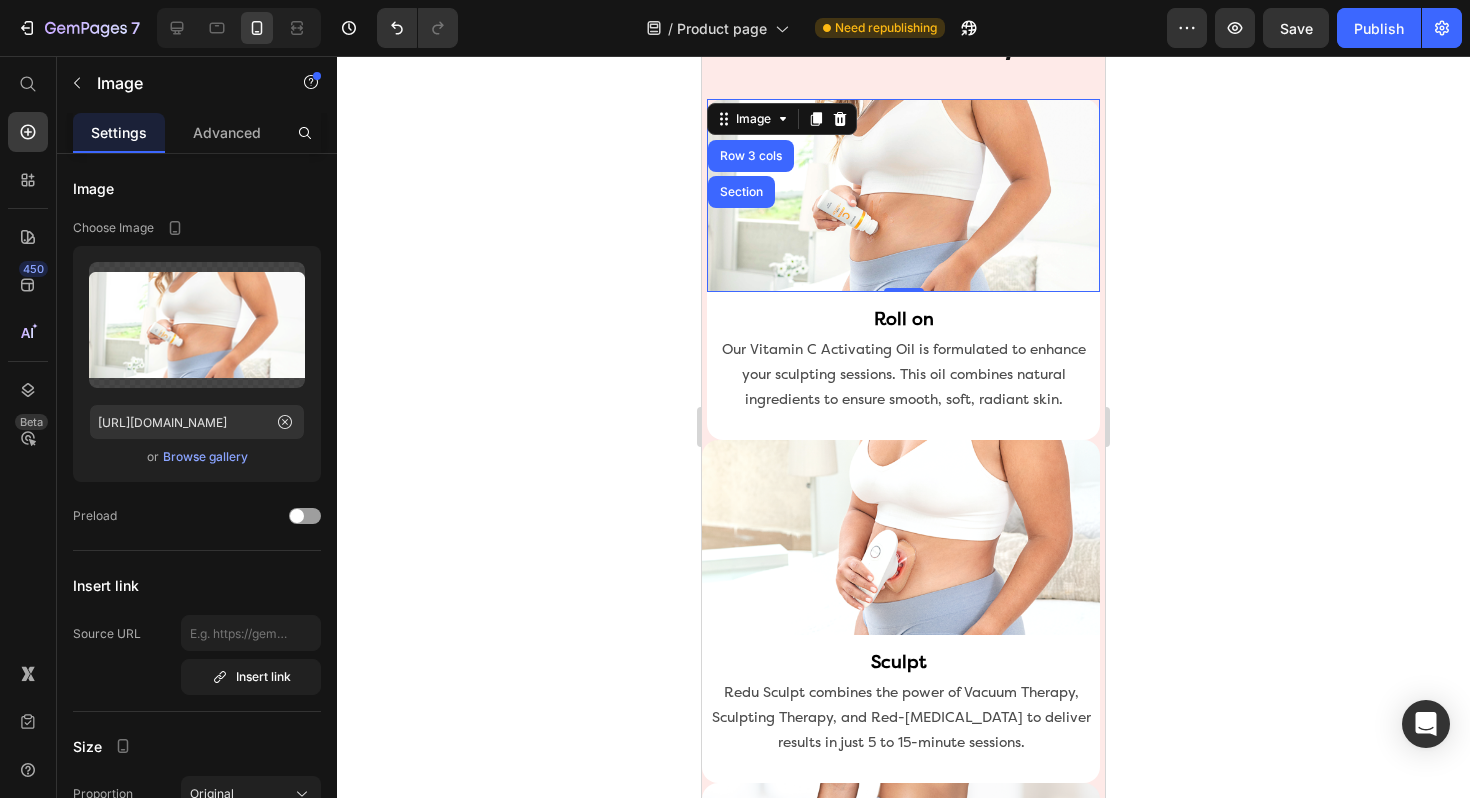 click at bounding box center (903, 195) 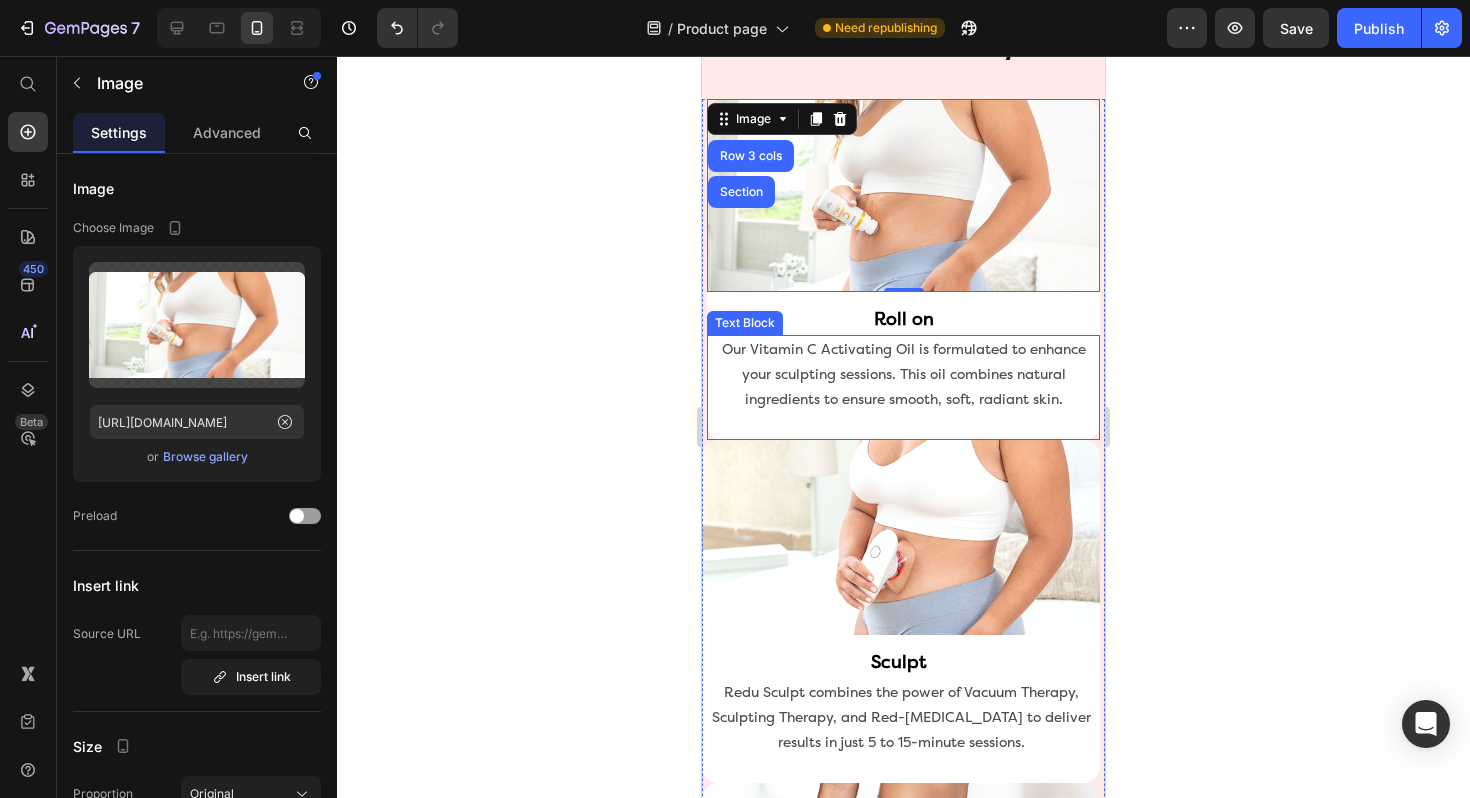 click at bounding box center [903, 424] 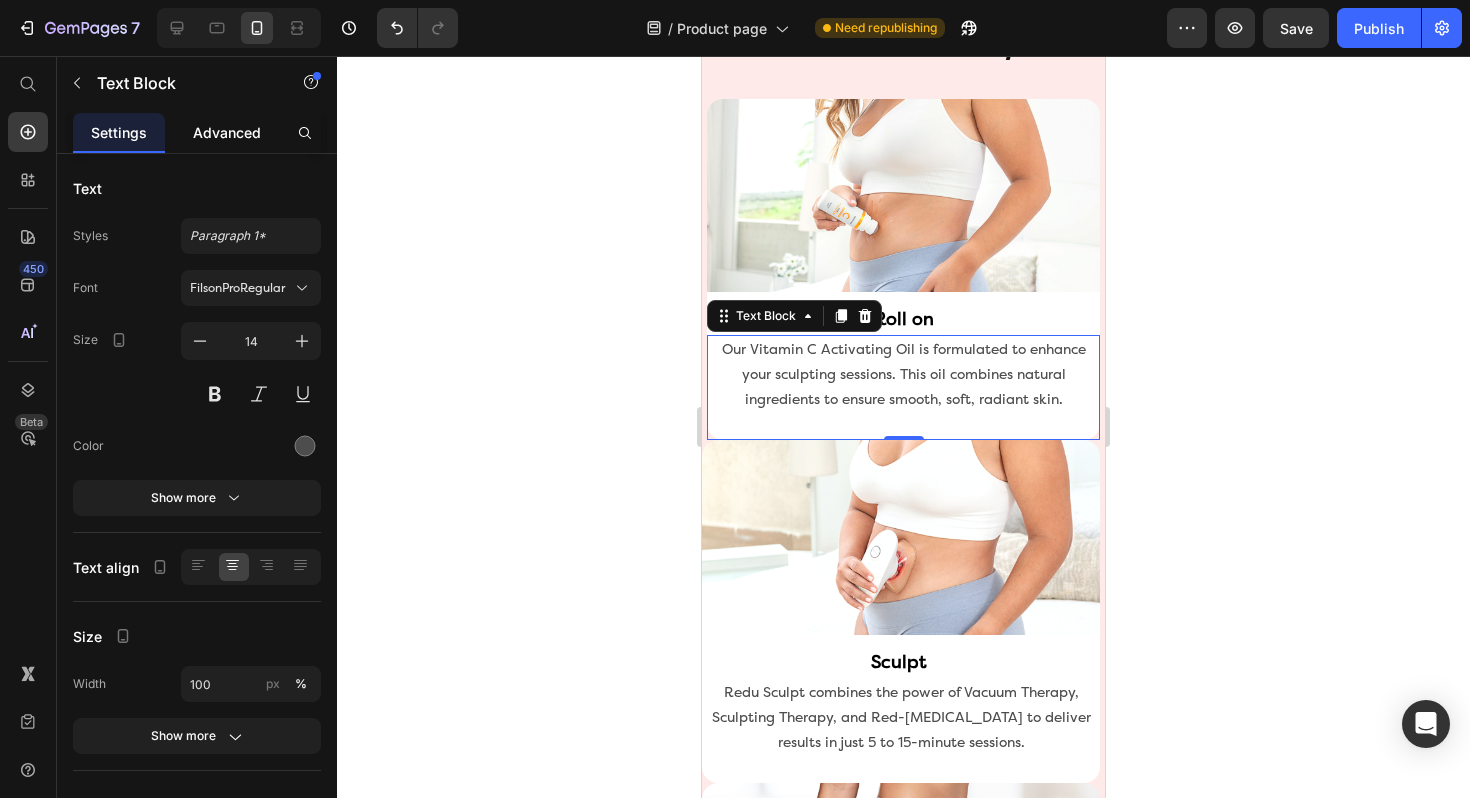 click on "Advanced" at bounding box center [227, 132] 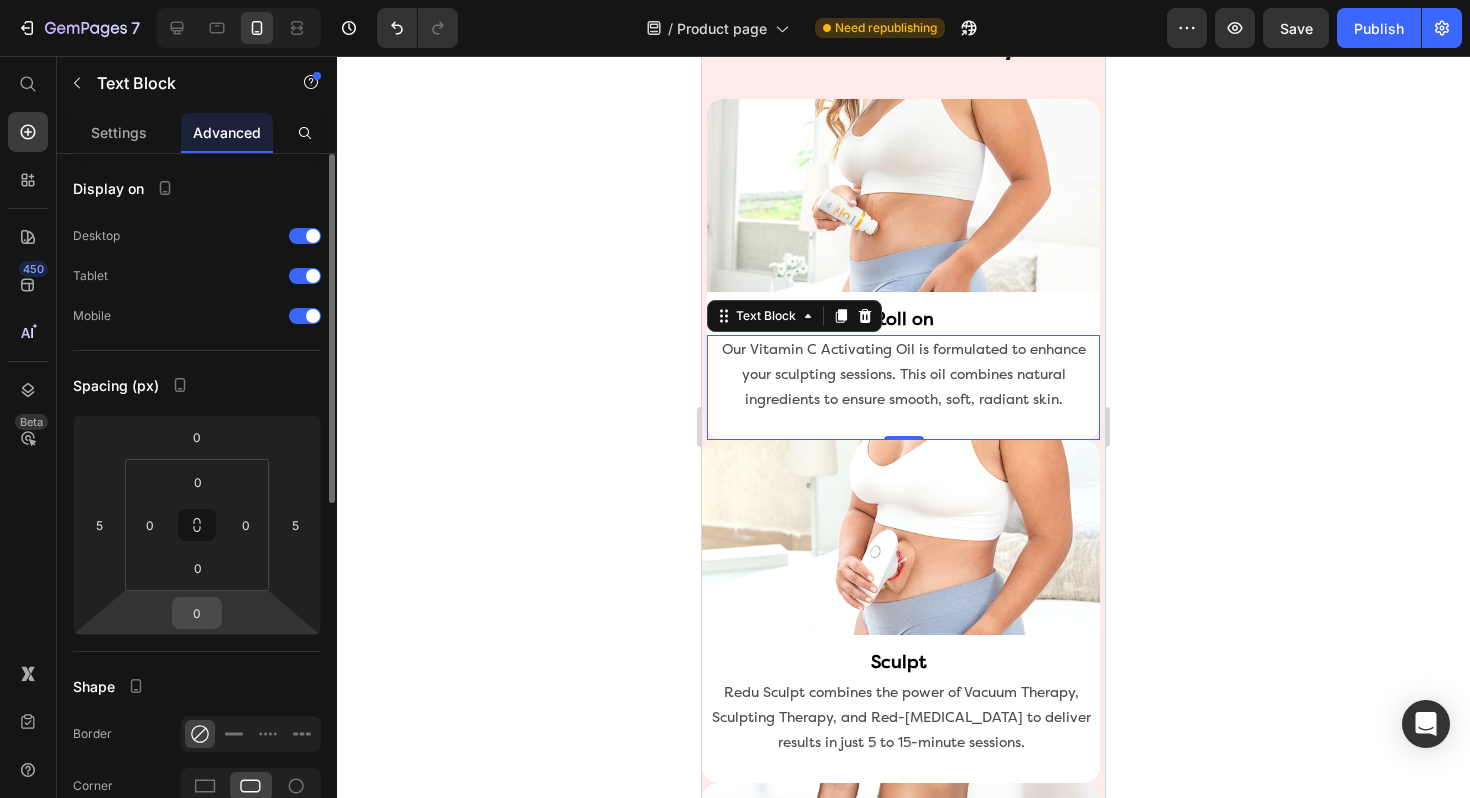 click on "0" at bounding box center [197, 613] 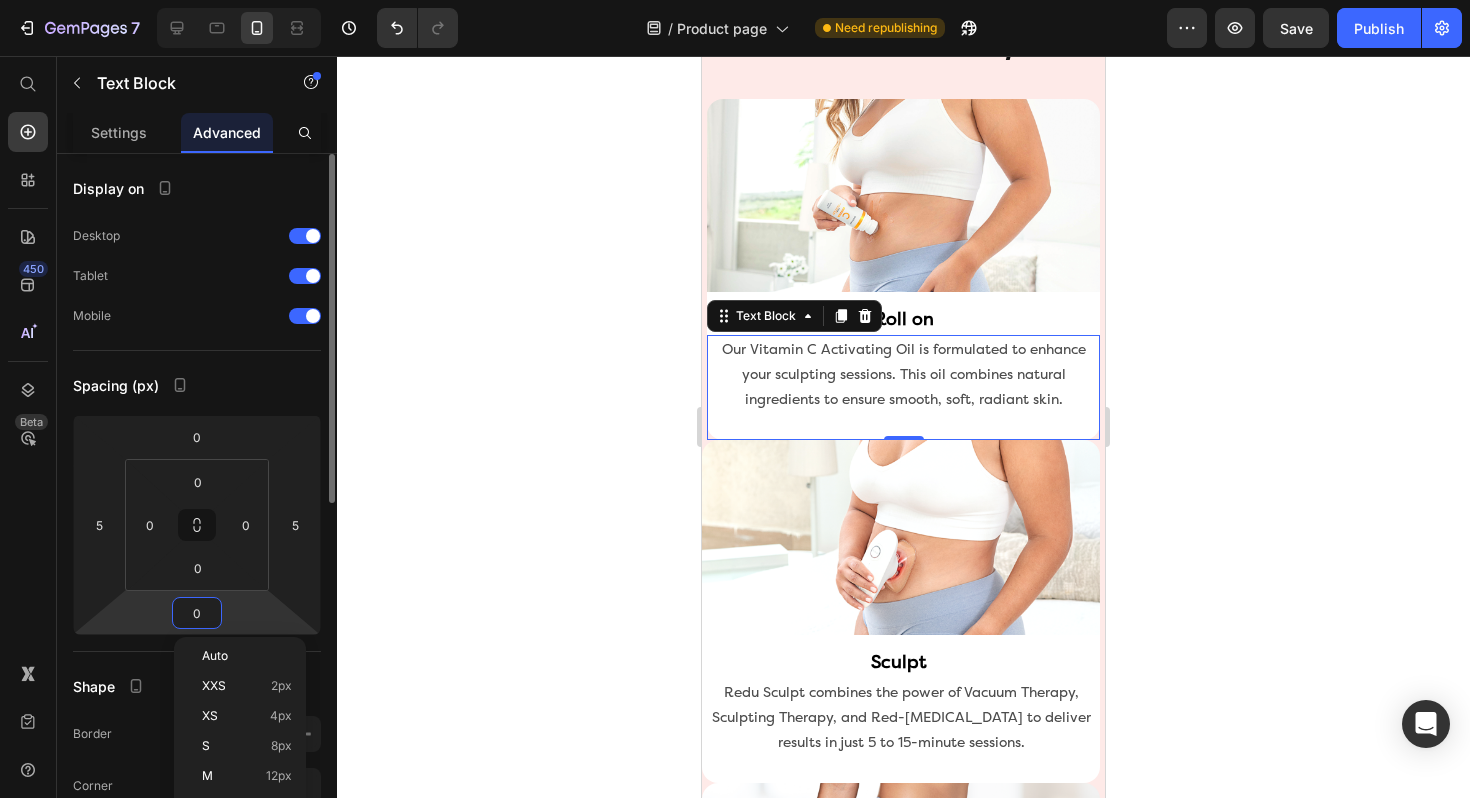 type on "5" 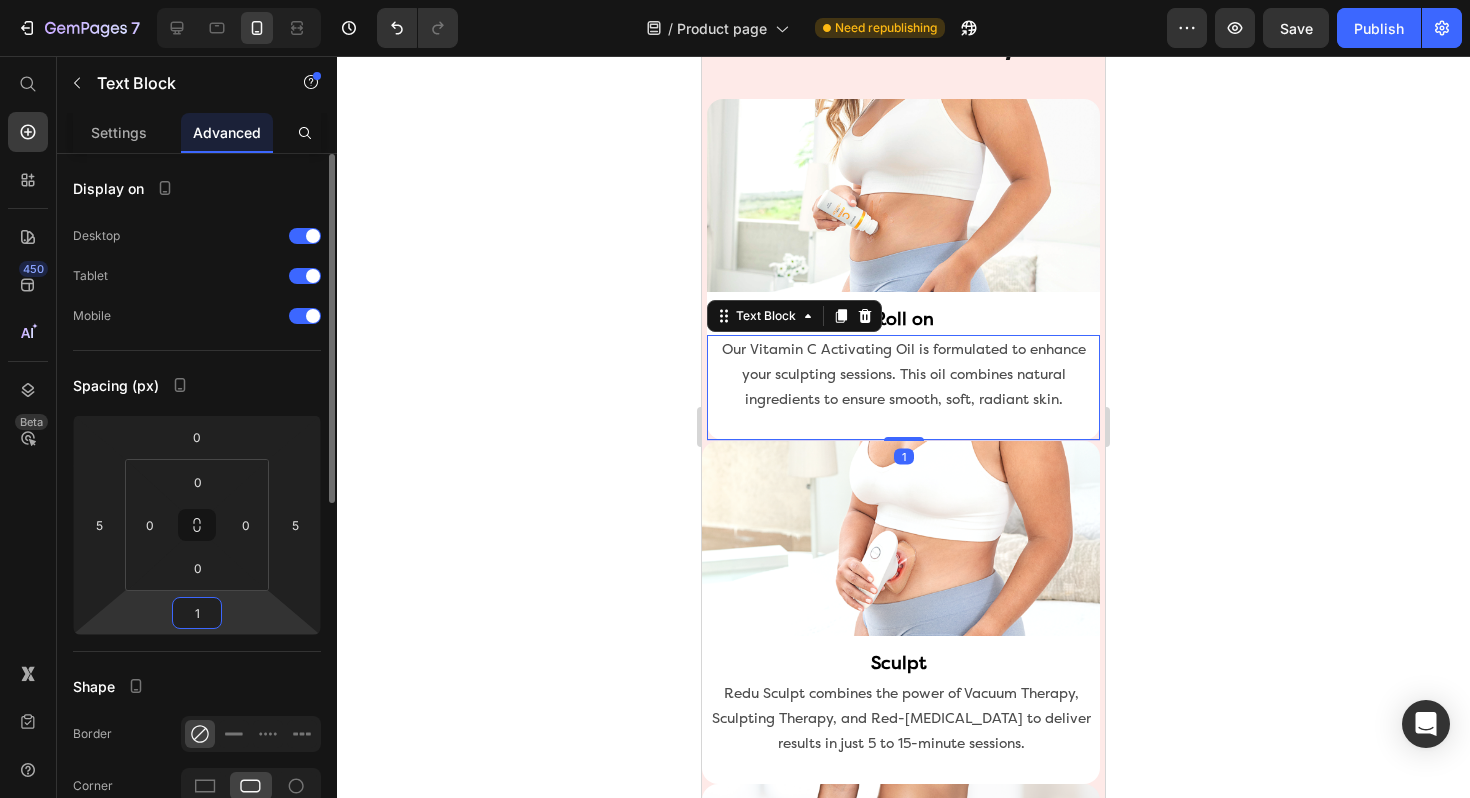 type on "10" 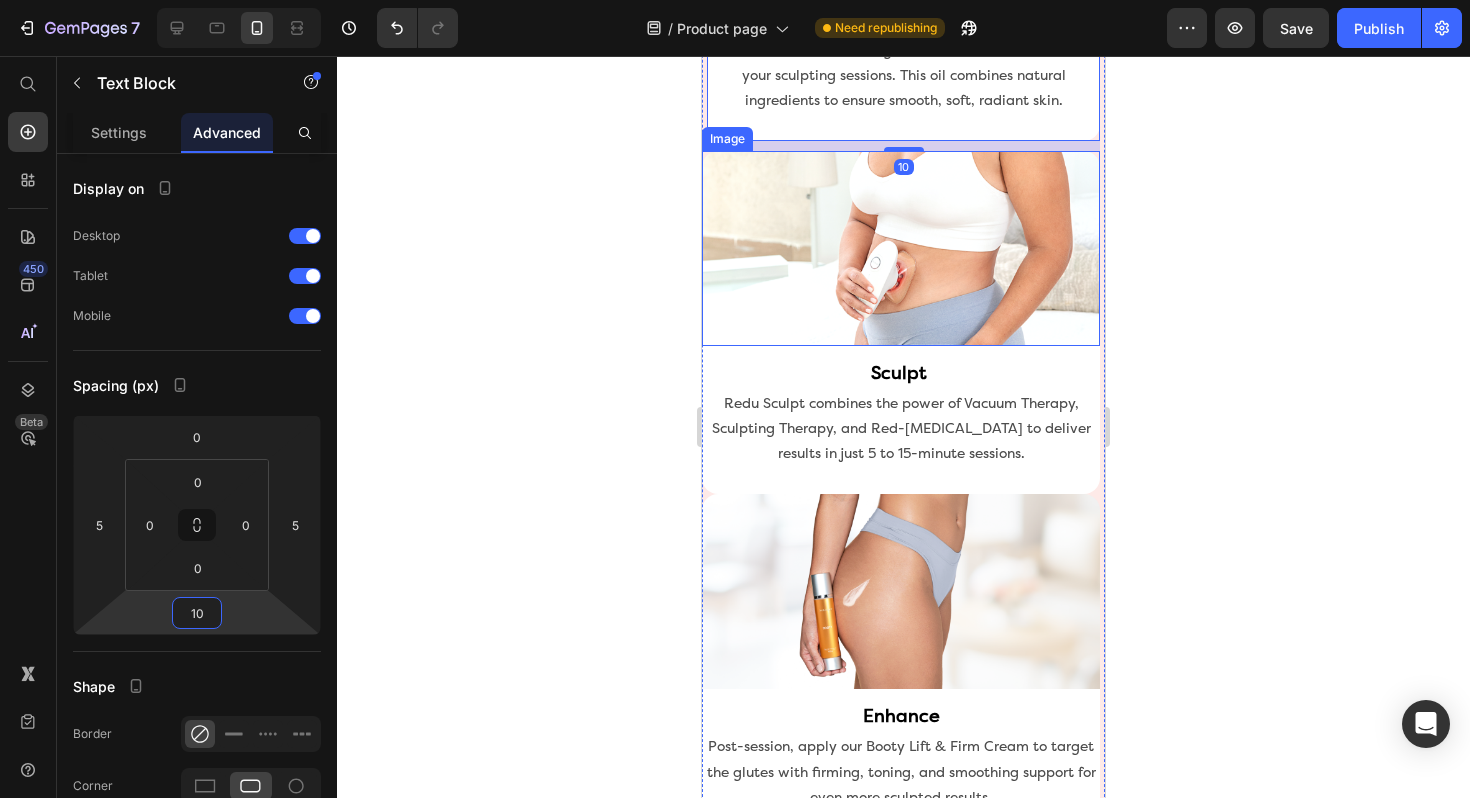 scroll, scrollTop: 6715, scrollLeft: 0, axis: vertical 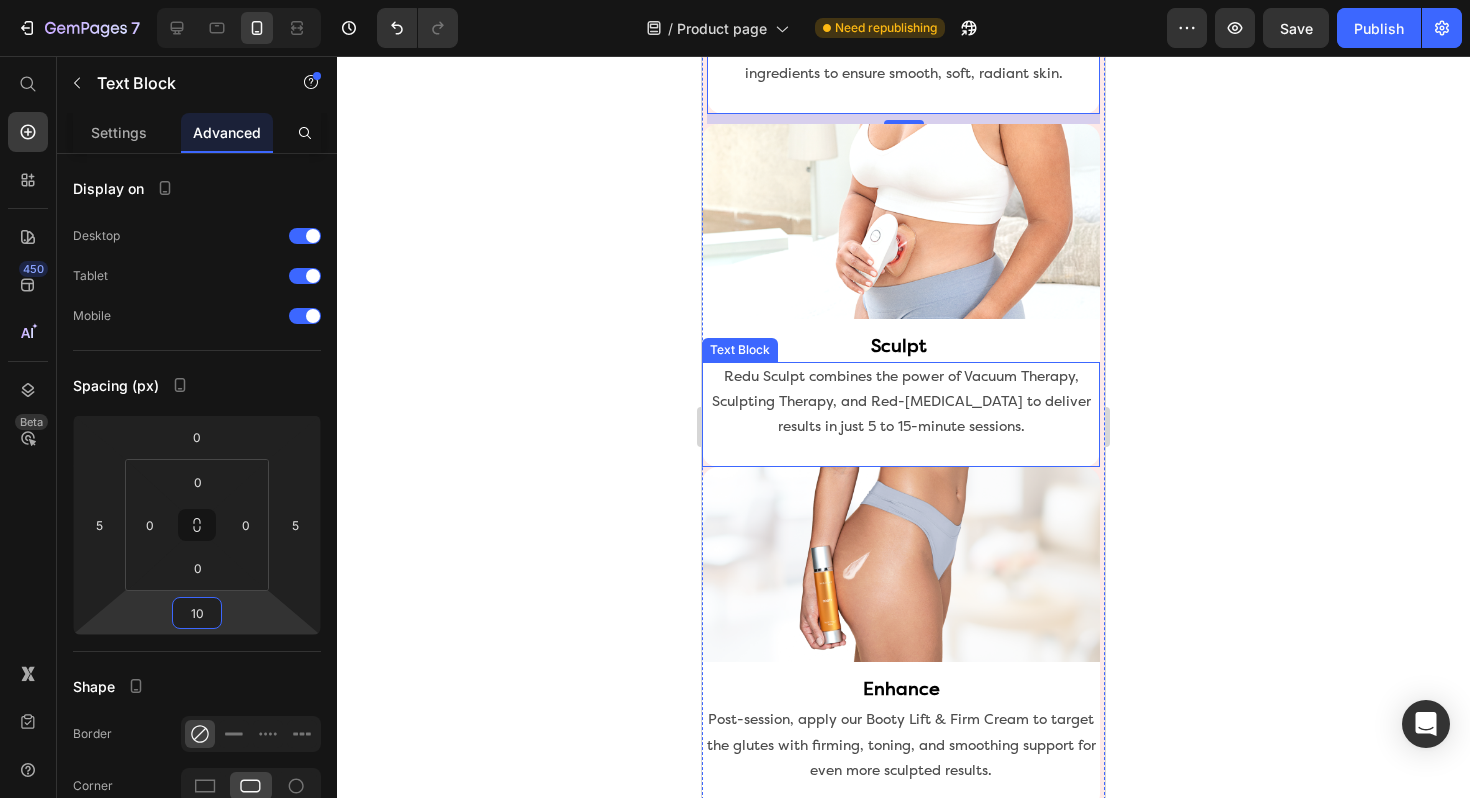 click on "Redu Sculpt combines the power of Vacuum Therapy, Sculpting Therapy, and Red-Light Therapy to deliver results in just 5 to 15-minute sessions." at bounding box center [901, 414] 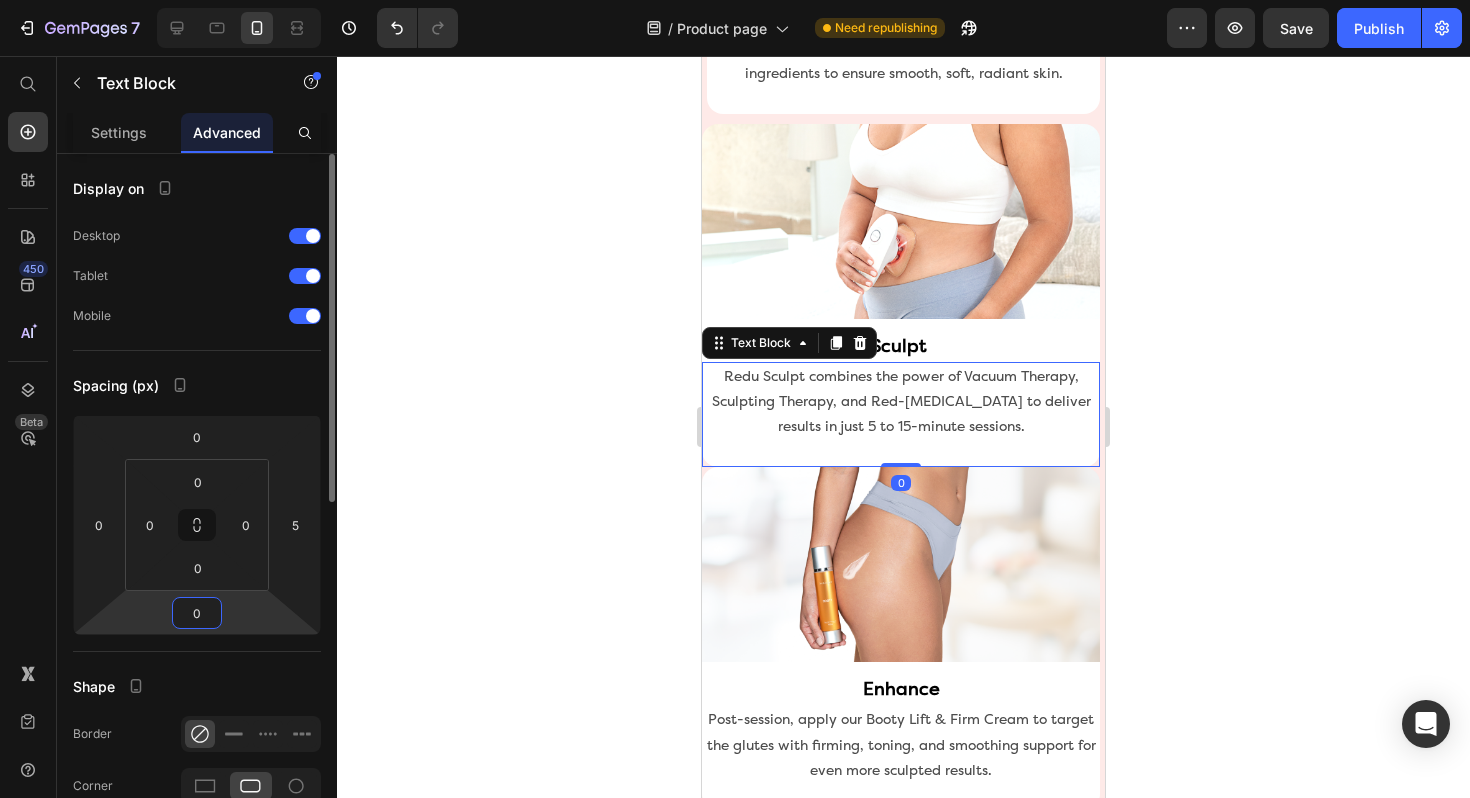 click on "0" at bounding box center [197, 613] 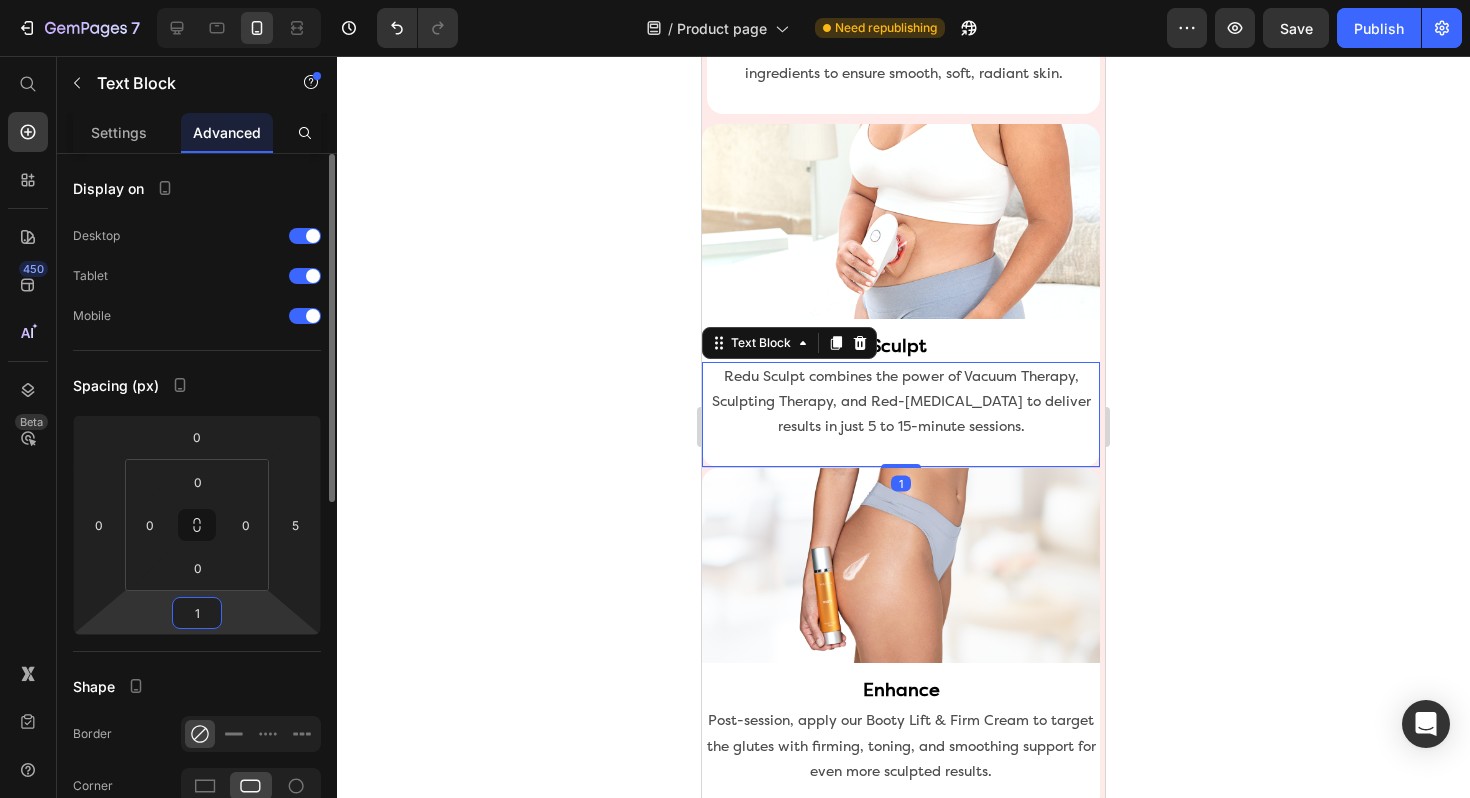 type on "10" 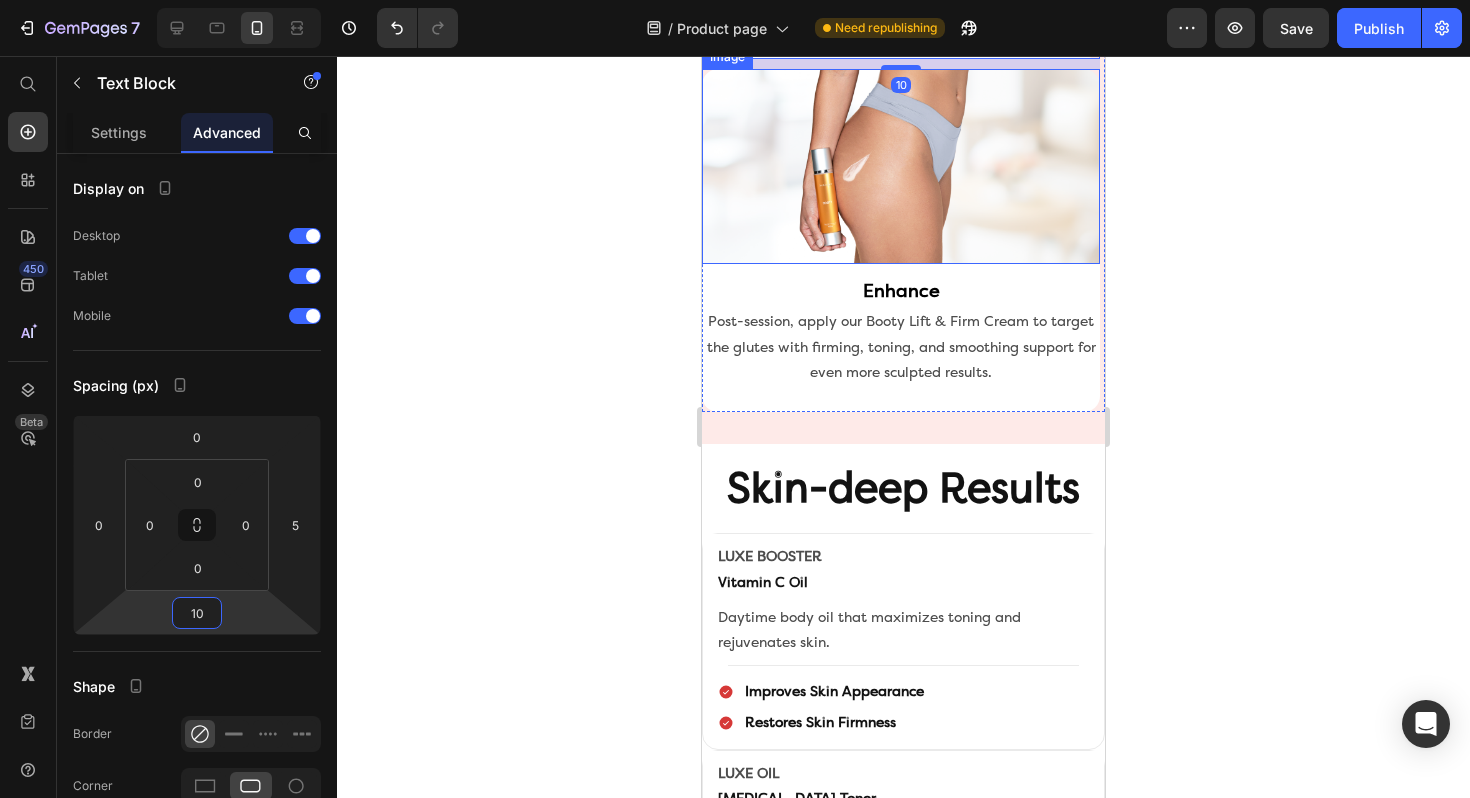 scroll, scrollTop: 7131, scrollLeft: 0, axis: vertical 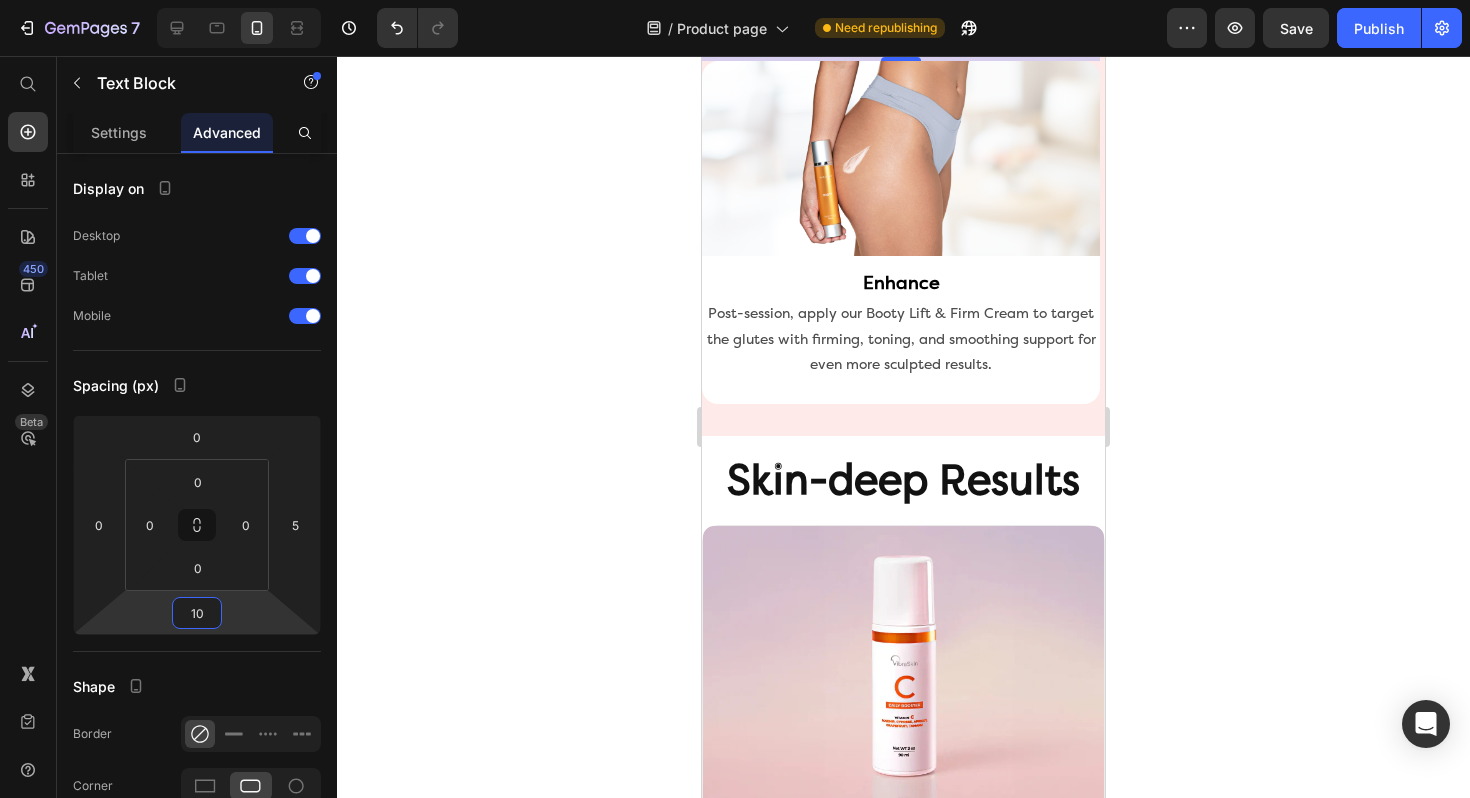 drag, startPoint x: 1228, startPoint y: 356, endPoint x: 1209, endPoint y: 355, distance: 19.026299 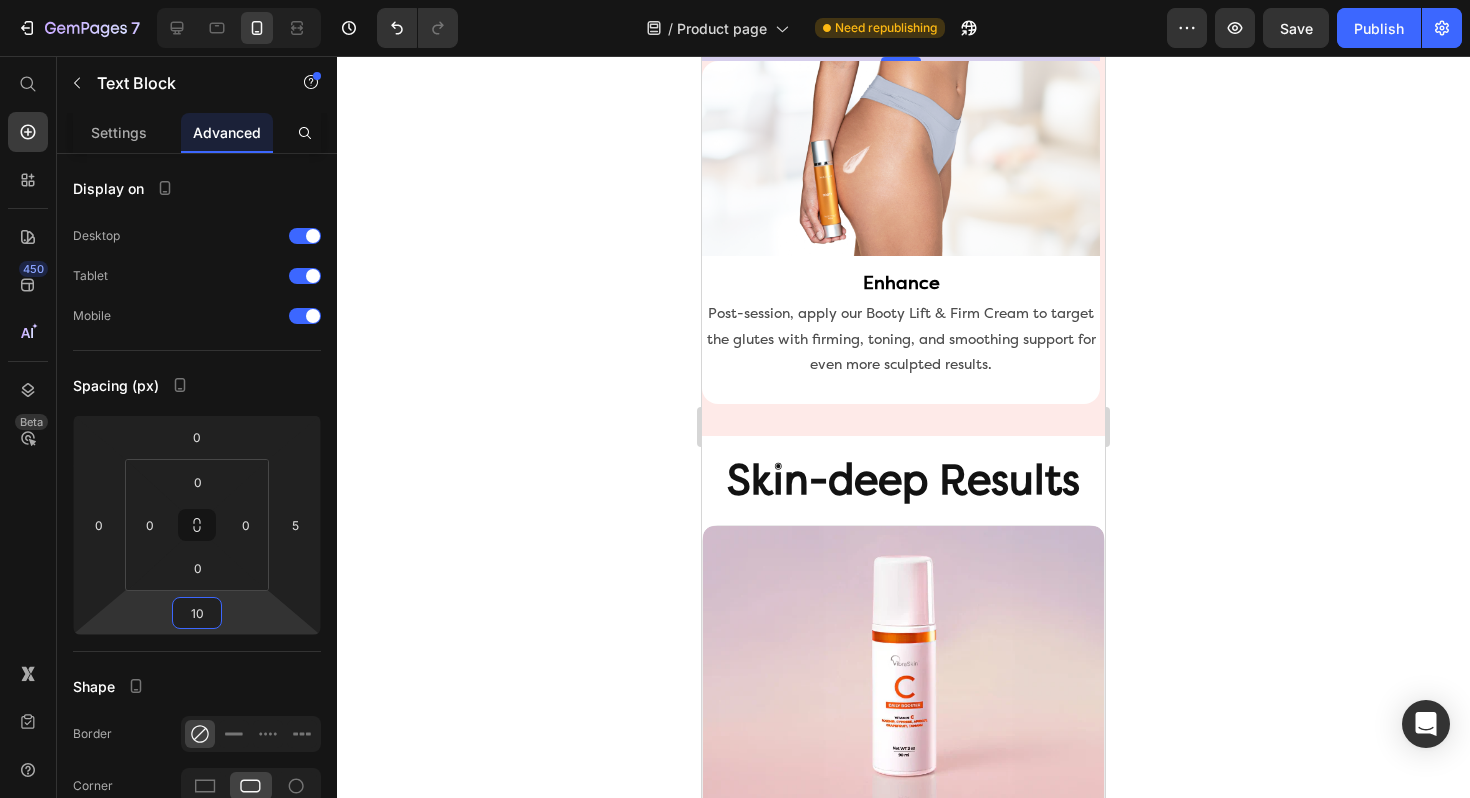 click 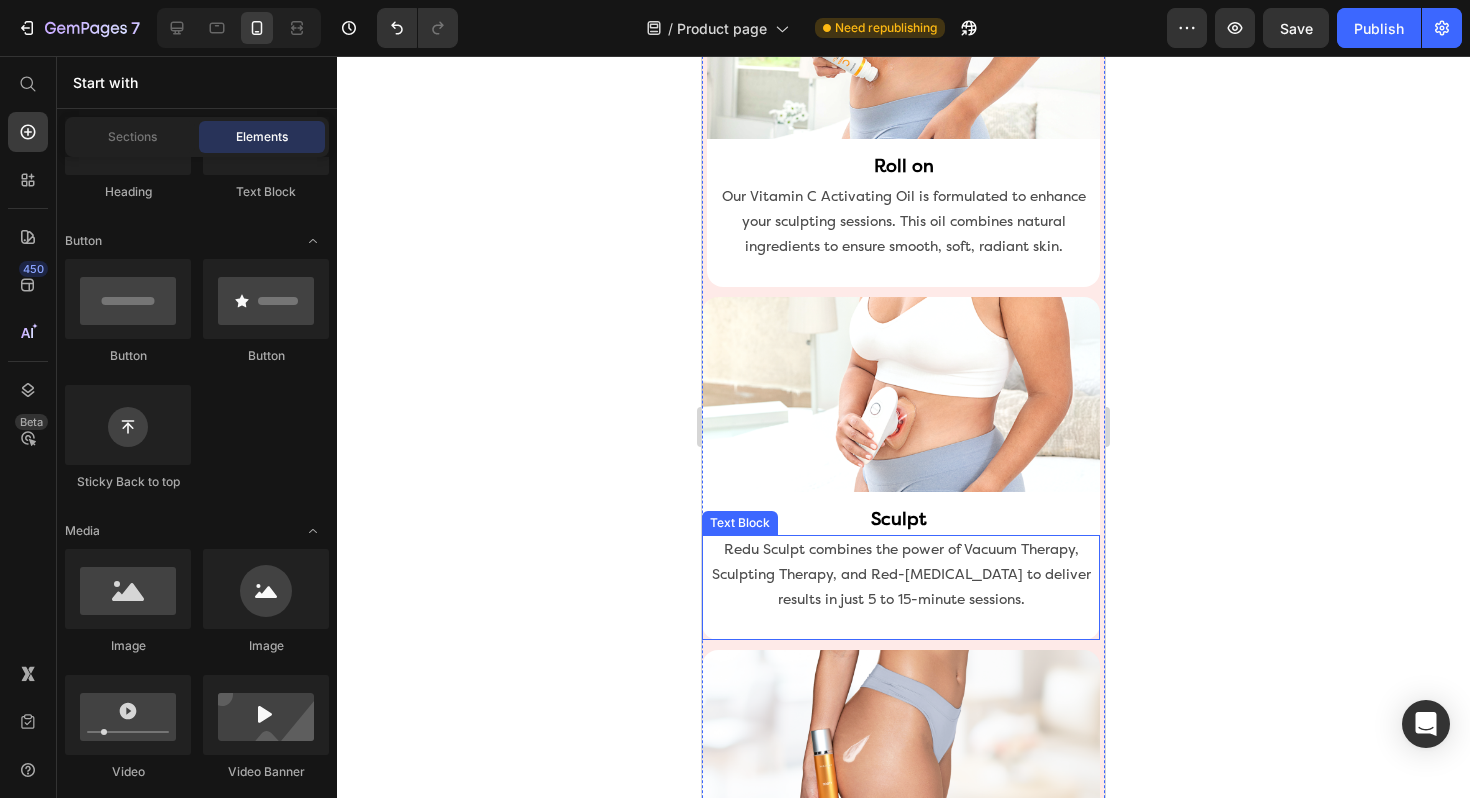 scroll, scrollTop: 6483, scrollLeft: 0, axis: vertical 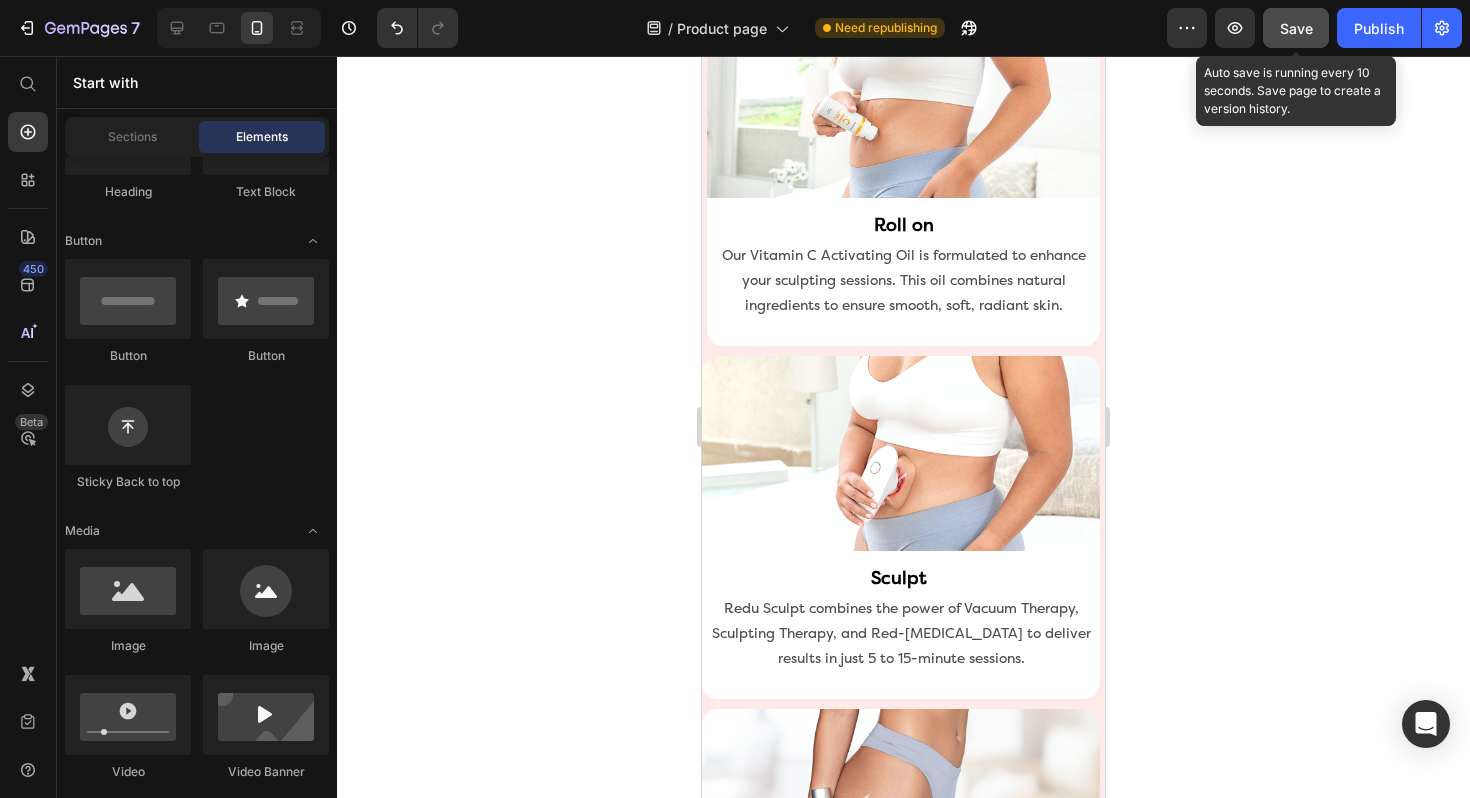 click on "Save" 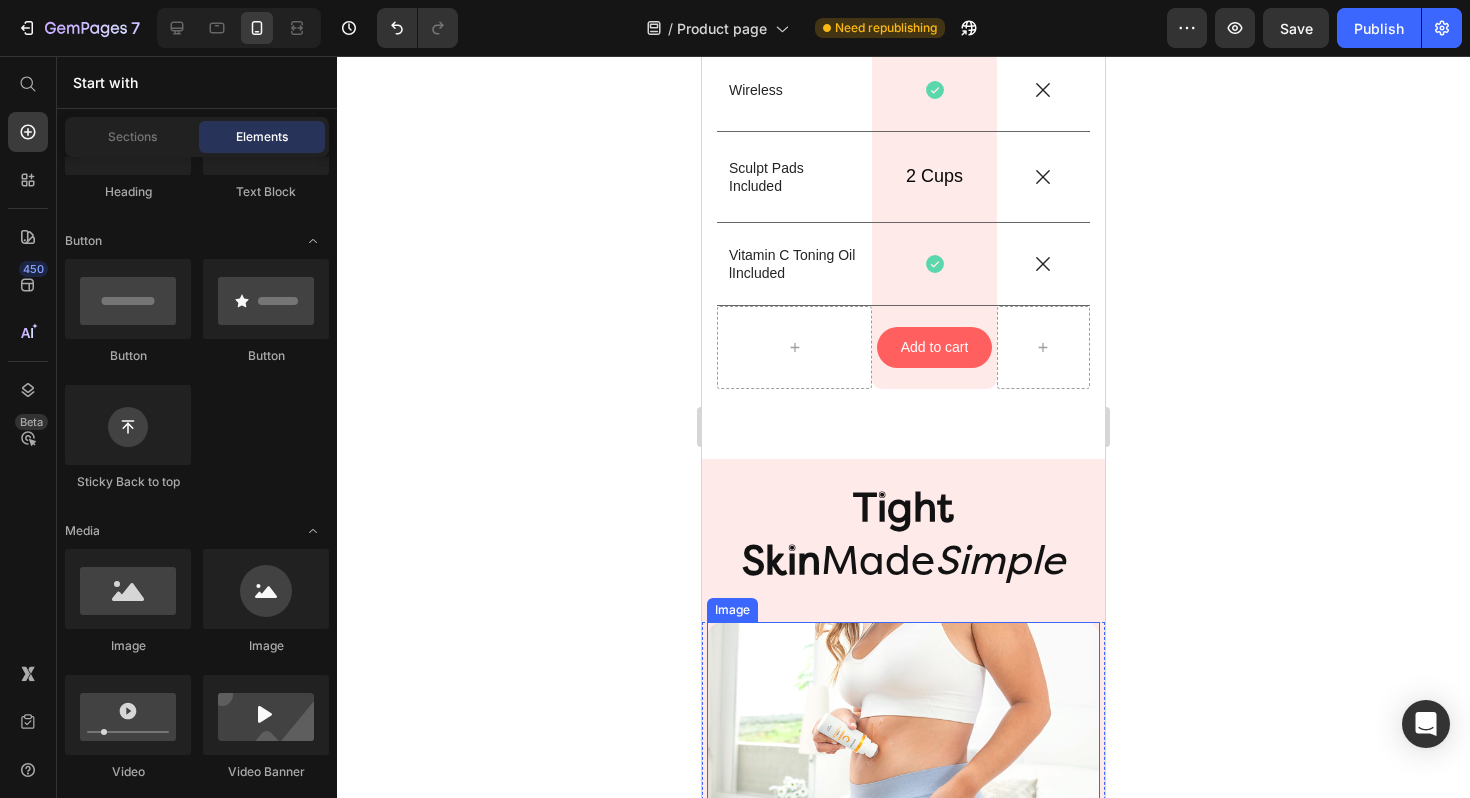 scroll, scrollTop: 5650, scrollLeft: 0, axis: vertical 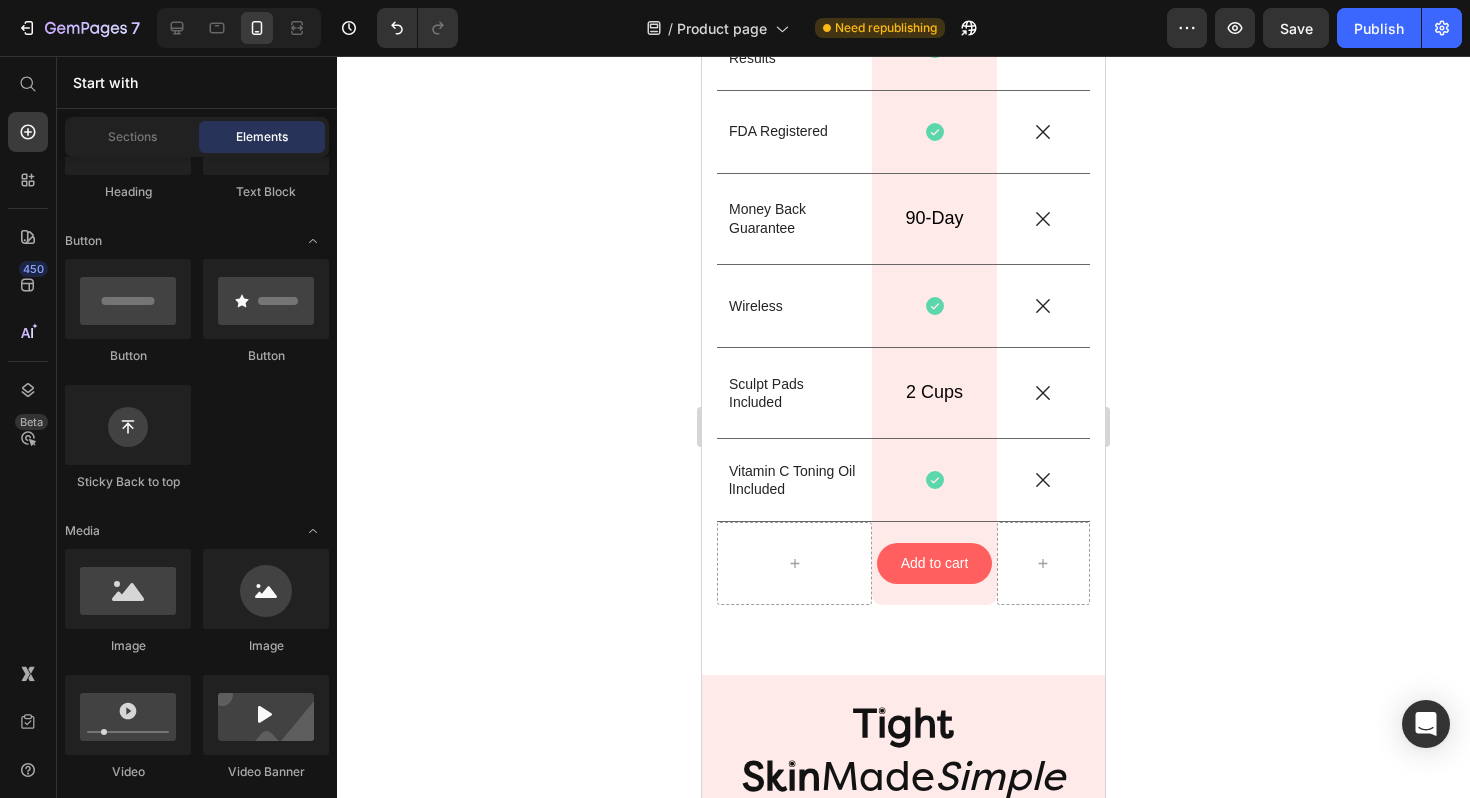click 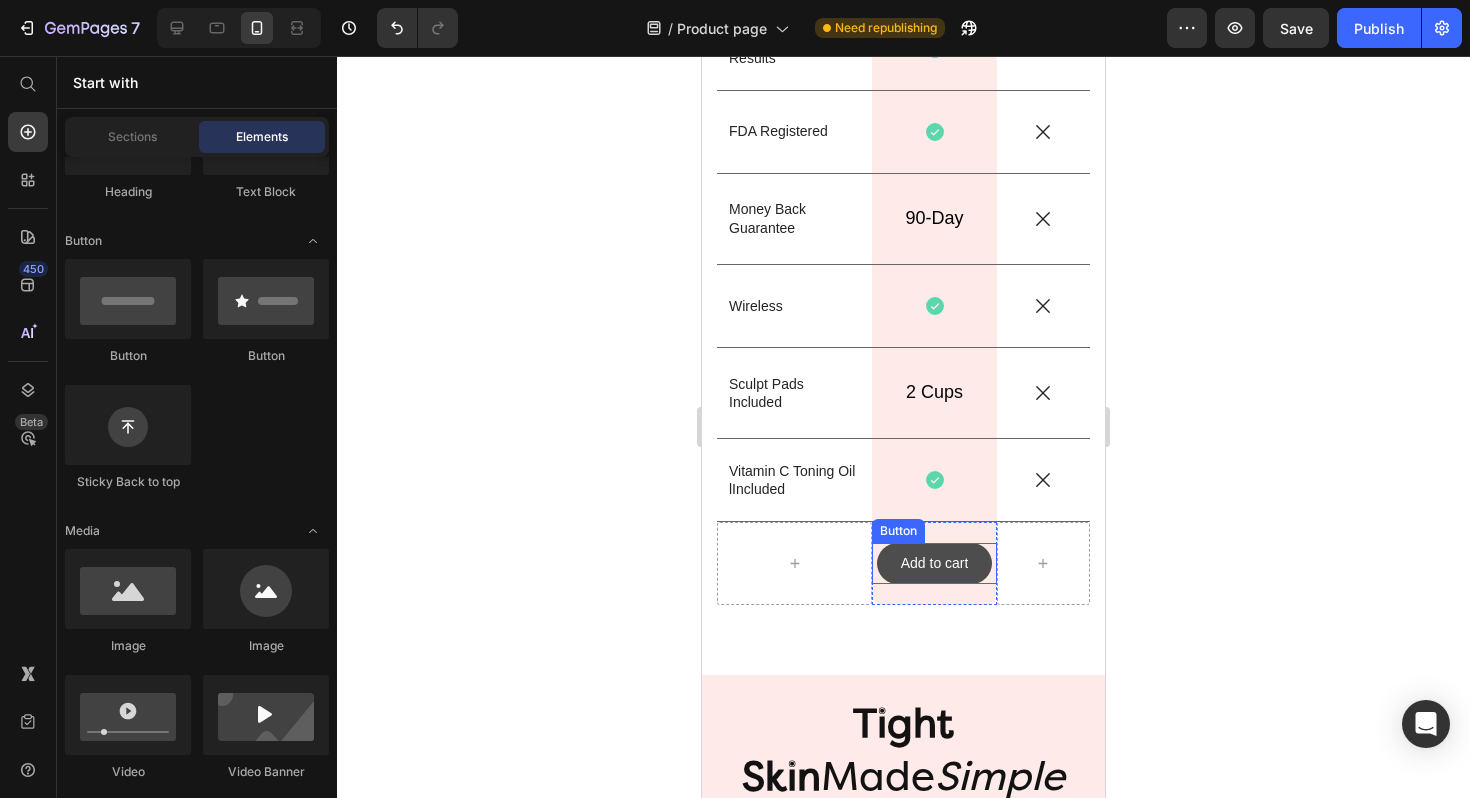 click on "Add to cart" at bounding box center [935, 563] 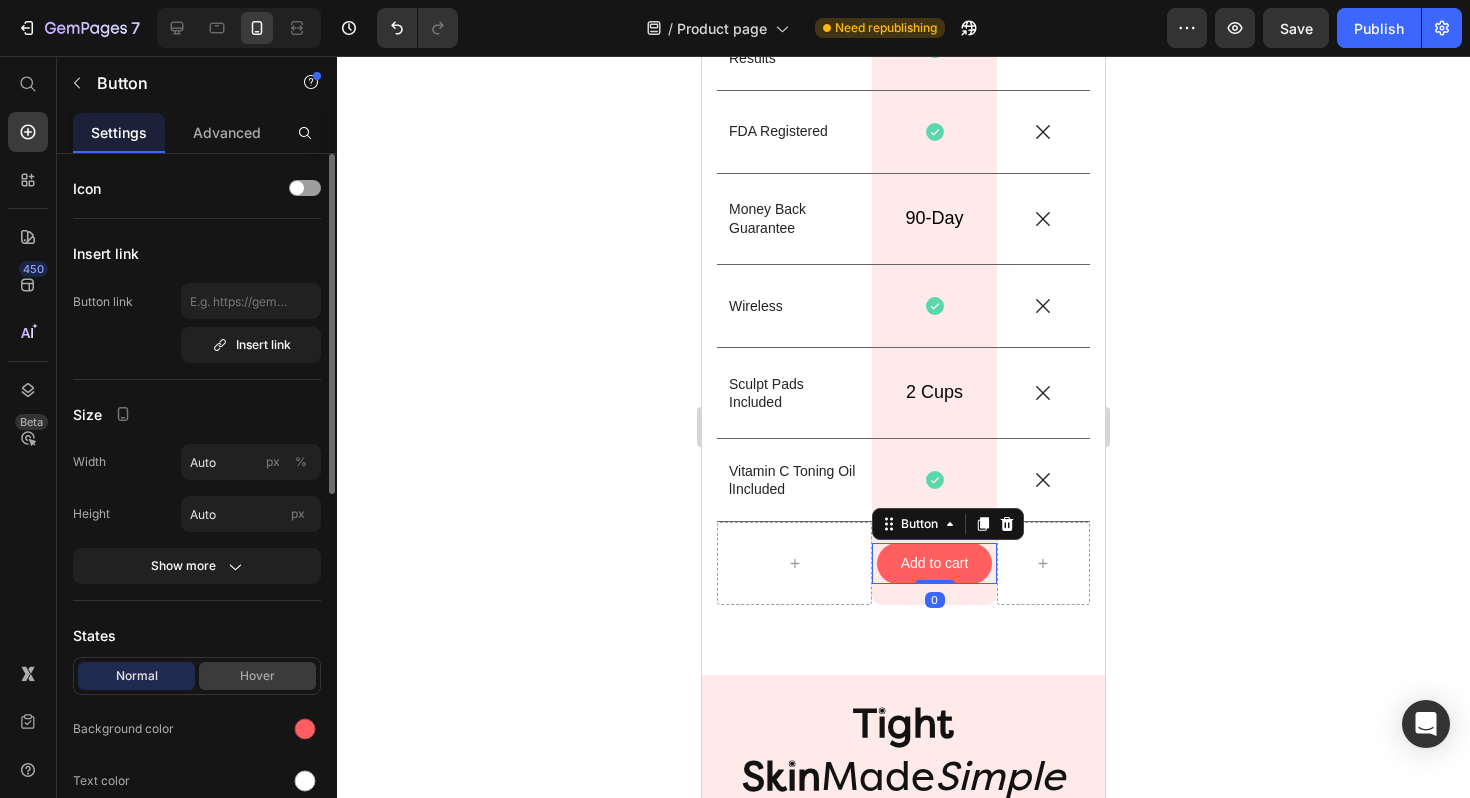 click on "Hover" at bounding box center [257, 676] 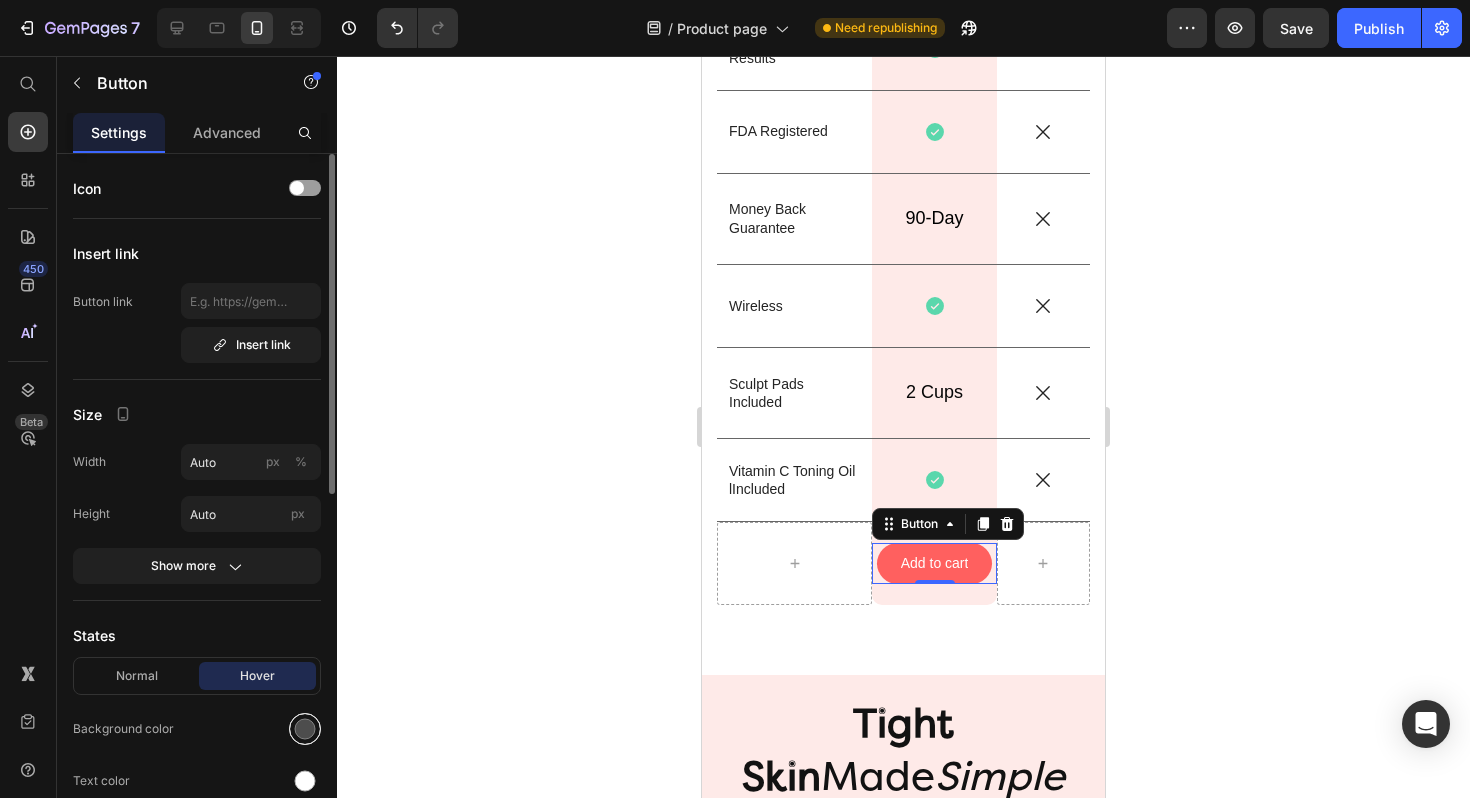 click at bounding box center (305, 729) 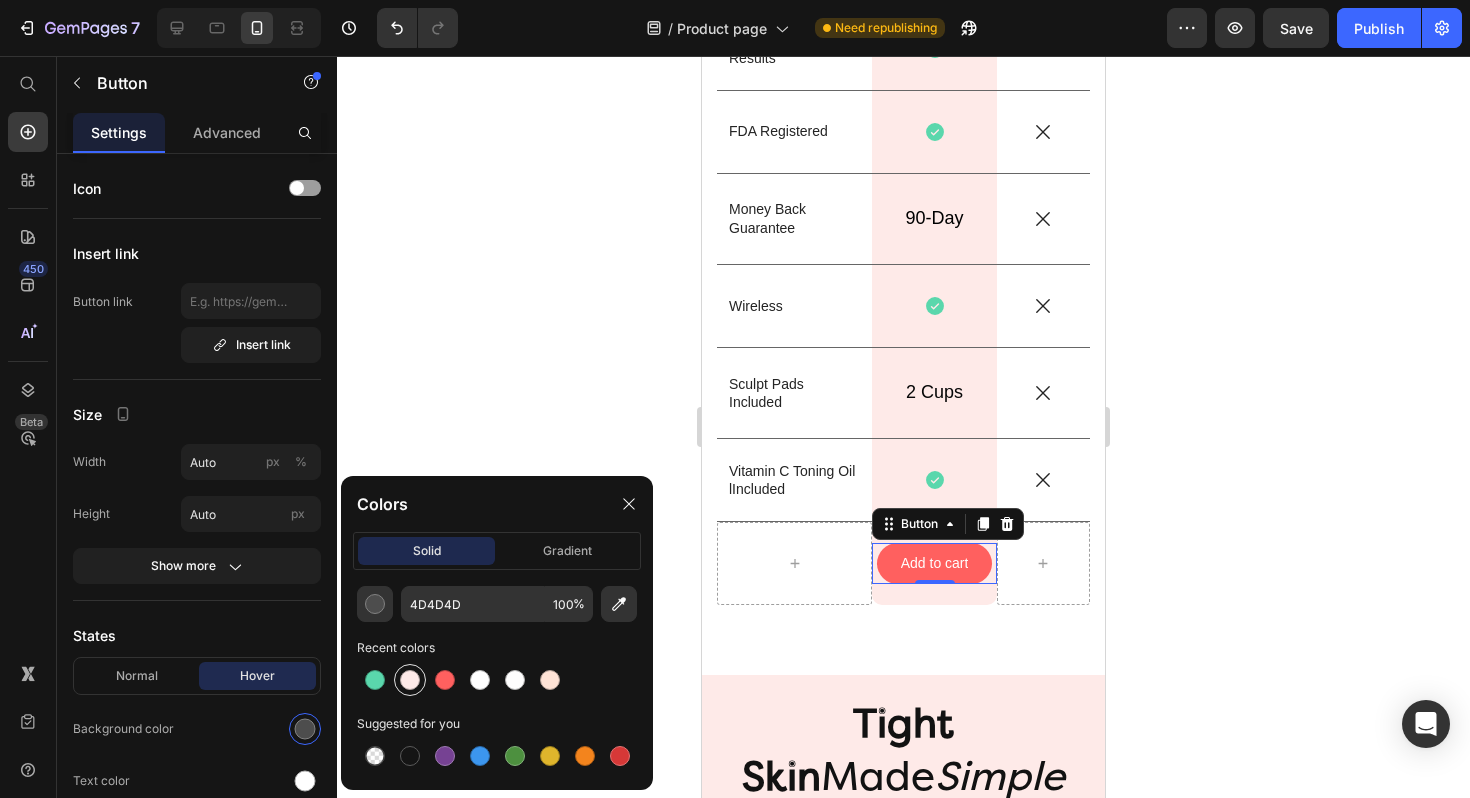 click at bounding box center [410, 680] 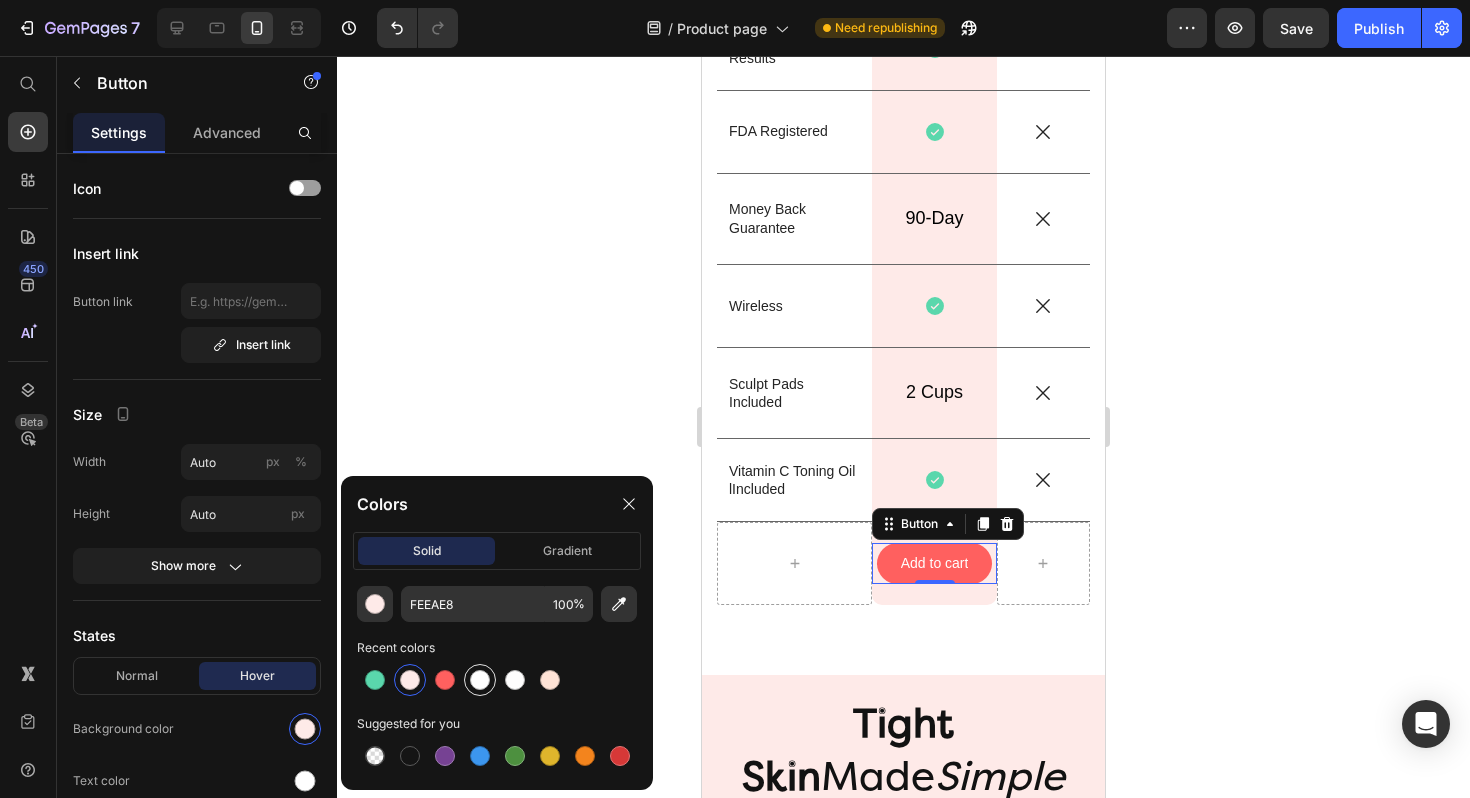 click at bounding box center [480, 680] 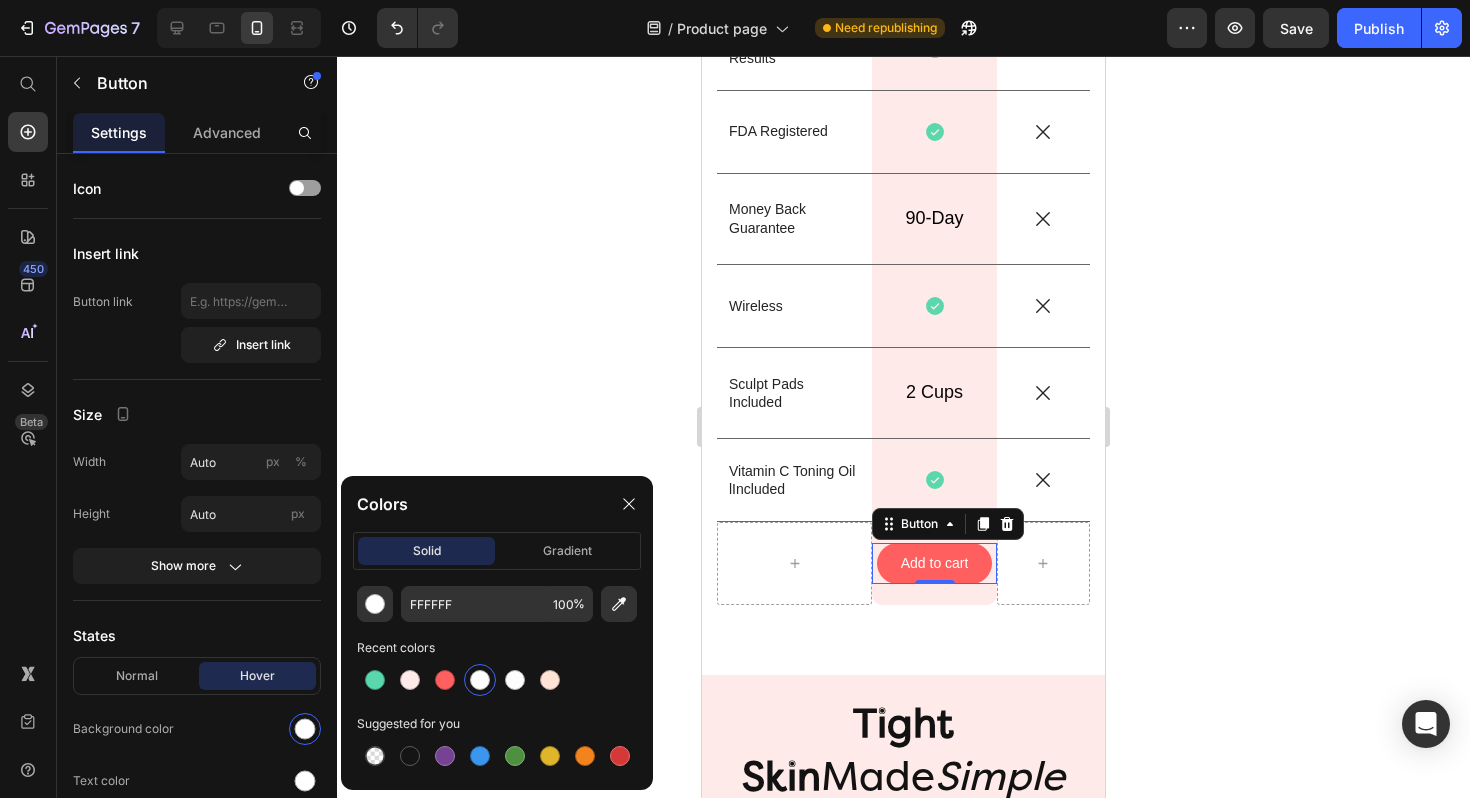 click at bounding box center (480, 680) 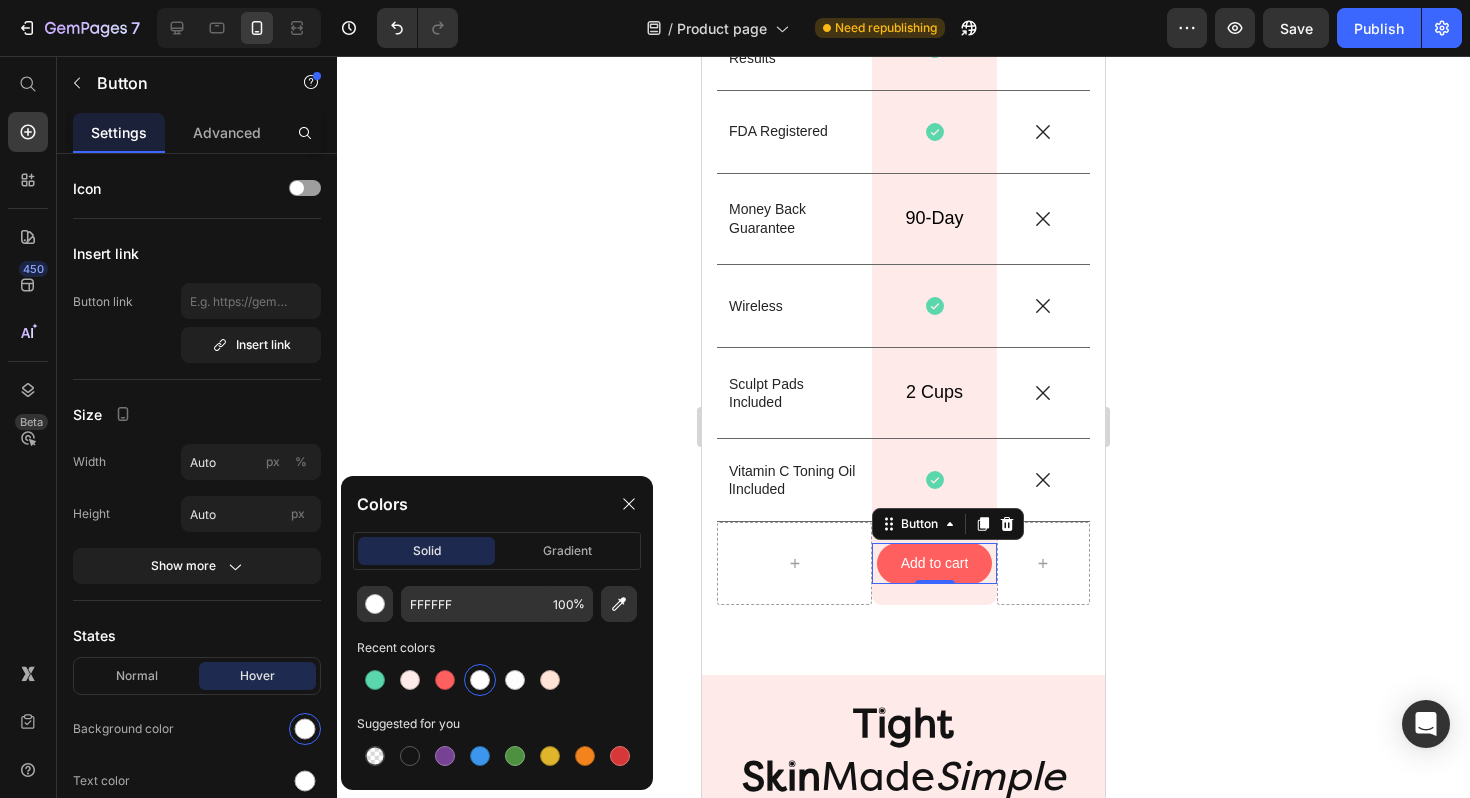 click 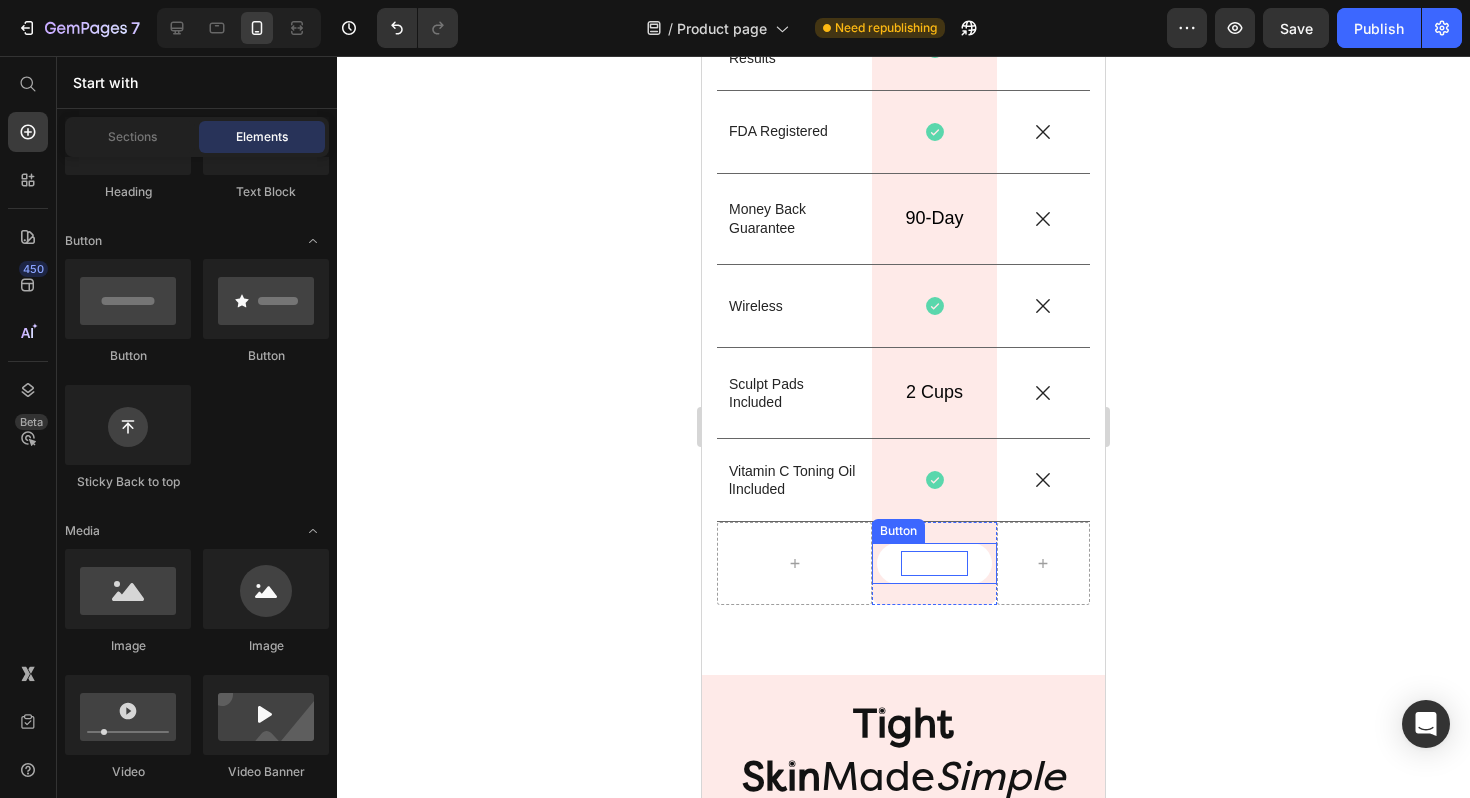 click on "Add to cart" at bounding box center (935, 563) 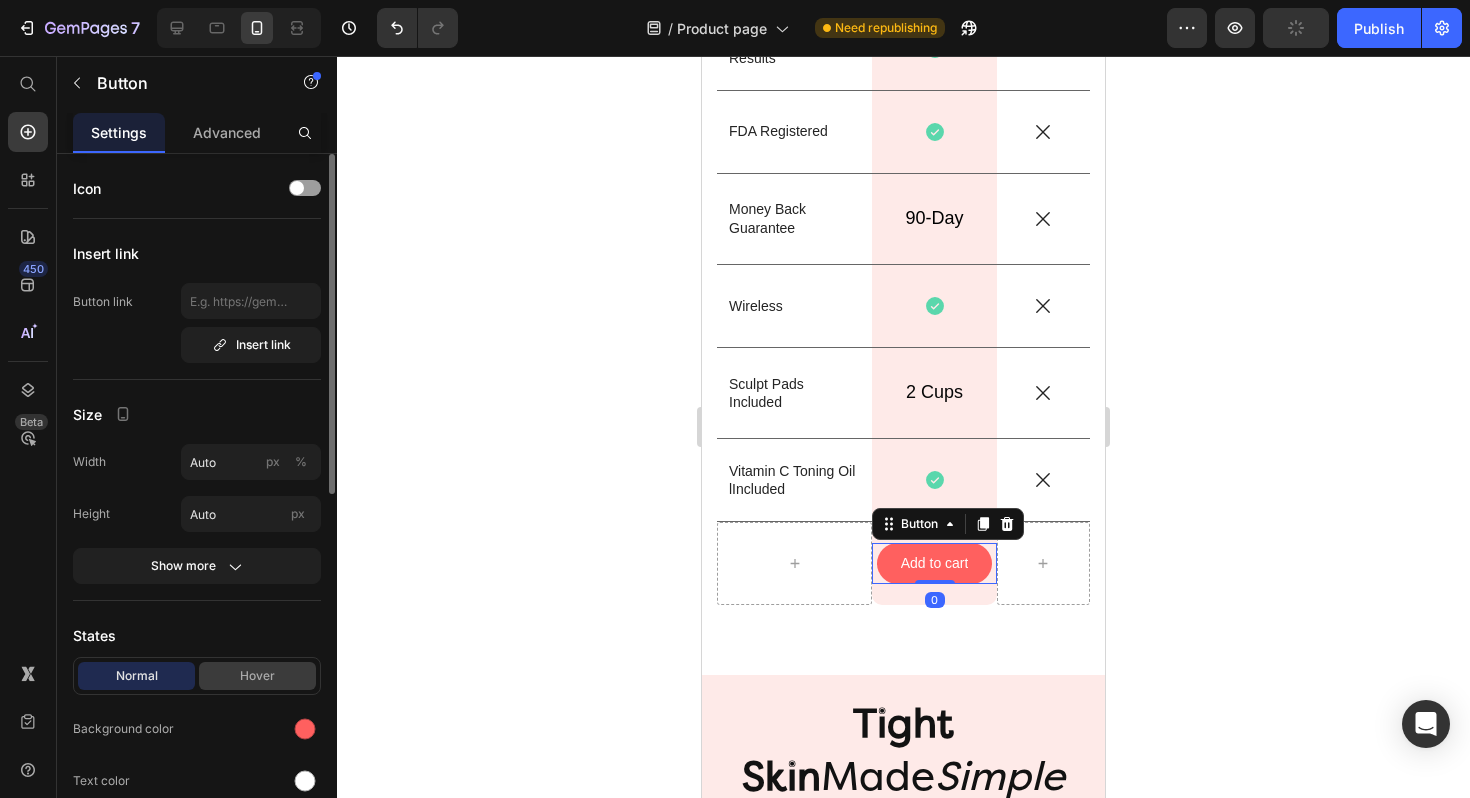 click on "Hover" at bounding box center [257, 676] 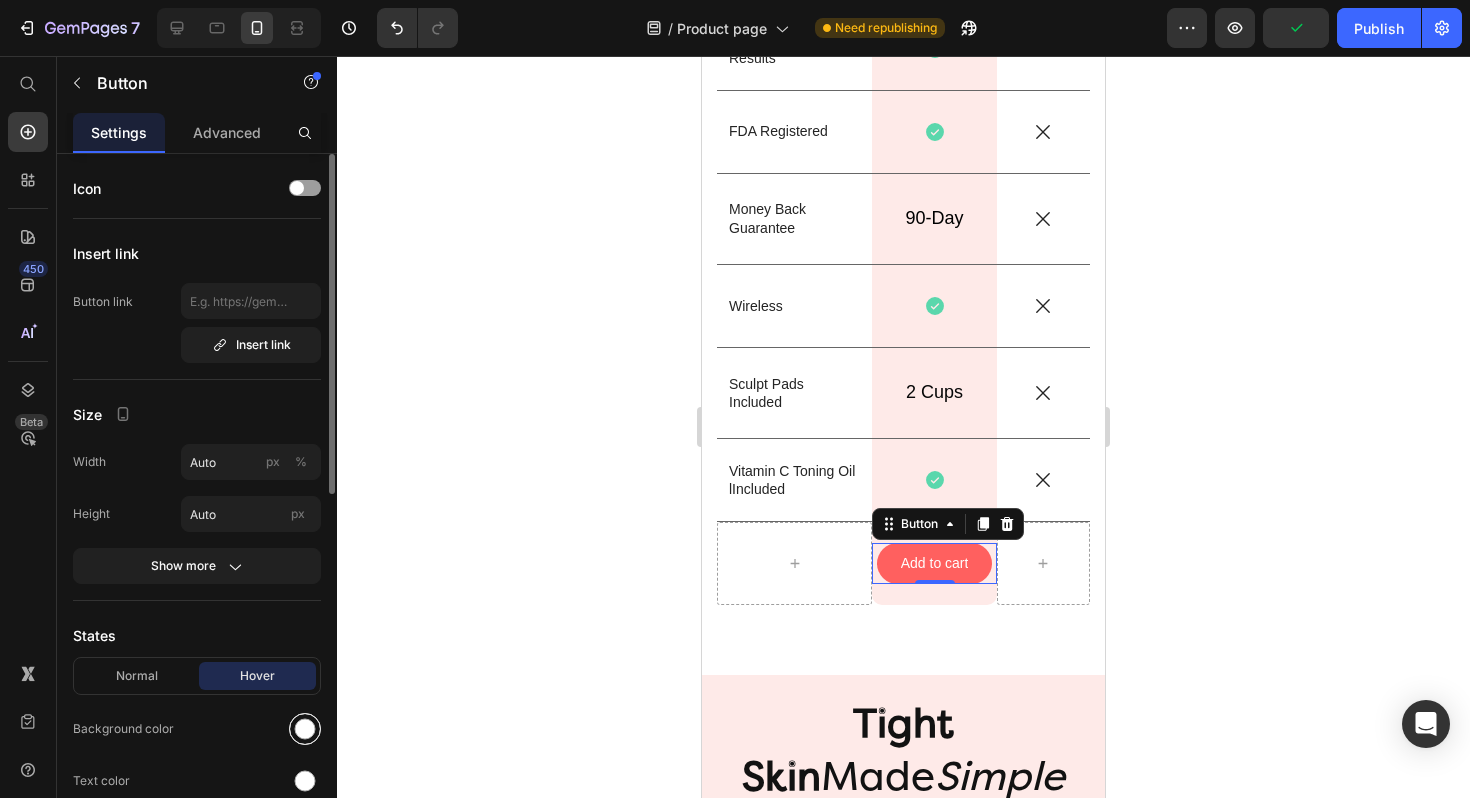 click at bounding box center [305, 729] 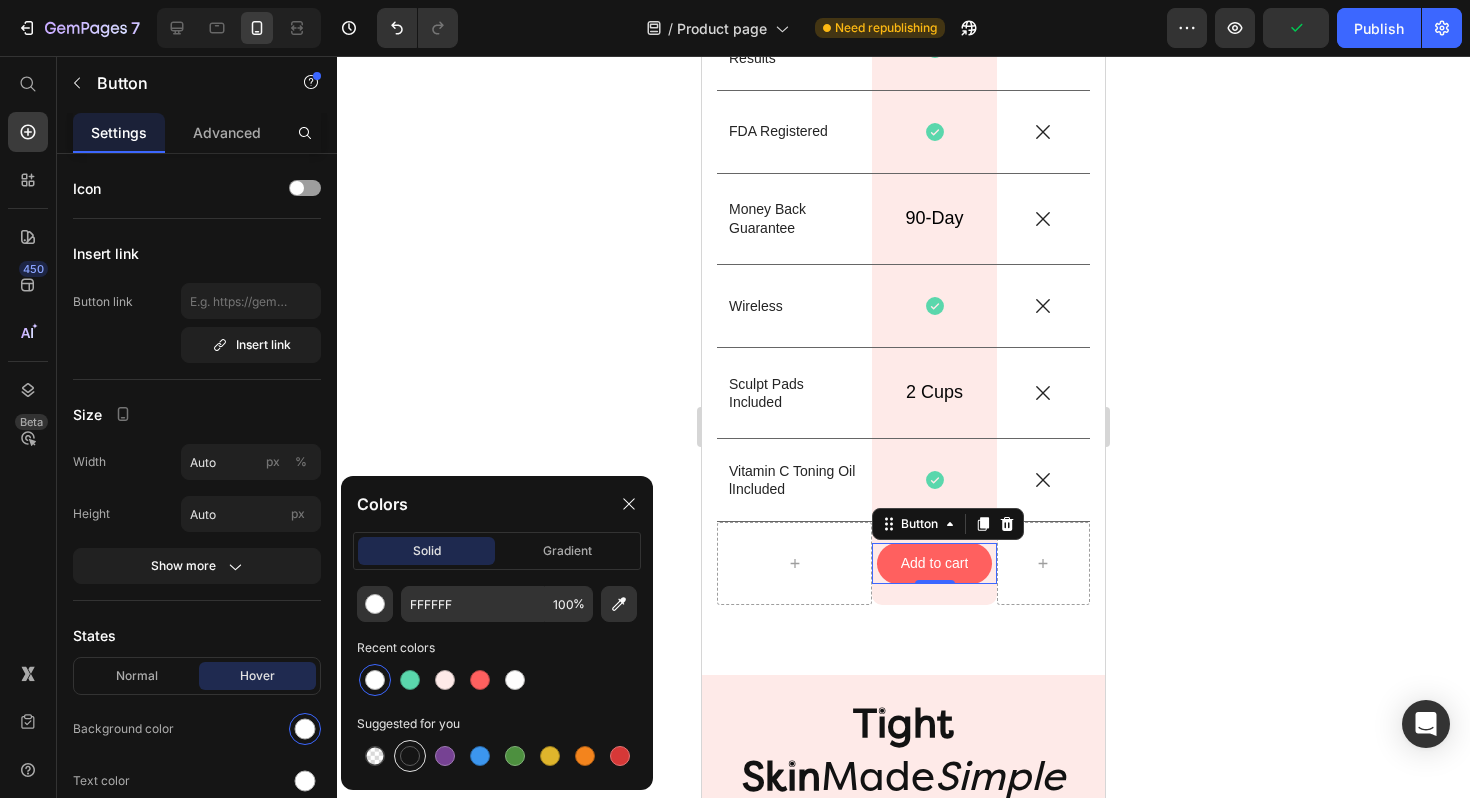 click at bounding box center (410, 756) 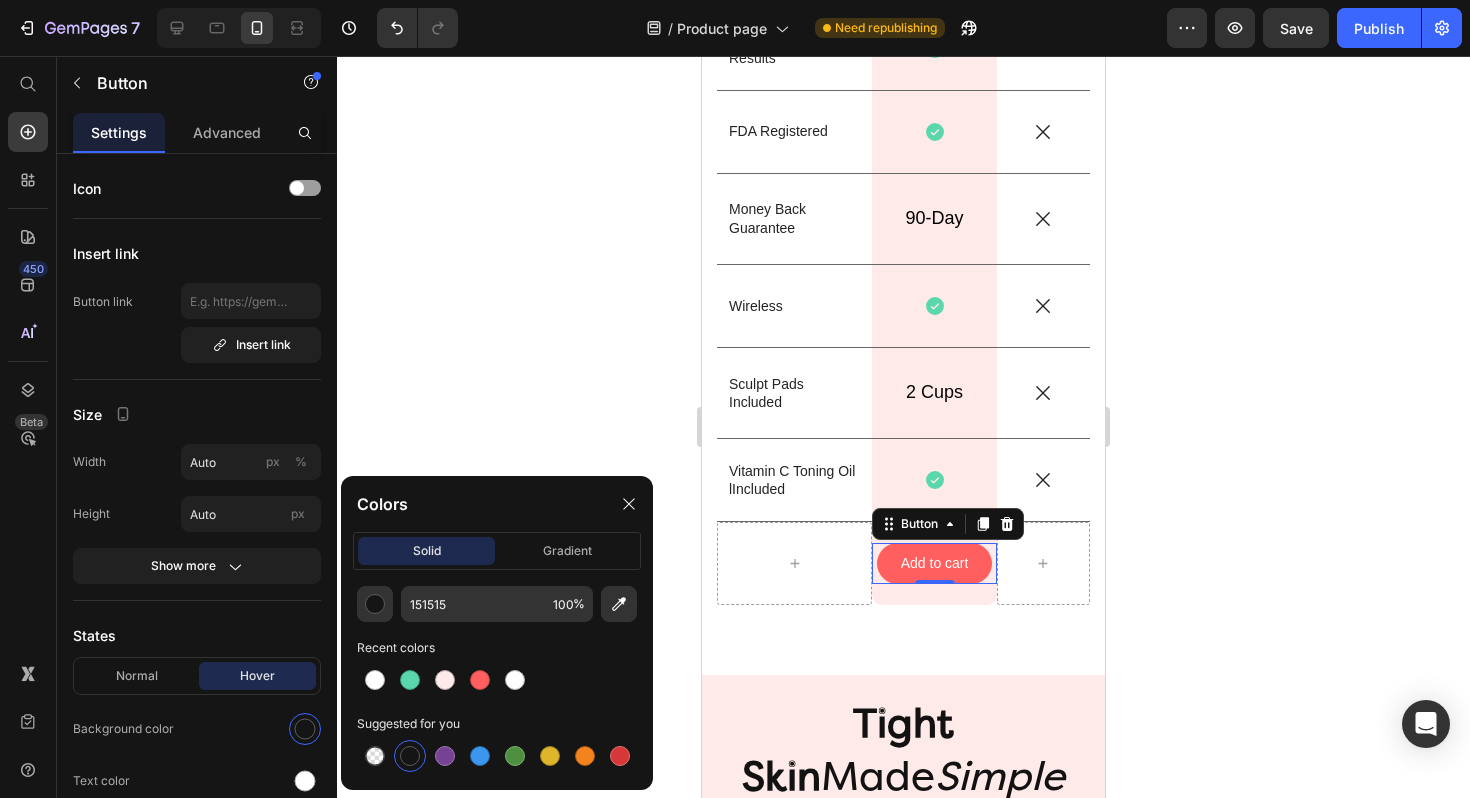 click 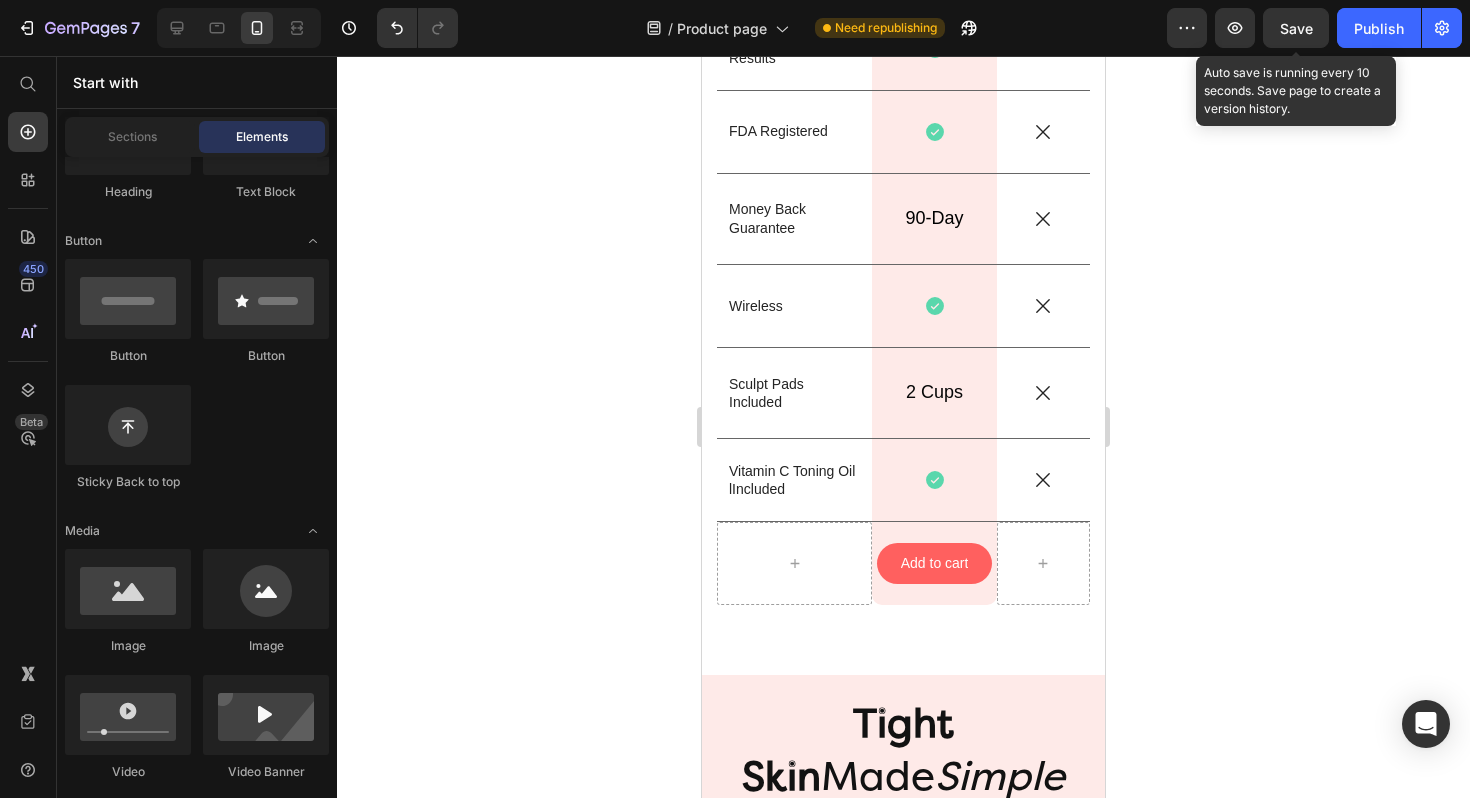 click on "Save" at bounding box center (1296, 28) 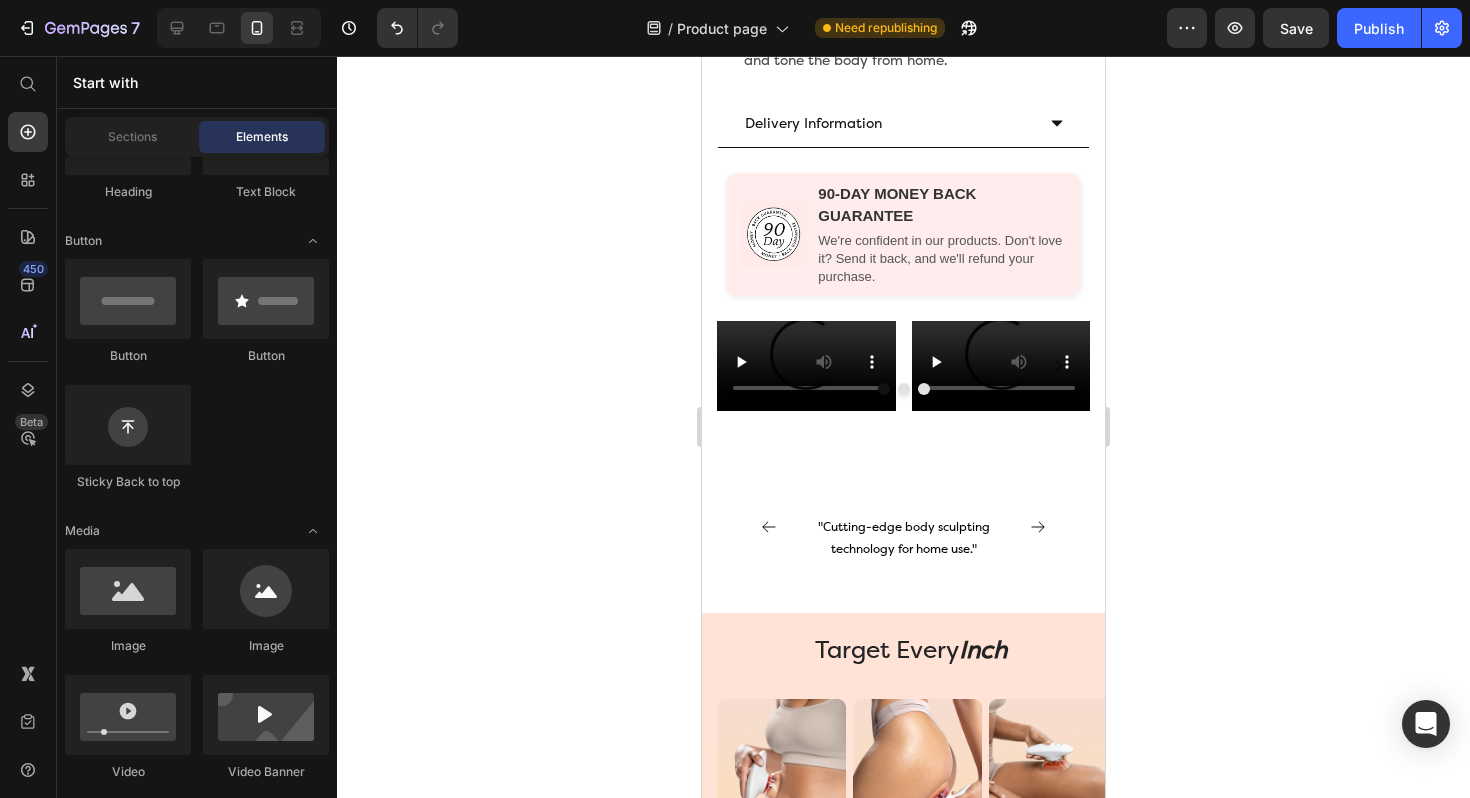 scroll, scrollTop: 1011, scrollLeft: 0, axis: vertical 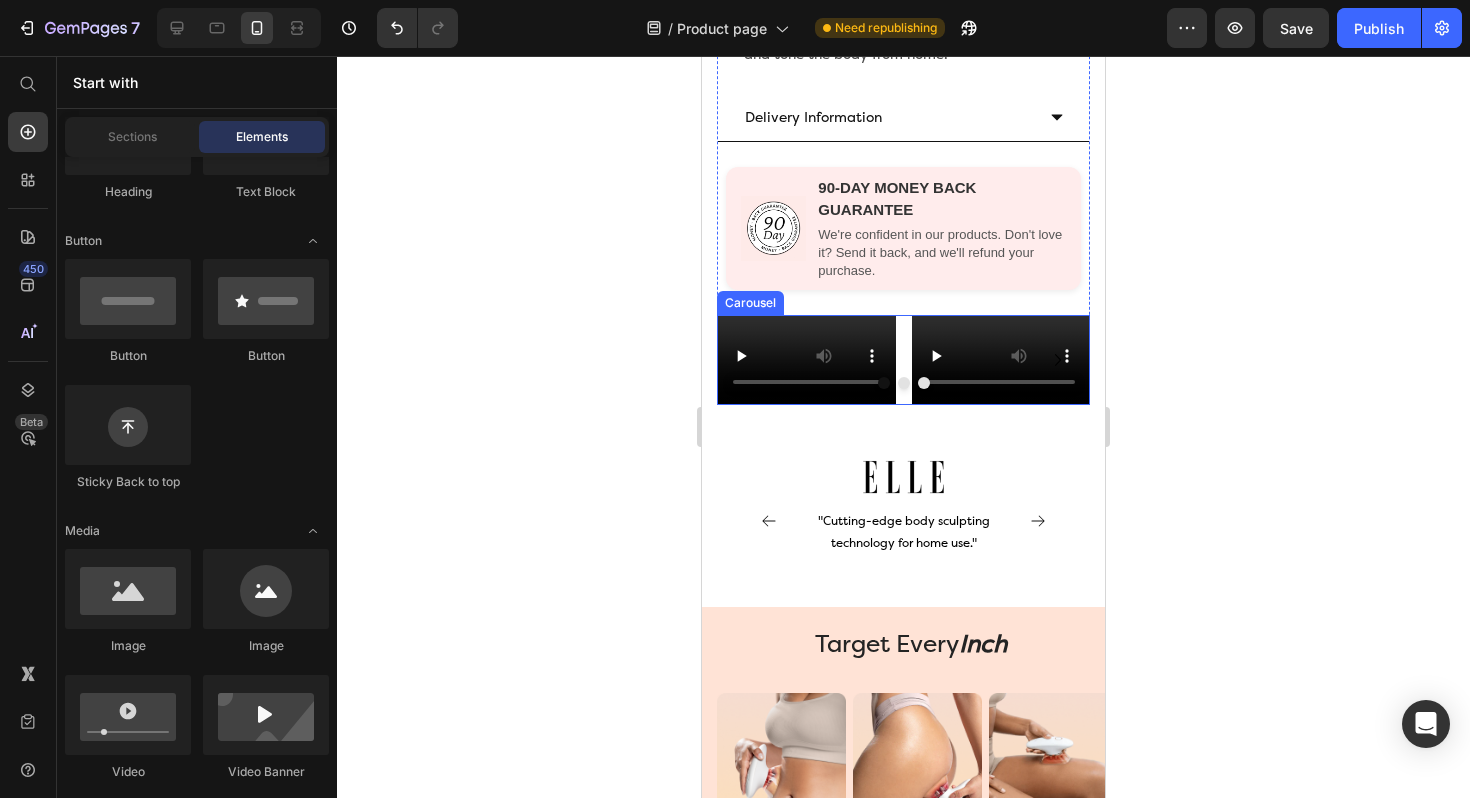 click 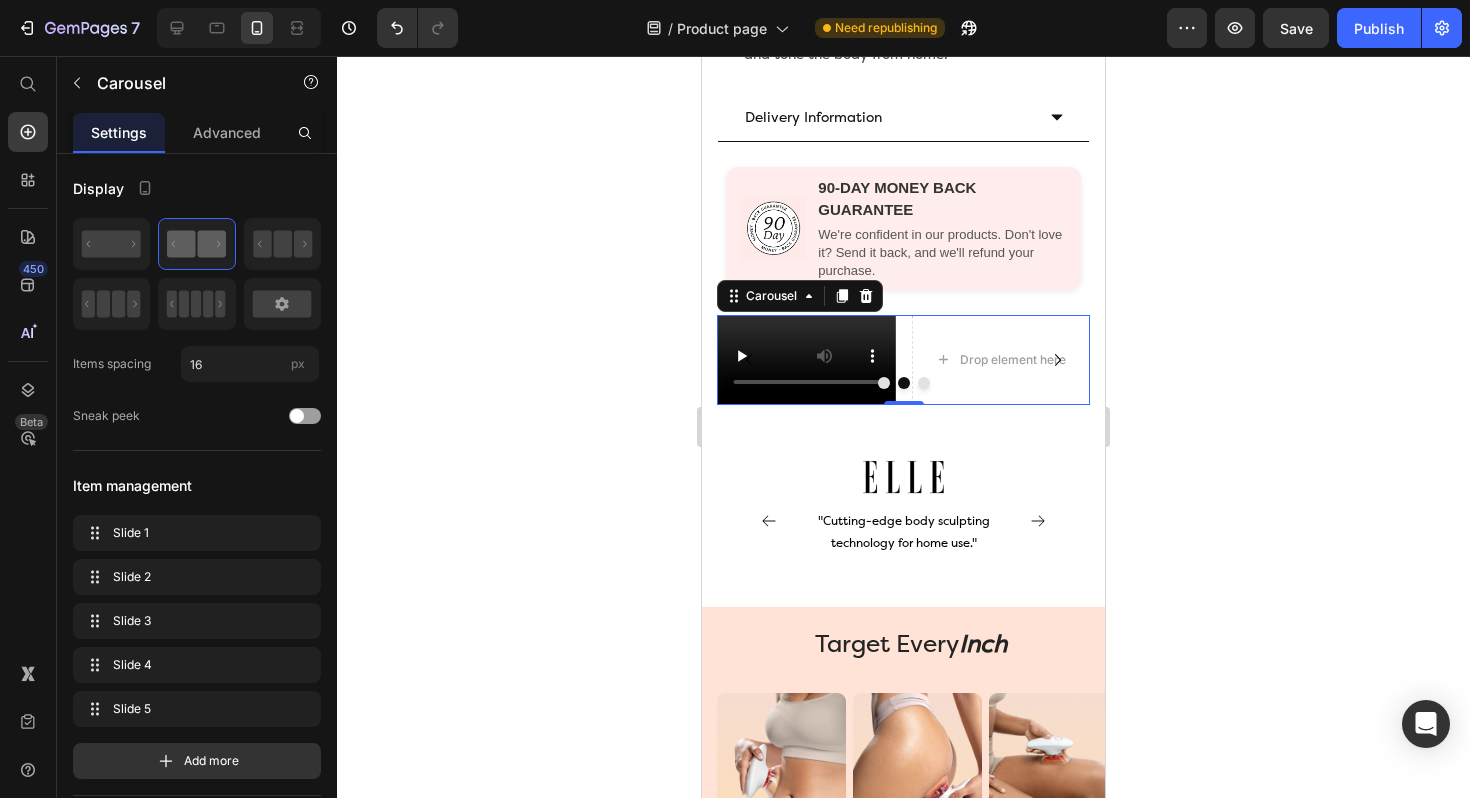click 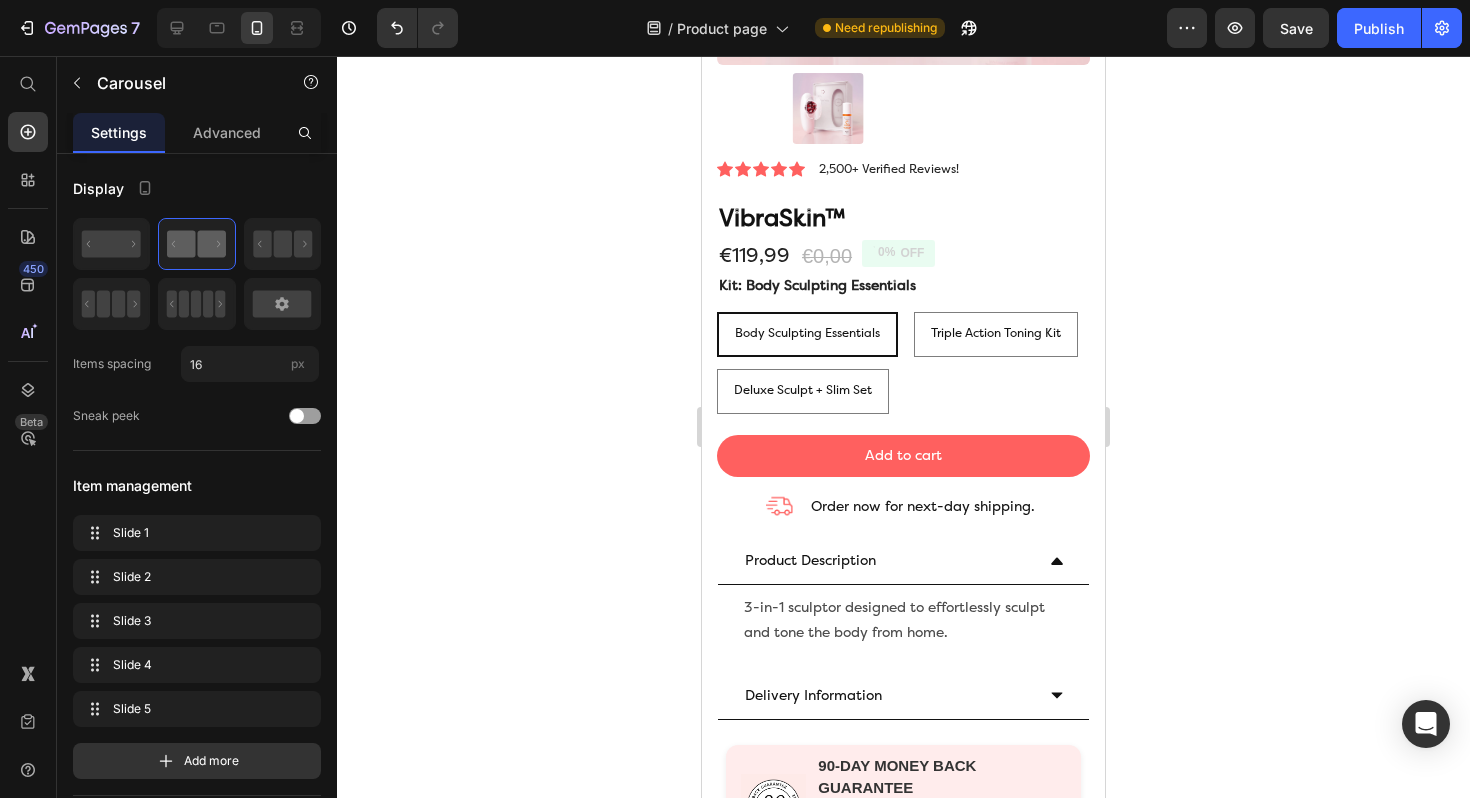 scroll, scrollTop: 419, scrollLeft: 0, axis: vertical 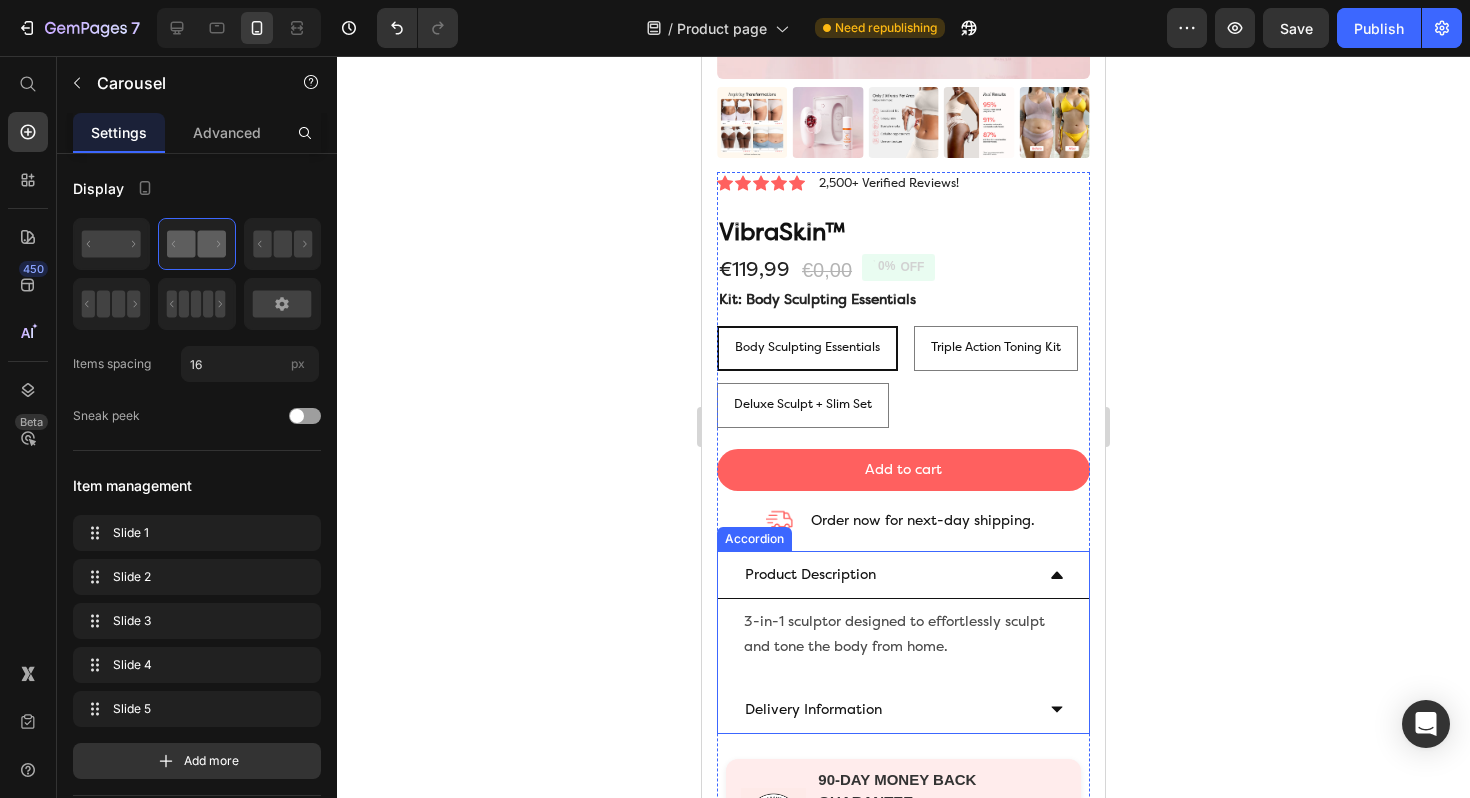click 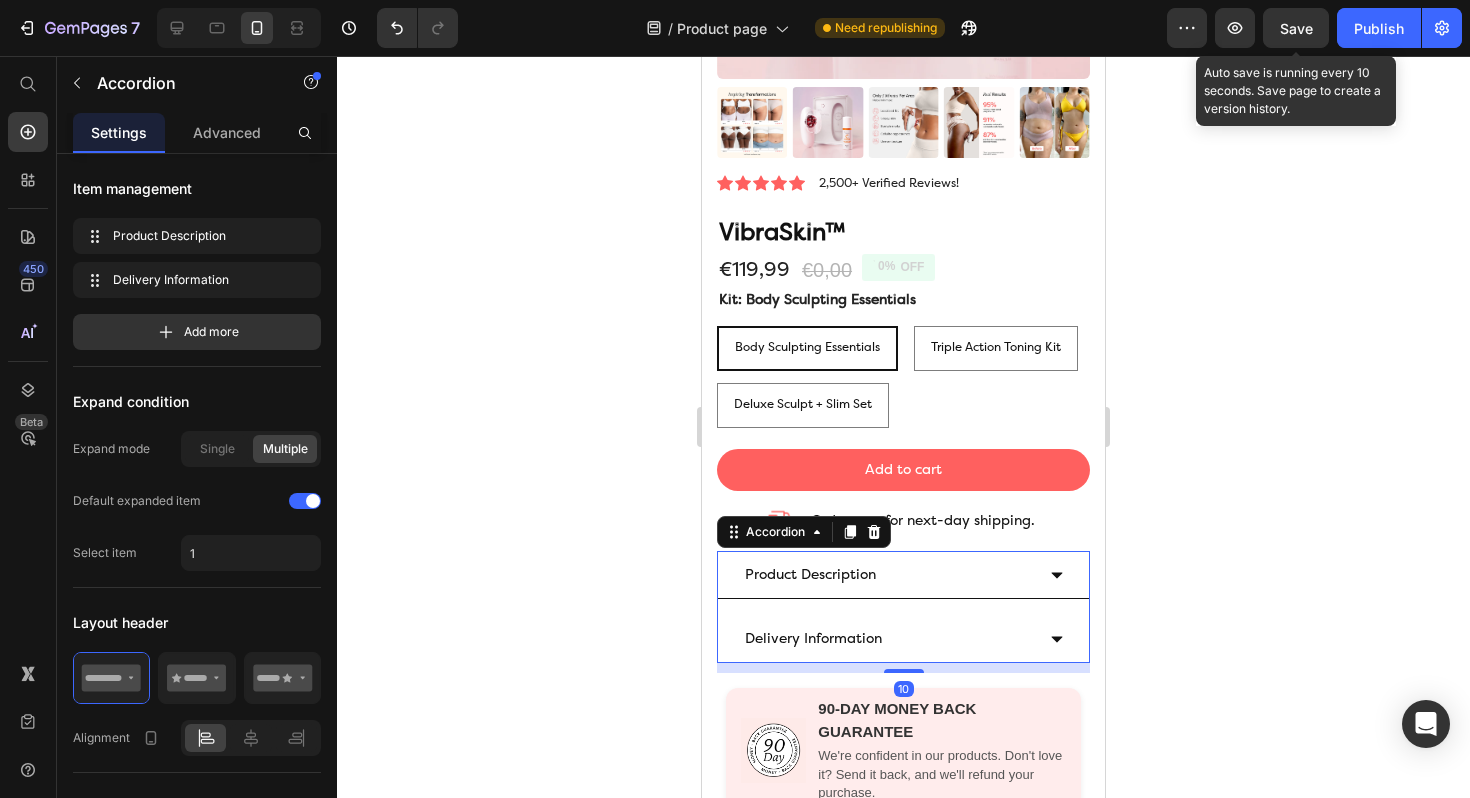 click on "Save" 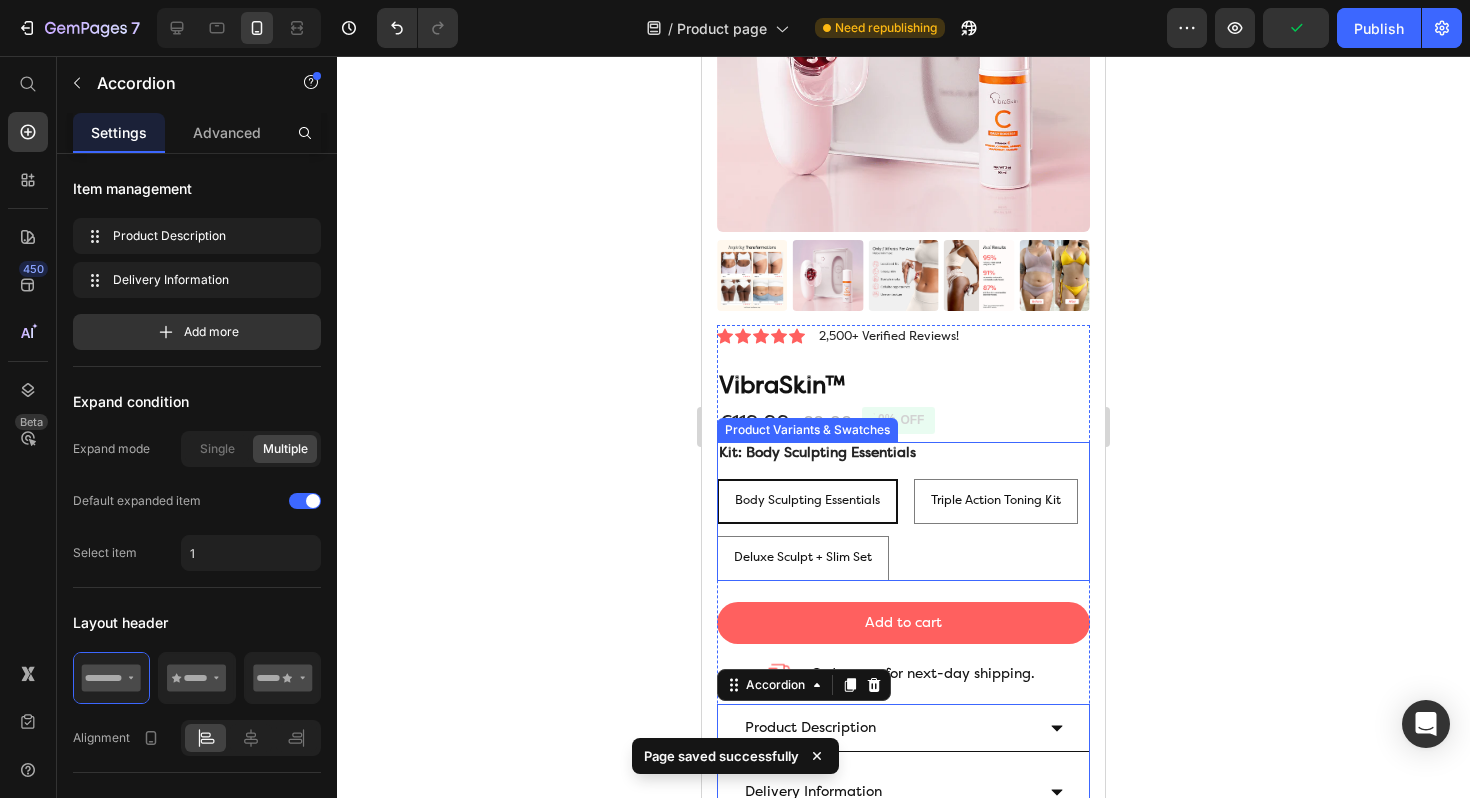 scroll, scrollTop: 263, scrollLeft: 0, axis: vertical 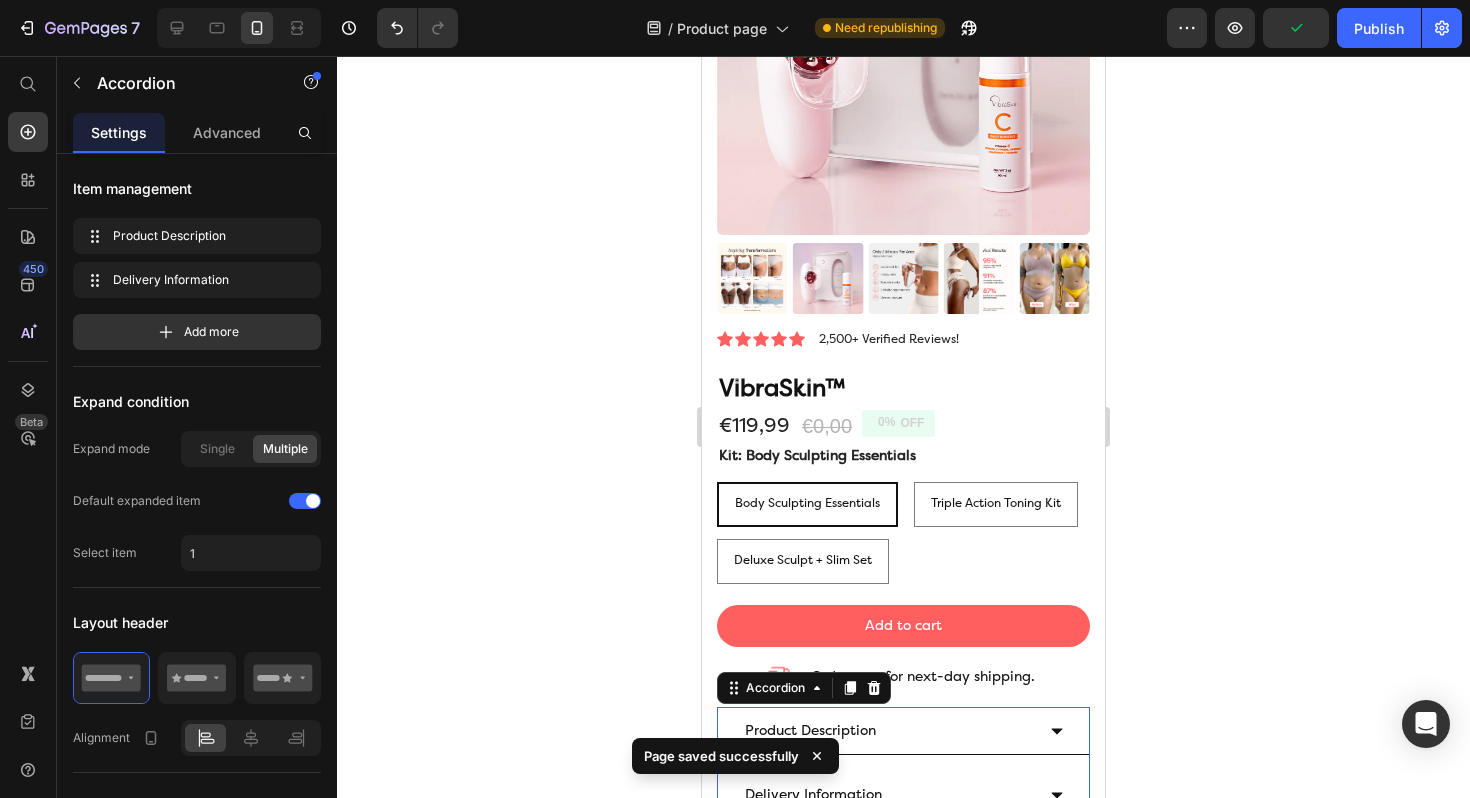 click 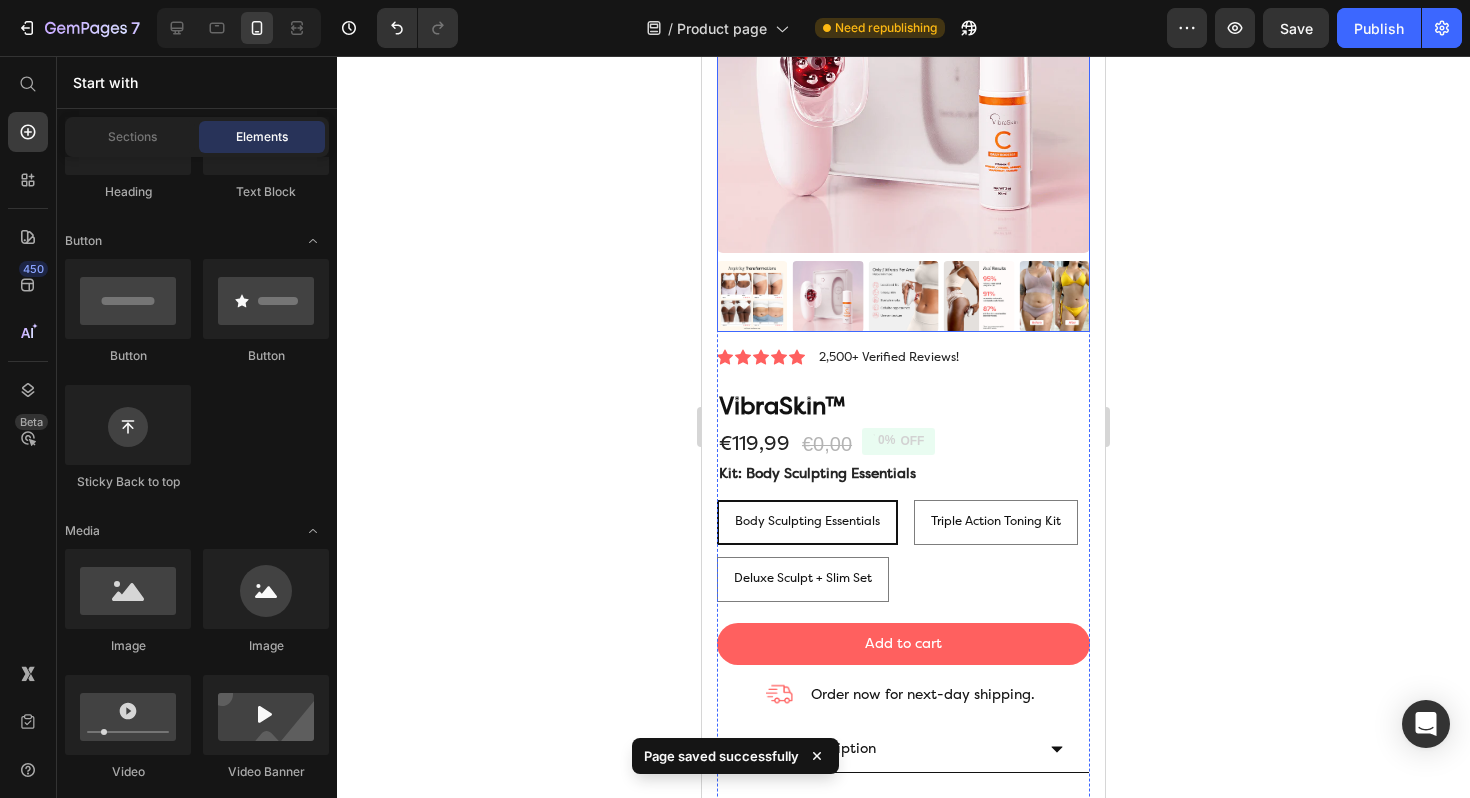 scroll, scrollTop: 260, scrollLeft: 0, axis: vertical 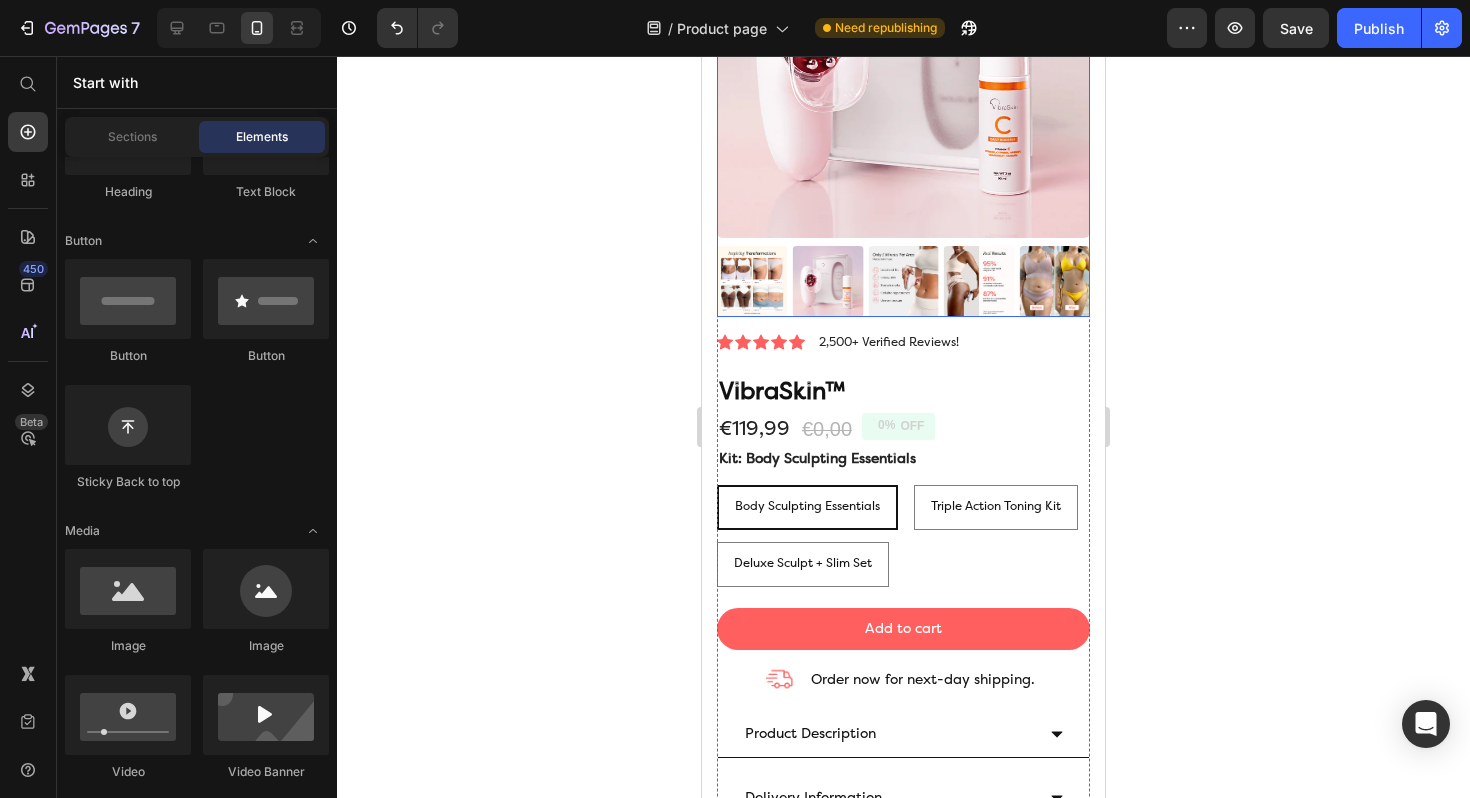 click at bounding box center (903, 281) 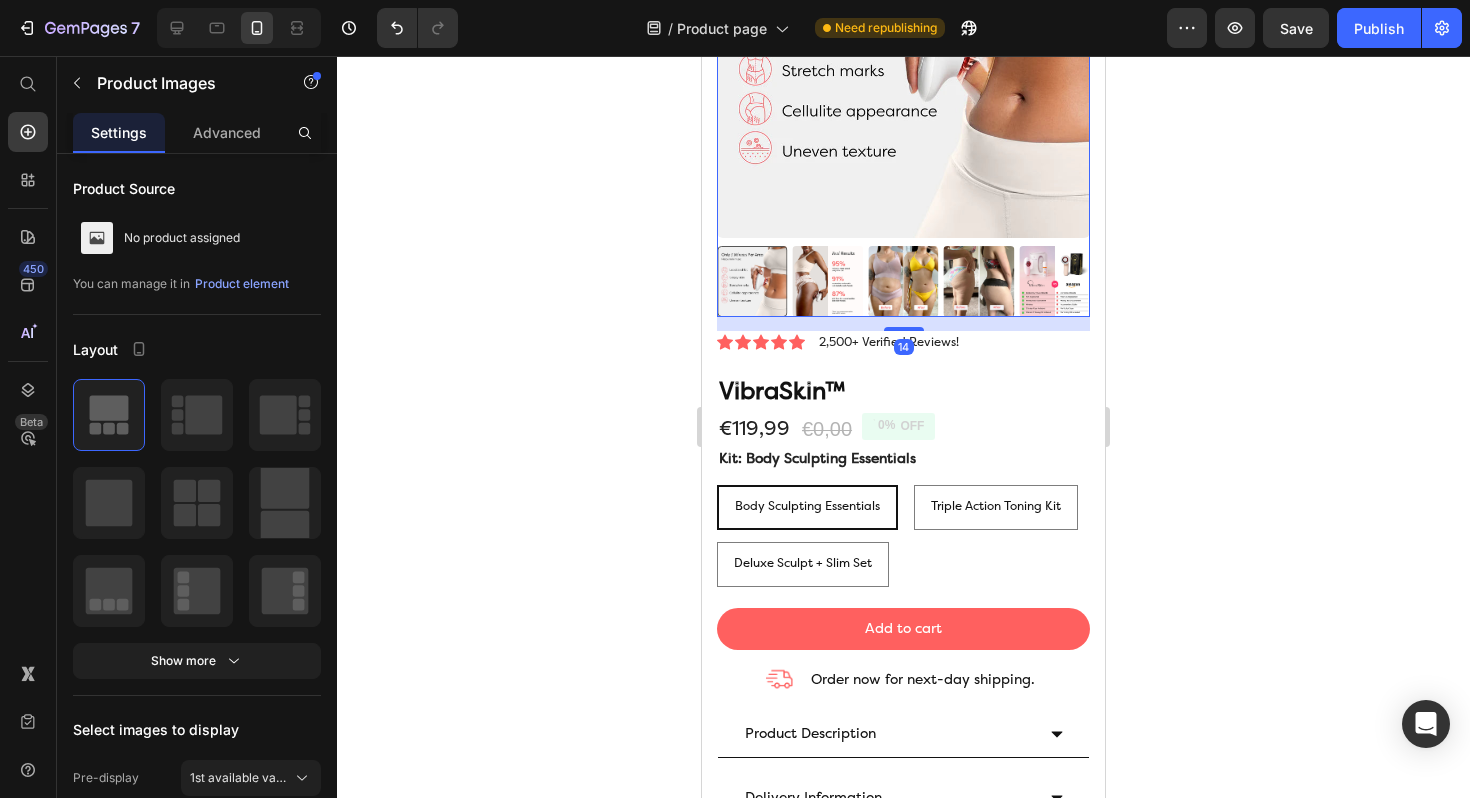 click at bounding box center (828, 281) 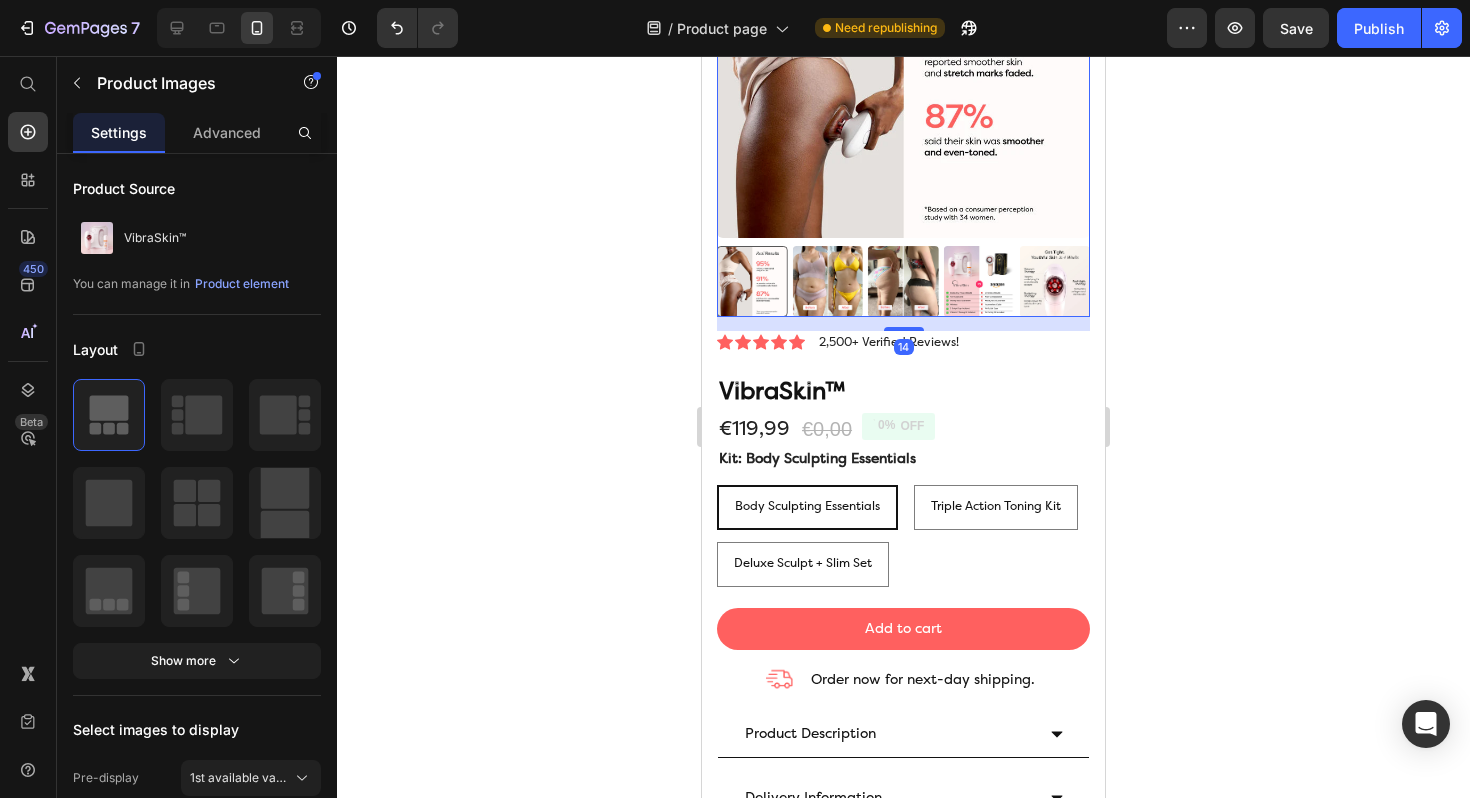 click at bounding box center [828, 281] 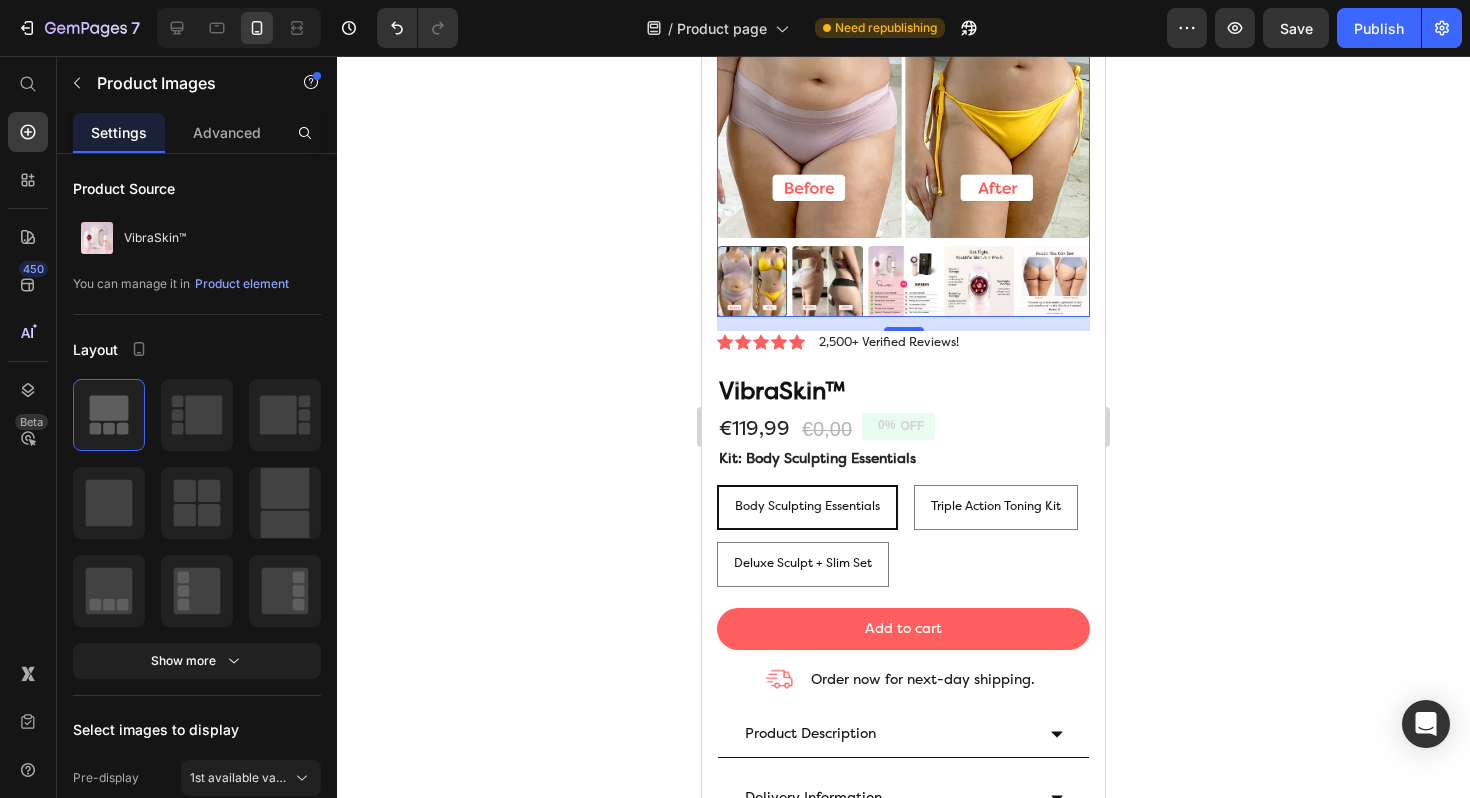 click at bounding box center [828, 281] 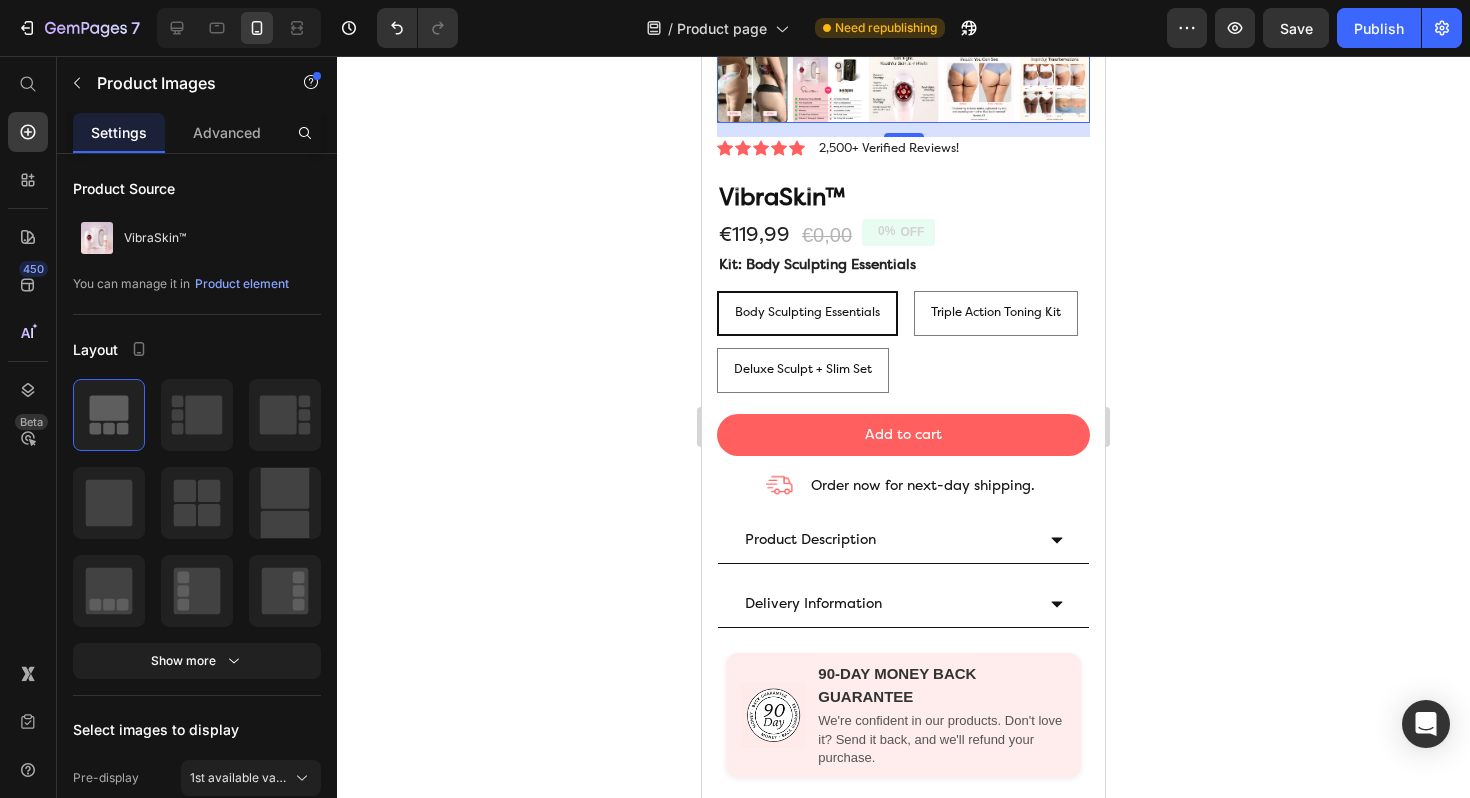 scroll, scrollTop: 555, scrollLeft: 0, axis: vertical 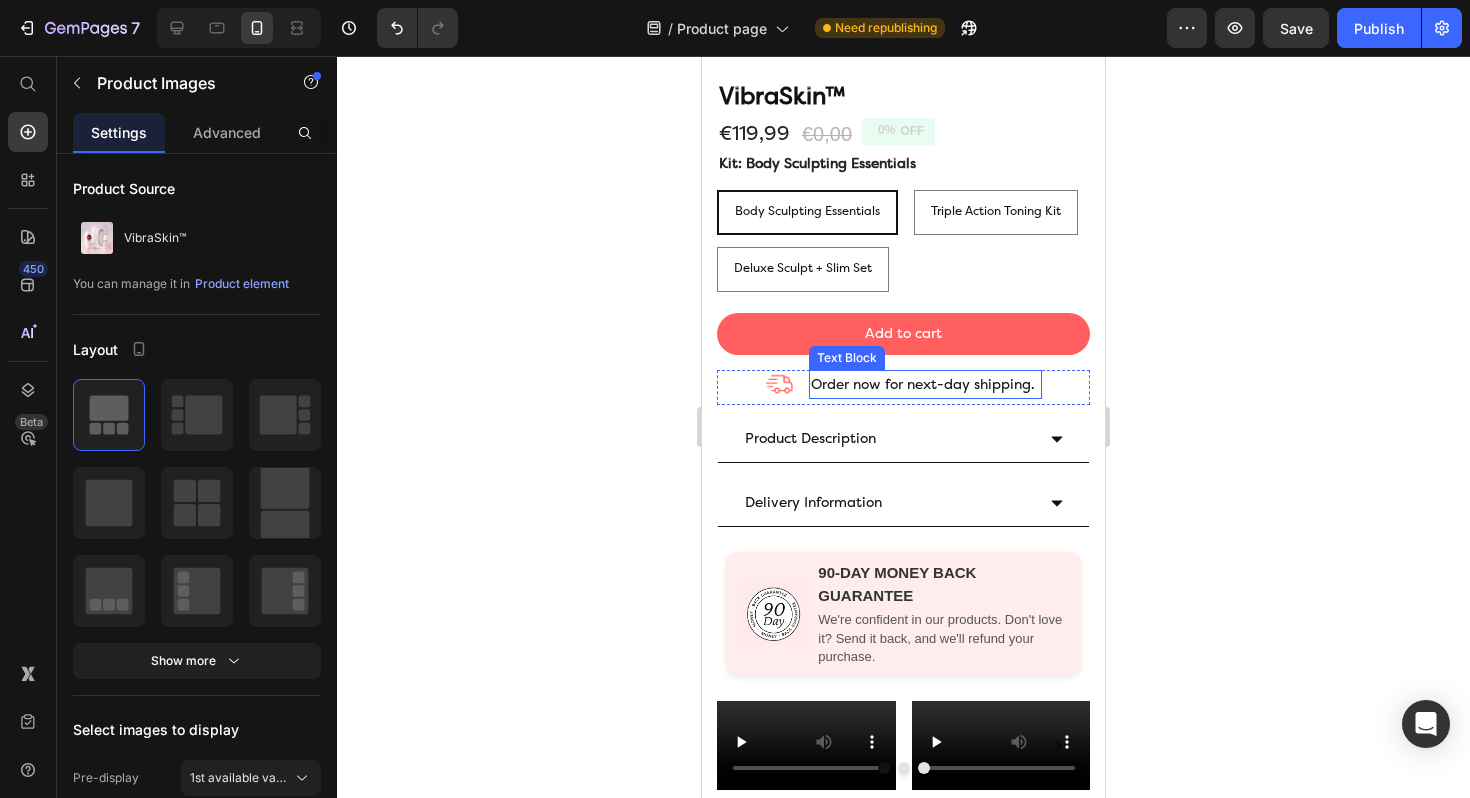 click on "Order now for next-day shipping." at bounding box center (925, 384) 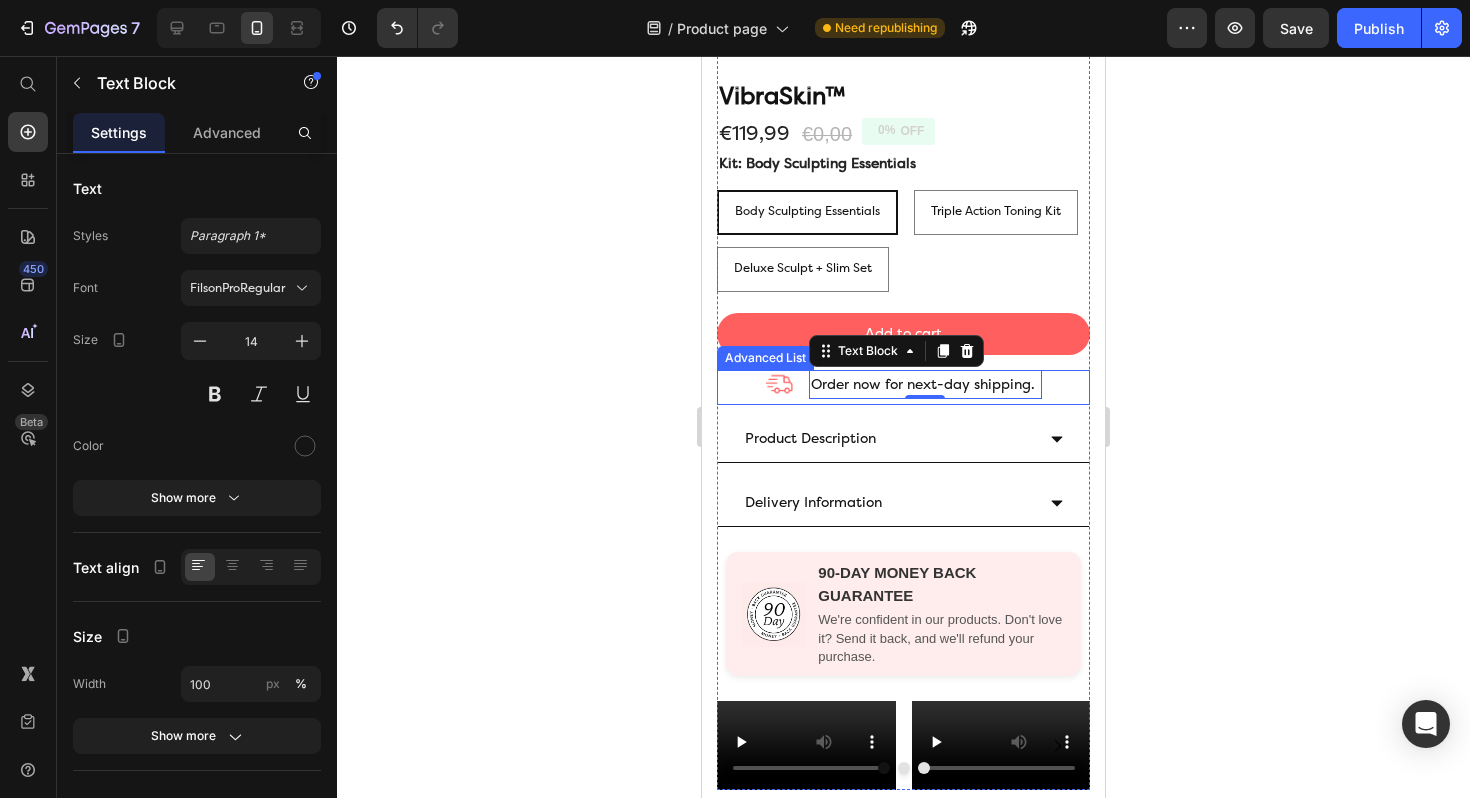 click on "Image Order now for next-day shipping. Text Block   0" at bounding box center [903, 387] 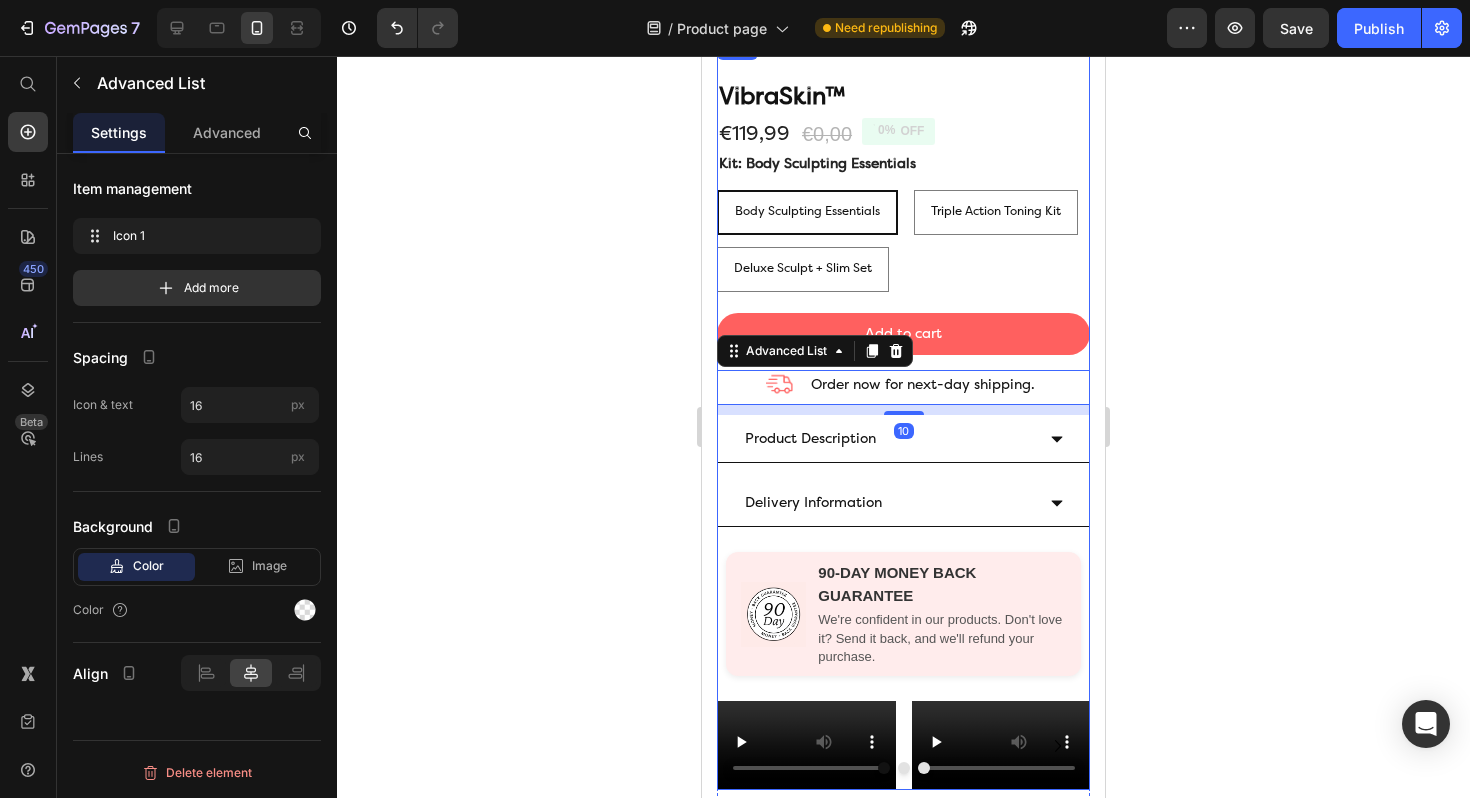 click on "Icon Icon Icon Icon Icon Icon List 2,500+ Verified Reviews! Text Block Row VibraSkin™ Product Title €119,99 Product Price €0,00 Product Price 0% OFF Discount Tag Row Kit: Body Sculpting Essentials Body Sculpting Essentials Body Sculpting Essentials Body Sculpting Essentials Triple Action Toning Kit Triple Action Toning Kit Triple Action Toning Kit Deluxe Sculpt + Slim Set Deluxe Sculpt + Slim Set Deluxe Sculpt + Slim Set Product Variants & Swatches Add to cart Add to Cart Image Order now for next-day shipping. Text Block Advanced List   10
Product Description
Delivery Information Accordion
90-DAY MONEY BACK GUARANTEE
We're confident in our products. Don't love it? Send it back, and we'll refund your purchase.
Custom Code
Video Video
Drop element here
Drop element here
Drop element here" at bounding box center [903, 413] 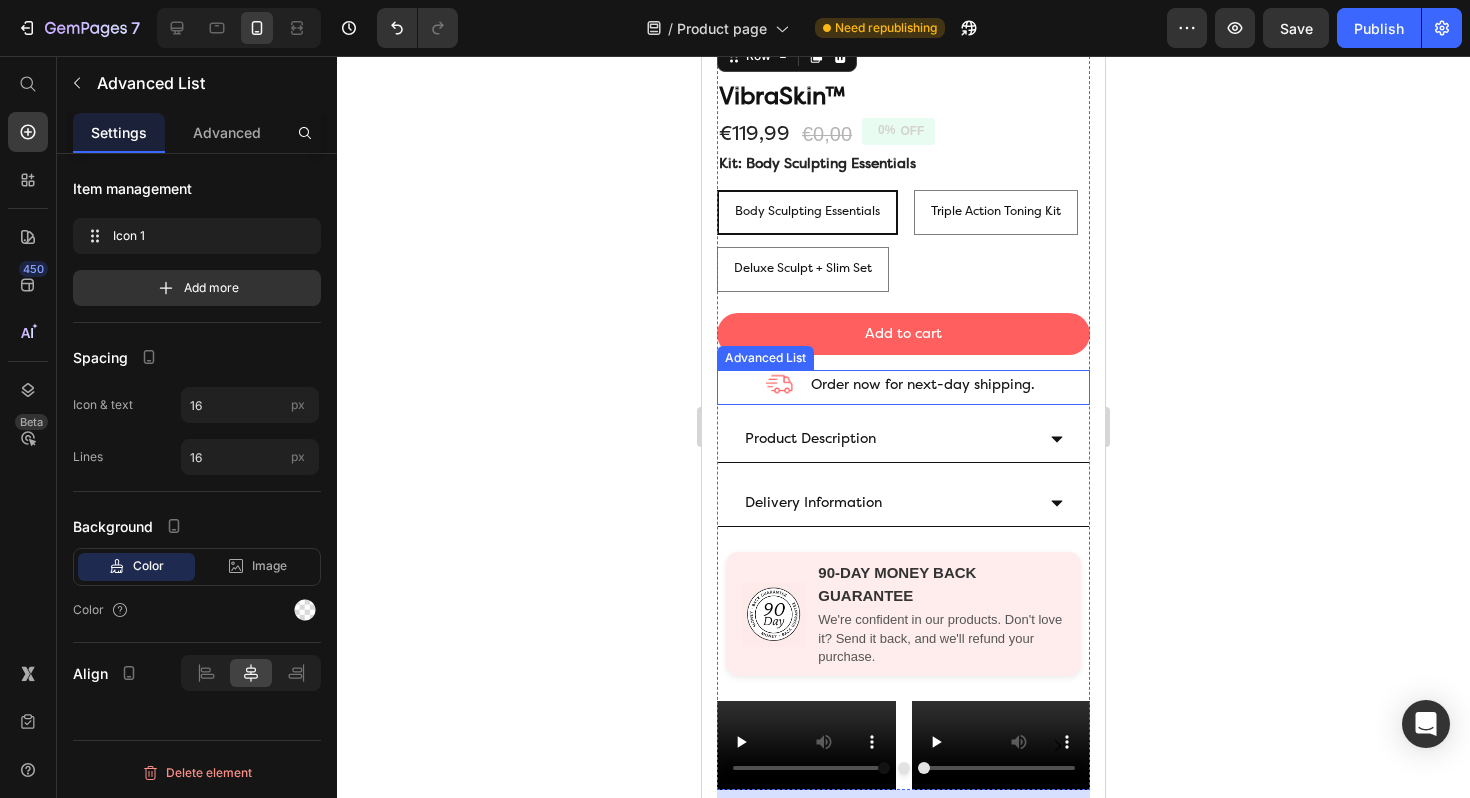 click on "Image Order now for next-day shipping. Text Block" at bounding box center [903, 387] 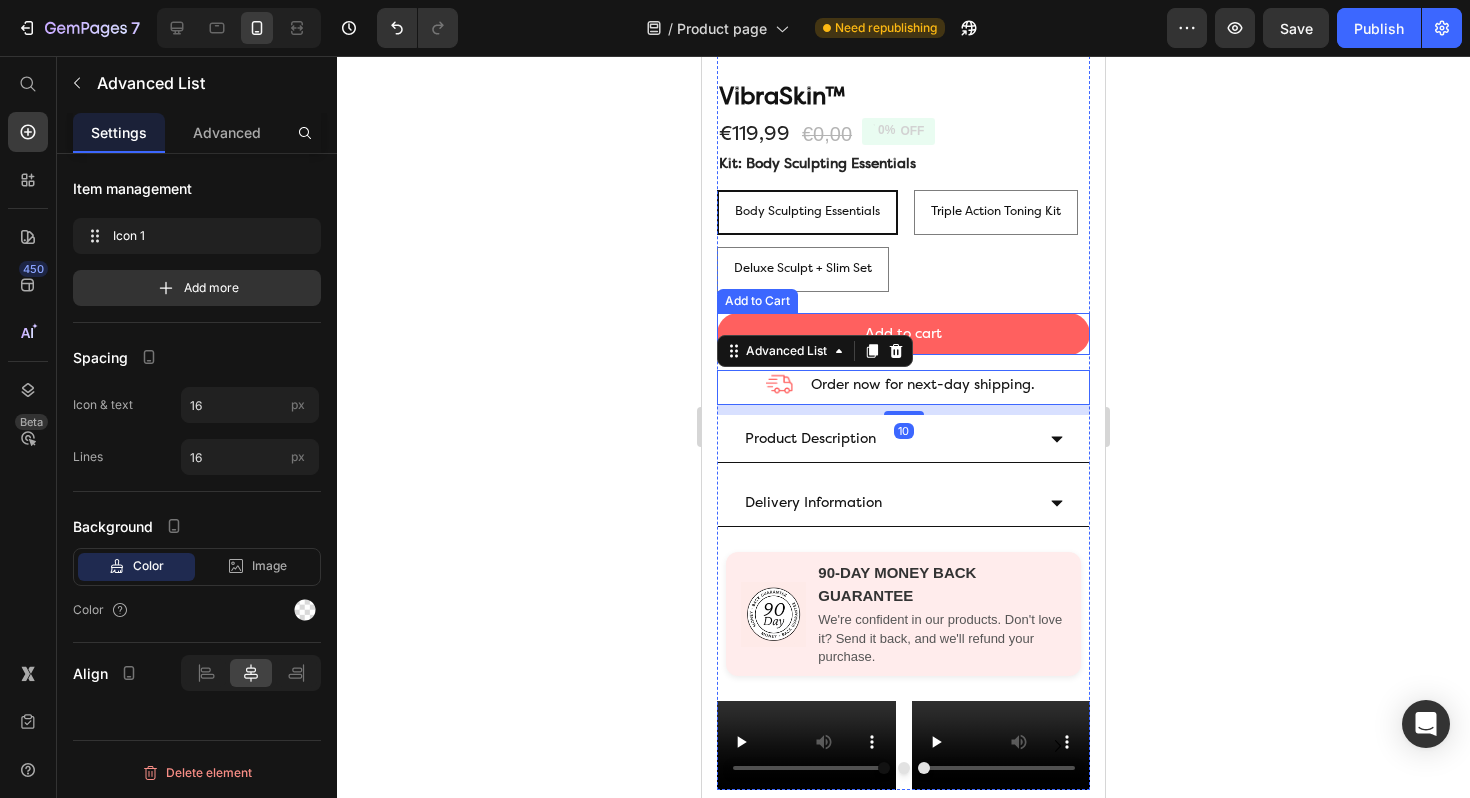 click on "Add to cart Add to Cart" at bounding box center [903, 334] 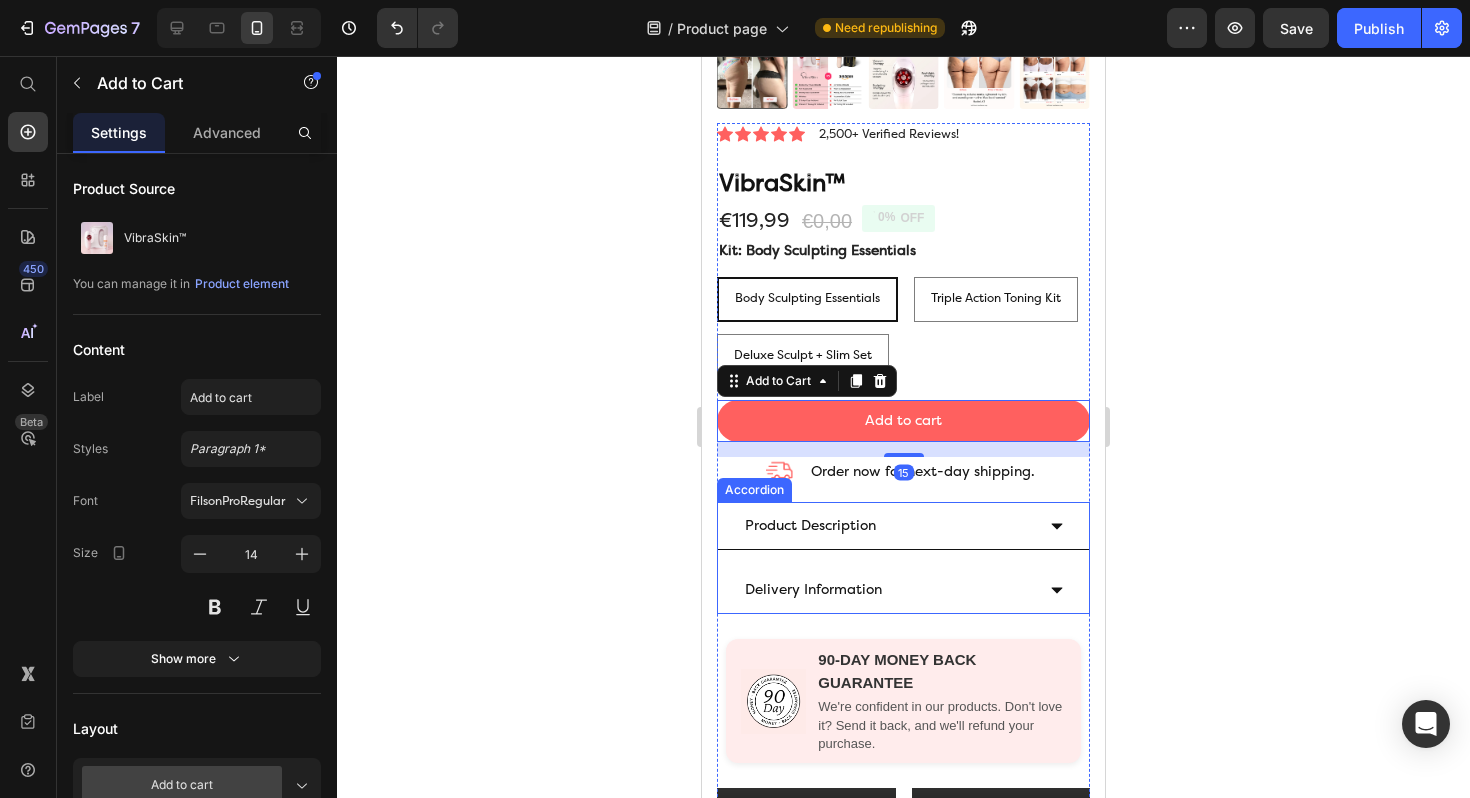 scroll, scrollTop: 313, scrollLeft: 0, axis: vertical 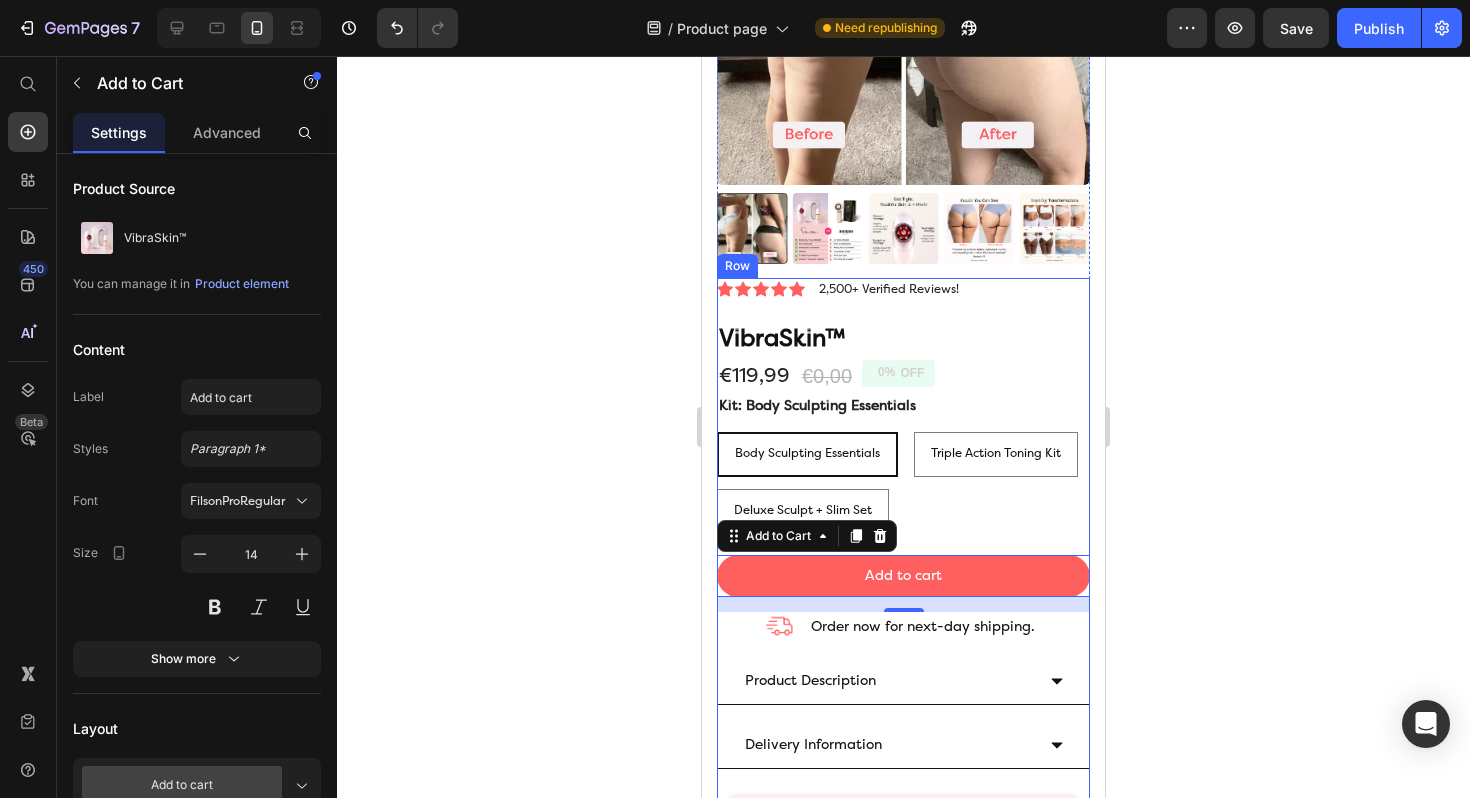 click on "€119,99 Product Price €0,00 Product Price 0% OFF Discount Tag Row" at bounding box center (903, 376) 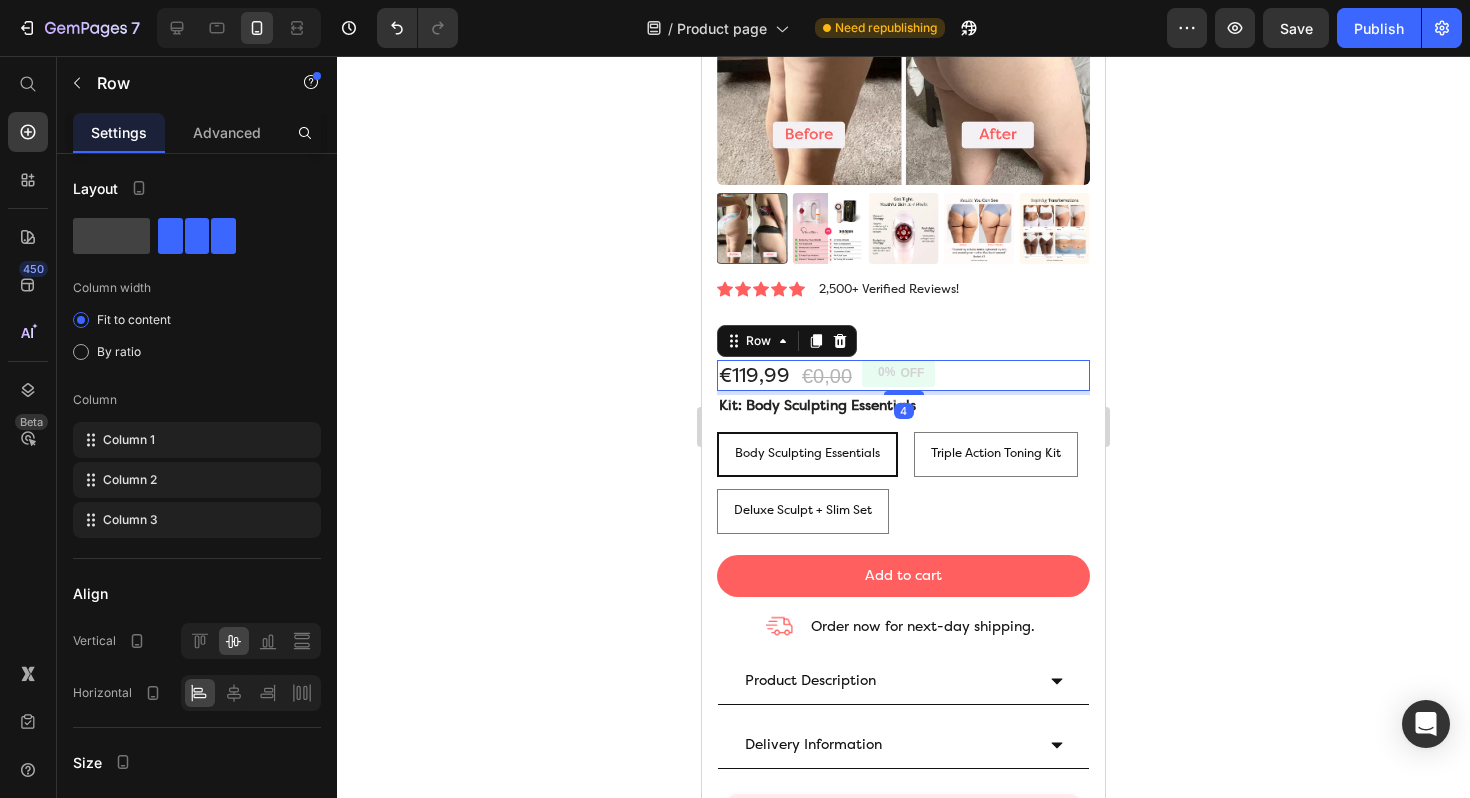 click on "€119,99 Product Price €0,00 Product Price 0% OFF Discount Tag Row   4" at bounding box center (903, 376) 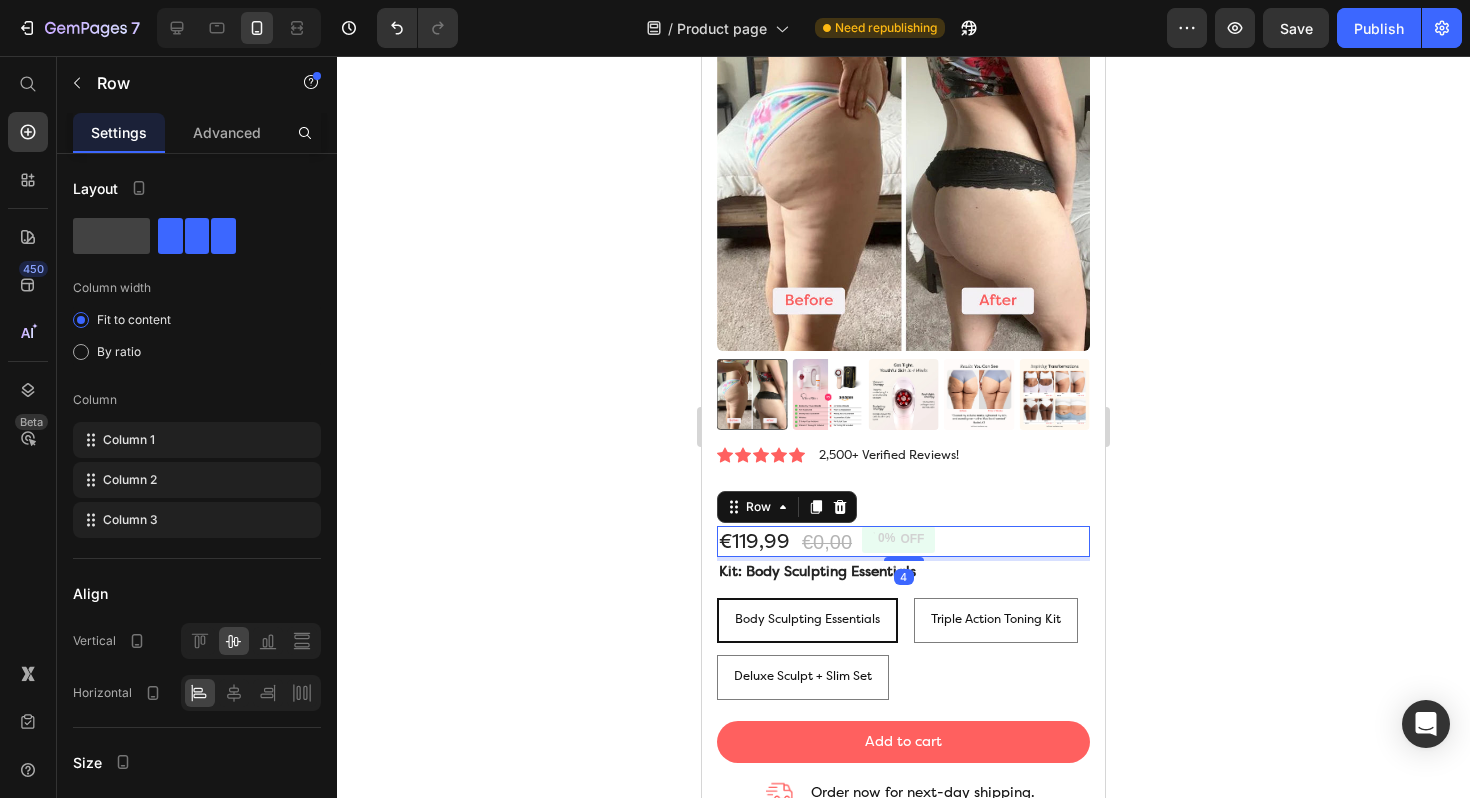 scroll, scrollTop: 120, scrollLeft: 0, axis: vertical 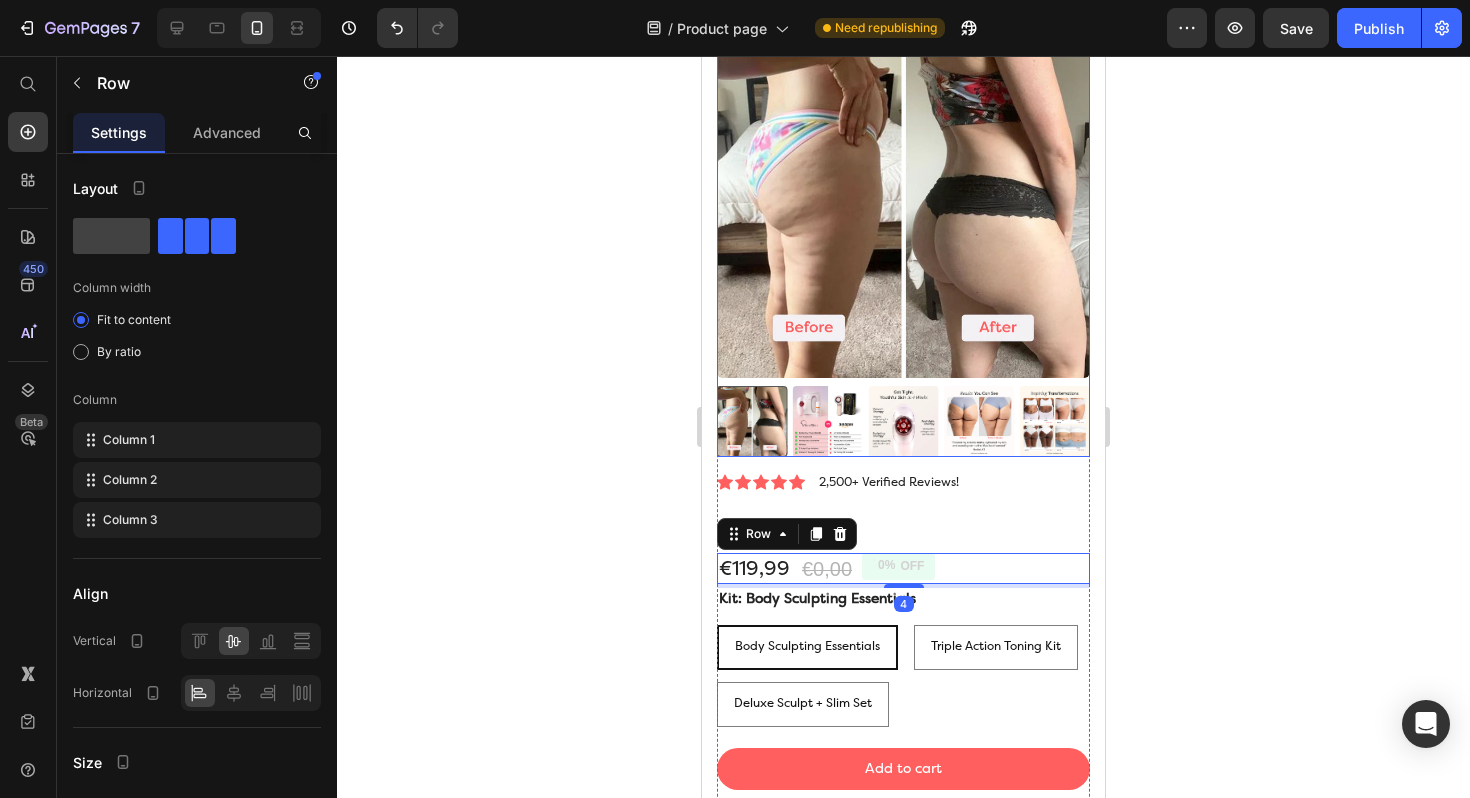 click at bounding box center [903, 421] 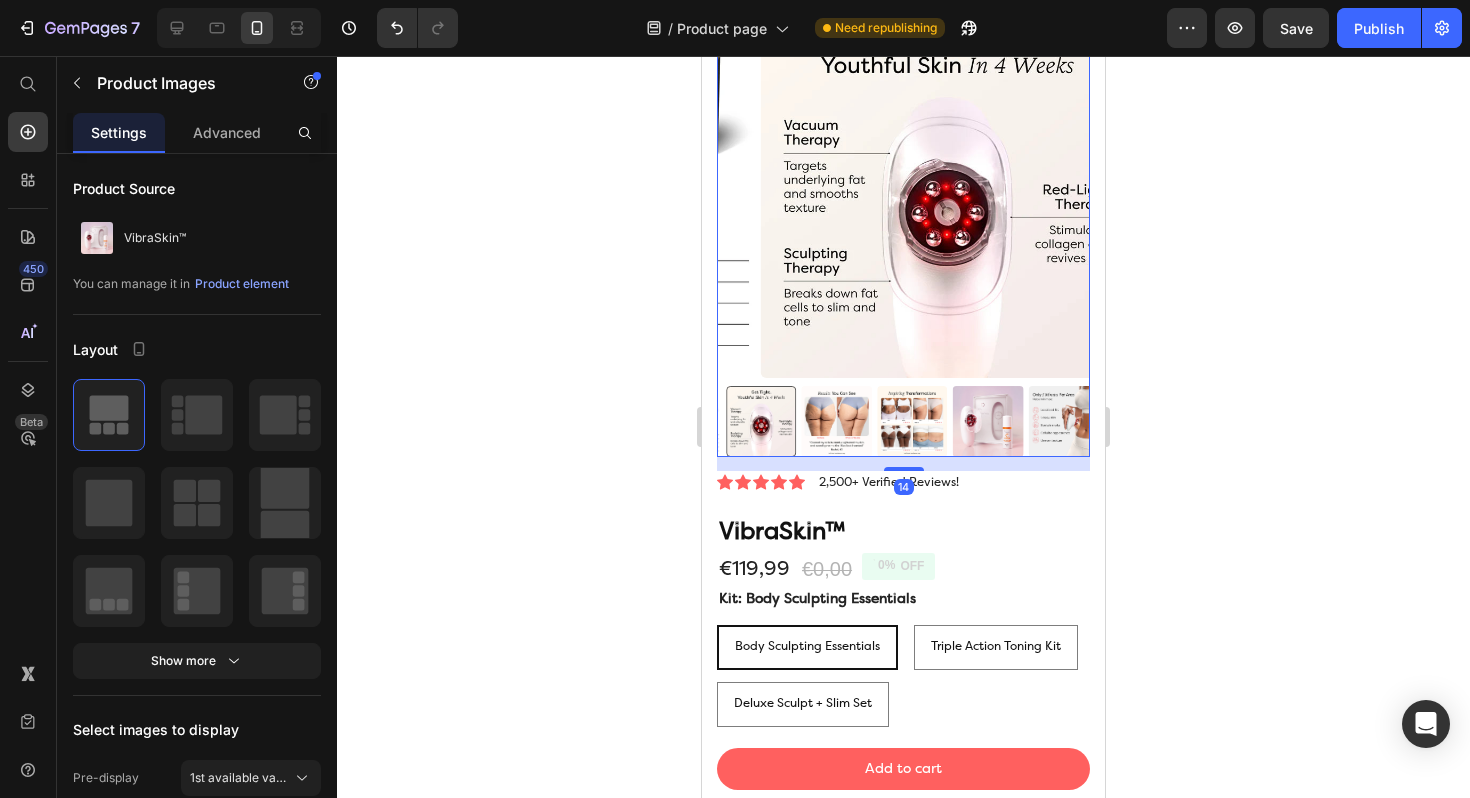 click at bounding box center [836, 421] 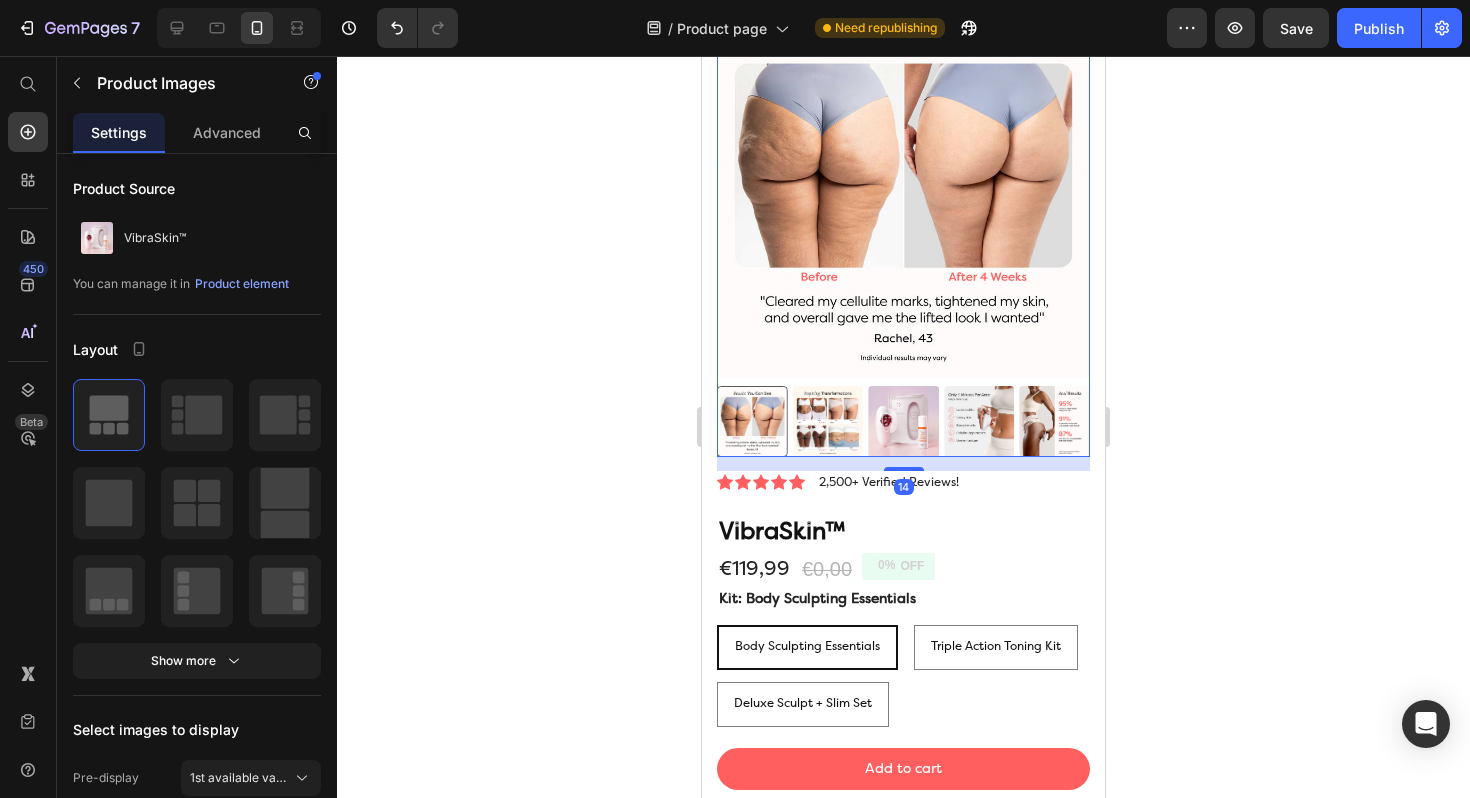 click at bounding box center [828, 421] 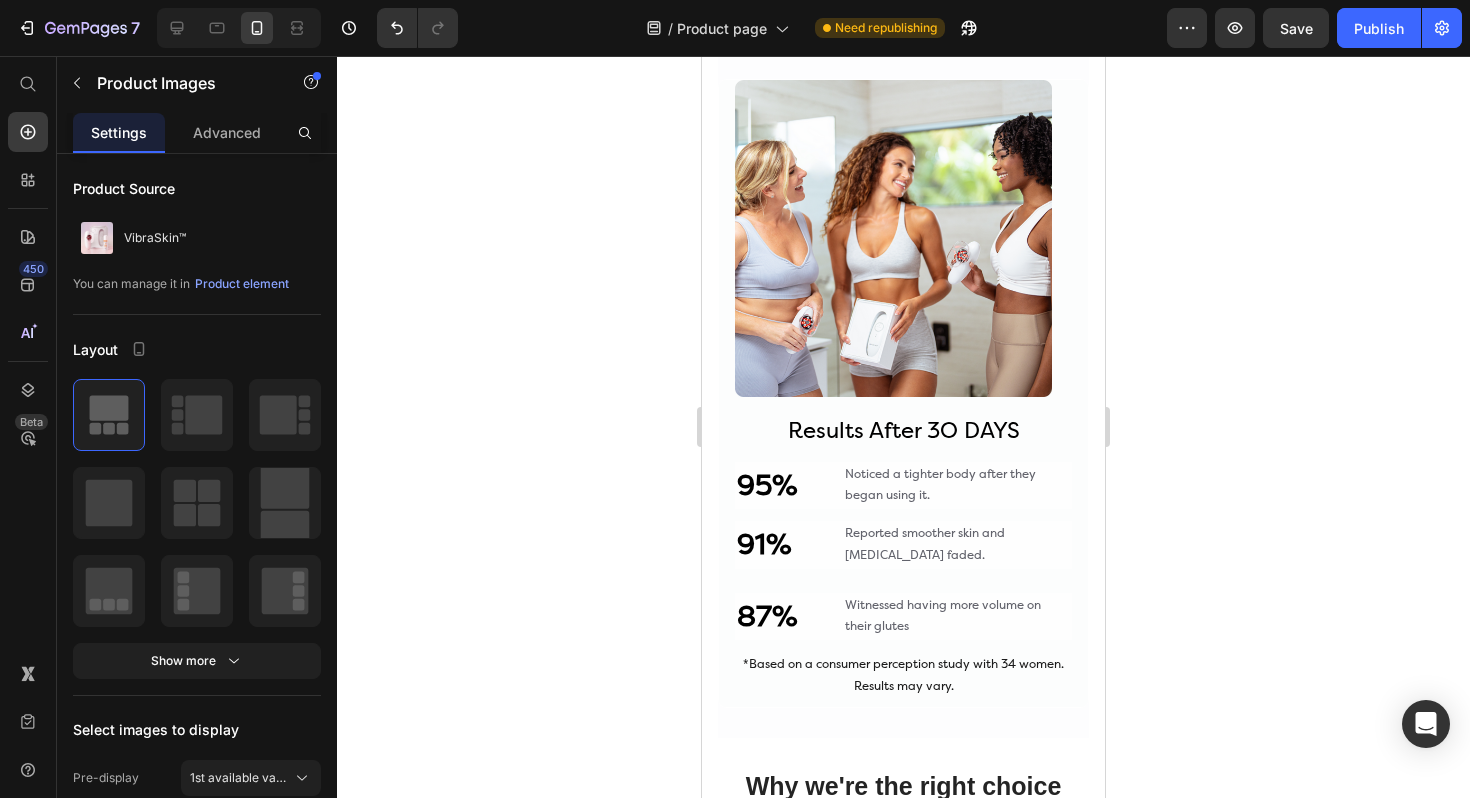scroll, scrollTop: 4613, scrollLeft: 0, axis: vertical 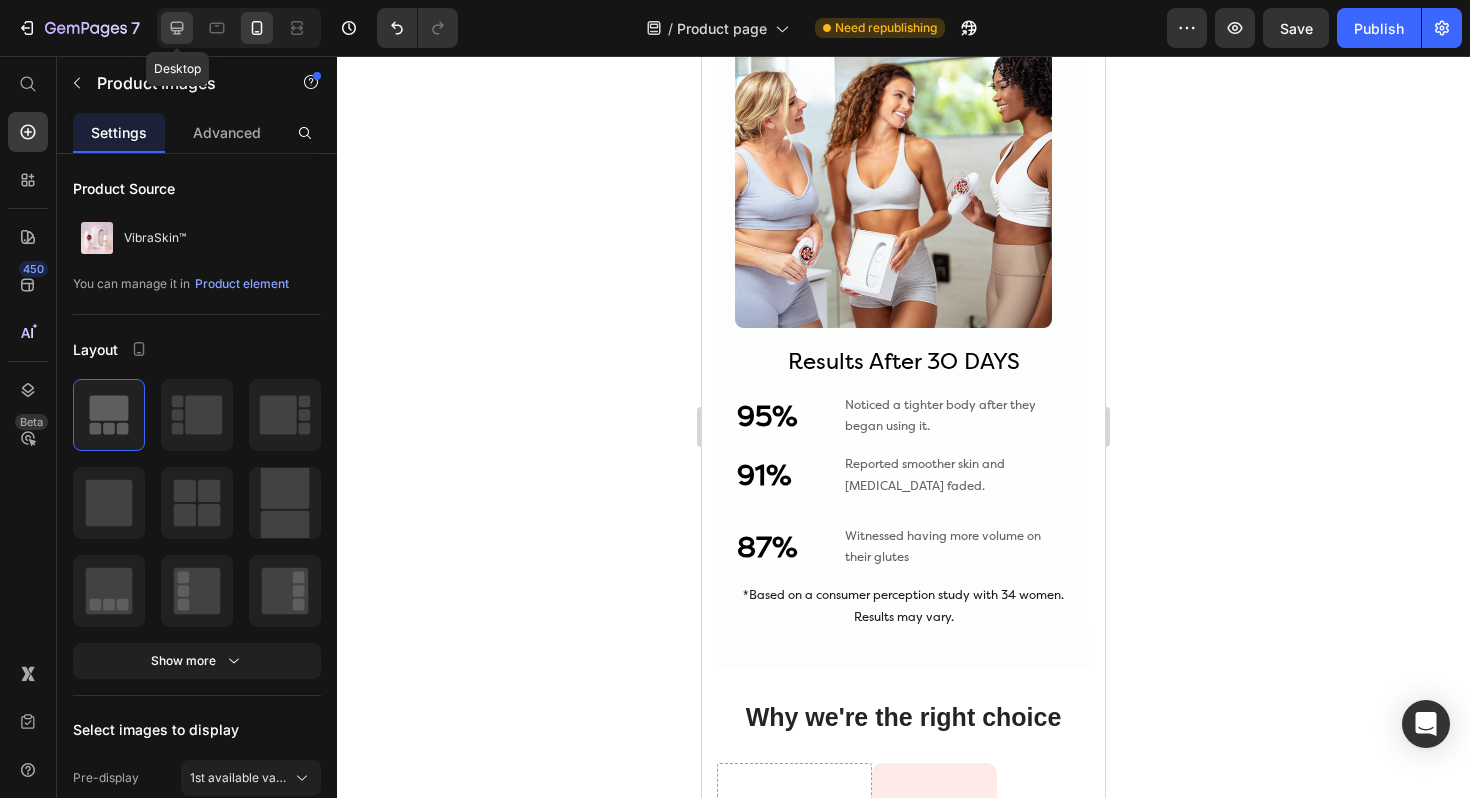 click 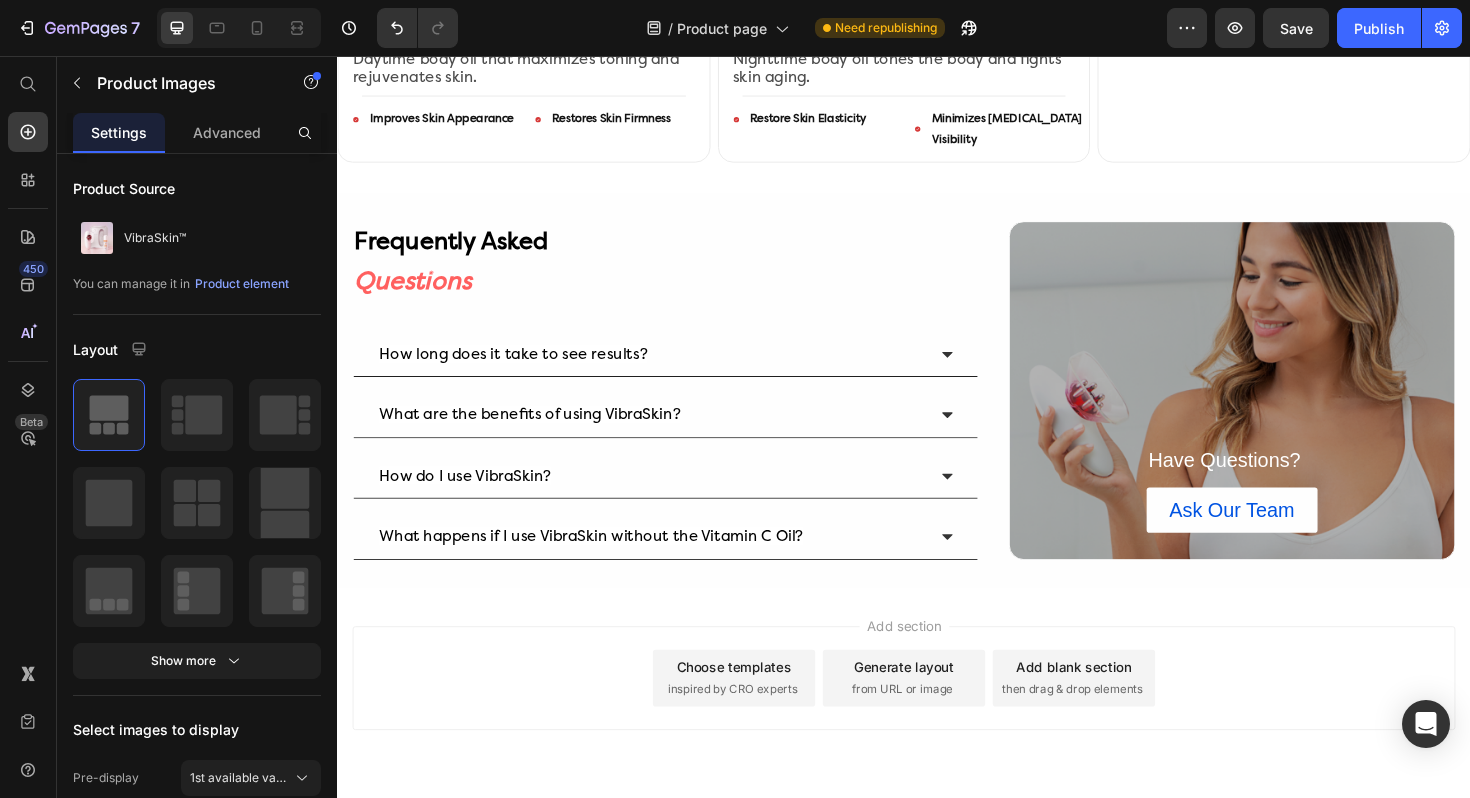 scroll, scrollTop: 6362, scrollLeft: 0, axis: vertical 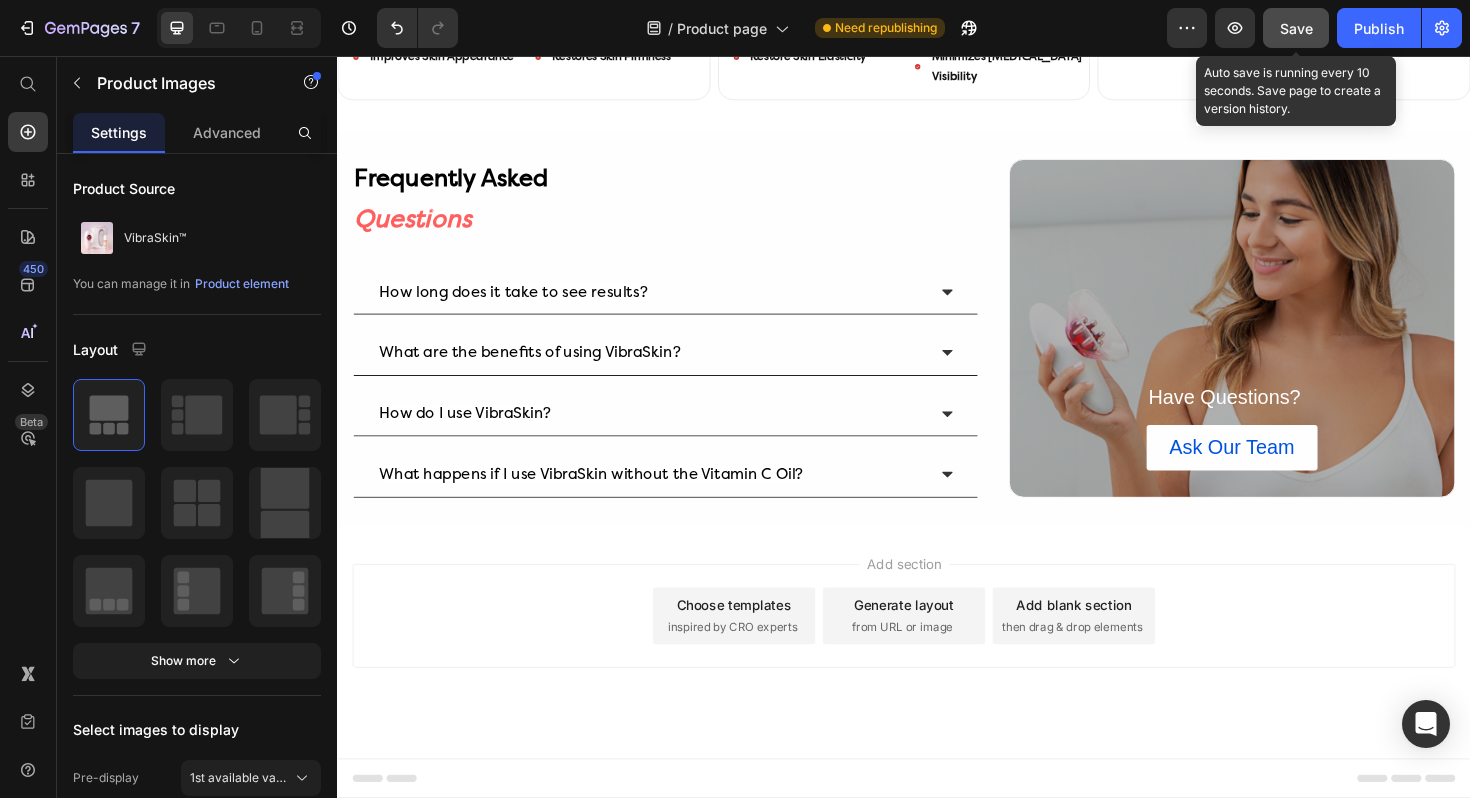 click on "Save" at bounding box center (1296, 28) 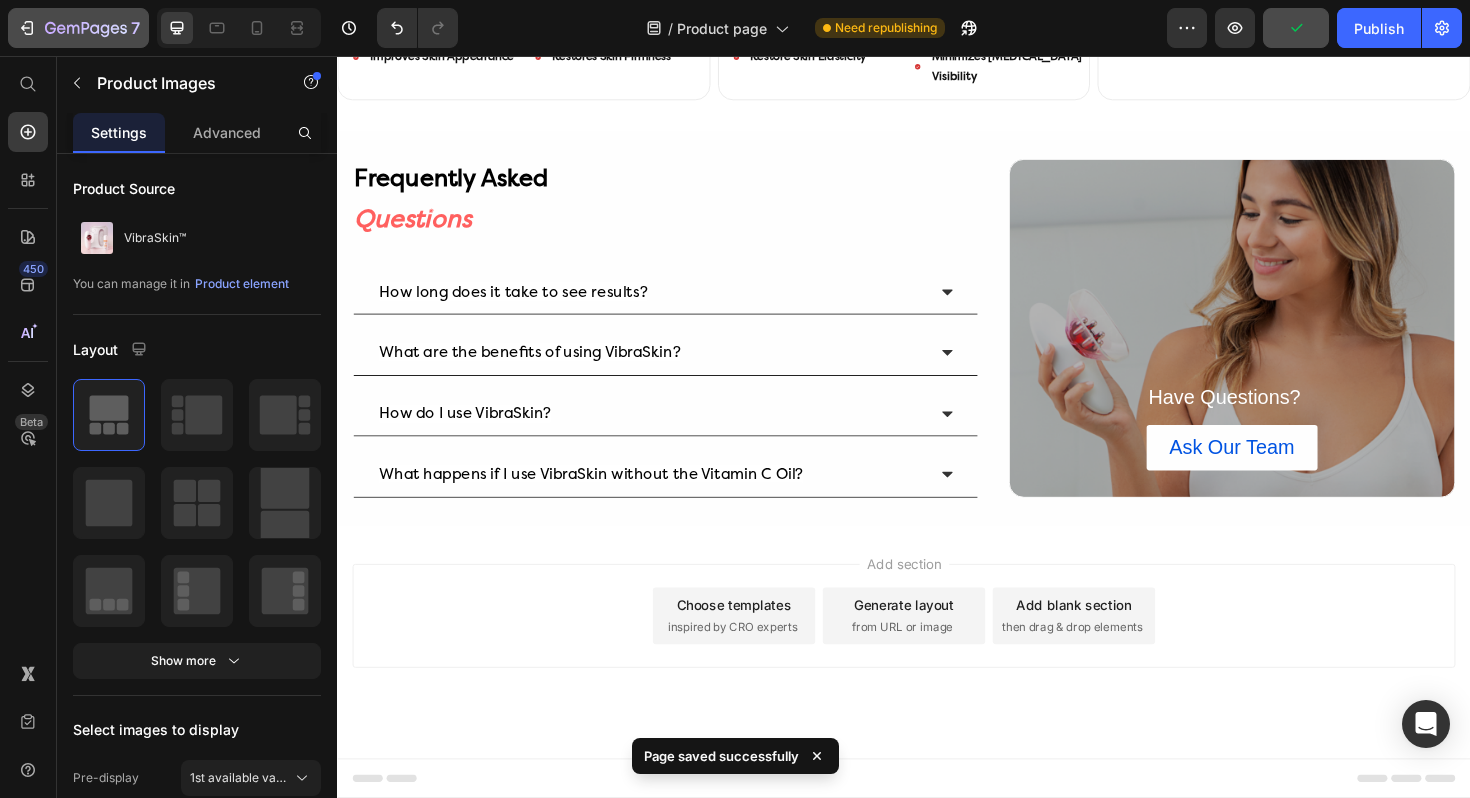 click 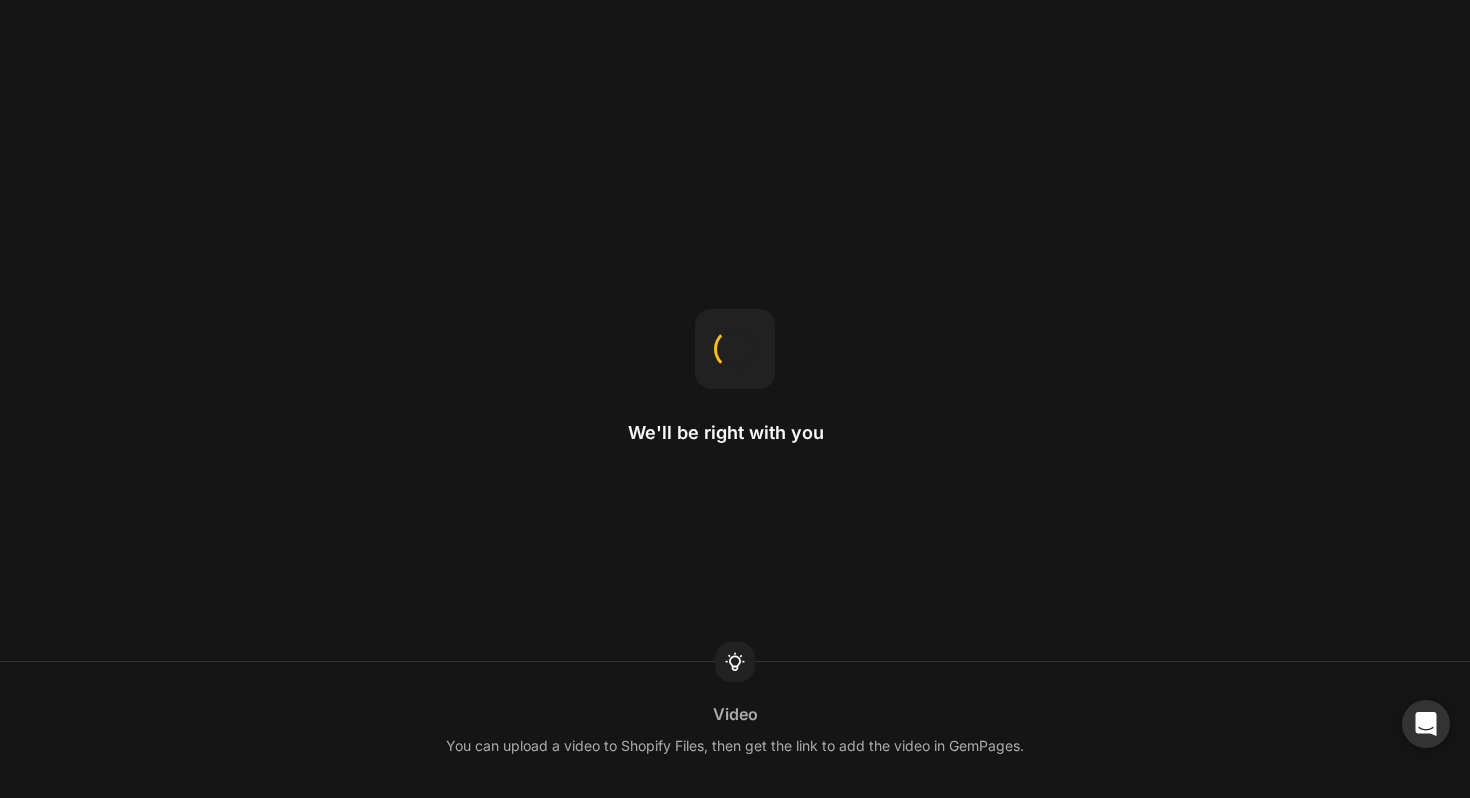 scroll, scrollTop: 0, scrollLeft: 0, axis: both 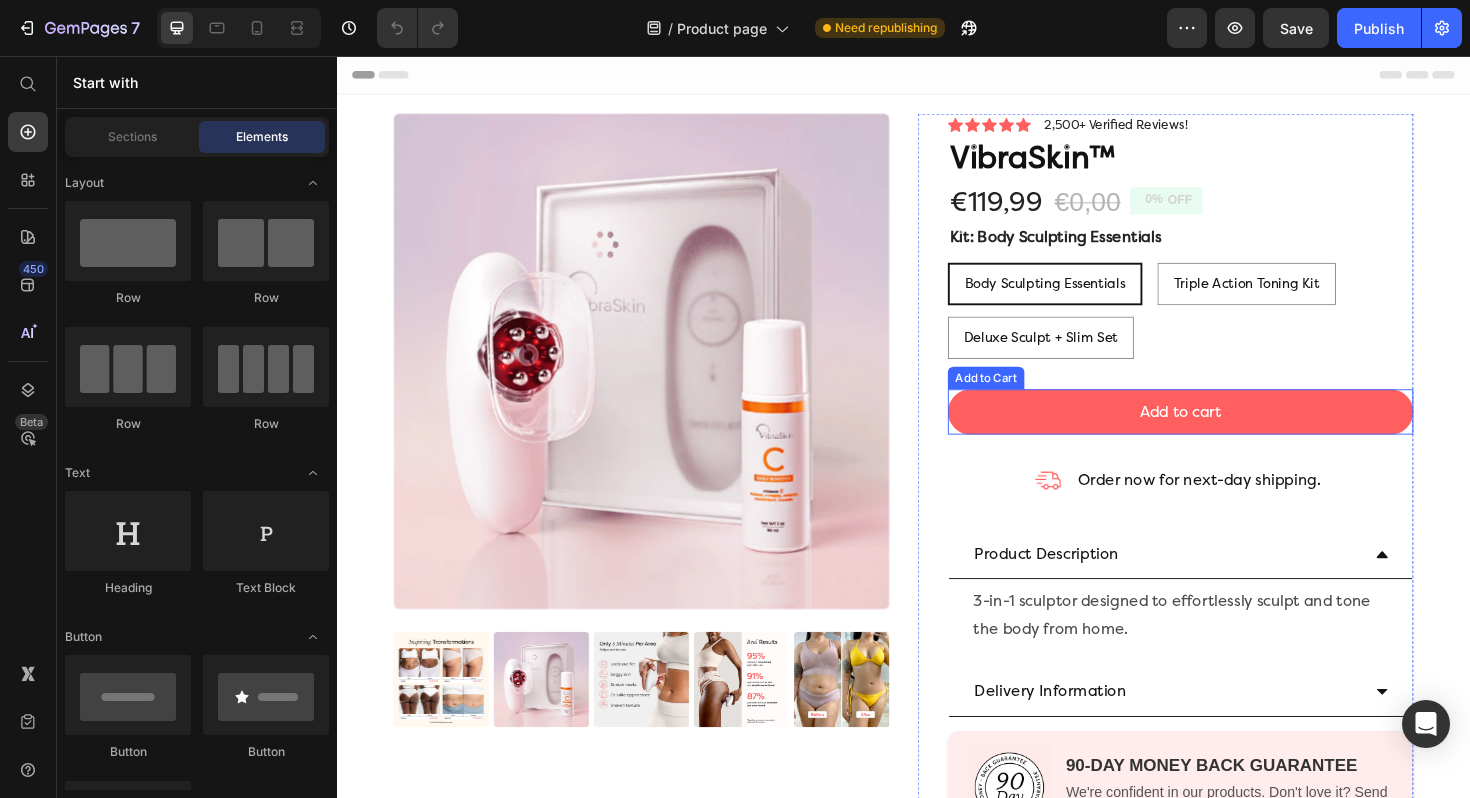 click on "Add to cart" at bounding box center [1230, 433] 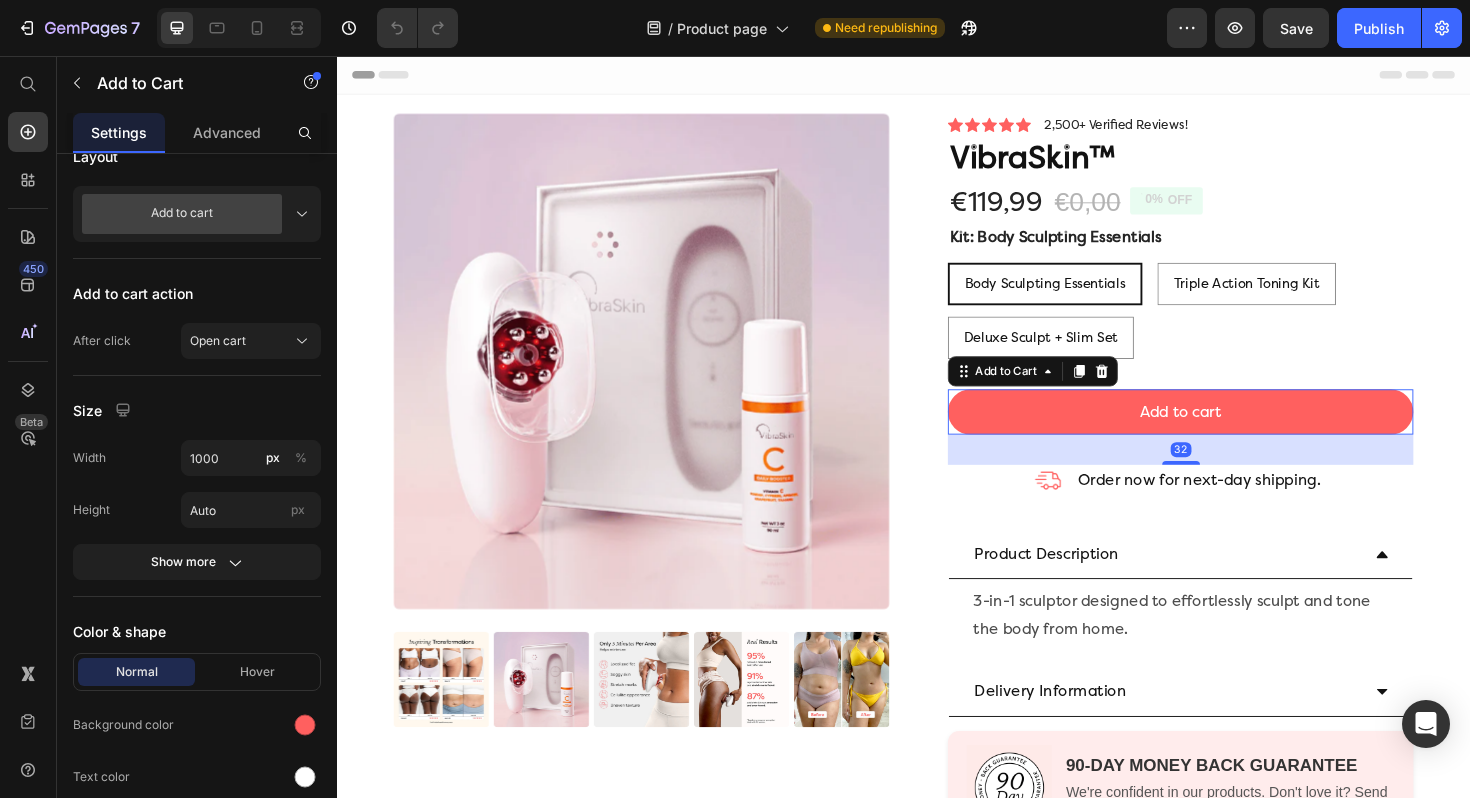 scroll, scrollTop: 939, scrollLeft: 0, axis: vertical 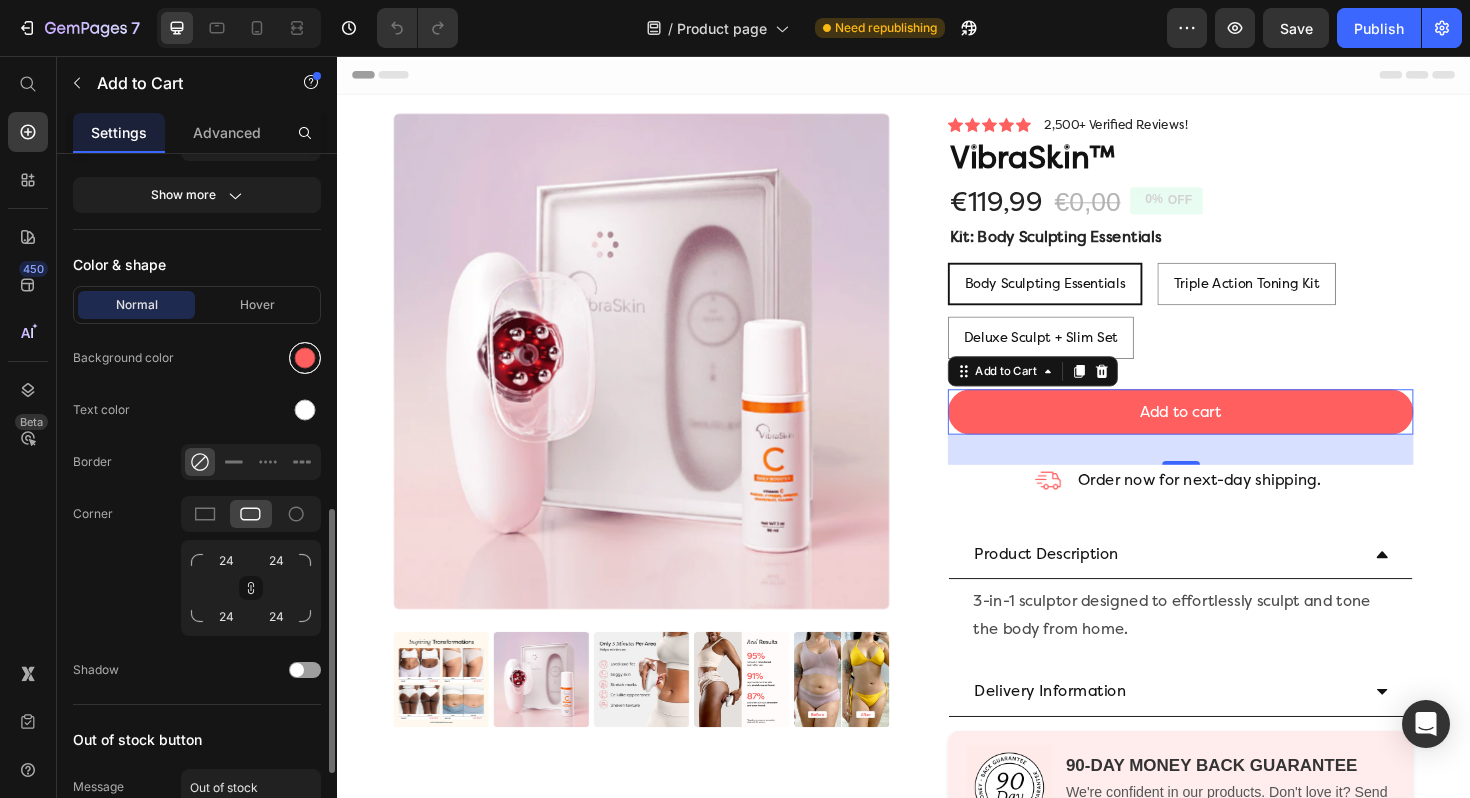 click at bounding box center (305, 358) 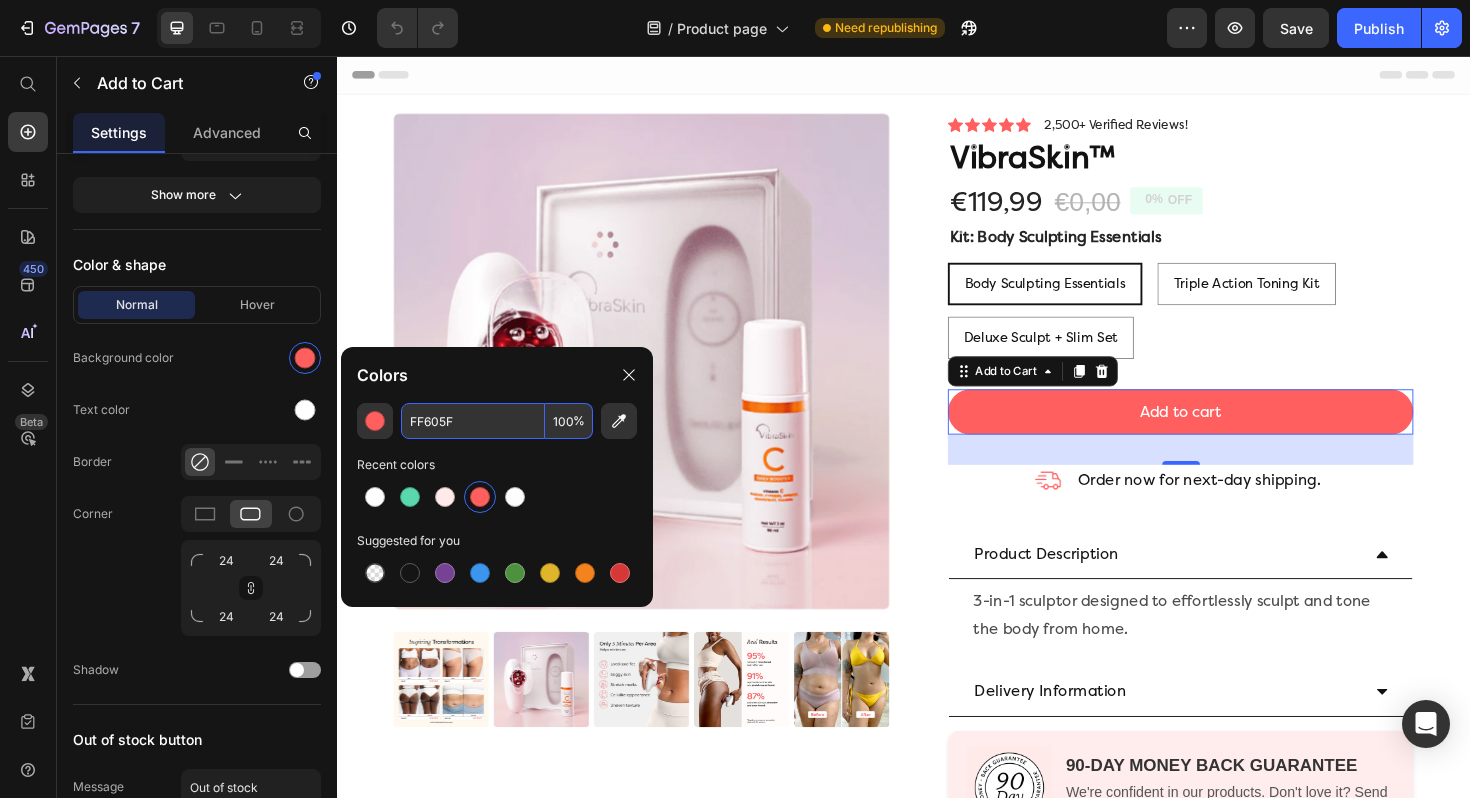 click on "FF605F" at bounding box center (473, 421) 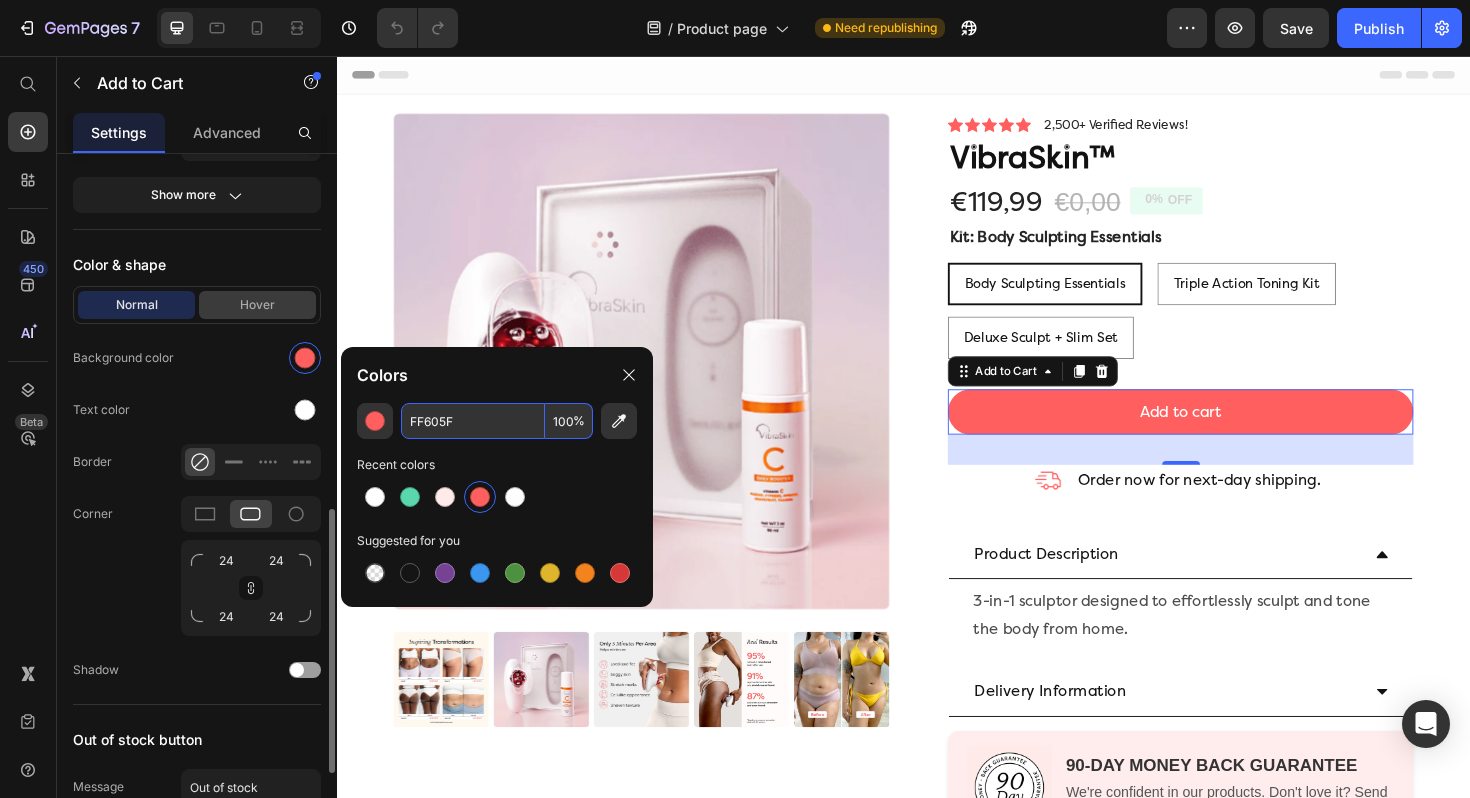 click on "Hover" at bounding box center (257, 305) 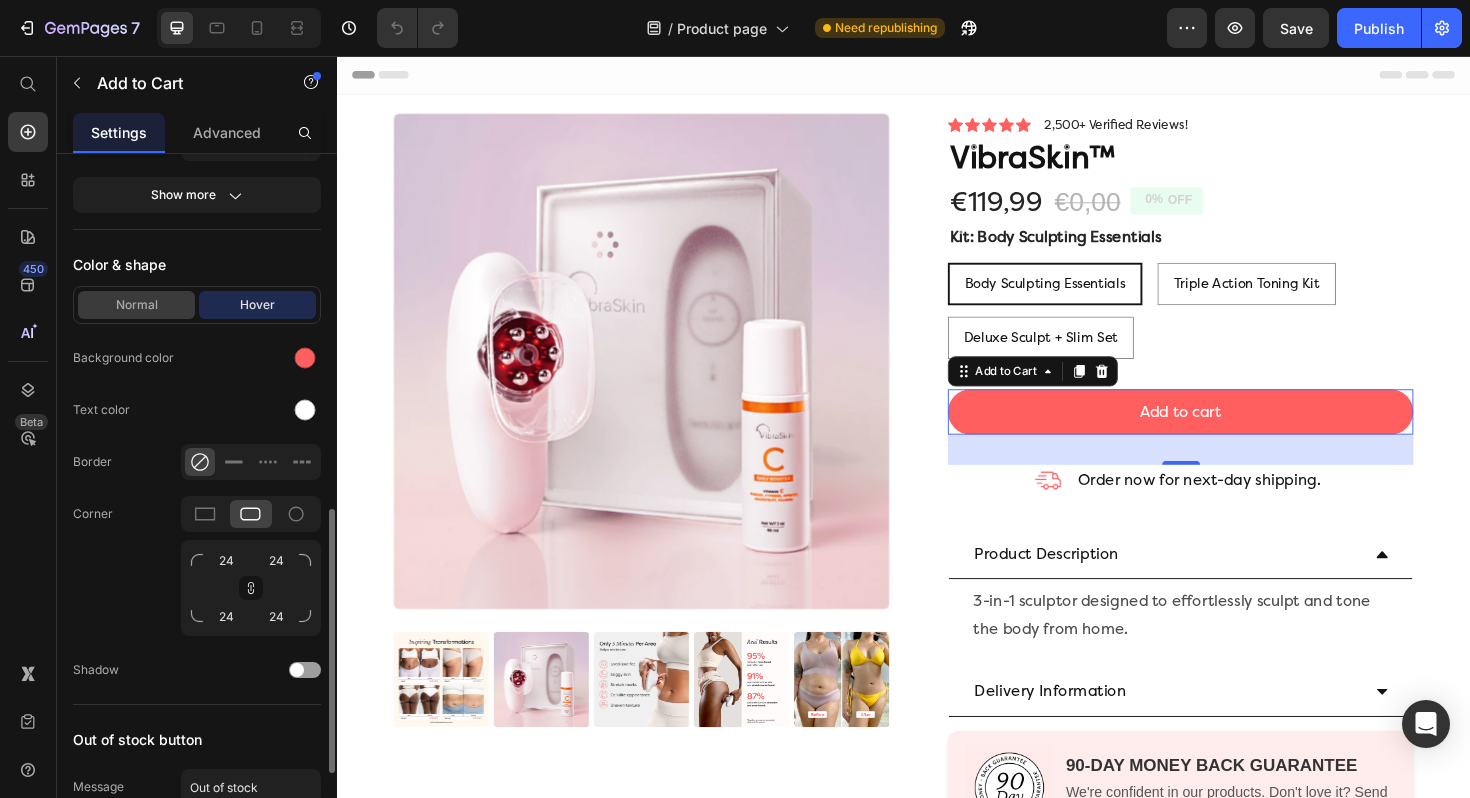 click on "Normal" at bounding box center [136, 305] 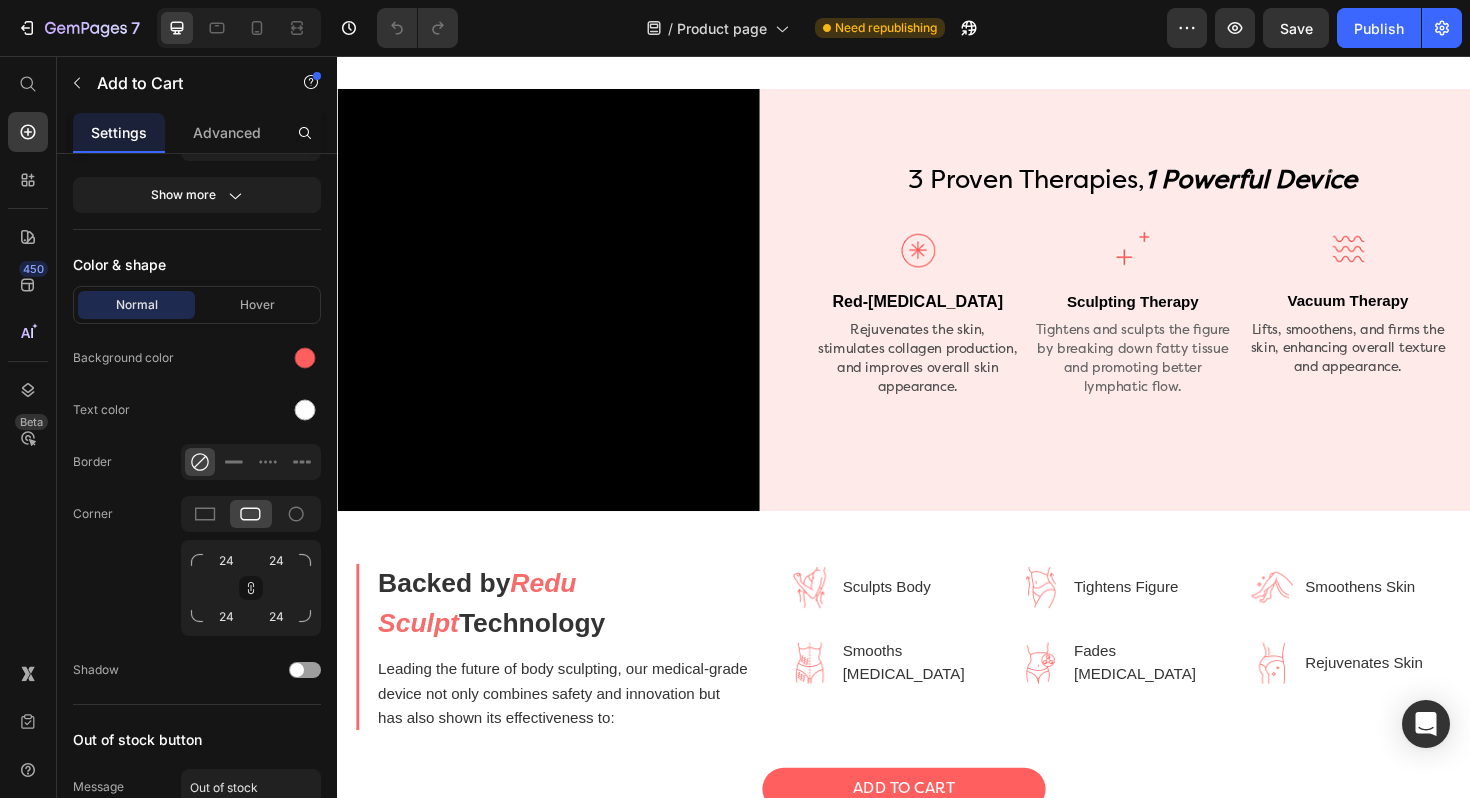 scroll, scrollTop: 2491, scrollLeft: 0, axis: vertical 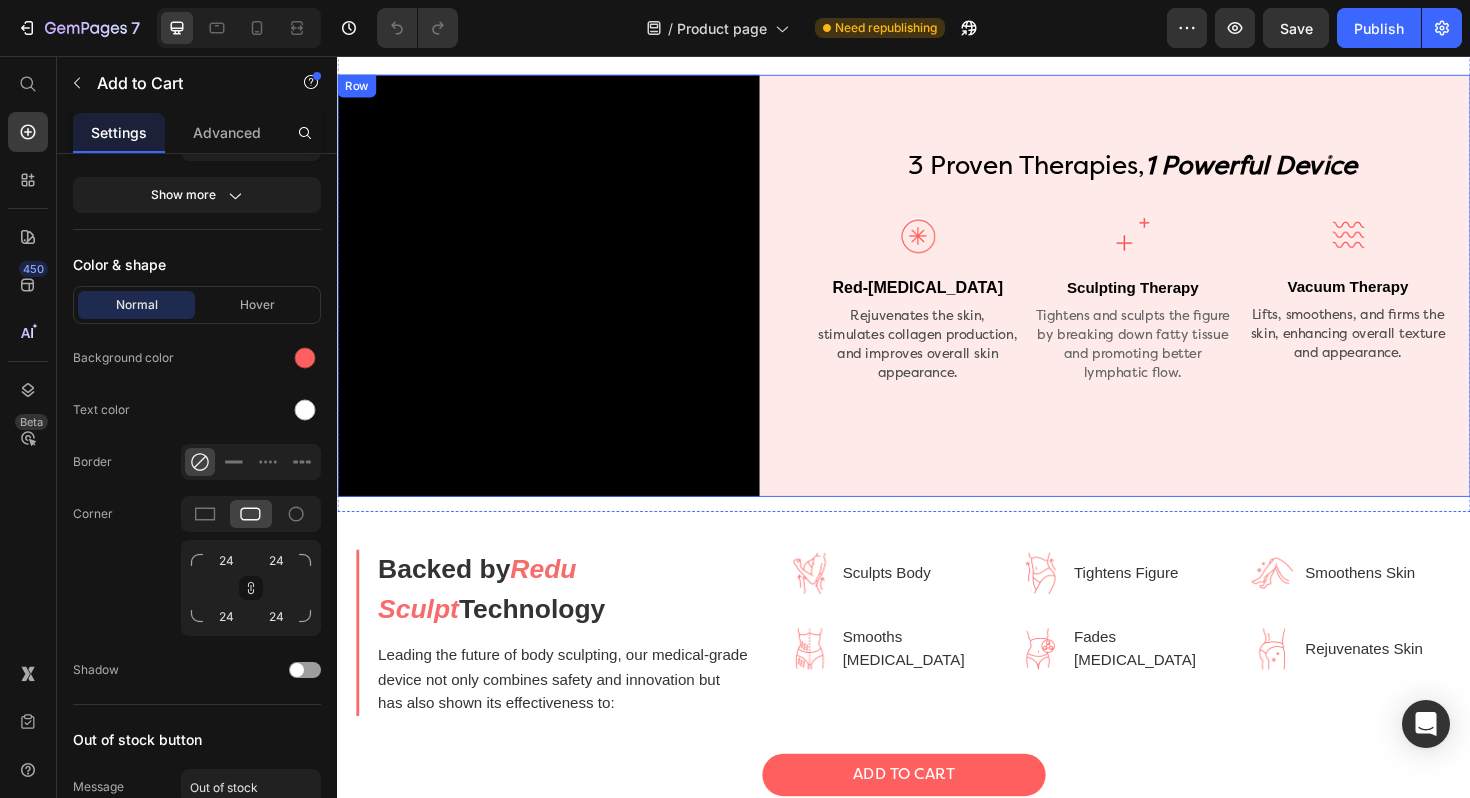 click on "Video" at bounding box center [585, 299] 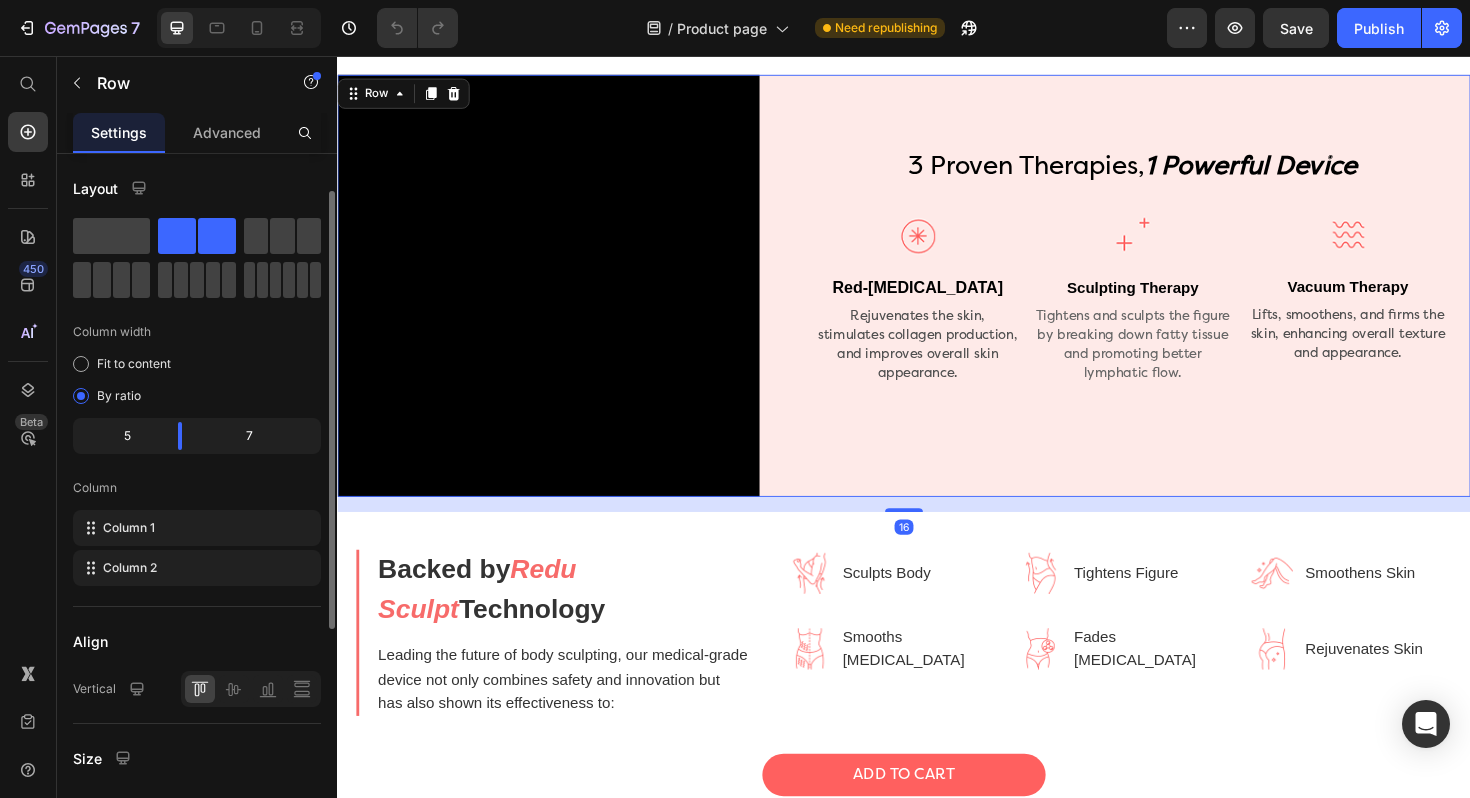 scroll, scrollTop: 420, scrollLeft: 0, axis: vertical 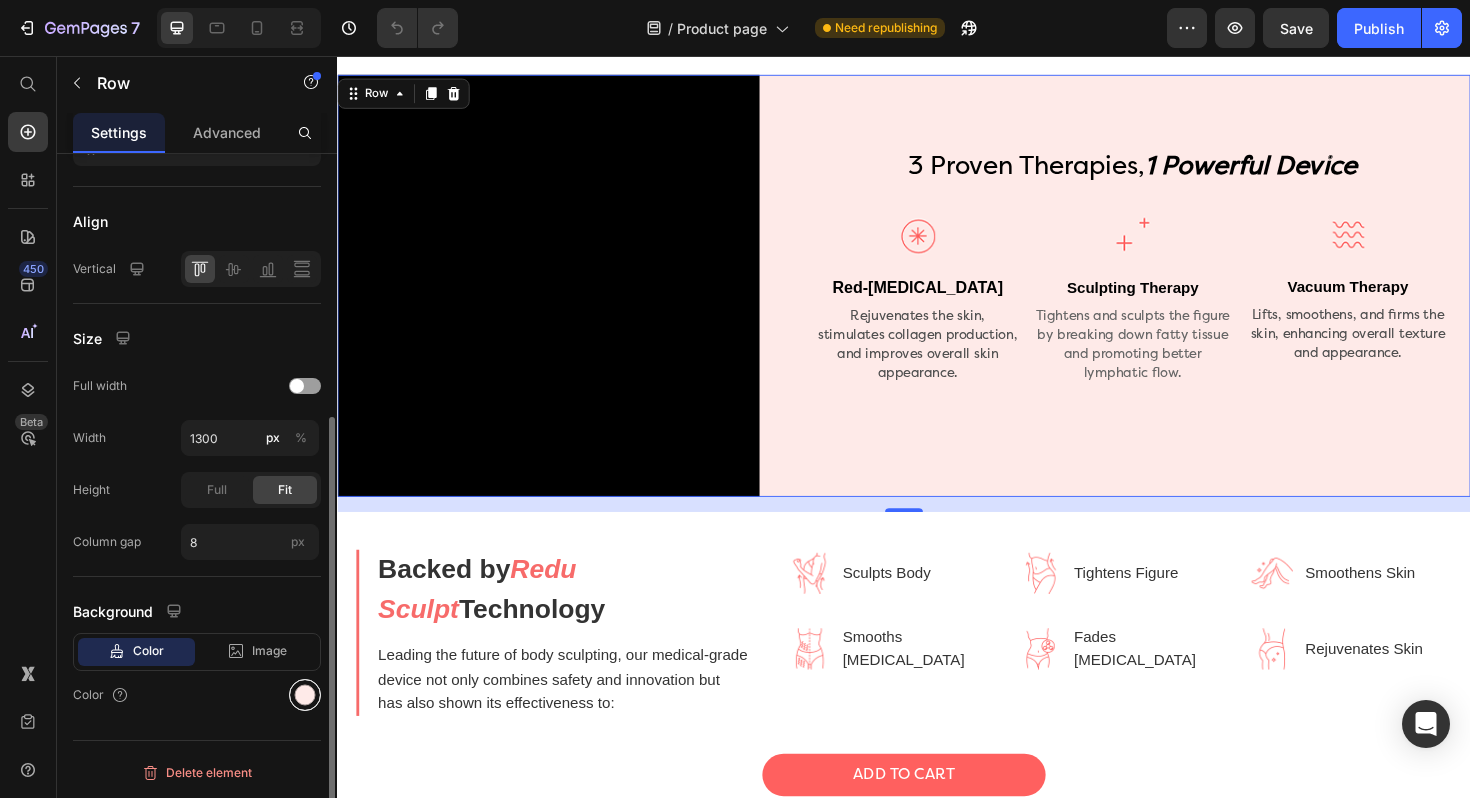 click at bounding box center (305, 695) 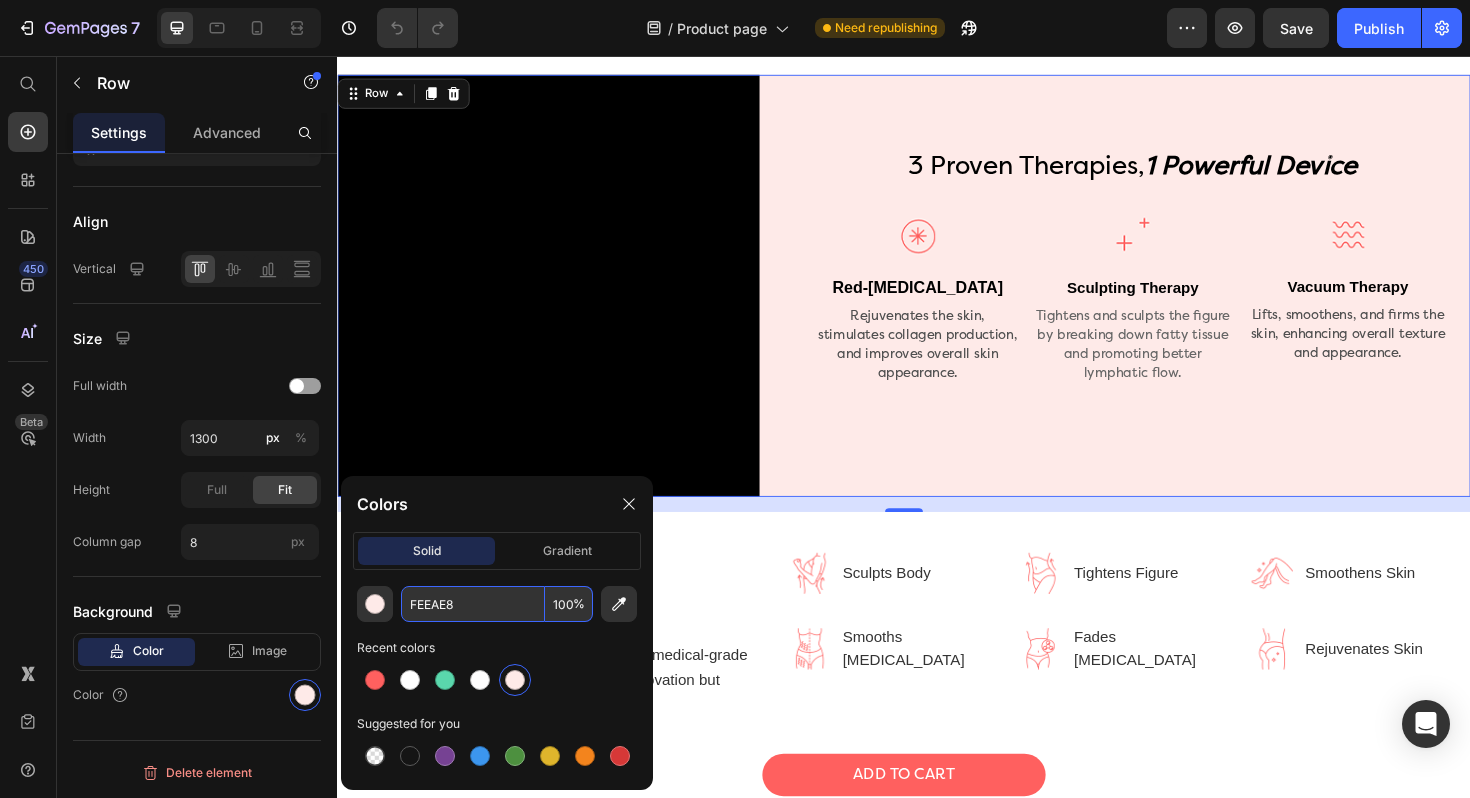 click on "FEEAE8" at bounding box center [473, 604] 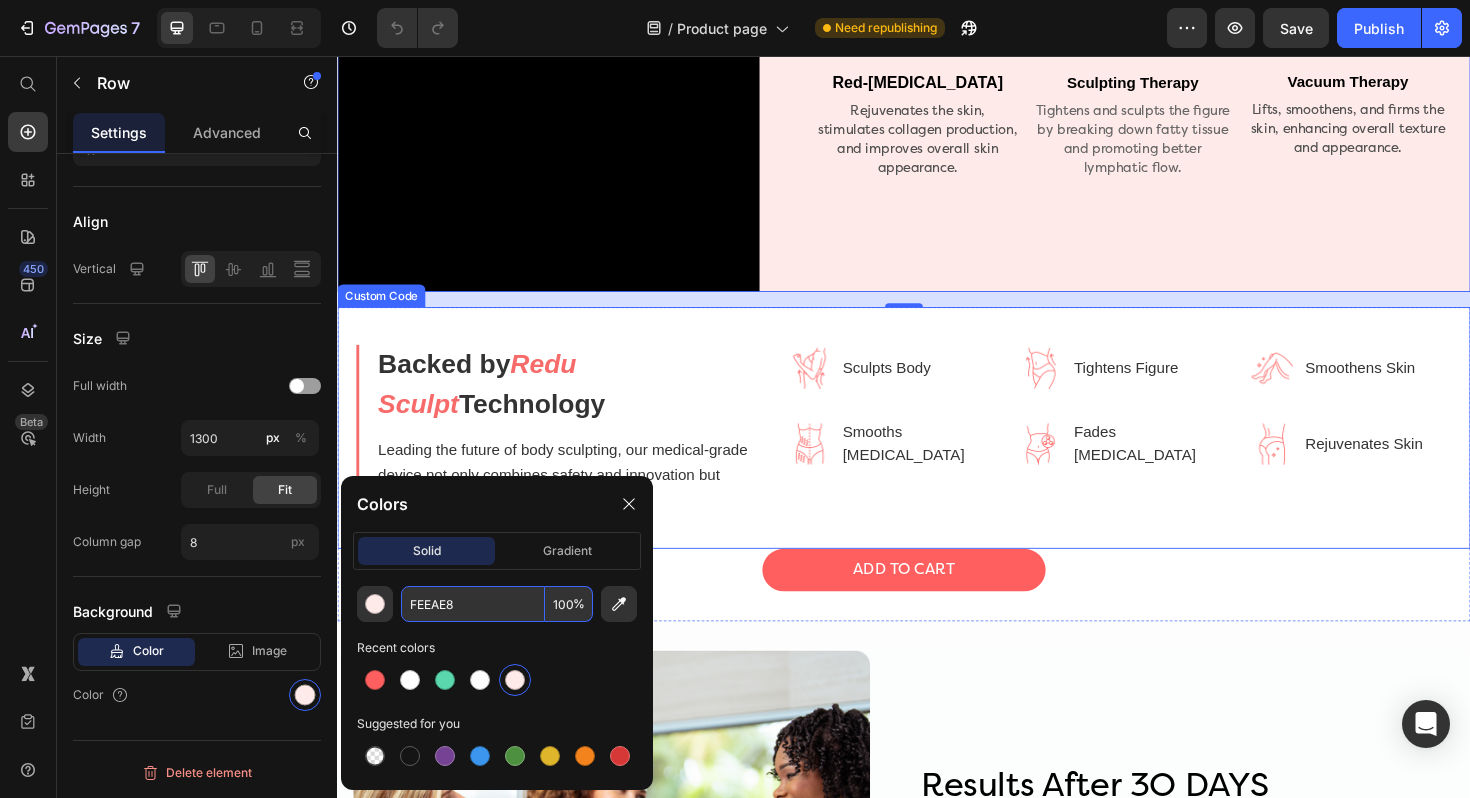 scroll, scrollTop: 2731, scrollLeft: 0, axis: vertical 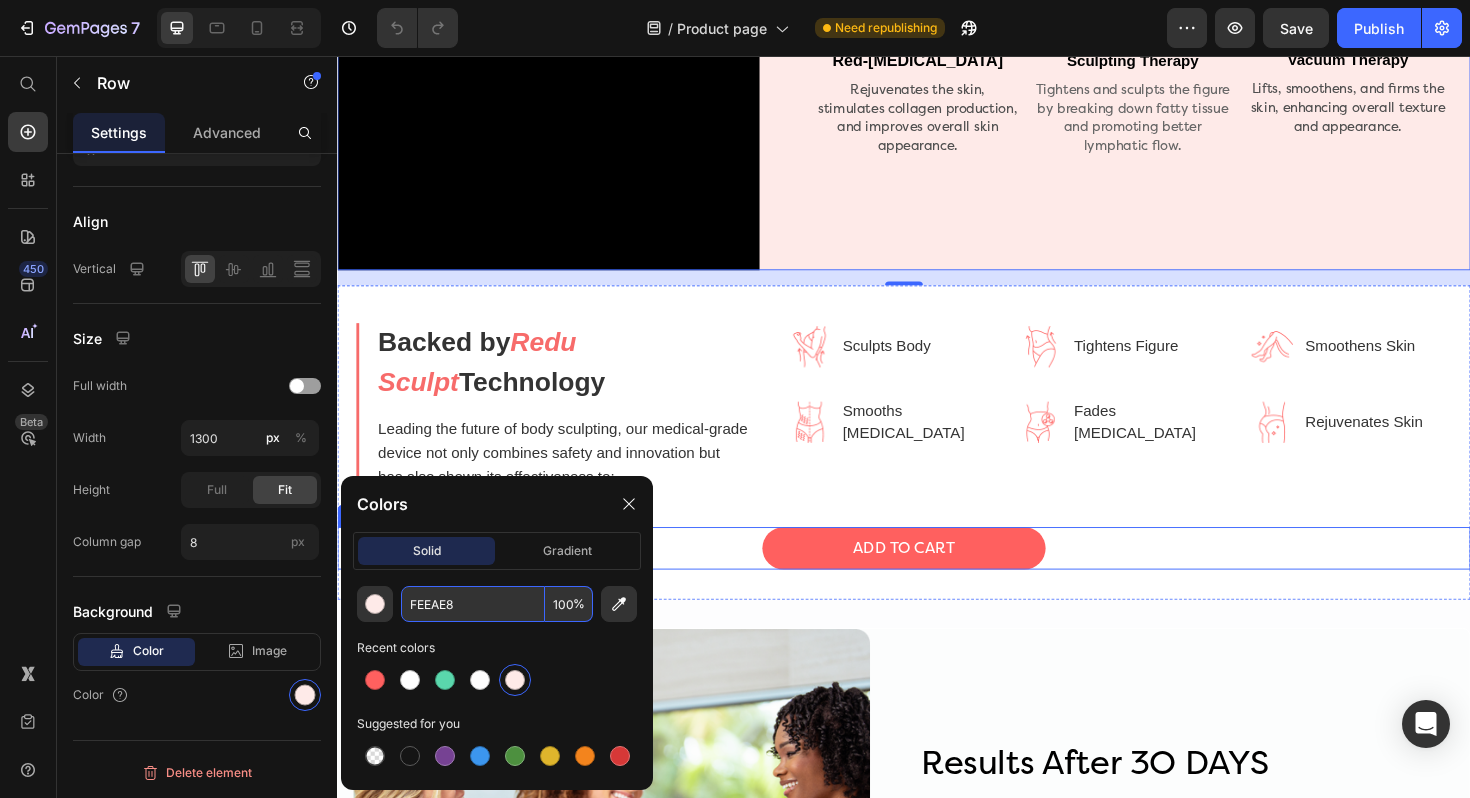 click on "ADD TO CART Button" at bounding box center [937, 577] 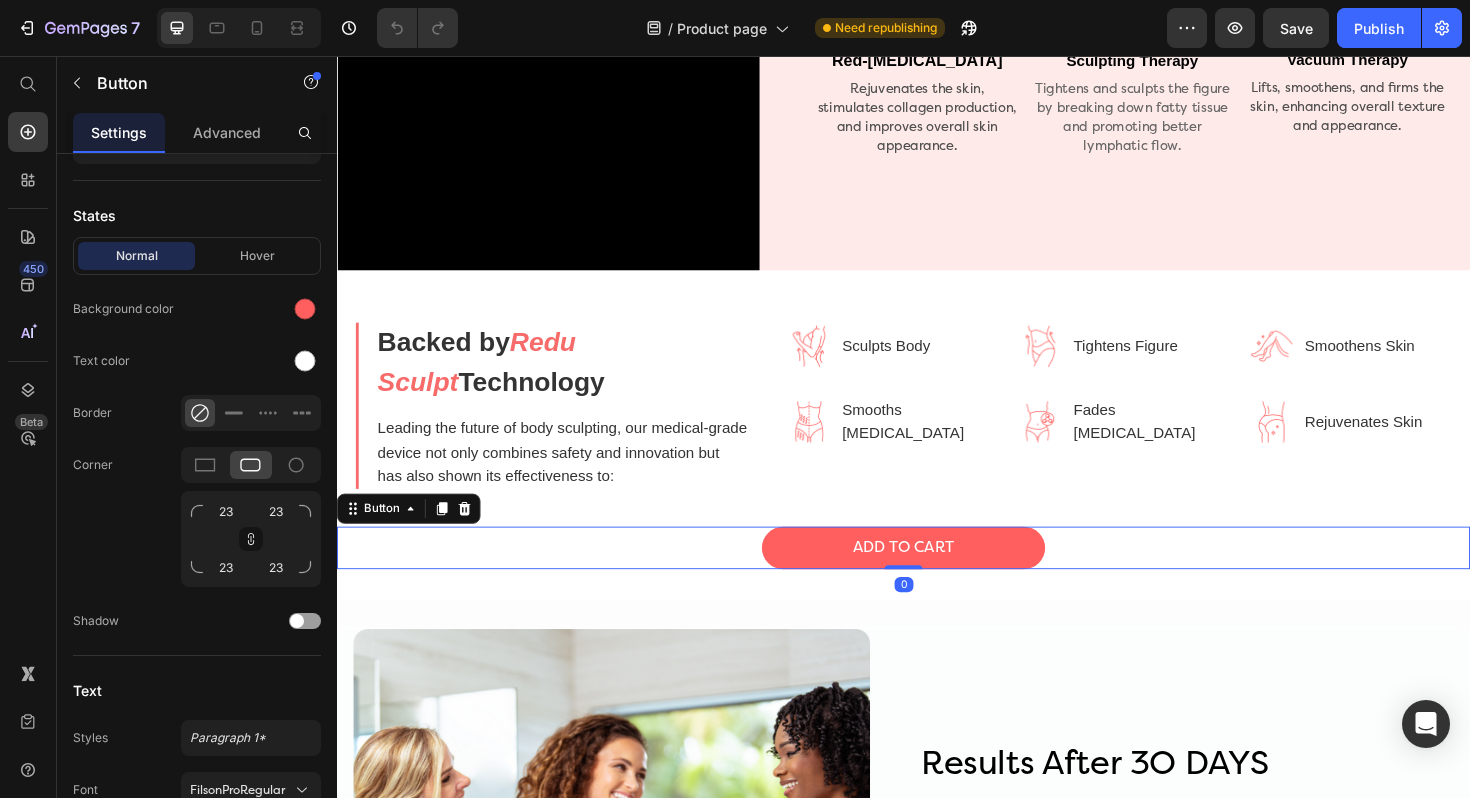 scroll, scrollTop: 0, scrollLeft: 0, axis: both 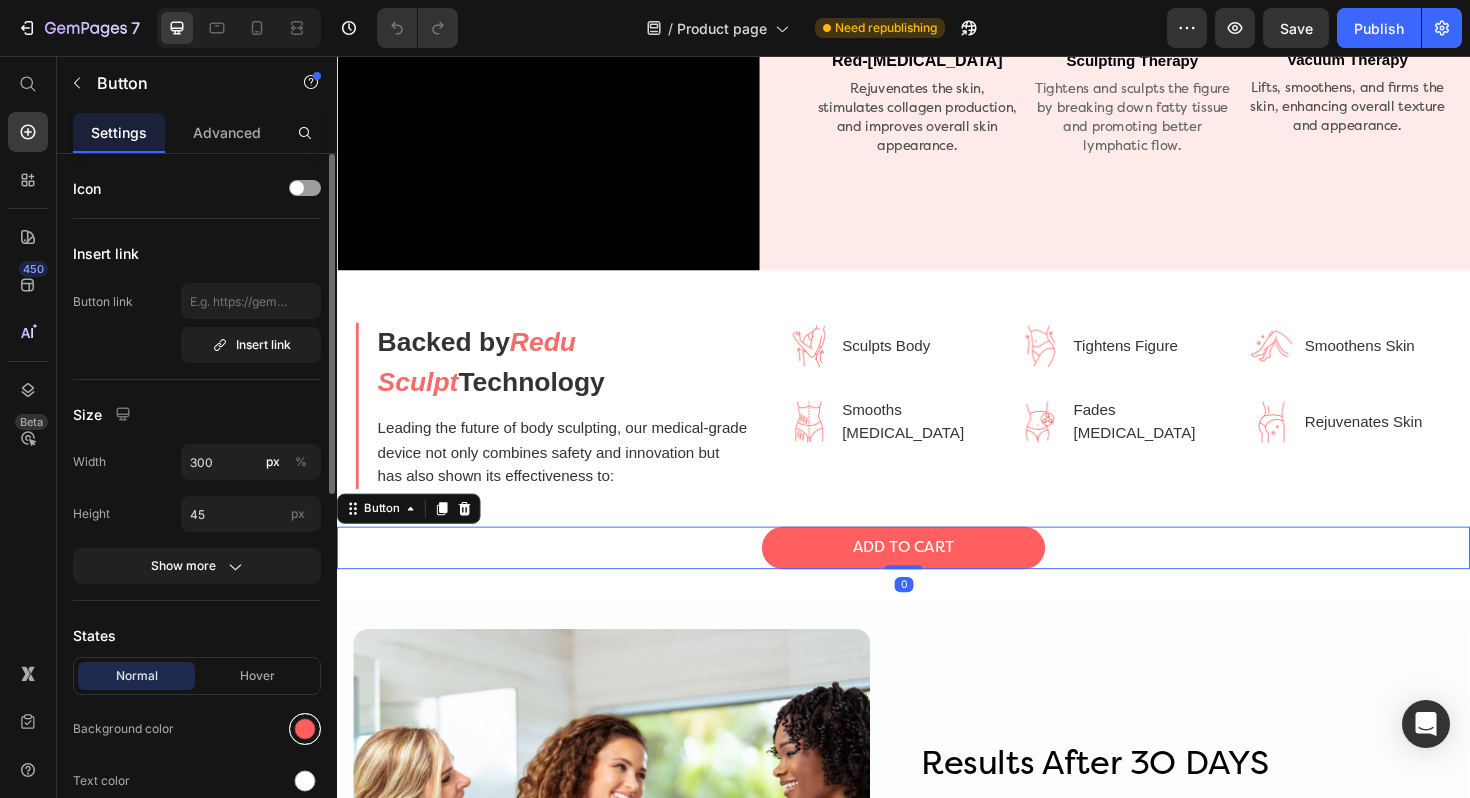 click at bounding box center [305, 729] 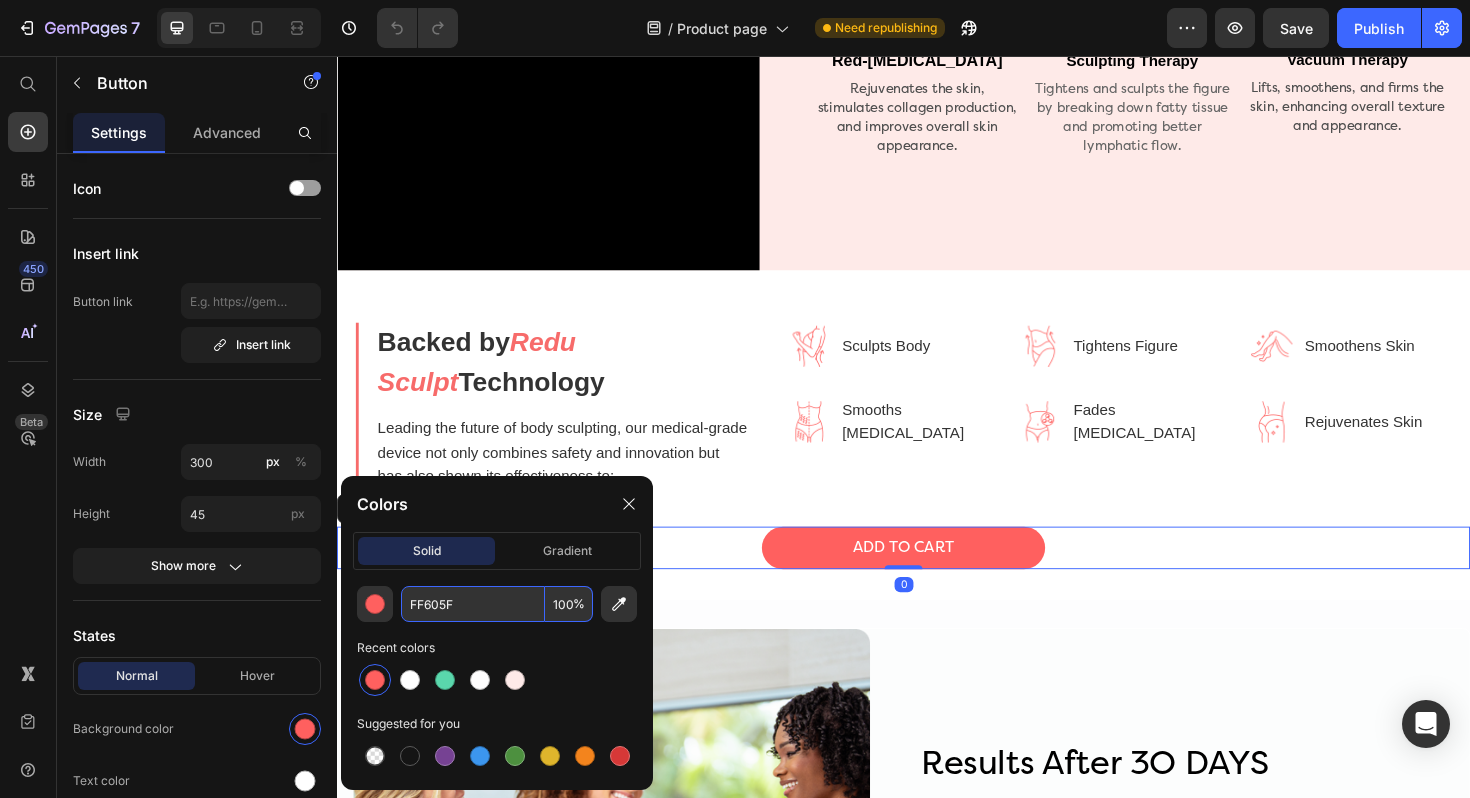 click on "FF605F" at bounding box center (473, 604) 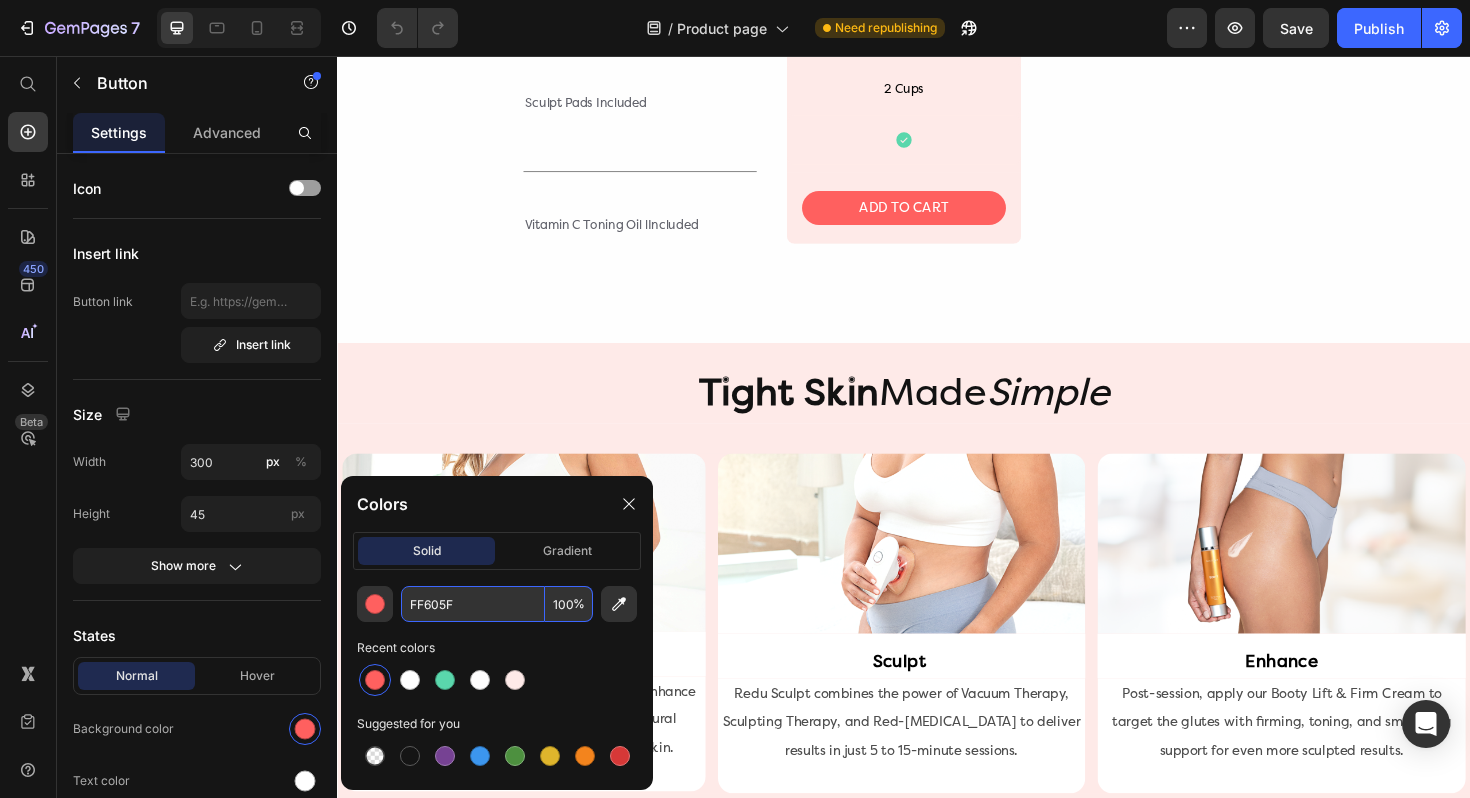 scroll, scrollTop: 4965, scrollLeft: 0, axis: vertical 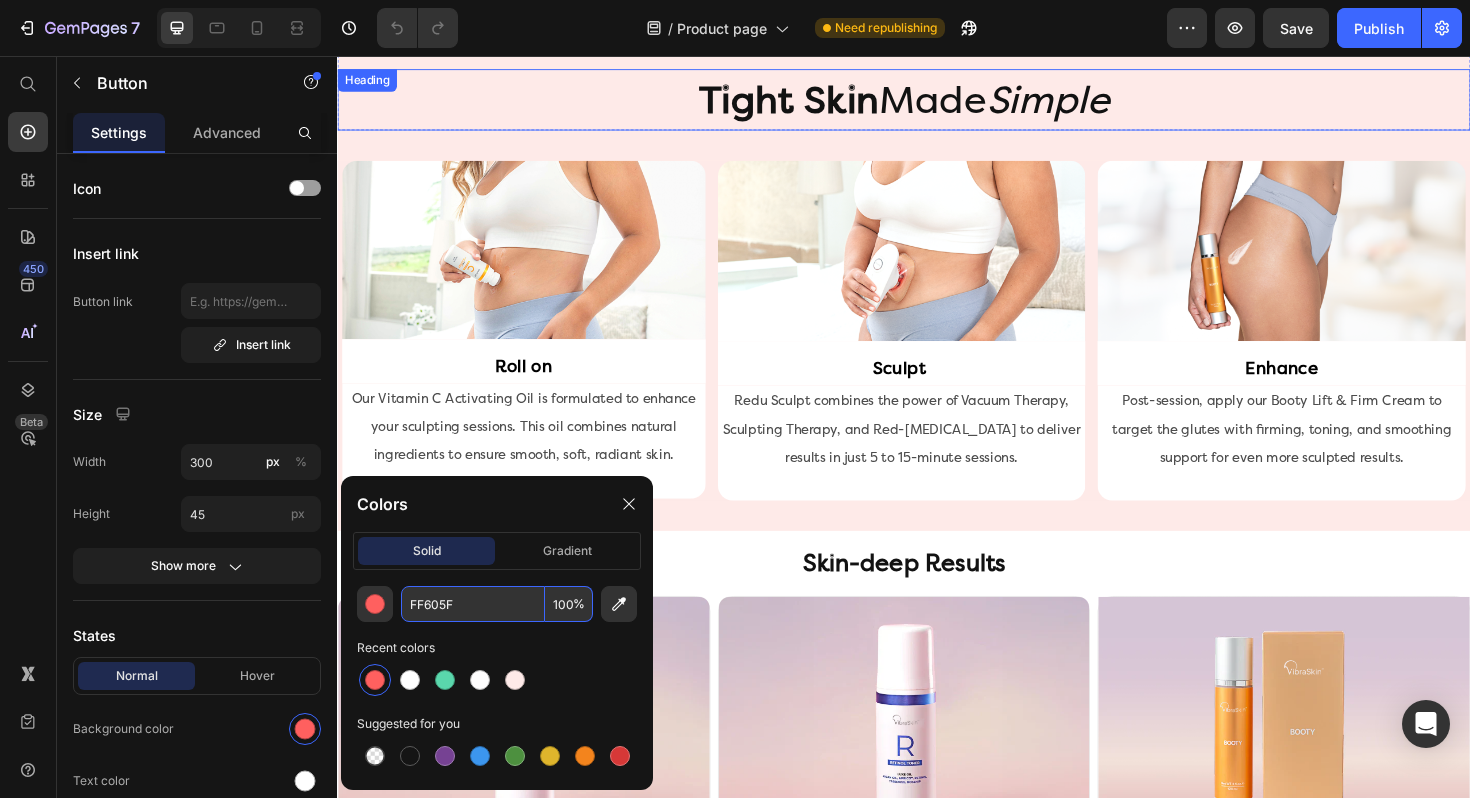 click on "Tight Skin  Made  Simple" at bounding box center [937, 102] 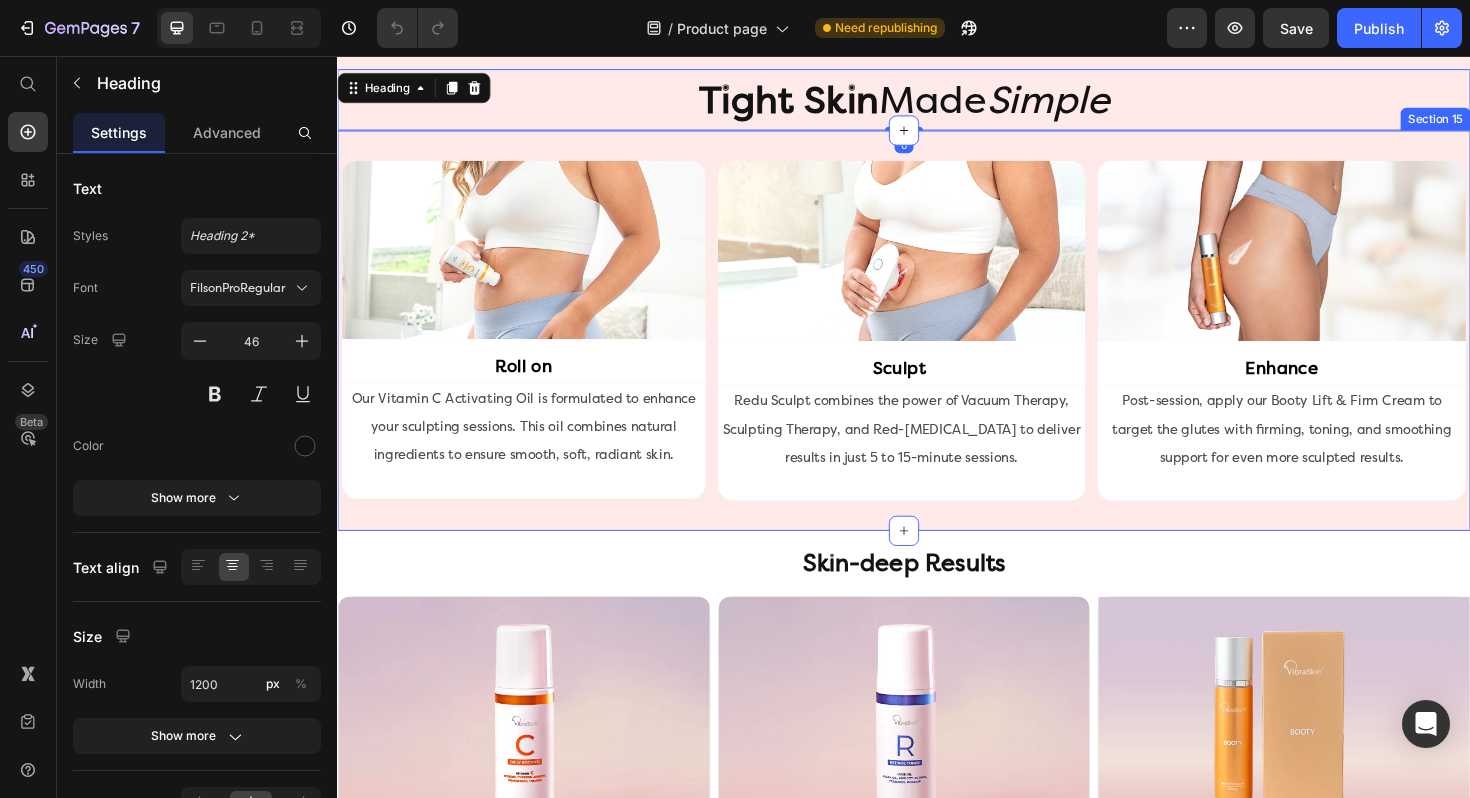 click on "Image Roll on Text Block Our Vitamin C Activating Oil is formulated to enhance your sculpting sessions. This oil combines natural ingredients to ensure smooth, soft, radiant skin.   Text Block Image Sculpt   Text Block Redu Sculpt combines the power of Vacuum Therapy, Sculpting Therapy, and Red-Light Therapy to deliver results in just 5 to 15-minute sessions.   Text Block Image Enhance Text Block Post-session, apply our Booty Lift & Firm Cream to target the glutes with firming, toning, and smoothing support for even more sculpted results.   Text Block Row Section 15" at bounding box center [937, 347] 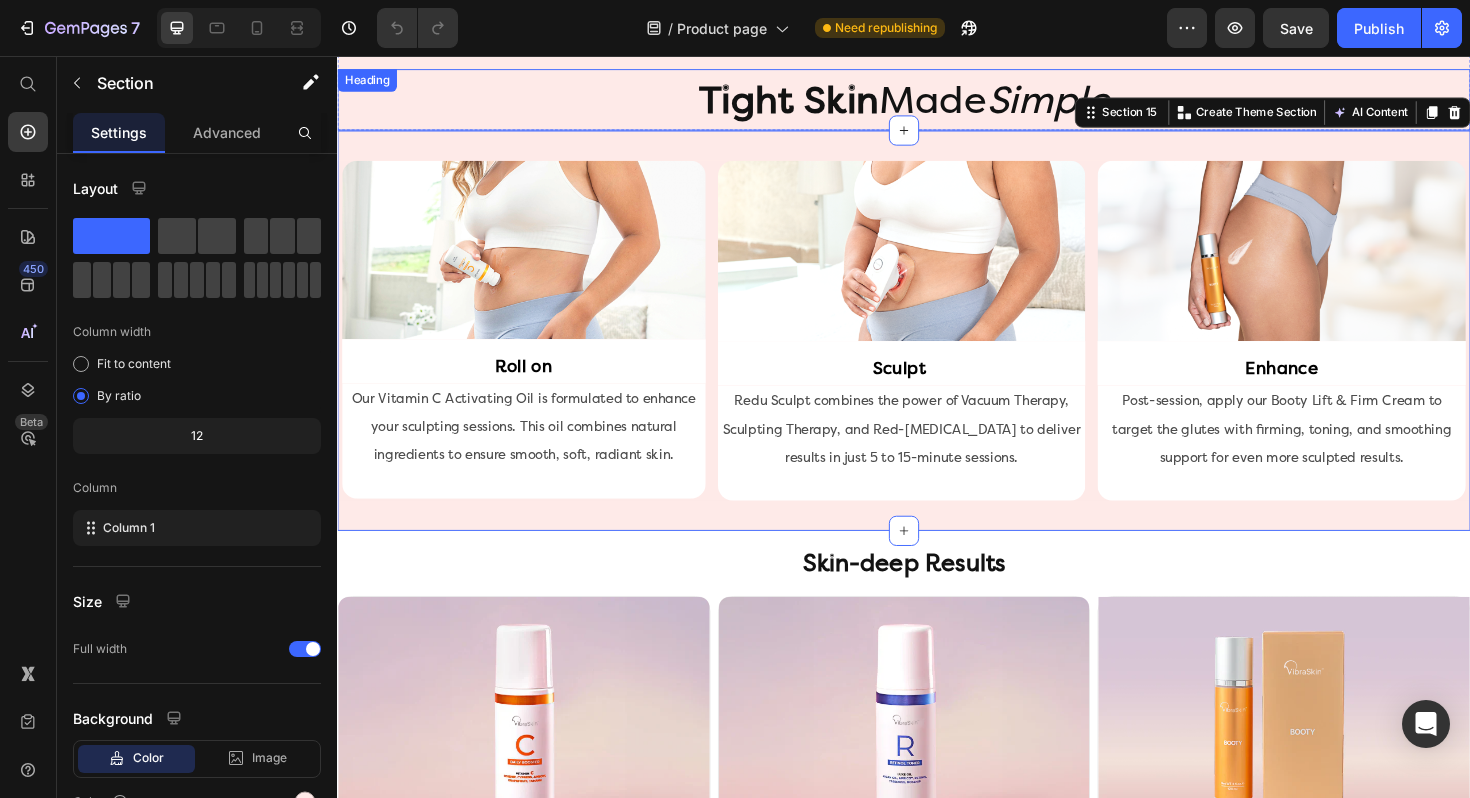 click on "Tight Skin  Made  Simple Heading" at bounding box center (937, 102) 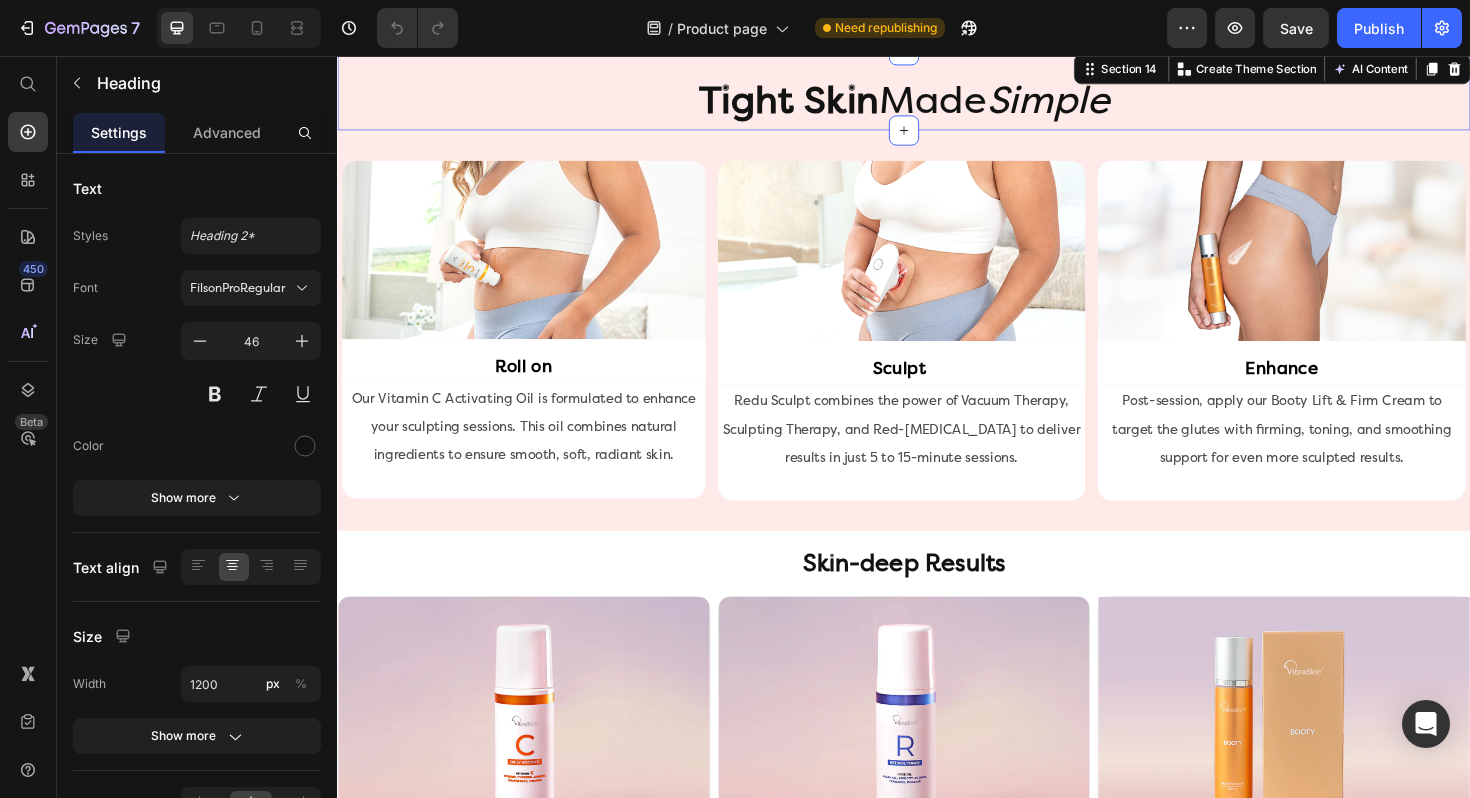 click on "Tight Skin  Made  Simple Heading Section 14   You can create reusable sections Create Theme Section AI Content Write with GemAI What would you like to describe here? Tone and Voice Persuasive Product Show more Generate" at bounding box center (937, 92) 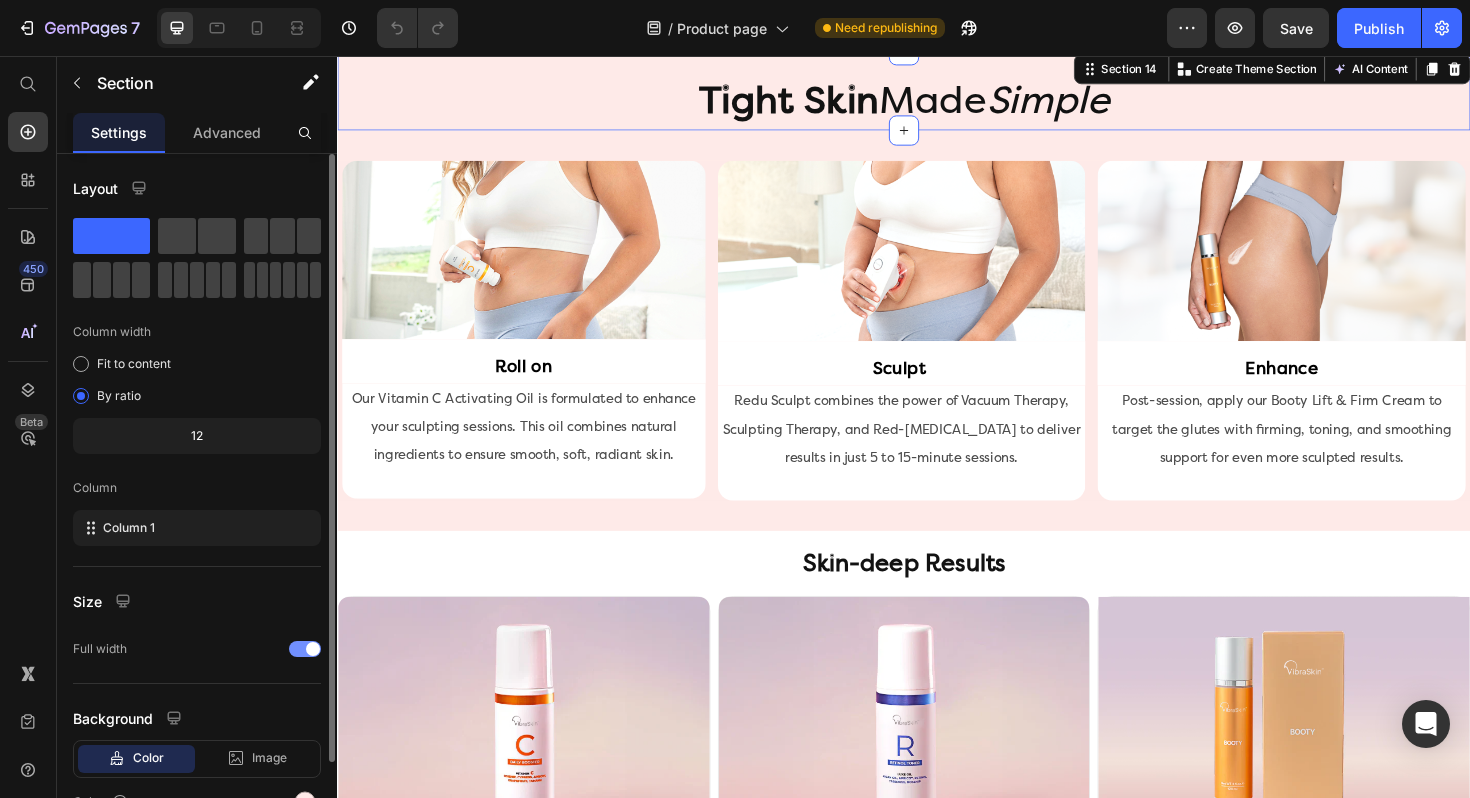 scroll, scrollTop: 107, scrollLeft: 0, axis: vertical 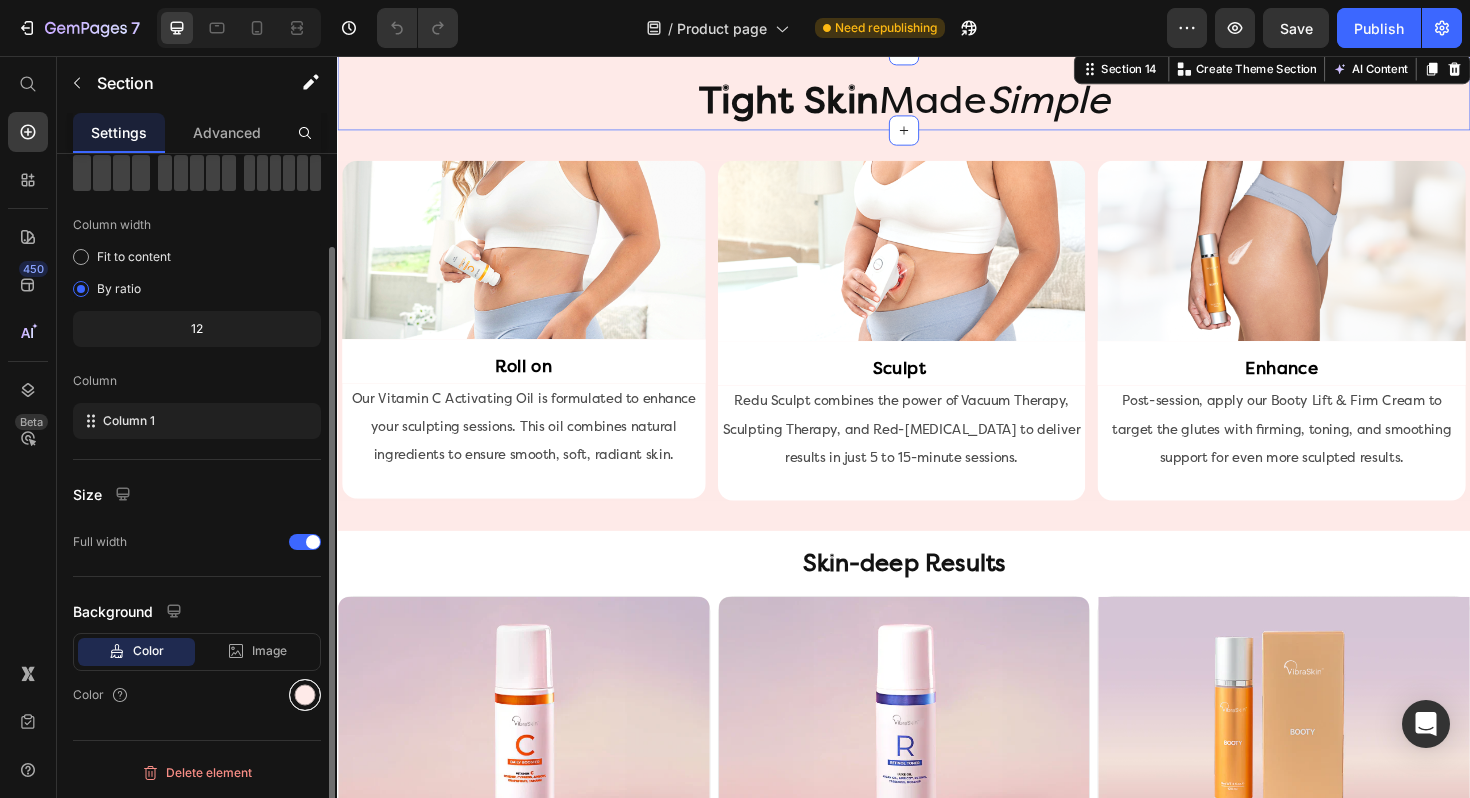 click at bounding box center (305, 695) 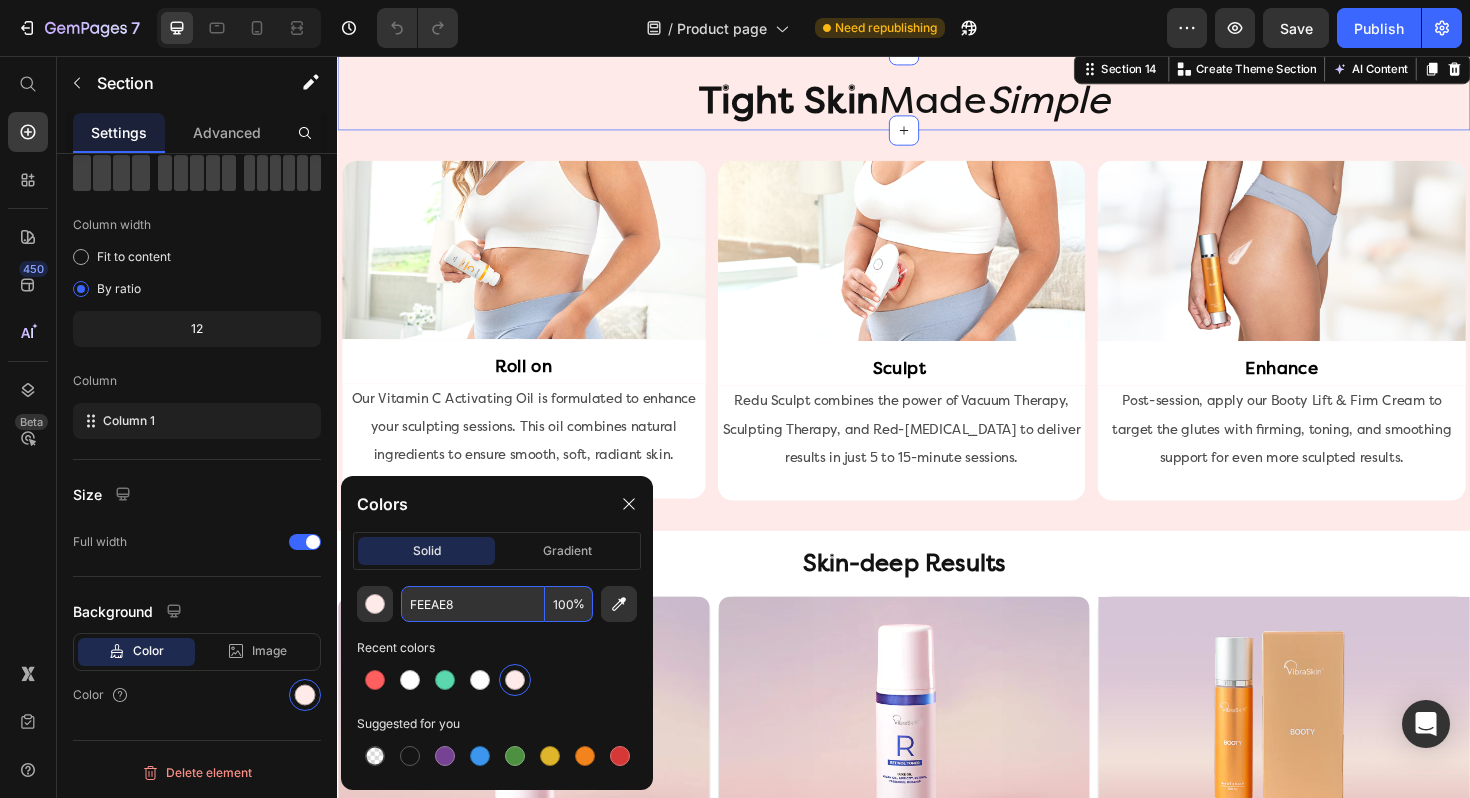 click on "FEEAE8" at bounding box center (473, 604) 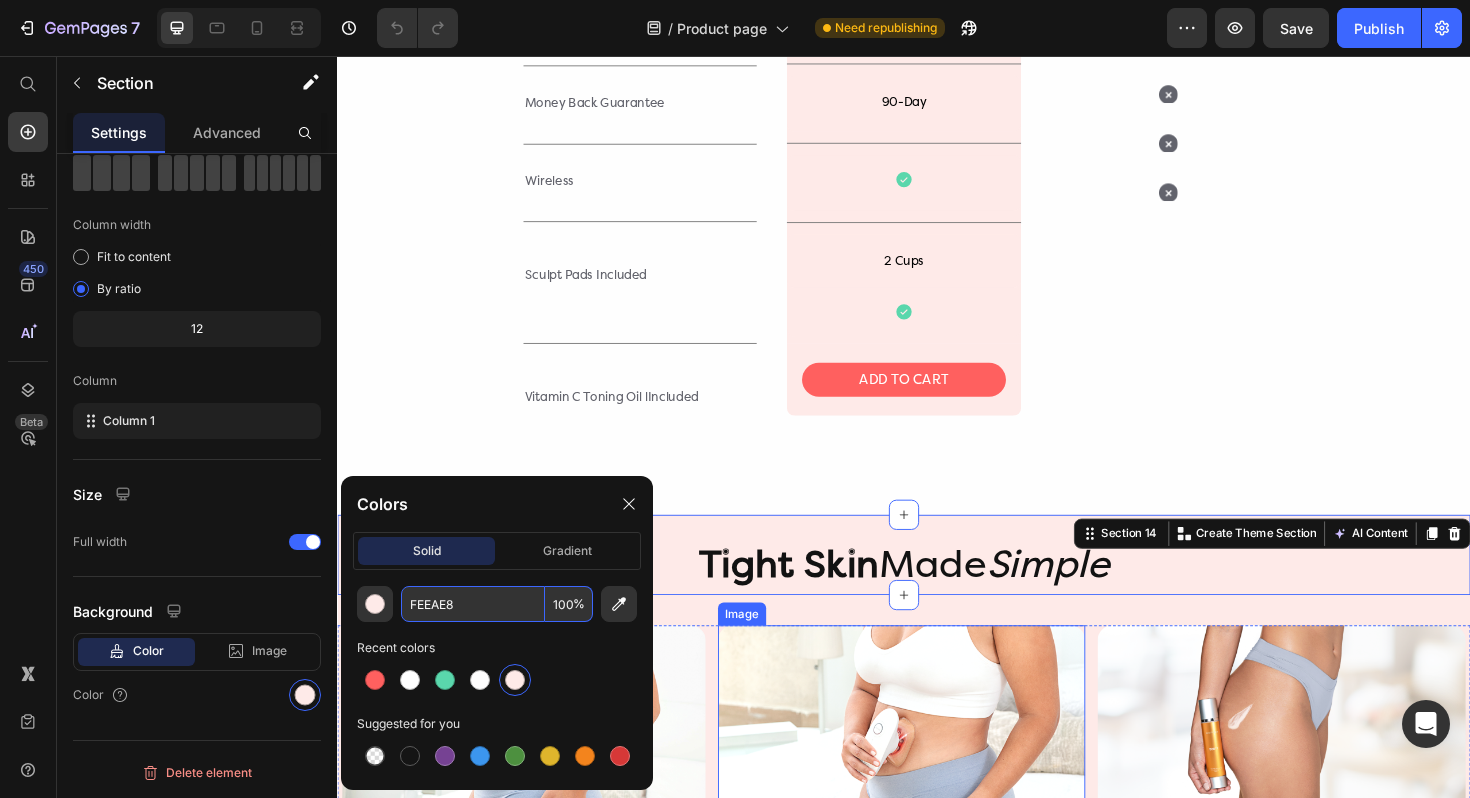 scroll, scrollTop: 4381, scrollLeft: 0, axis: vertical 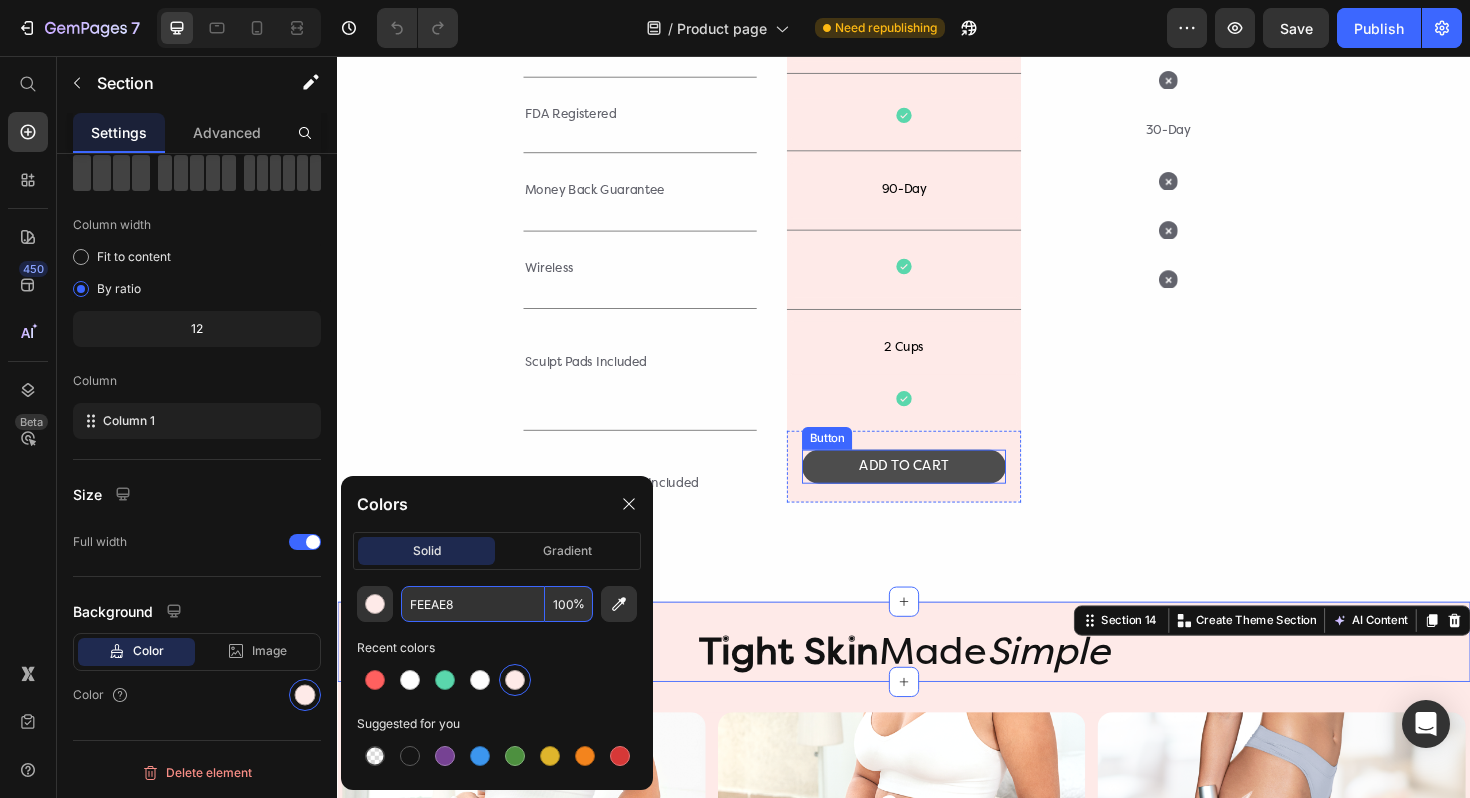 click on "ADD TO CART" at bounding box center [937, 491] 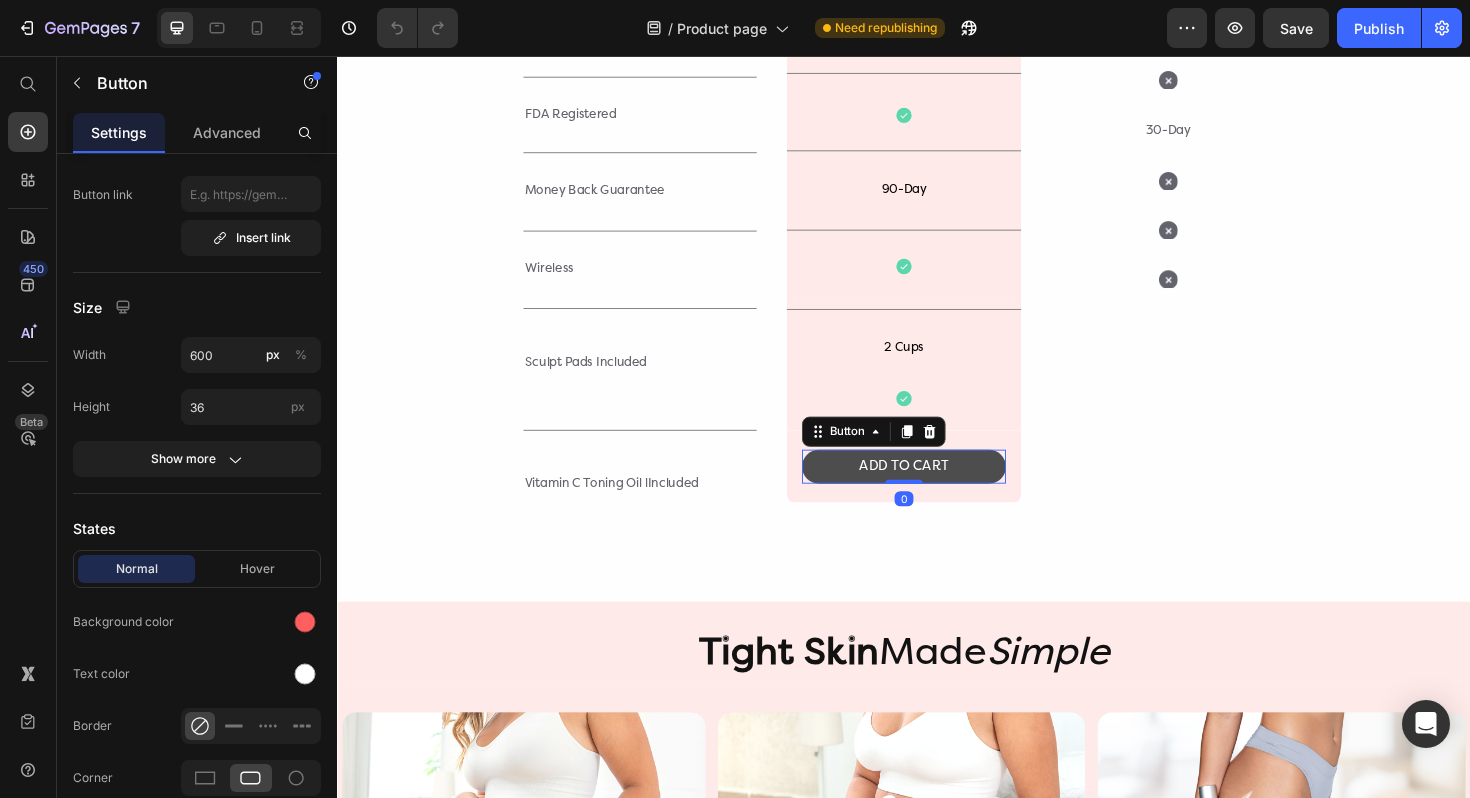 scroll, scrollTop: 0, scrollLeft: 0, axis: both 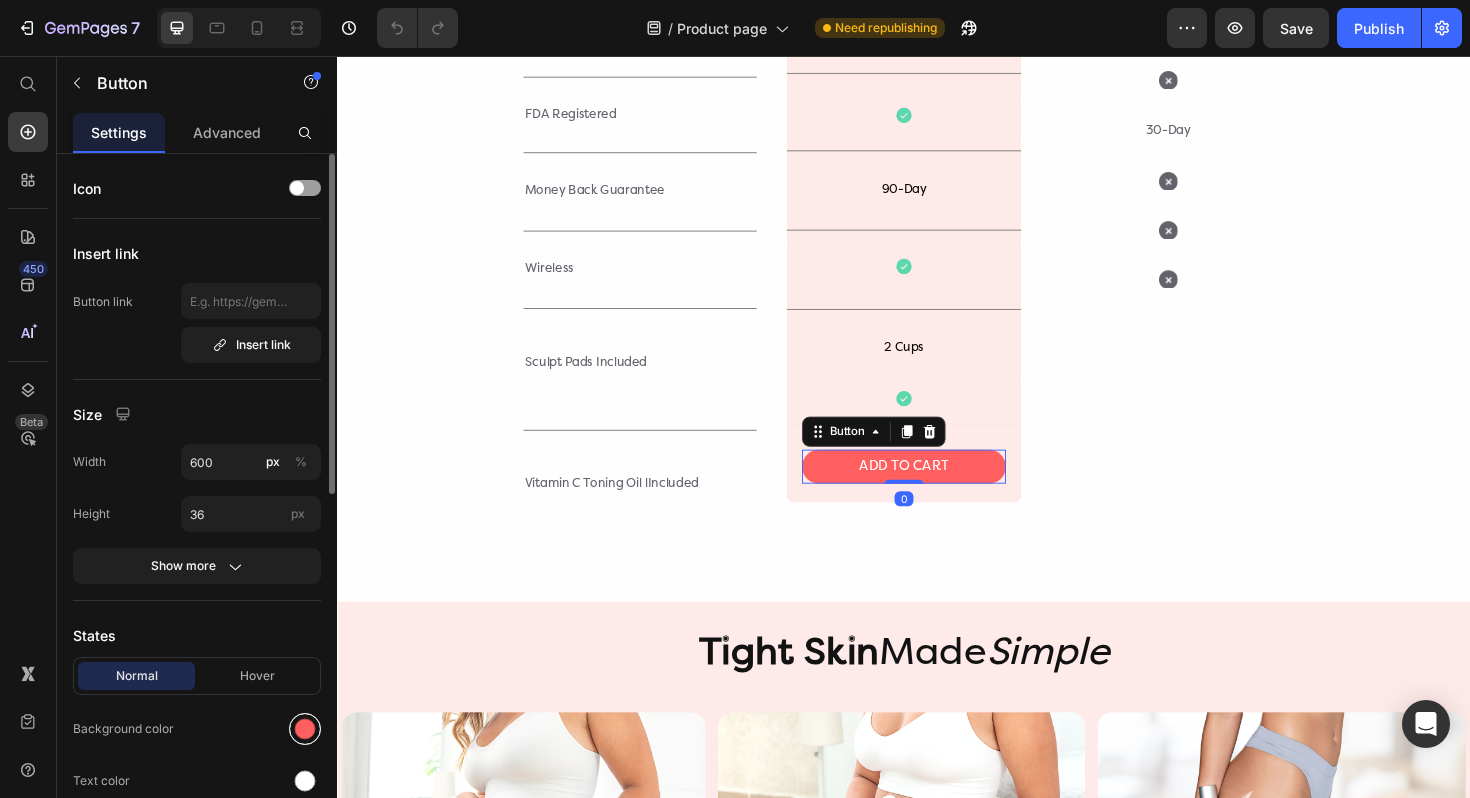 click at bounding box center (305, 729) 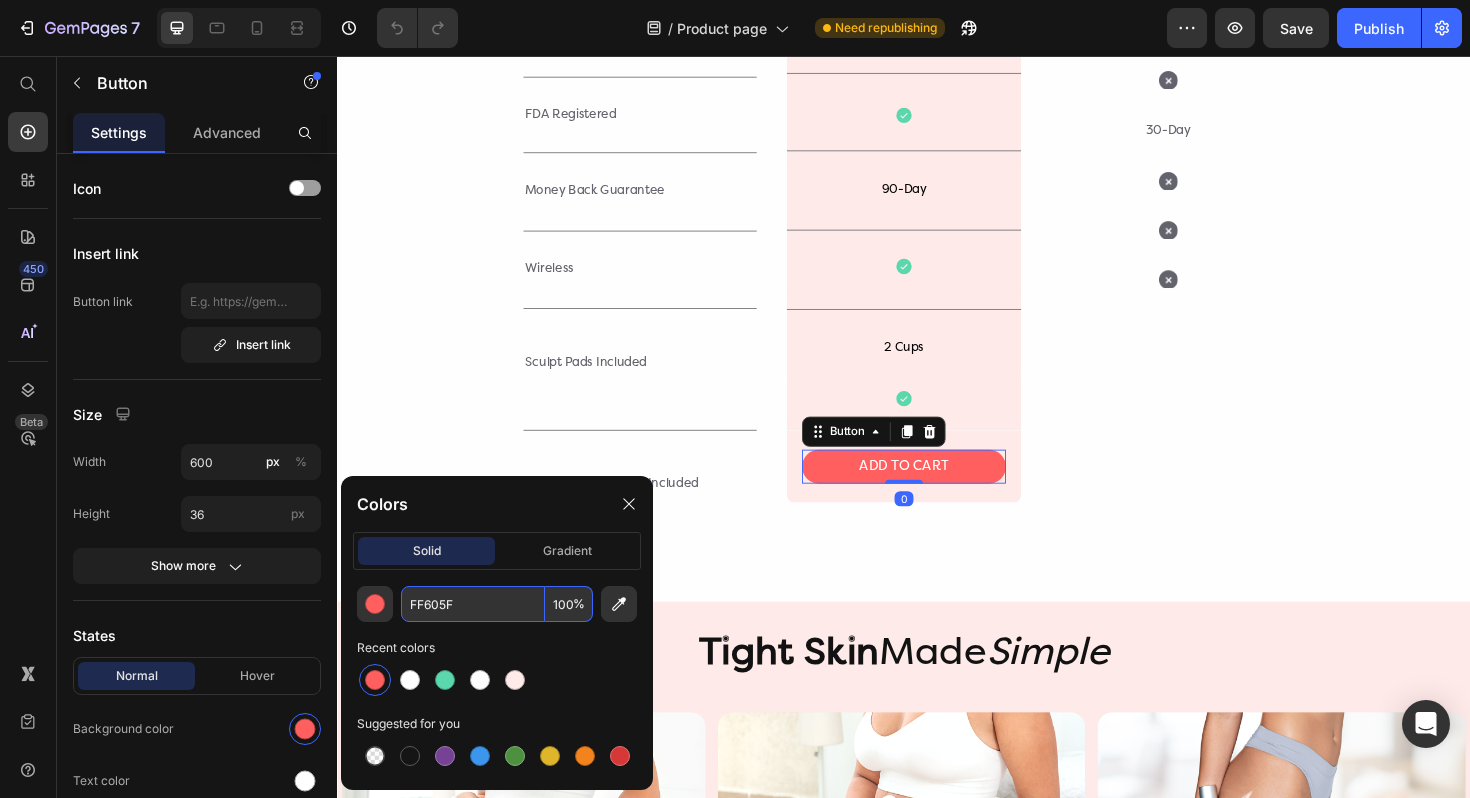 click on "FF605F" at bounding box center [473, 604] 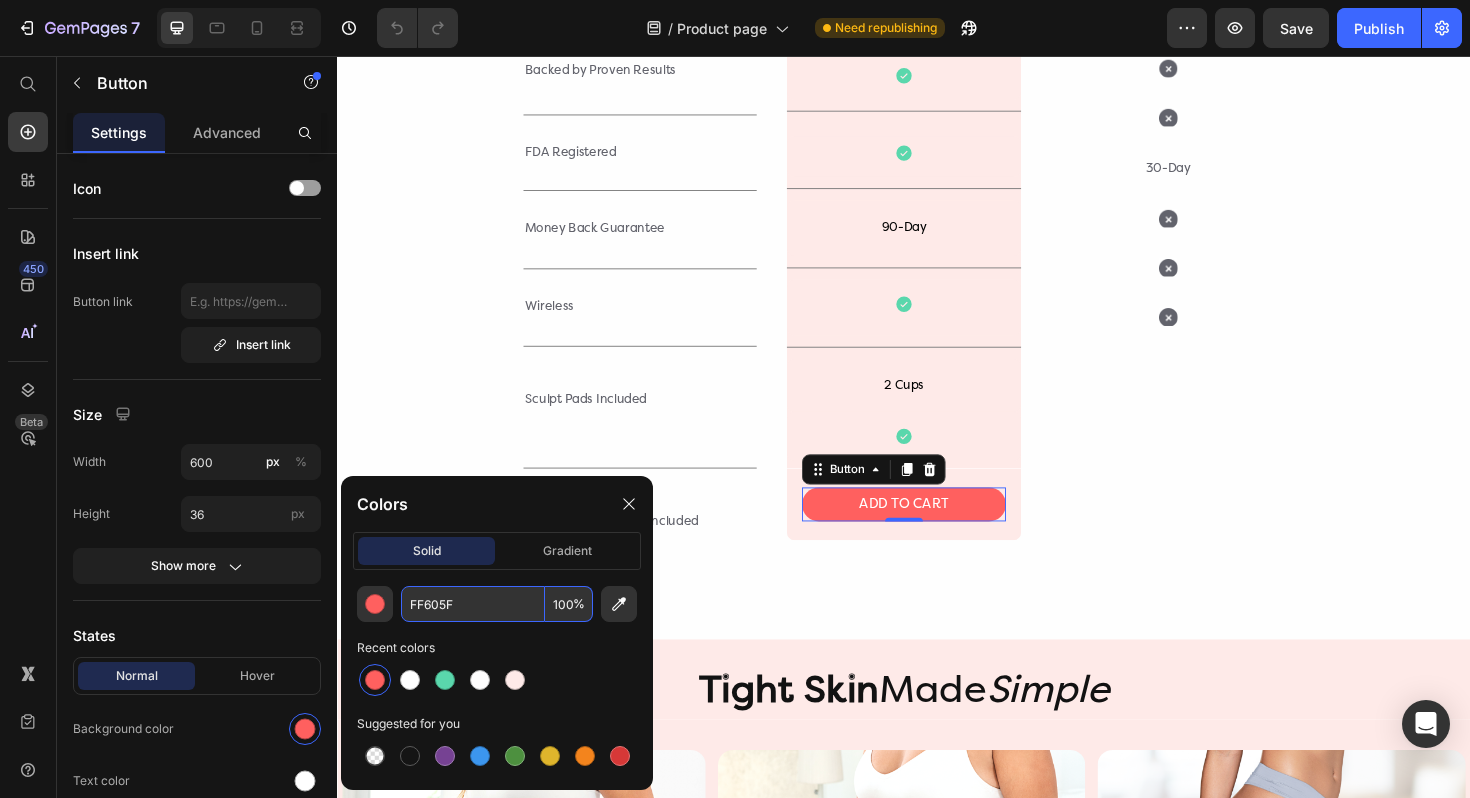 scroll, scrollTop: 4233, scrollLeft: 0, axis: vertical 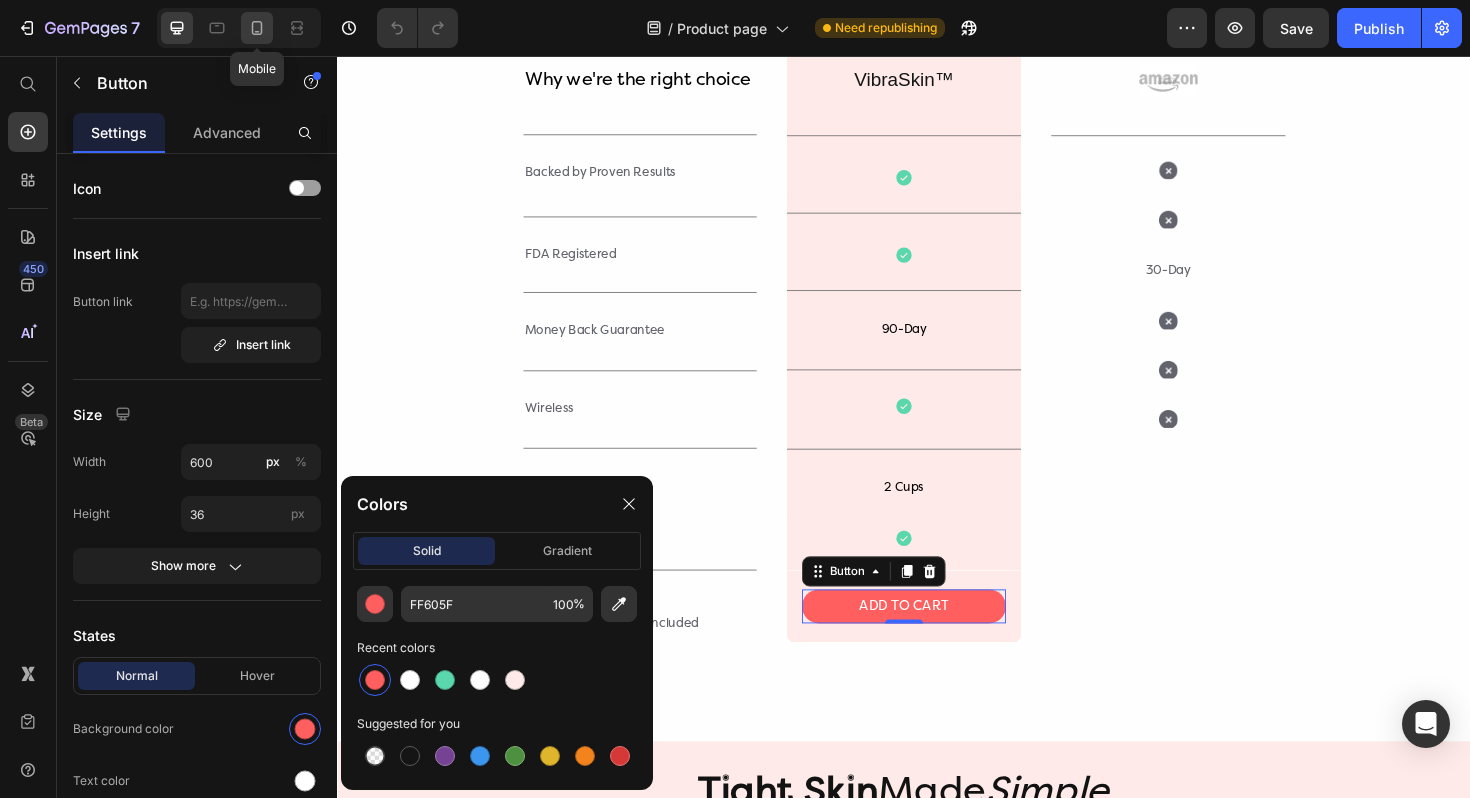 click 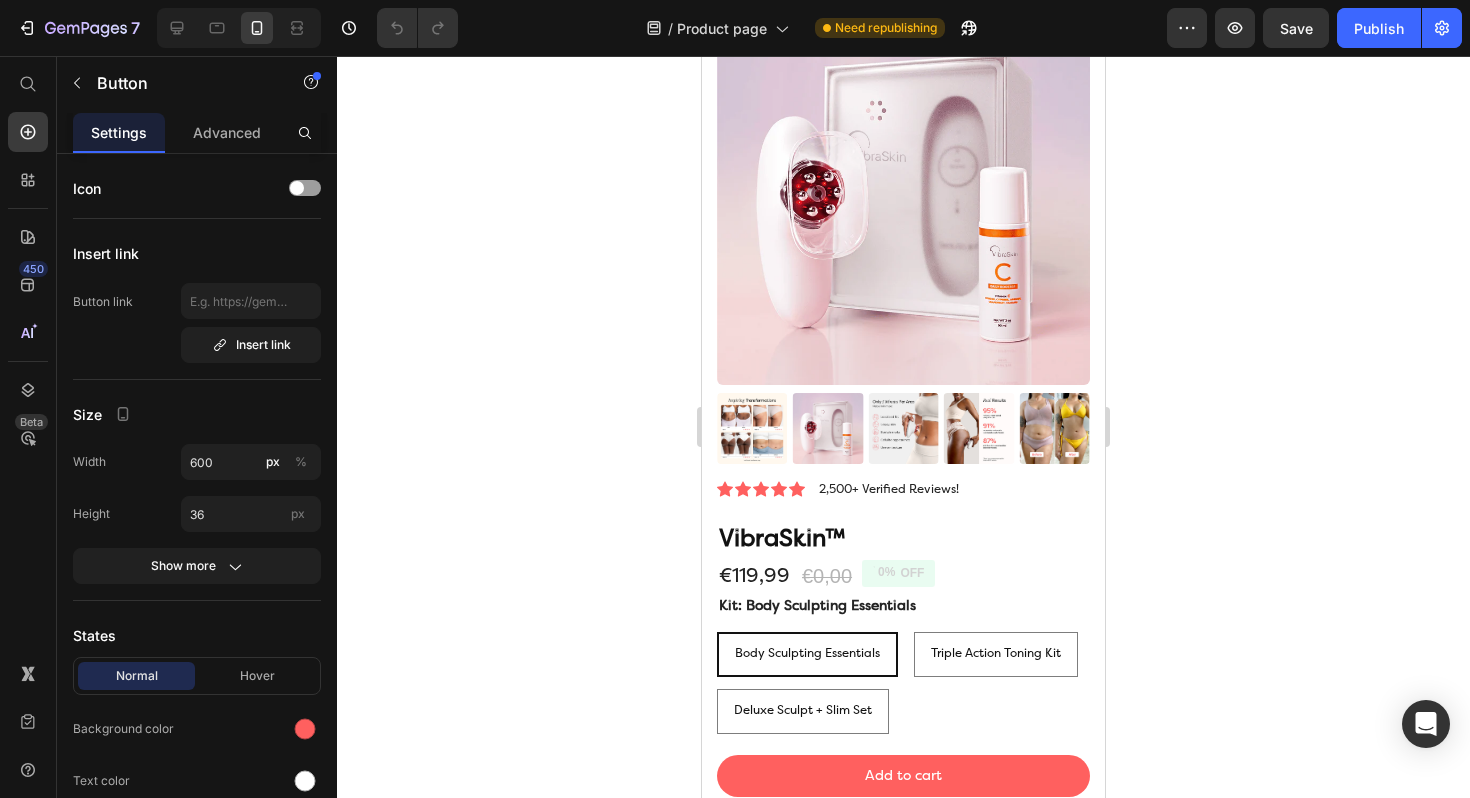 scroll, scrollTop: 0, scrollLeft: 0, axis: both 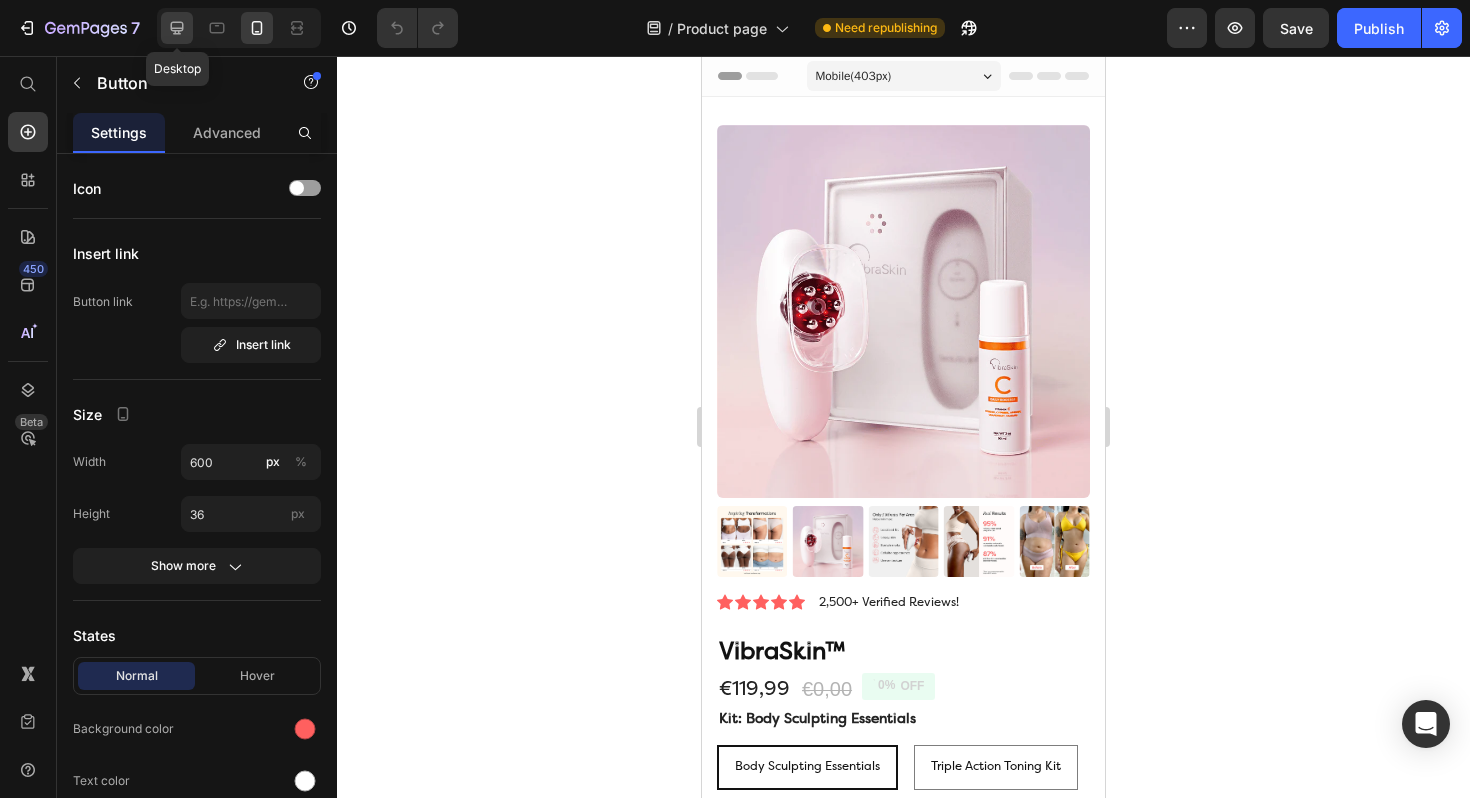 click 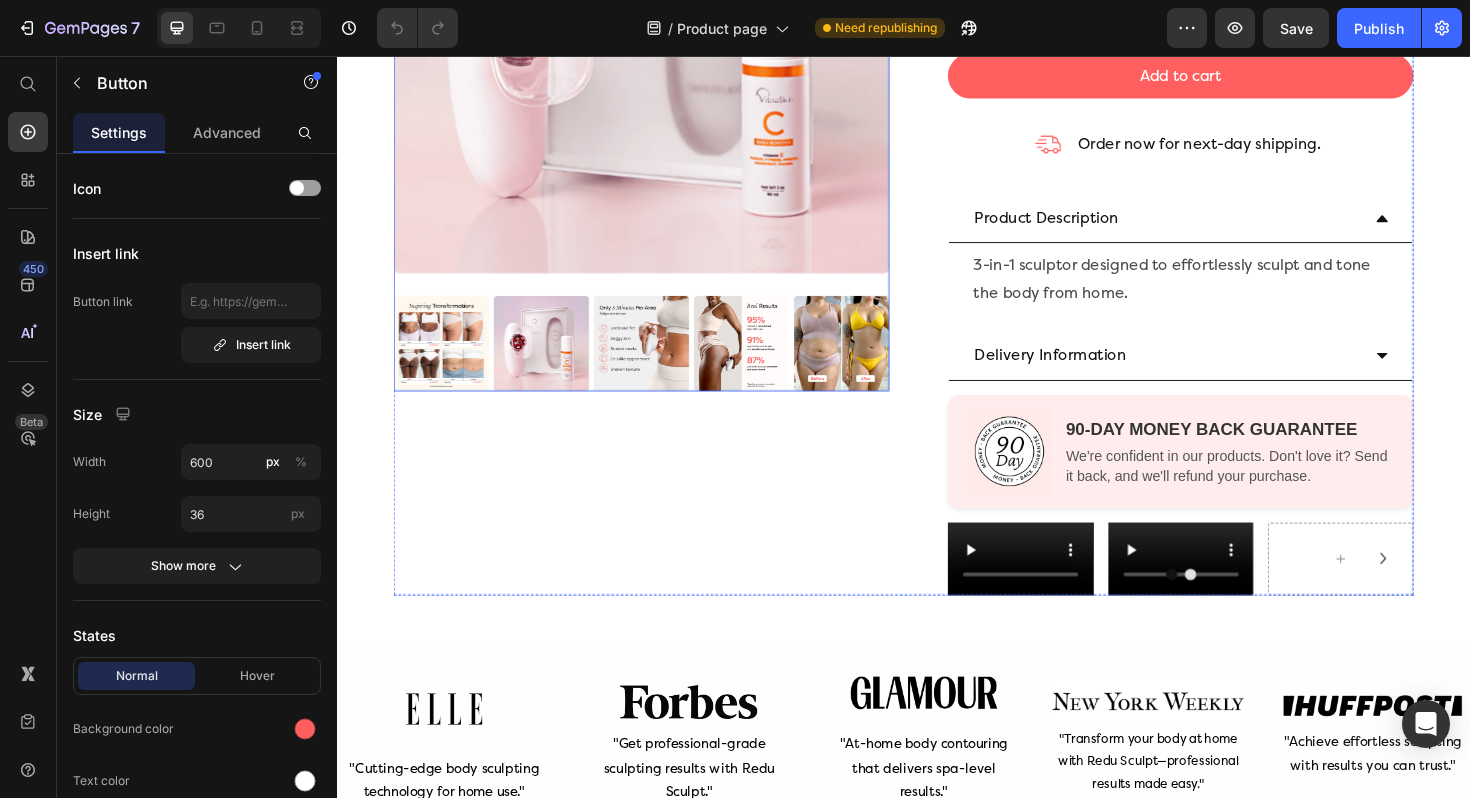scroll, scrollTop: 375, scrollLeft: 0, axis: vertical 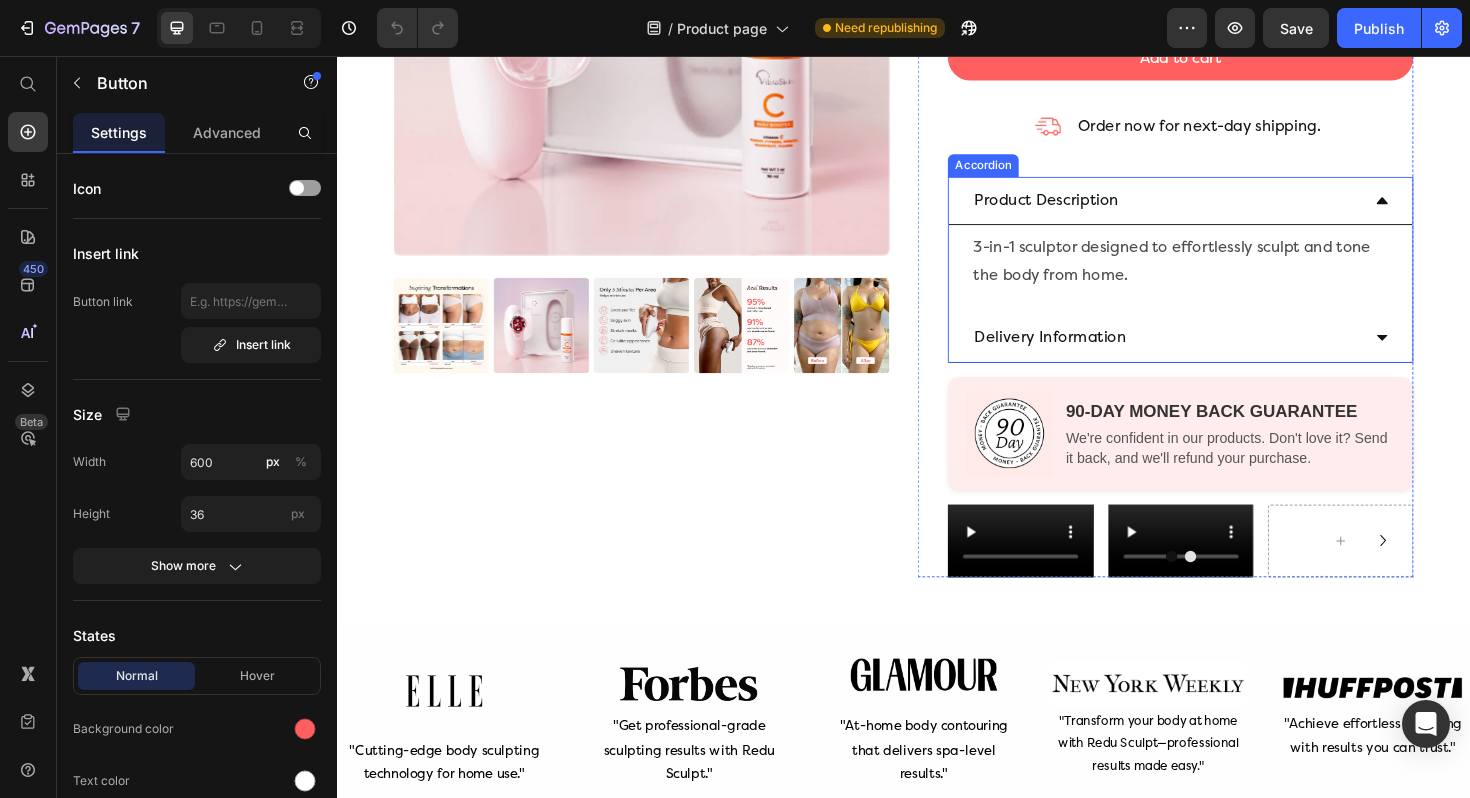 click 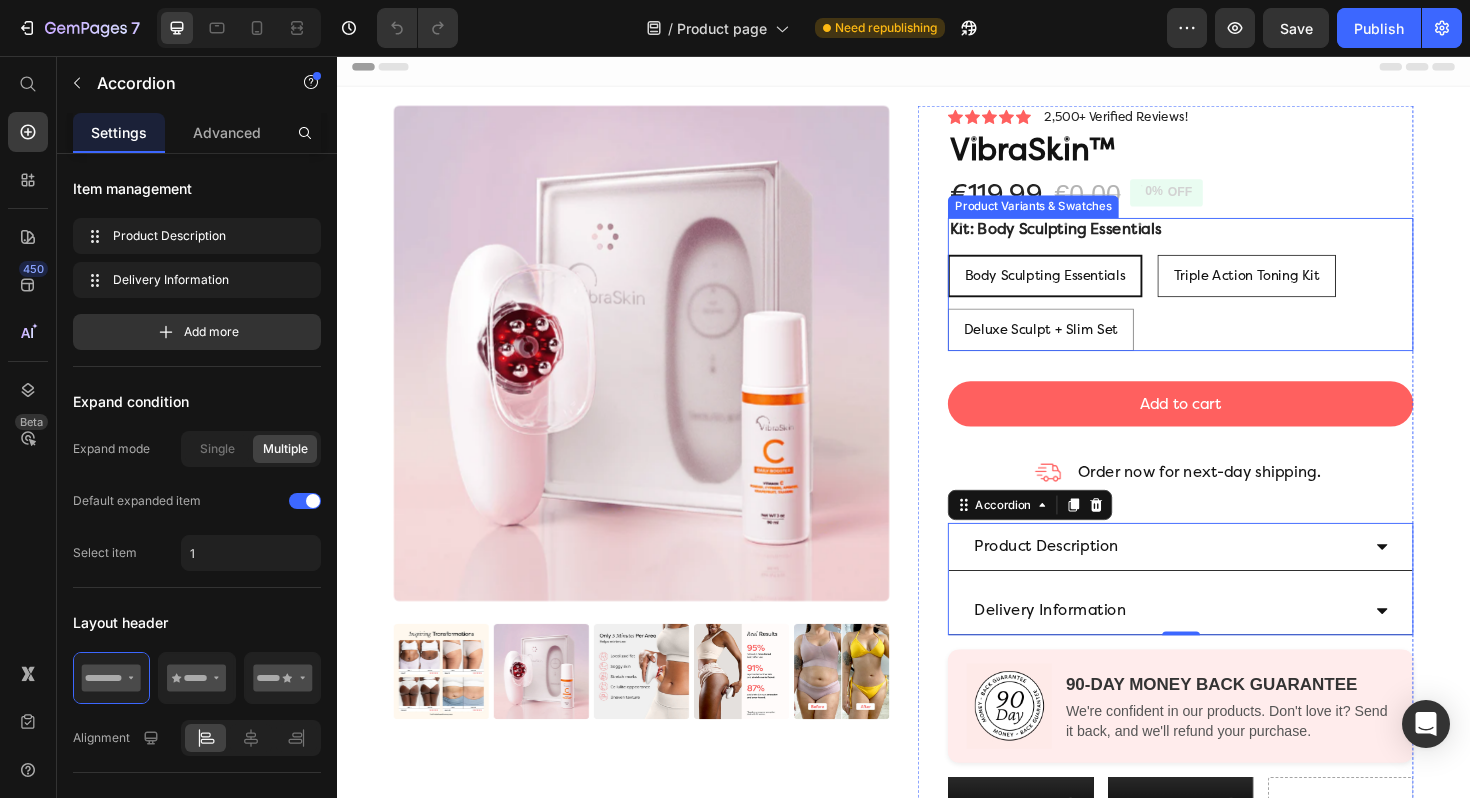 scroll, scrollTop: 0, scrollLeft: 0, axis: both 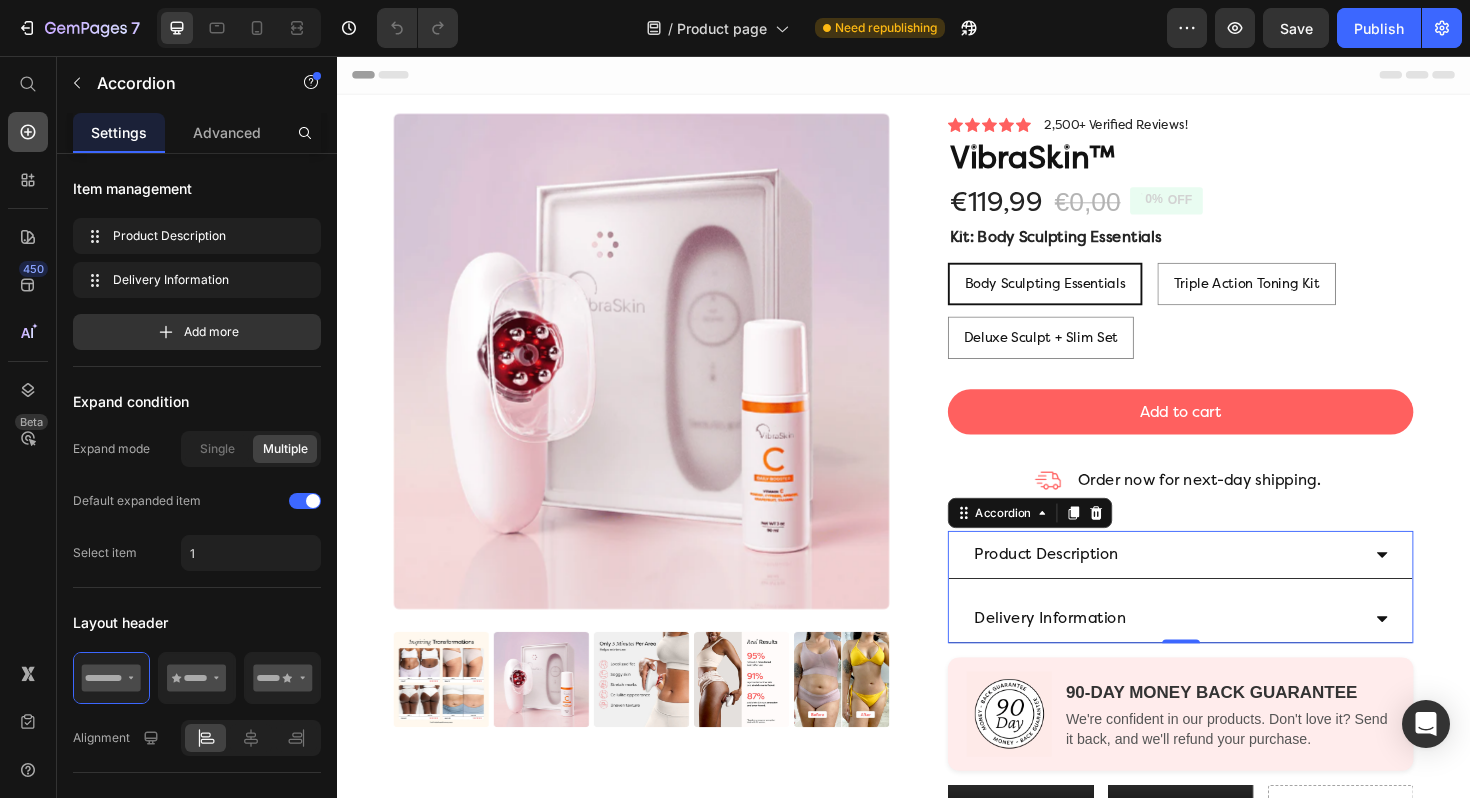 click 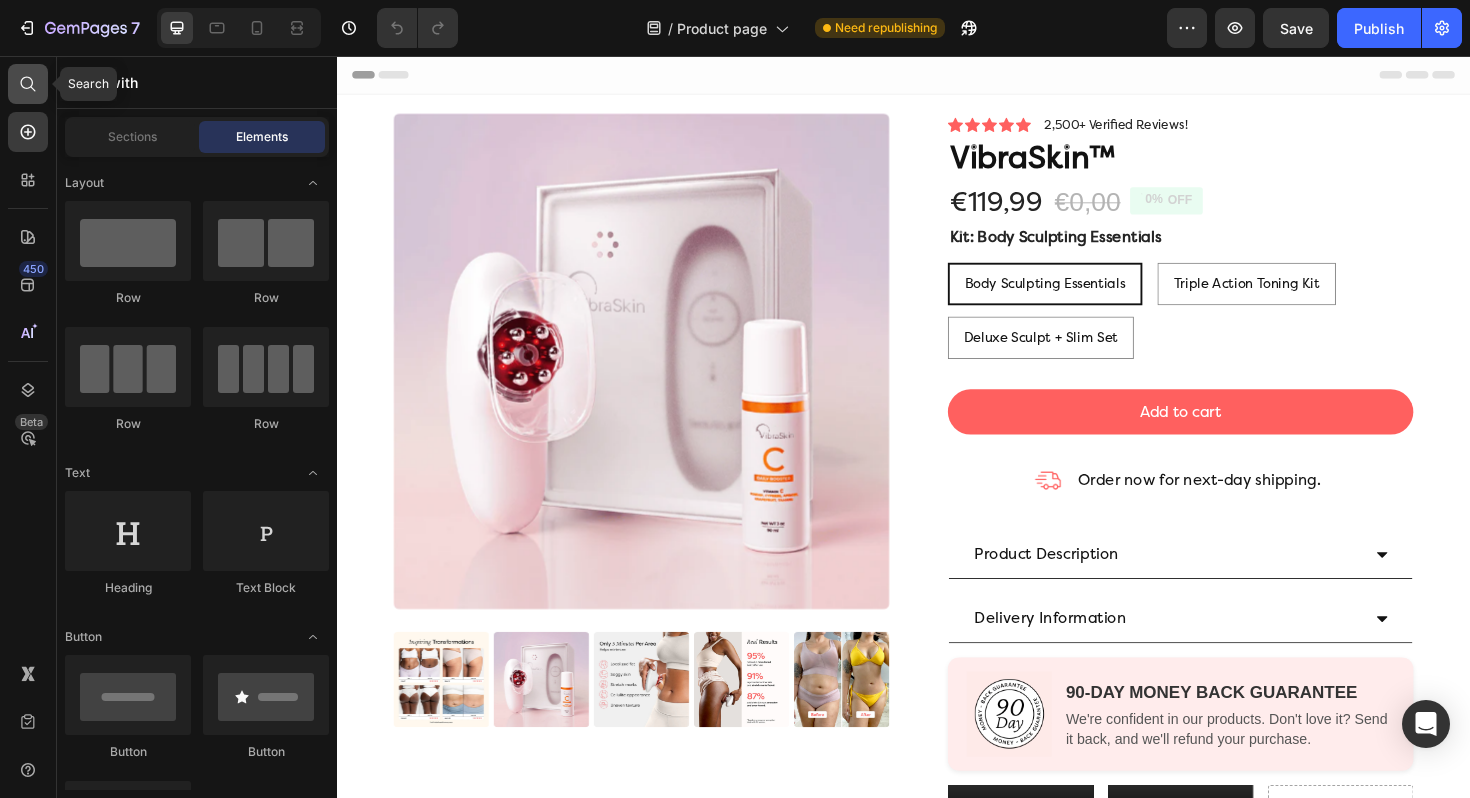click 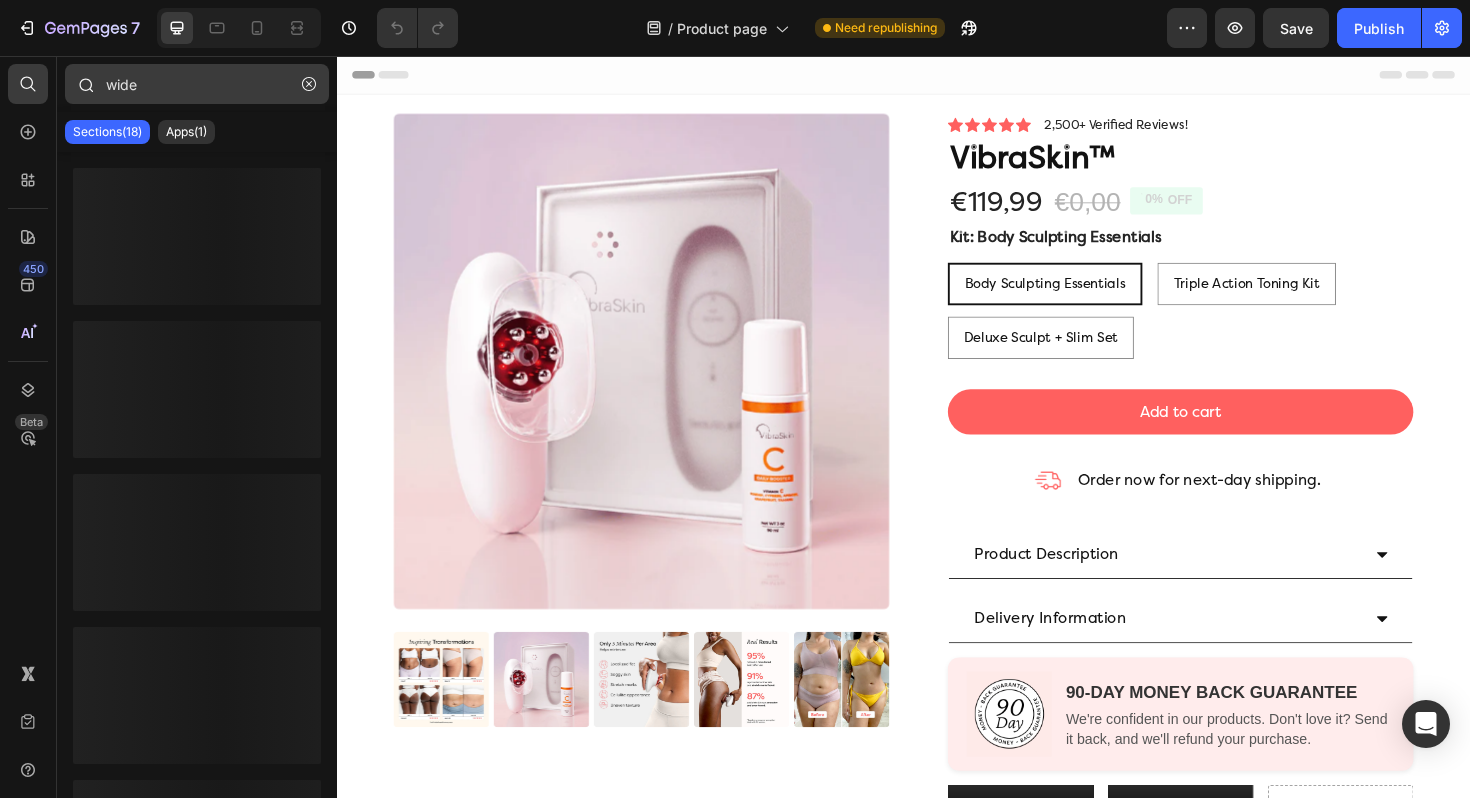 type on "wide" 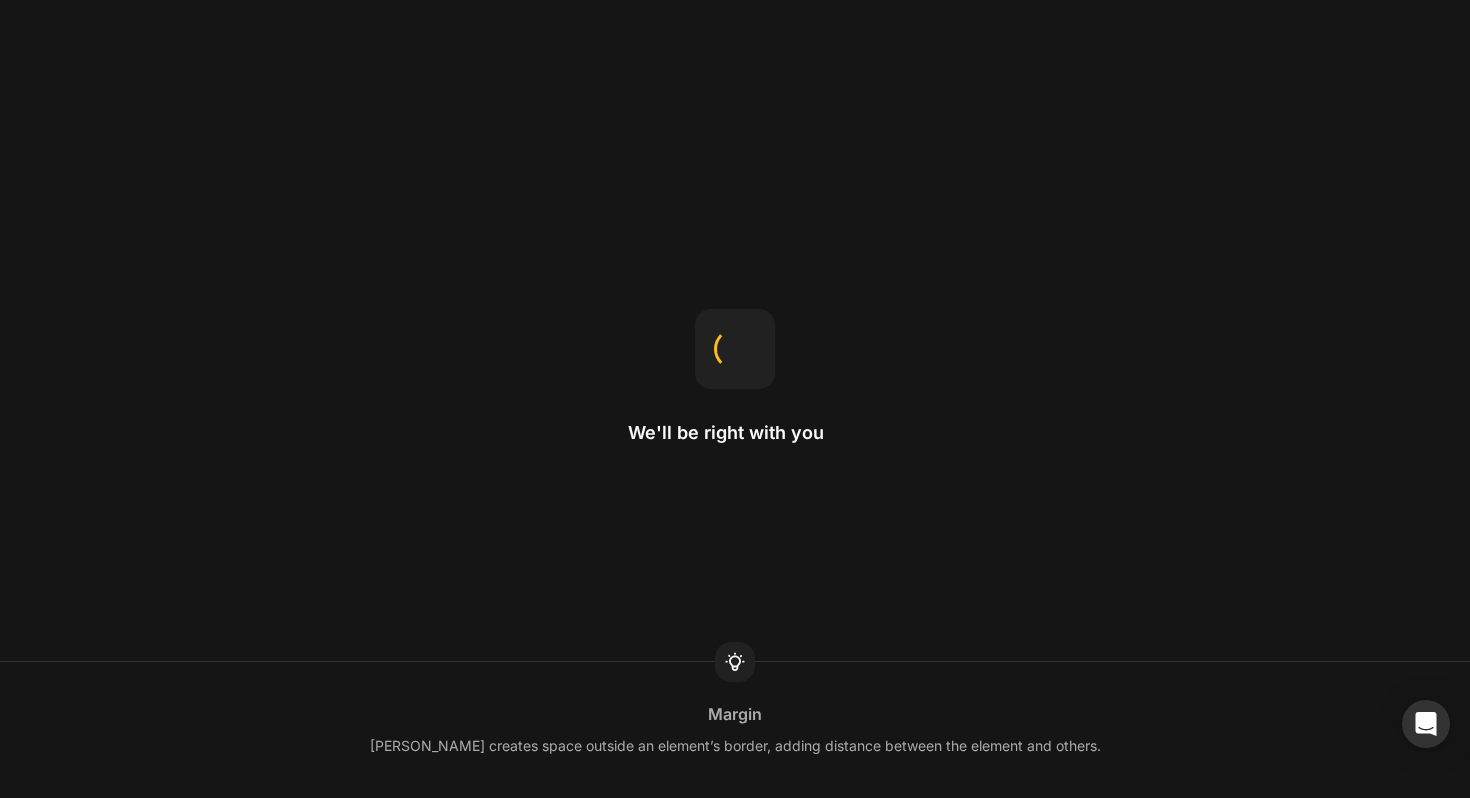 scroll, scrollTop: 0, scrollLeft: 0, axis: both 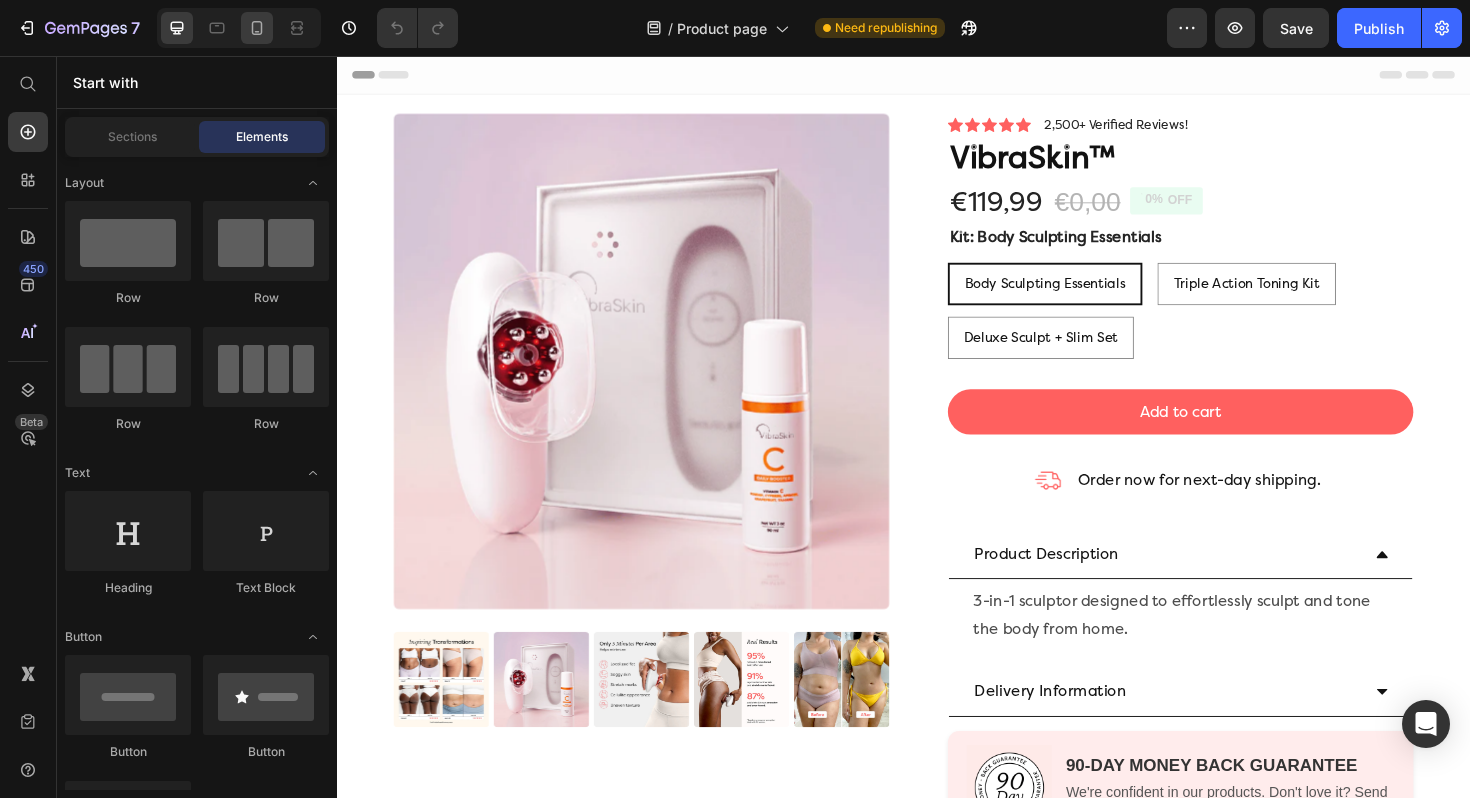 click 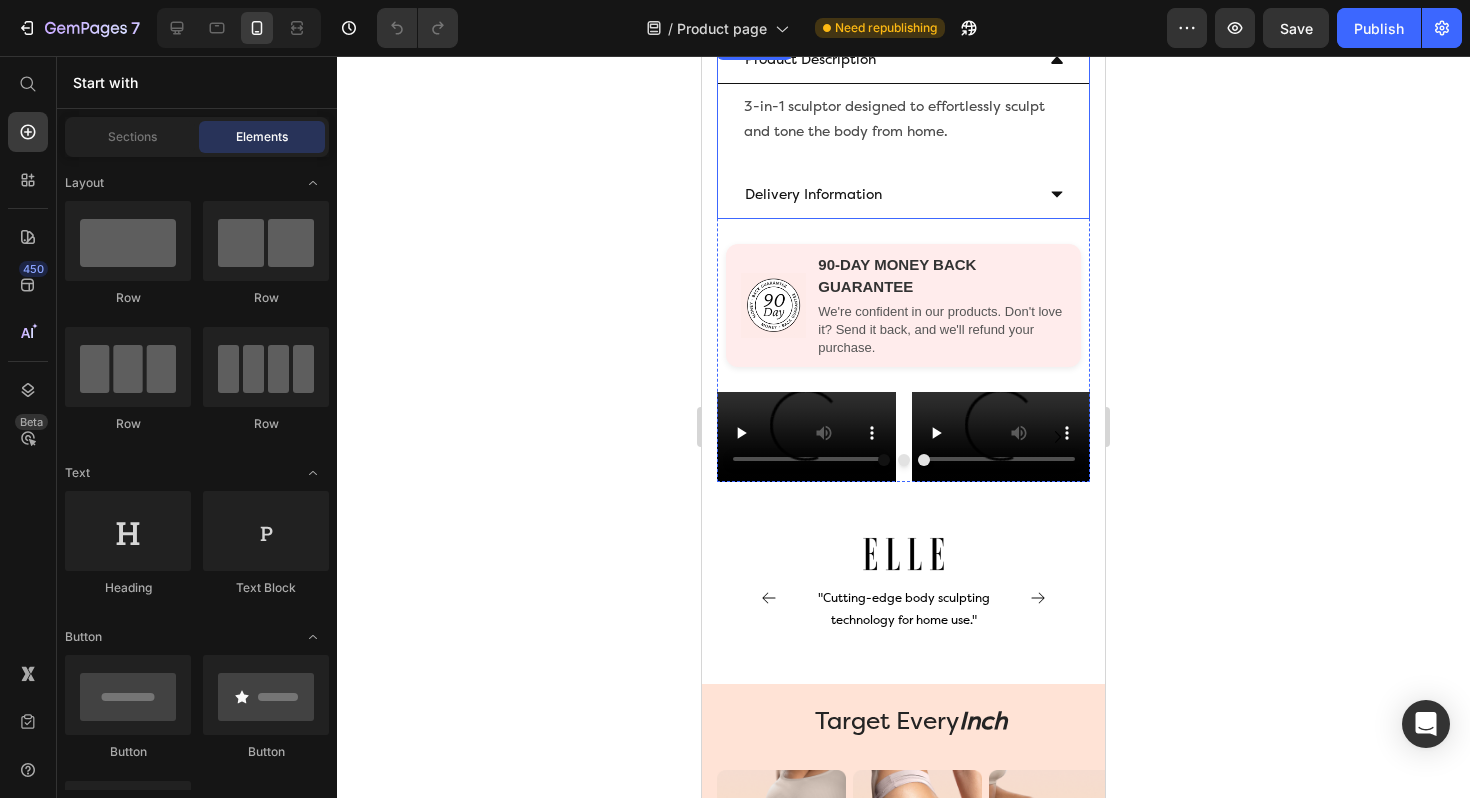 scroll, scrollTop: 894, scrollLeft: 0, axis: vertical 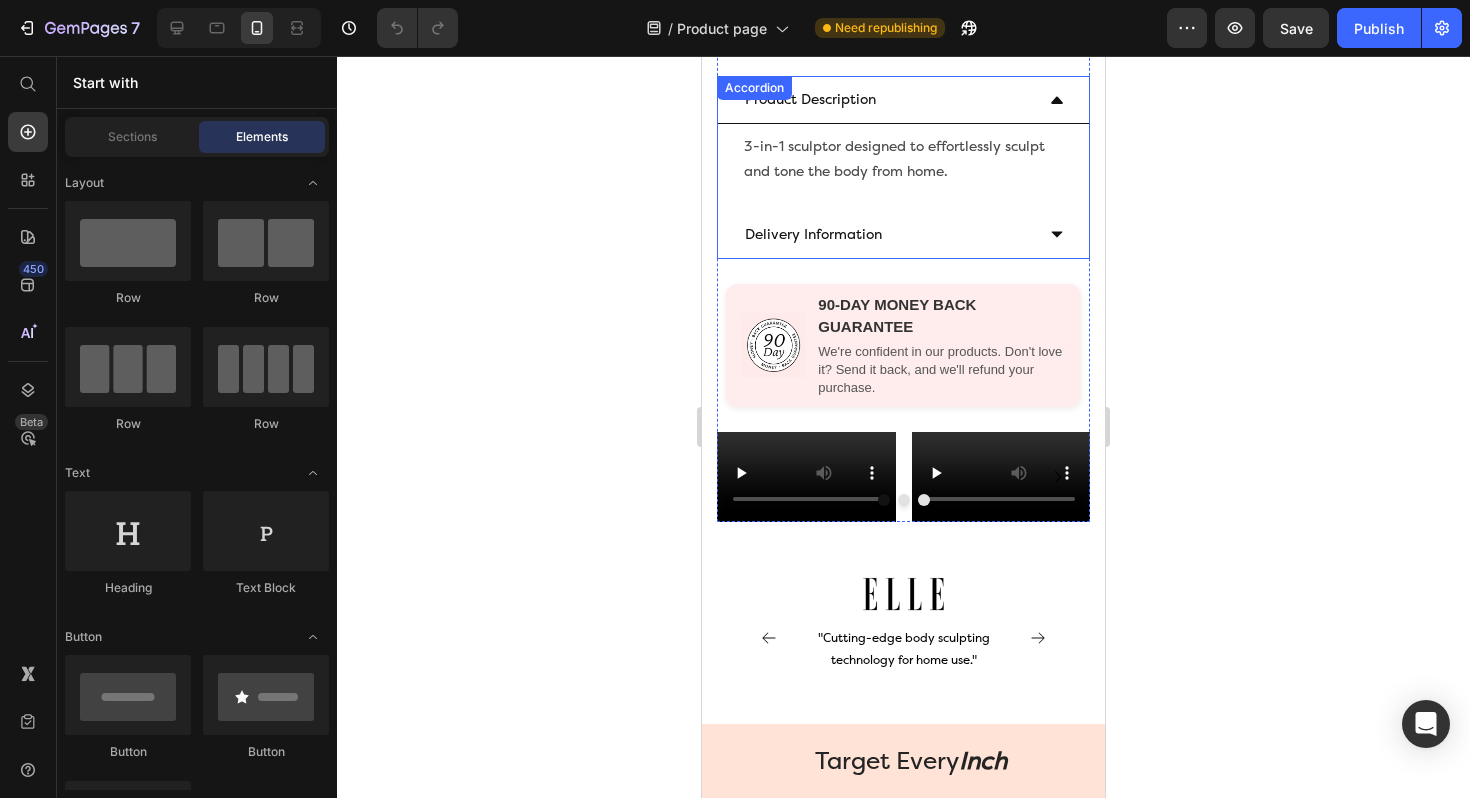 click on "Product Description" at bounding box center (903, 100) 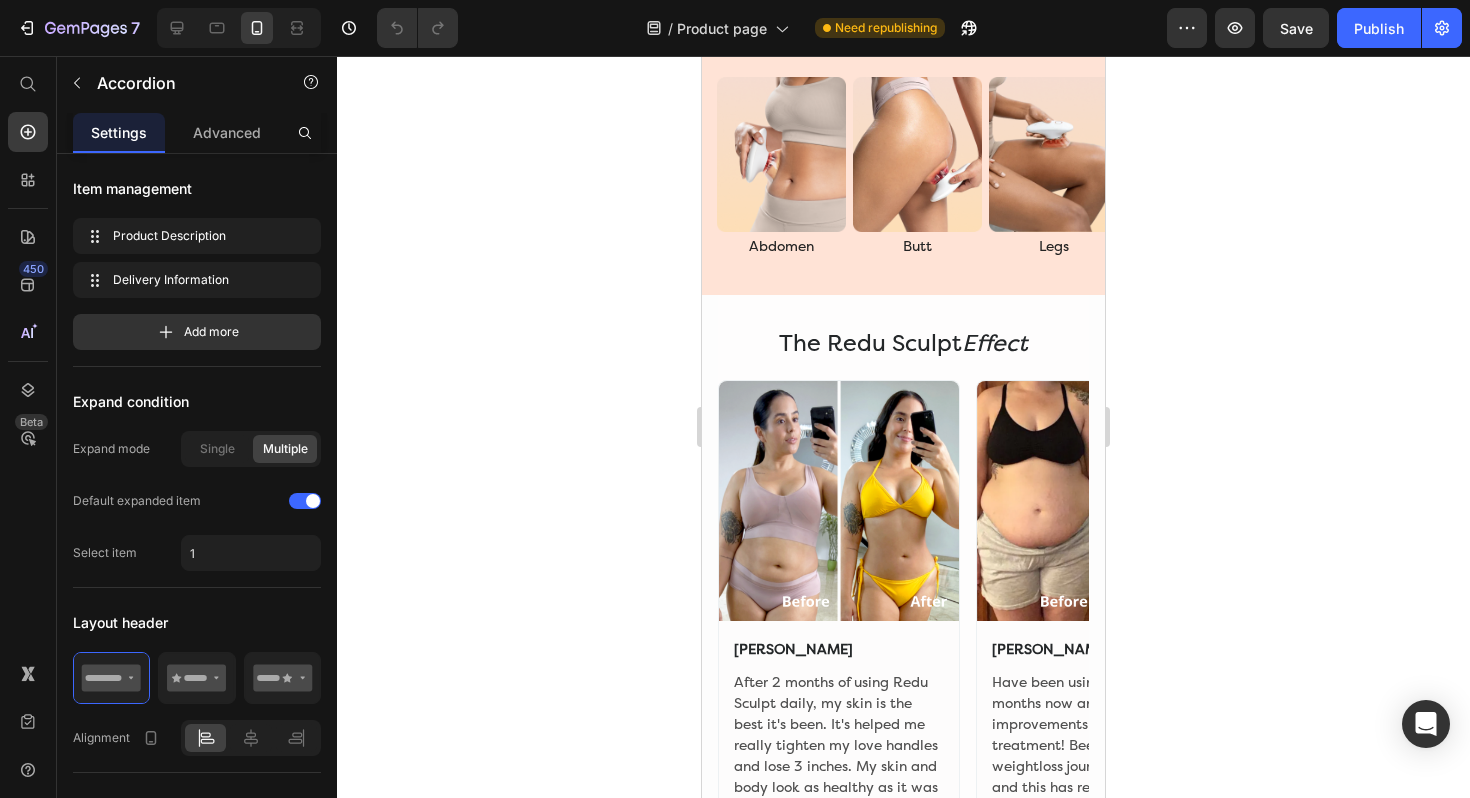 scroll, scrollTop: 1558, scrollLeft: 0, axis: vertical 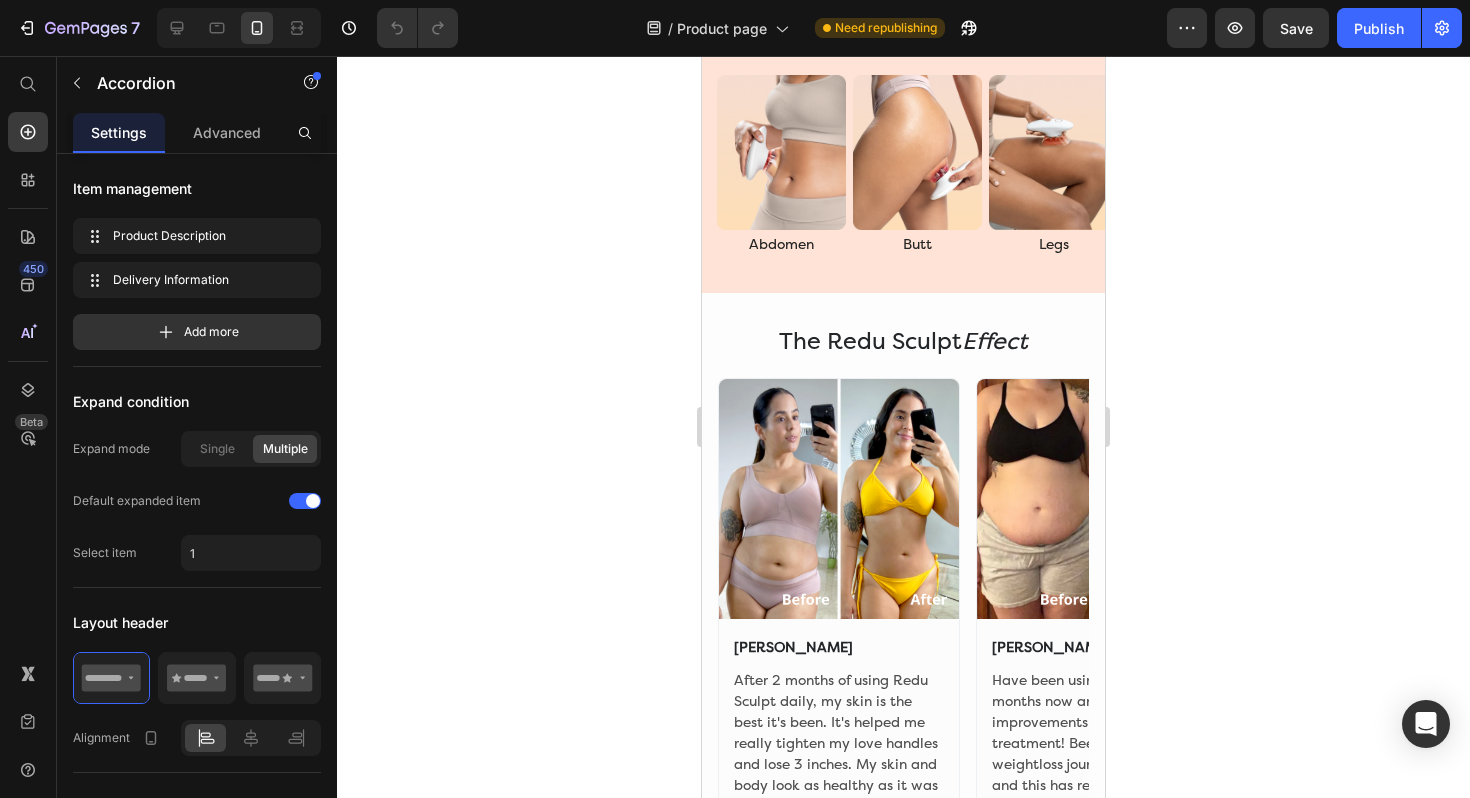 click 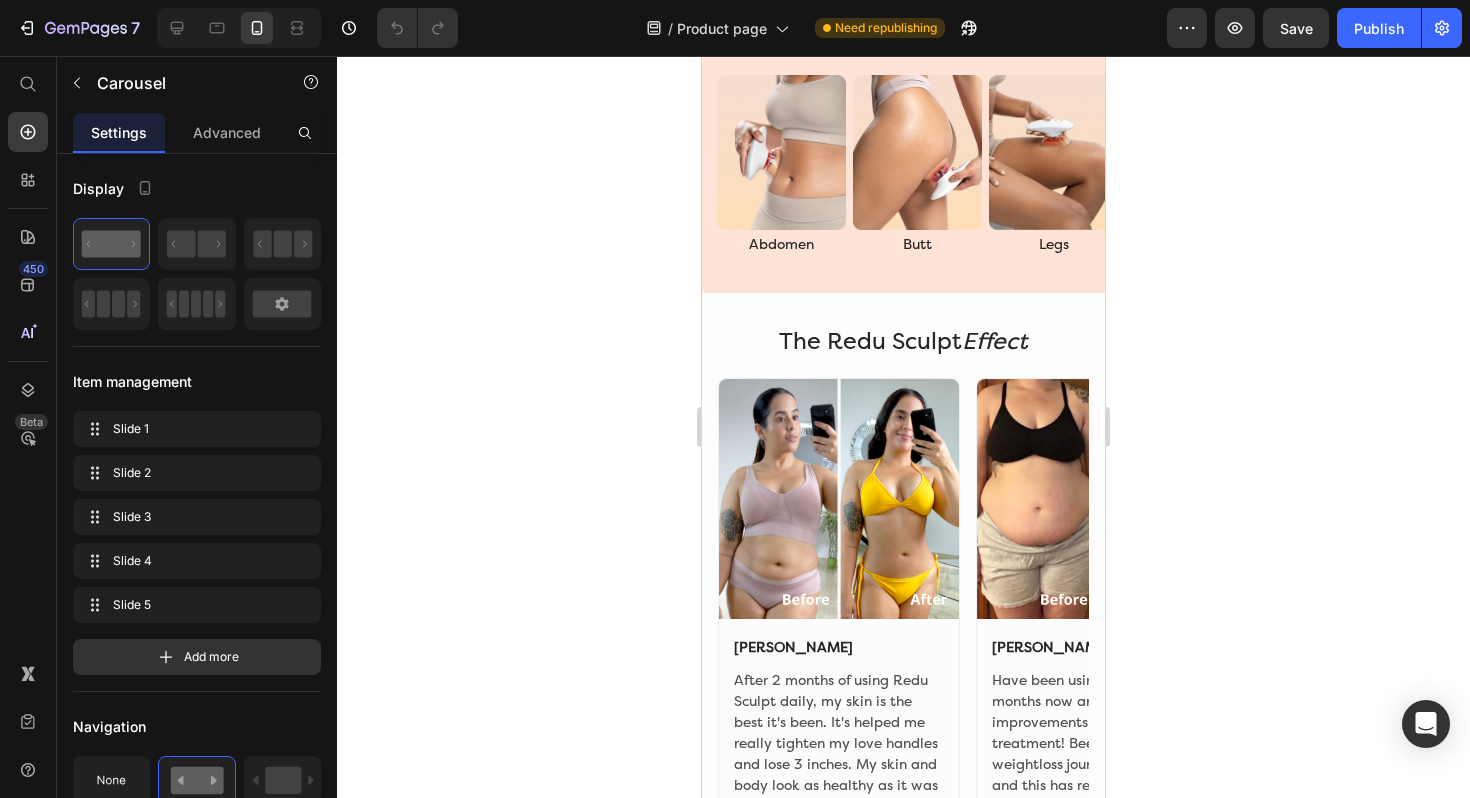 click 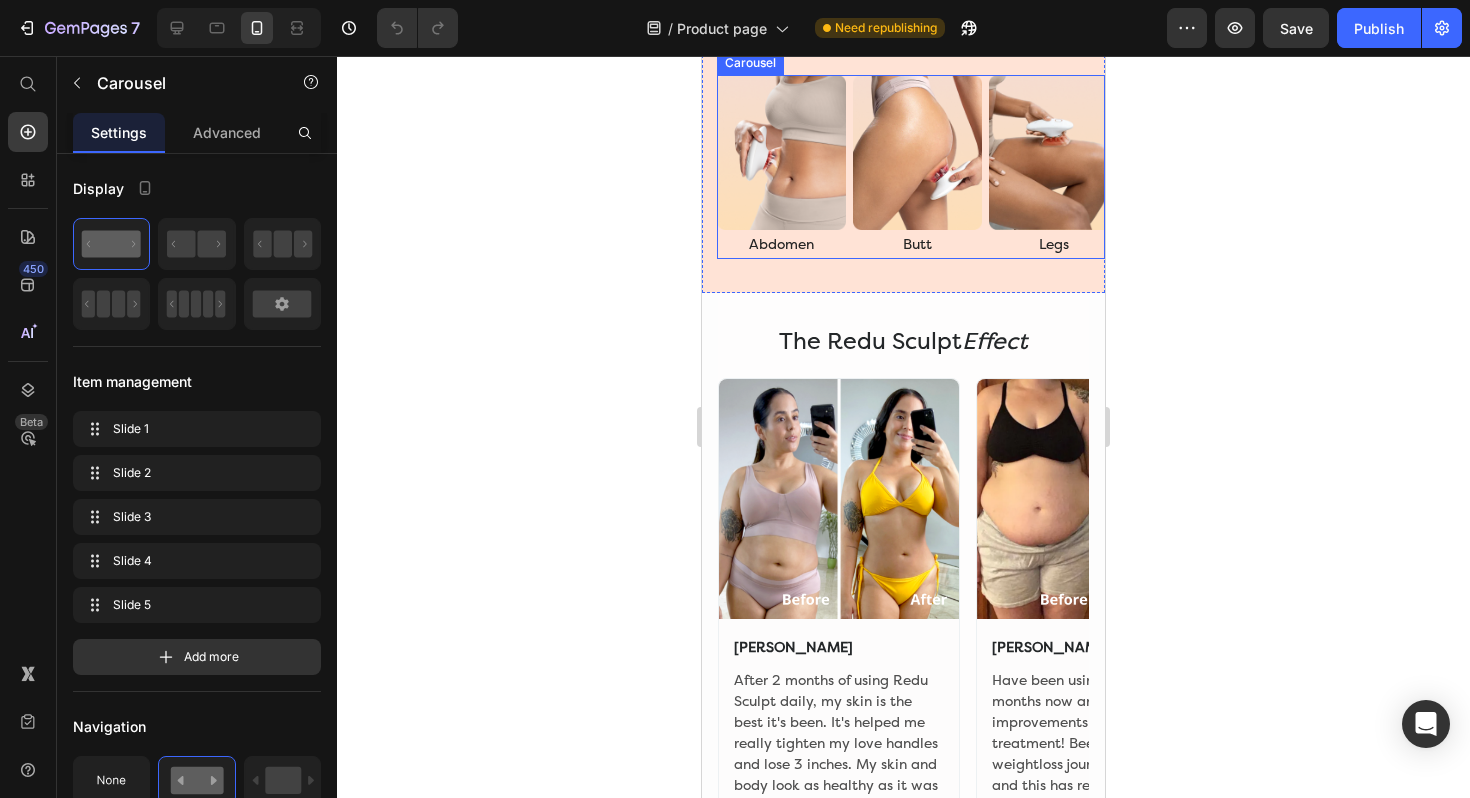 click on "Image Abdomen Text Block Image Butt Text Block Image Legs Text Block Image Arms Text Block Image Love Handles Text Block" at bounding box center [911, 167] 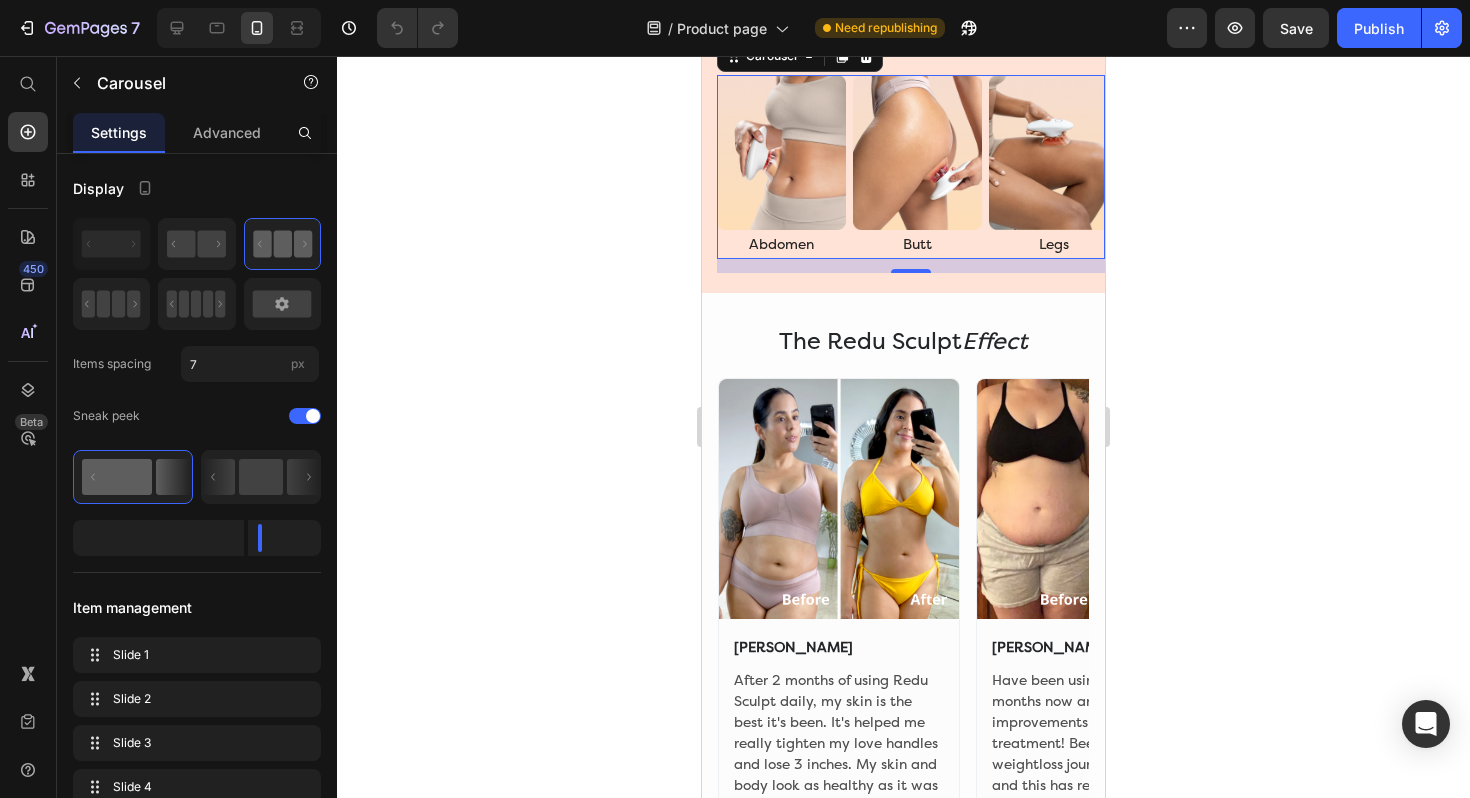 click 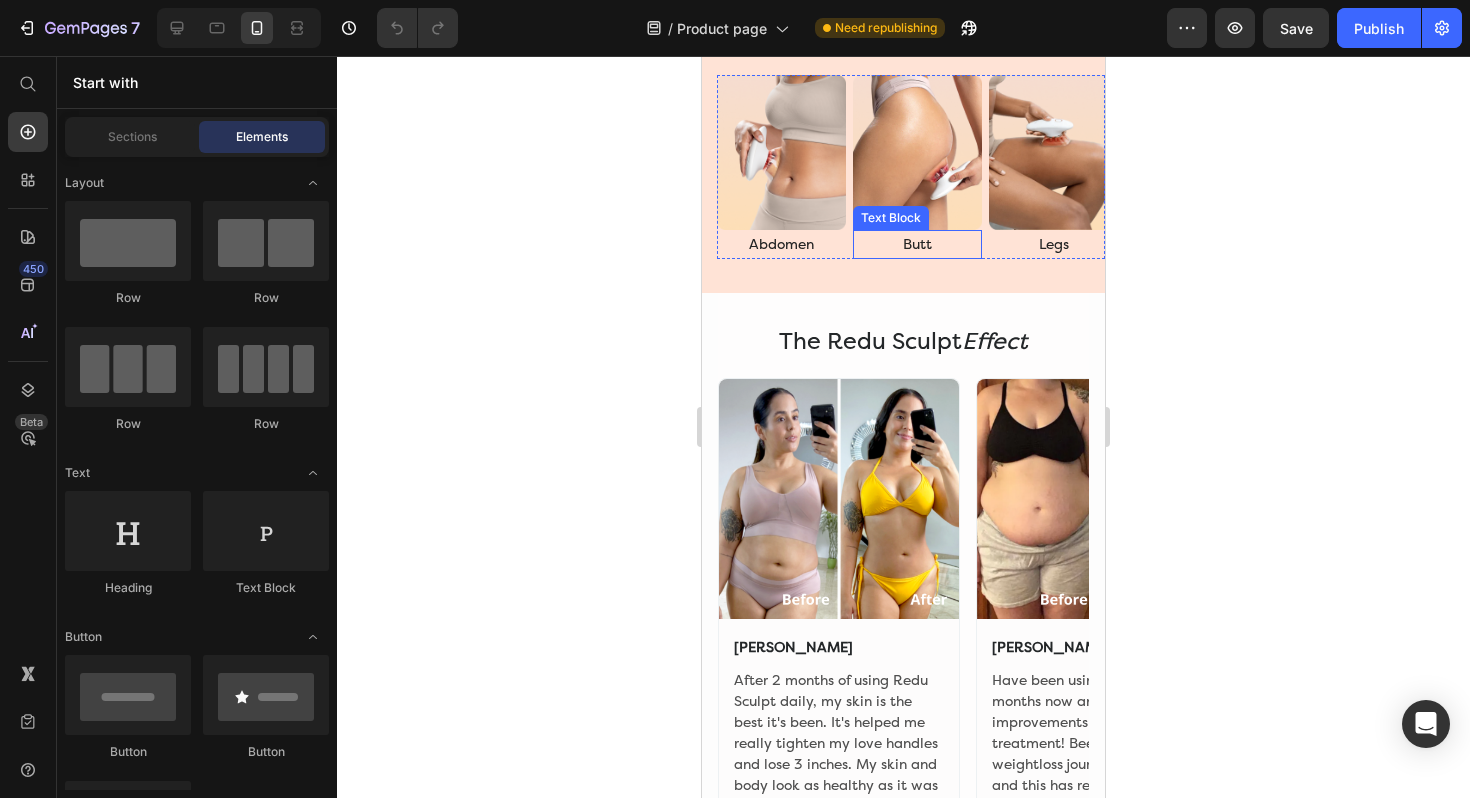 click on "Butt" at bounding box center (917, 244) 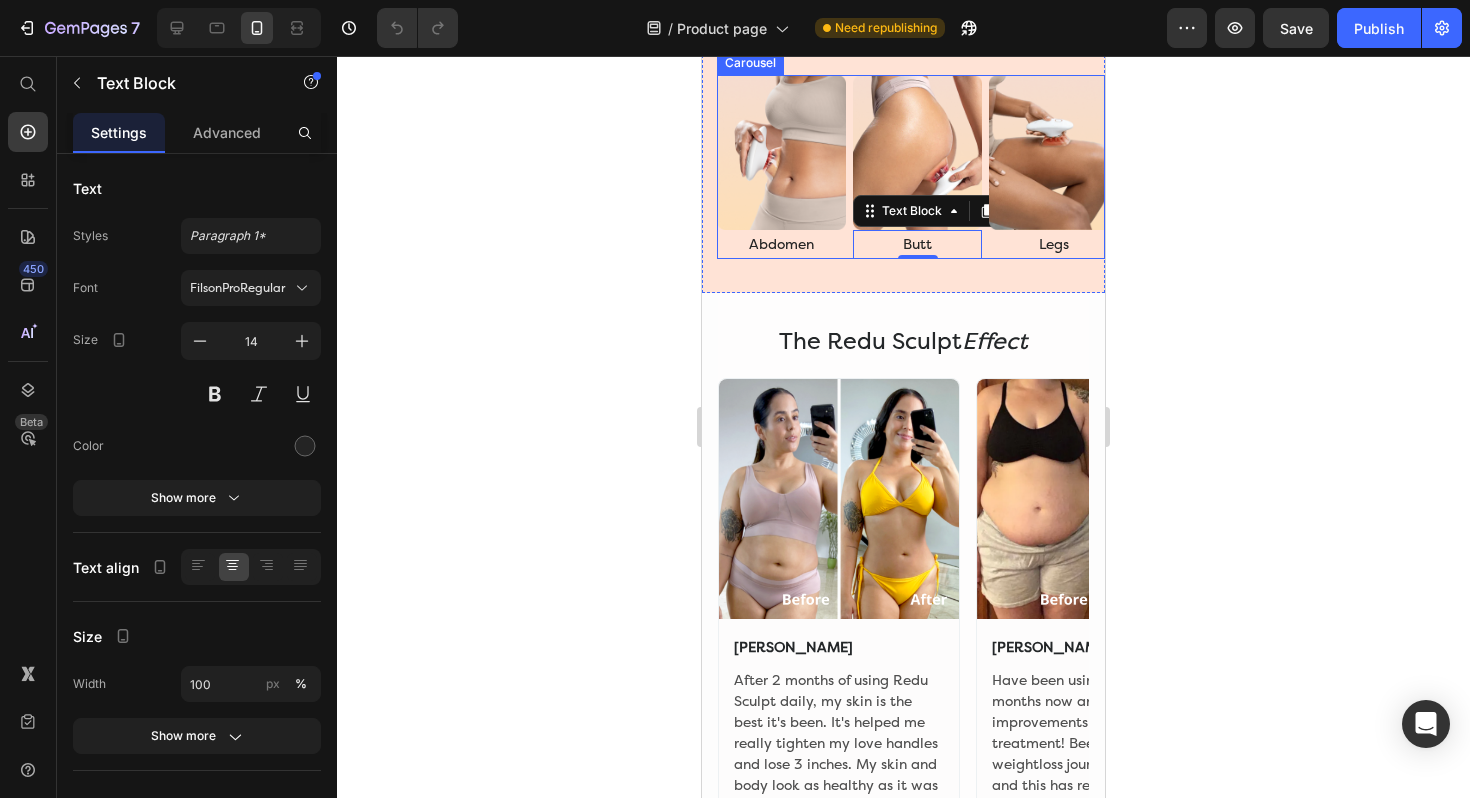 click on "Image Abdomen Text Block Image Butt Text Block   0 Image Legs Text Block Image Arms Text Block Image Love Handles Text Block" at bounding box center [911, 167] 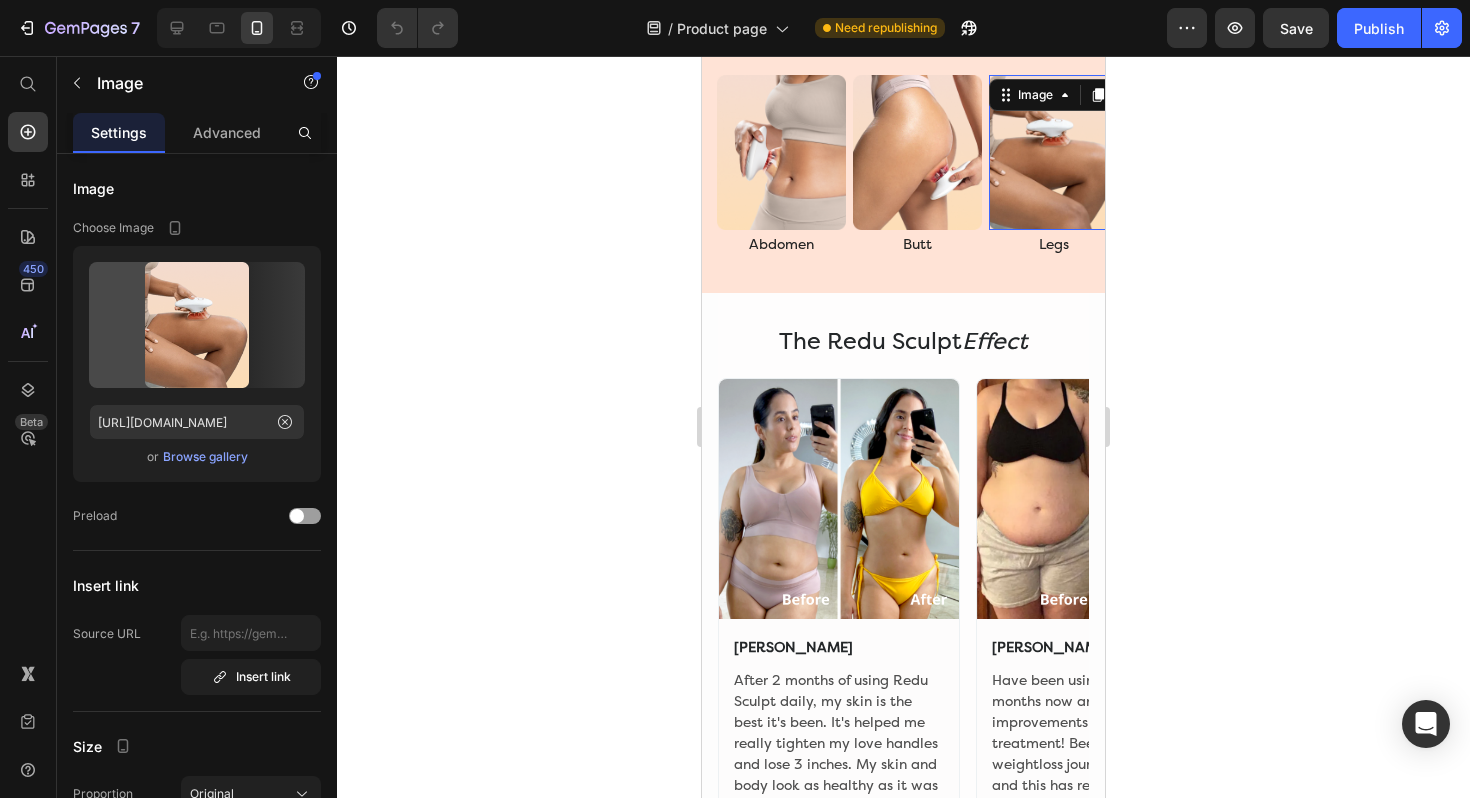 click at bounding box center (1053, 152) 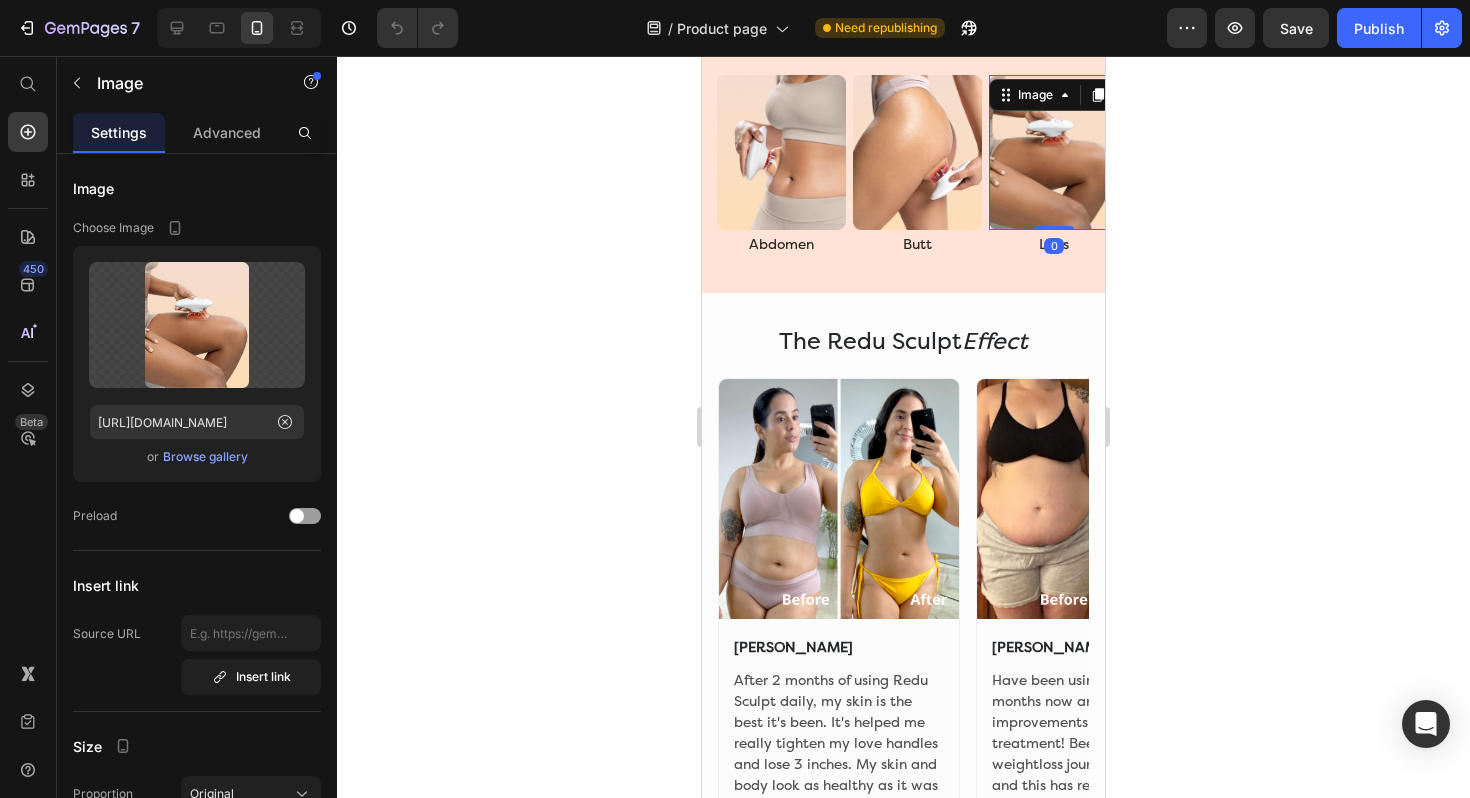 click at bounding box center [1053, 152] 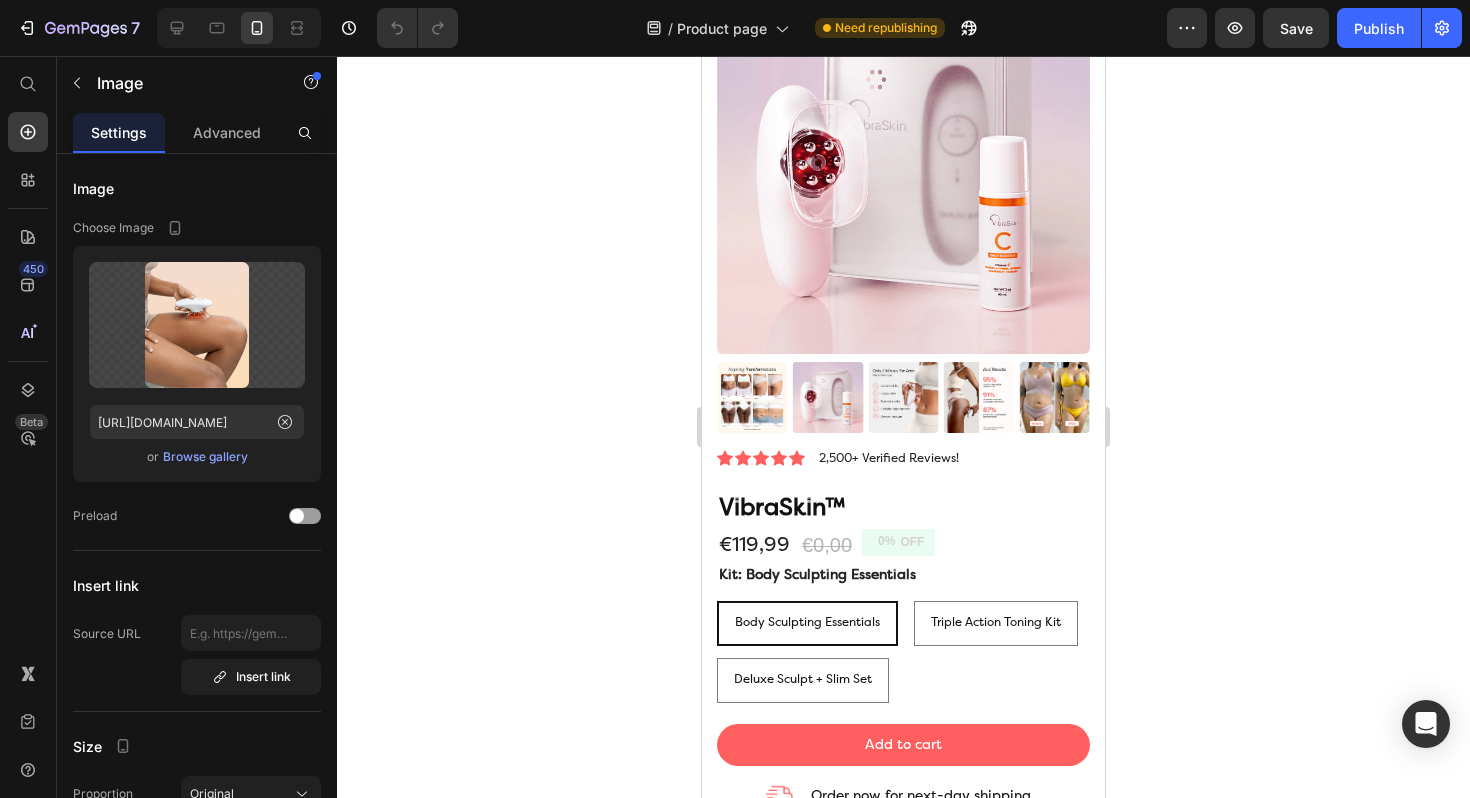 scroll, scrollTop: 0, scrollLeft: 0, axis: both 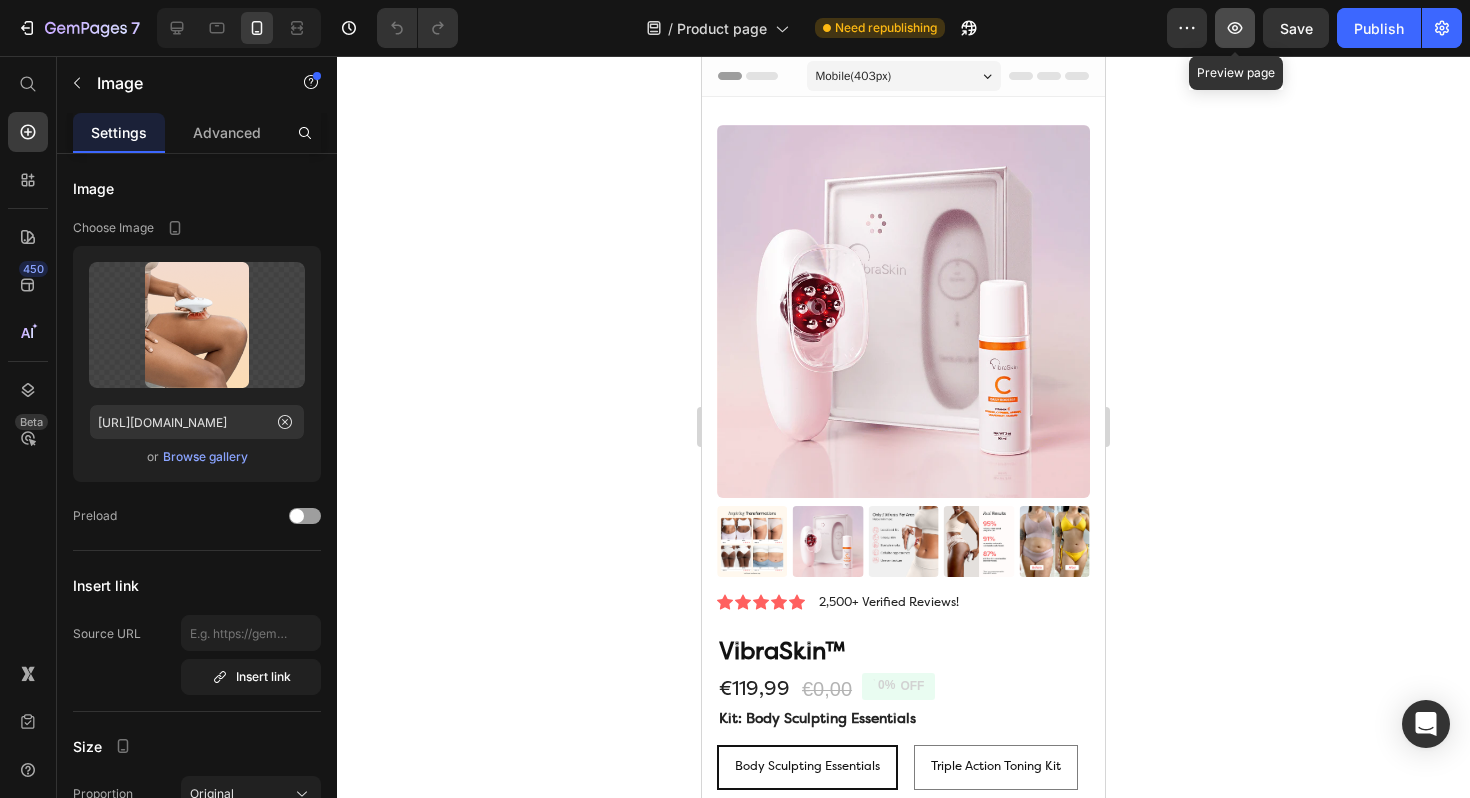 click 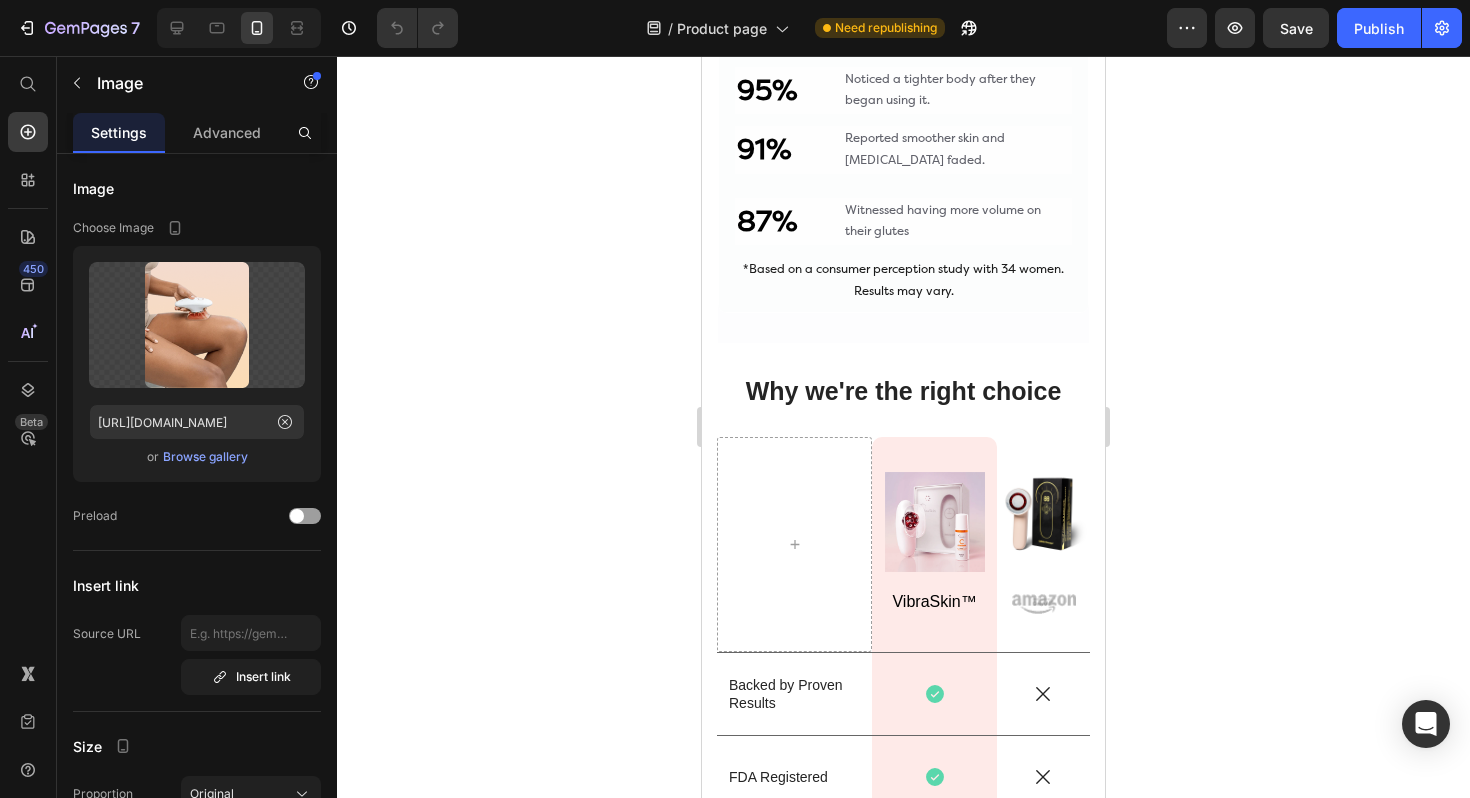scroll, scrollTop: 5088, scrollLeft: 0, axis: vertical 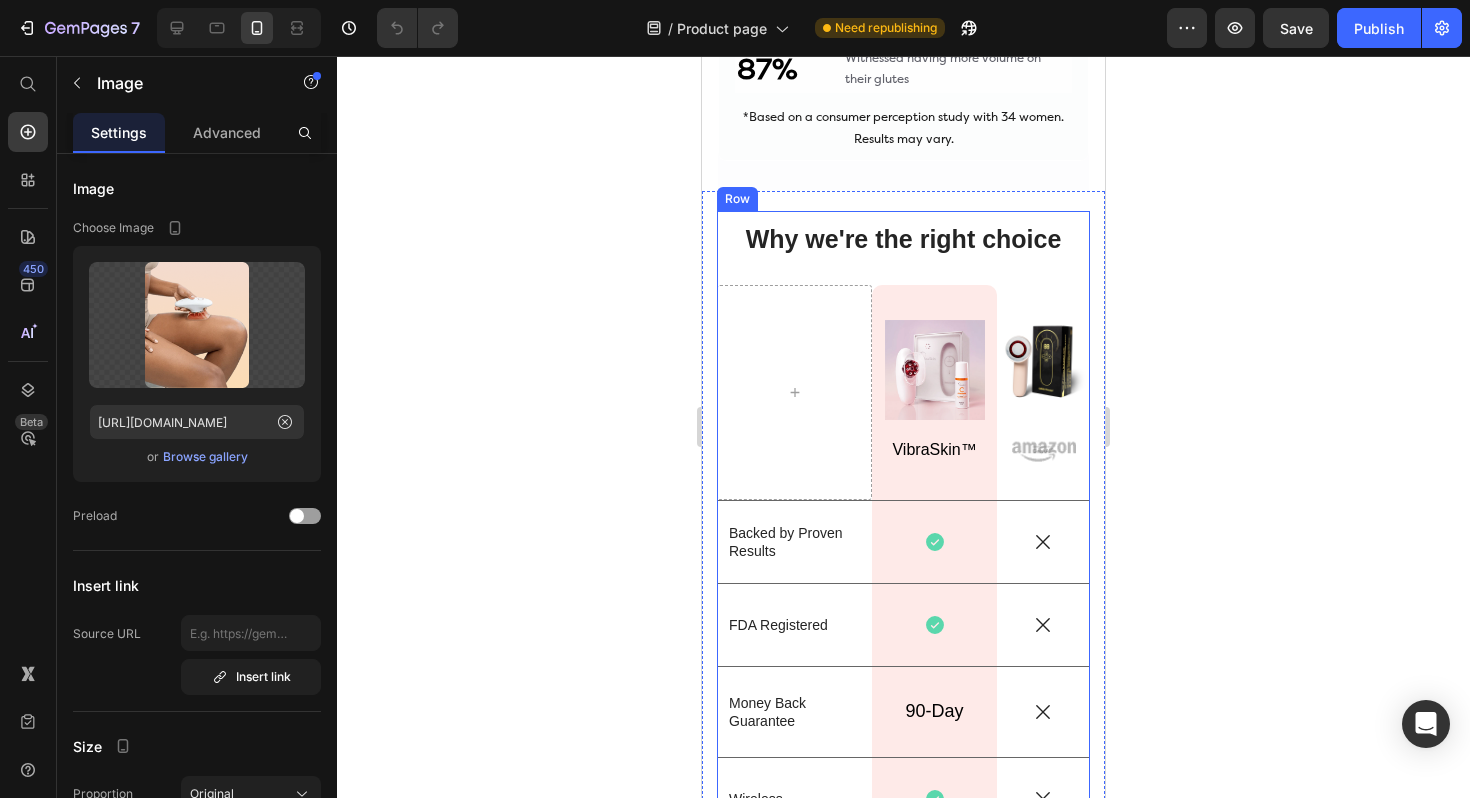 click on "Why we're the right choice Heading
Image VibraSkin™ Text Block Row Image Image Row Backed by Proven Results Text Block
Icon Row
Icon Row FDA Registered Text Block
Icon Row
Icon Row Money Back Guarantee Text Block 90-Day Text Block Row
Icon Row Wireless Text Block
Icon Row
Icon Row Sculpt Pads Included Text Block 2 Cups Text Block Row
Icon Row Vitamin C Toning Oil lIncluded Text Block
Icon Row
Icon Row
Add to cart Button Row
Row" at bounding box center (903, 661) 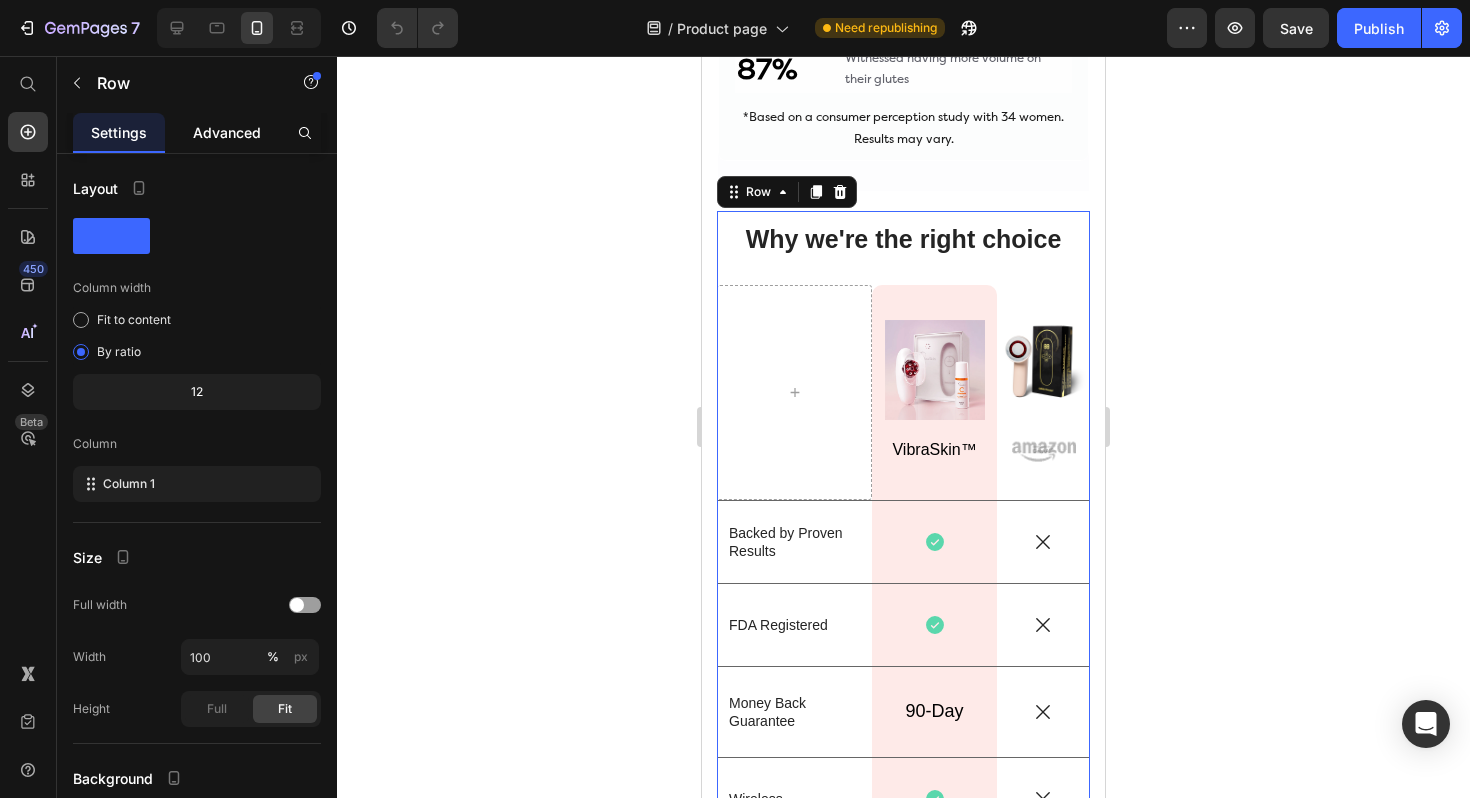 click on "Advanced" at bounding box center (227, 132) 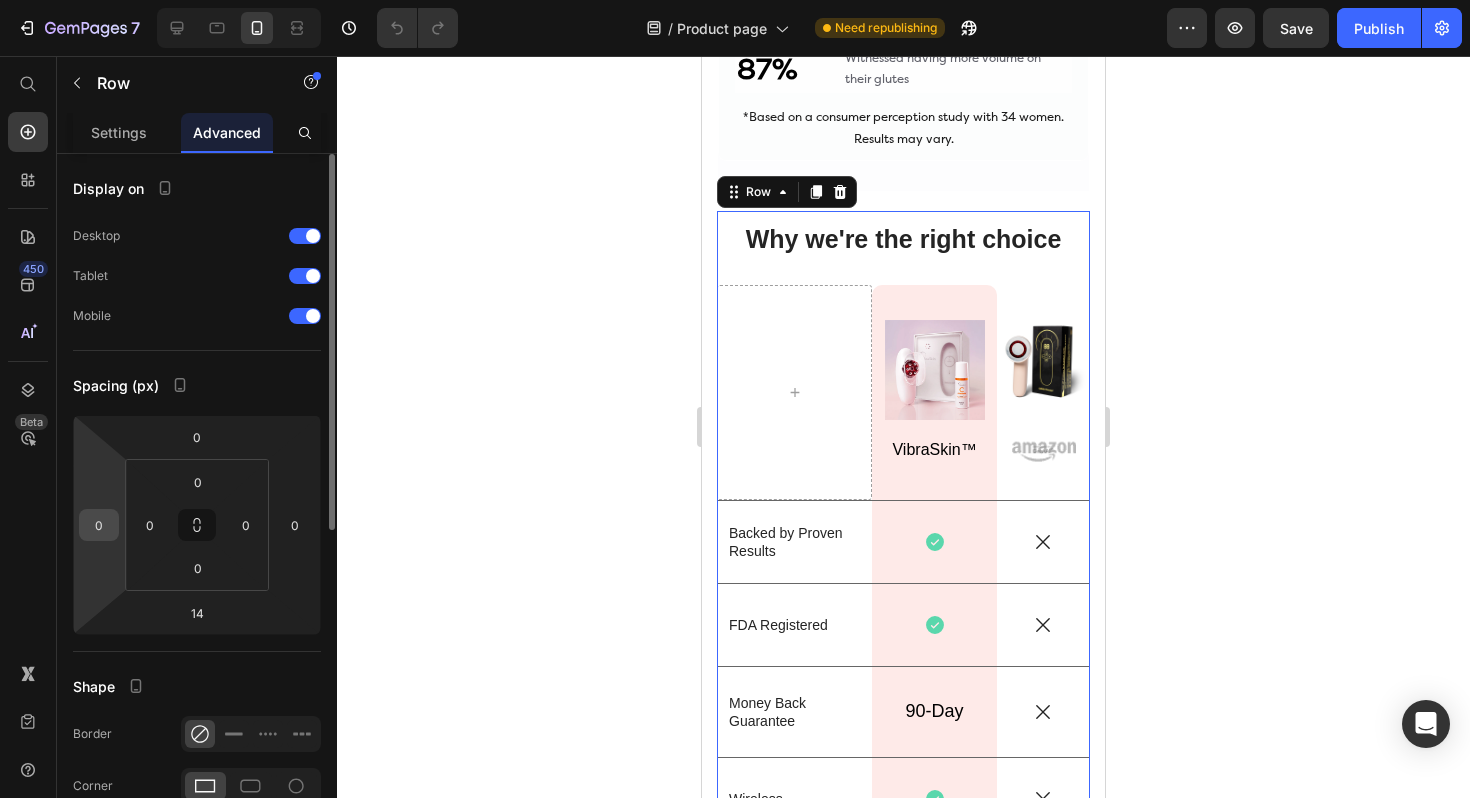 click on "0" at bounding box center [99, 525] 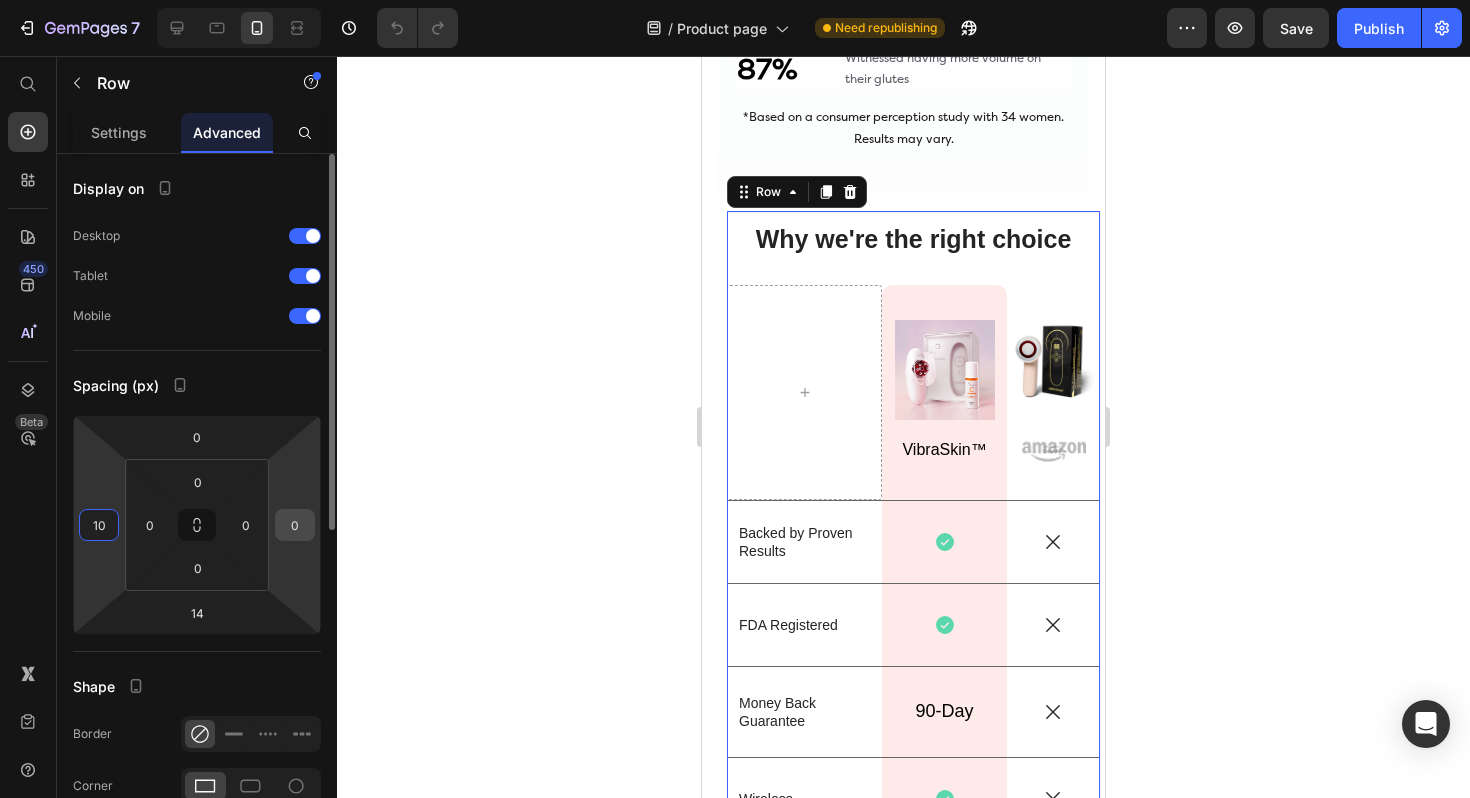 type on "10" 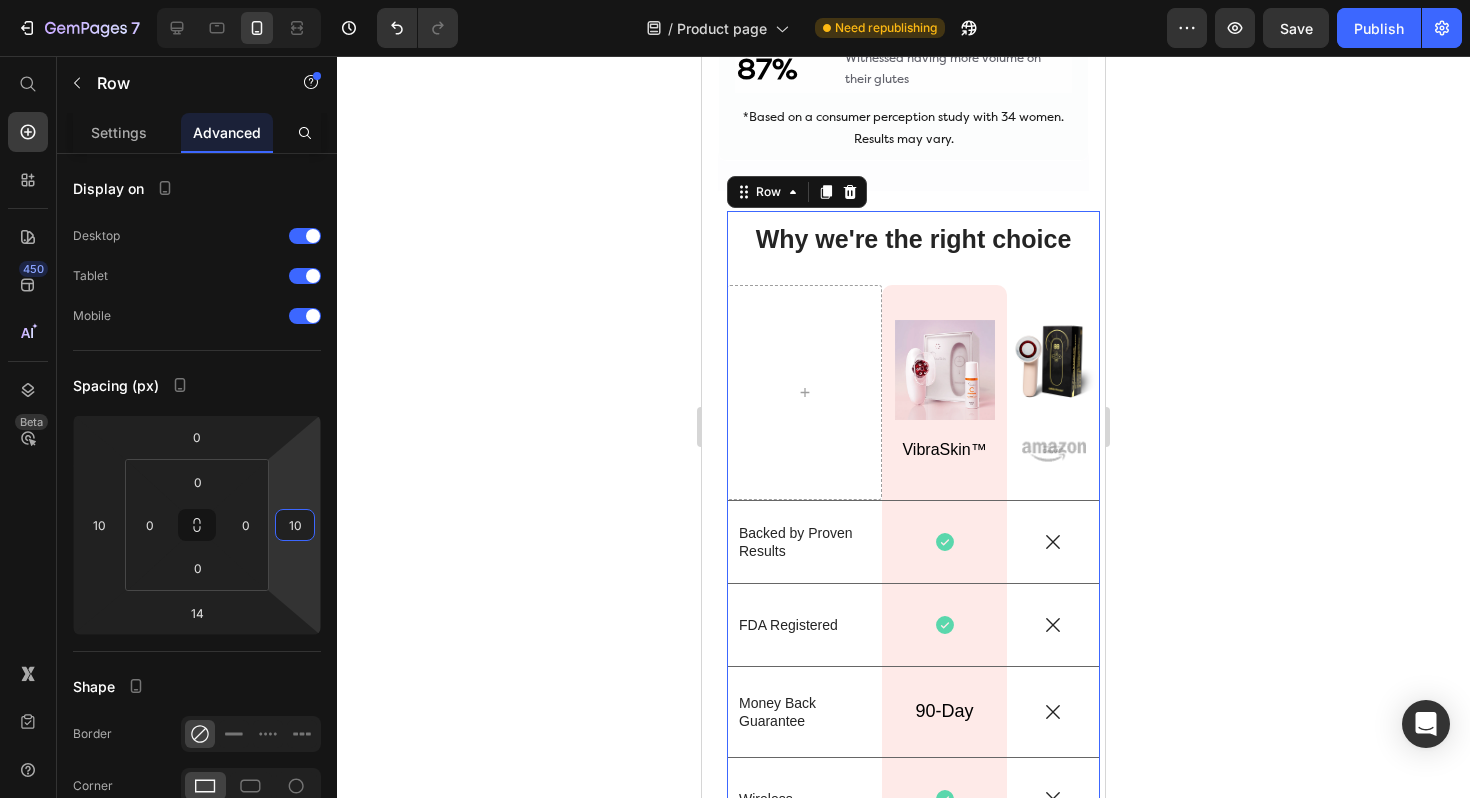 type on "1" 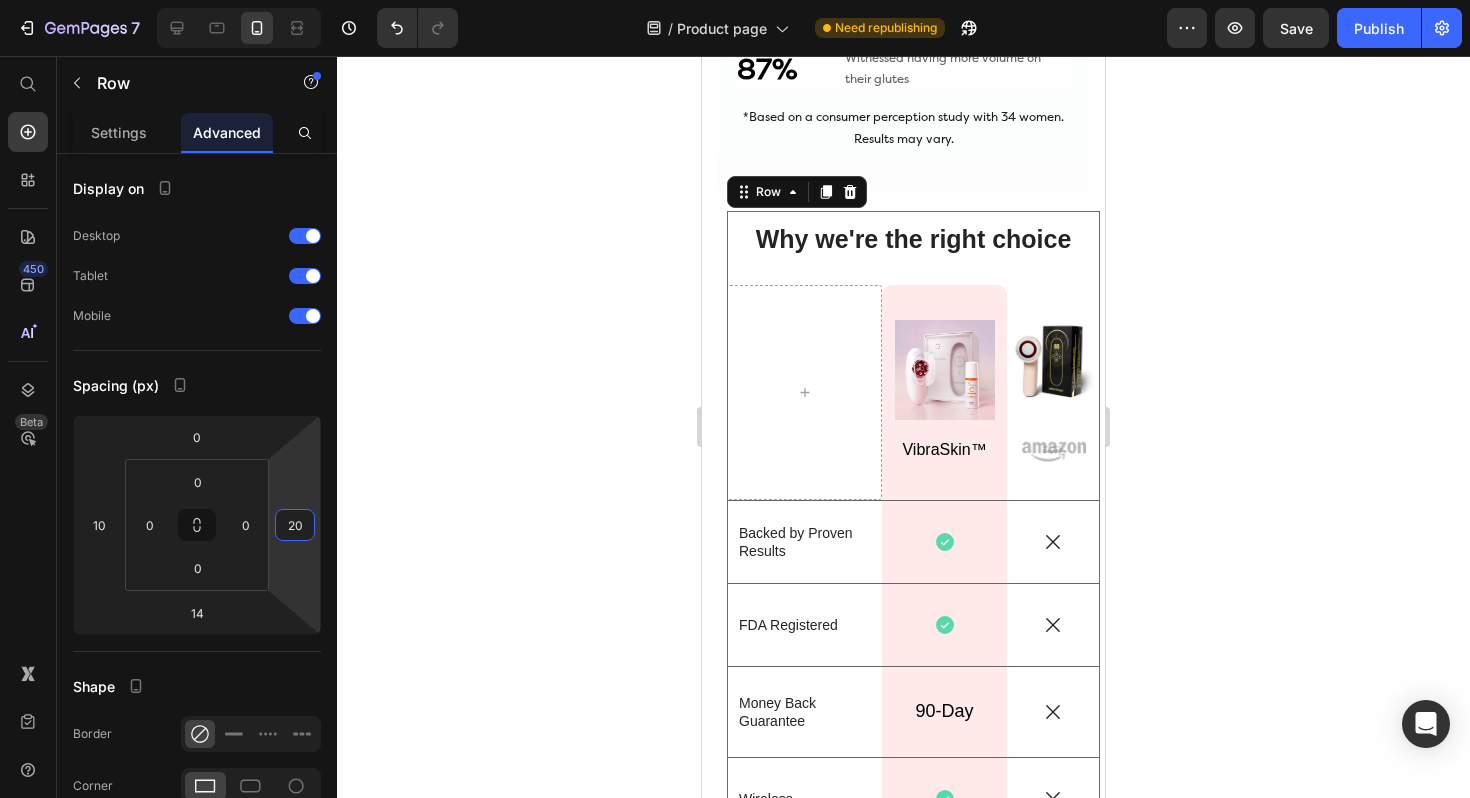 type on "2" 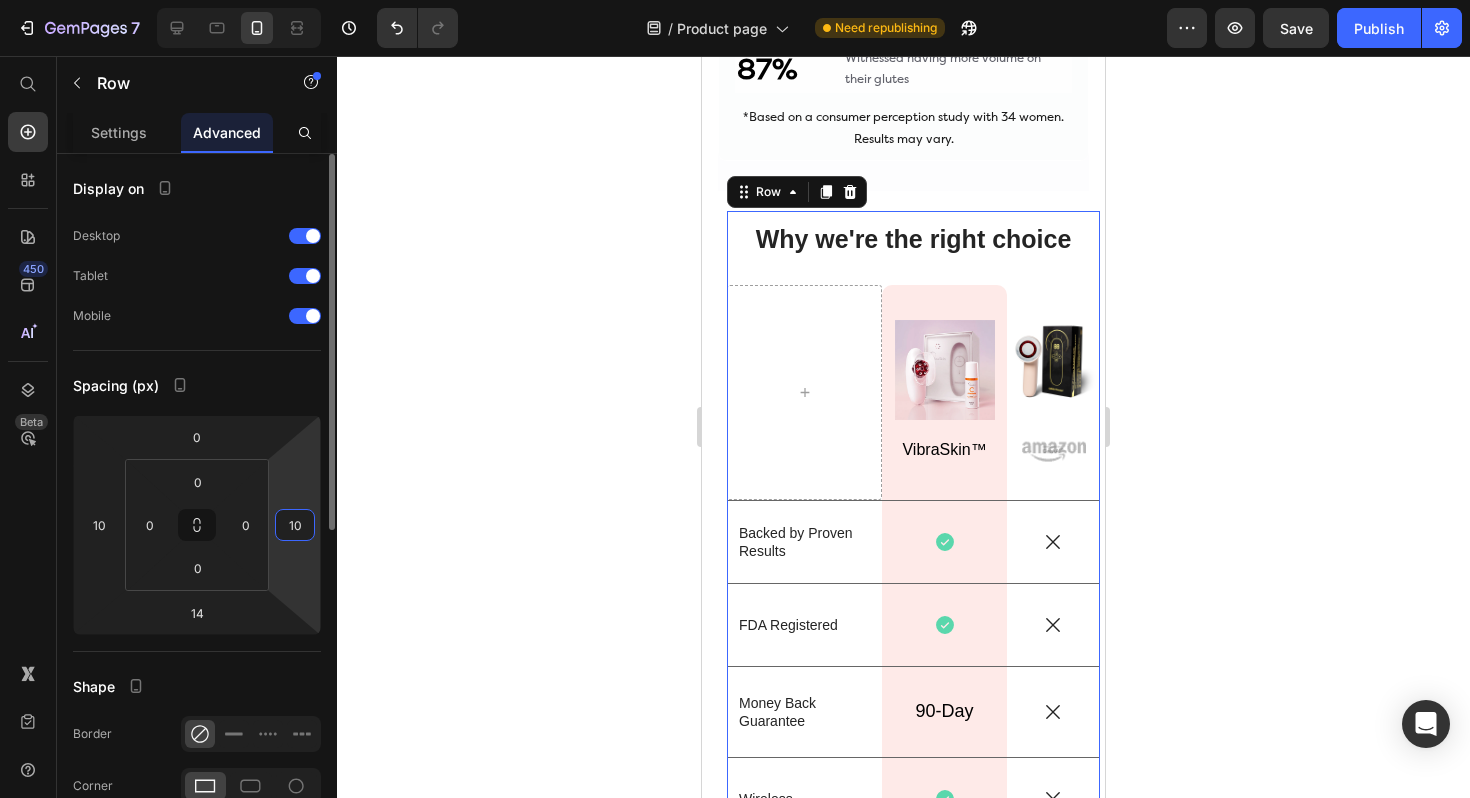 type on "1" 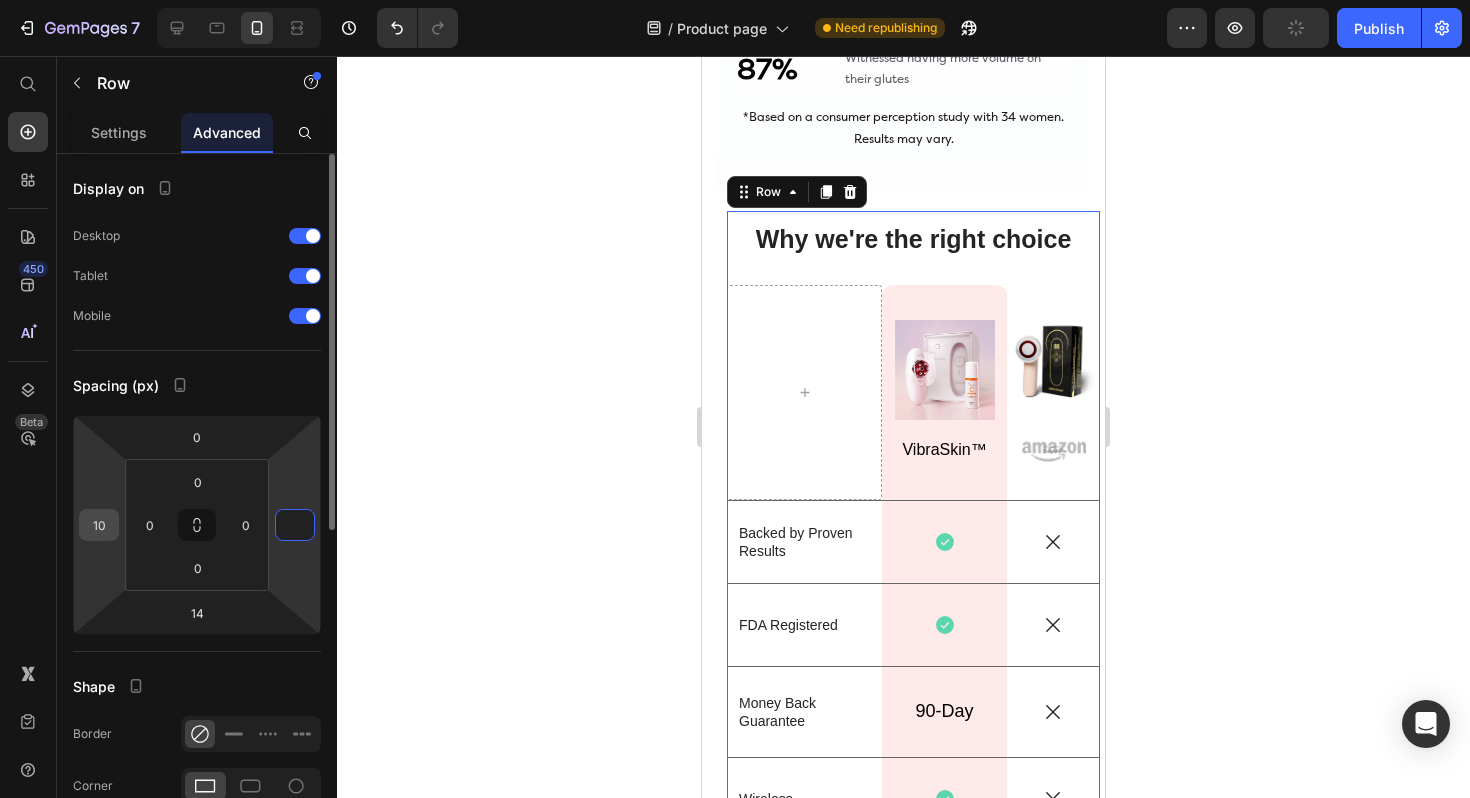 click on "10" at bounding box center (99, 525) 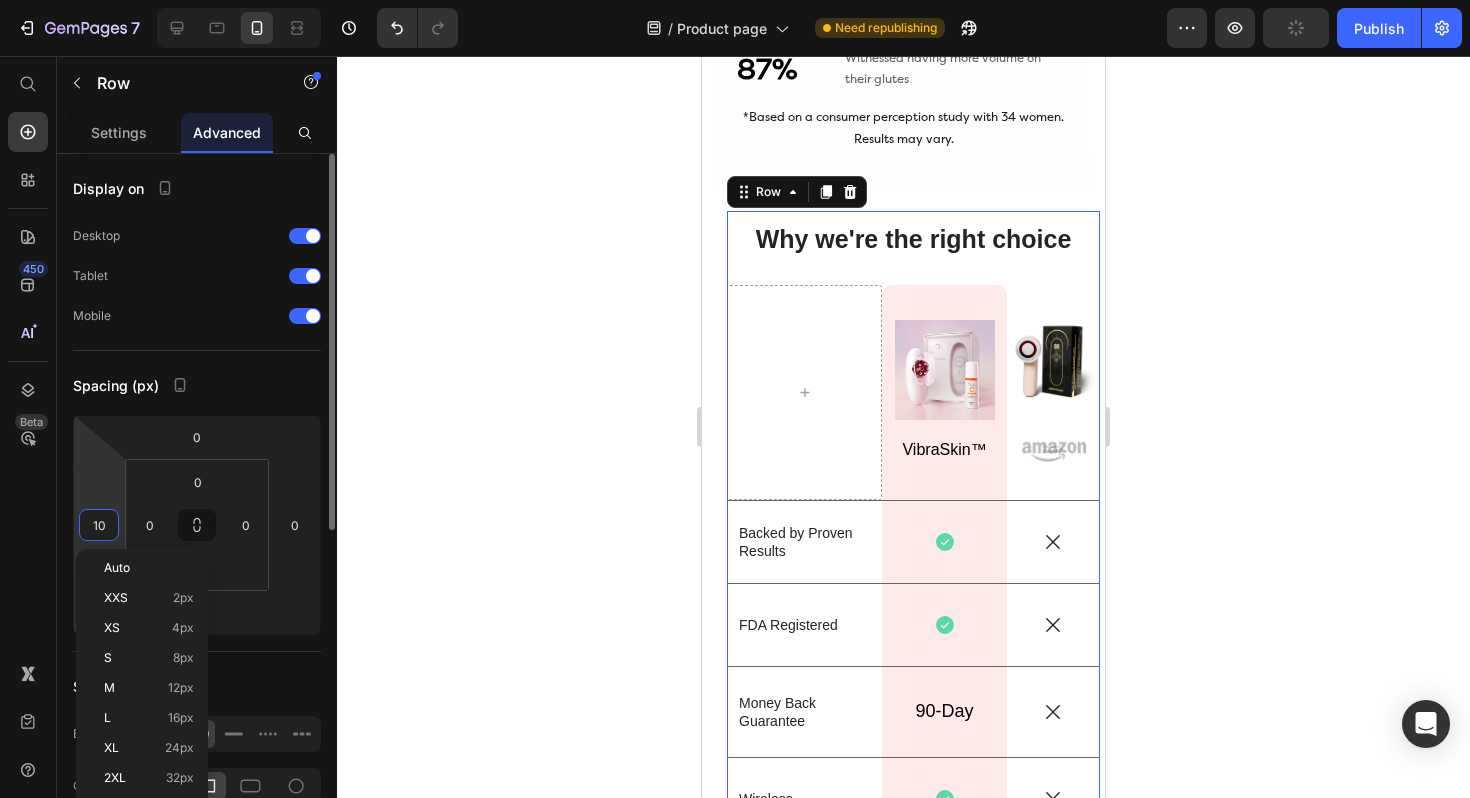 click on "10" at bounding box center (99, 525) 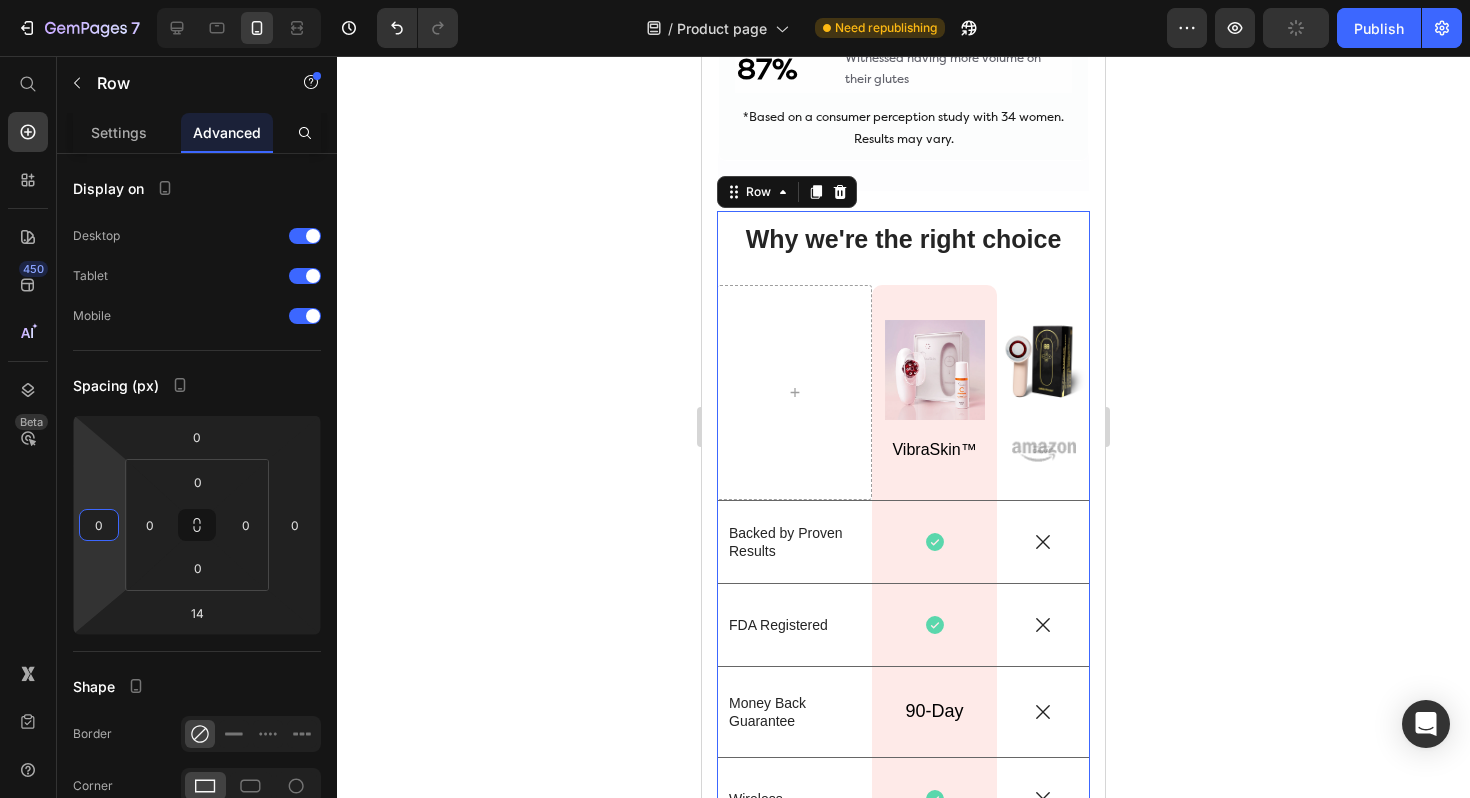 click 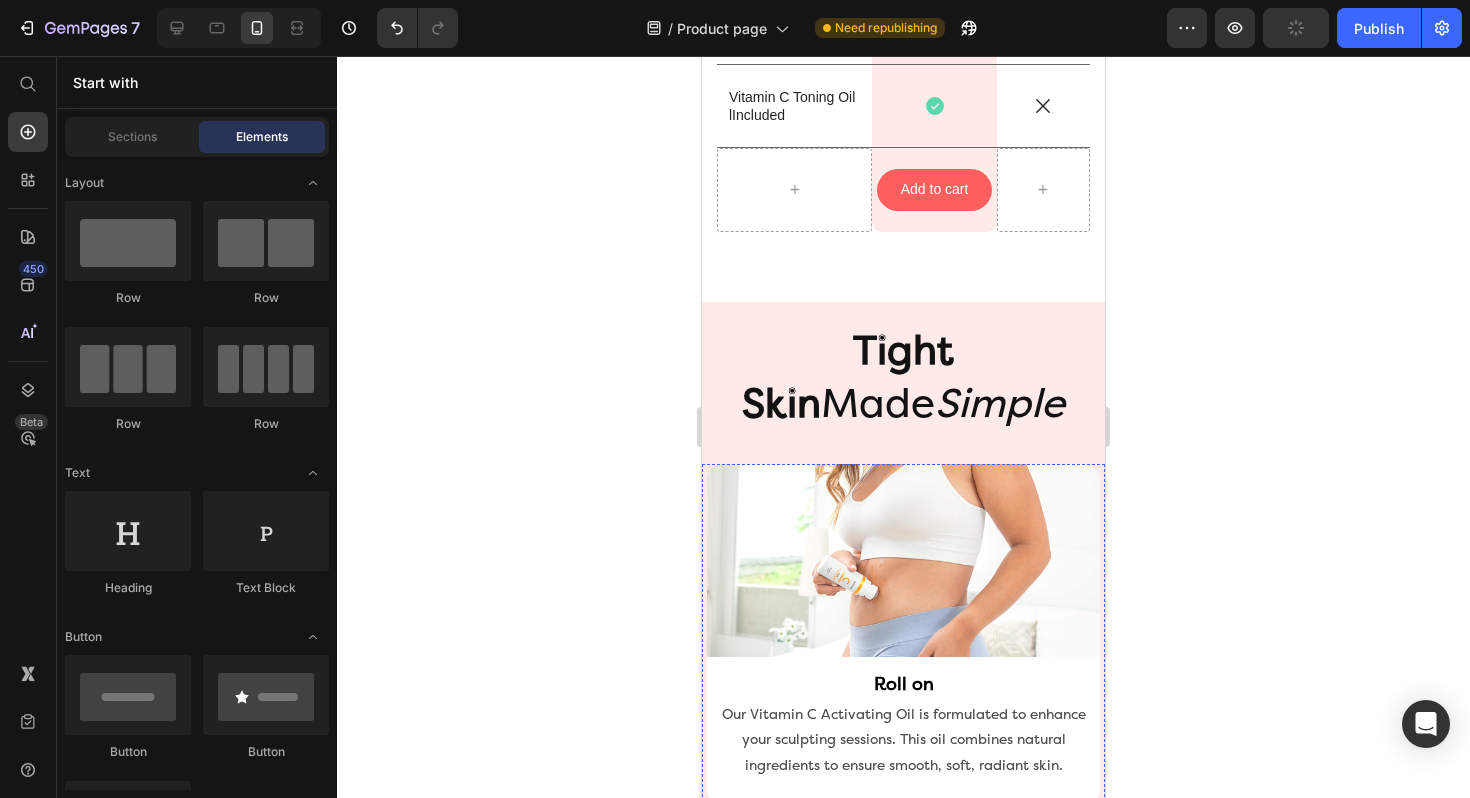 scroll, scrollTop: 5579, scrollLeft: 0, axis: vertical 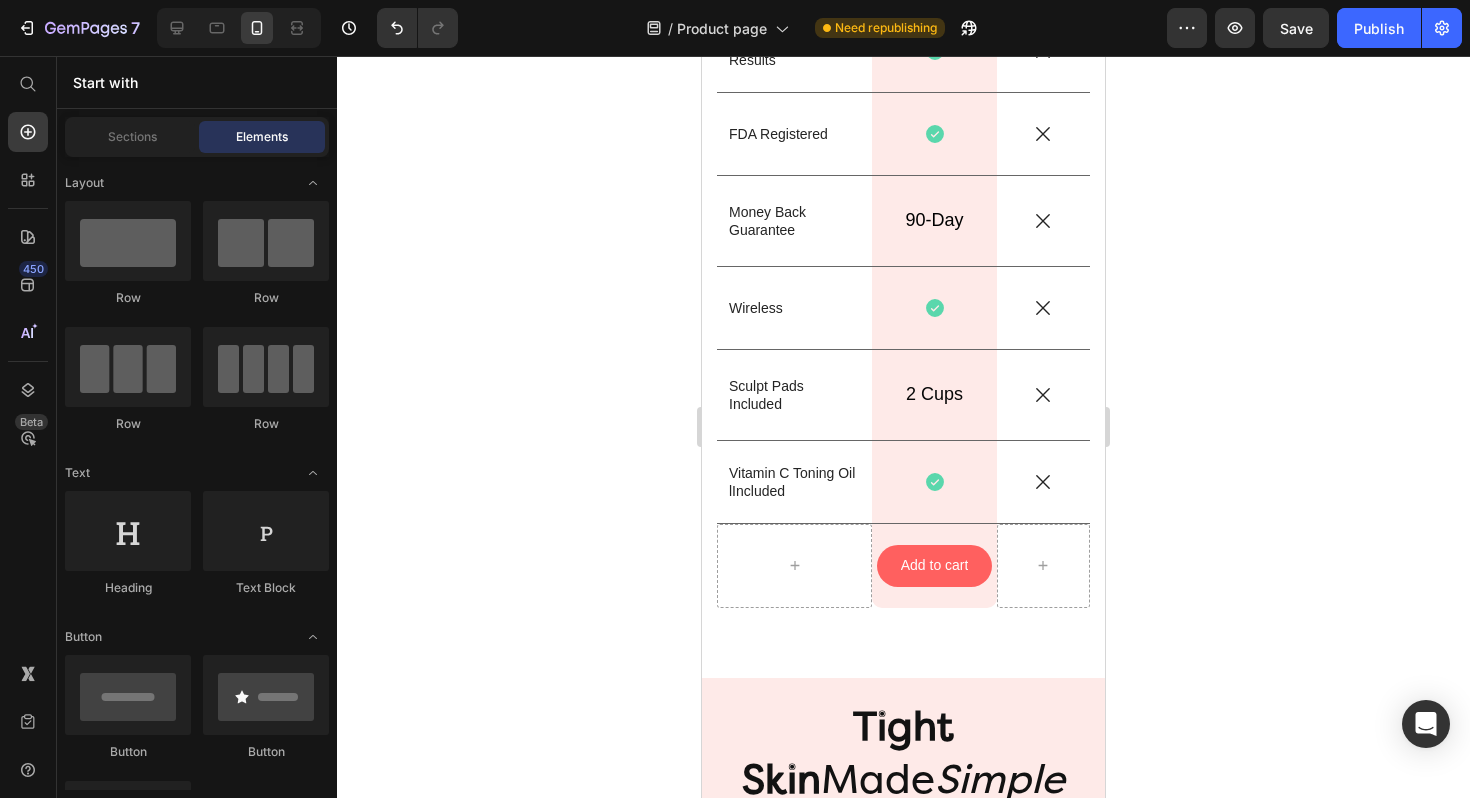 click 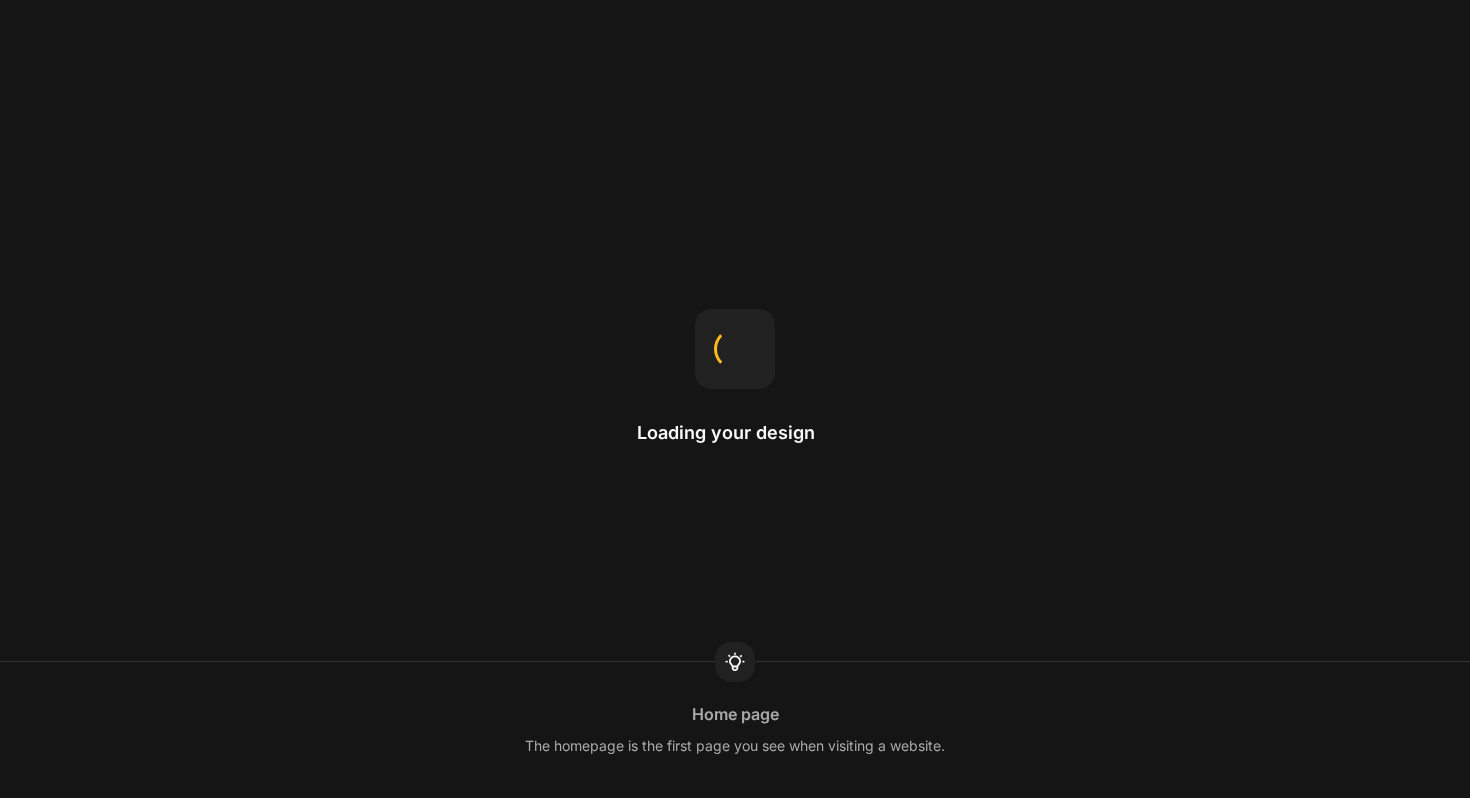 scroll, scrollTop: 0, scrollLeft: 0, axis: both 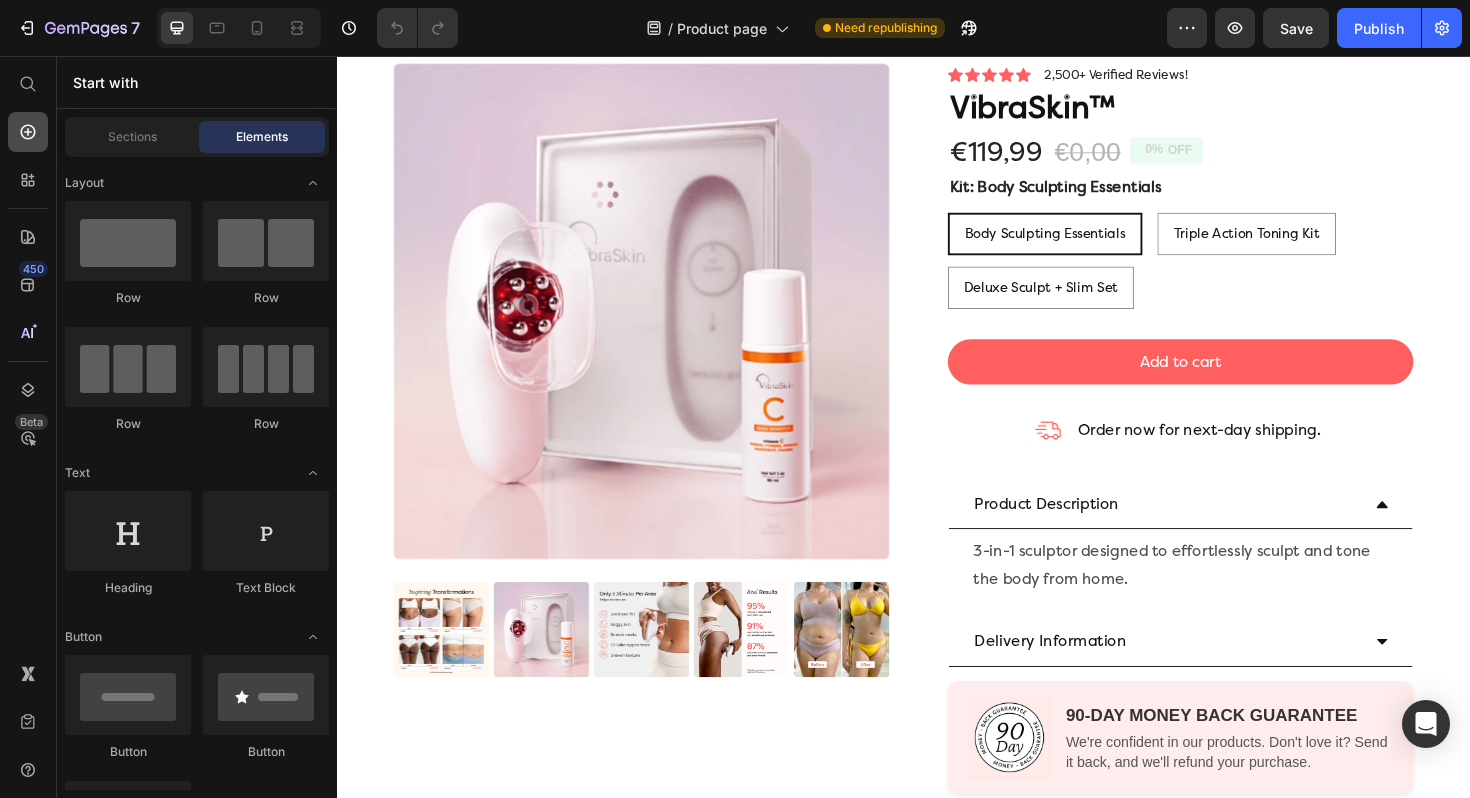 click 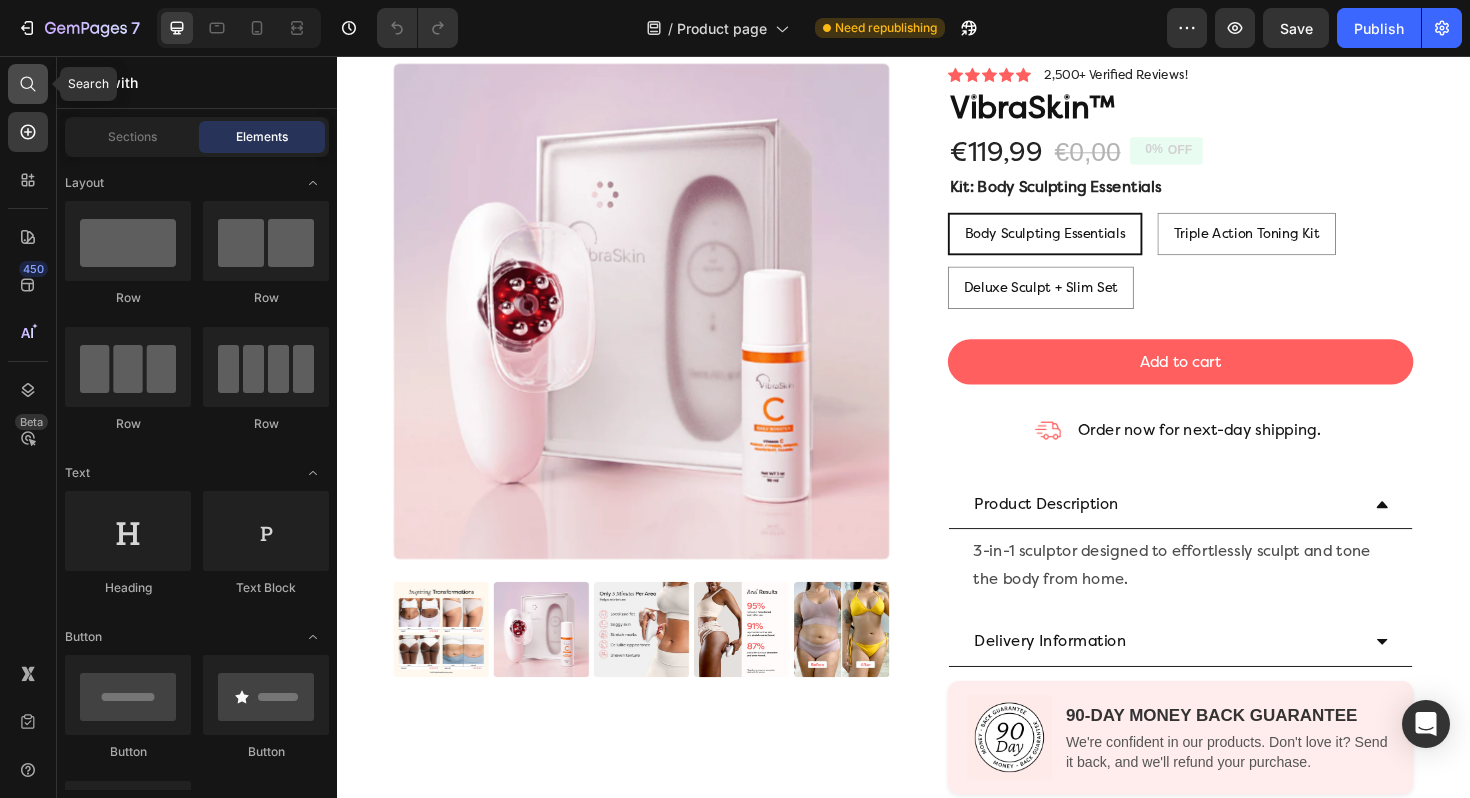 click 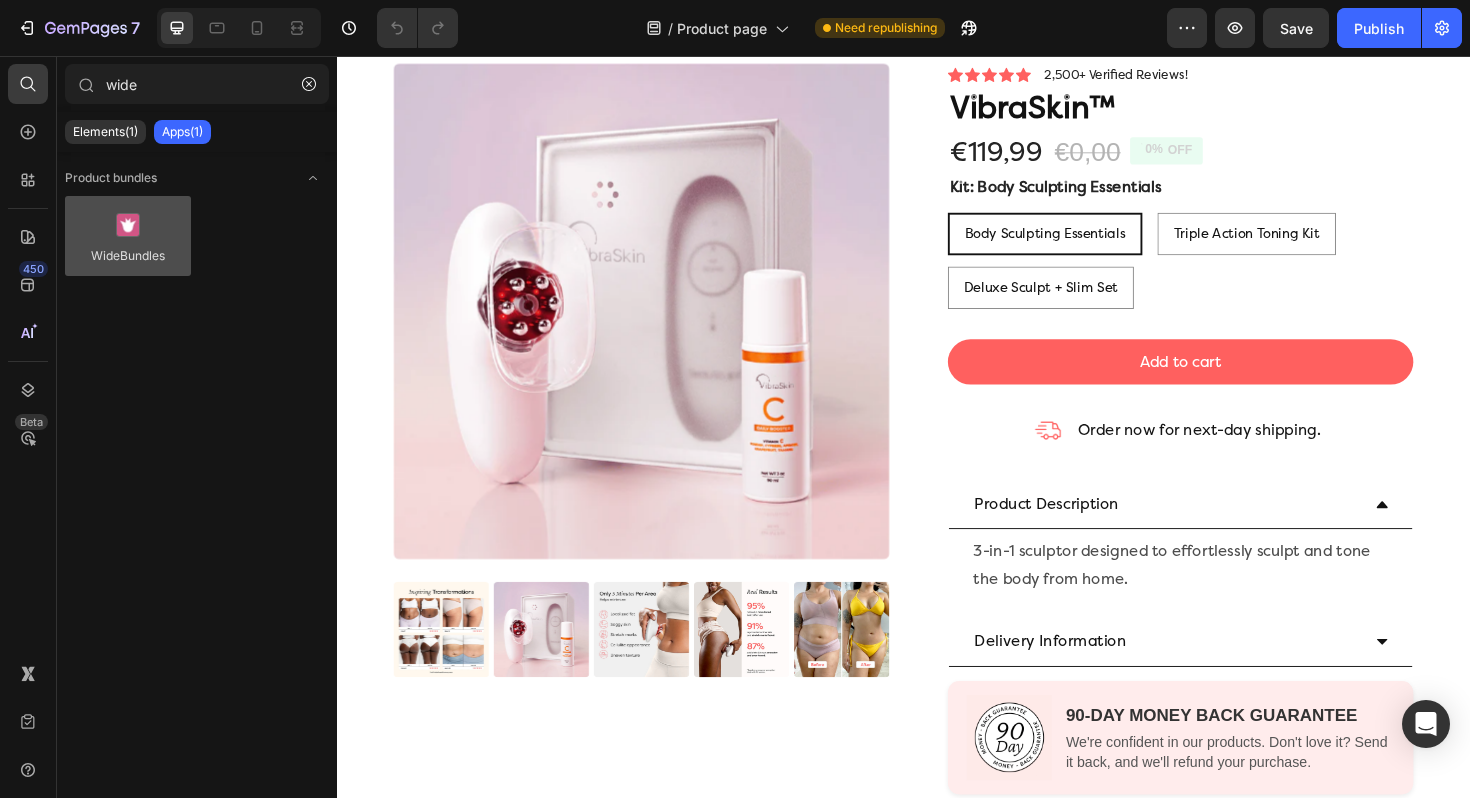 type on "wide" 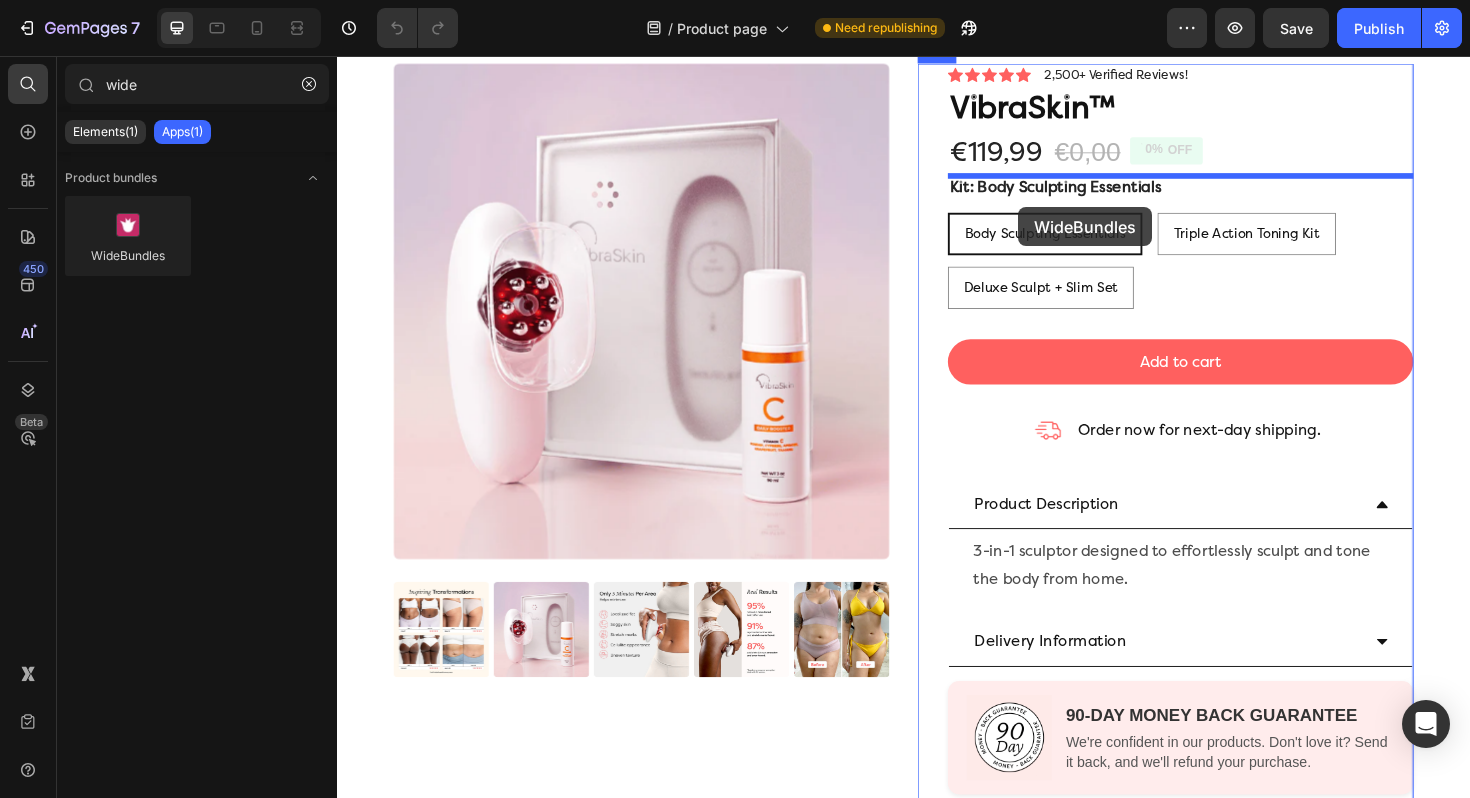 drag, startPoint x: 495, startPoint y: 313, endPoint x: 1058, endPoint y: 216, distance: 571.29504 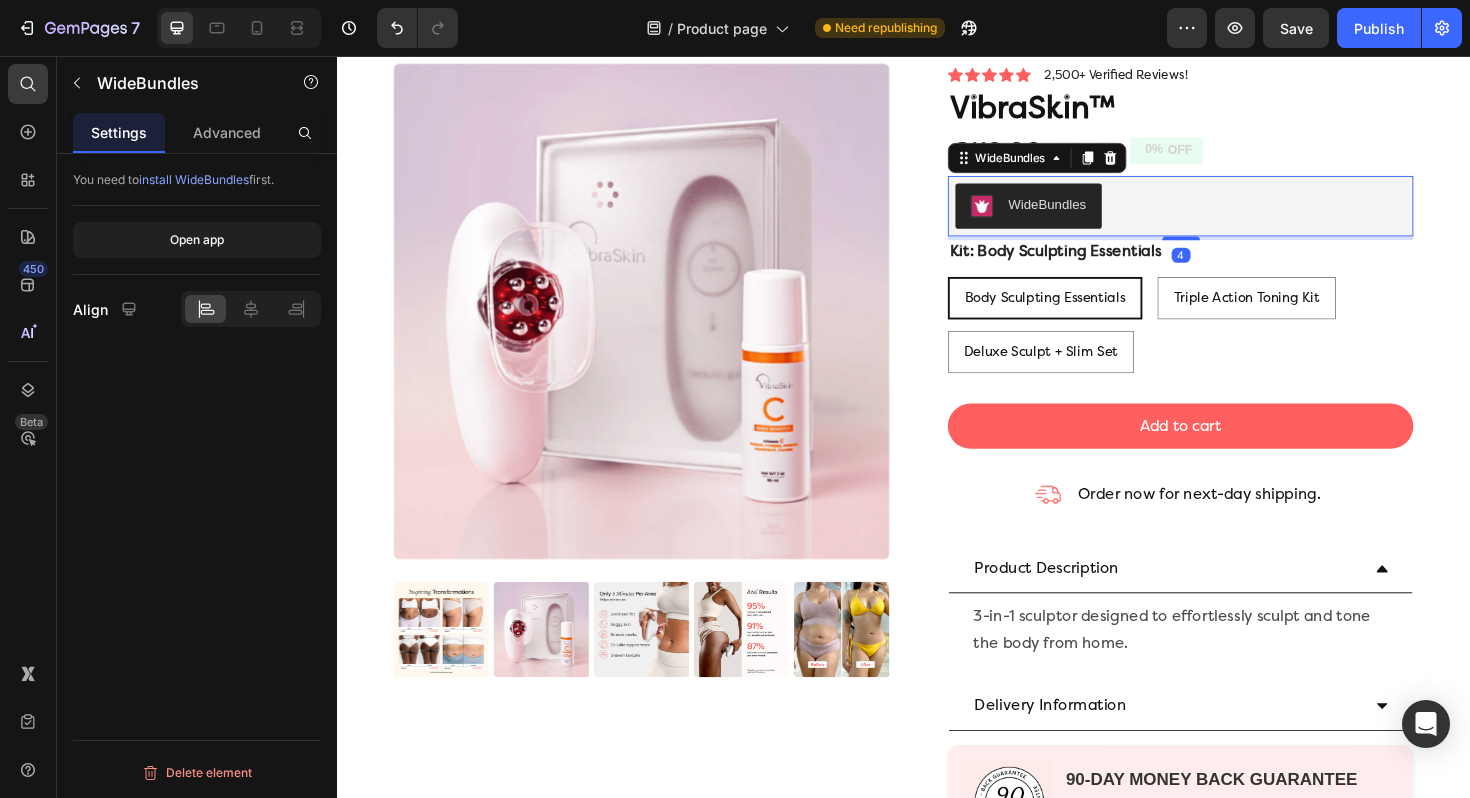 click on "WideBundles" at bounding box center [1069, 215] 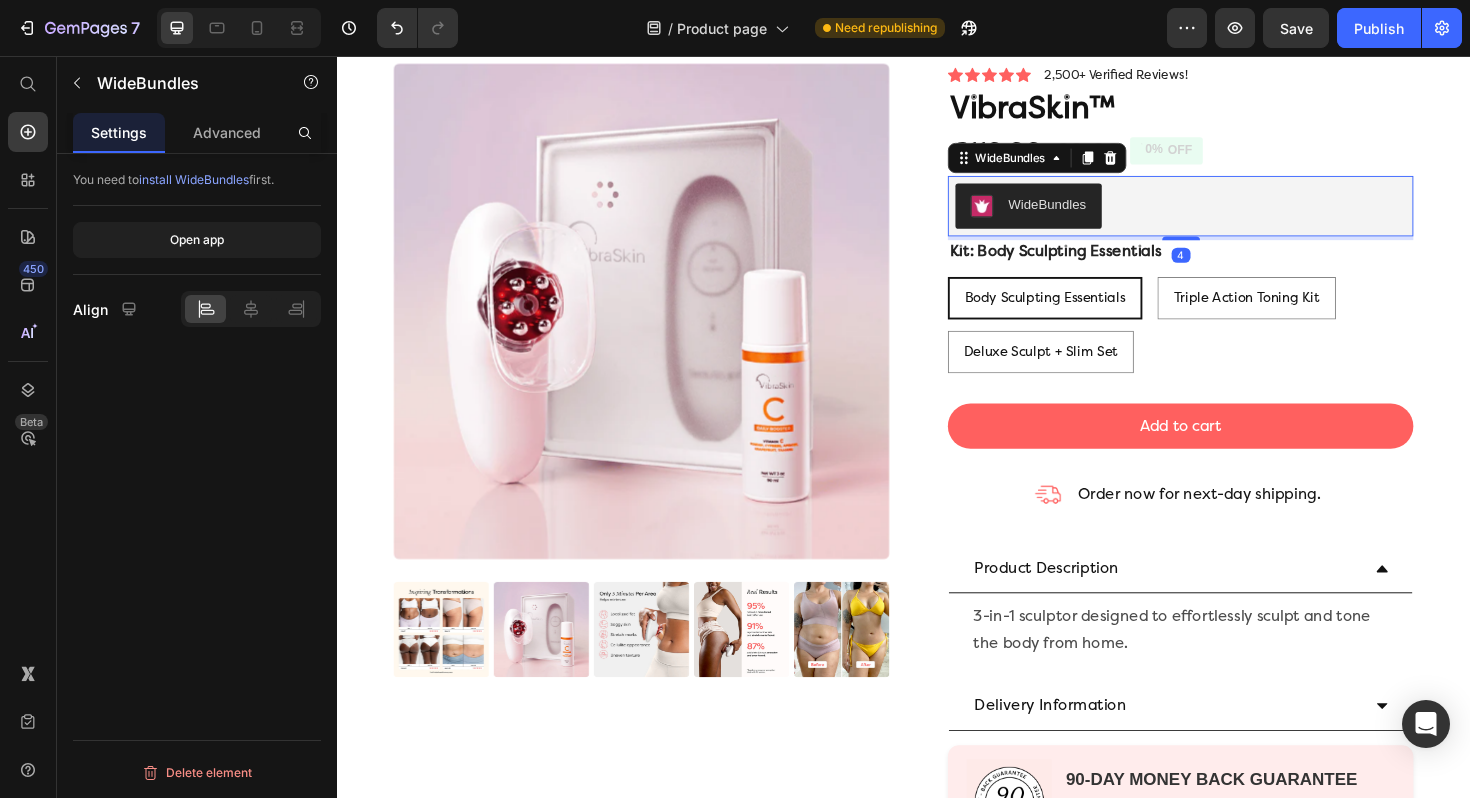click on "WideBundles" at bounding box center (1069, 215) 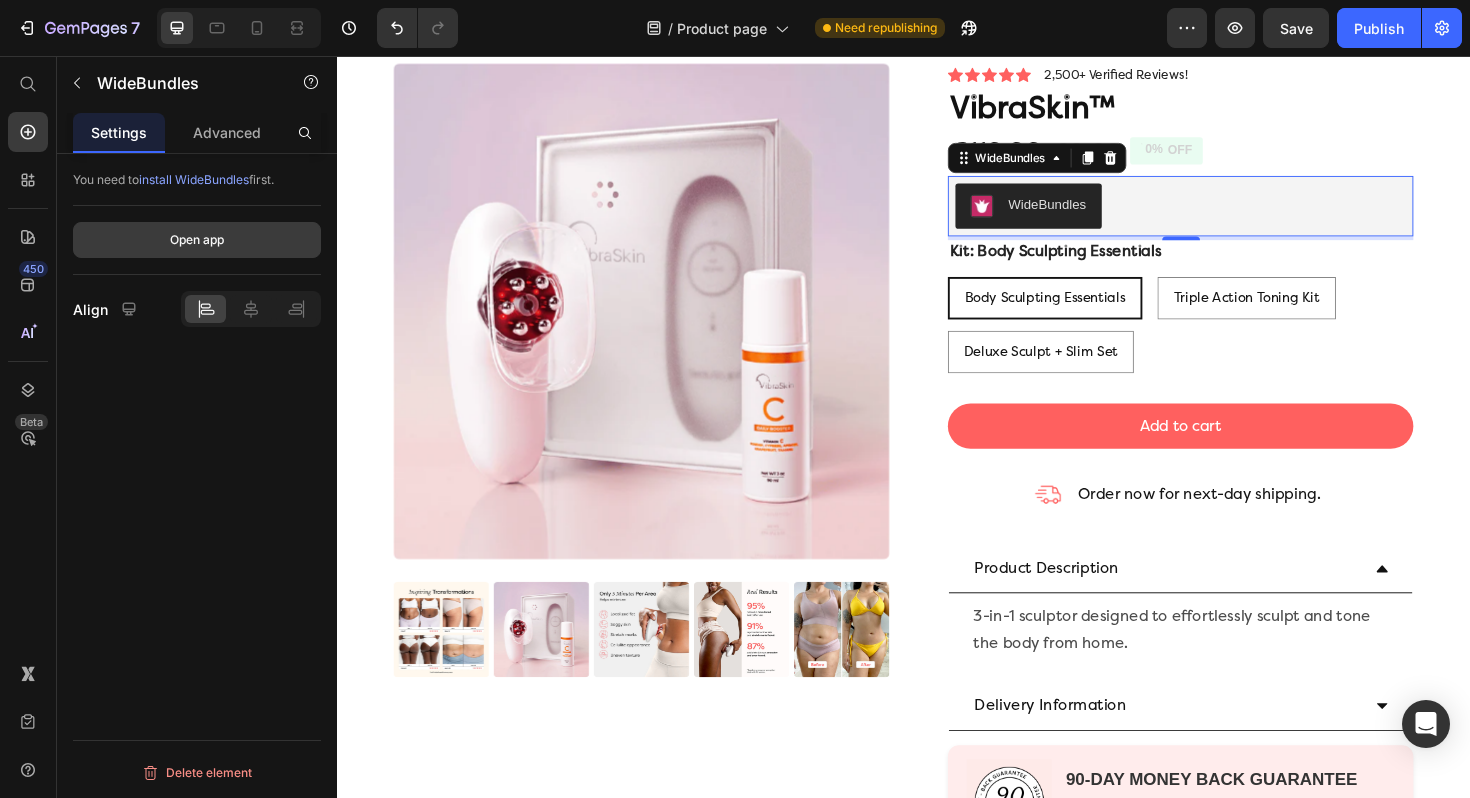 click on "Open app" at bounding box center (197, 240) 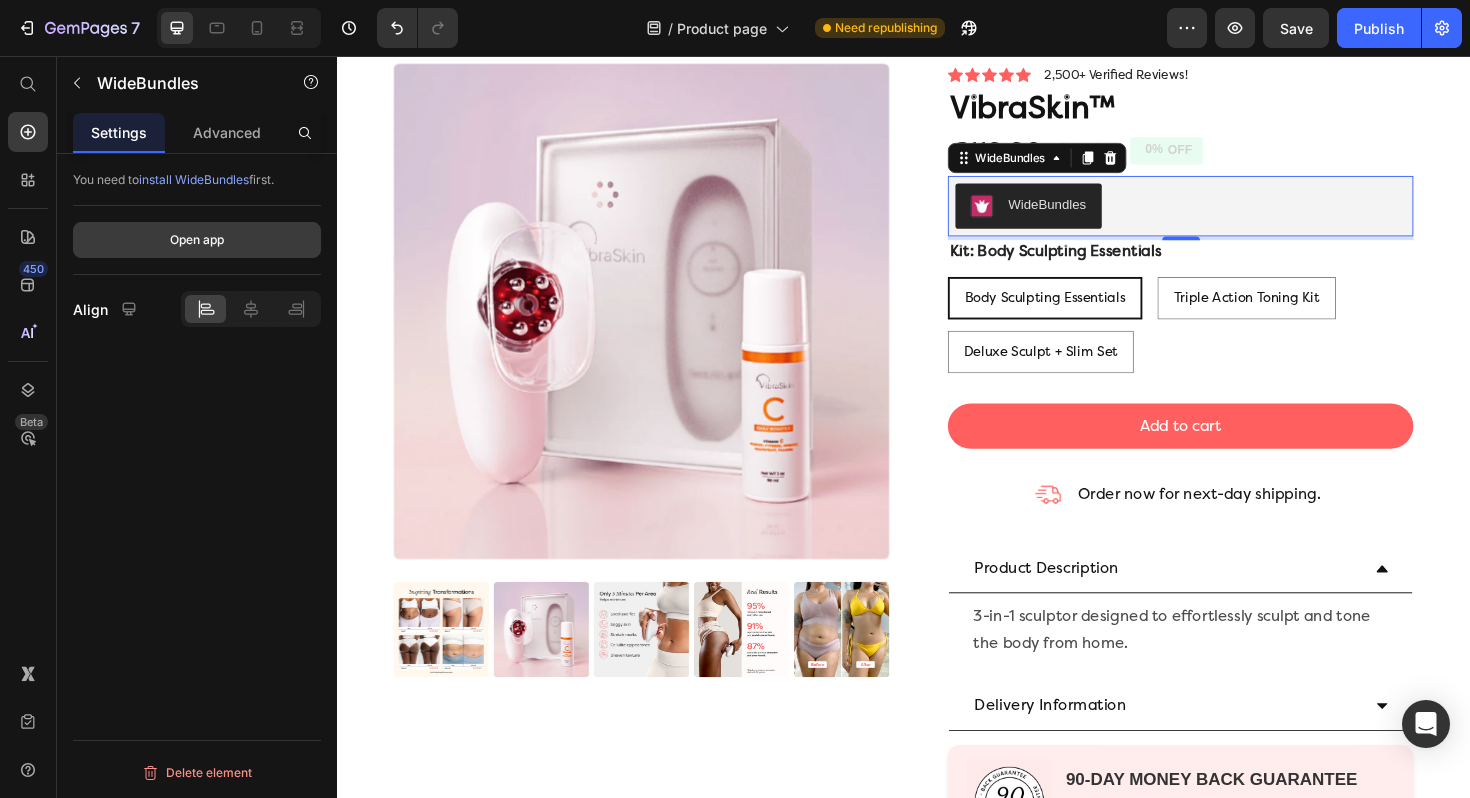 click on "Open app" at bounding box center [197, 240] 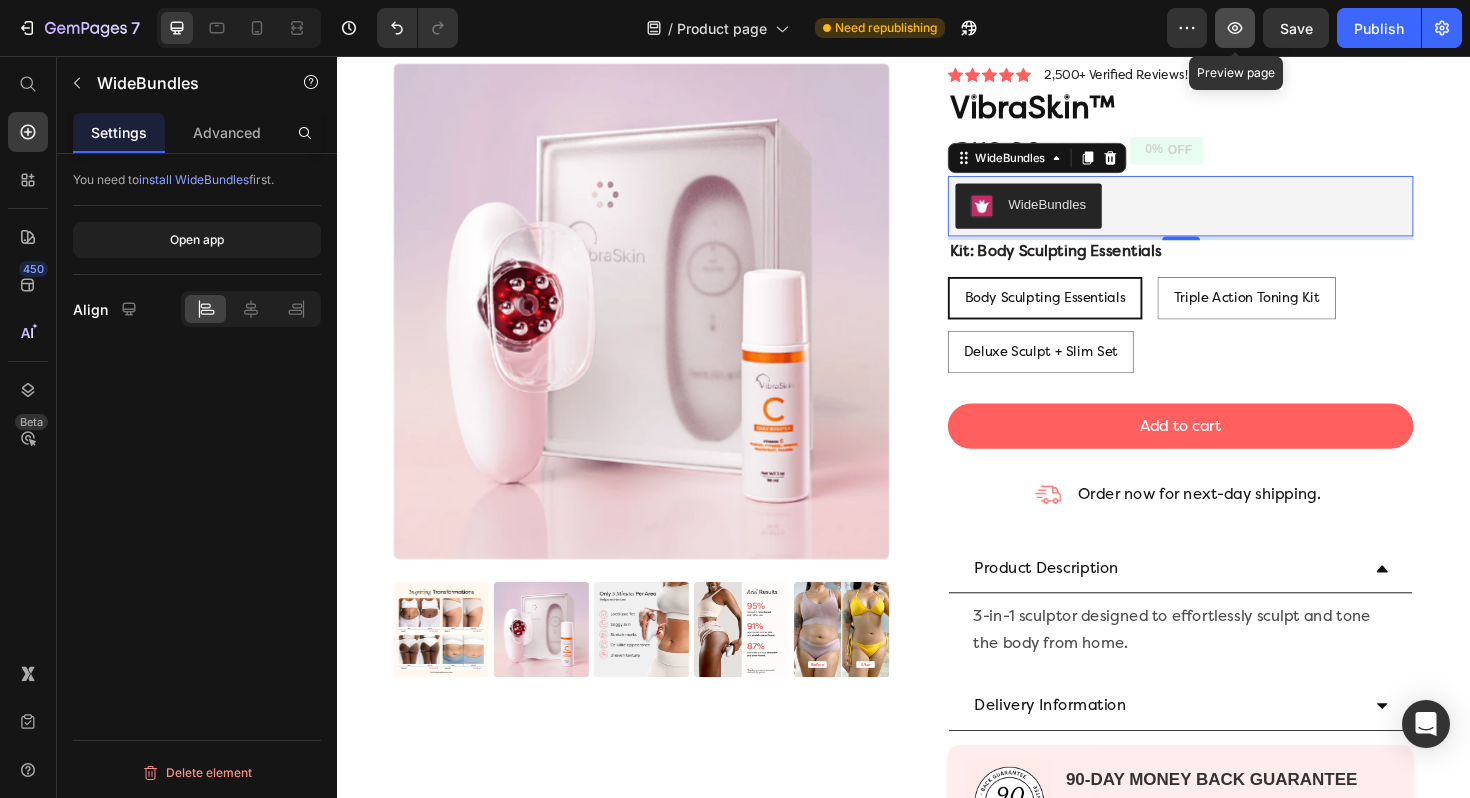 click 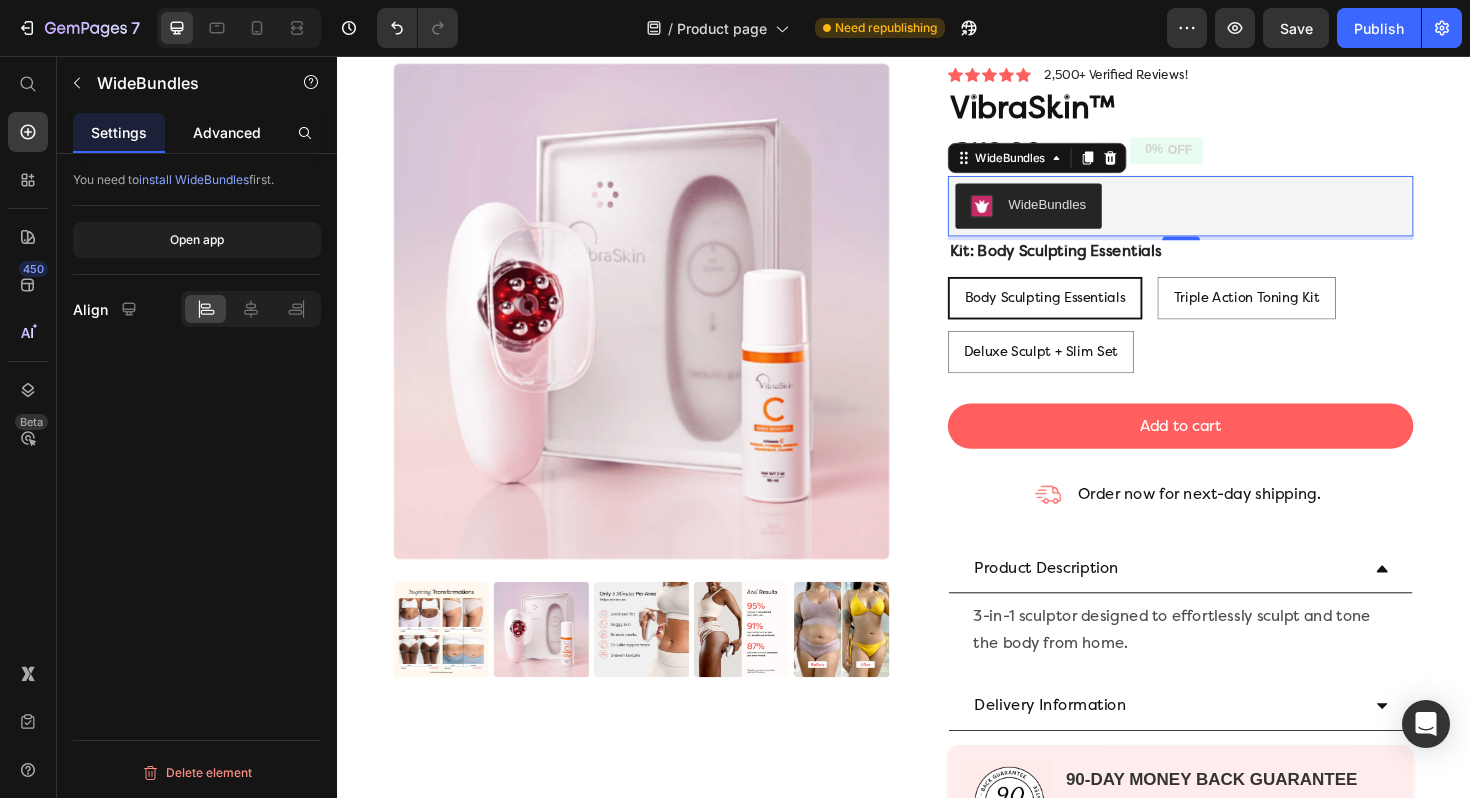 click on "Advanced" at bounding box center [227, 132] 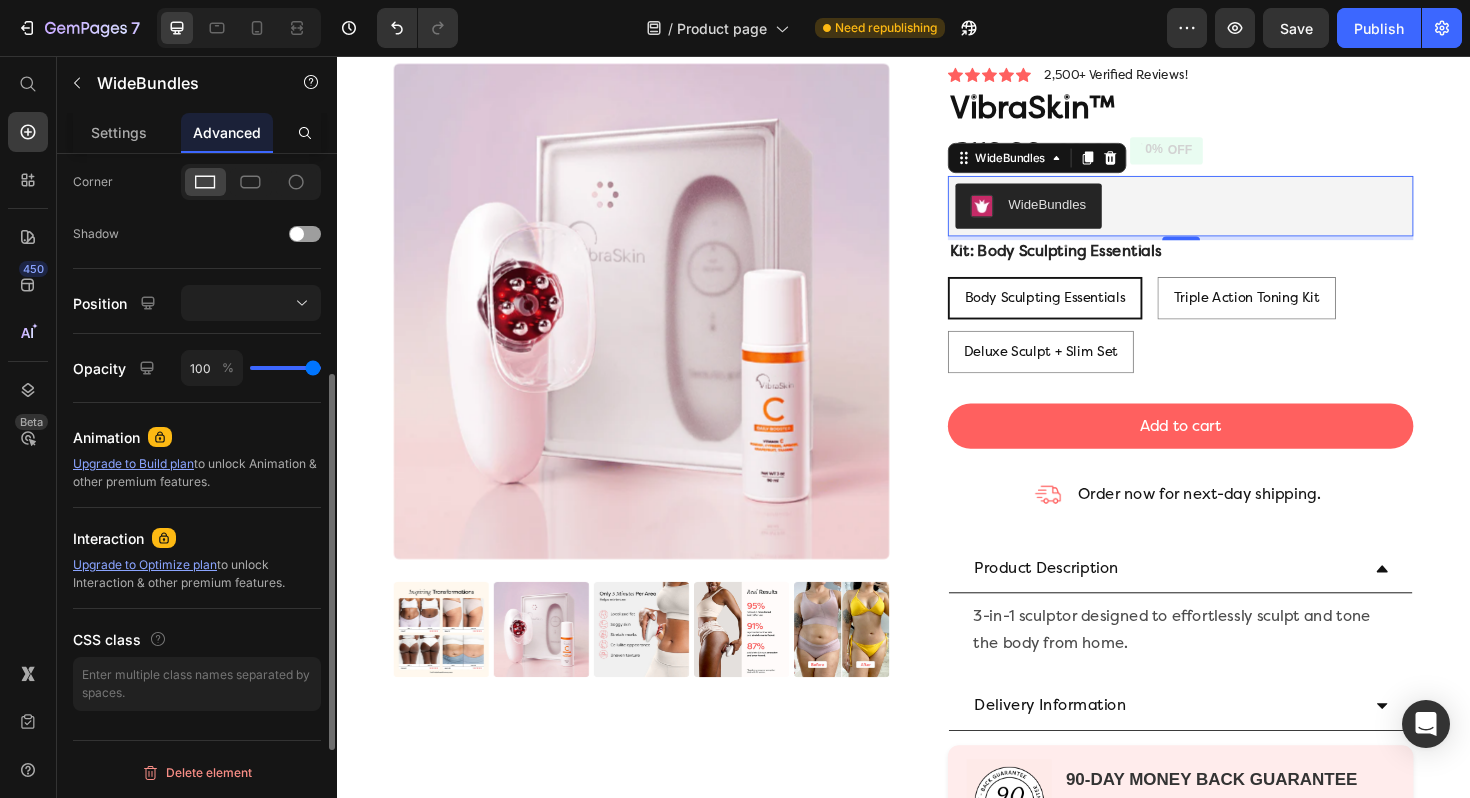 scroll, scrollTop: 246, scrollLeft: 0, axis: vertical 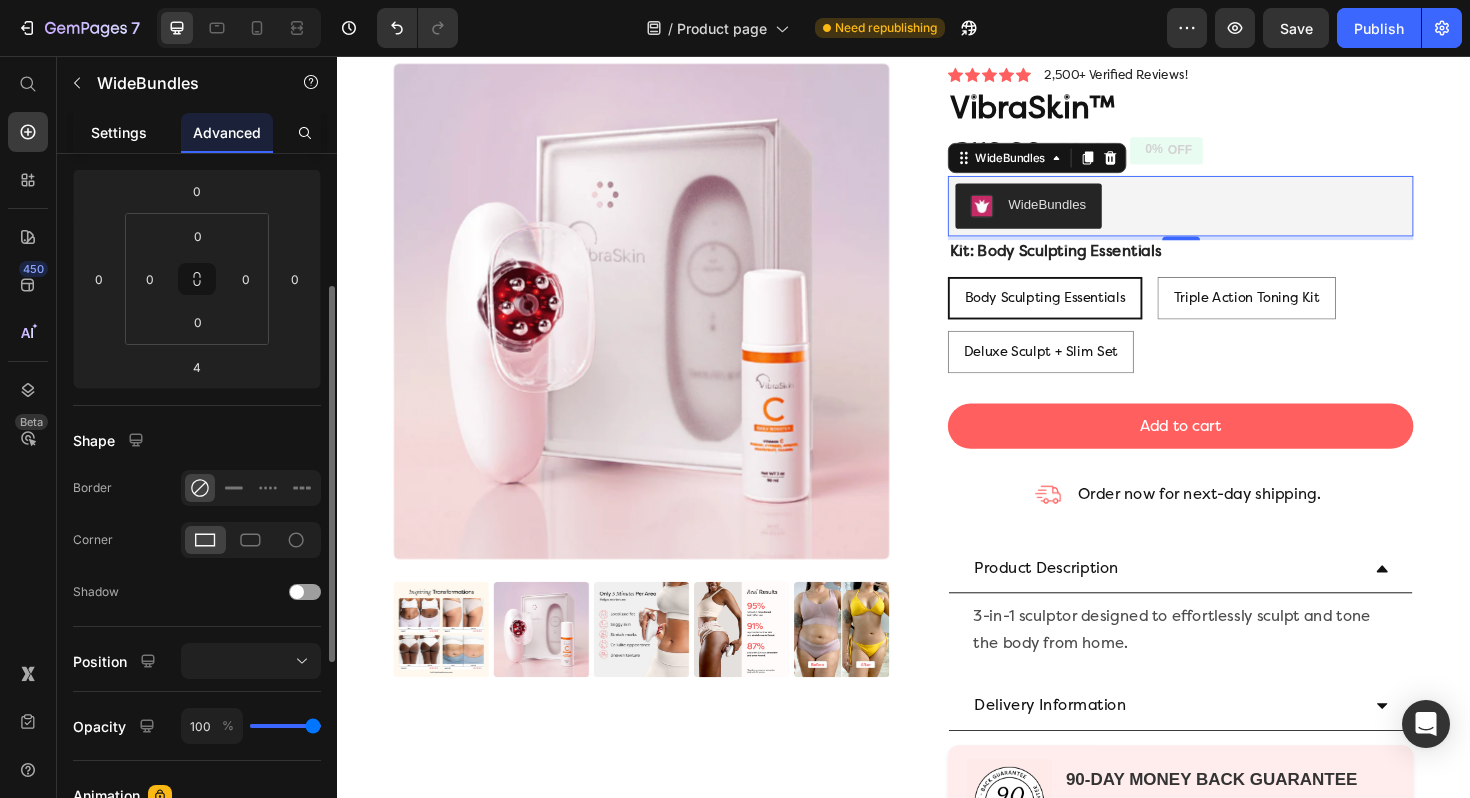 click on "Settings" at bounding box center (119, 132) 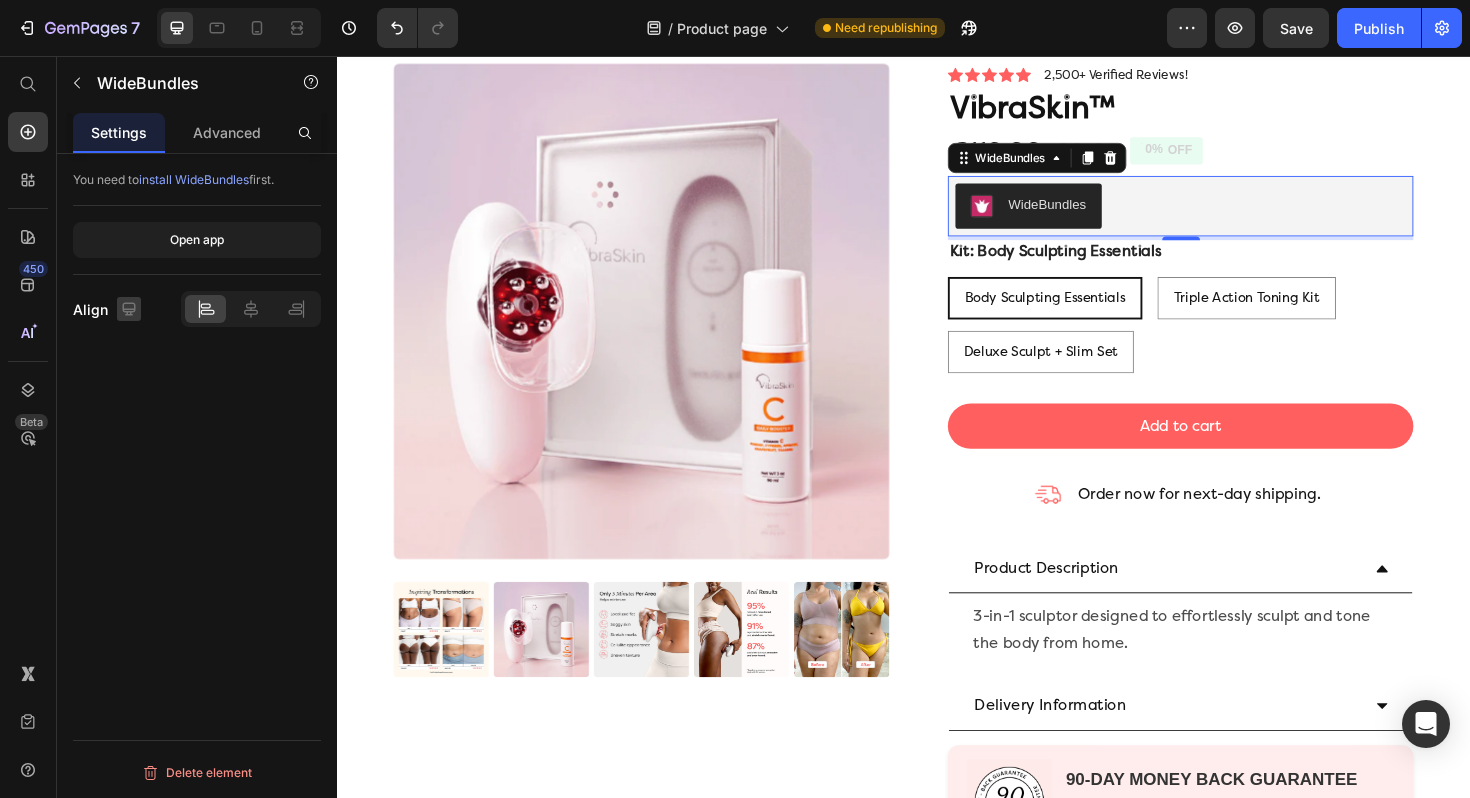 click 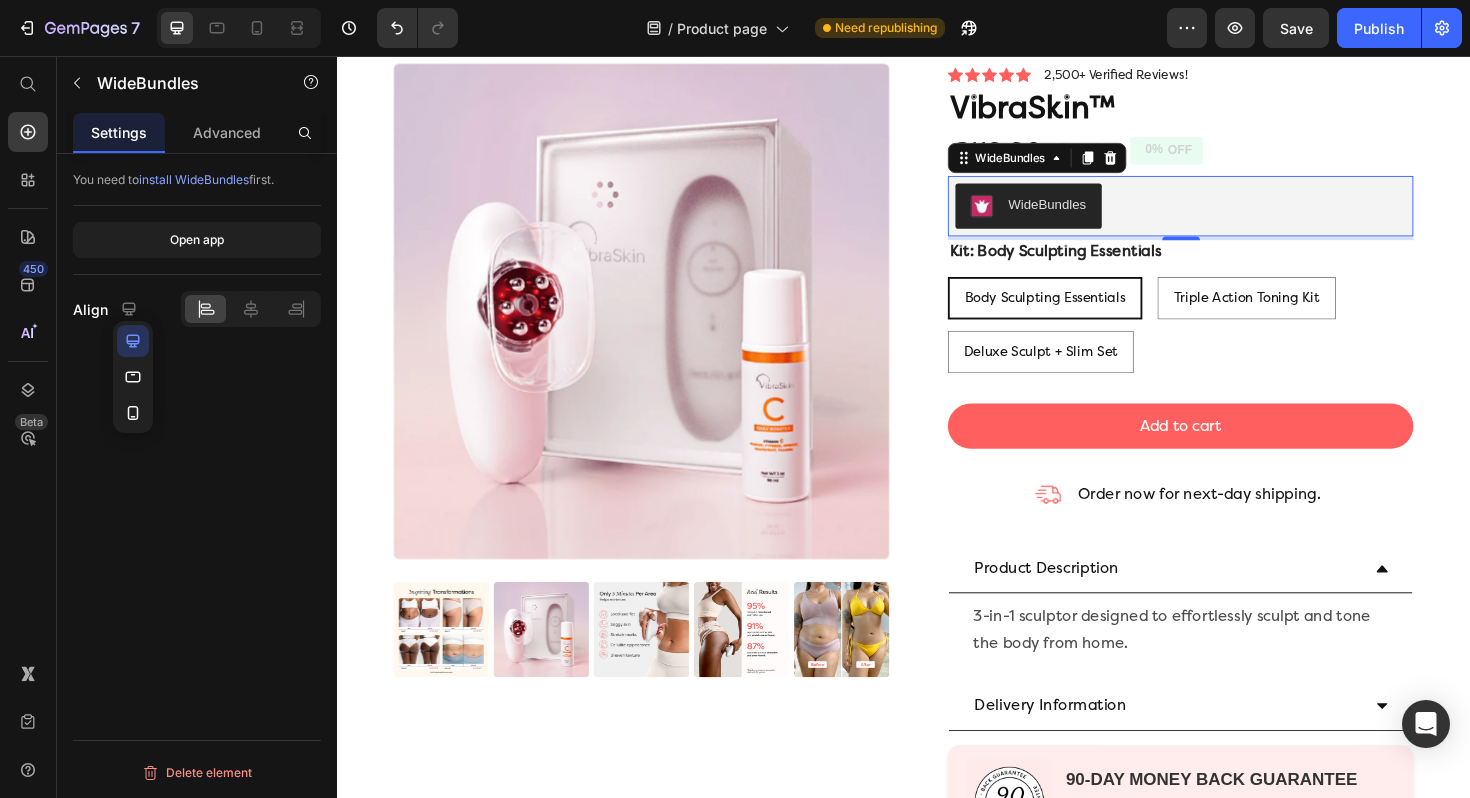 click on "You need to  install WideBundles  first.   Open app  Align  Delete element" at bounding box center [197, 504] 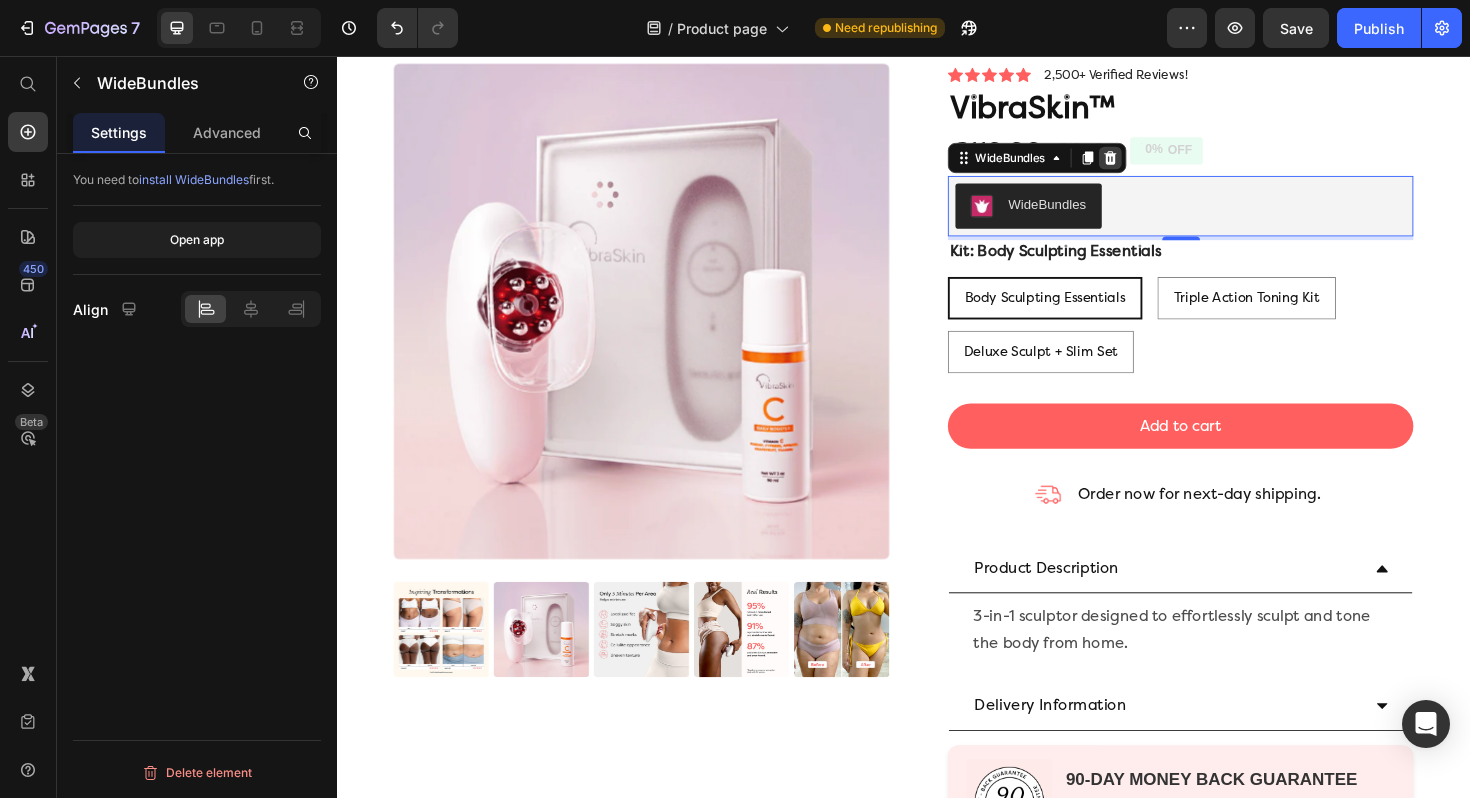 click 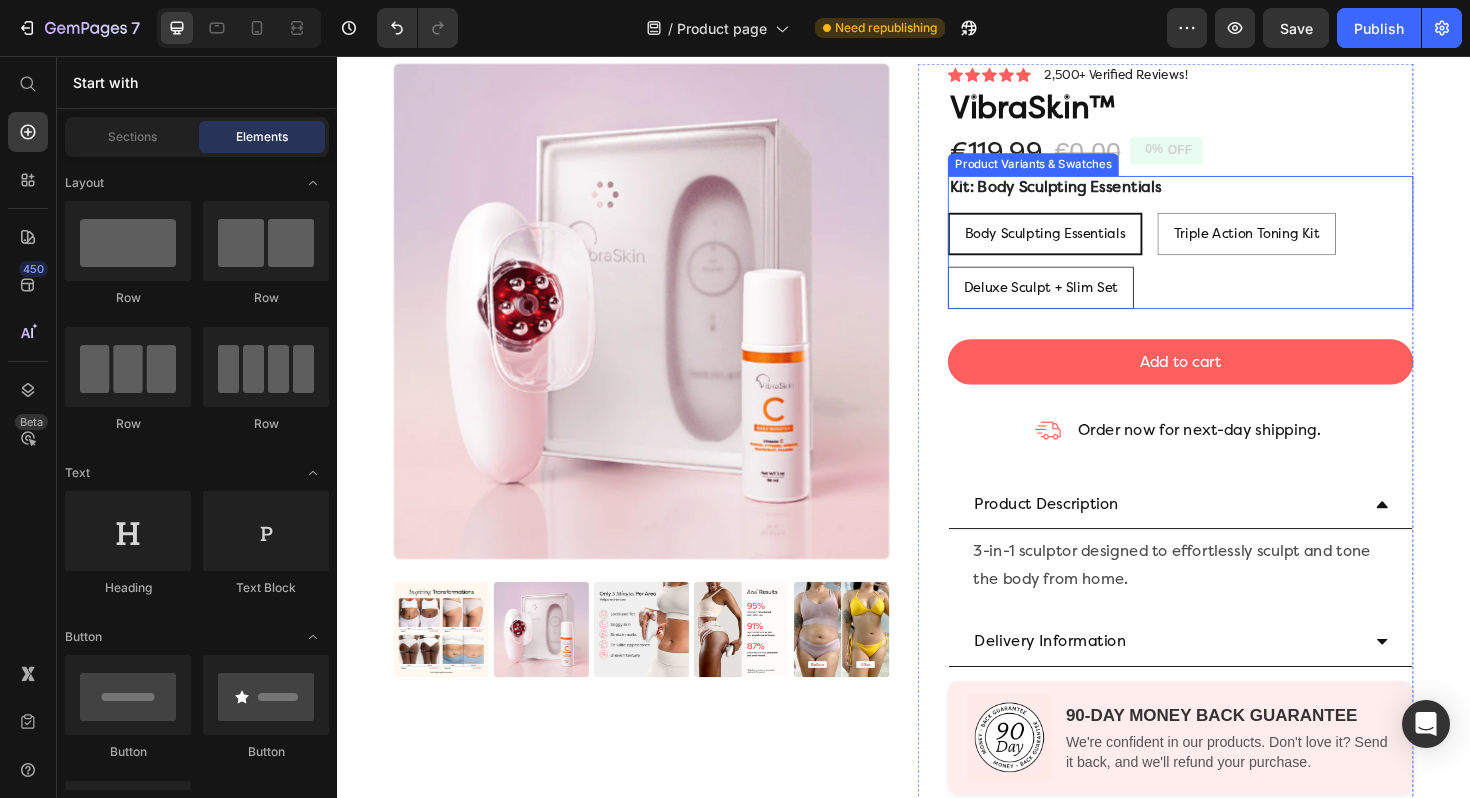 scroll, scrollTop: 0, scrollLeft: 0, axis: both 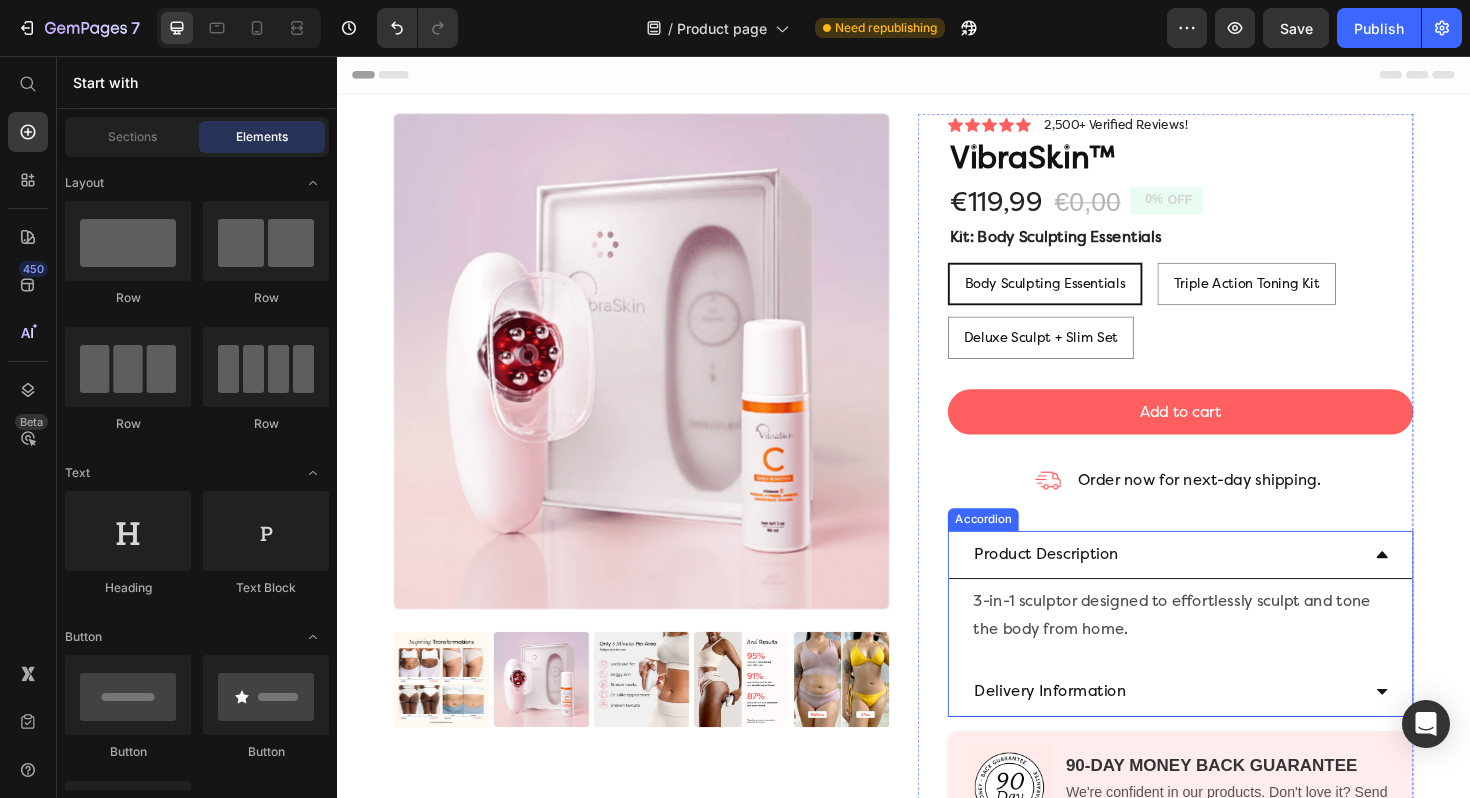 click 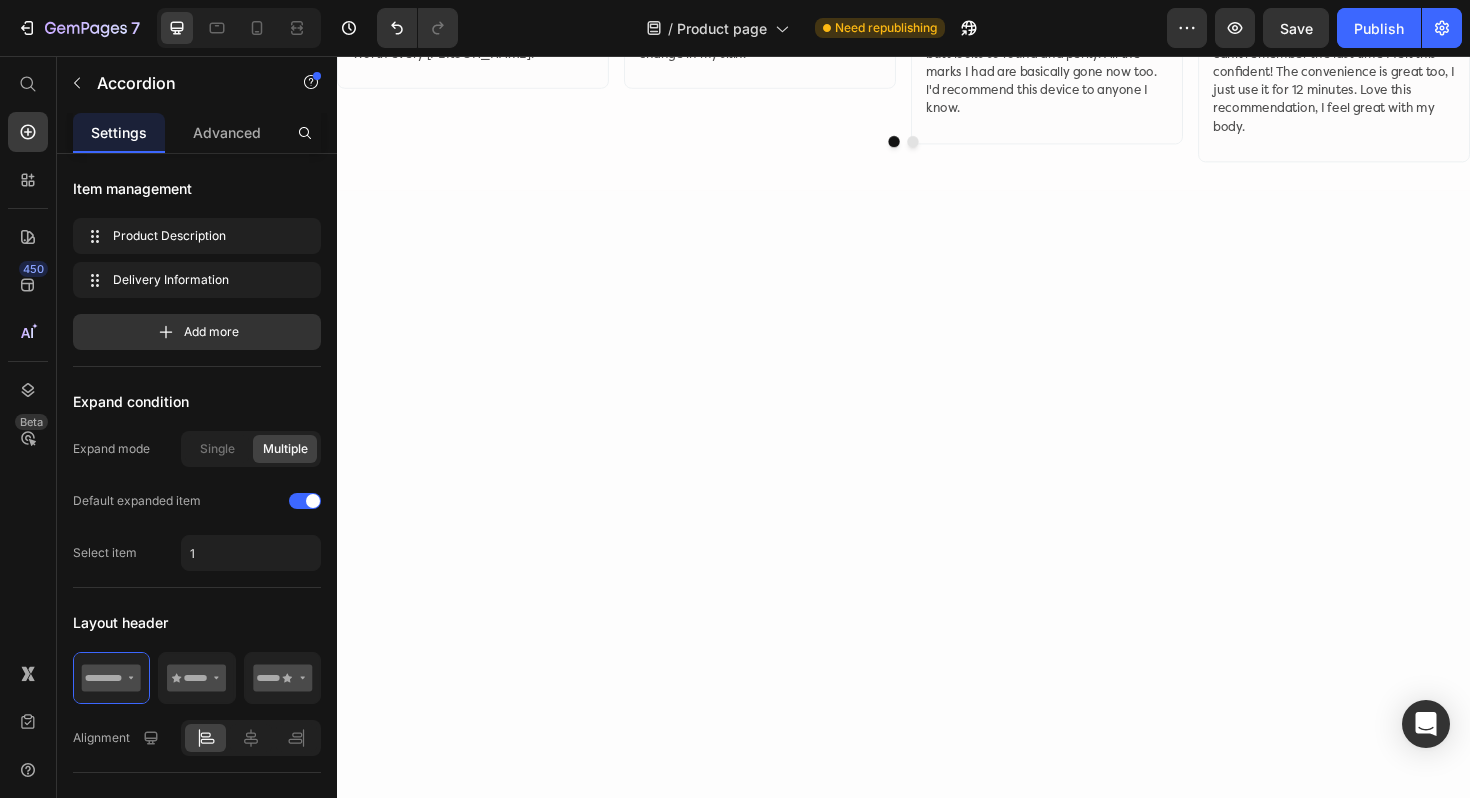 scroll, scrollTop: 0, scrollLeft: 0, axis: both 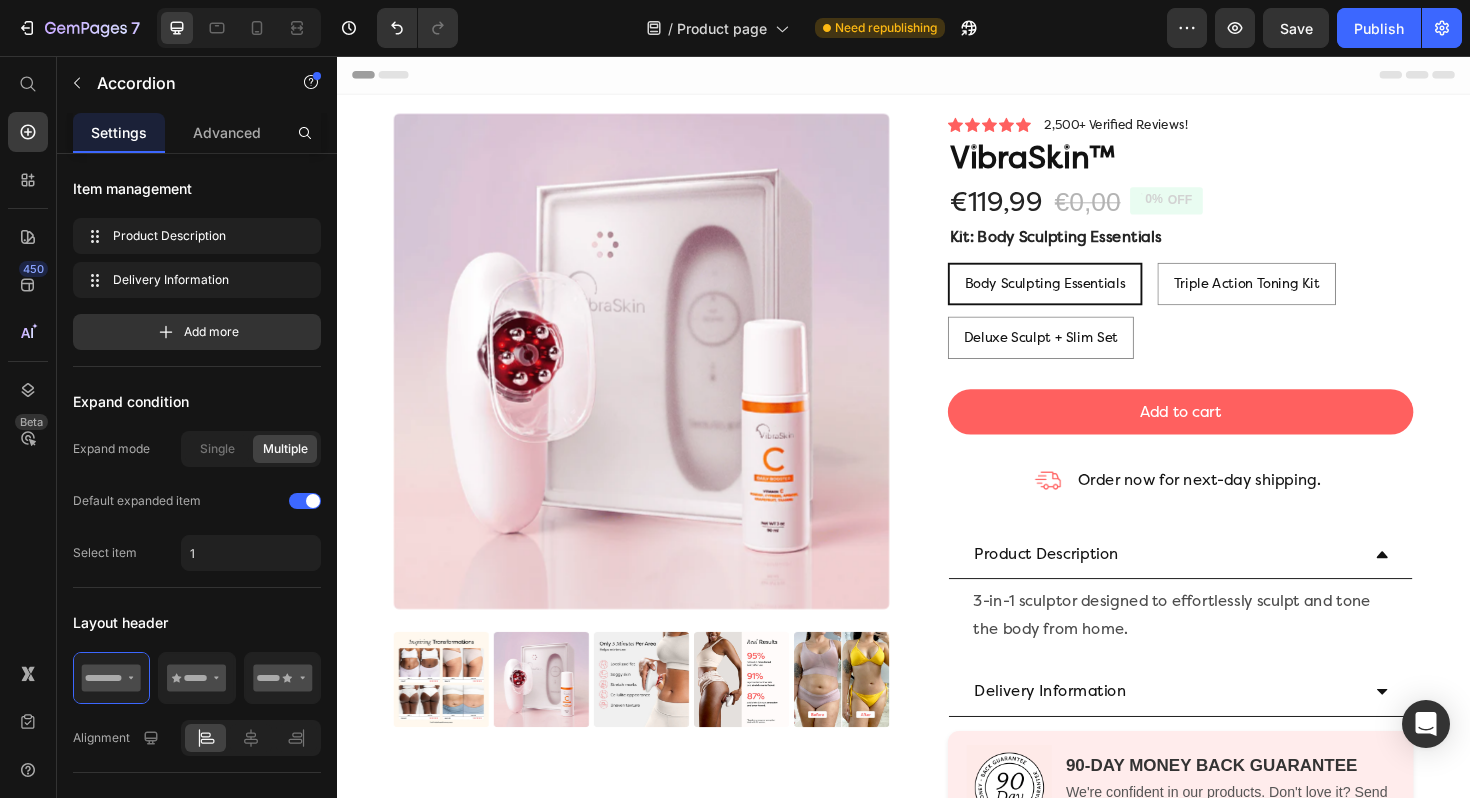 click on "Product Description" at bounding box center (1230, 585) 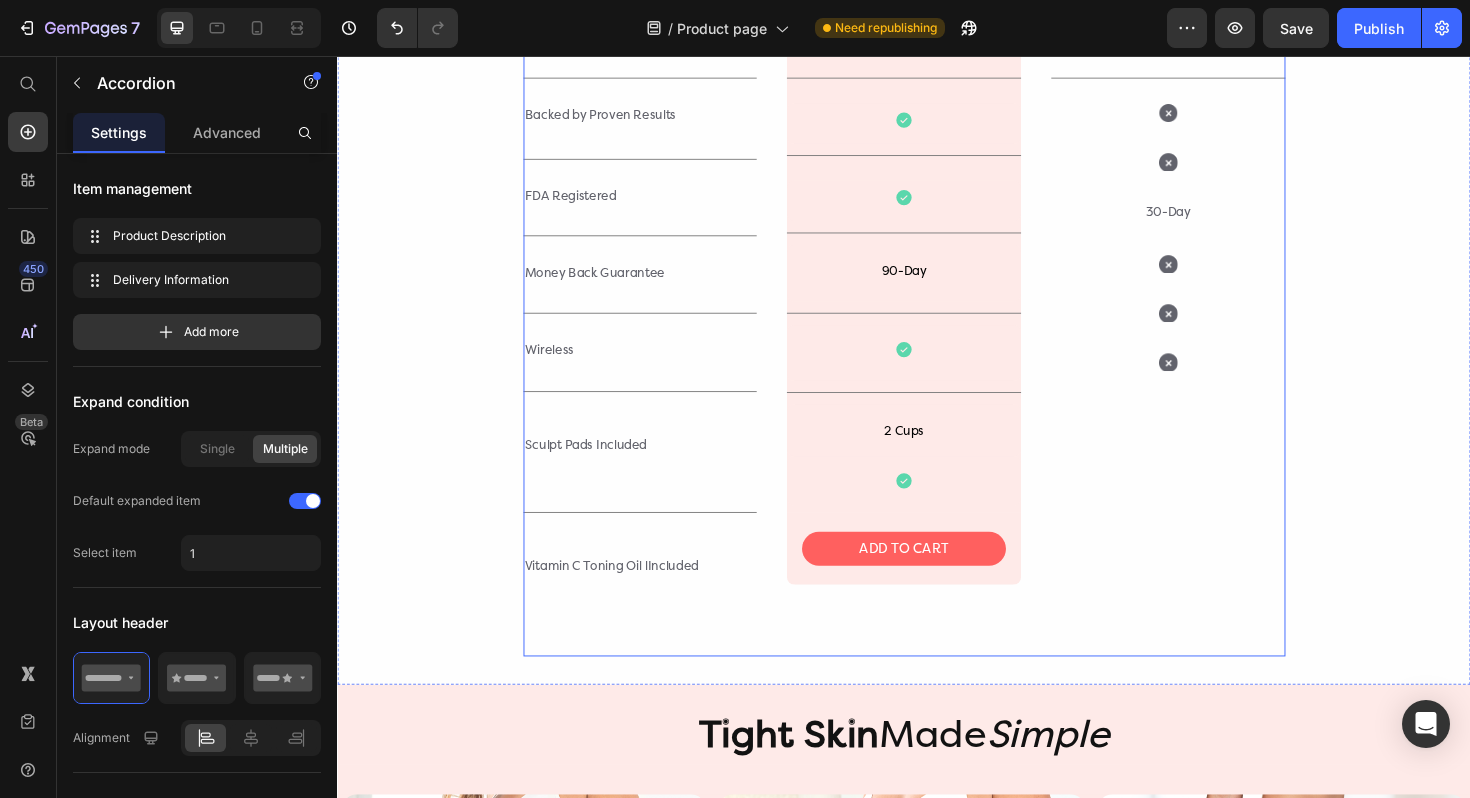 scroll, scrollTop: 4008, scrollLeft: 0, axis: vertical 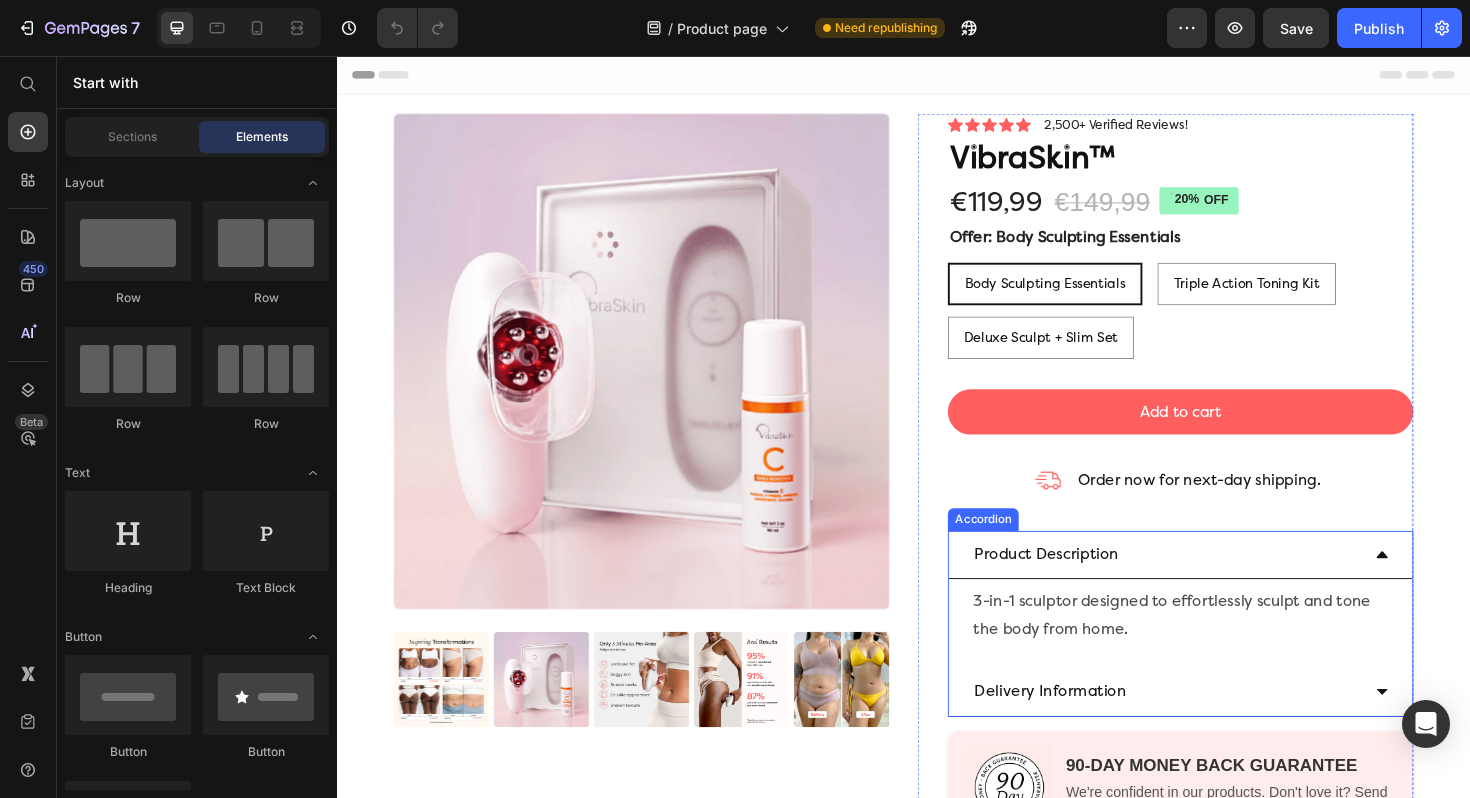 click on "Product Description" at bounding box center [1230, 585] 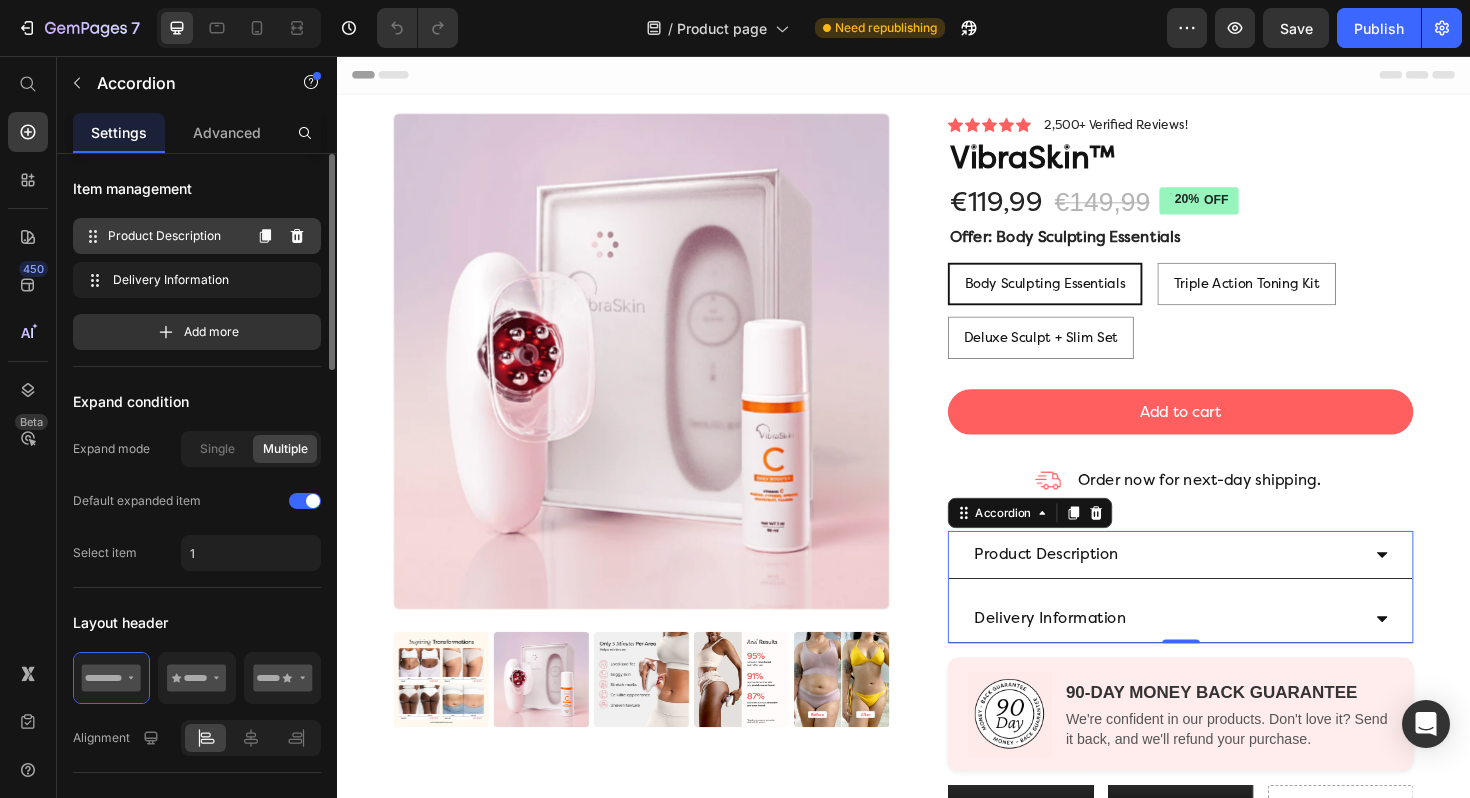 click on "Product Description Product Description" at bounding box center [161, 236] 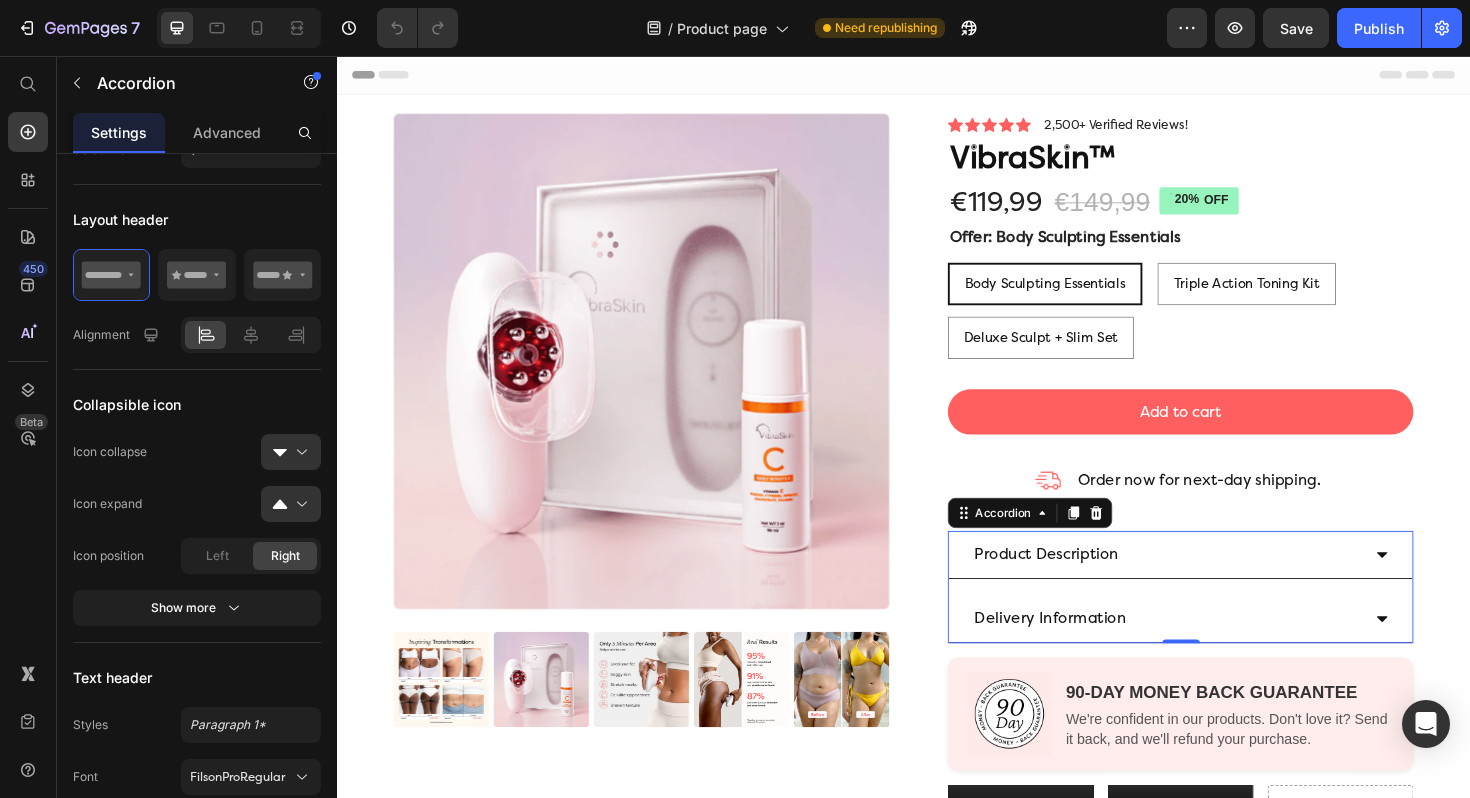 scroll, scrollTop: 0, scrollLeft: 0, axis: both 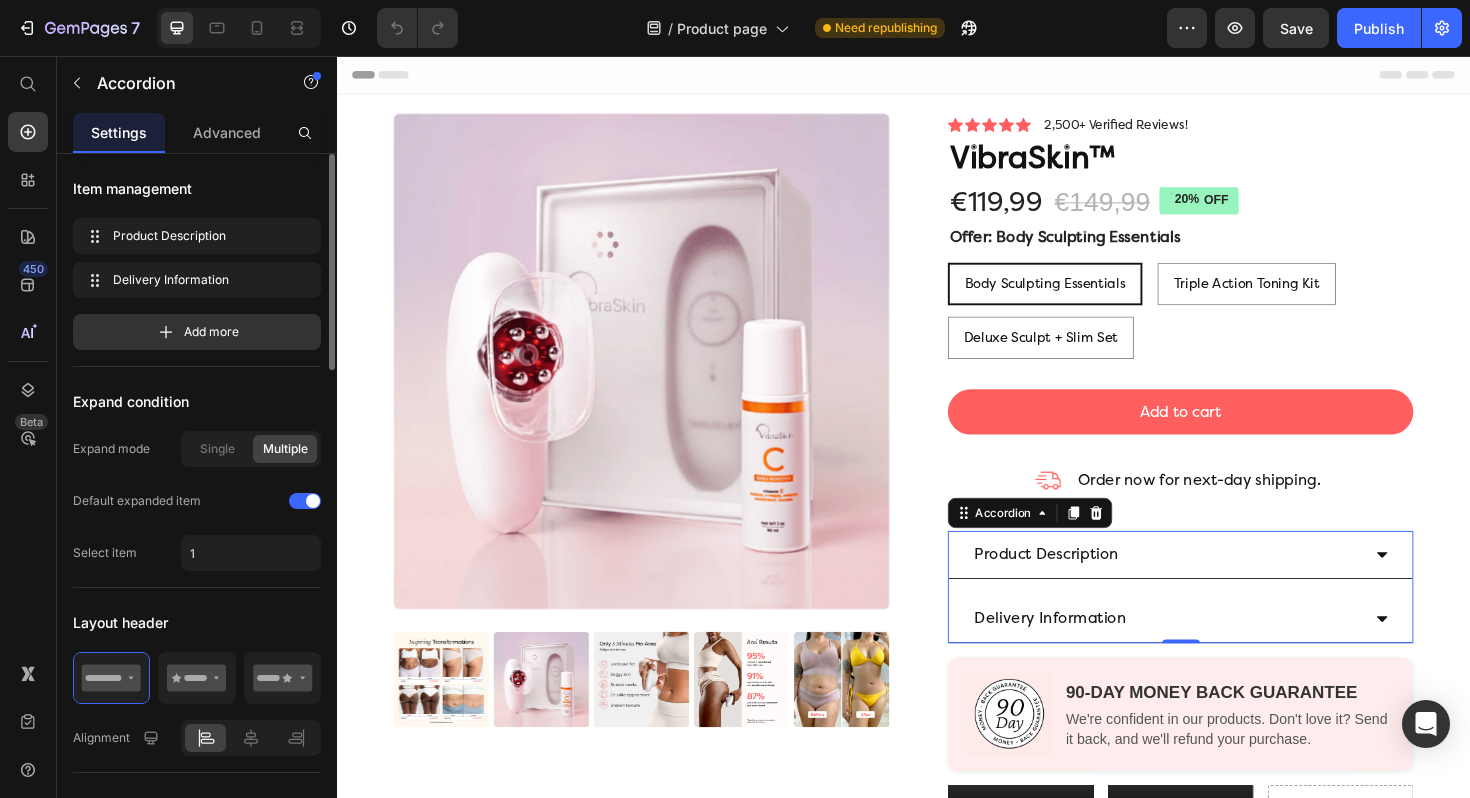 click on "Expand mode" at bounding box center (111, 449) 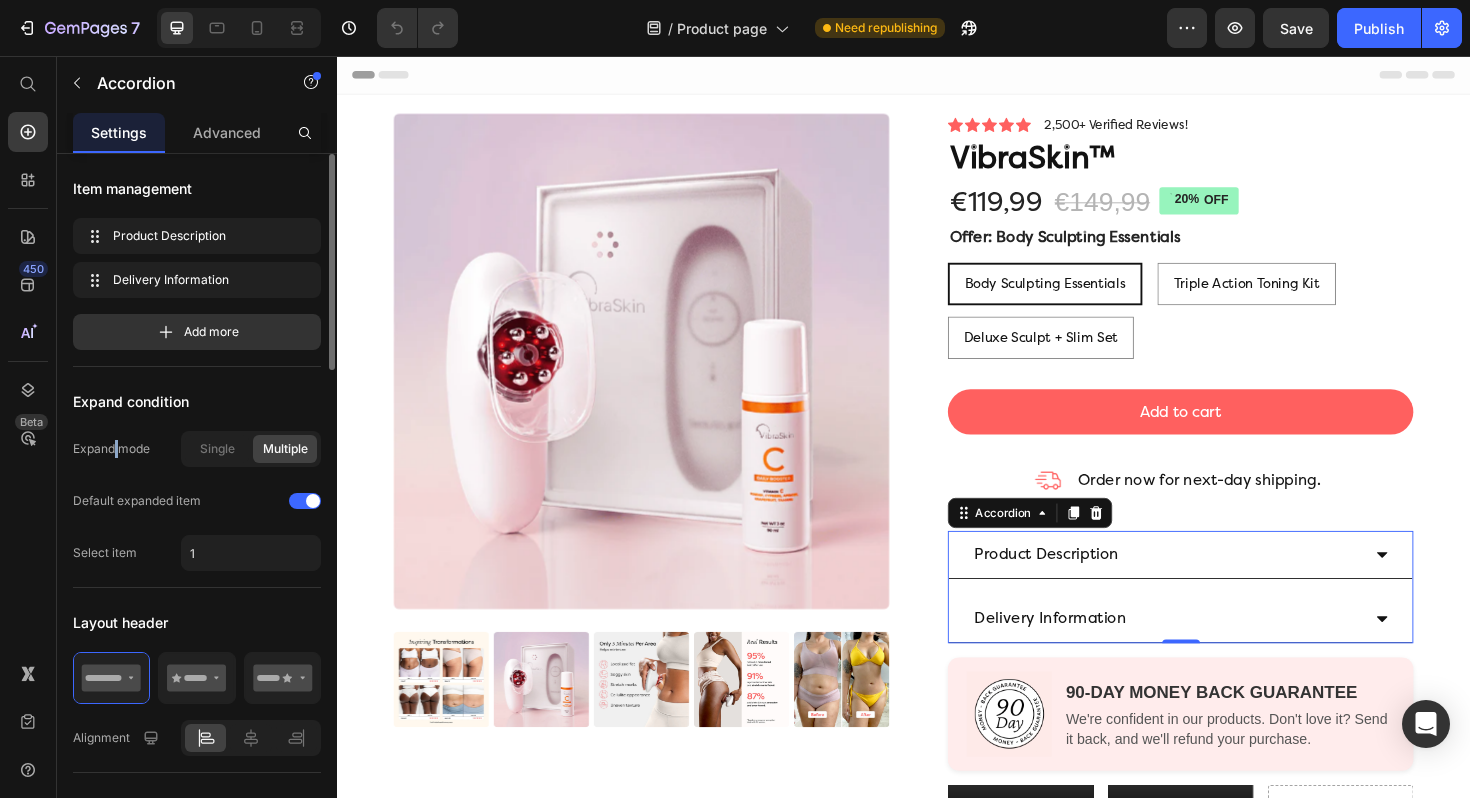 click on "Expand mode" at bounding box center [111, 449] 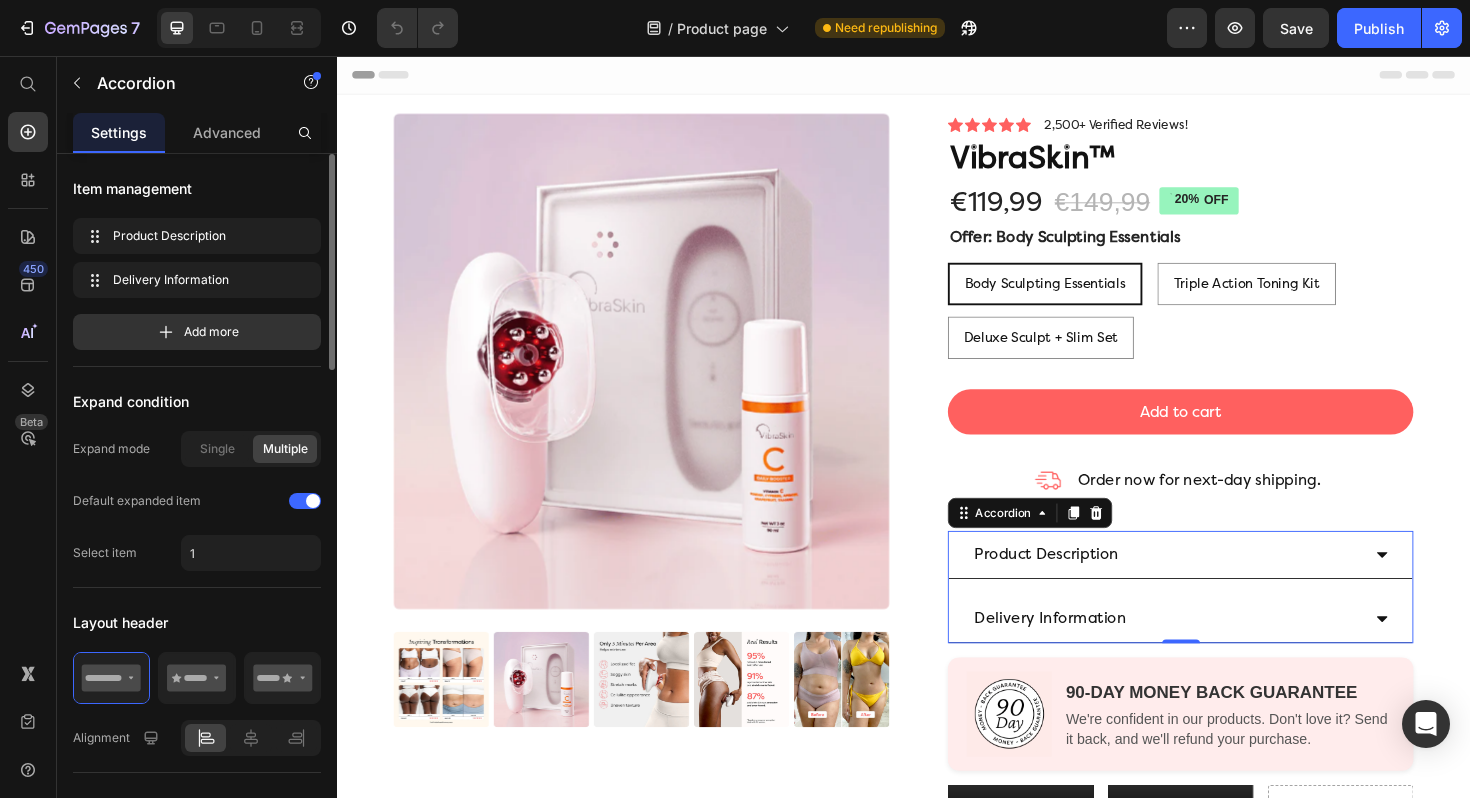 click on "Expand mode" at bounding box center [111, 449] 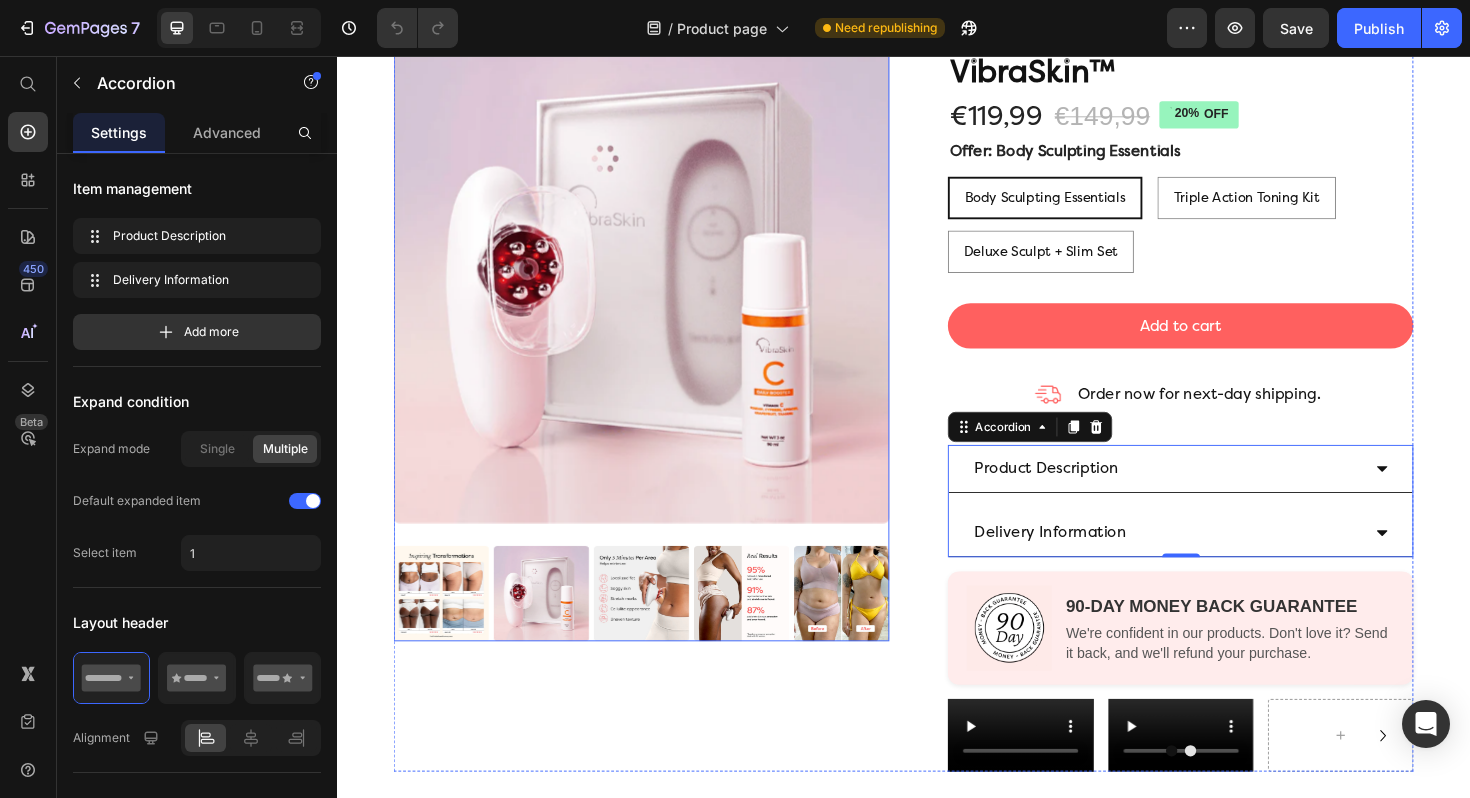 scroll, scrollTop: 0, scrollLeft: 0, axis: both 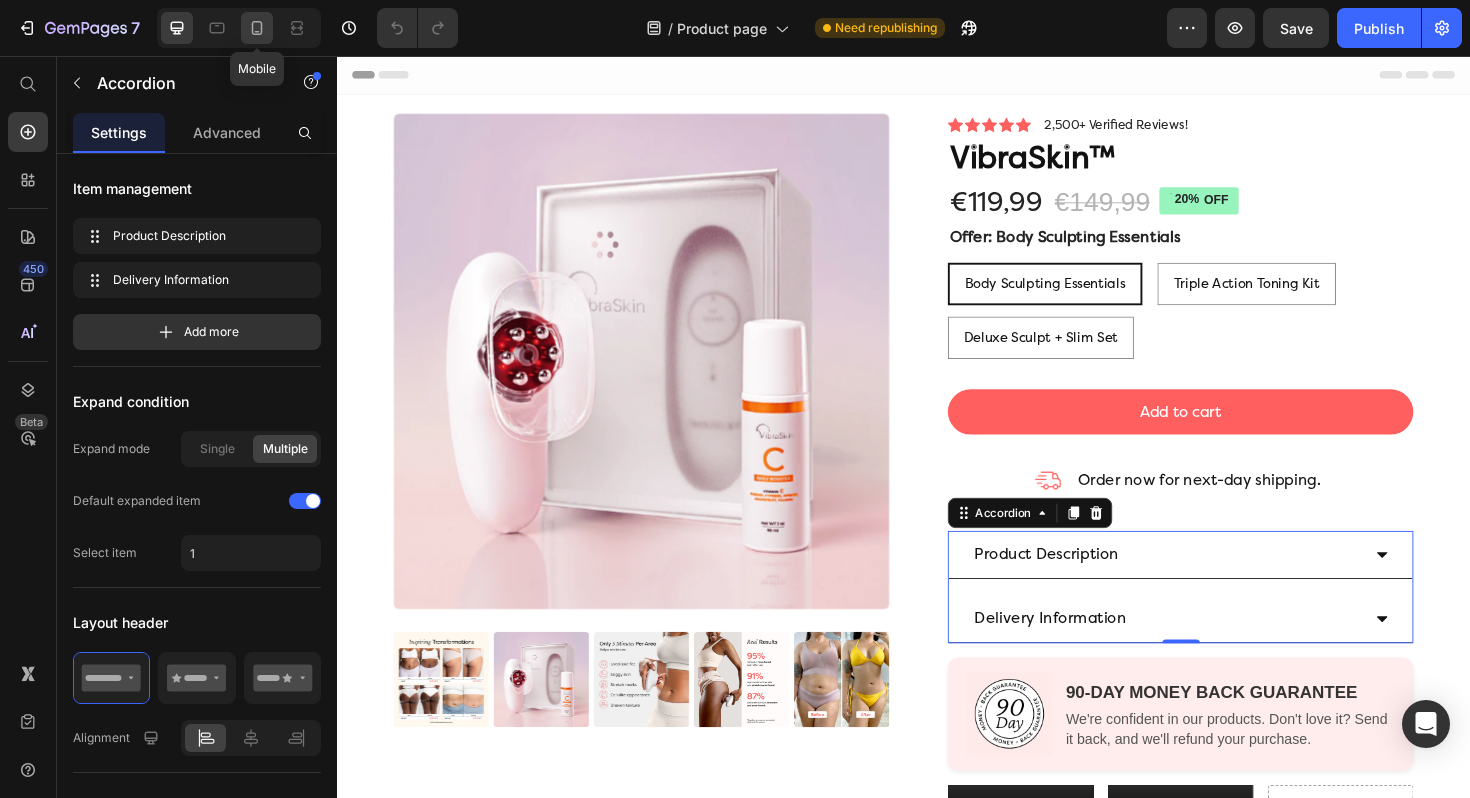 click 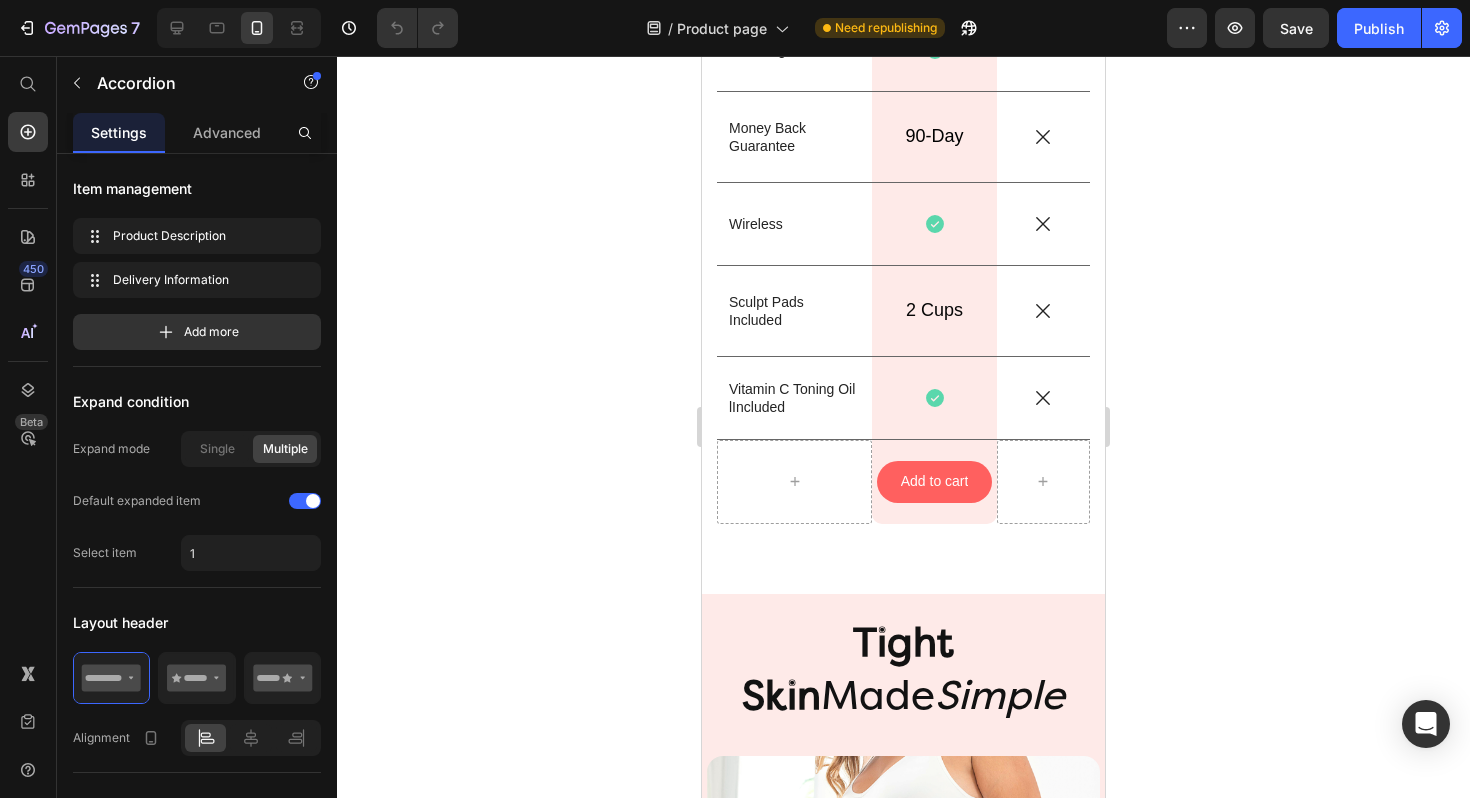 scroll, scrollTop: 5602, scrollLeft: 0, axis: vertical 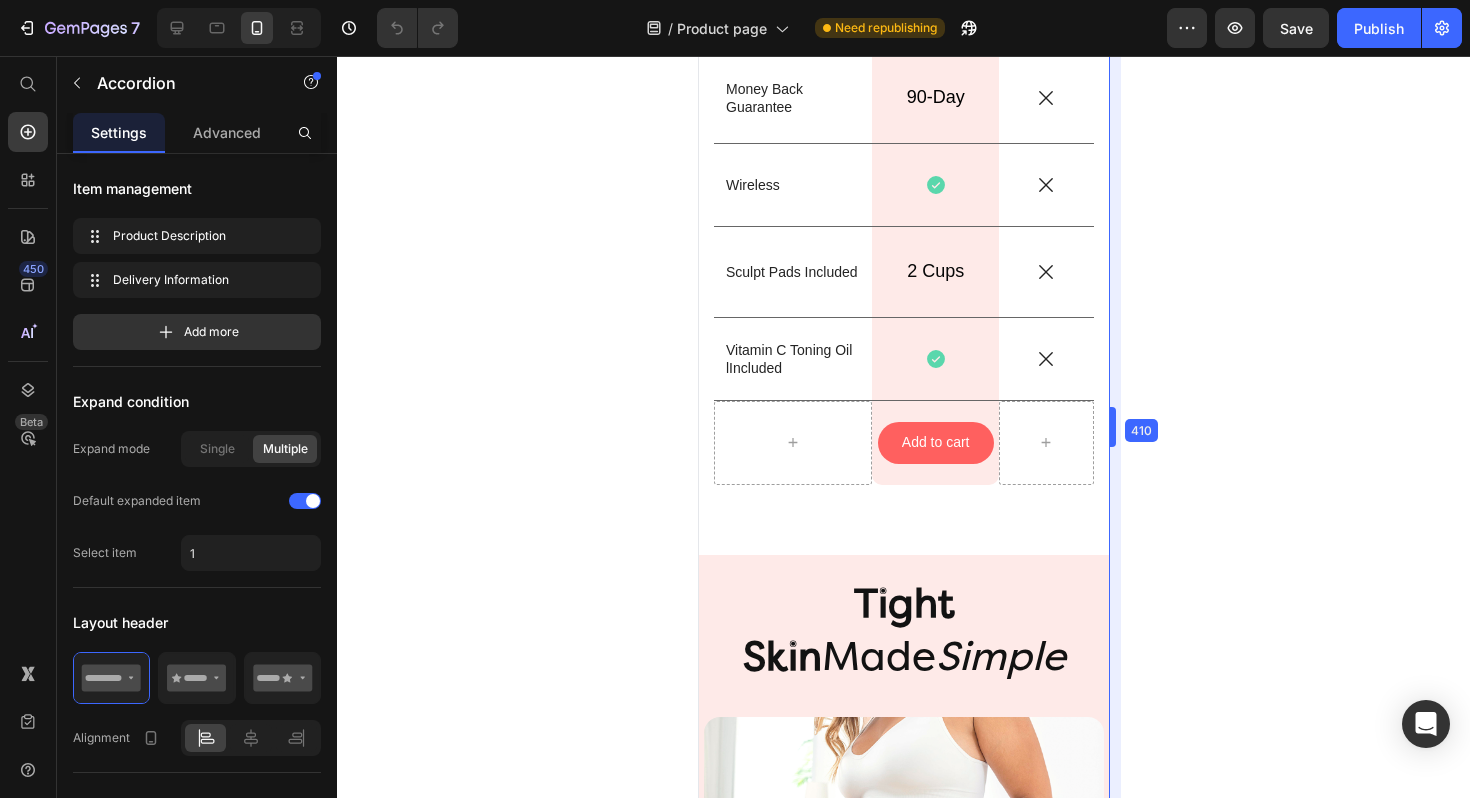 drag, startPoint x: 1110, startPoint y: 355, endPoint x: 1118, endPoint y: 399, distance: 44.72136 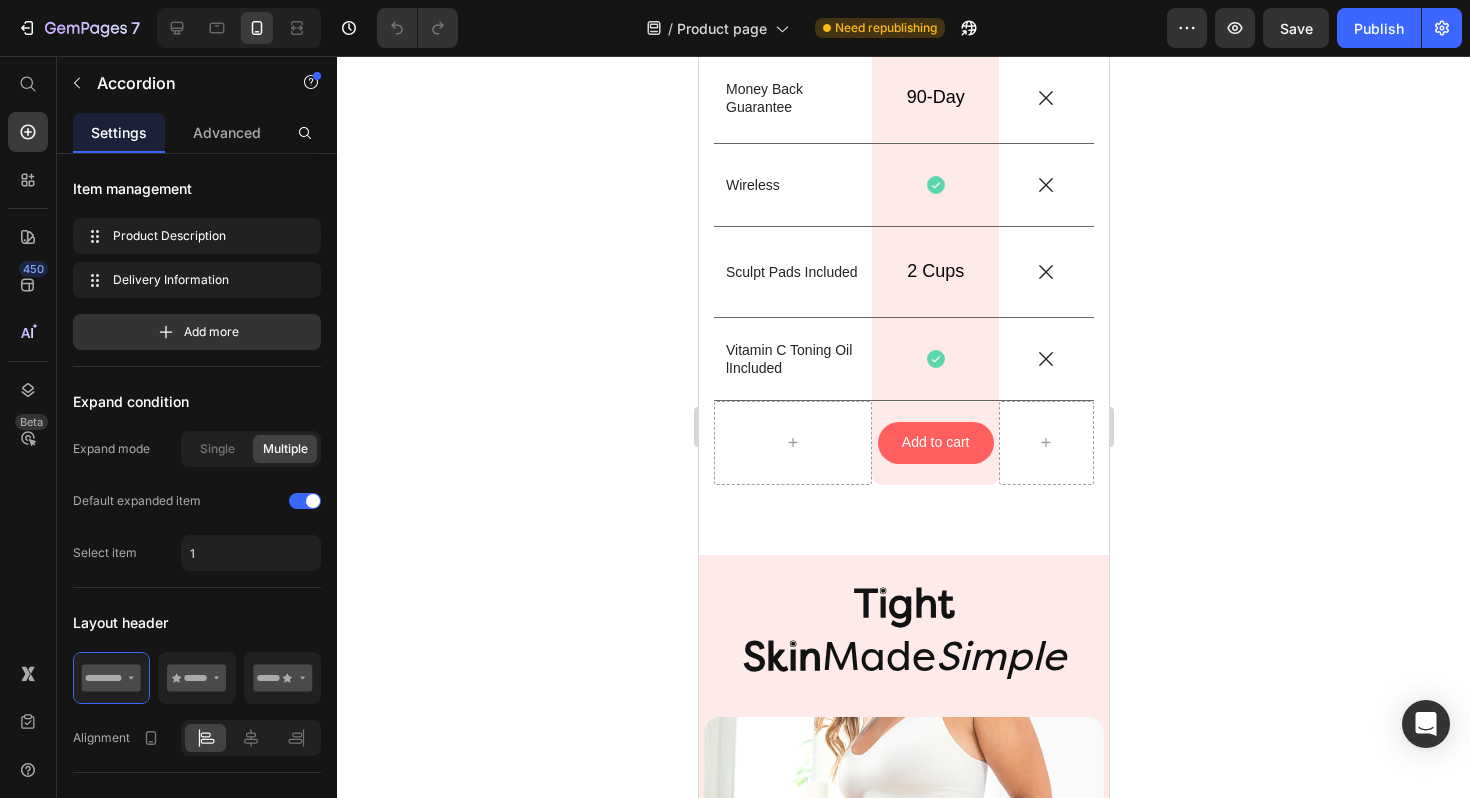 click 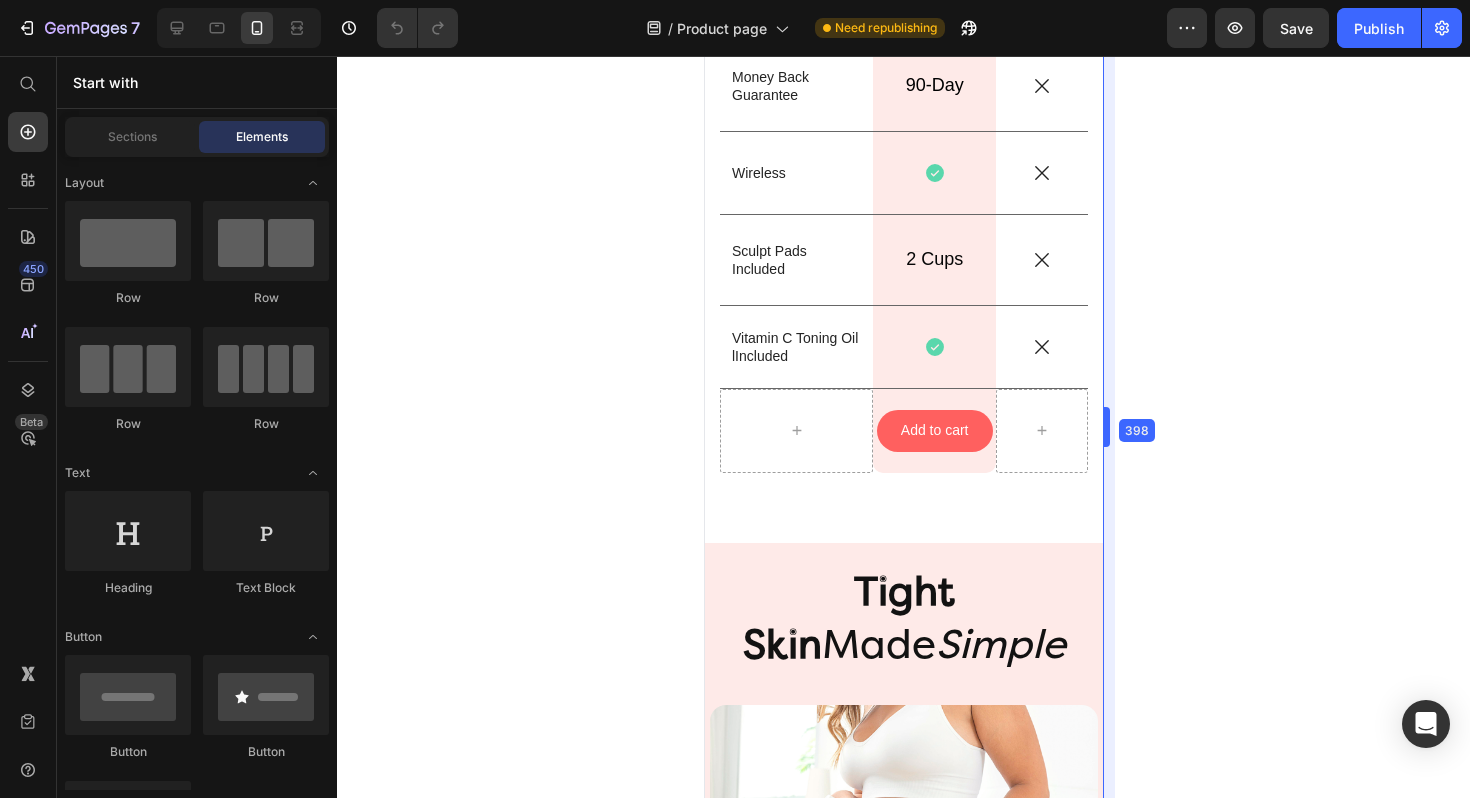 scroll, scrollTop: 5589, scrollLeft: 0, axis: vertical 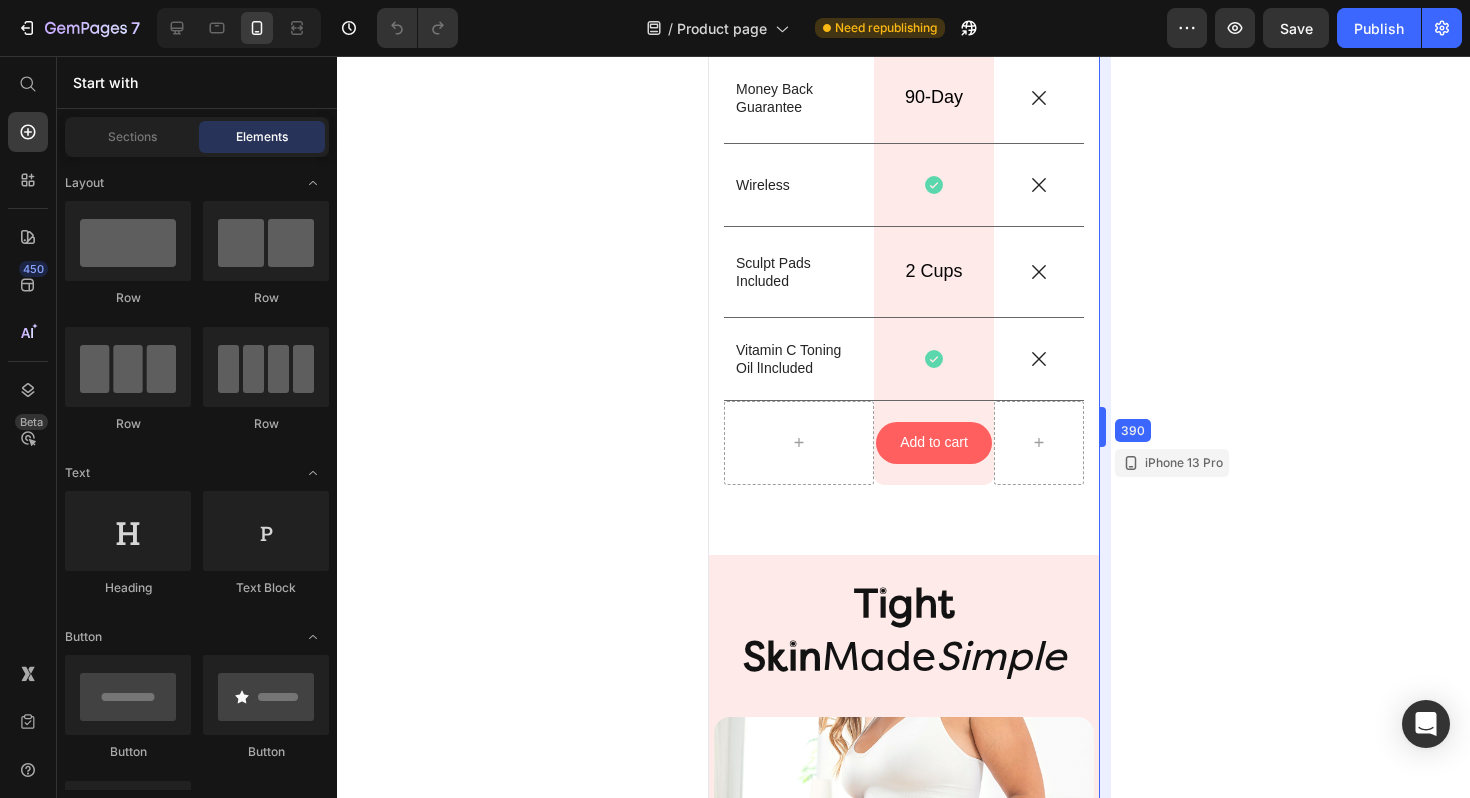 drag, startPoint x: 1108, startPoint y: 389, endPoint x: 1087, endPoint y: 404, distance: 25.806976 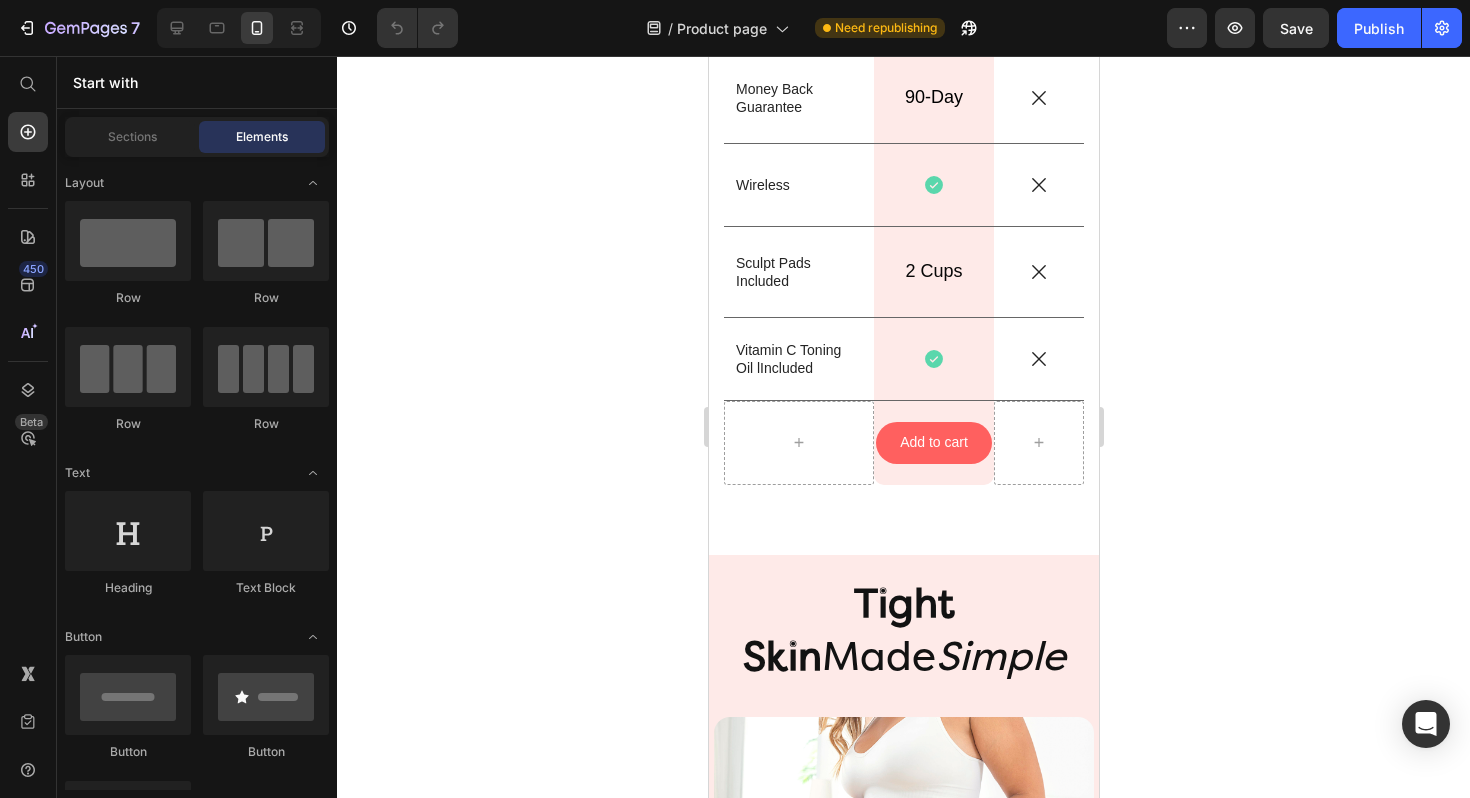click 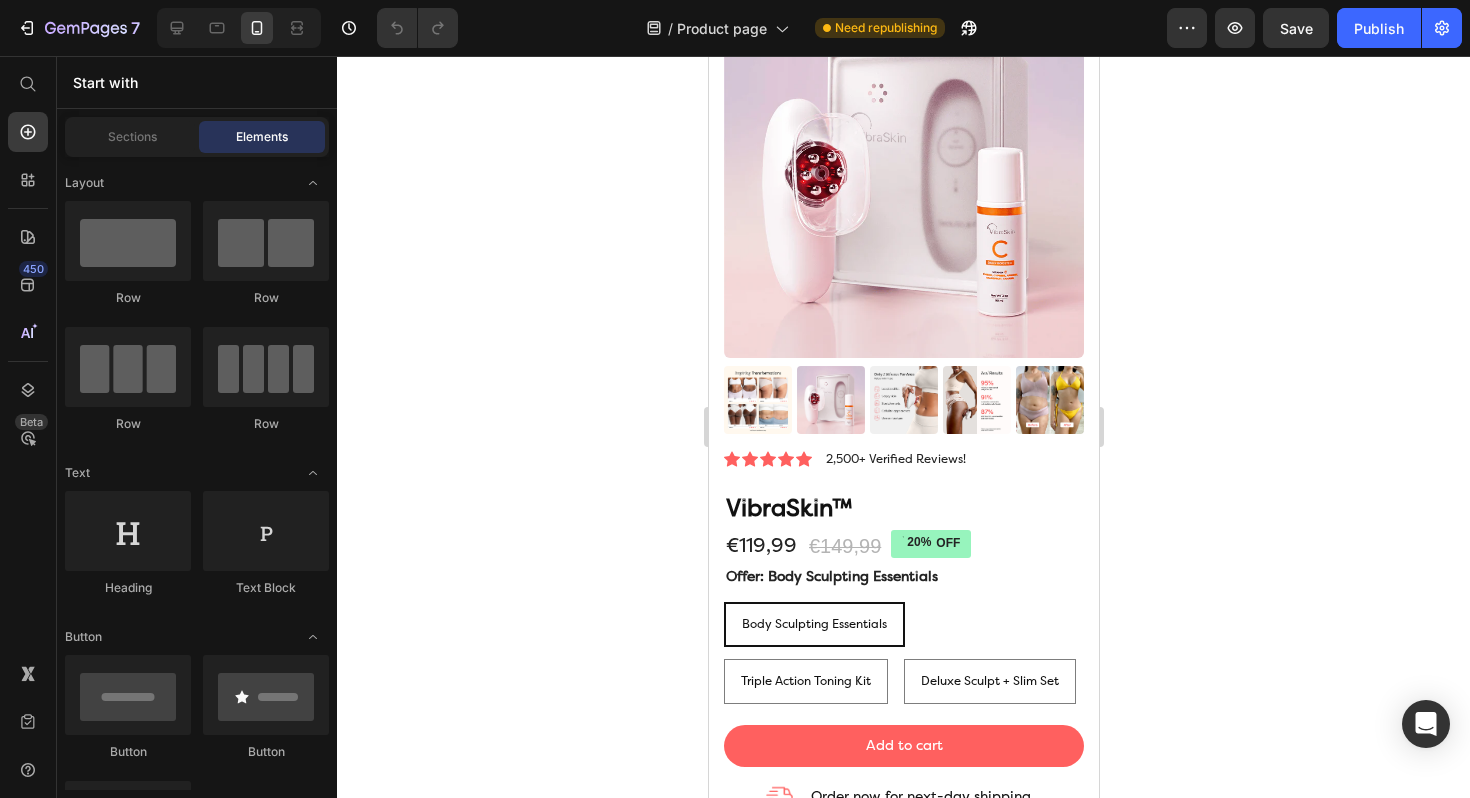 scroll, scrollTop: 0, scrollLeft: 0, axis: both 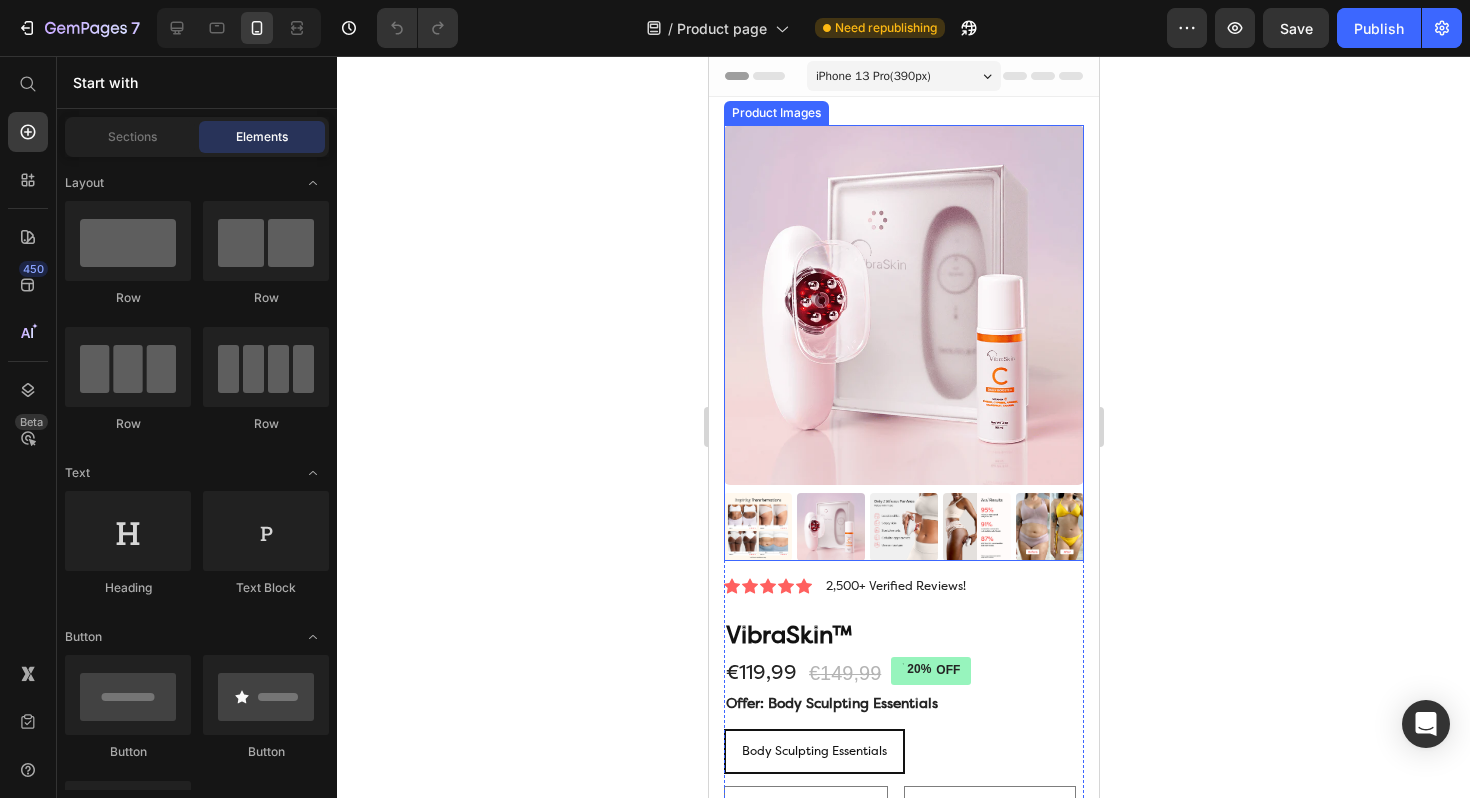 click at bounding box center [830, 527] 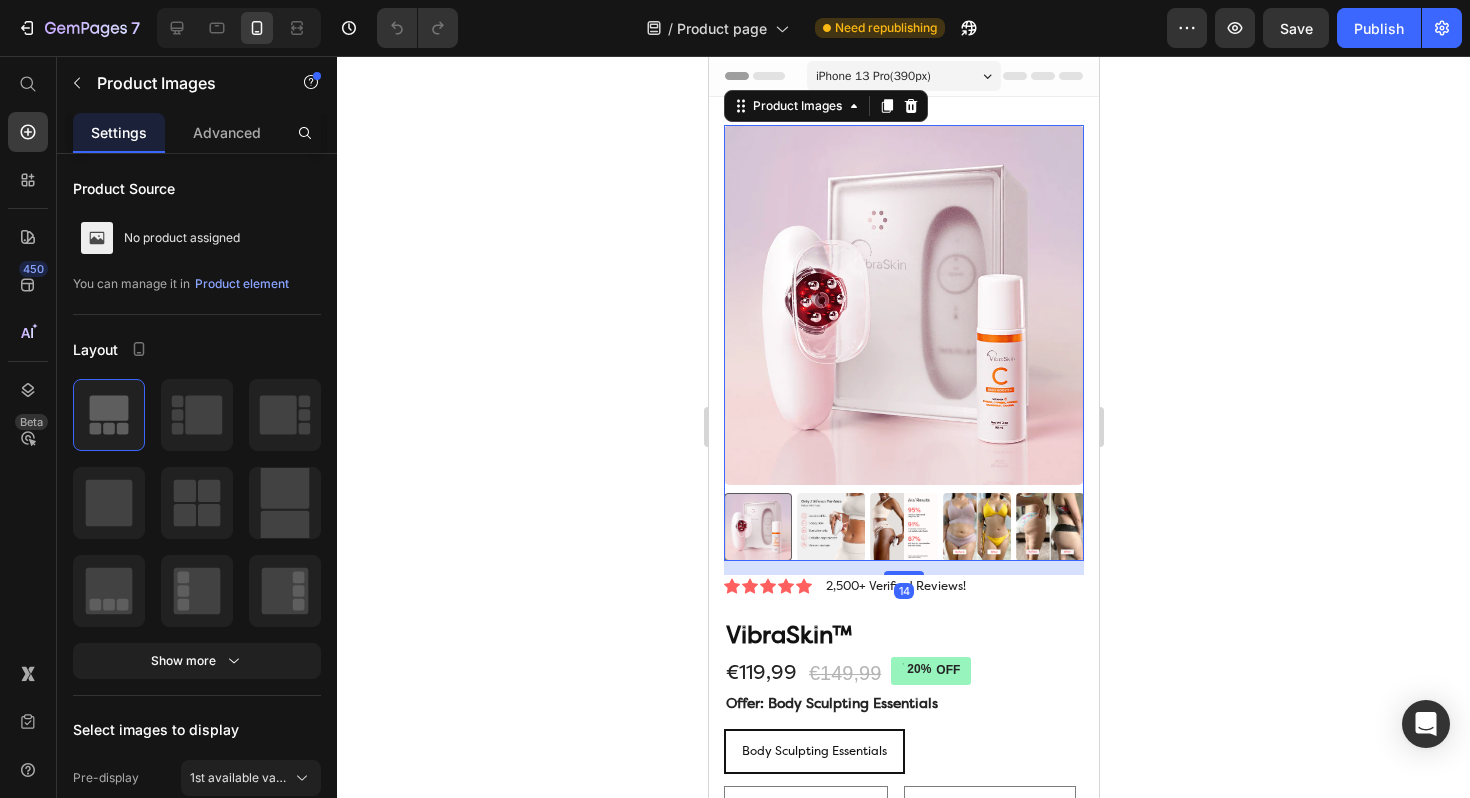 click at bounding box center [903, 527] 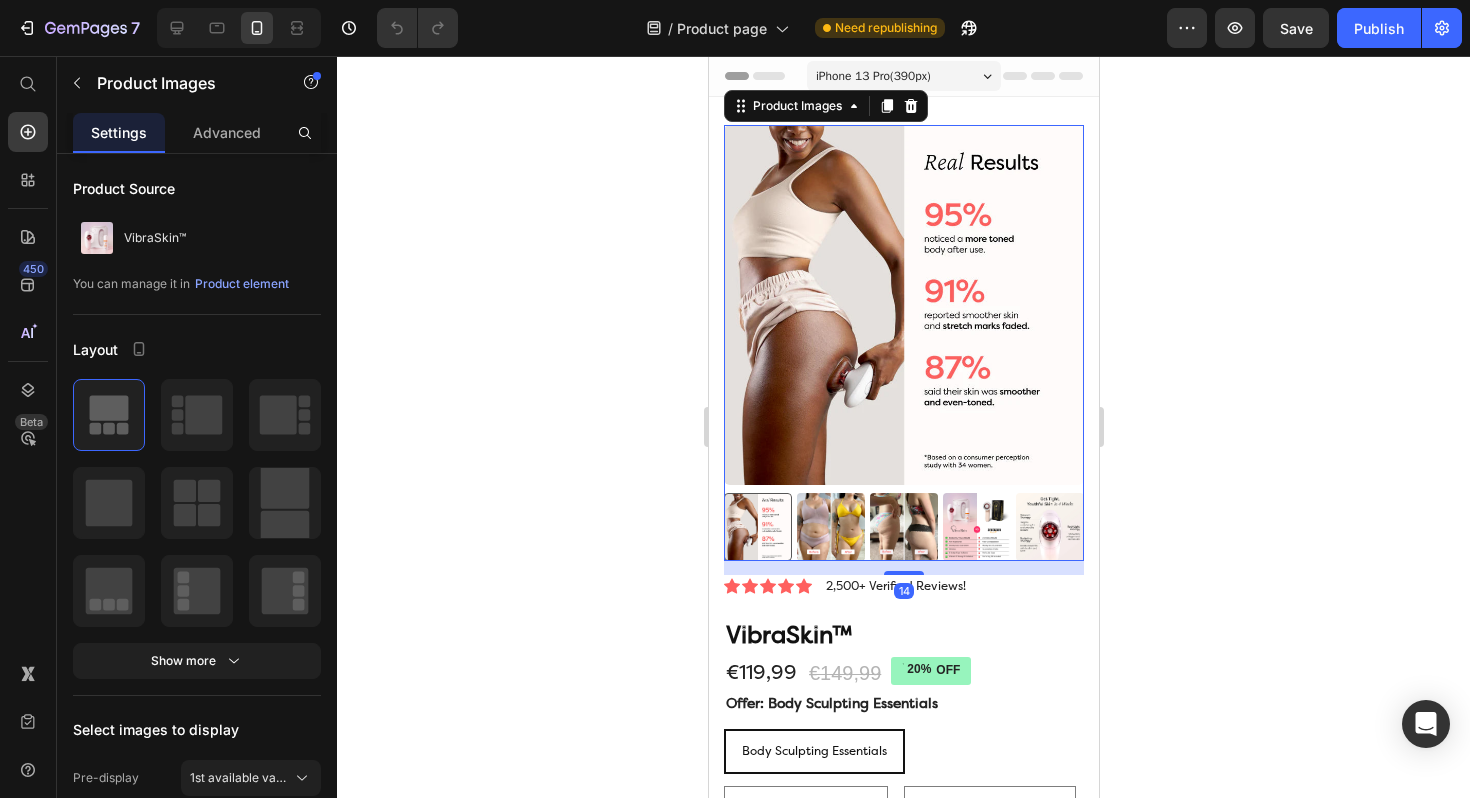 click at bounding box center [903, 527] 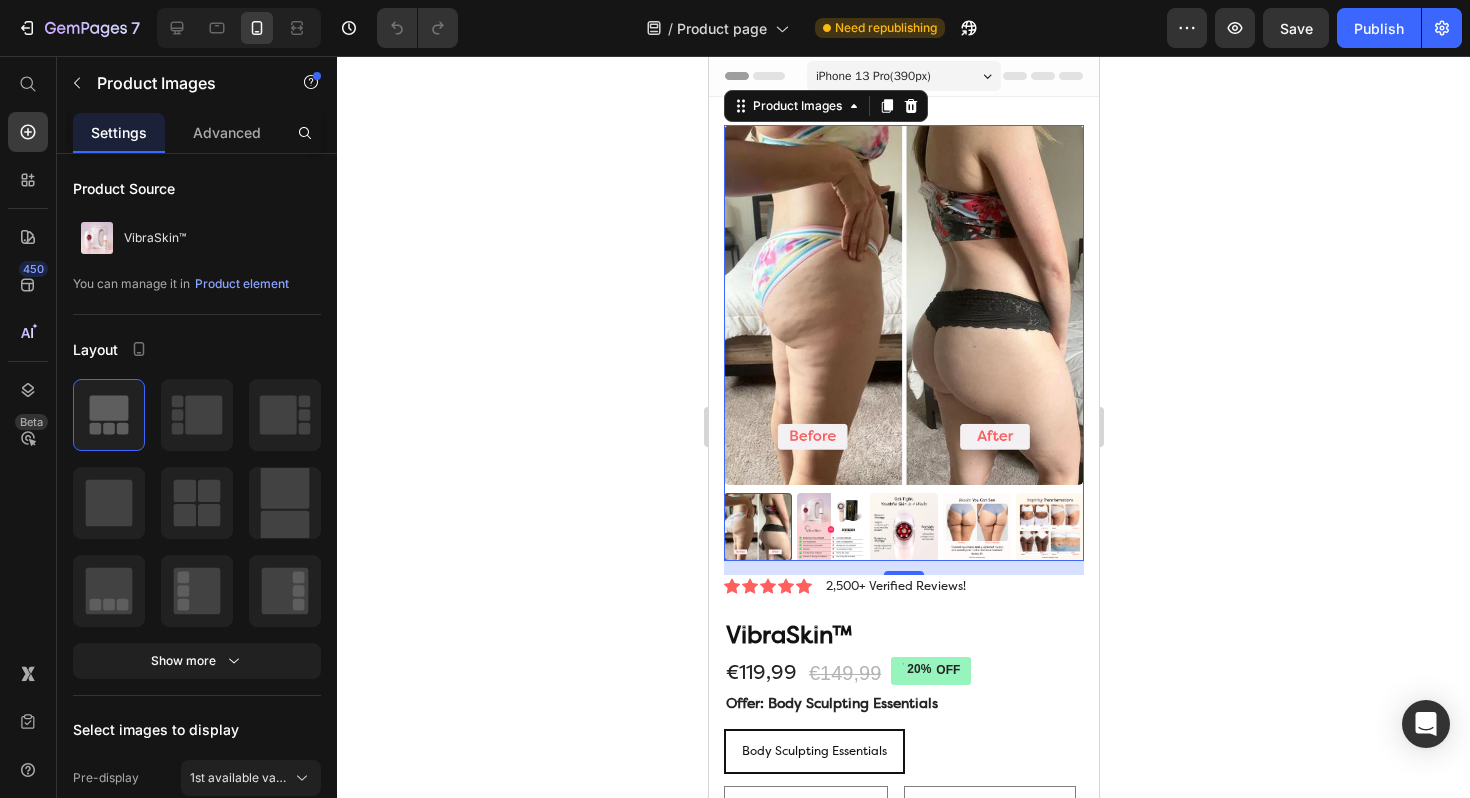 click at bounding box center (903, 527) 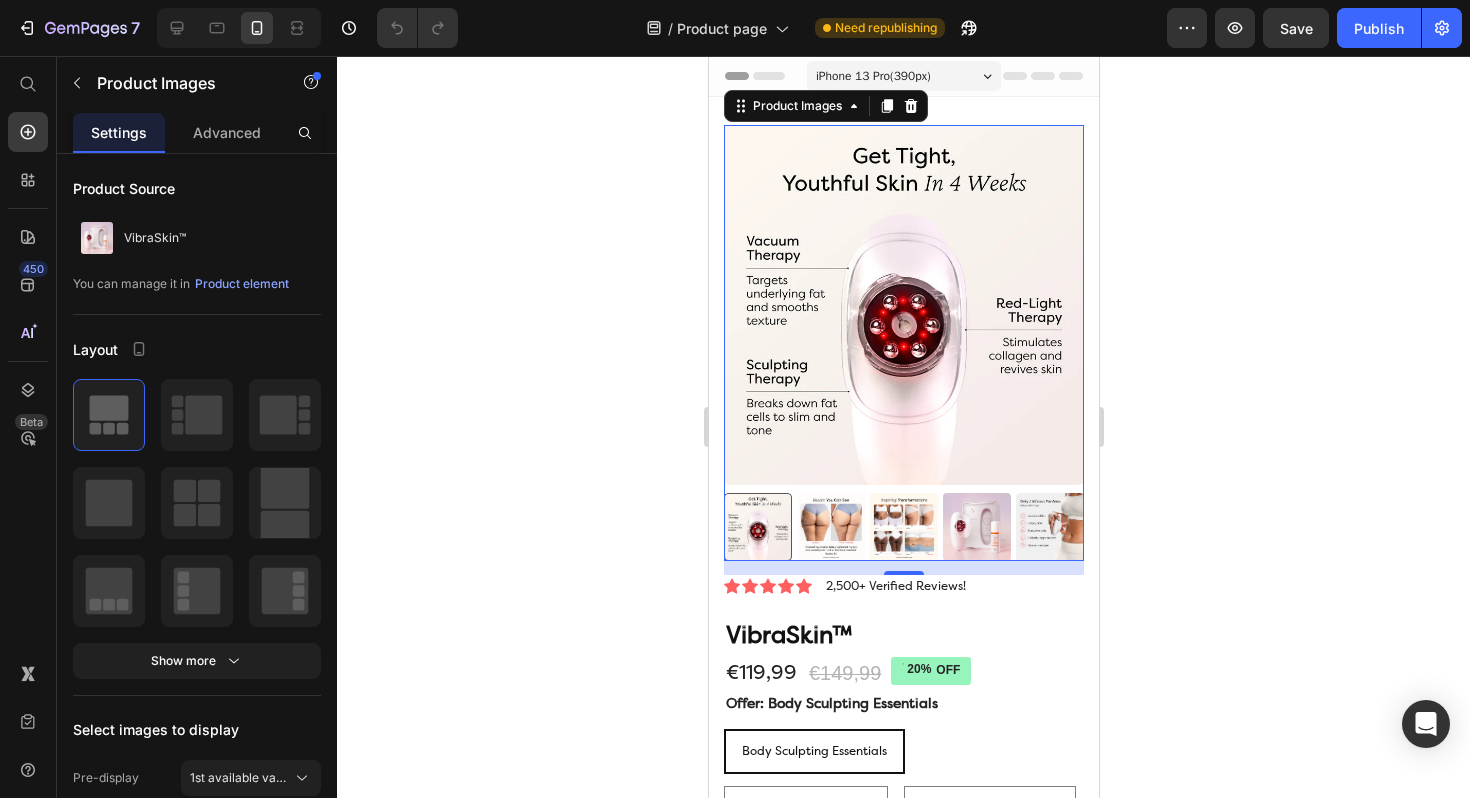 click at bounding box center [903, 527] 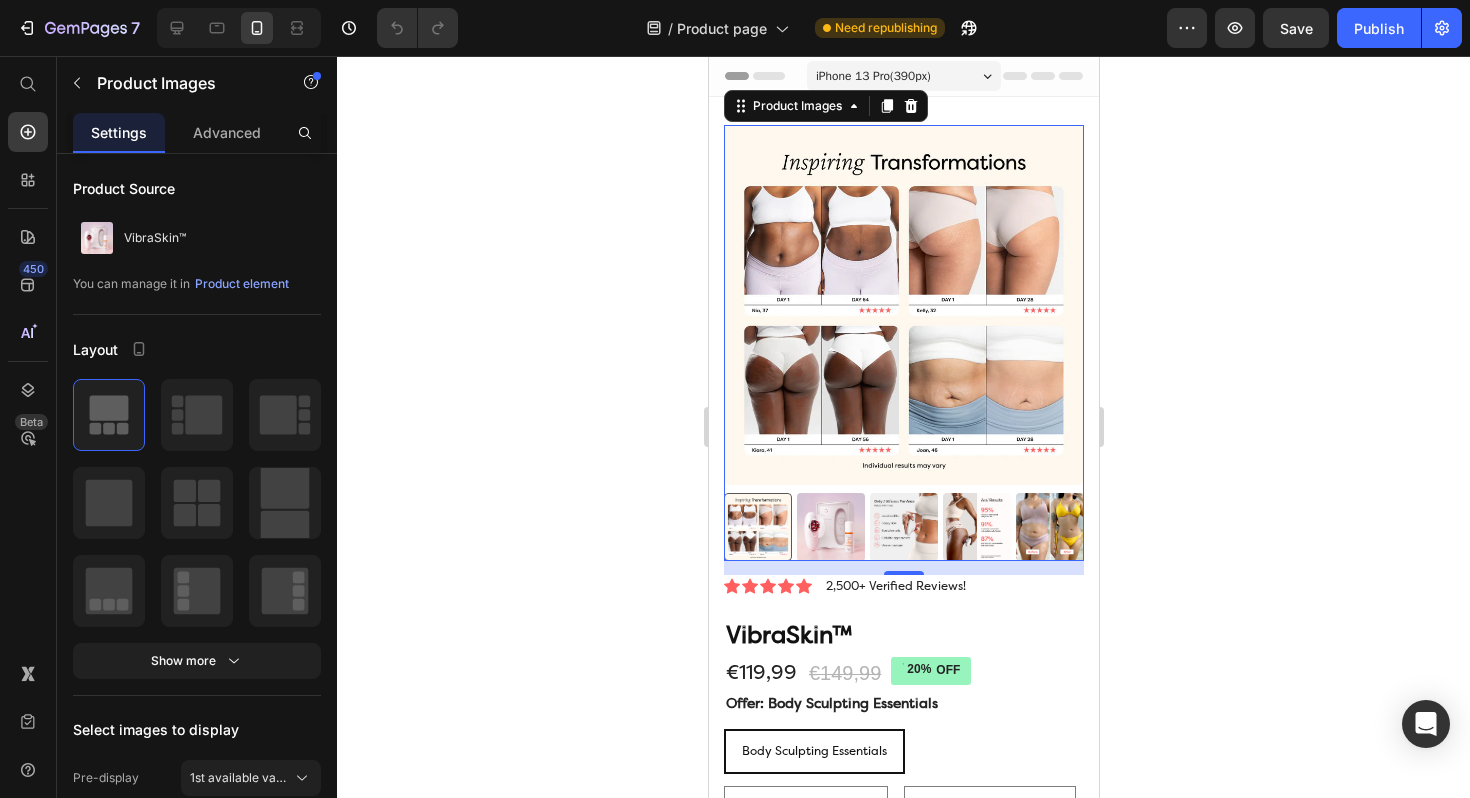 click at bounding box center [903, 527] 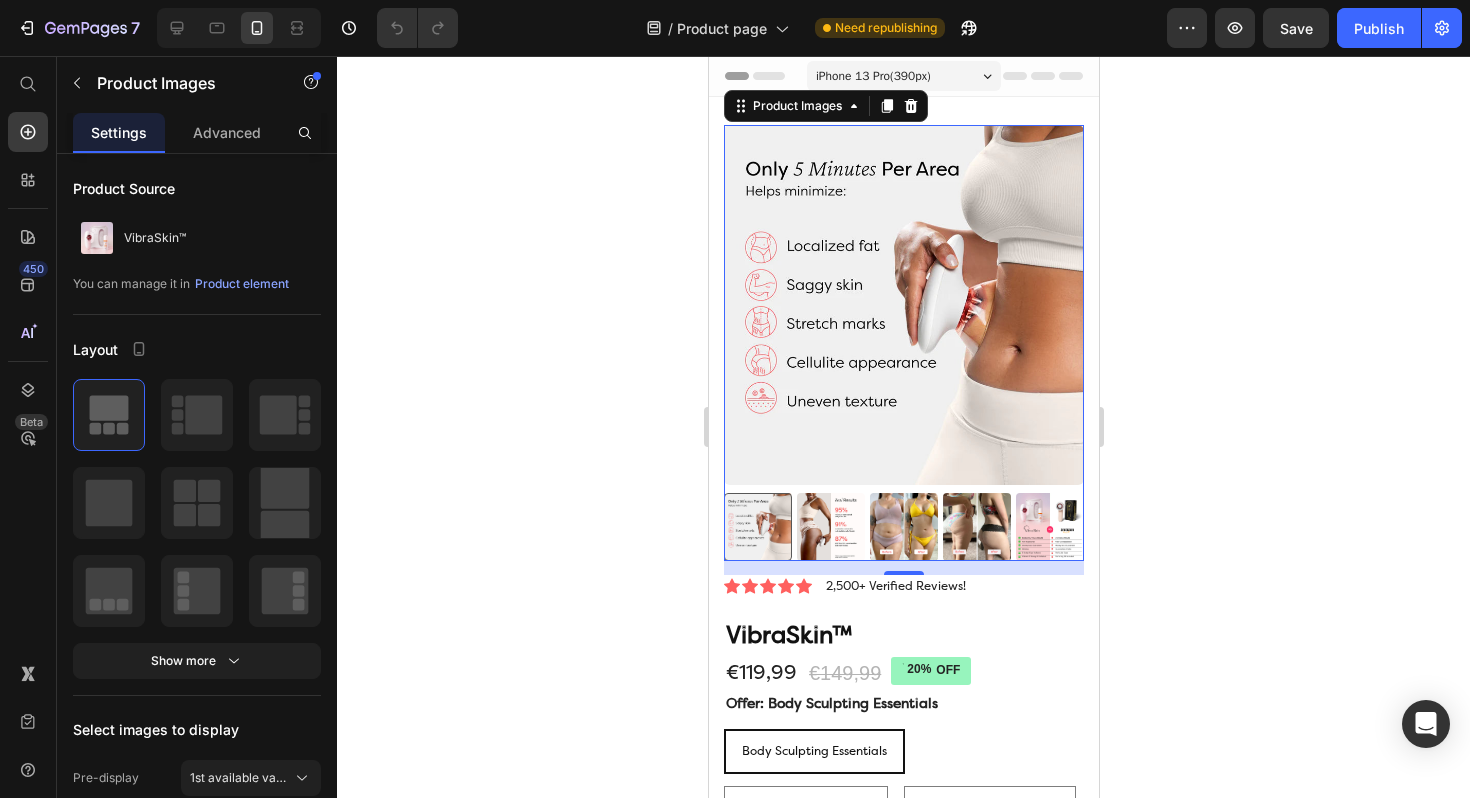 click at bounding box center (903, 527) 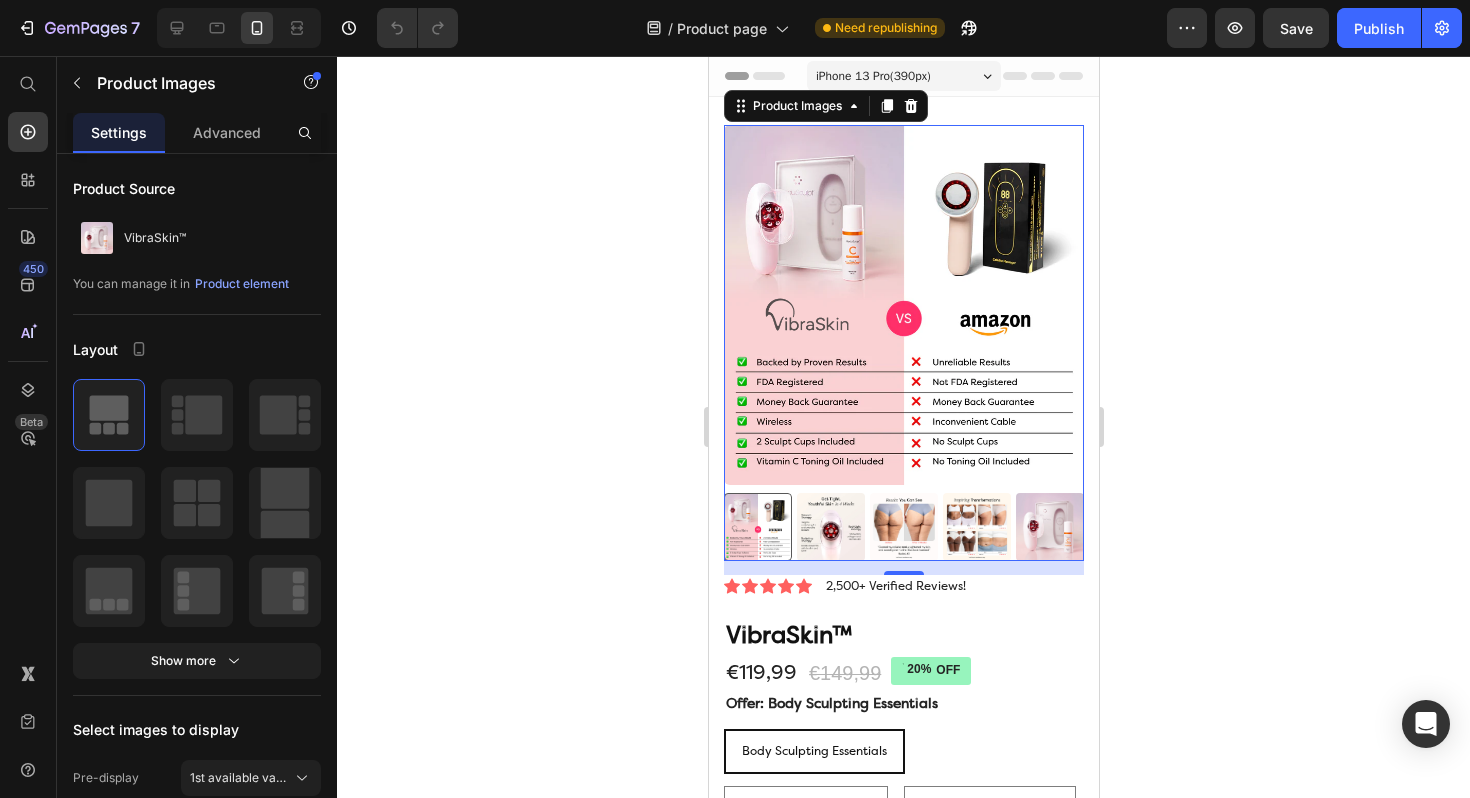 click at bounding box center [1049, 527] 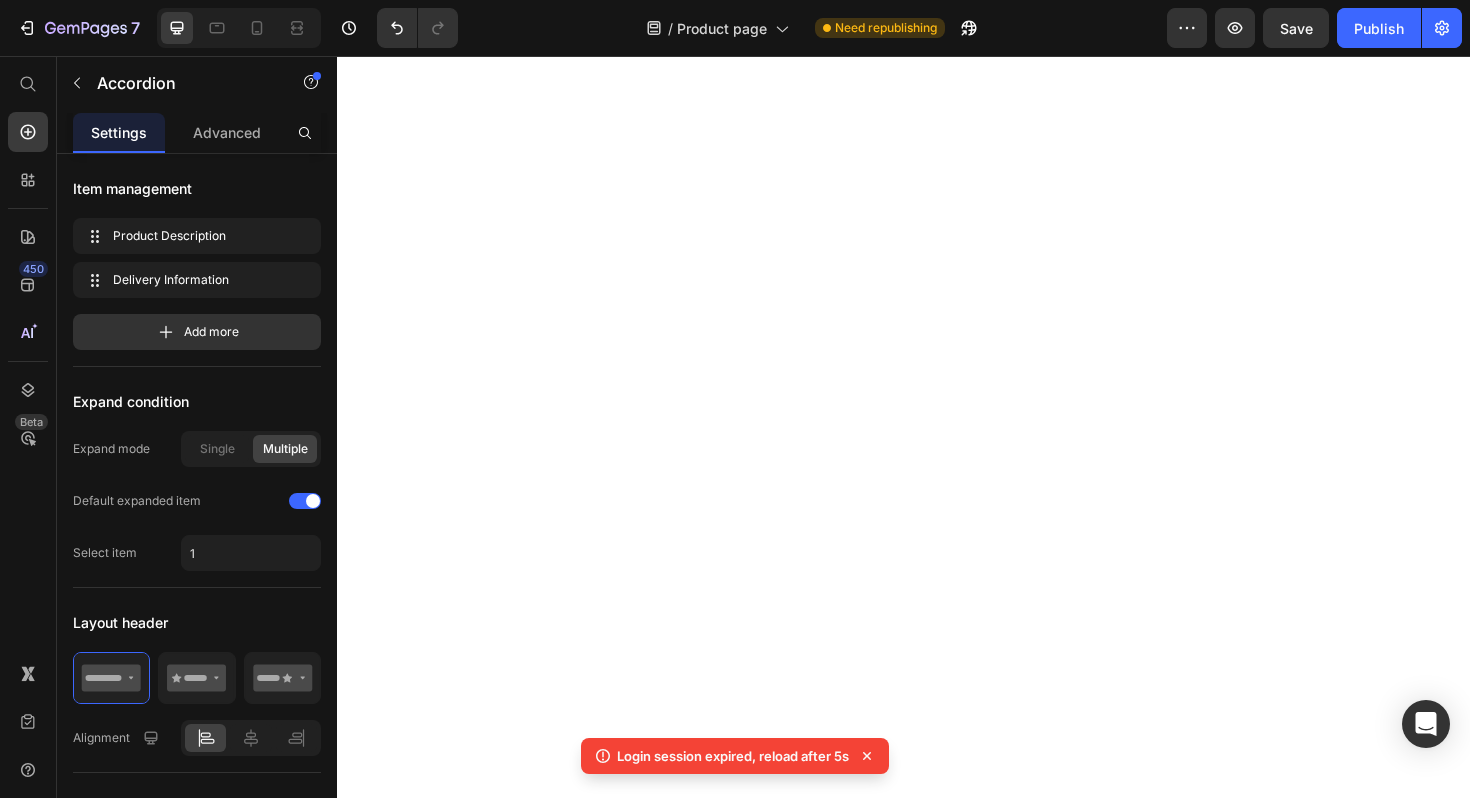 scroll, scrollTop: 0, scrollLeft: 0, axis: both 